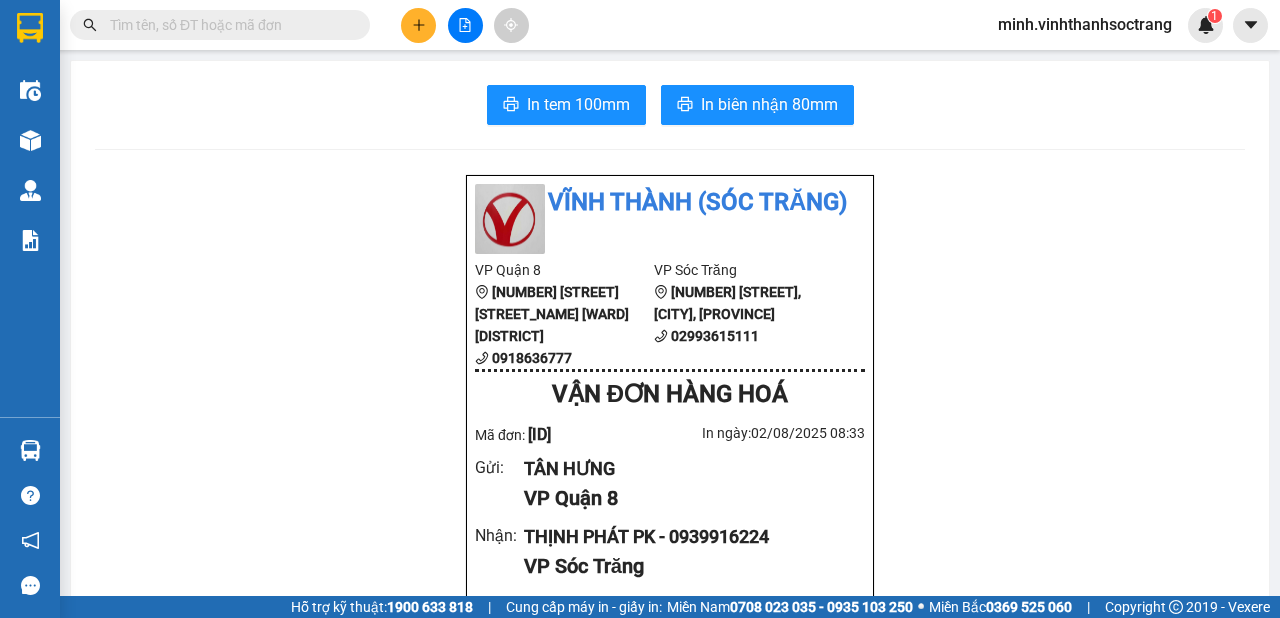 scroll, scrollTop: 0, scrollLeft: 0, axis: both 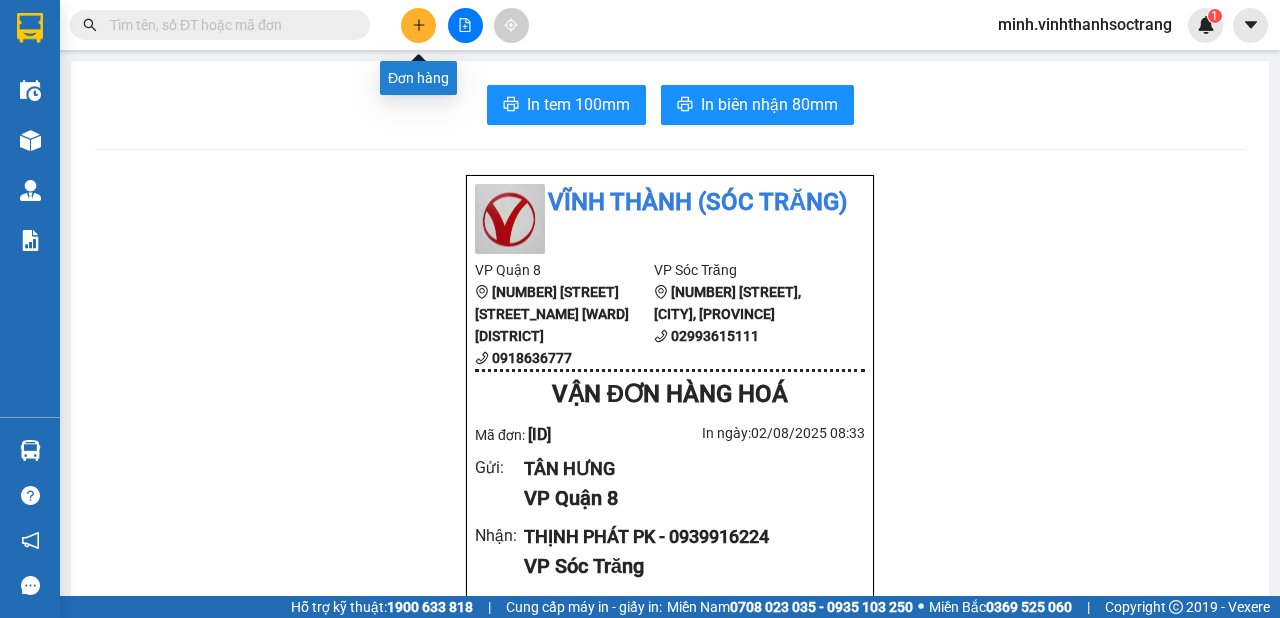 click 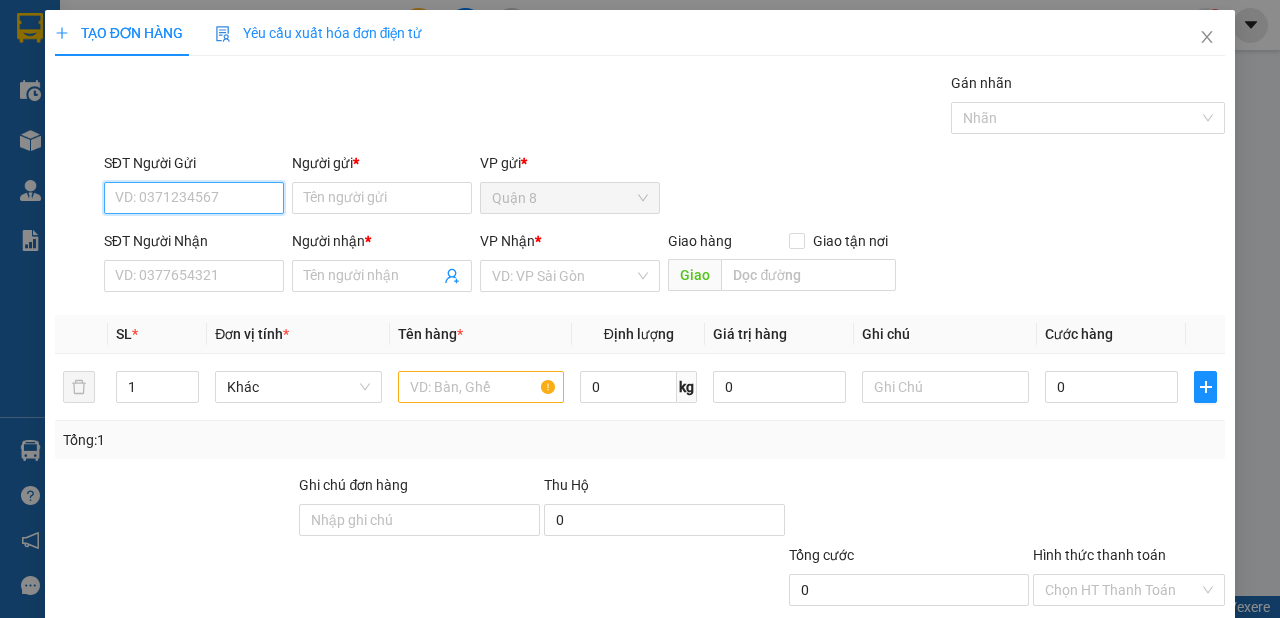 click on "SĐT Người Gửi" at bounding box center [194, 198] 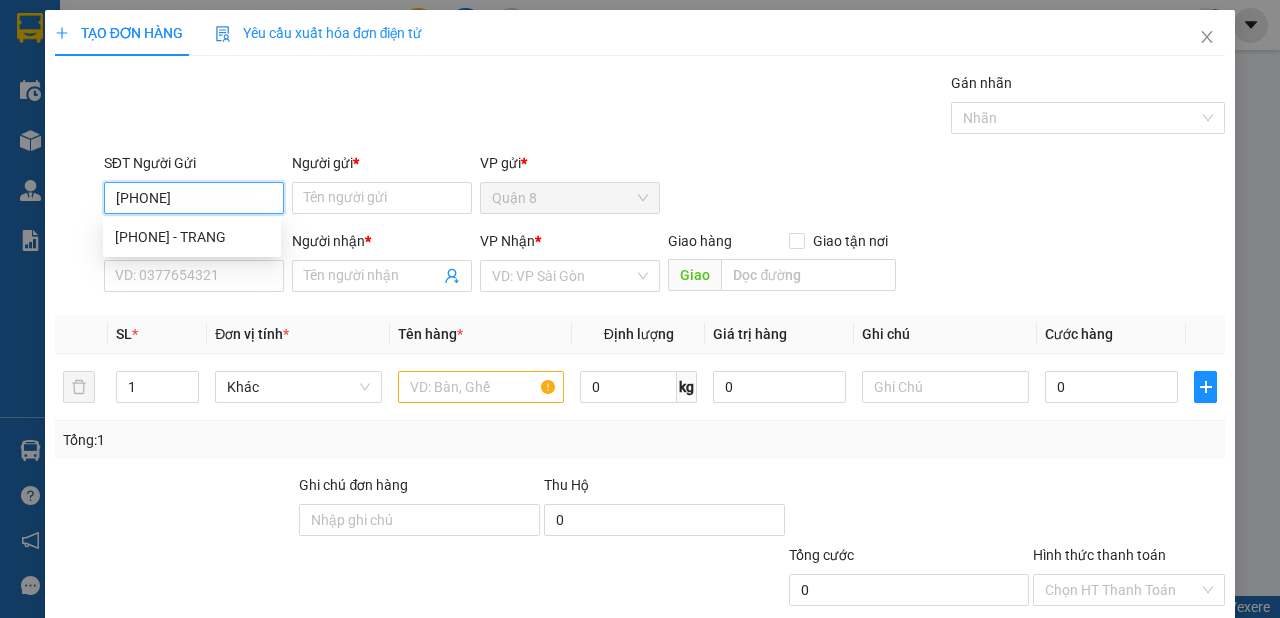 type on "[PHONE]" 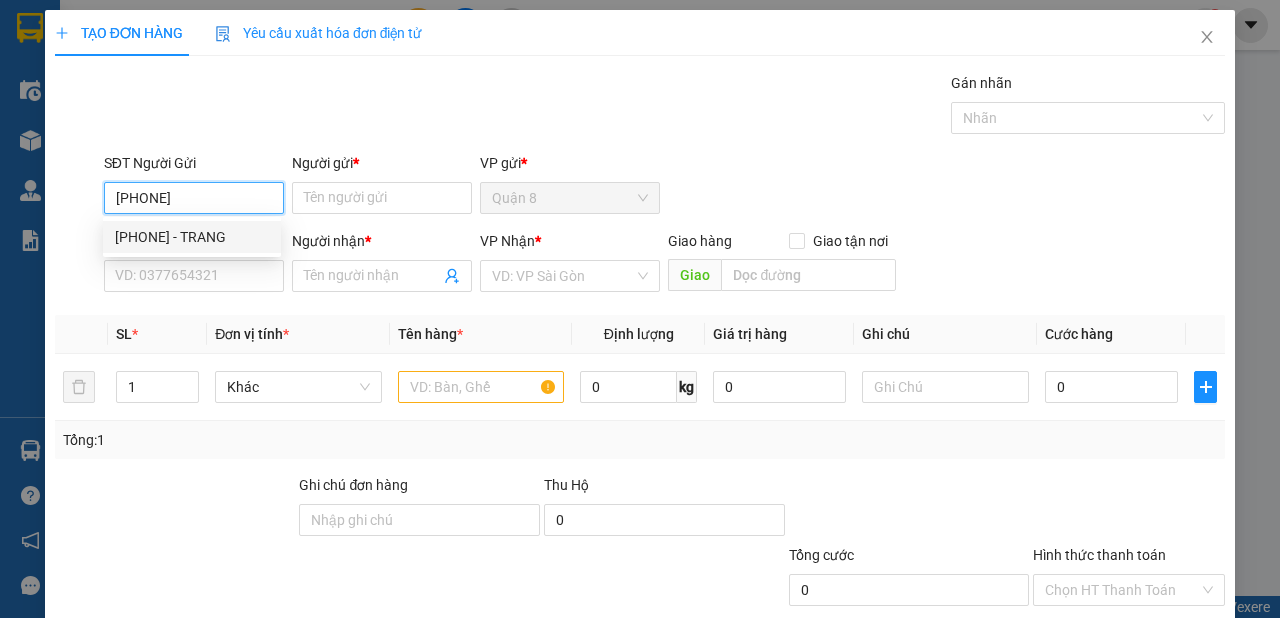 click on "[PHONE] - TRANG" at bounding box center (192, 237) 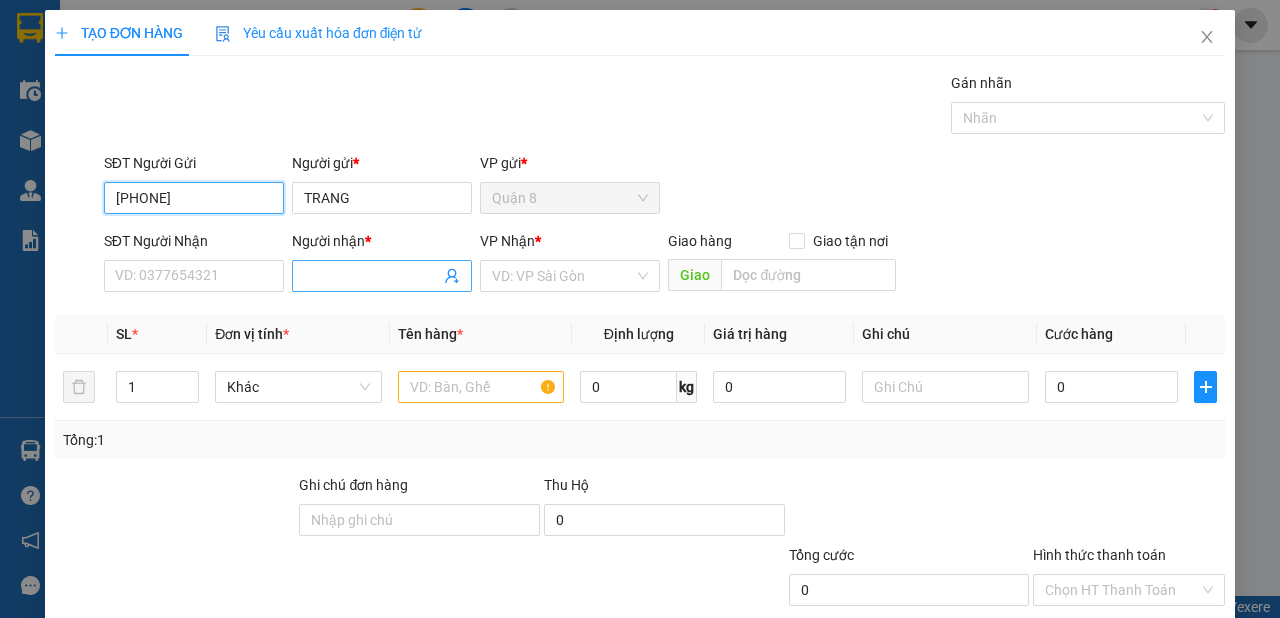 type on "[PHONE]" 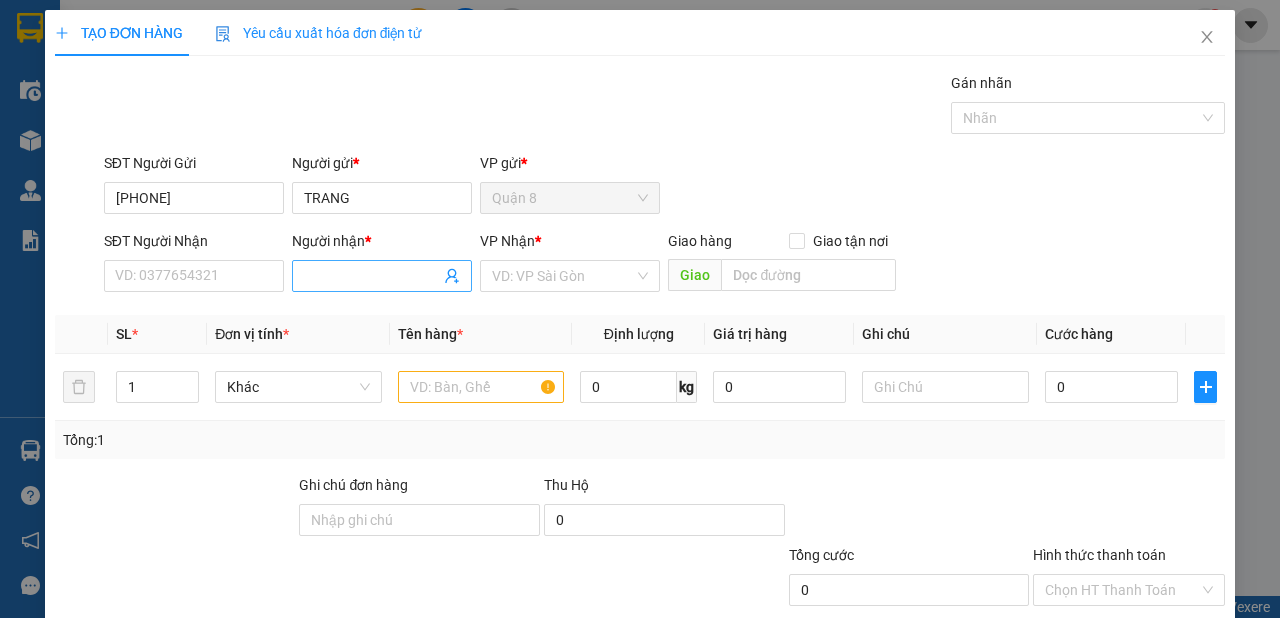 click 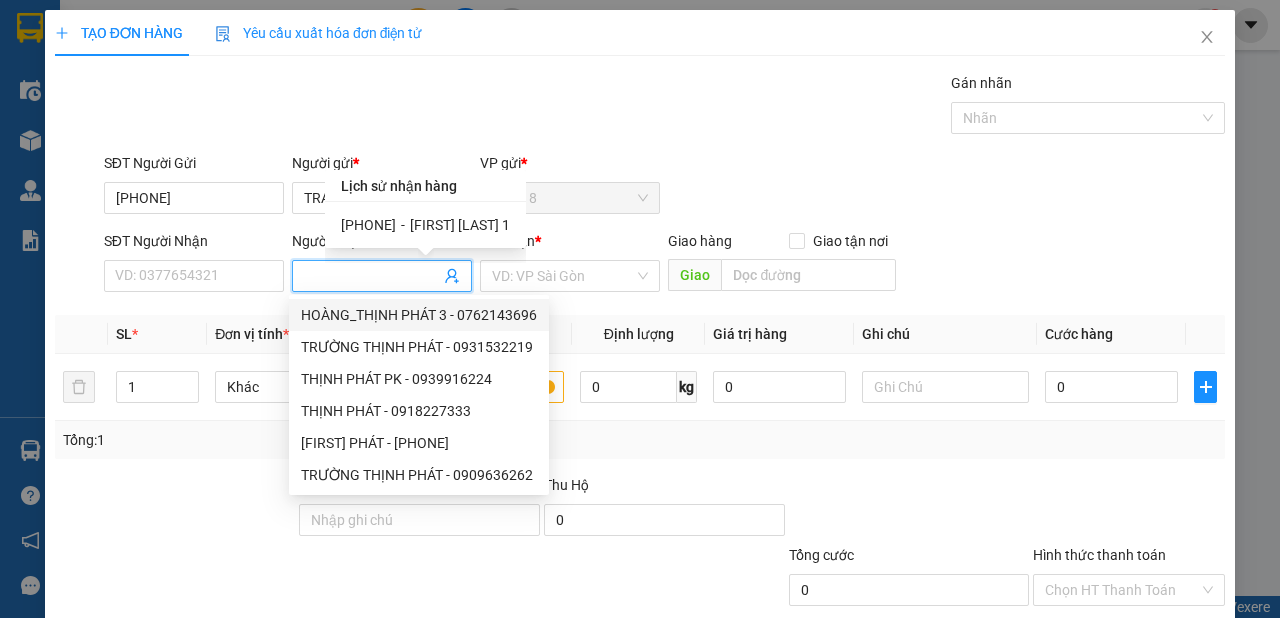 click on "[FIRST] [LAST] 1" at bounding box center [460, 225] 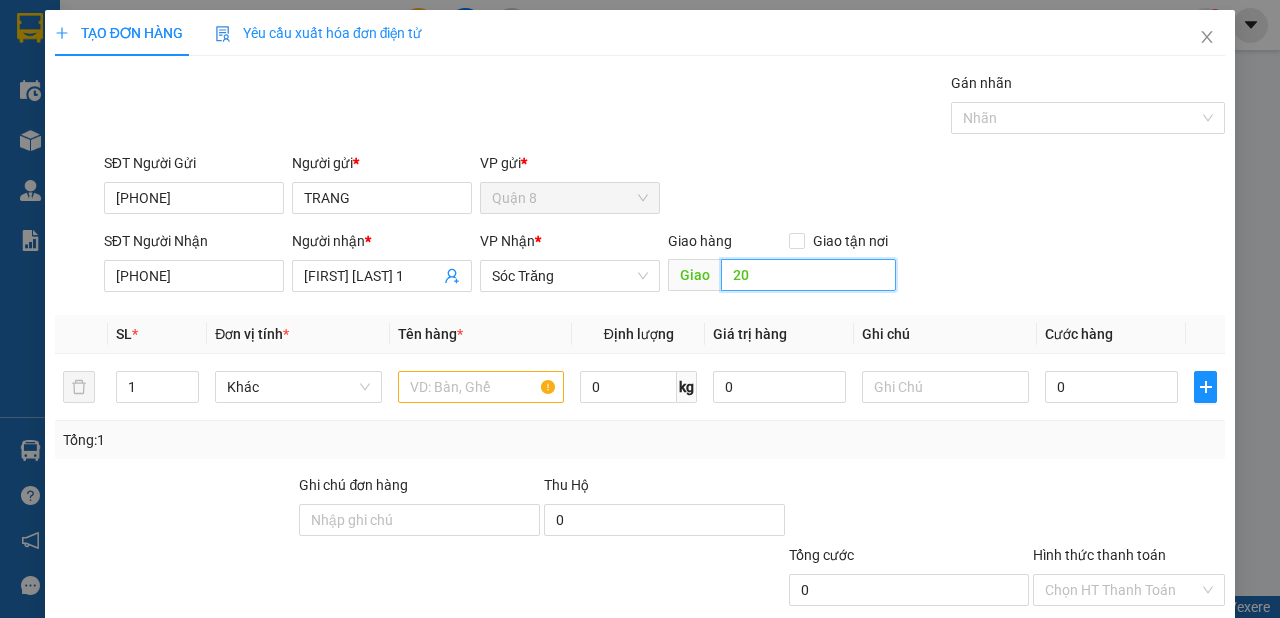 click on "20" at bounding box center (808, 275) 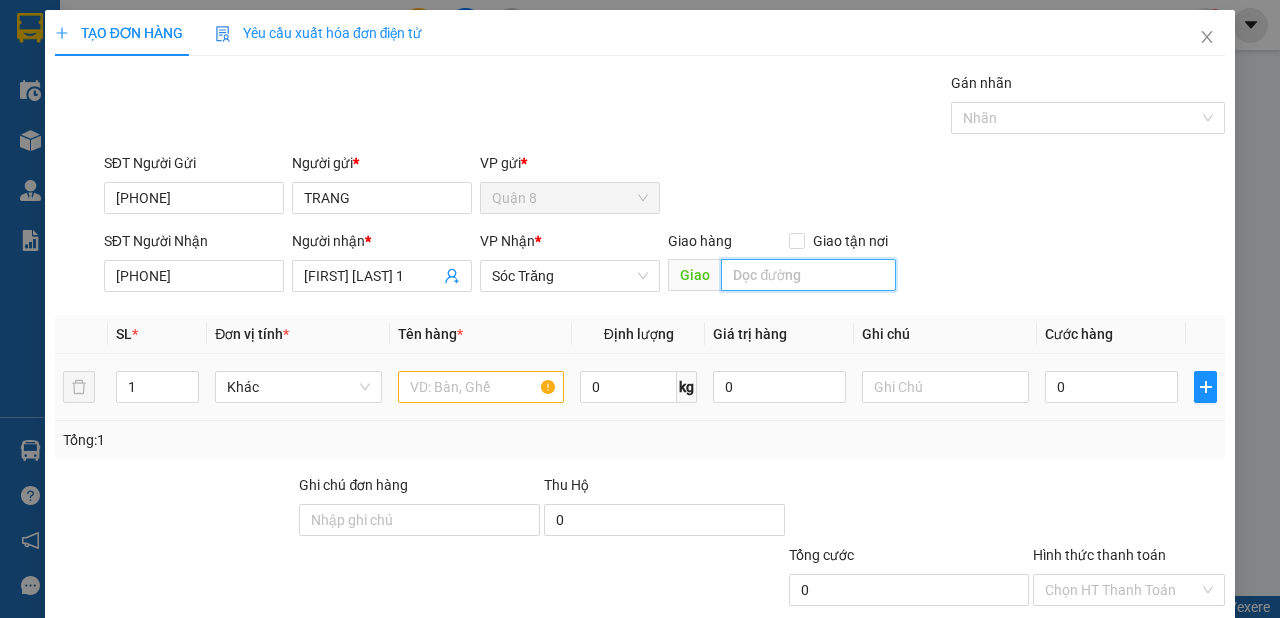 type 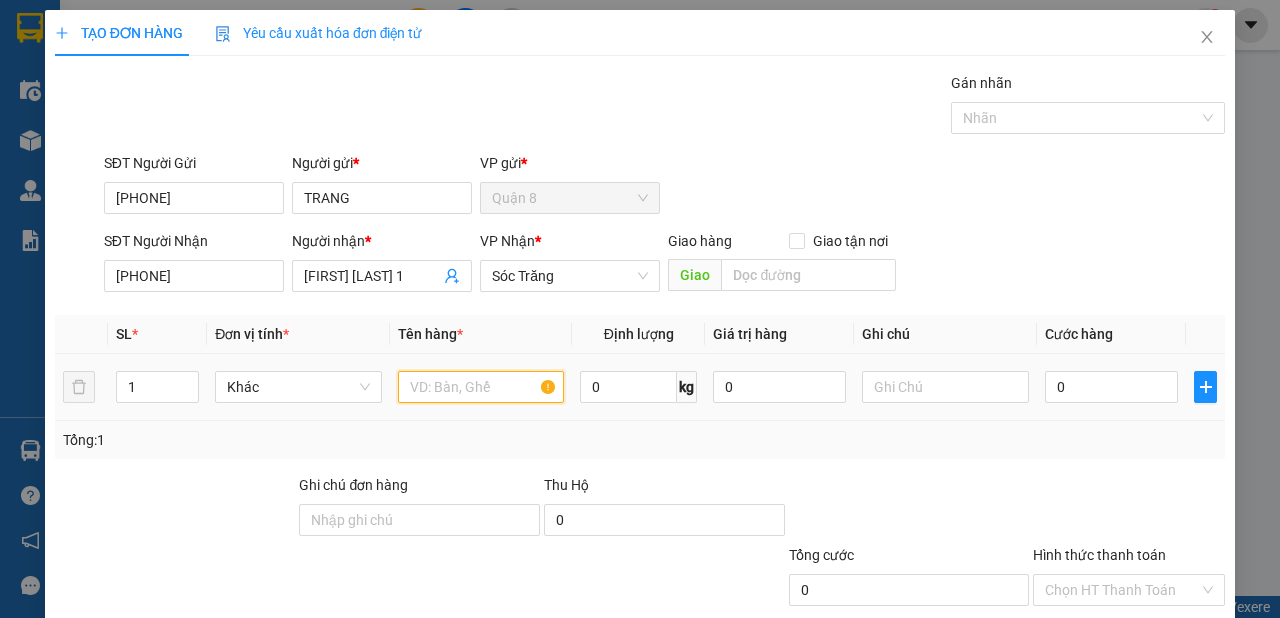 click at bounding box center [481, 387] 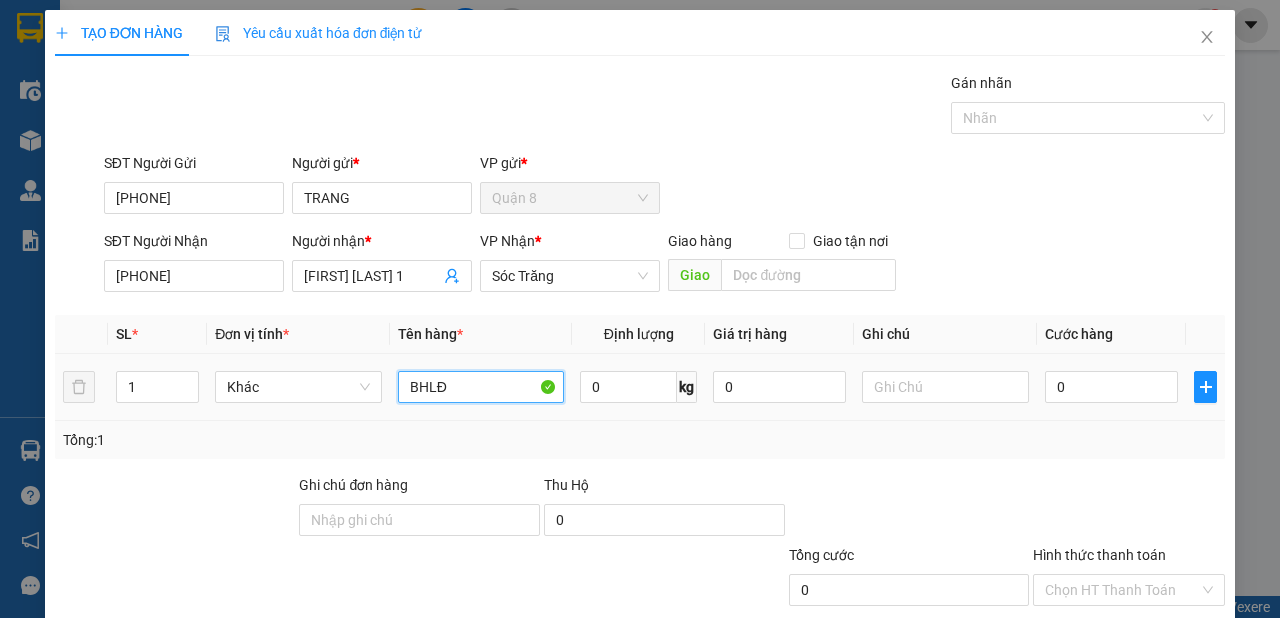 type on "BHLĐ" 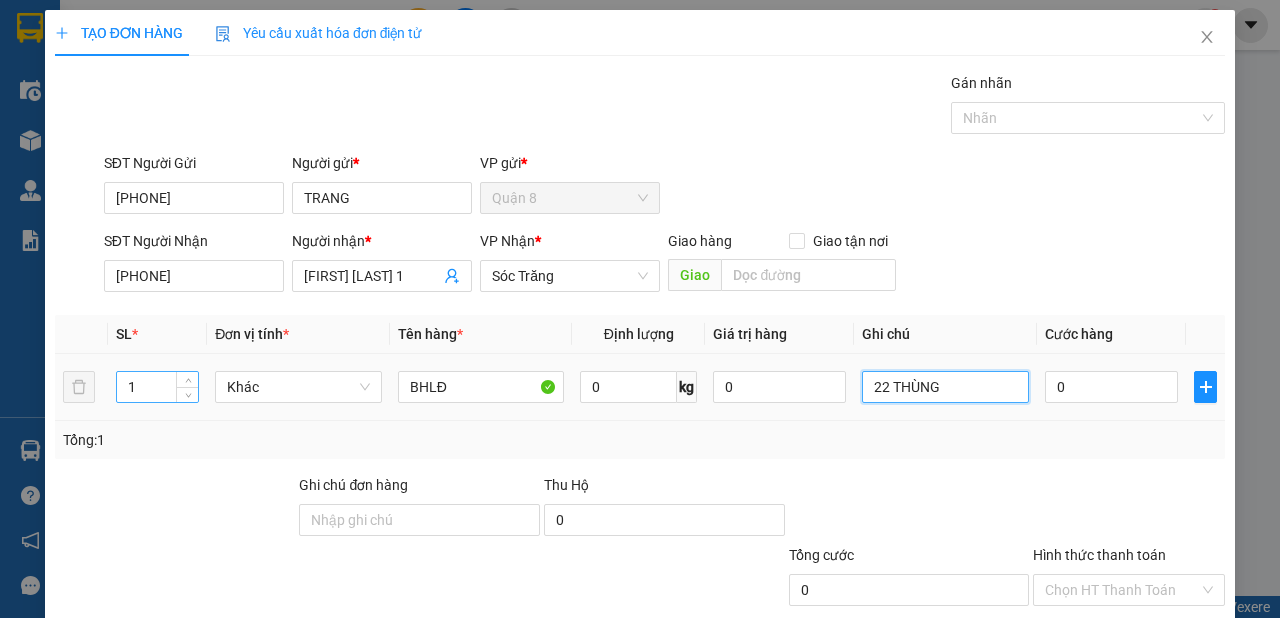 type on "22 THÙNG" 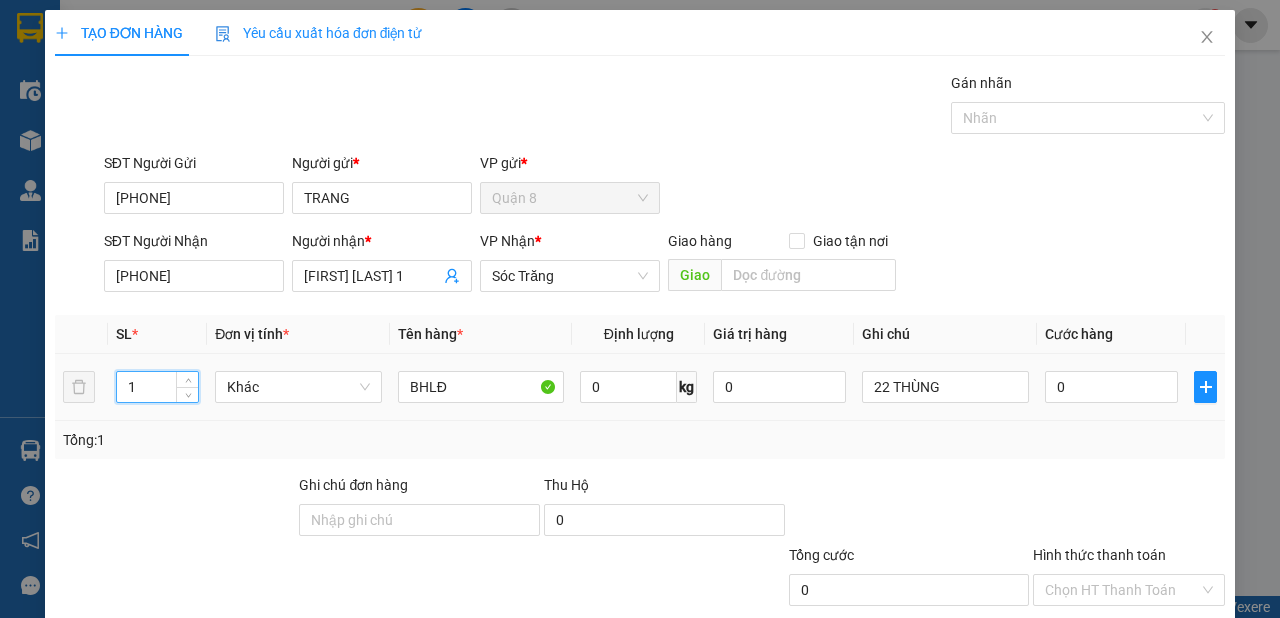 click on "1" at bounding box center [158, 387] 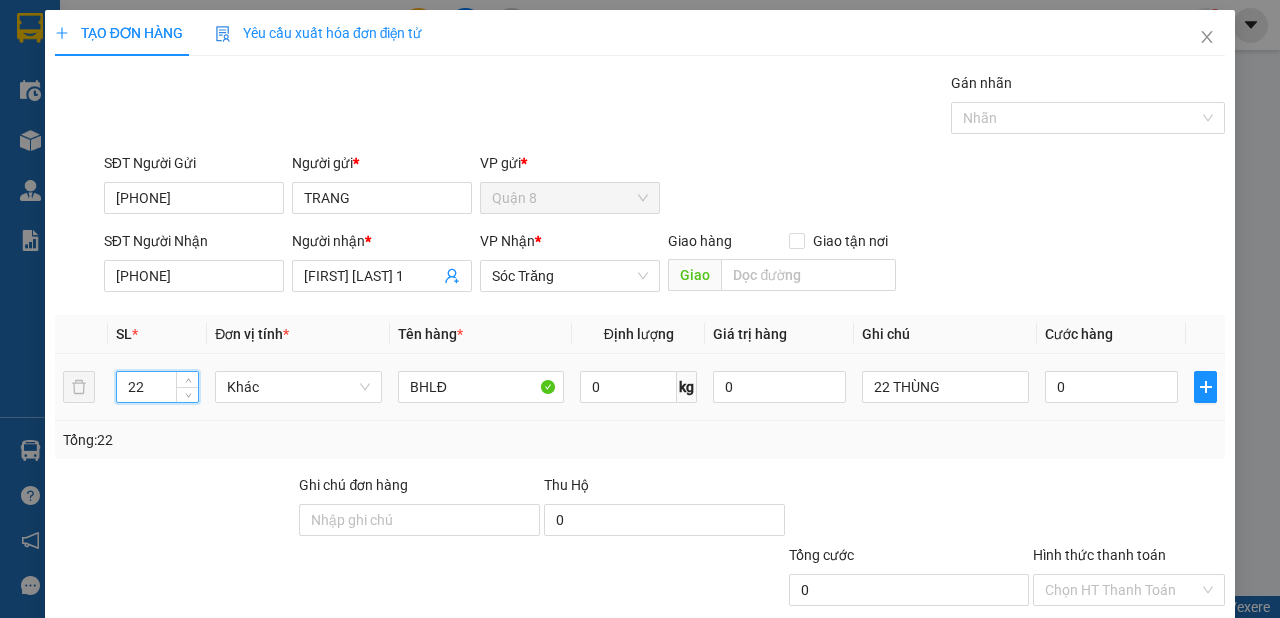type on "22" 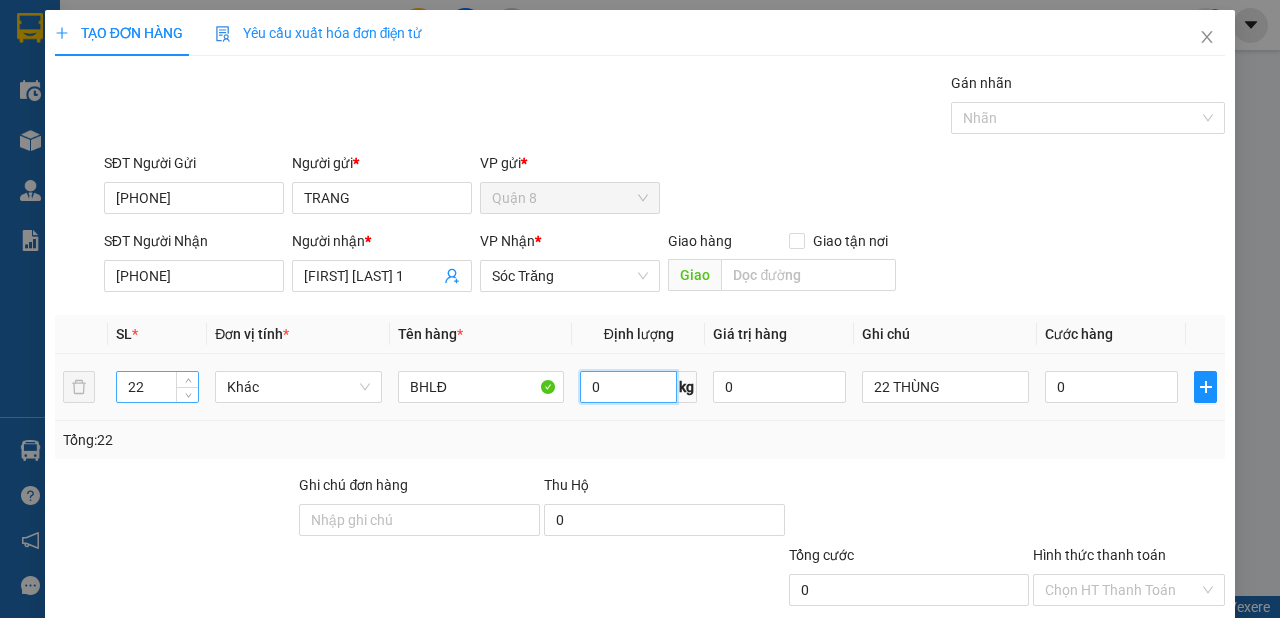 scroll, scrollTop: 672, scrollLeft: 0, axis: vertical 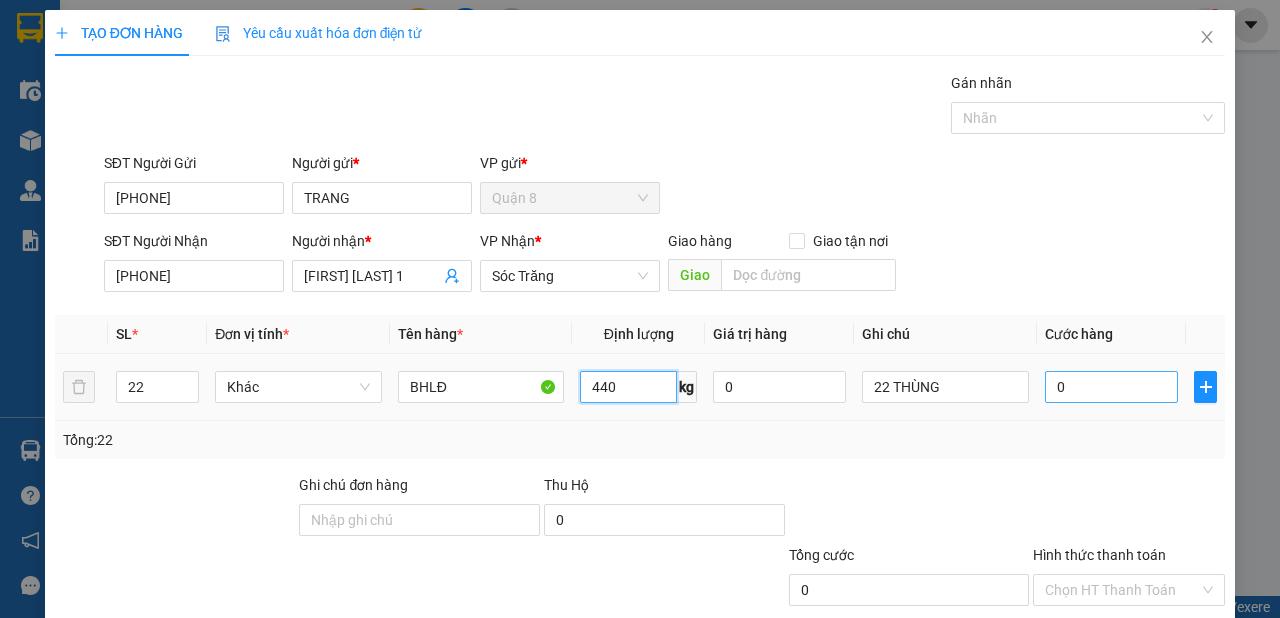 type on "440" 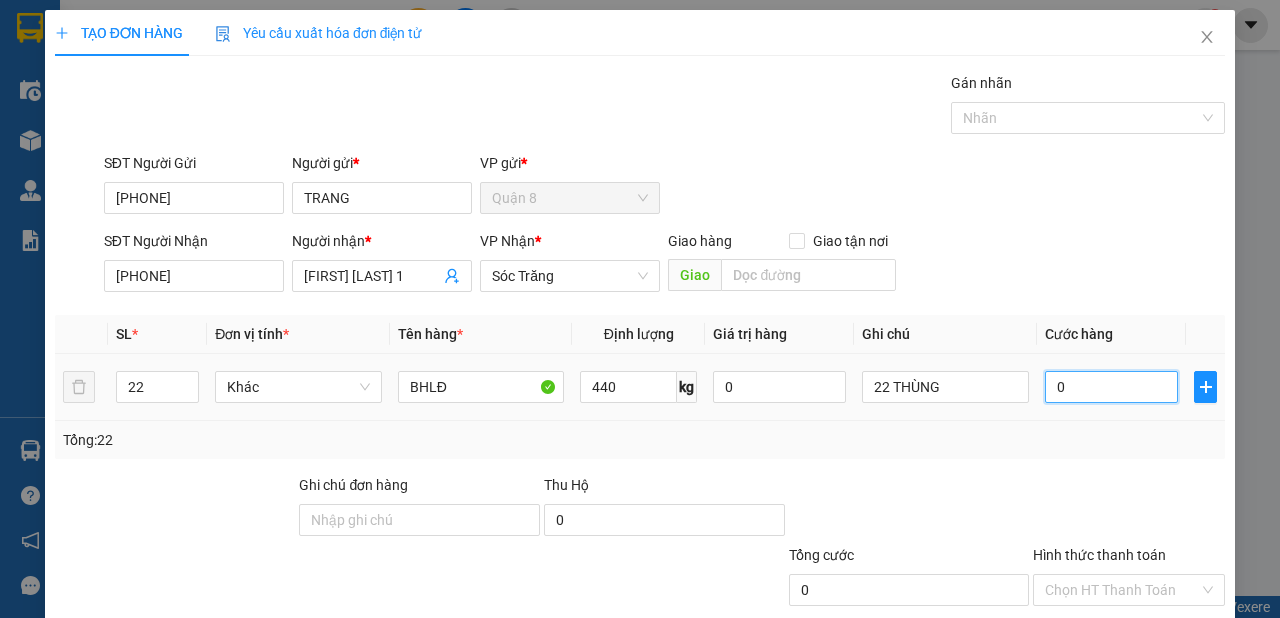 type on "1" 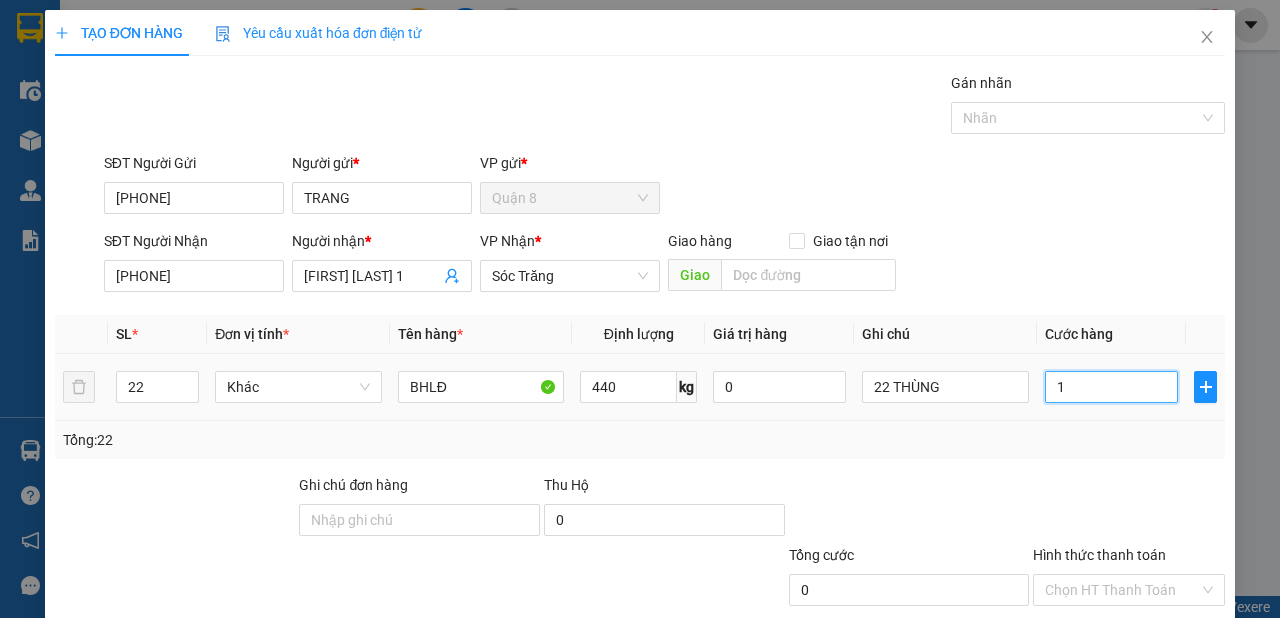 type on "1" 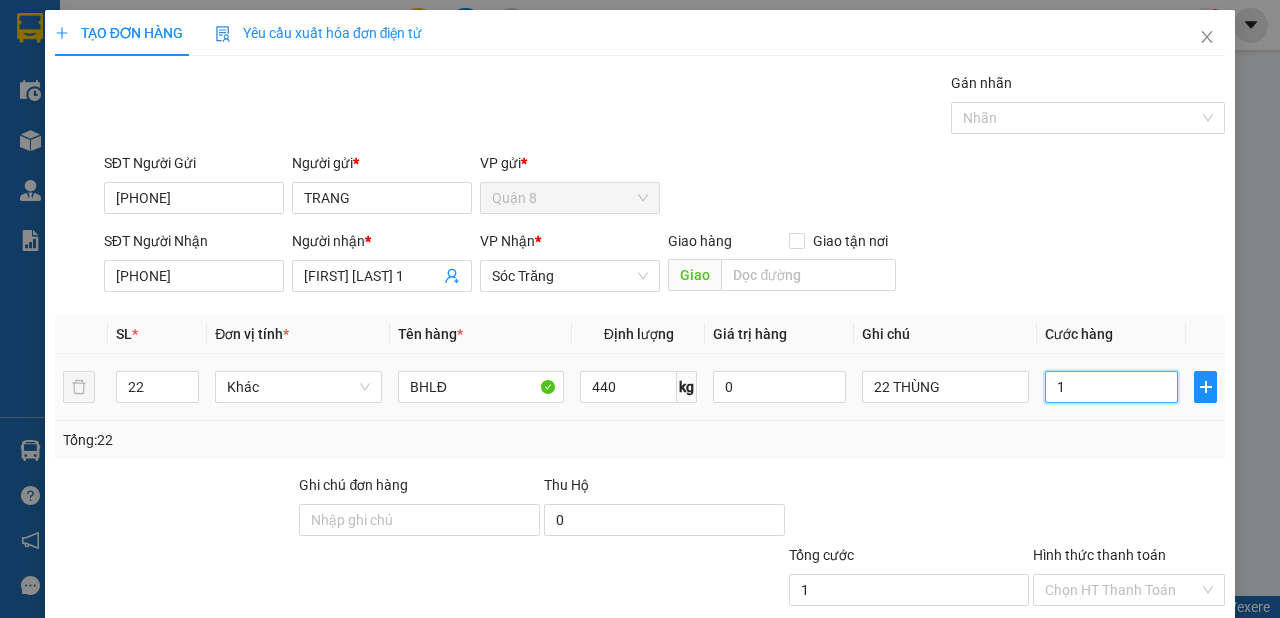 type on "1" 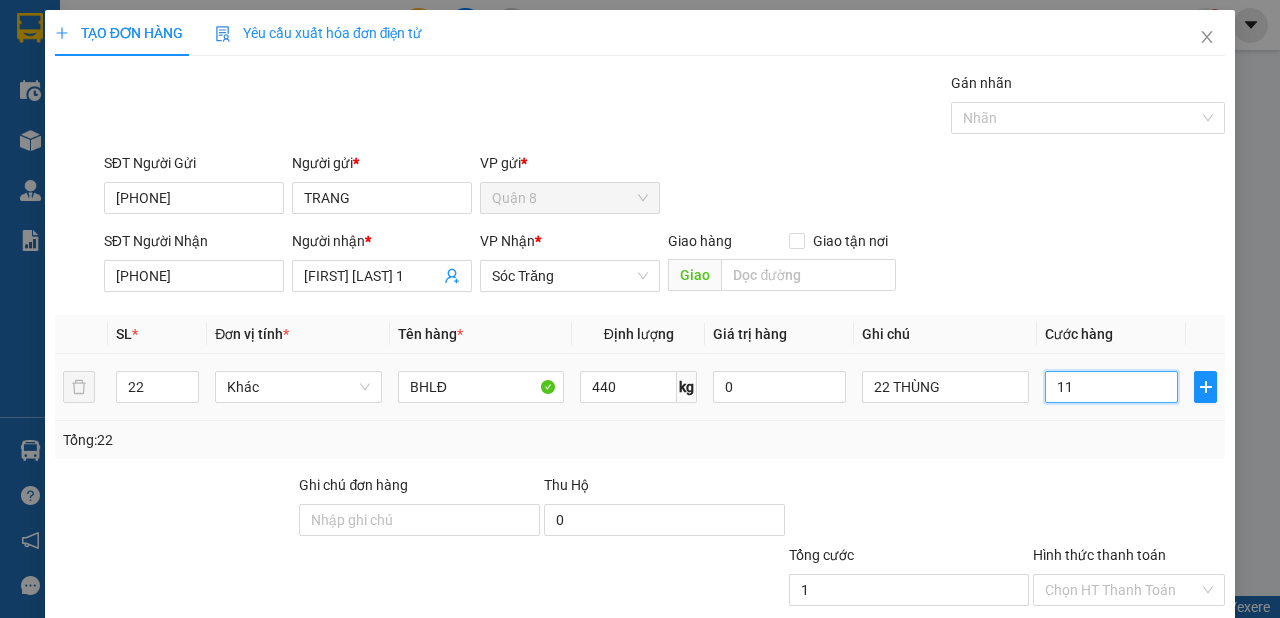 type on "11" 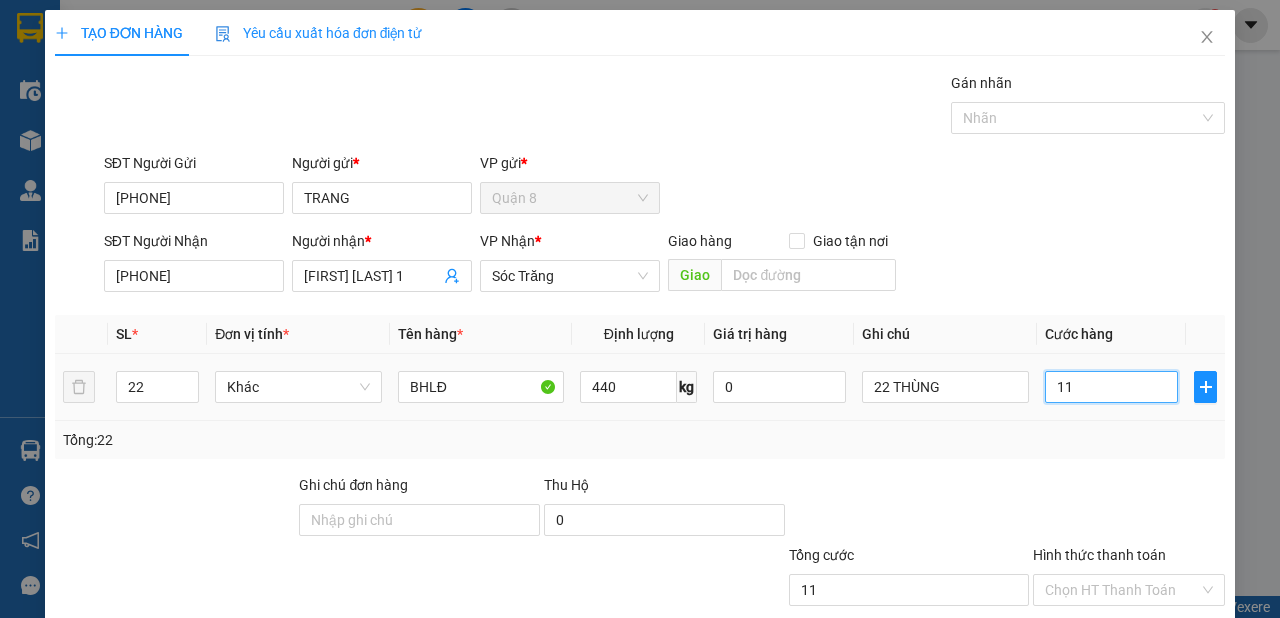 type on "110" 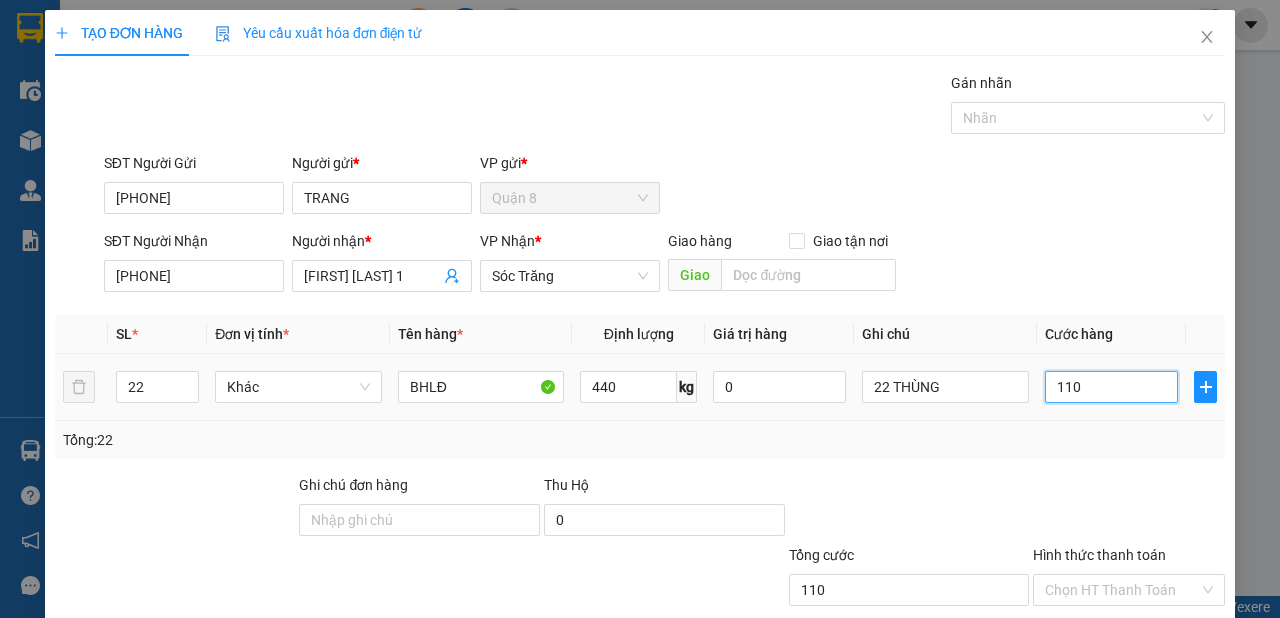 type on "1.100" 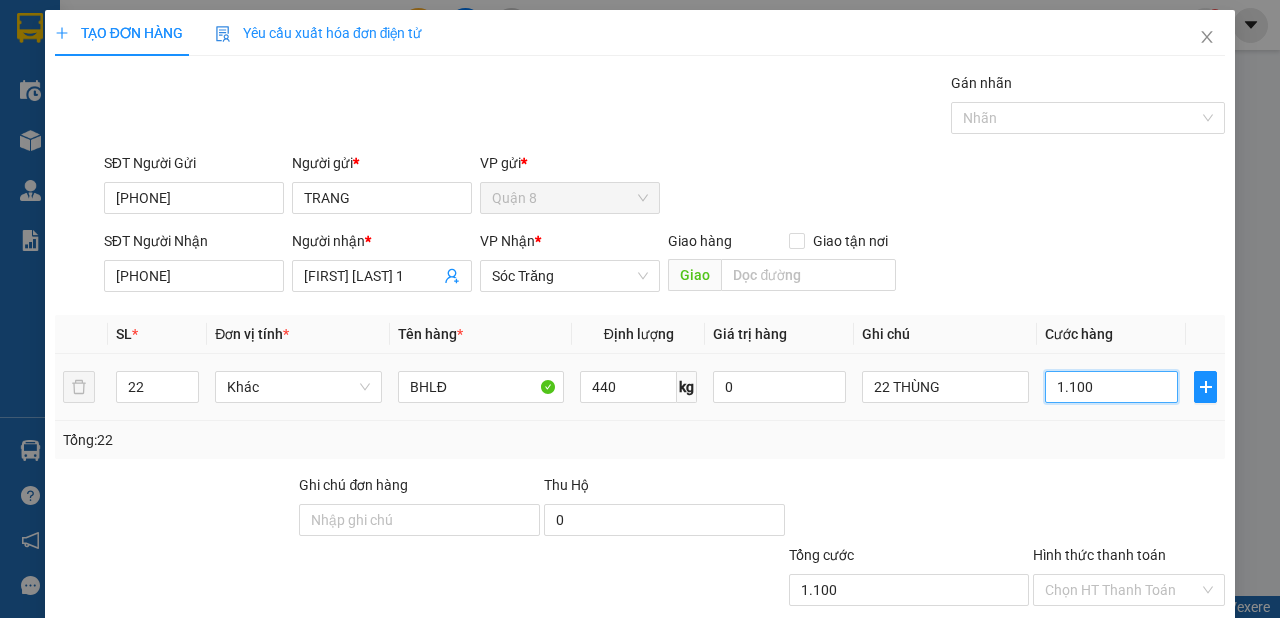 type on "11.000" 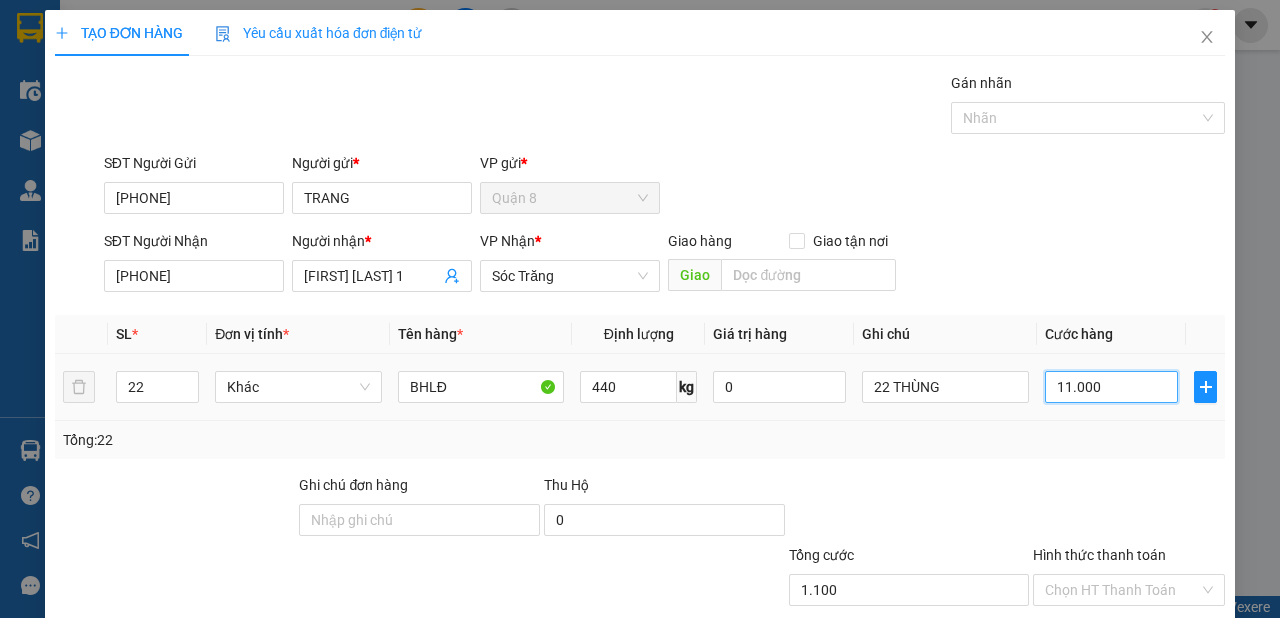type on "11.000" 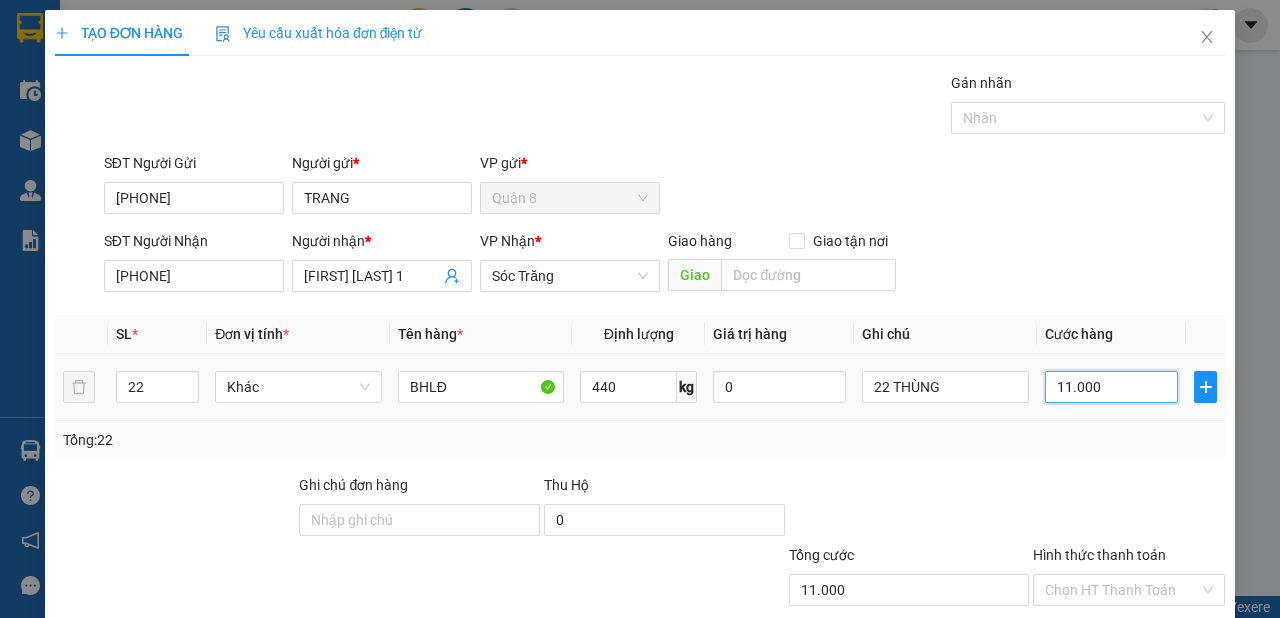 type on "11.000" 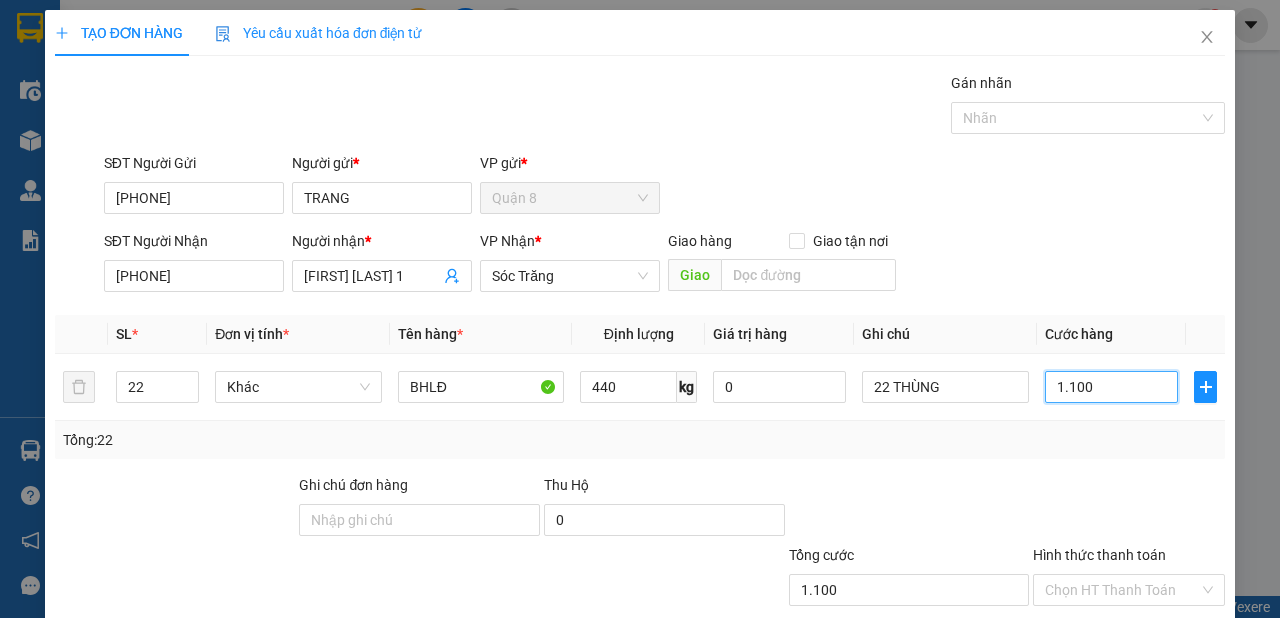 scroll, scrollTop: 120, scrollLeft: 0, axis: vertical 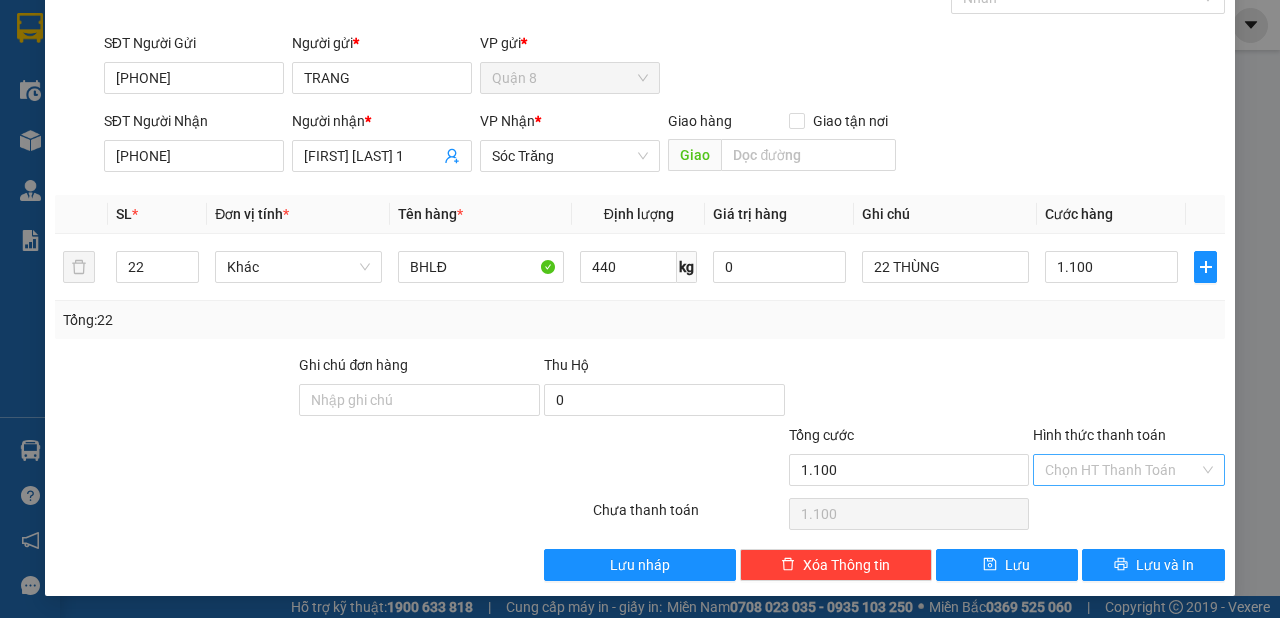 type on "1.100.000" 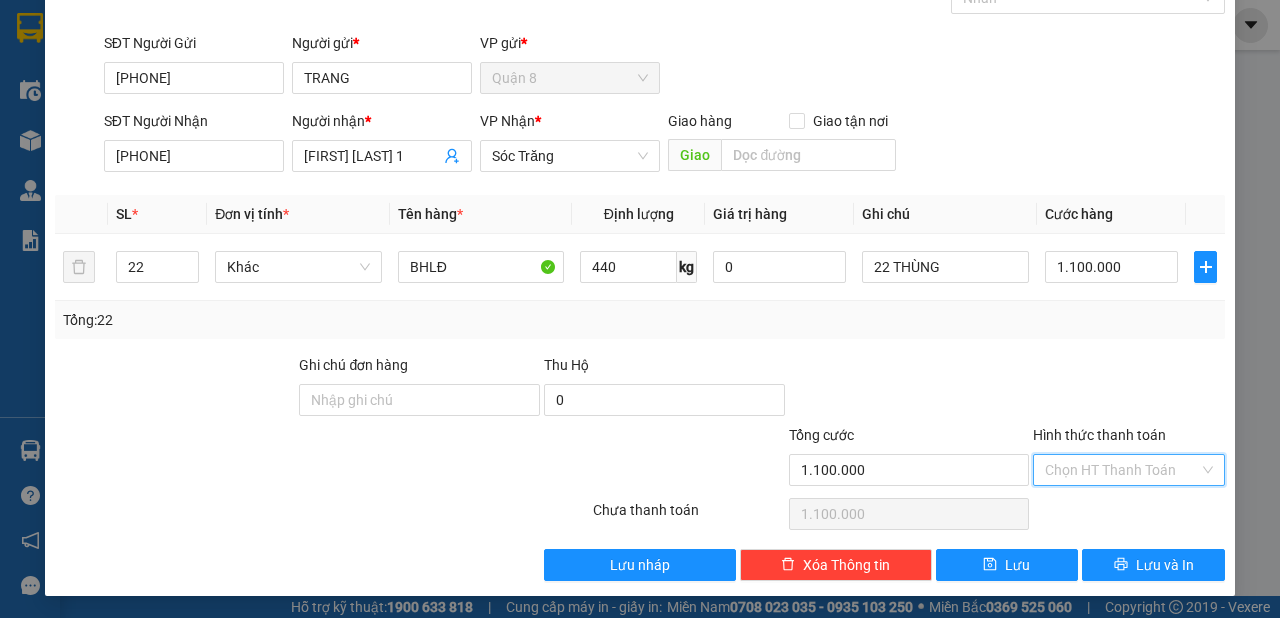 click on "Hình thức thanh toán" at bounding box center (1122, 470) 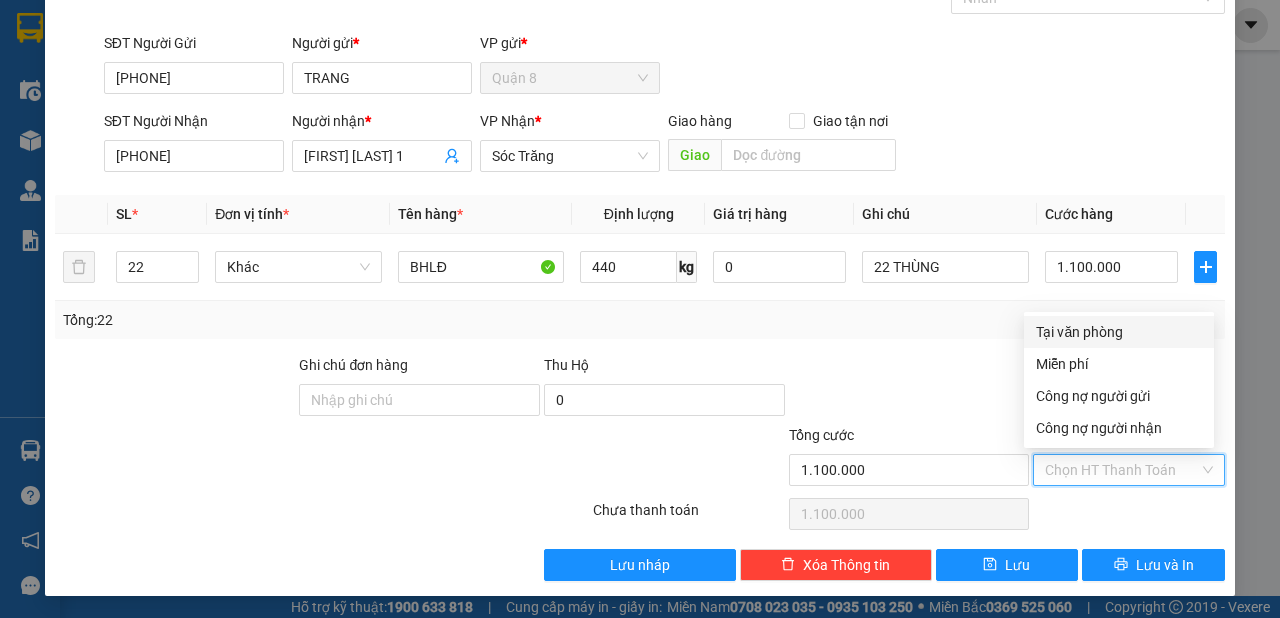 click on "Tại văn phòng" at bounding box center (1119, 332) 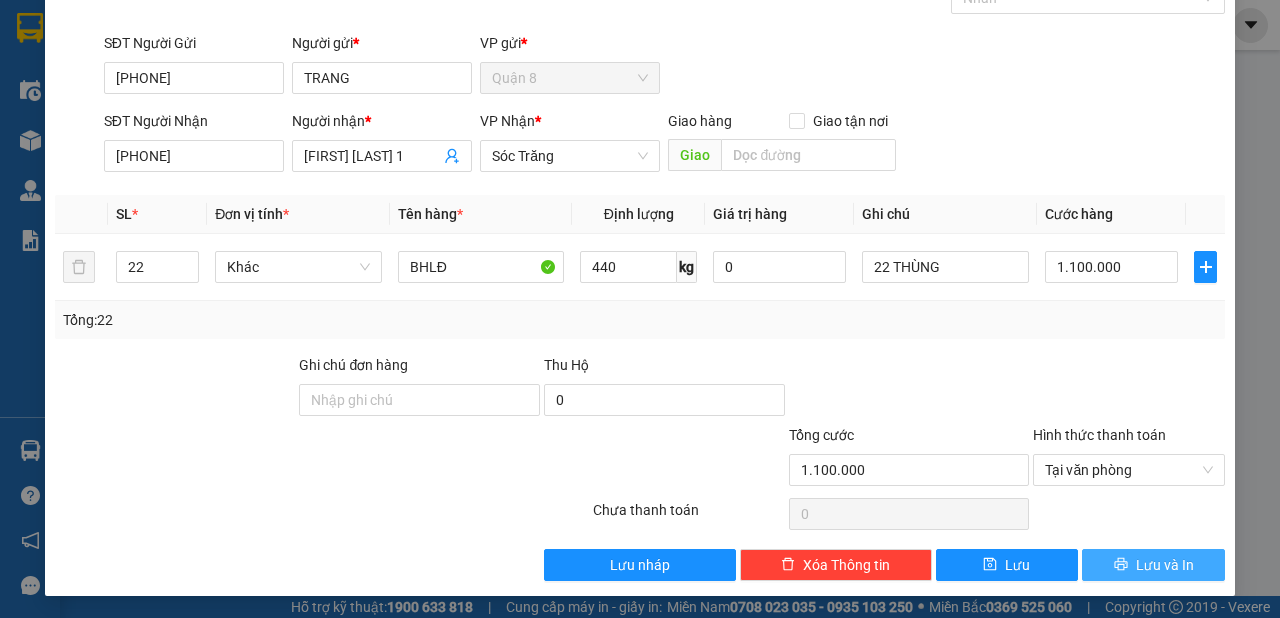 click on "Lưu và In" at bounding box center (1165, 565) 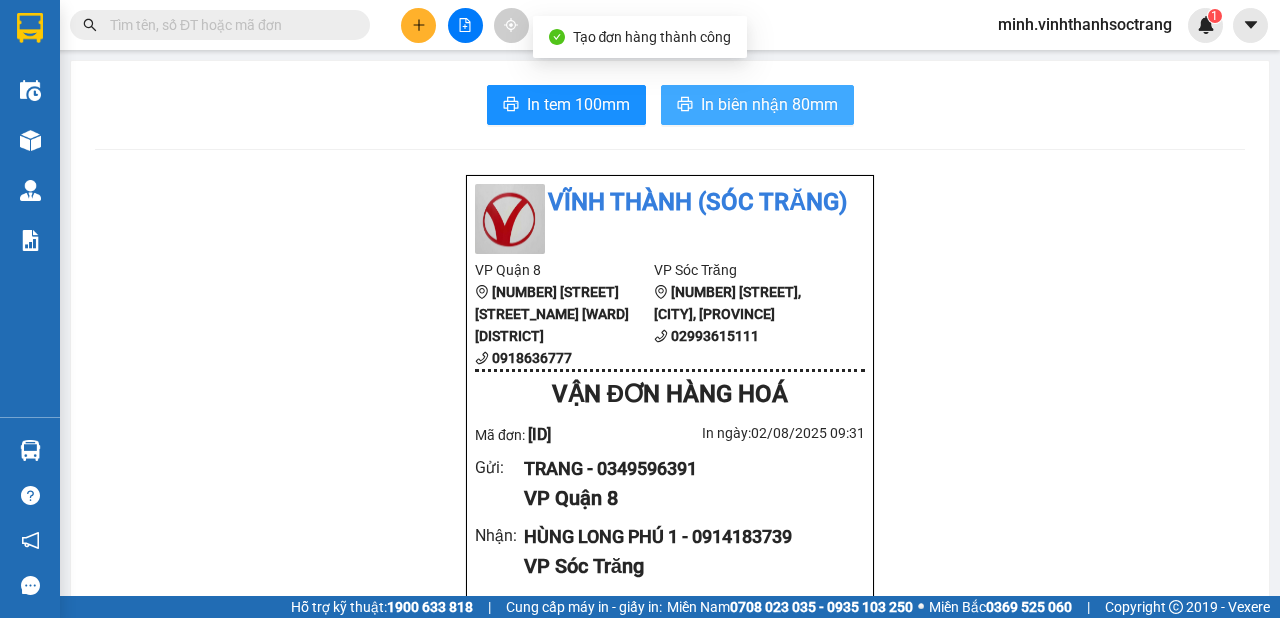 click on "In biên nhận 80mm" at bounding box center (769, 104) 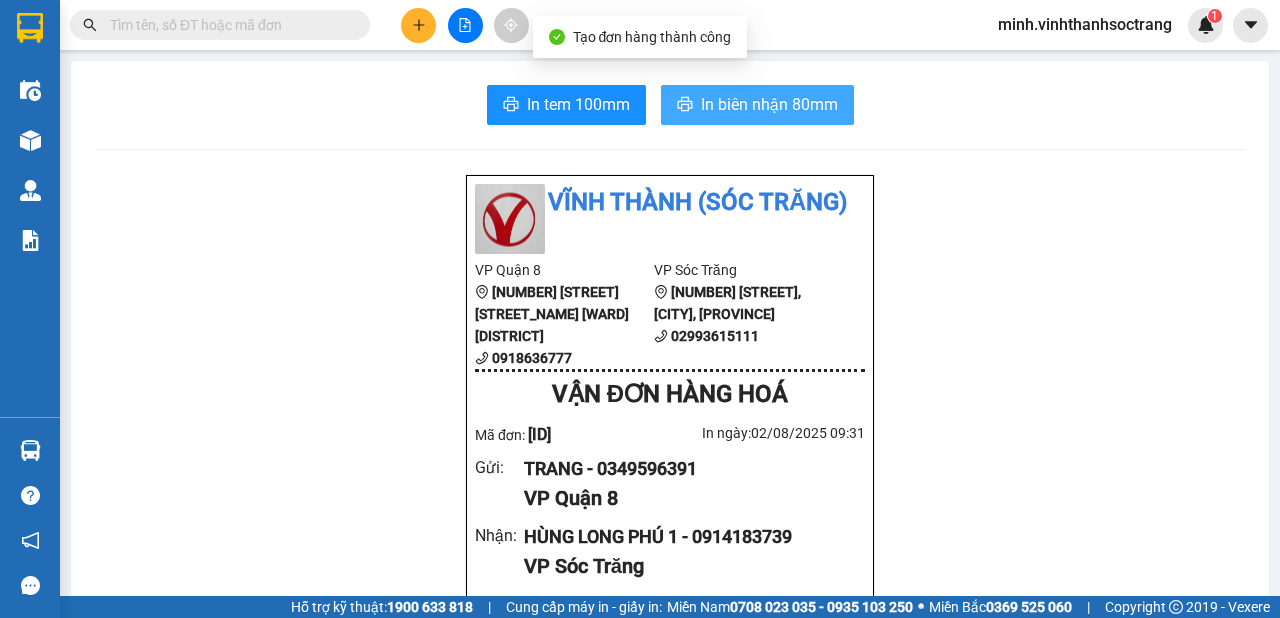 scroll, scrollTop: 0, scrollLeft: 0, axis: both 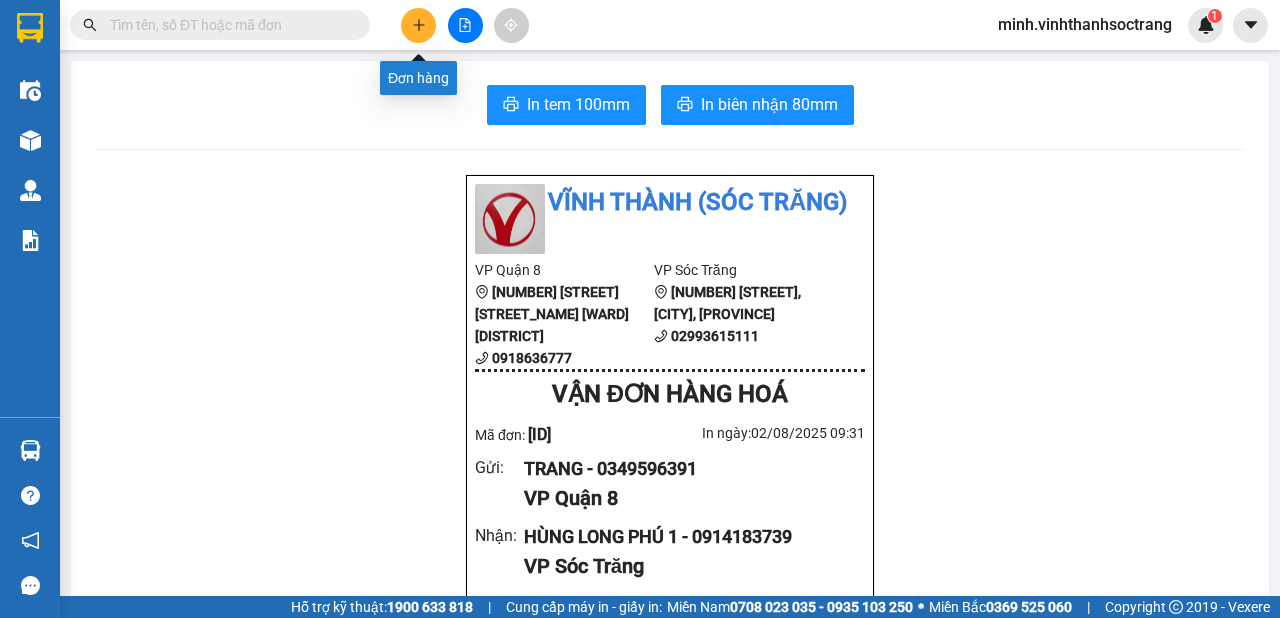 click at bounding box center (418, 25) 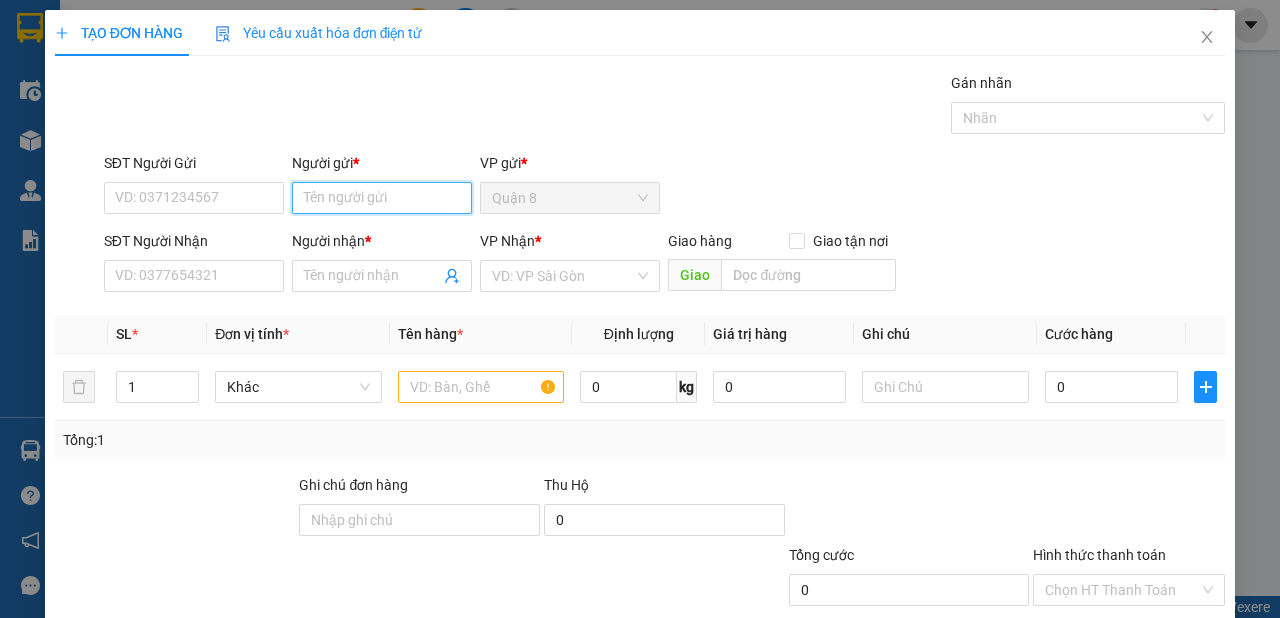 click on "Người gửi  *" at bounding box center (382, 198) 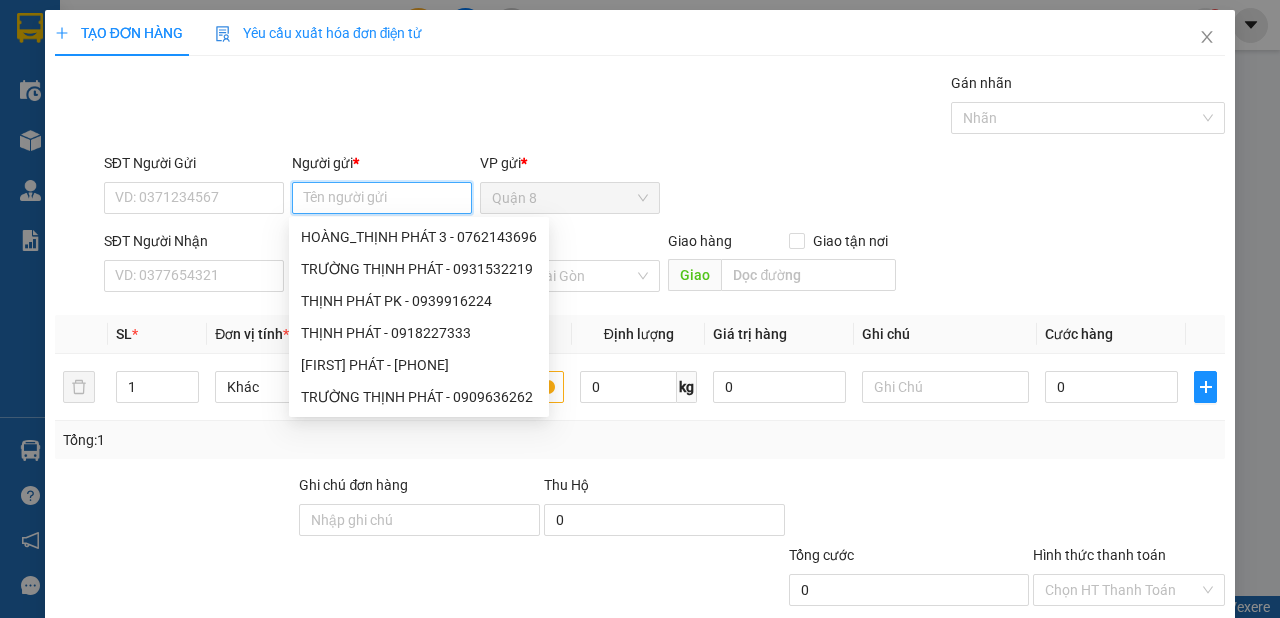 type on "D" 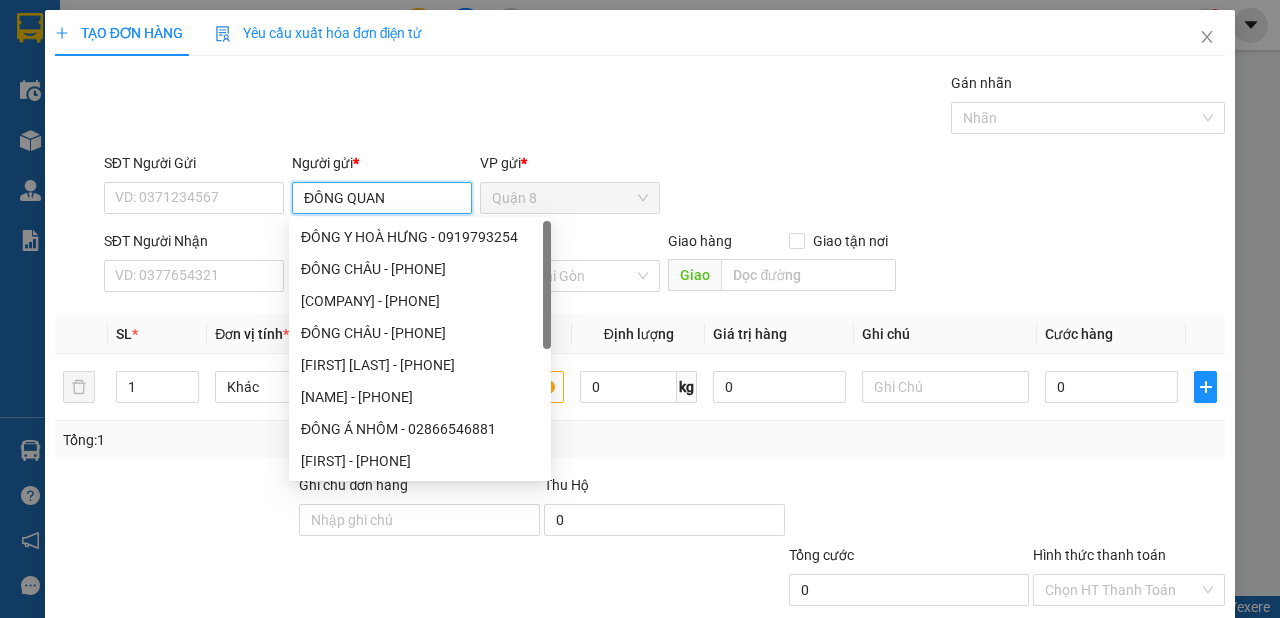 type on "ĐÔNG QUANG" 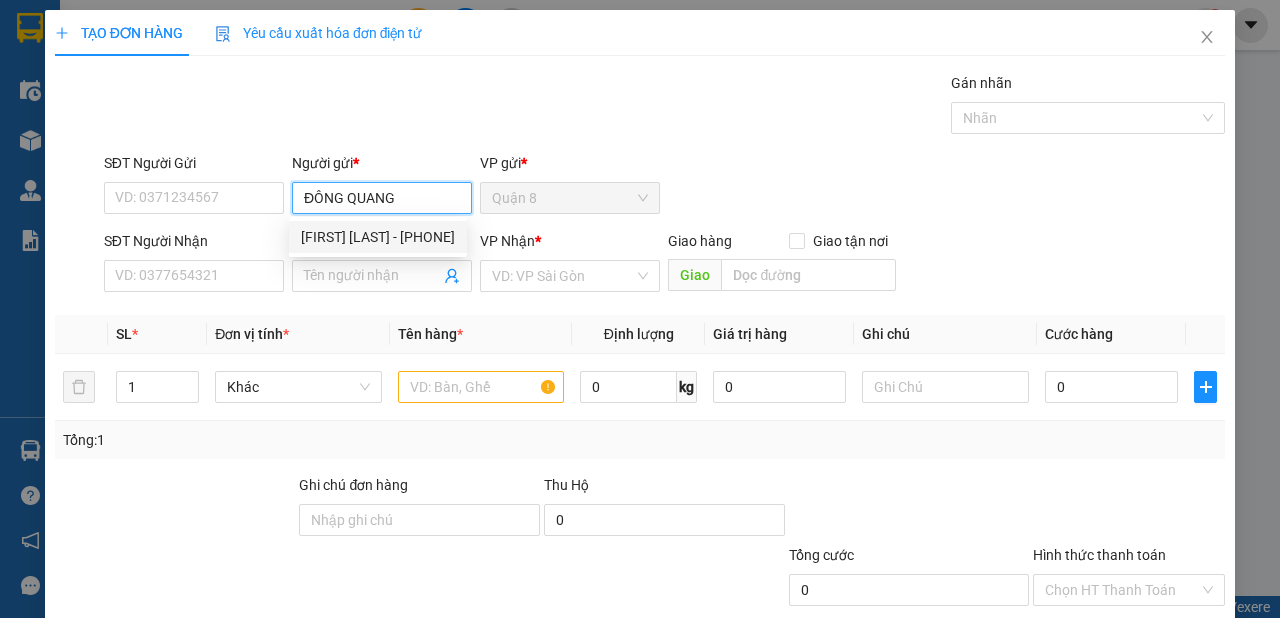 click on "[FIRST] [LAST] - [PHONE]" at bounding box center [378, 237] 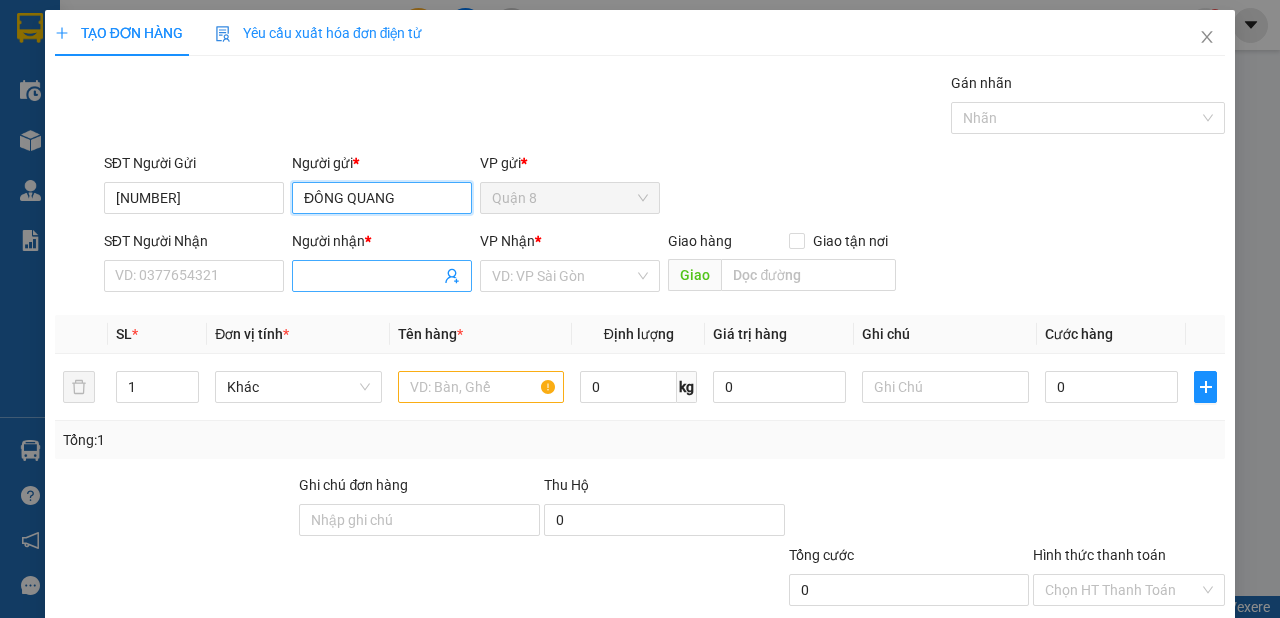 type on "ĐÔNG QUANG" 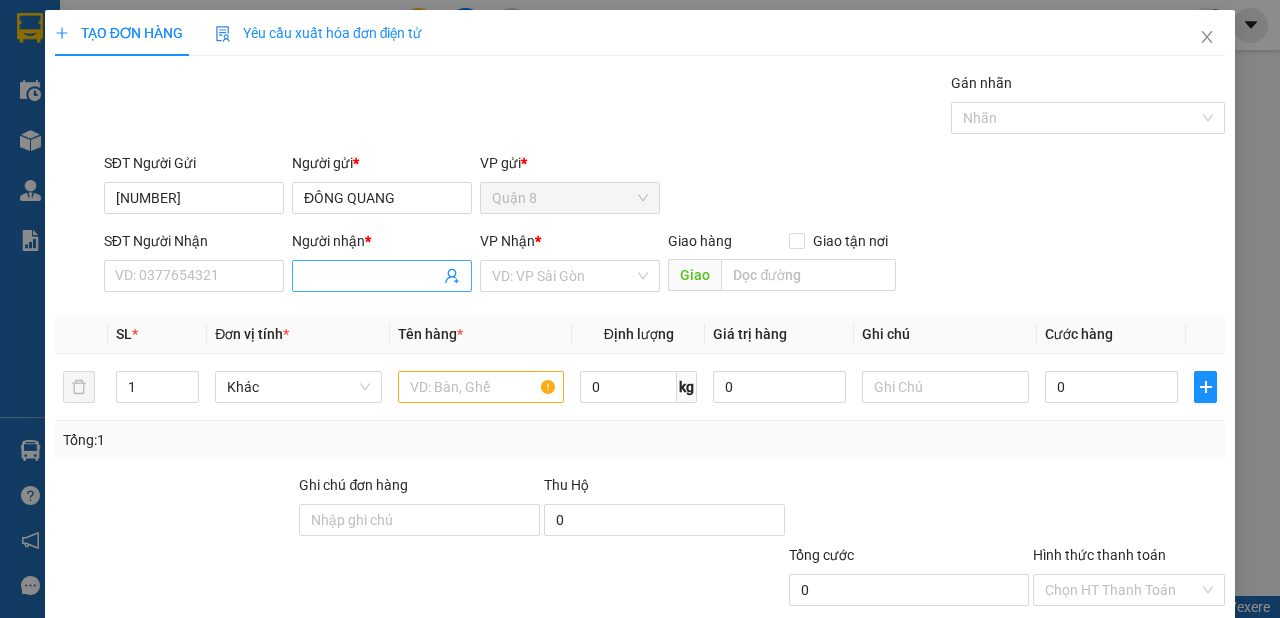 click 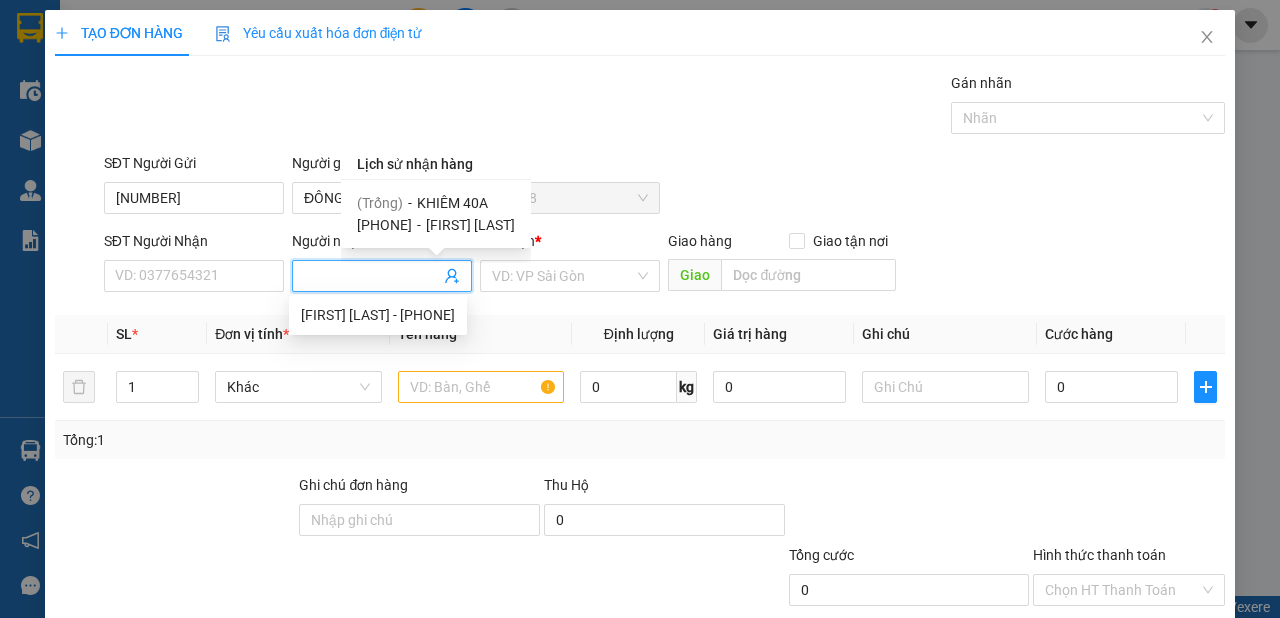 click on "KHIÊM 40A" at bounding box center [452, 203] 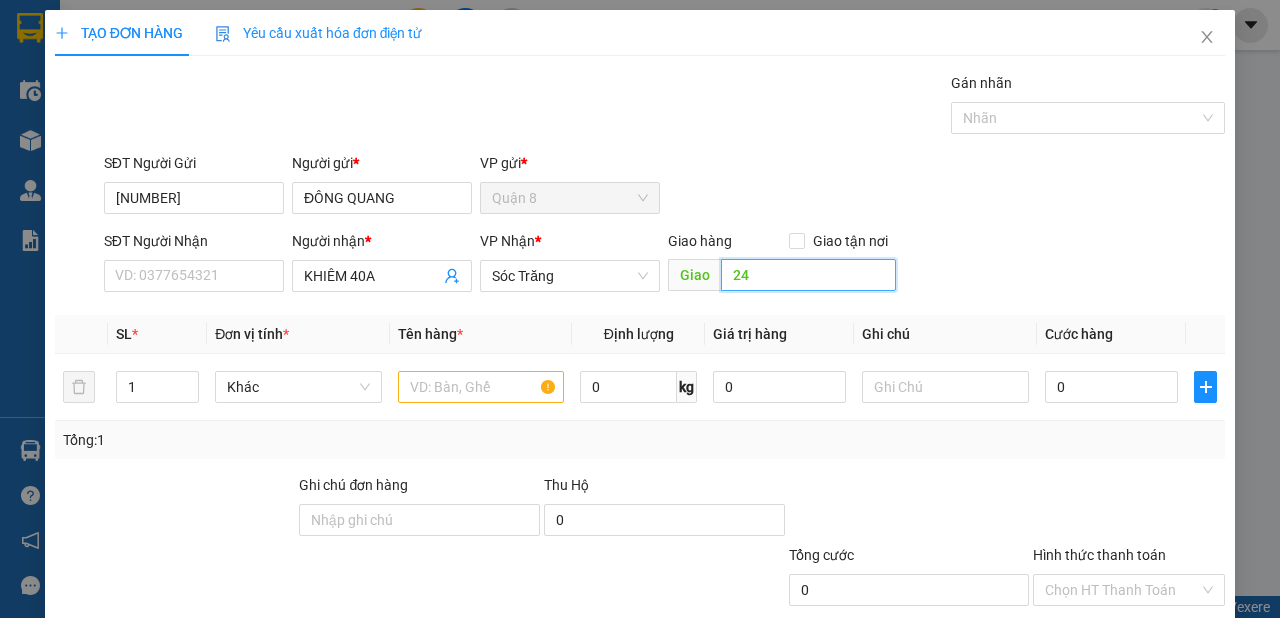click on "24" at bounding box center (808, 275) 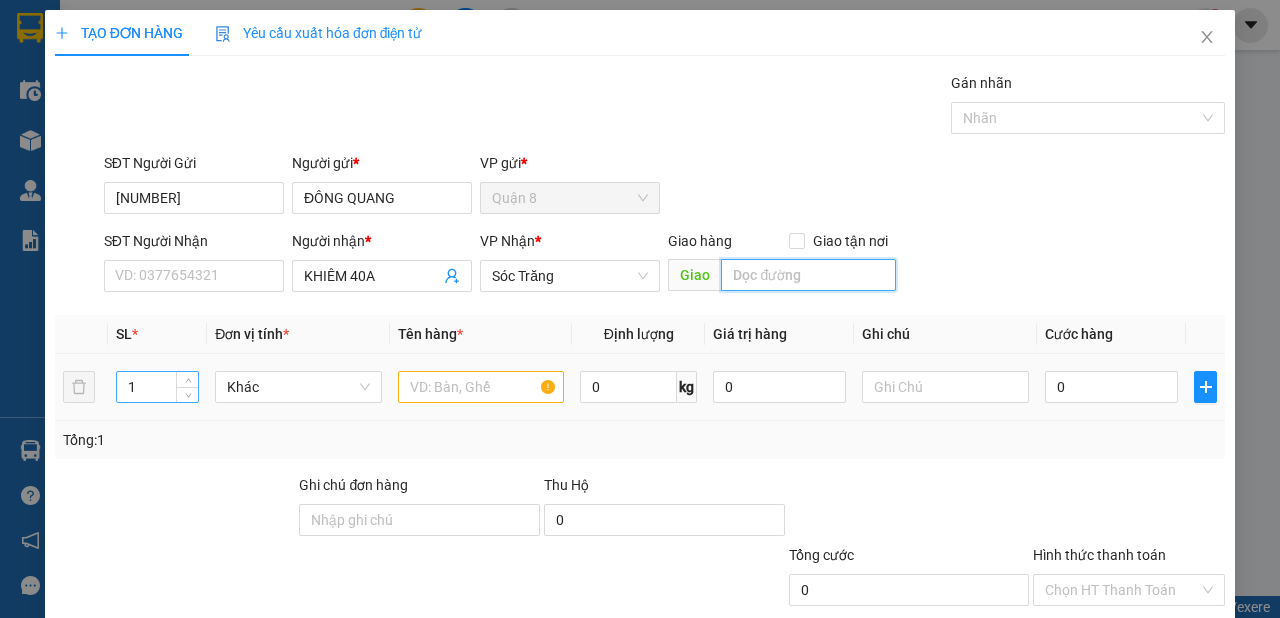 type 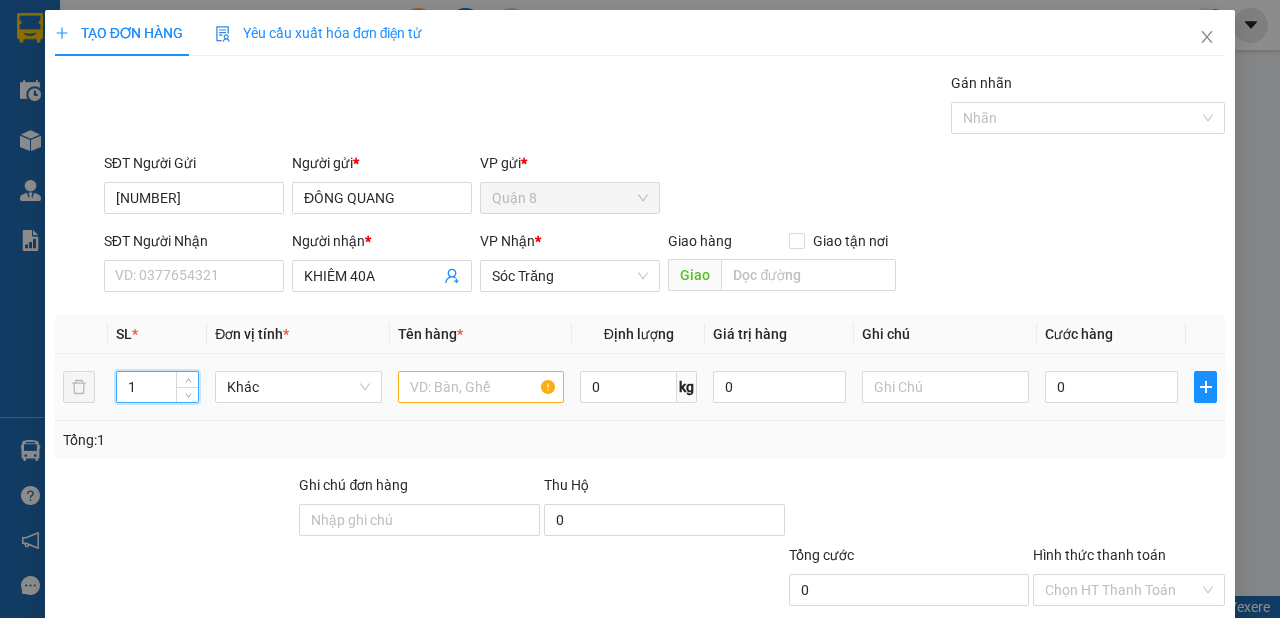 click on "1" at bounding box center (158, 387) 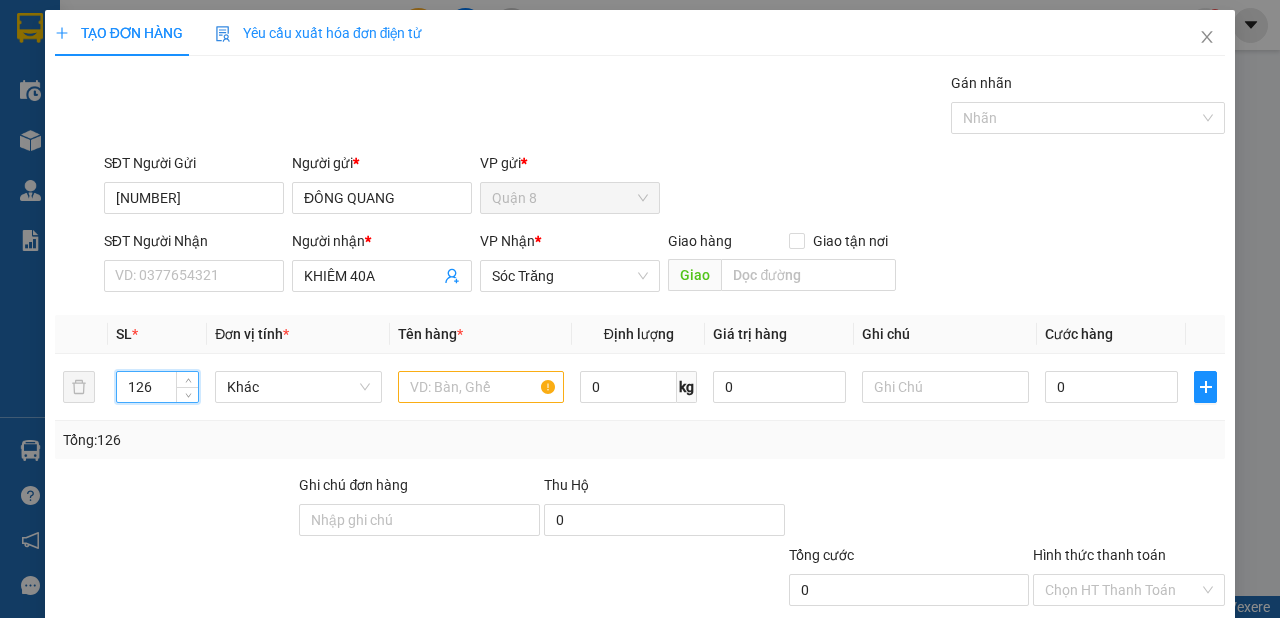 type on "126" 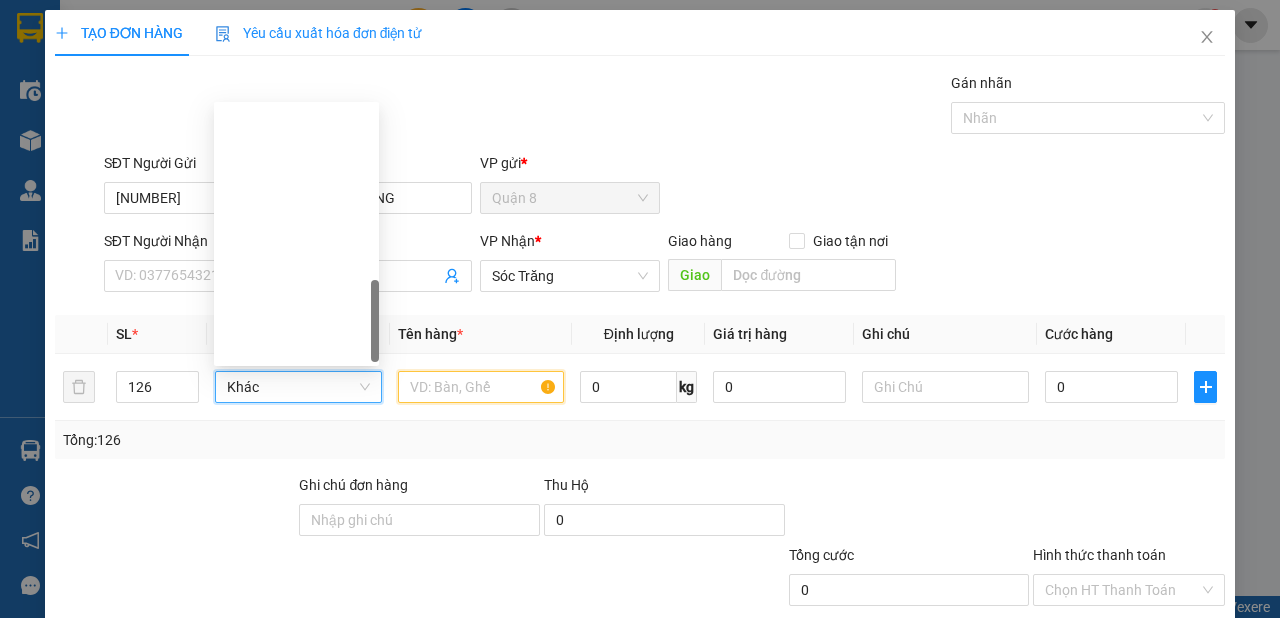 scroll, scrollTop: 672, scrollLeft: 0, axis: vertical 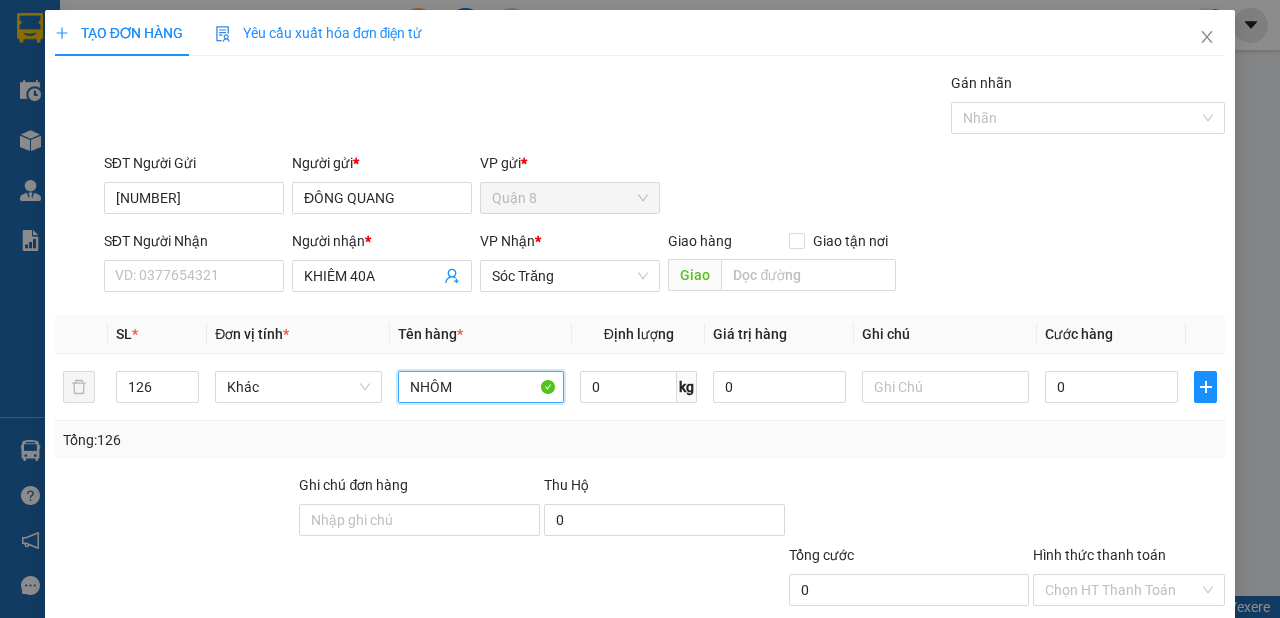 type on "NHÔM" 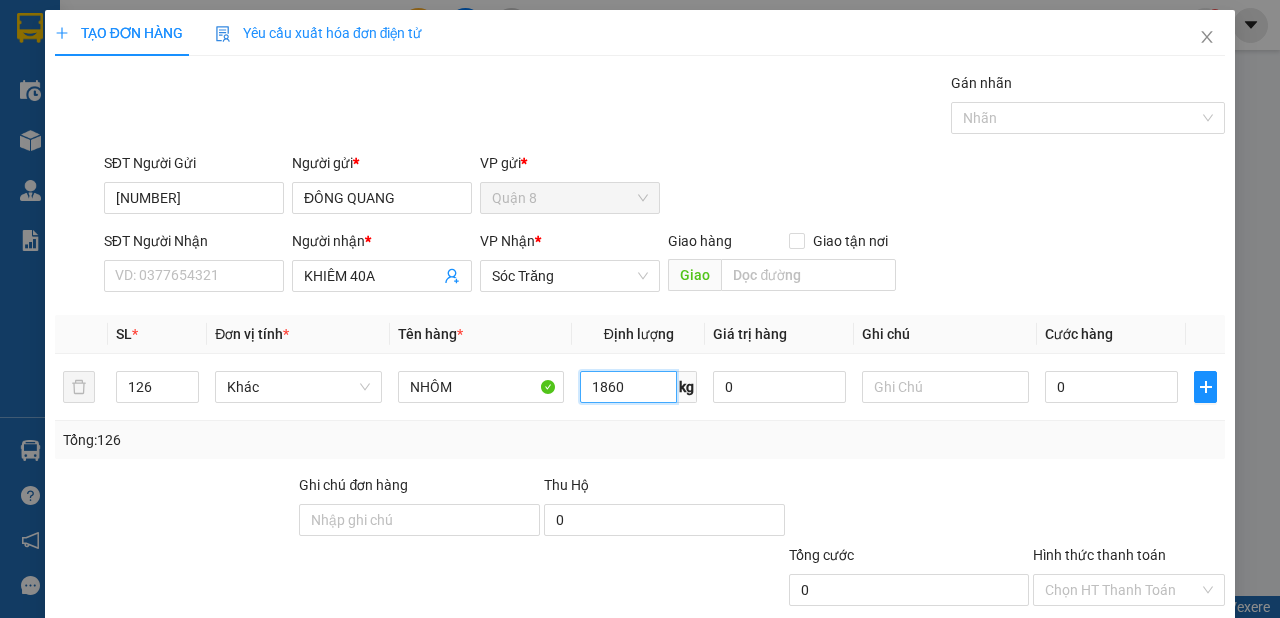 type on "1860" 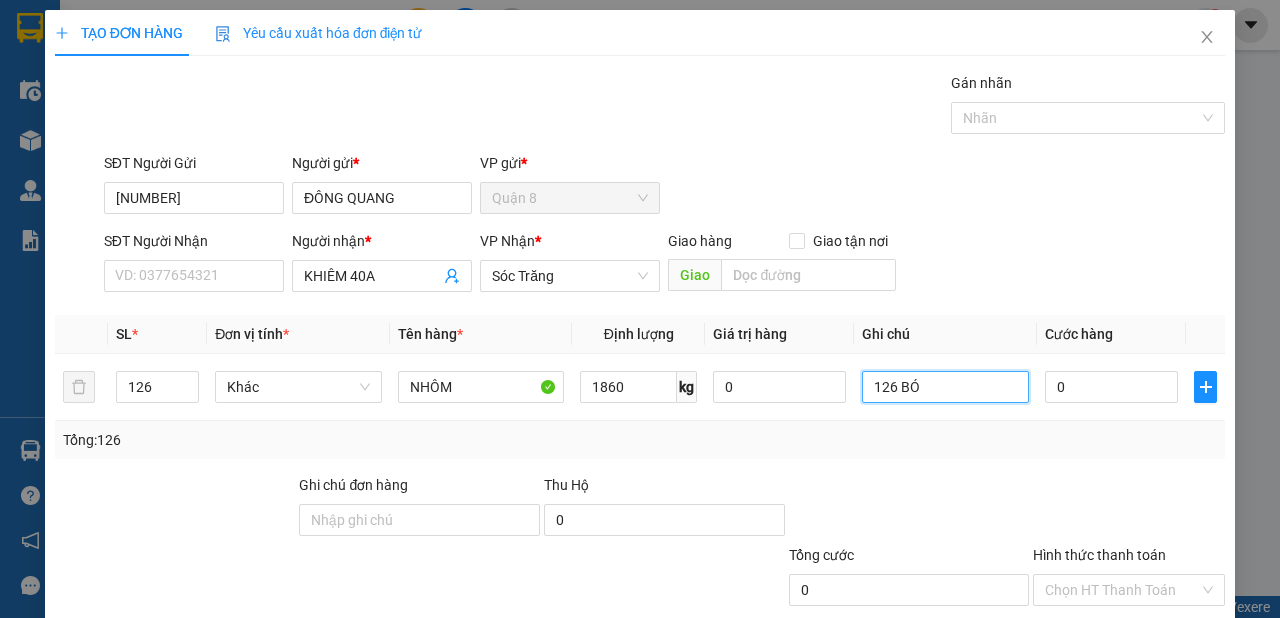scroll, scrollTop: 120, scrollLeft: 0, axis: vertical 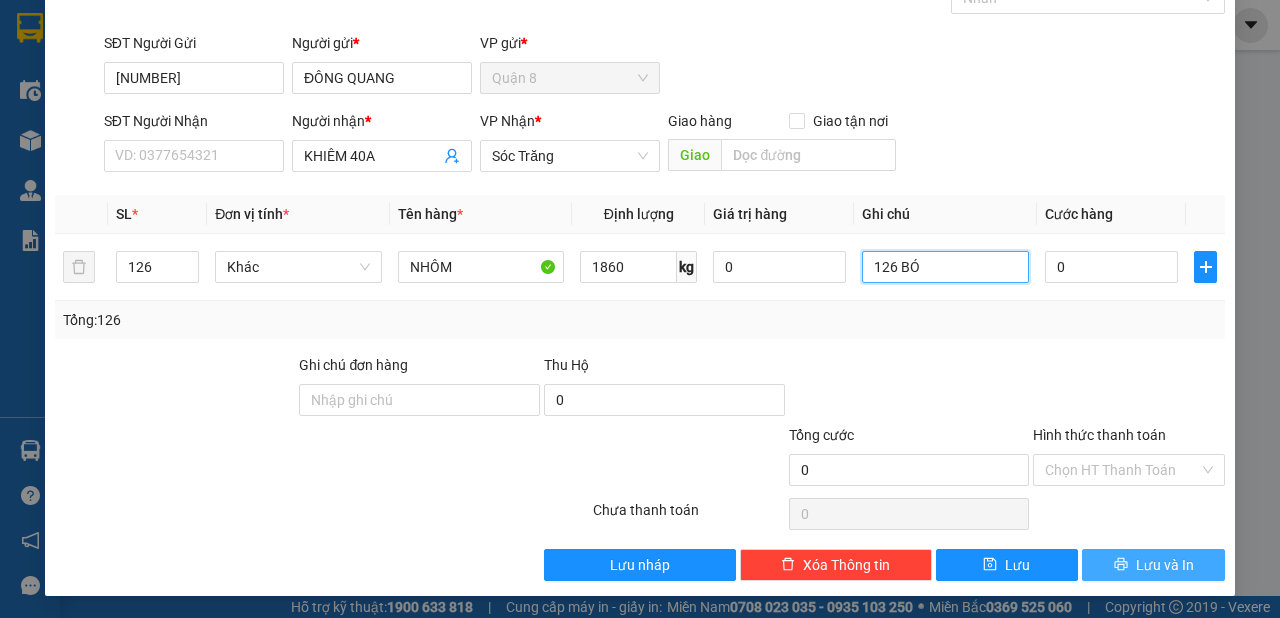 type on "126 BÓ" 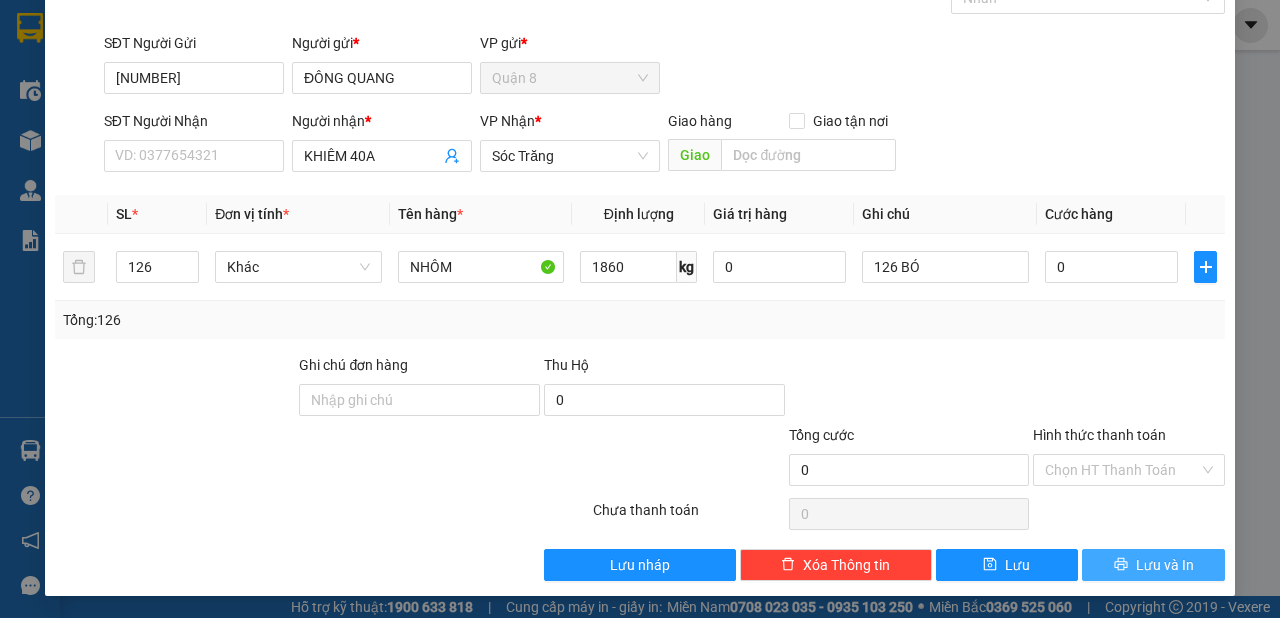 click on "Lưu và In" at bounding box center (1165, 565) 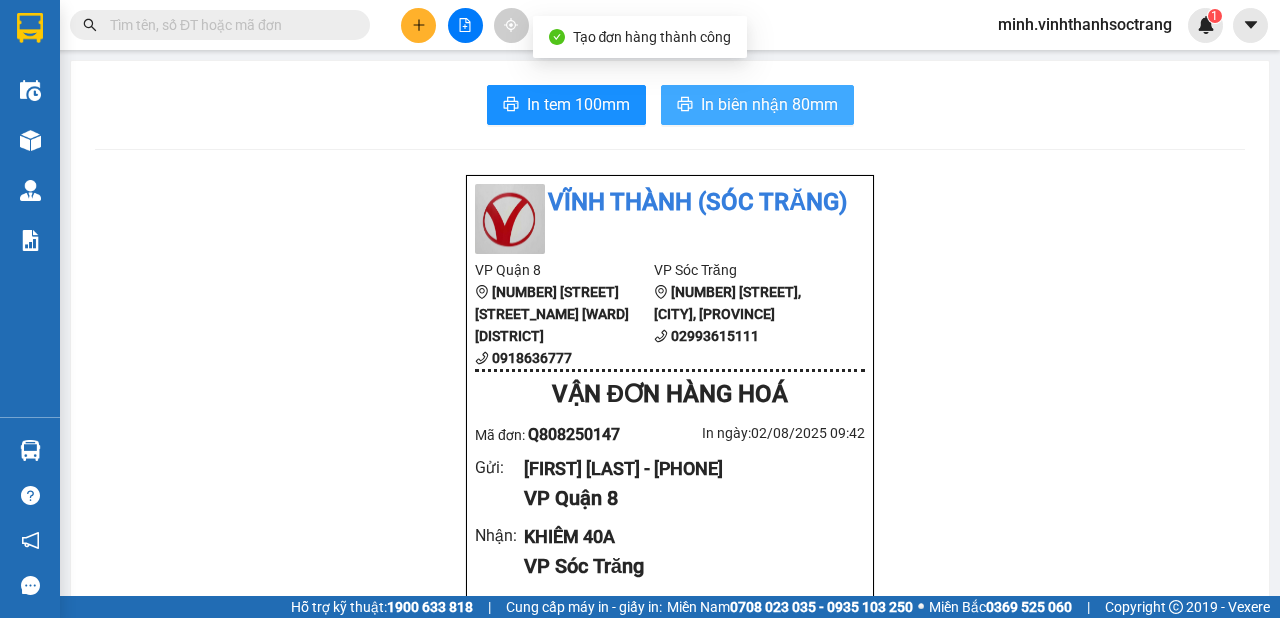 click on "In biên nhận 80mm" at bounding box center [769, 104] 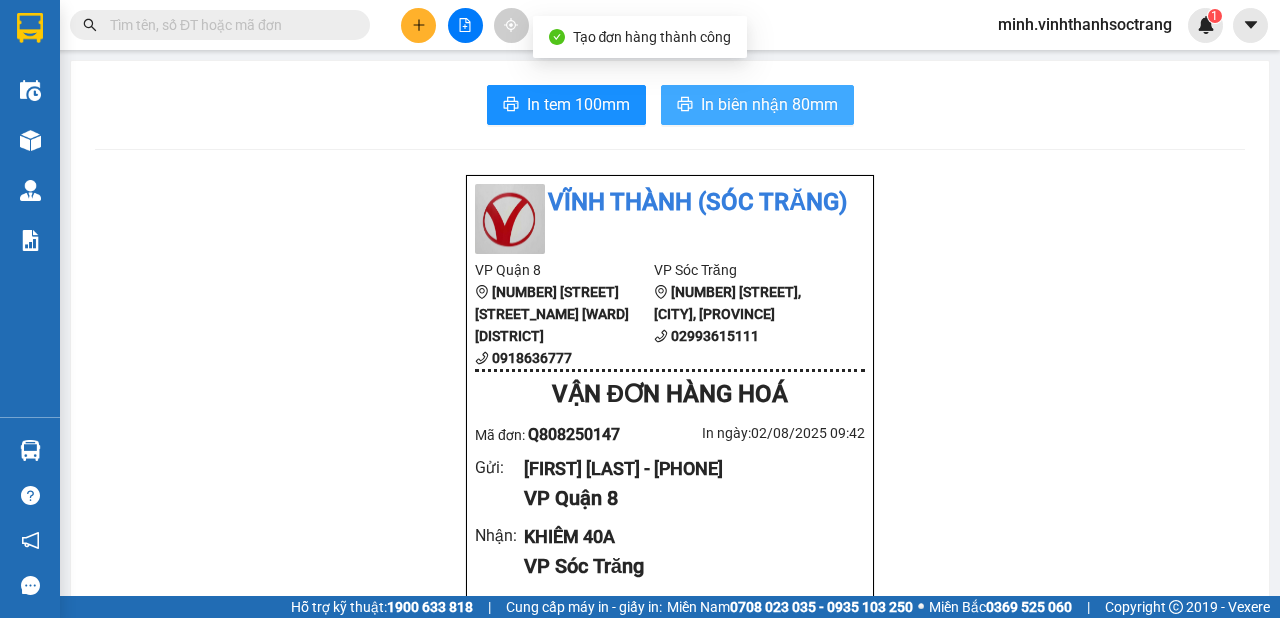 scroll, scrollTop: 0, scrollLeft: 0, axis: both 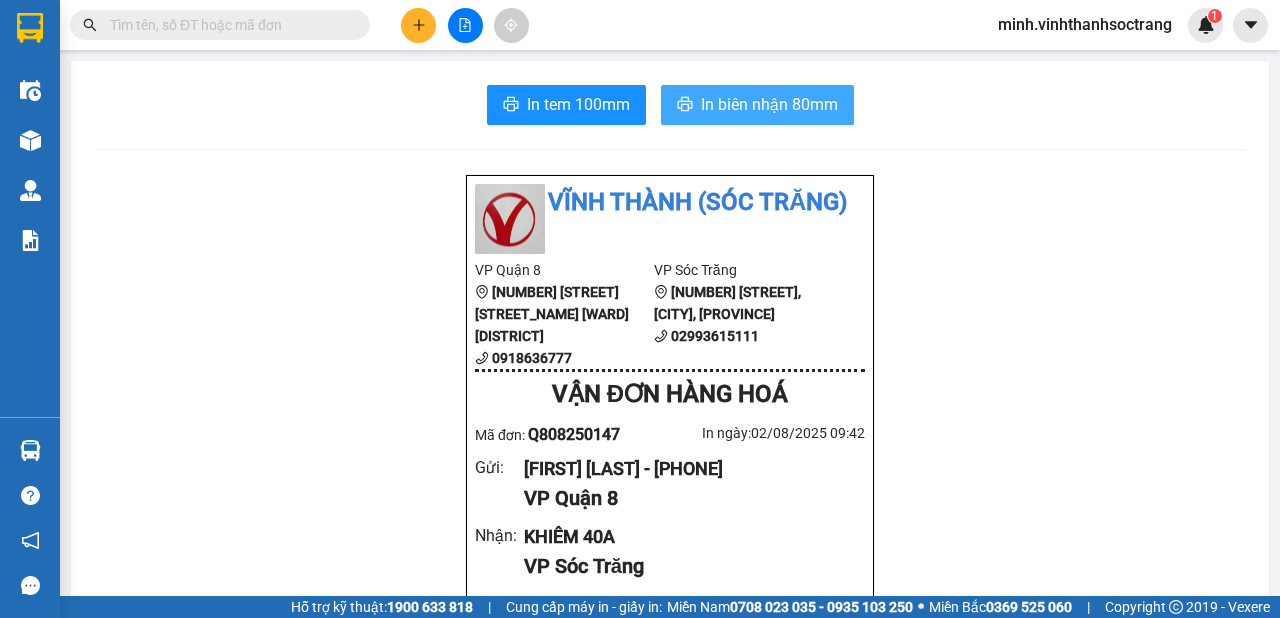 click on "In biên nhận 80mm" at bounding box center [769, 104] 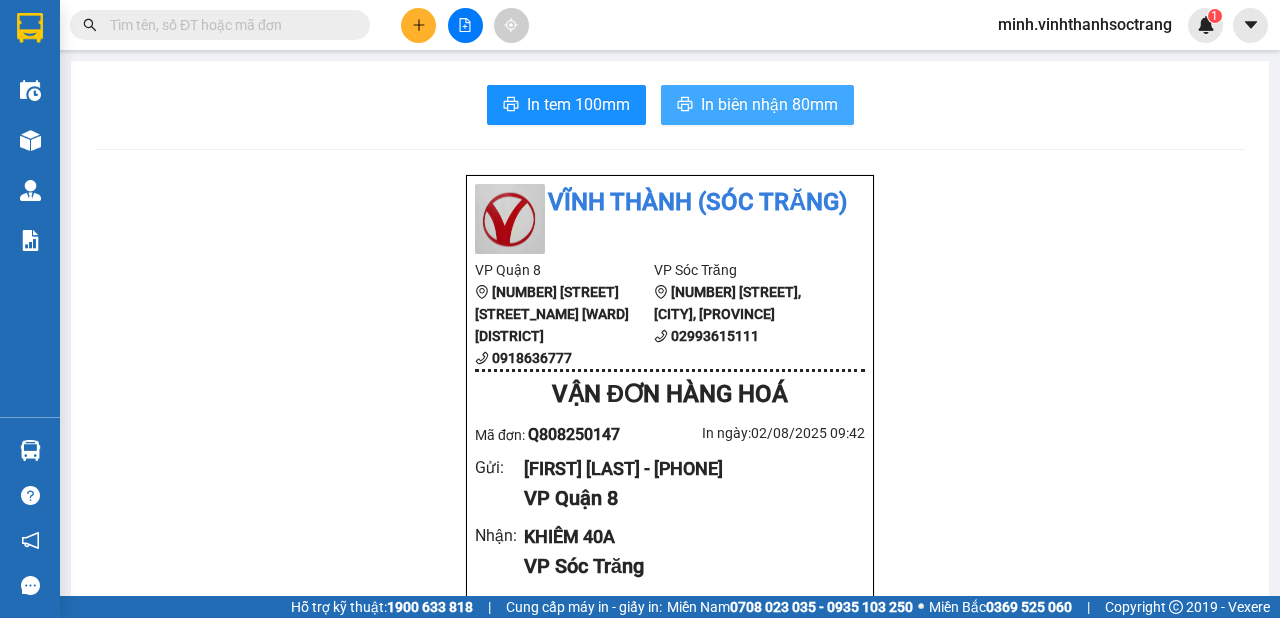 scroll, scrollTop: 0, scrollLeft: 0, axis: both 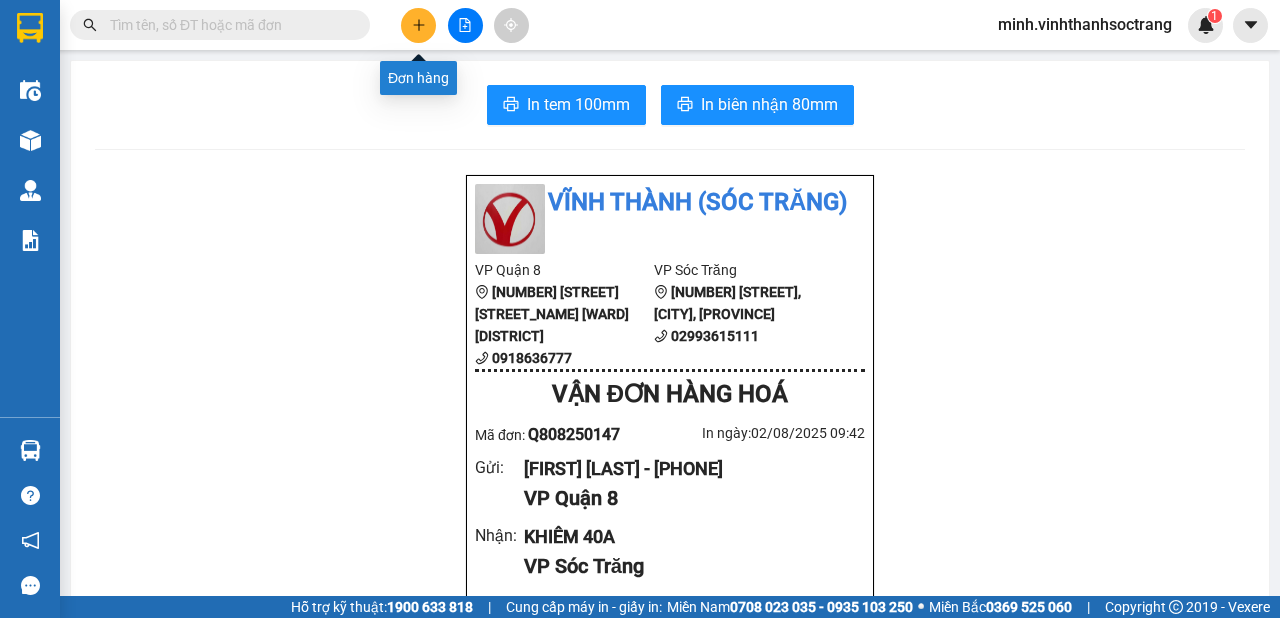 click at bounding box center (418, 25) 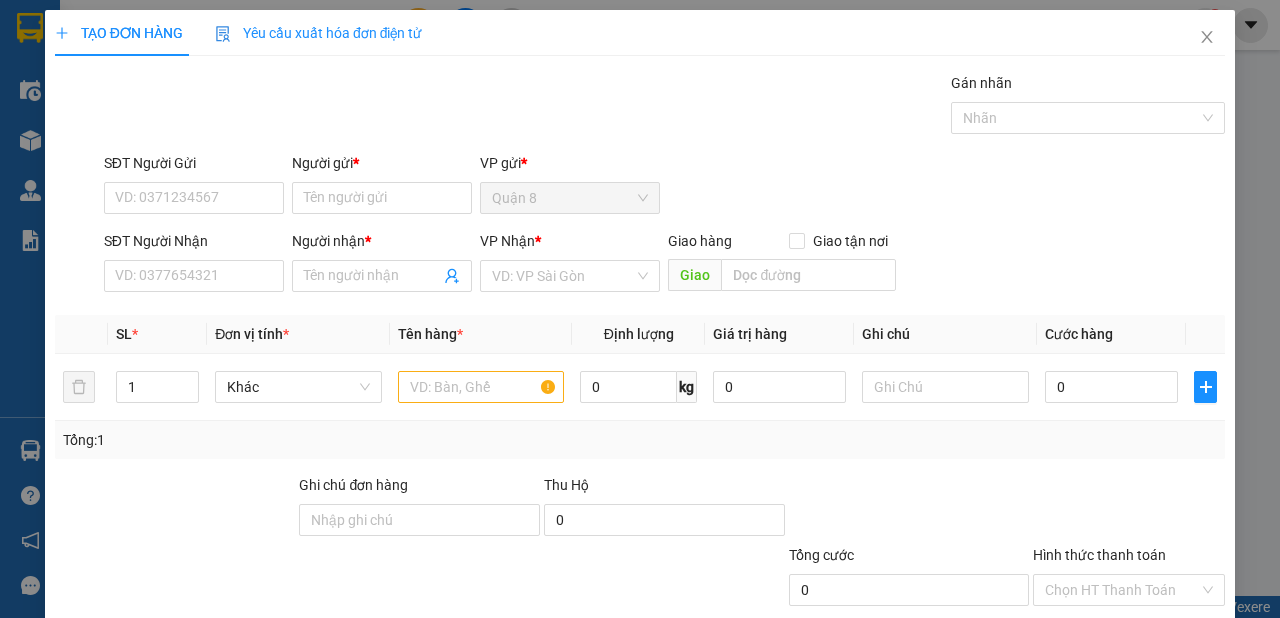 click on "Người gửi  *" at bounding box center [382, 167] 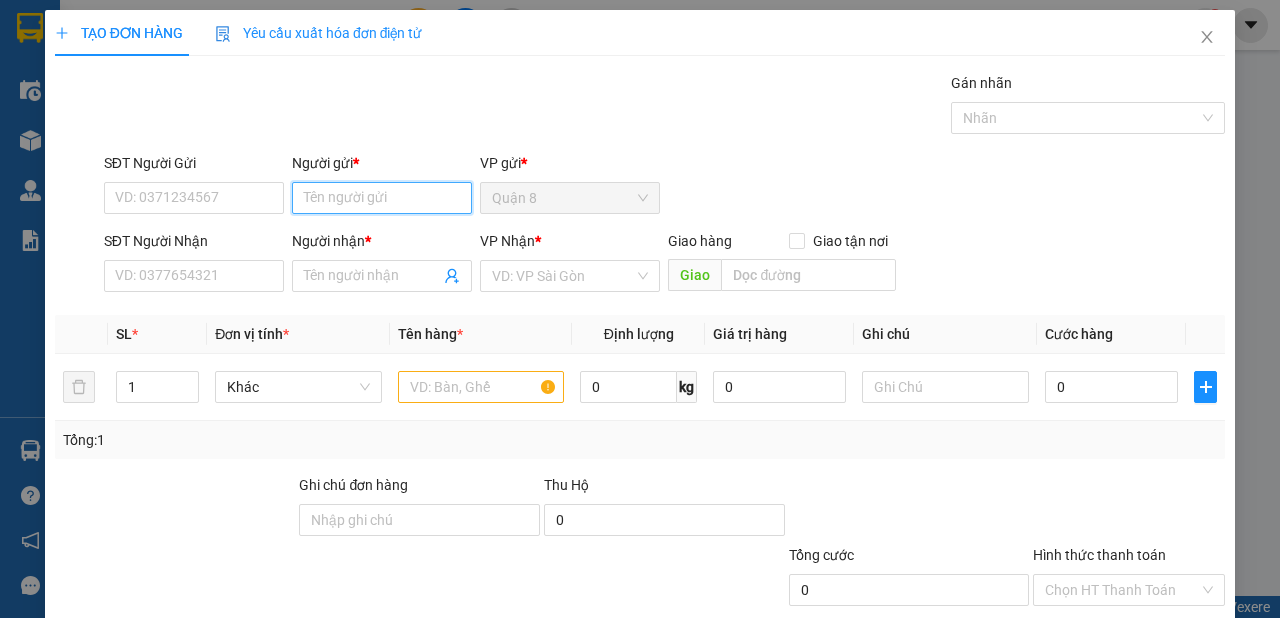 click on "Người gửi  *" at bounding box center (382, 198) 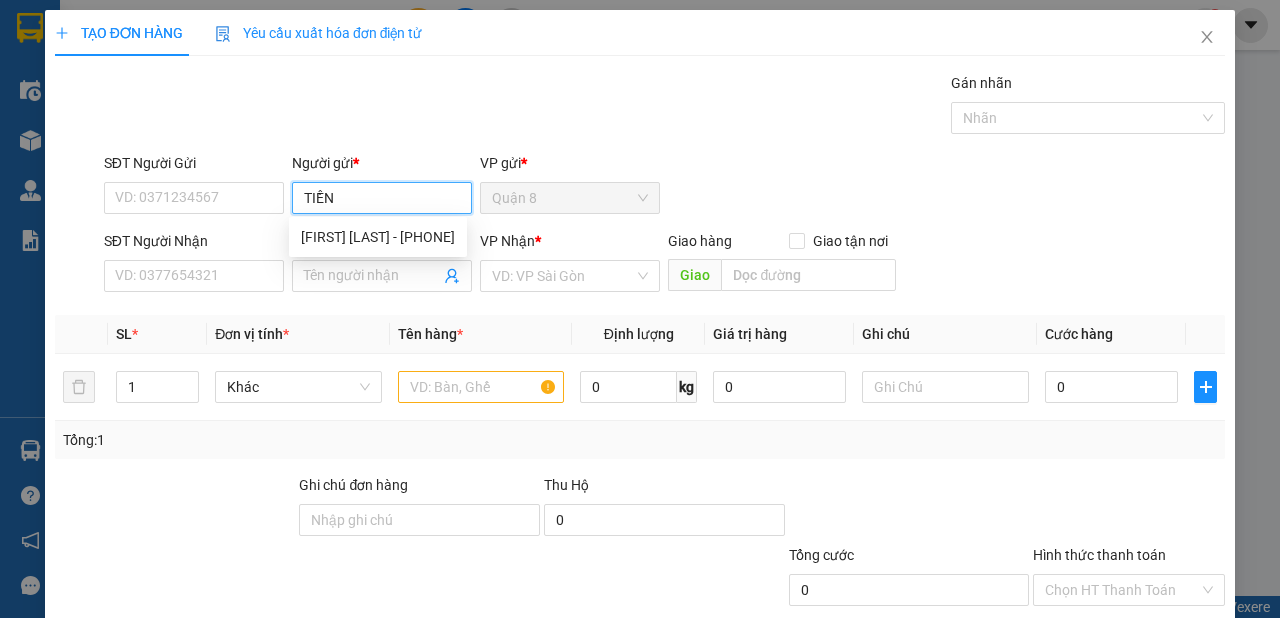type on "TIỀN" 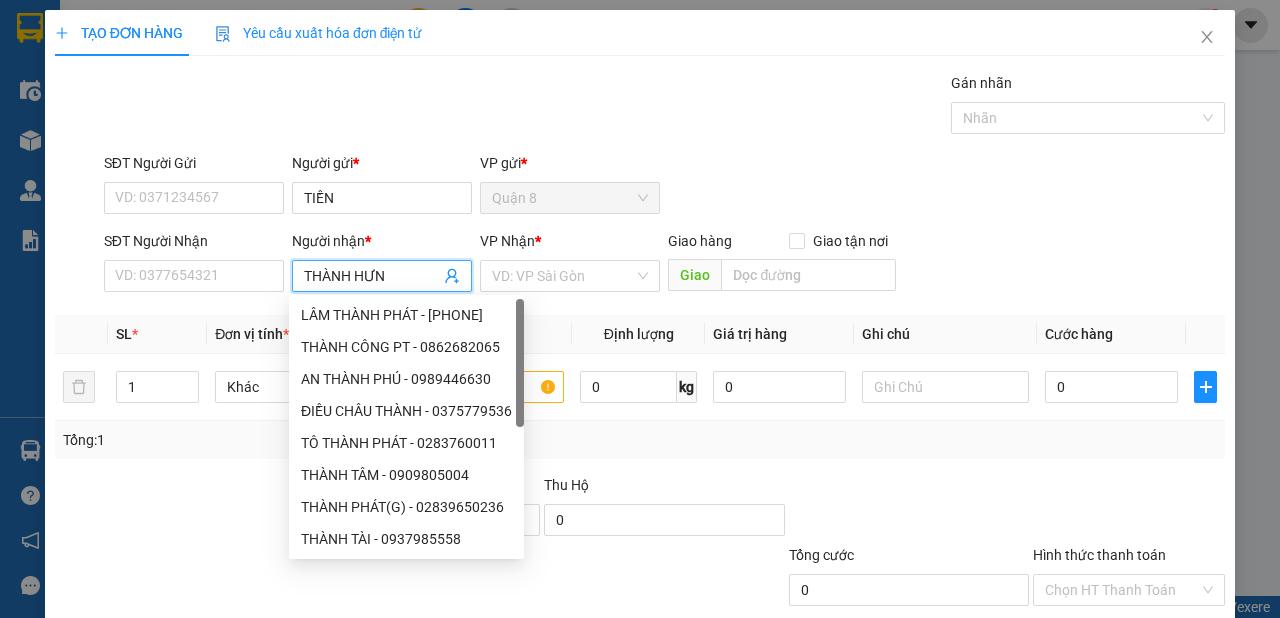type on "THÀNH HƯNG" 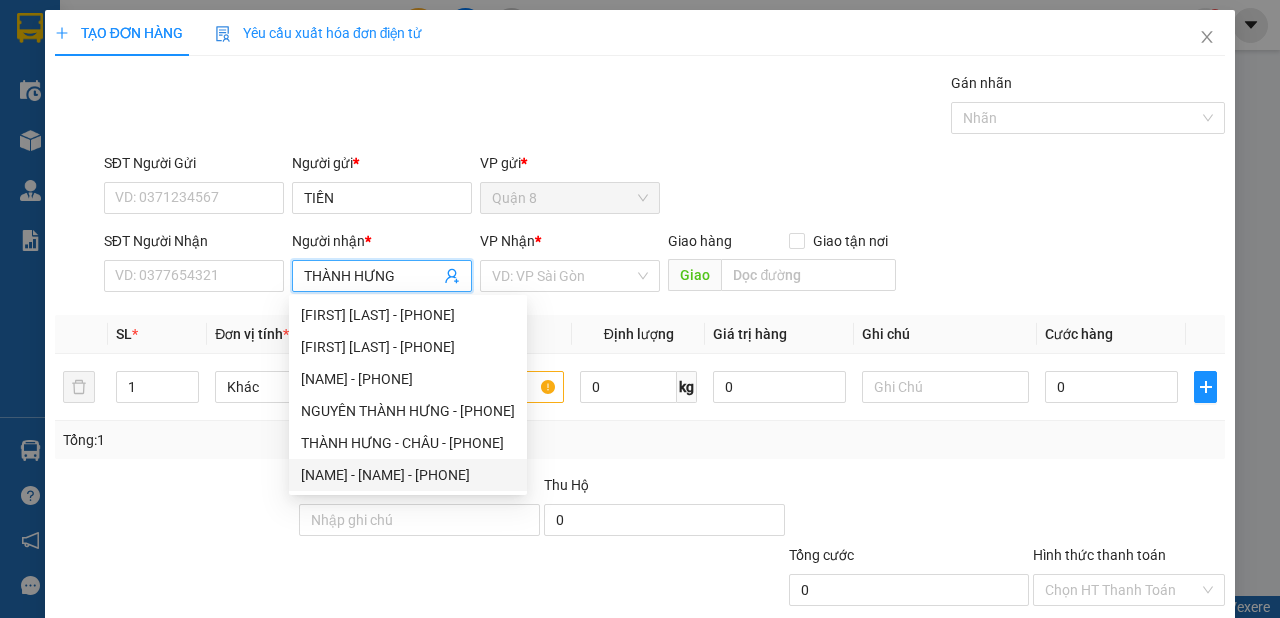 click on "[NAME] - [NAME] - [PHONE]" at bounding box center (408, 475) 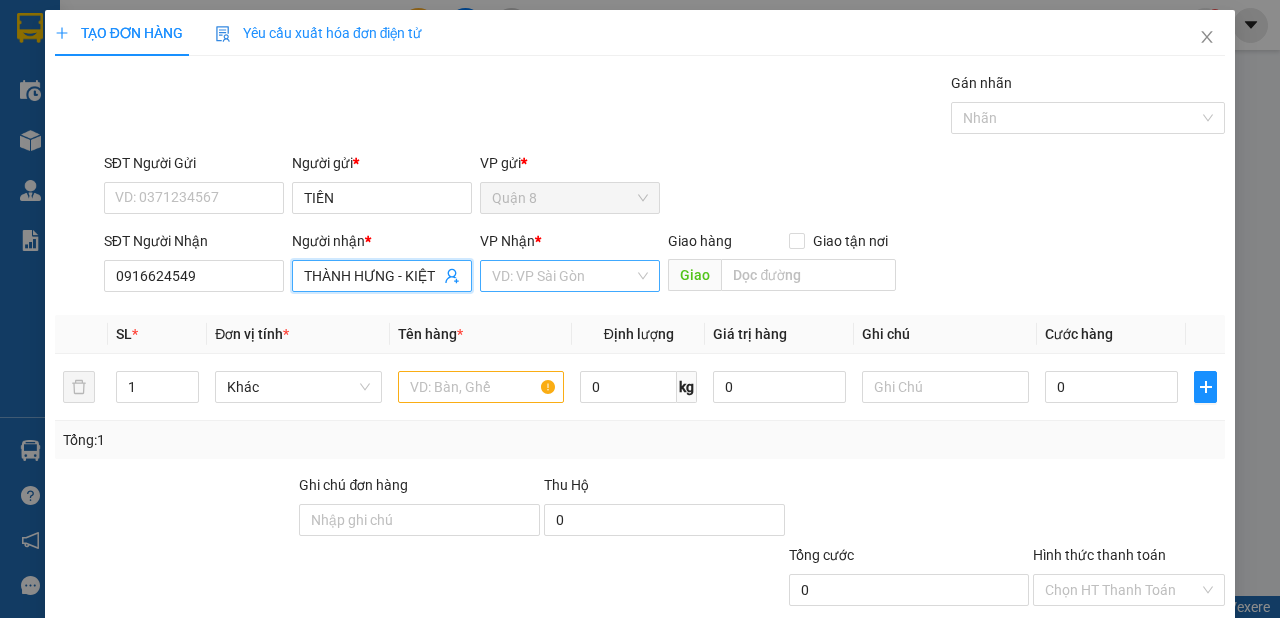 type on "THÀNH HƯNG - KIỆT" 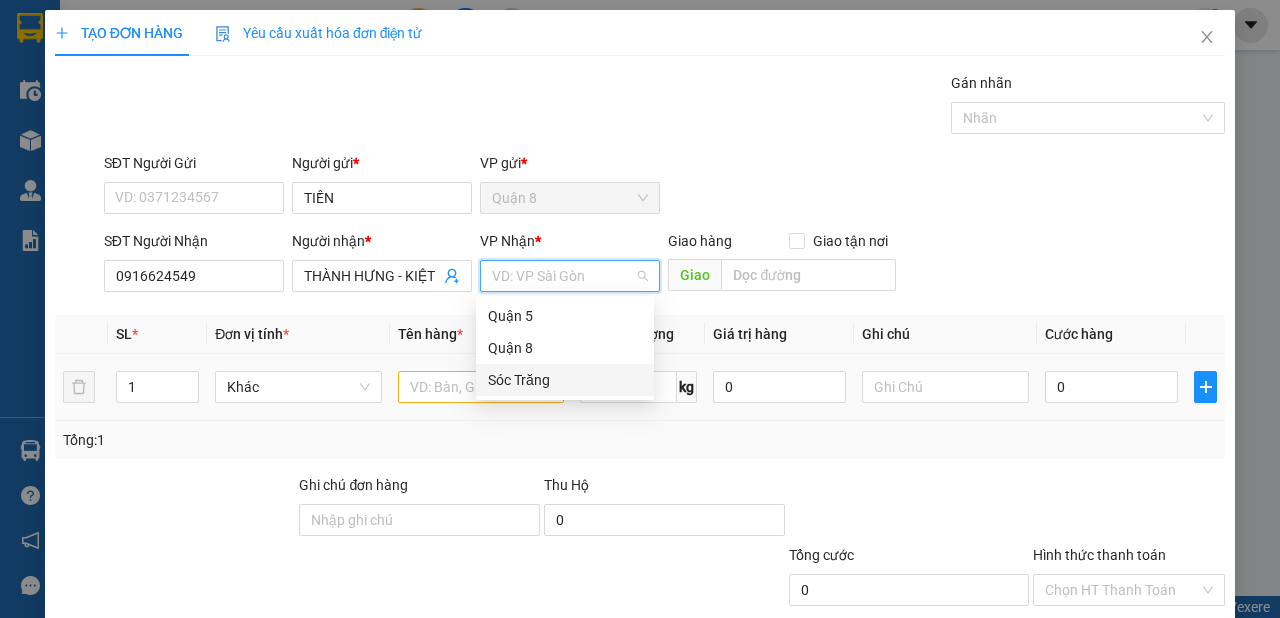 drag, startPoint x: 508, startPoint y: 377, endPoint x: 243, endPoint y: 368, distance: 265.15277 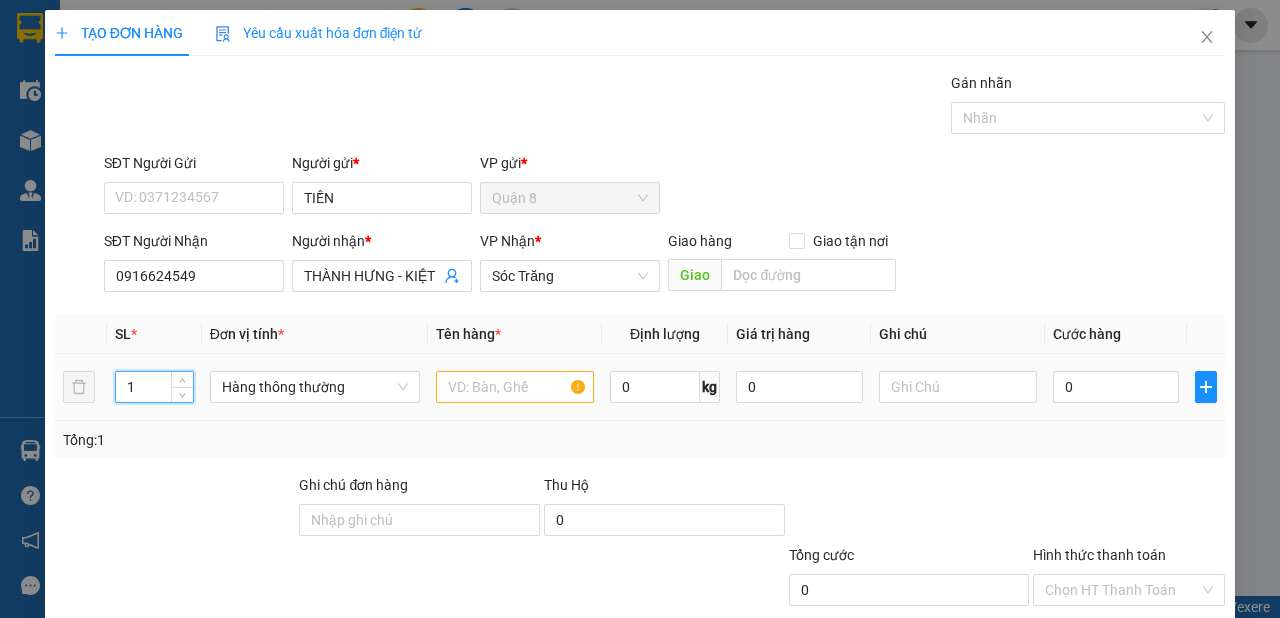 drag, startPoint x: 148, startPoint y: 379, endPoint x: 168, endPoint y: 315, distance: 67.052216 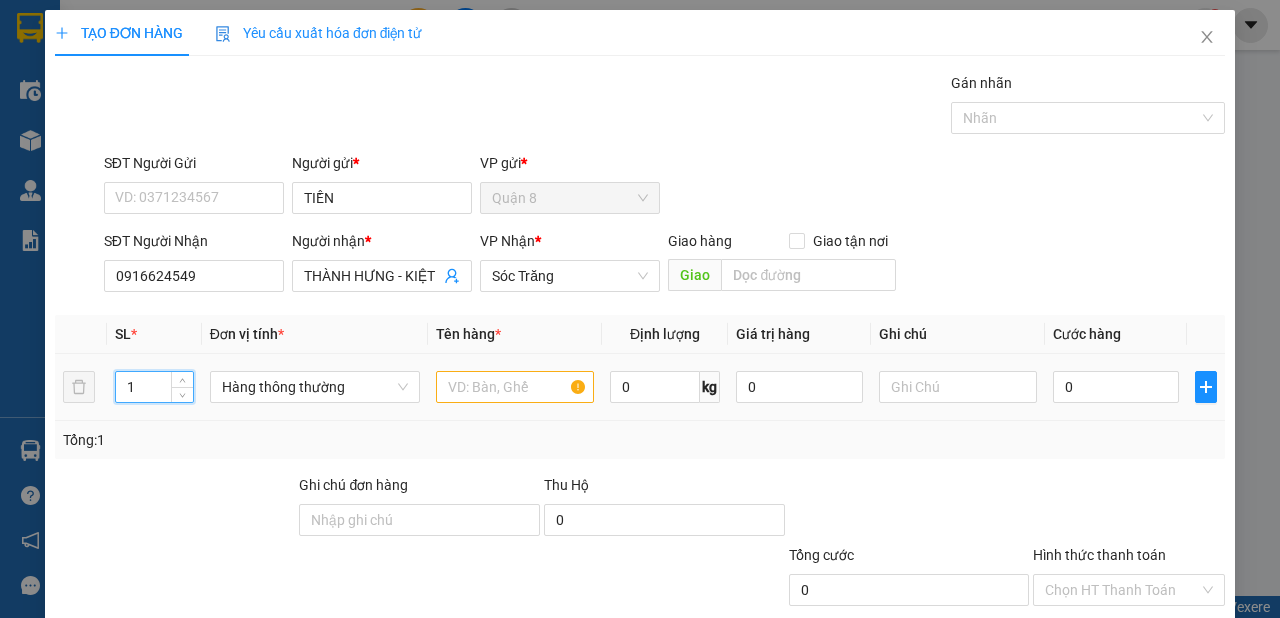 click on "1" at bounding box center [154, 387] 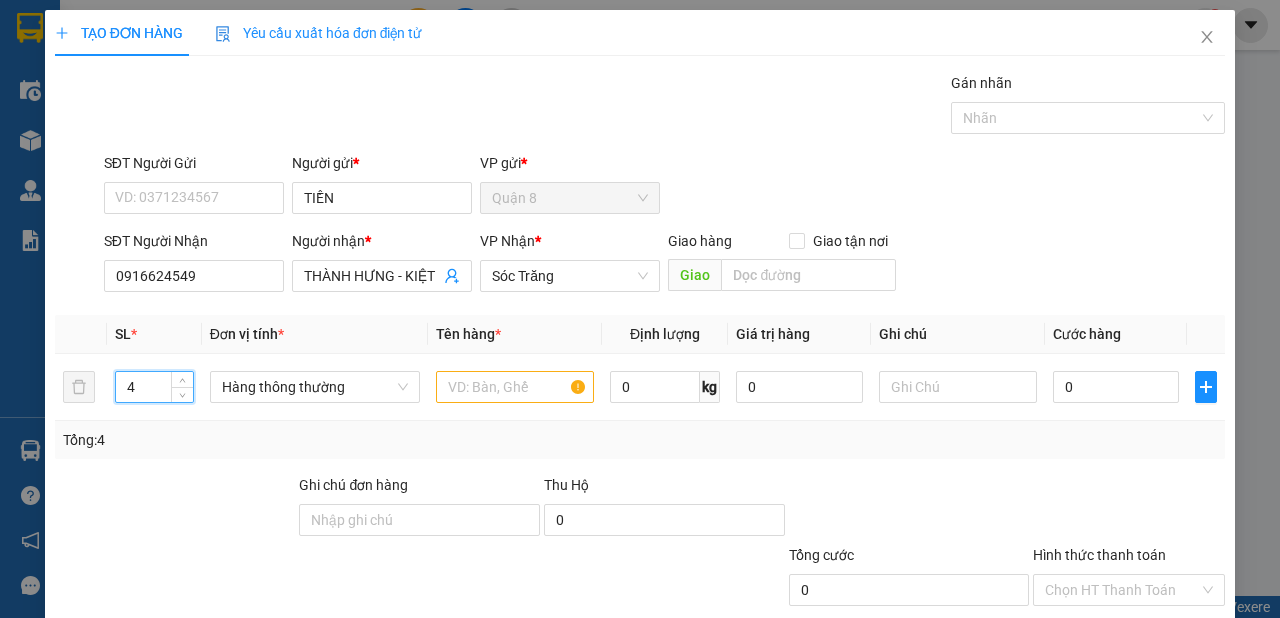 type on "4" 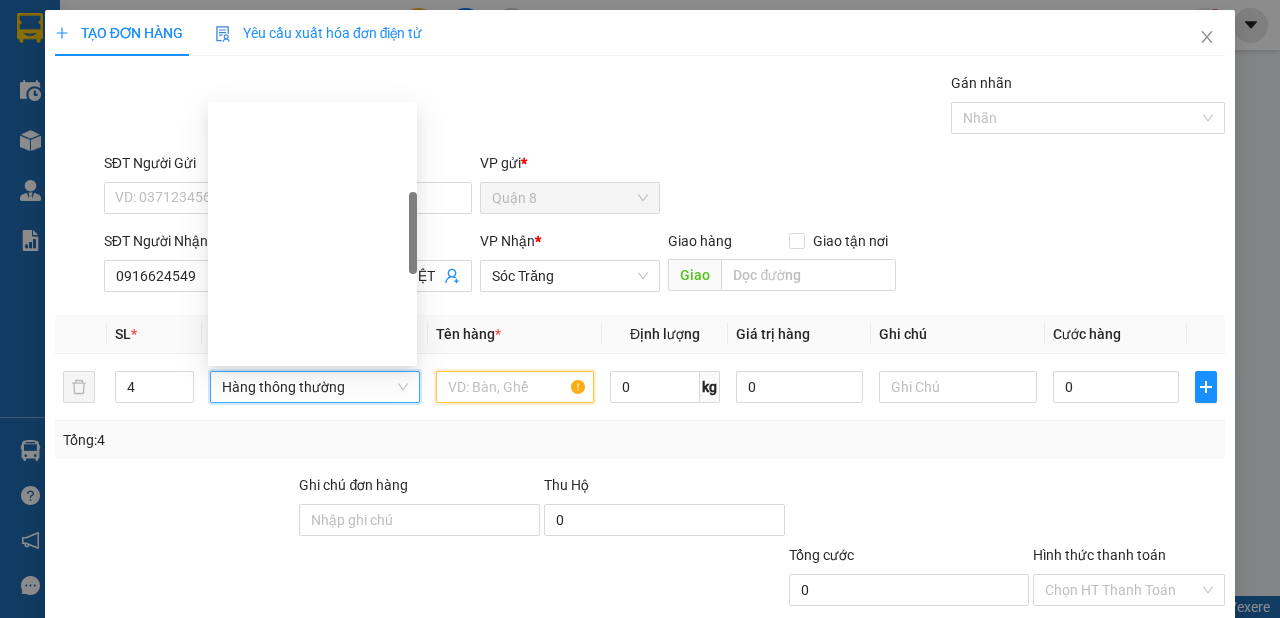scroll, scrollTop: 320, scrollLeft: 0, axis: vertical 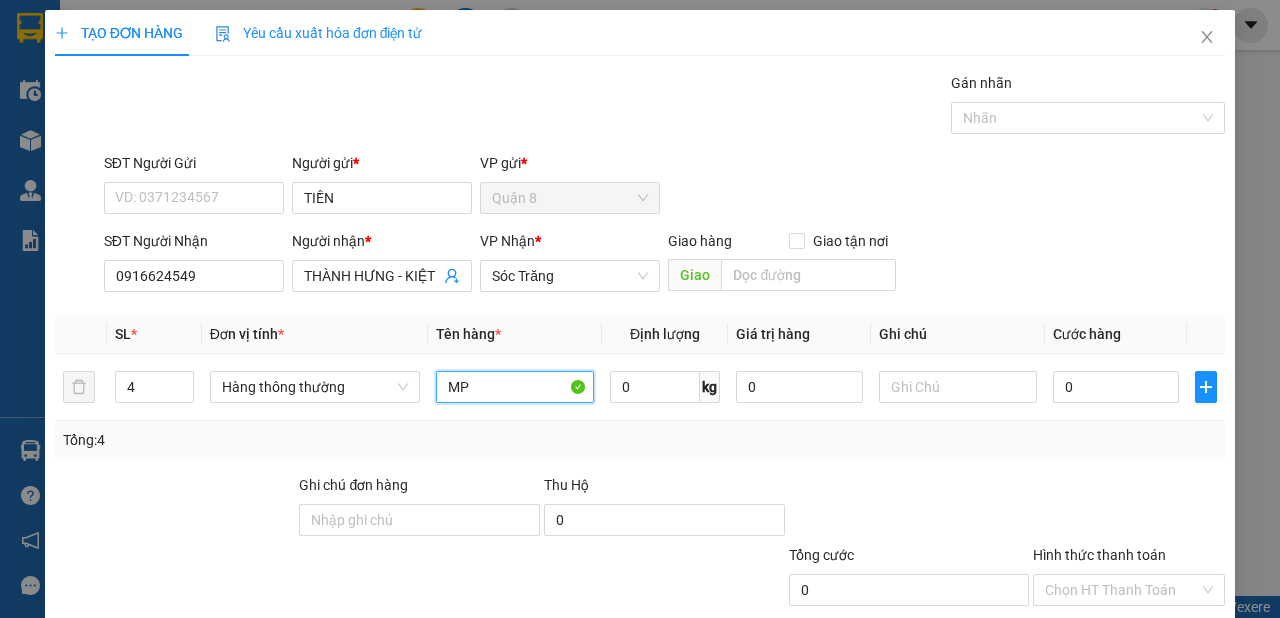 type on "MP" 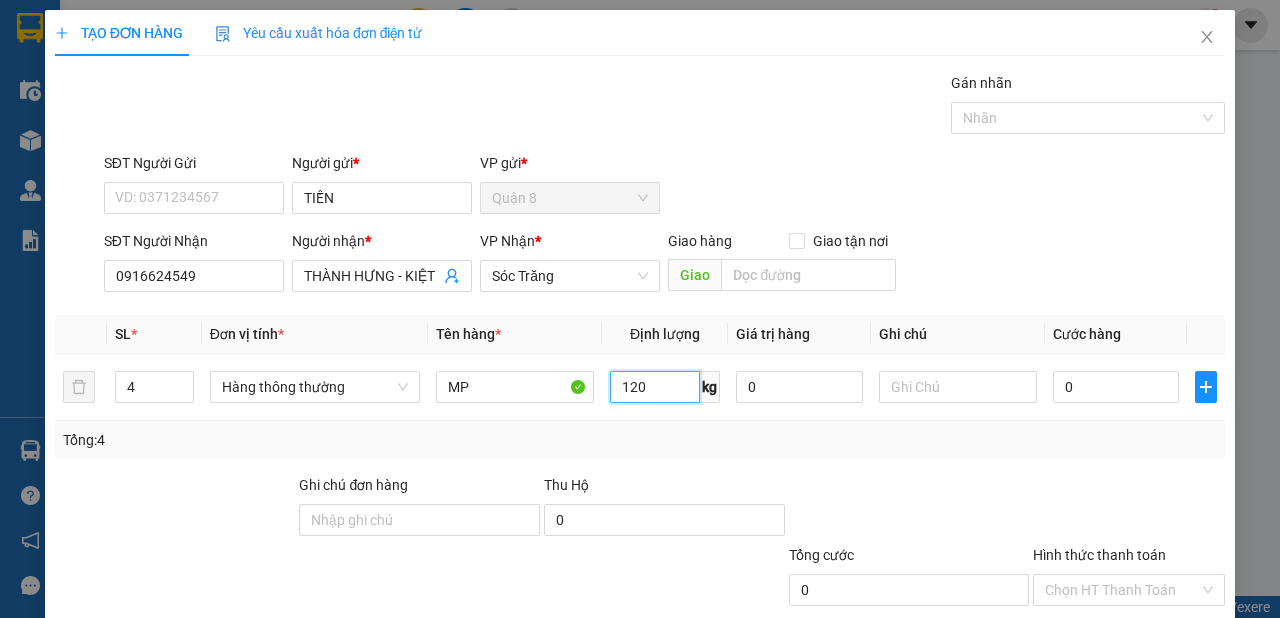 type on "120" 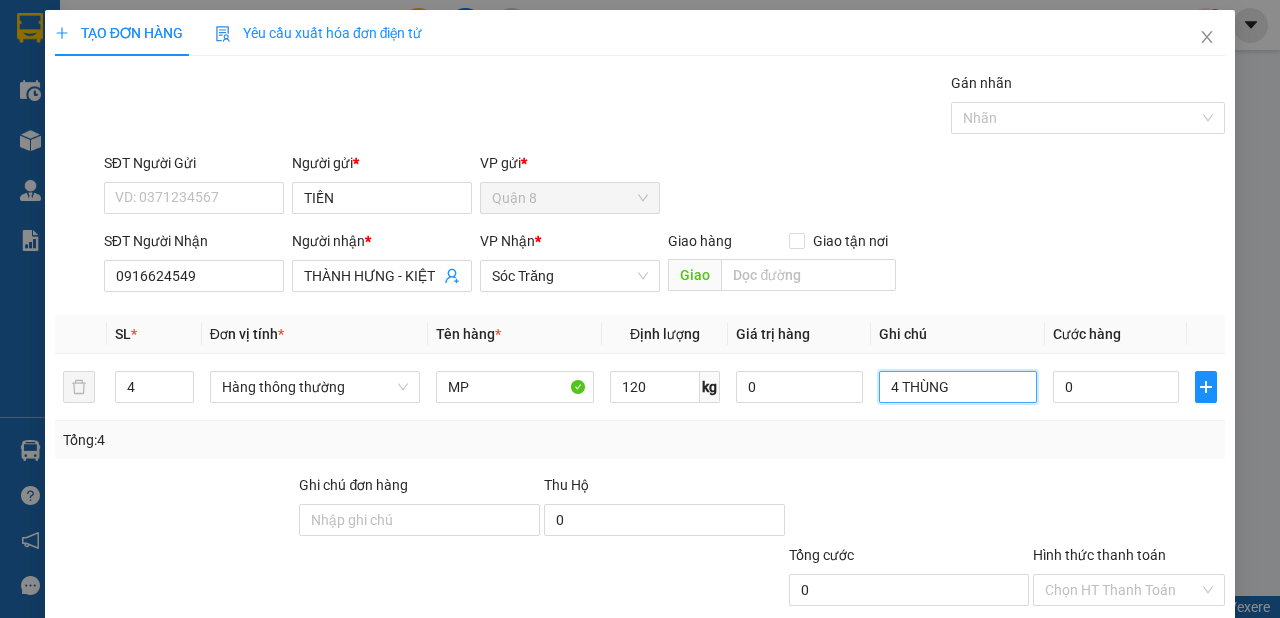 scroll, scrollTop: 120, scrollLeft: 0, axis: vertical 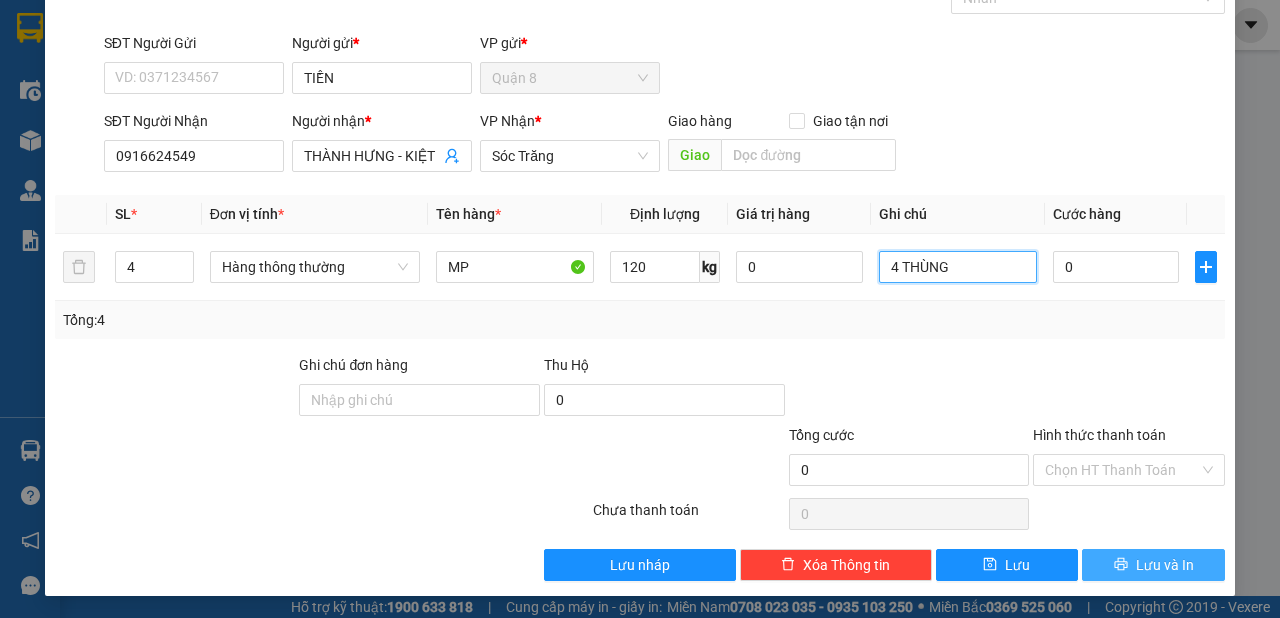 type on "4 THÙNG" 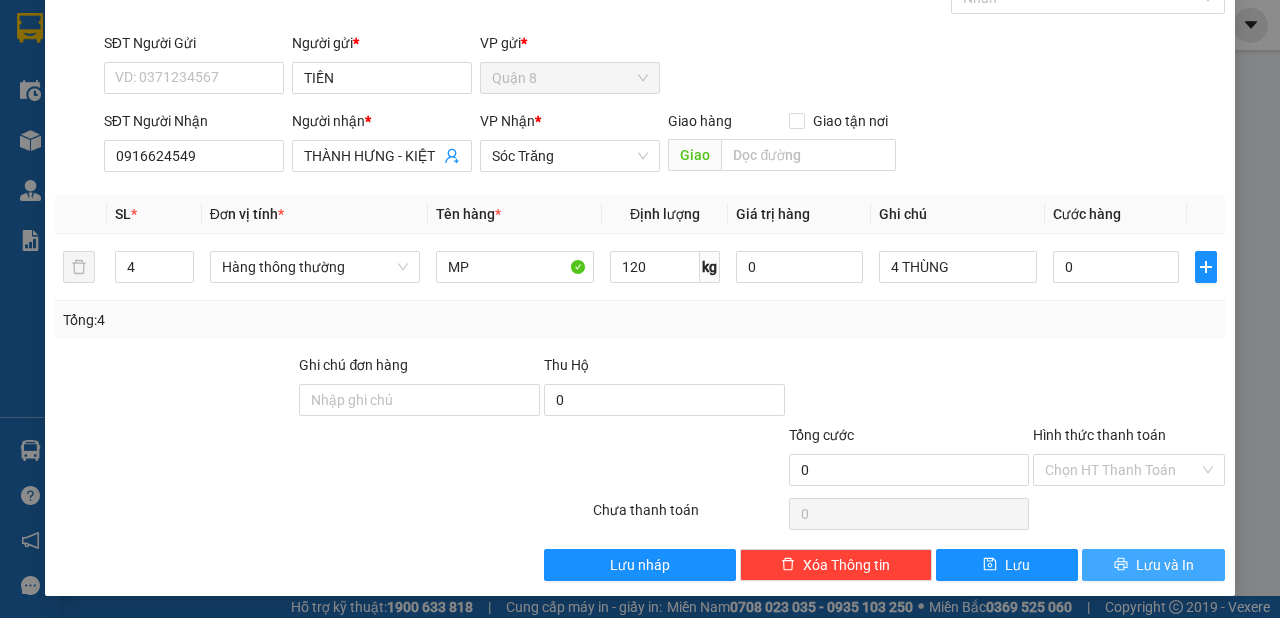 click on "Lưu và In" at bounding box center (1165, 565) 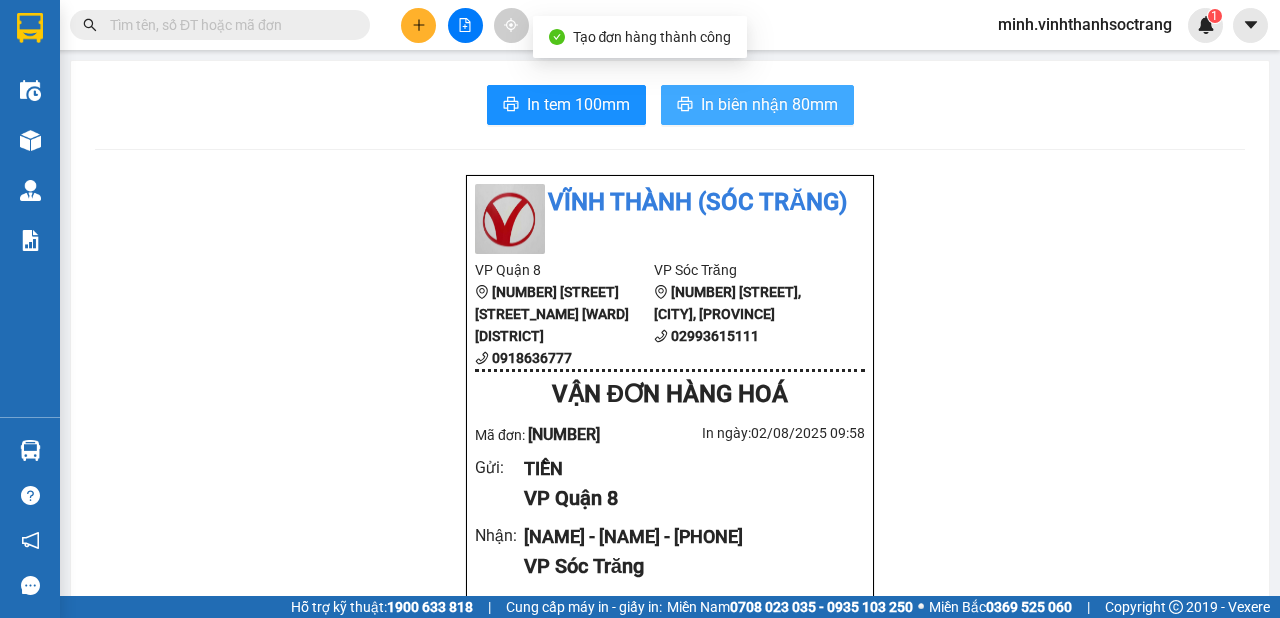click on "In biên nhận 80mm" at bounding box center (769, 104) 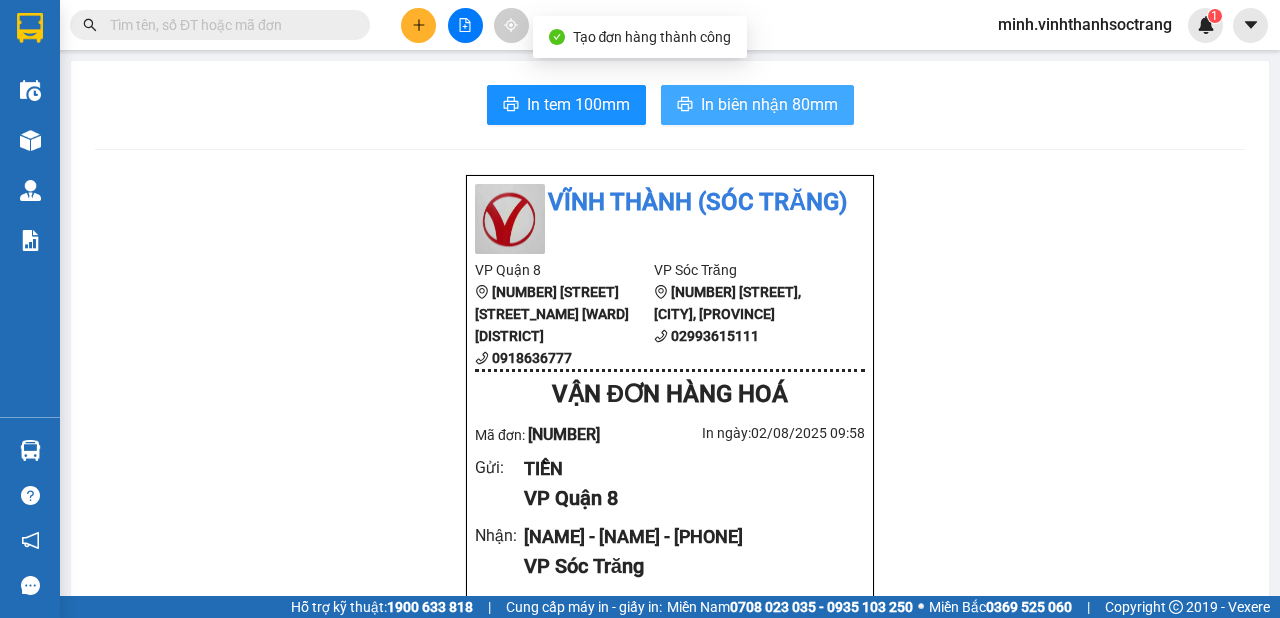 scroll, scrollTop: 0, scrollLeft: 0, axis: both 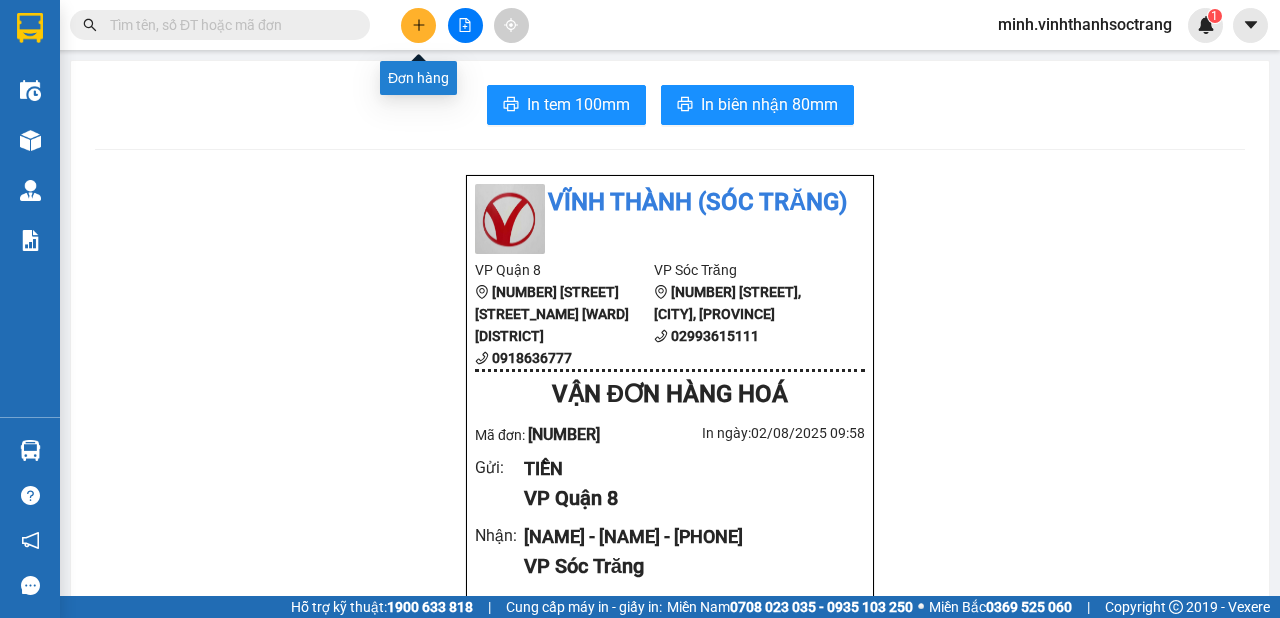 click 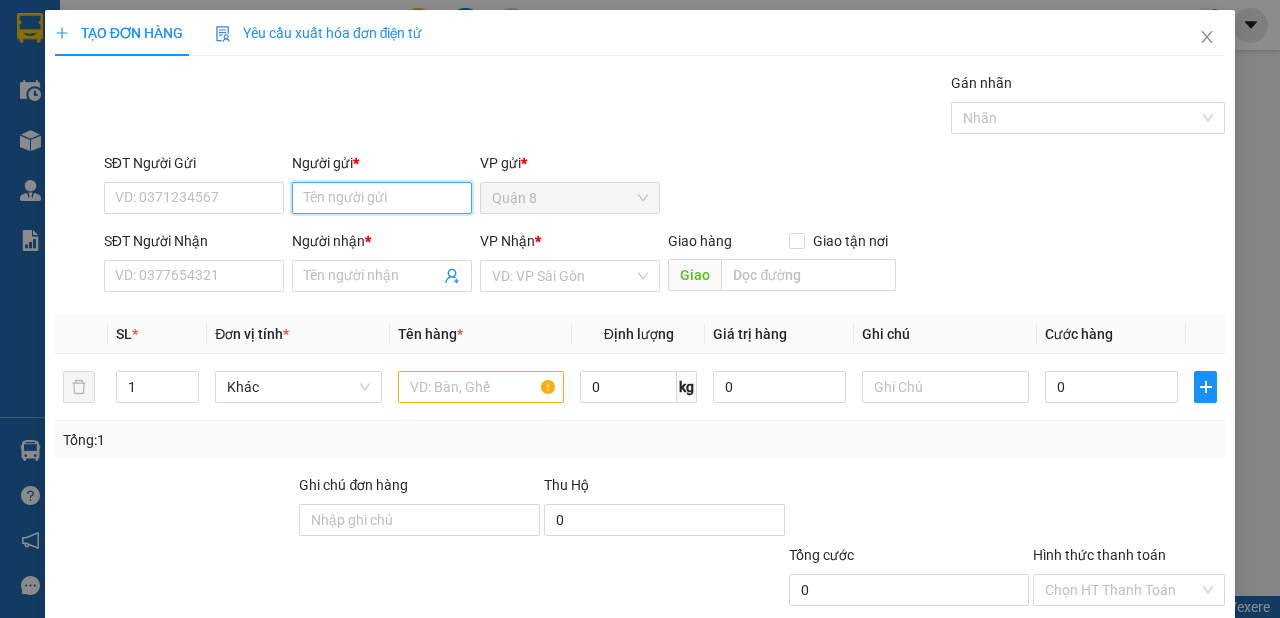 click on "Người gửi  *" at bounding box center [382, 198] 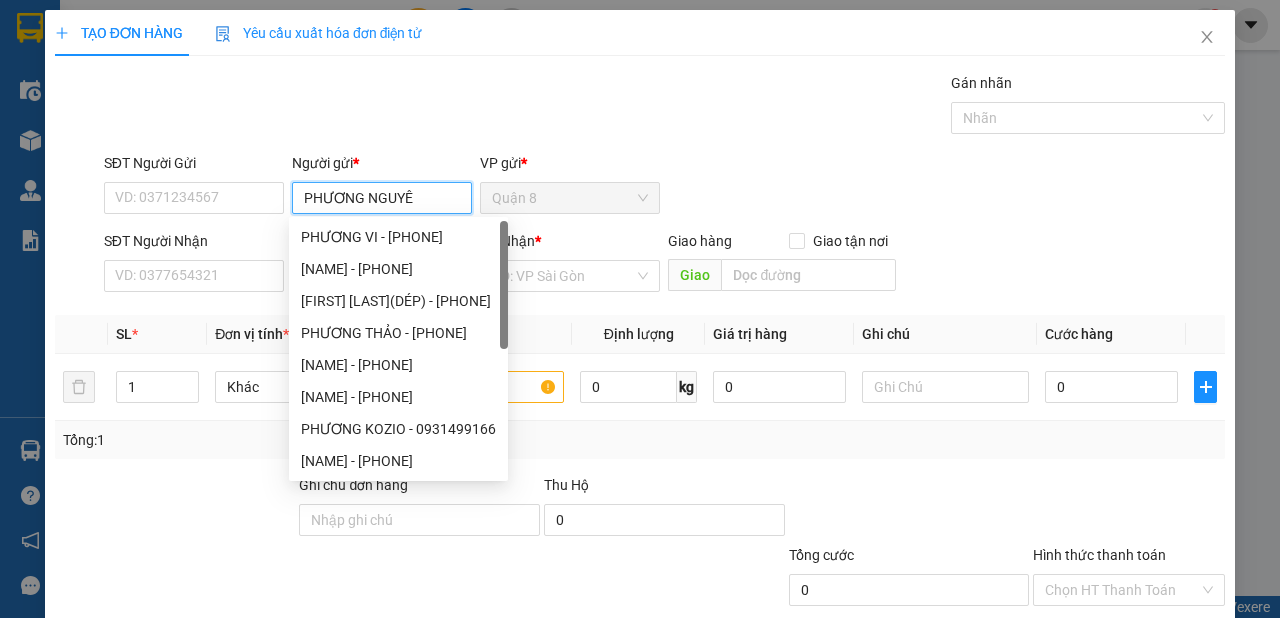type on "PHƯƠNG NGUYÊN" 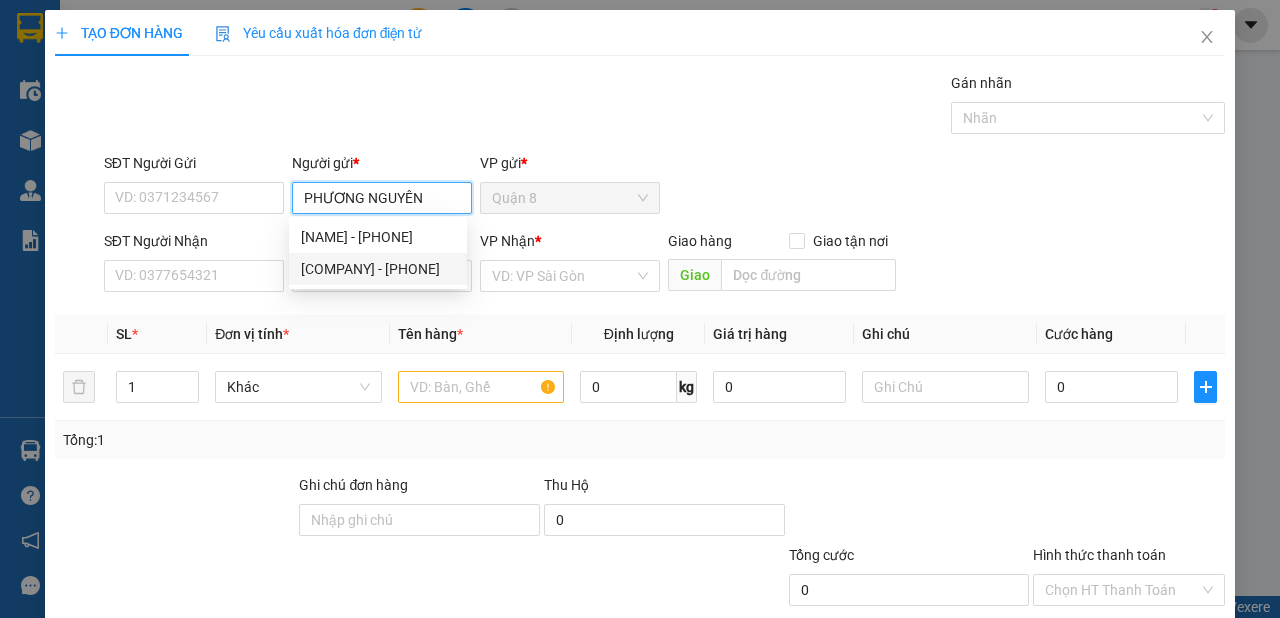 click on "[COMPANY] - [PHONE]" at bounding box center (378, 269) 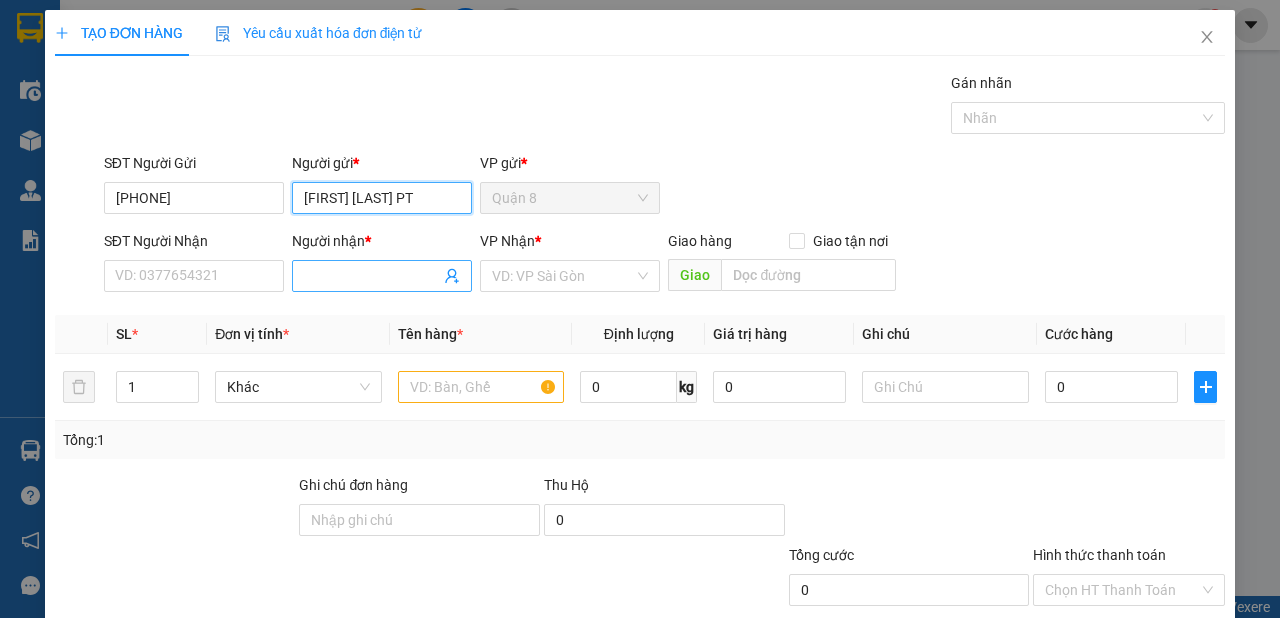 type on "[FIRST] [LAST] PT" 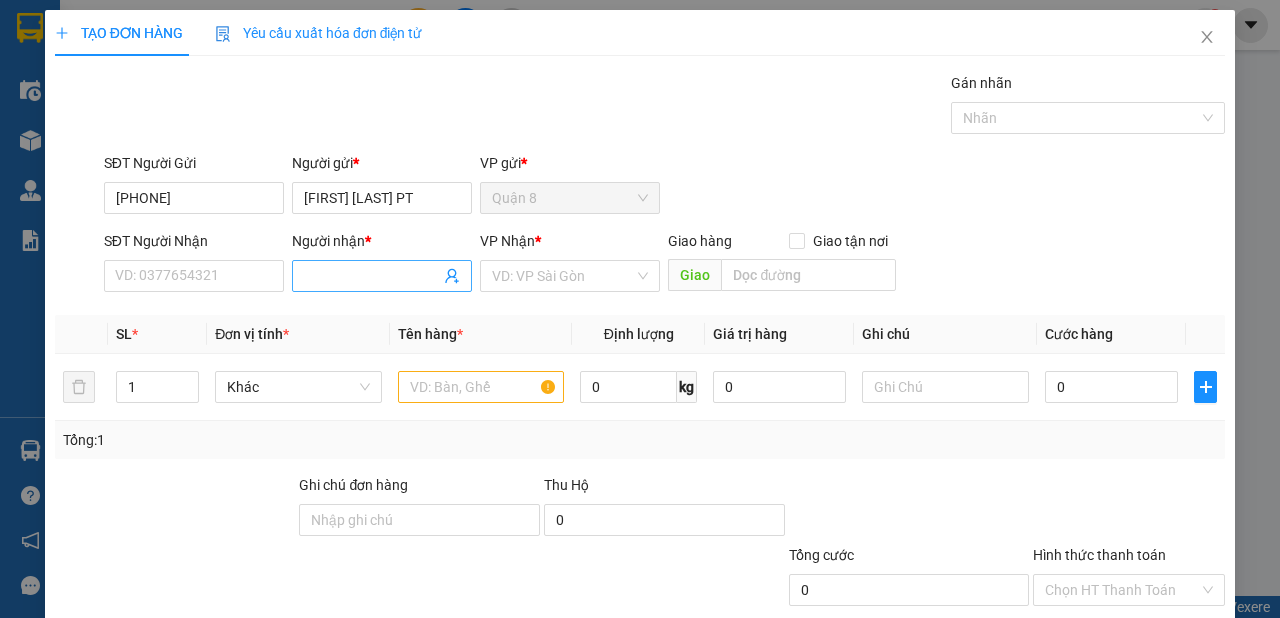 click on "Người nhận  *" at bounding box center (372, 276) 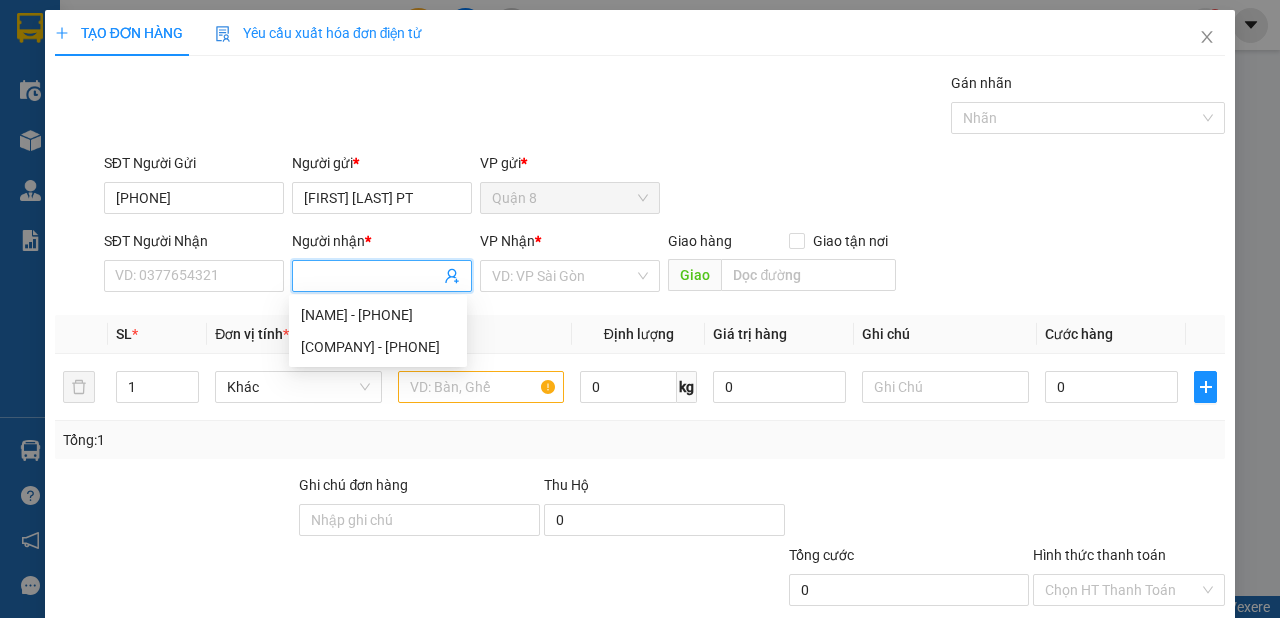 click 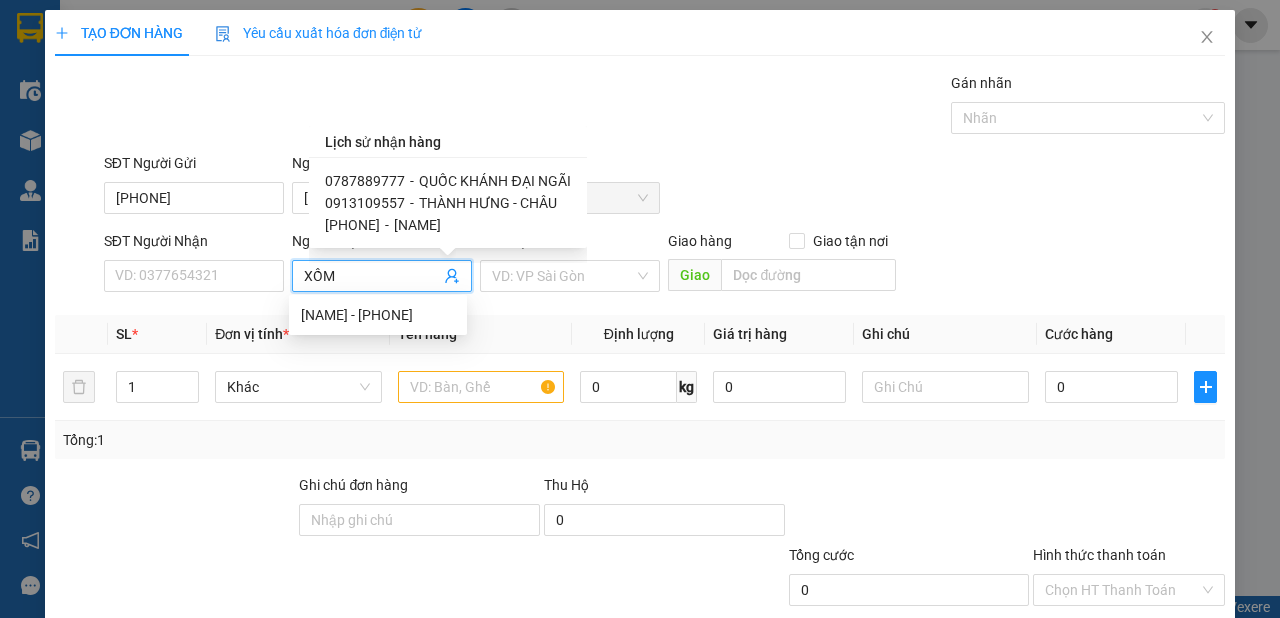 type on "XỒM" 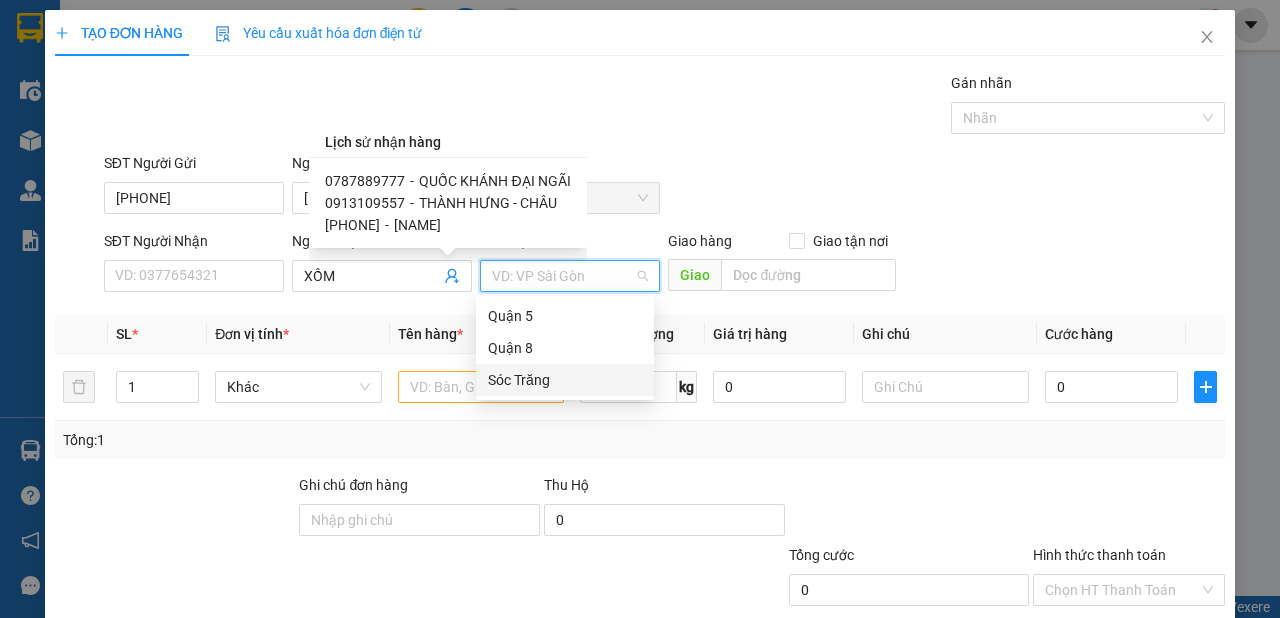 click on "Sóc Trăng" at bounding box center (565, 380) 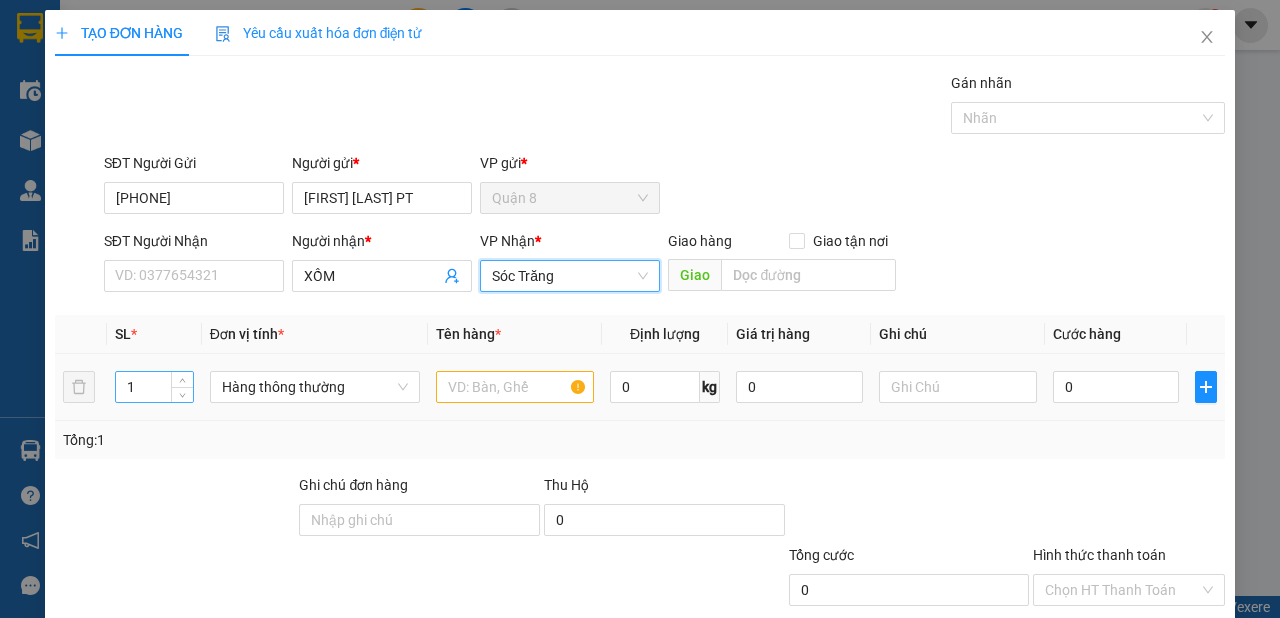 click on "1" at bounding box center [154, 387] 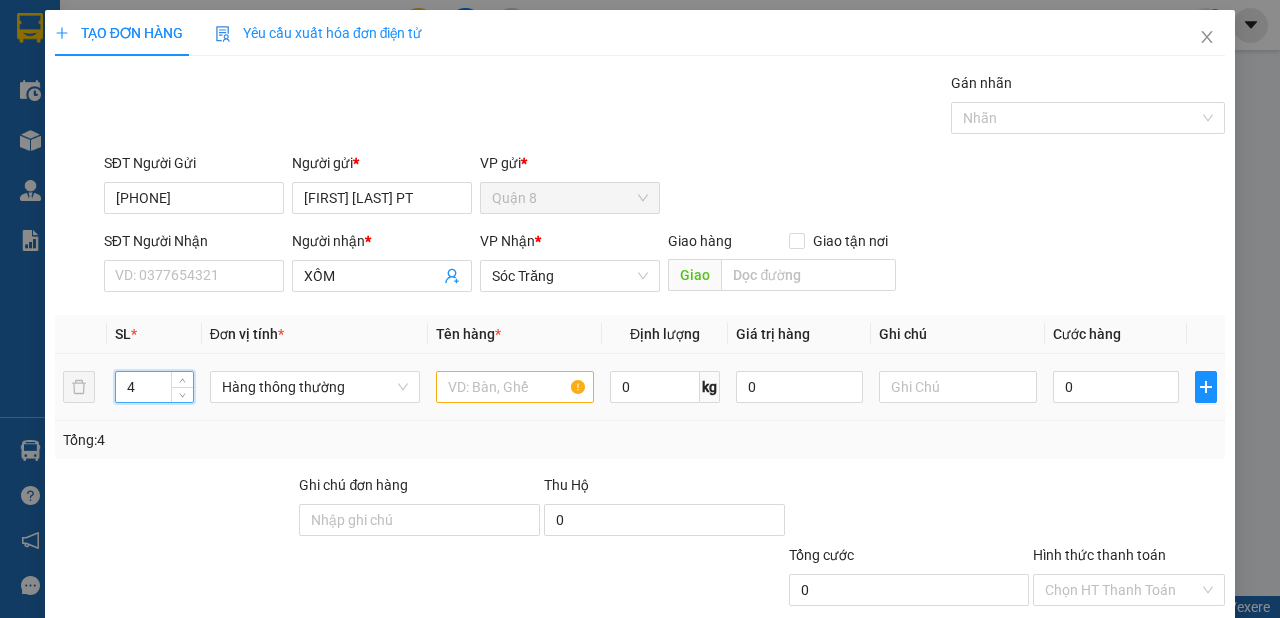 type on "4" 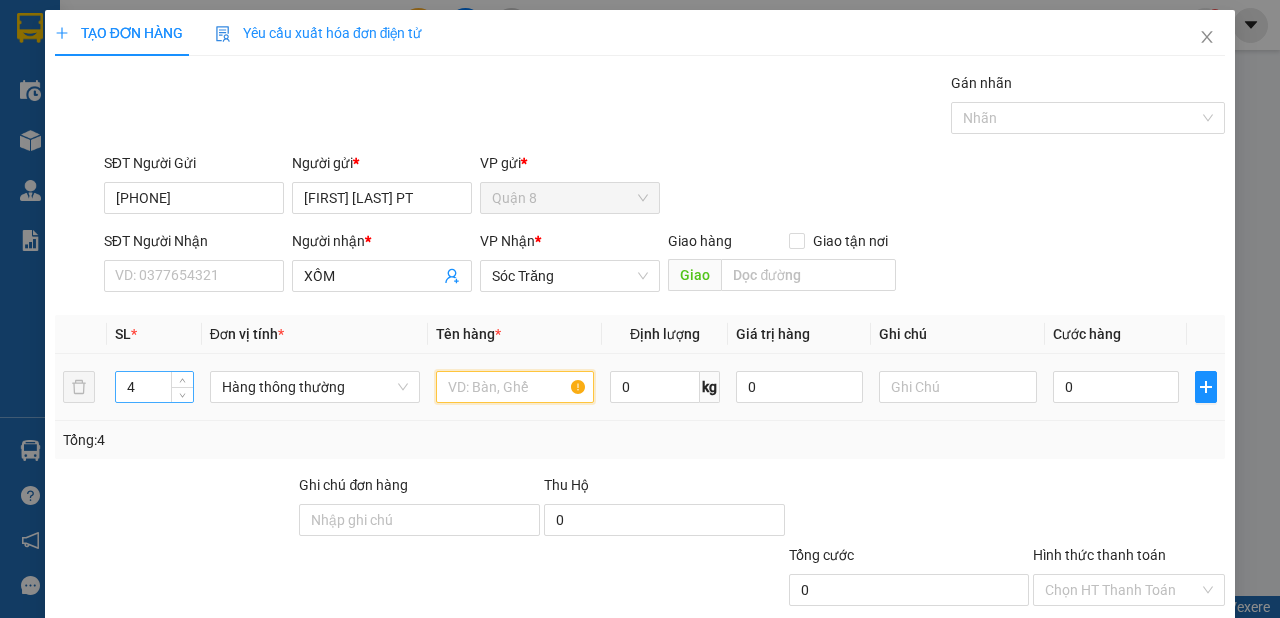 scroll, scrollTop: 0, scrollLeft: 0, axis: both 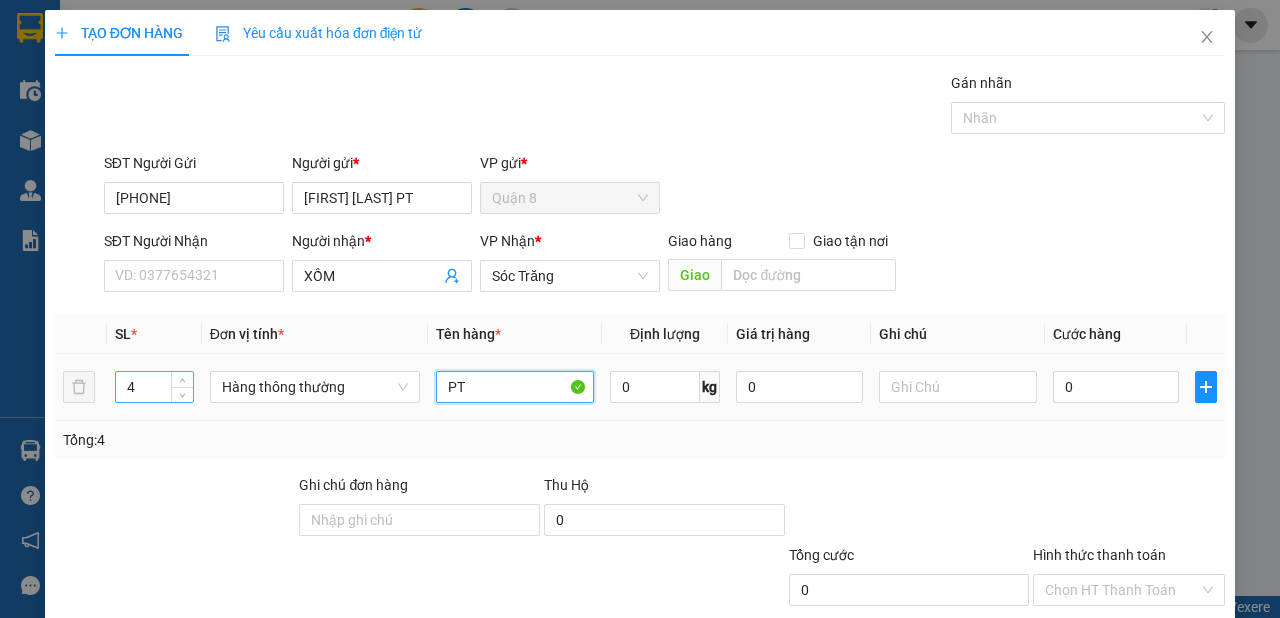 type on "PT" 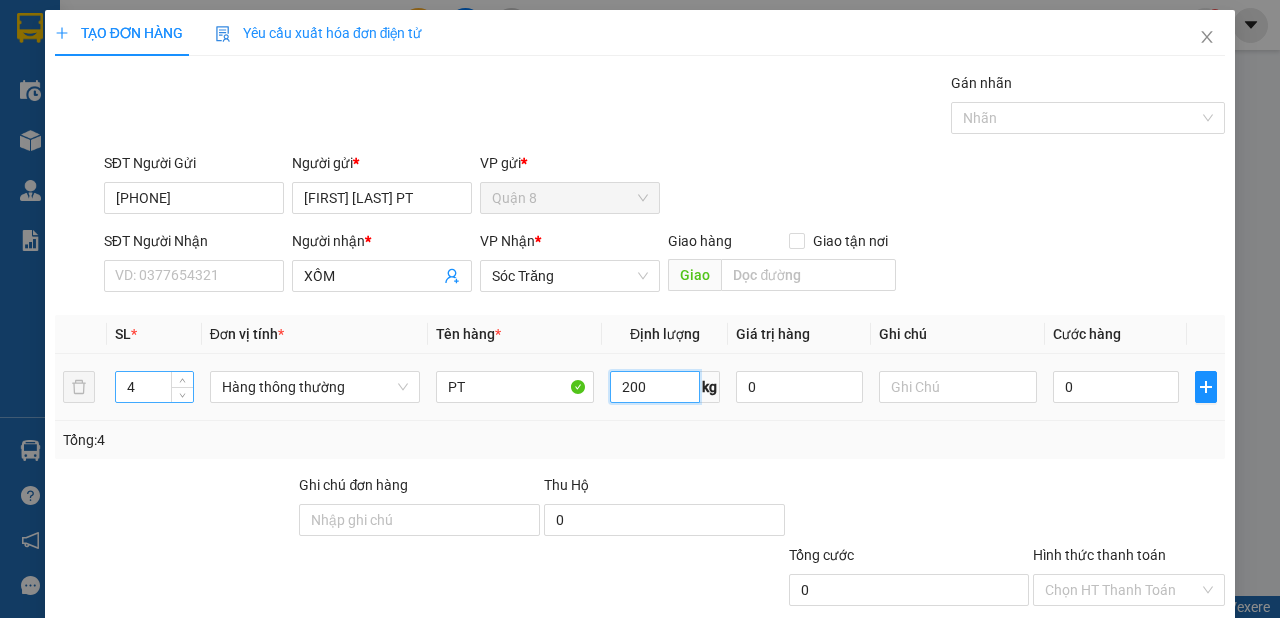 type on "200" 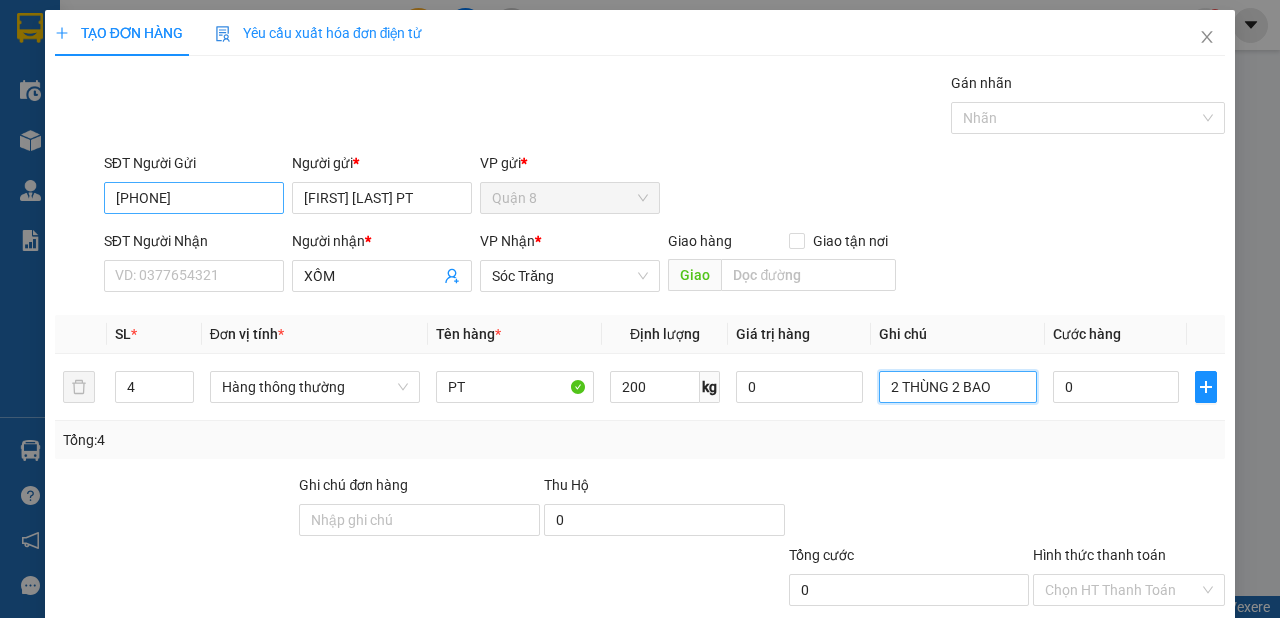 type on "2 THÙNG 2 BAO" 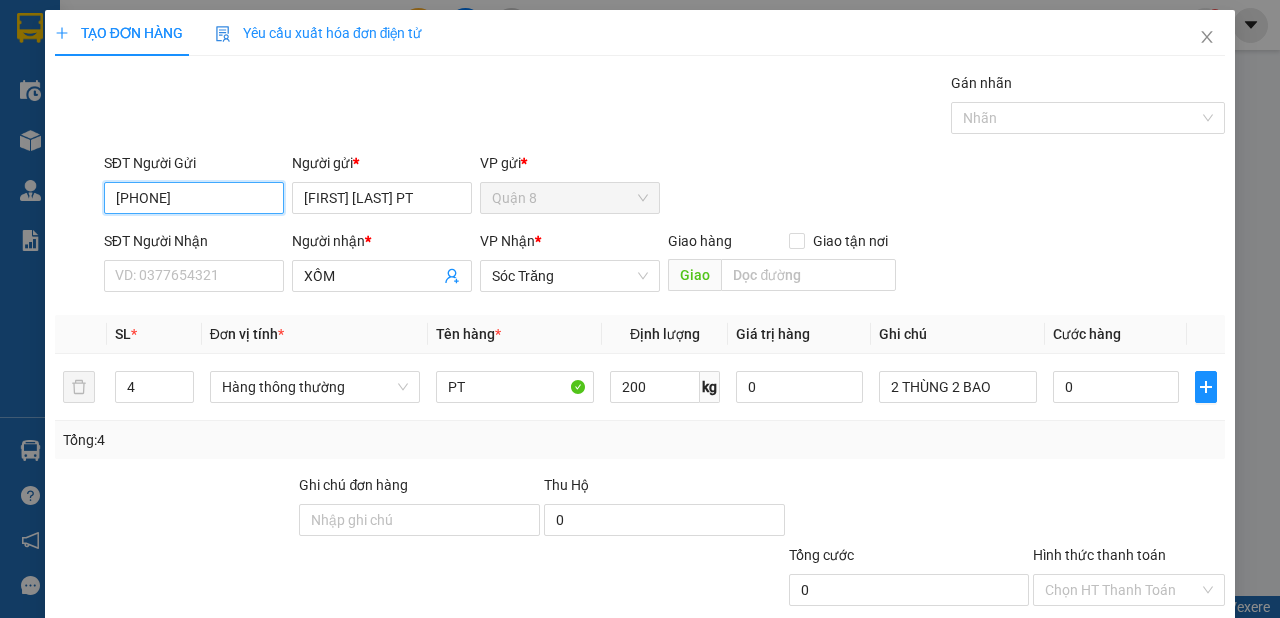 click on "[PHONE]" at bounding box center [194, 198] 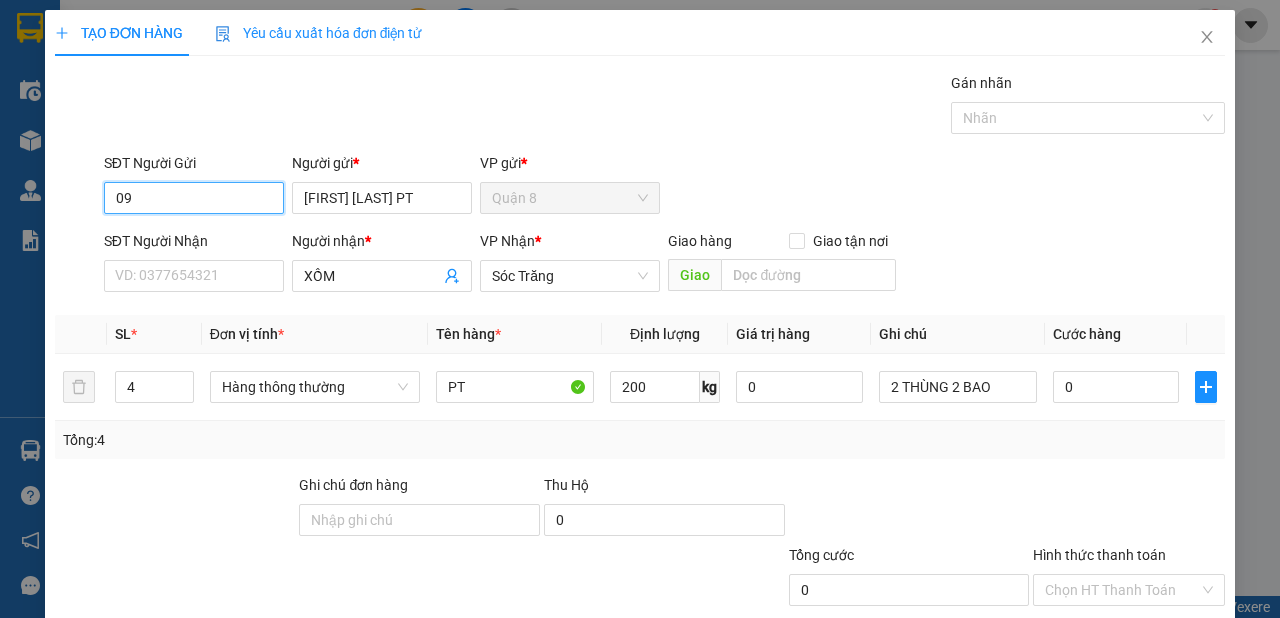 type on "0" 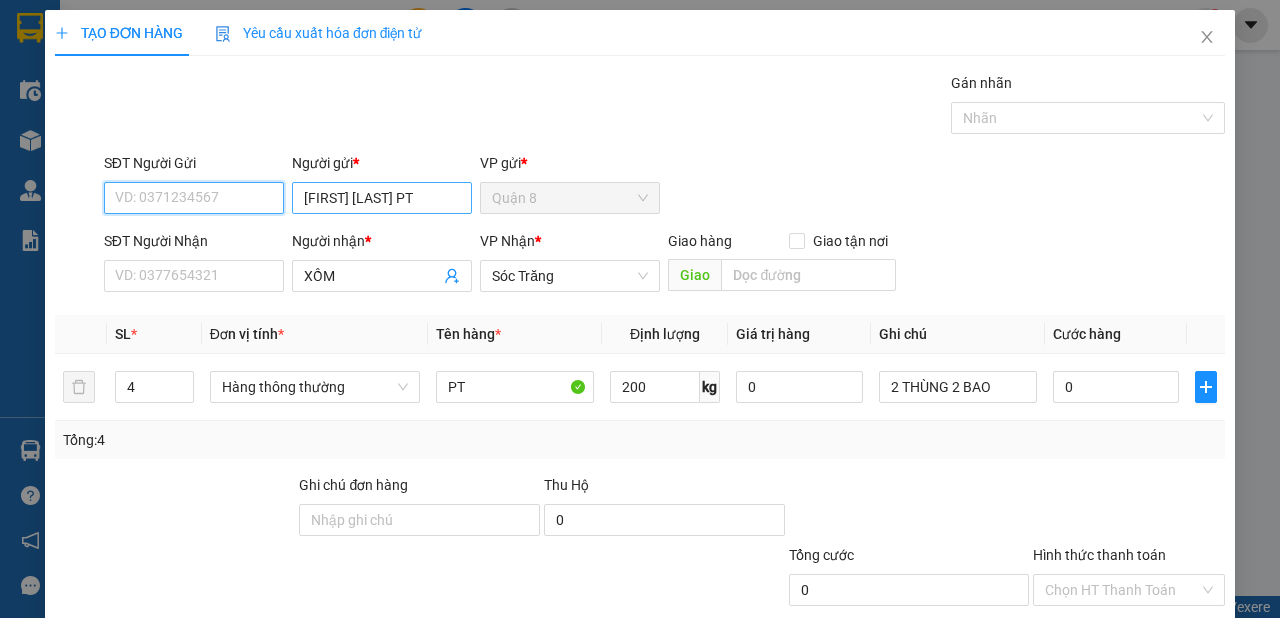 type 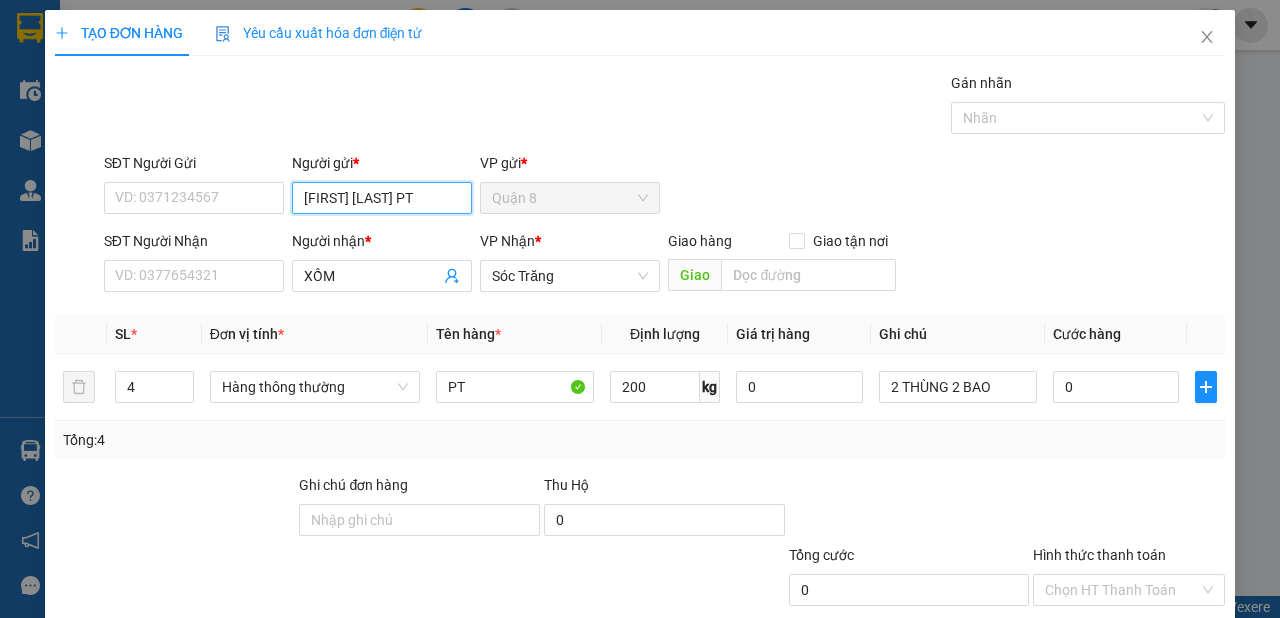 click on "[FIRST] [LAST] PT" at bounding box center [382, 198] 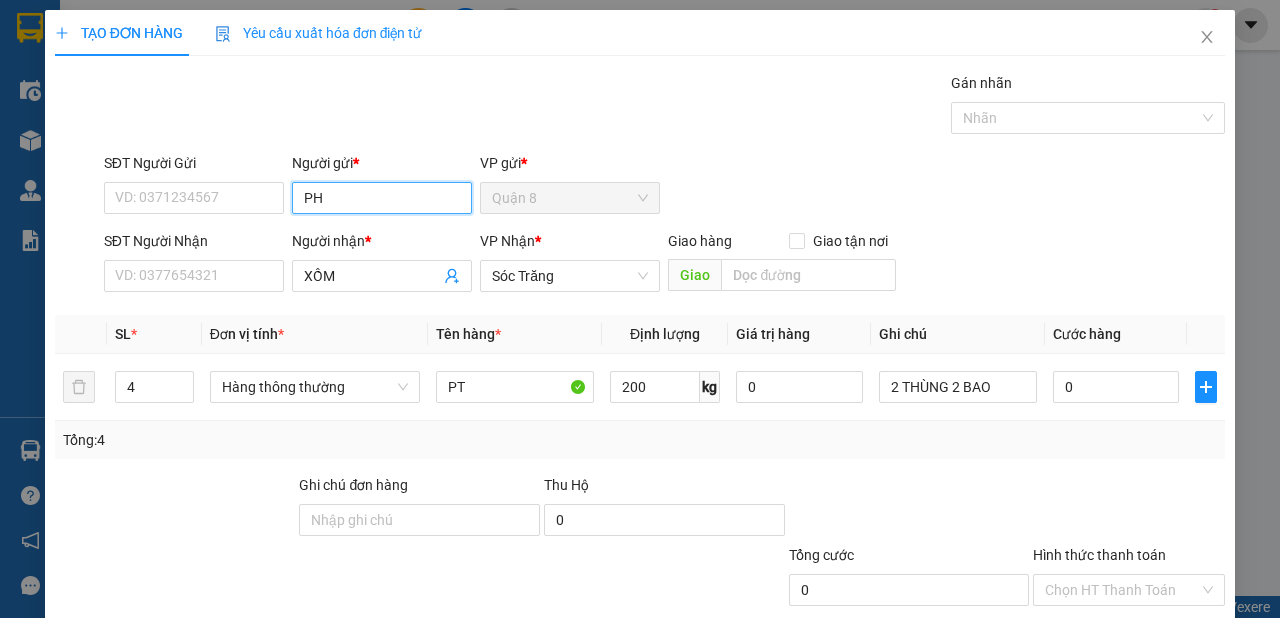 type on "P" 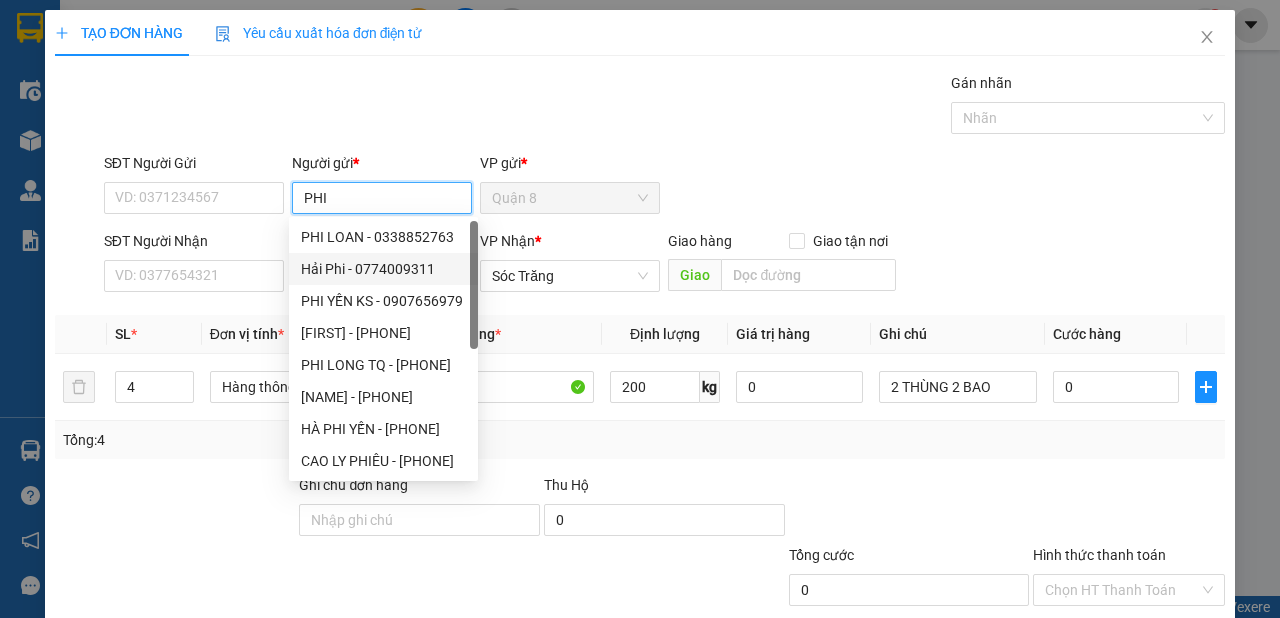 scroll, scrollTop: 120, scrollLeft: 0, axis: vertical 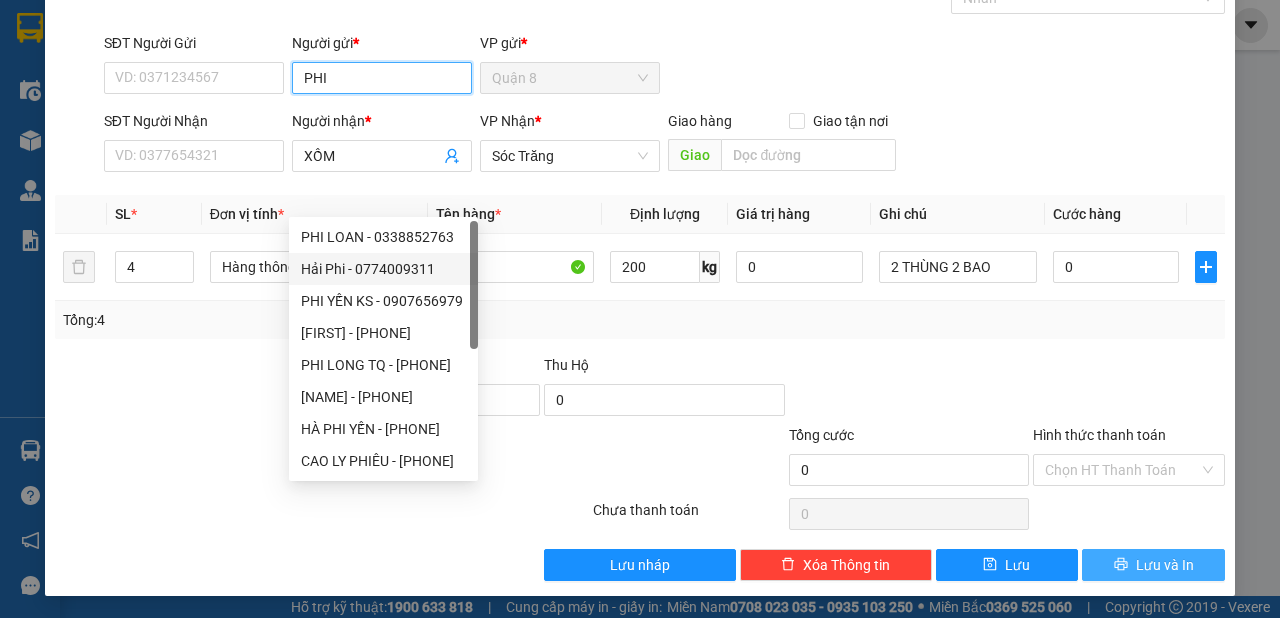type on "PHI" 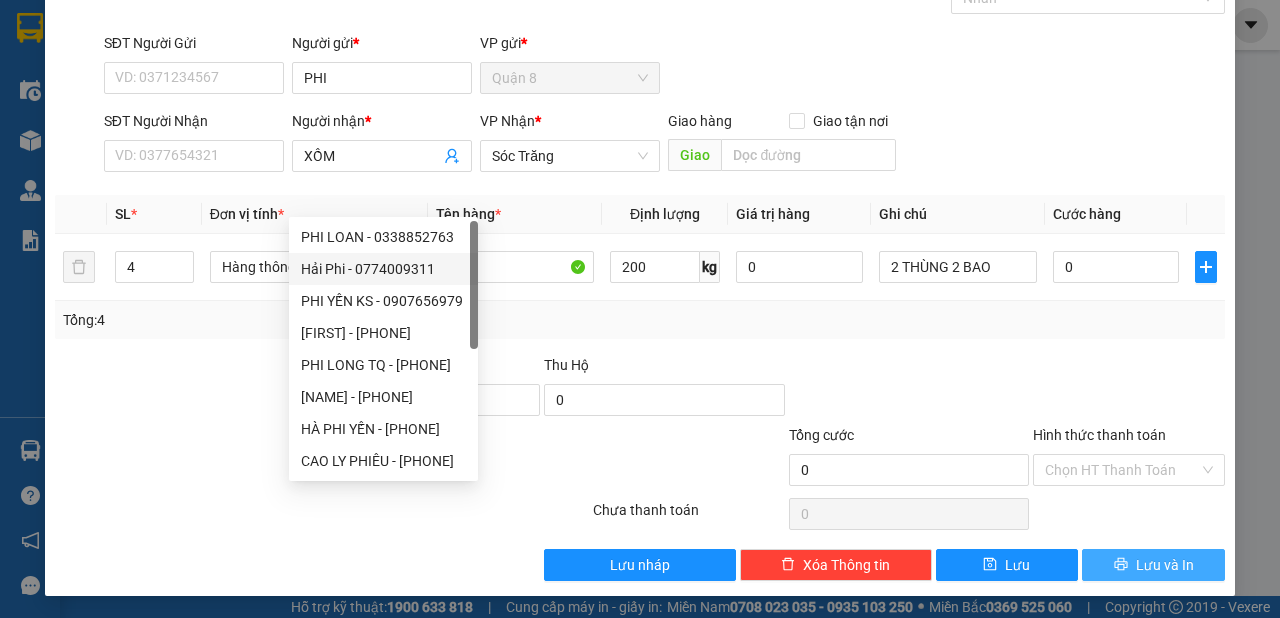 click on "Lưu và In" at bounding box center (1165, 565) 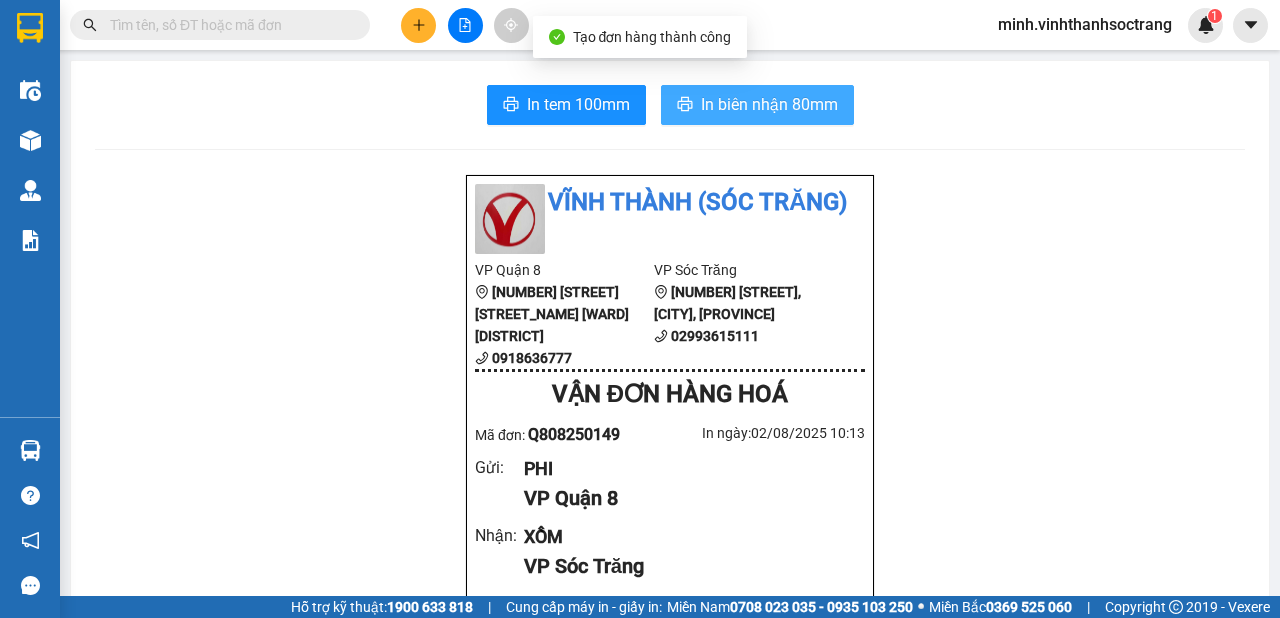 click on "In biên nhận 80mm" at bounding box center [769, 104] 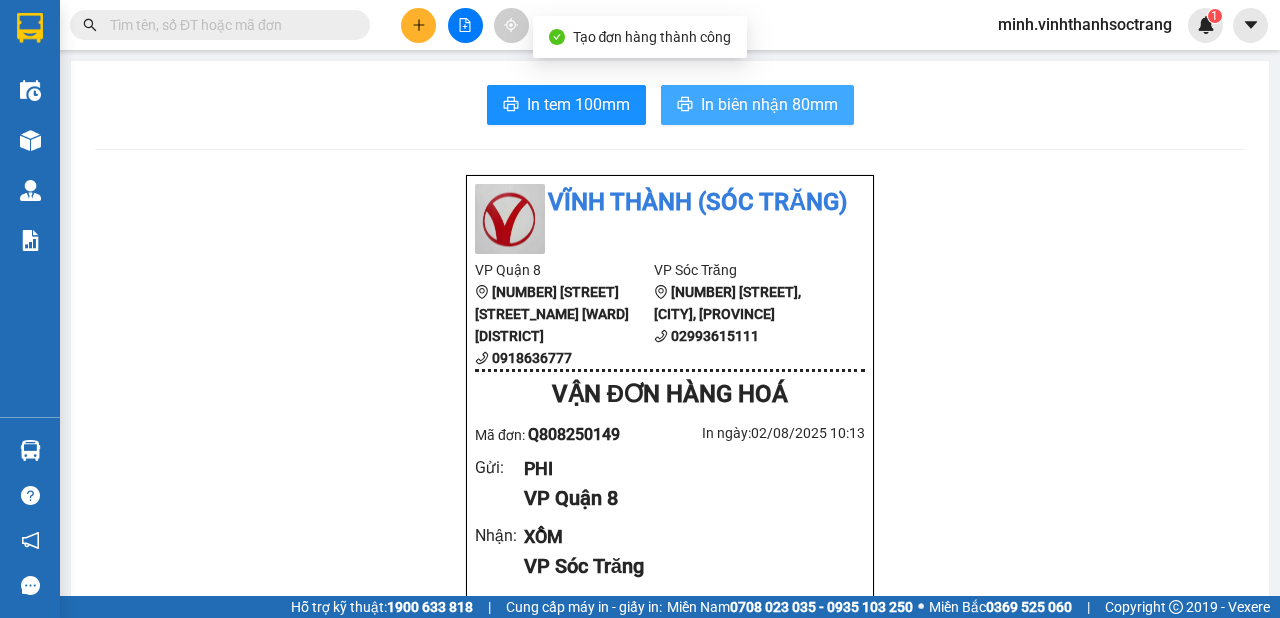 scroll, scrollTop: 0, scrollLeft: 0, axis: both 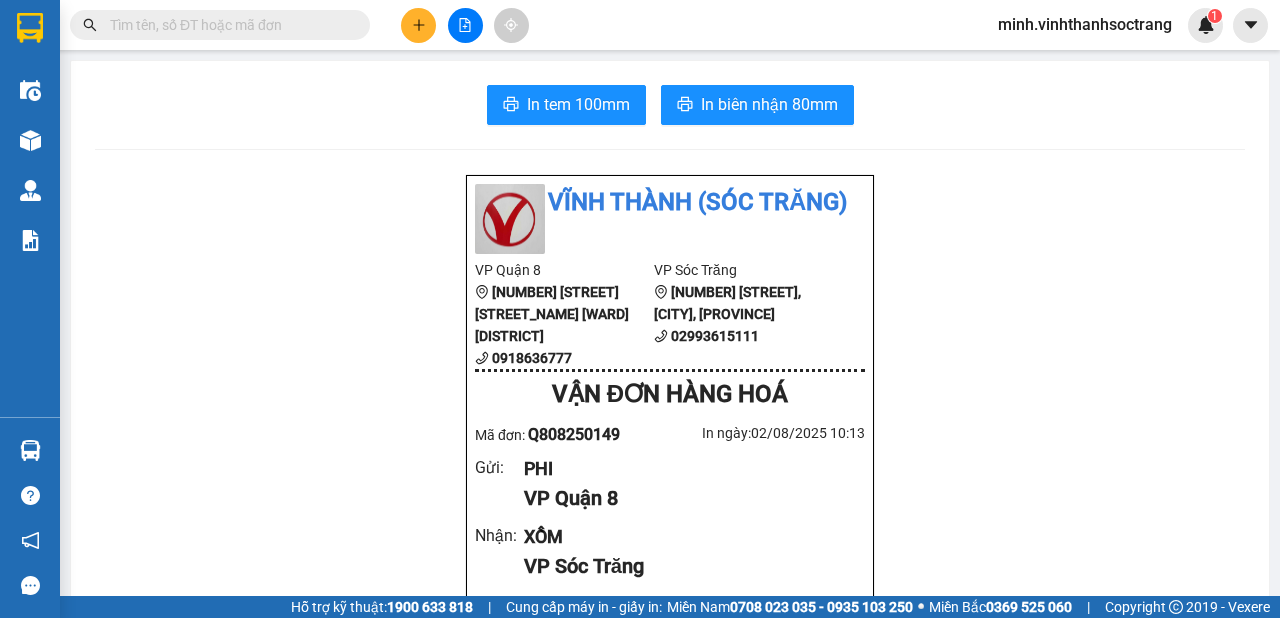 click at bounding box center (465, 25) 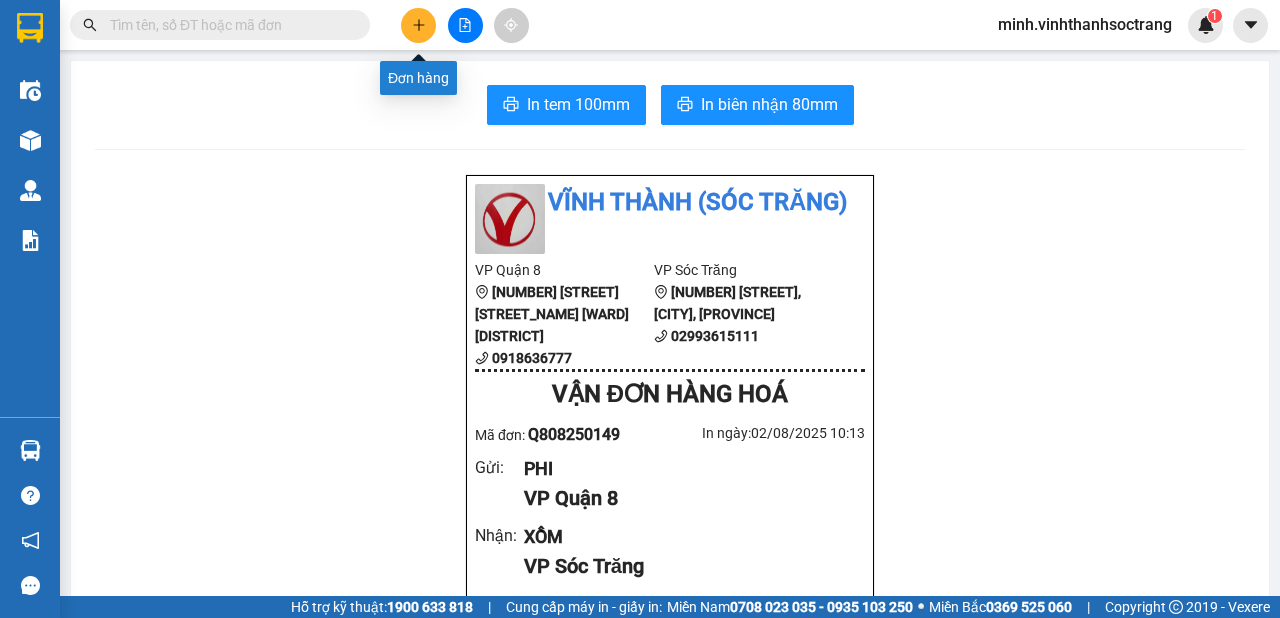 click 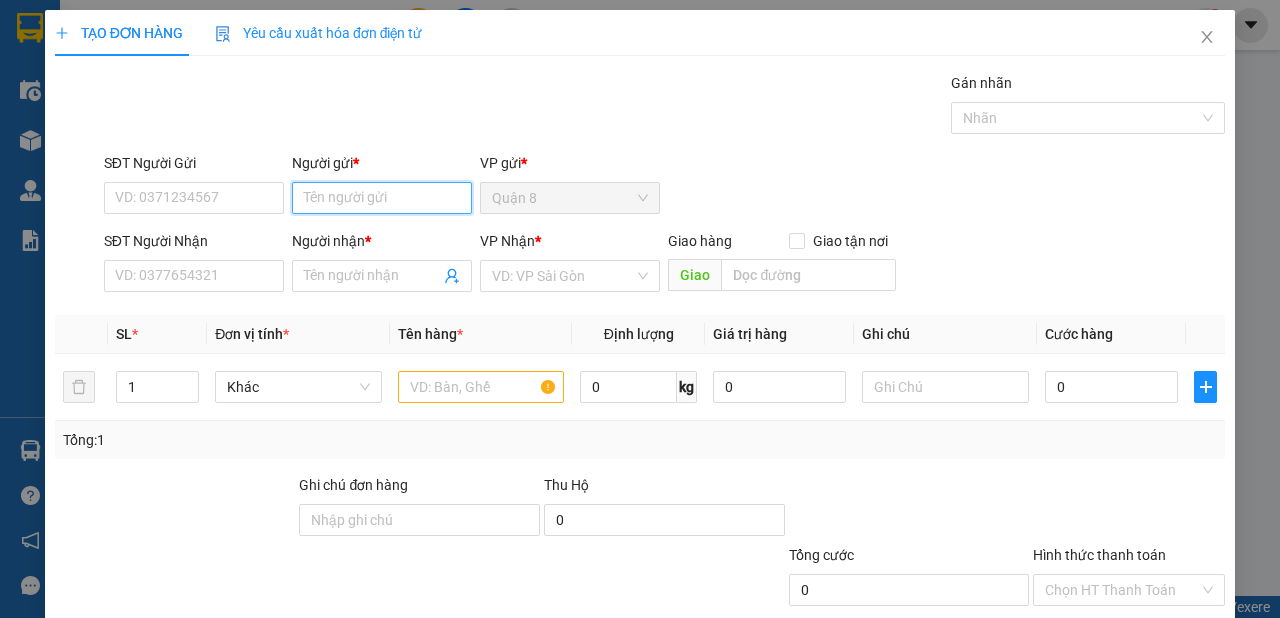click on "Người gửi  *" at bounding box center [382, 198] 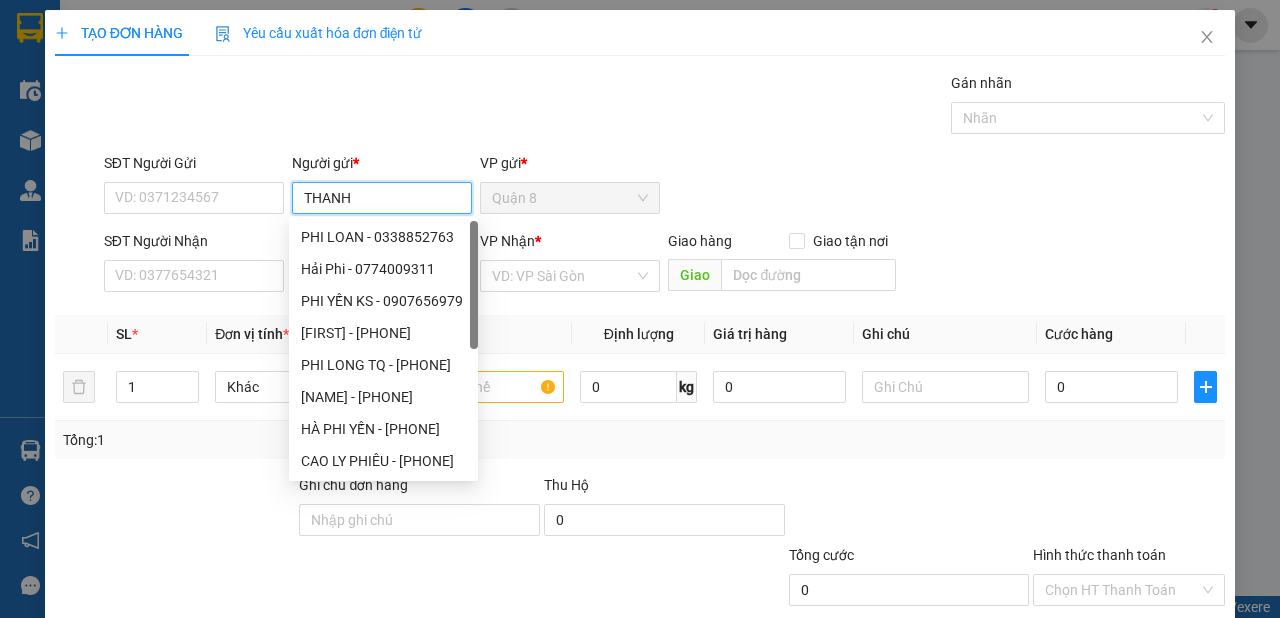type on "THANH" 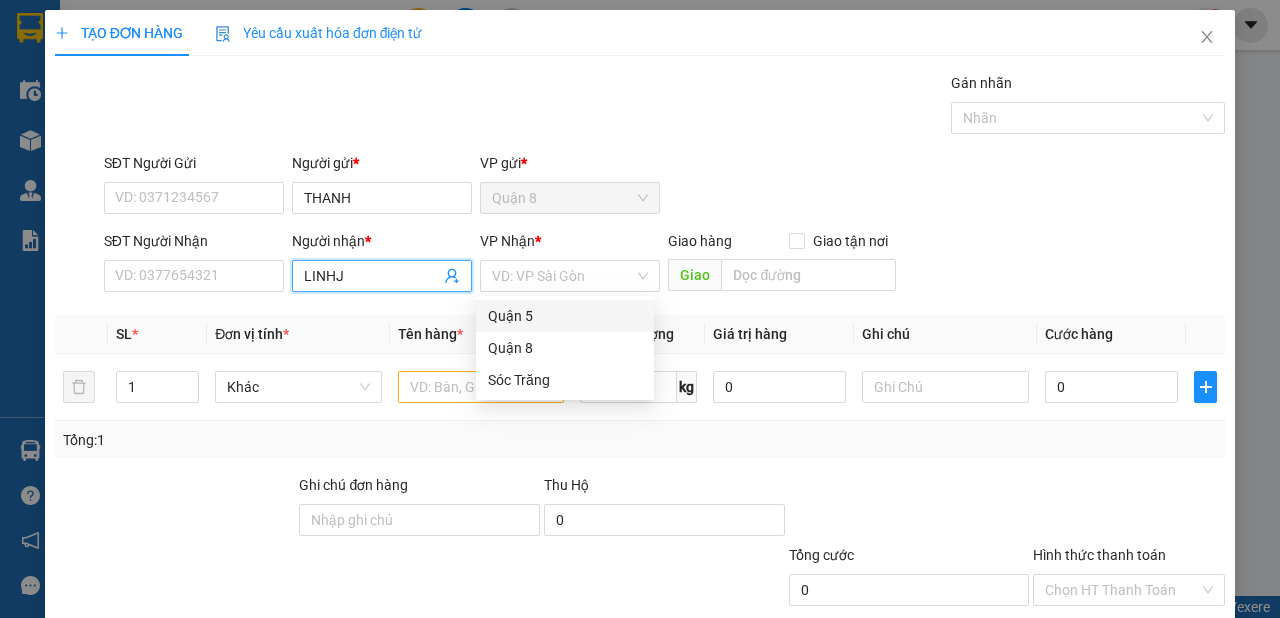click on "LINHJ" at bounding box center [372, 276] 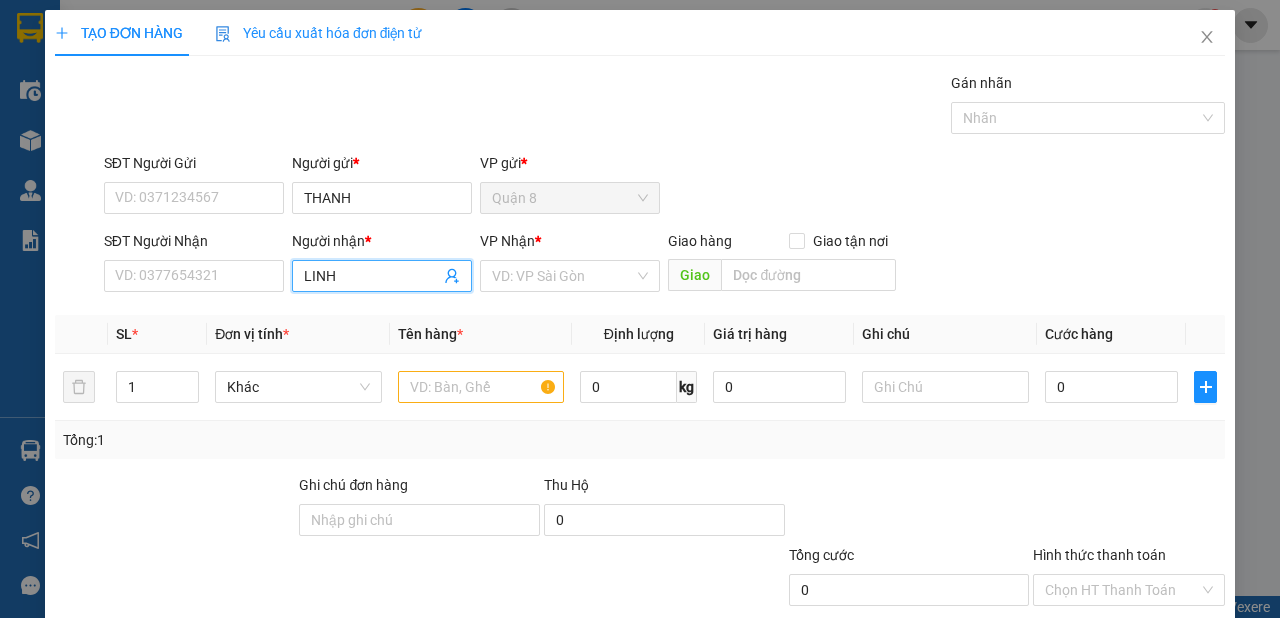 type on "LINH" 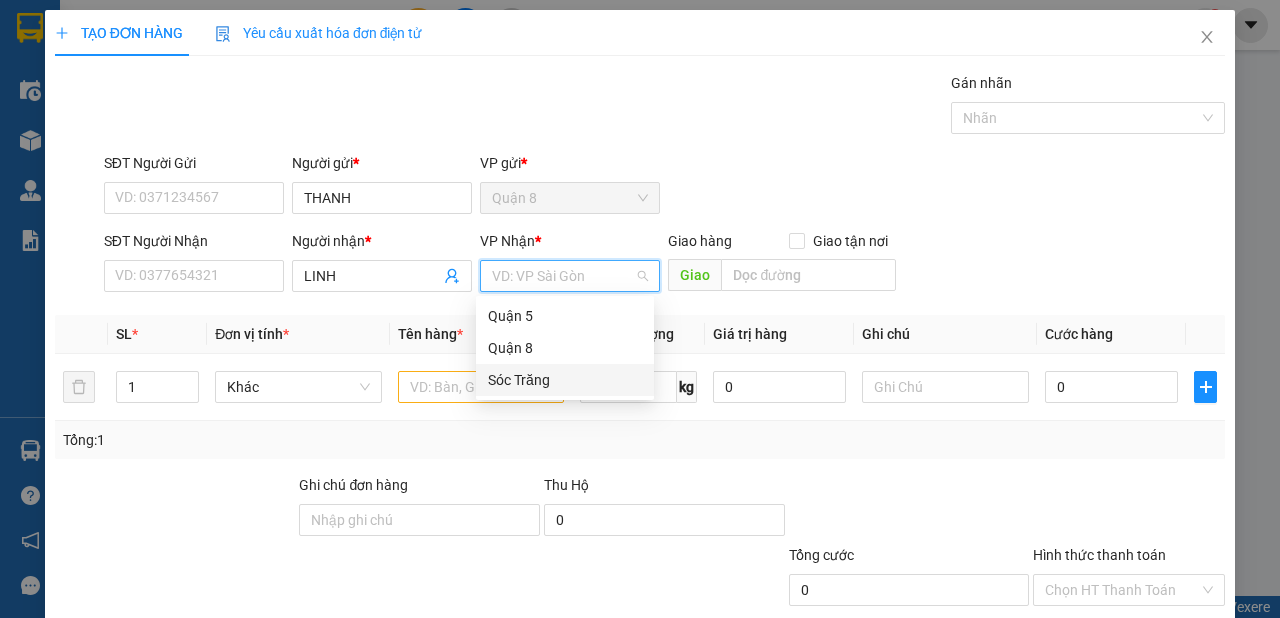 click on "Sóc Trăng" at bounding box center [565, 380] 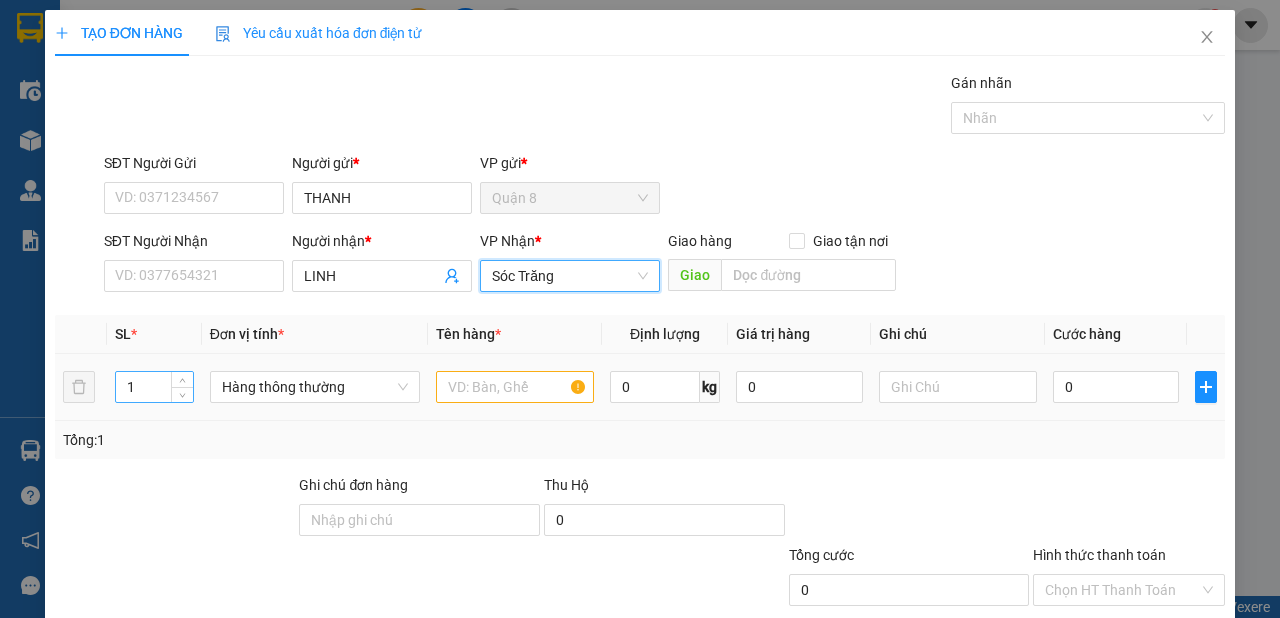 click on "1" at bounding box center (154, 387) 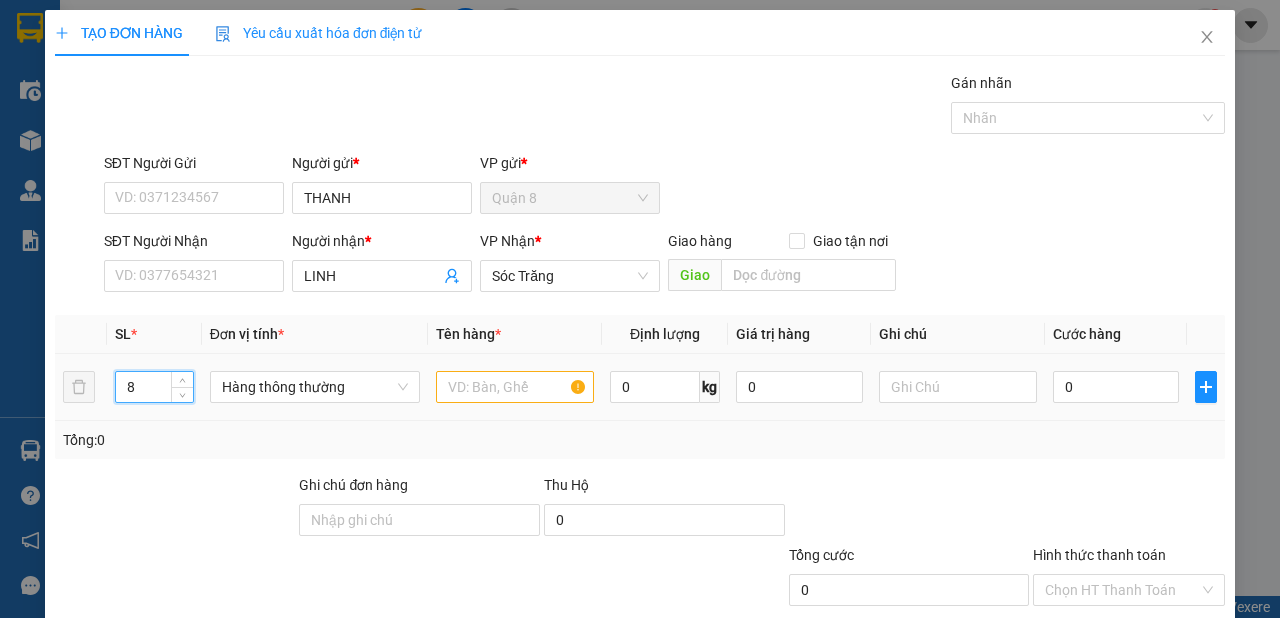 type on "8" 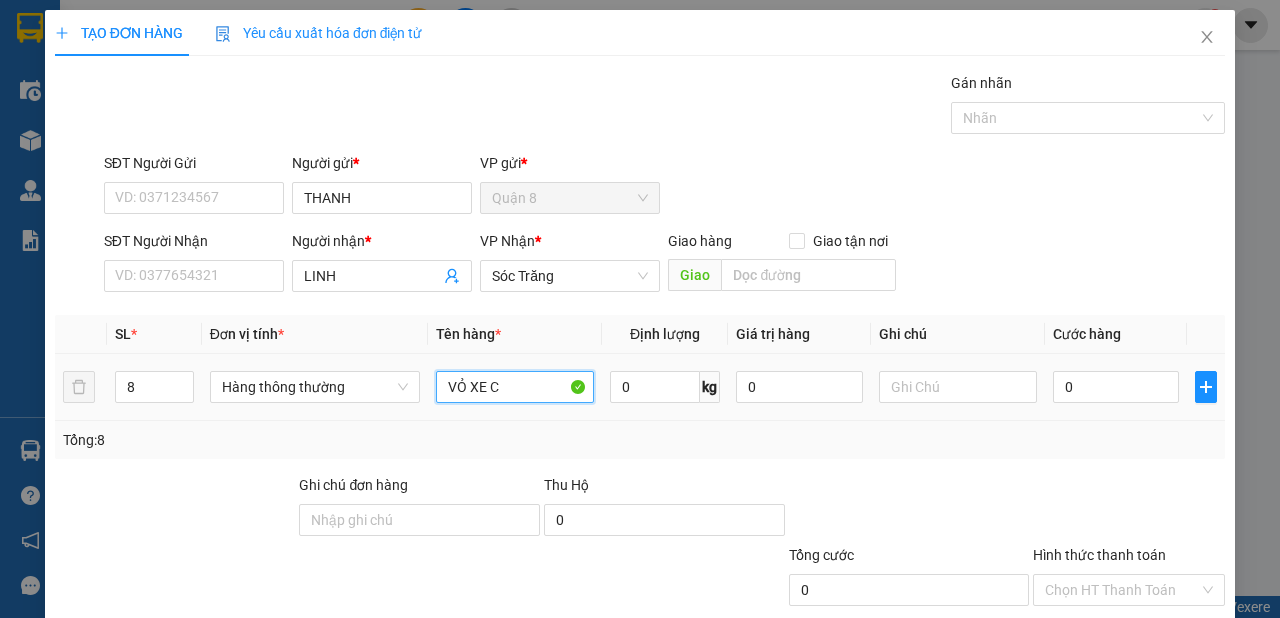 type on "VỎ XE C" 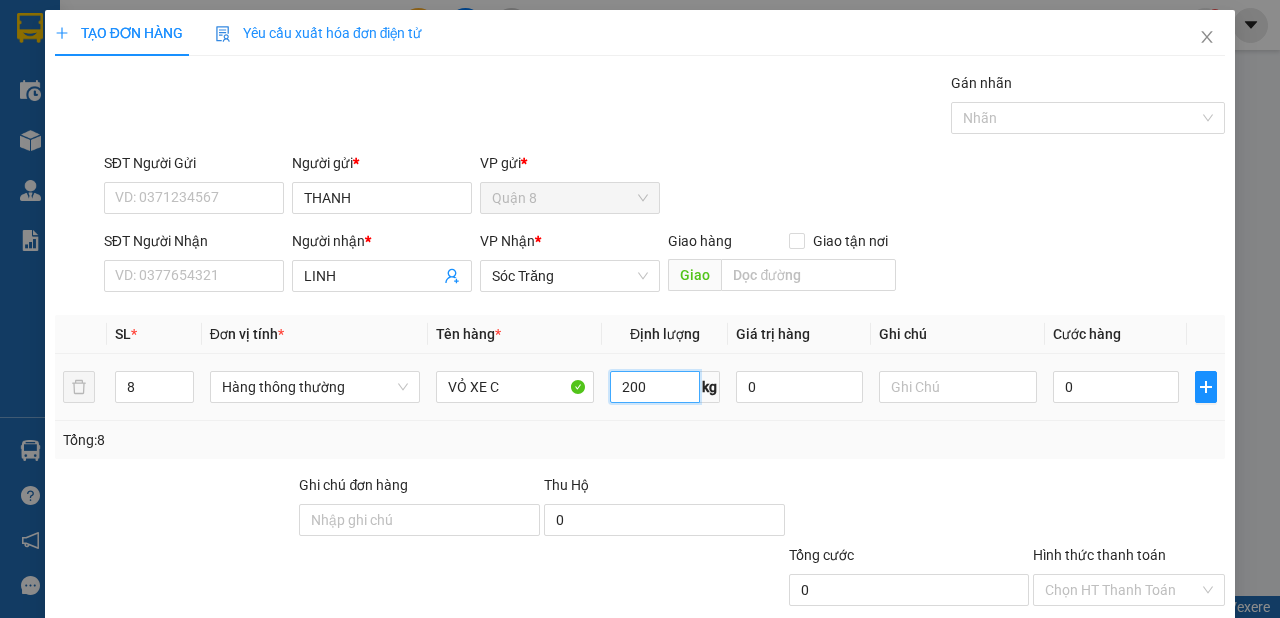 type on "200" 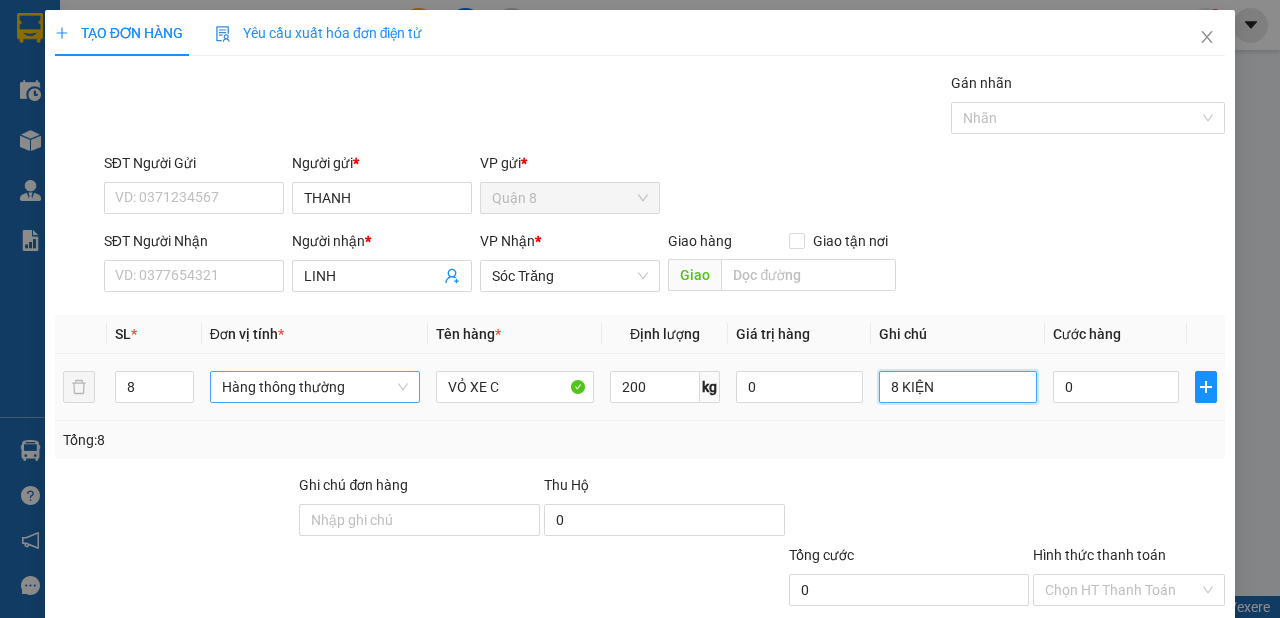 click on "Hàng thông thường" at bounding box center (315, 387) 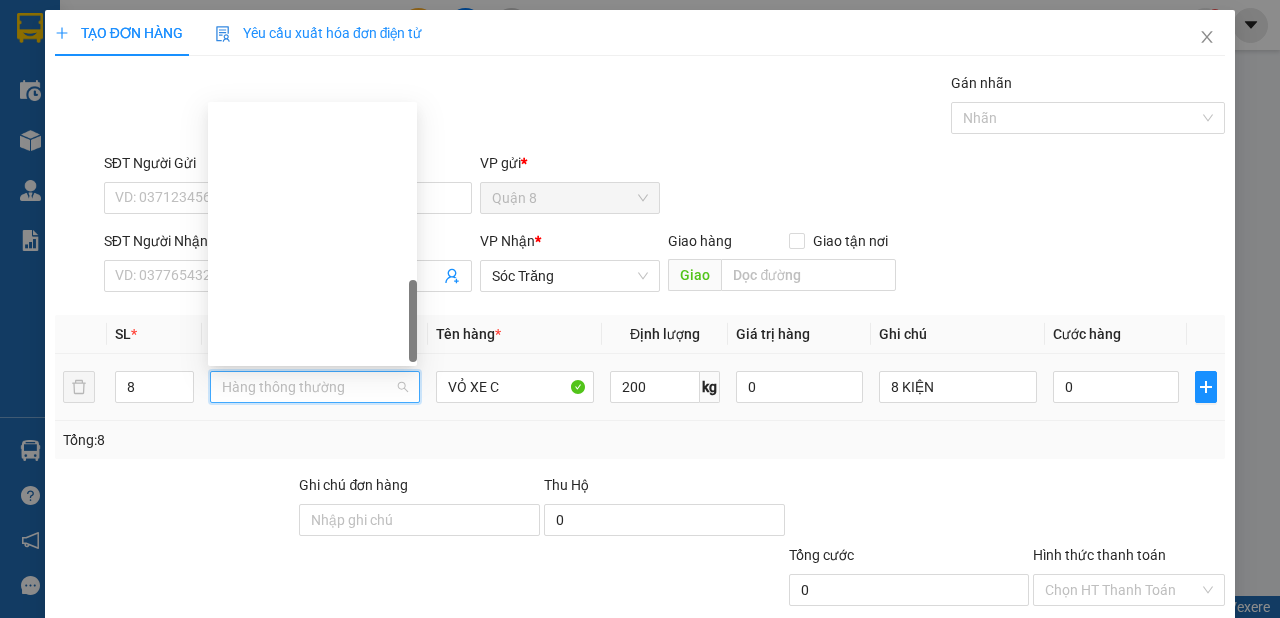 click on "Khác" at bounding box center [312, 1082] 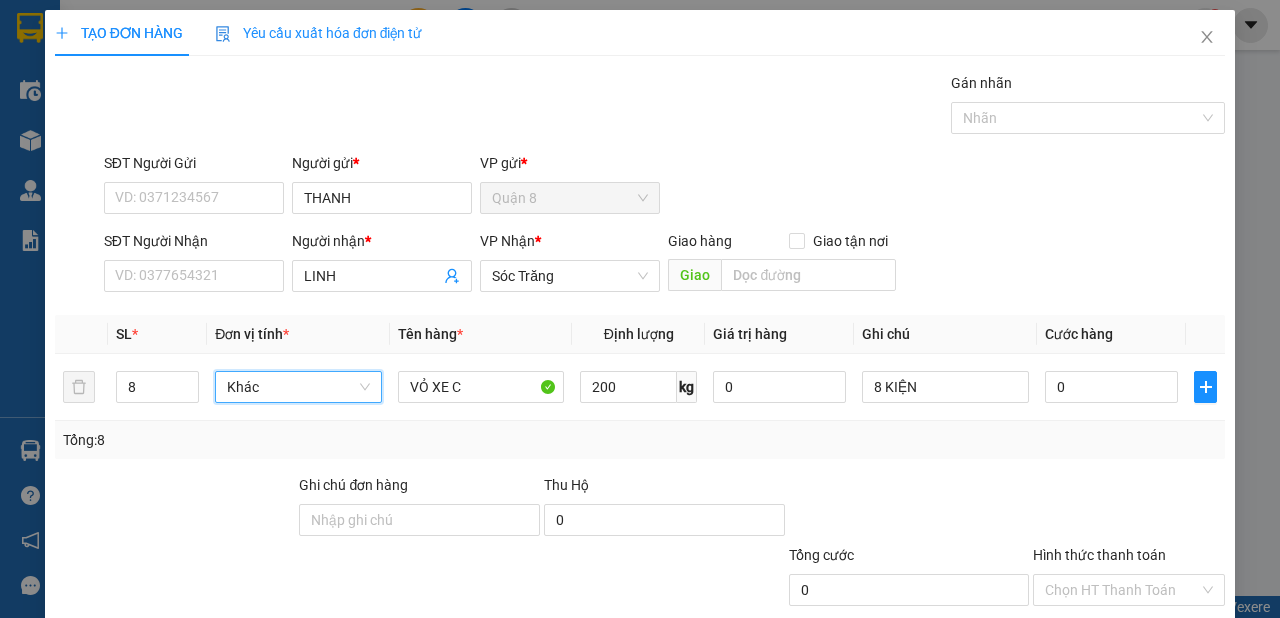 click at bounding box center (1121, 685) 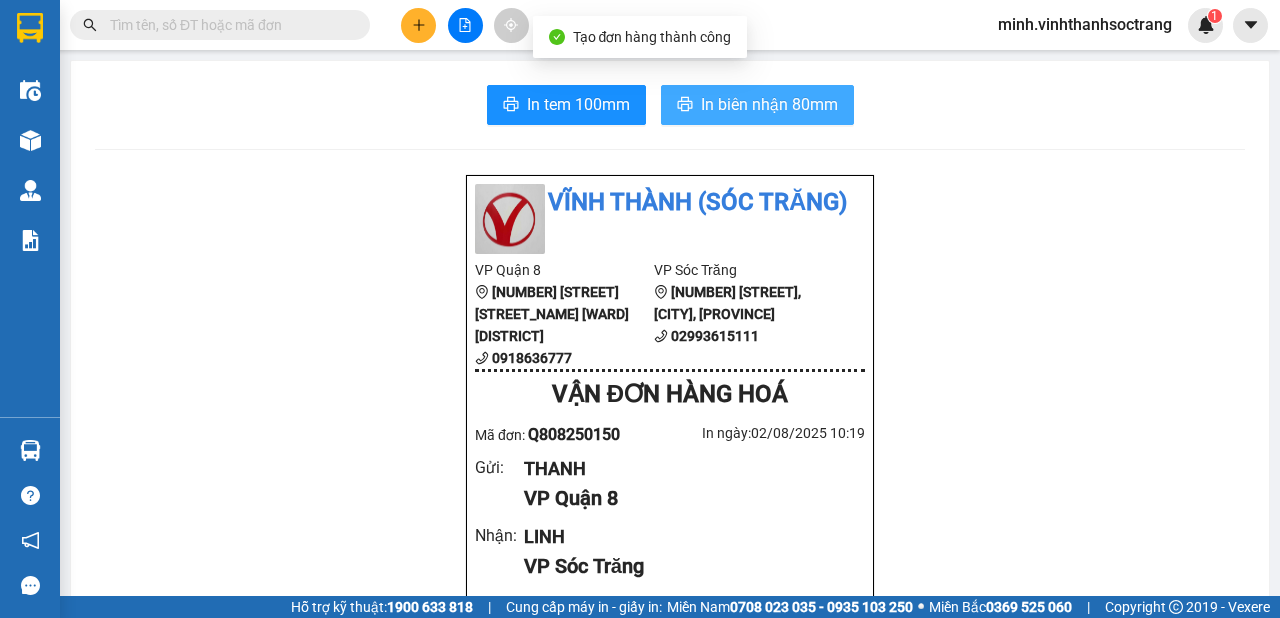 click on "In biên nhận 80mm" at bounding box center [769, 104] 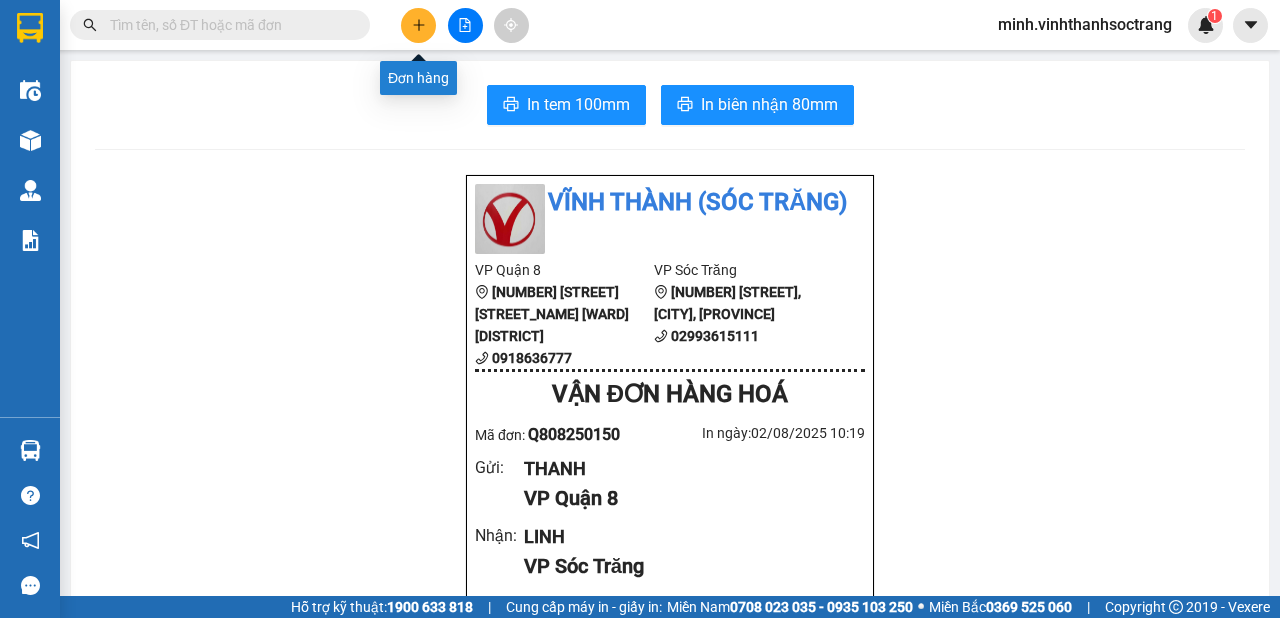 click at bounding box center [418, 25] 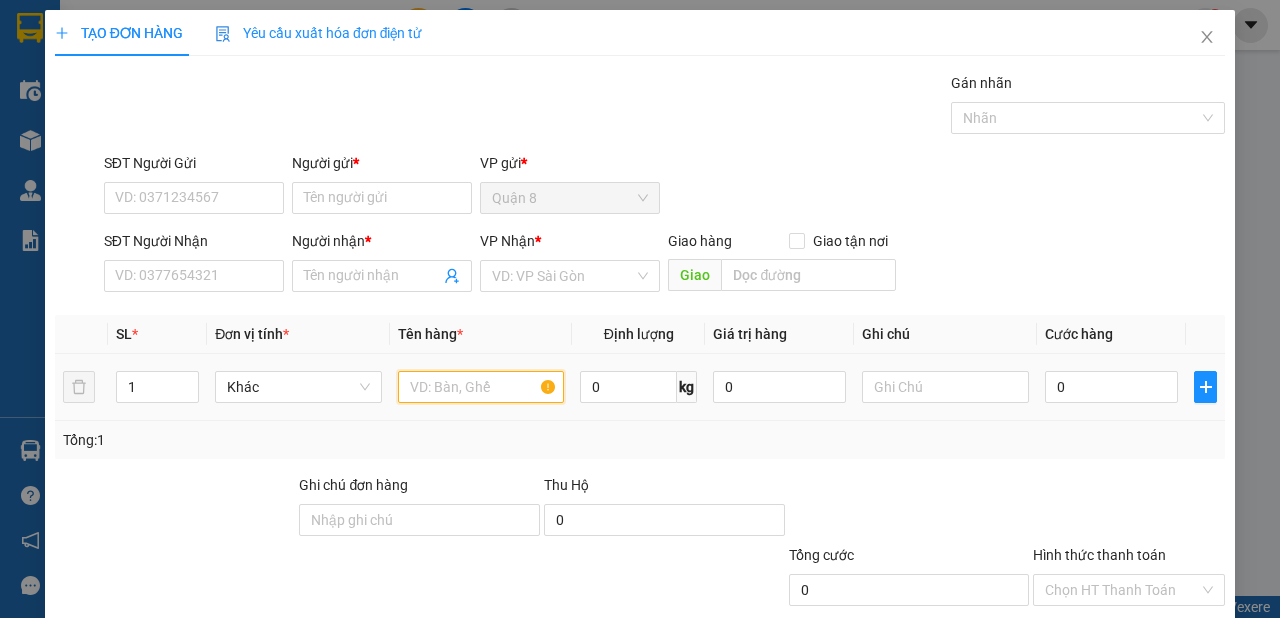 click at bounding box center (481, 387) 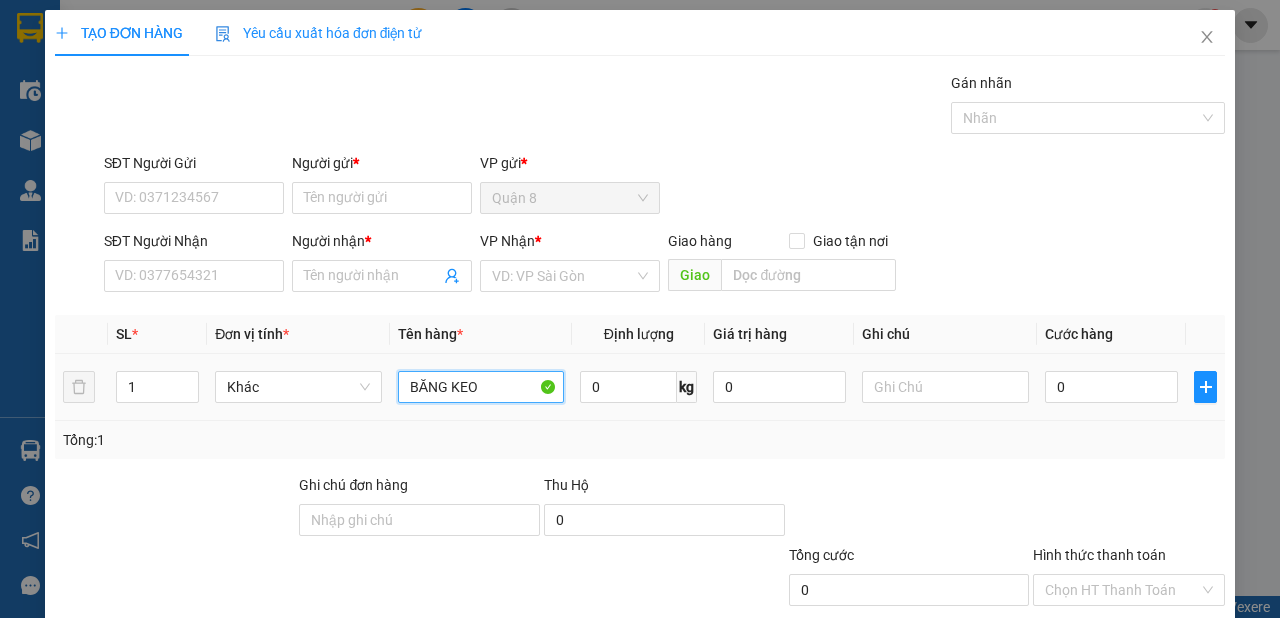 type on "BĂNG KEO" 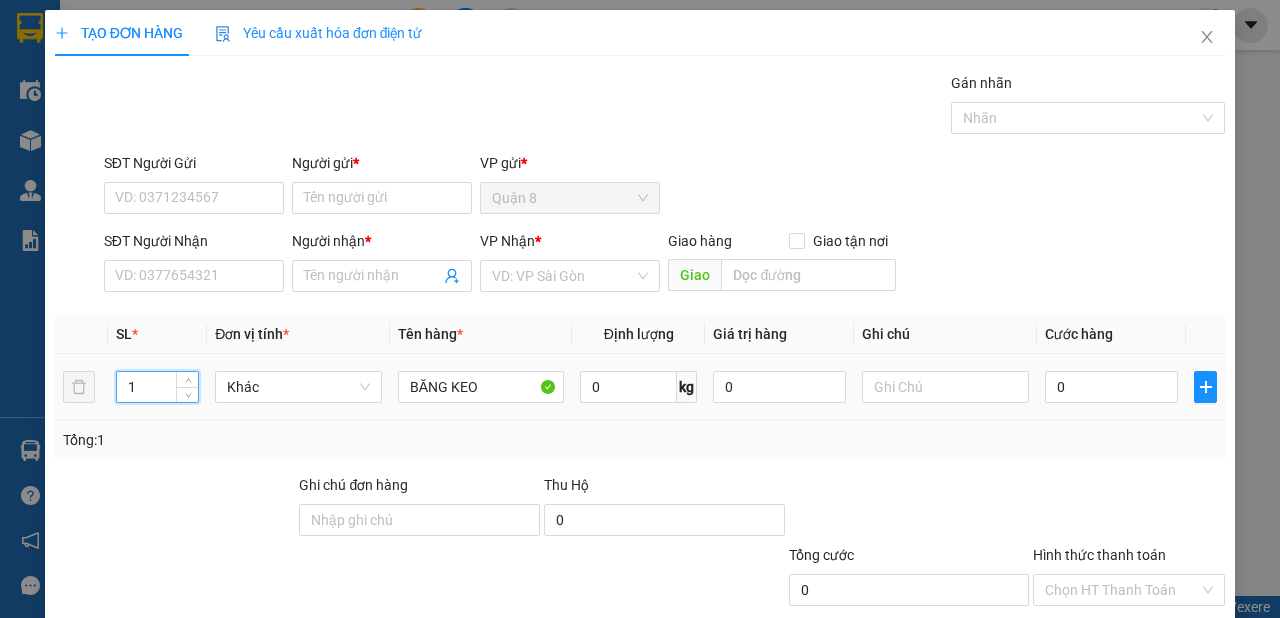 click on "1" at bounding box center [158, 387] 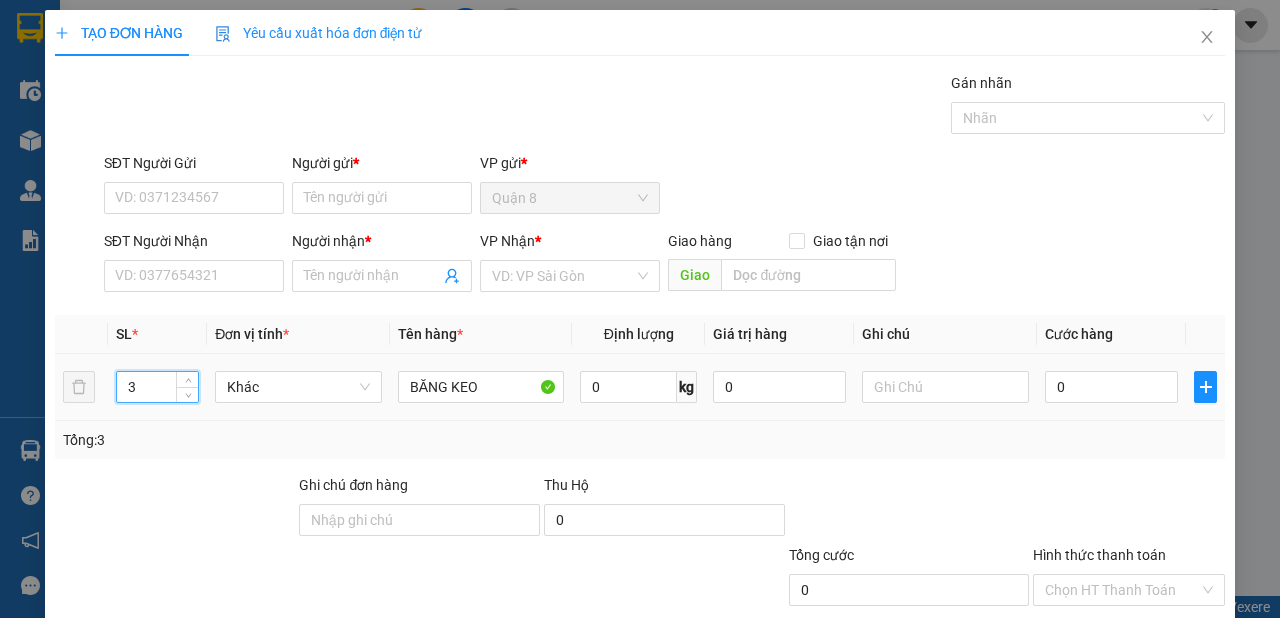 type on "3" 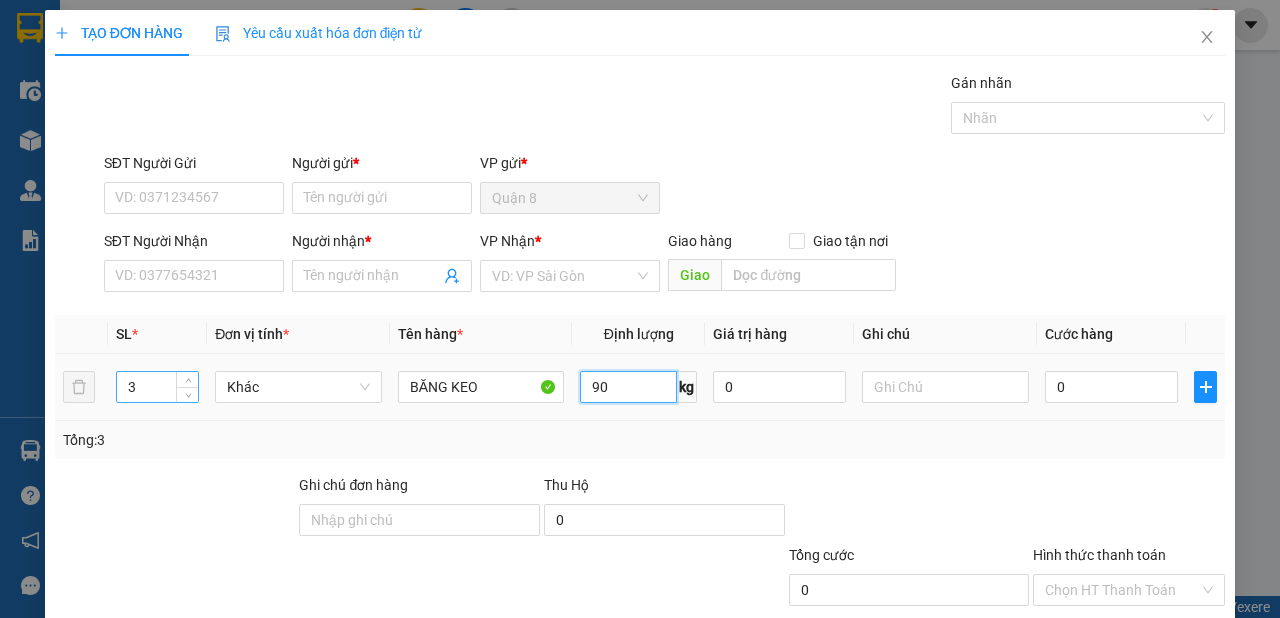 type on "90" 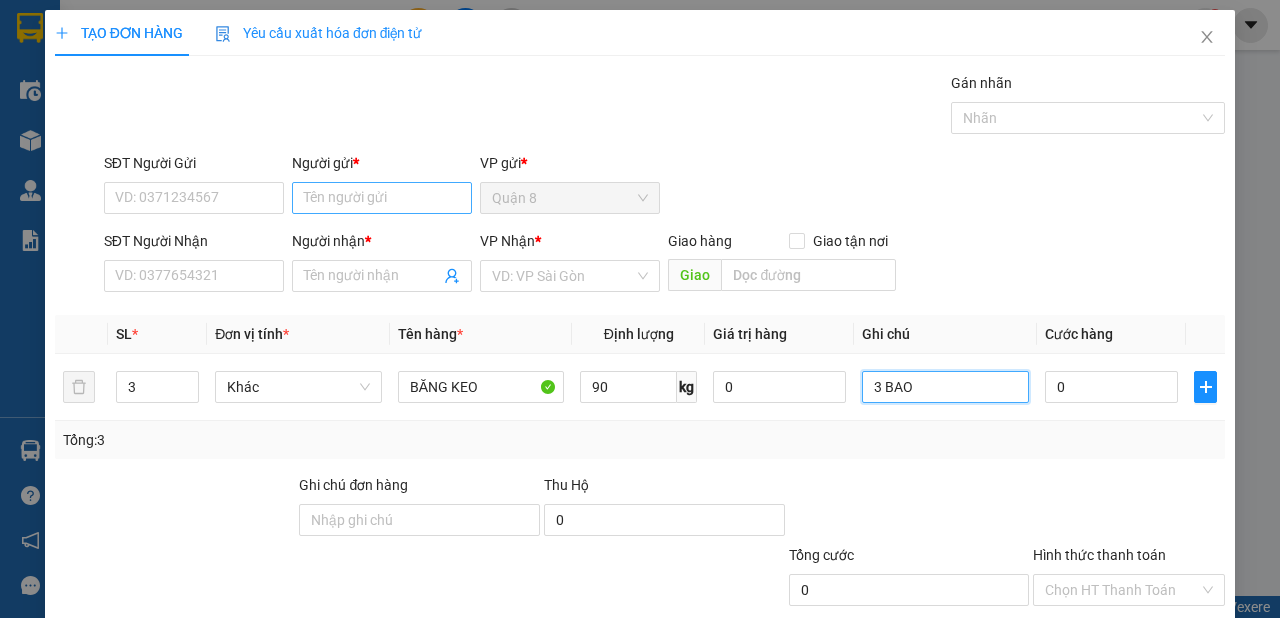 type on "3 BAO" 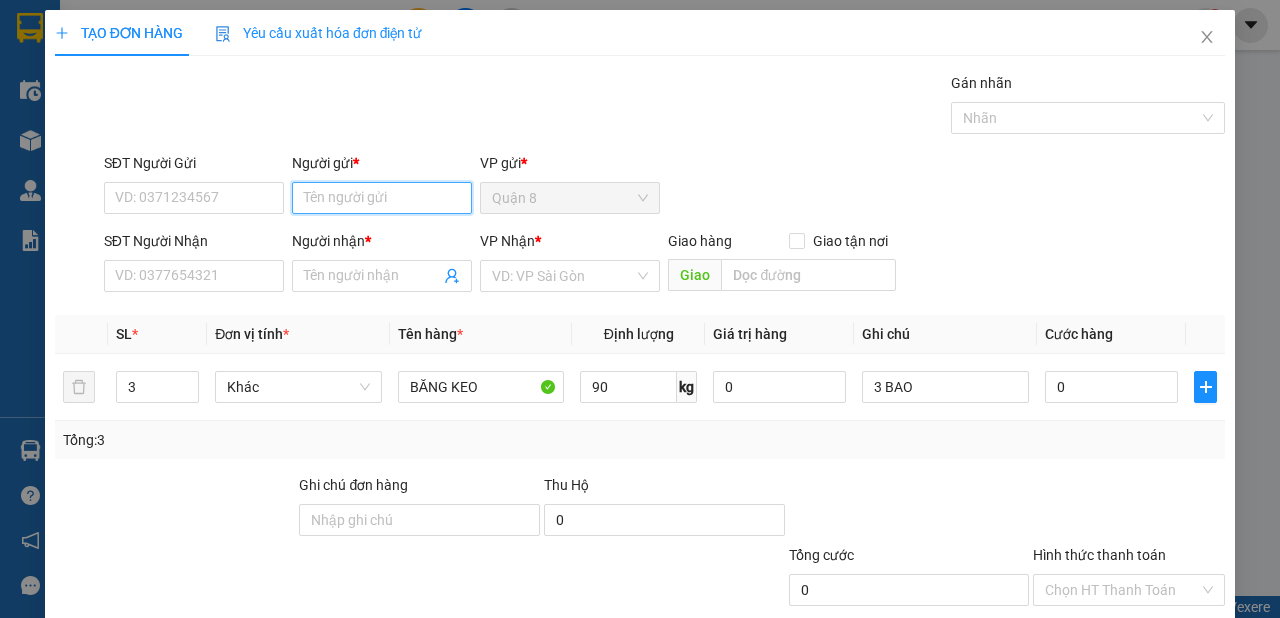 click on "Người gửi  *" at bounding box center [382, 198] 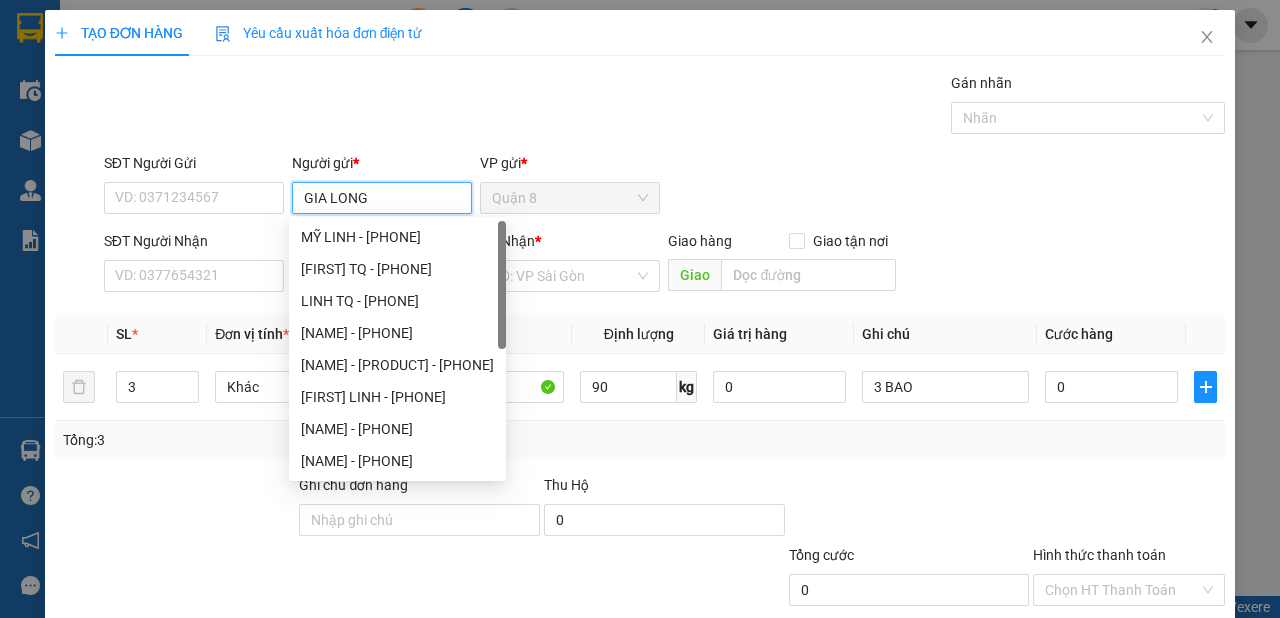 type on "GIA LONG" 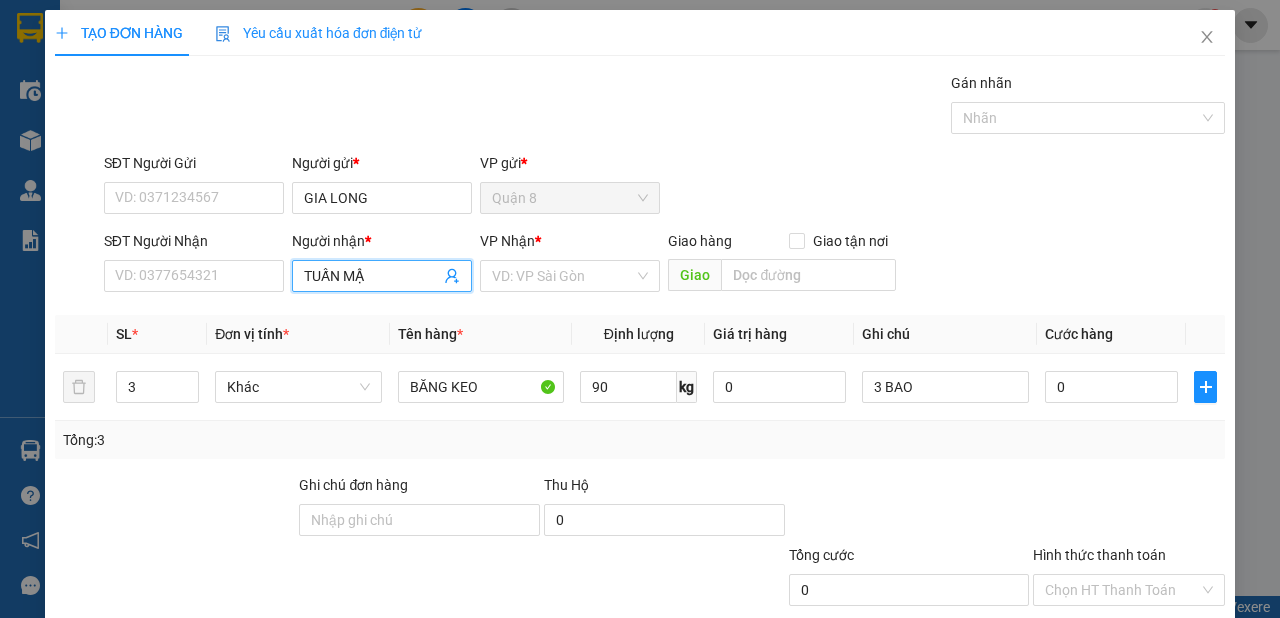 type on "TUẤN MẬP" 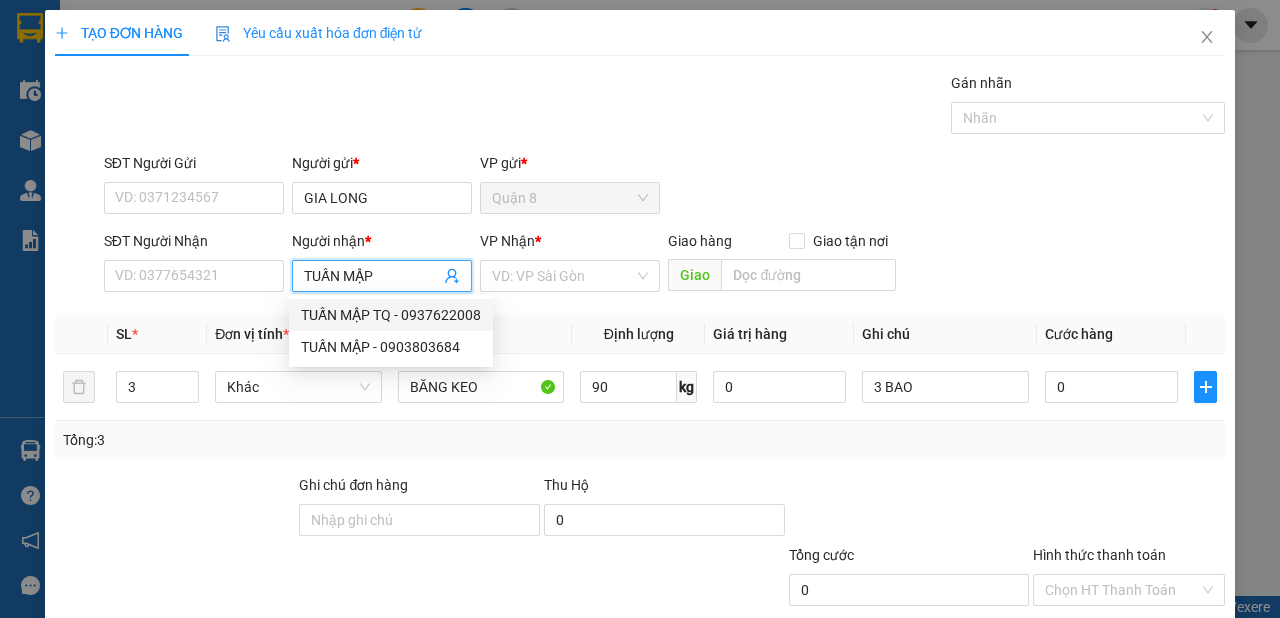 click on "TUẤN MẬP TQ - 0937622008" at bounding box center [391, 315] 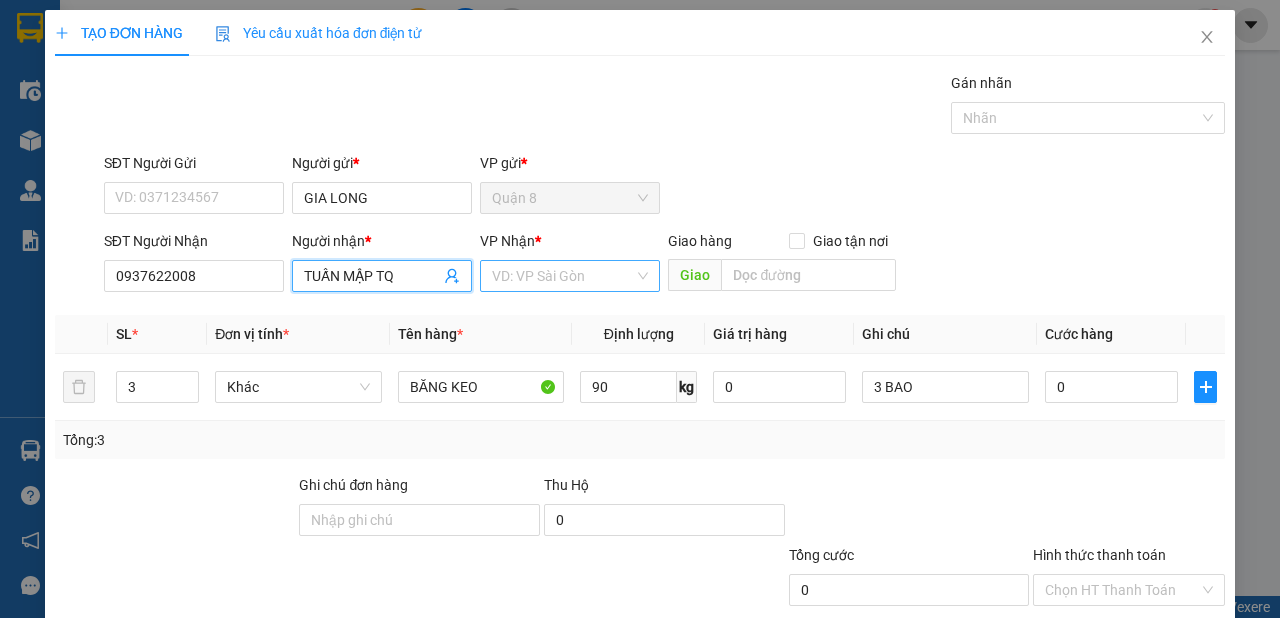 type on "TUẤN MẬP TQ" 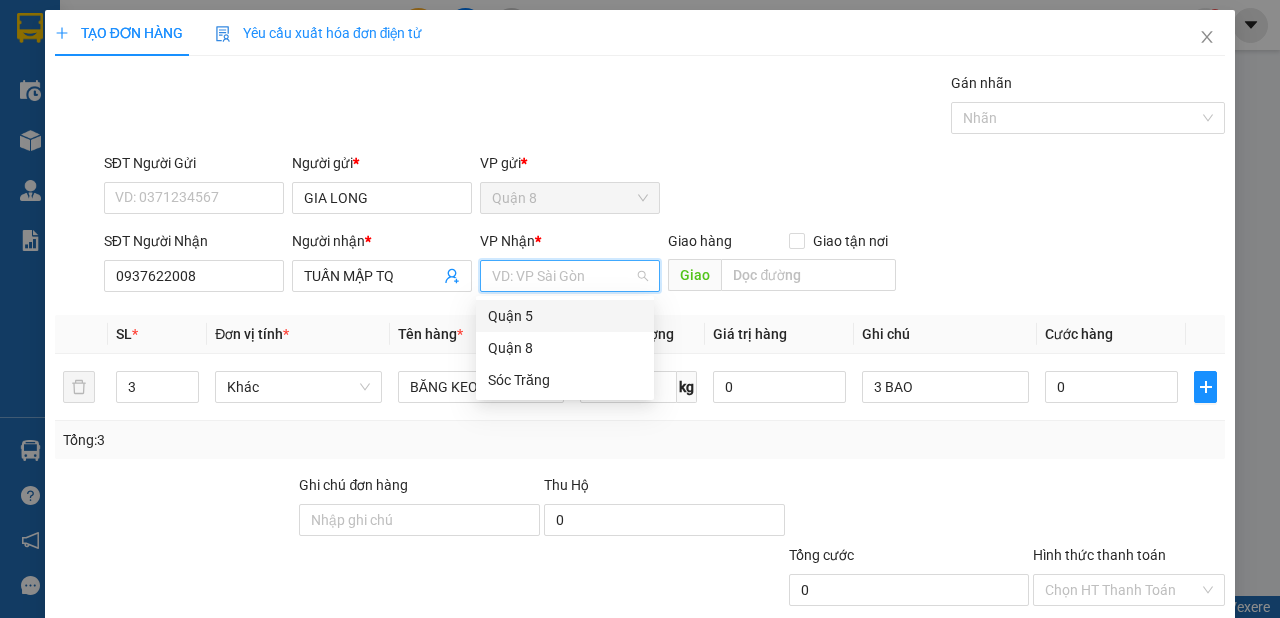 drag, startPoint x: 552, startPoint y: 279, endPoint x: 521, endPoint y: 343, distance: 71.11259 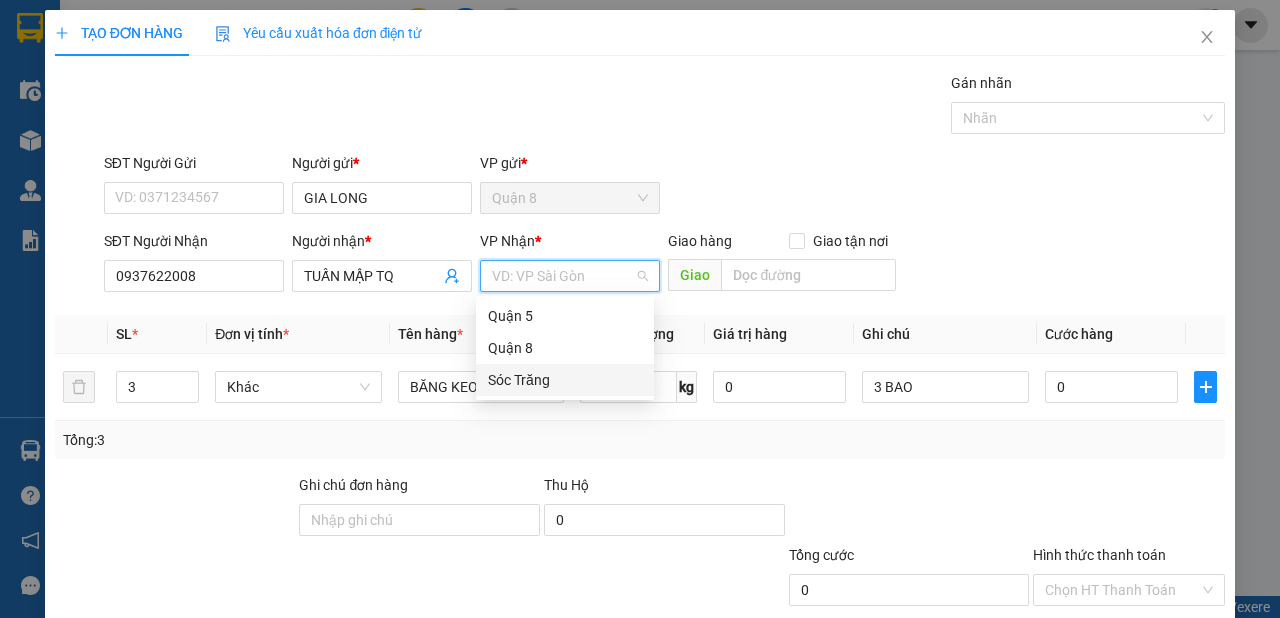 click on "Sóc Trăng" at bounding box center (565, 380) 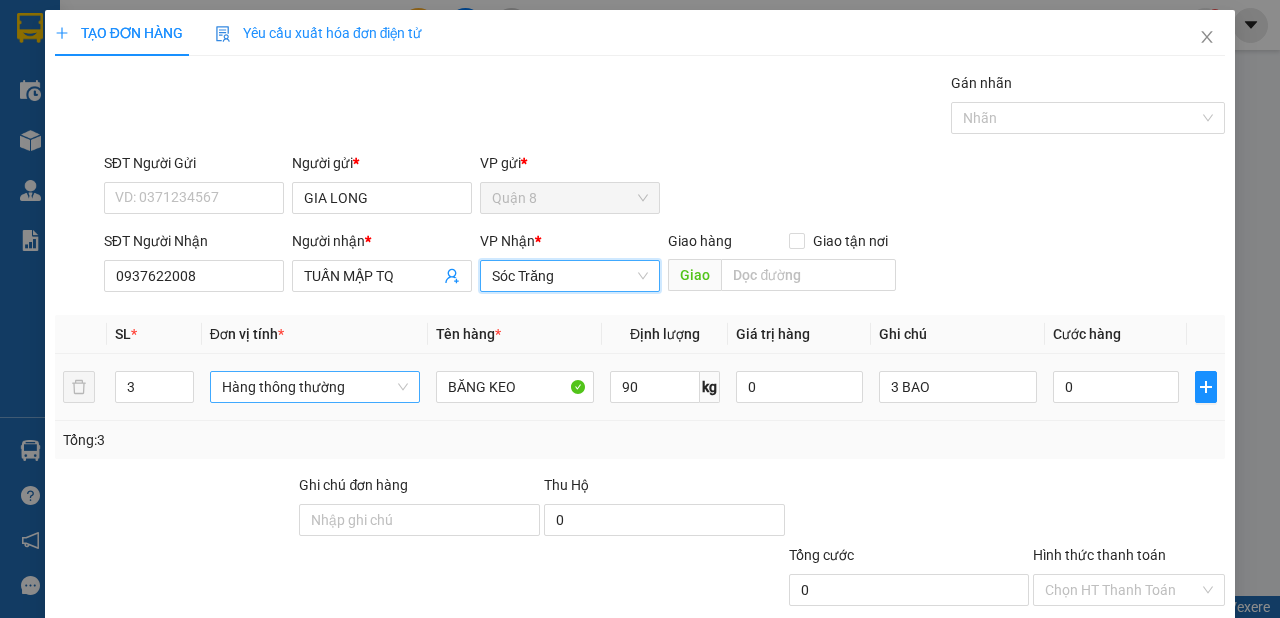 click on "Hàng thông thường" at bounding box center [315, 387] 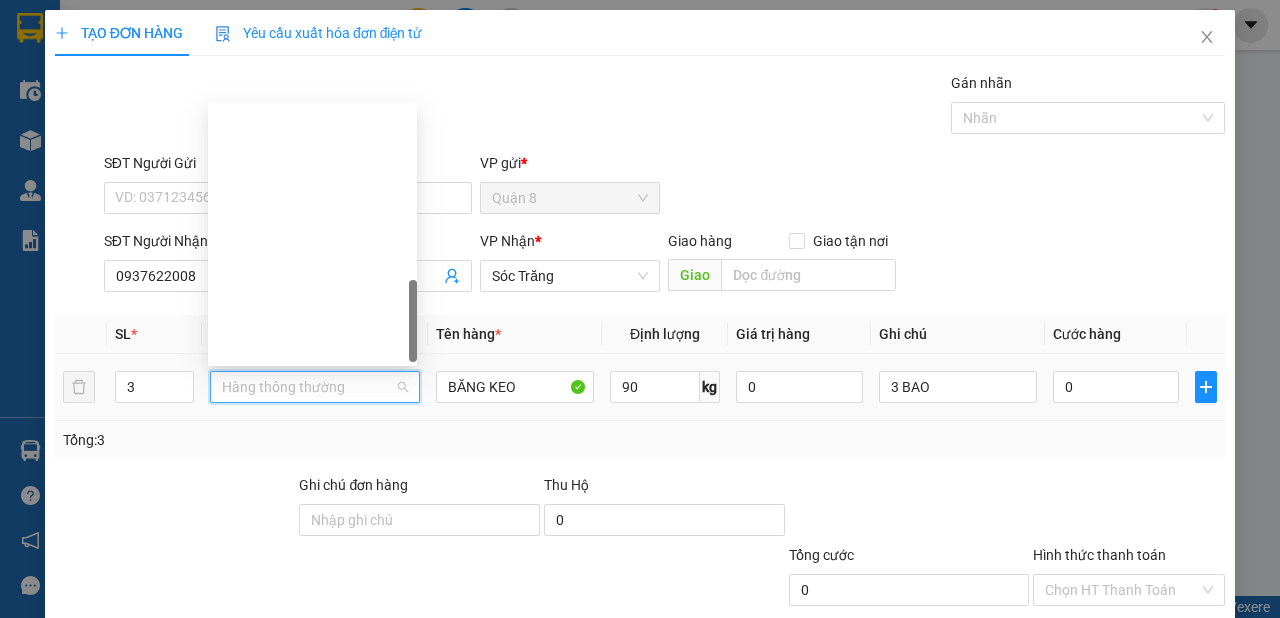 click on "Khác" at bounding box center (312, 1050) 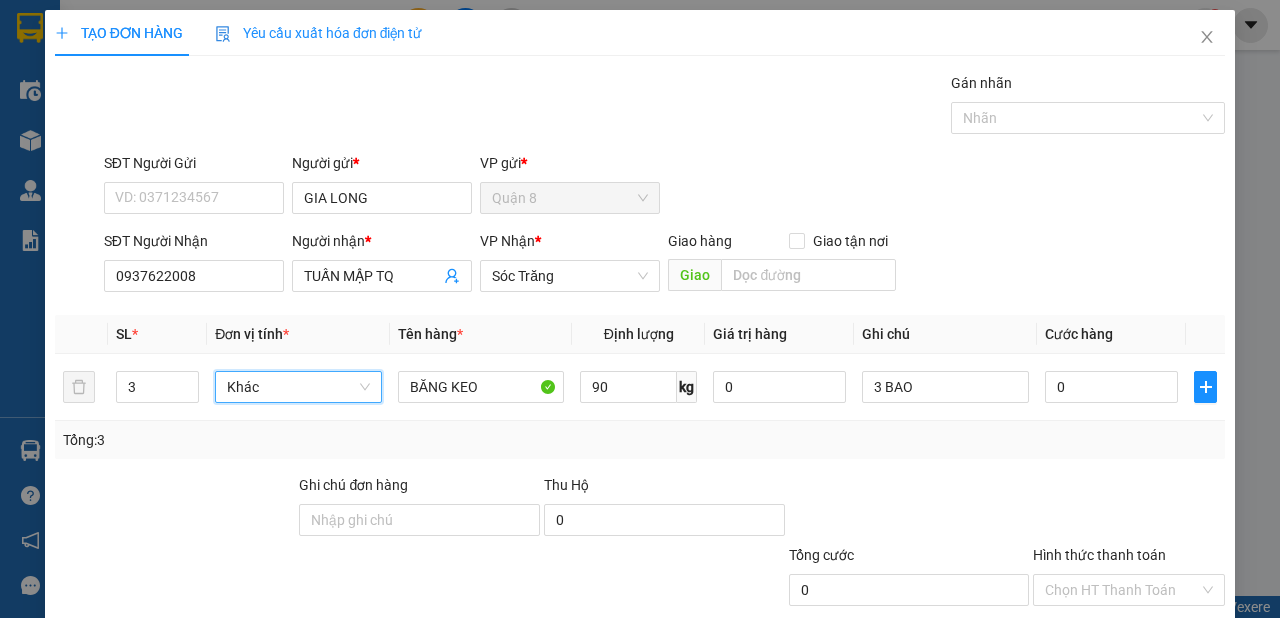click on "Lưu và In" at bounding box center [1165, 685] 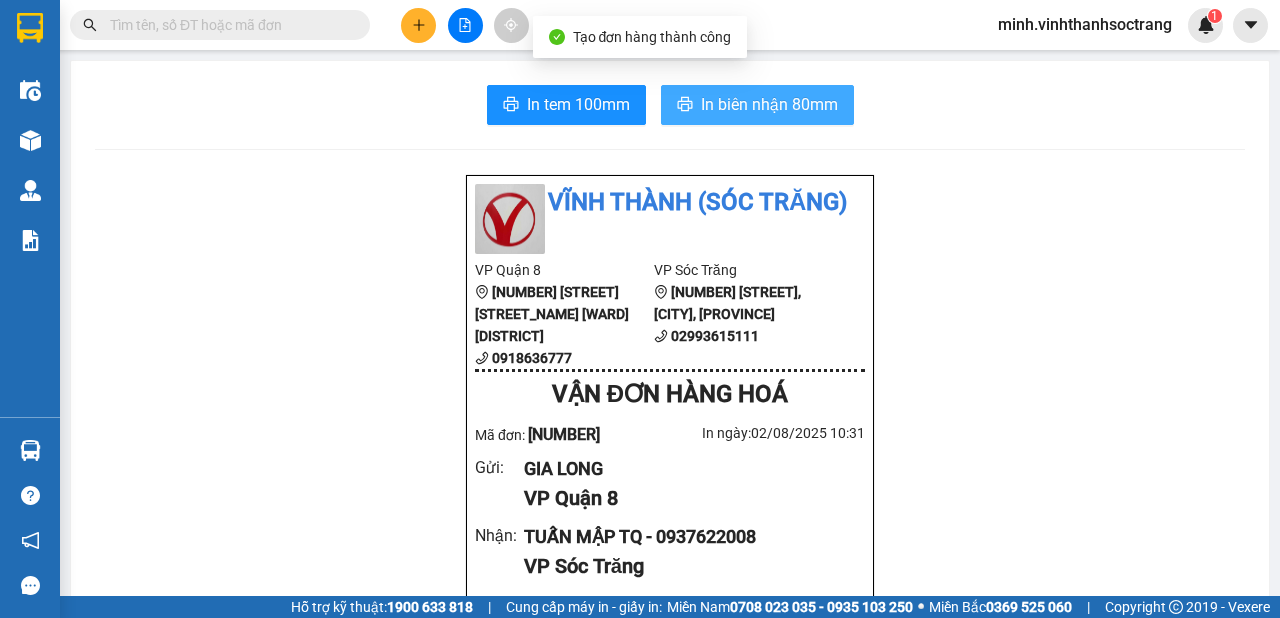 click on "In biên nhận 80mm" at bounding box center [769, 104] 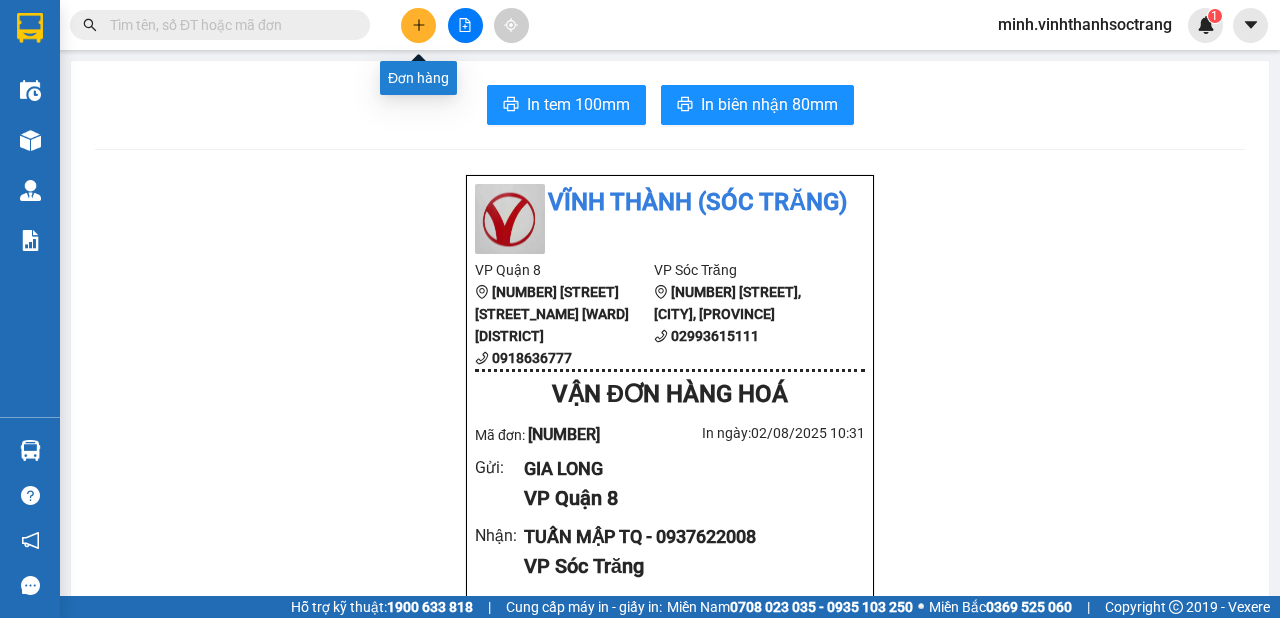 click 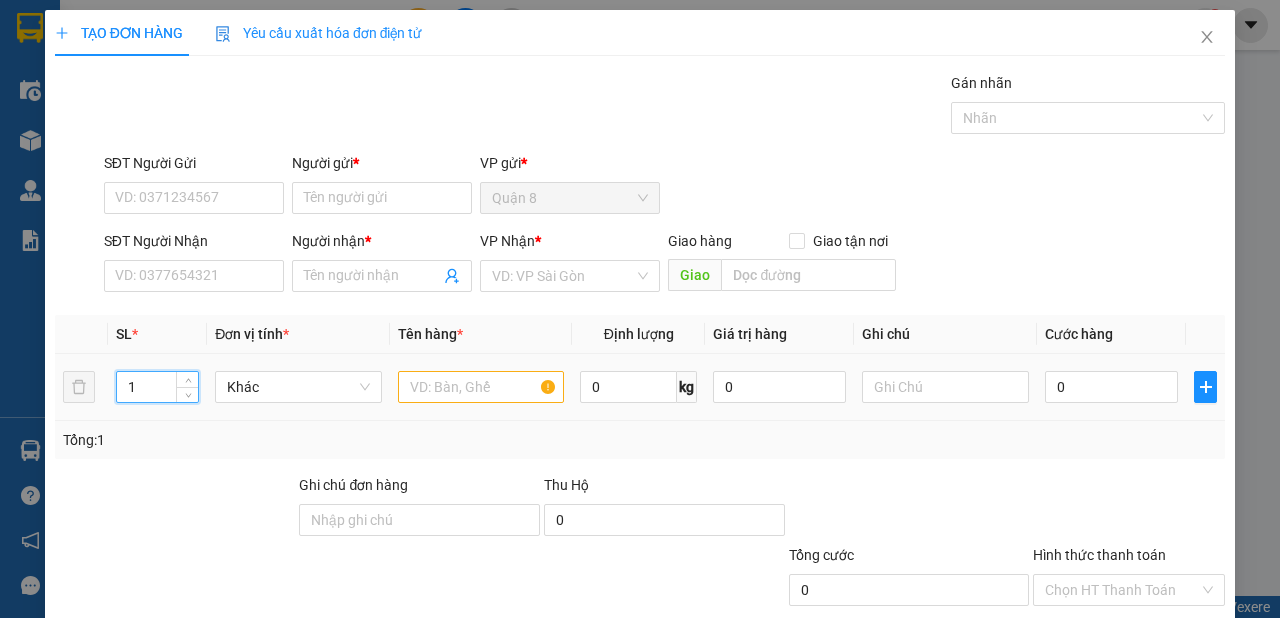 click on "1" at bounding box center [158, 387] 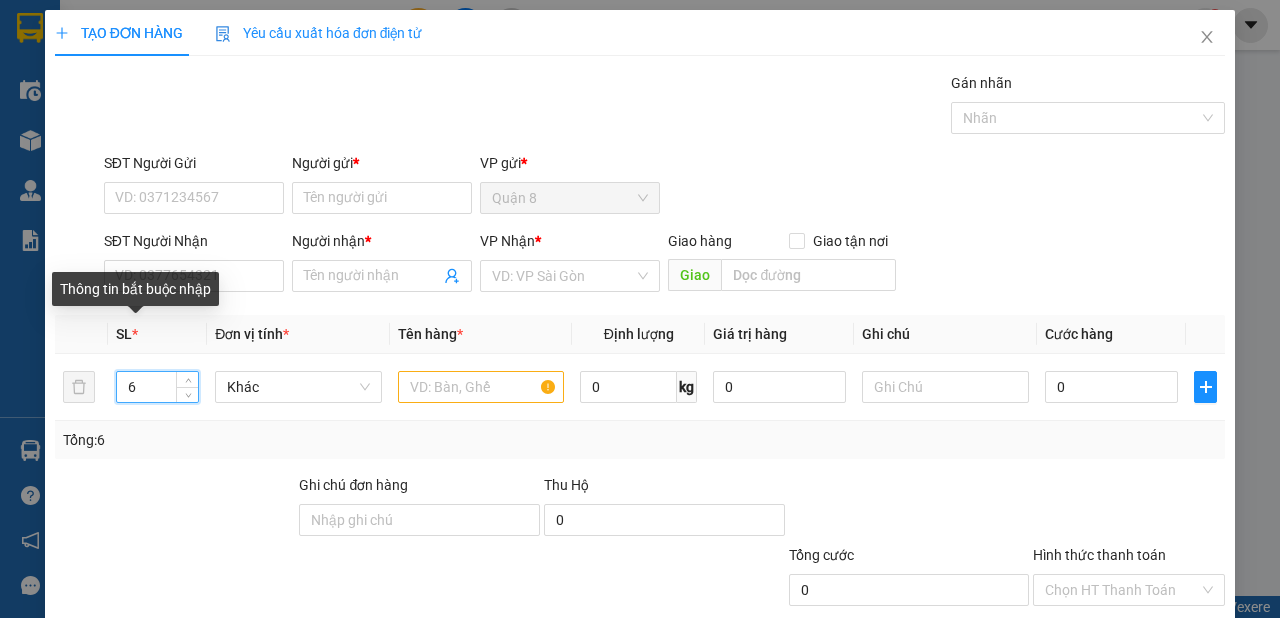 type on "6" 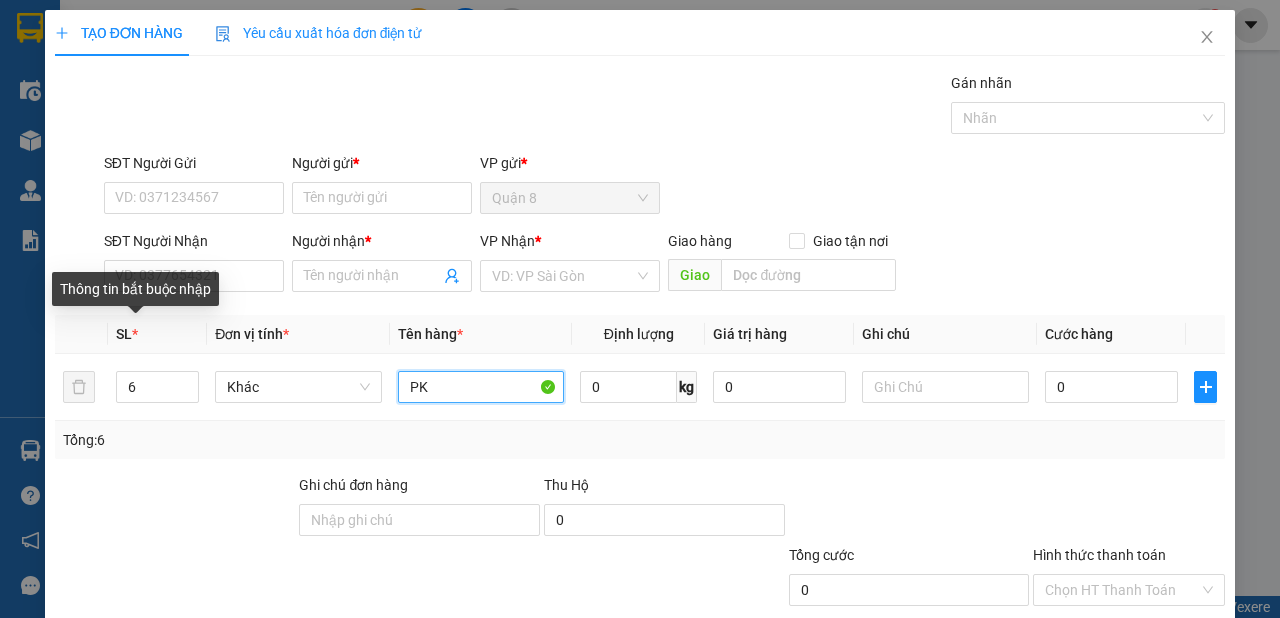type on "PK" 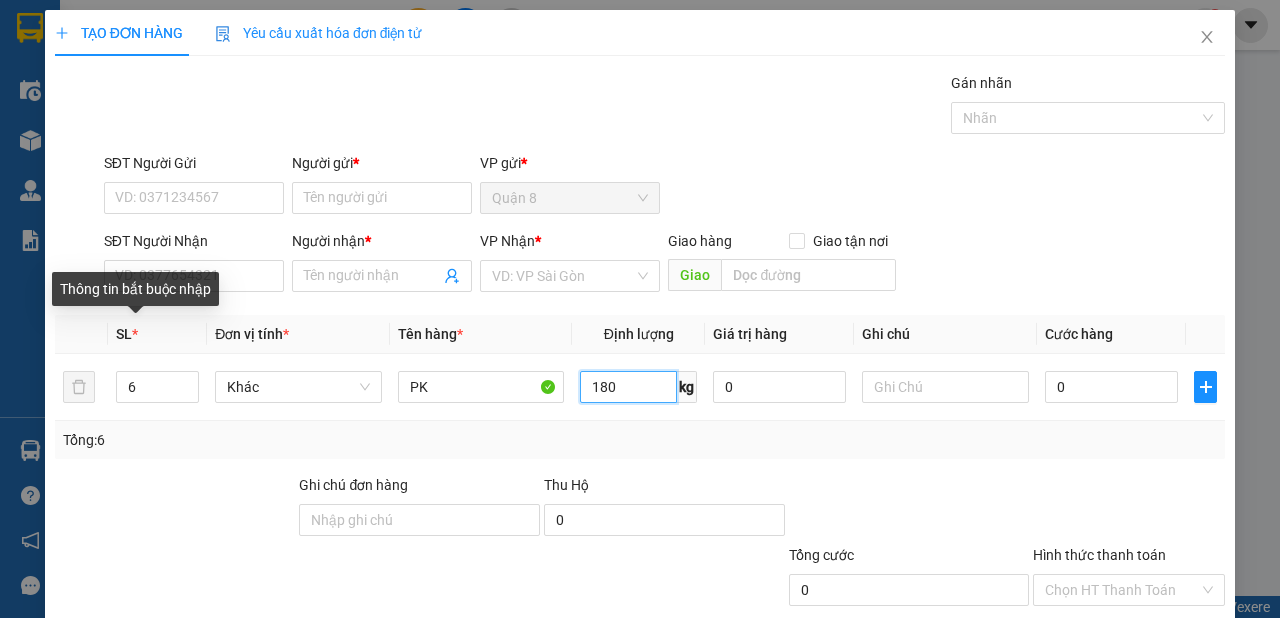 type on "180" 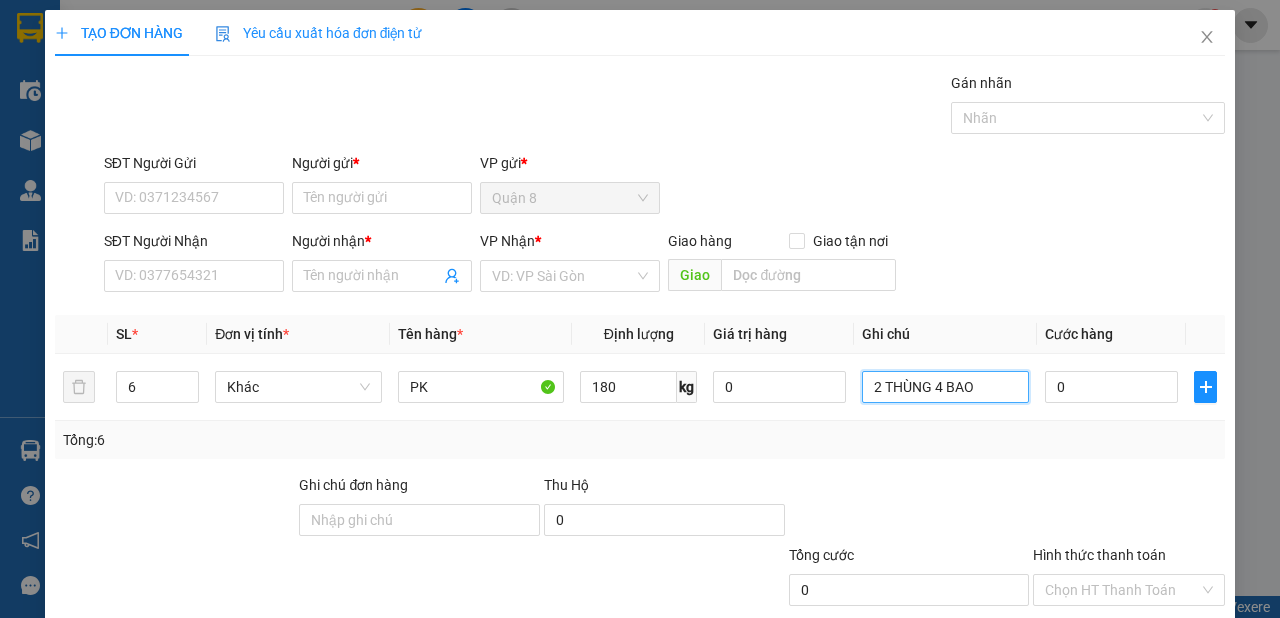 type on "2 THÙNG 4 BAO" 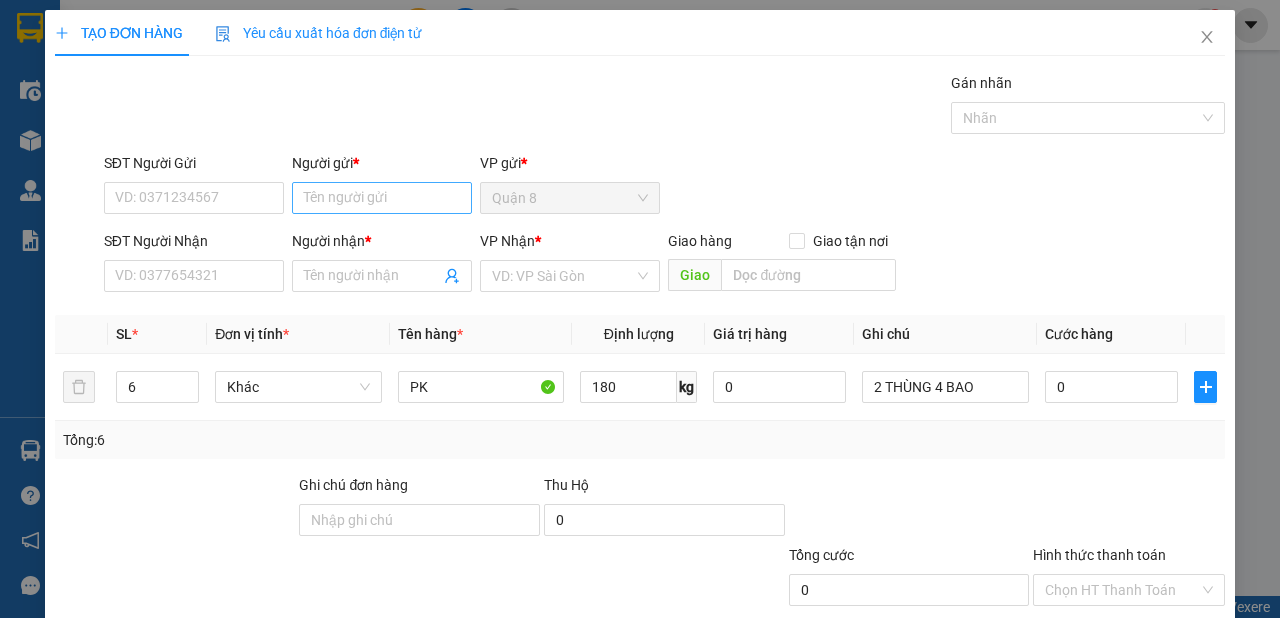 click on "Người gửi  *" at bounding box center [382, 167] 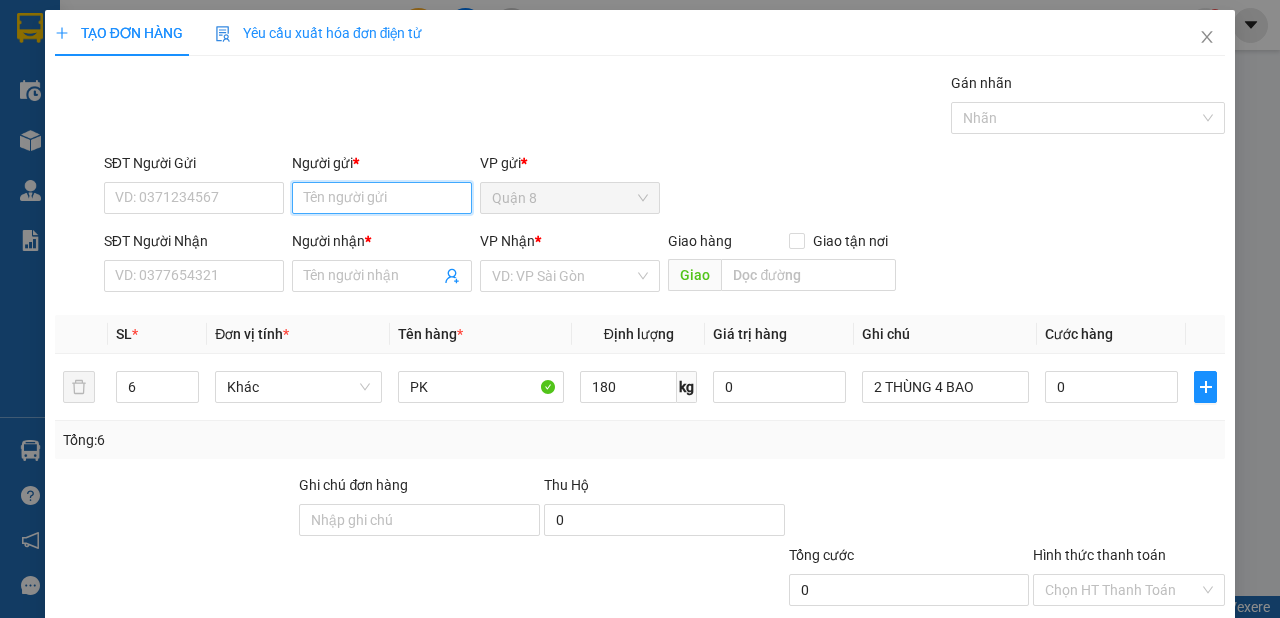 click on "Người gửi  *" at bounding box center [382, 198] 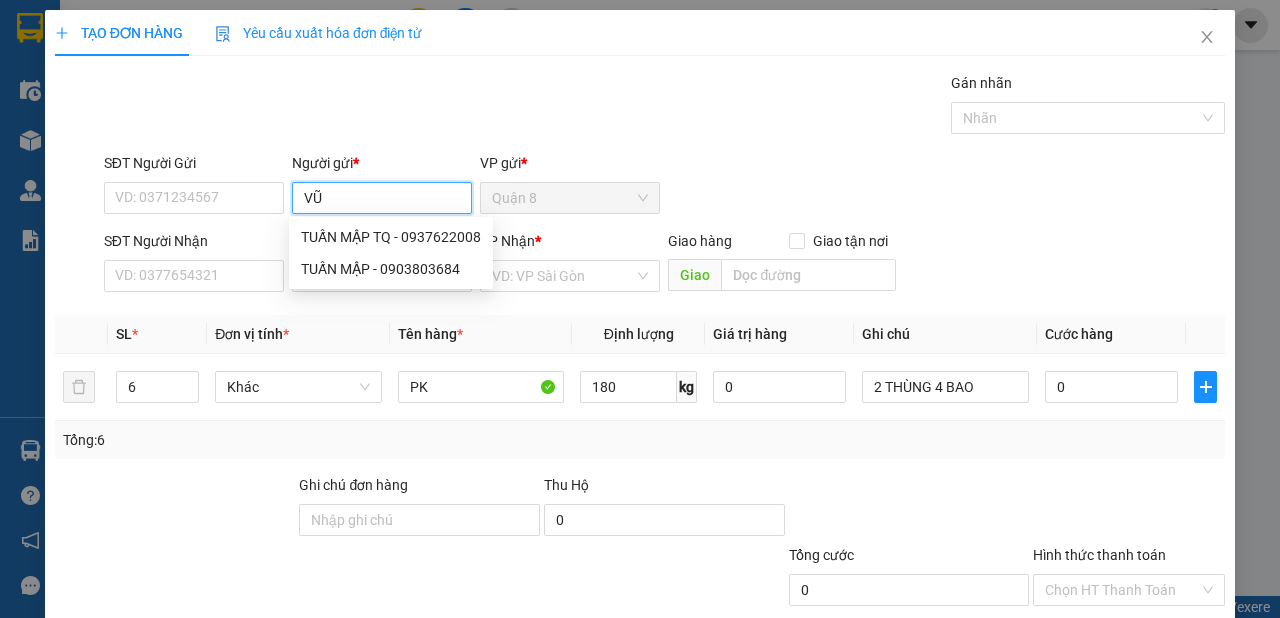 type on "VŨ" 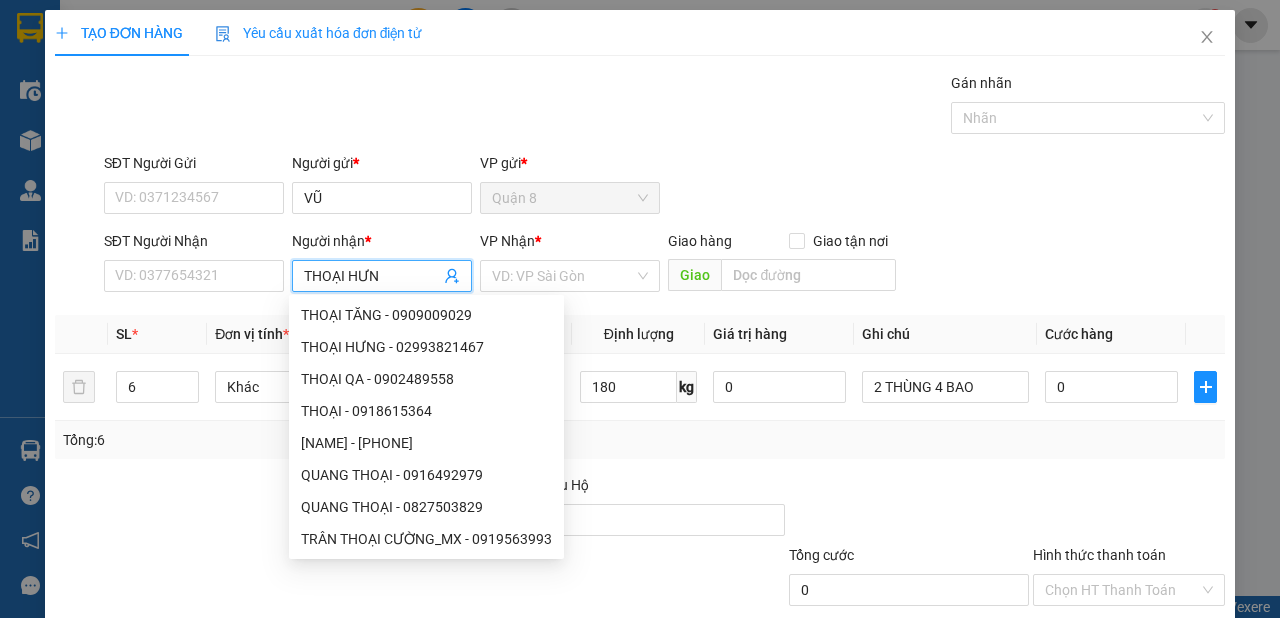 type on "THOẠI HƯNG" 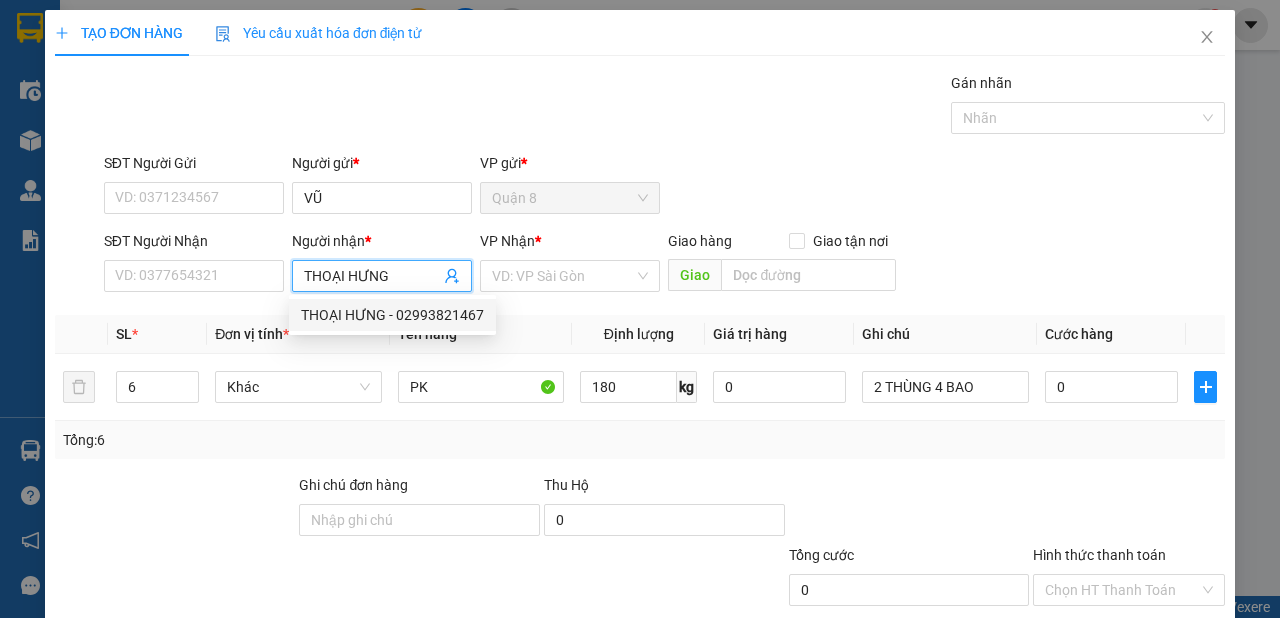 click on "THOẠI HƯNG - 02993821467" at bounding box center (392, 315) 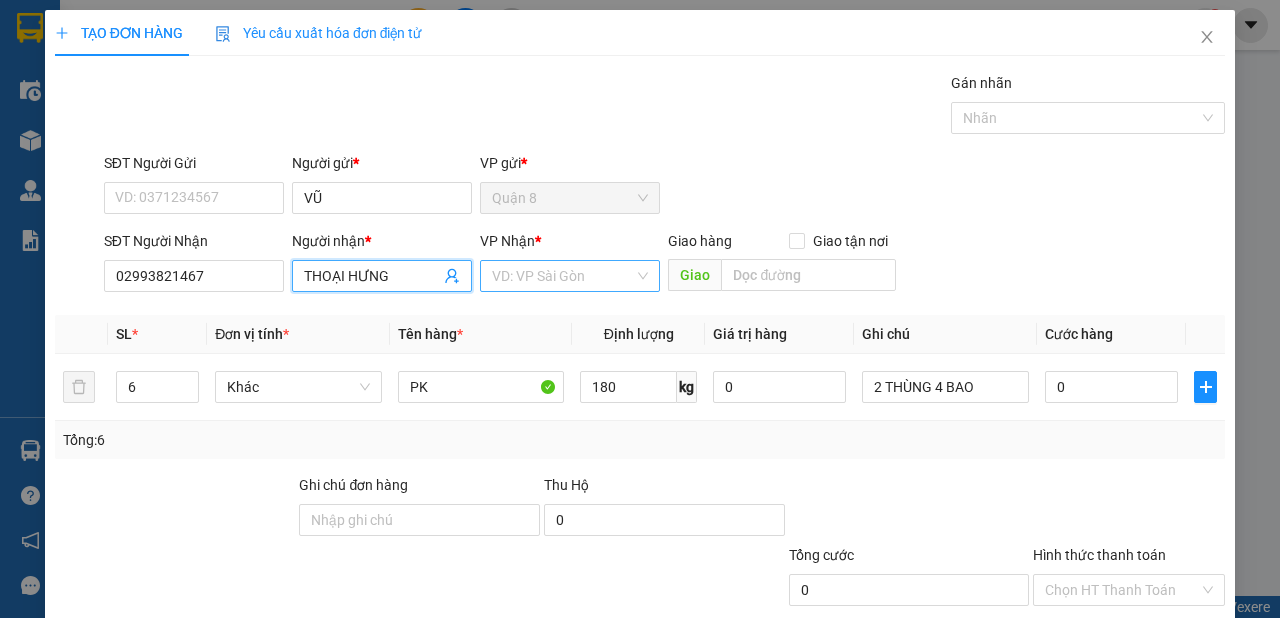 type on "THOẠI HƯNG" 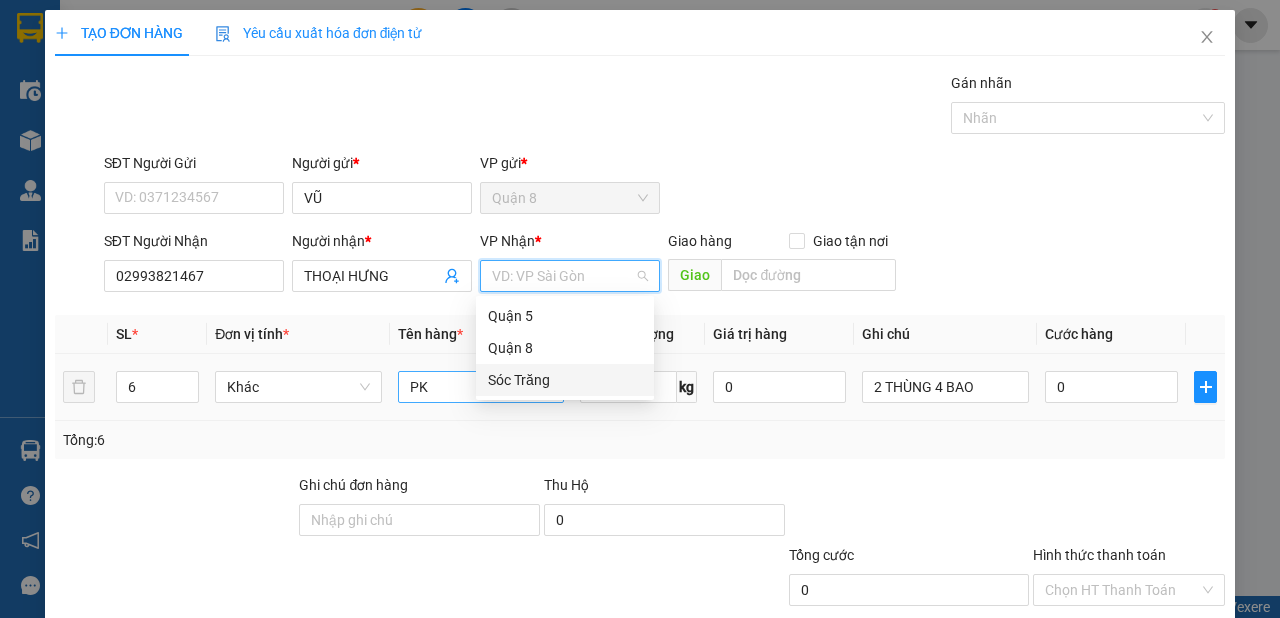 click on "Sóc Trăng" at bounding box center [565, 380] 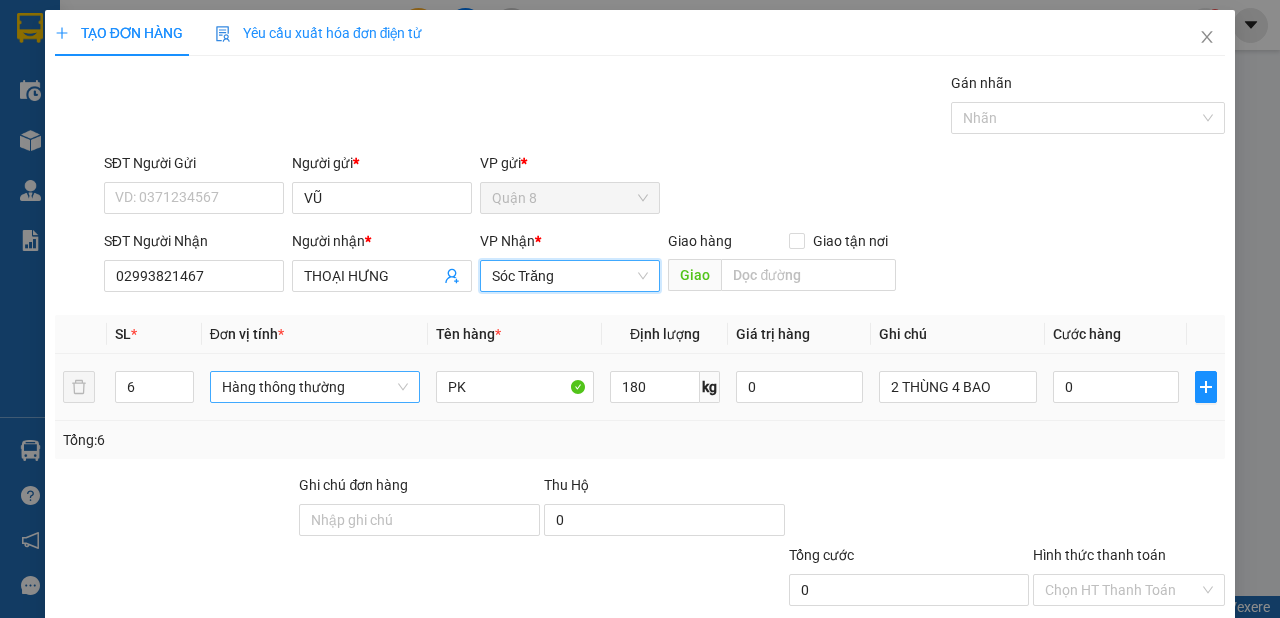 click on "Hàng thông thường" at bounding box center [315, 387] 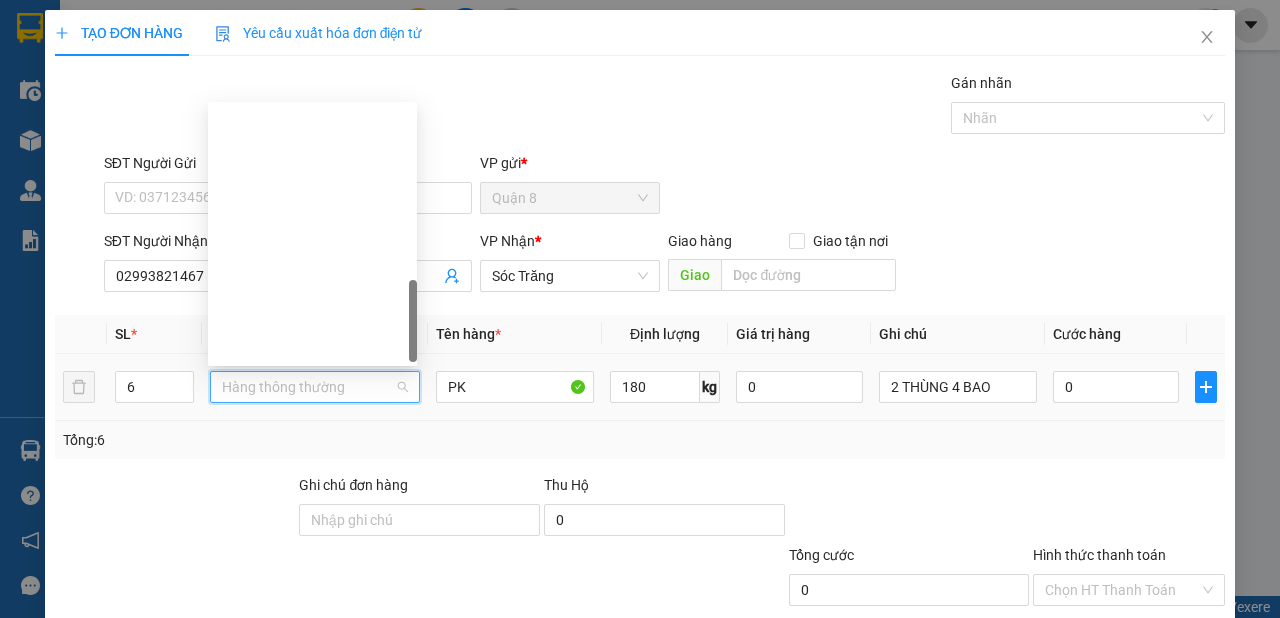 drag, startPoint x: 278, startPoint y: 355, endPoint x: 309, endPoint y: 334, distance: 37.44329 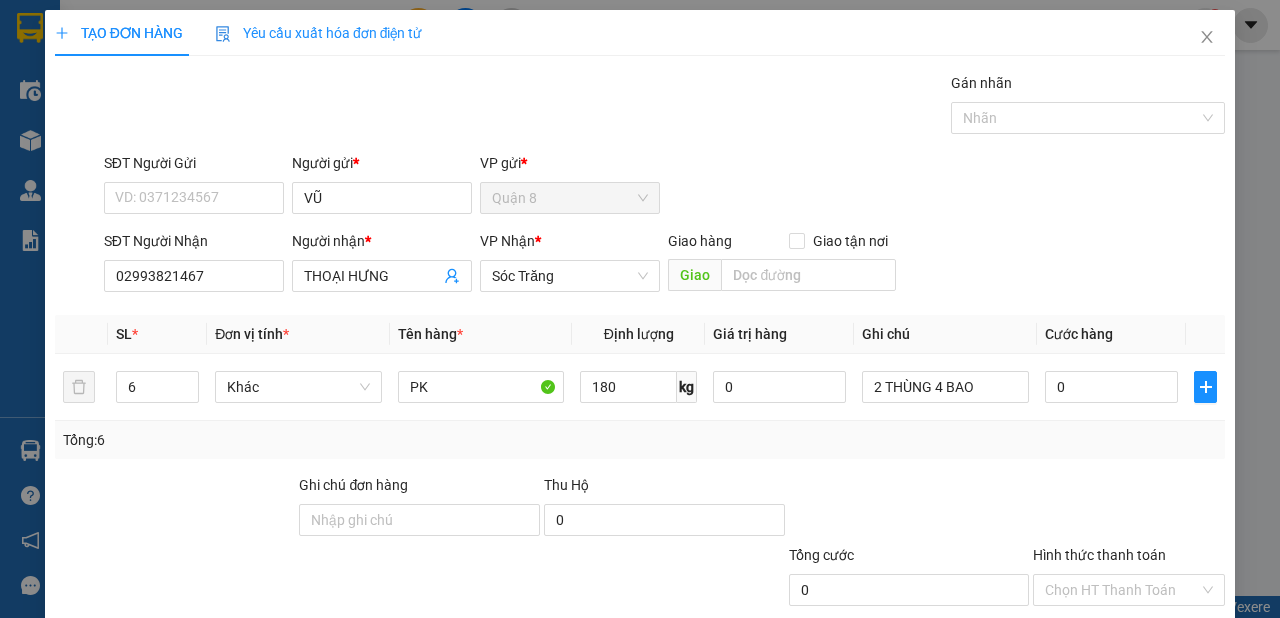 click on "Lưu và In" at bounding box center [1165, 685] 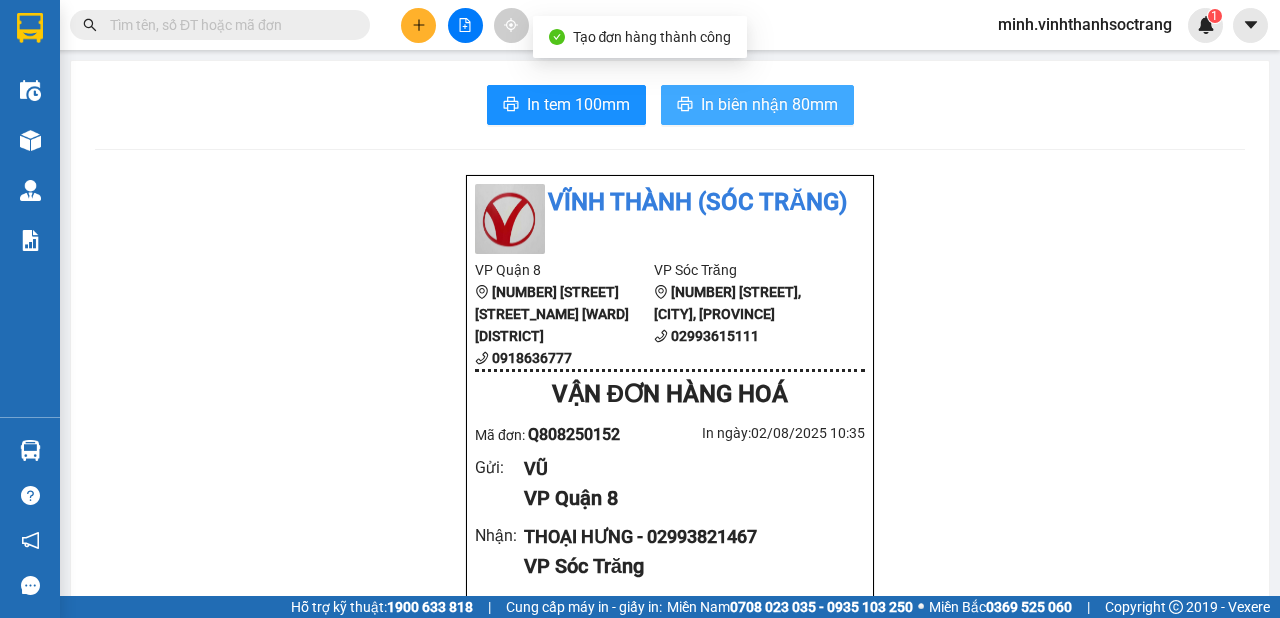 click on "In biên nhận 80mm" at bounding box center (769, 104) 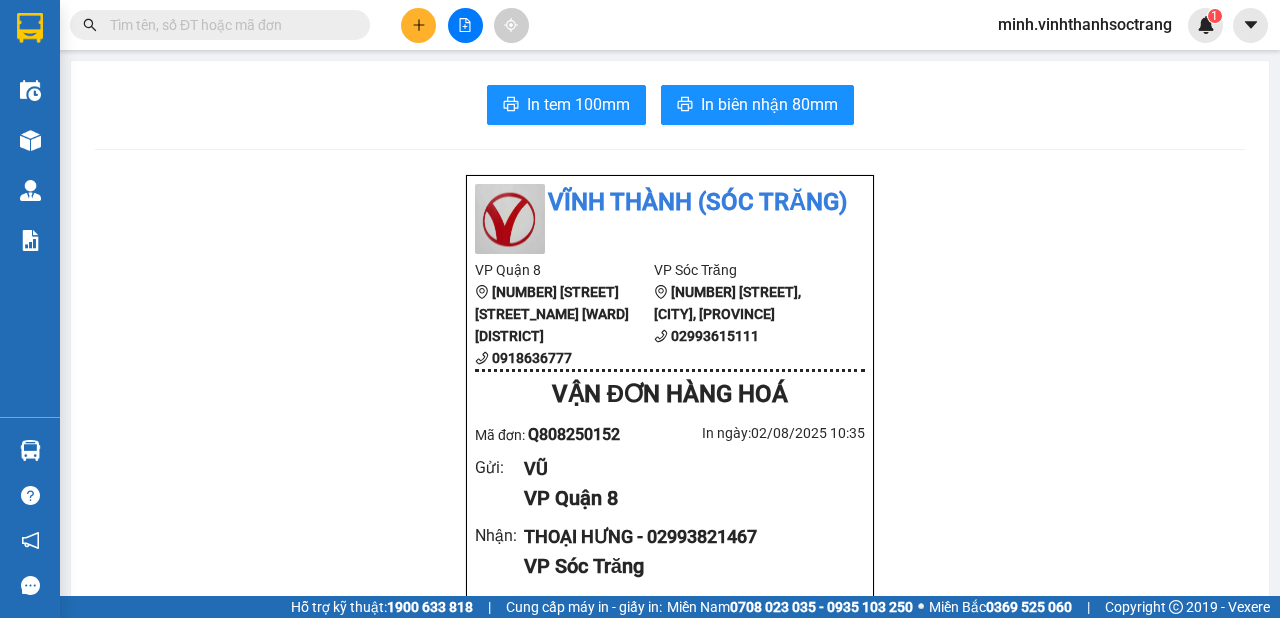 click 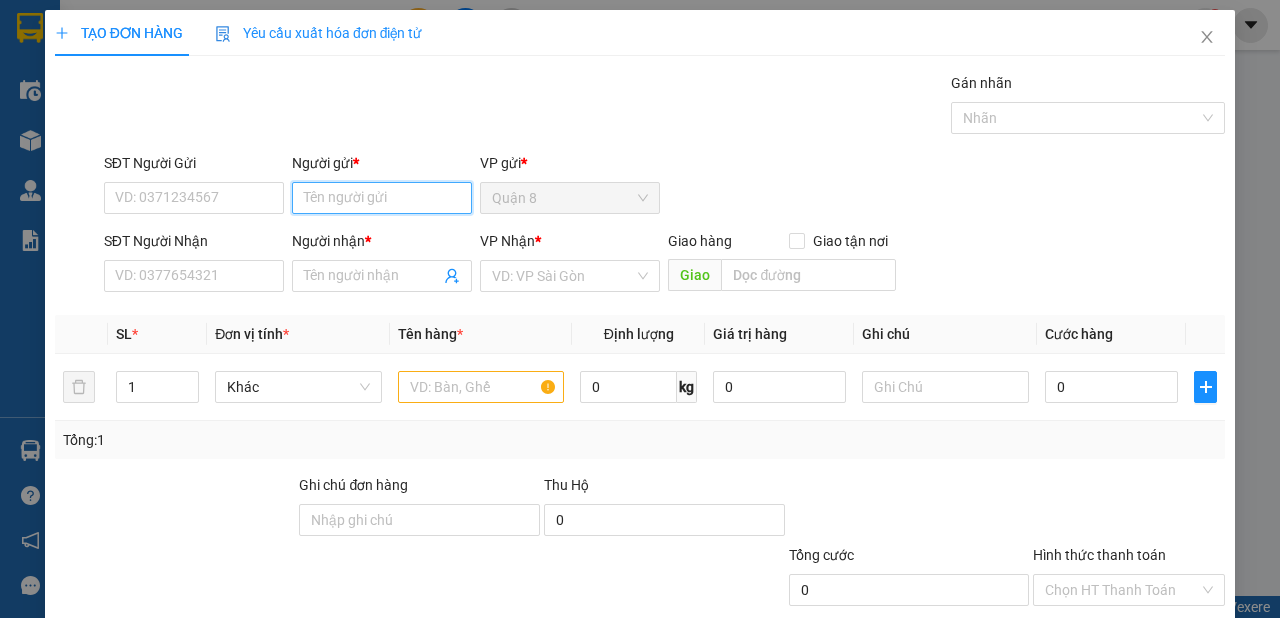 click on "Người gửi  *" at bounding box center [382, 198] 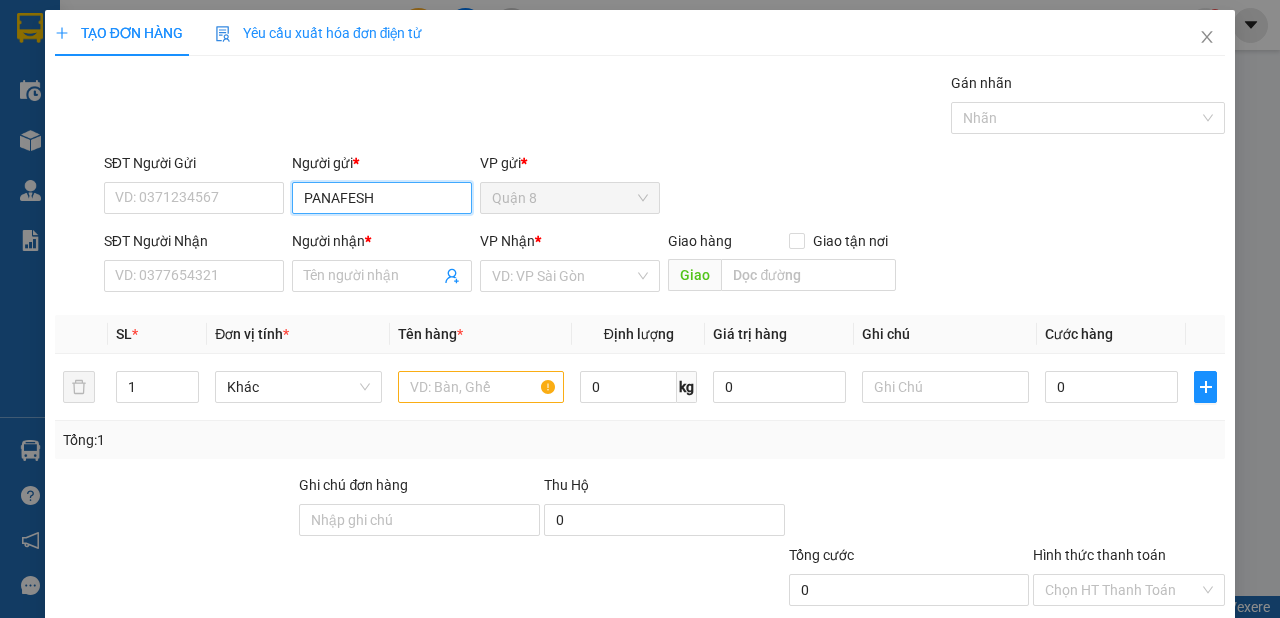 type on "PANAFESH" 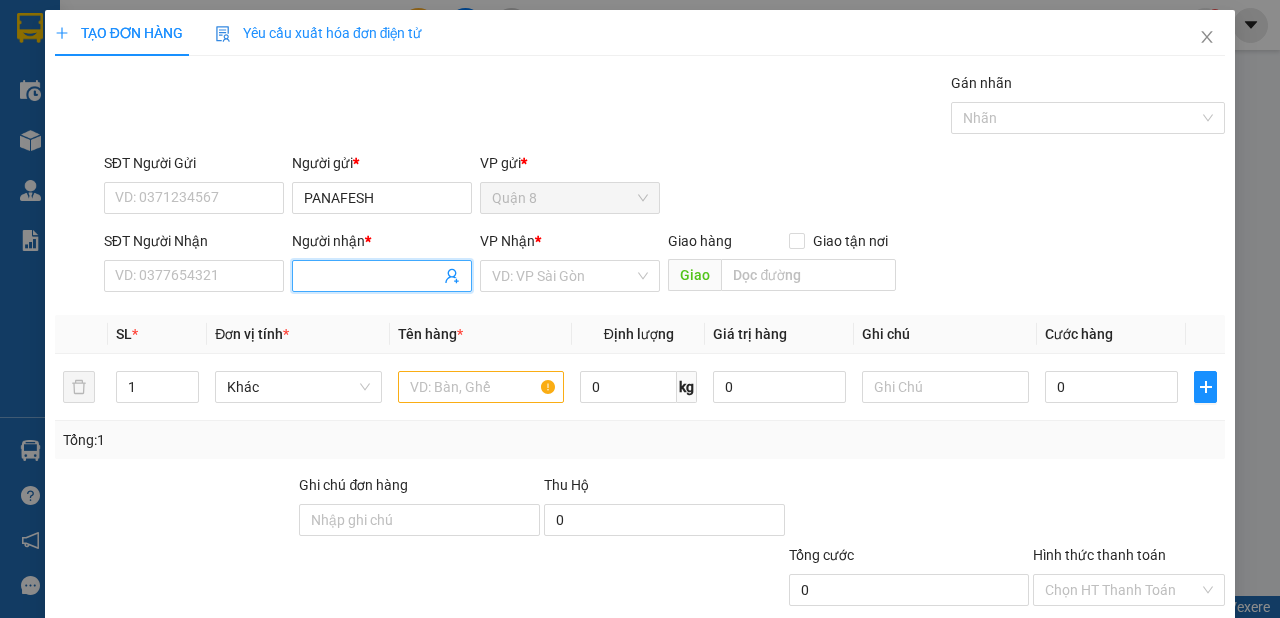 type on "D" 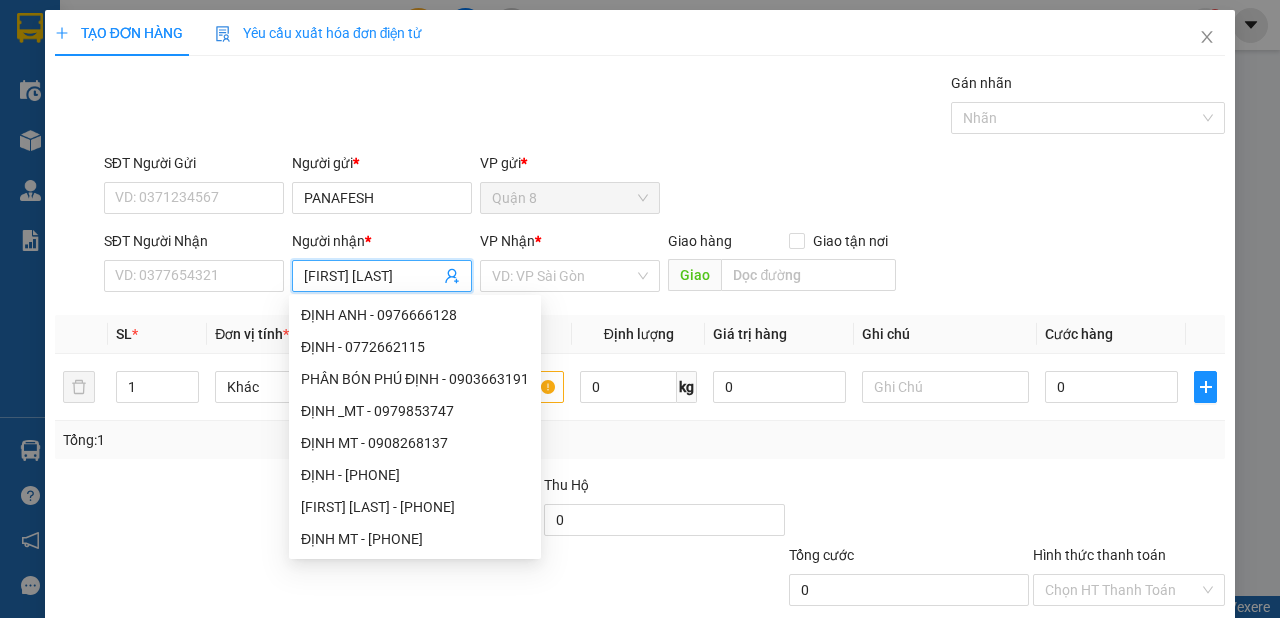type on "ĐỊNH MT" 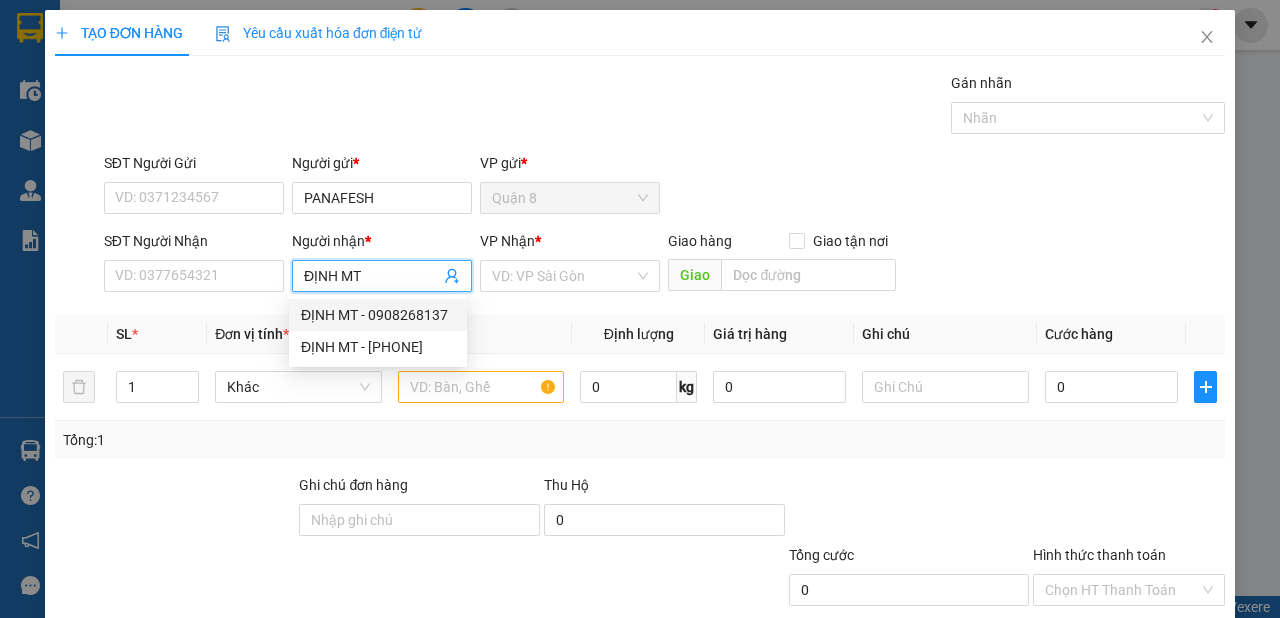 click on "ĐỊNH MT - 0908268137" at bounding box center [378, 315] 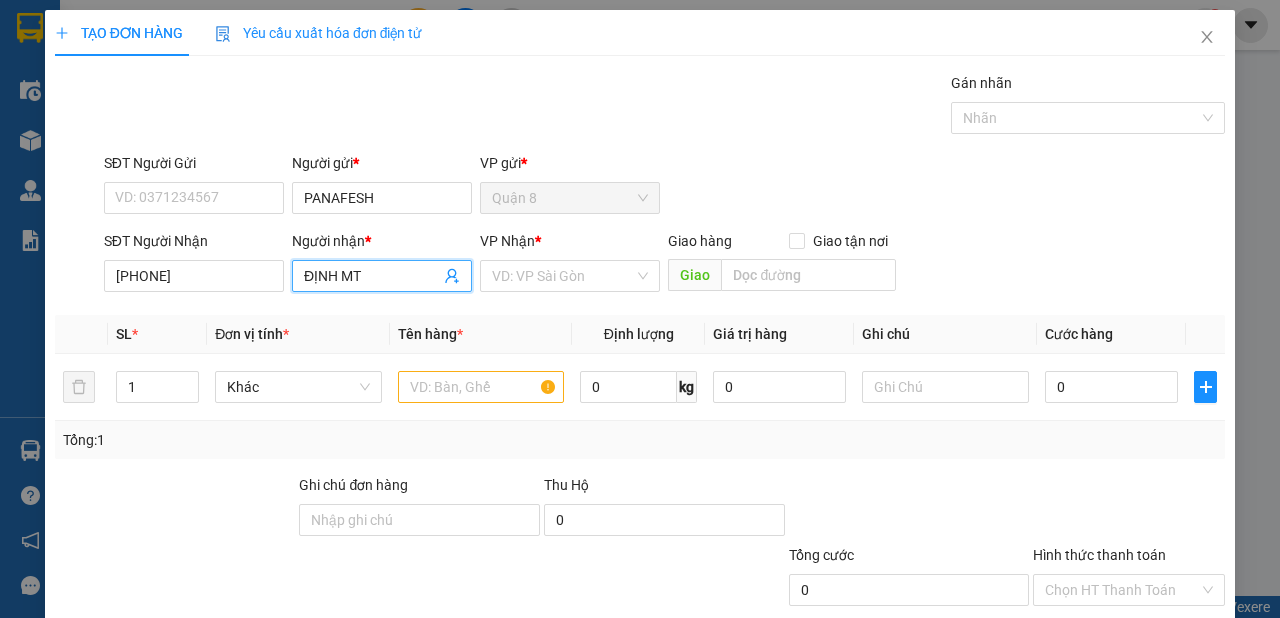 type on "ĐỊNH MT" 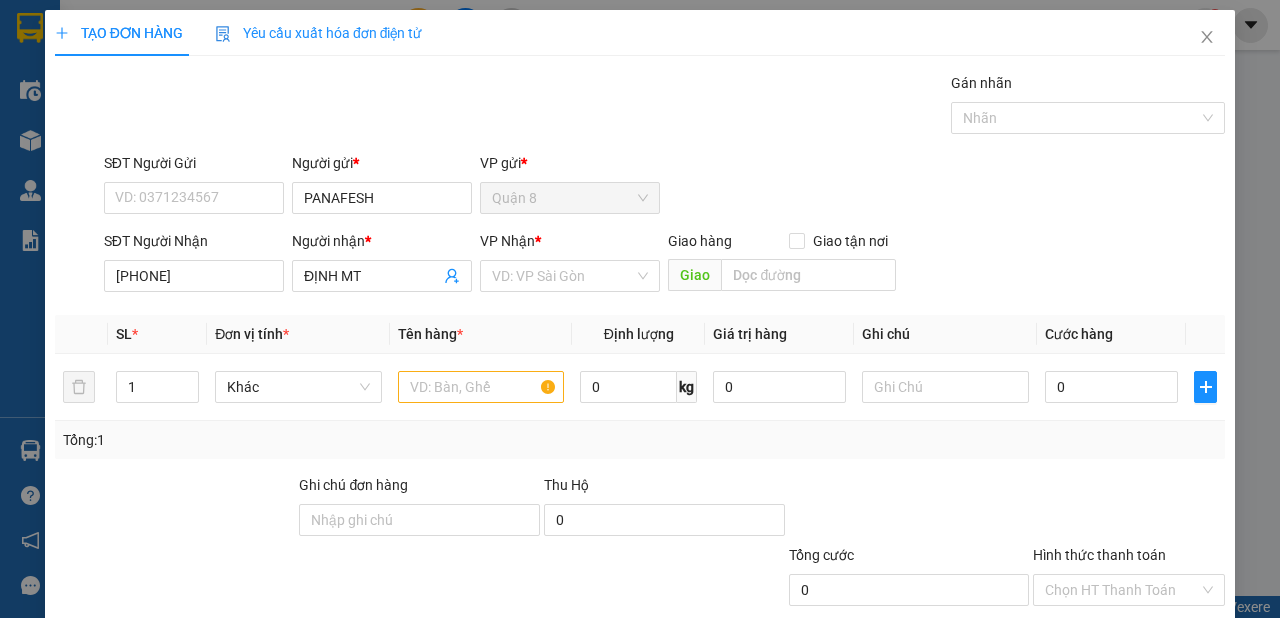 click on "VD: VP Sài Gòn" at bounding box center [570, 276] 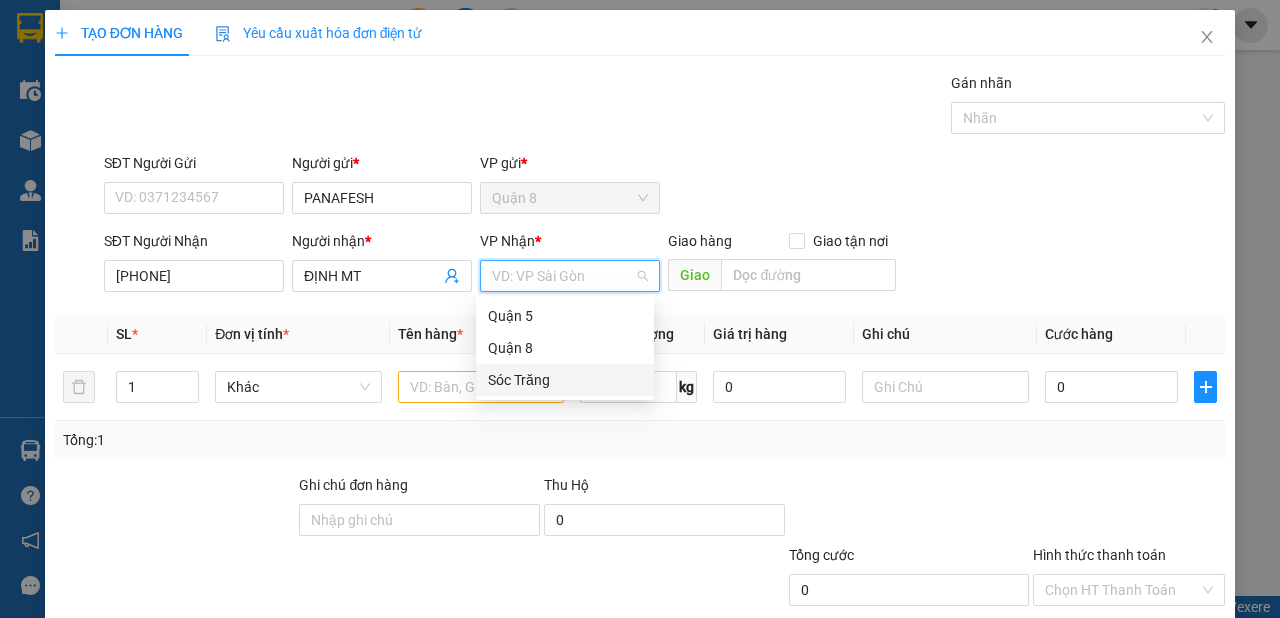 click on "Sóc Trăng" at bounding box center [565, 380] 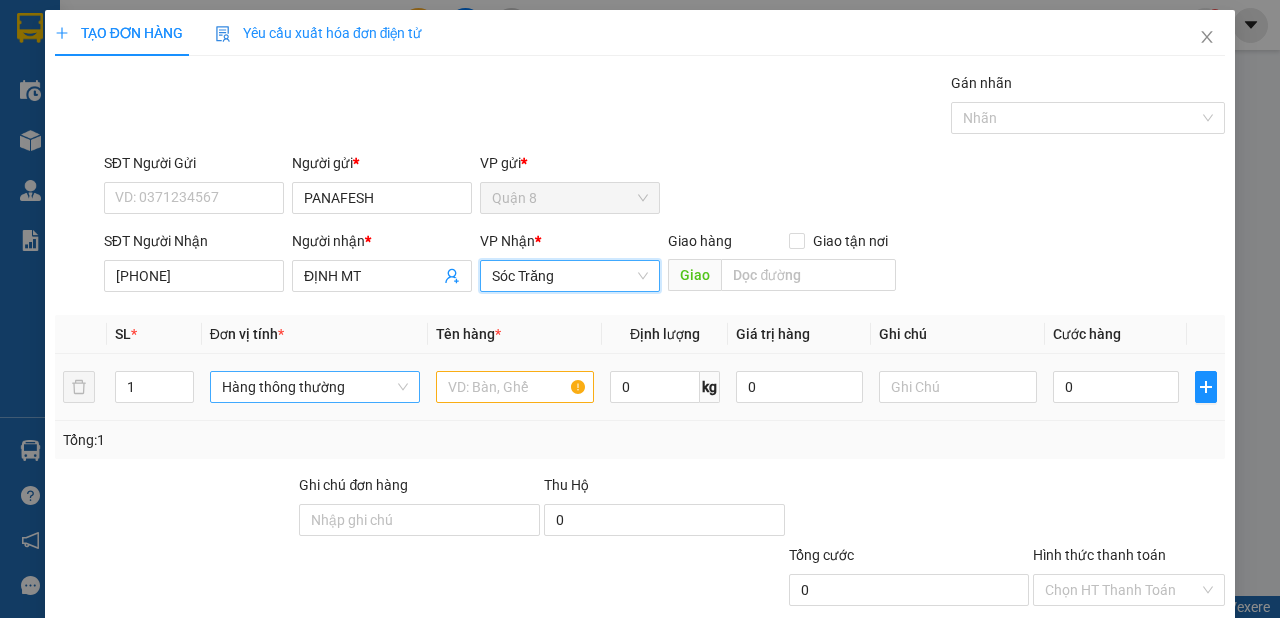 click on "Hàng thông thường" at bounding box center (315, 387) 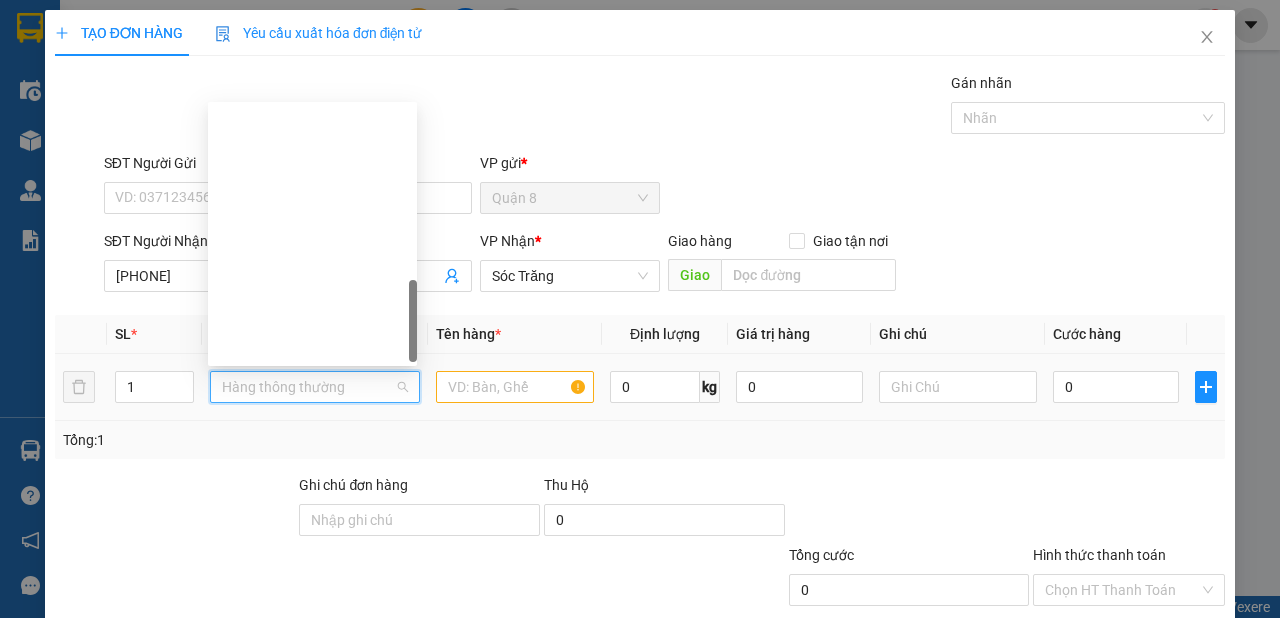 click on "Khác" at bounding box center [312, 1082] 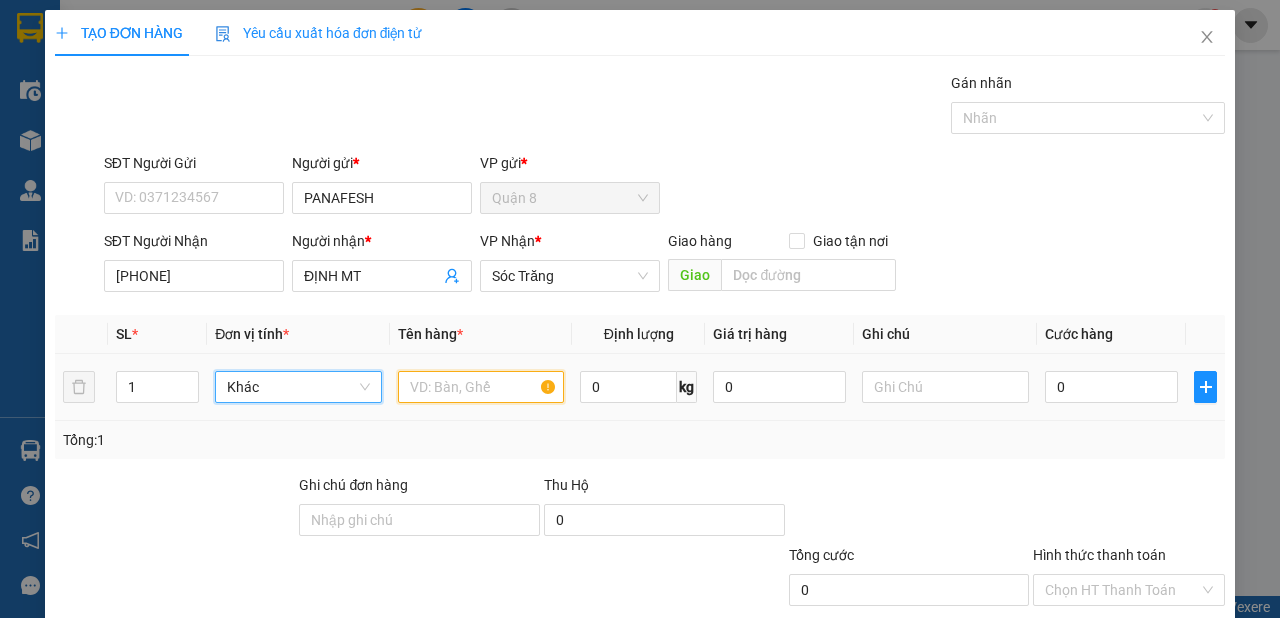 click at bounding box center [481, 387] 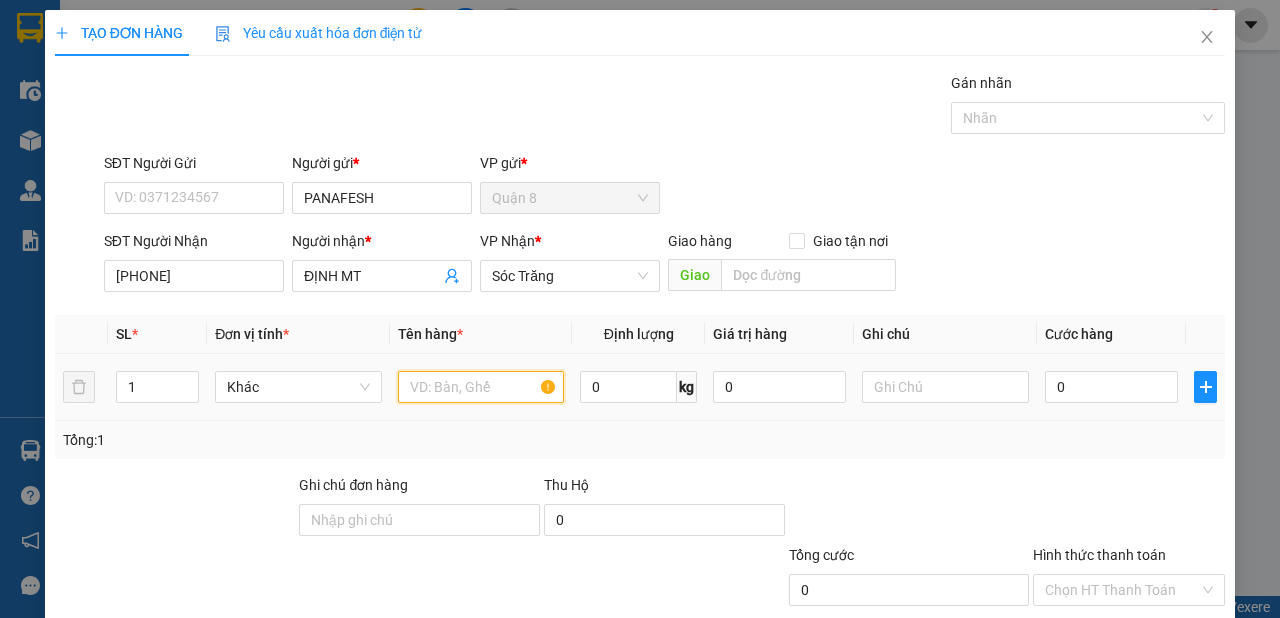 type on "D" 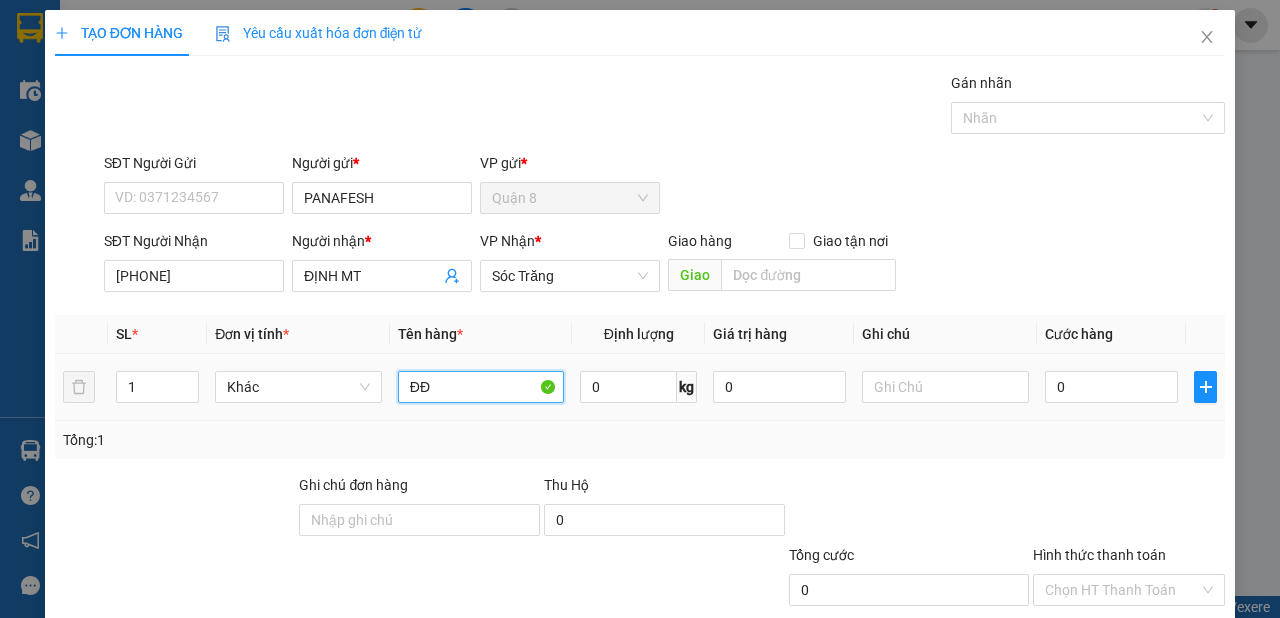 type on "ĐĐ" 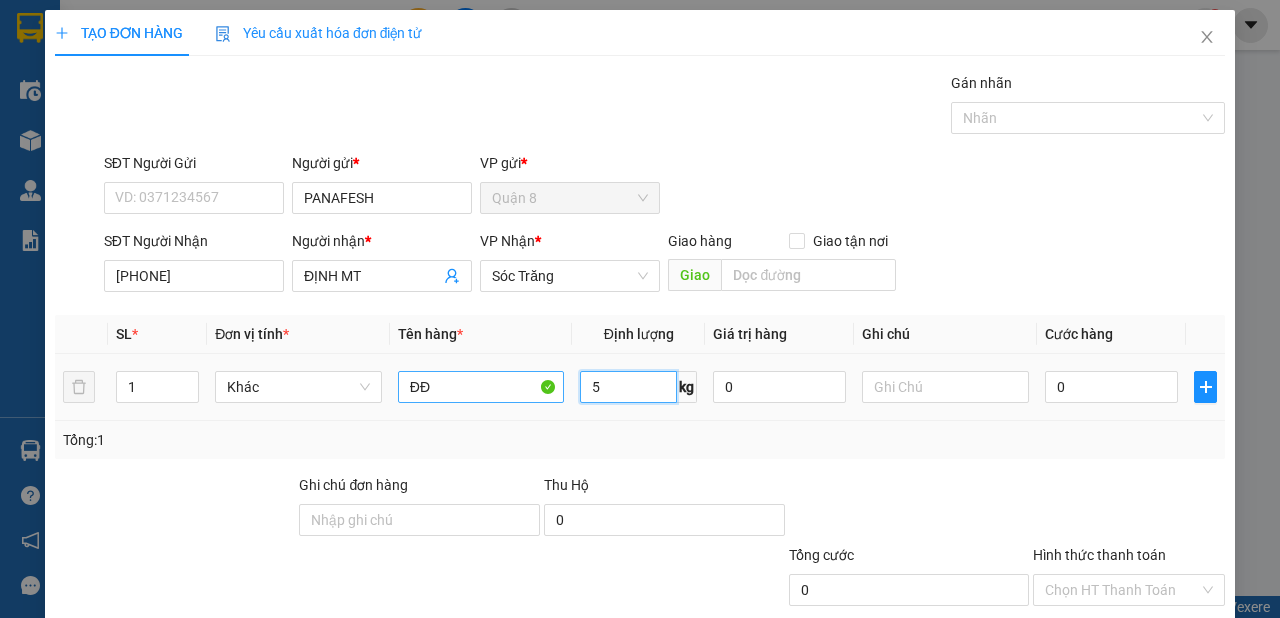 type on "5" 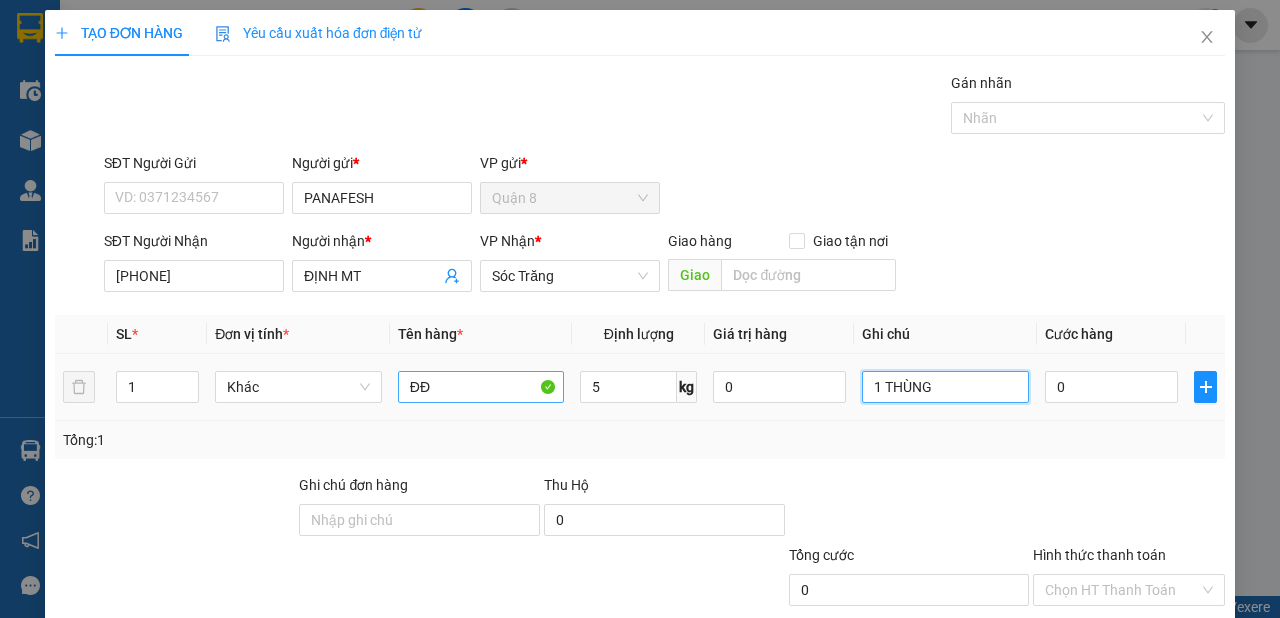 type on "1 THÙNG" 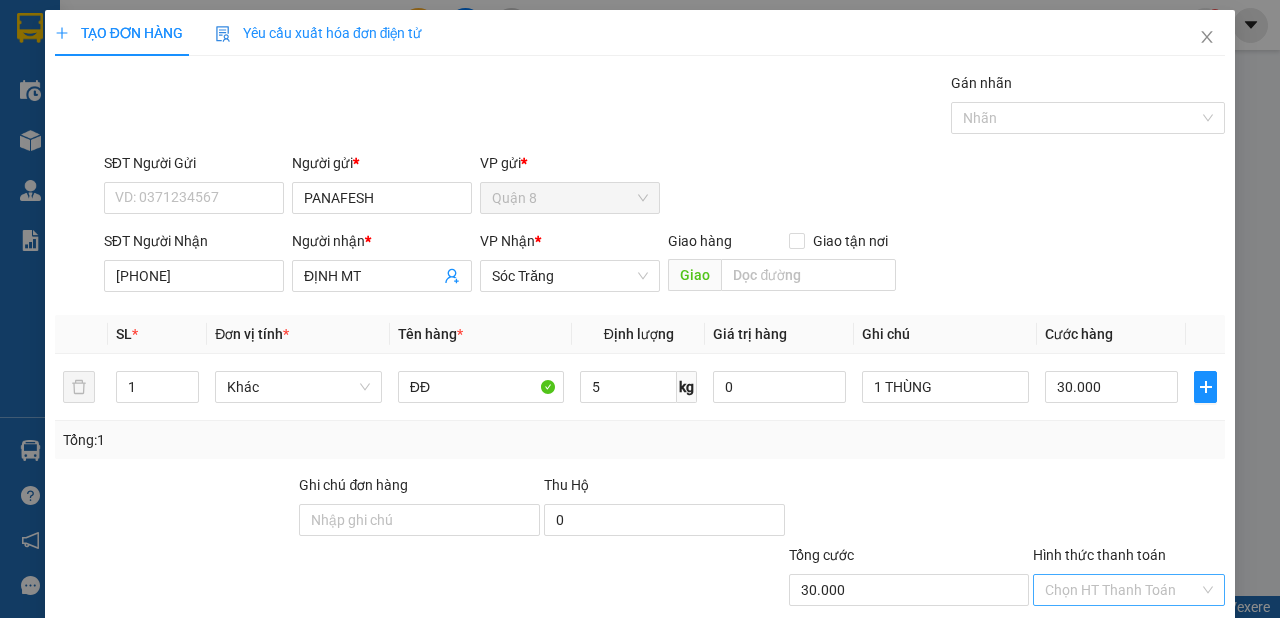 click on "Hình thức thanh toán" at bounding box center (1122, 590) 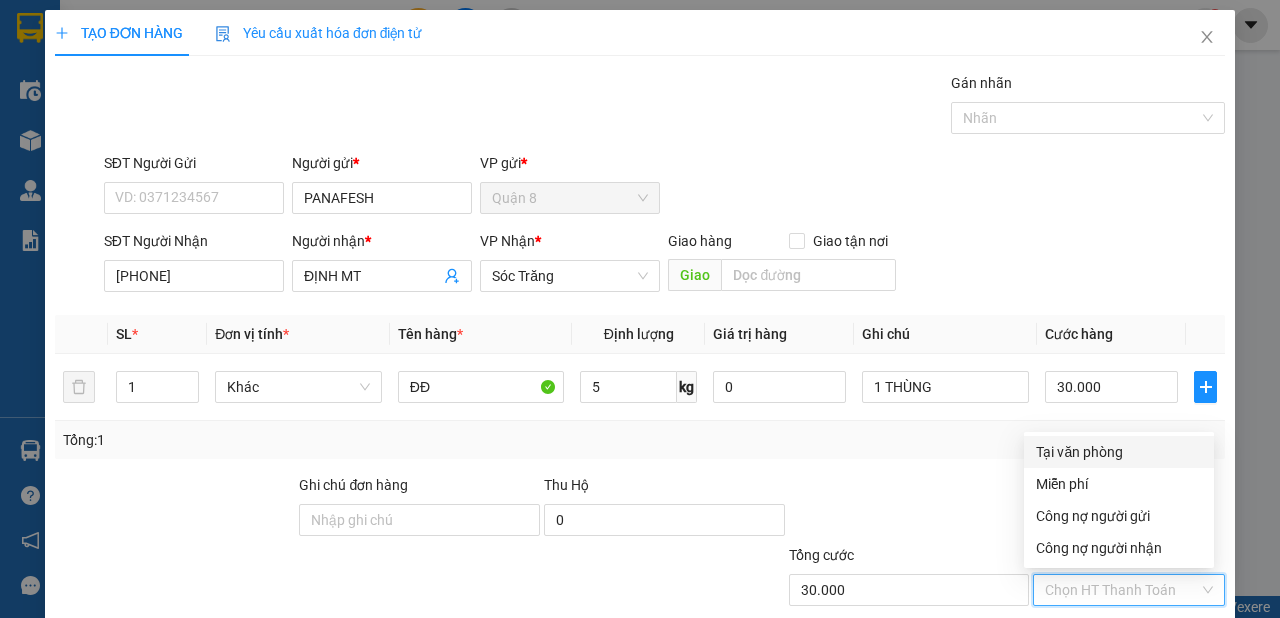 drag, startPoint x: 1081, startPoint y: 333, endPoint x: 1080, endPoint y: 343, distance: 10.049875 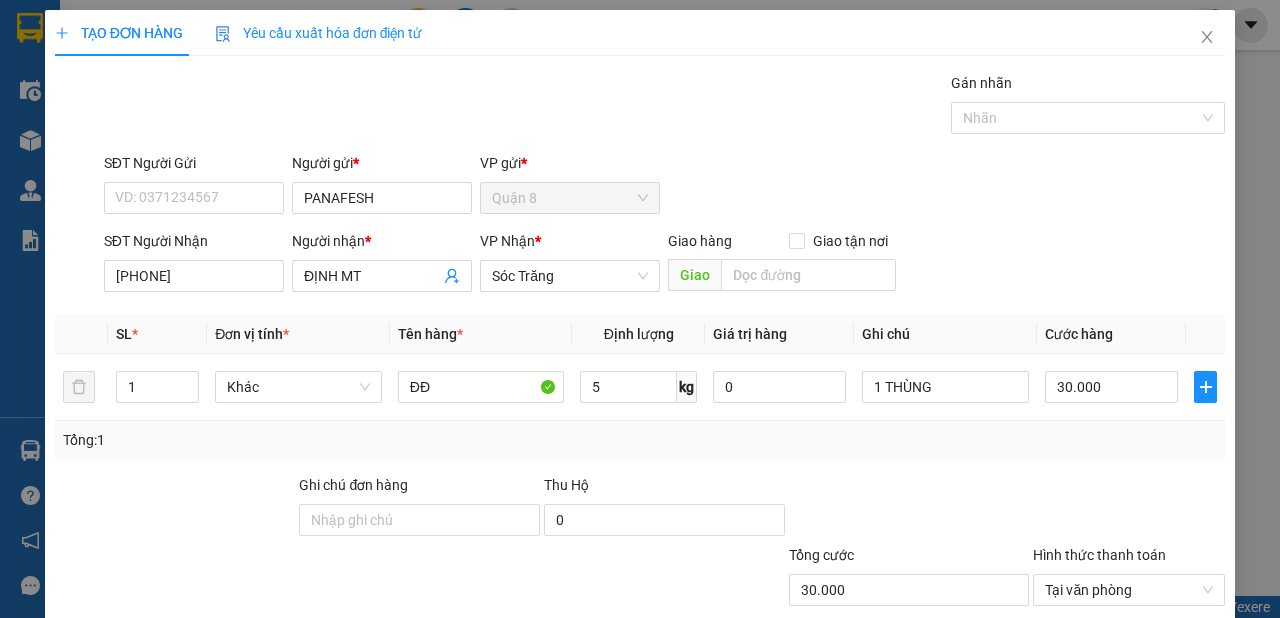 click on "Lưu và In" at bounding box center (1153, 685) 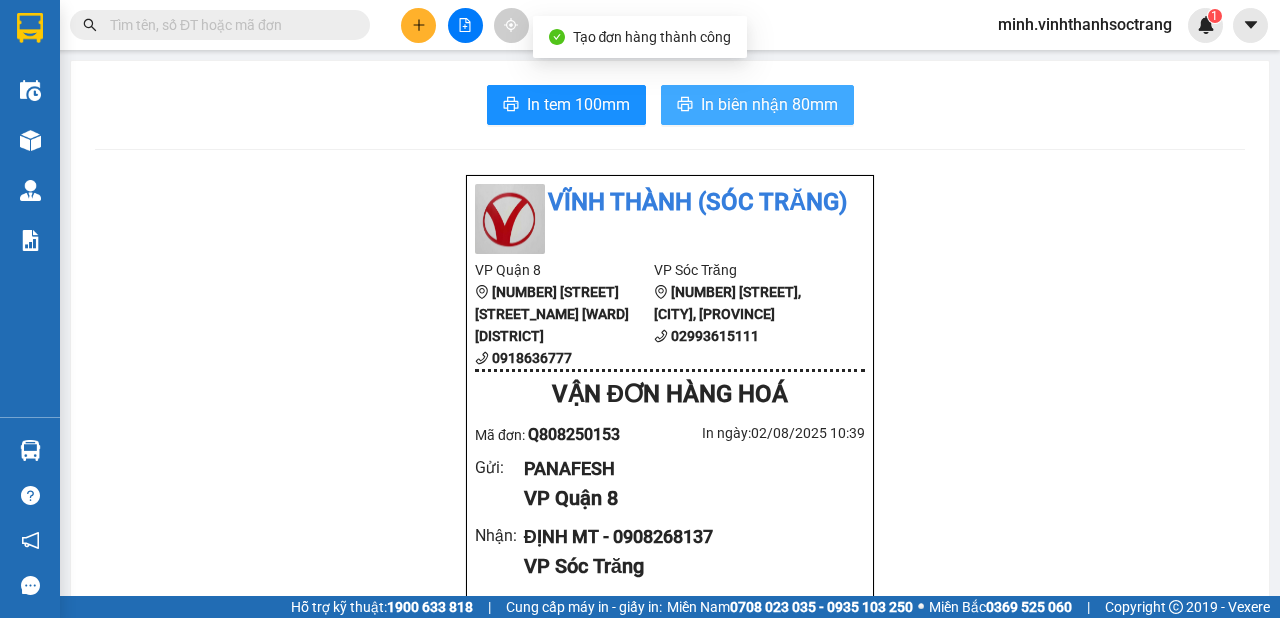 click on "In biên nhận 80mm" at bounding box center (769, 104) 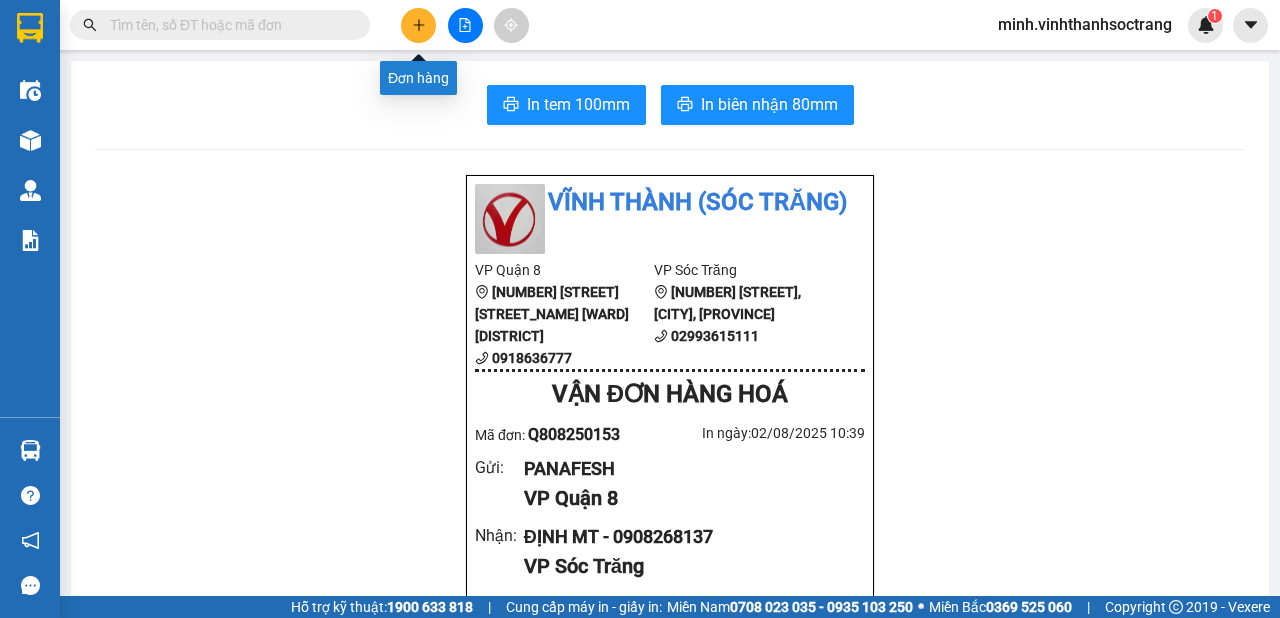 click at bounding box center (418, 25) 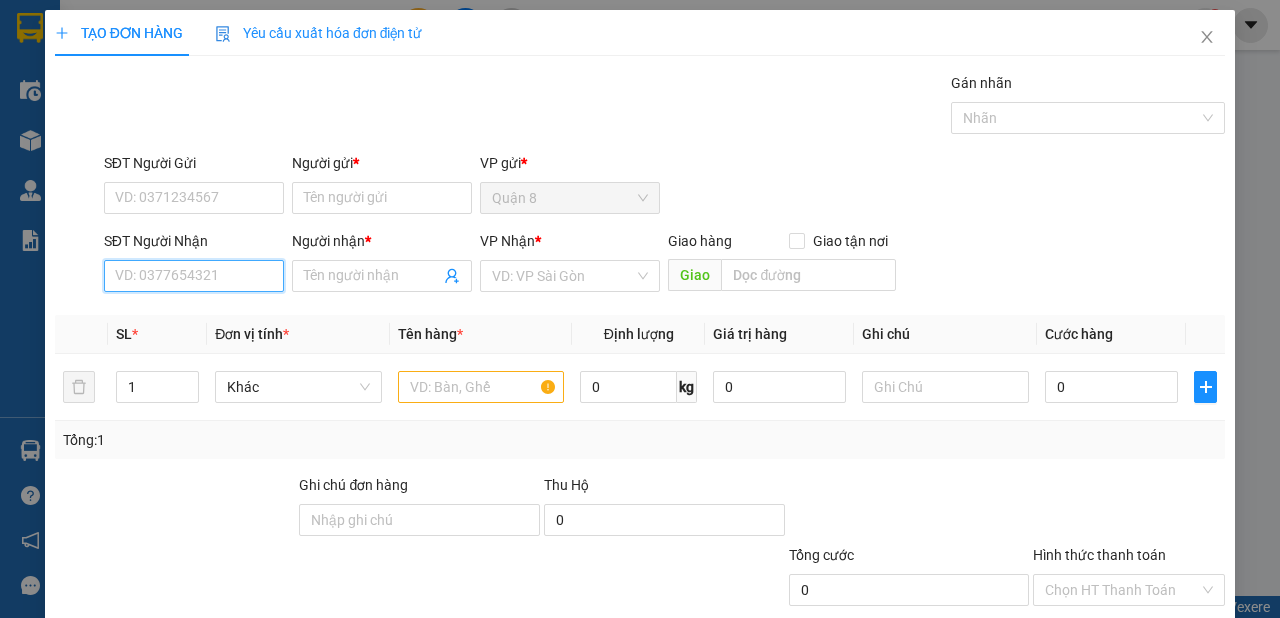 click on "SĐT Người Nhận" at bounding box center (194, 276) 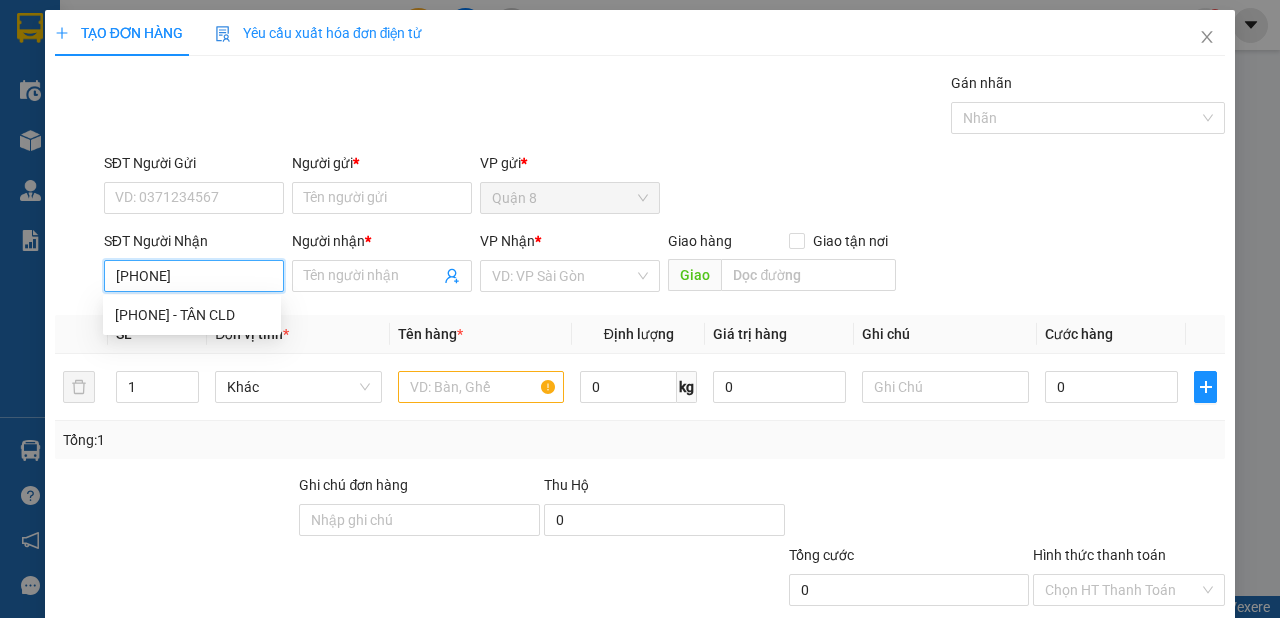type on "[PHONE]" 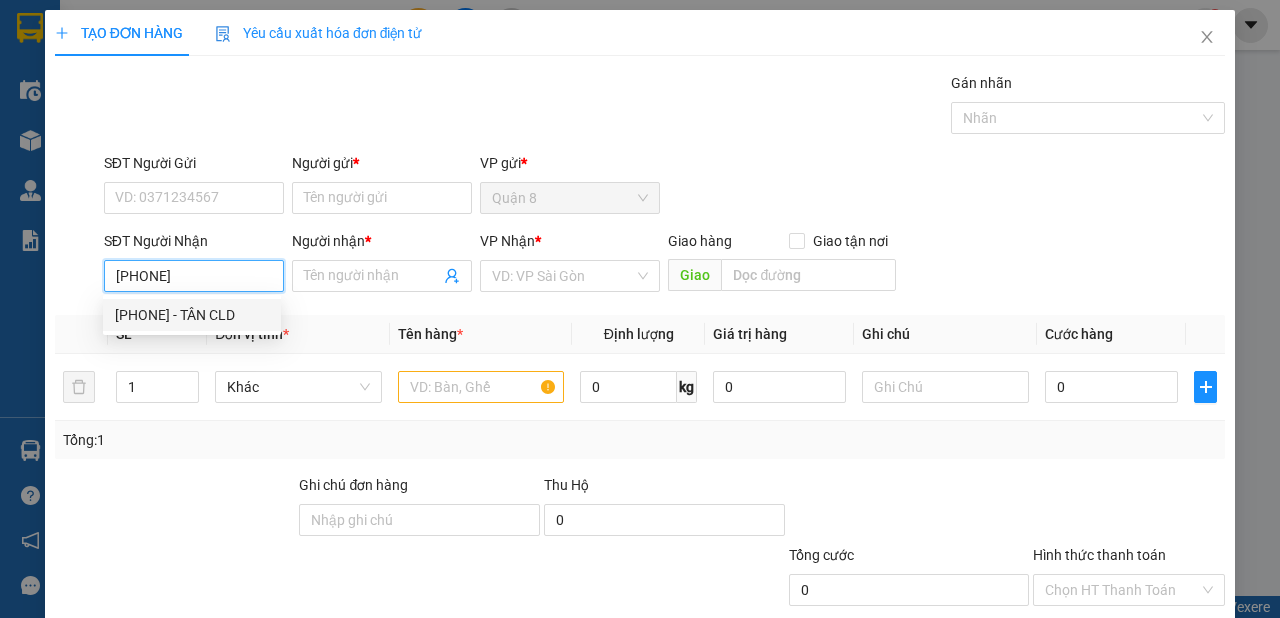 click on "[PHONE] - TÂN CLD" at bounding box center (192, 315) 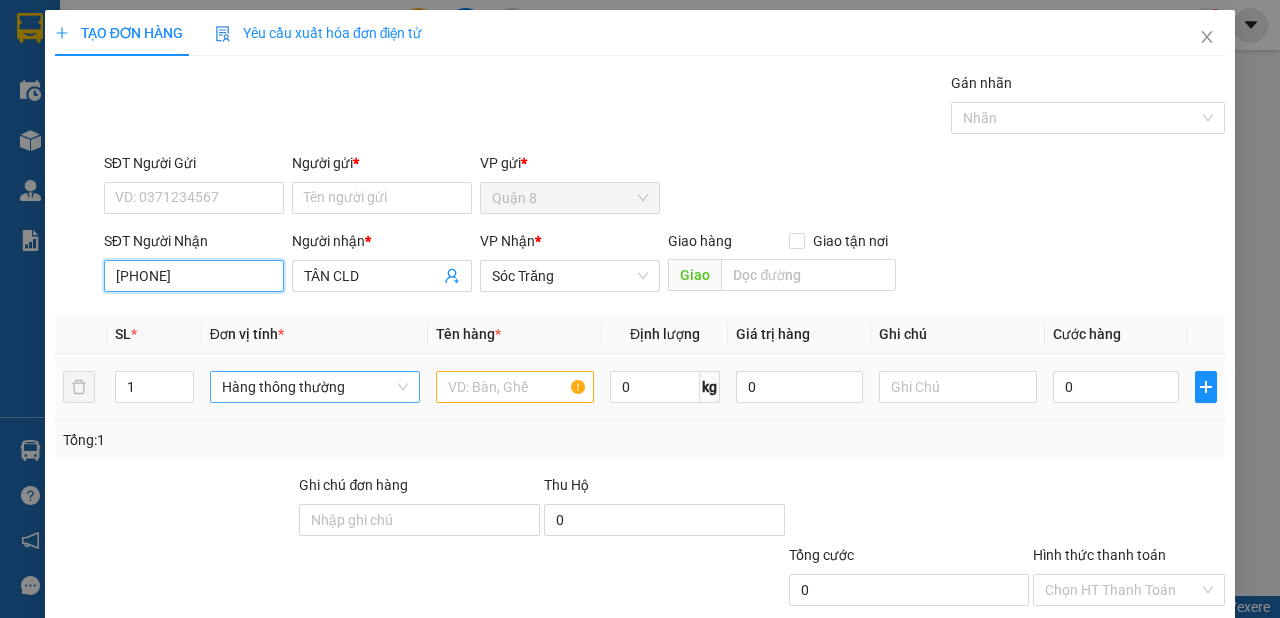 click on "Hàng thông thường" at bounding box center (315, 387) 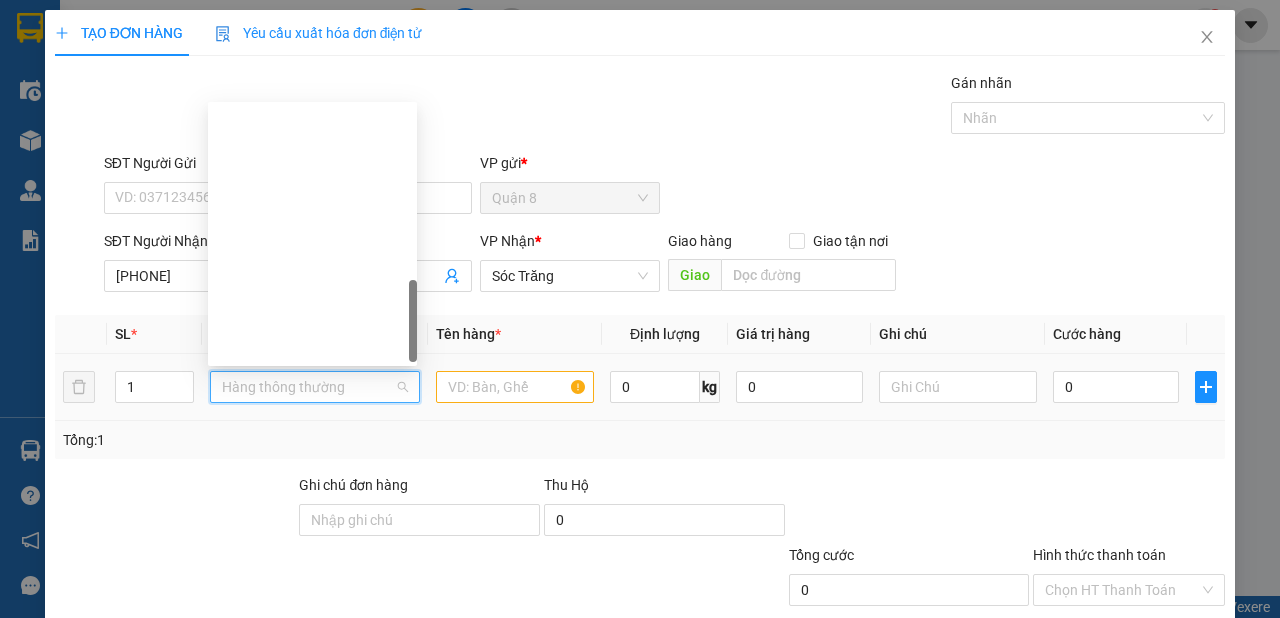 click on "Khác" at bounding box center [312, 1082] 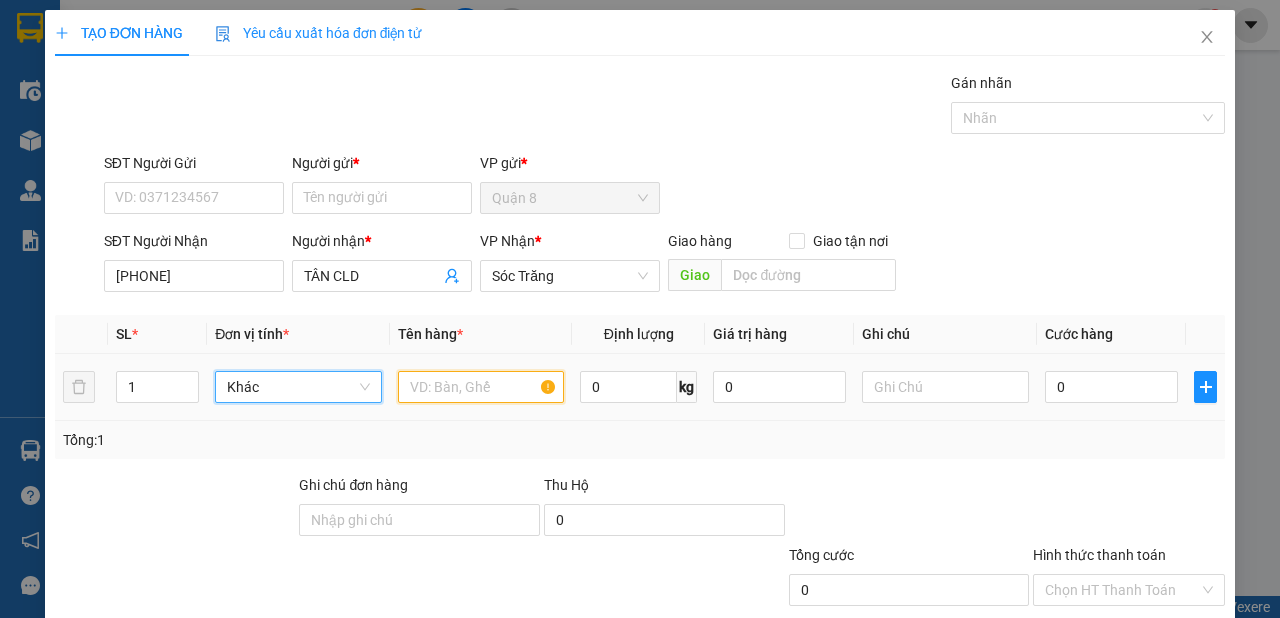 click at bounding box center (481, 387) 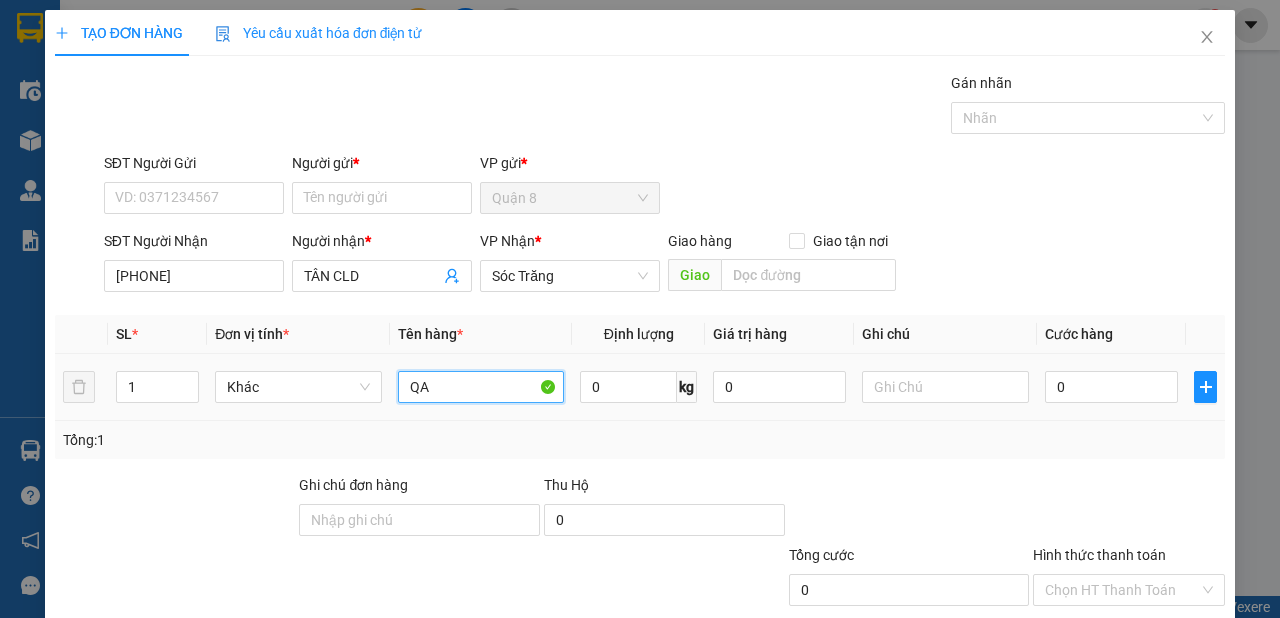 type on "QA" 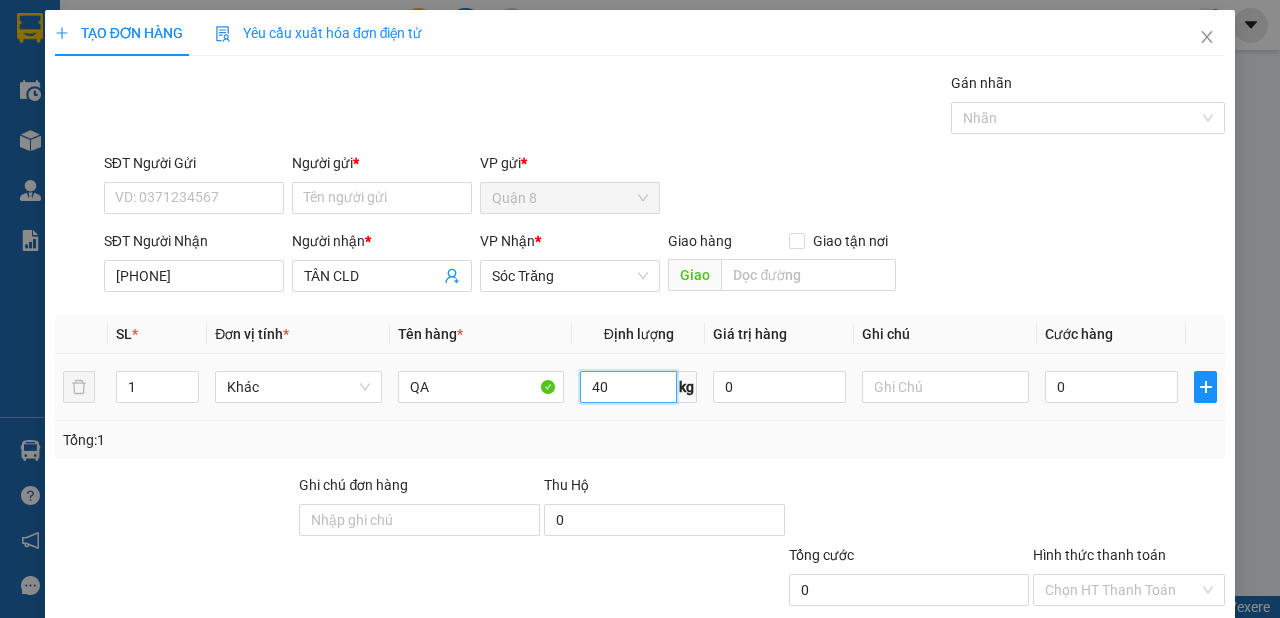 type on "40" 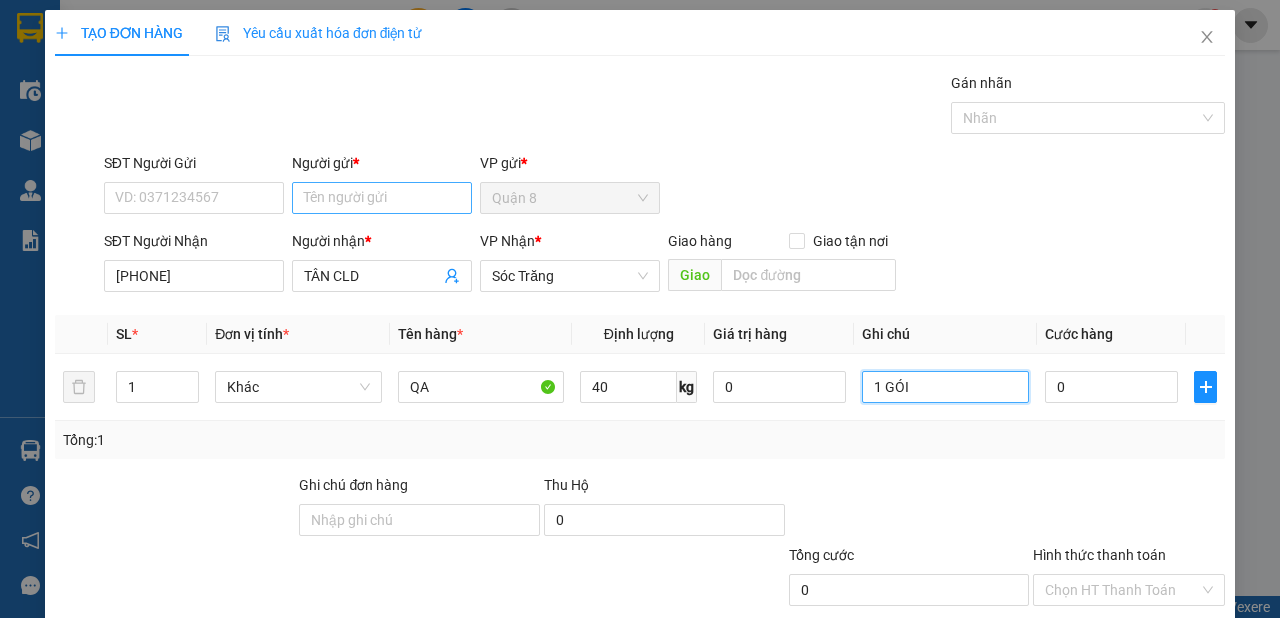 type on "1 GÓI" 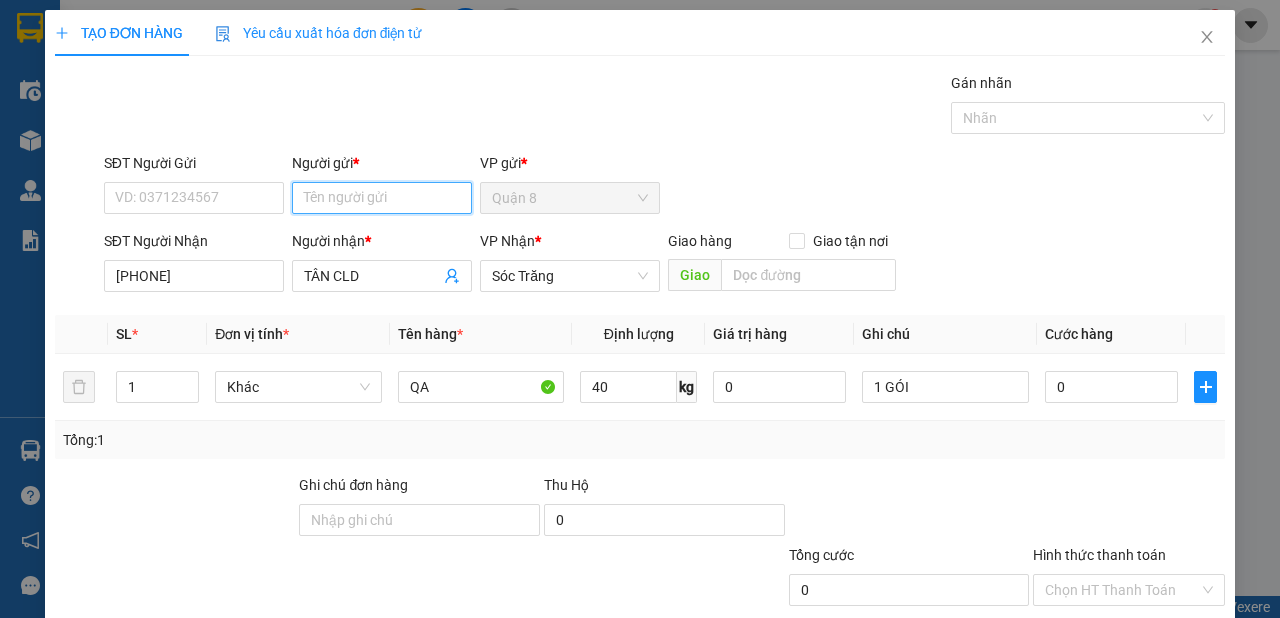 drag, startPoint x: 368, startPoint y: 200, endPoint x: 464, endPoint y: 187, distance: 96.87621 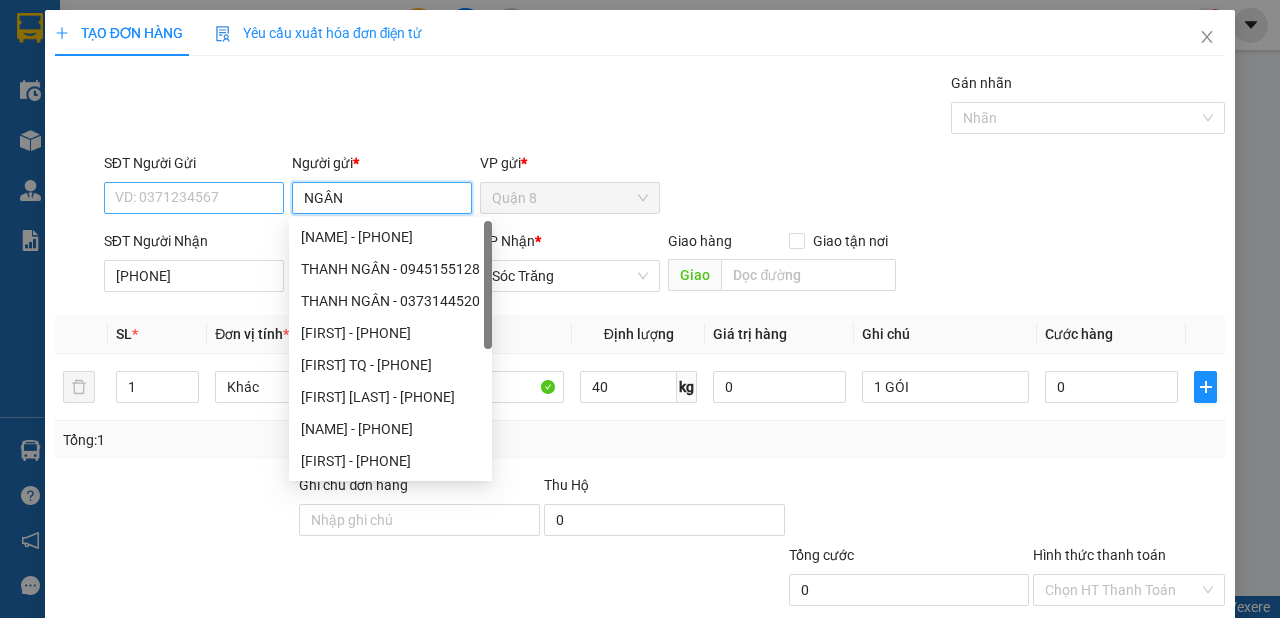 type on "NGÂN" 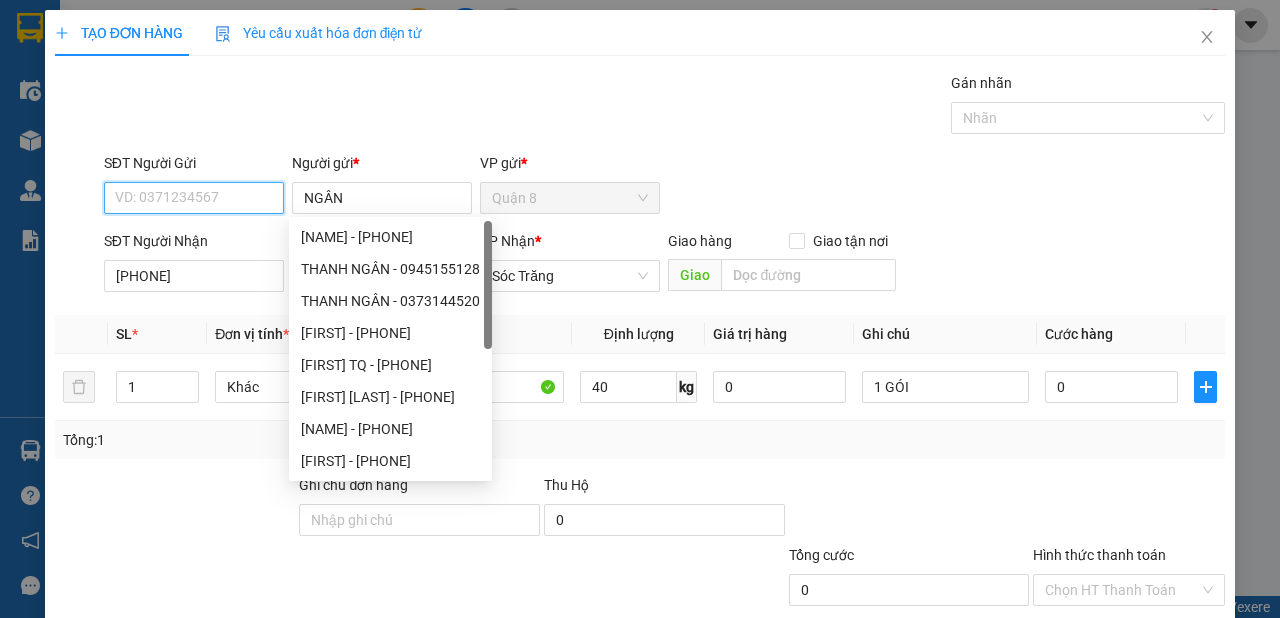 click on "SĐT Người Gửi" at bounding box center (194, 198) 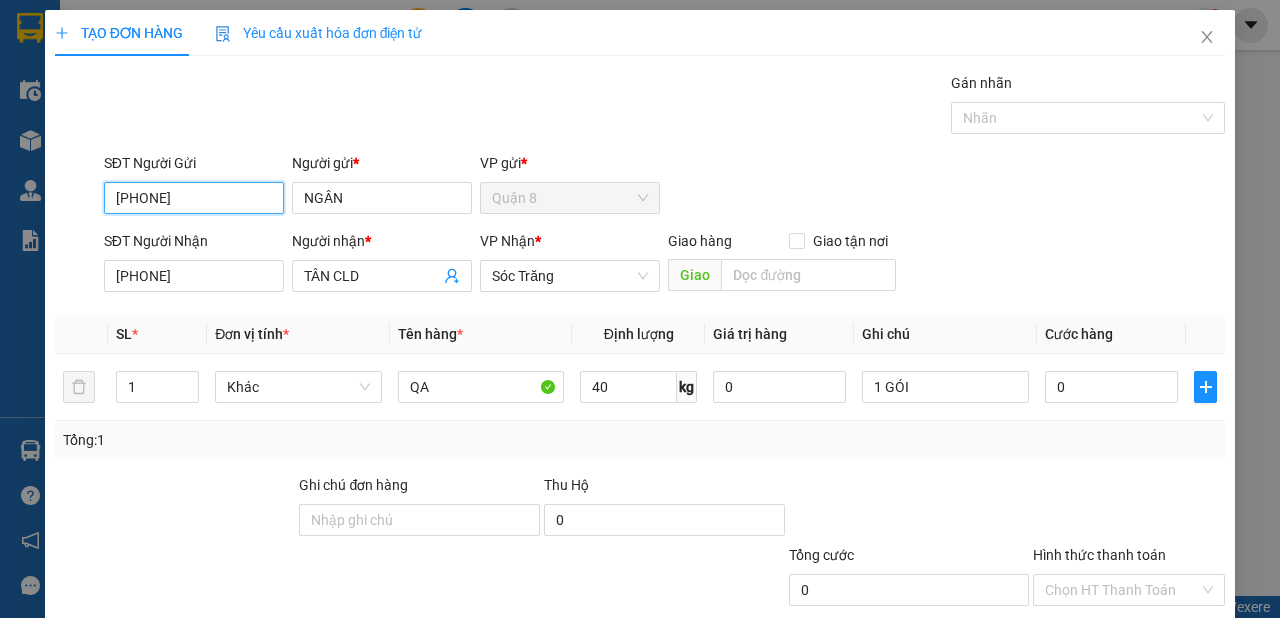 type on "[PHONE]" 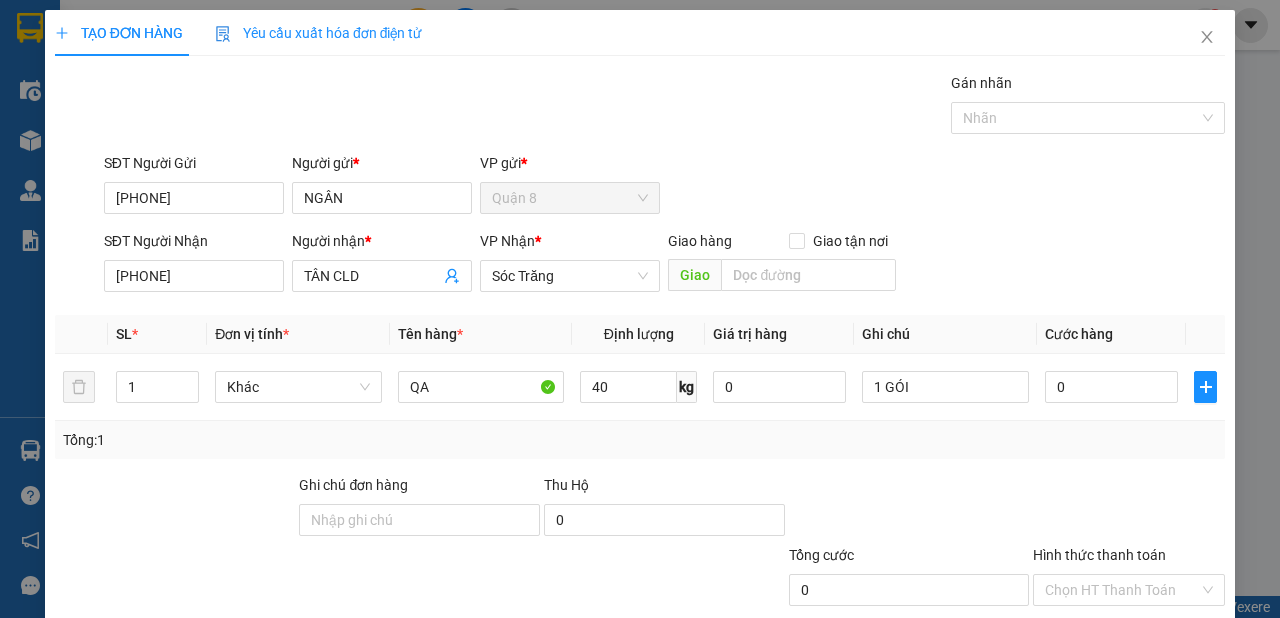 click 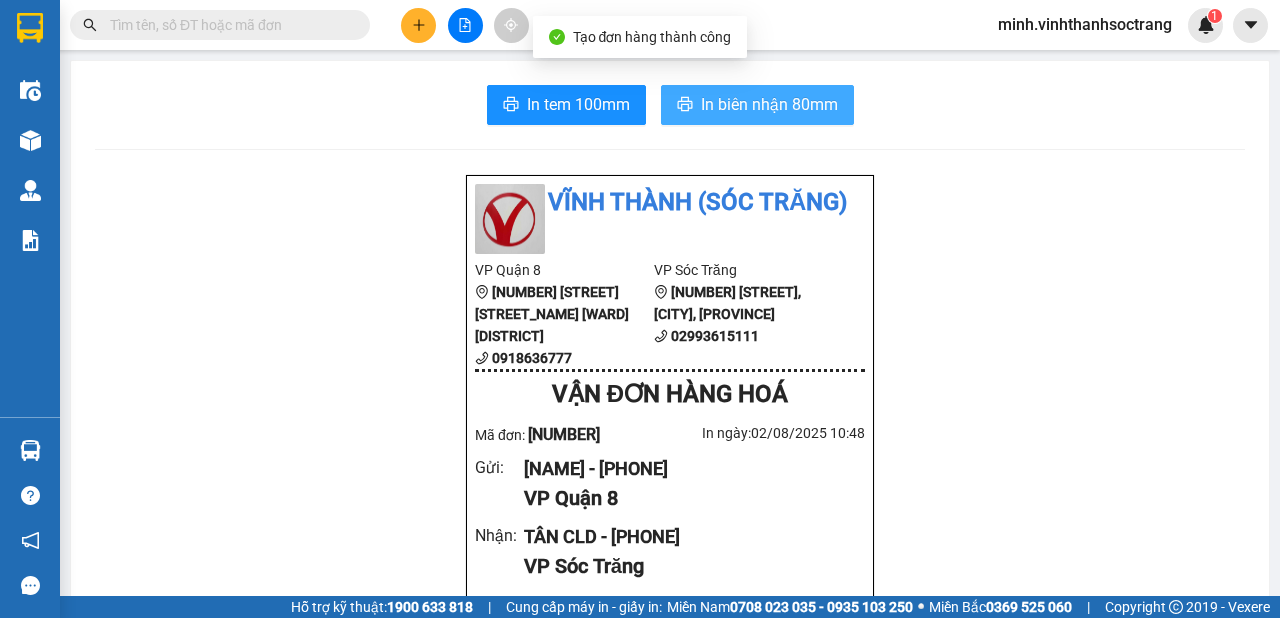 drag, startPoint x: 735, startPoint y: 100, endPoint x: 736, endPoint y: 120, distance: 20.024984 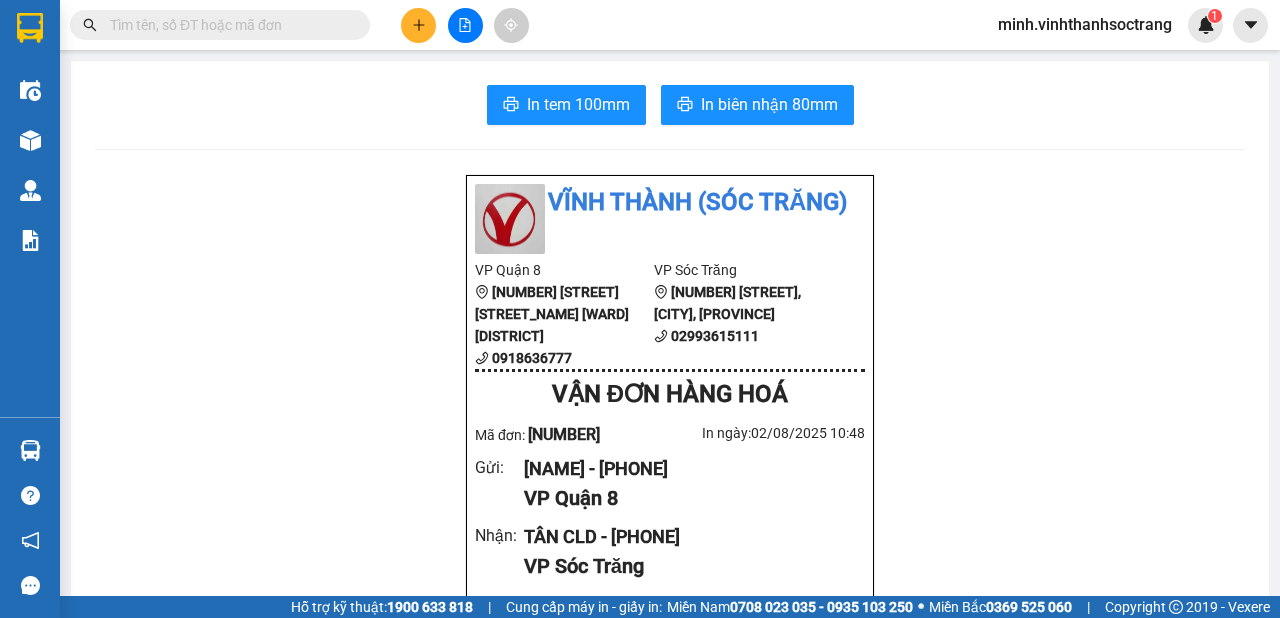 click at bounding box center (228, 25) 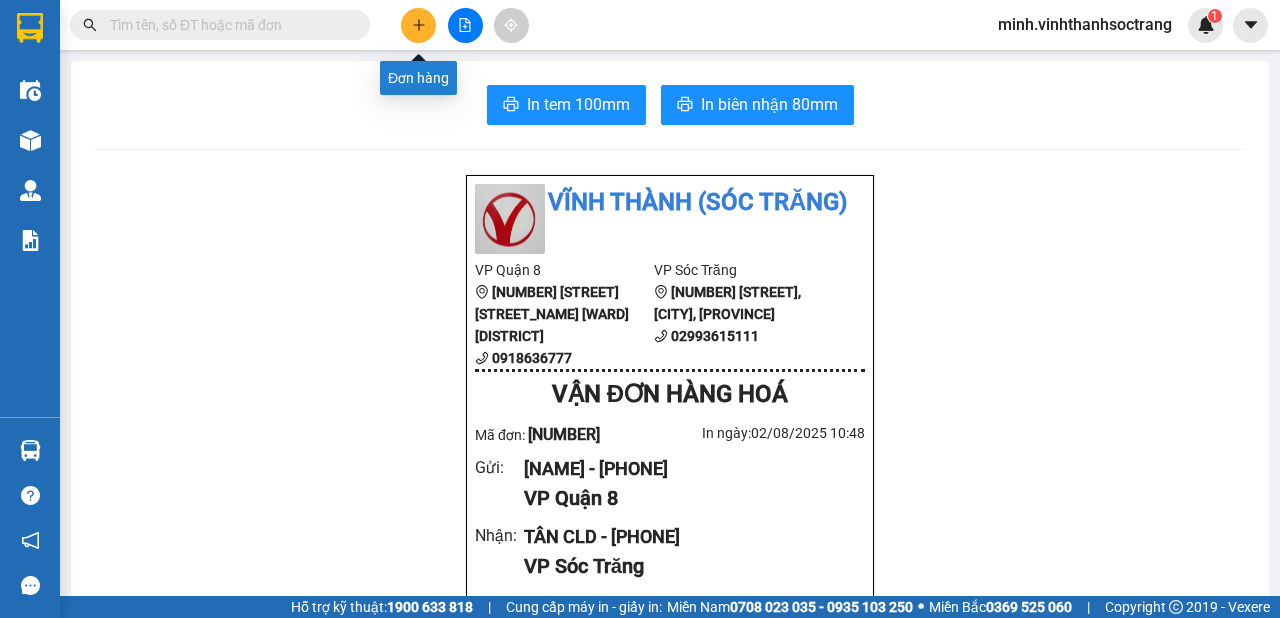 click 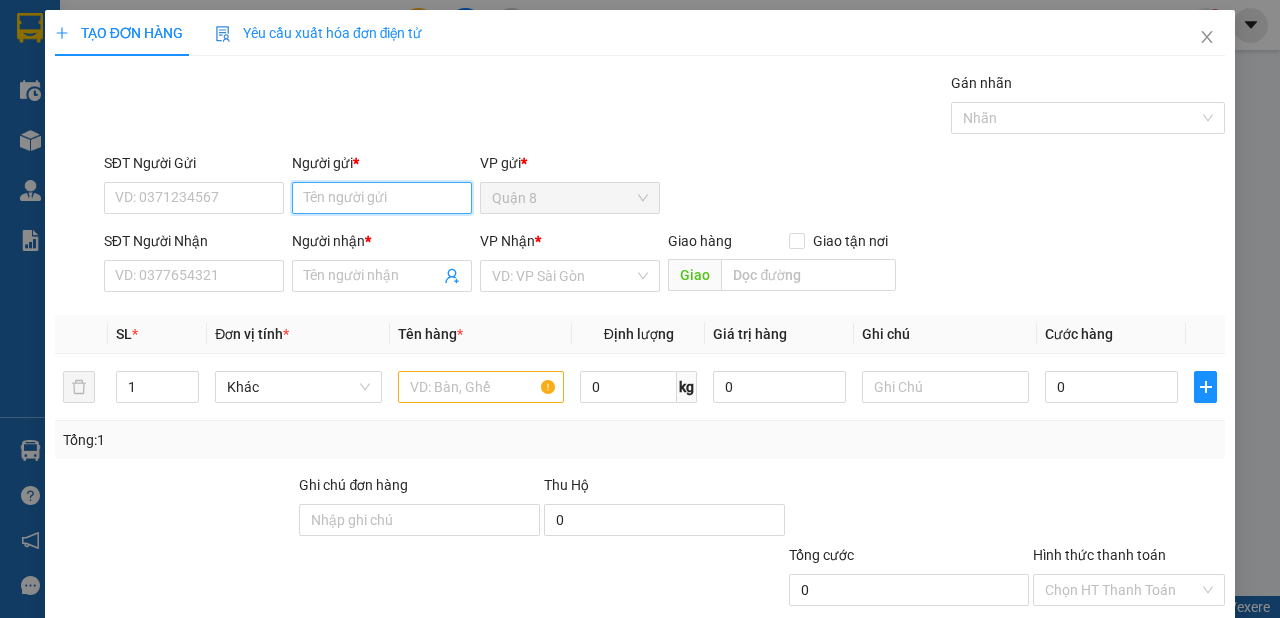 click on "Người gửi  *" at bounding box center (382, 198) 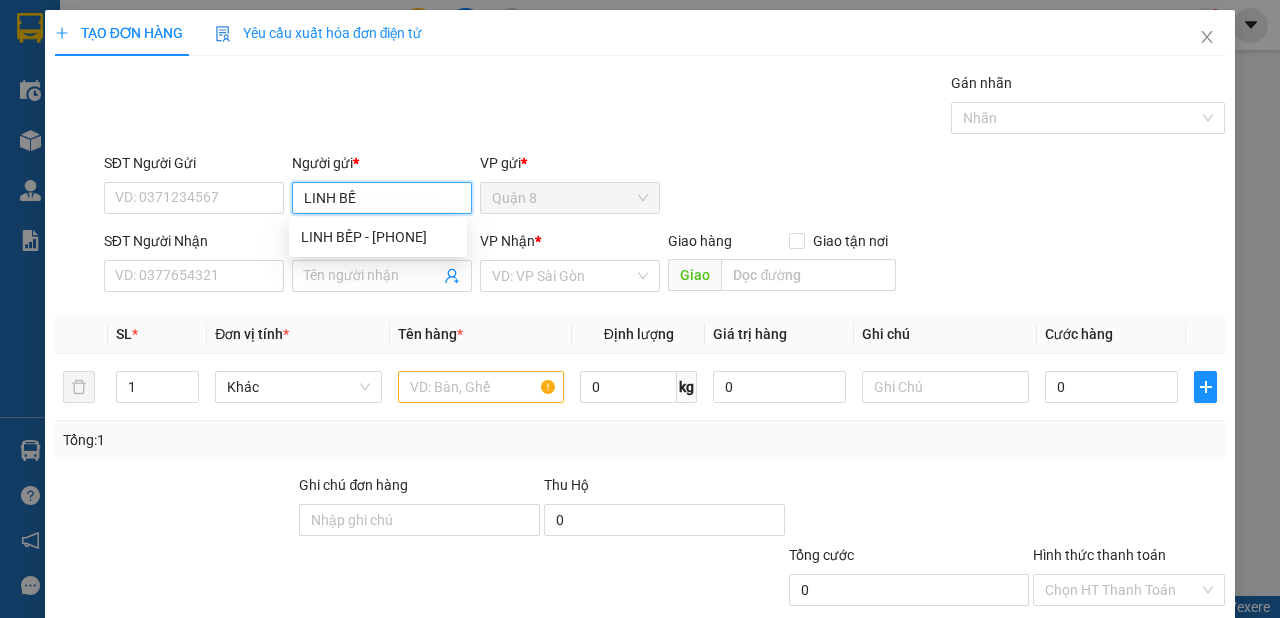 type on "[NAME]" 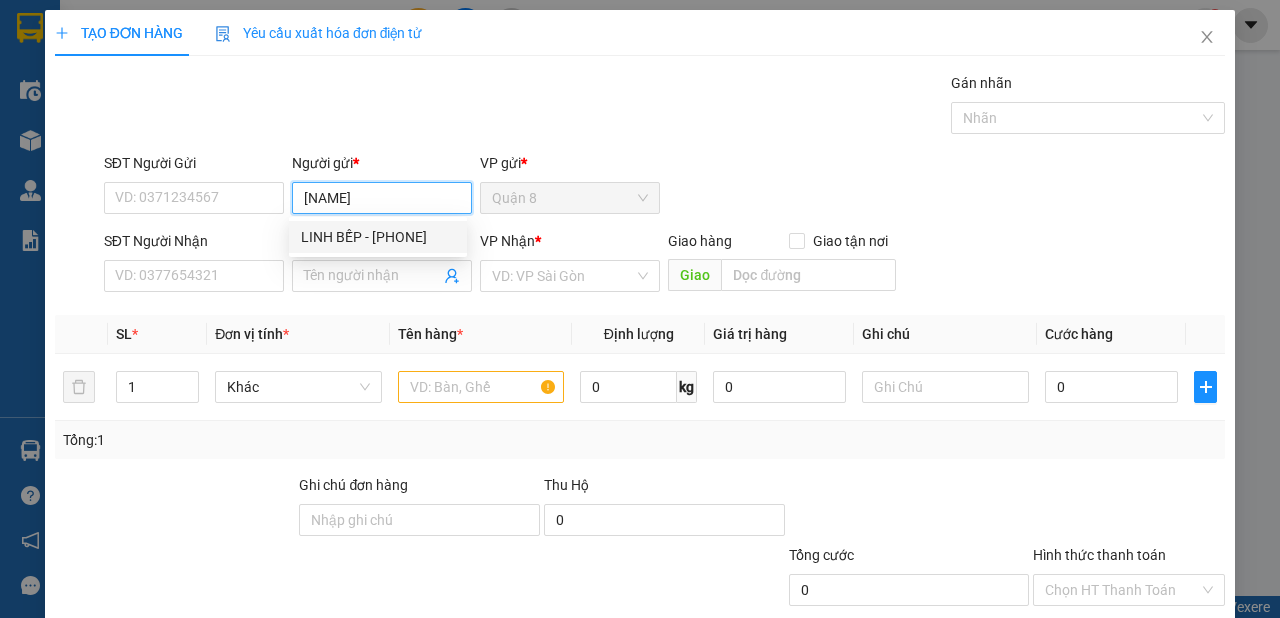 click on "LINH BẾP - [PHONE]" at bounding box center (378, 237) 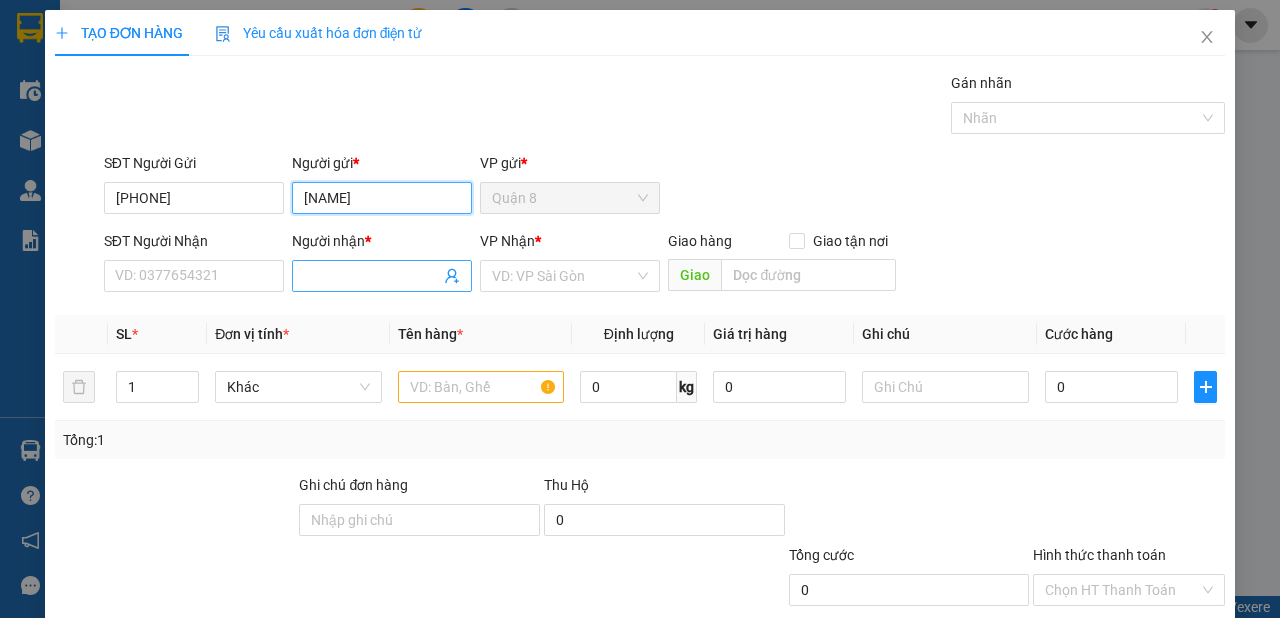 type on "[NAME]" 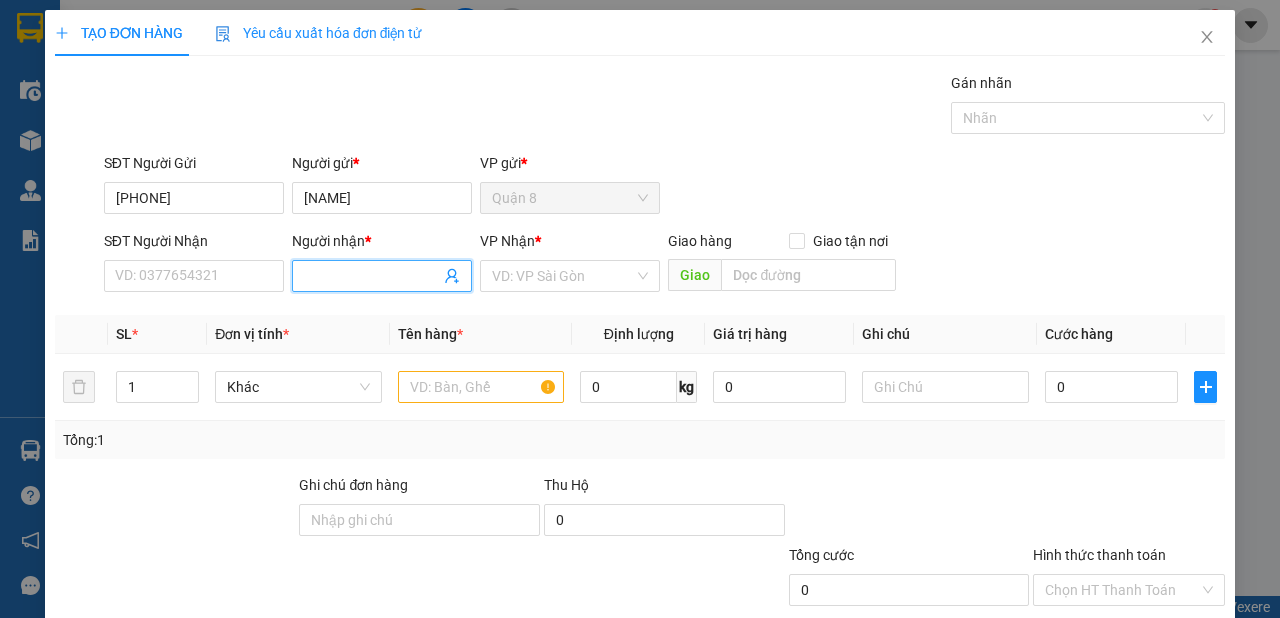 click 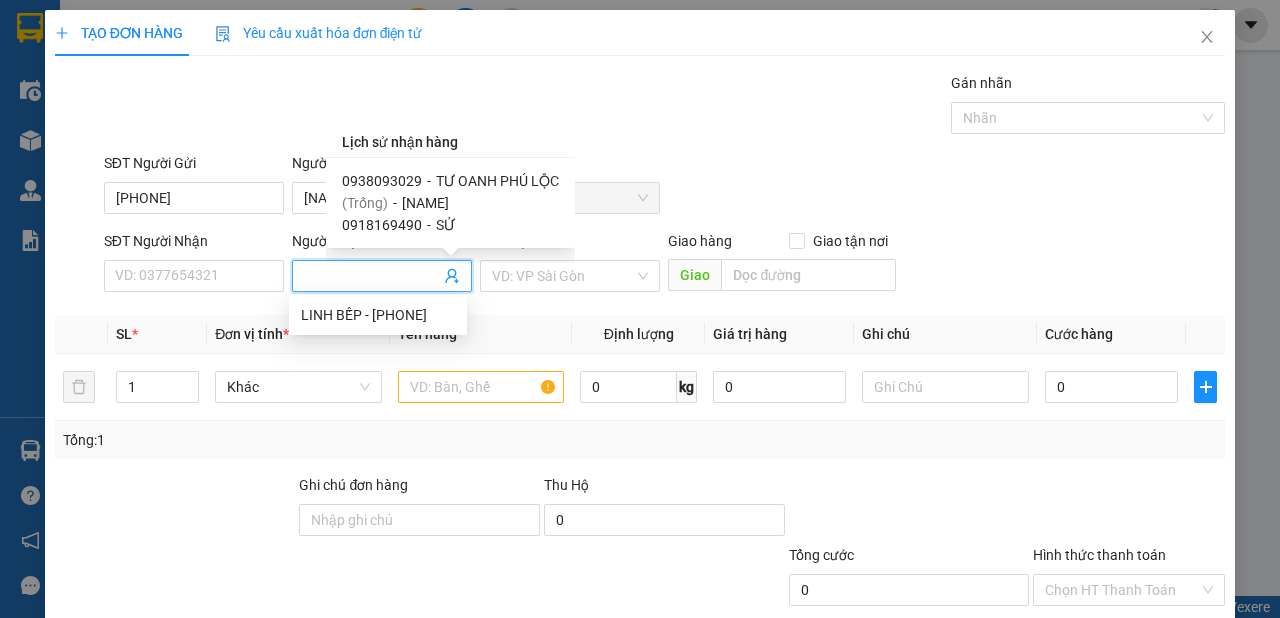 click on "TƯ OANH PHÚ LỘC" at bounding box center (497, 181) 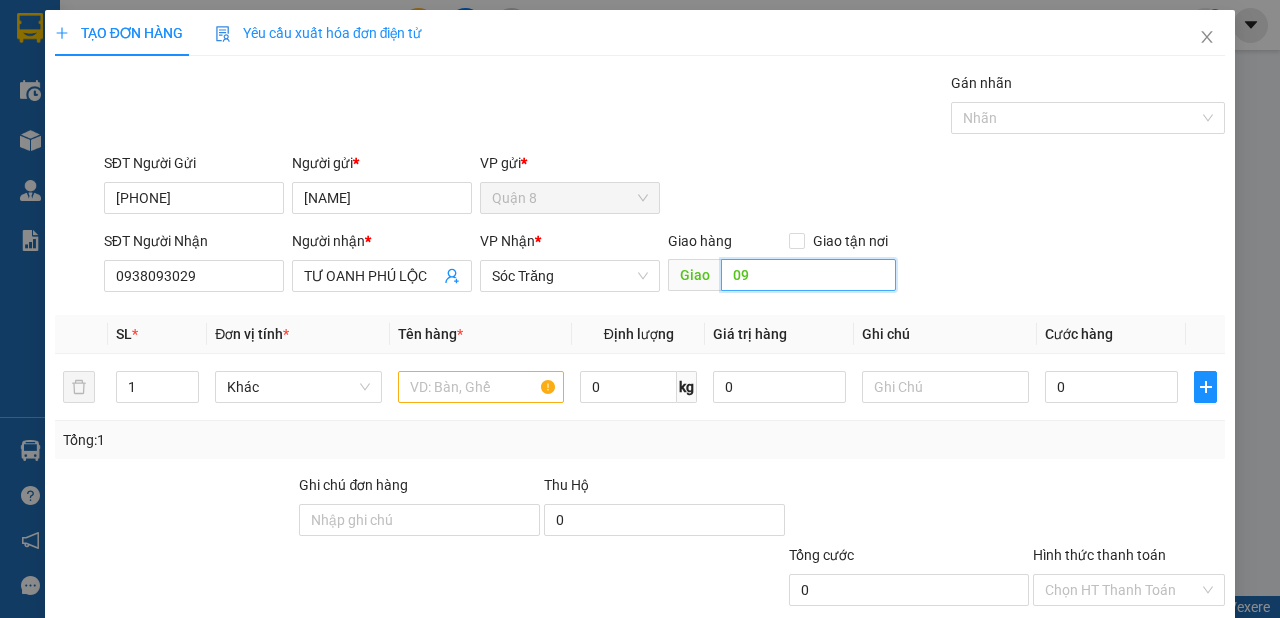 click on "09" at bounding box center [808, 275] 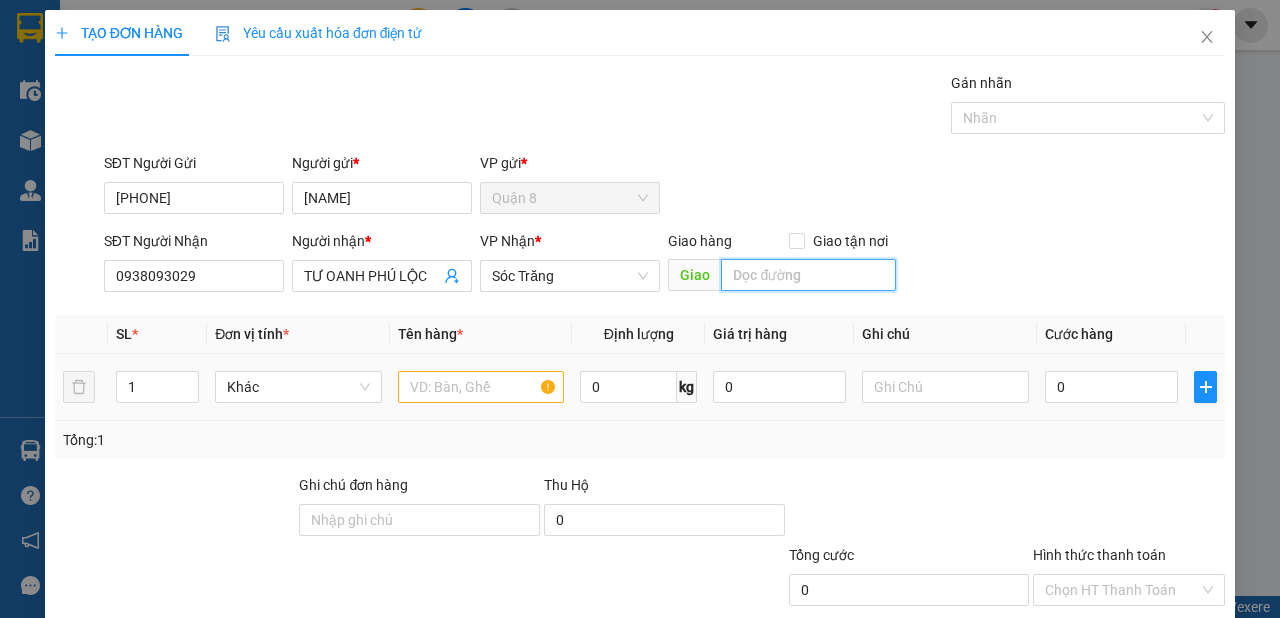 type 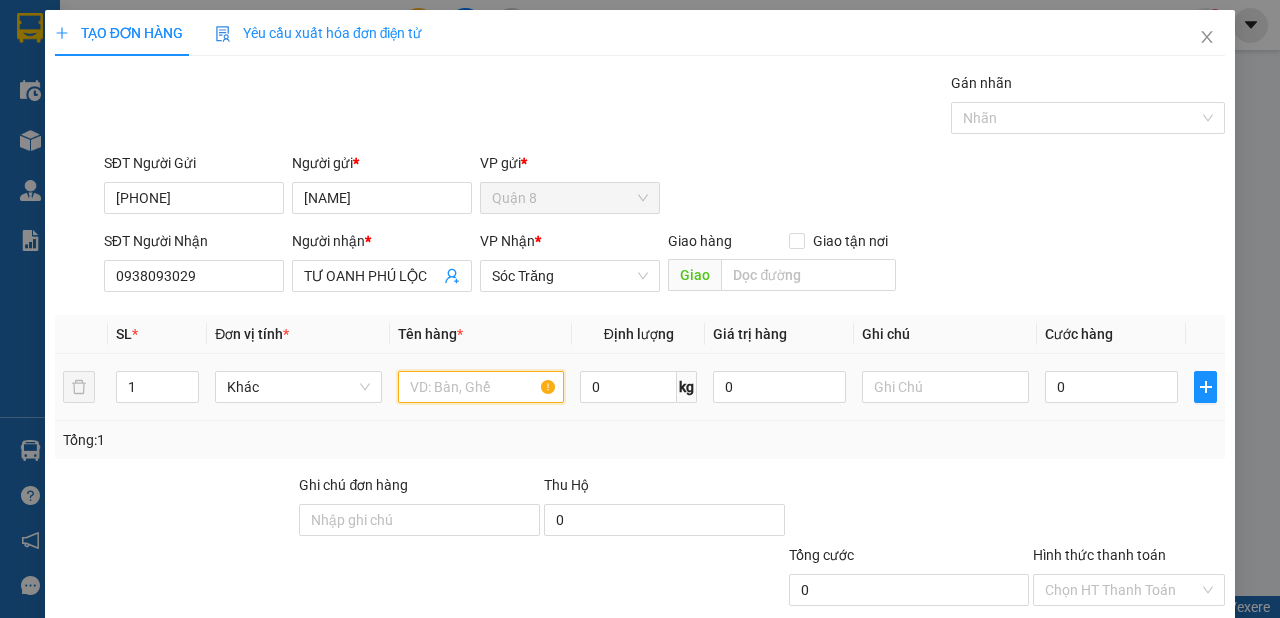 click at bounding box center [481, 387] 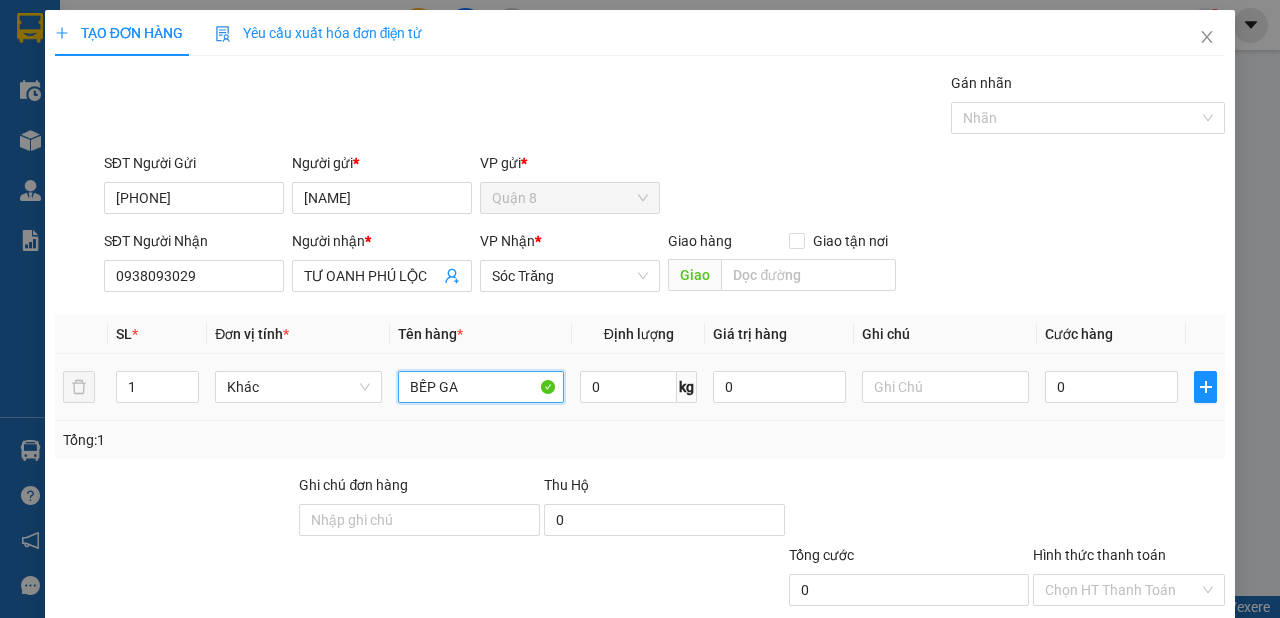 type on "BẾP GA" 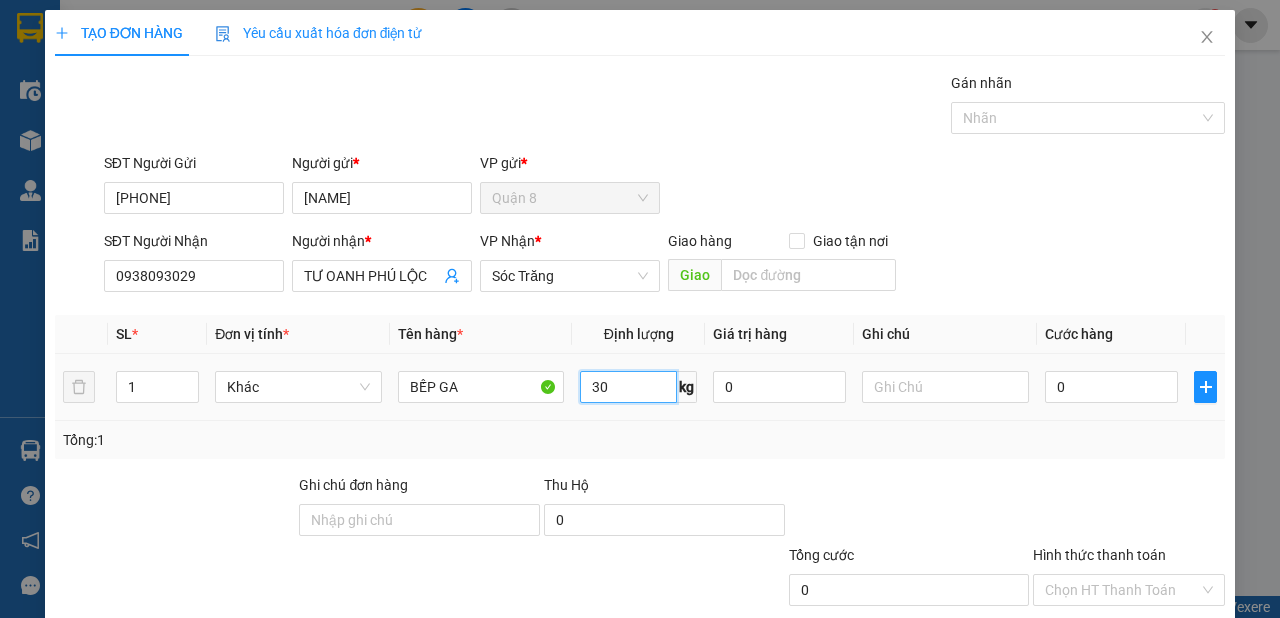type on "30" 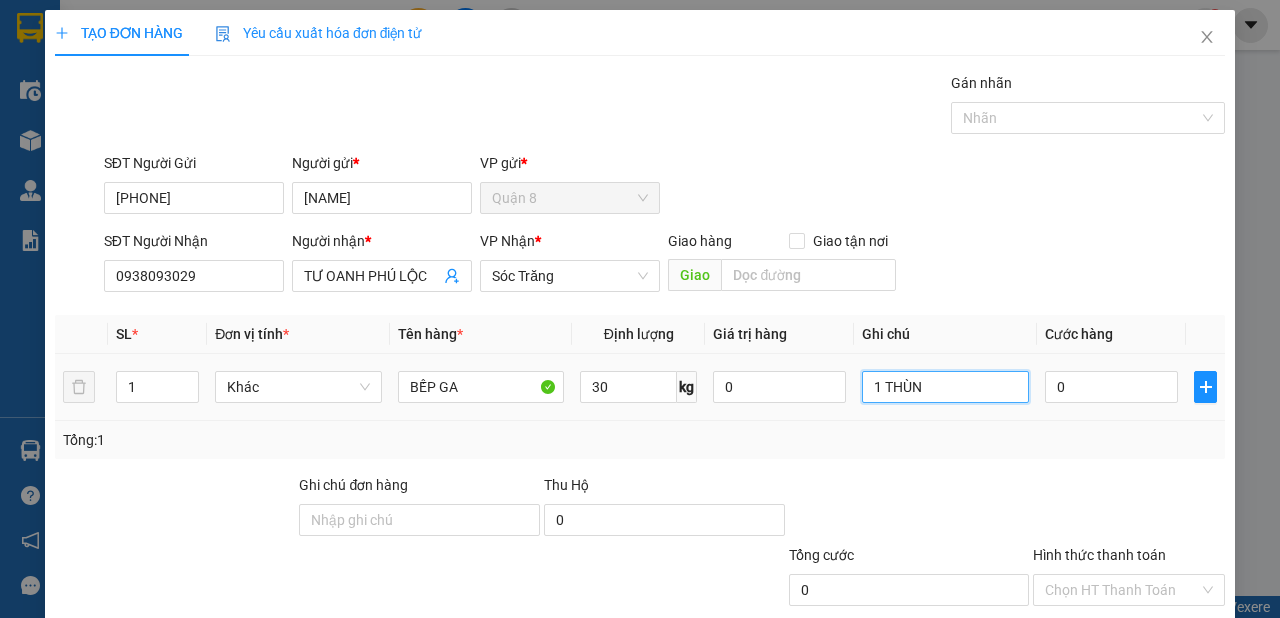 type on "1 THÙNG" 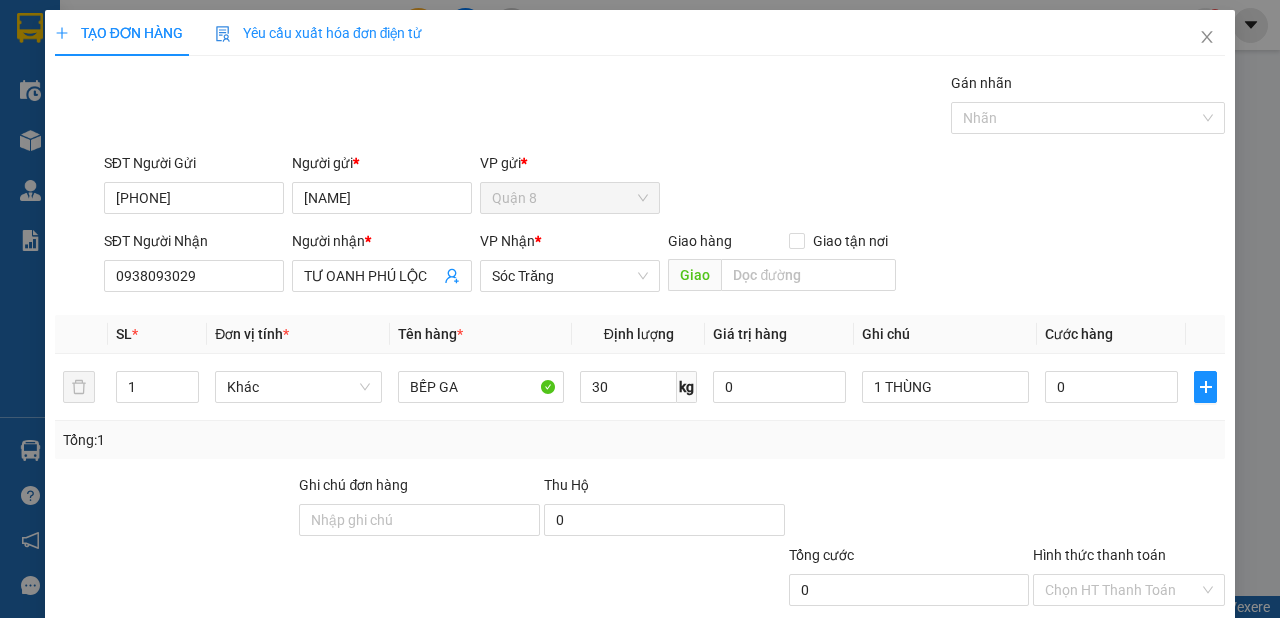 click on "Lưu và In" at bounding box center [1165, 685] 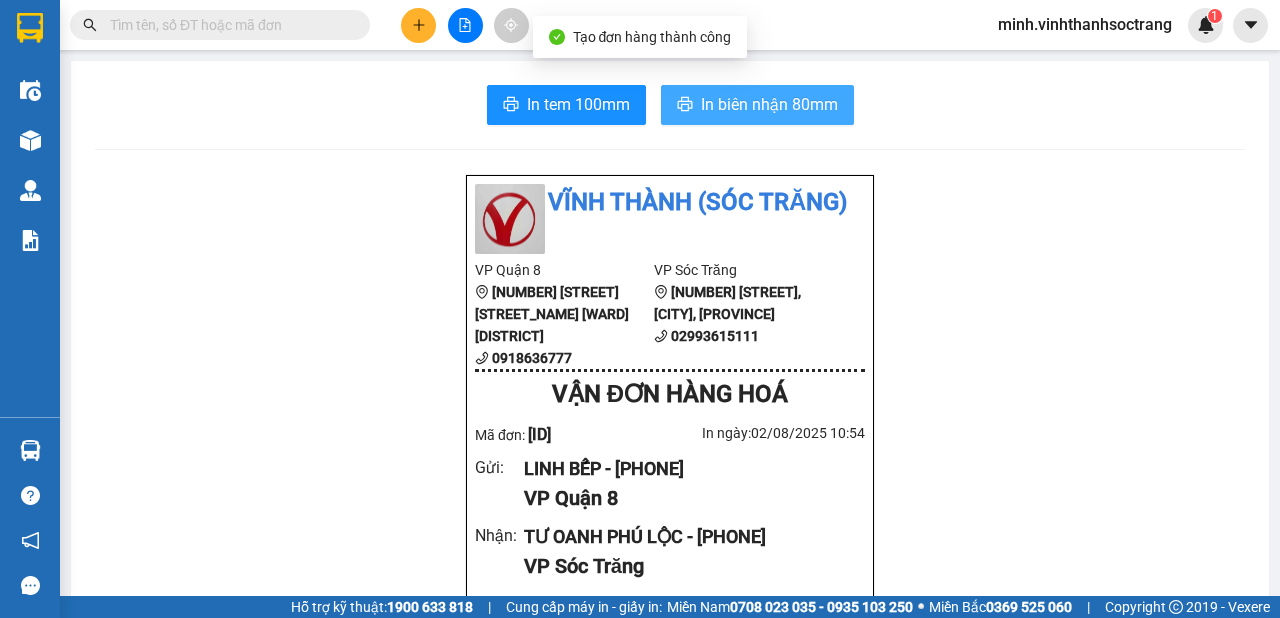 click on "In biên nhận 80mm" at bounding box center [769, 104] 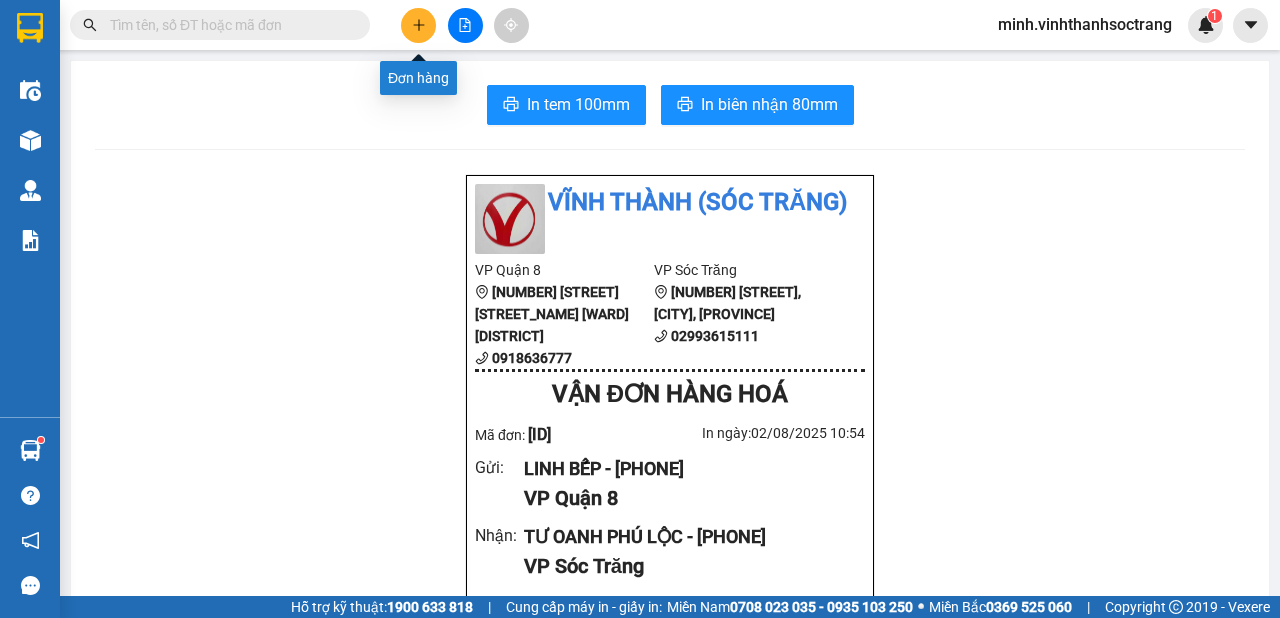 click 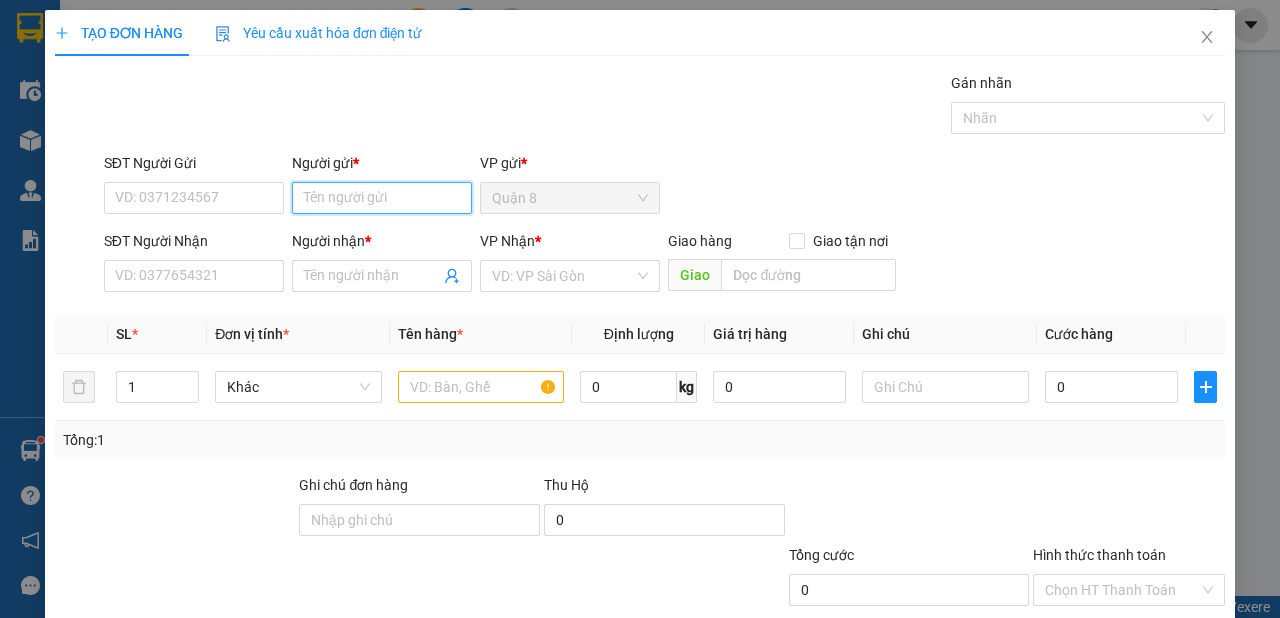 drag, startPoint x: 372, startPoint y: 190, endPoint x: 418, endPoint y: 176, distance: 48.08326 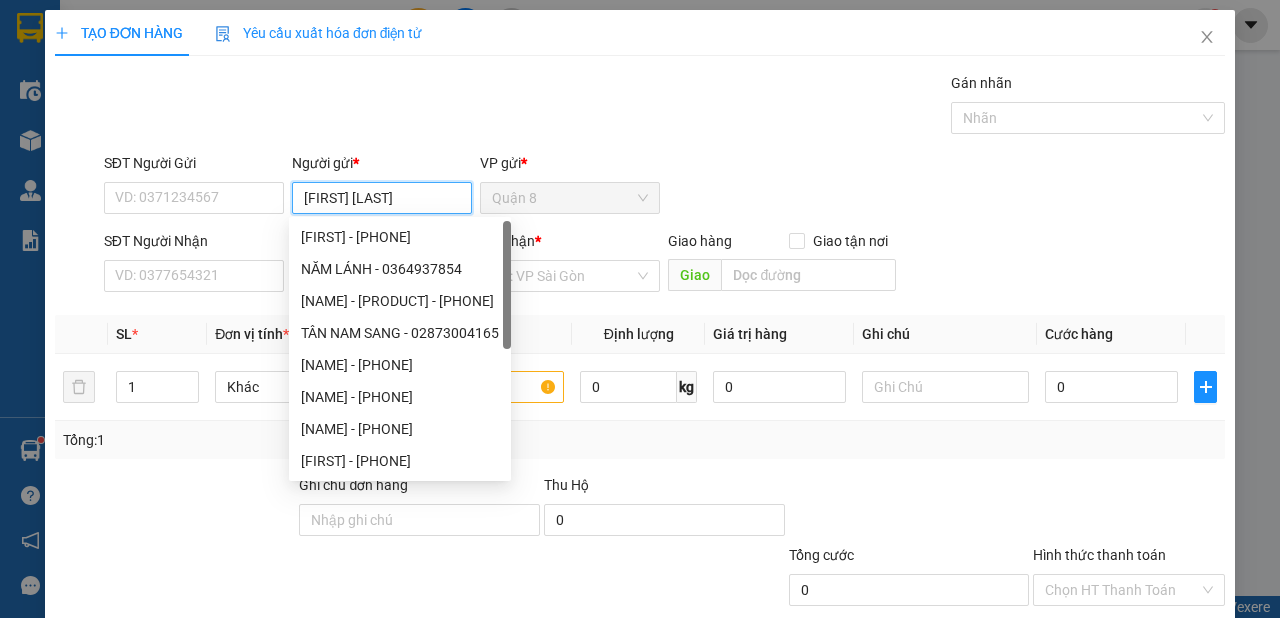 type on "NAM PHÁT" 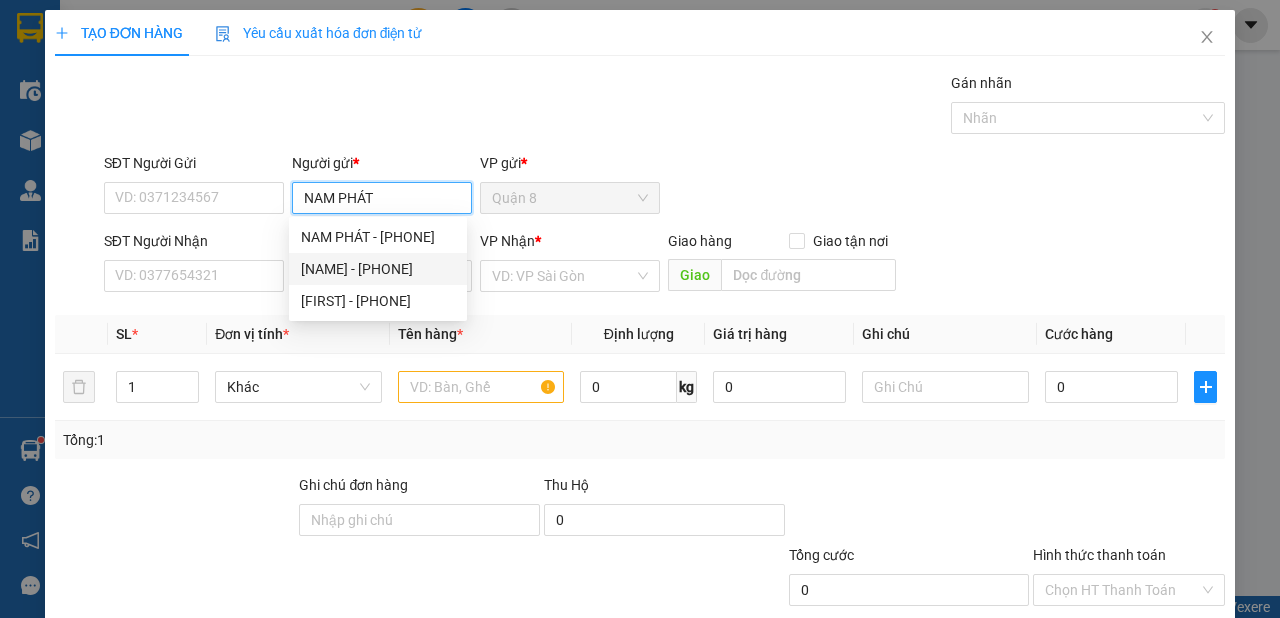 click on "[NAME] - [PHONE]" at bounding box center (378, 269) 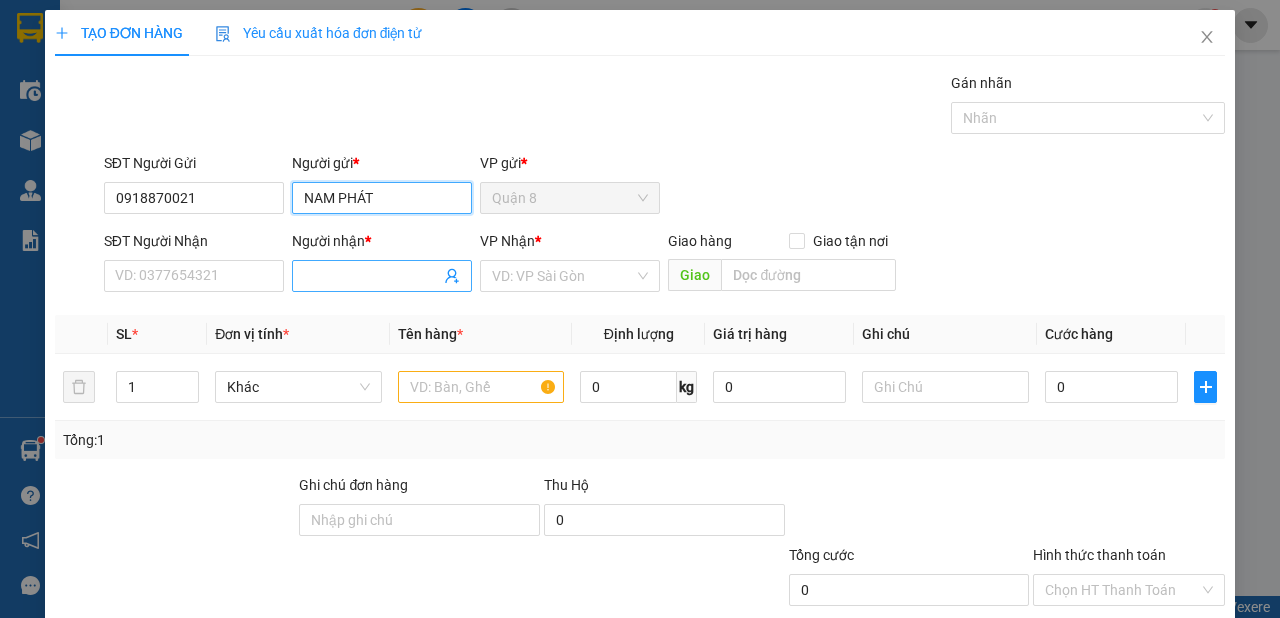 type on "NAM PHÁT" 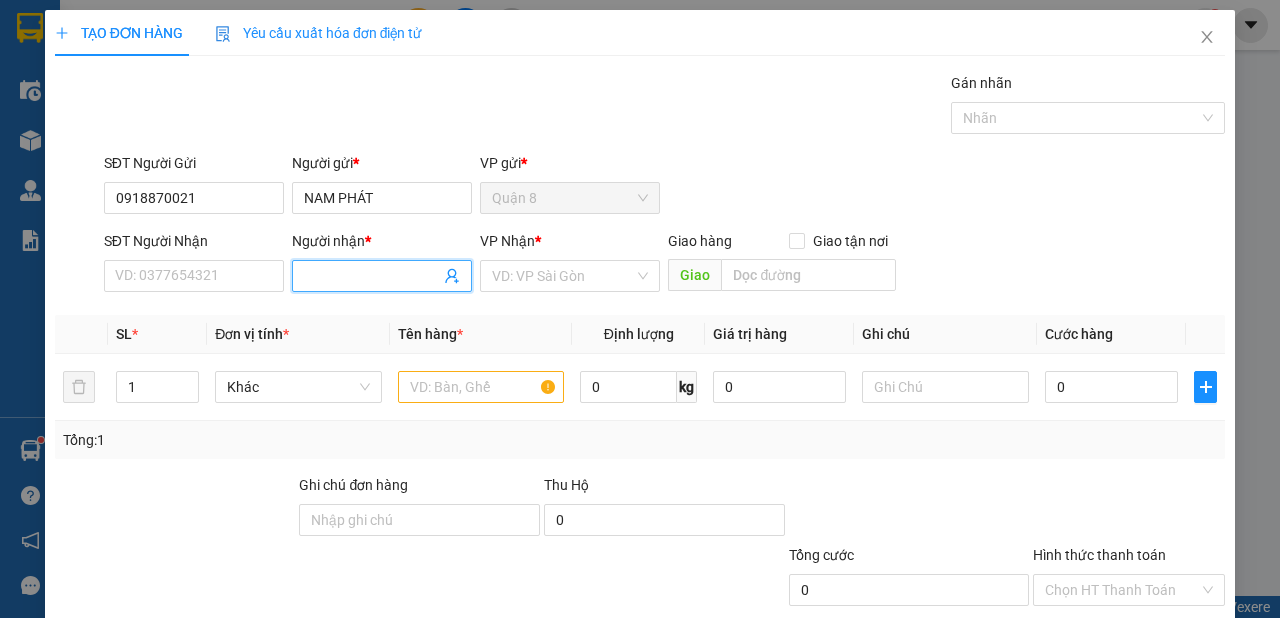 click 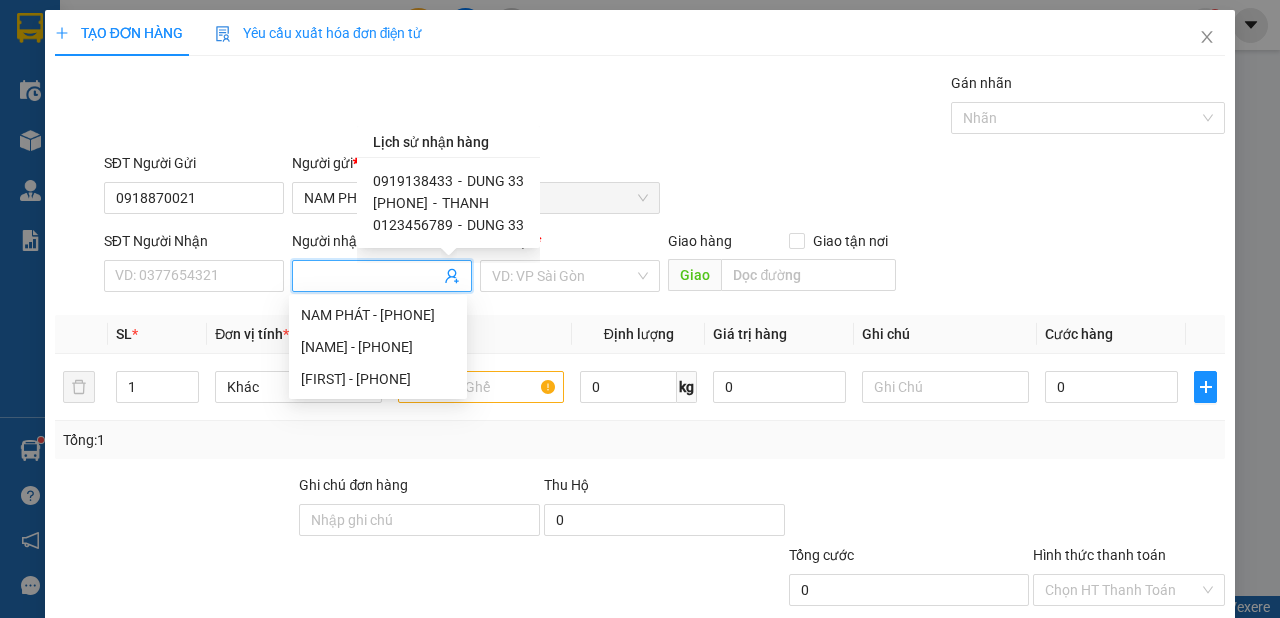 click on "DUNG 33" at bounding box center (495, 181) 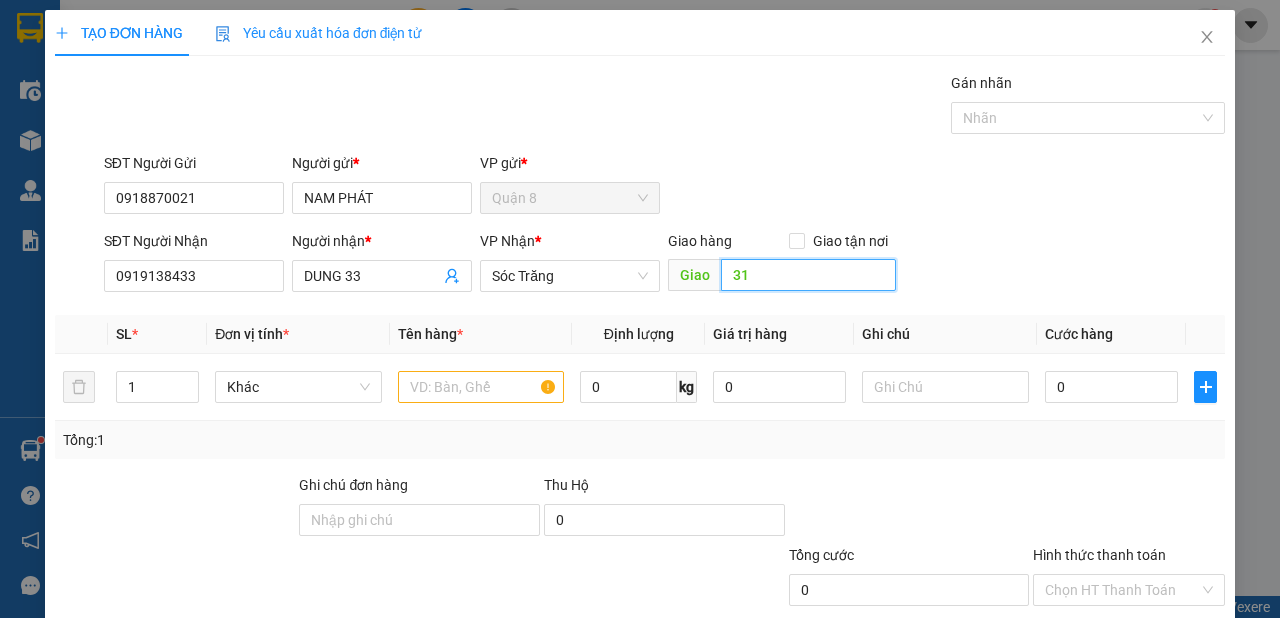 click on "31" at bounding box center [808, 275] 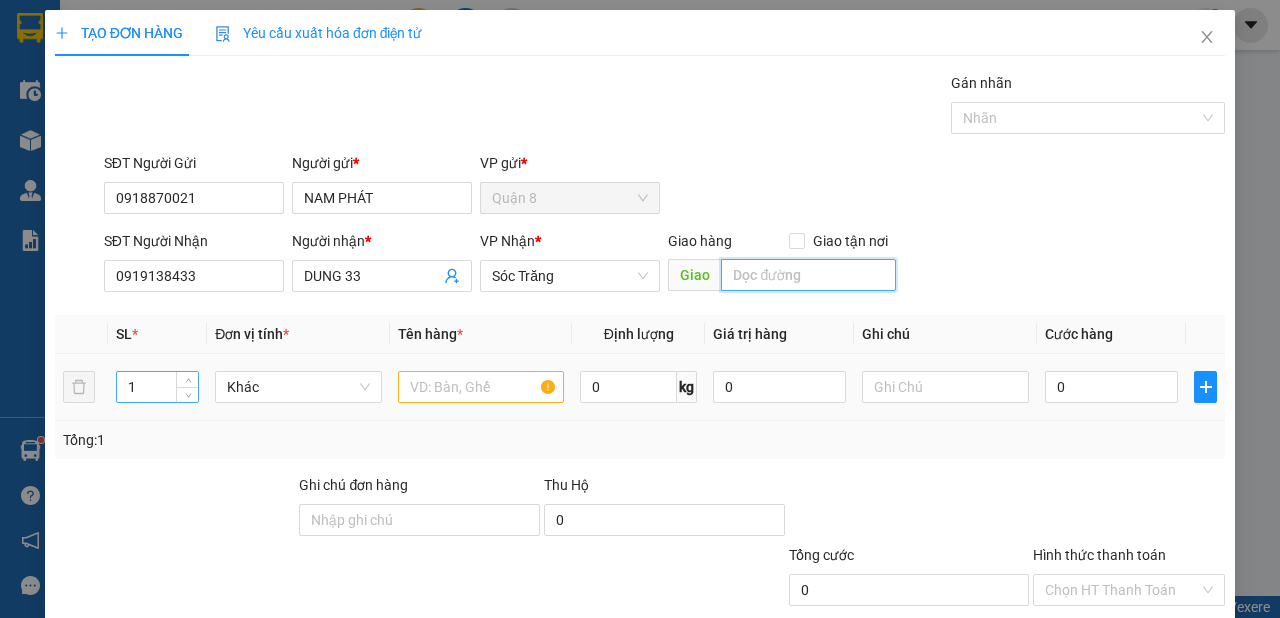 type 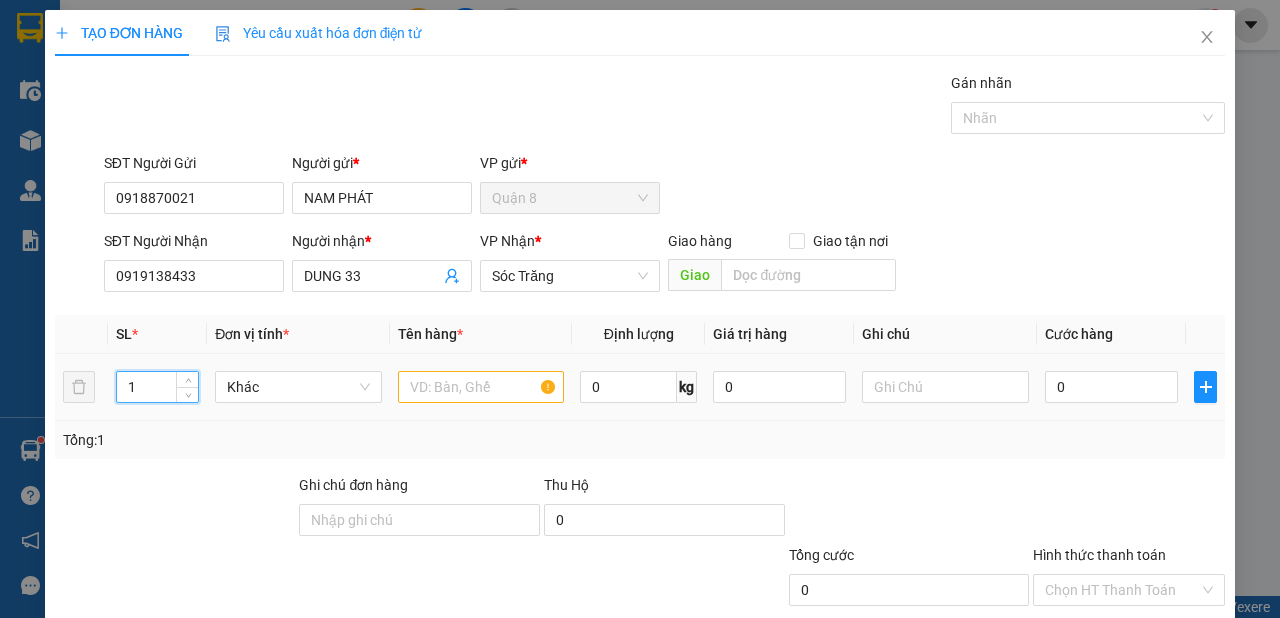 click on "1" at bounding box center (158, 387) 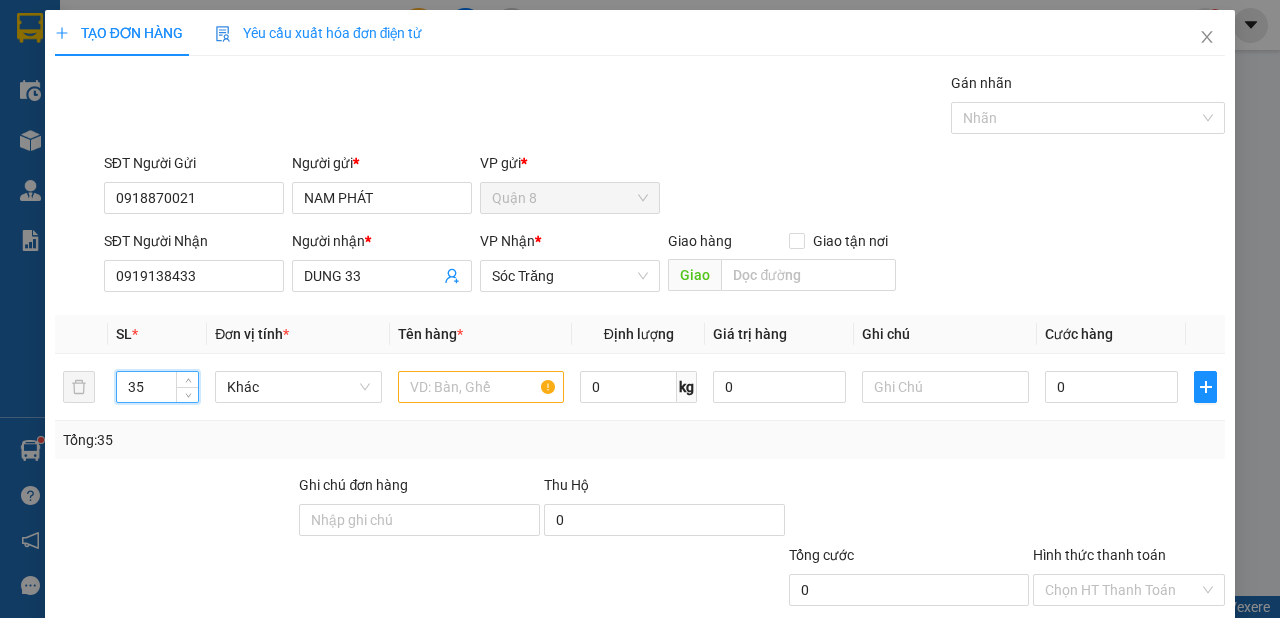 type on "35" 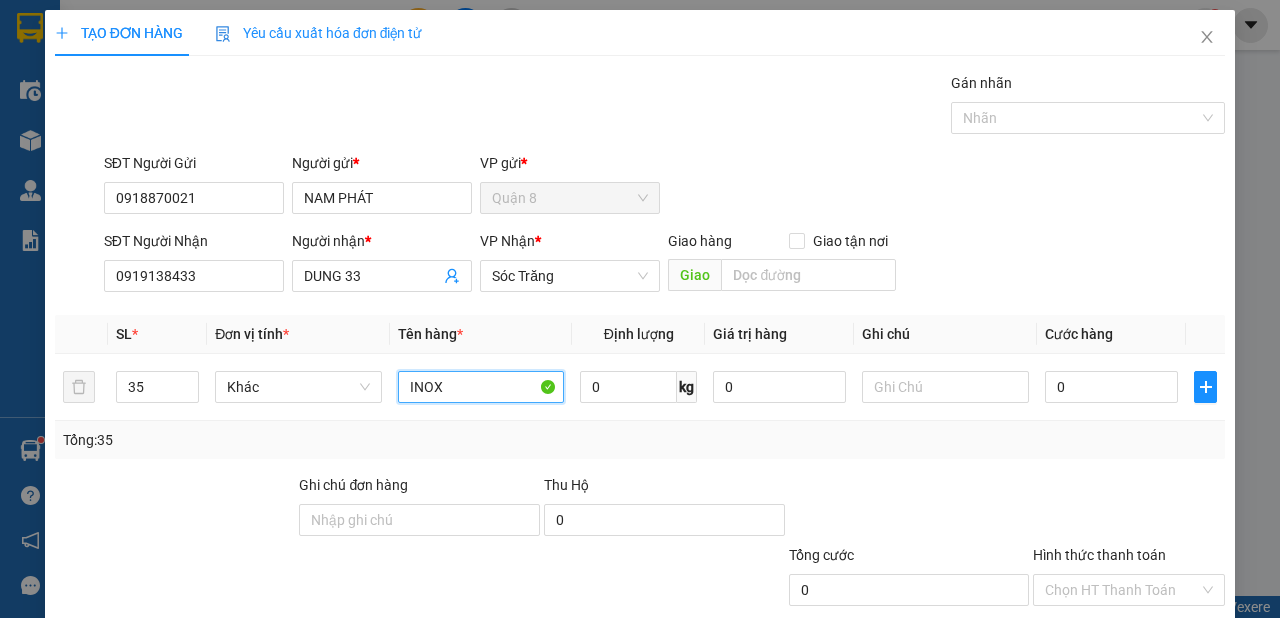 type on "INOX" 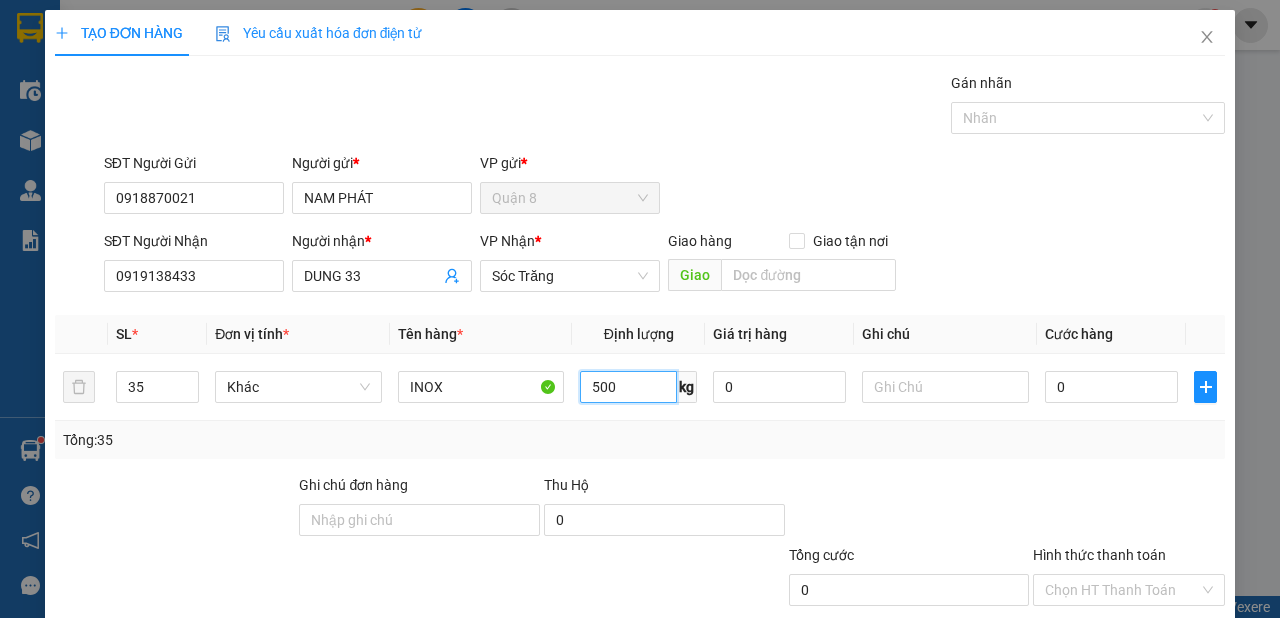 type on "500" 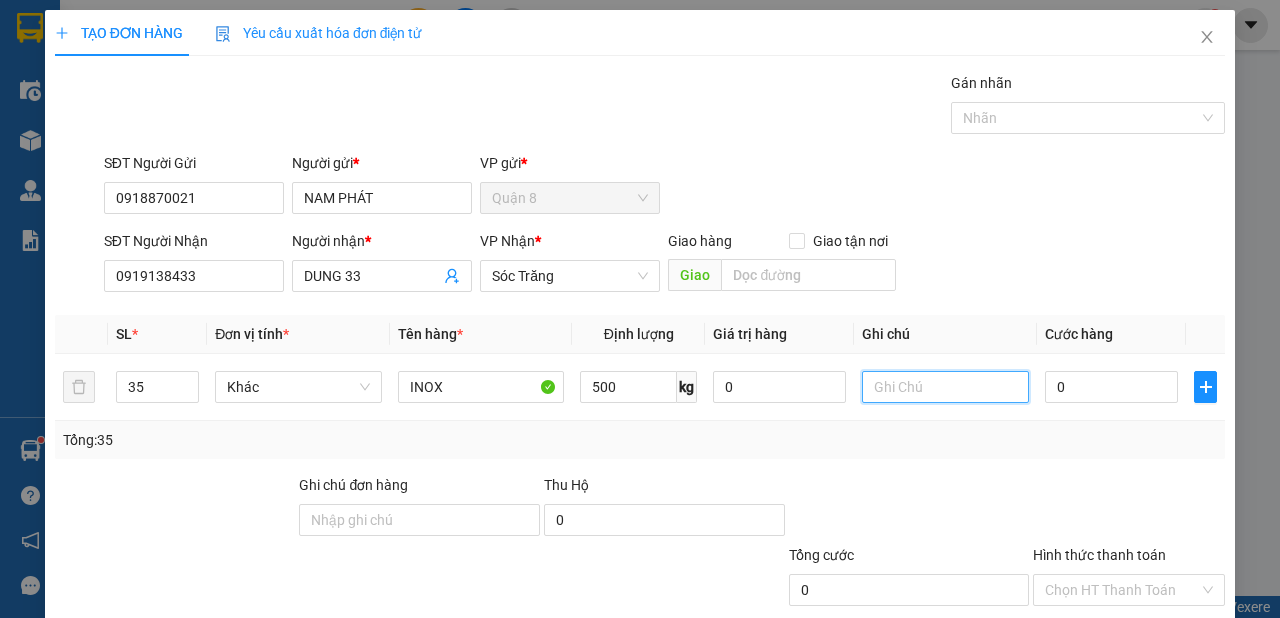 type on "1" 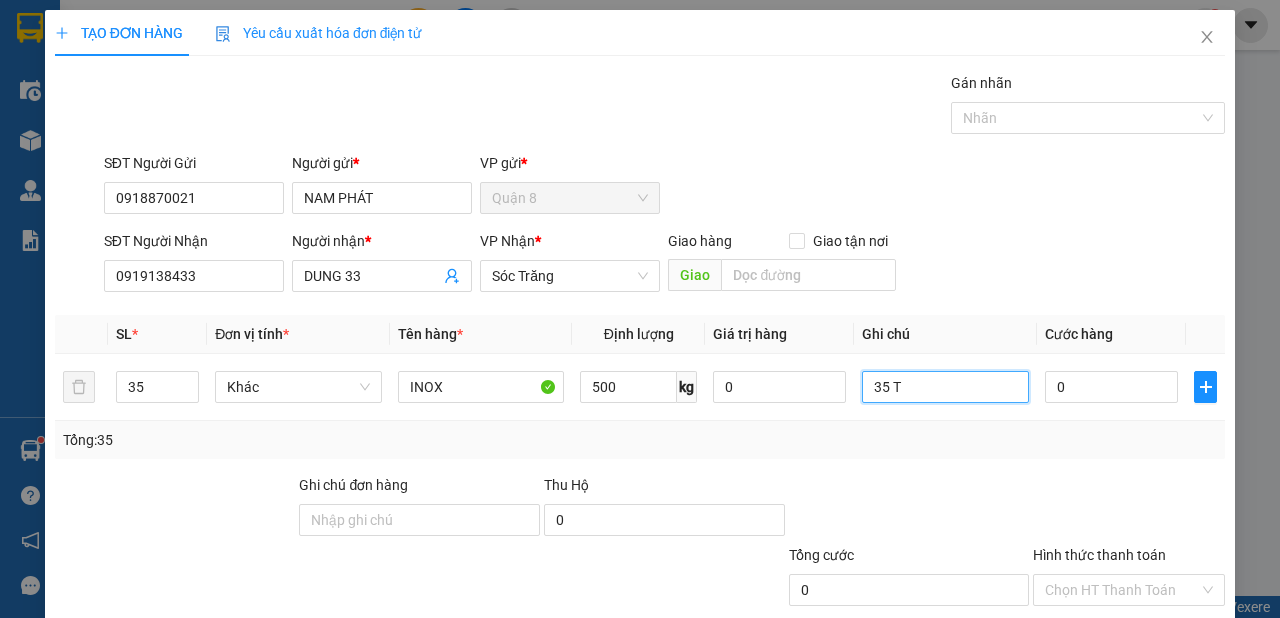 type on "35 TẤ" 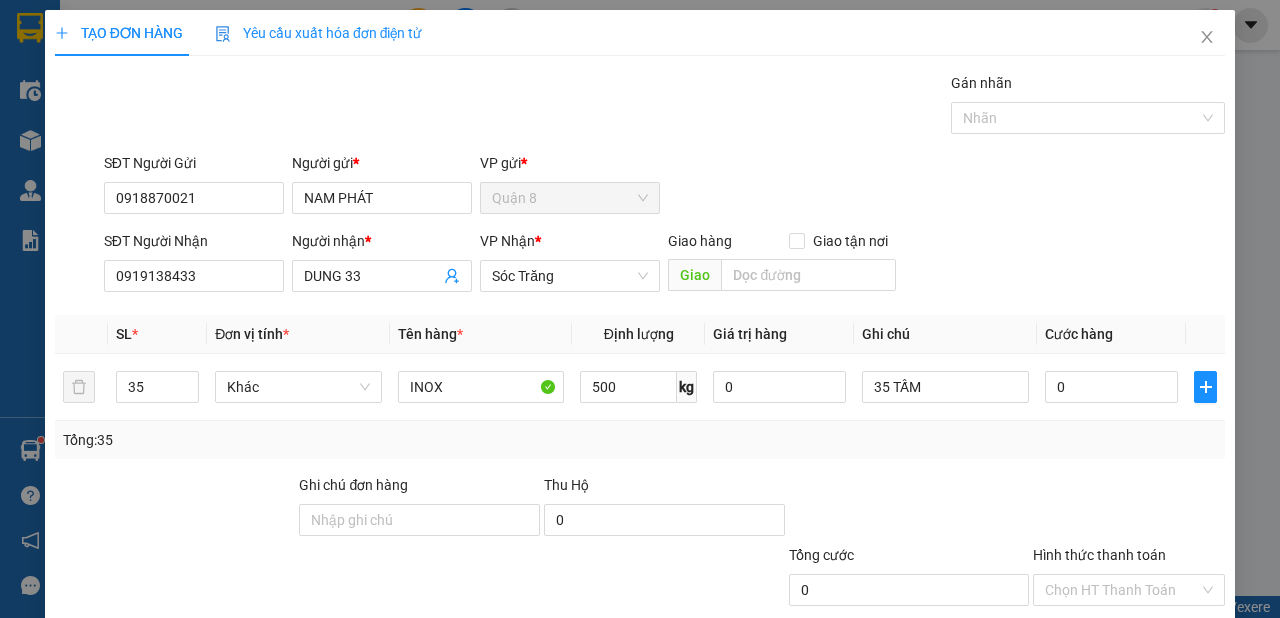 click on "Lưu và In" at bounding box center (1165, 685) 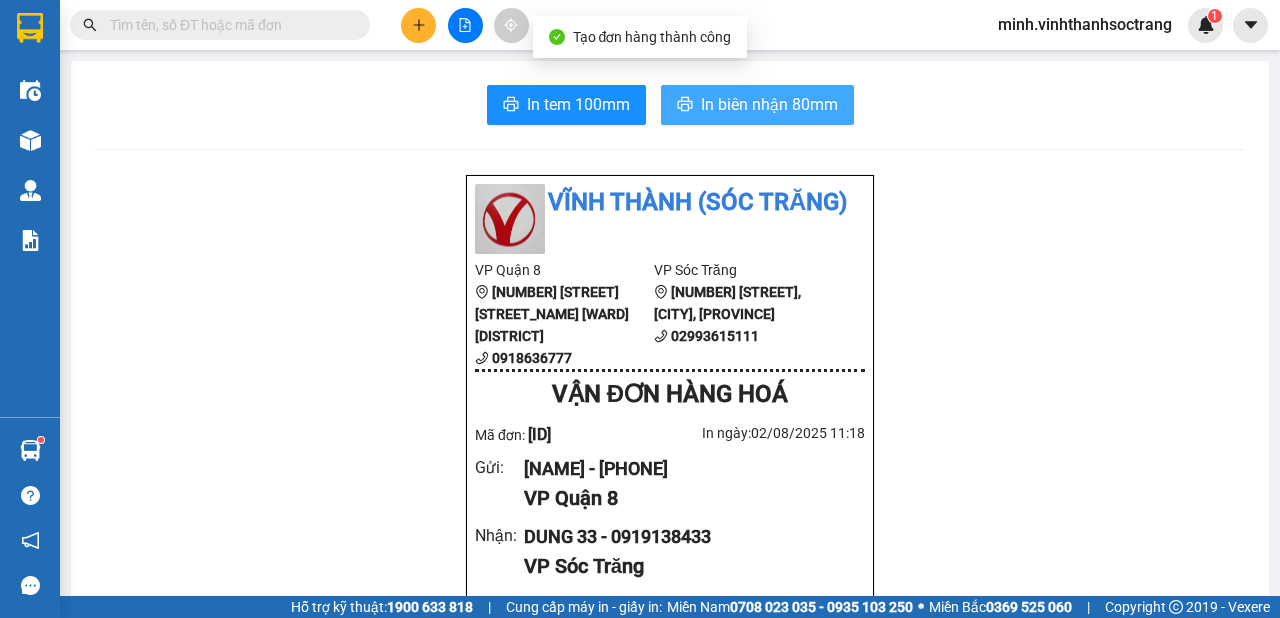 click on "In biên nhận 80mm" at bounding box center (769, 104) 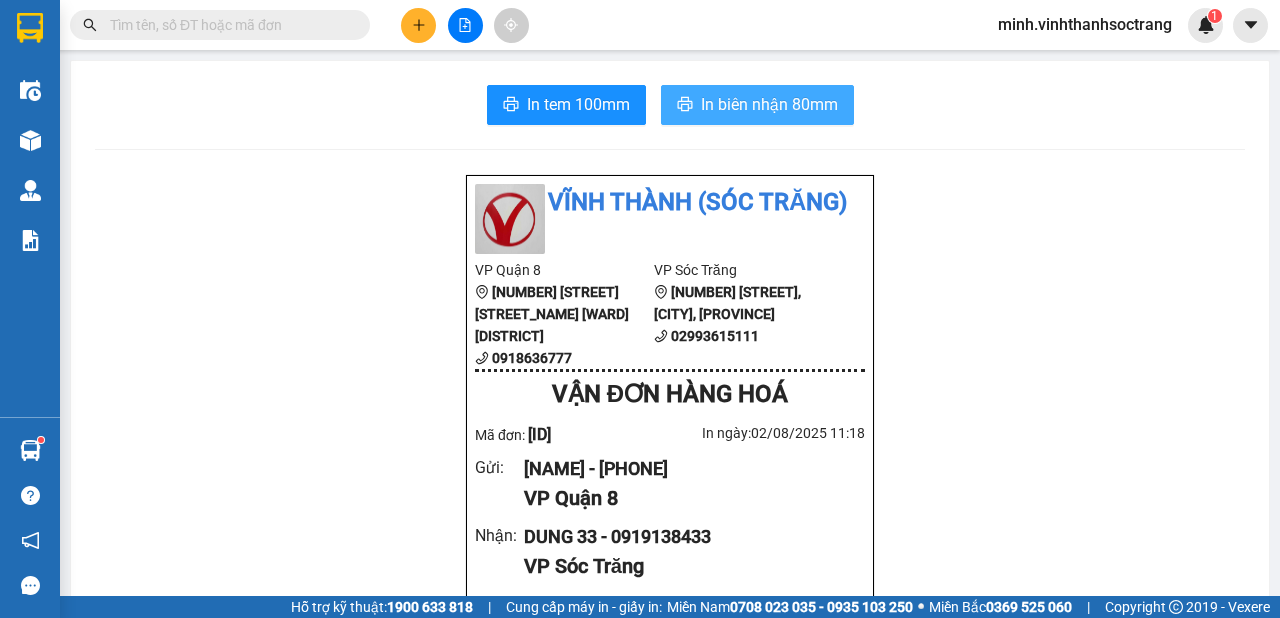 click on "In biên nhận 80mm" at bounding box center (769, 104) 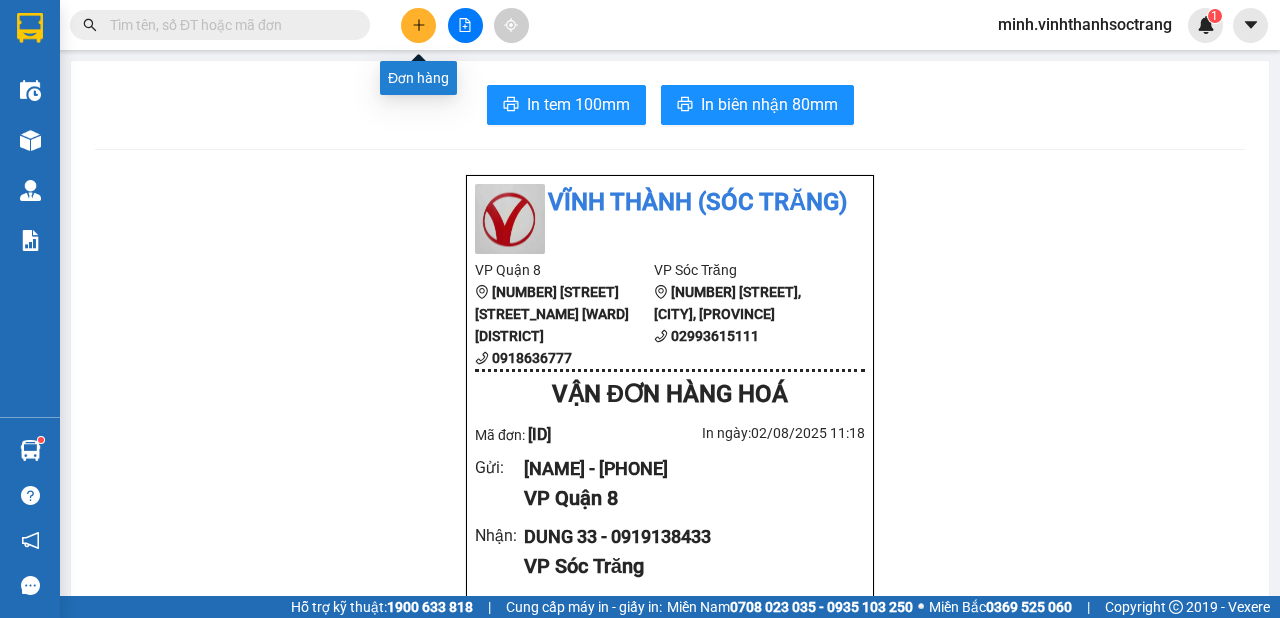 click 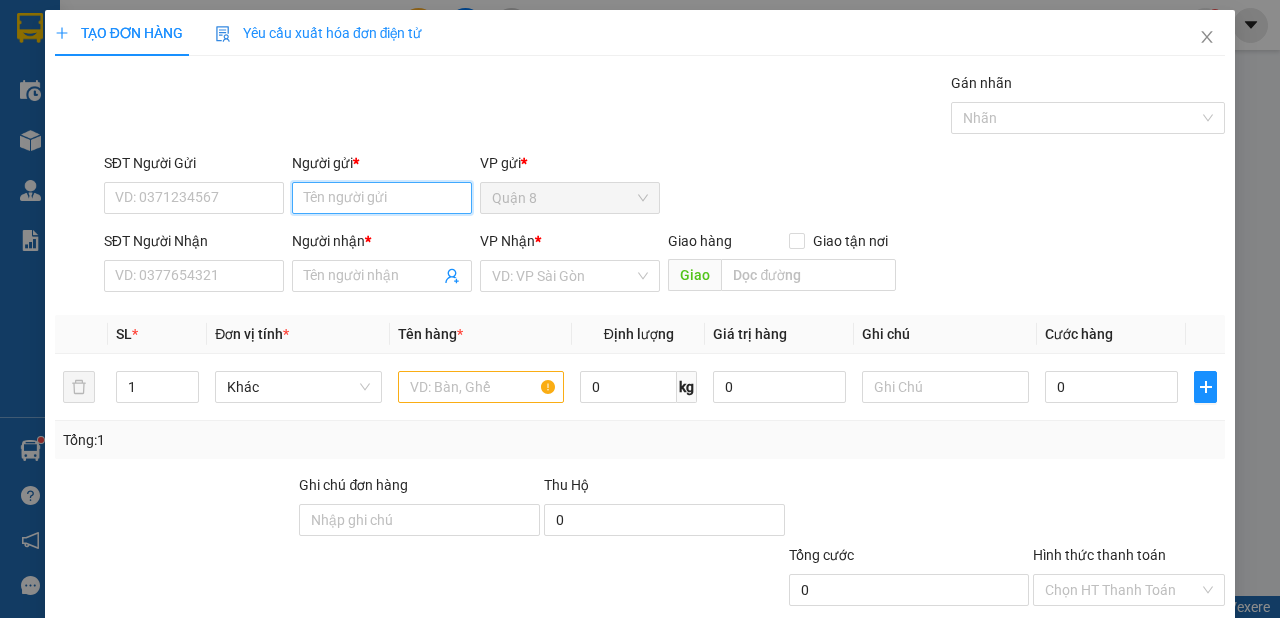 click on "Người gửi  *" at bounding box center [382, 198] 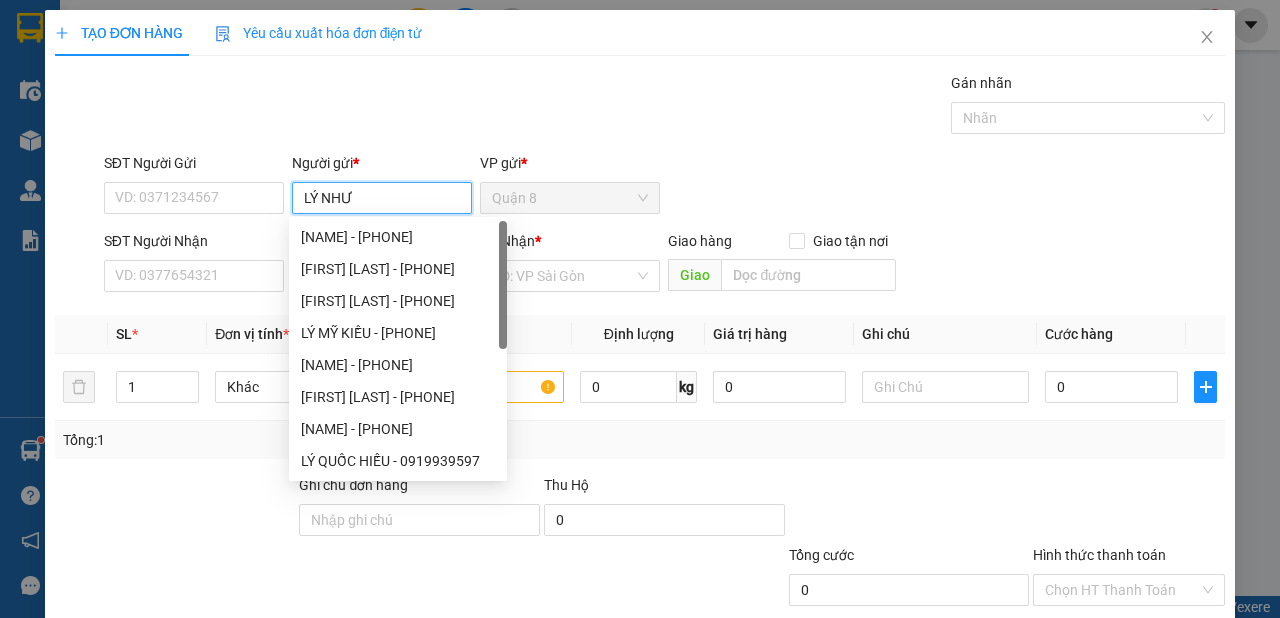 type on "LÝ NHƯ" 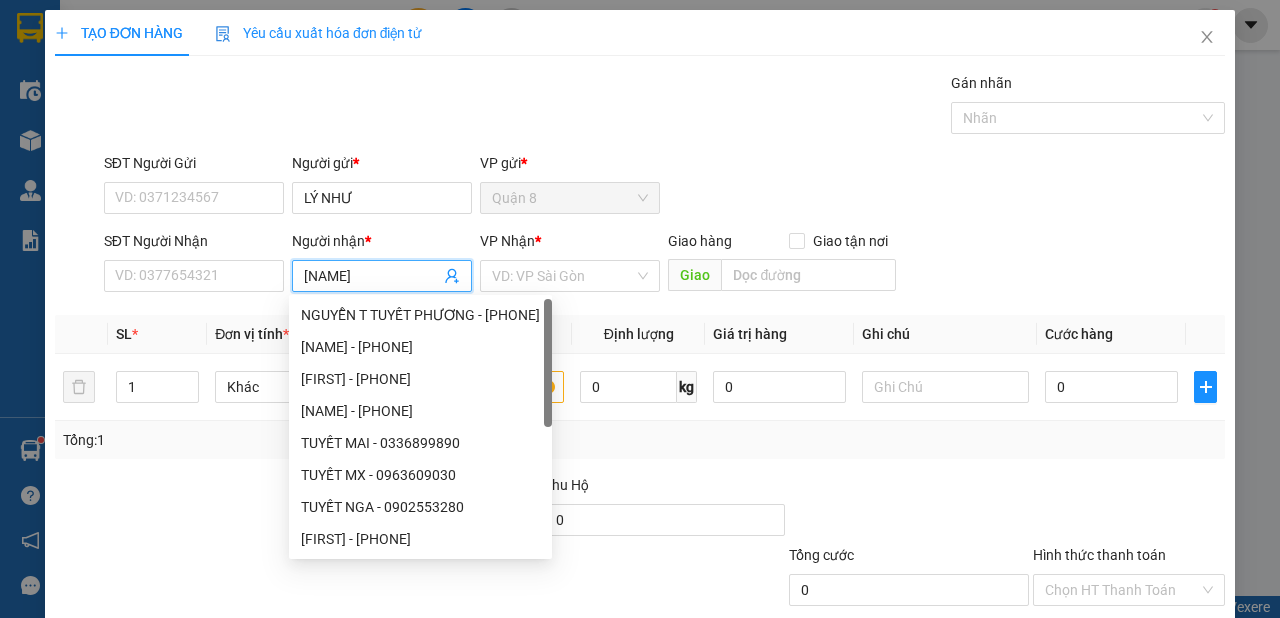 type on "[NAME]" 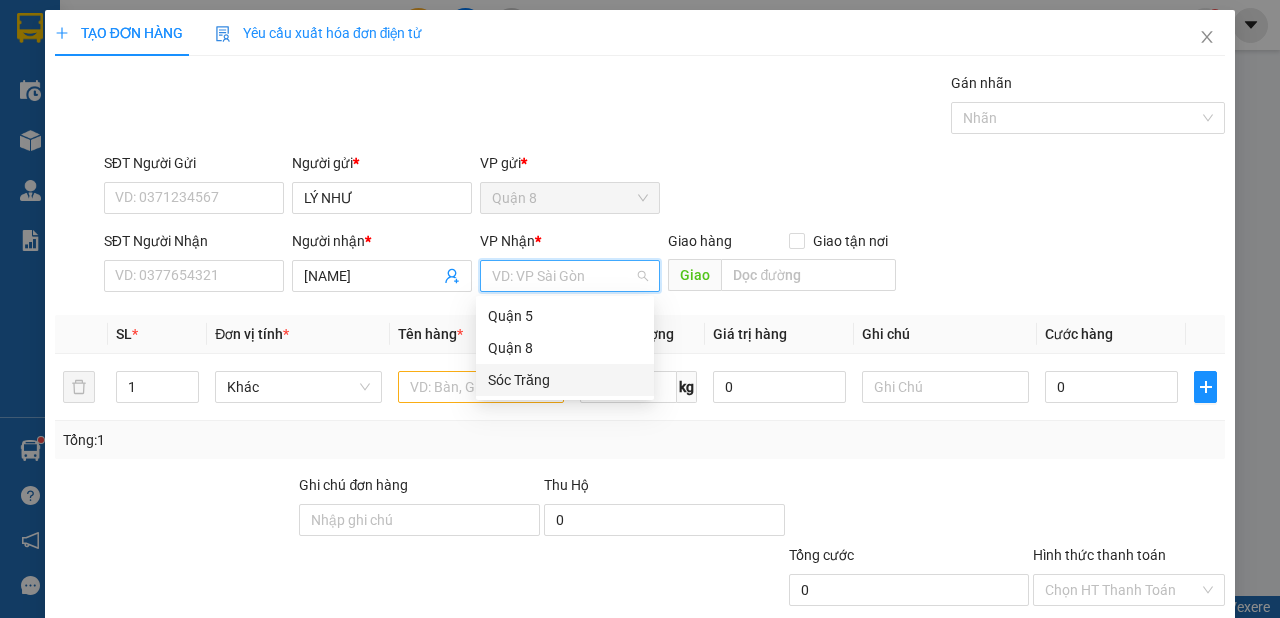click on "Sóc Trăng" at bounding box center [565, 380] 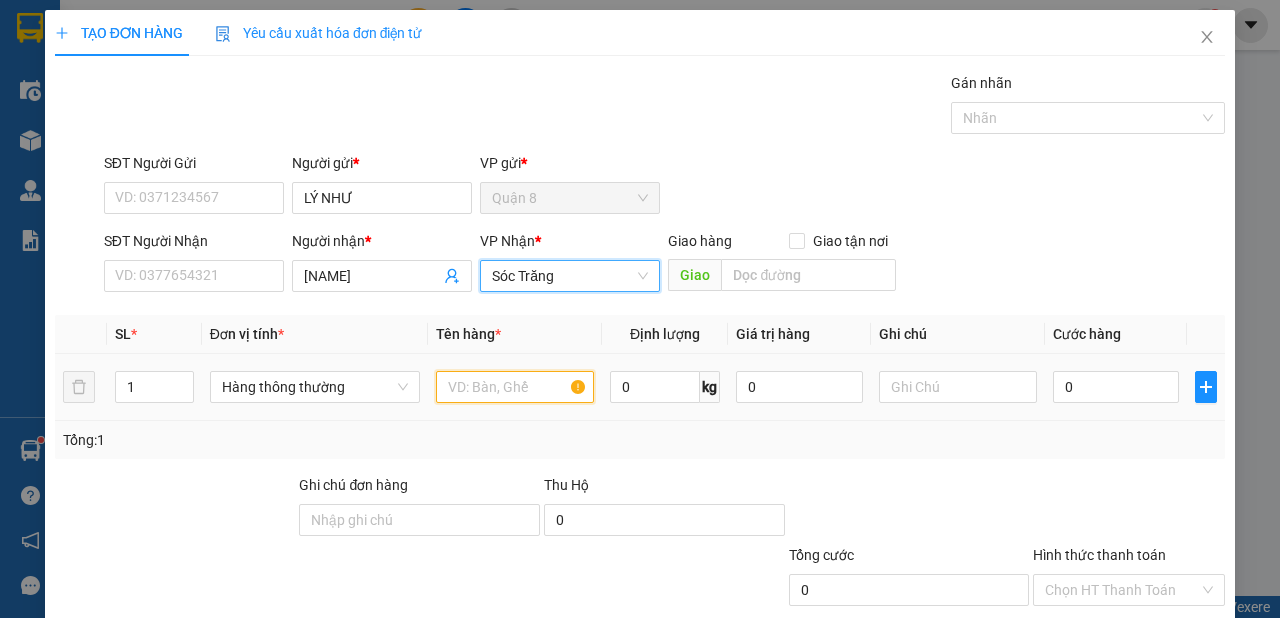 click at bounding box center (515, 387) 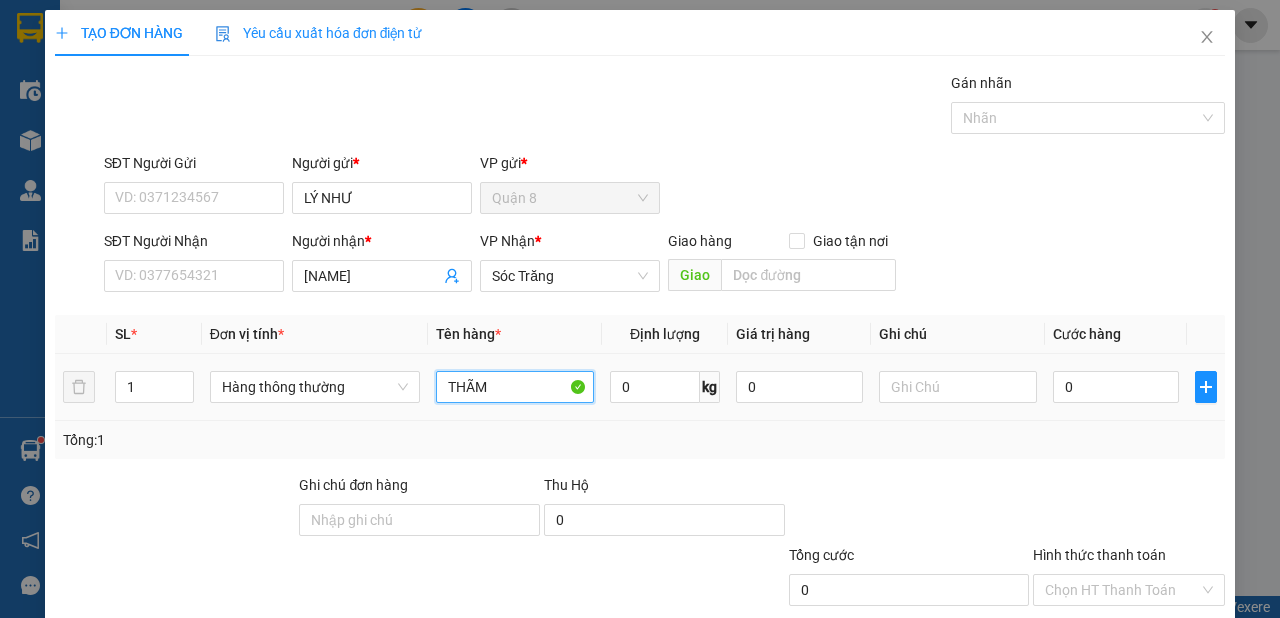 type on "THÃM" 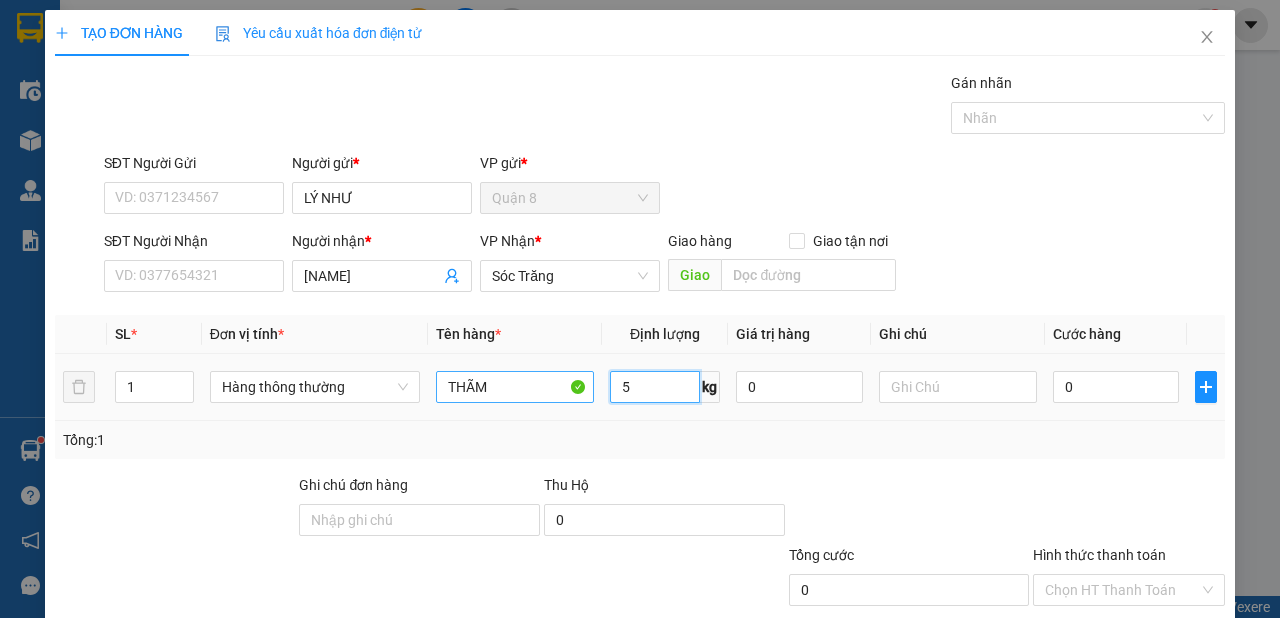 type on "50" 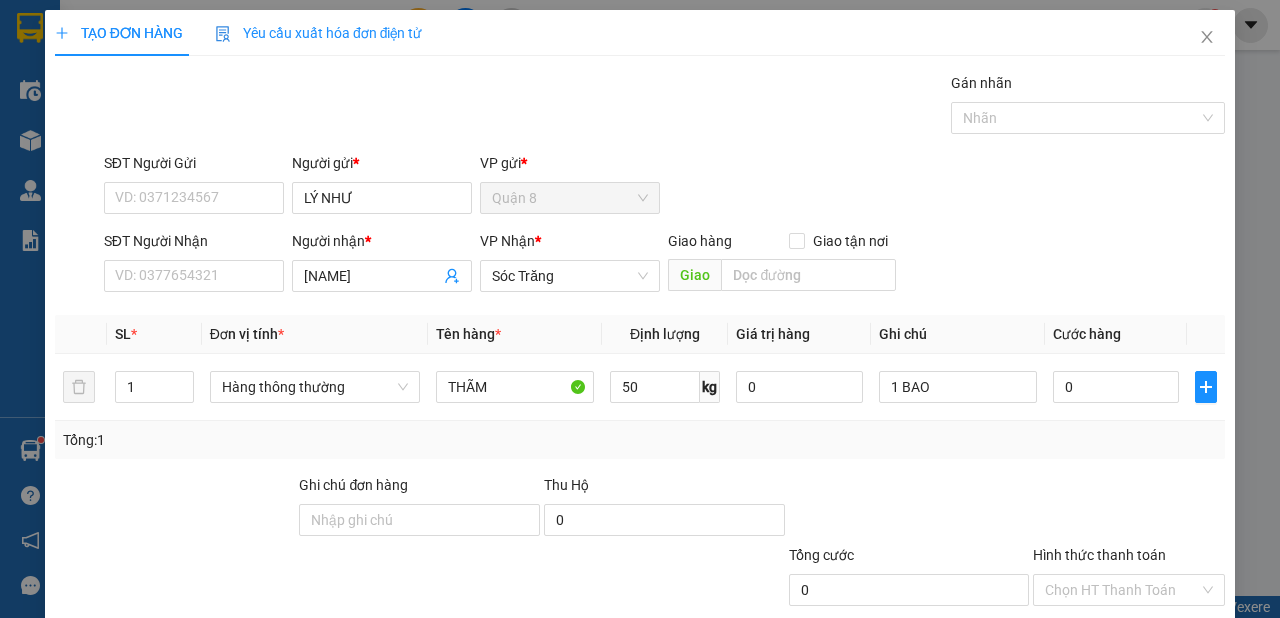 click 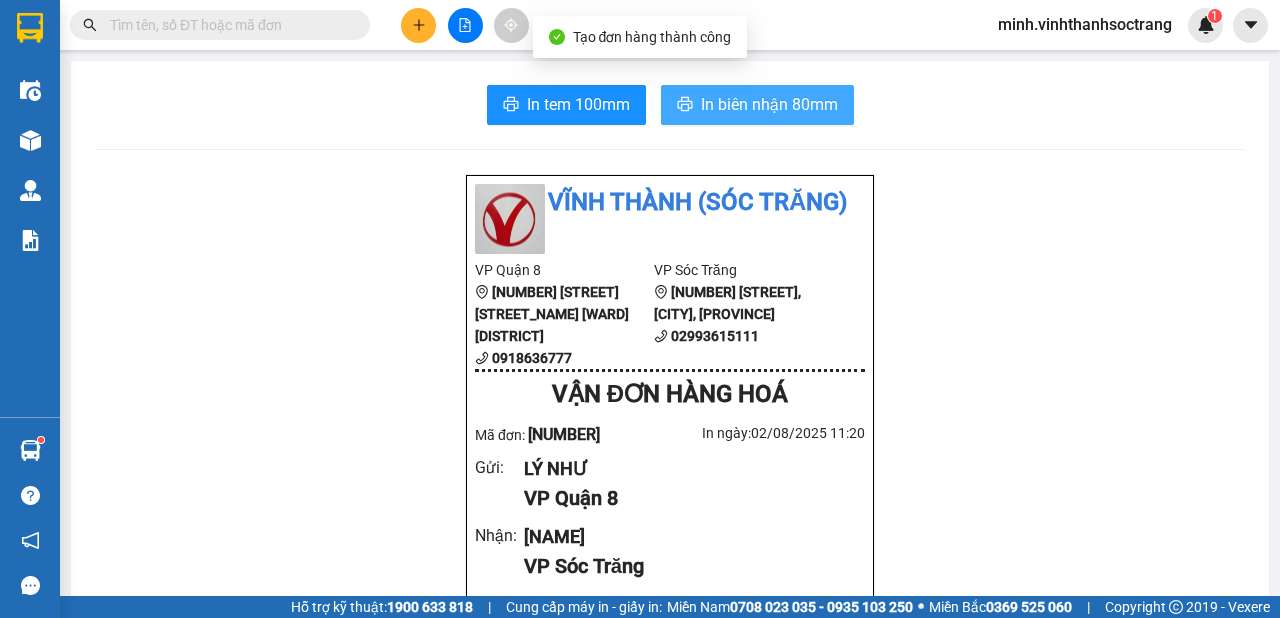 click on "In biên nhận 80mm" at bounding box center (757, 105) 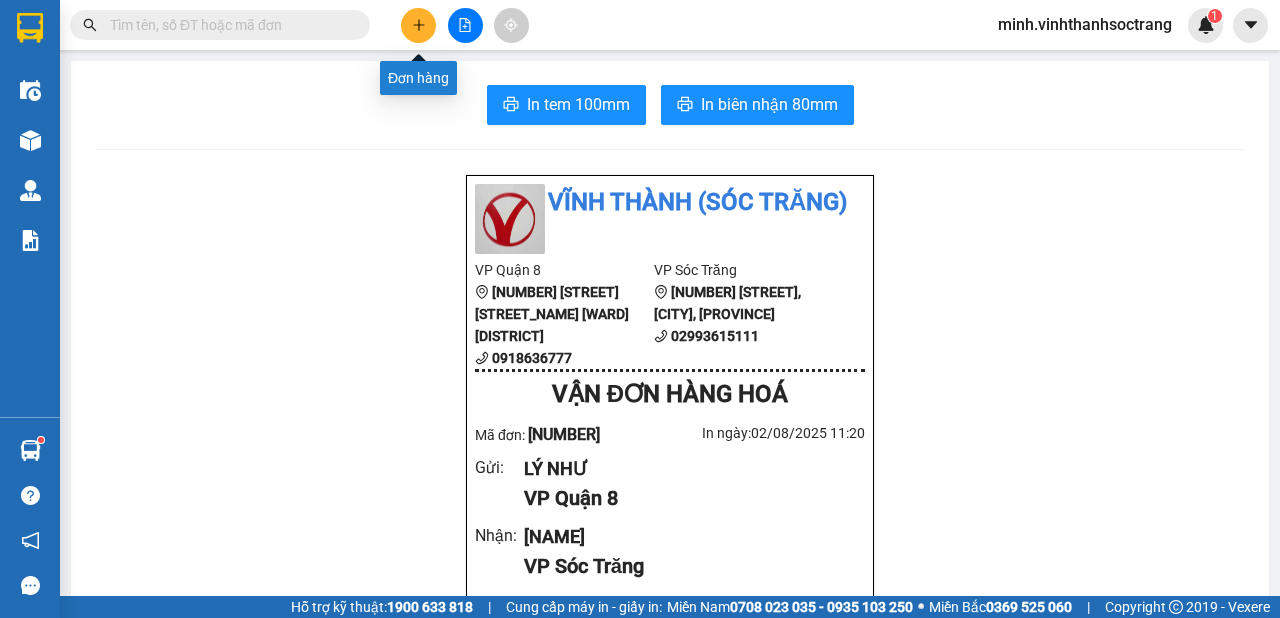 click at bounding box center (418, 25) 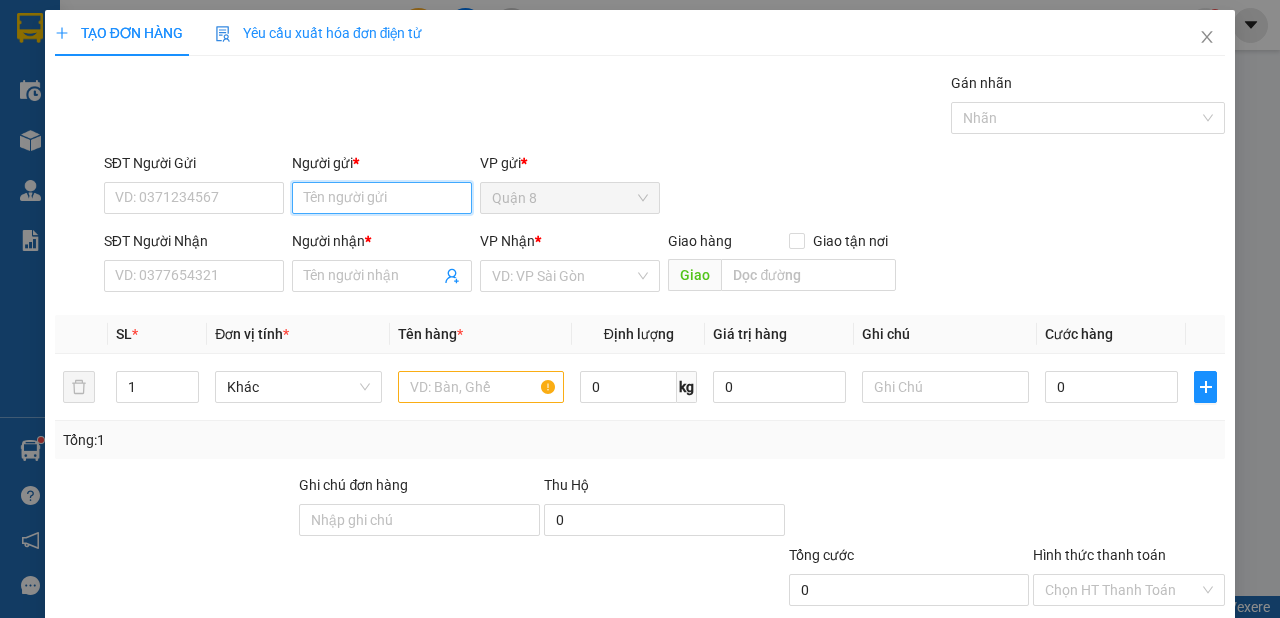 click on "Người gửi  *" at bounding box center (382, 198) 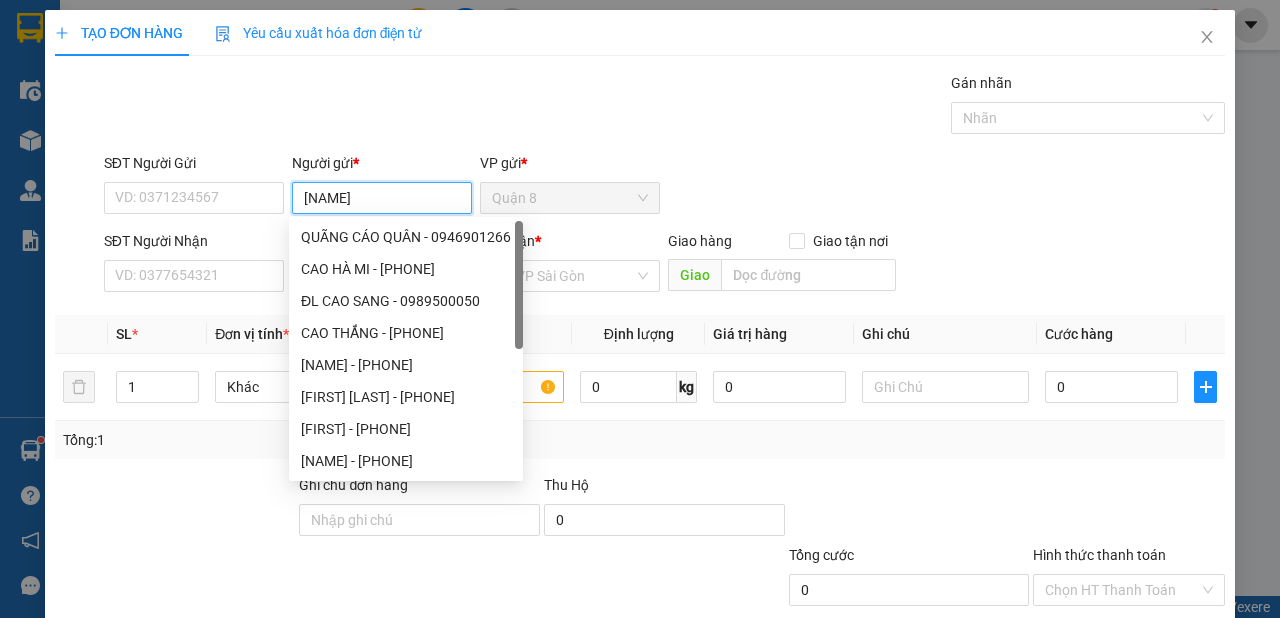 type on "[NAME]" 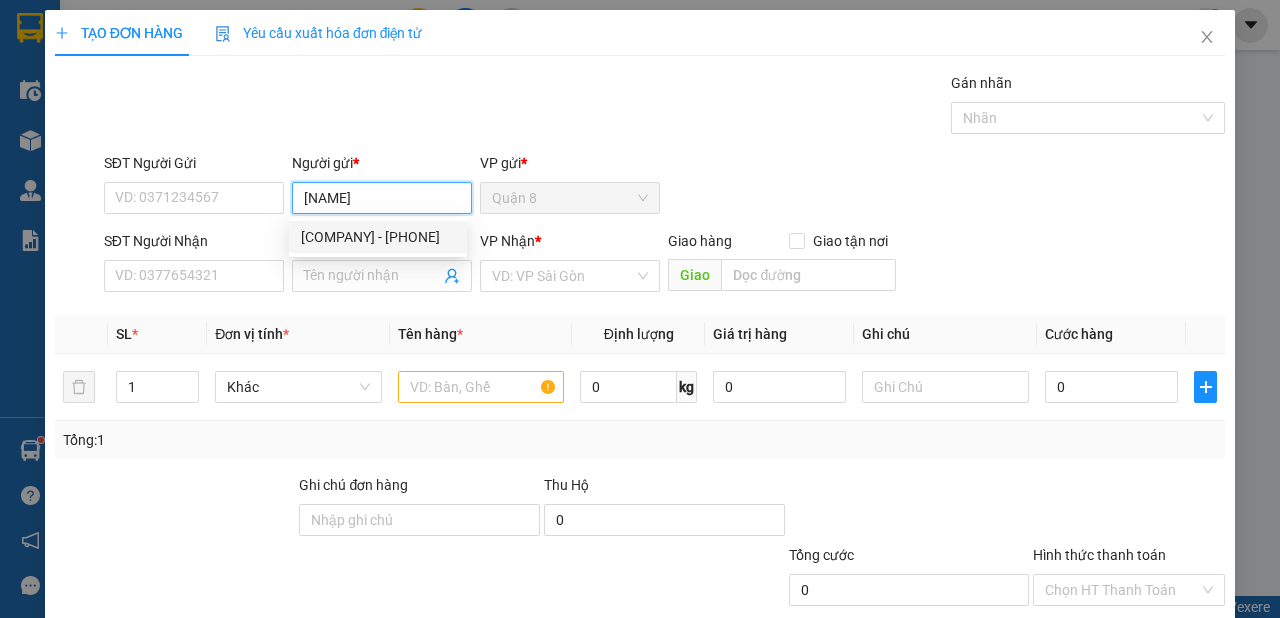 click on "[COMPANY] - [PHONE]" at bounding box center [378, 237] 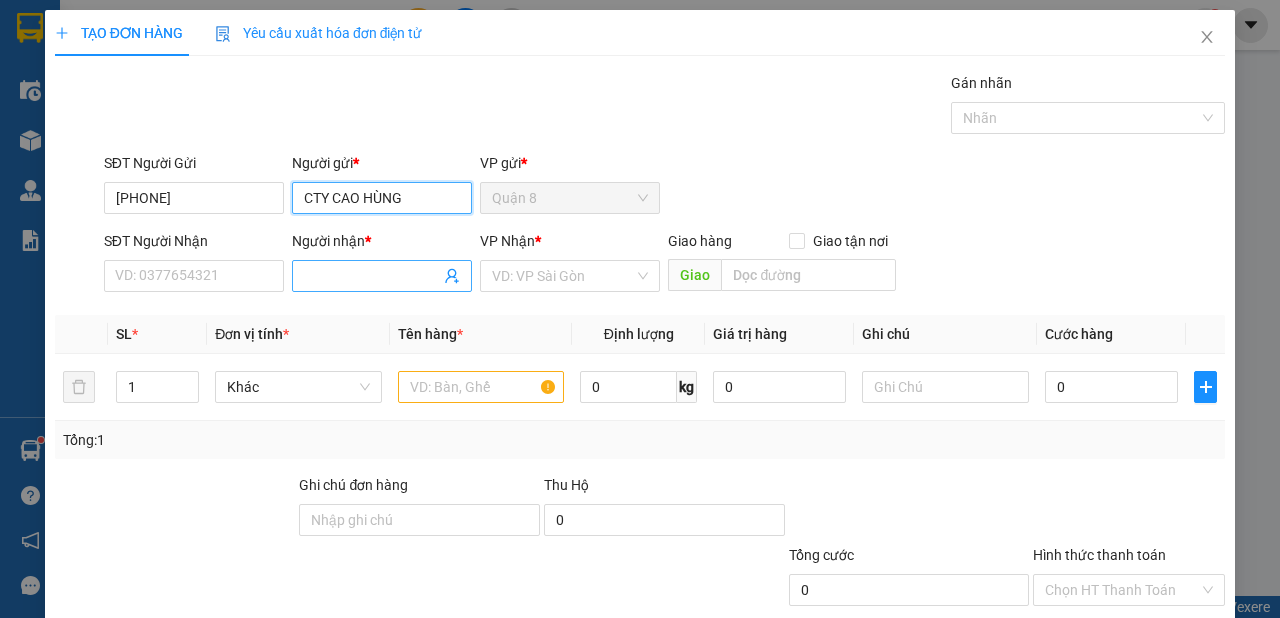 type on "CTY CAO HÙNG" 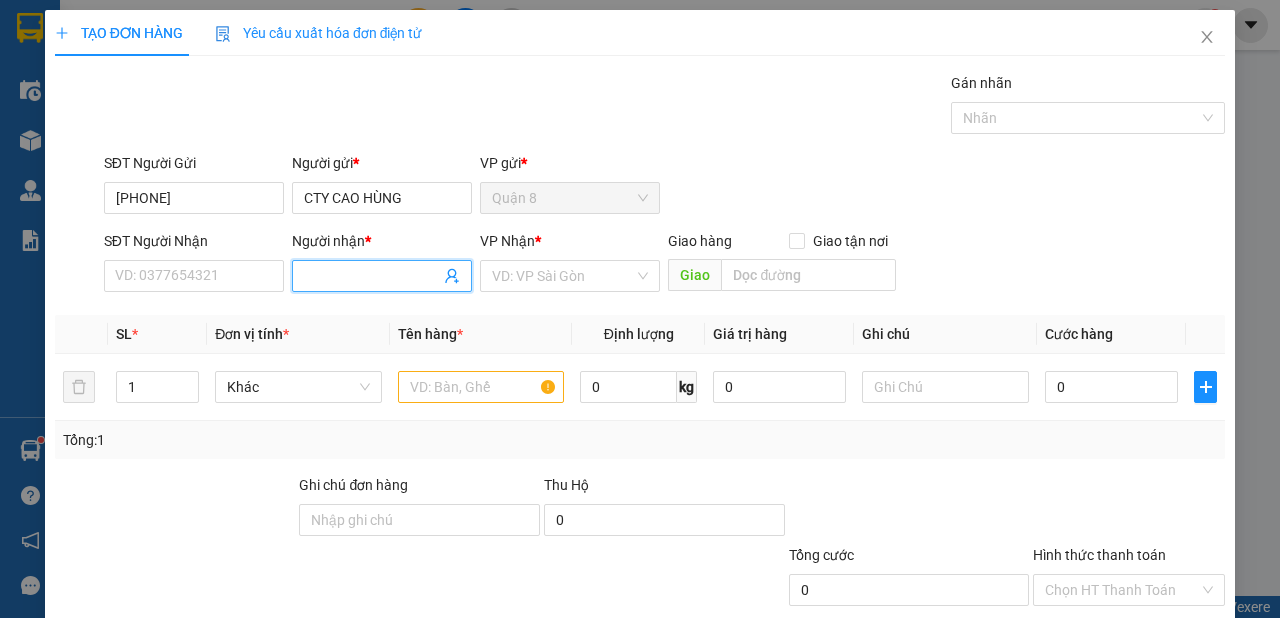 click 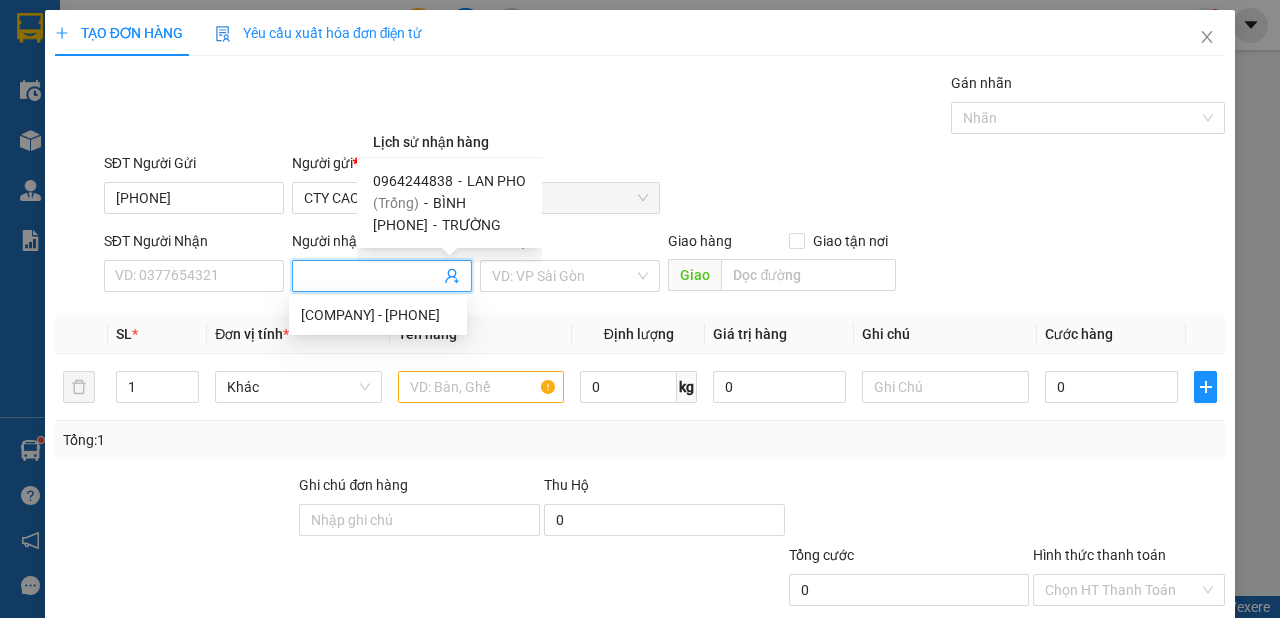 click on "LAN PHO" at bounding box center [496, 181] 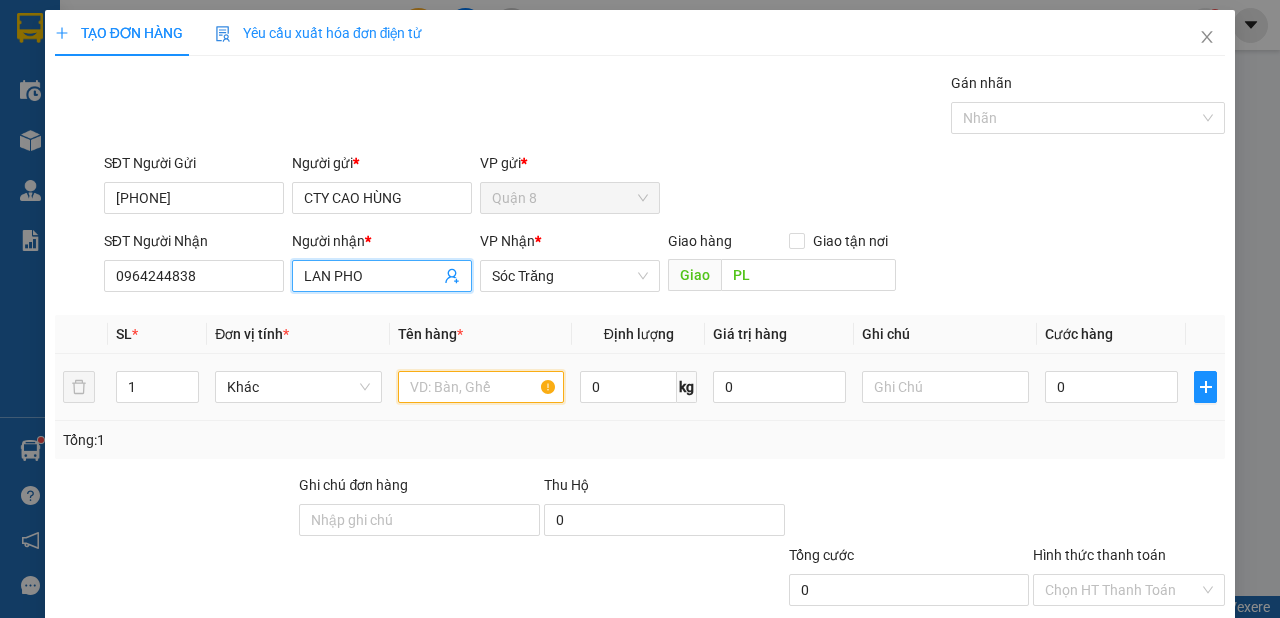 click at bounding box center (481, 387) 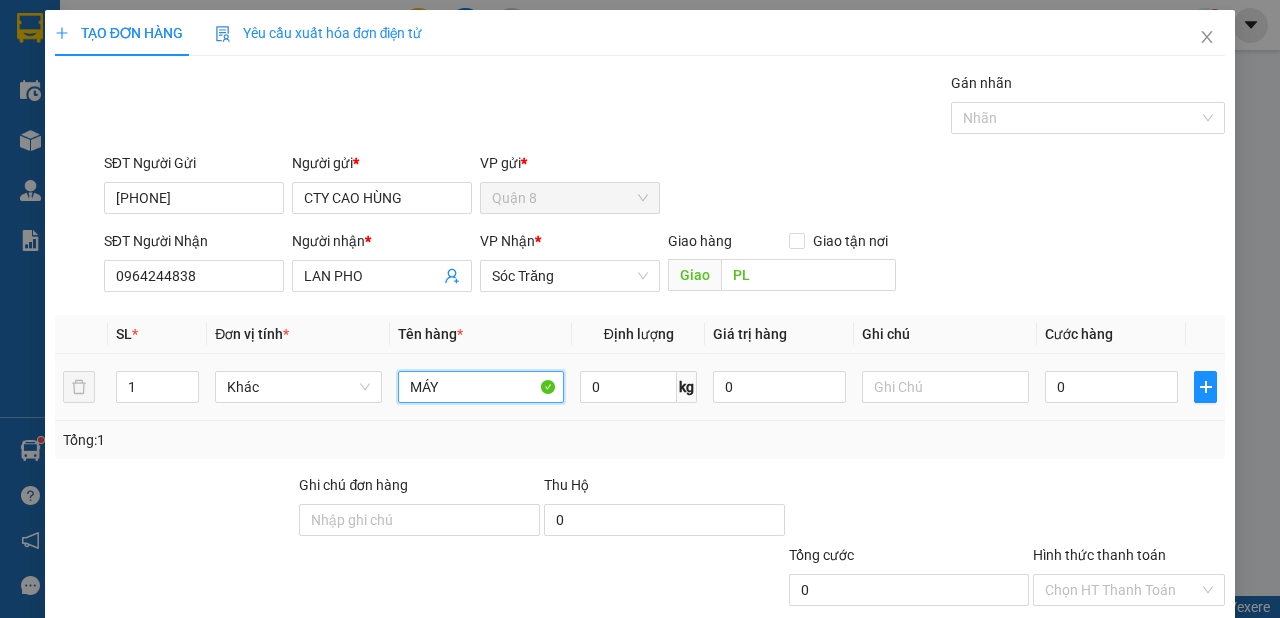 type on "MÁY" 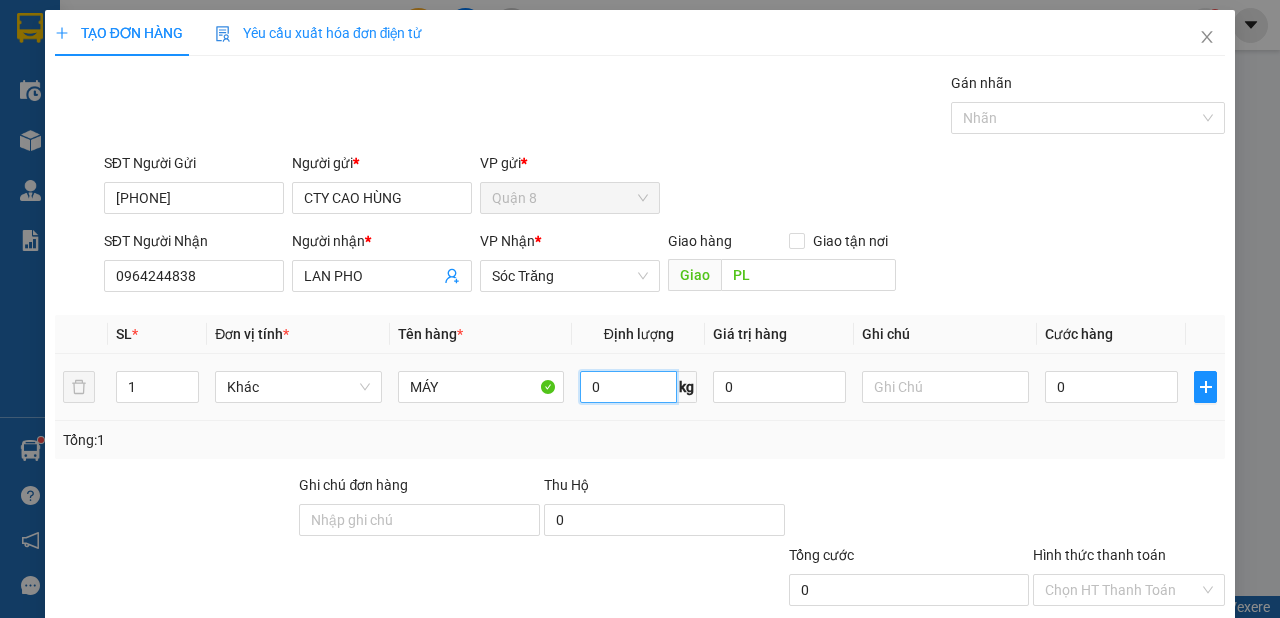 type on "2" 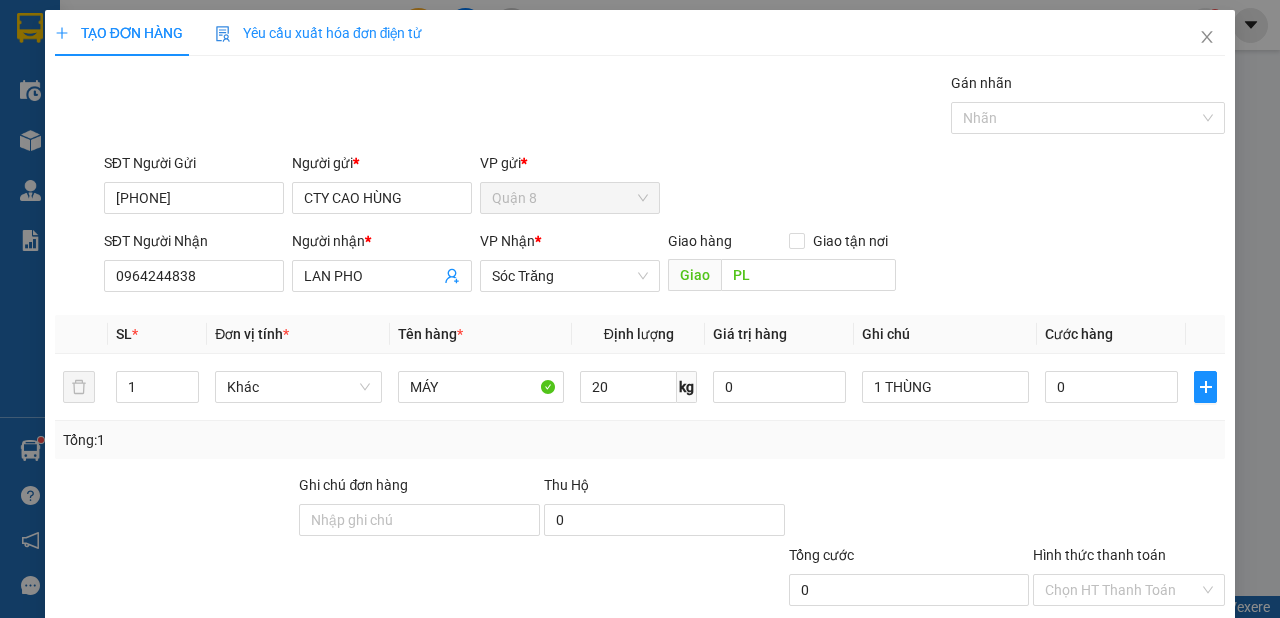 click on "Lưu và In" at bounding box center (1153, 685) 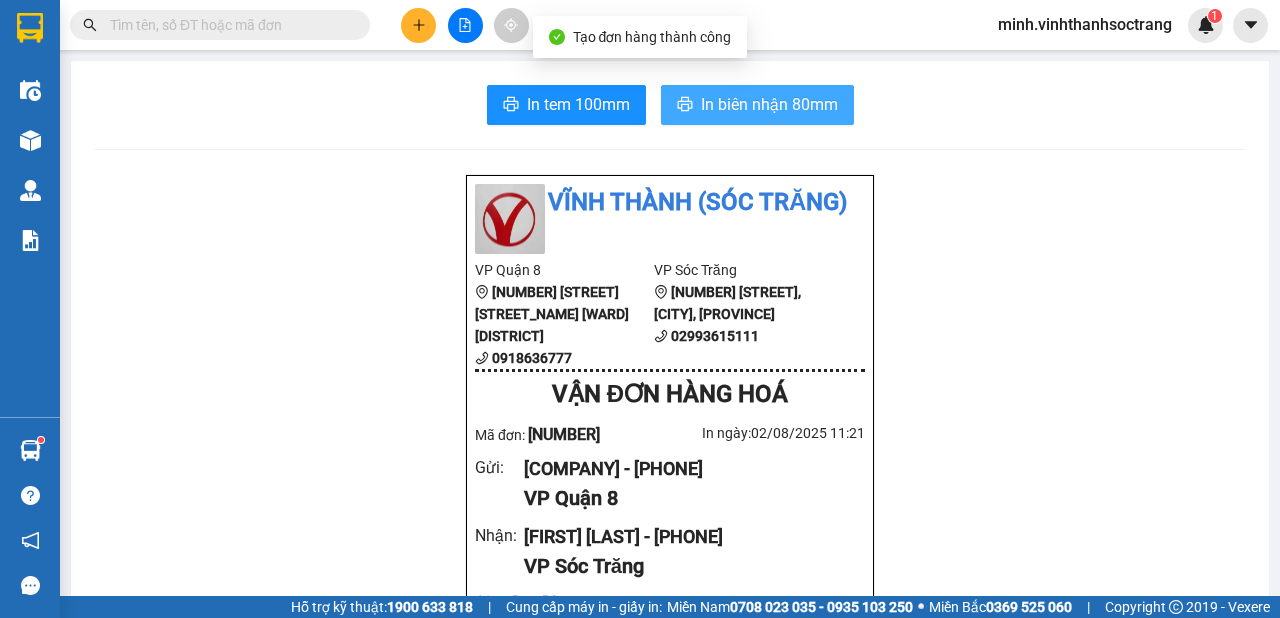 click on "In biên nhận 80mm" at bounding box center (757, 105) 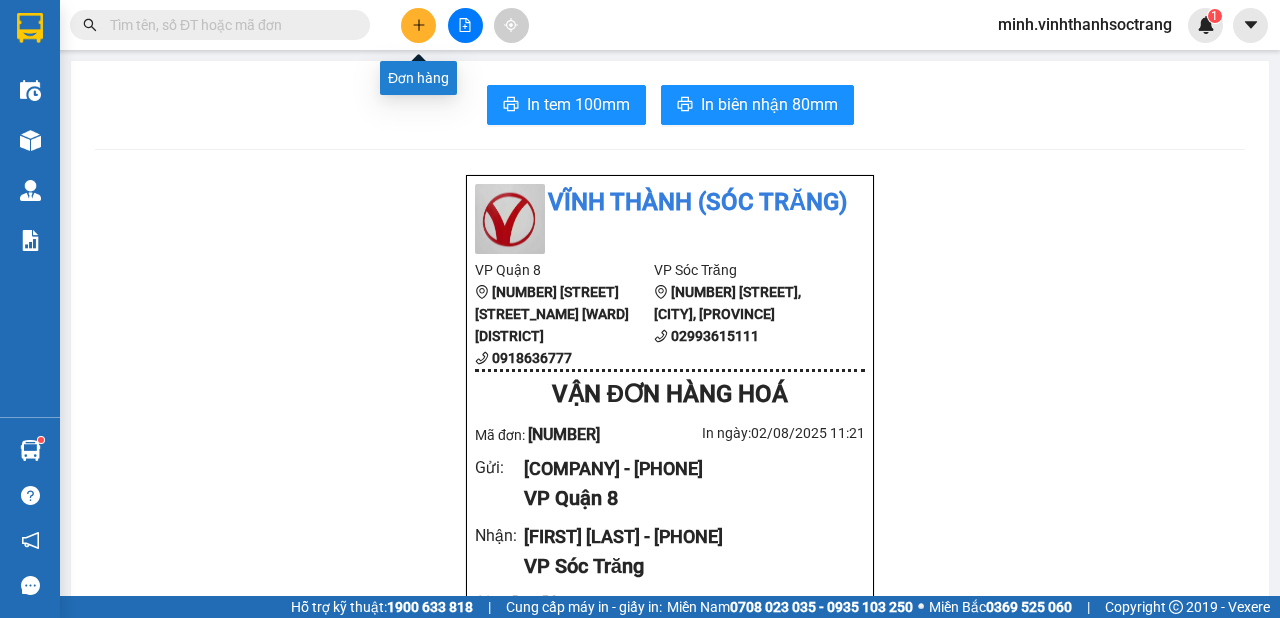 click at bounding box center (418, 25) 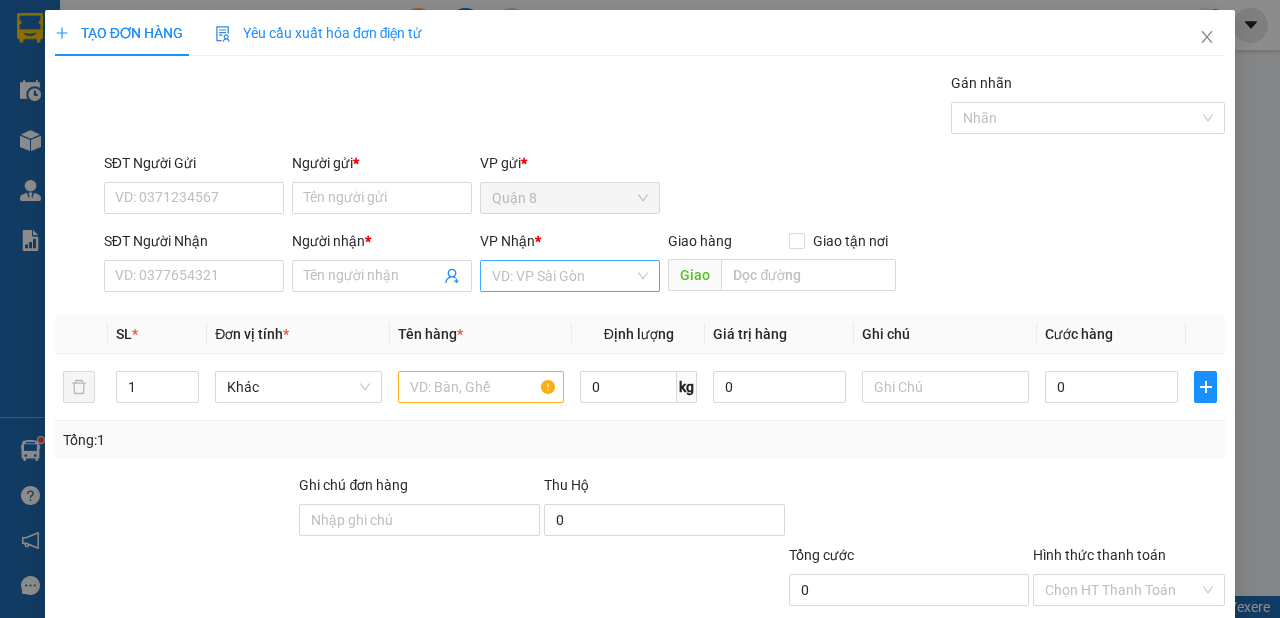 click at bounding box center (563, 276) 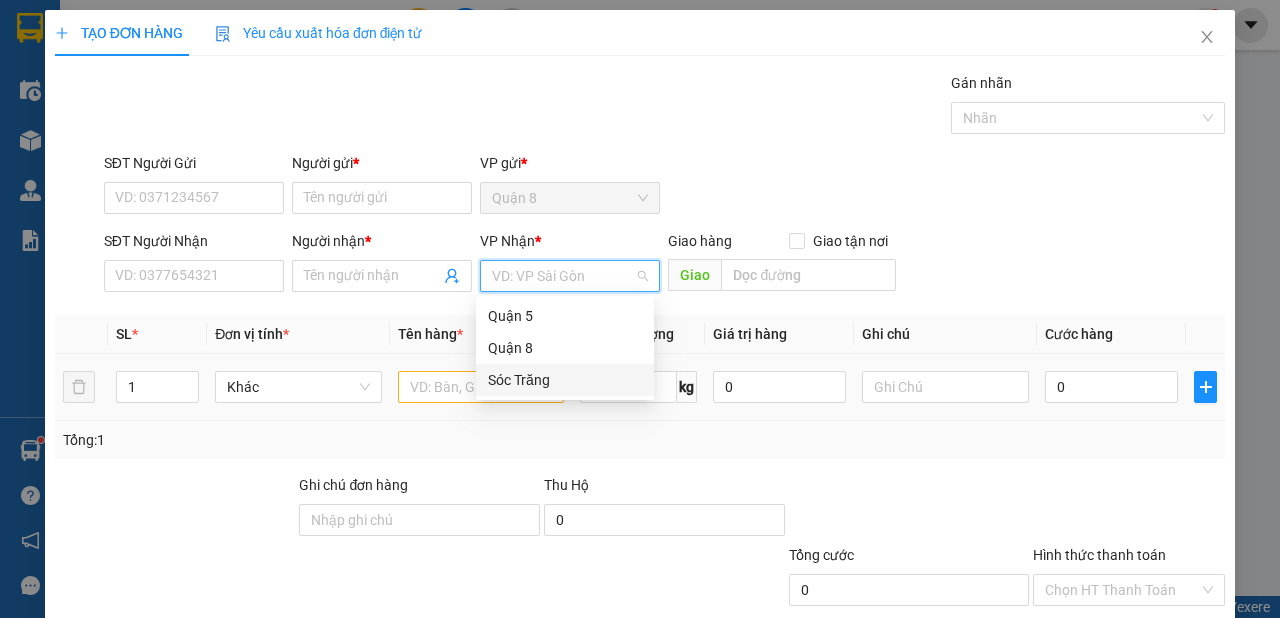 drag, startPoint x: 515, startPoint y: 376, endPoint x: 493, endPoint y: 383, distance: 23.086792 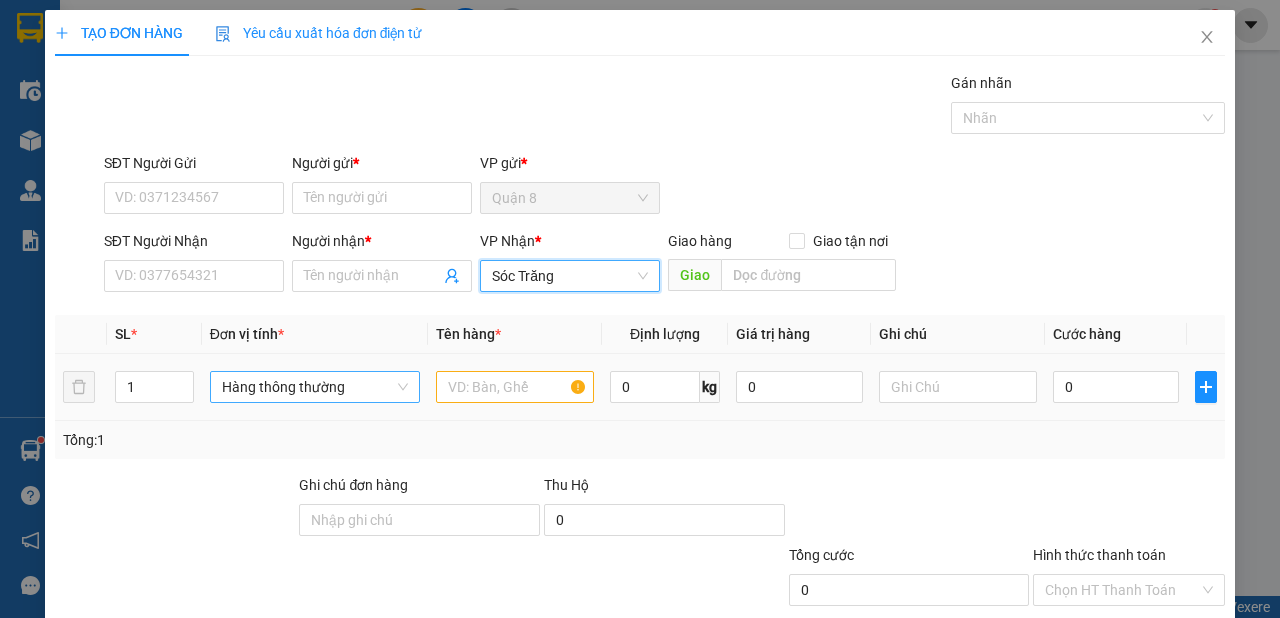click on "Hàng thông thường" at bounding box center (315, 387) 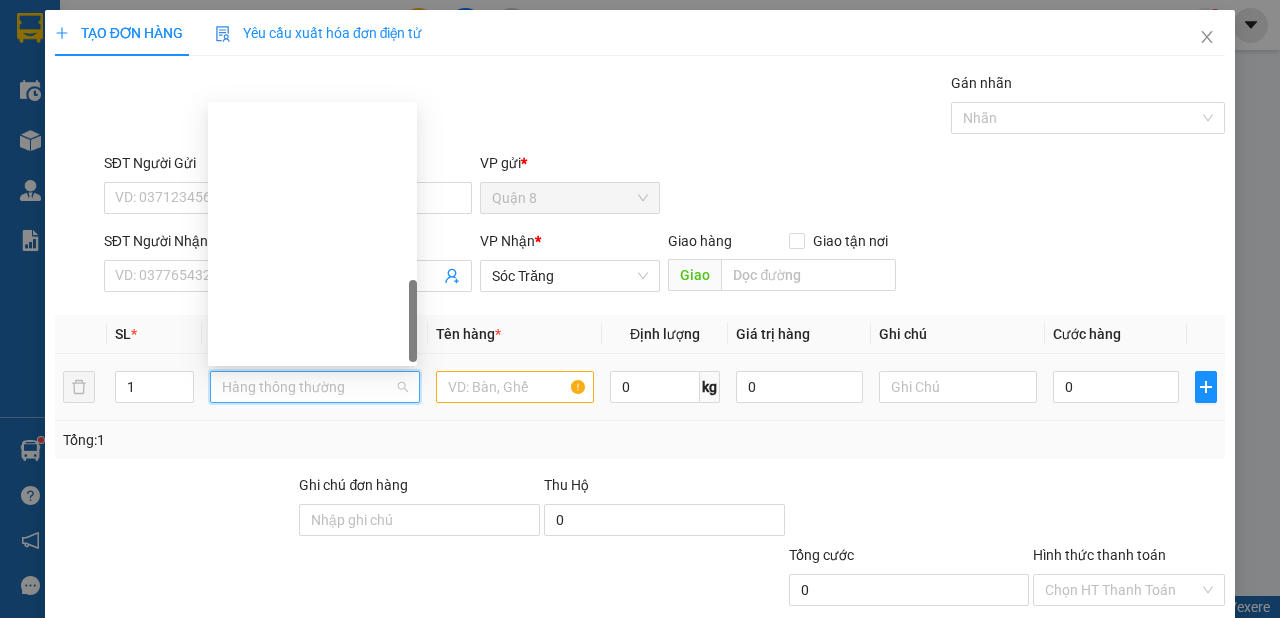 click on "Khác" at bounding box center [312, 1082] 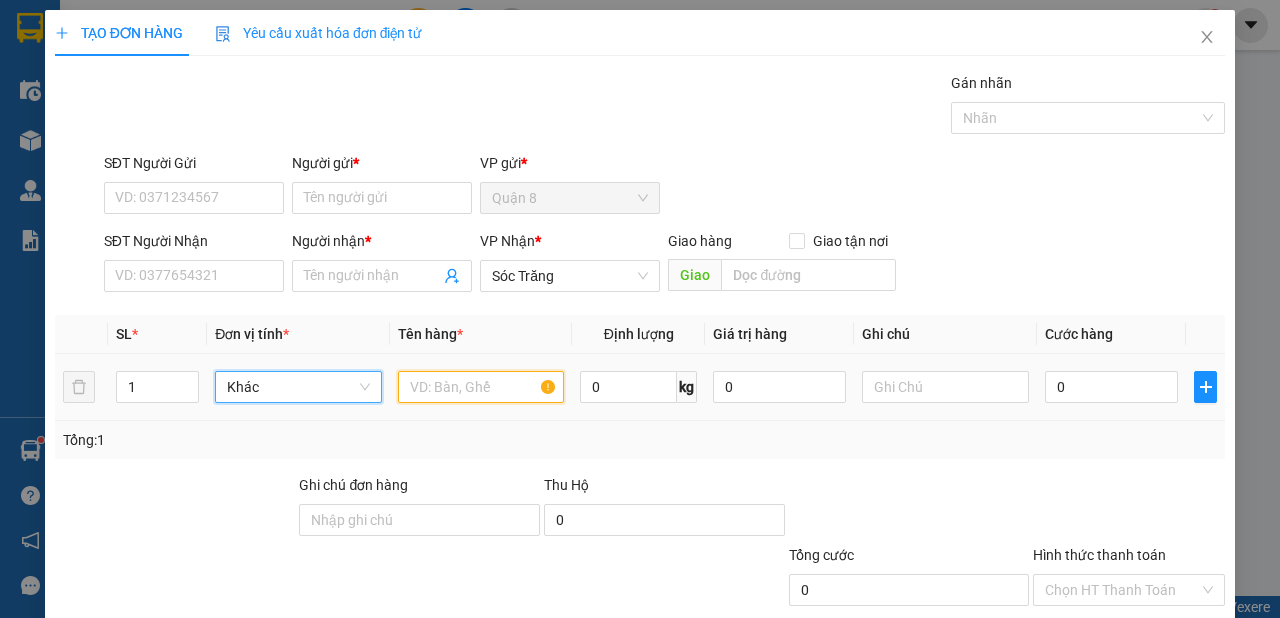 click at bounding box center (481, 387) 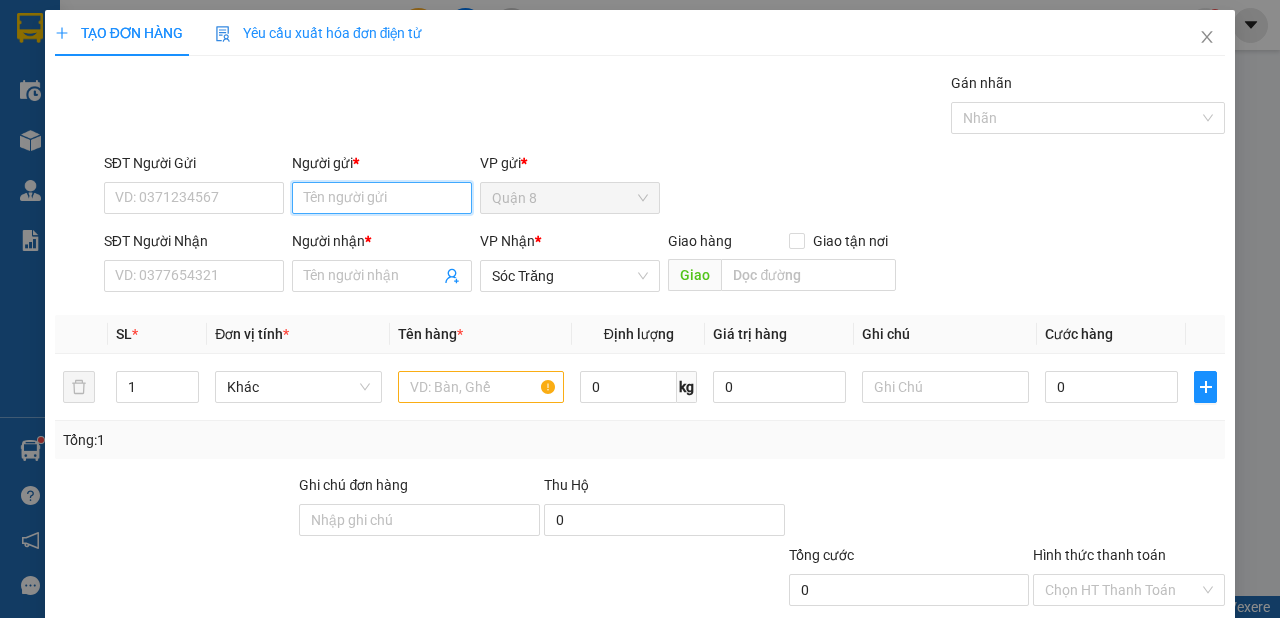click on "Người gửi  *" at bounding box center (382, 198) 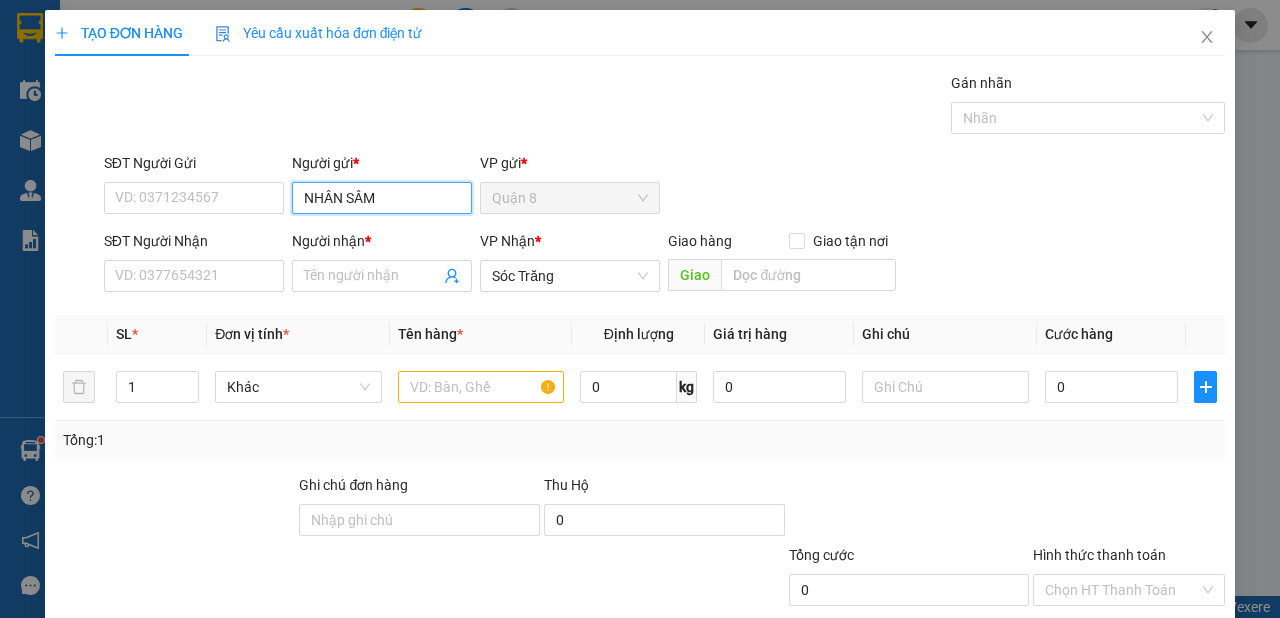 type on "NHÂN SÂM" 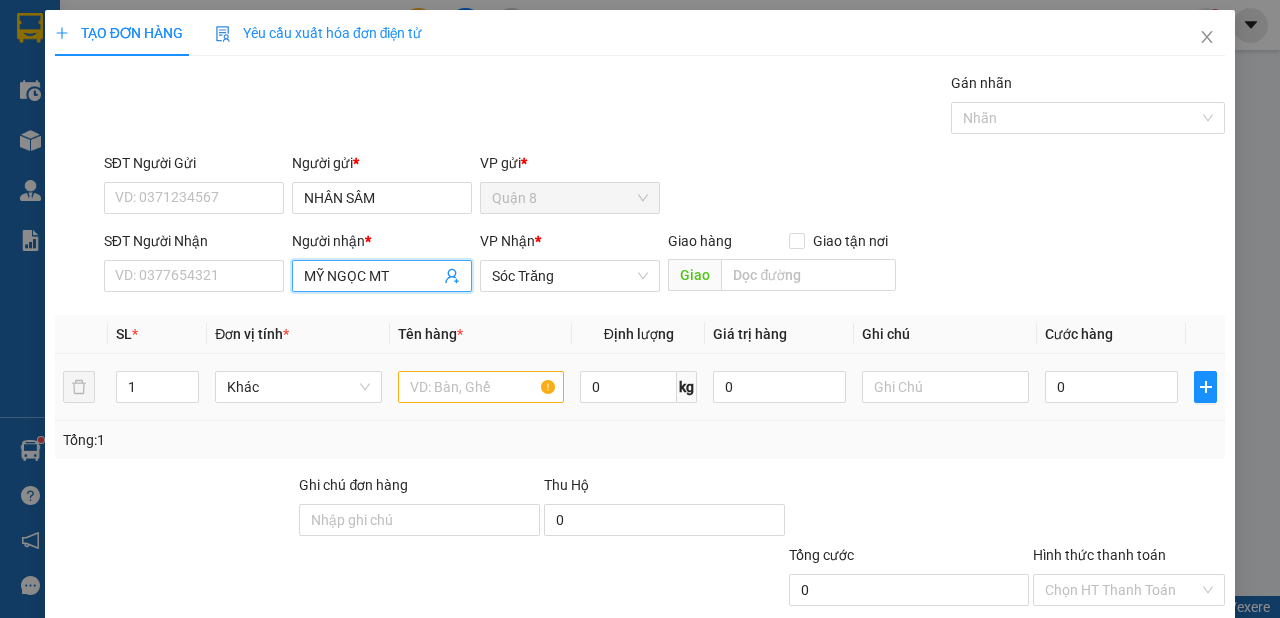 type on "MỸ NGỌC MT" 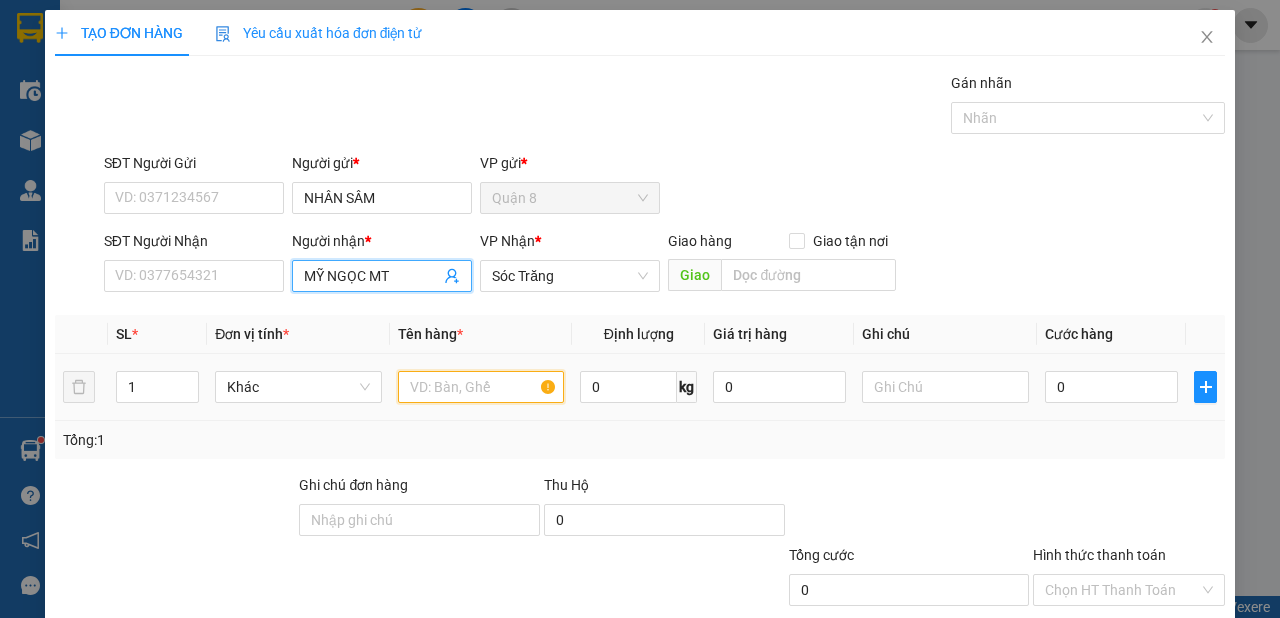 click at bounding box center [481, 387] 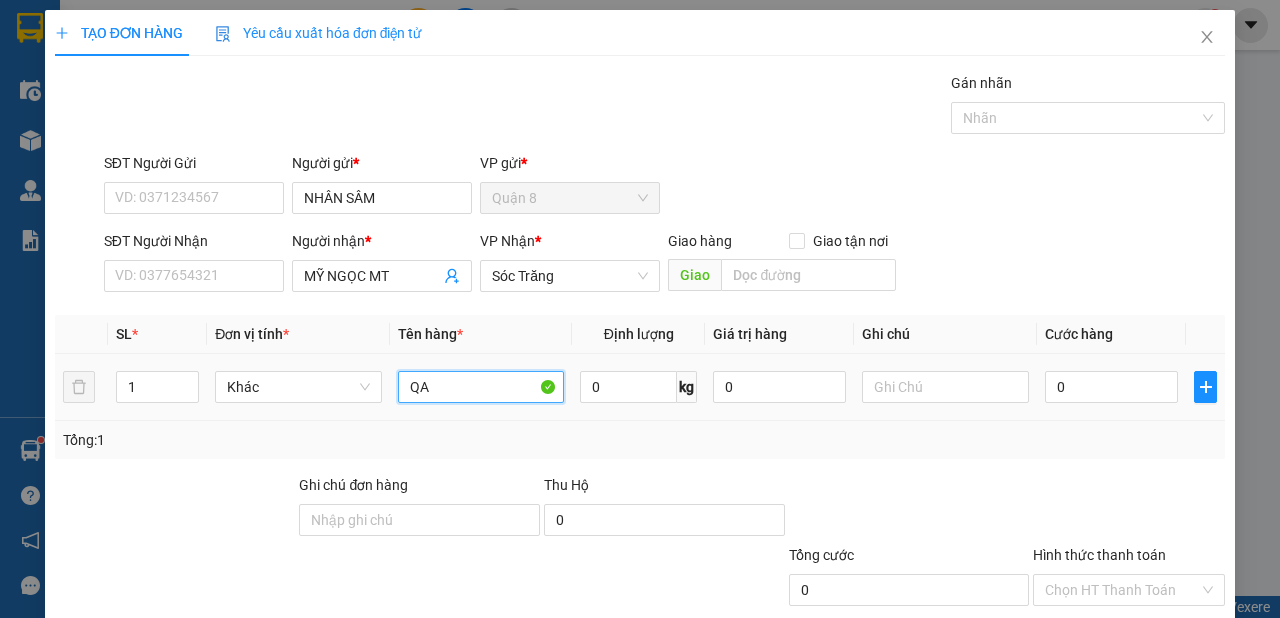 type on "QA" 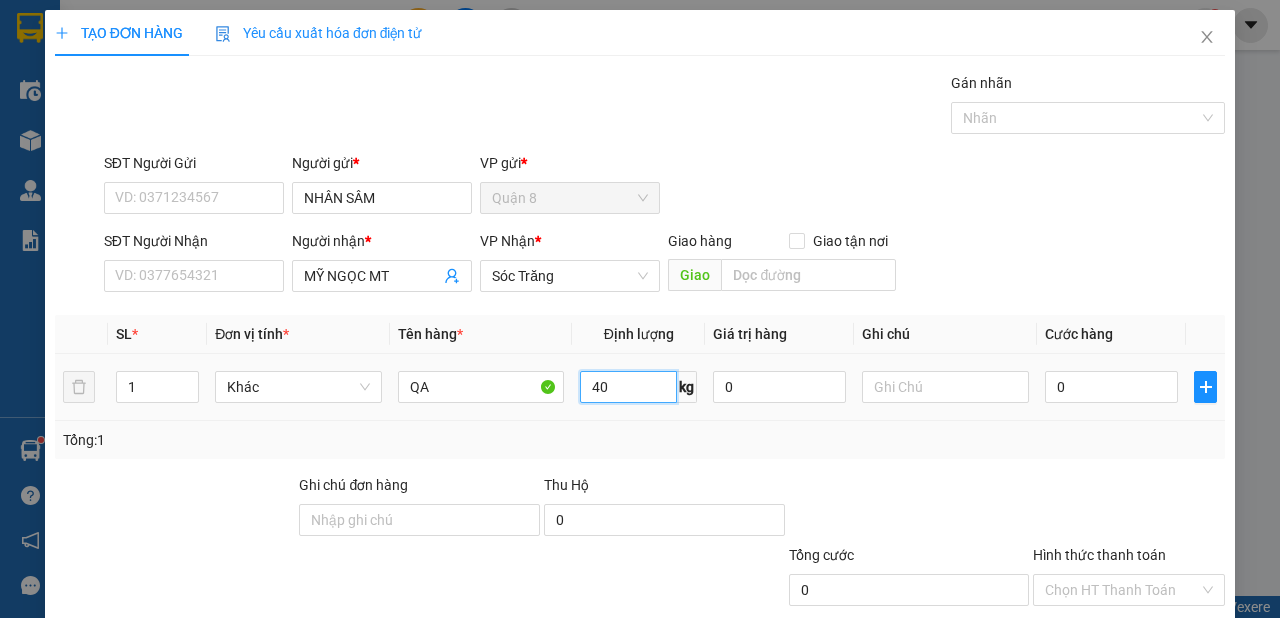 type on "40" 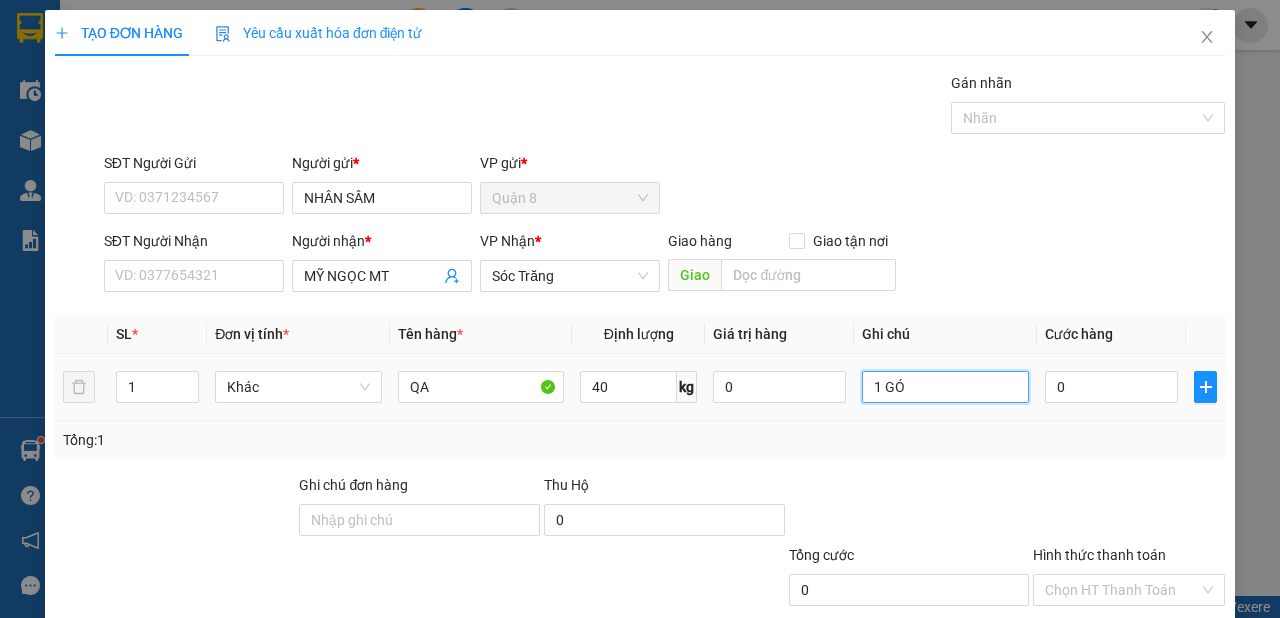 type on "1 GÓI" 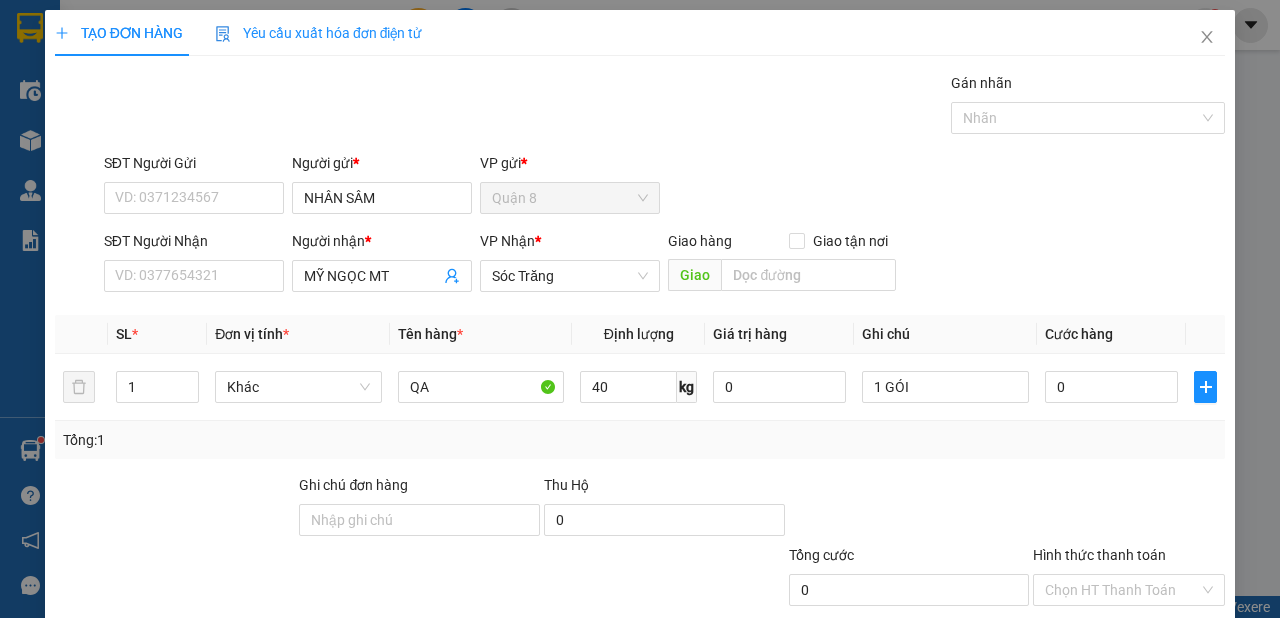 click on "Lưu và In" at bounding box center (1165, 685) 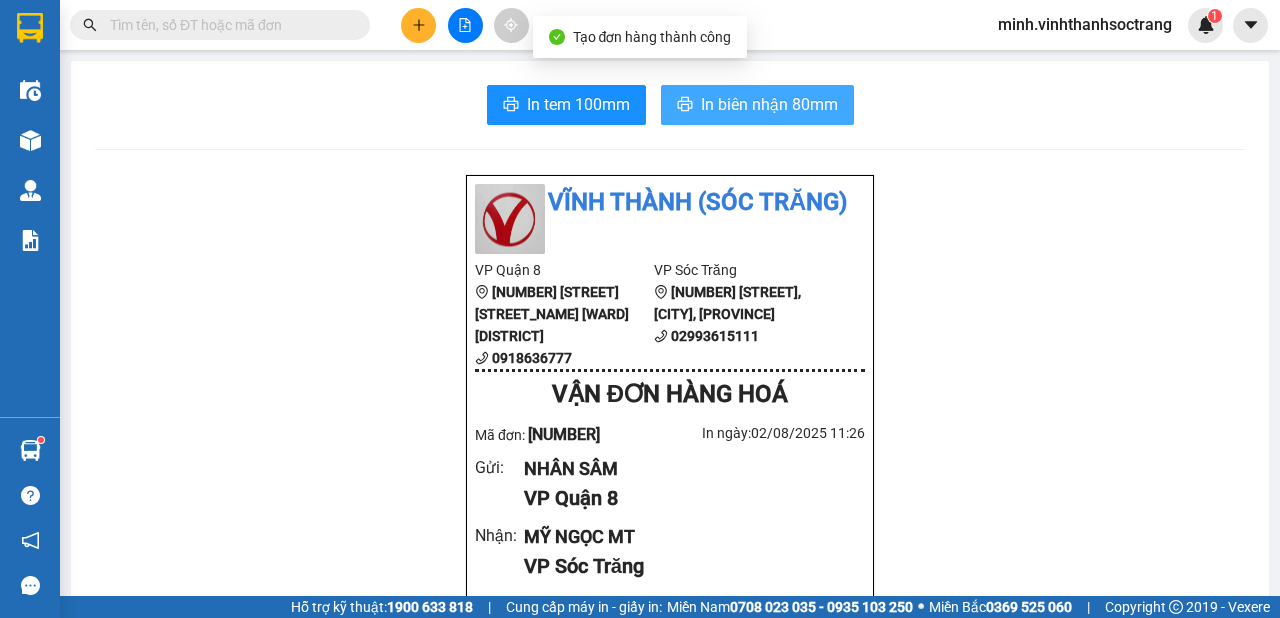 click on "In biên nhận 80mm" at bounding box center (769, 104) 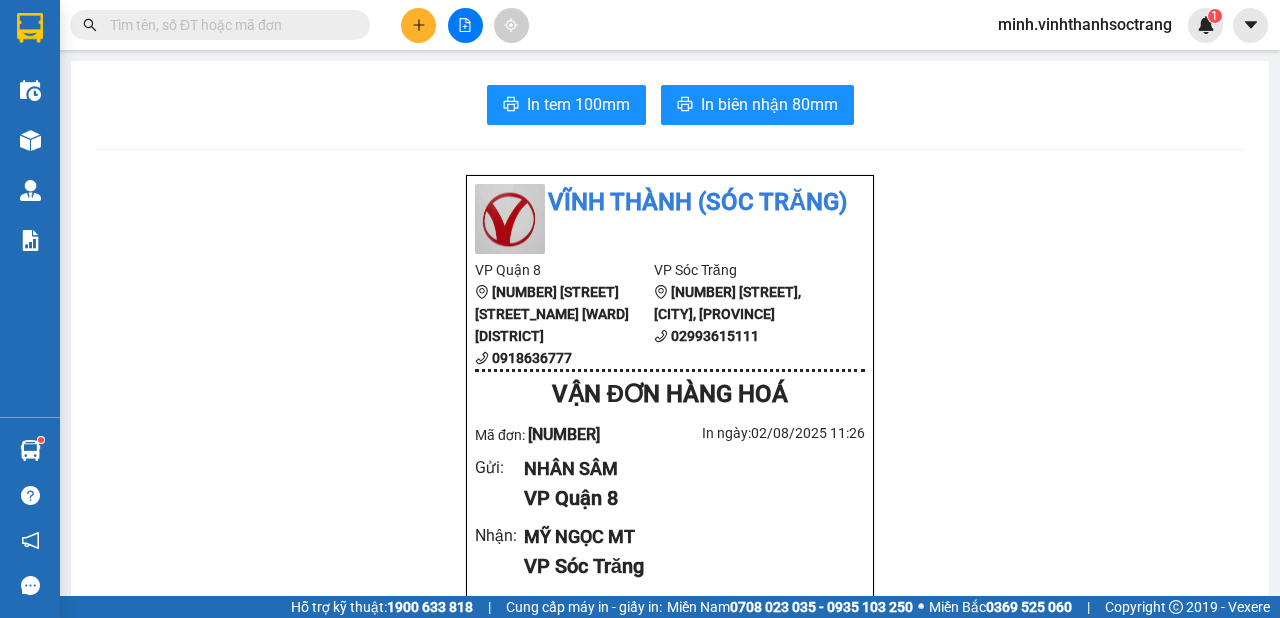 click at bounding box center (418, 25) 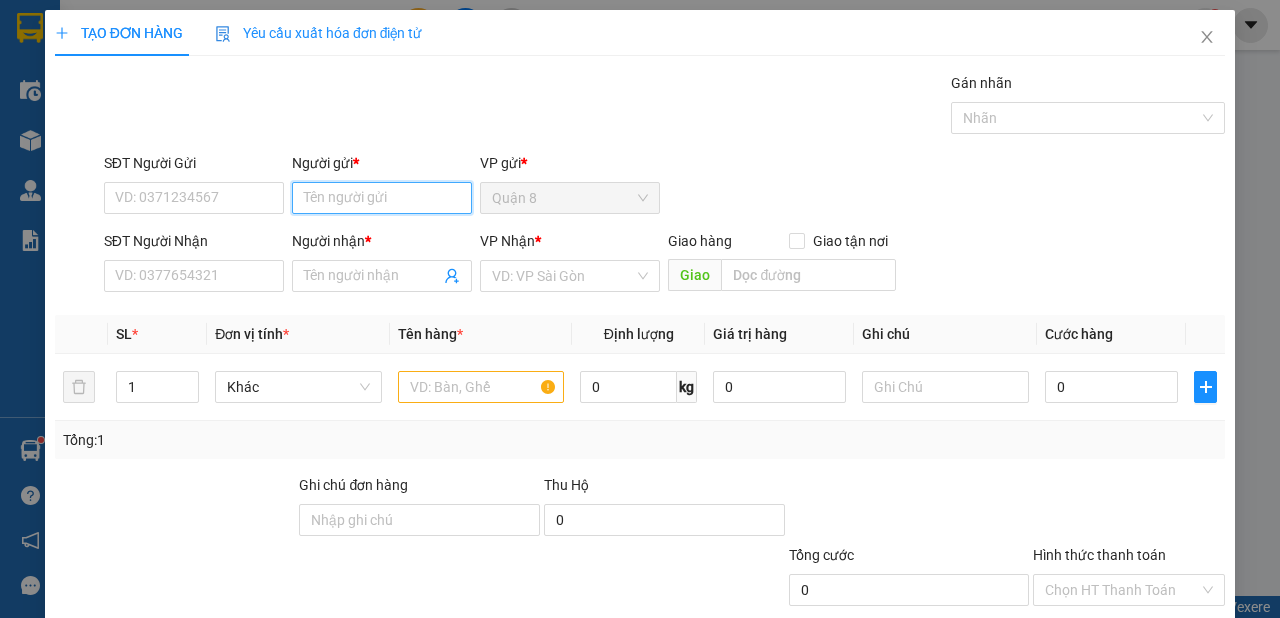 click on "Người gửi  *" at bounding box center (382, 198) 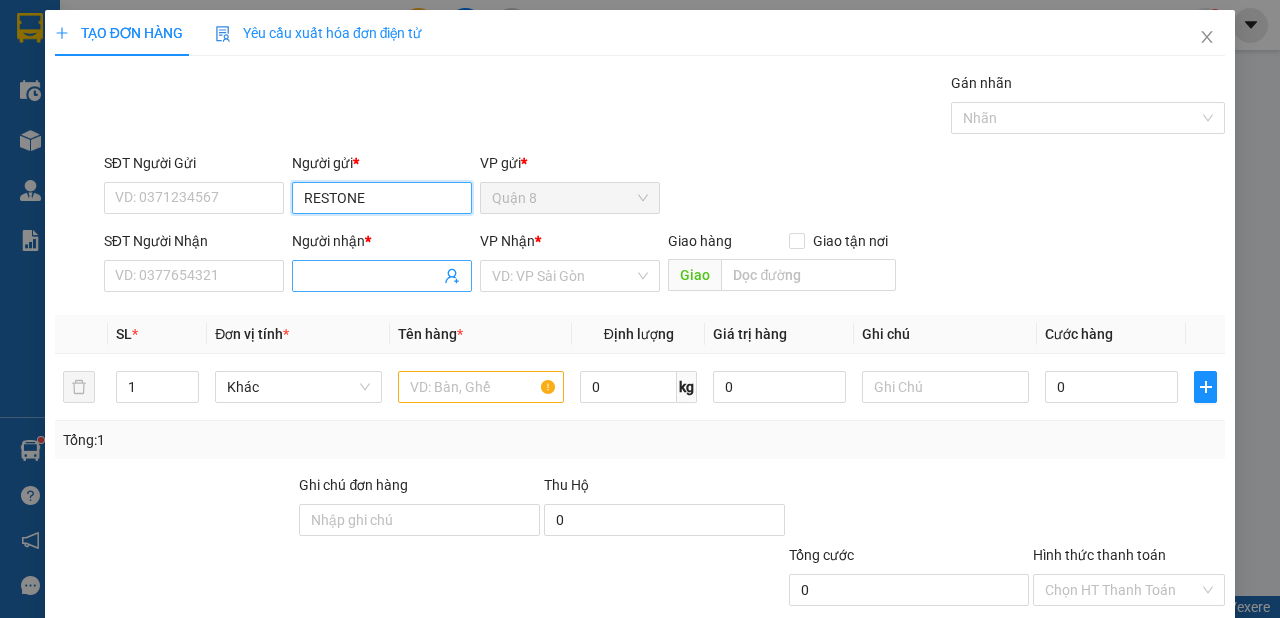 type on "RESTONE" 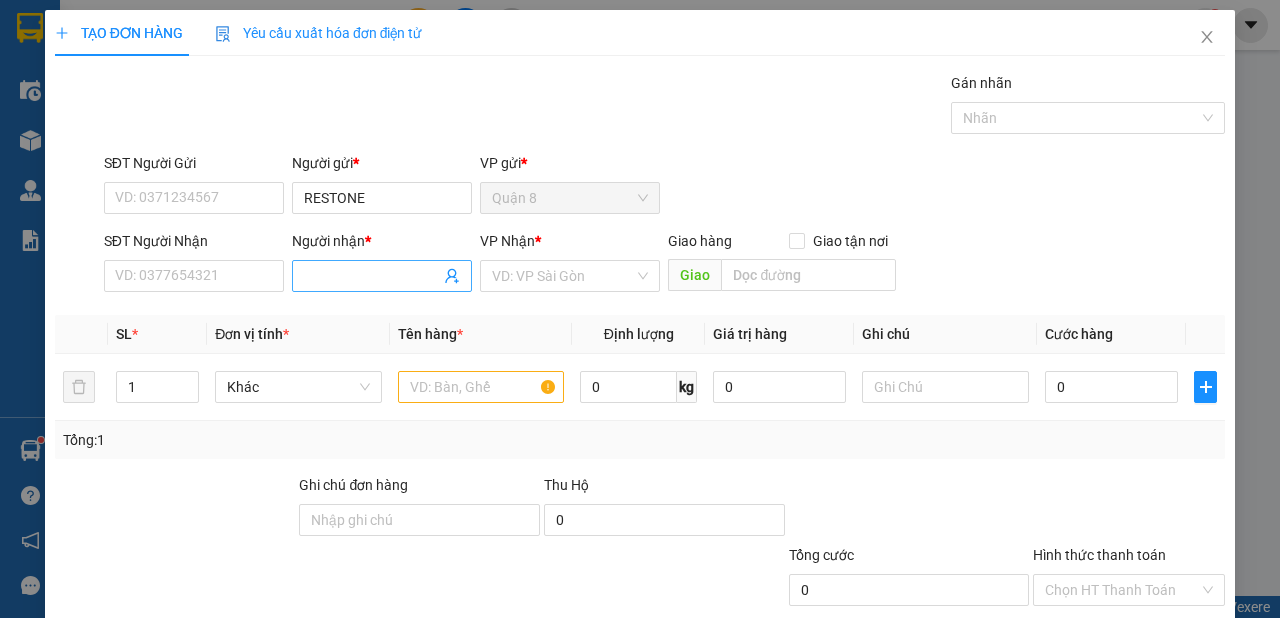 click on "Người nhận  *" at bounding box center (372, 276) 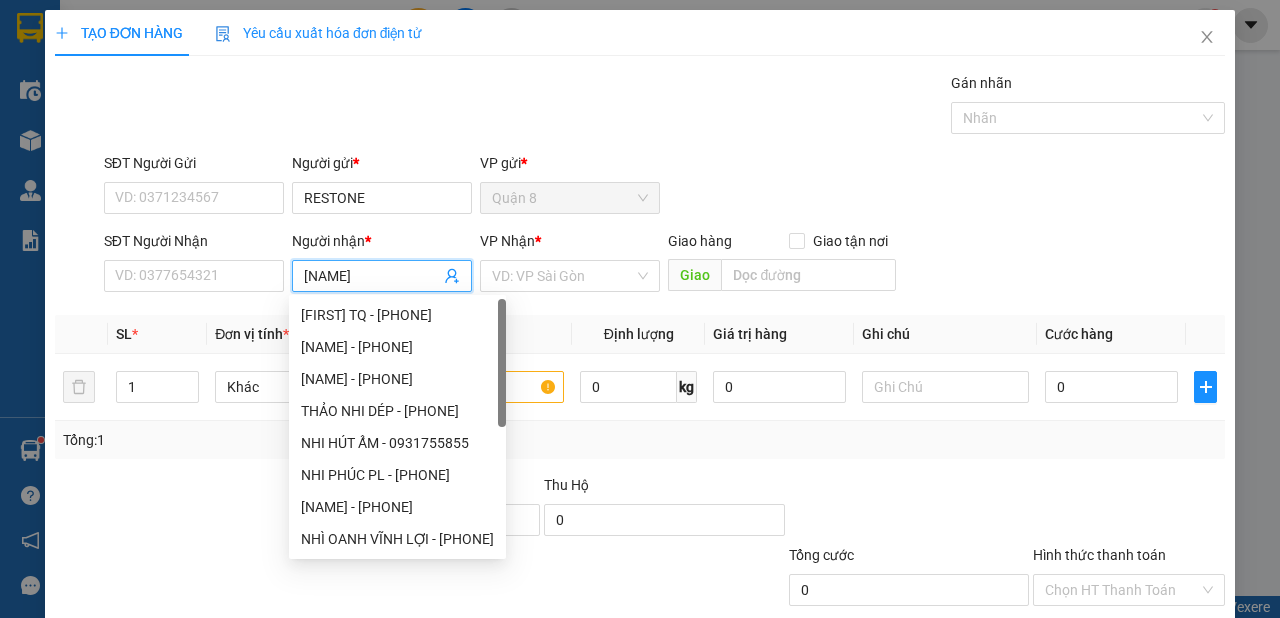 type on "[FIRST] [LAST]" 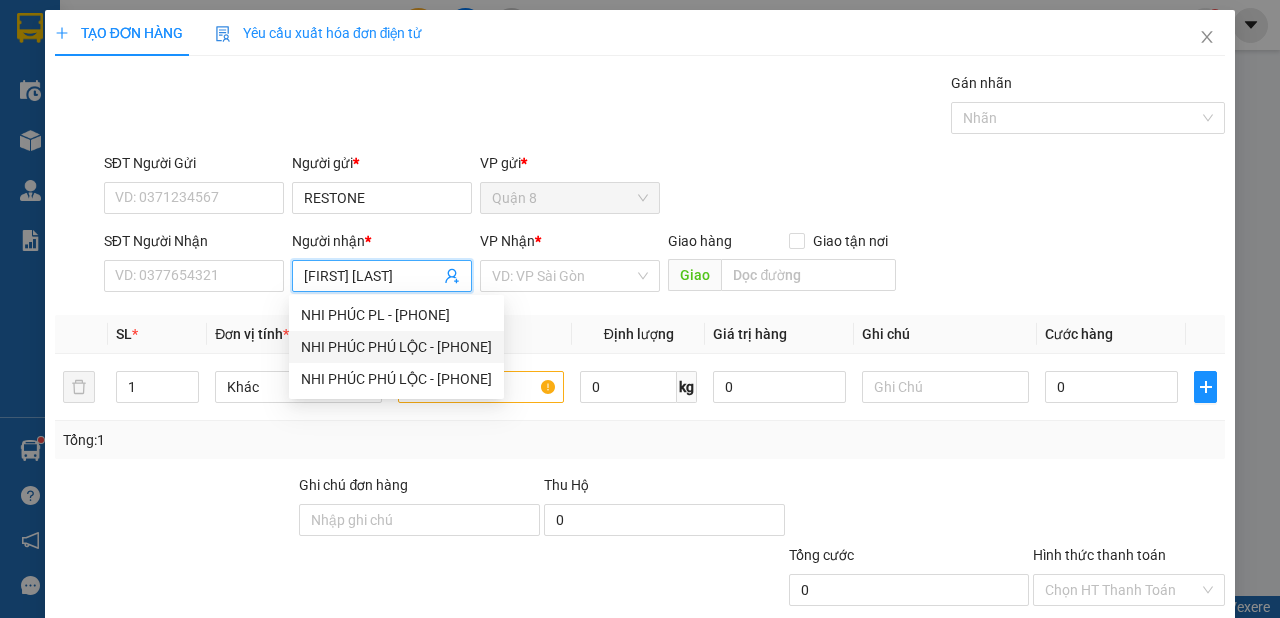 click on "NHI PHÚC PHÚ LỘC  - [PHONE]" at bounding box center [396, 347] 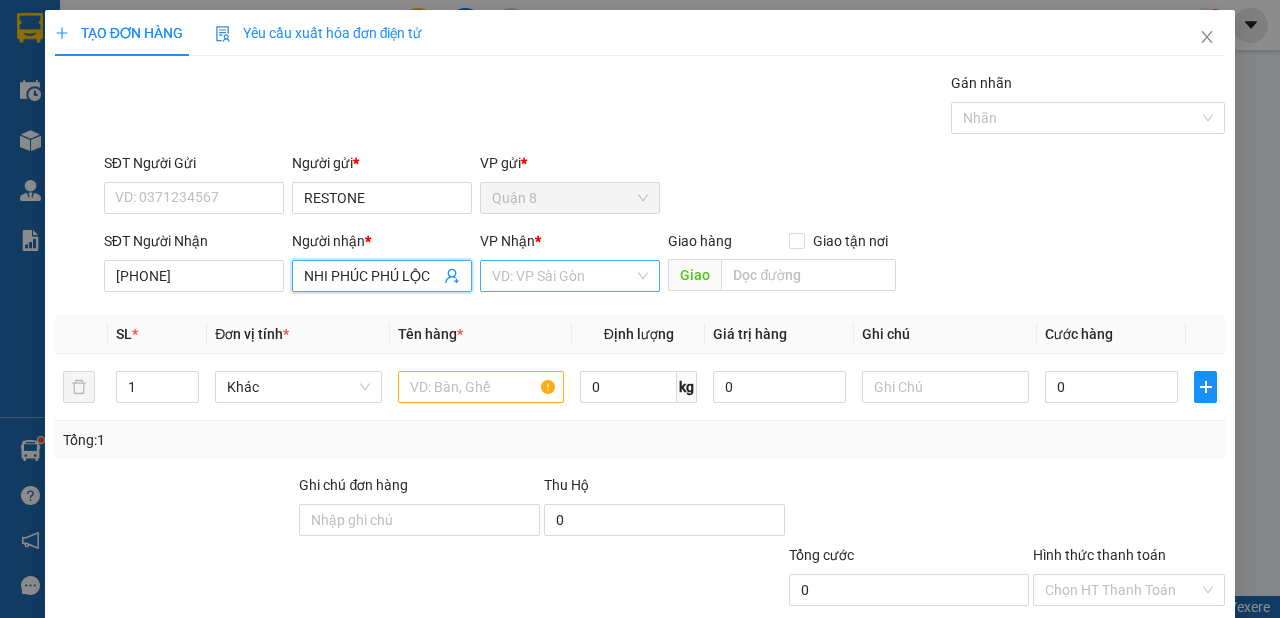 type on "NHI PHÚC PHÚ LỘC" 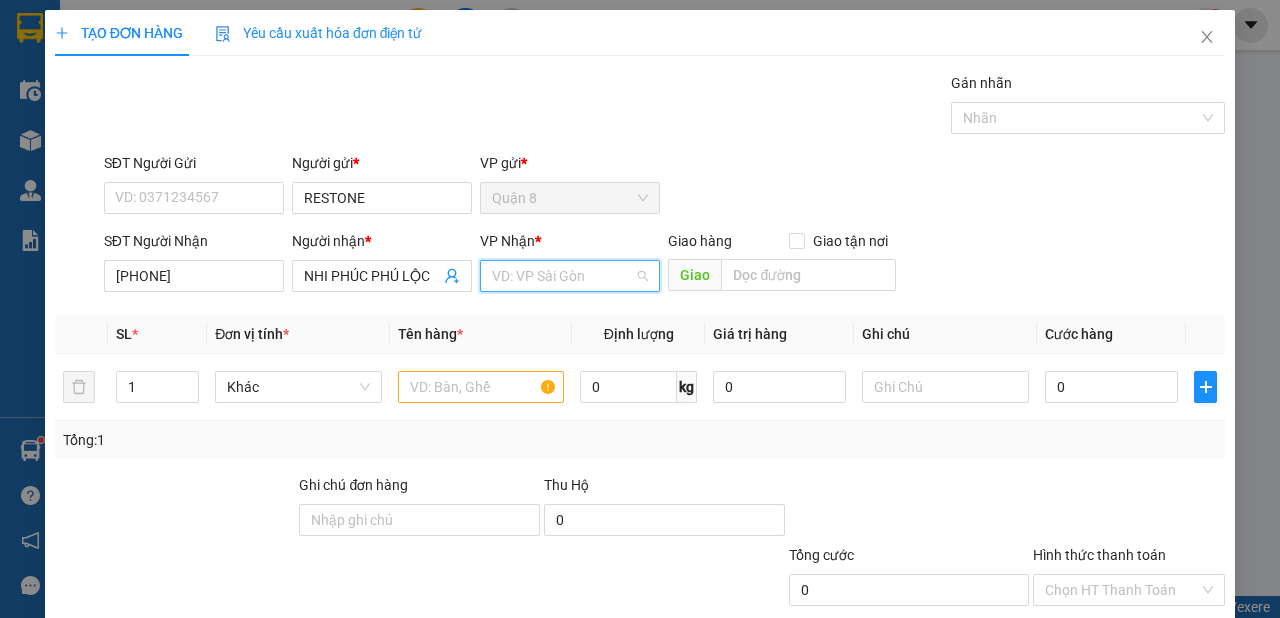 drag, startPoint x: 579, startPoint y: 281, endPoint x: 536, endPoint y: 332, distance: 66.70832 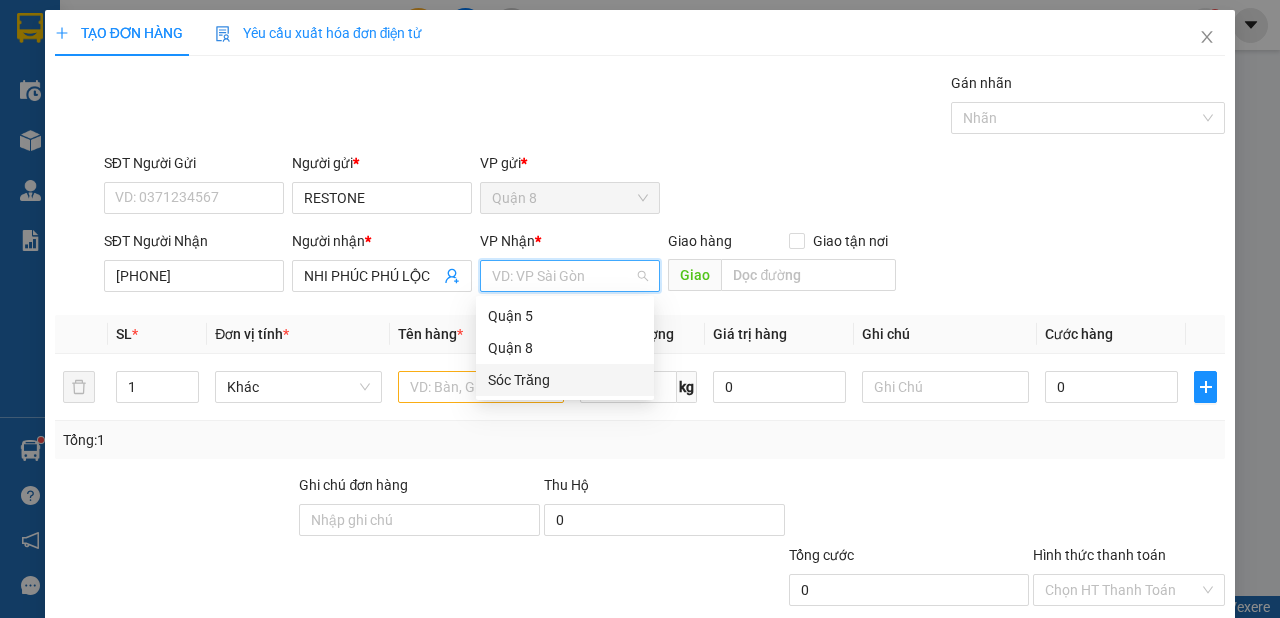 click on "Sóc Trăng" at bounding box center [565, 380] 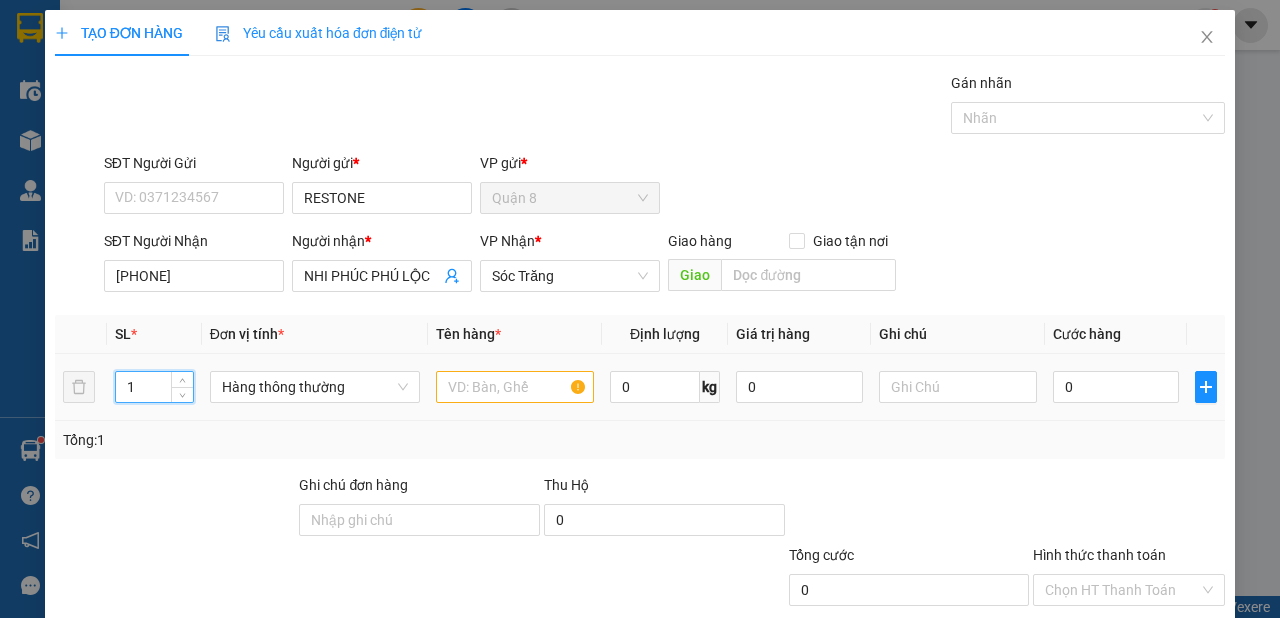 click on "1" at bounding box center [154, 387] 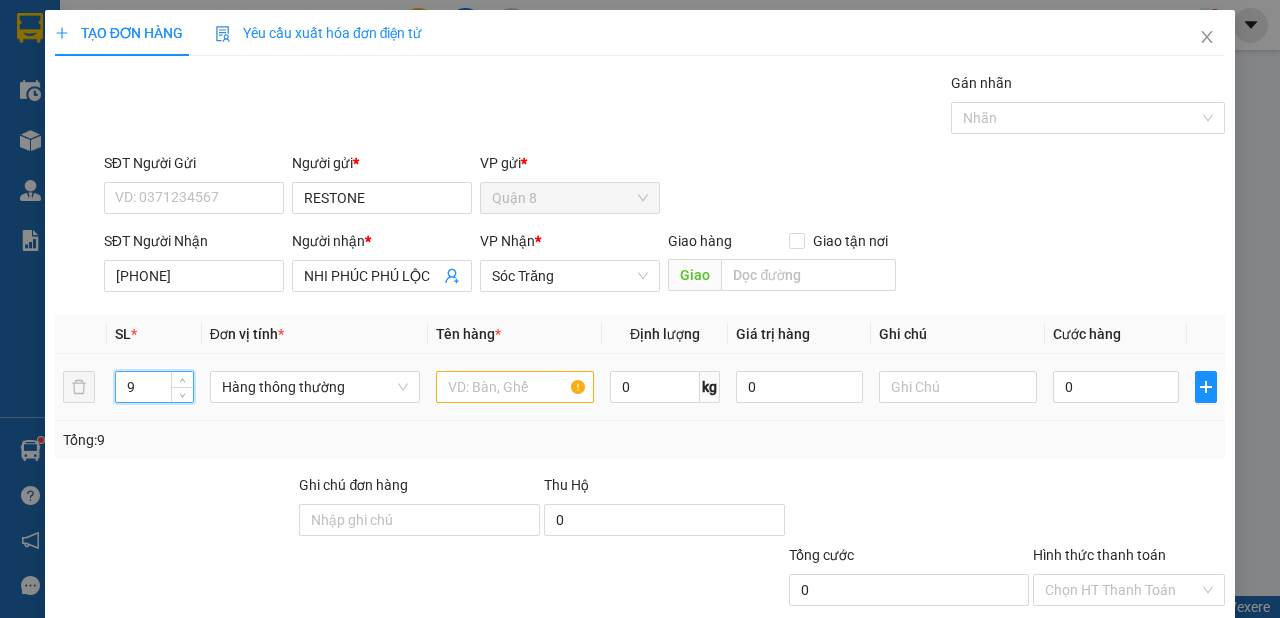 type on "9" 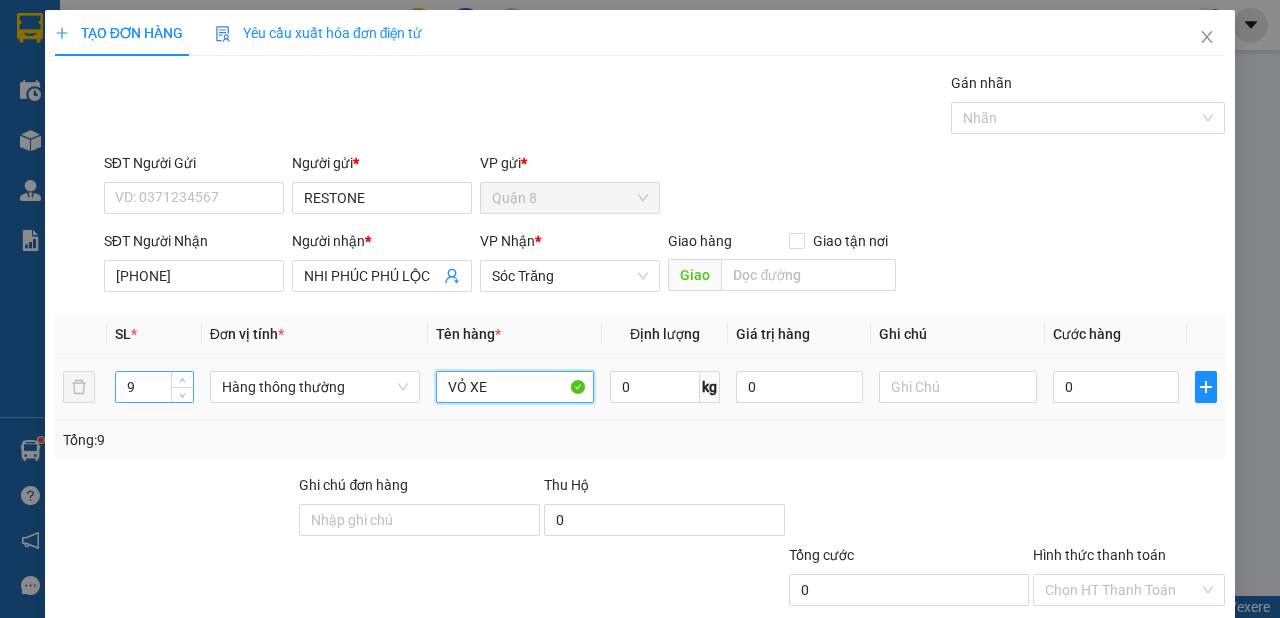 type on "VỎ XE" 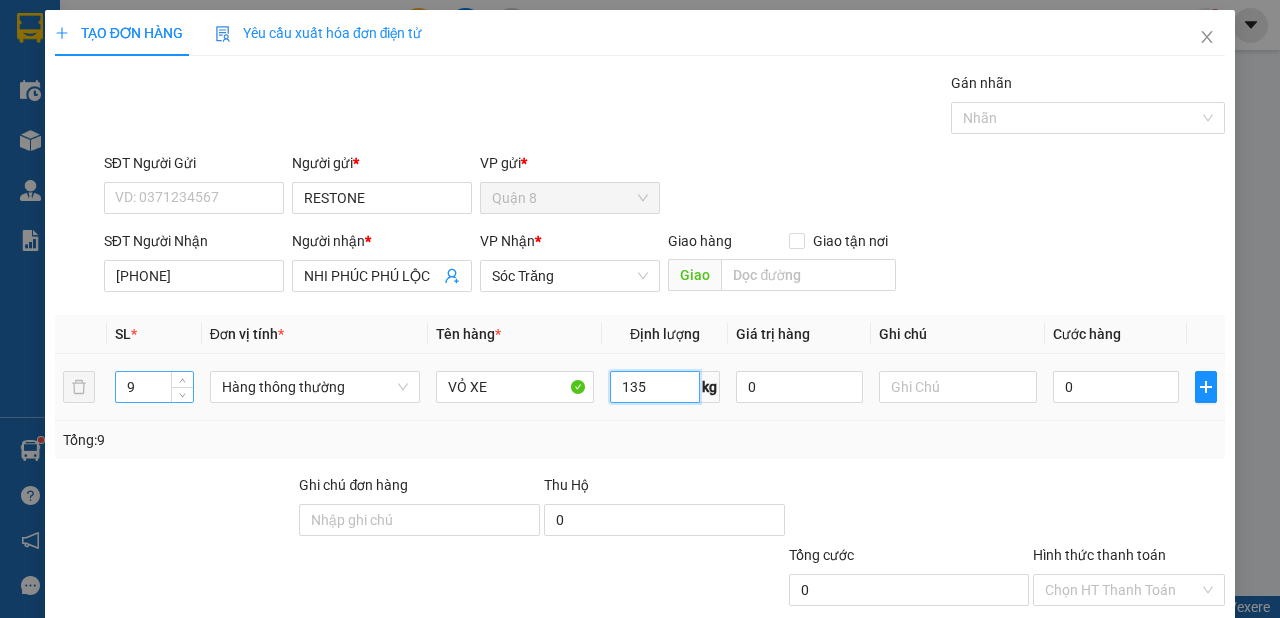 type on "135" 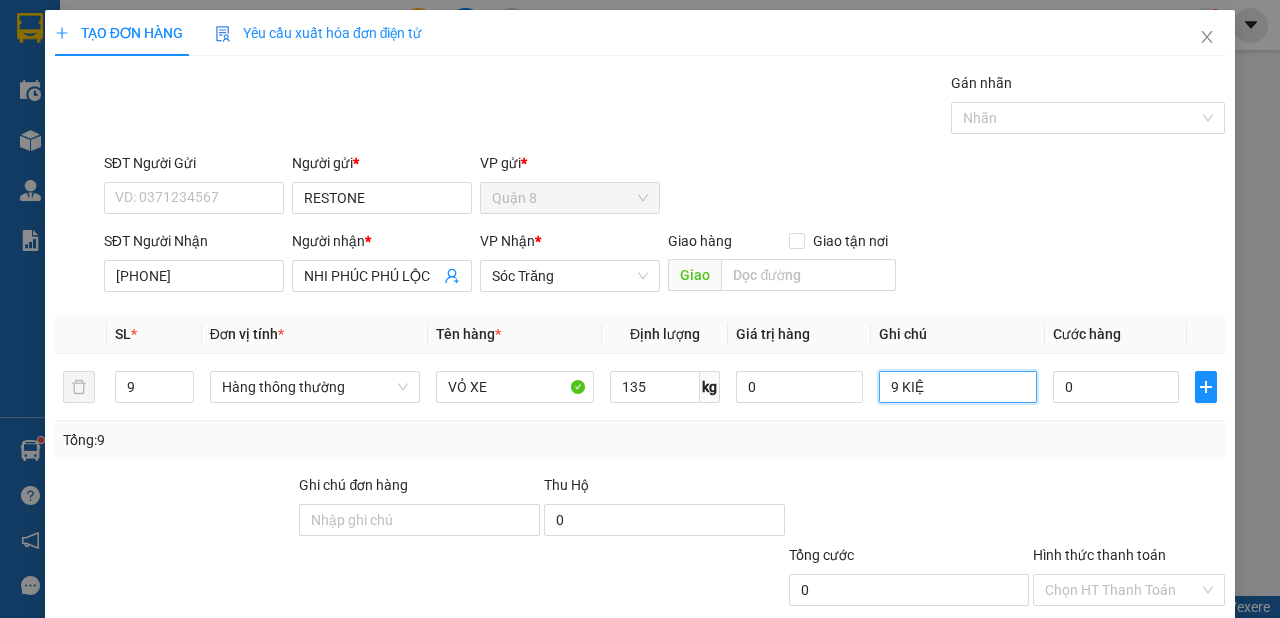 type on "9 KIỆN" 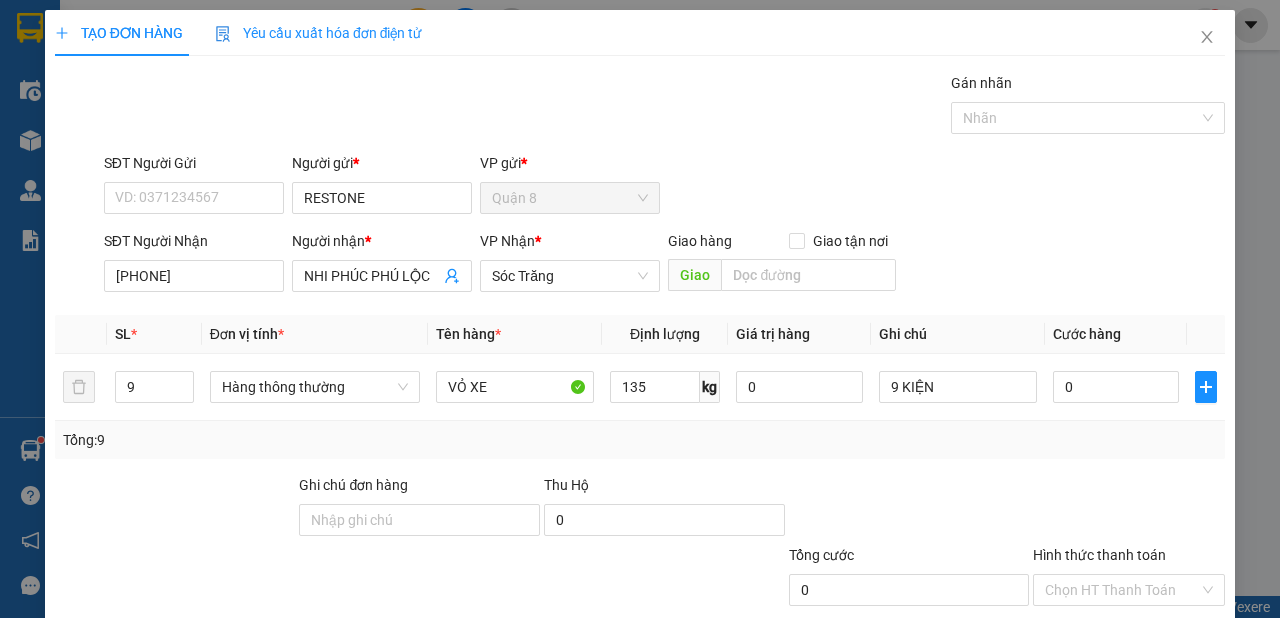 click on "Lưu và In" at bounding box center [1153, 685] 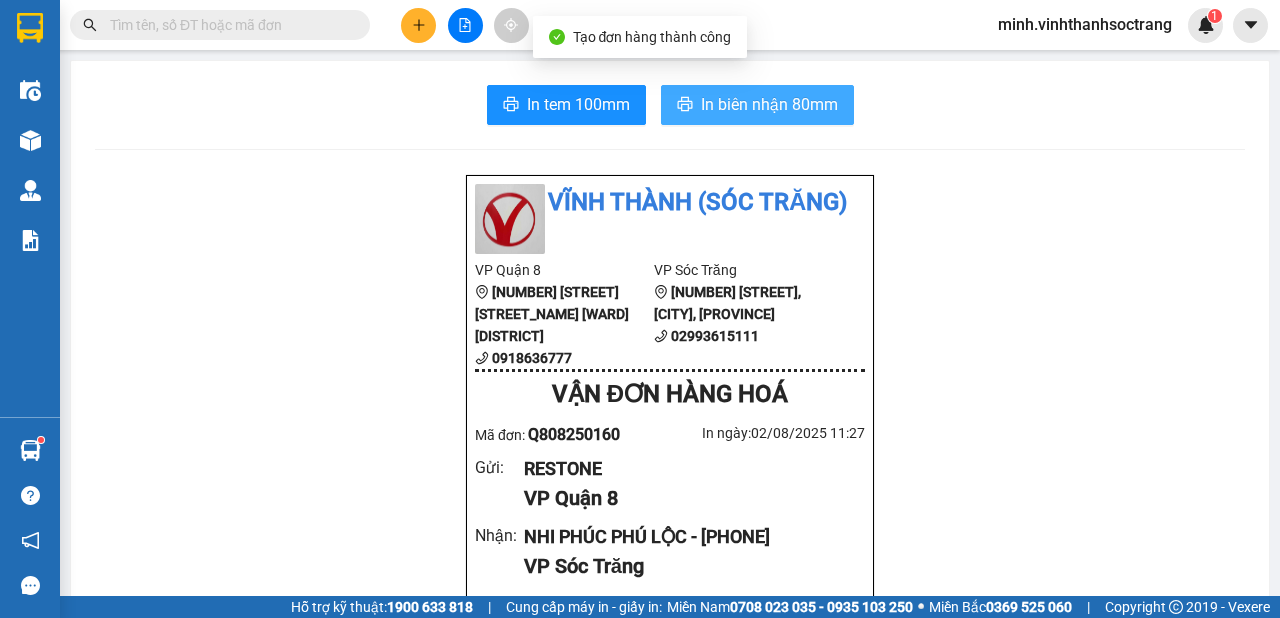 click on "In biên nhận 80mm" at bounding box center [769, 104] 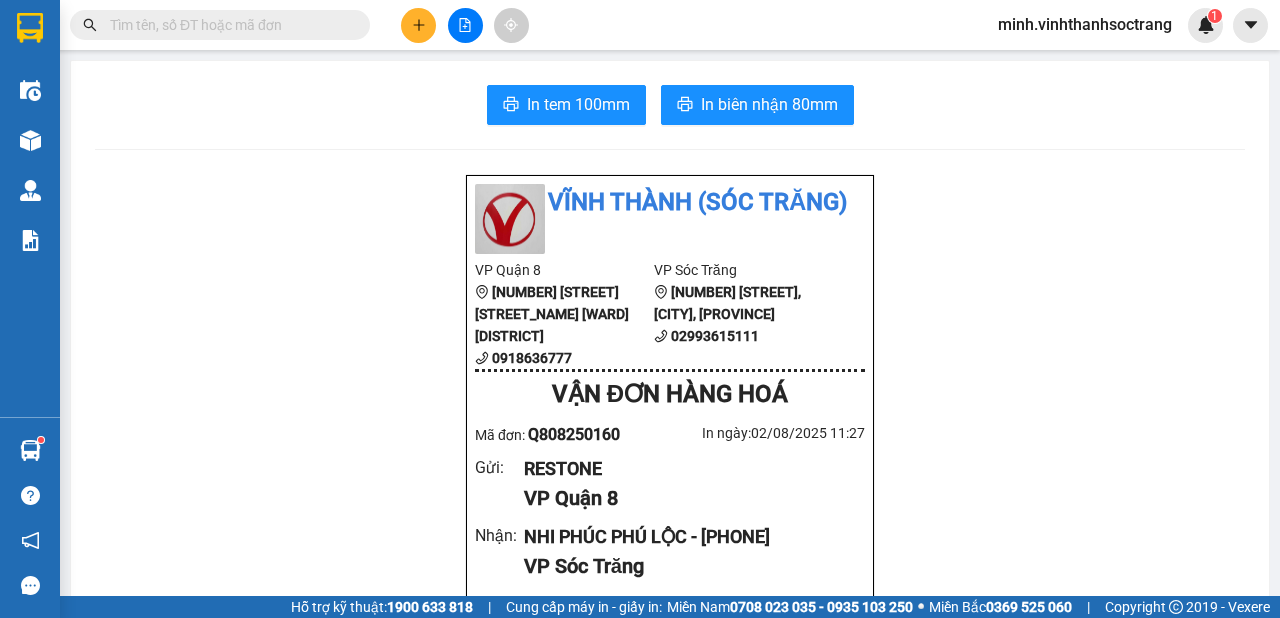 click on "In tem 100mm
In biên nhận 80mm Vĩnh Thành (Sóc Trăng) VP Quận 8   208 [STREET_NAME] [STREET_NUMBER], [DISTRICT] [CITY_NAME], [CITY_NAME]   [PHONE] VP Sóc Trăng   70 [STREET_NAME], [DISTRICT], [CITY_NAME] [CITY_NAME]   [PHONE] VẬN ĐƠN HÀNG HOÁ Mã đơn:   Q808250160 In ngày:  [DATE]   11:27 Gửi :   RESTONE   VP Quận 8 Nhận :   [NAME] - [PHONE] VP Sóc Trăng Ghi chú:  9 KIỆN   Tên (giá trị hàng) SL Cước món hàng Hàng thông thường - VỎ XE    (0) 9 0 Tổng cộng 9 0 Loading... Chưa cước Tổng phải thu : 0 VND Người gửi hàng xác nhận NV nhận hàng (Kí và ghi rõ họ tên) CHUNG HOÀNG MINH Quy định nhận/gửi hàng : Công ty không nhận hàng cấm, hàng gian, hàng hư hỏng, vàng bạc đá quý, tiền , vé số, Không nhận vận chuyển động vật các loại Hàng gởi quý khách tự khai, tự niêm phong công ty không kiểm tra Biên bản này có giá trị trong vòng 2 ngày   Gửi:      CC 9" at bounding box center (670, 917) 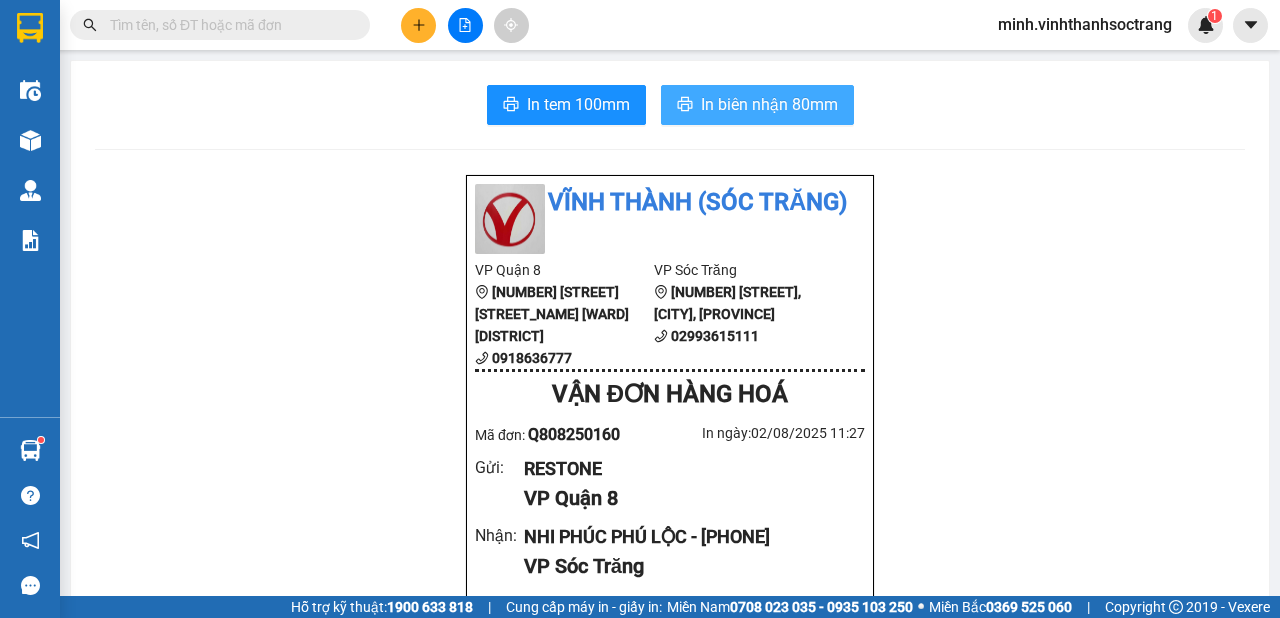 click on "In biên nhận 80mm" at bounding box center (769, 104) 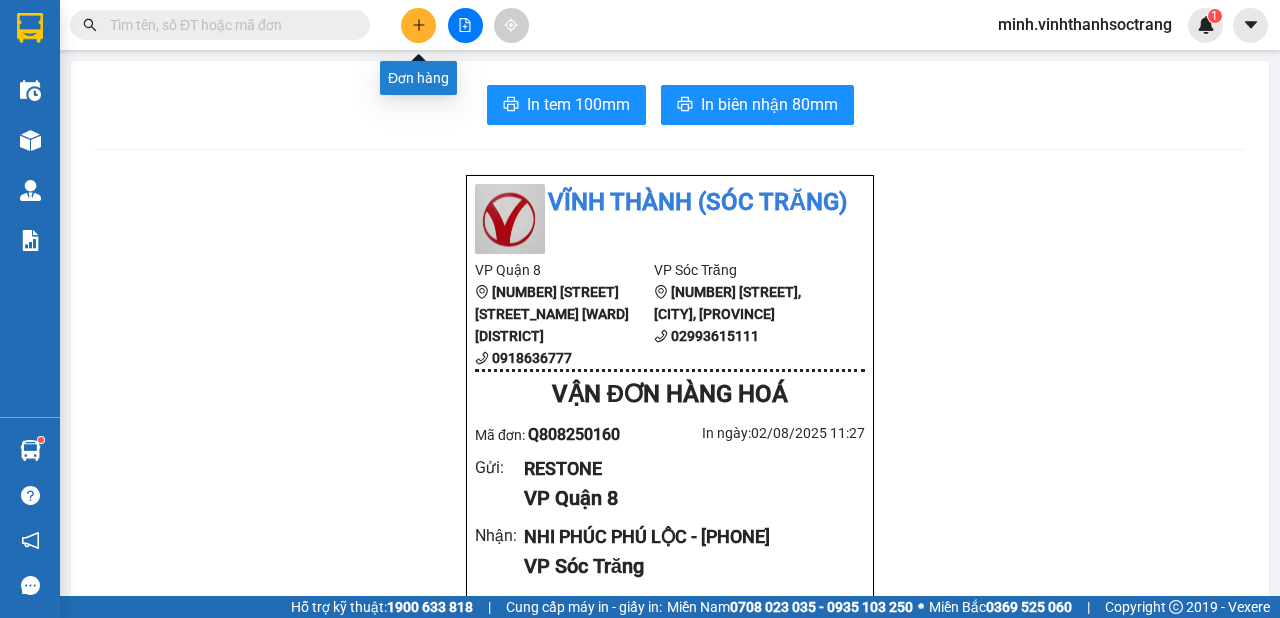 click 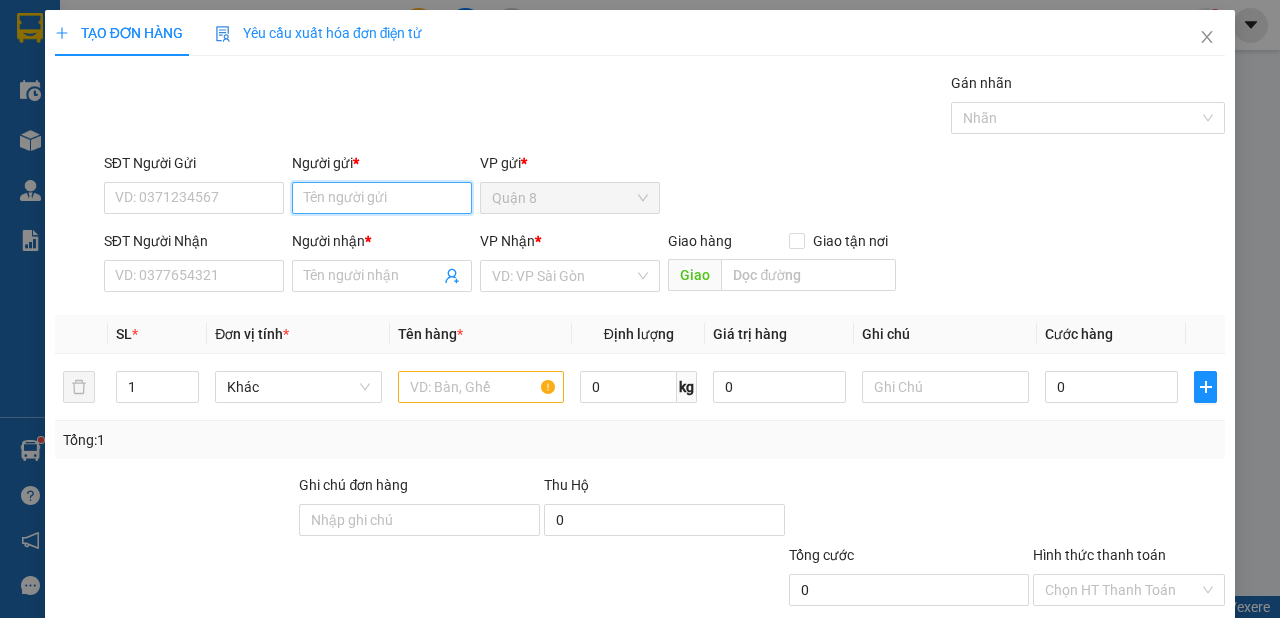 click on "Người gửi  *" at bounding box center [382, 198] 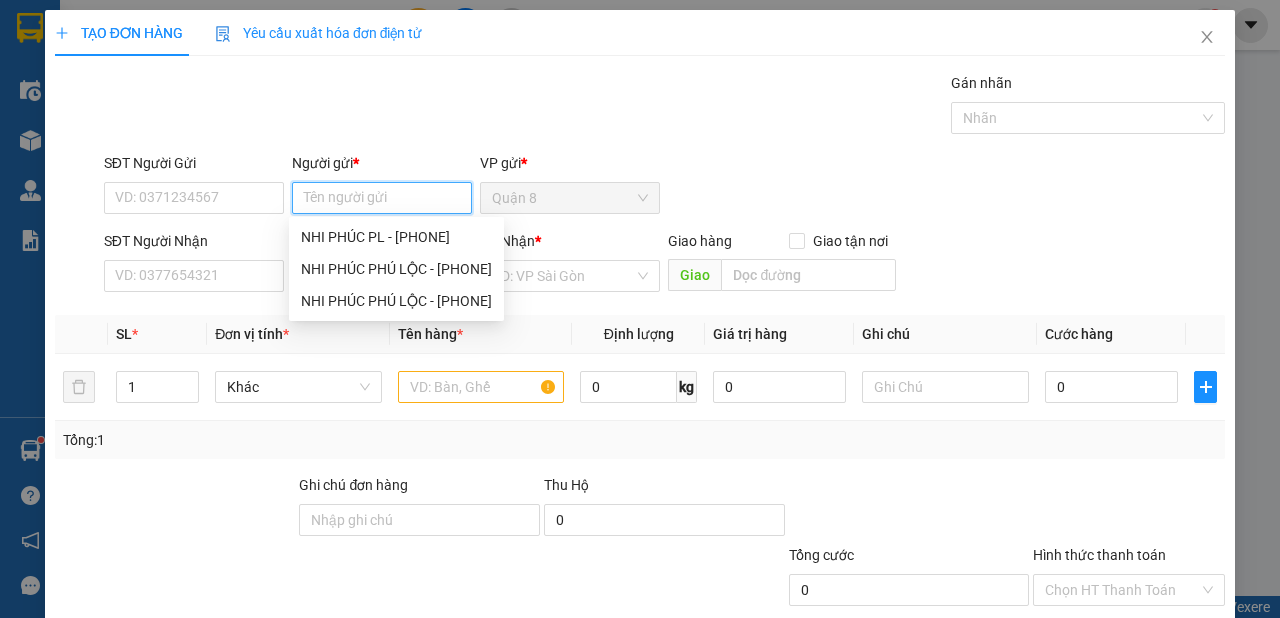 type on "D" 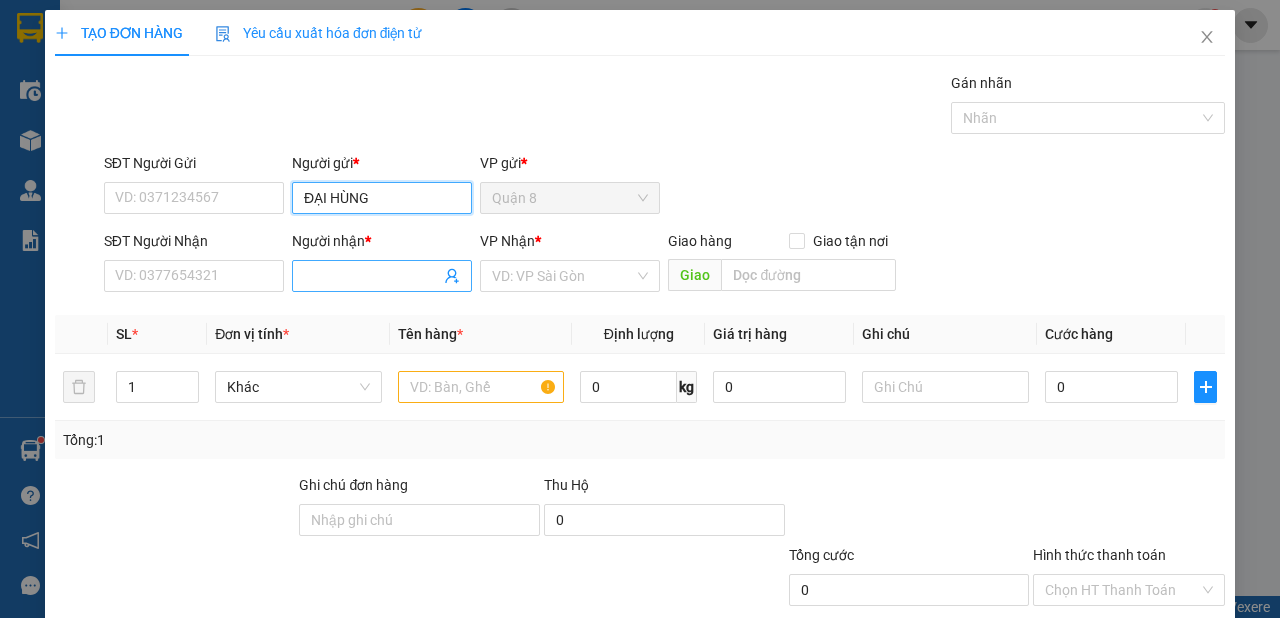 type on "ĐẠI HÙNG" 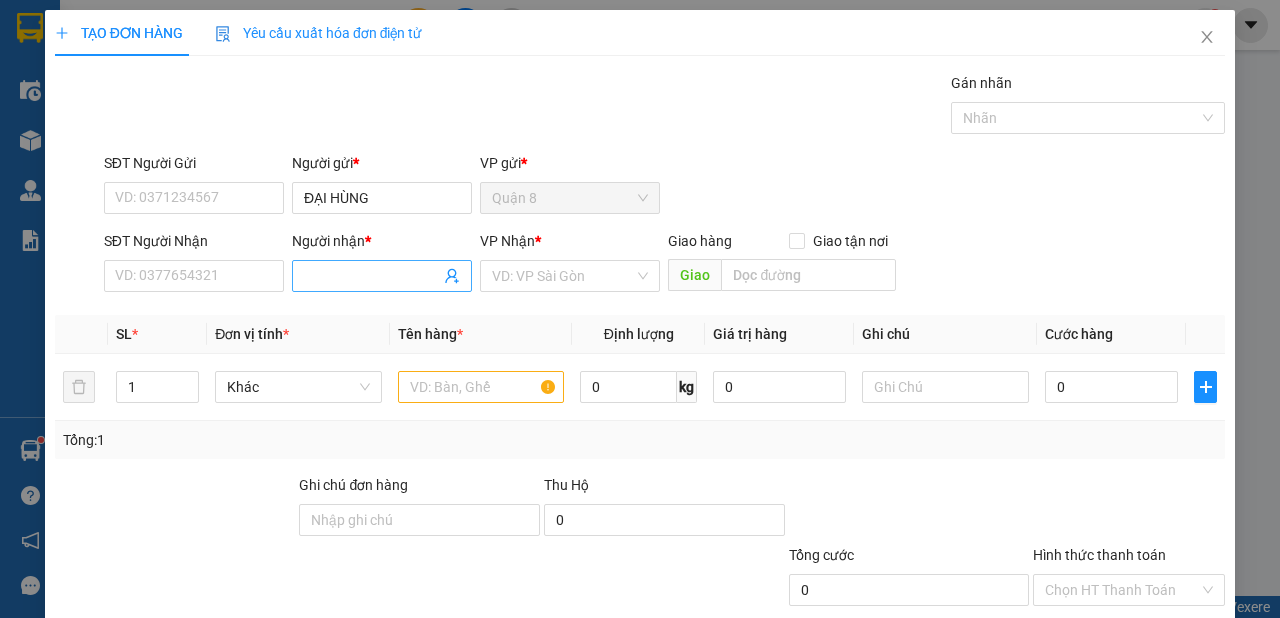 click on "Người nhận  *" at bounding box center [372, 276] 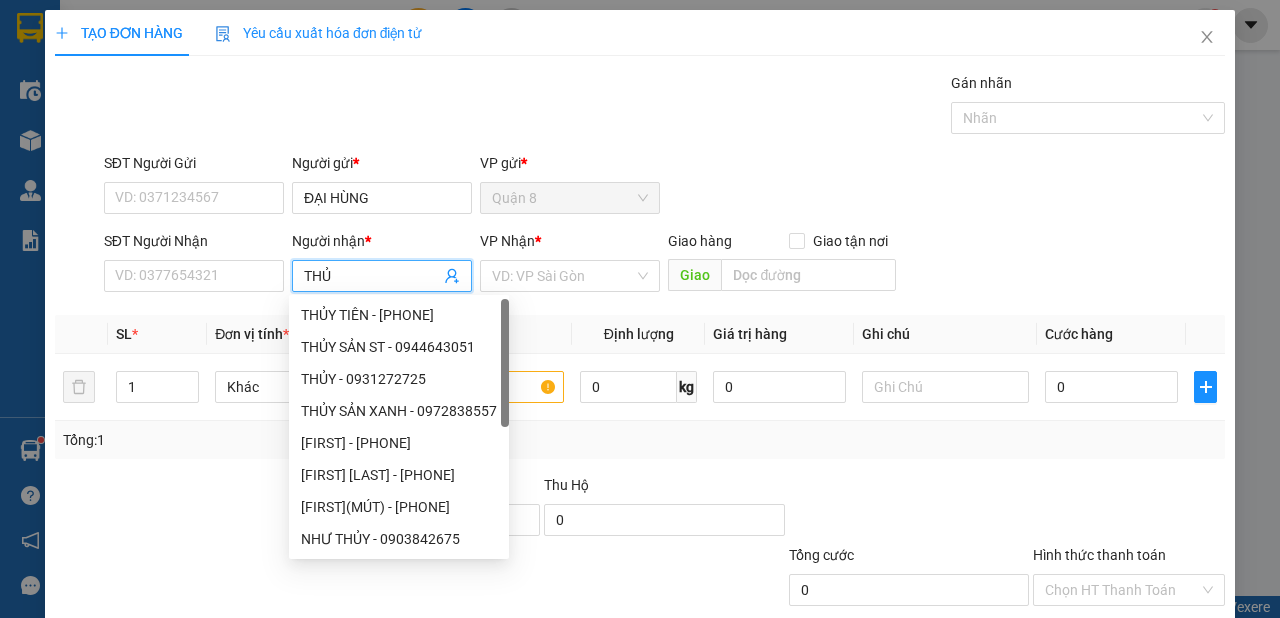 type on "THỦ" 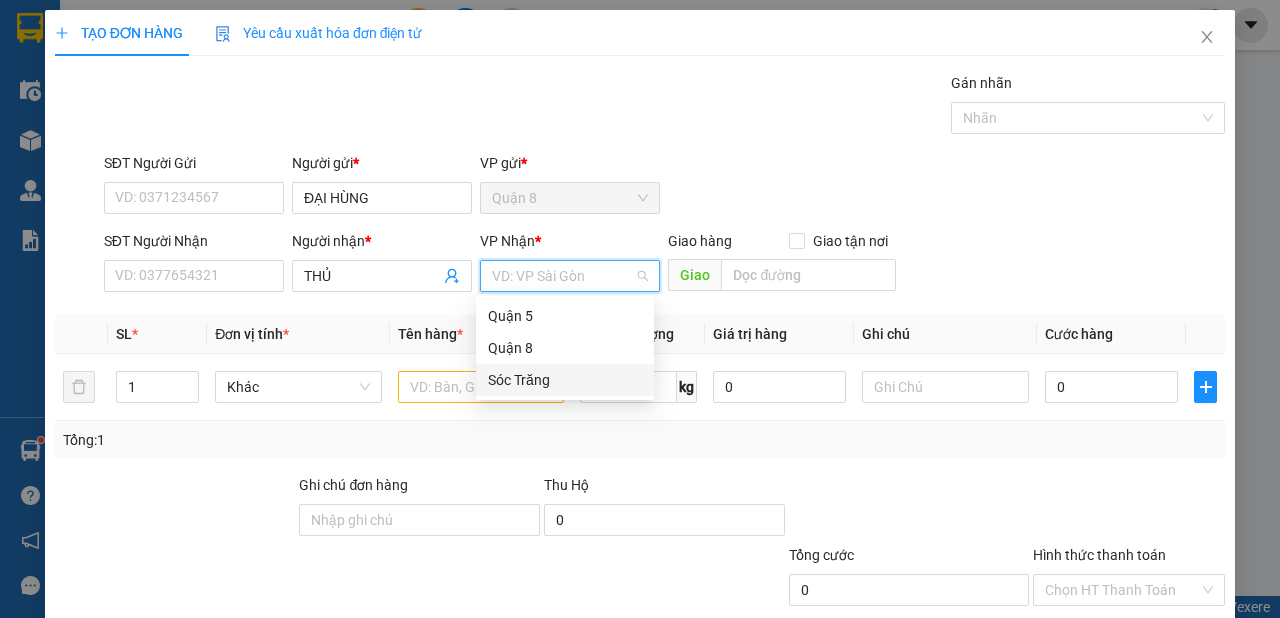 click on "Sóc Trăng" at bounding box center (565, 380) 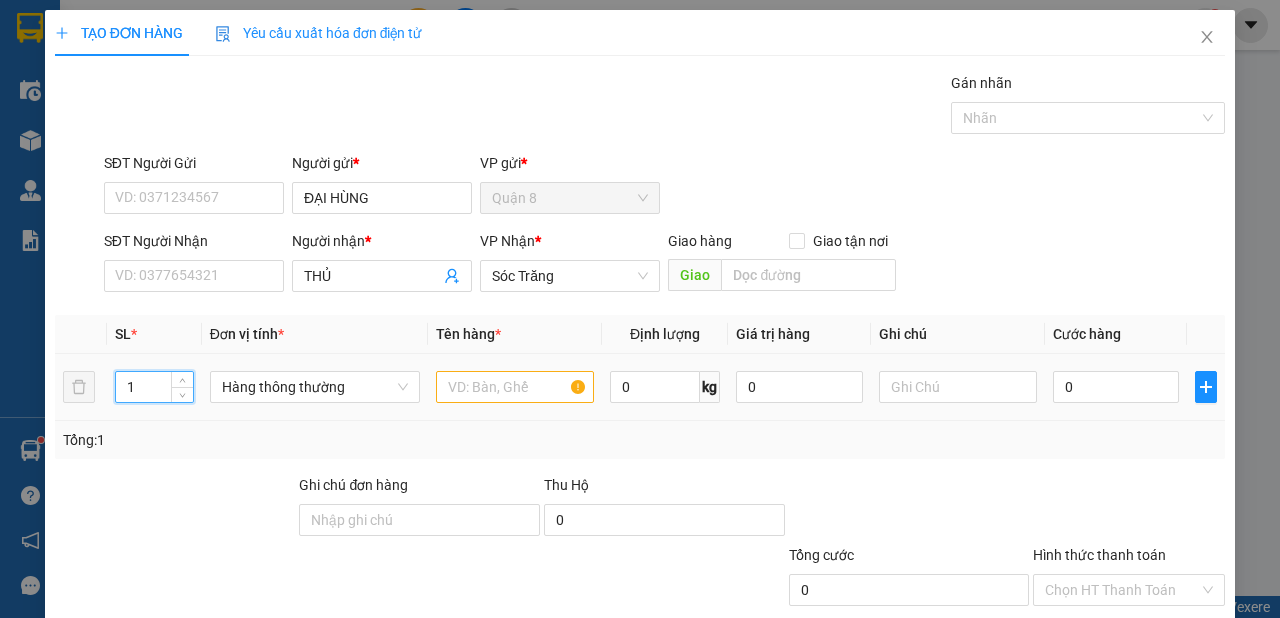 click on "1" at bounding box center [154, 387] 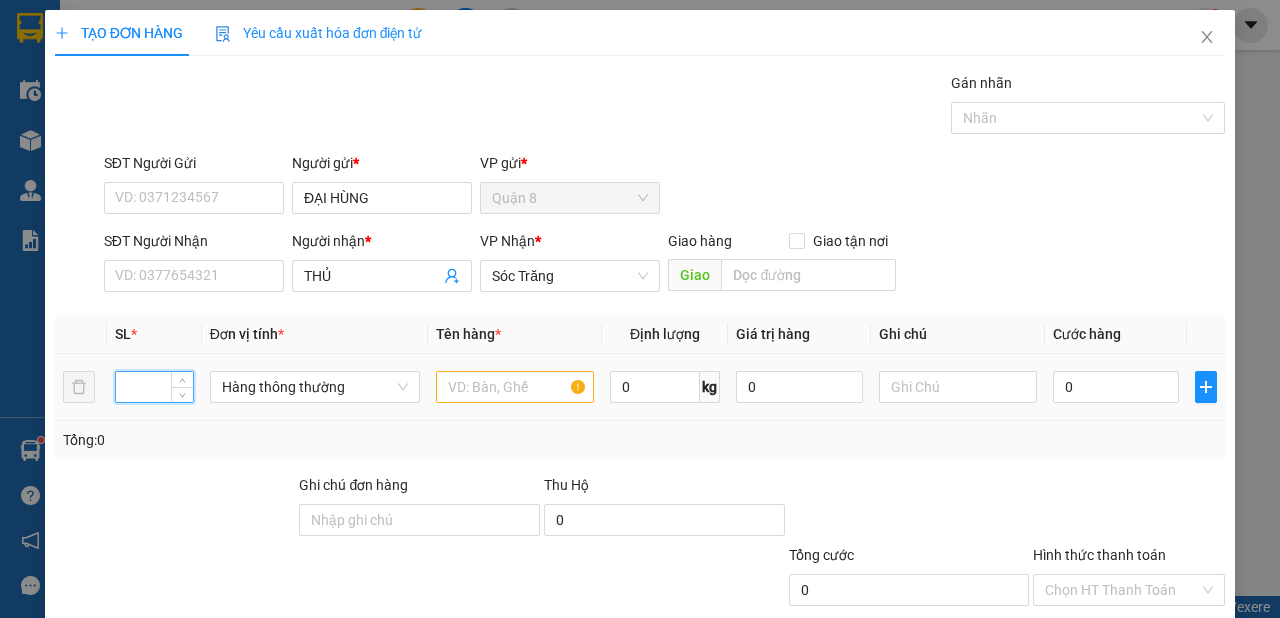 type 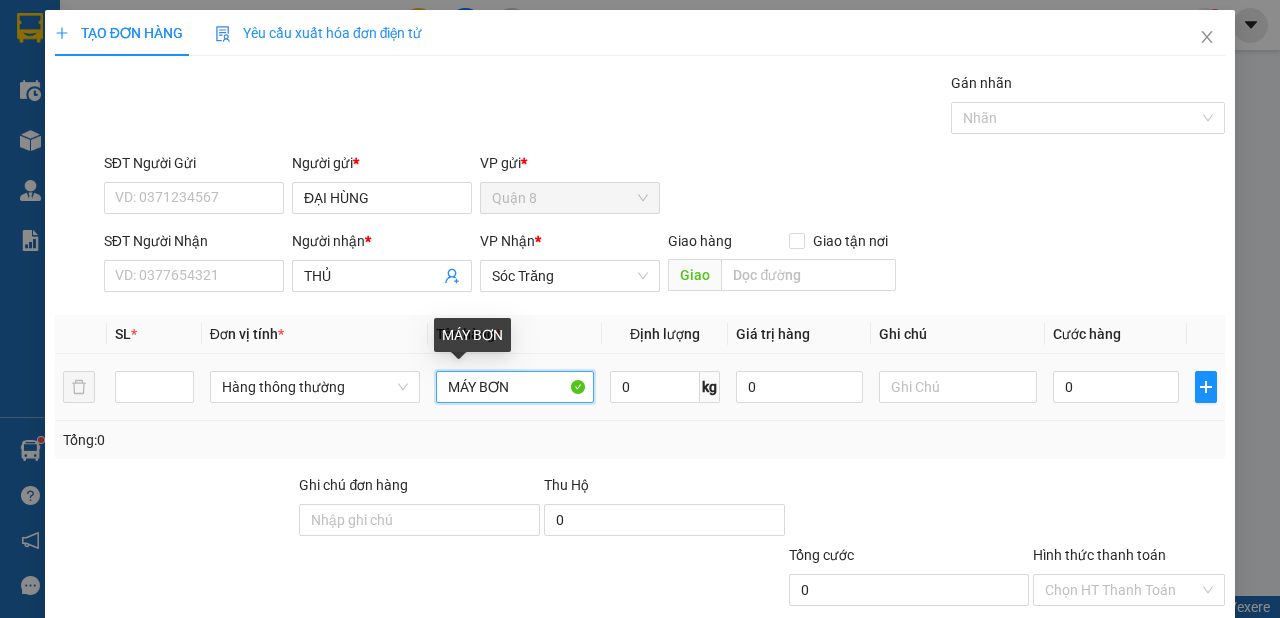 click on "MÁY BƠN" at bounding box center [515, 387] 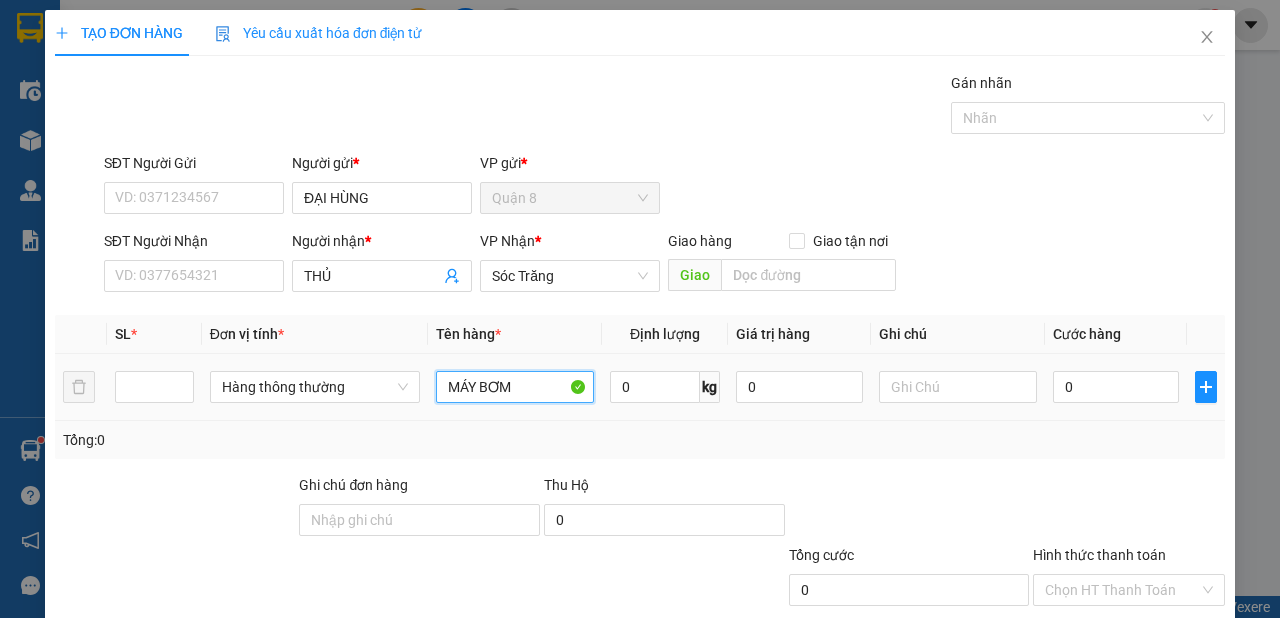 type on "MÁY BƠM" 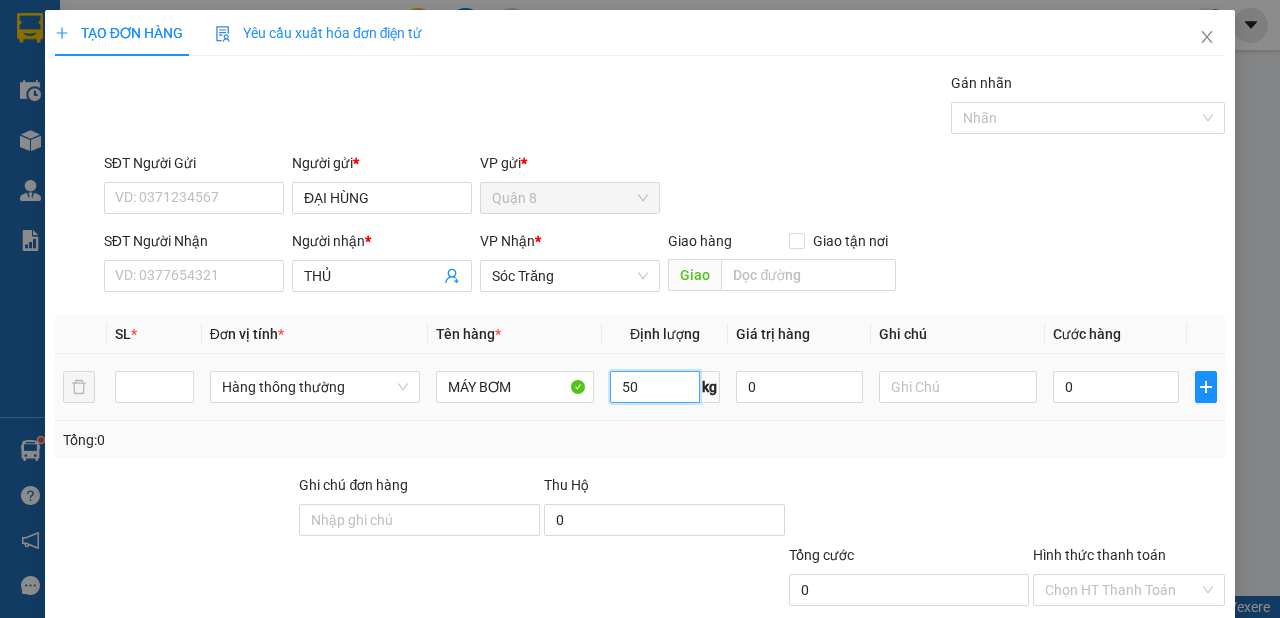 type on "50" 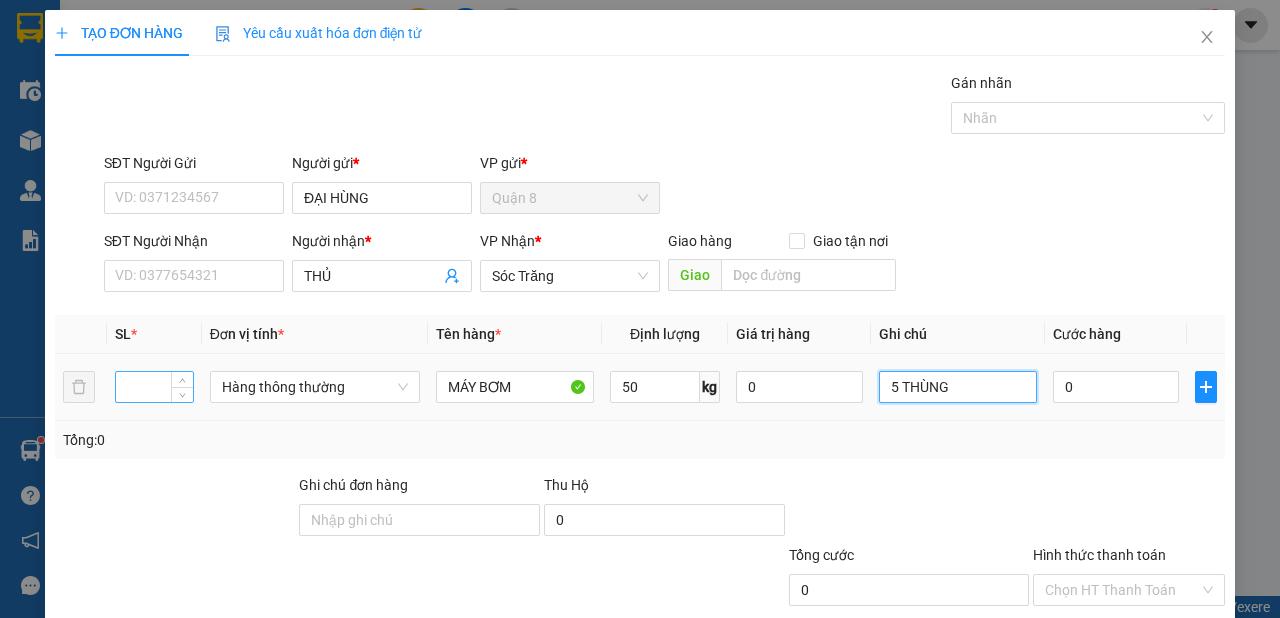 type on "5 THÙNG" 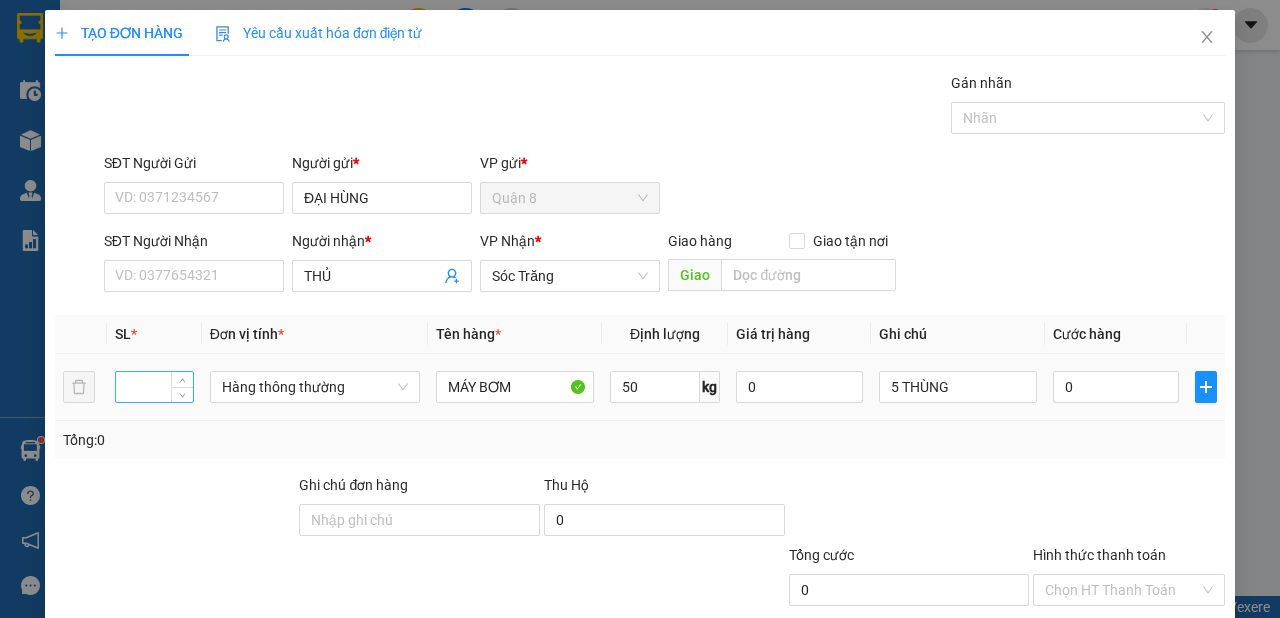 click at bounding box center (154, 387) 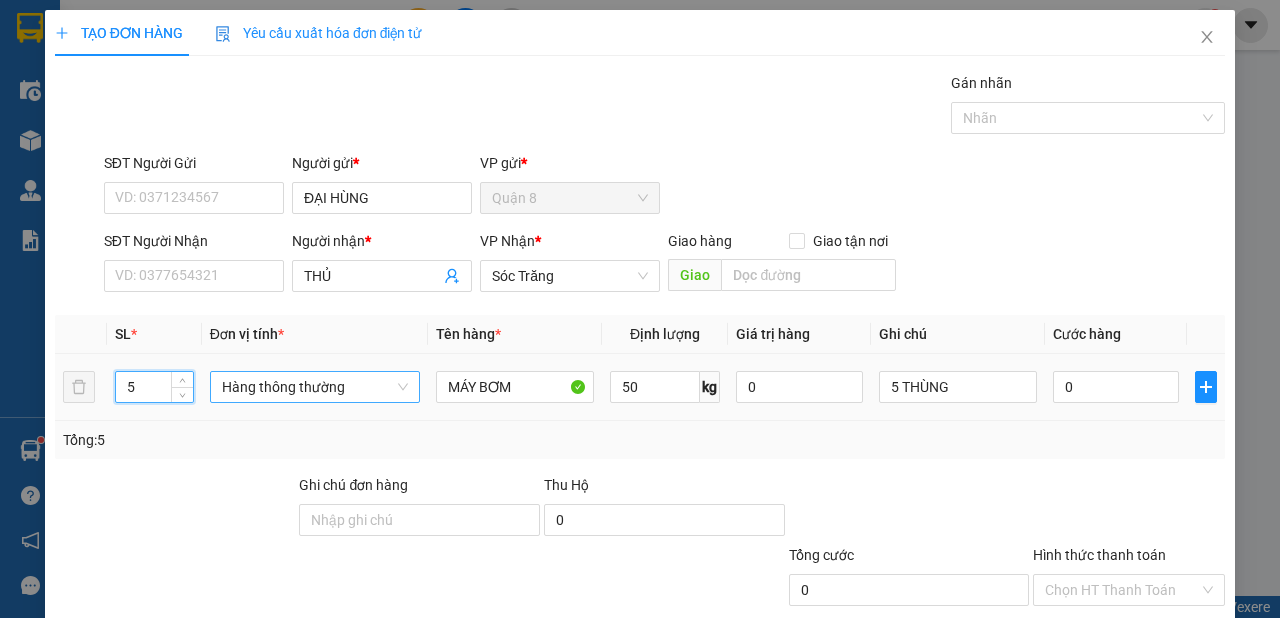 click on "Hàng thông thường" at bounding box center (315, 387) 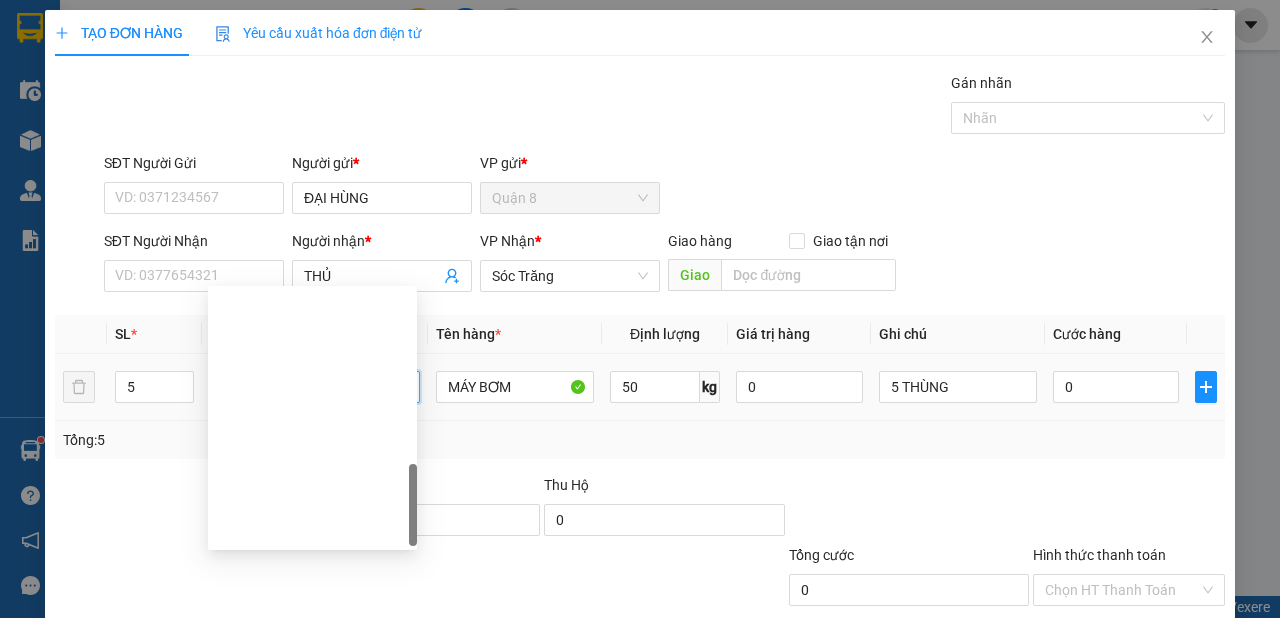 click on "Khác" at bounding box center [312, 1266] 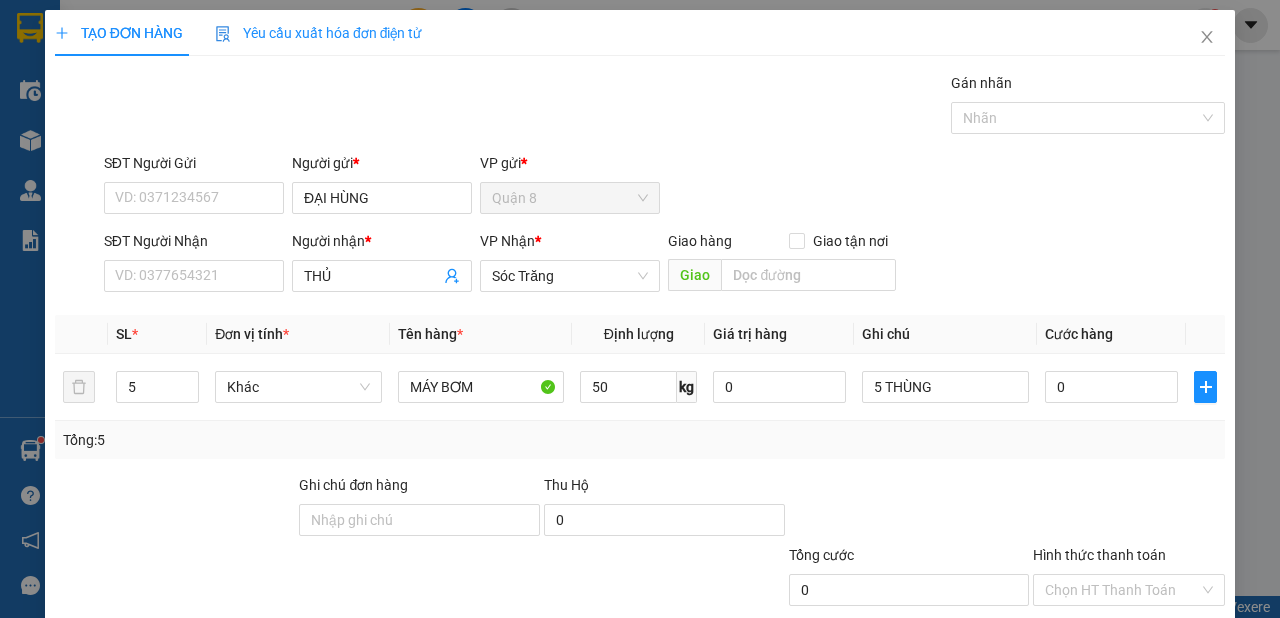 click on "Lưu và In" at bounding box center [1165, 685] 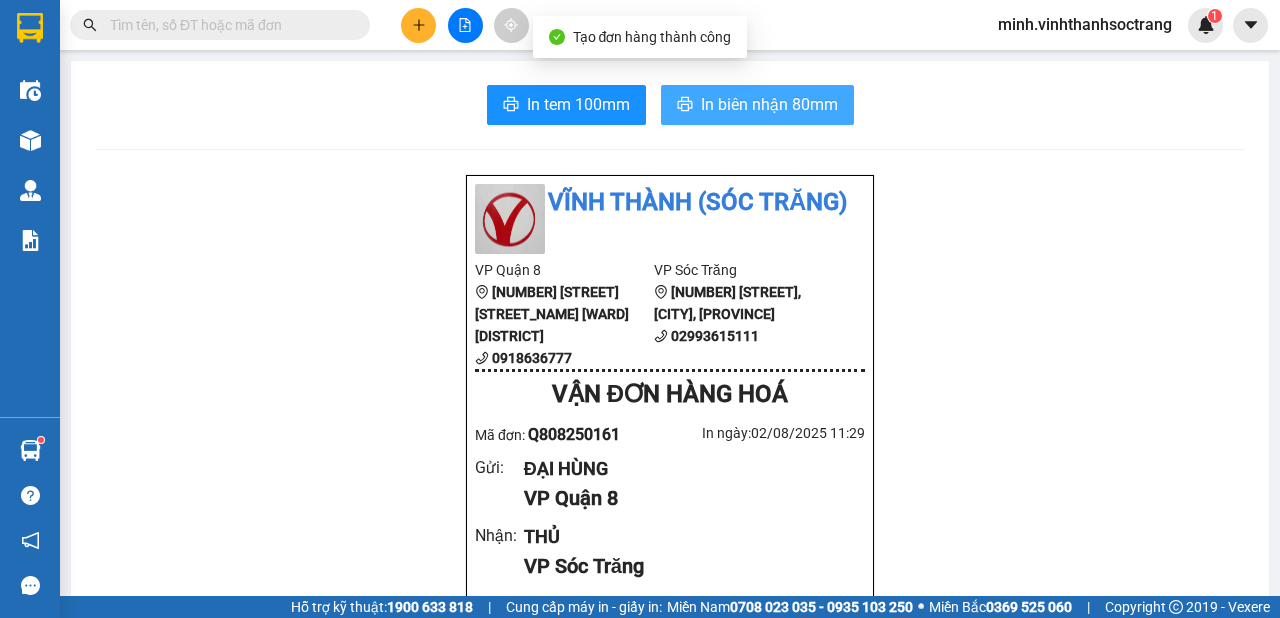 click on "In biên nhận 80mm" at bounding box center [769, 104] 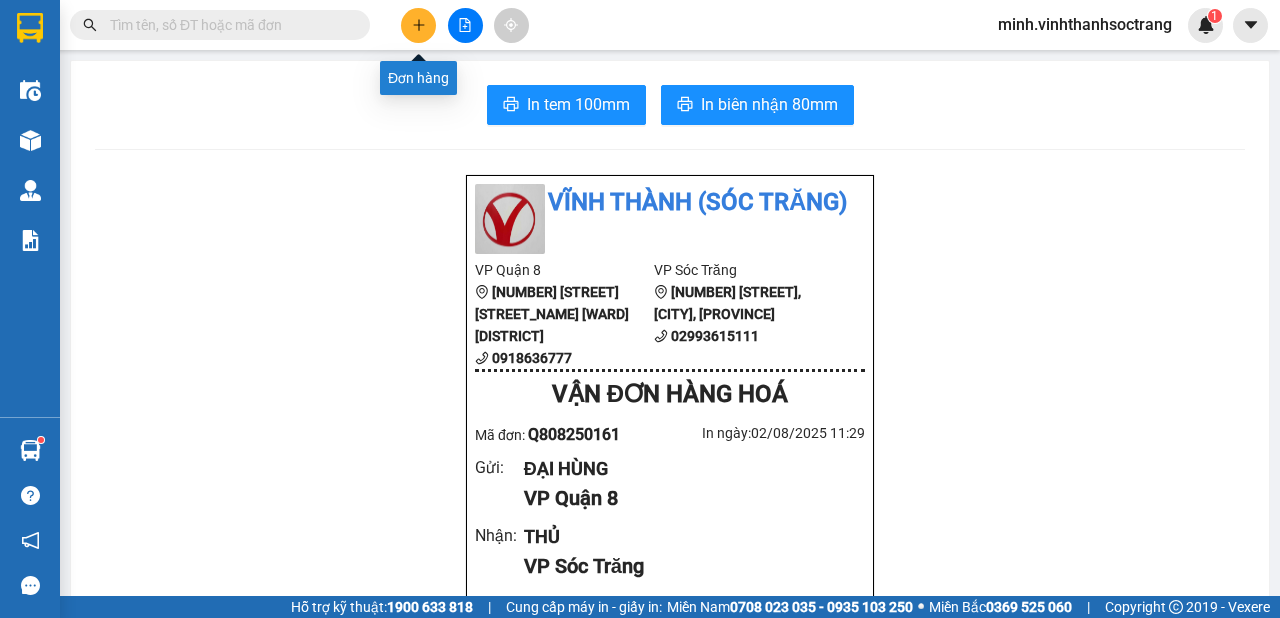 click 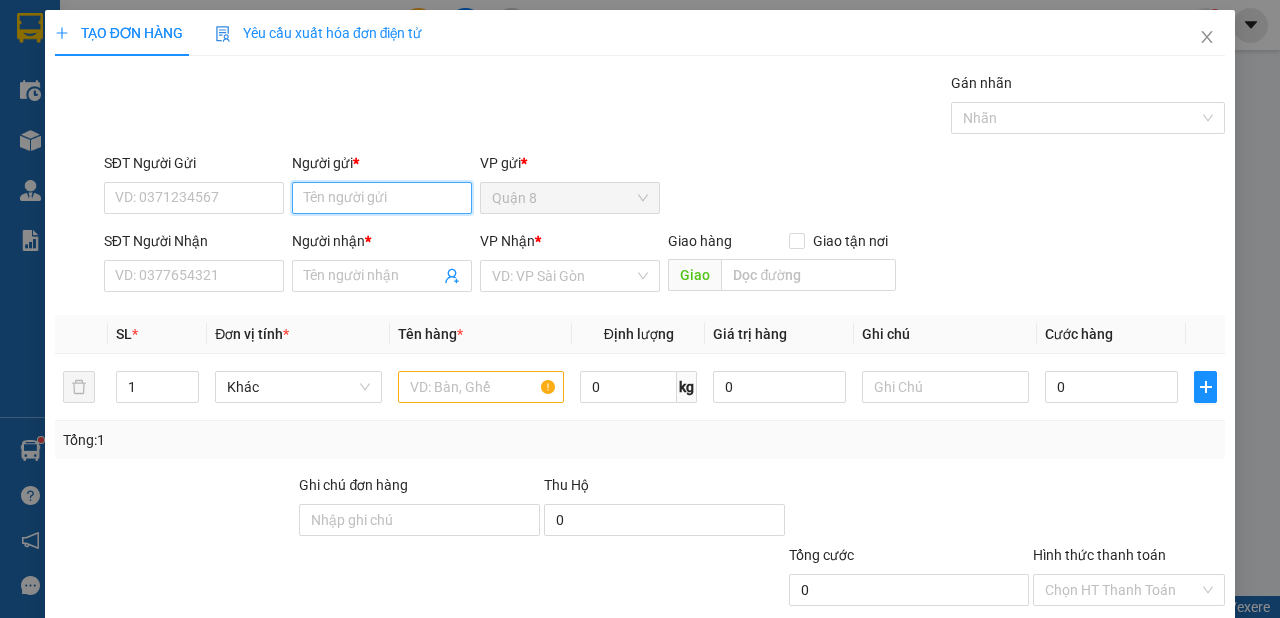 click on "Người gửi  *" at bounding box center [382, 198] 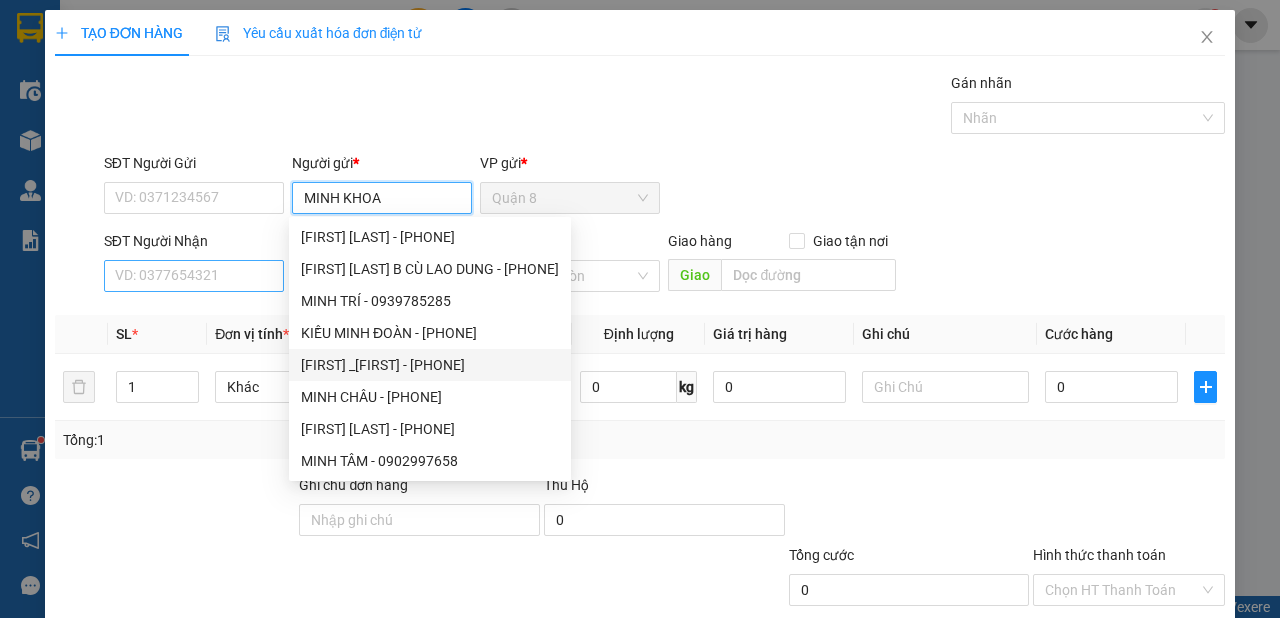 type on "MINH KHOA" 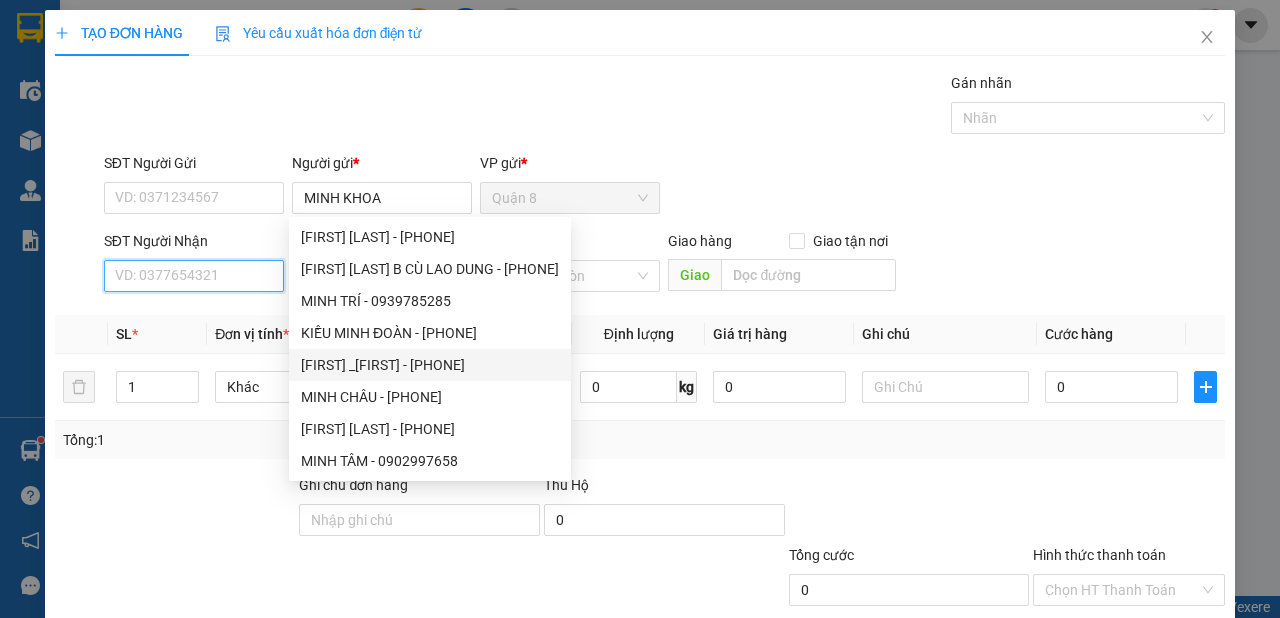 click on "SĐT Người Nhận" at bounding box center (194, 276) 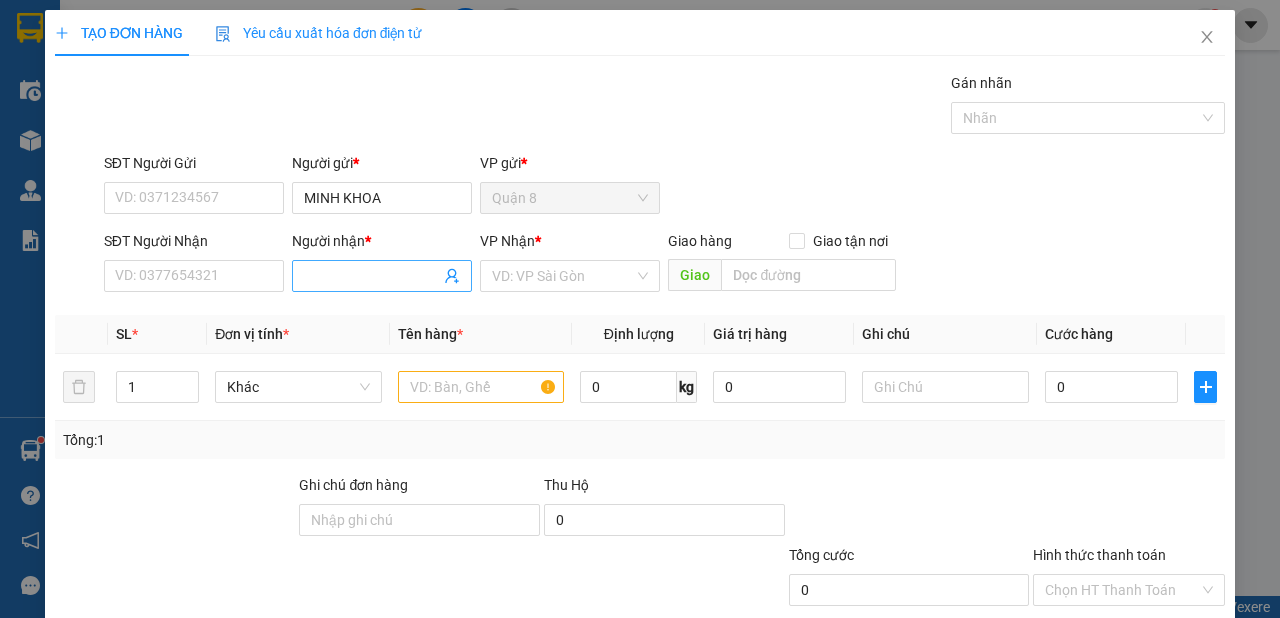 click on "Người nhận  *" at bounding box center [372, 276] 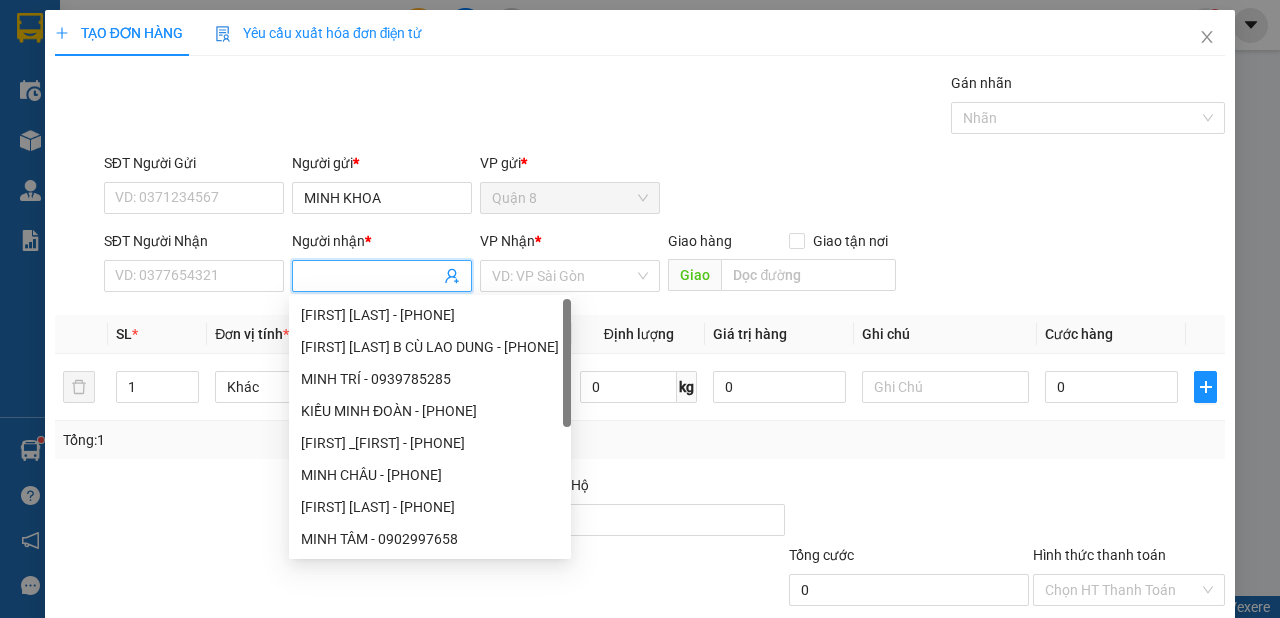 type on "A" 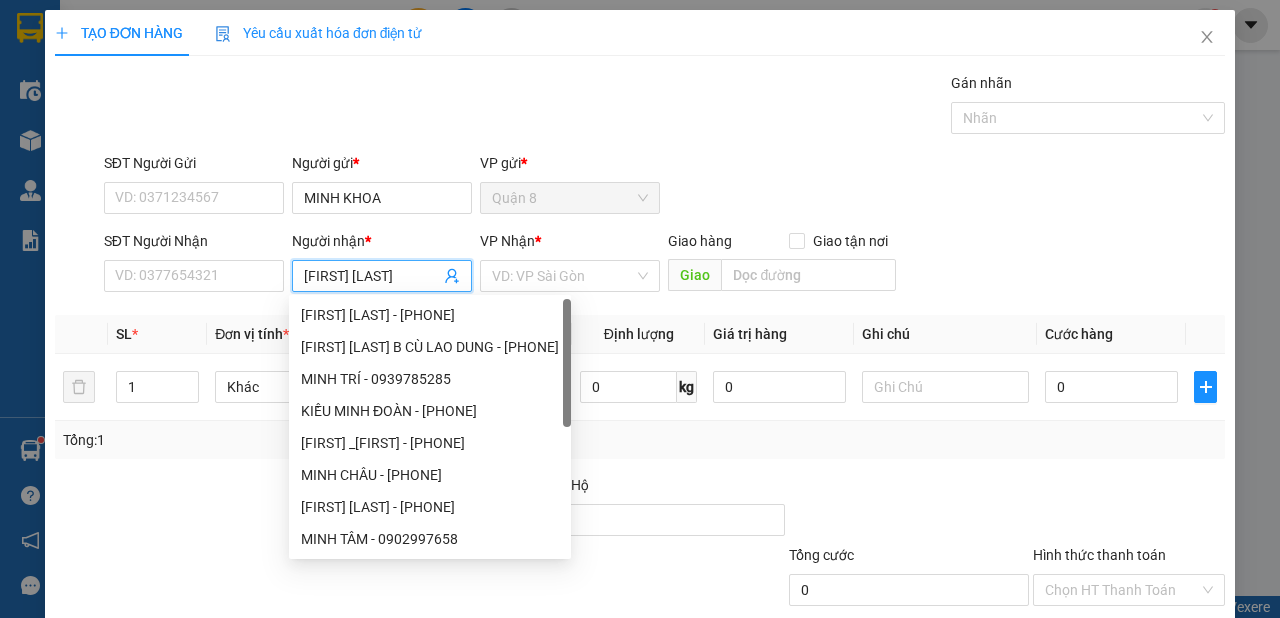type on "ÁNH NGUYỆT" 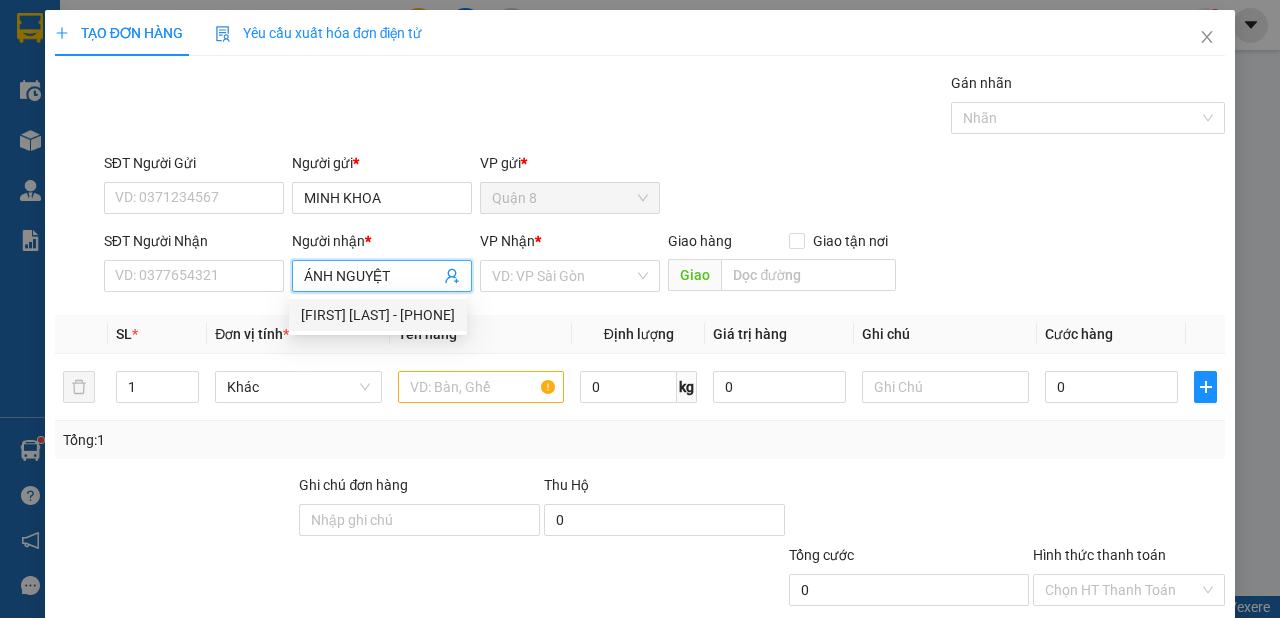 click on "[FIRST] [LAST] - [PHONE]" at bounding box center [378, 315] 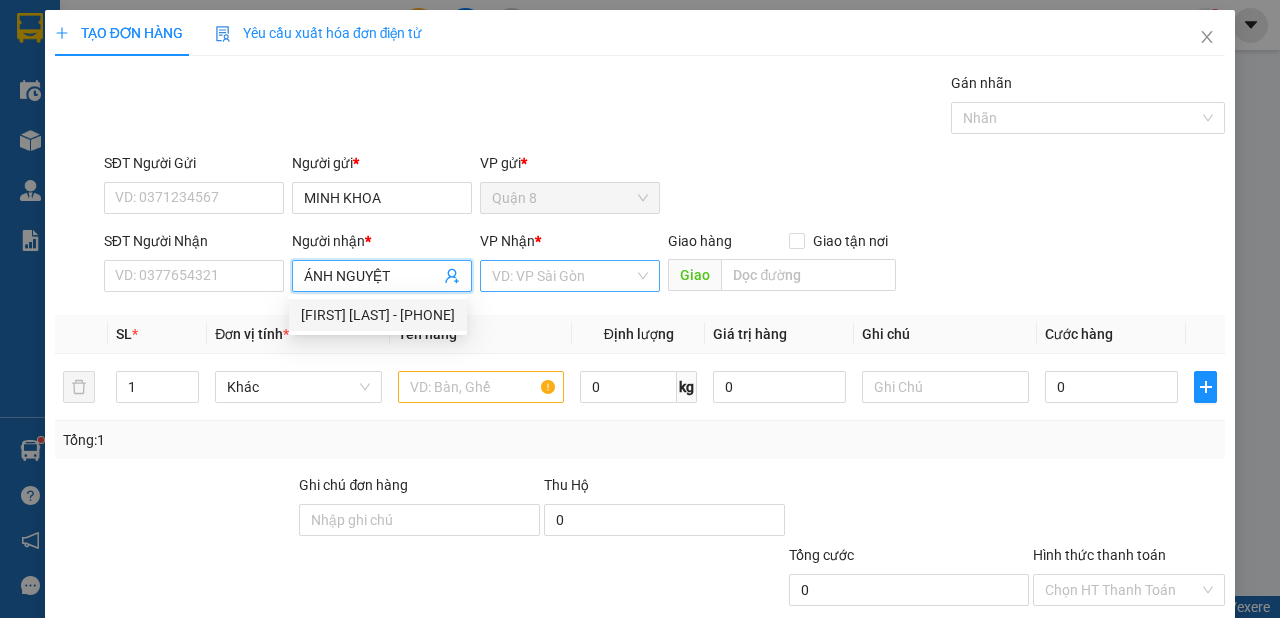type on "[PHONE]" 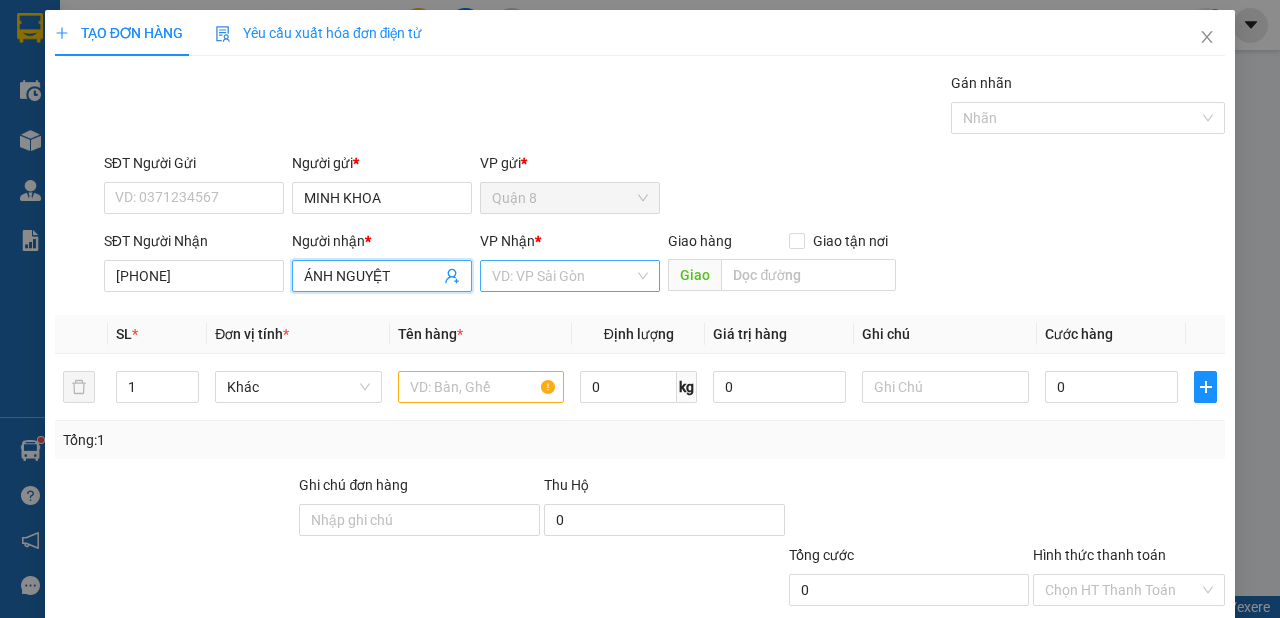 type on "ÁNH NGUYỆT" 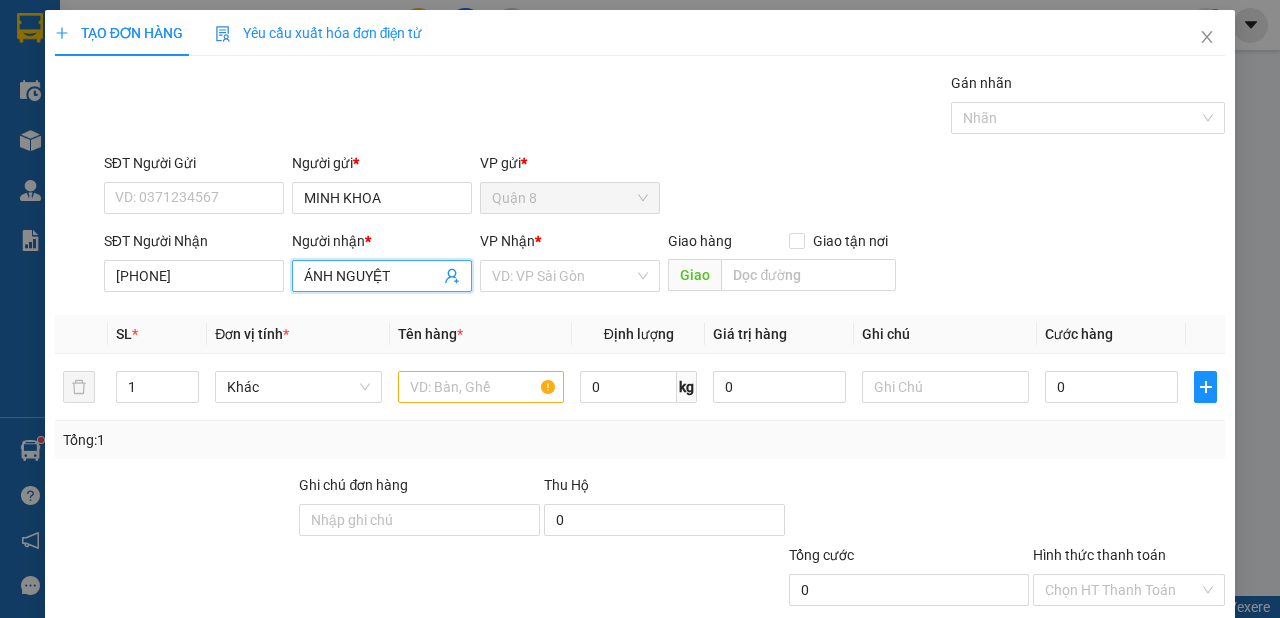 drag, startPoint x: 563, startPoint y: 279, endPoint x: 551, endPoint y: 293, distance: 18.439089 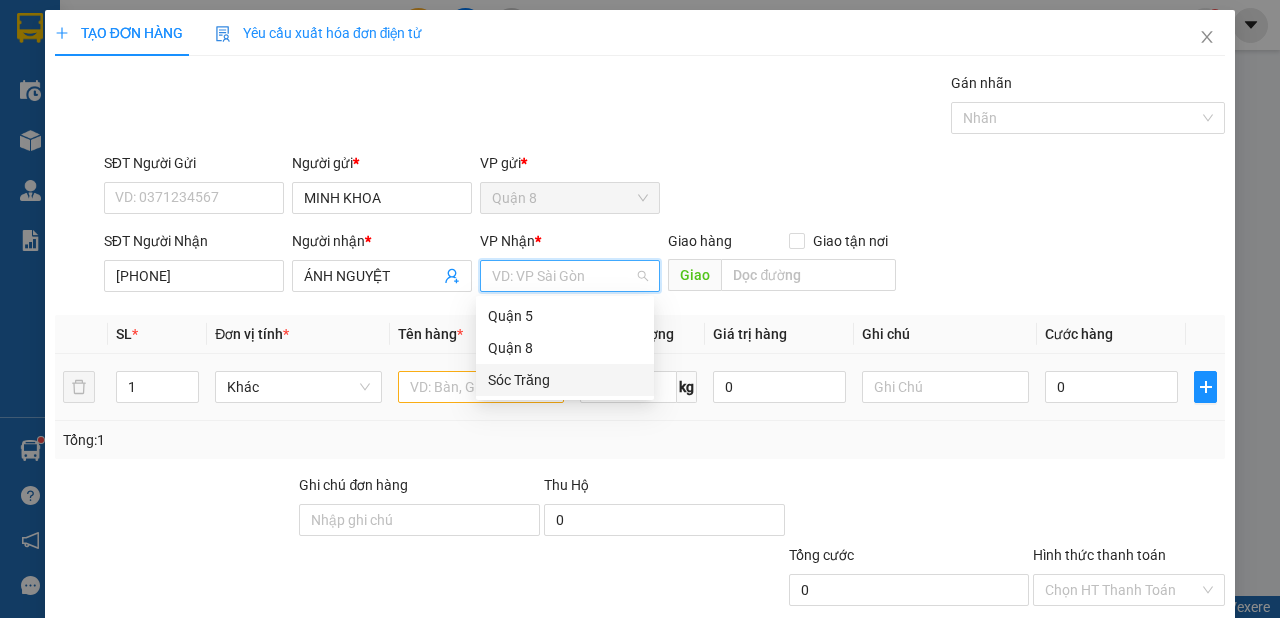 drag, startPoint x: 520, startPoint y: 374, endPoint x: 472, endPoint y: 387, distance: 49.729267 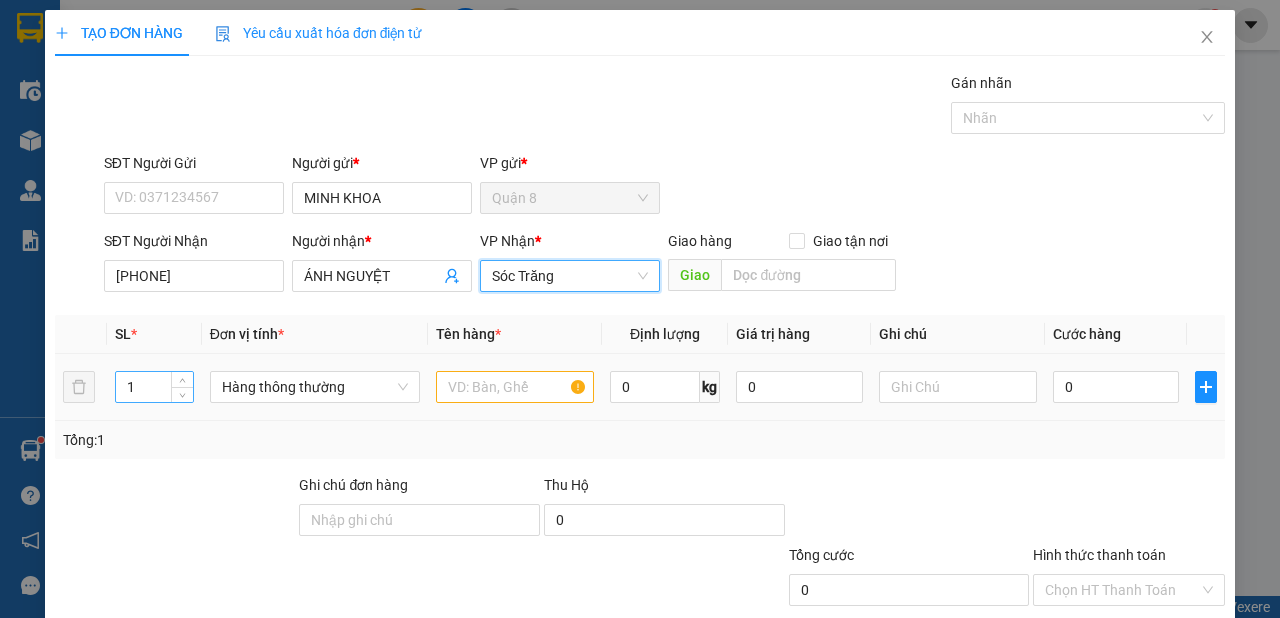 click on "1" at bounding box center [154, 387] 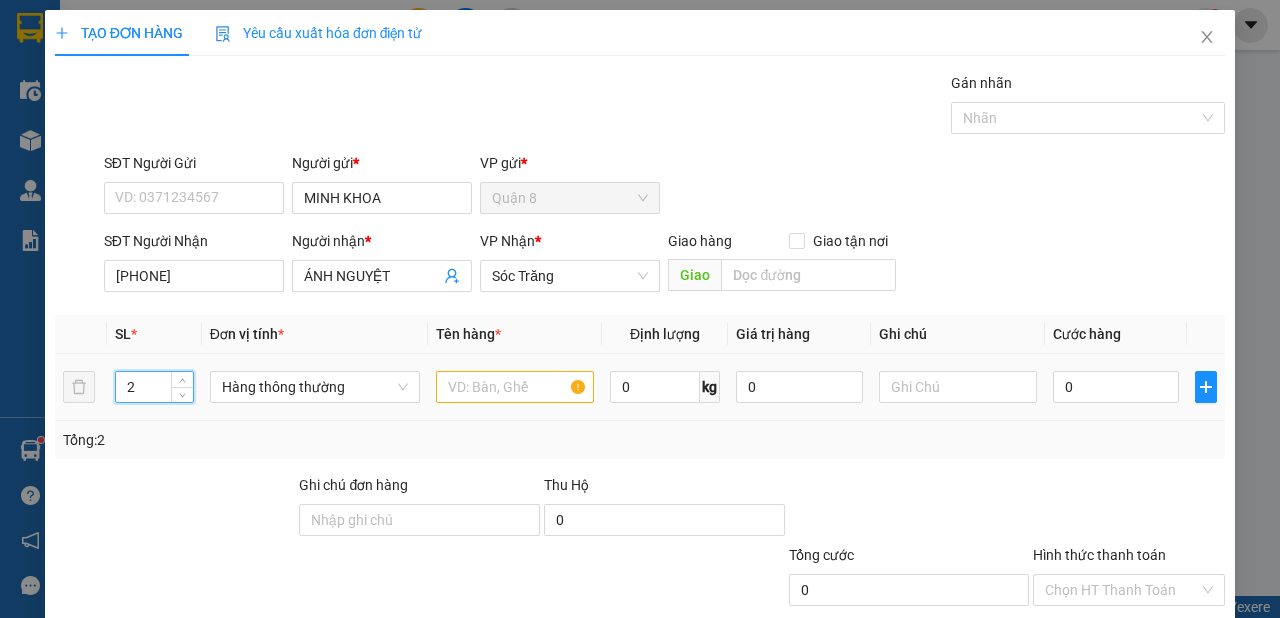 type on "2" 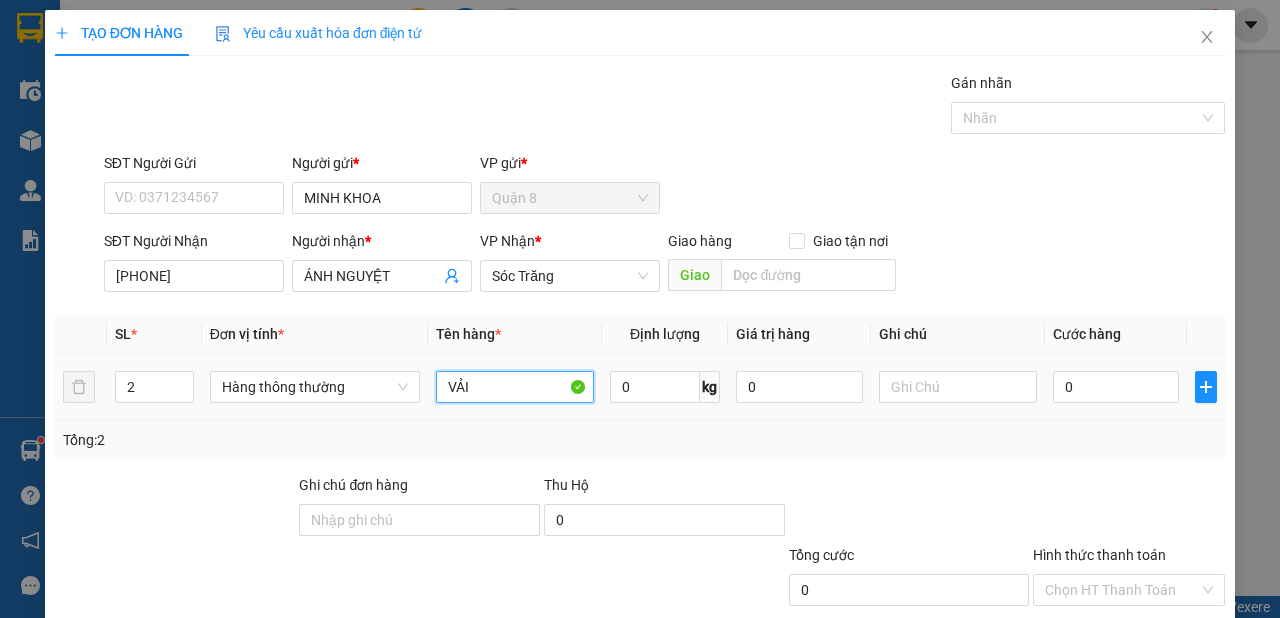 type on "VẢI" 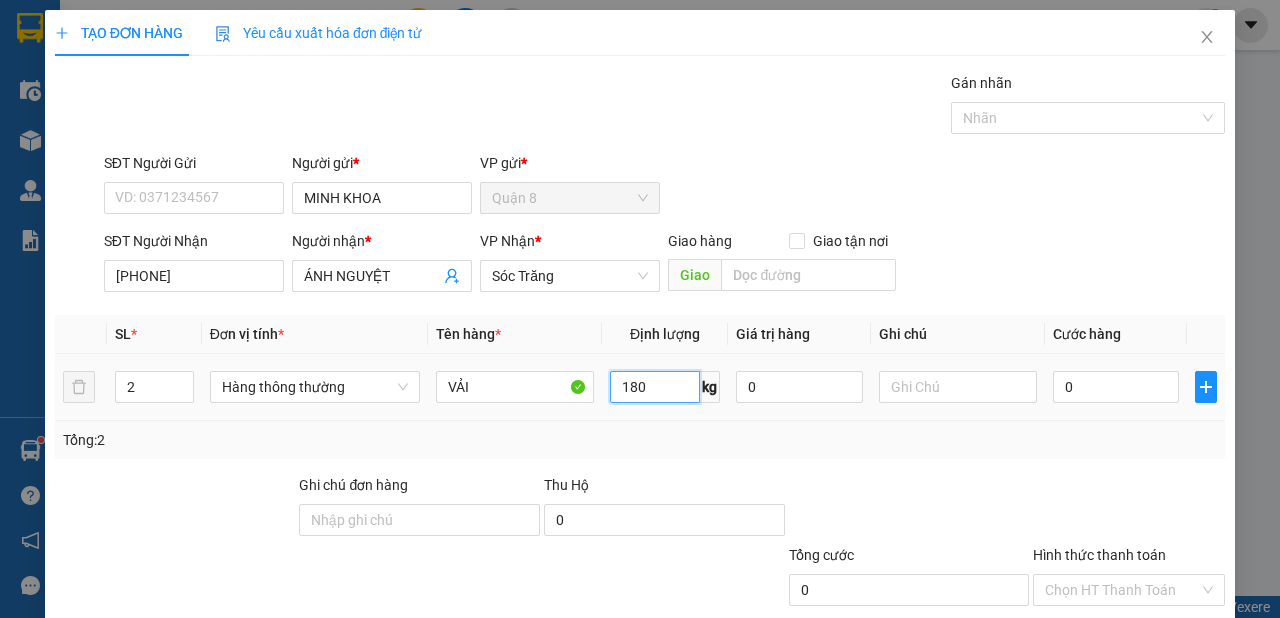type on "180" 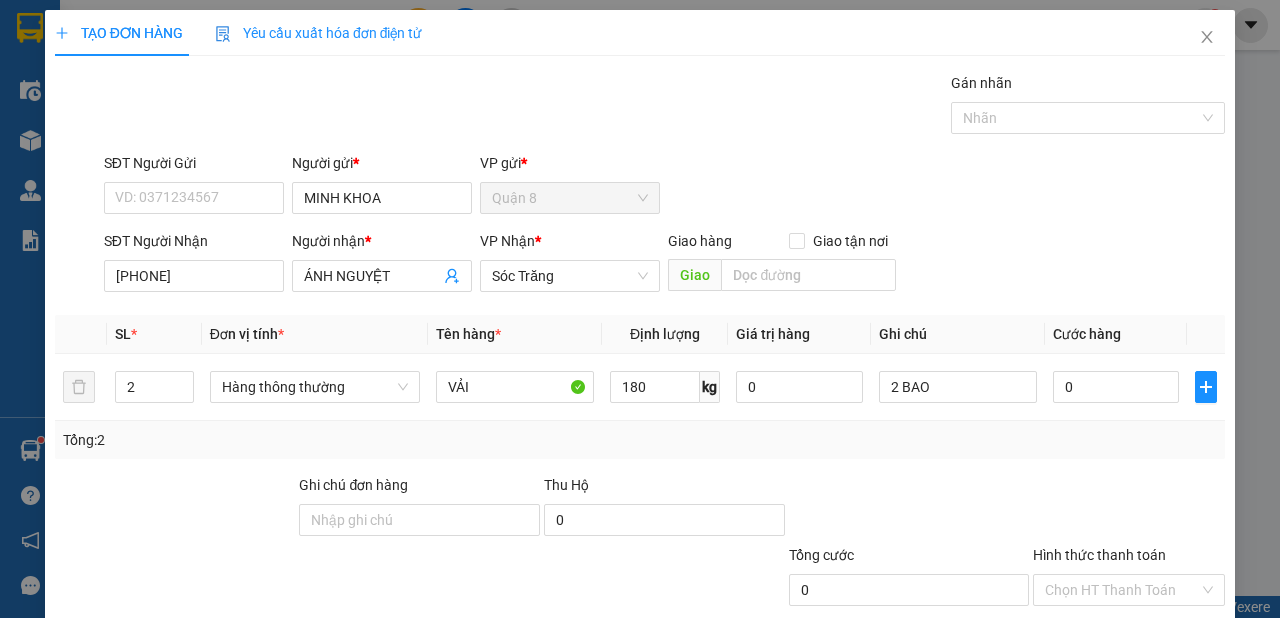click 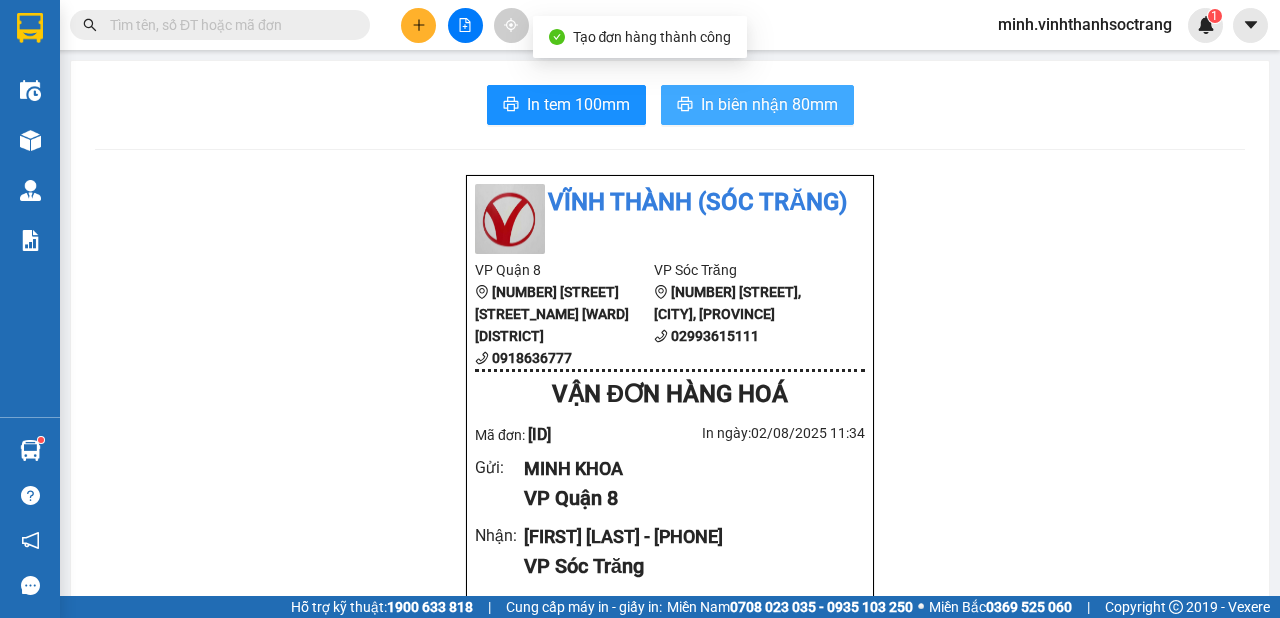 click on "In biên nhận 80mm" at bounding box center (769, 104) 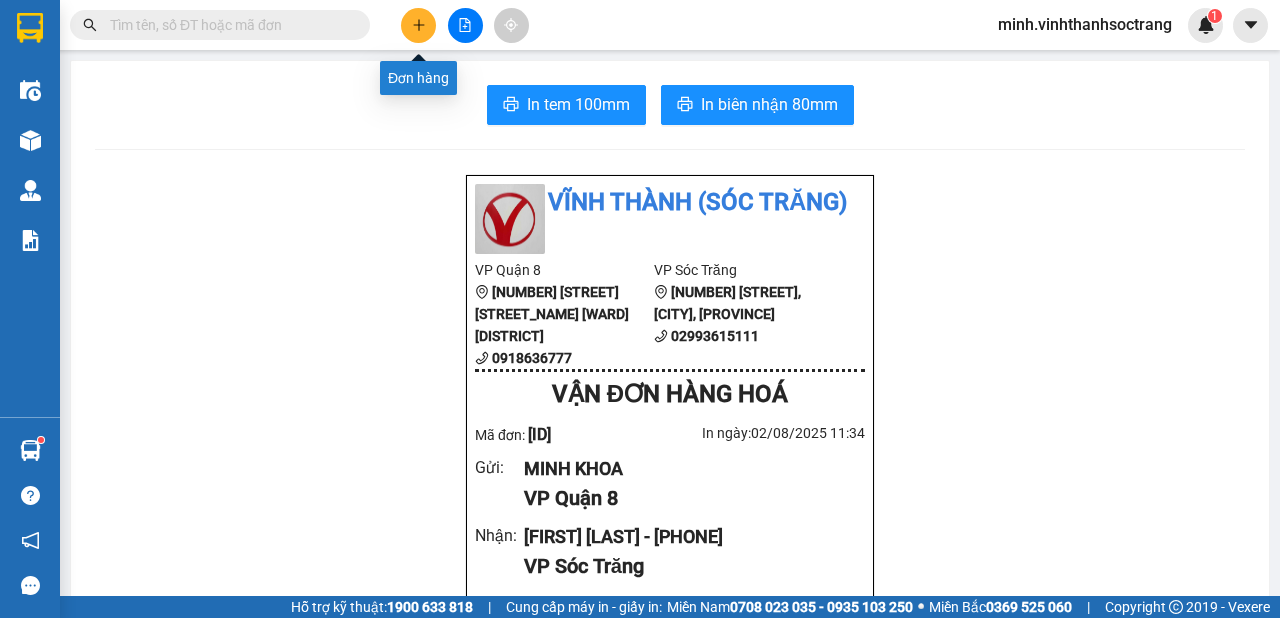 click 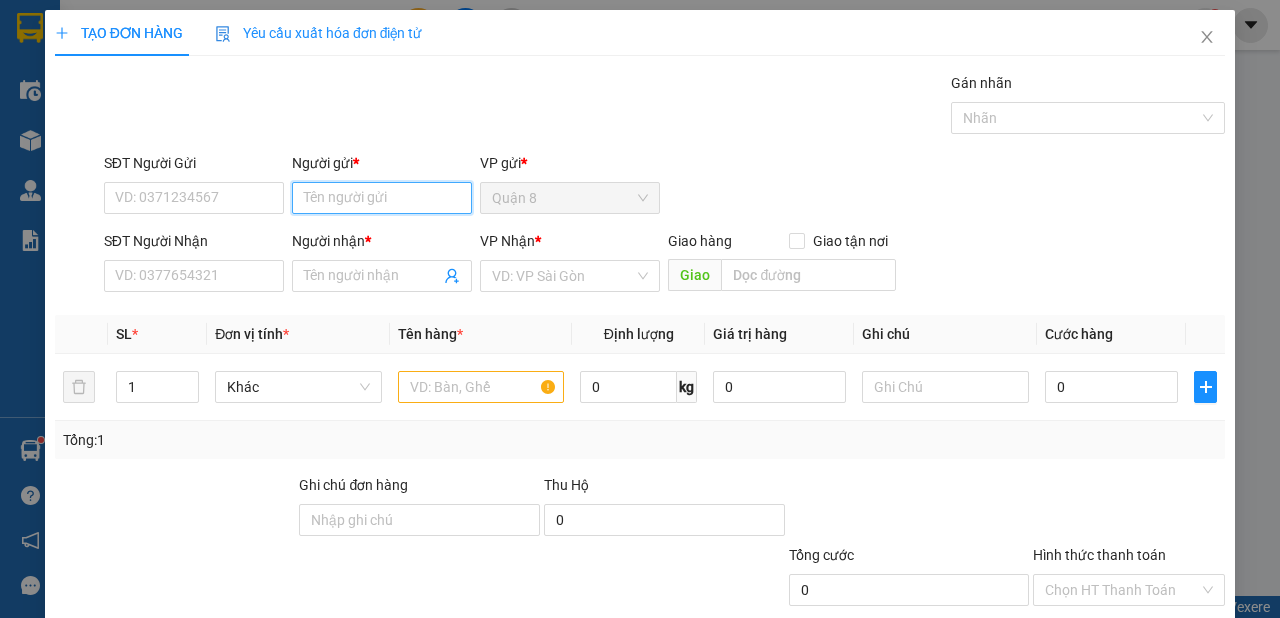 click on "Người gửi  *" at bounding box center [382, 198] 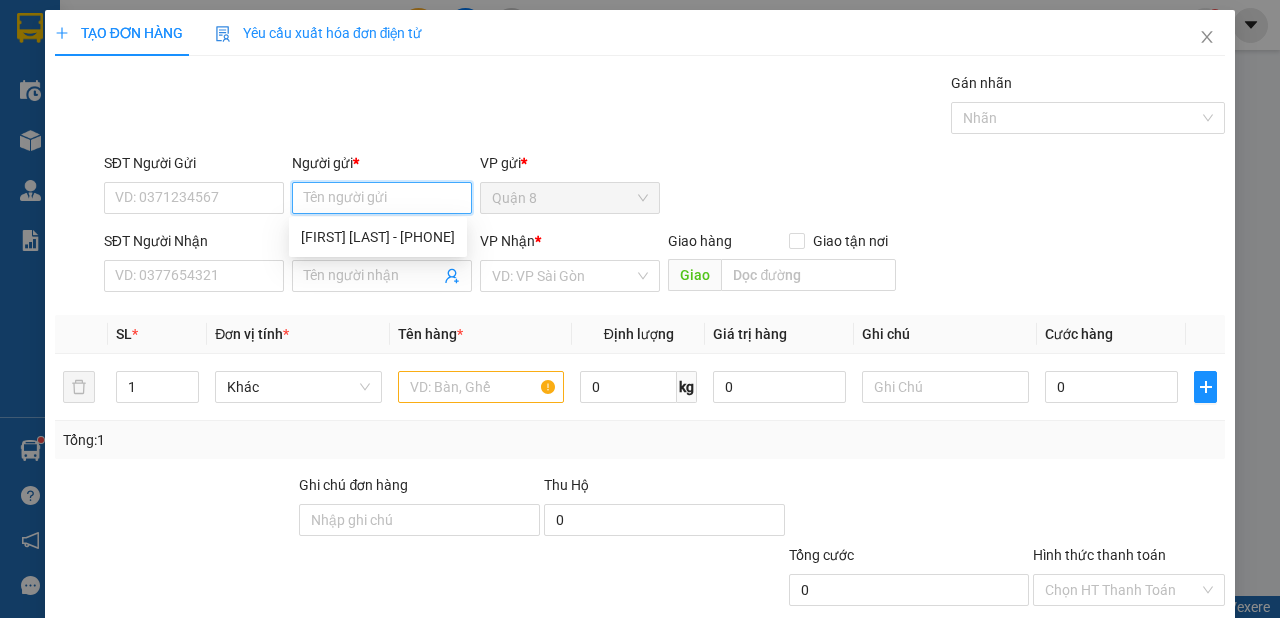 type on "D" 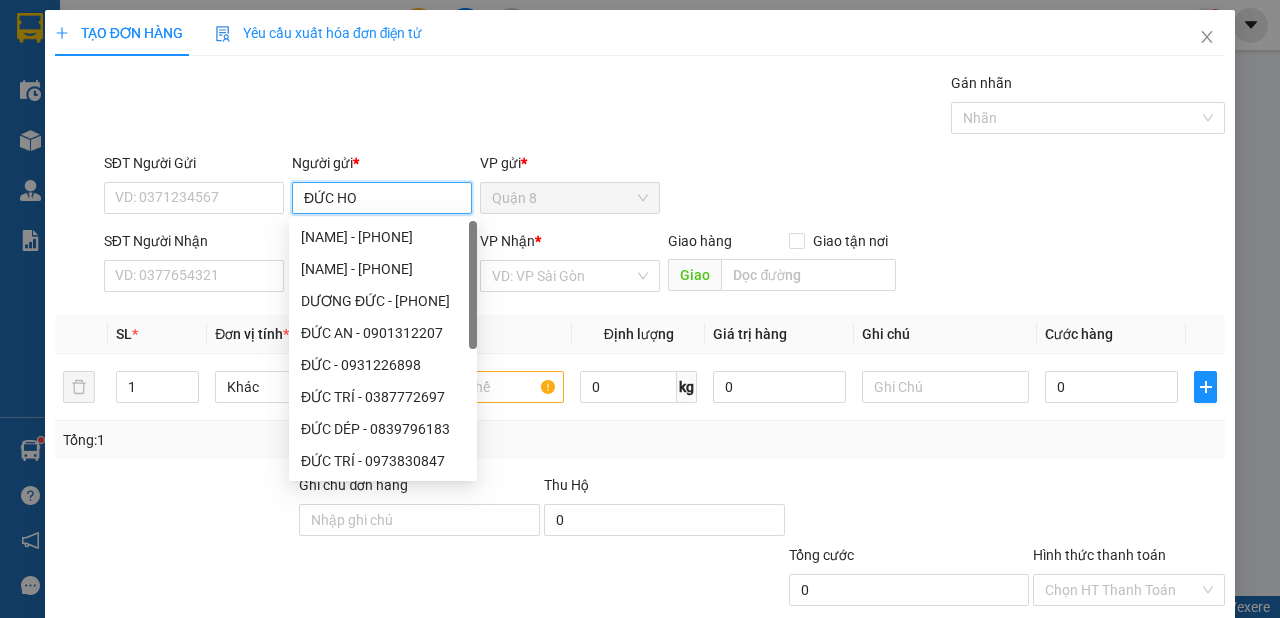 type on "ĐỨC HOA" 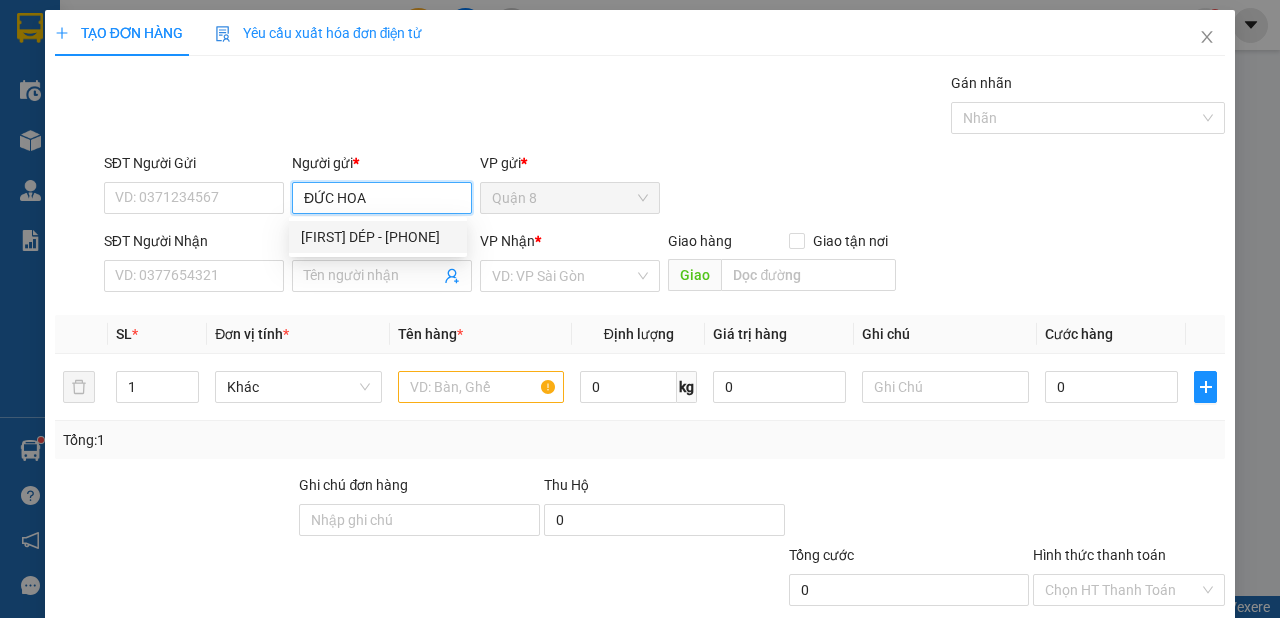 click on "[FIRST] DÉP - [PHONE]" at bounding box center (378, 237) 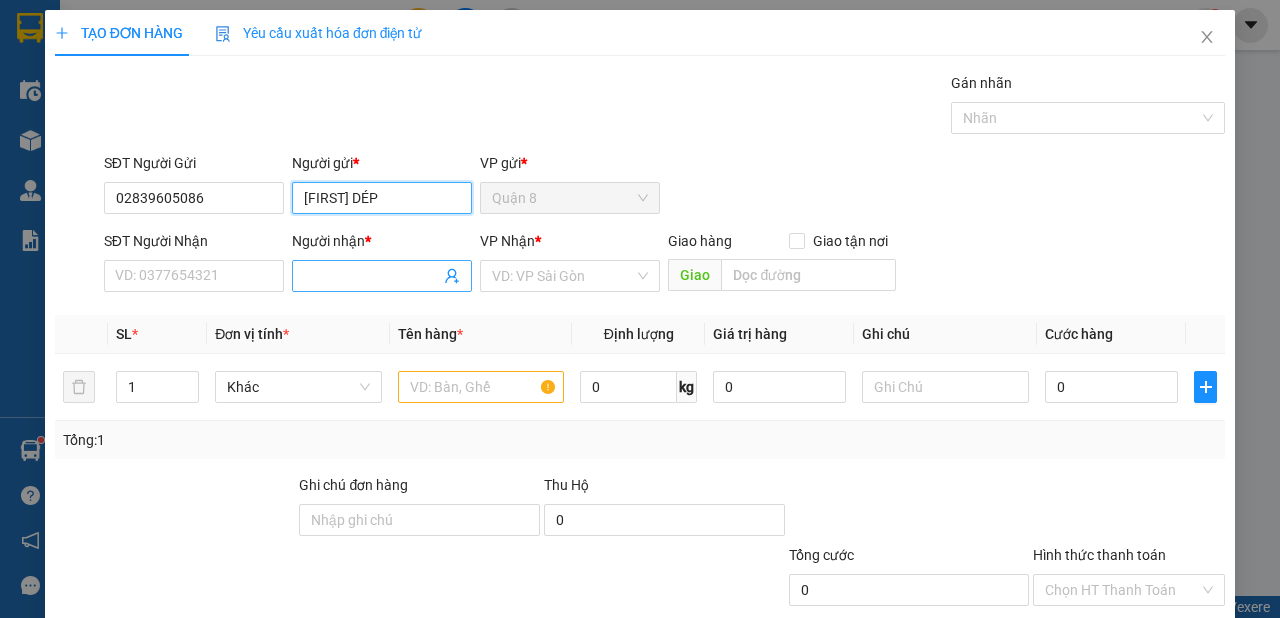 type on "[FIRST] DÉP" 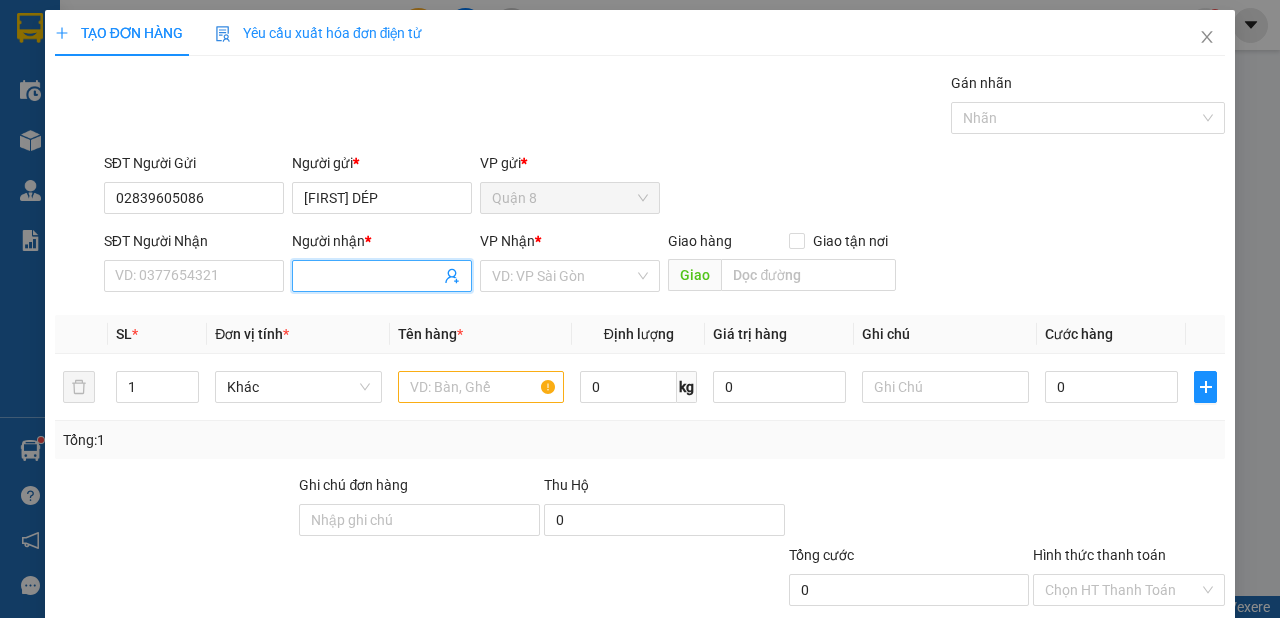 click 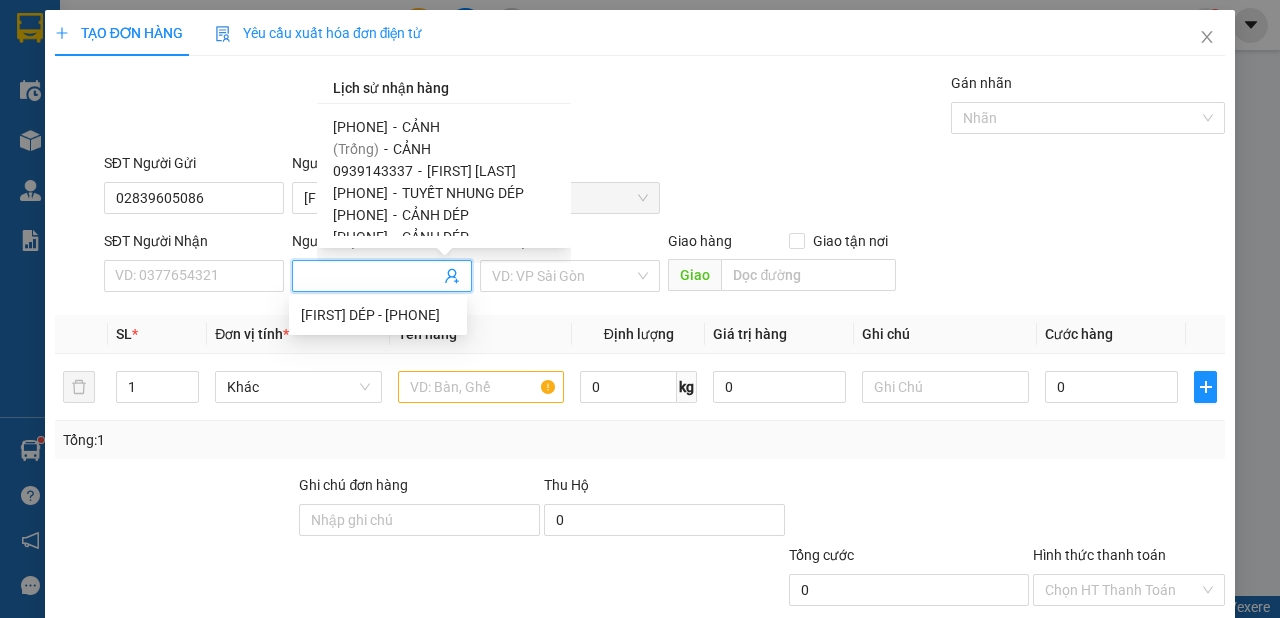click on "CẢNH" at bounding box center [421, 127] 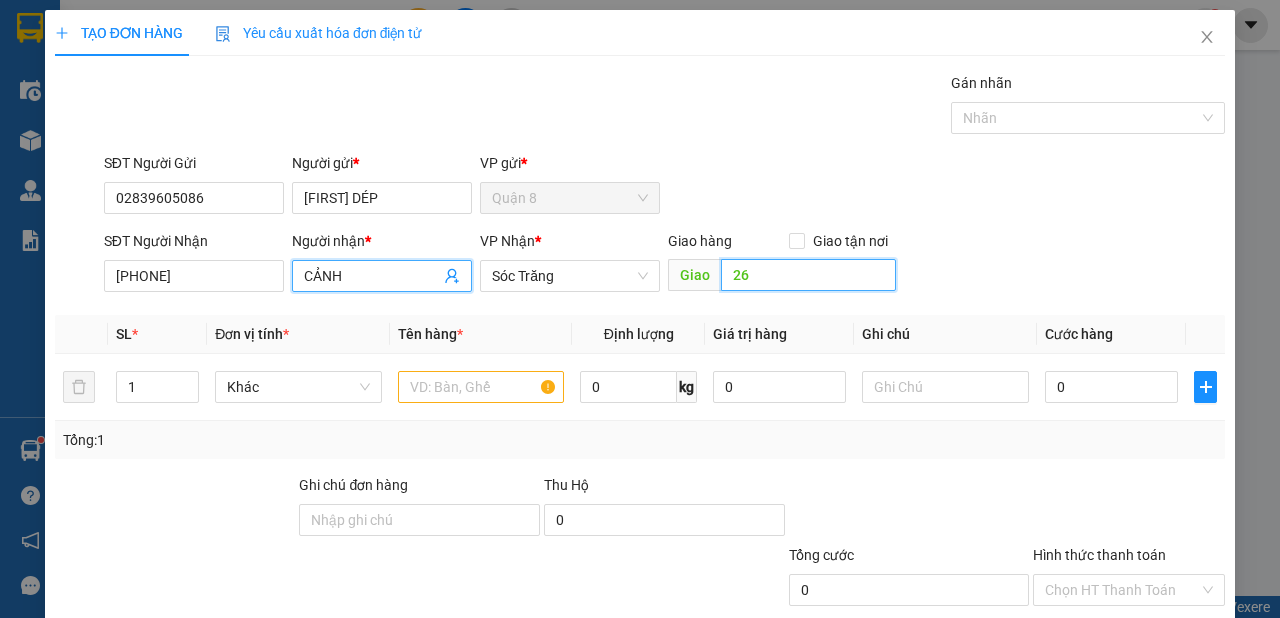 click on "26" at bounding box center (808, 275) 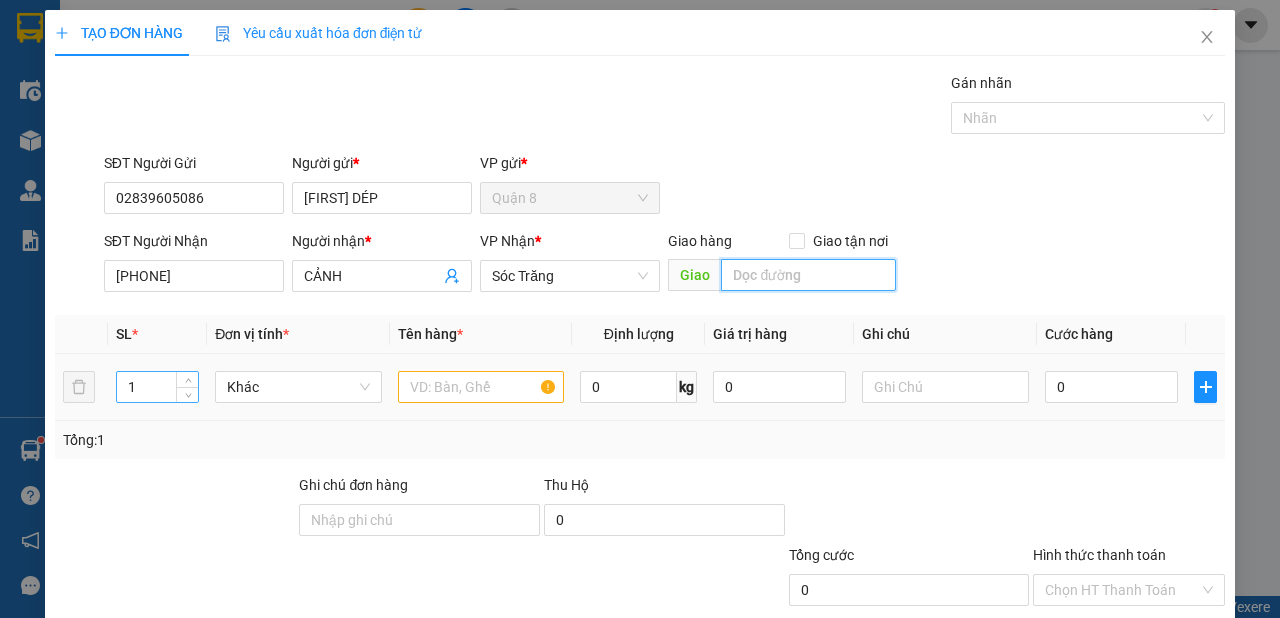type 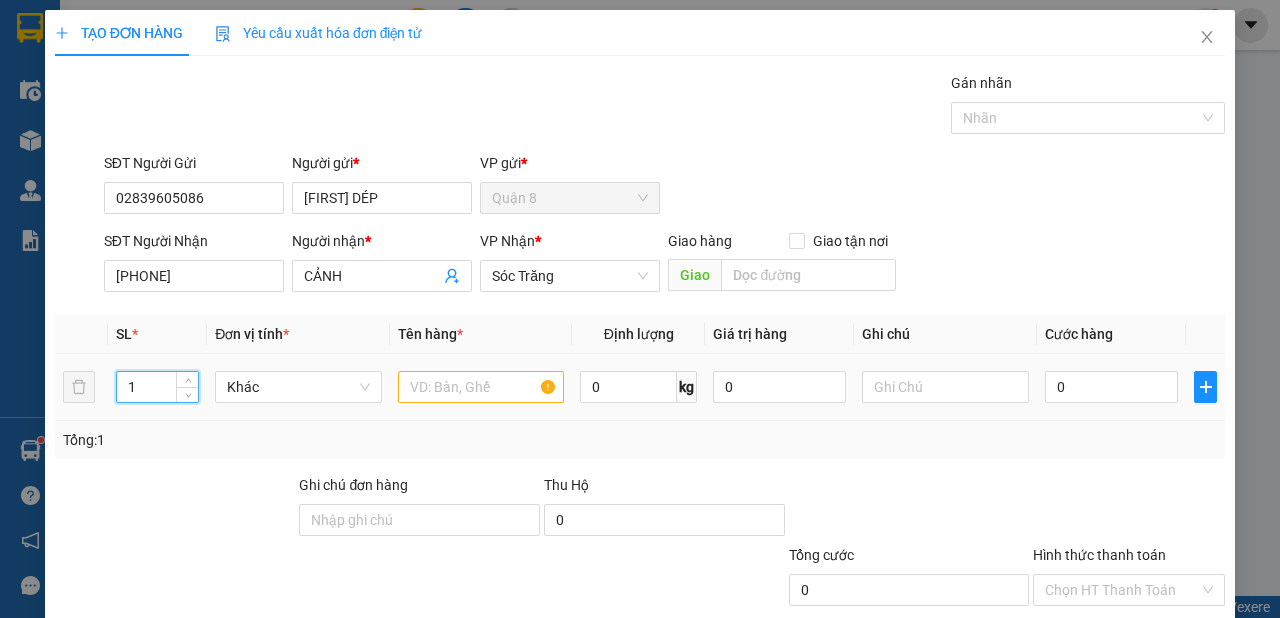 click on "1" at bounding box center [158, 387] 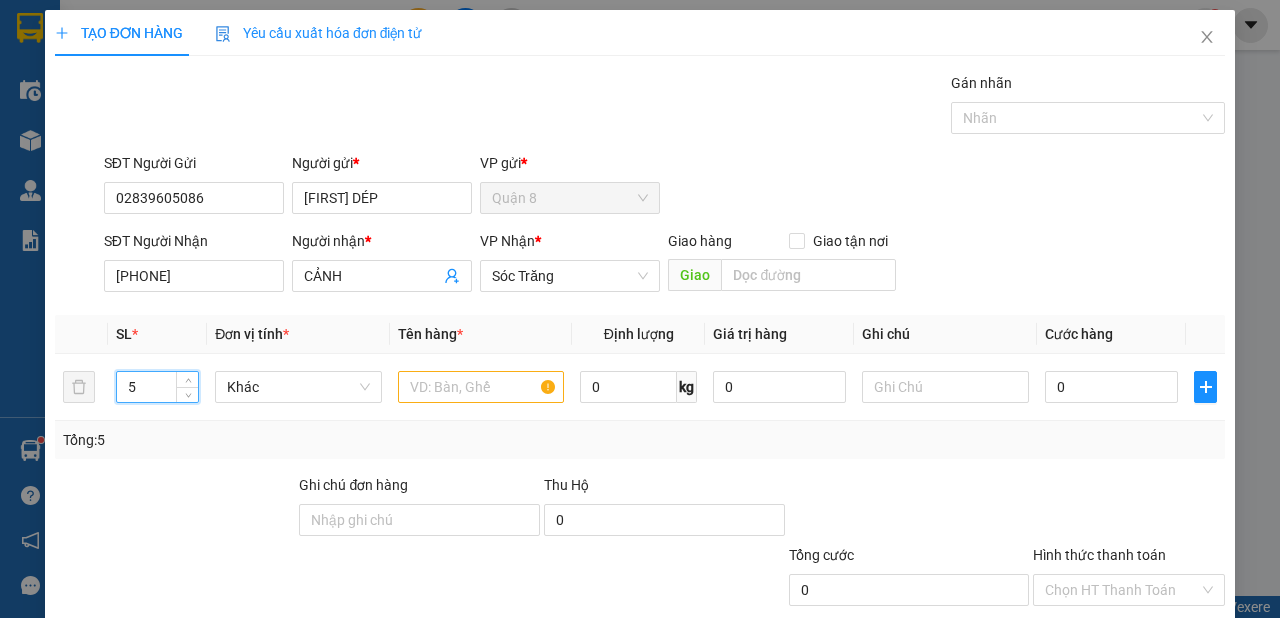 type on "5" 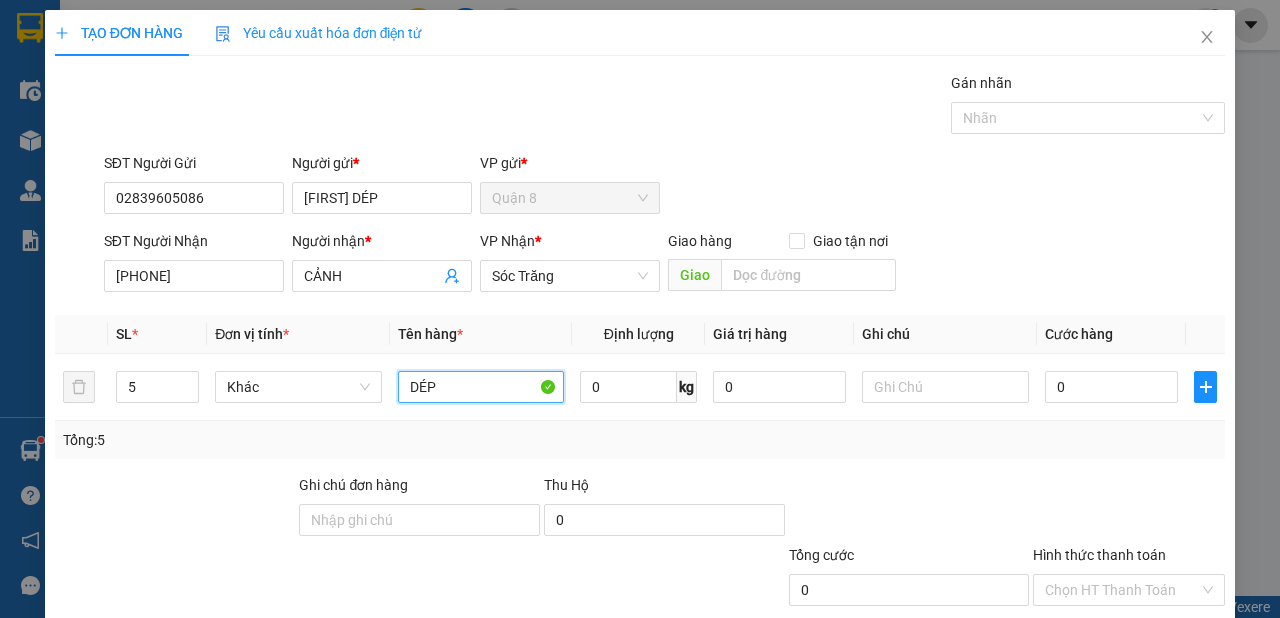 type on "DÉP" 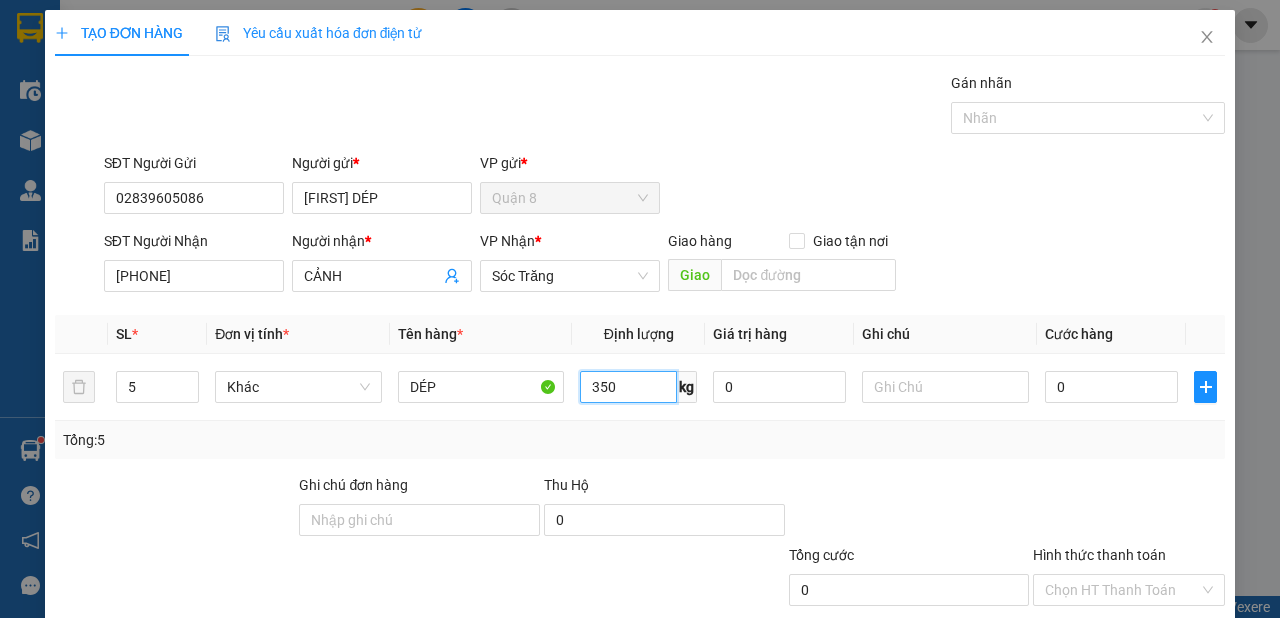 type on "350" 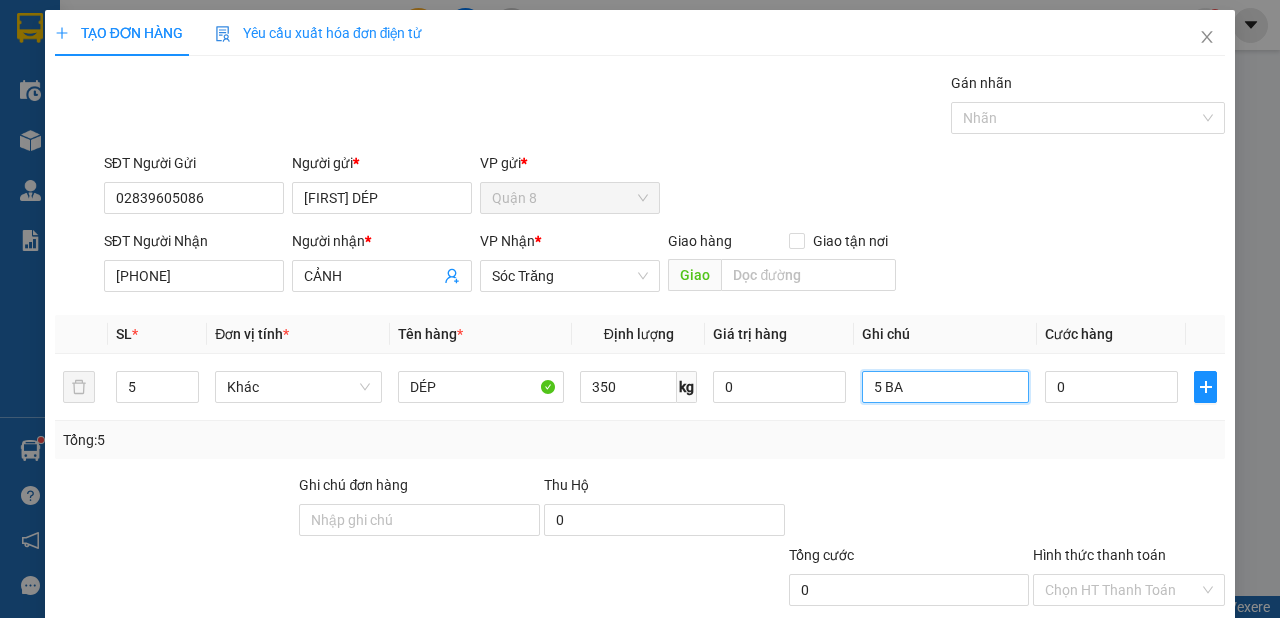 type on "5 BAO" 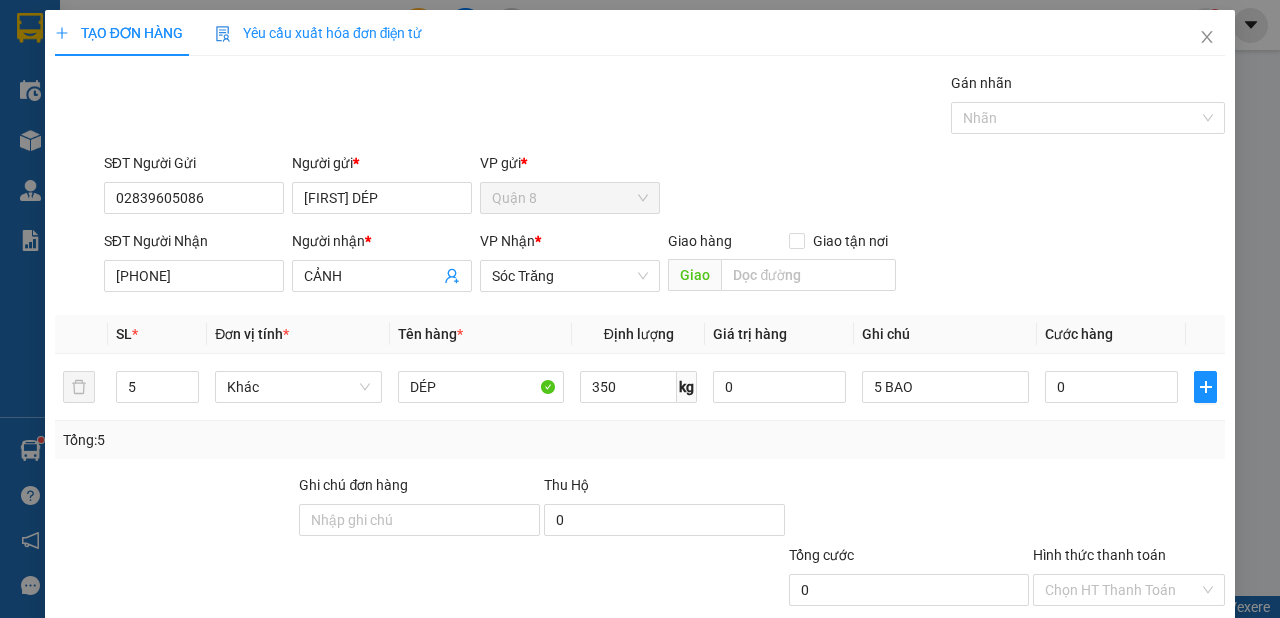 click on "SĐT Người Gửi [PHONE] Người gửi  * ĐỨC HOA DÉP VP gửi  * Quận 8 SĐT Người Nhận [PHONE] Người nhận  * CẢNH VP Nhận  * Sóc Trăng Giao hàng Giao tận nơi Giao SL  * Đơn vị tính  * Tên hàng  * Định lượng Giá trị hàng Ghi chú Cước hàng                   5 Khác DÉP 350 kg 0 5 BAO 0 Tổng:  5 Ghi chú đơn hàng Thu Hộ 0 Tổng cước 0 Hình thức thanh toán Chọn HT Thanh Toán Số tiền thu trước 0 Chưa thanh toán 0 Chọn HT Thanh Toán Lưu nháp Xóa Thông tin Lưu Lưu và In Lịch sử nhận hàng [PHONE] - CẢNH  (Trống) - CẢNH [PHONE] - TUẤN KHO [PHONE] - TUYẾT NHUNG DÉP  [PHONE] - CẢNH DÉP  [PHONE] - CẢNH DÉP  [PHONE] - MAI HỒNG PHÁT" at bounding box center (640, 386) 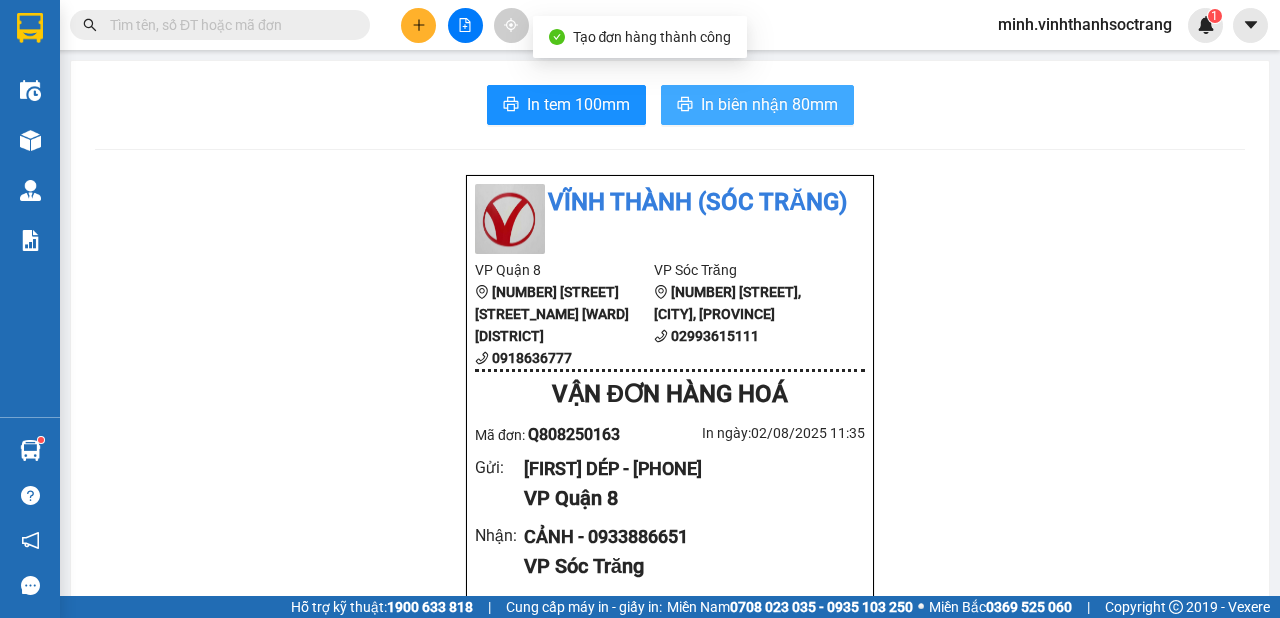 click on "In biên nhận 80mm" at bounding box center (769, 104) 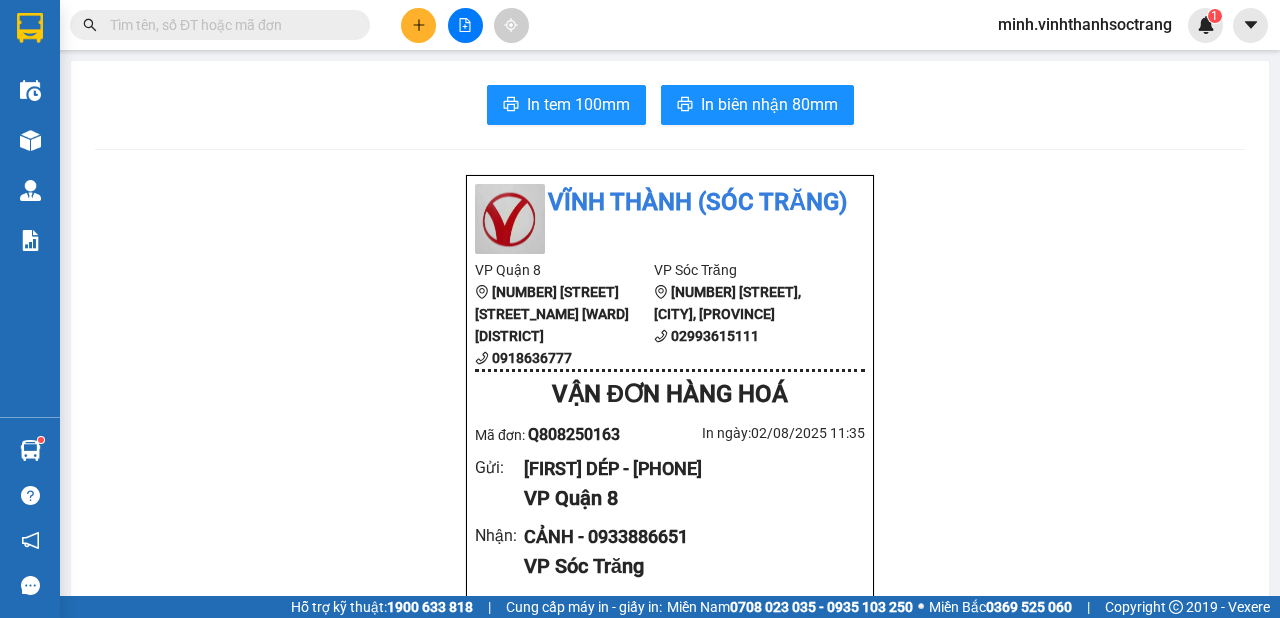 click on "02993615111" at bounding box center (715, 336) 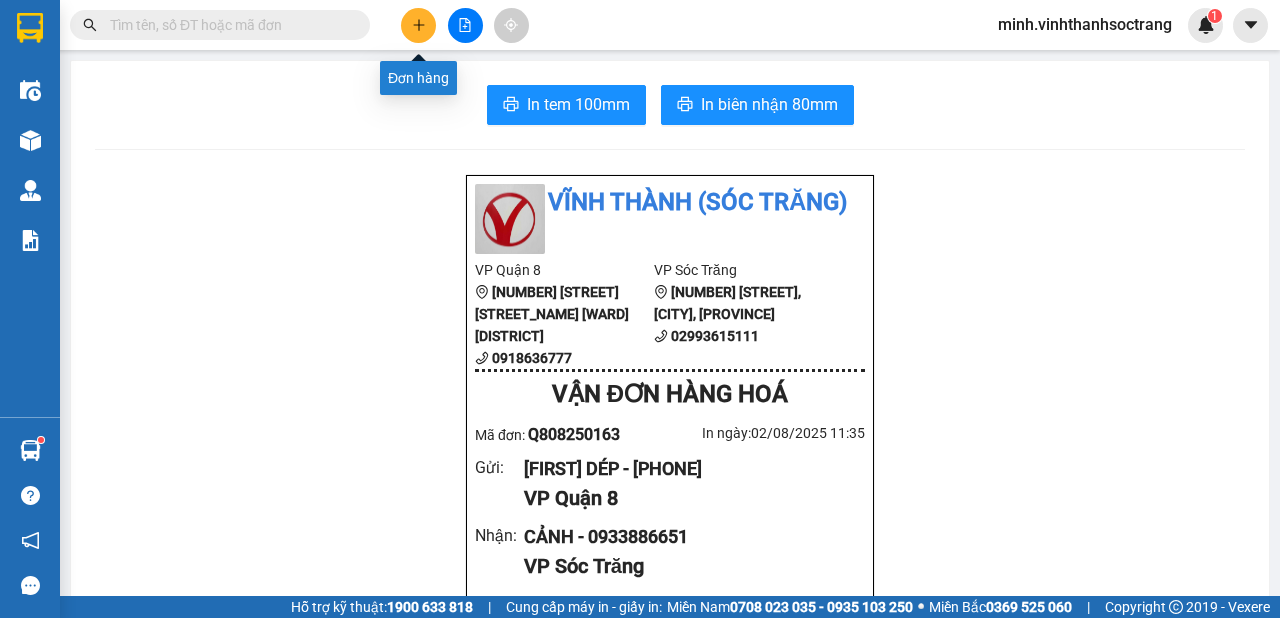 click 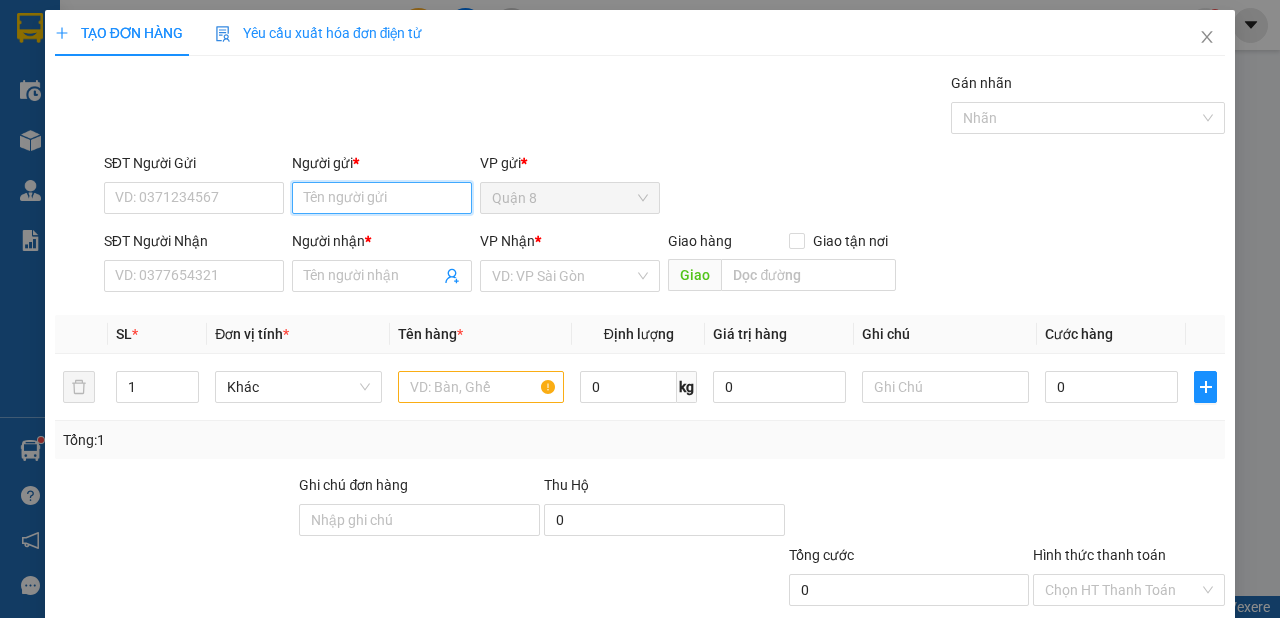 drag, startPoint x: 379, startPoint y: 202, endPoint x: 352, endPoint y: 98, distance: 107.44766 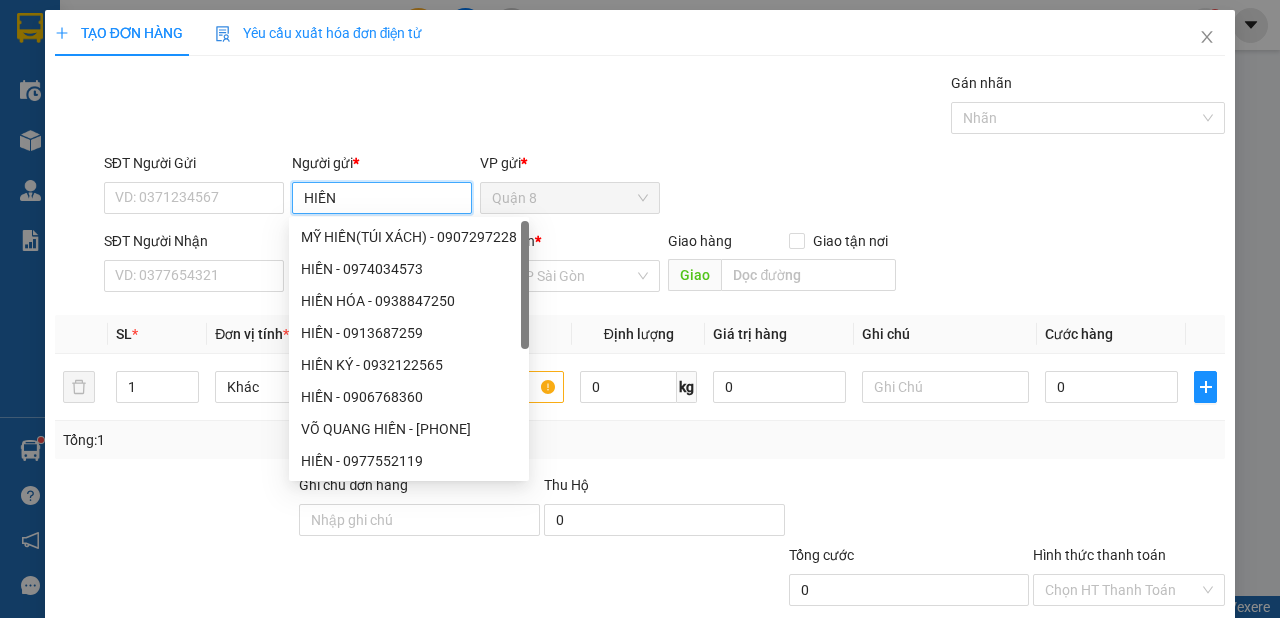type on "HIỀN" 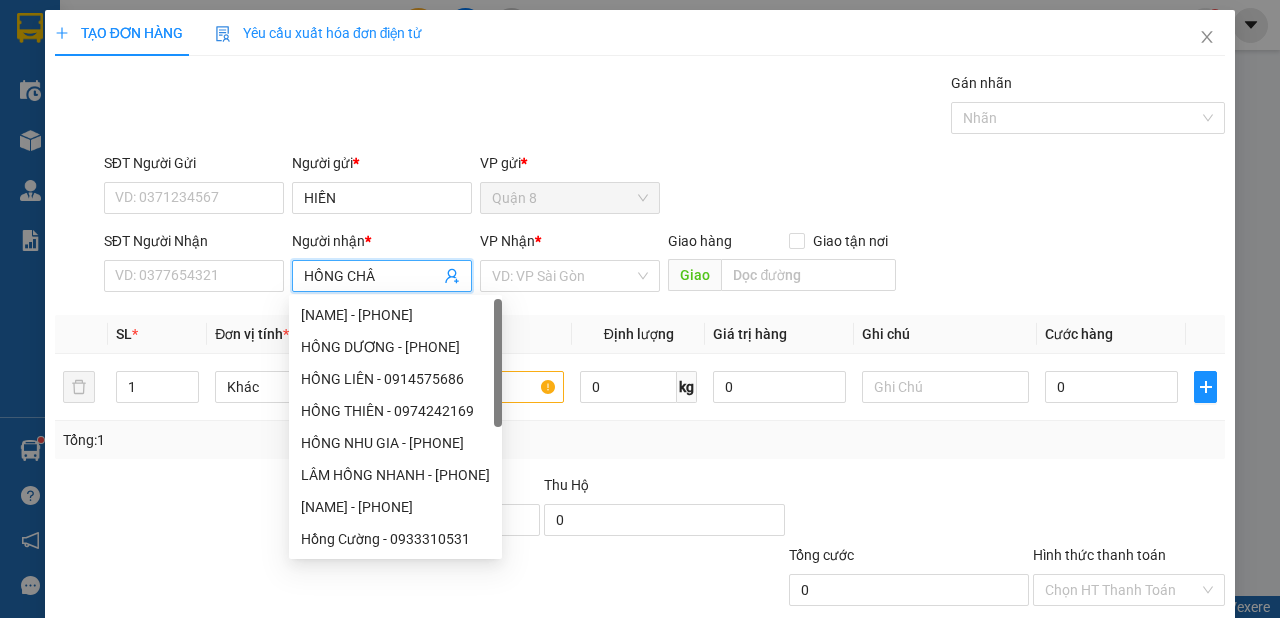 type on "HỒNG CHÂU" 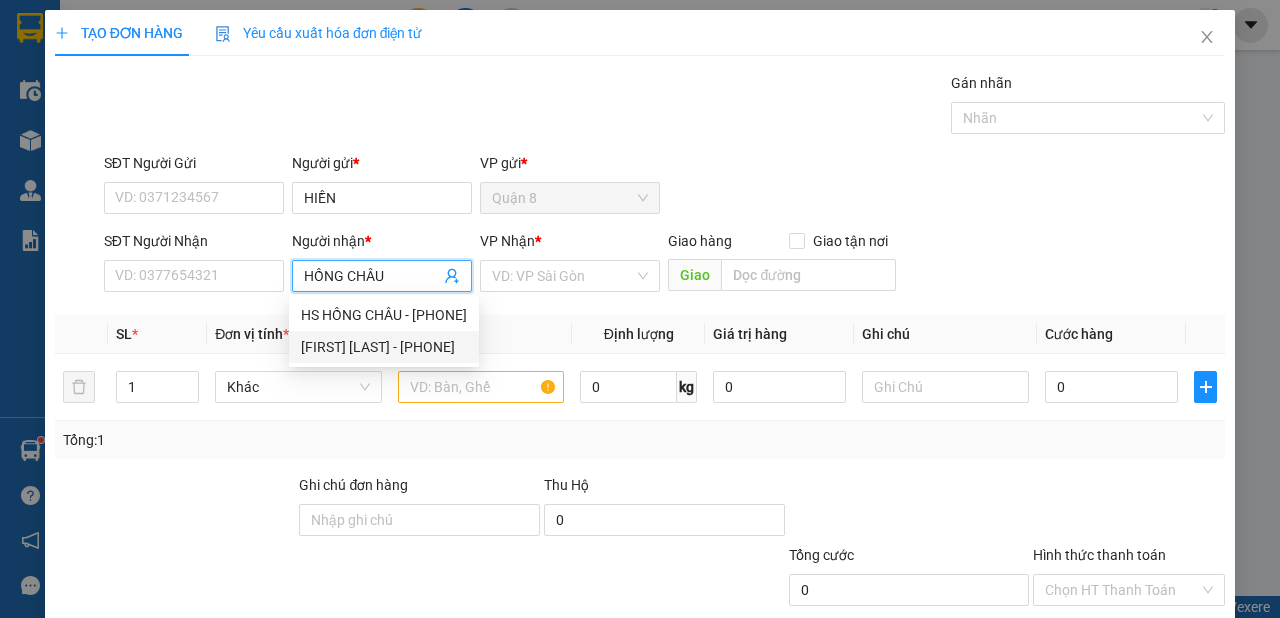 click on "[FIRST] [LAST] - [PHONE]" at bounding box center [384, 347] 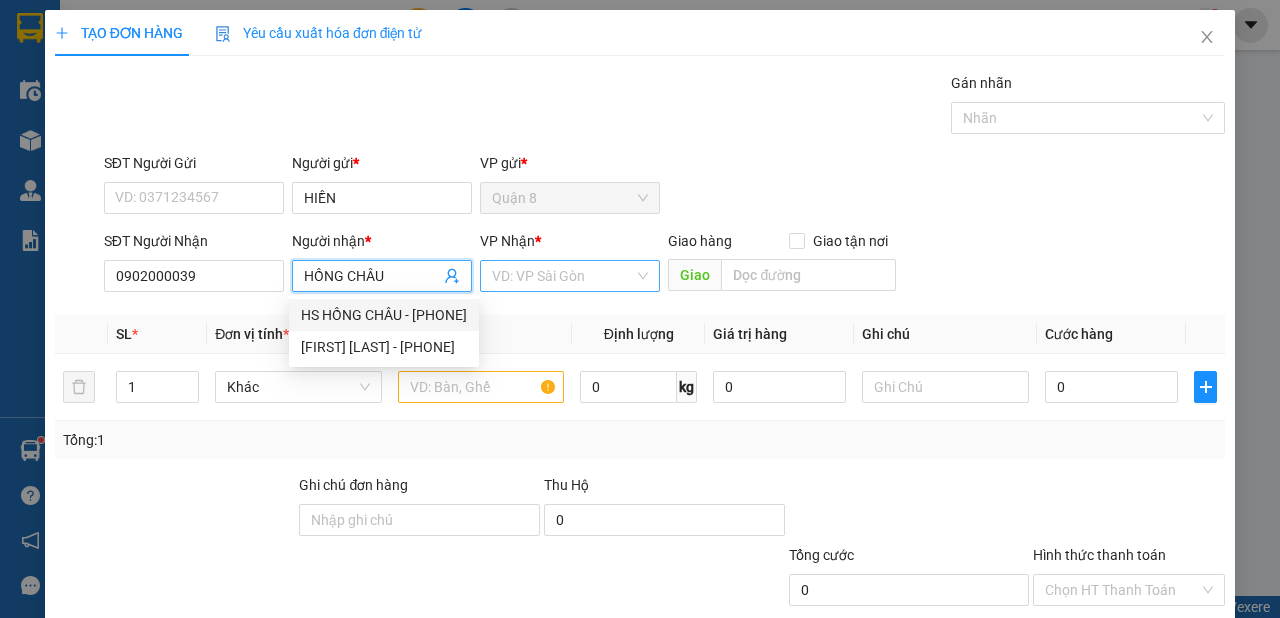type on "HỒNG CHÂU" 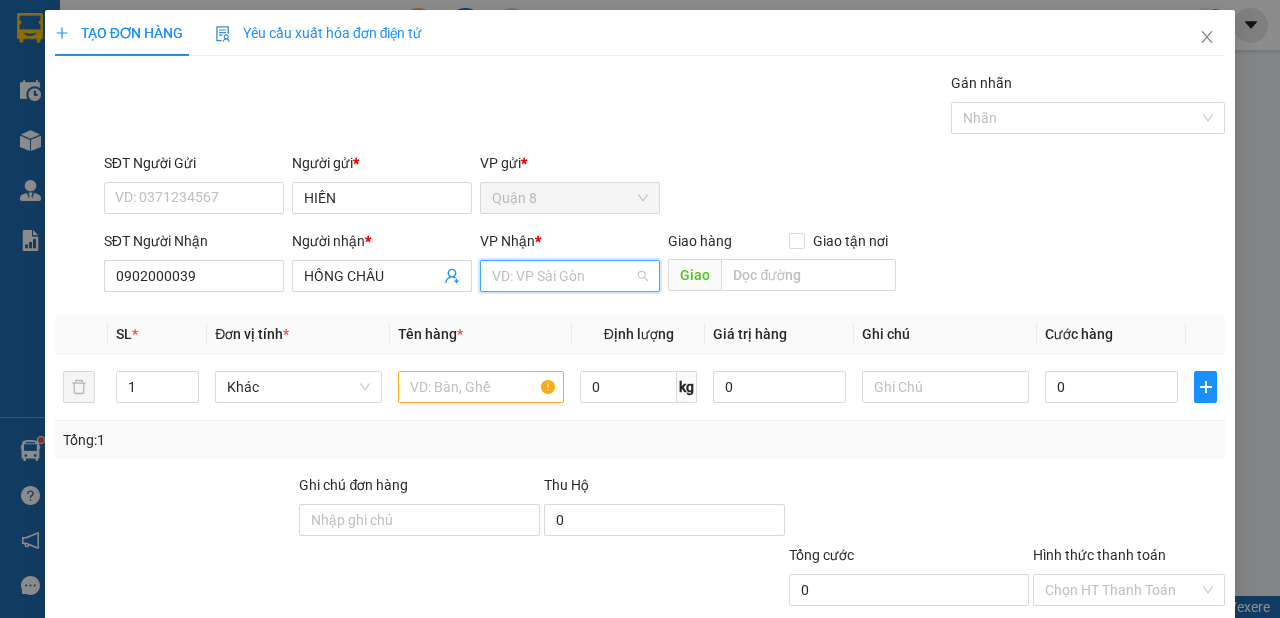 drag, startPoint x: 580, startPoint y: 276, endPoint x: 560, endPoint y: 317, distance: 45.617977 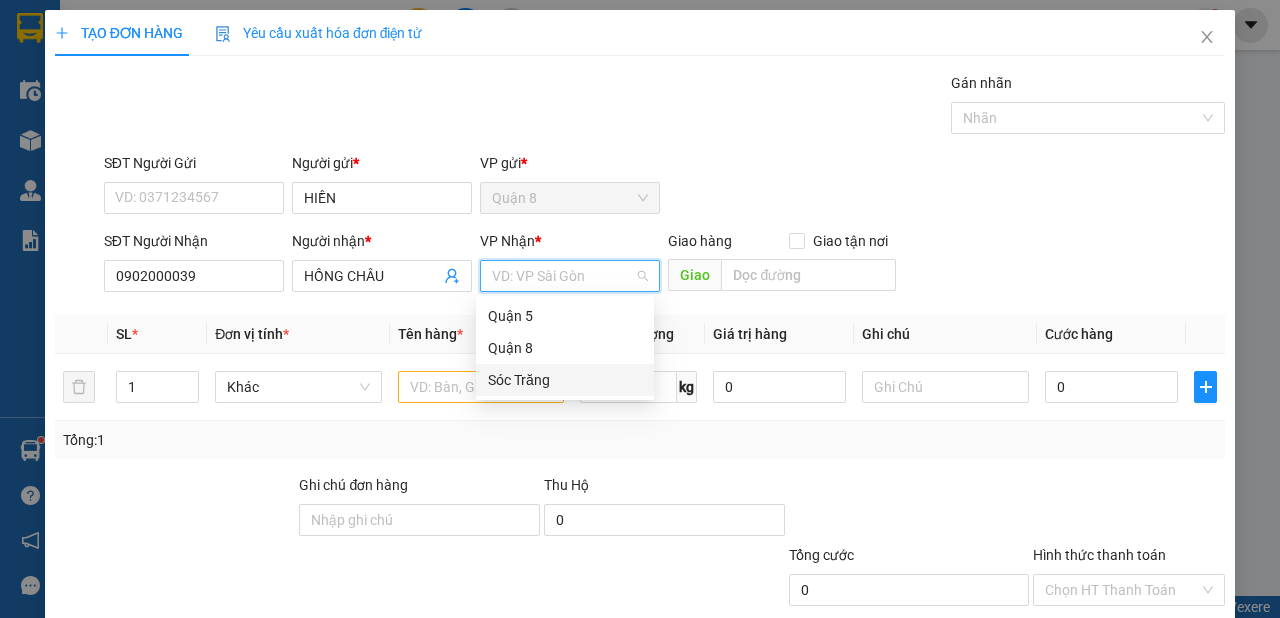 click on "Sóc Trăng" at bounding box center (565, 380) 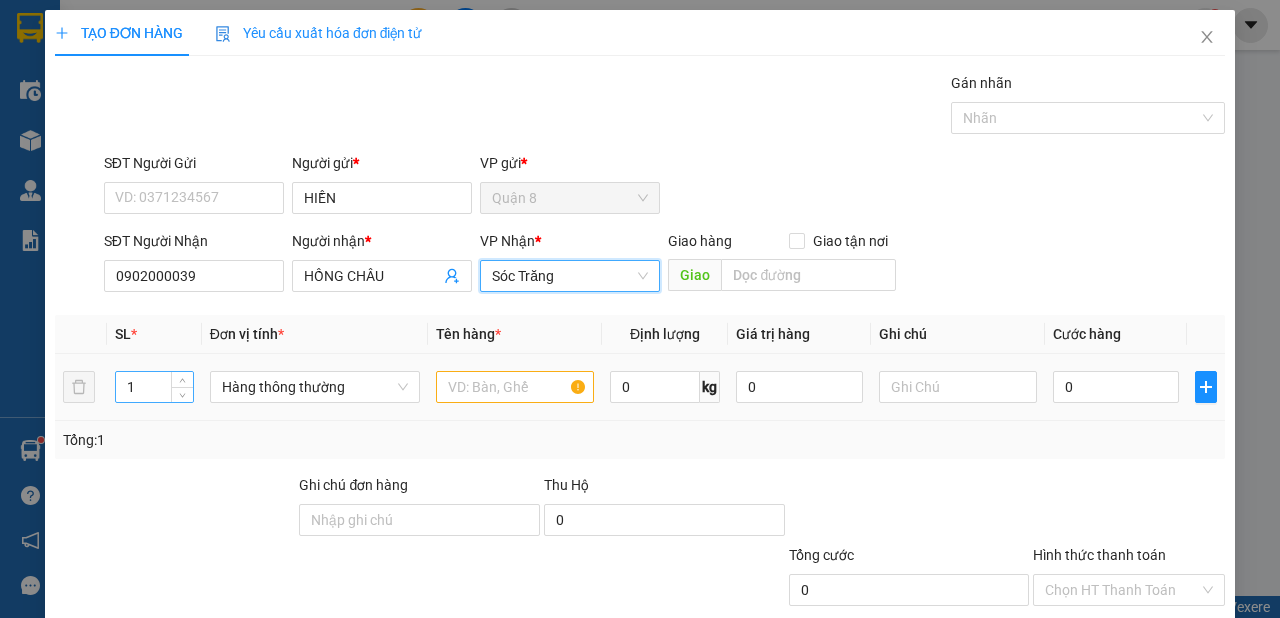 click on "1" at bounding box center (154, 387) 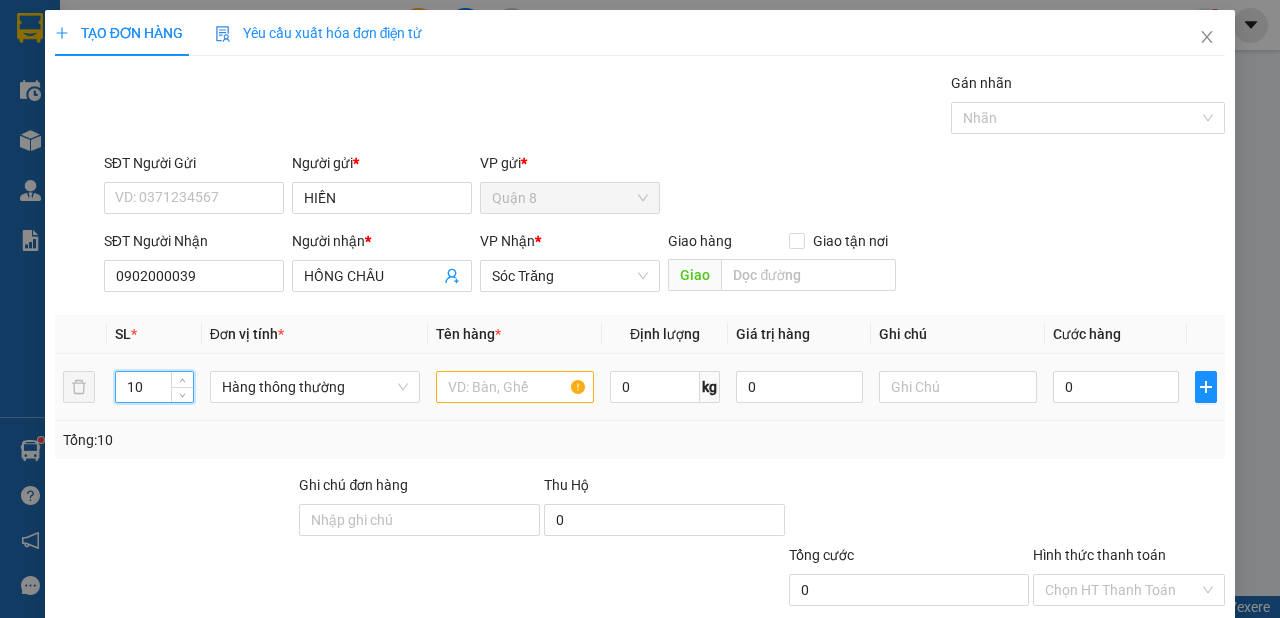 type on "10" 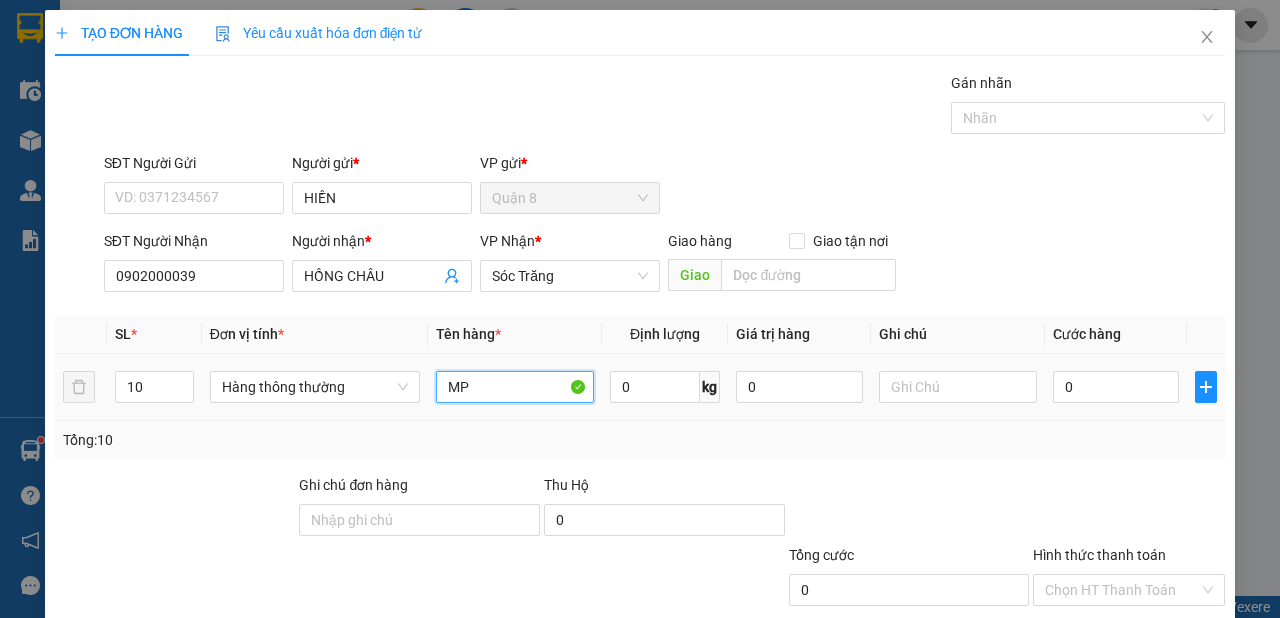 type on "MP" 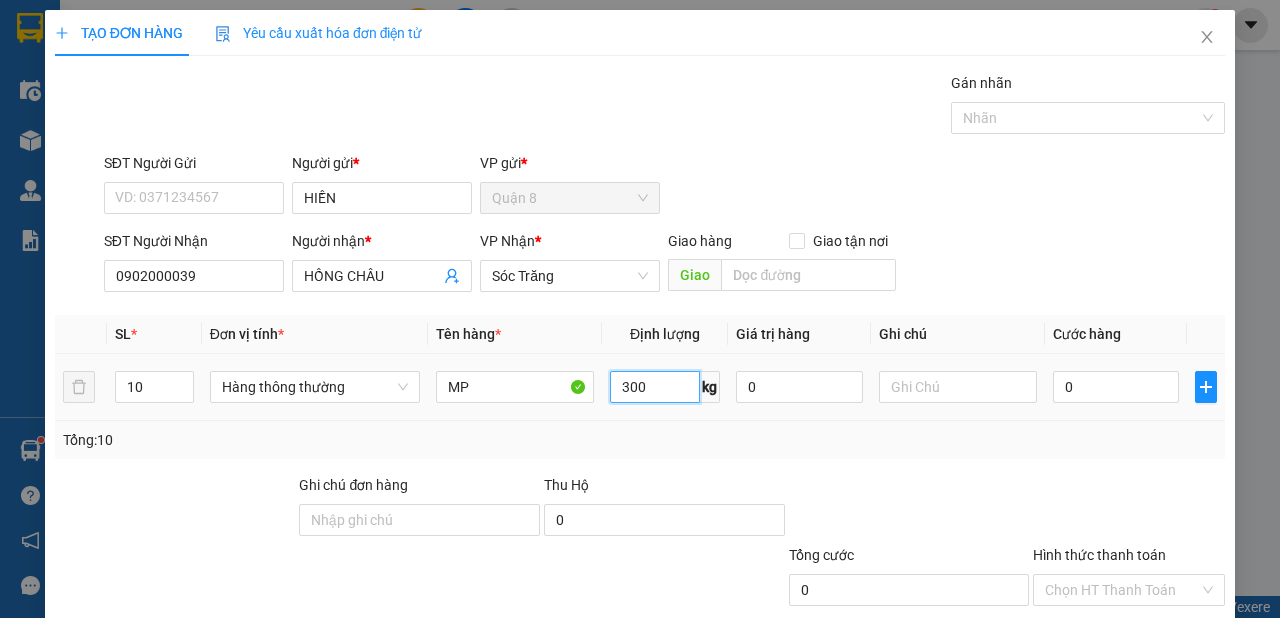 type on "300" 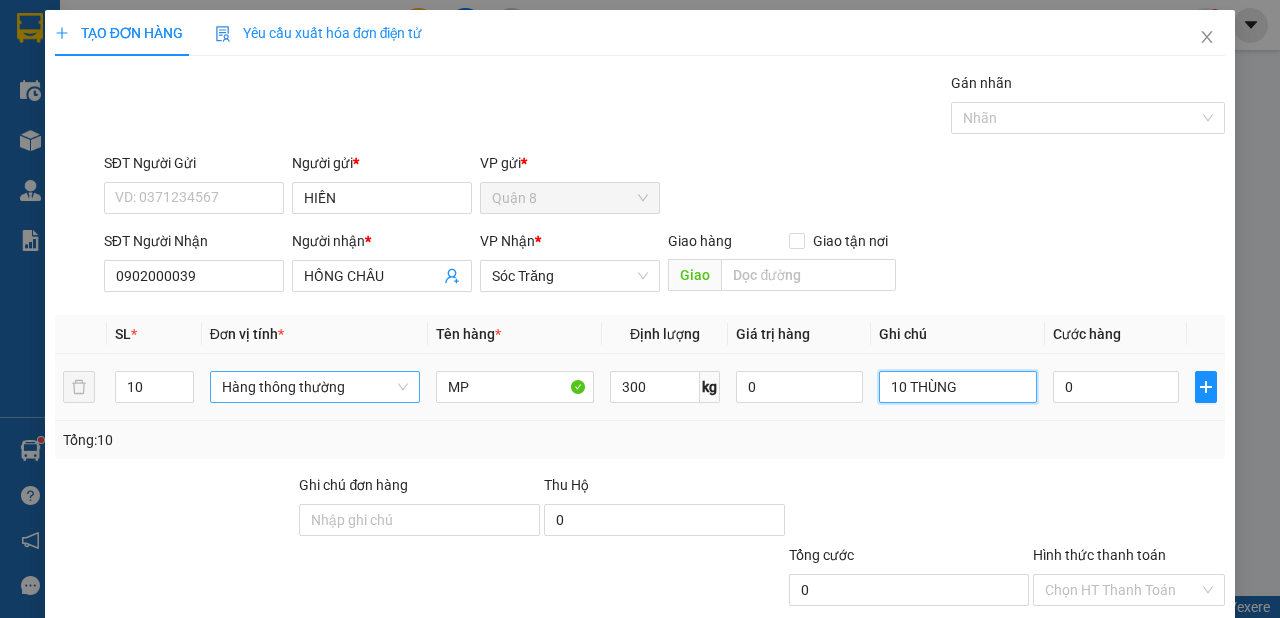 click on "Hàng thông thường" at bounding box center (315, 387) 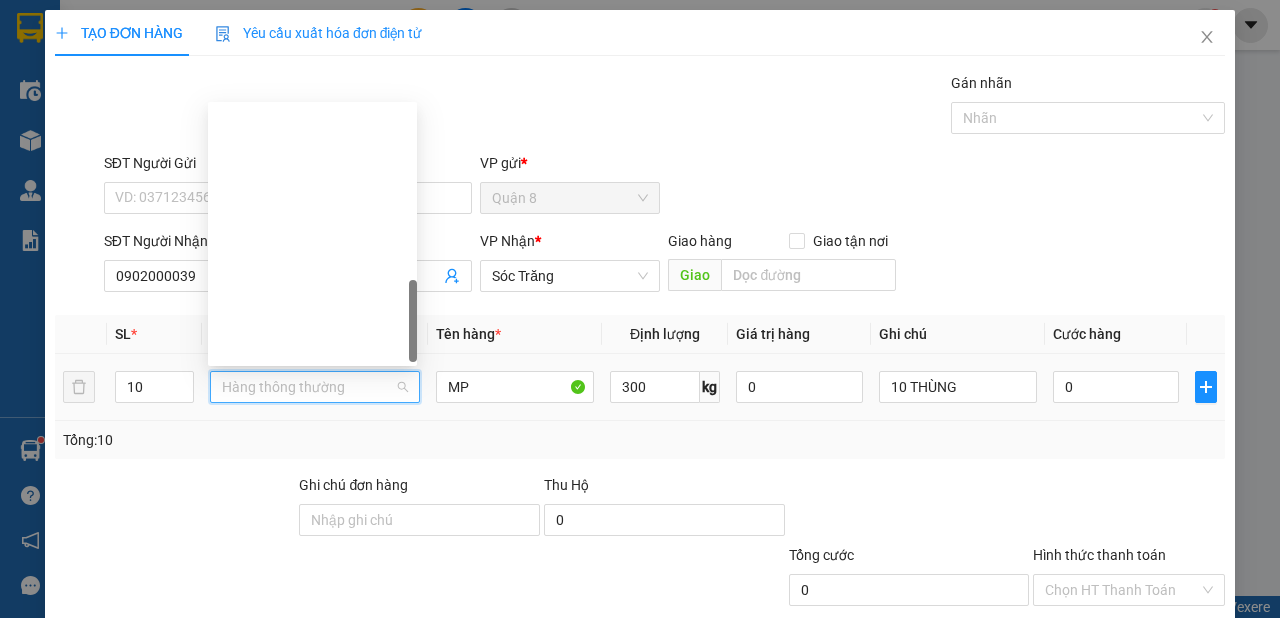 click on "Khác" at bounding box center [312, 1082] 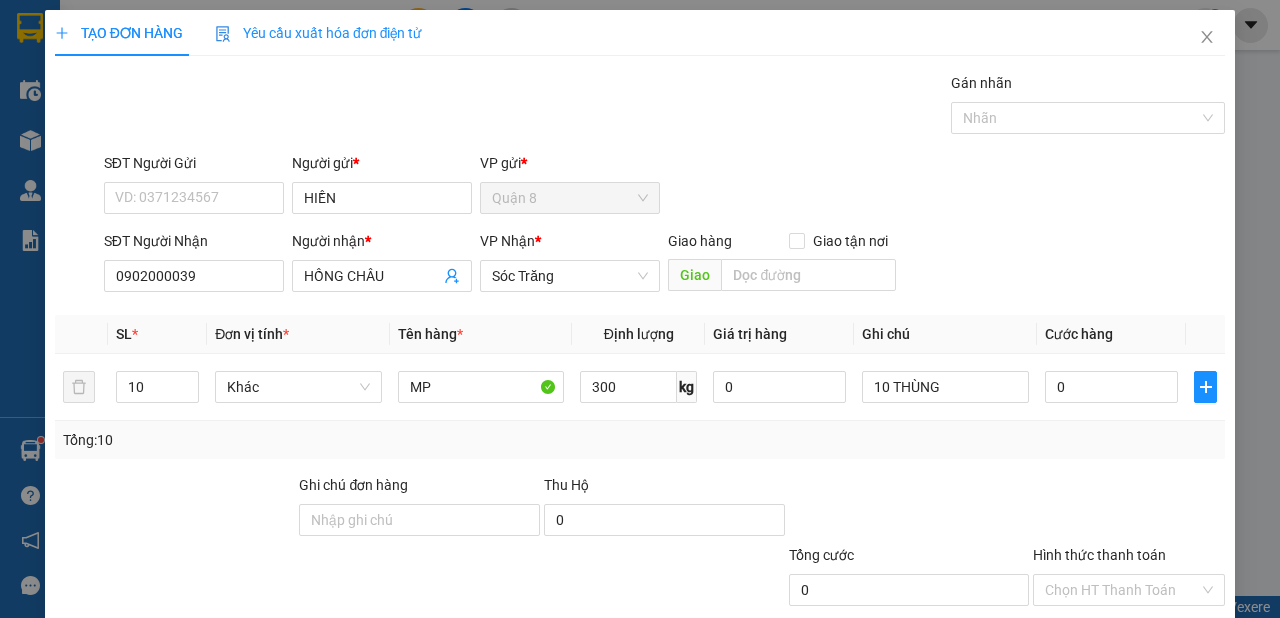 click on "Lưu và In" at bounding box center (1165, 685) 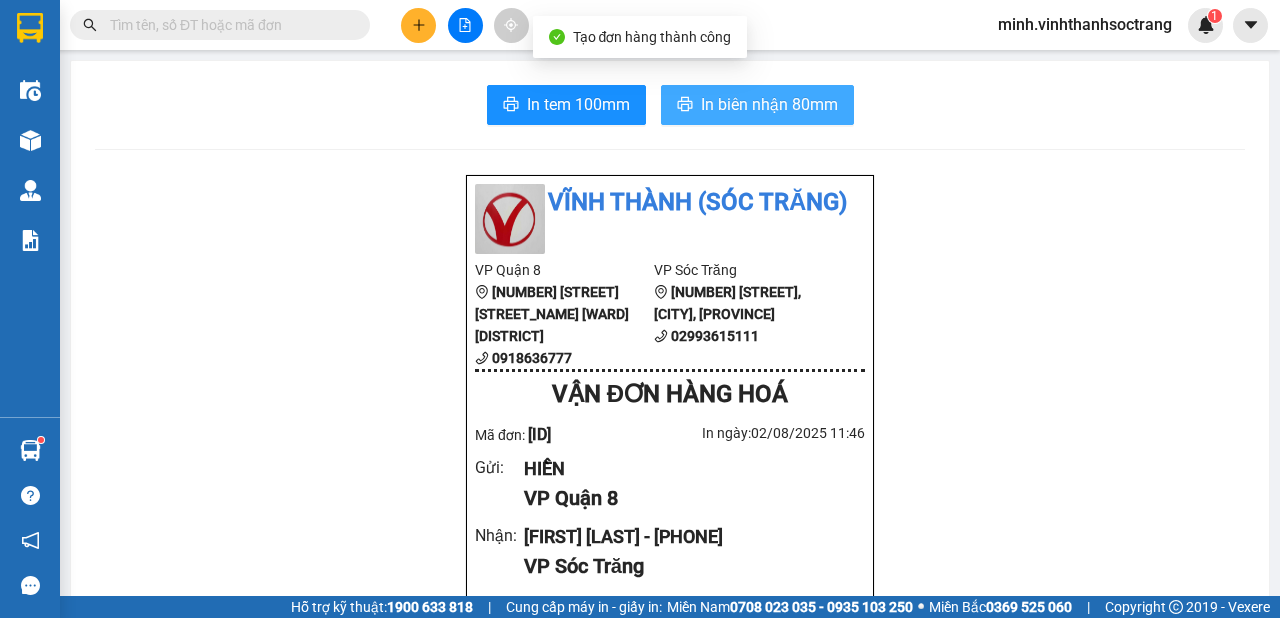 click on "In biên nhận 80mm" at bounding box center [769, 104] 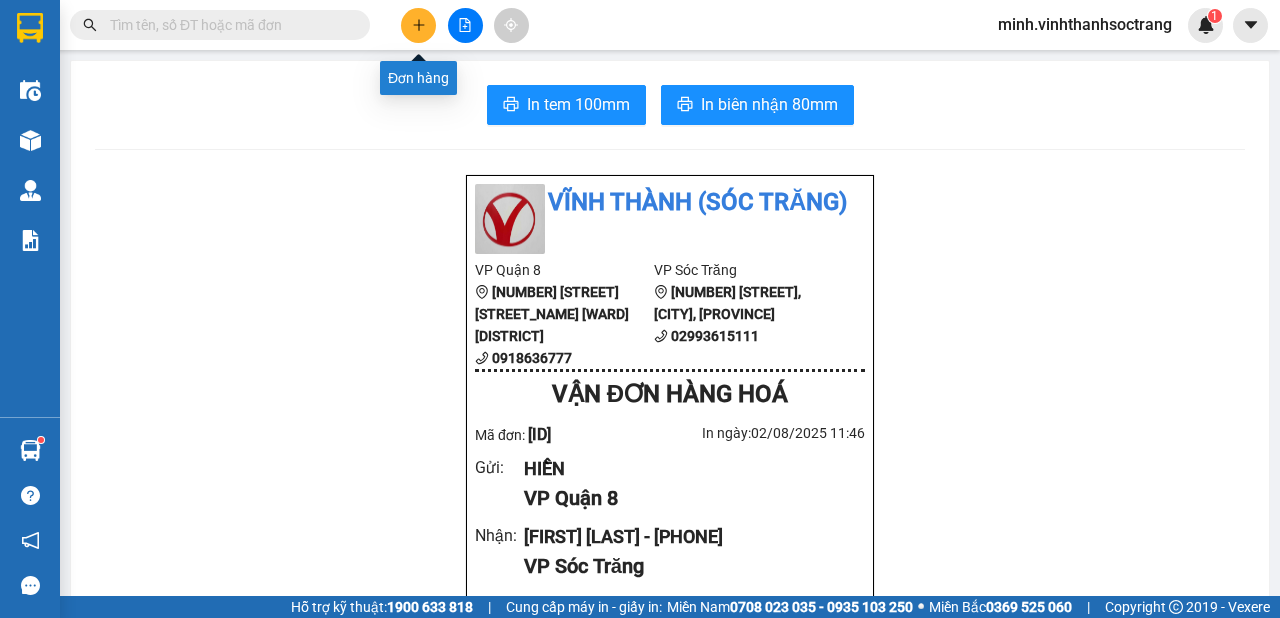 click 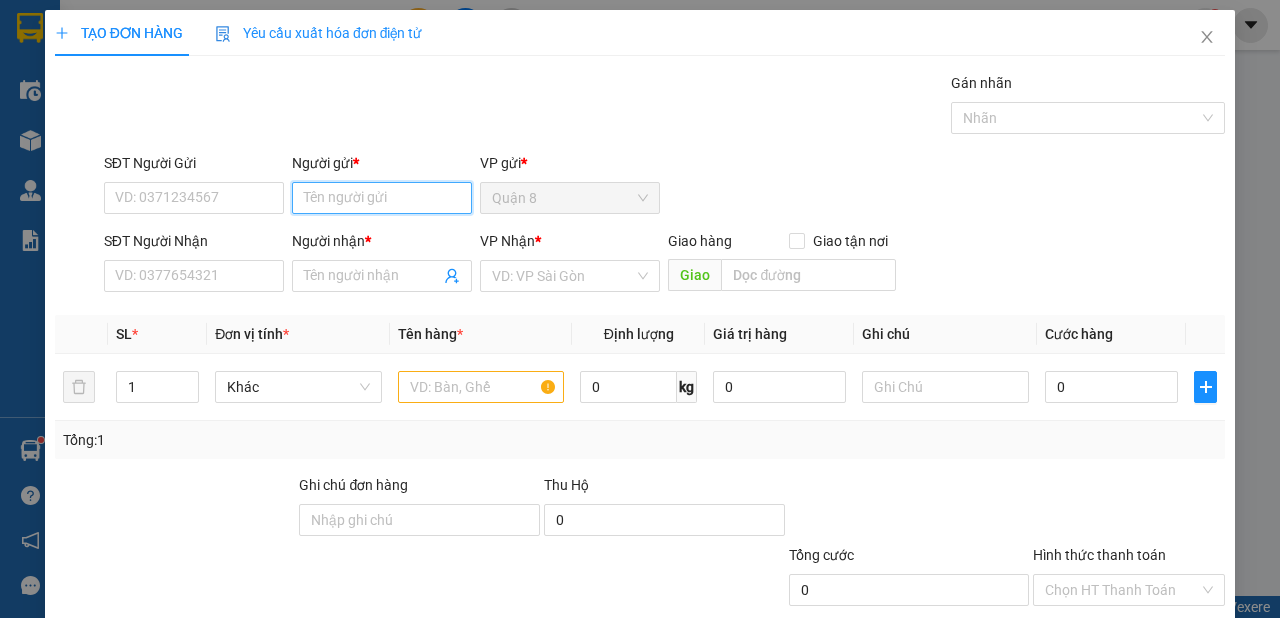 click on "Người gửi  *" at bounding box center [382, 198] 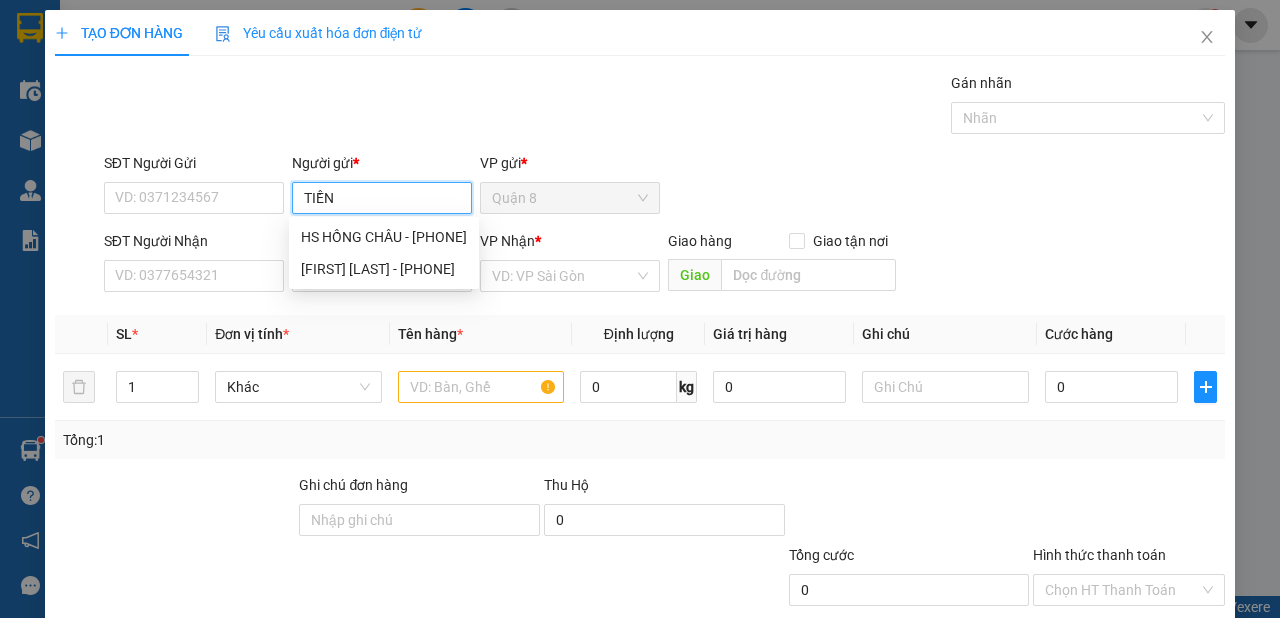 type on "TIỀN" 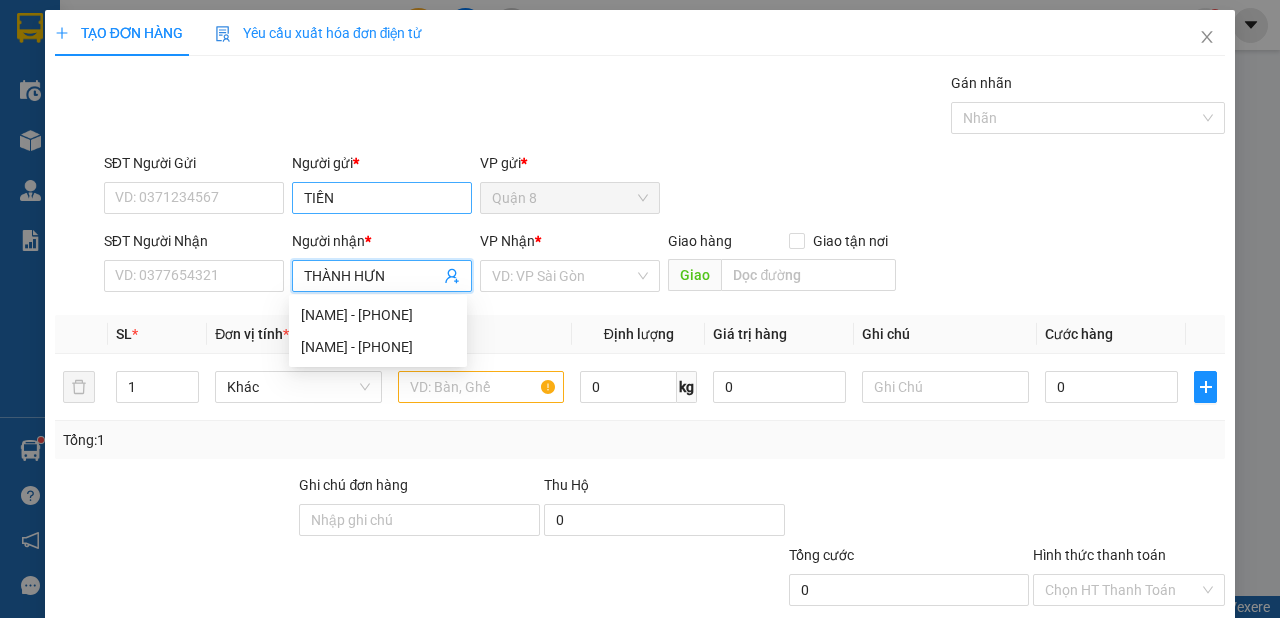 type on "THÀNH HƯNG" 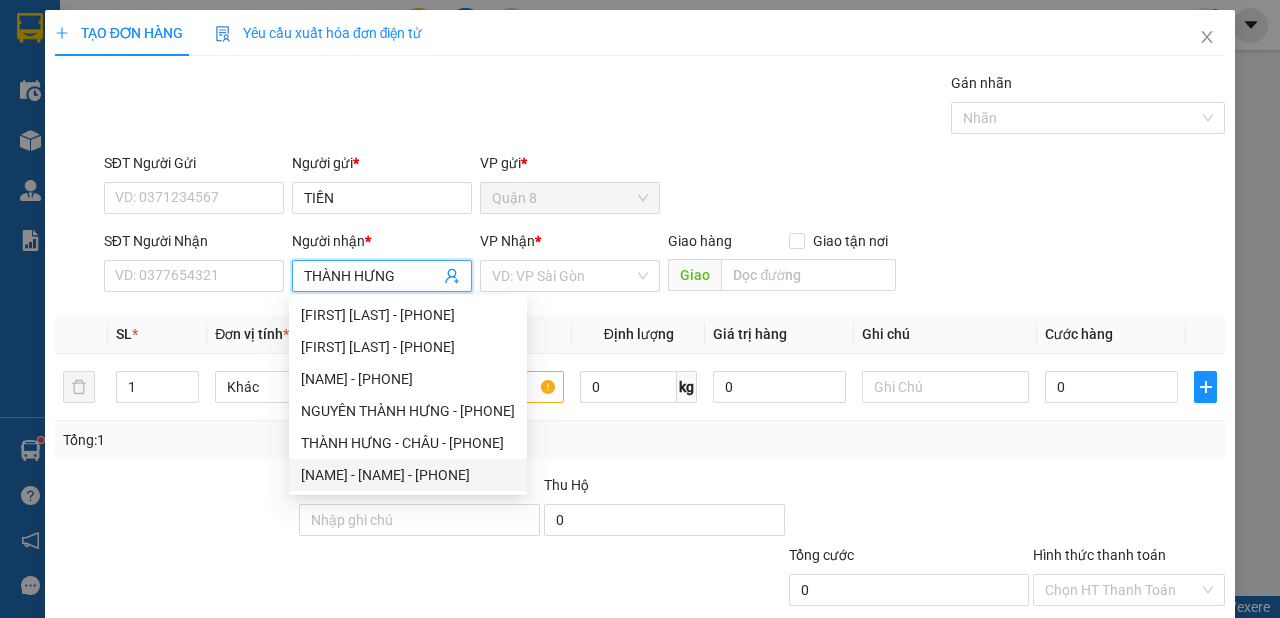 click on "[NAME] - [NAME] - [PHONE]" at bounding box center [408, 475] 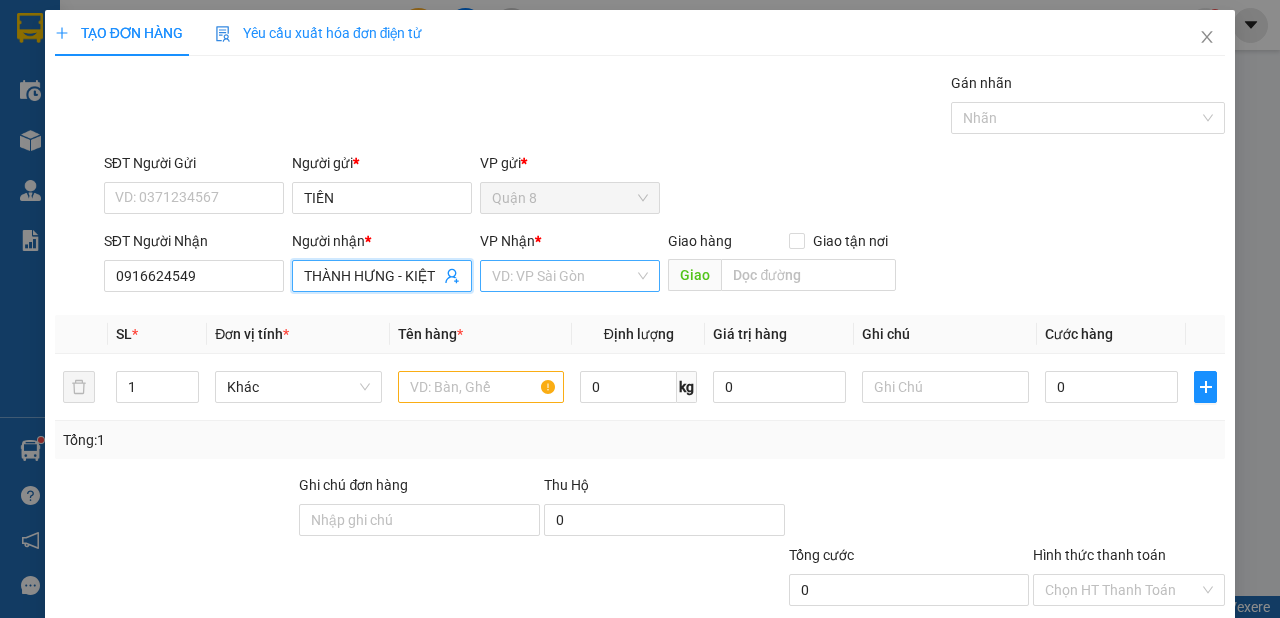 type on "THÀNH HƯNG - KIỆT" 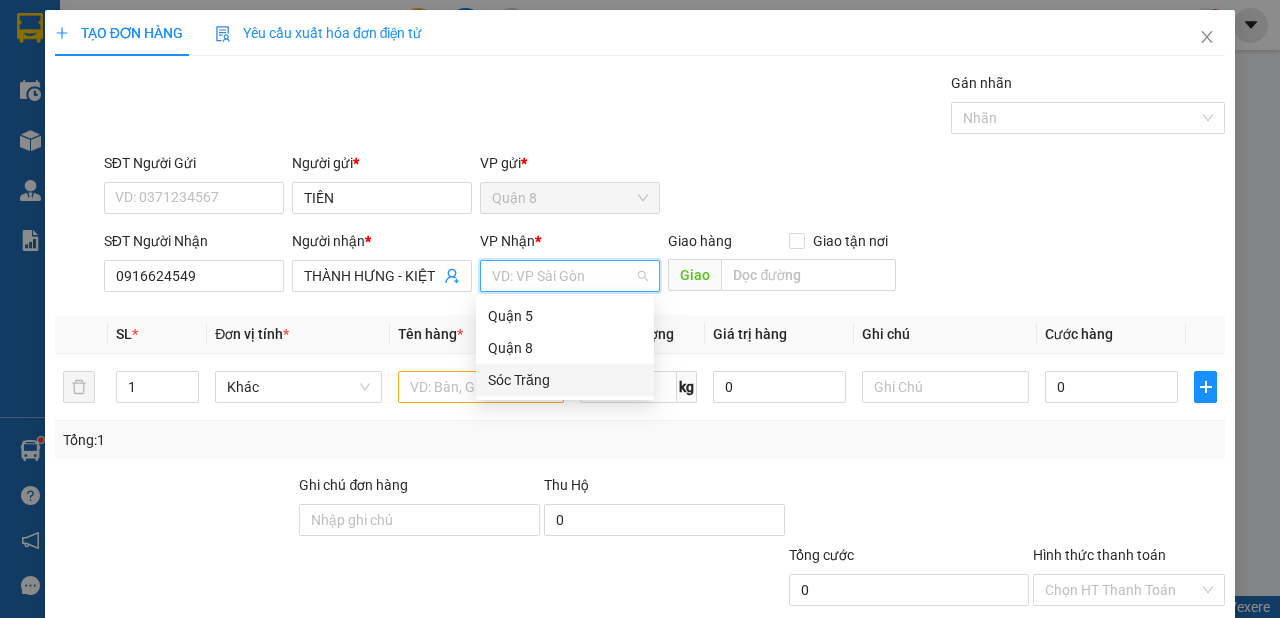 click on "Sóc Trăng" at bounding box center (565, 380) 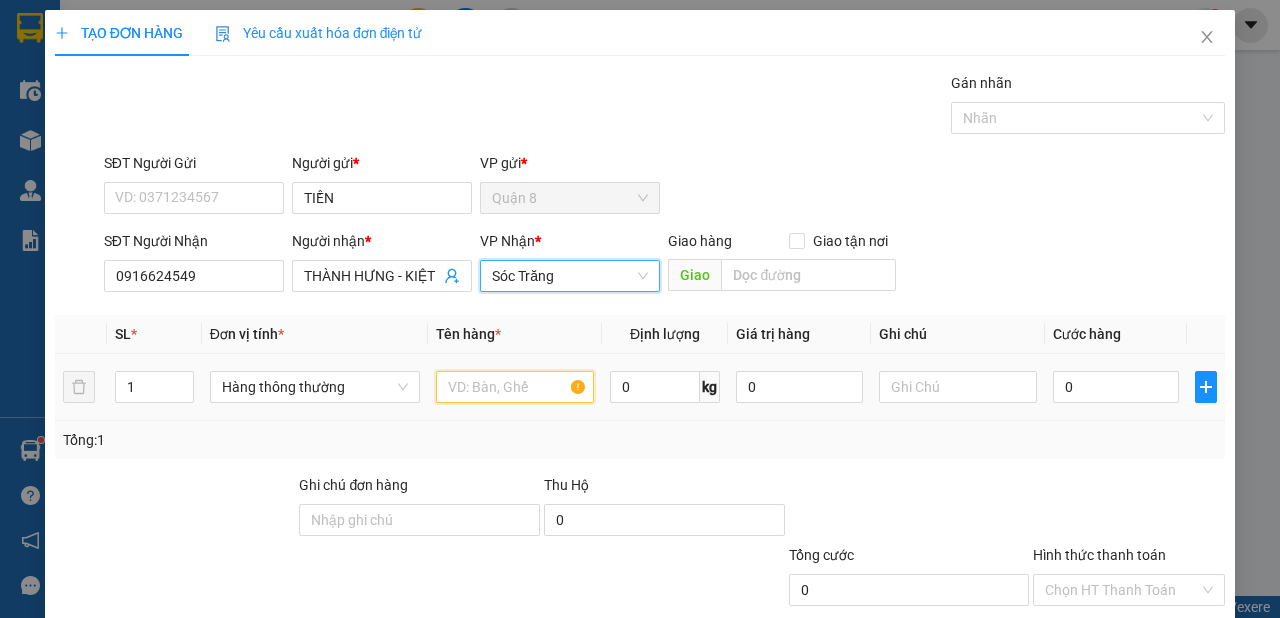 drag, startPoint x: 504, startPoint y: 398, endPoint x: 443, endPoint y: 357, distance: 73.4983 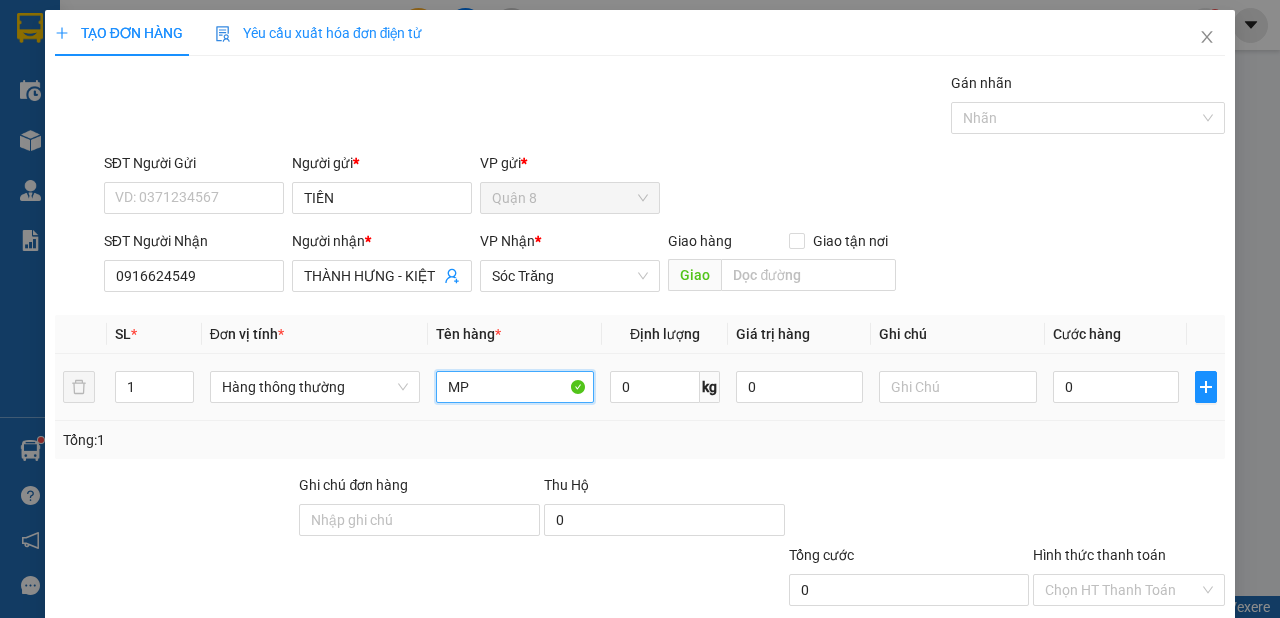 type on "MP" 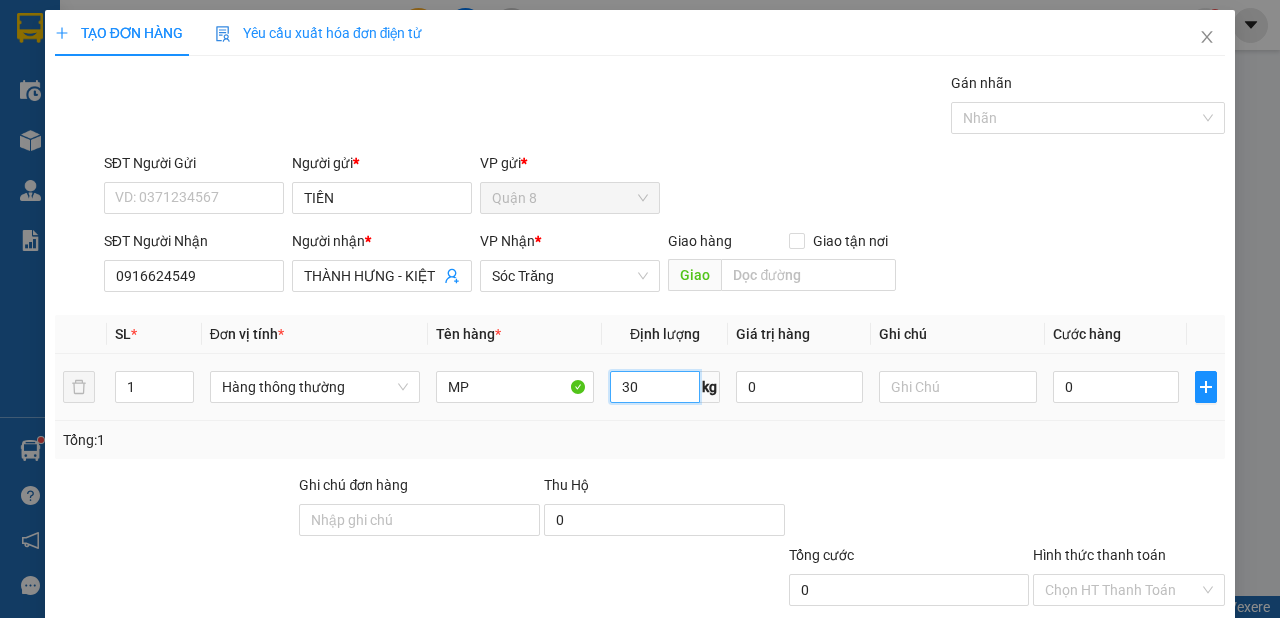 type on "30" 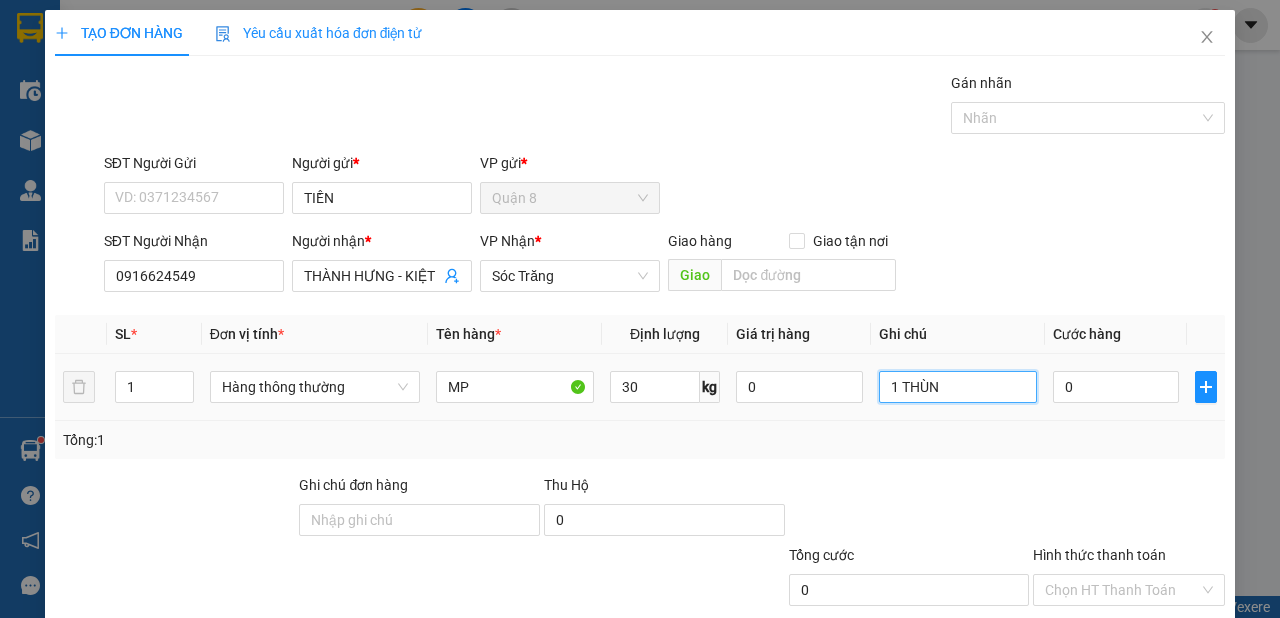 type on "1 THÙNG" 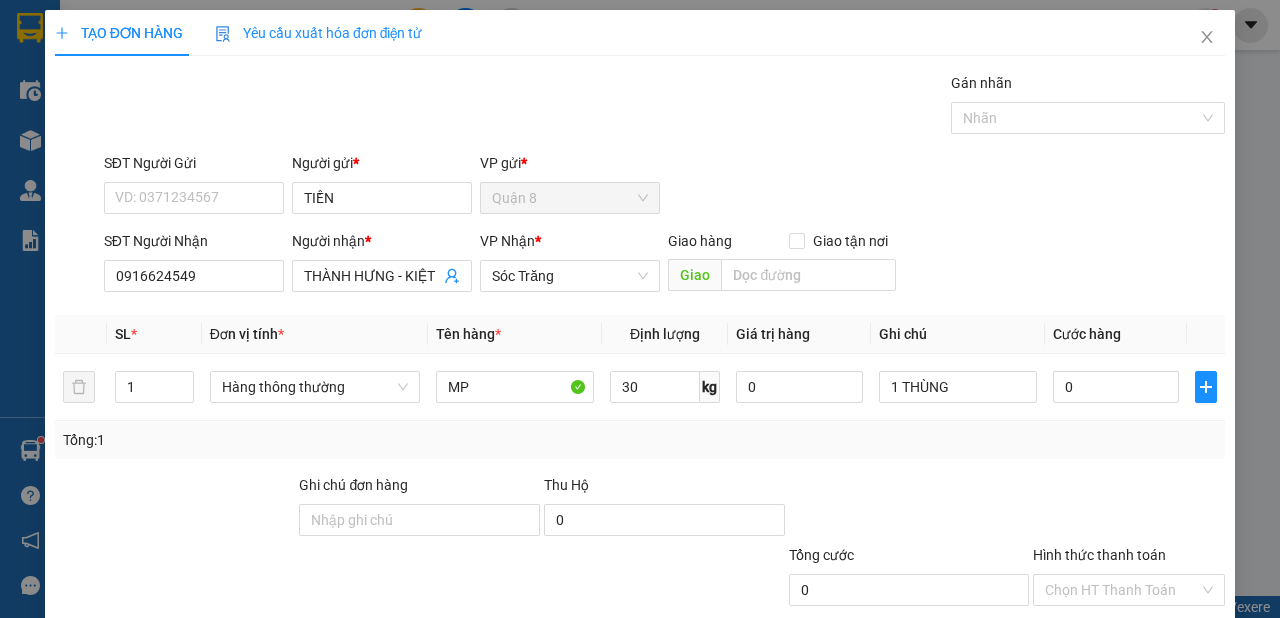 click on "Lưu và In" at bounding box center [1165, 685] 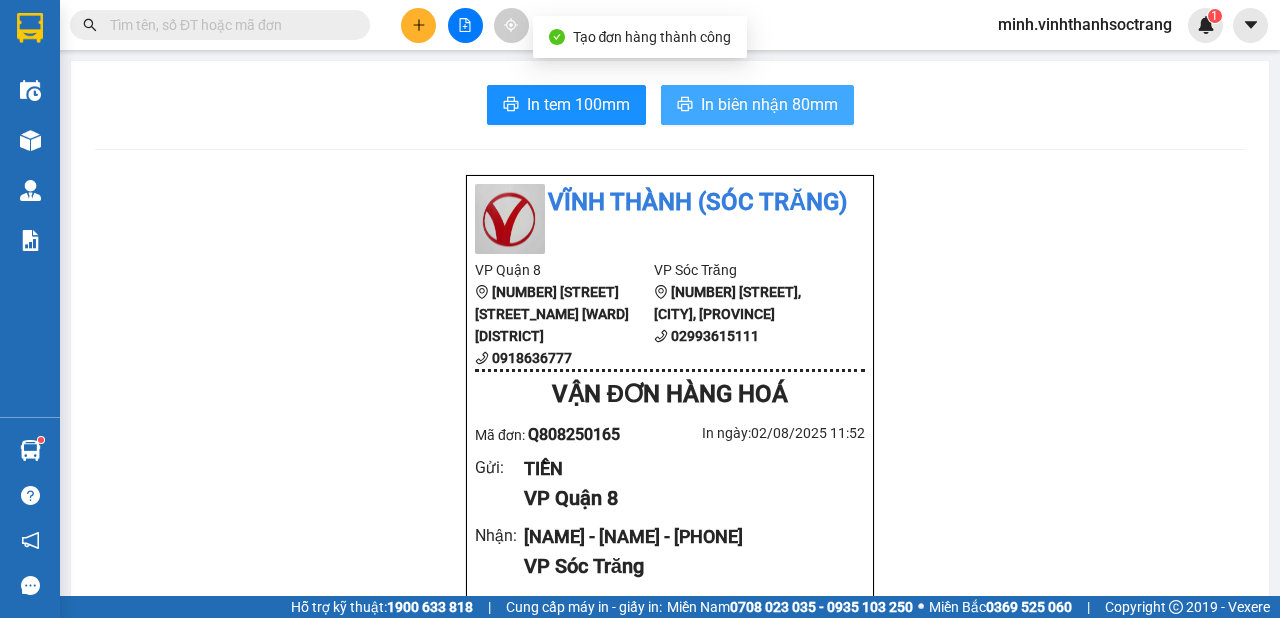 click on "In biên nhận 80mm" at bounding box center [769, 104] 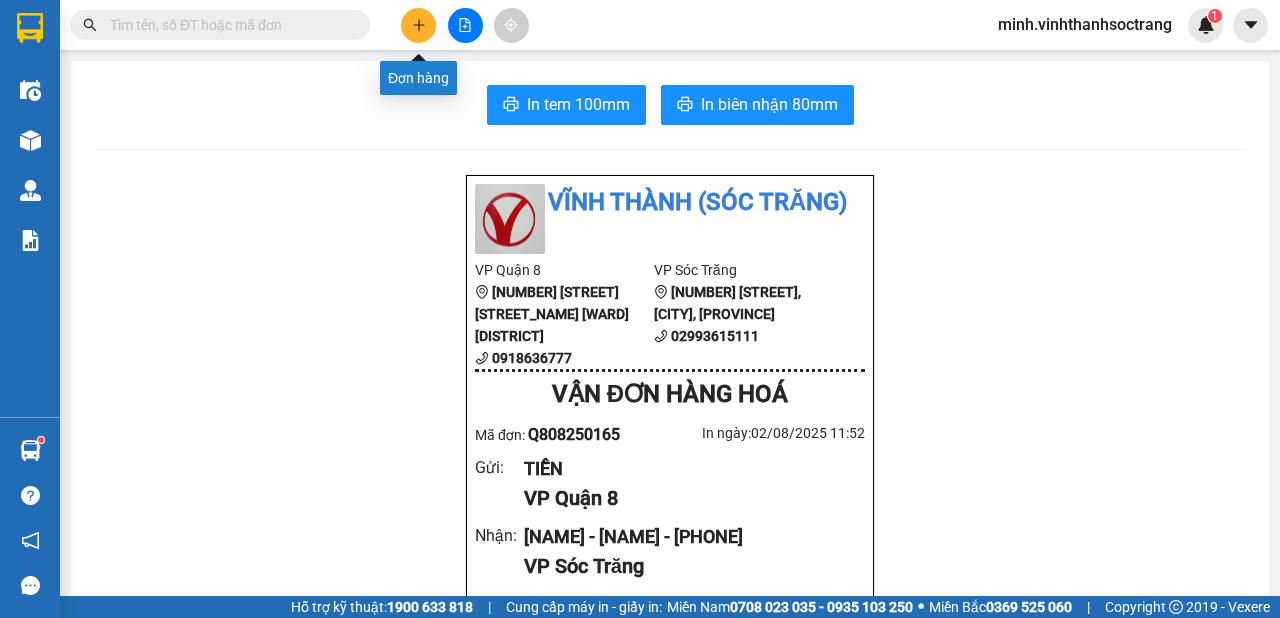 click at bounding box center (418, 25) 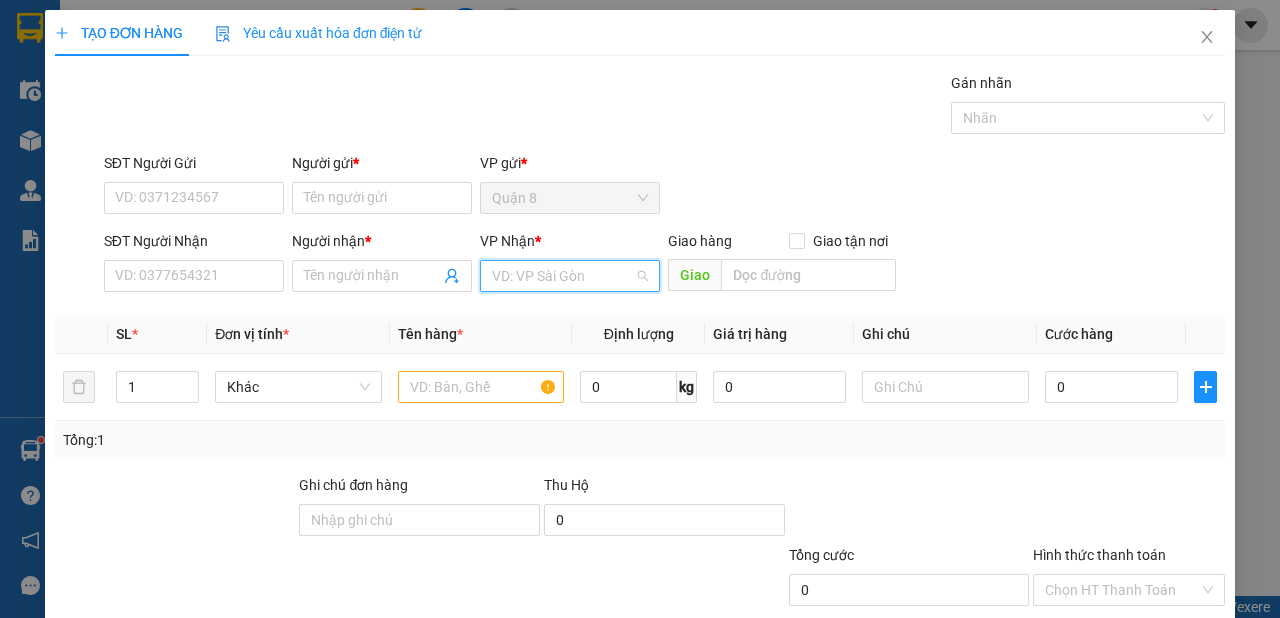 click at bounding box center (563, 276) 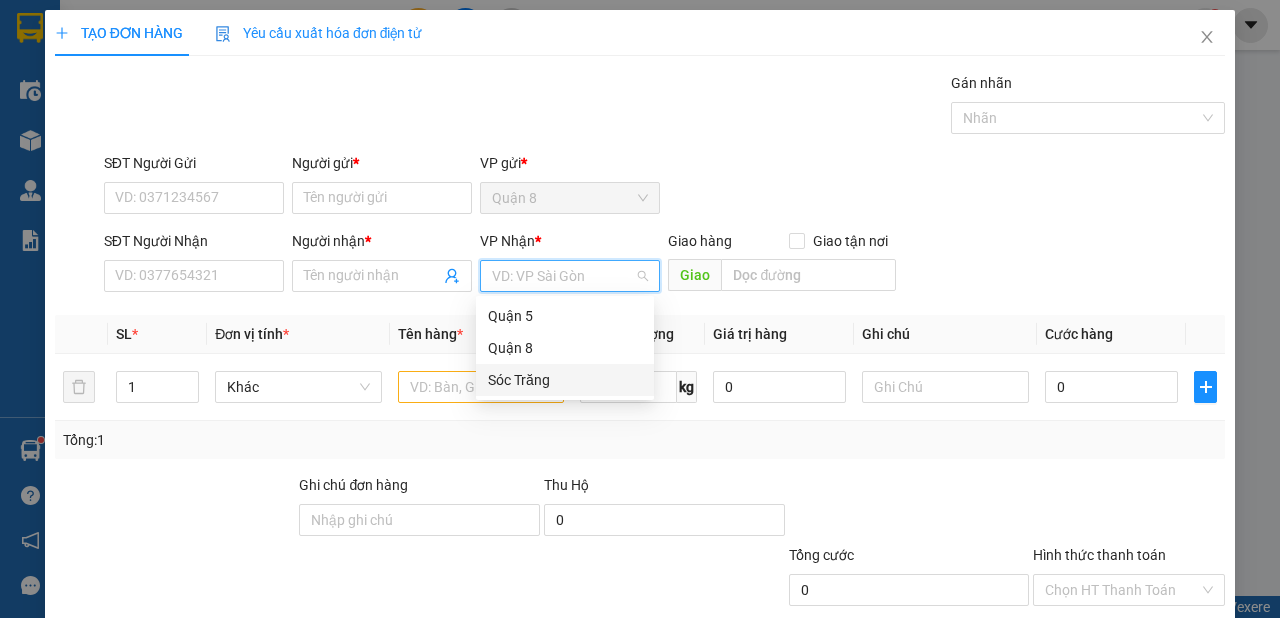 click on "Sóc Trăng" at bounding box center (565, 380) 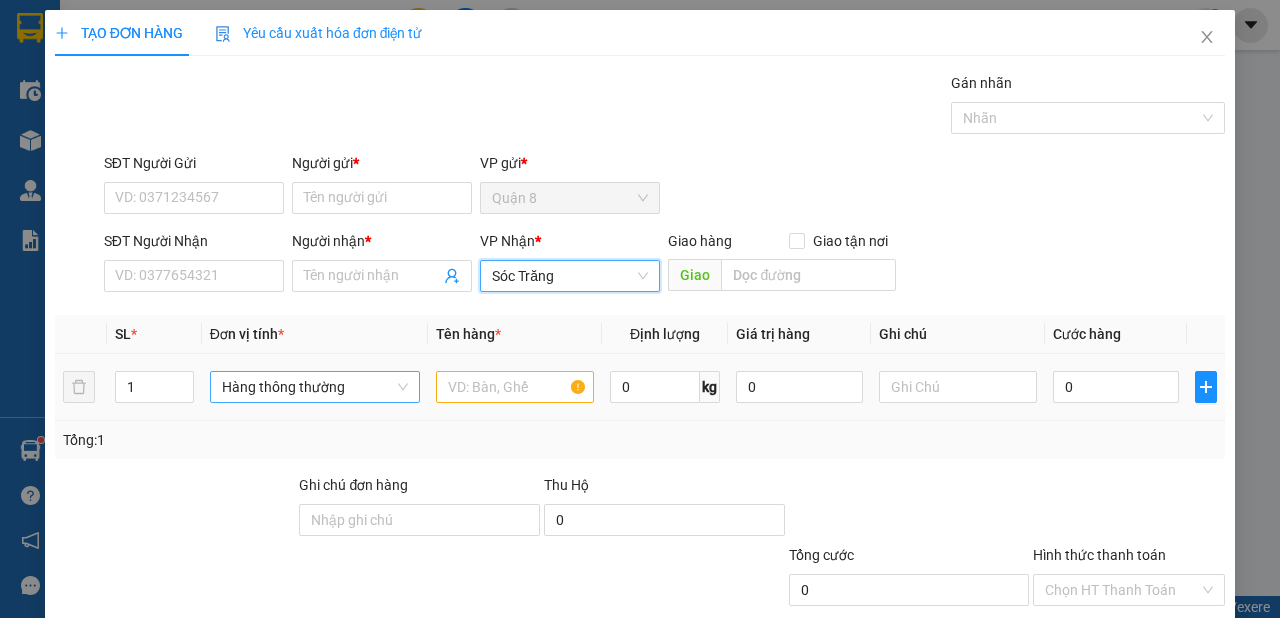 click on "Hàng thông thường" at bounding box center [315, 387] 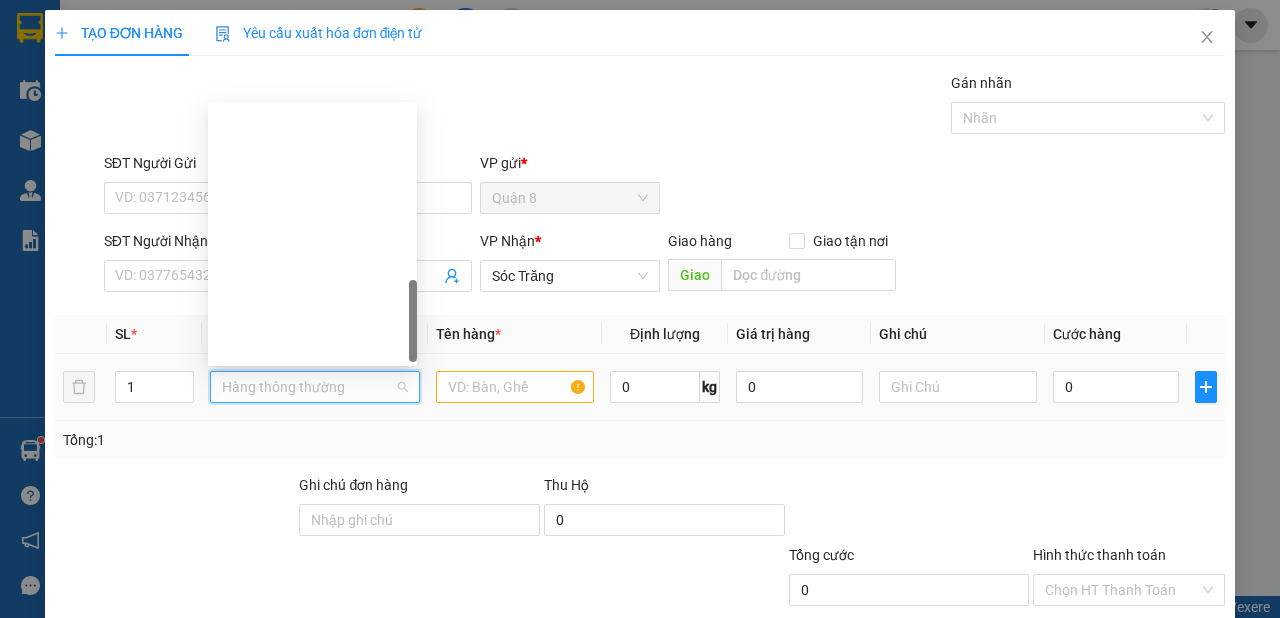 click on "Khác" at bounding box center (312, 1082) 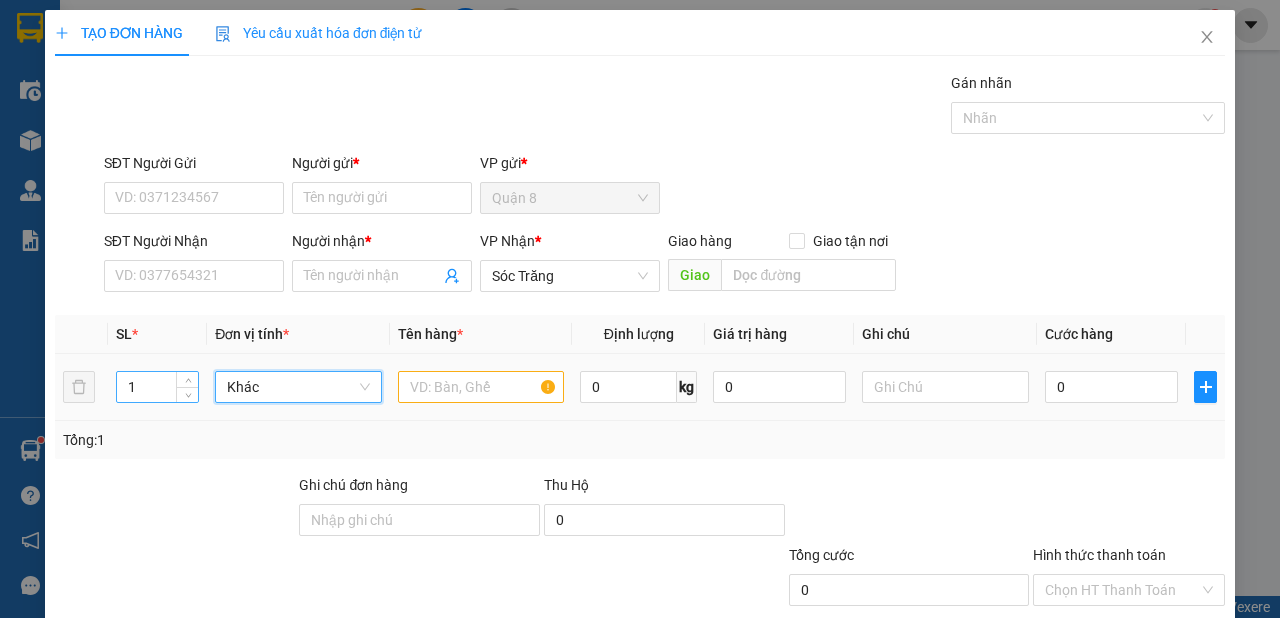 click on "1" at bounding box center (158, 387) 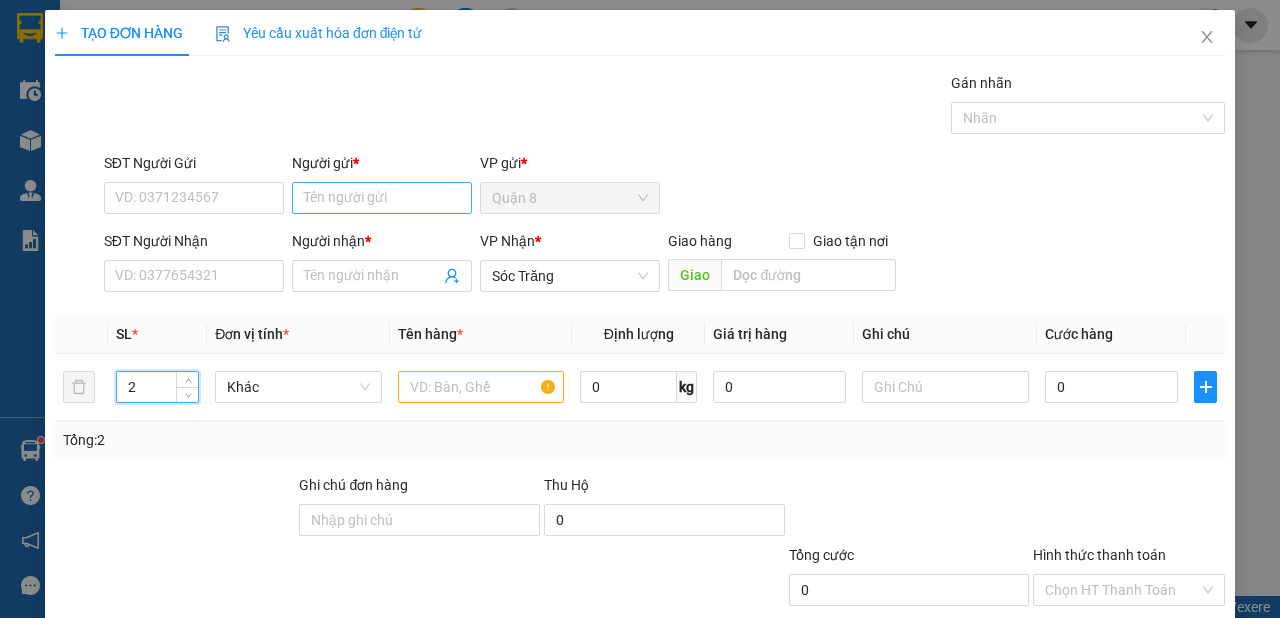 type on "2" 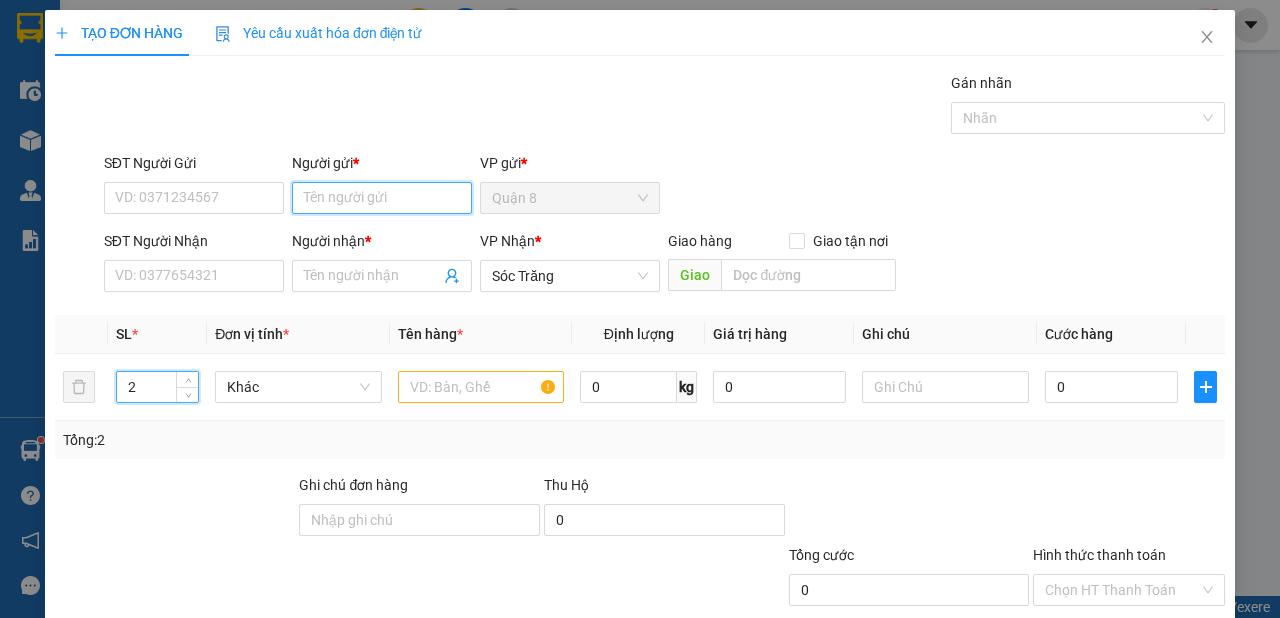 click on "Người gửi  *" at bounding box center [382, 198] 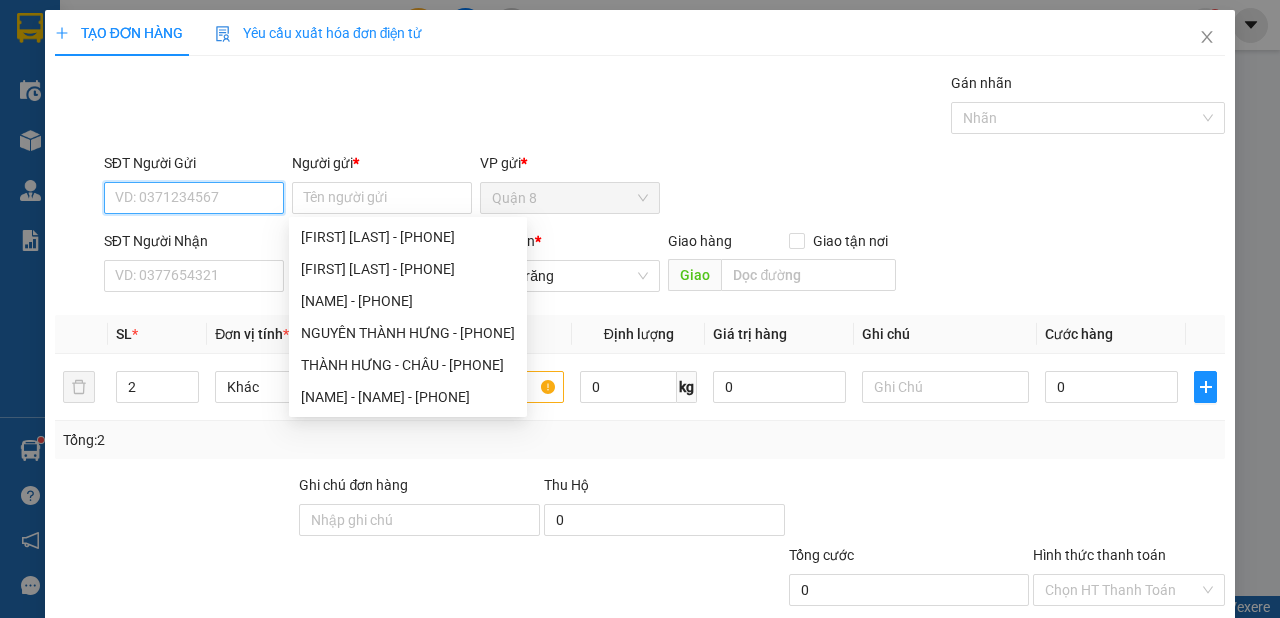 click on "SĐT Người Gửi" at bounding box center (194, 198) 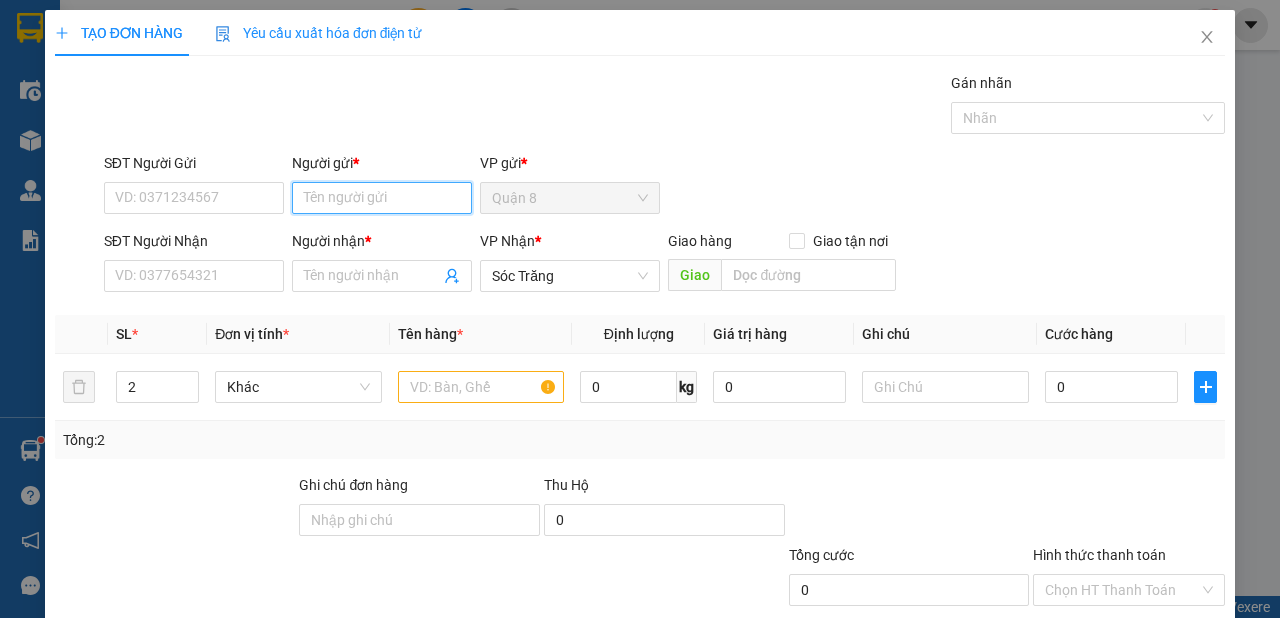 click on "Người gửi  *" at bounding box center (382, 198) 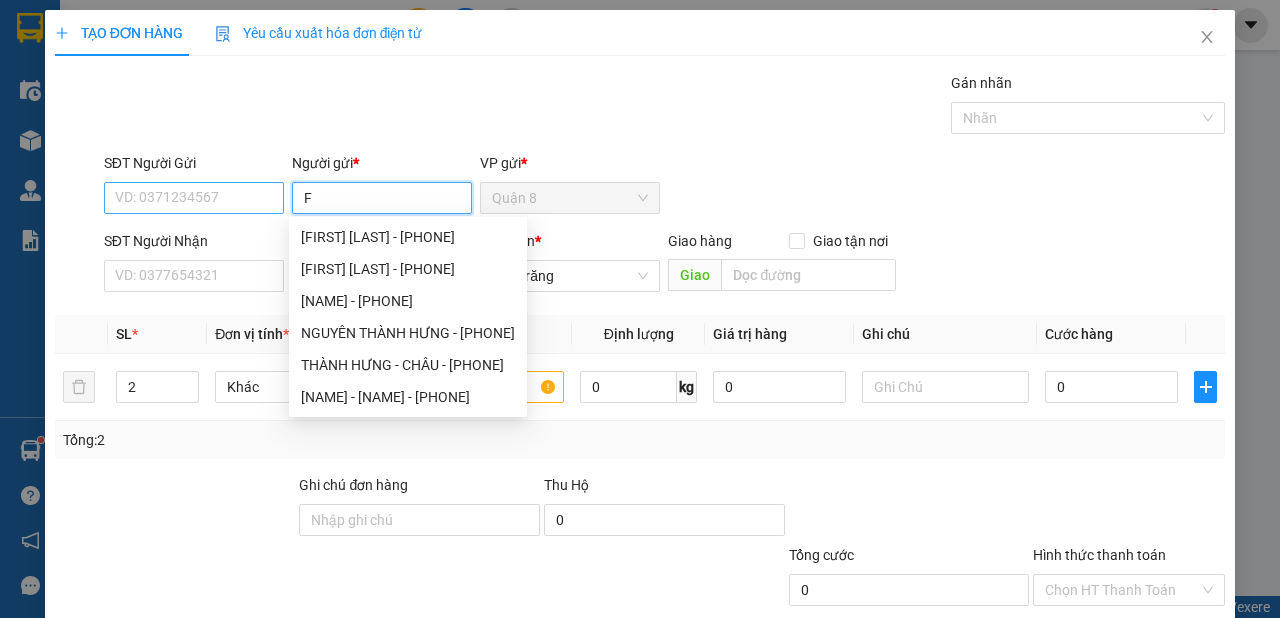 type on "F" 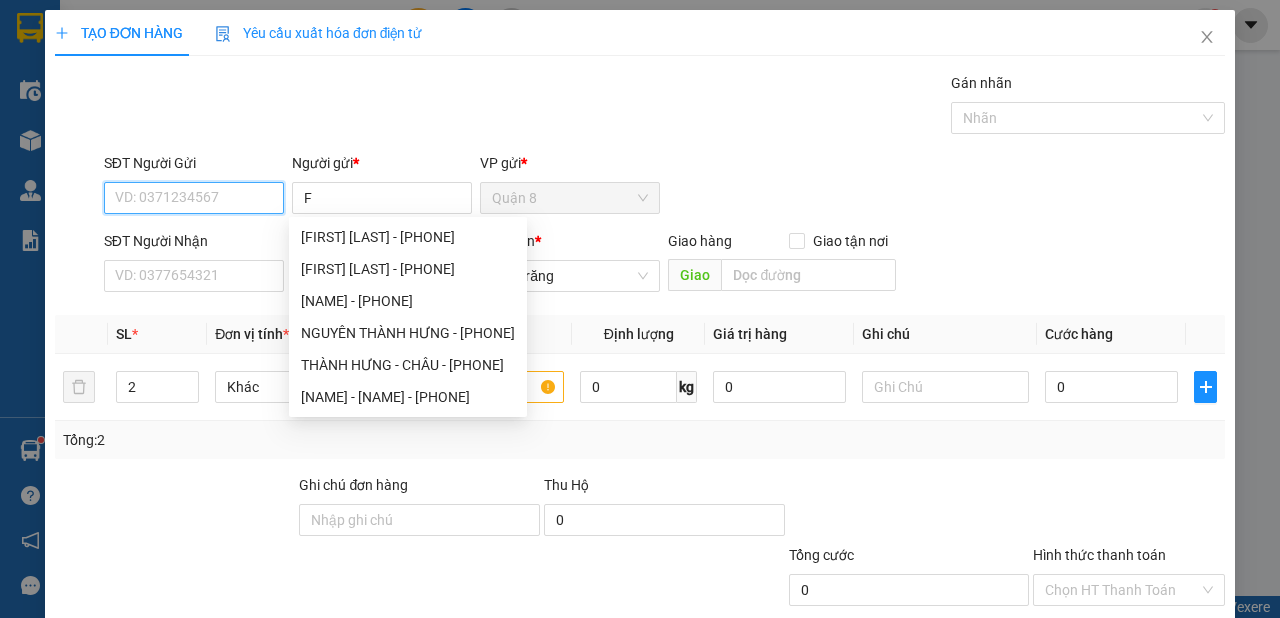 click on "SĐT Người Gửi" at bounding box center (194, 198) 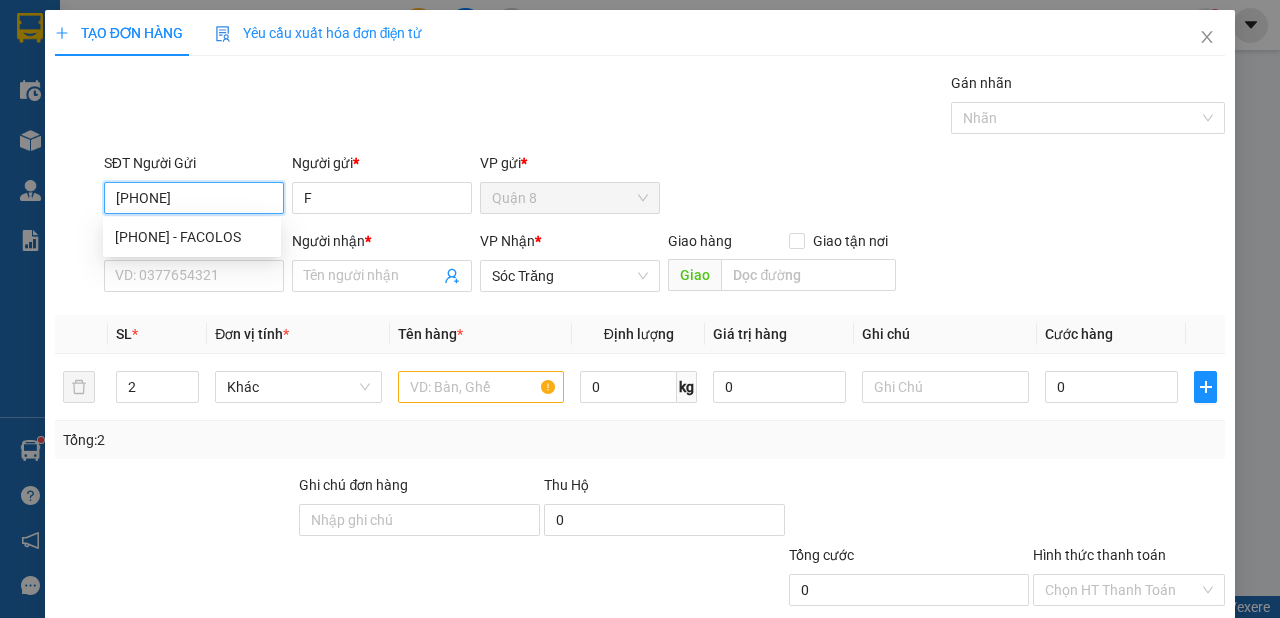 type on "[PHONE]" 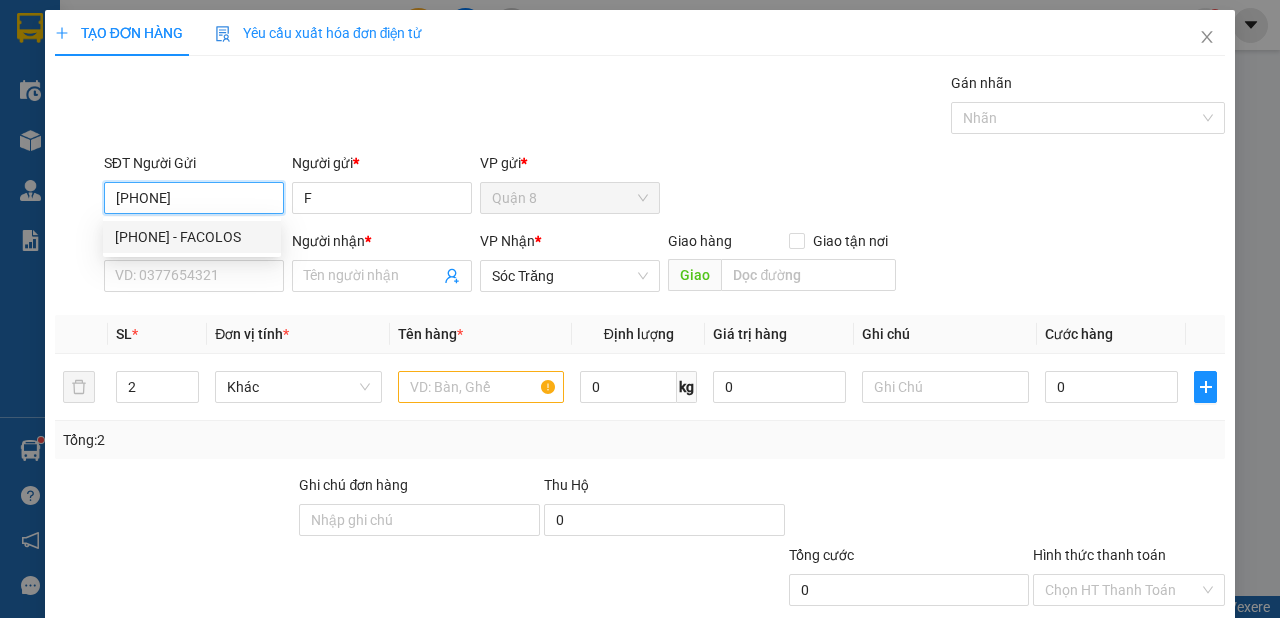 click on "[PHONE] - FACOLOS" at bounding box center [192, 237] 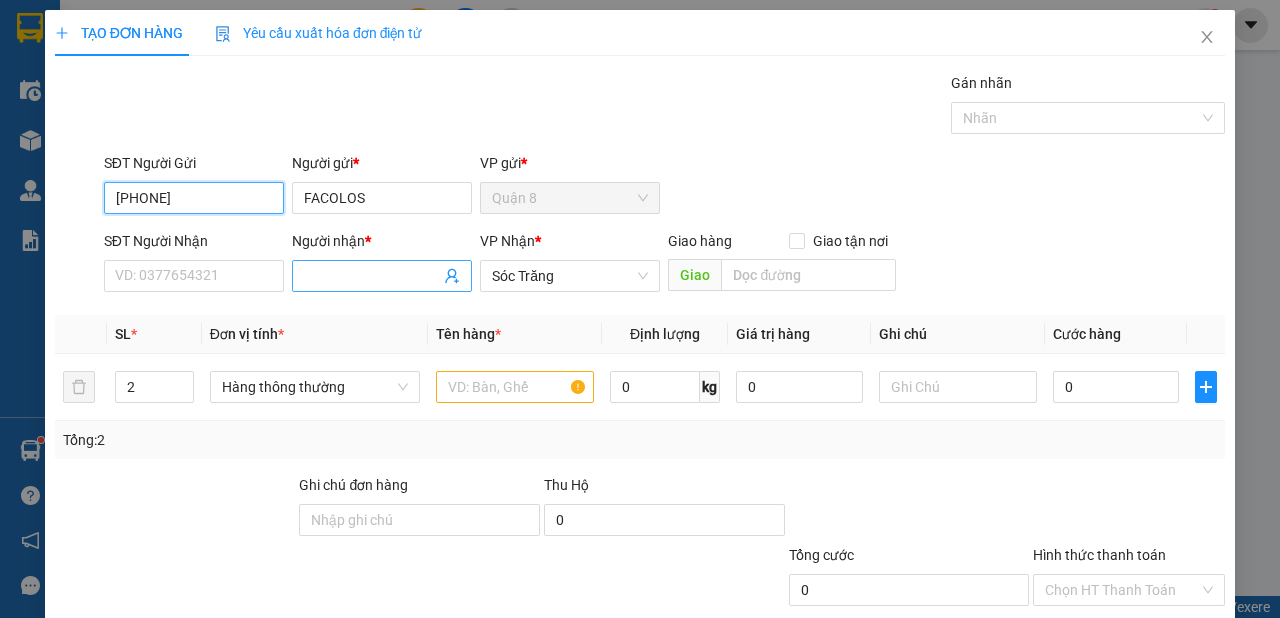 type on "[PHONE]" 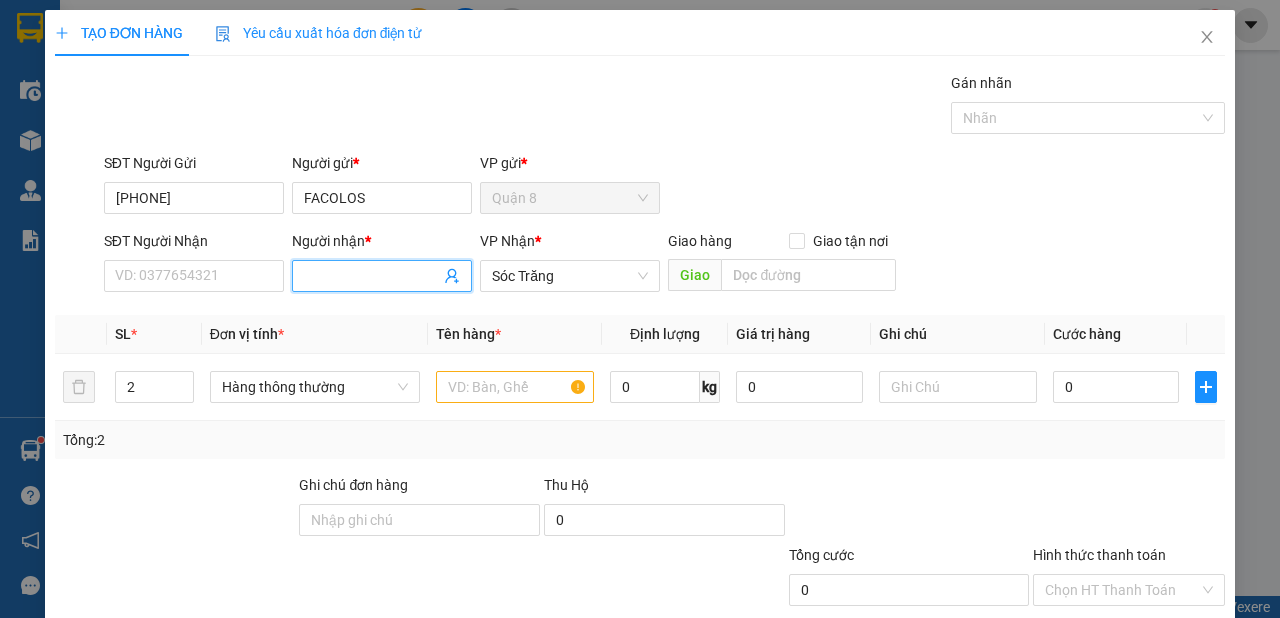 click 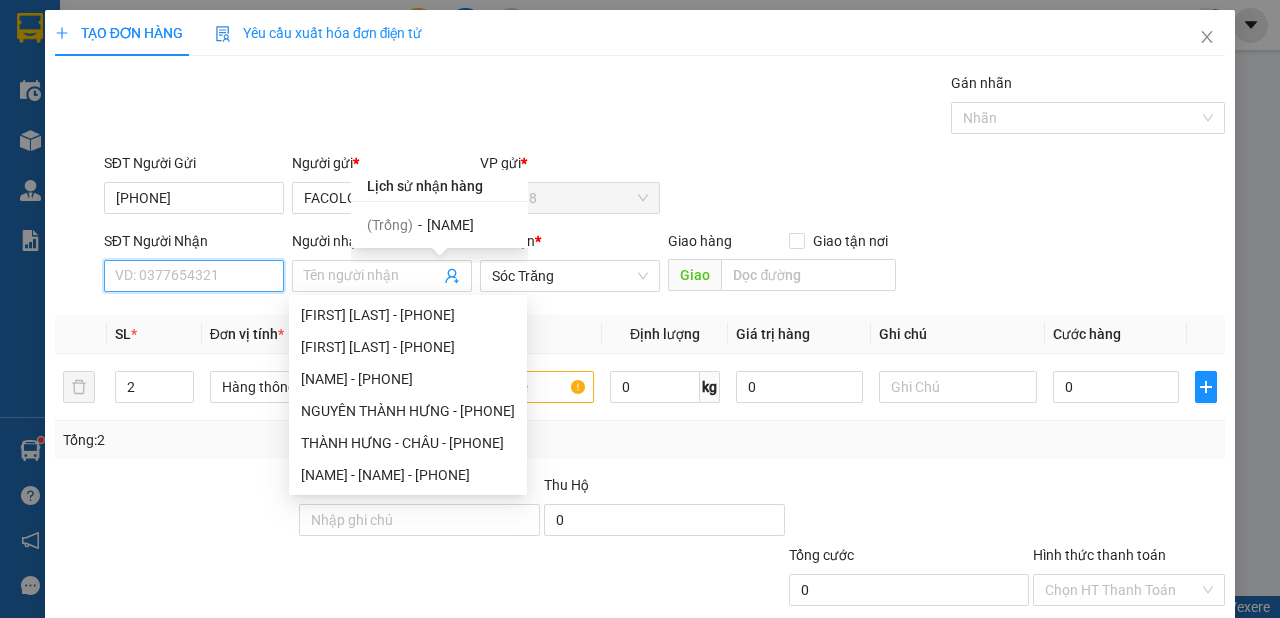 click on "SĐT Người Nhận" at bounding box center (194, 276) 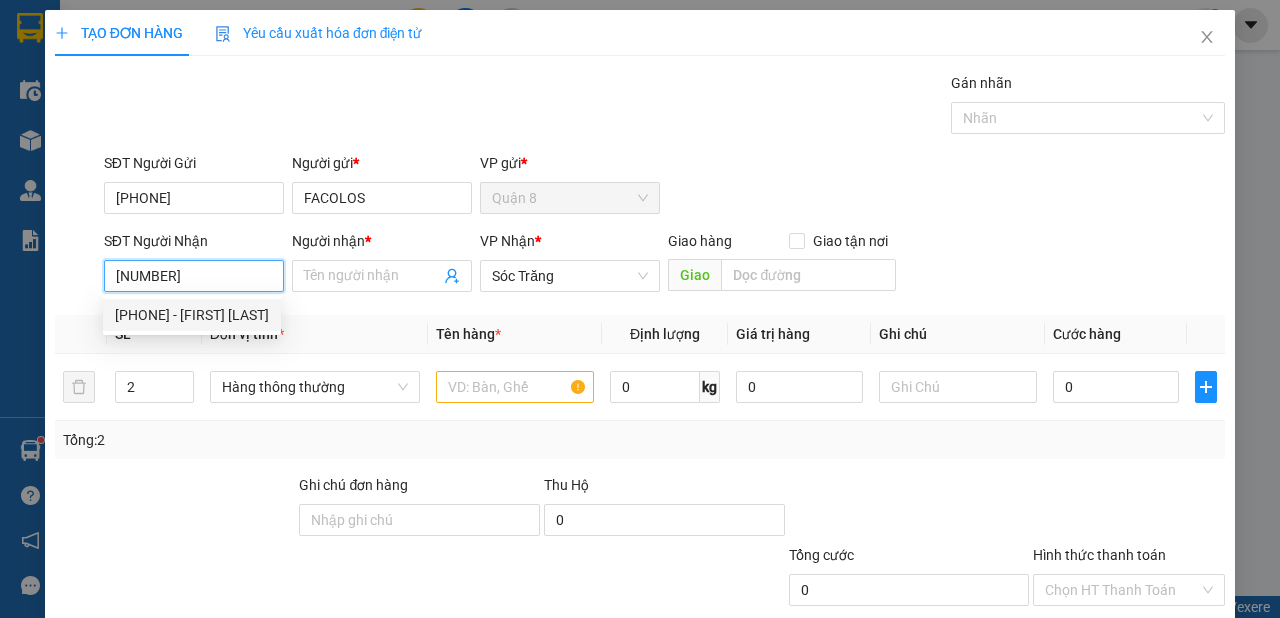 click on "[PHONE] - [FIRST] [LAST]" at bounding box center [192, 315] 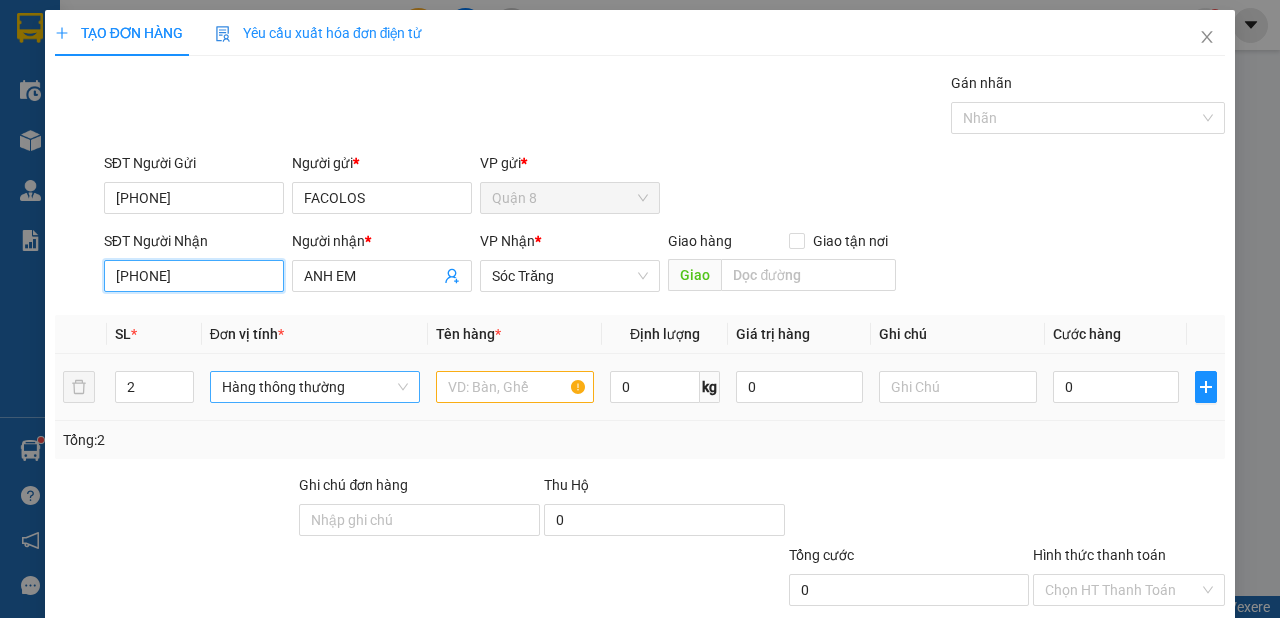 click on "Hàng thông thường" at bounding box center [315, 387] 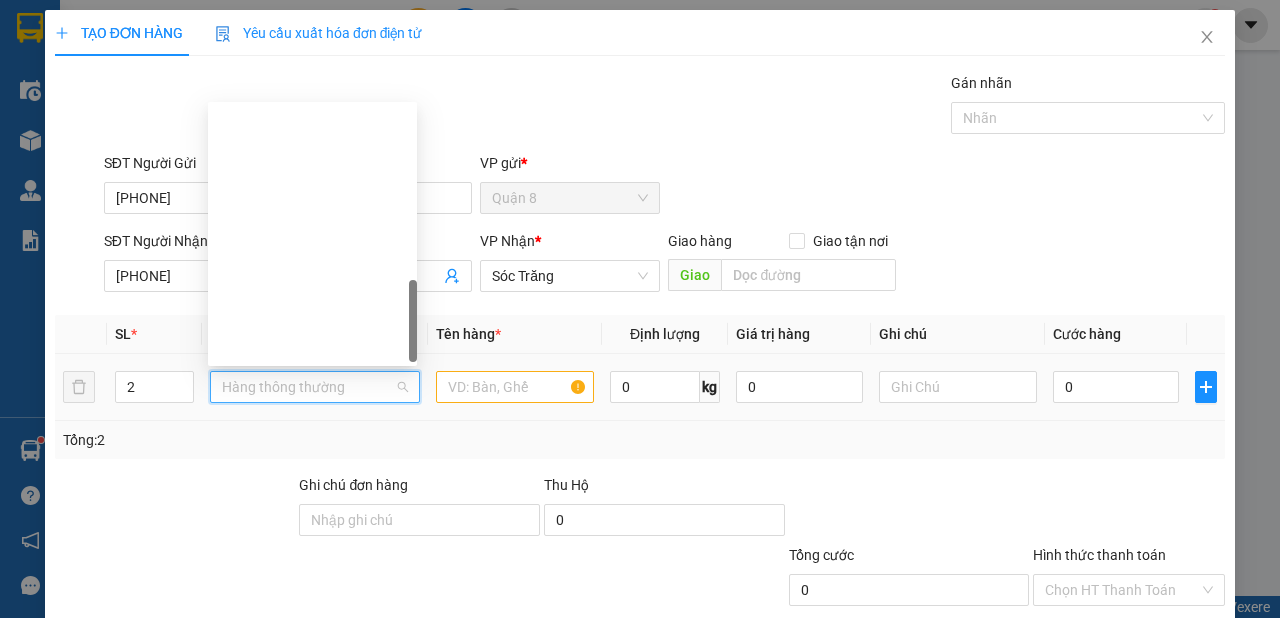 click on "Khác" at bounding box center [312, 1082] 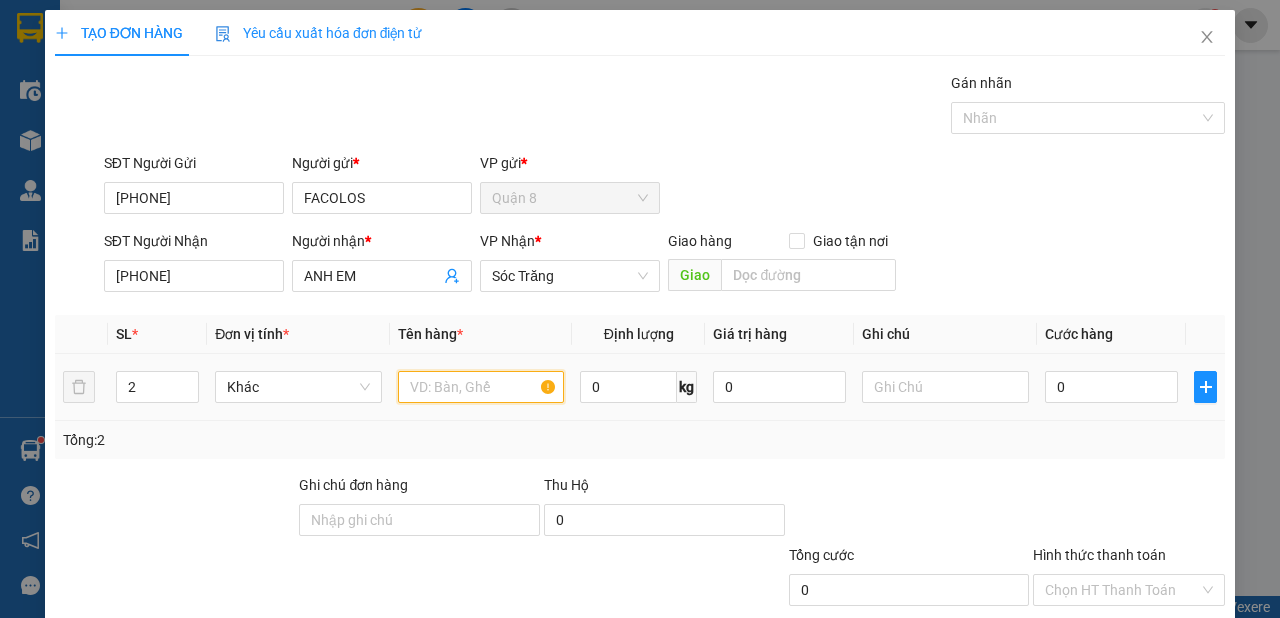 click at bounding box center (481, 387) 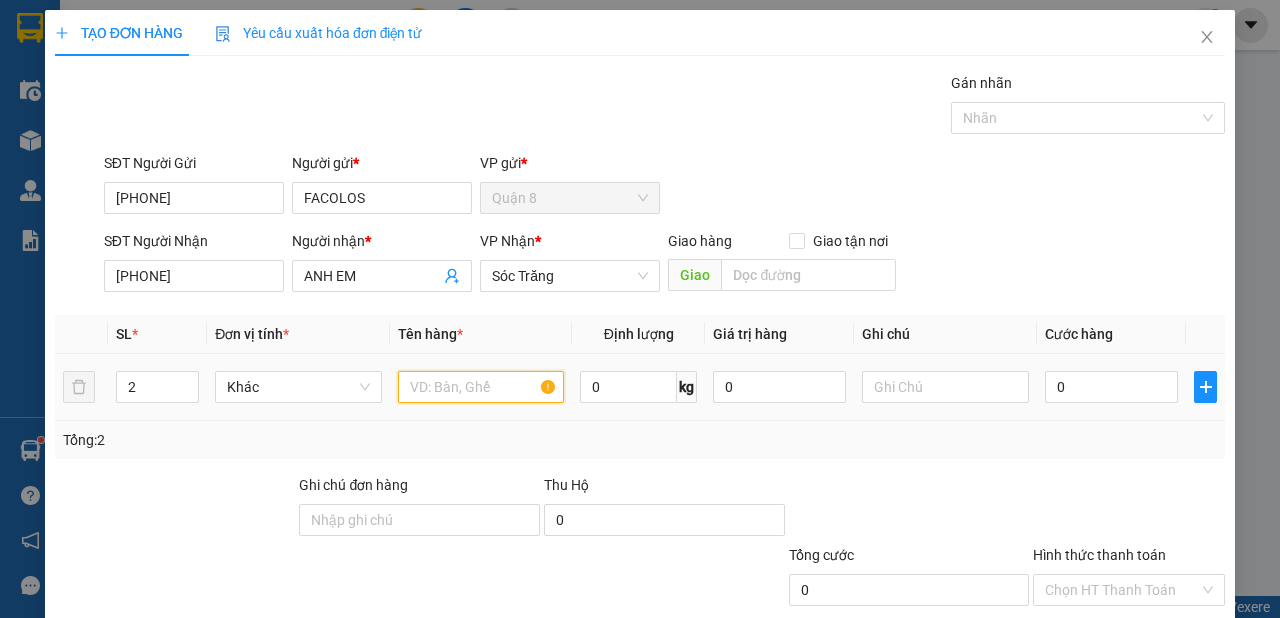 type 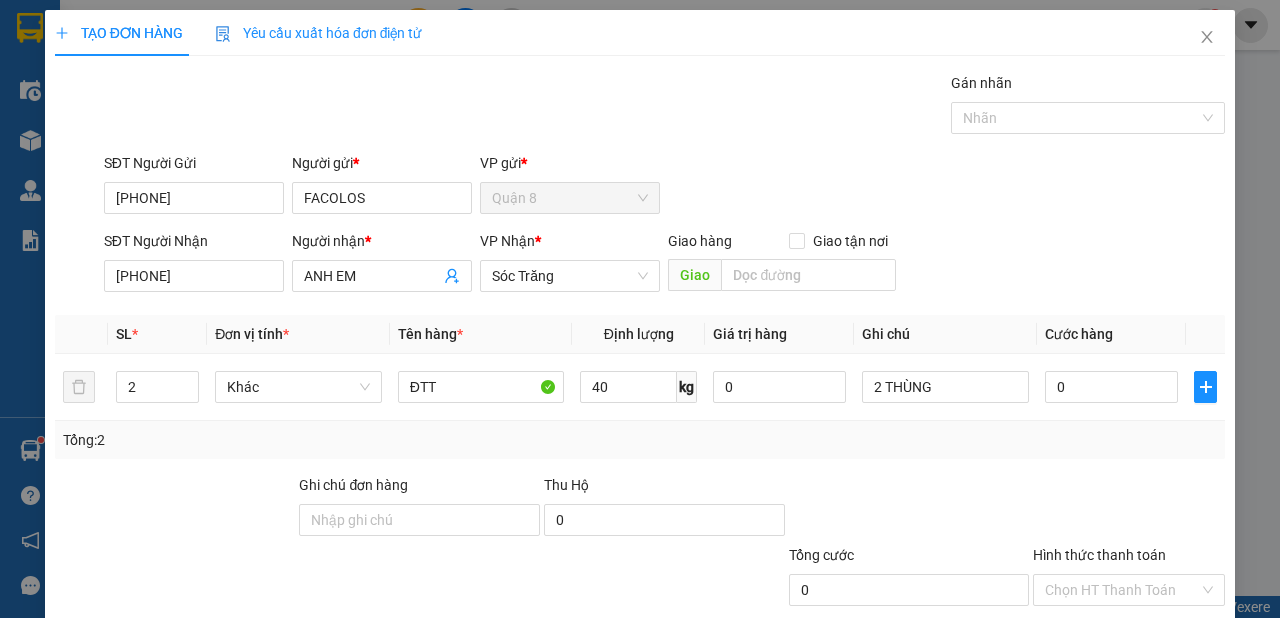 click on "Lưu và In" at bounding box center (1165, 685) 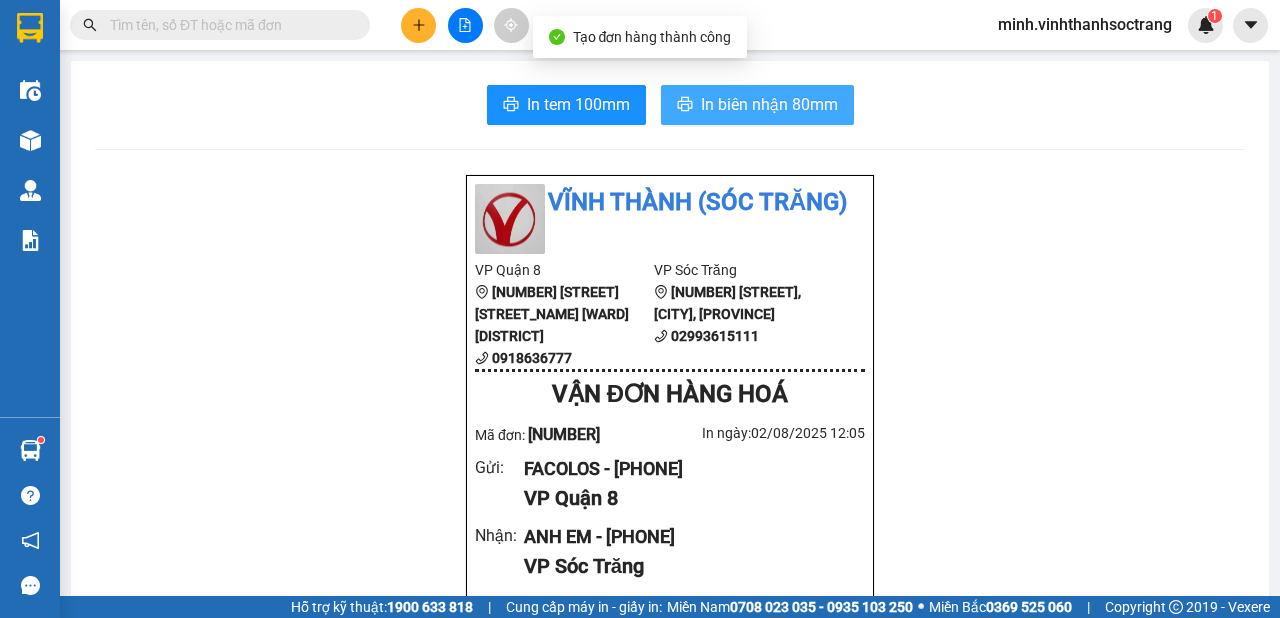 click on "In biên nhận 80mm" at bounding box center [769, 104] 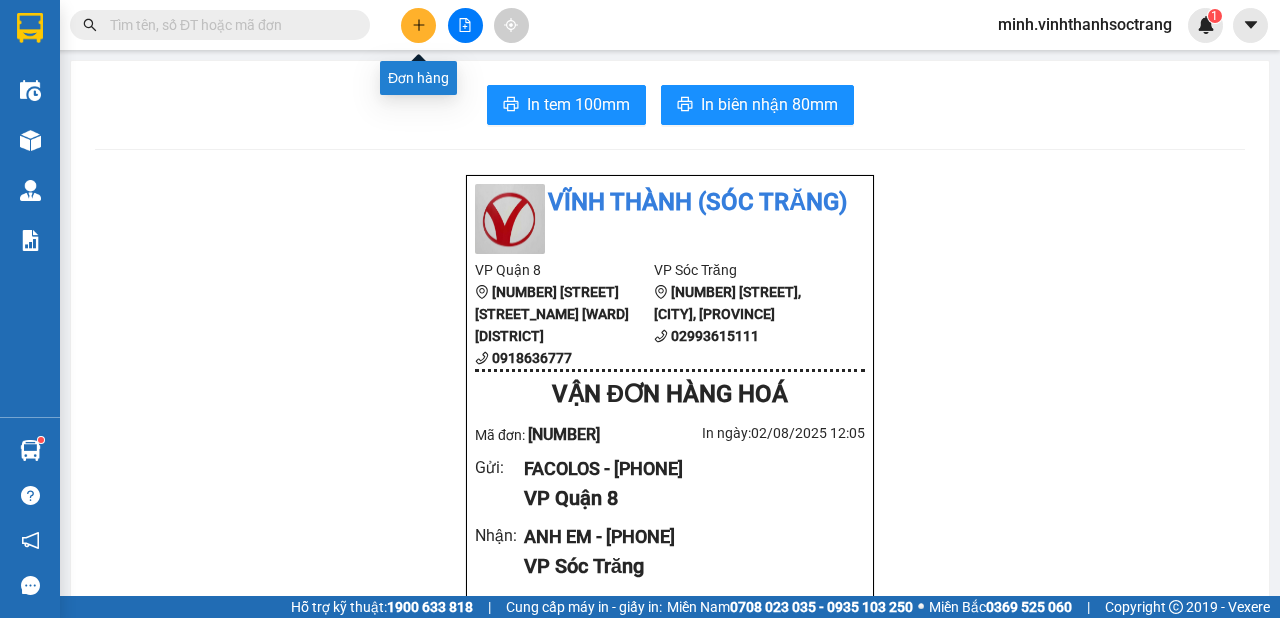 click at bounding box center (418, 25) 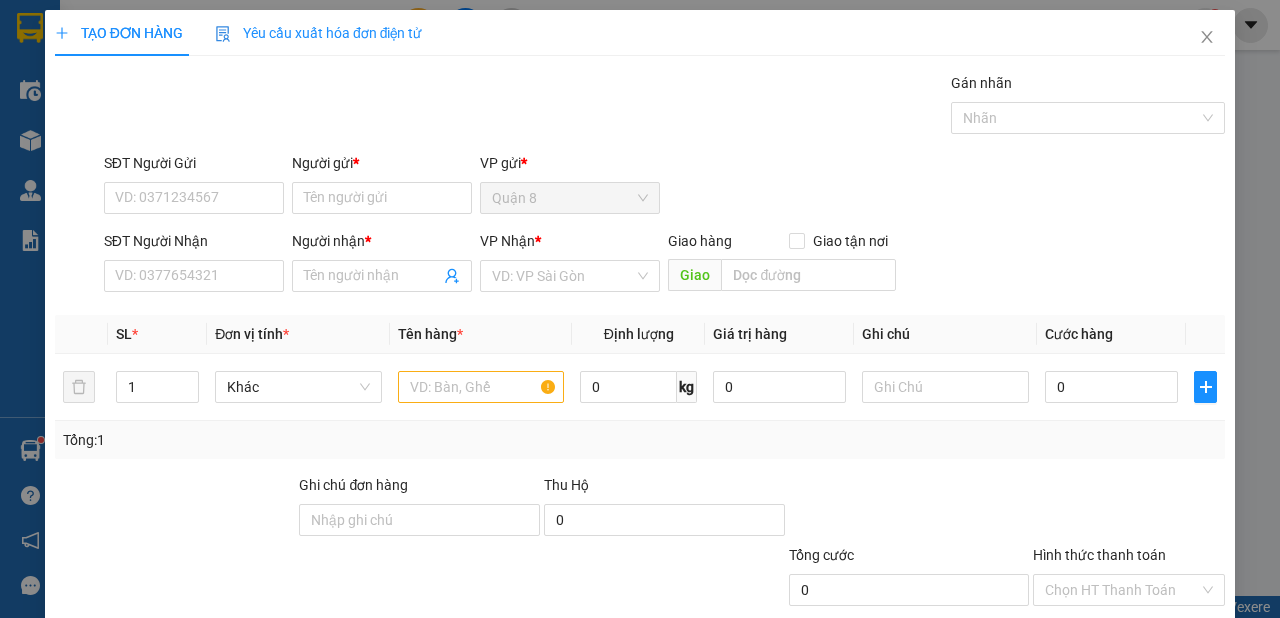 click on "Người gửi  * Tên người gửi" at bounding box center [382, 187] 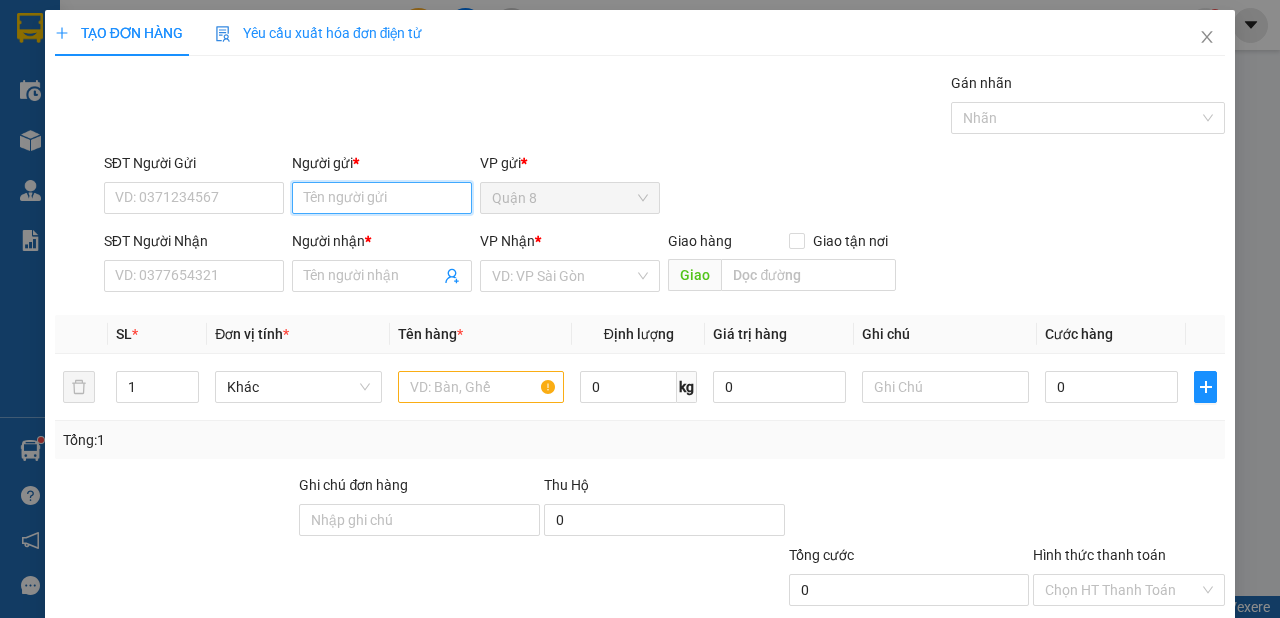 click on "Người gửi  *" at bounding box center (382, 198) 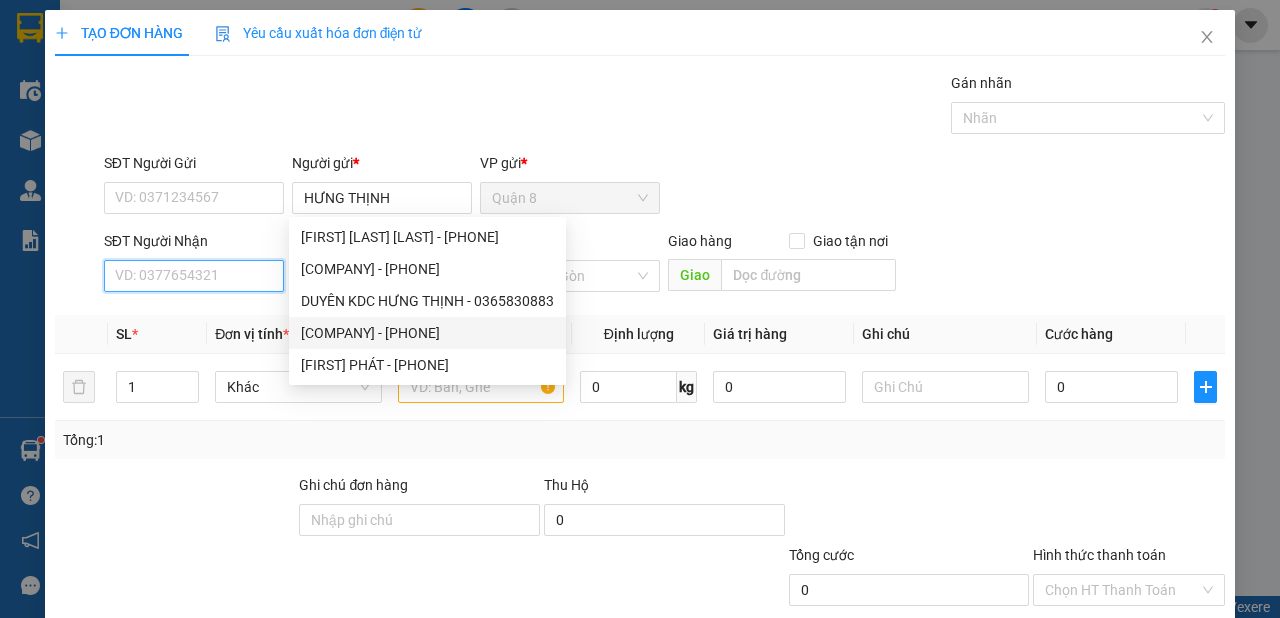 click on "SĐT Người Nhận" at bounding box center [194, 276] 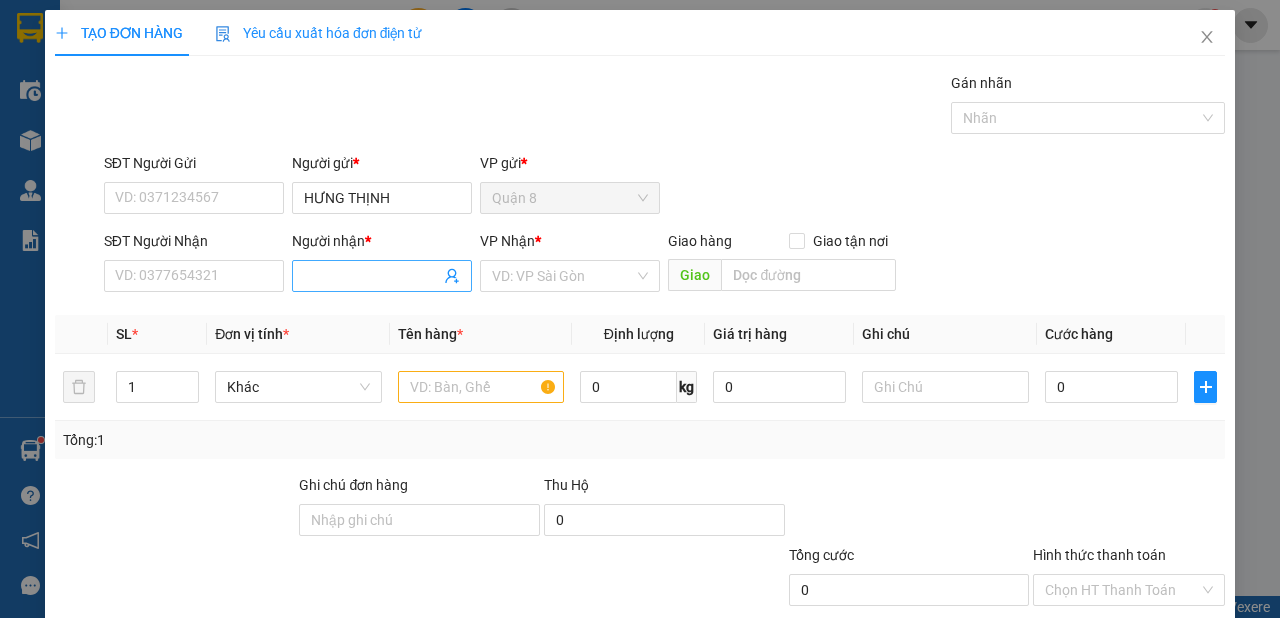 click at bounding box center [382, 276] 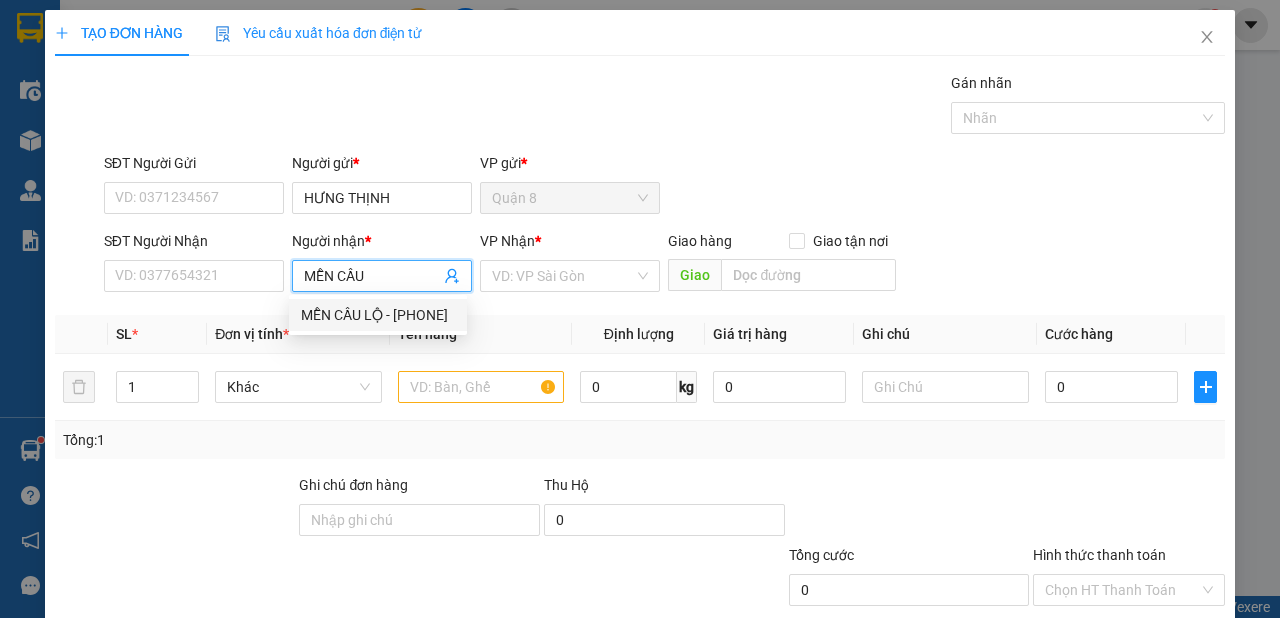 click on "MỄN CẦU LỘ - [PHONE]" at bounding box center [378, 315] 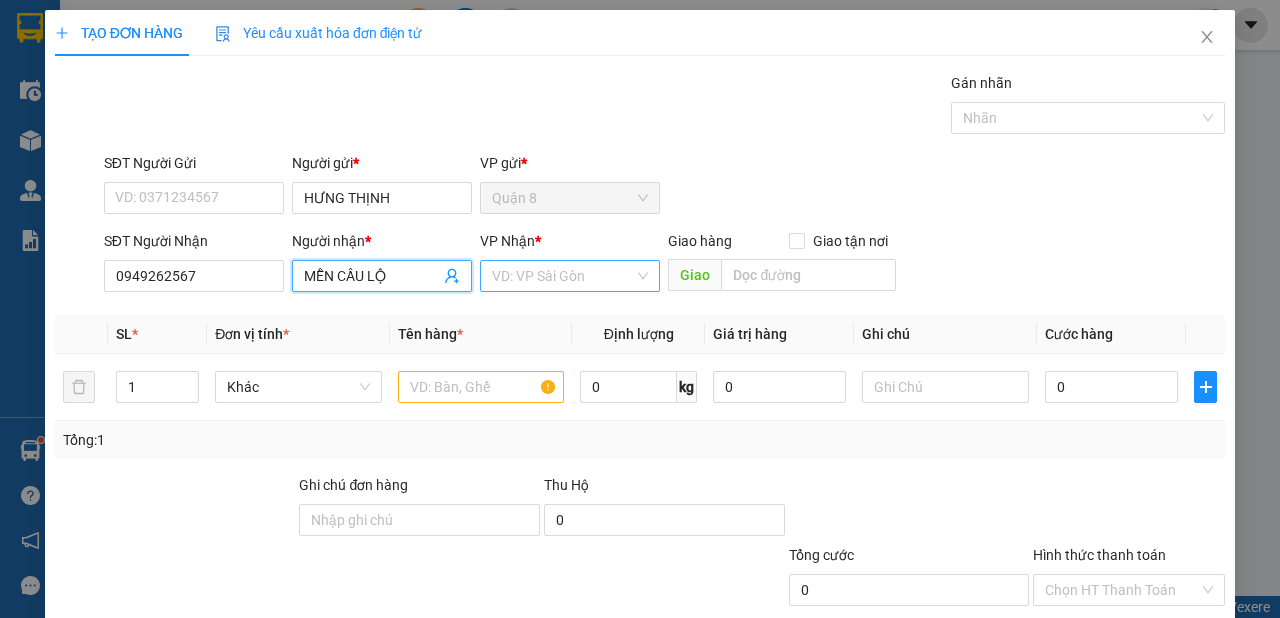 click at bounding box center [563, 276] 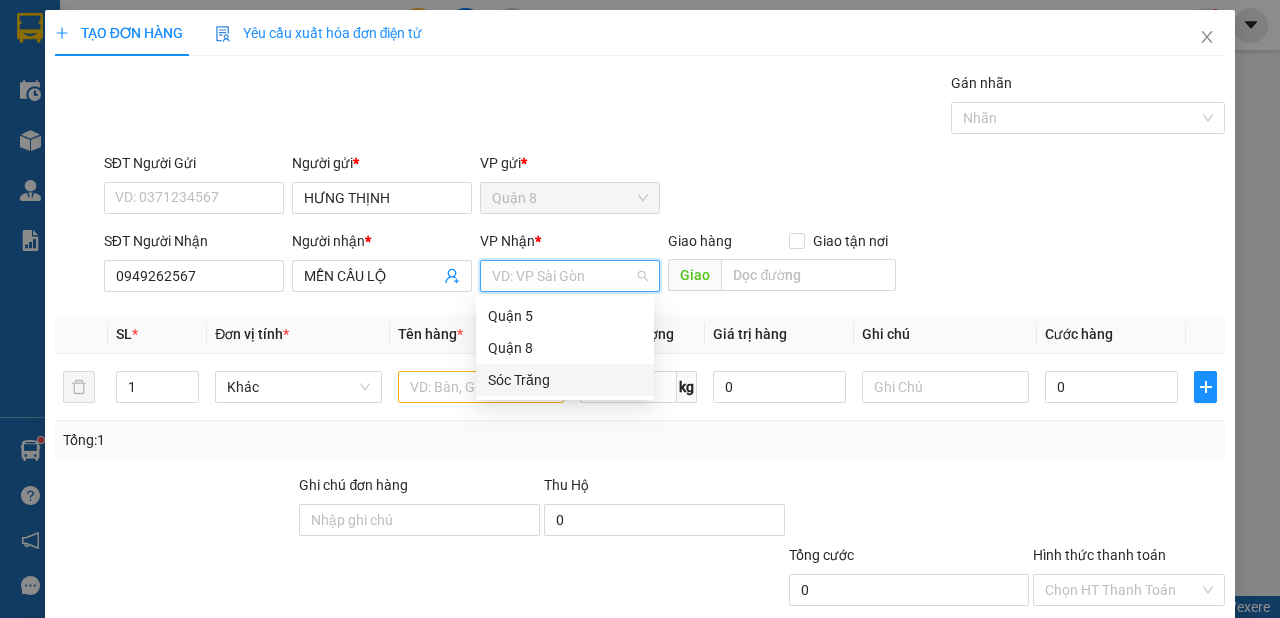 click on "Sóc Trăng" at bounding box center [565, 380] 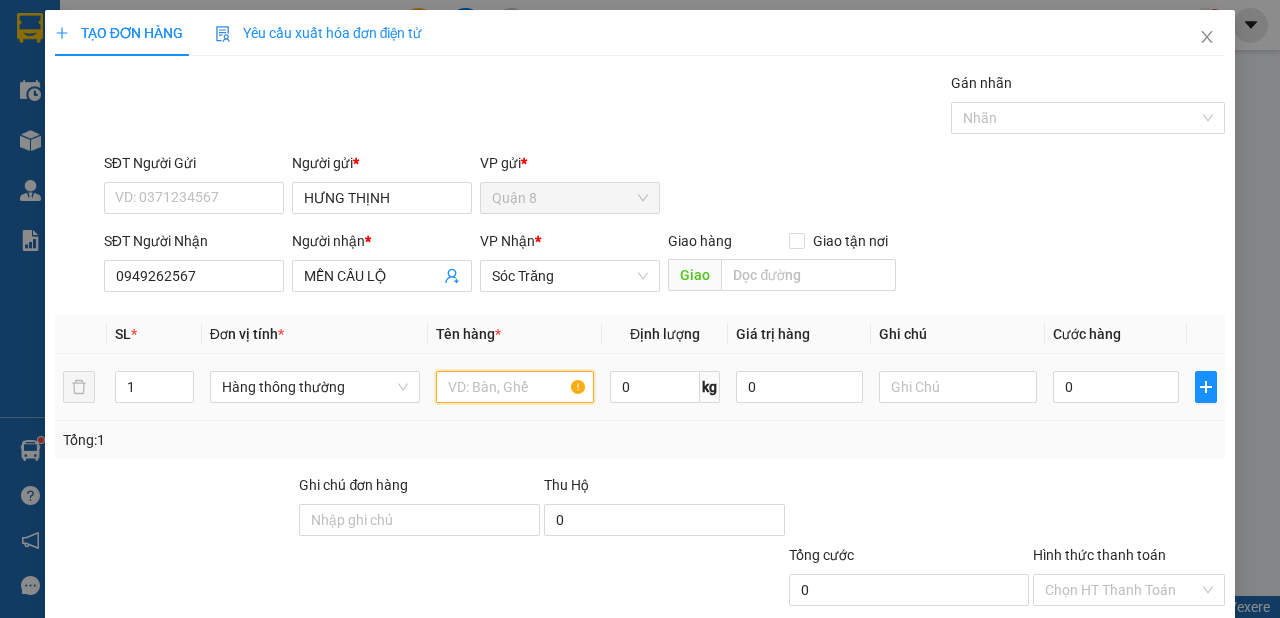 click at bounding box center (515, 387) 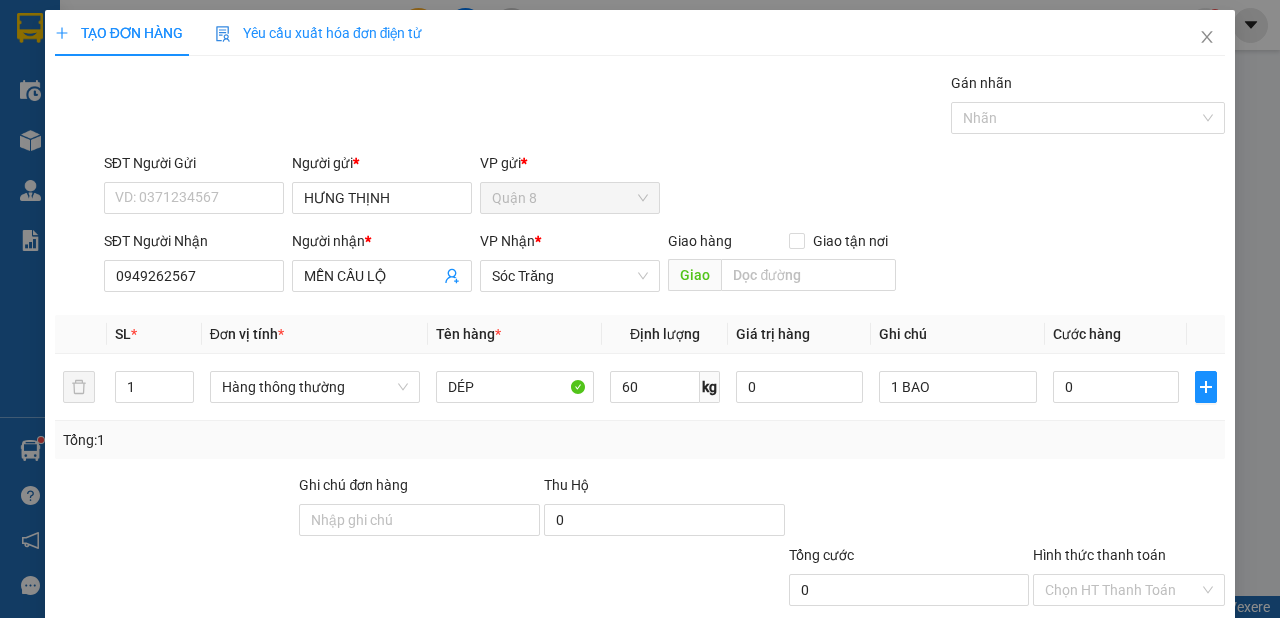 click on "Lưu và In" at bounding box center (1165, 685) 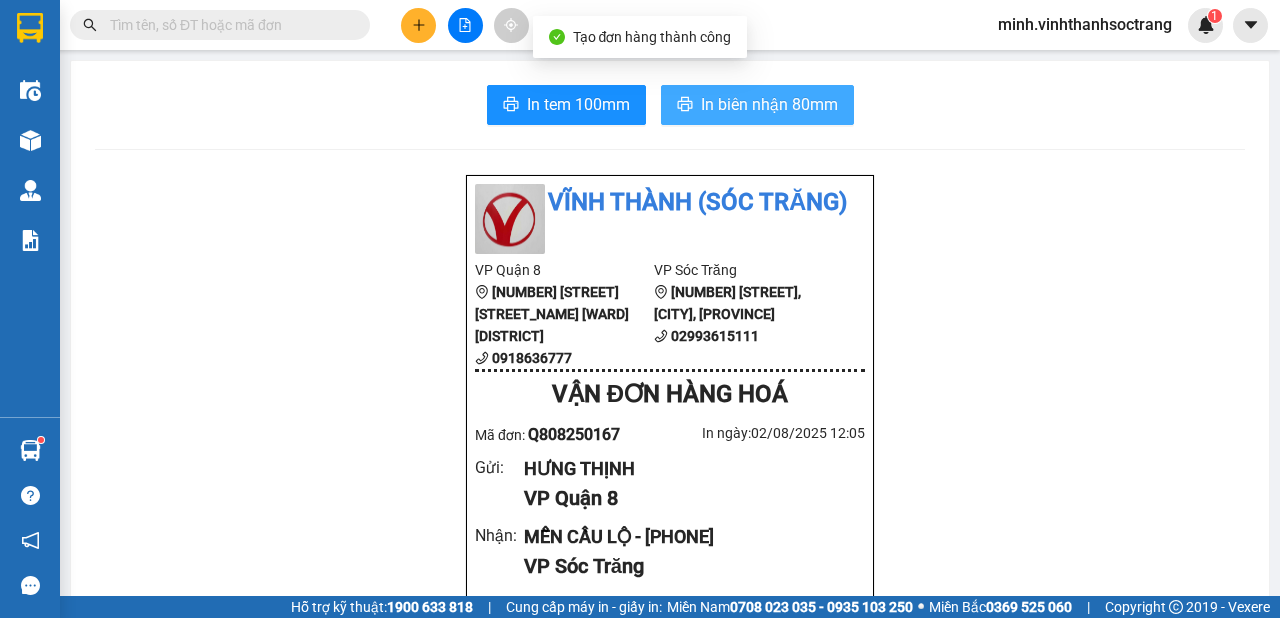 click on "In biên nhận 80mm" at bounding box center [769, 104] 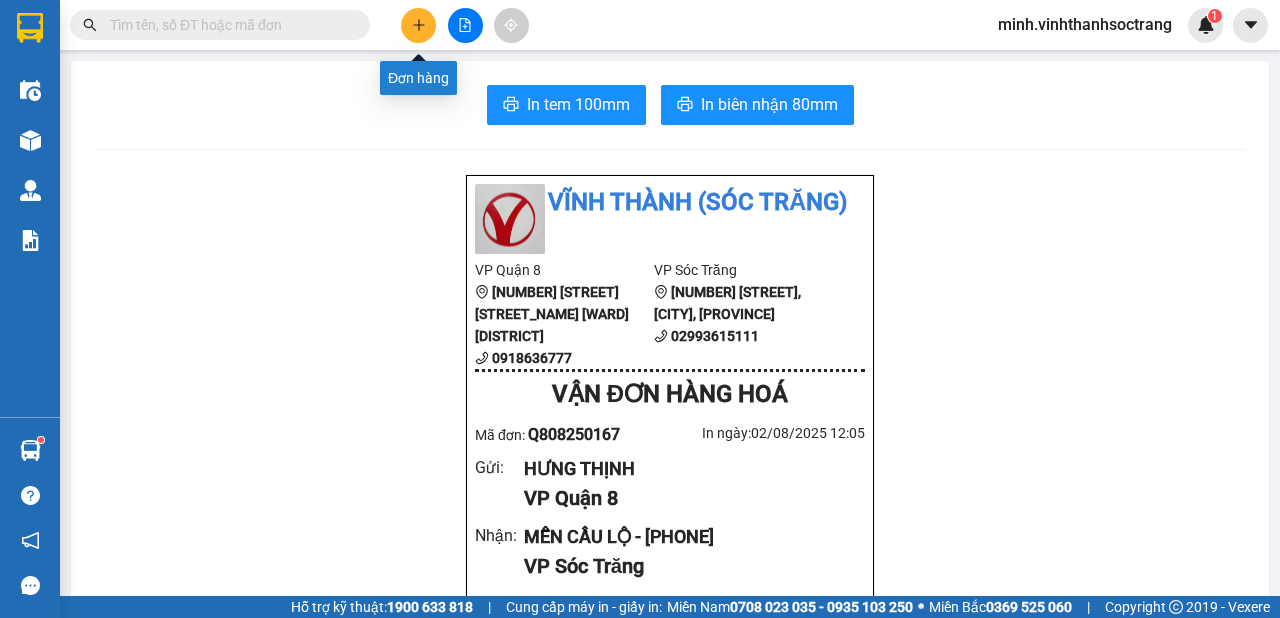 click at bounding box center [418, 25] 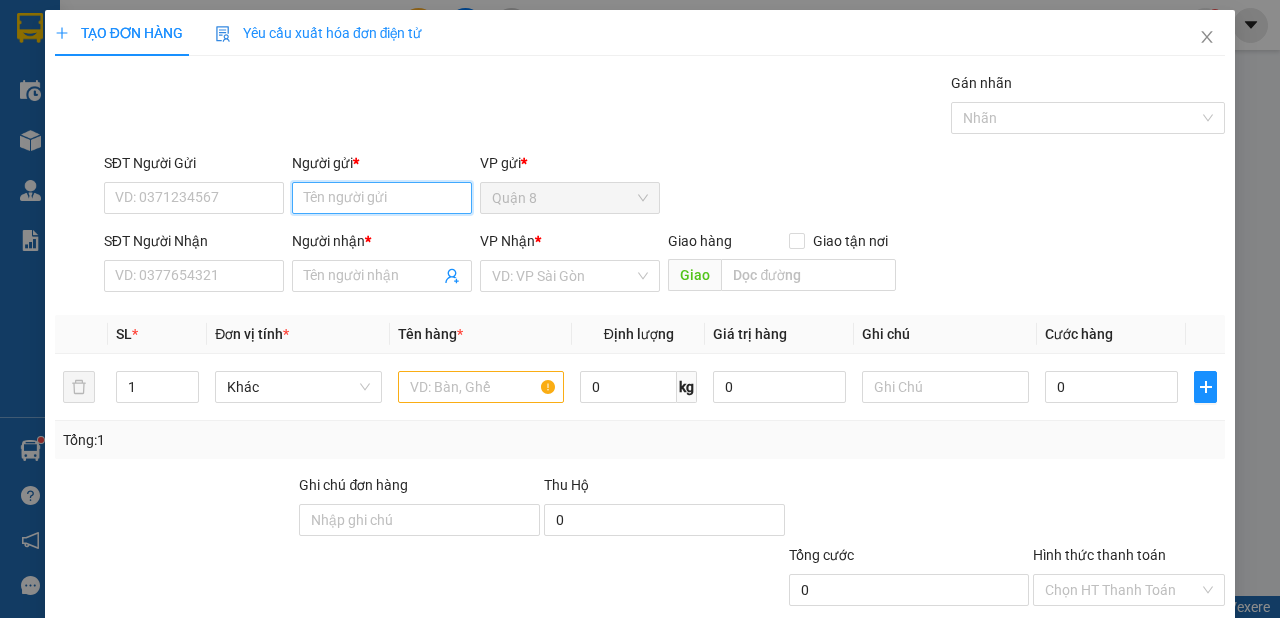 click on "Người gửi  *" at bounding box center [382, 198] 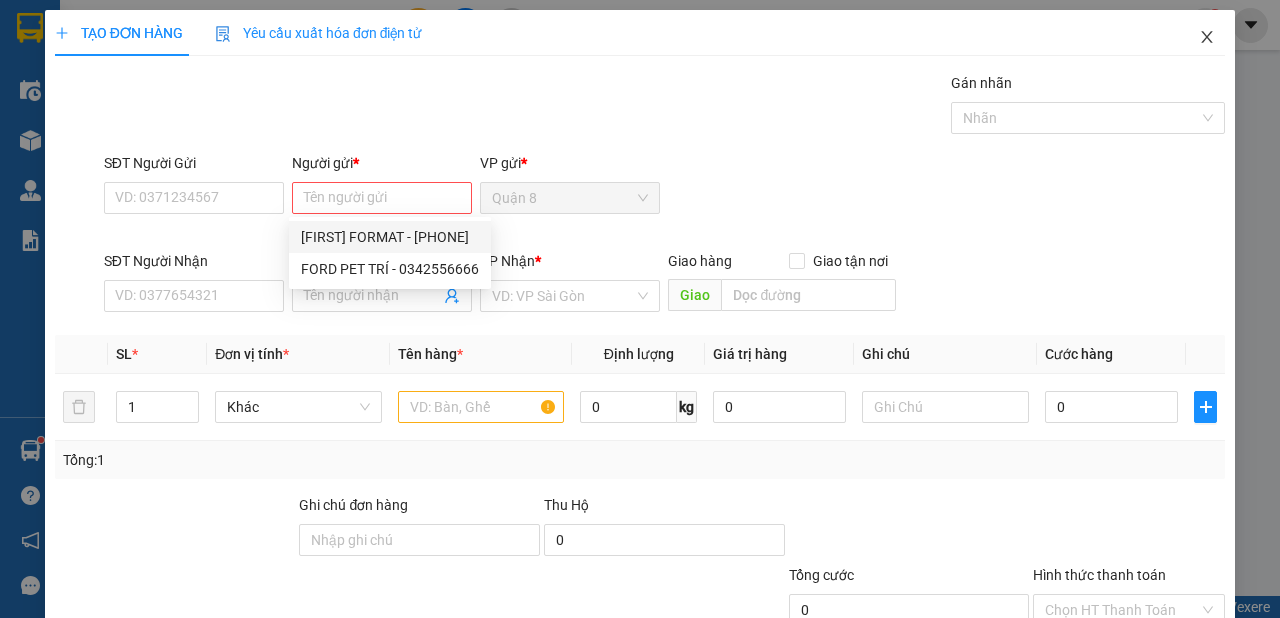 click 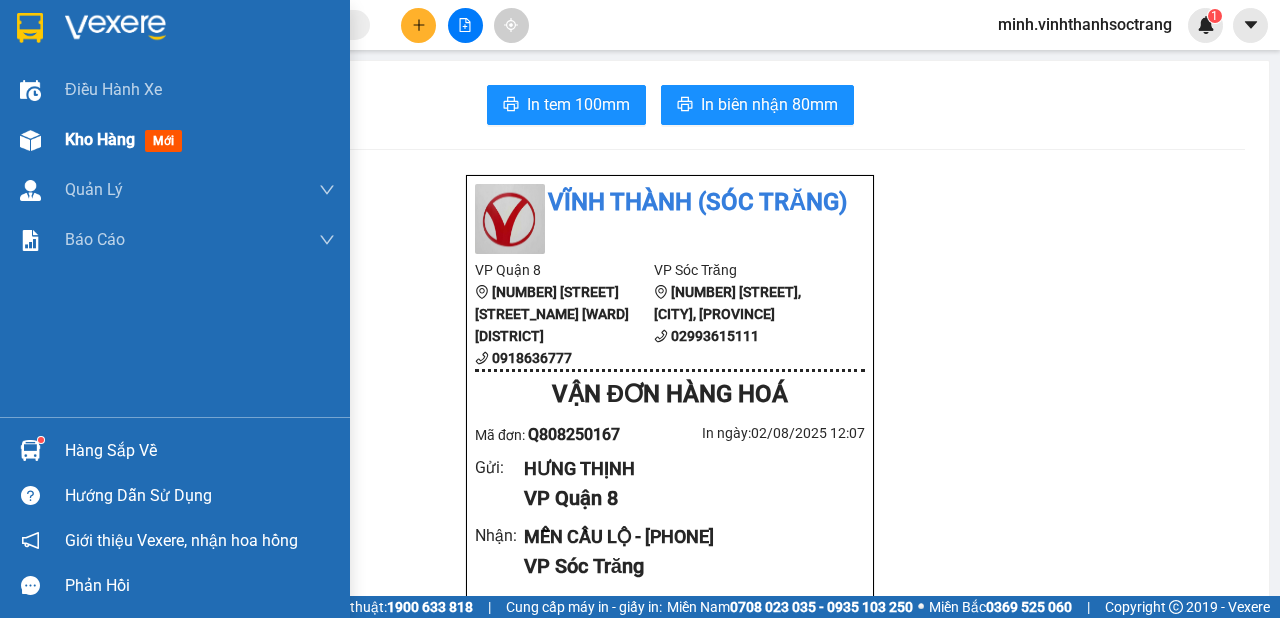 click on "Kho hàng" at bounding box center (100, 139) 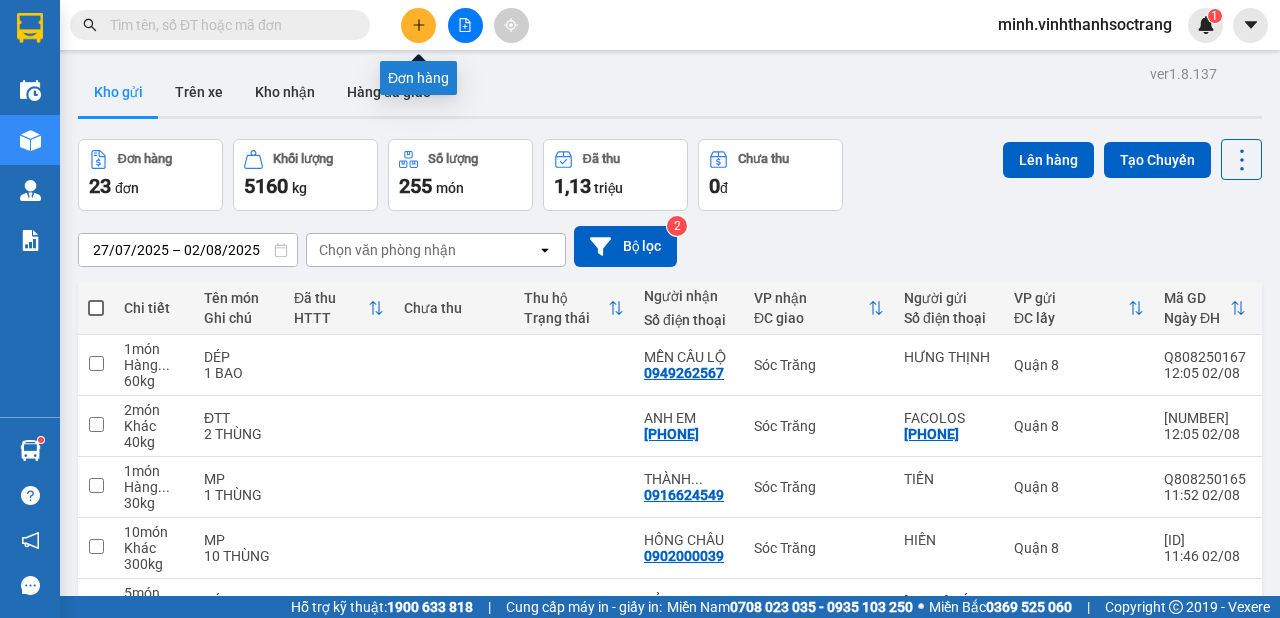 click 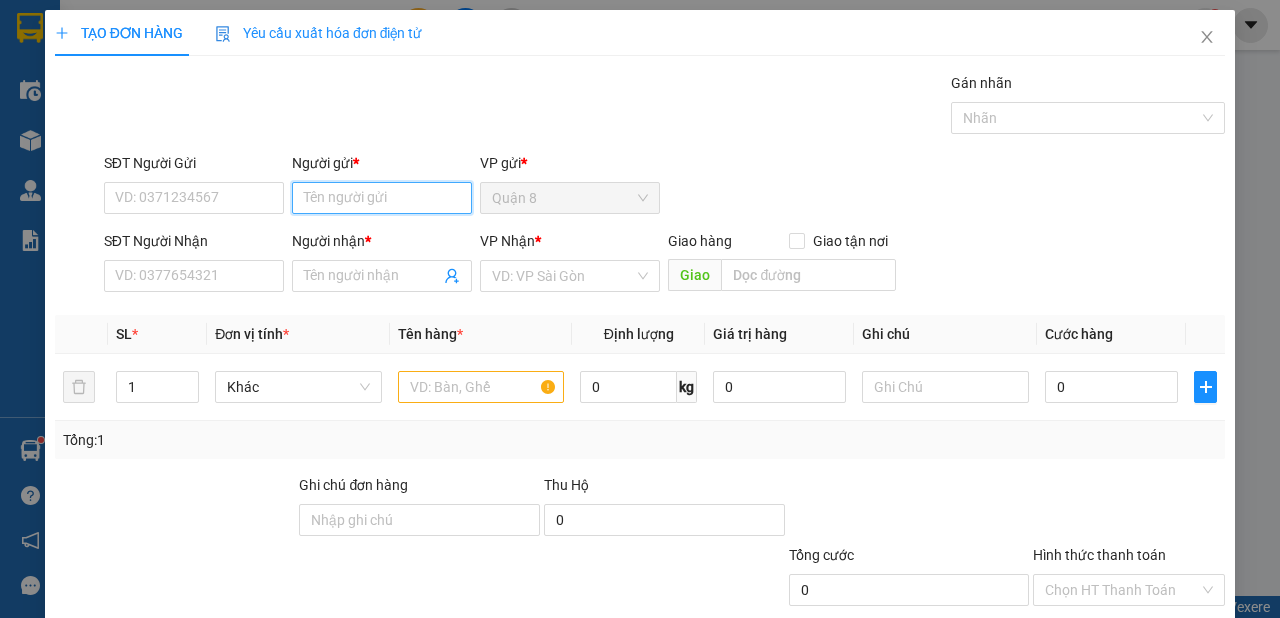 click on "Người gửi  *" at bounding box center [382, 198] 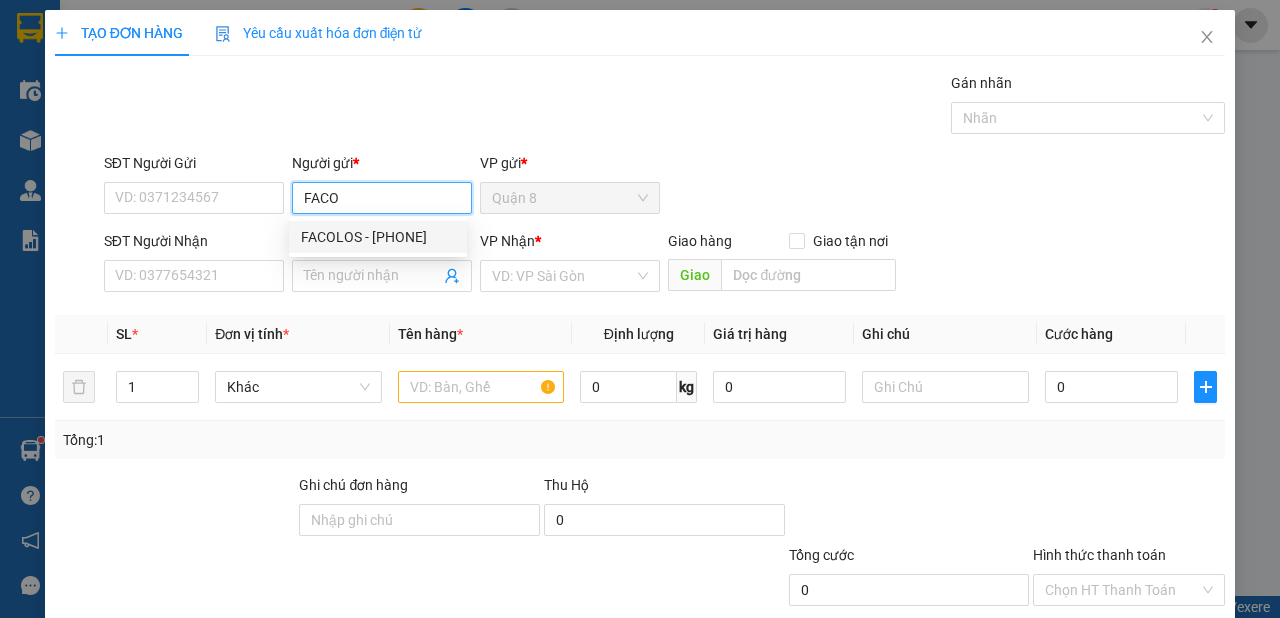 click on "FACOLOS - [PHONE]" at bounding box center (378, 237) 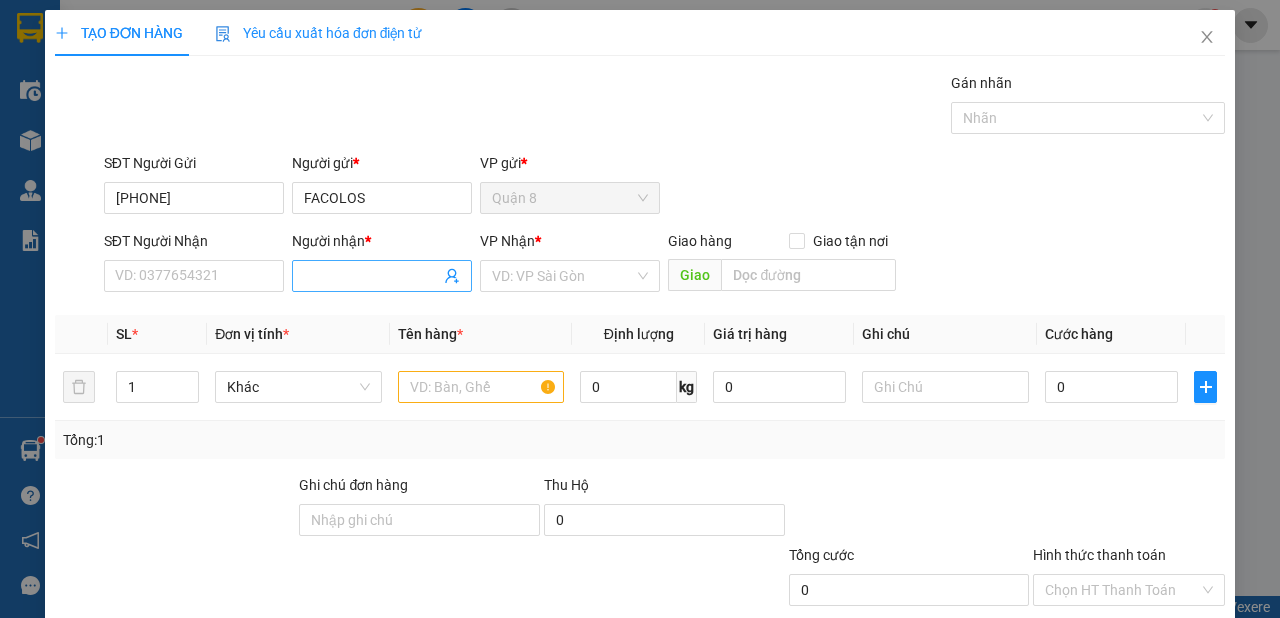 click 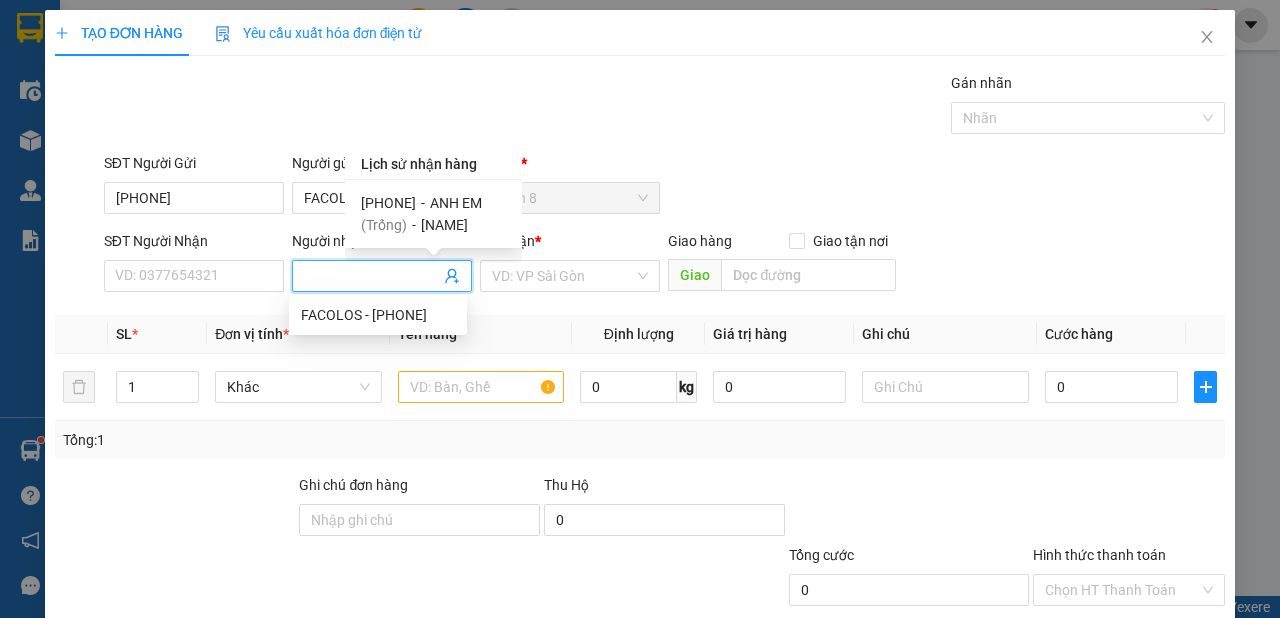 click on "ANH EM" at bounding box center (456, 203) 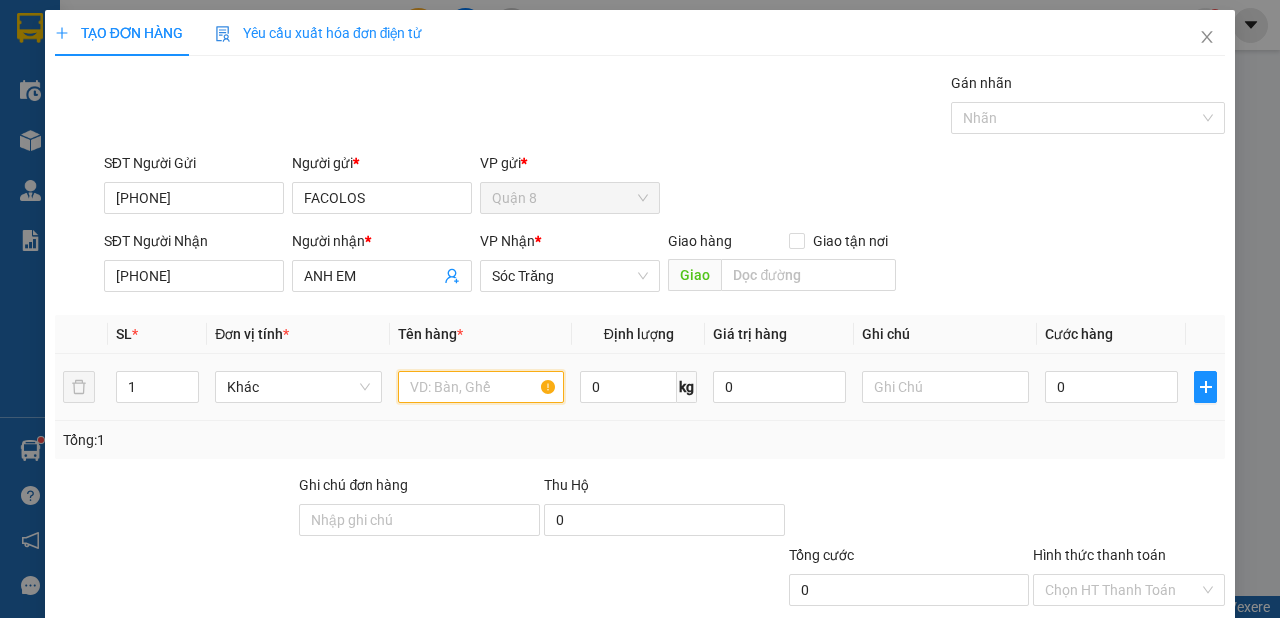 click at bounding box center (481, 387) 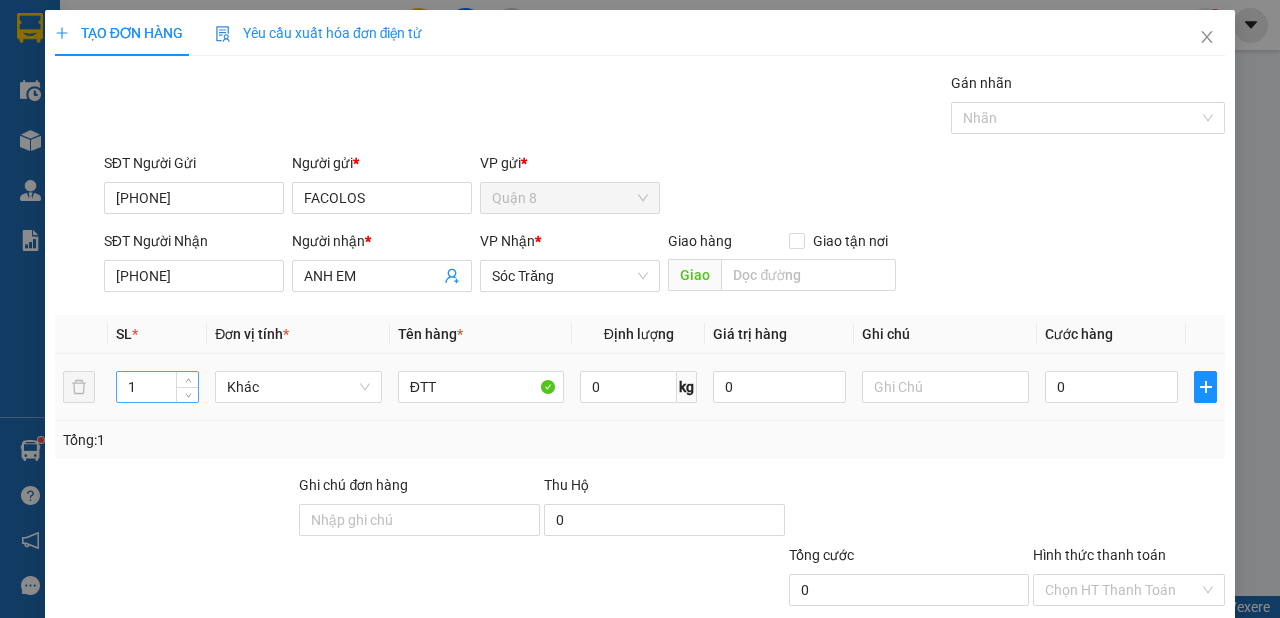 click on "1" at bounding box center [158, 387] 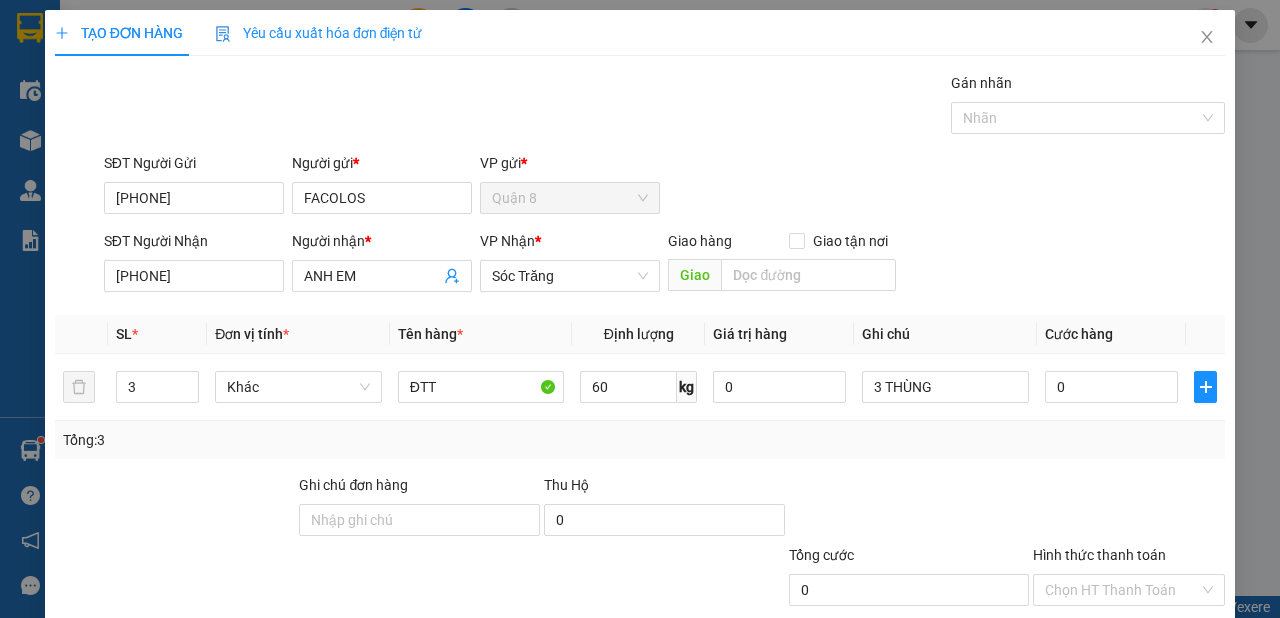 click on "Lưu và In" at bounding box center [1165, 685] 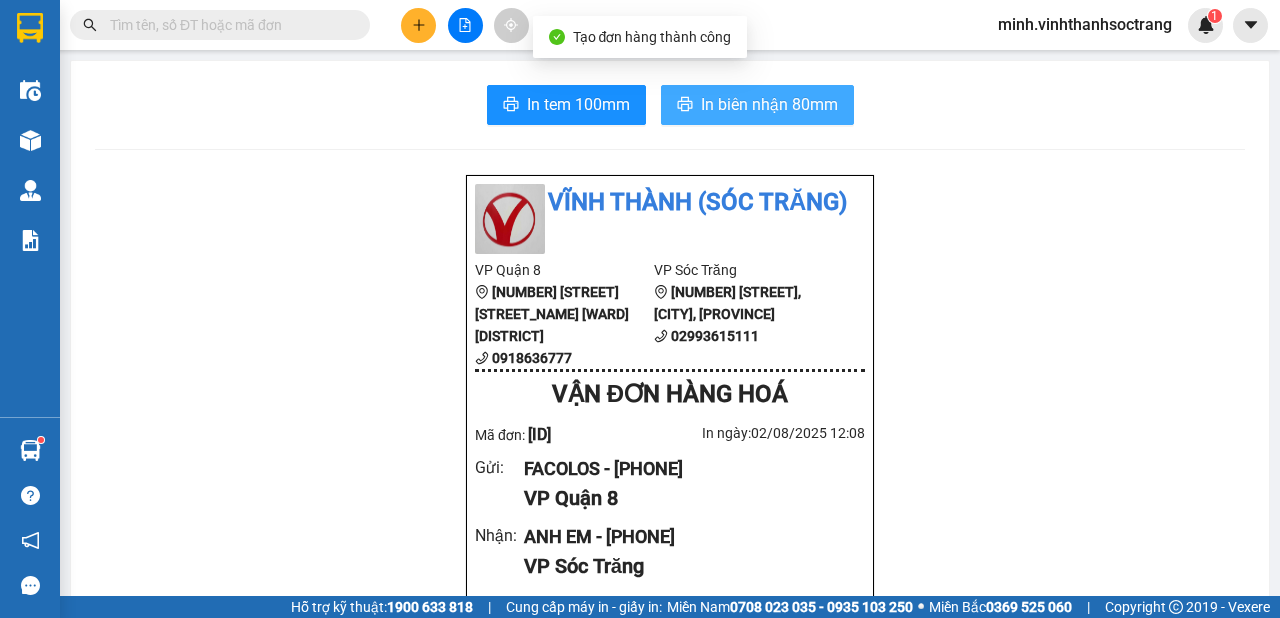 click on "In biên nhận 80mm" at bounding box center (769, 104) 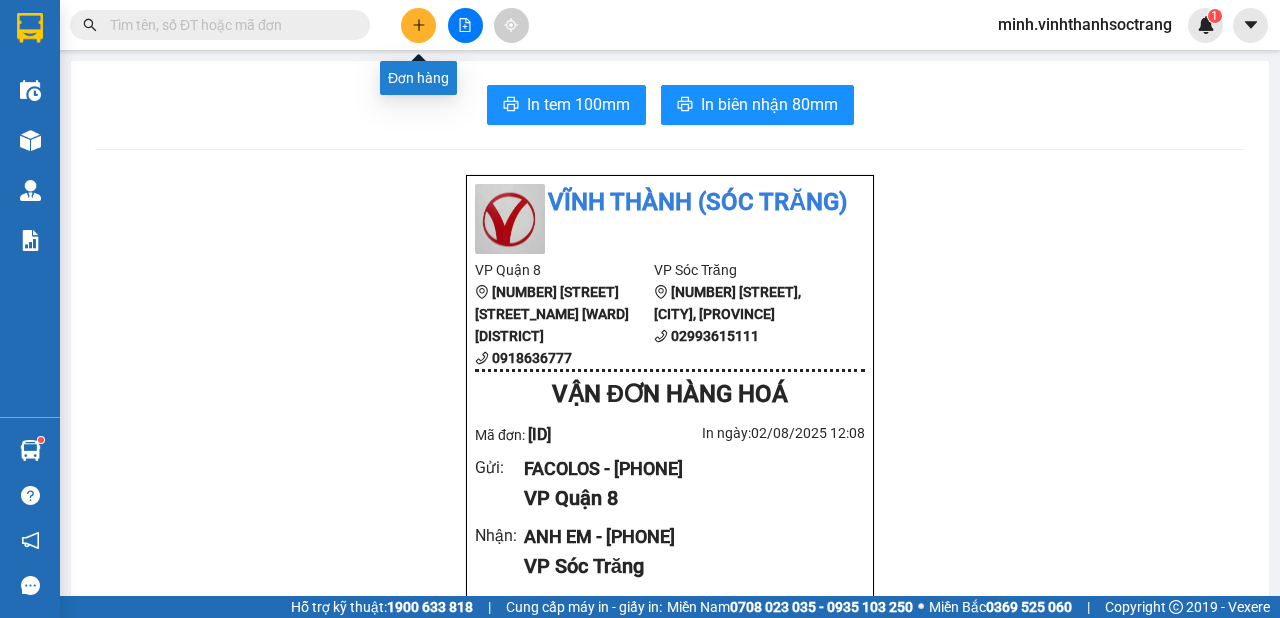 click 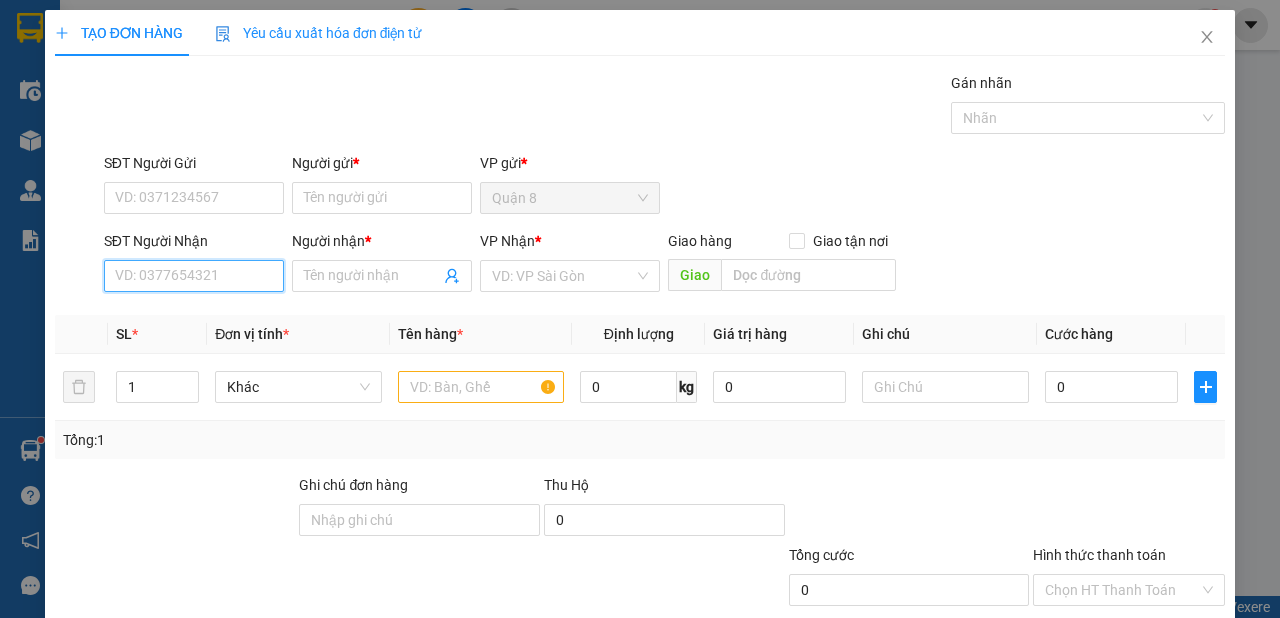click on "SĐT Người Nhận" at bounding box center (194, 276) 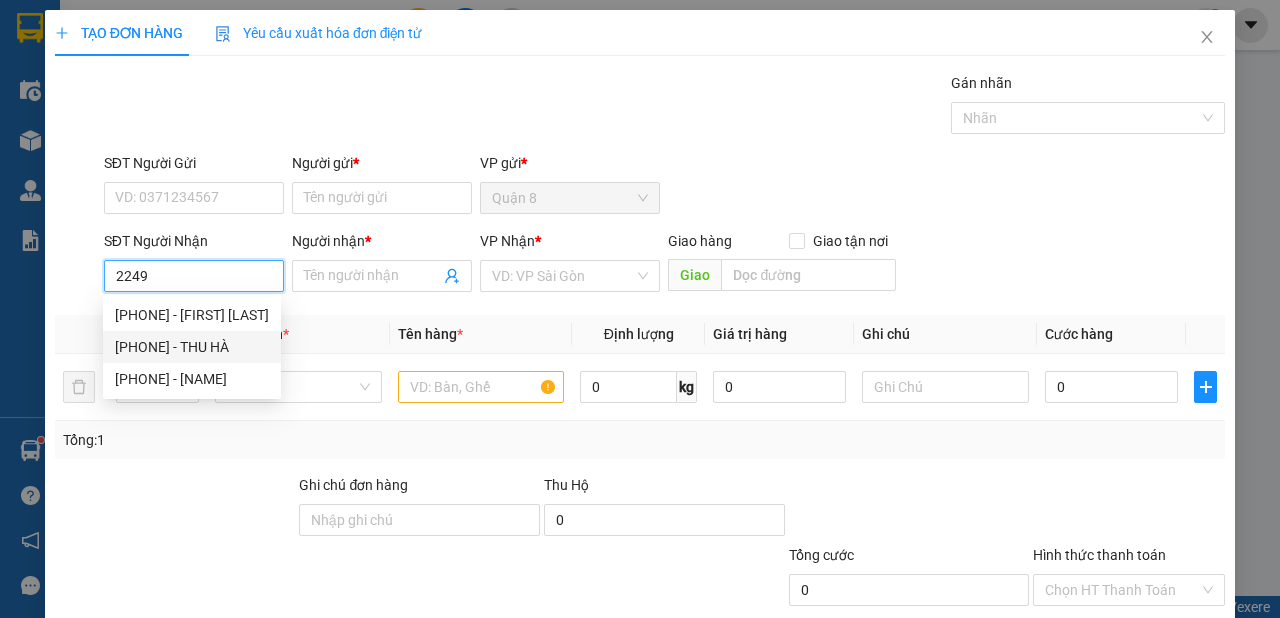 click on "[PHONE] - THU HÀ" at bounding box center [192, 347] 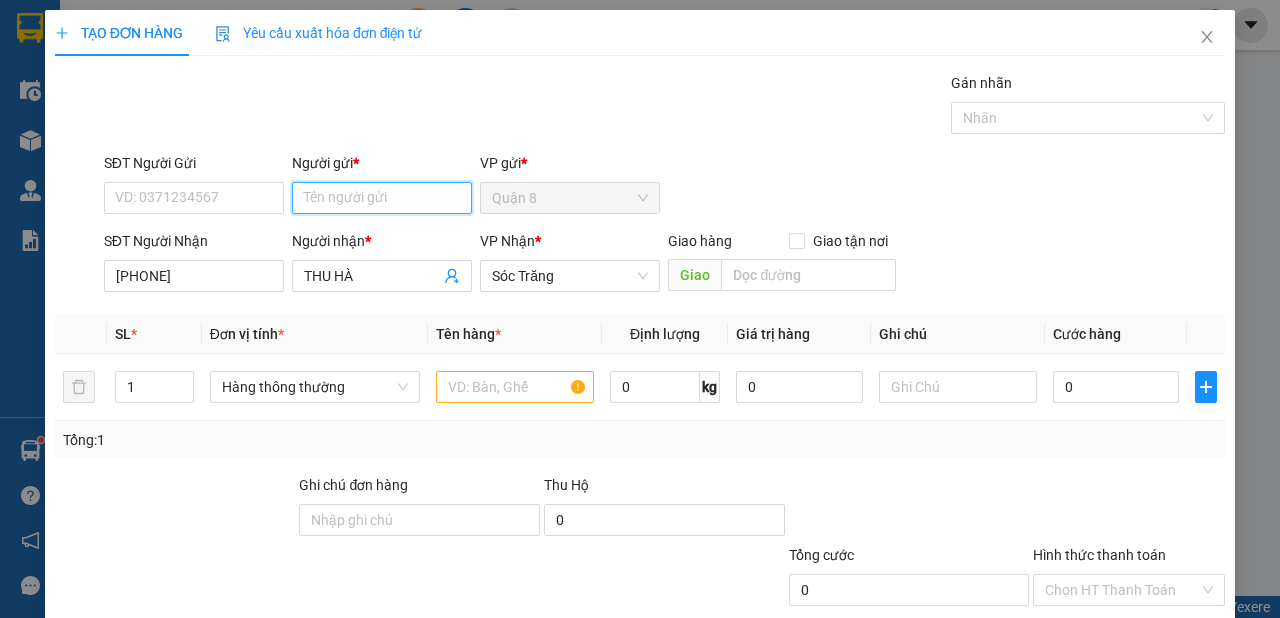 click on "Người gửi  *" at bounding box center (382, 198) 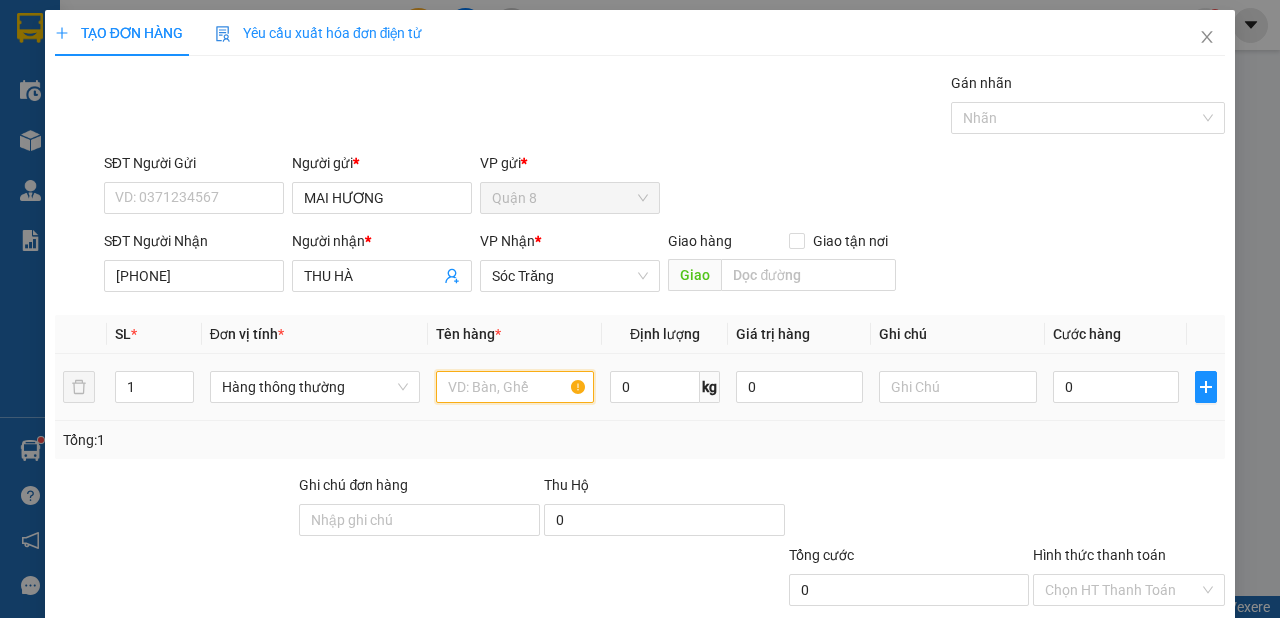click at bounding box center [515, 387] 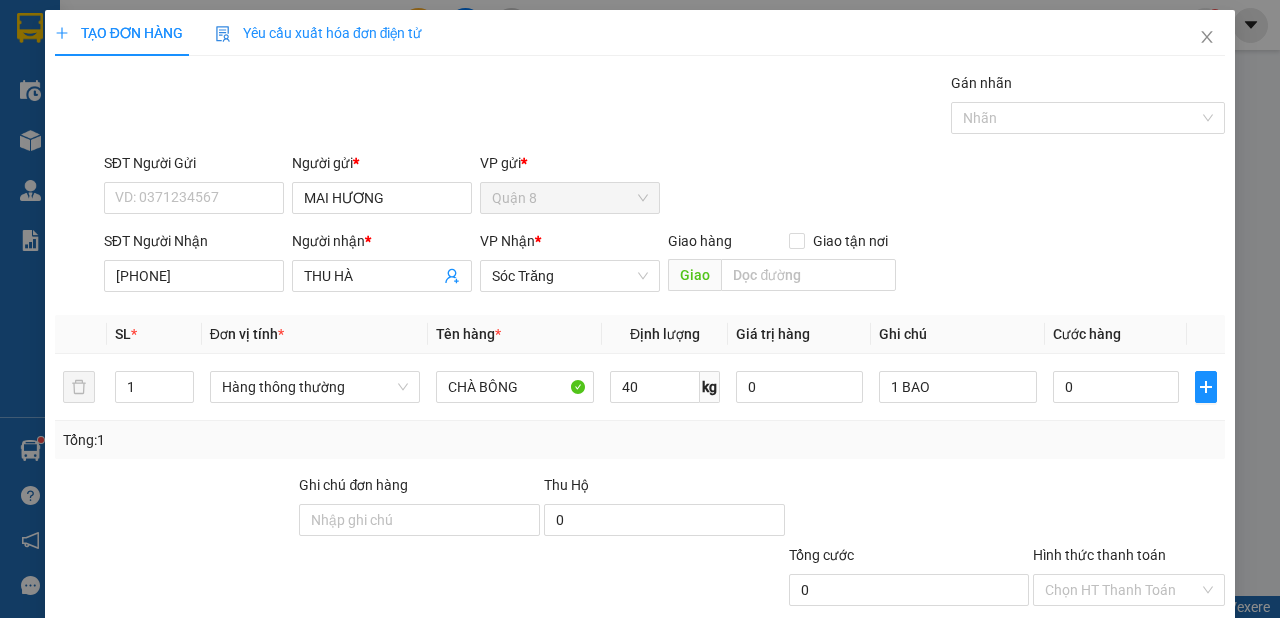 click on "Lưu và In" at bounding box center (1165, 685) 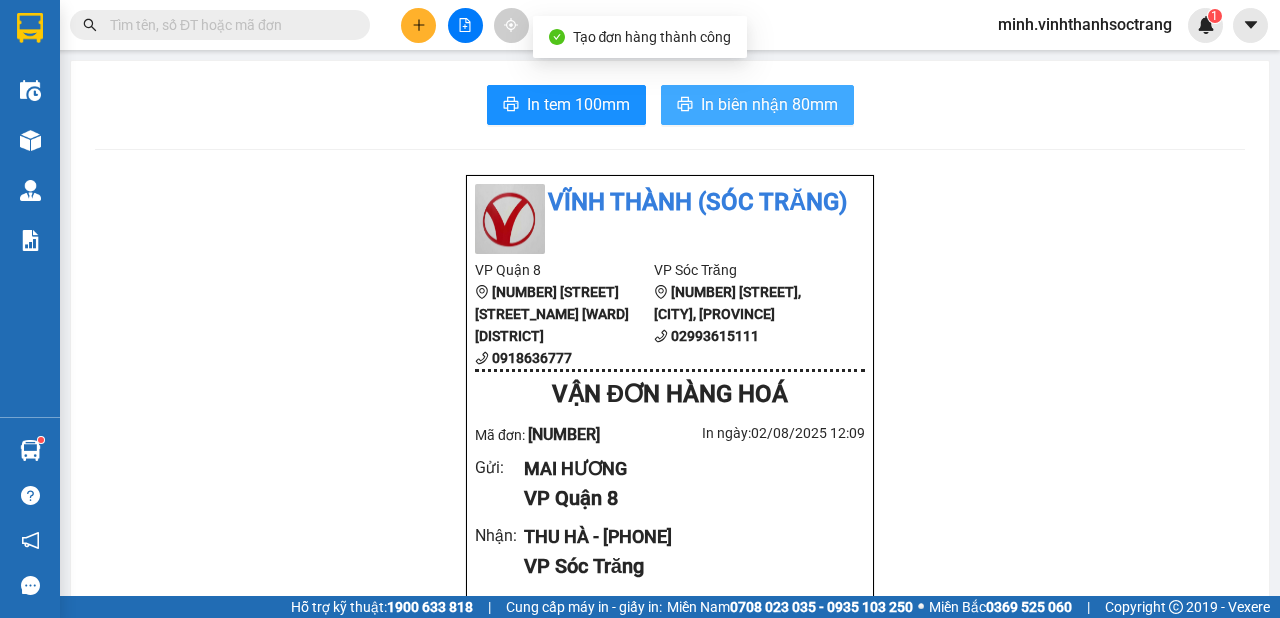 click on "In biên nhận 80mm" at bounding box center (769, 104) 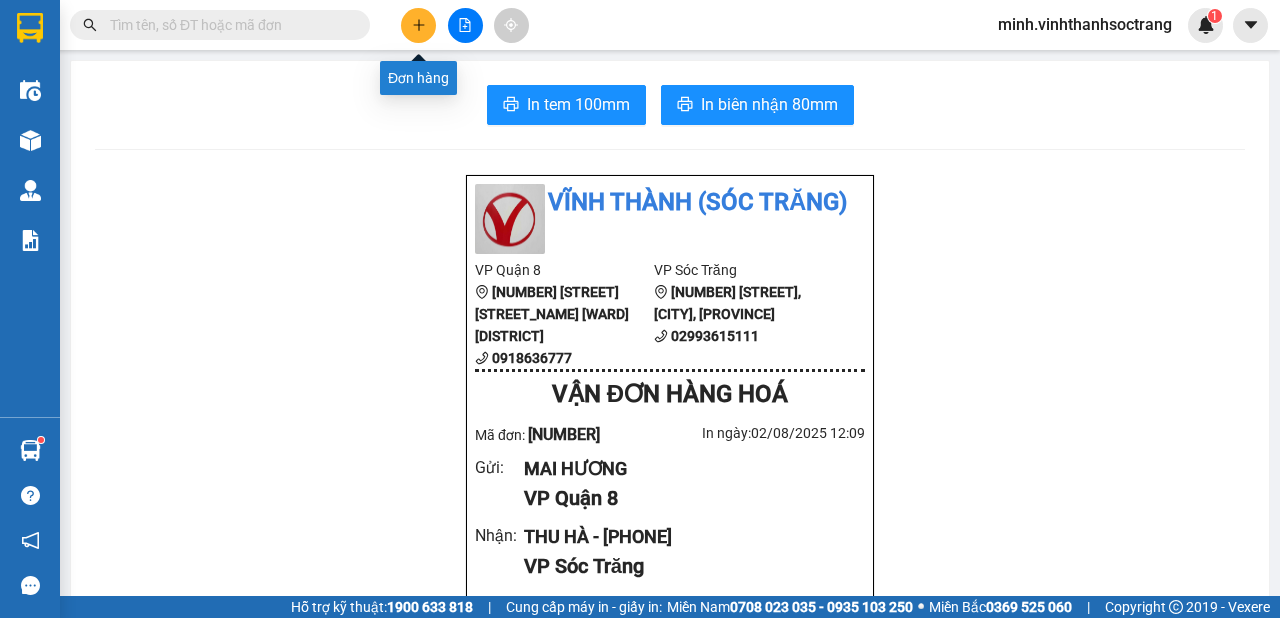 click 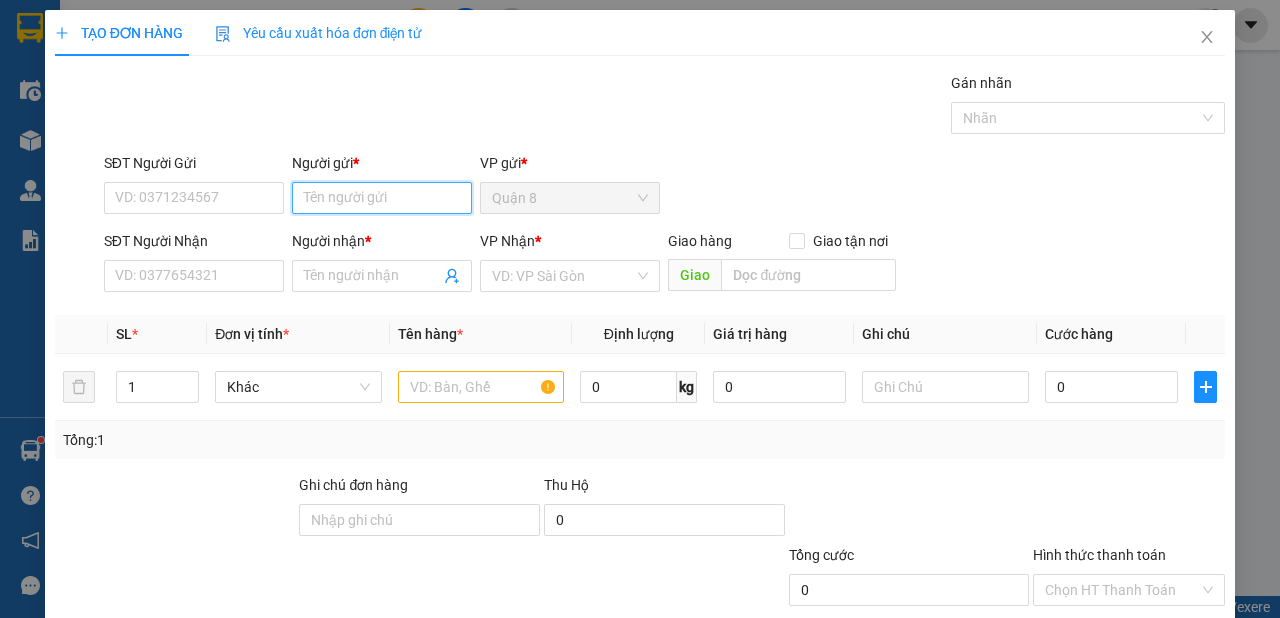 drag, startPoint x: 407, startPoint y: 204, endPoint x: 401, endPoint y: 185, distance: 19.924858 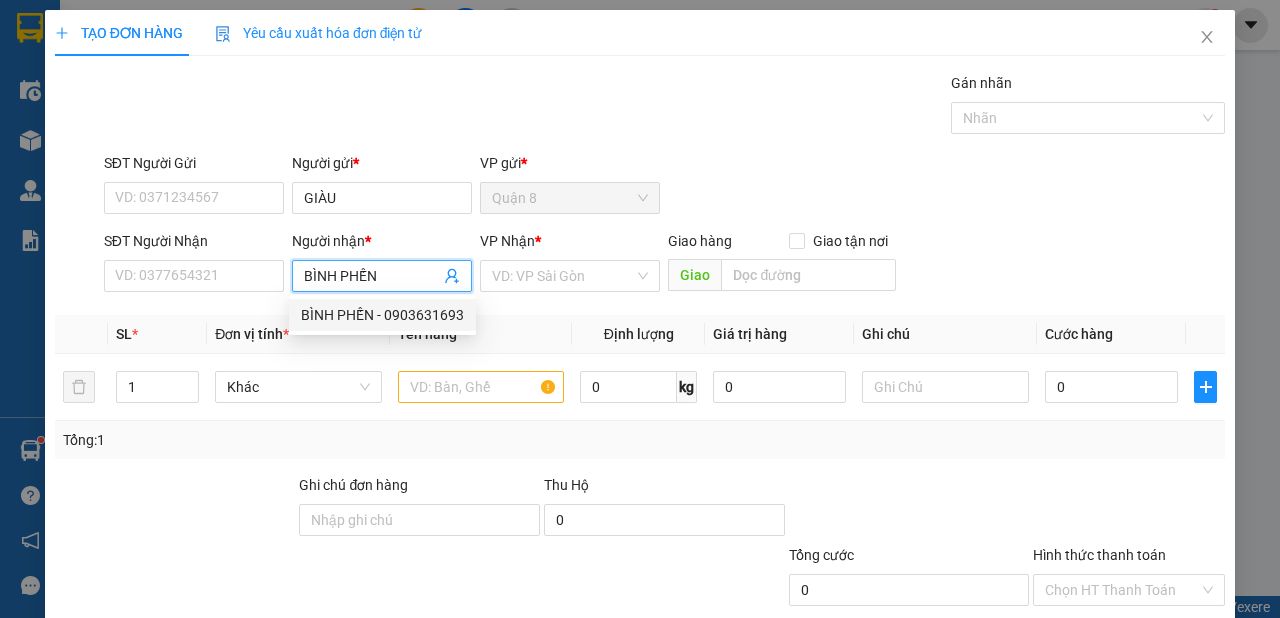 click on "BÌNH PHẾN - 0903631693" at bounding box center (382, 315) 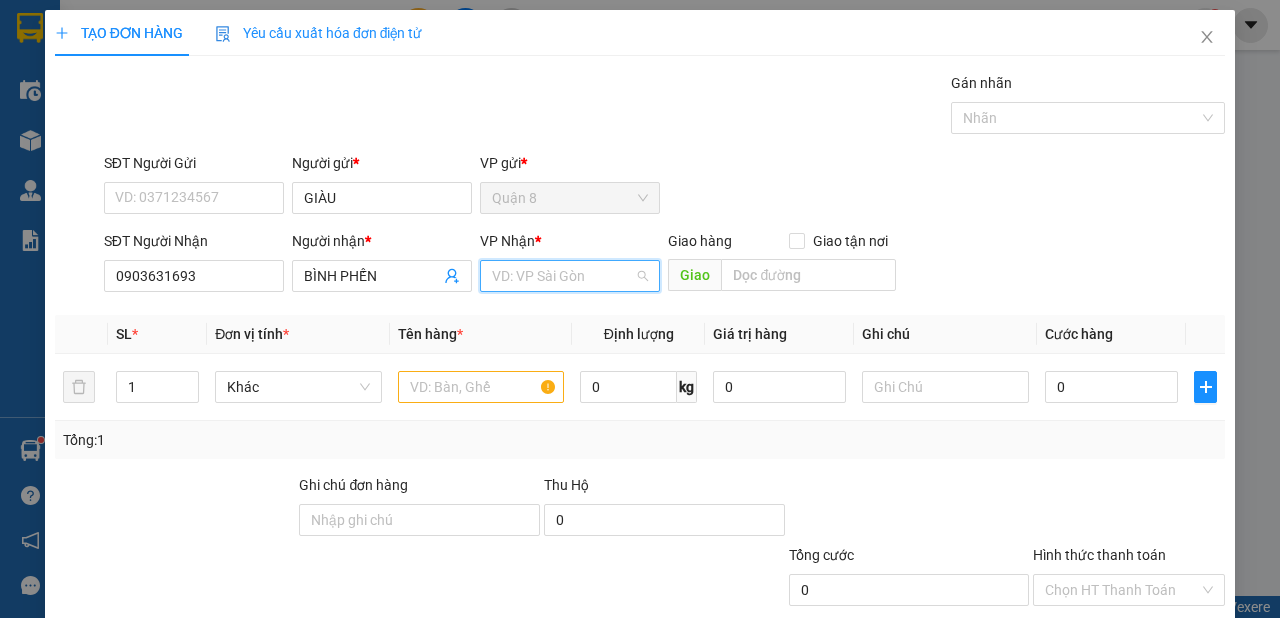 drag, startPoint x: 530, startPoint y: 272, endPoint x: 516, endPoint y: 352, distance: 81.21576 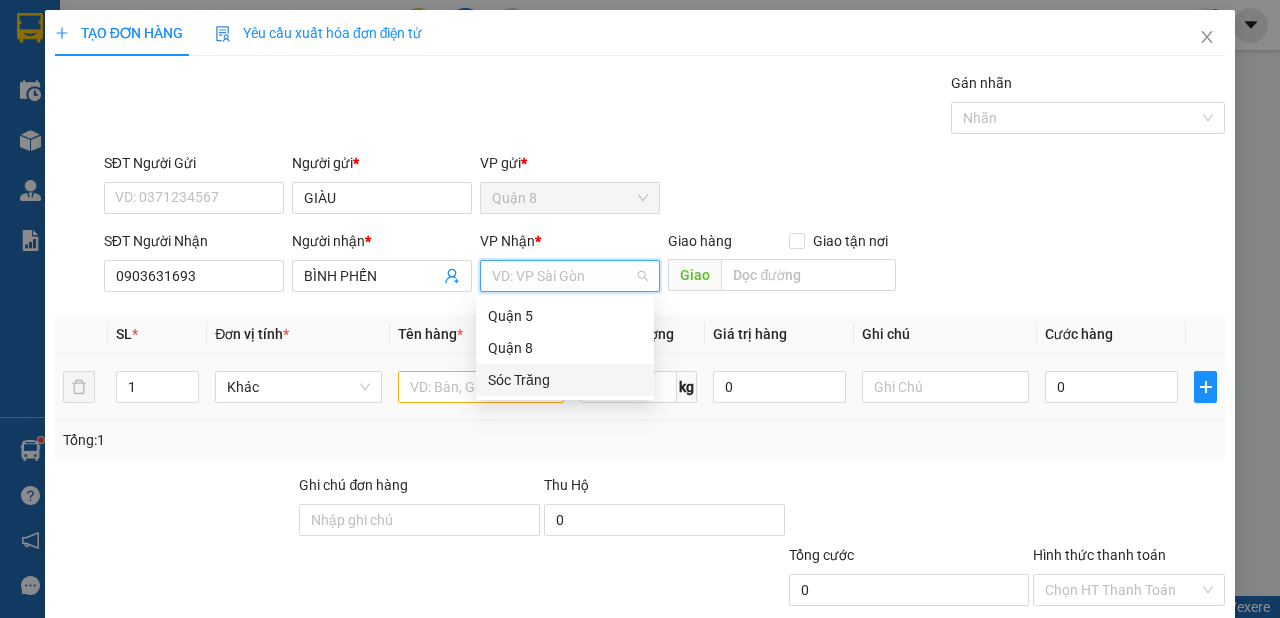 click on "Sóc Trăng" at bounding box center [565, 380] 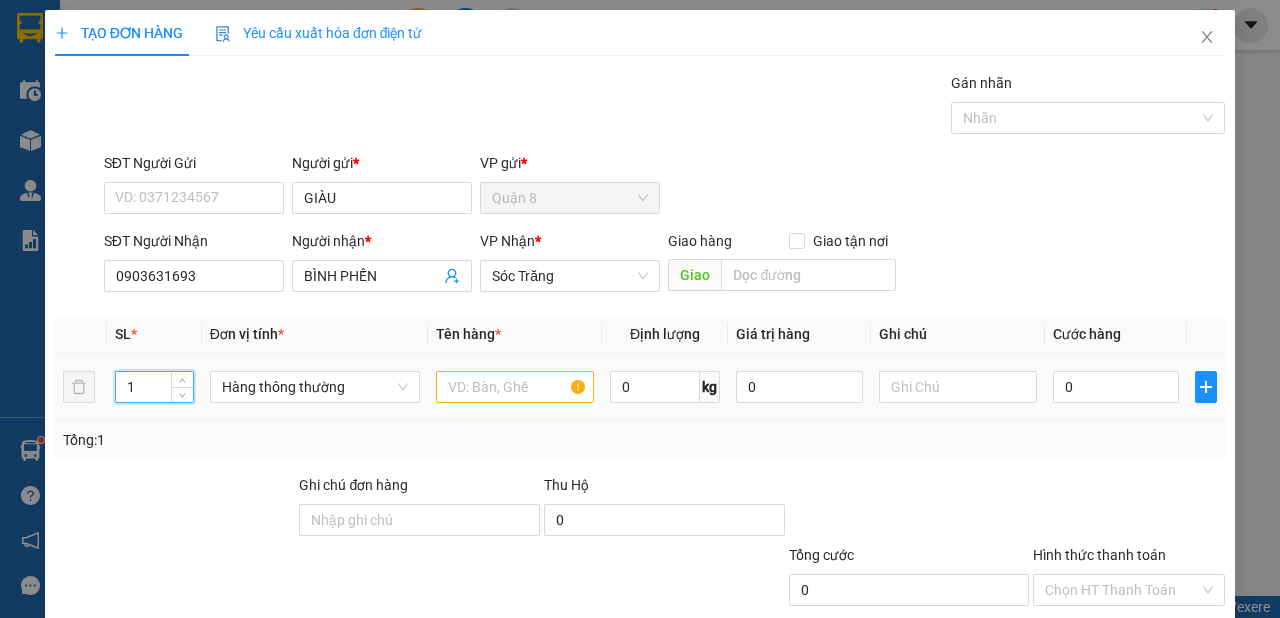 click on "1" at bounding box center [154, 387] 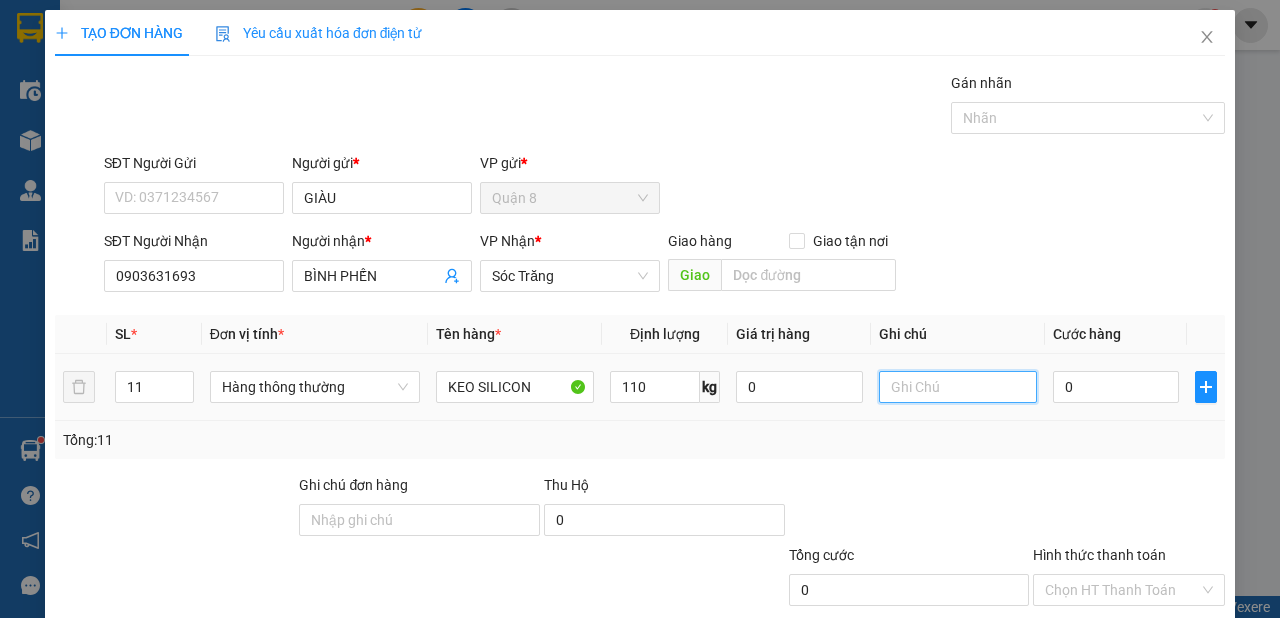click at bounding box center [958, 387] 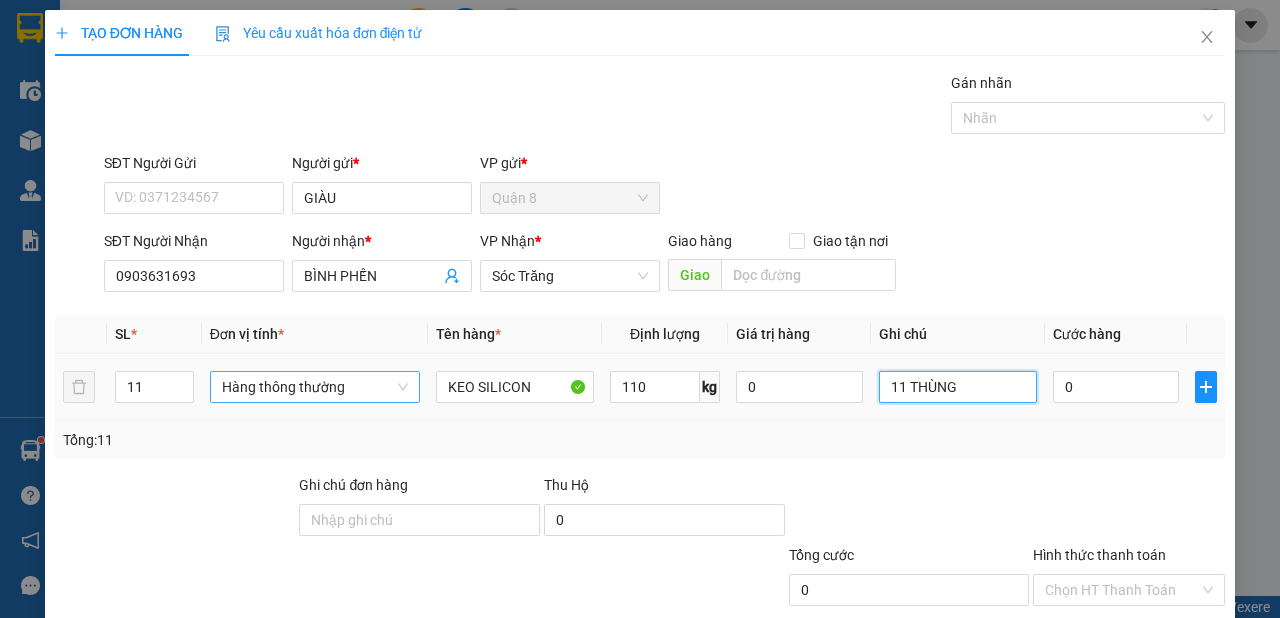 click on "Hàng thông thường" at bounding box center (315, 387) 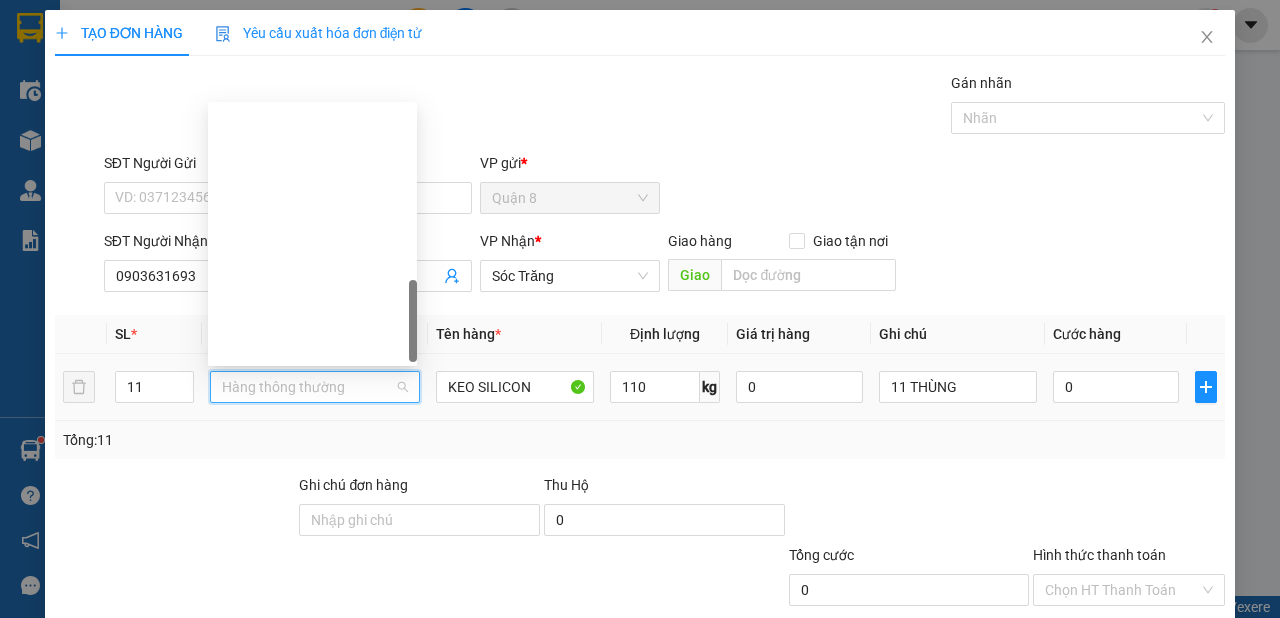 click on "Khác" at bounding box center (312, 1082) 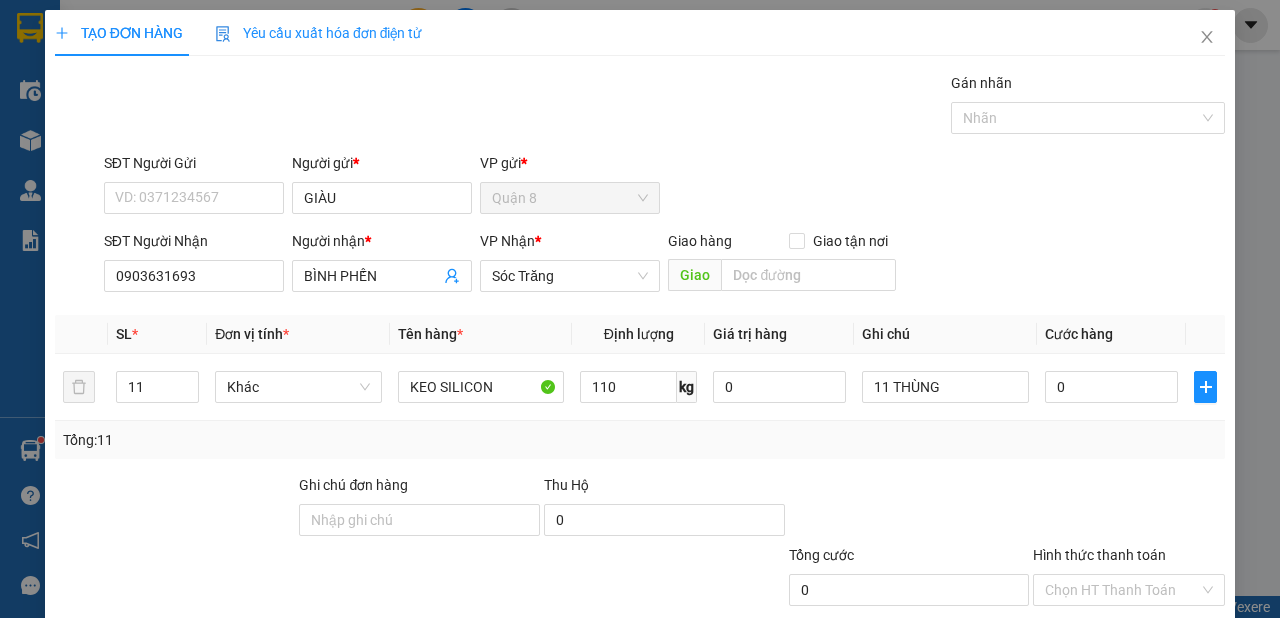 click on "Lưu và In" at bounding box center (1165, 685) 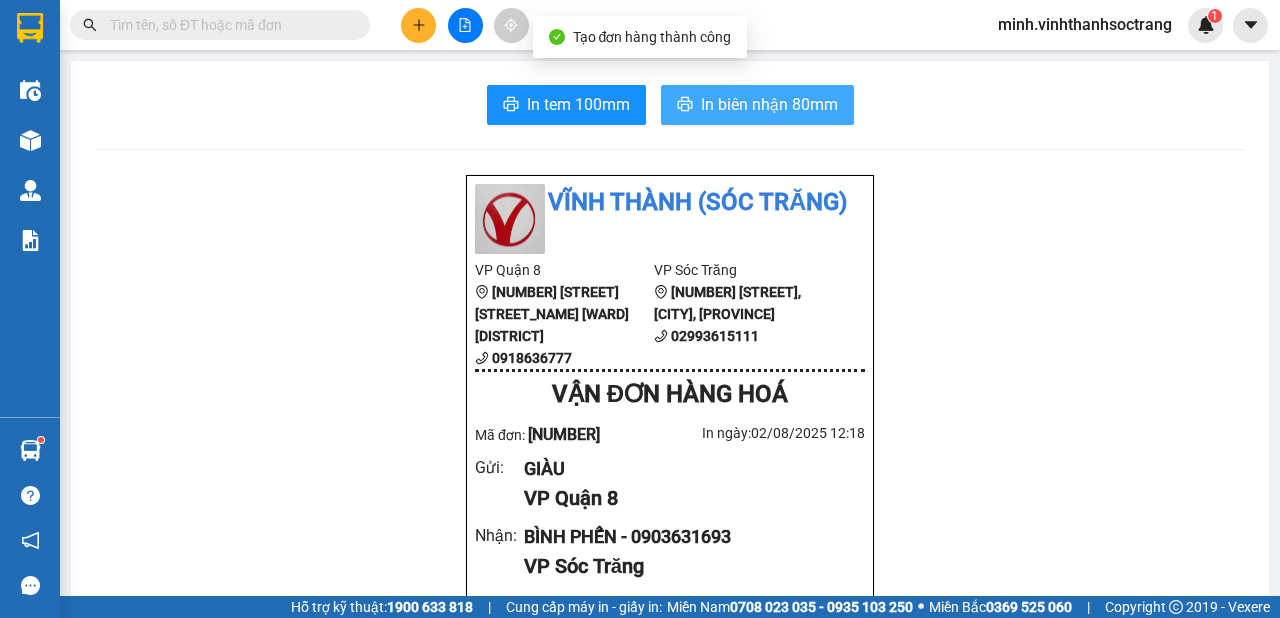 click on "In biên nhận 80mm" at bounding box center (769, 104) 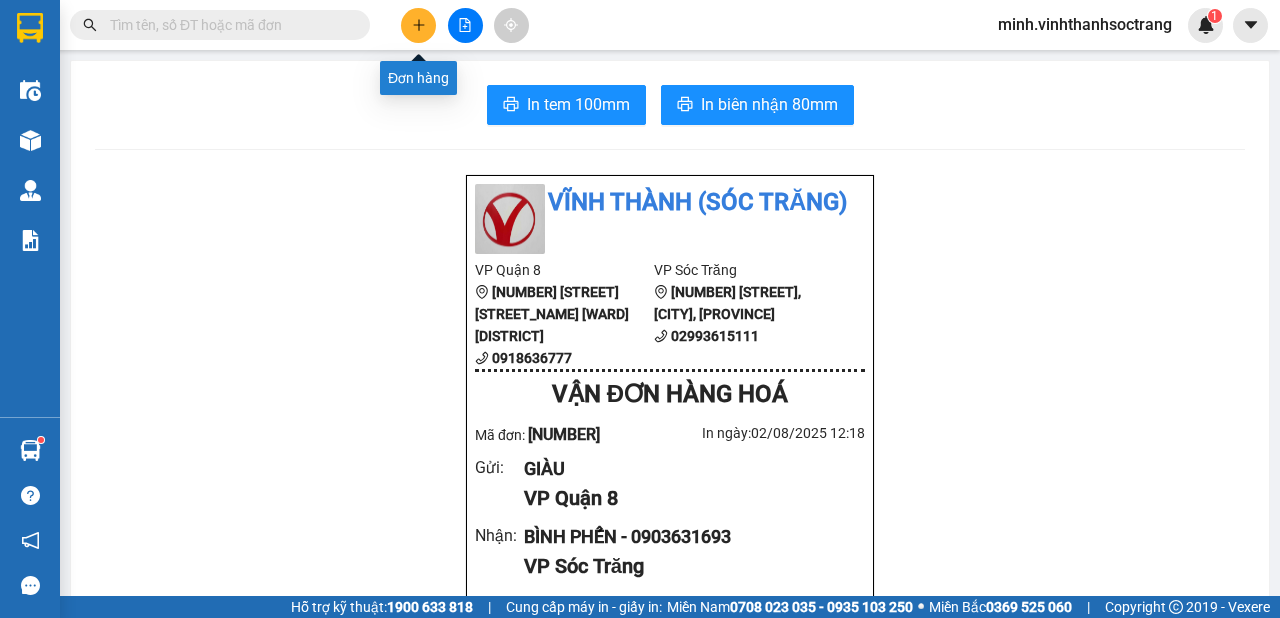 click 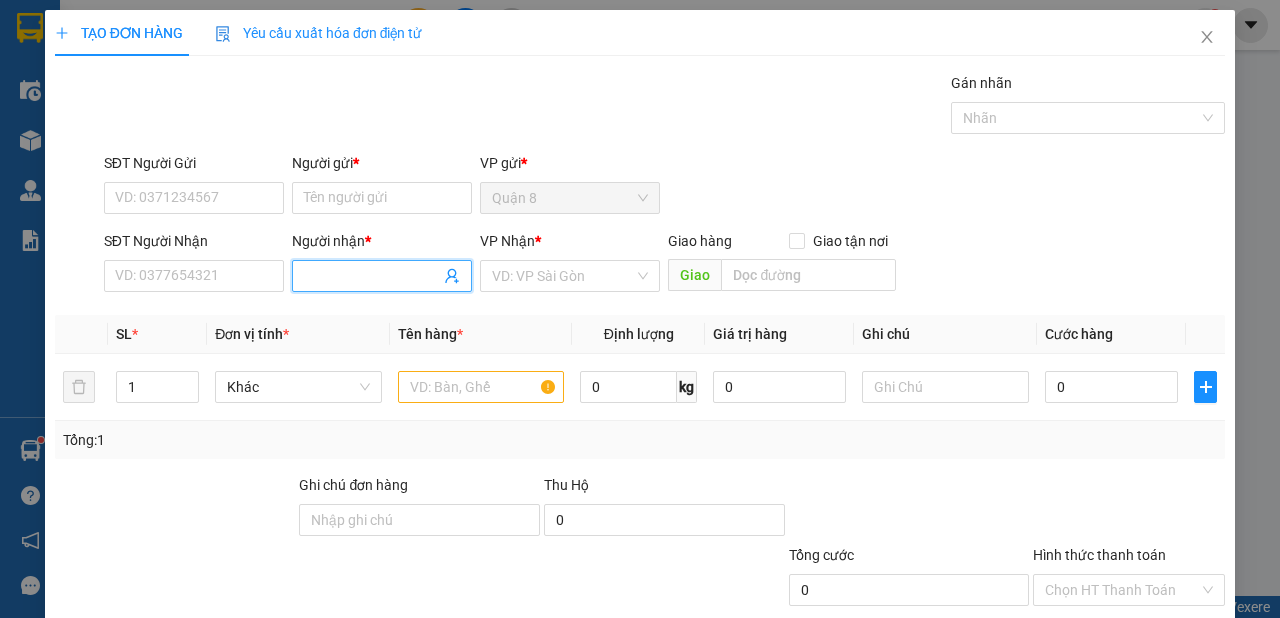 click on "Người nhận  *" at bounding box center [372, 276] 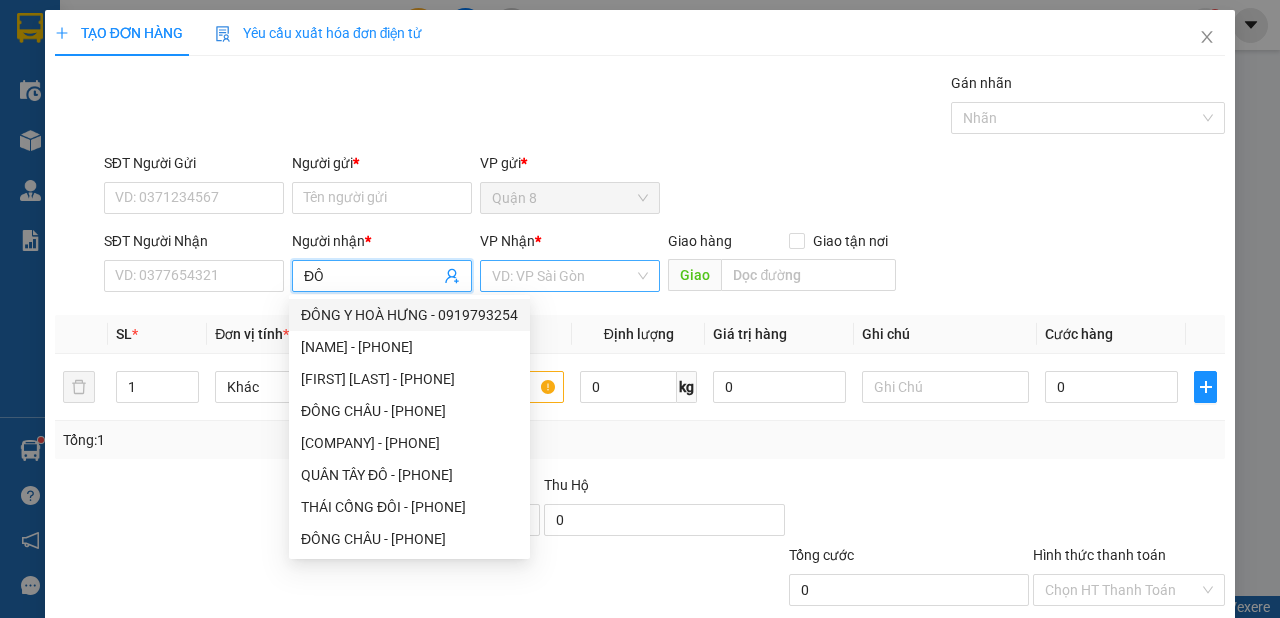 click at bounding box center [563, 276] 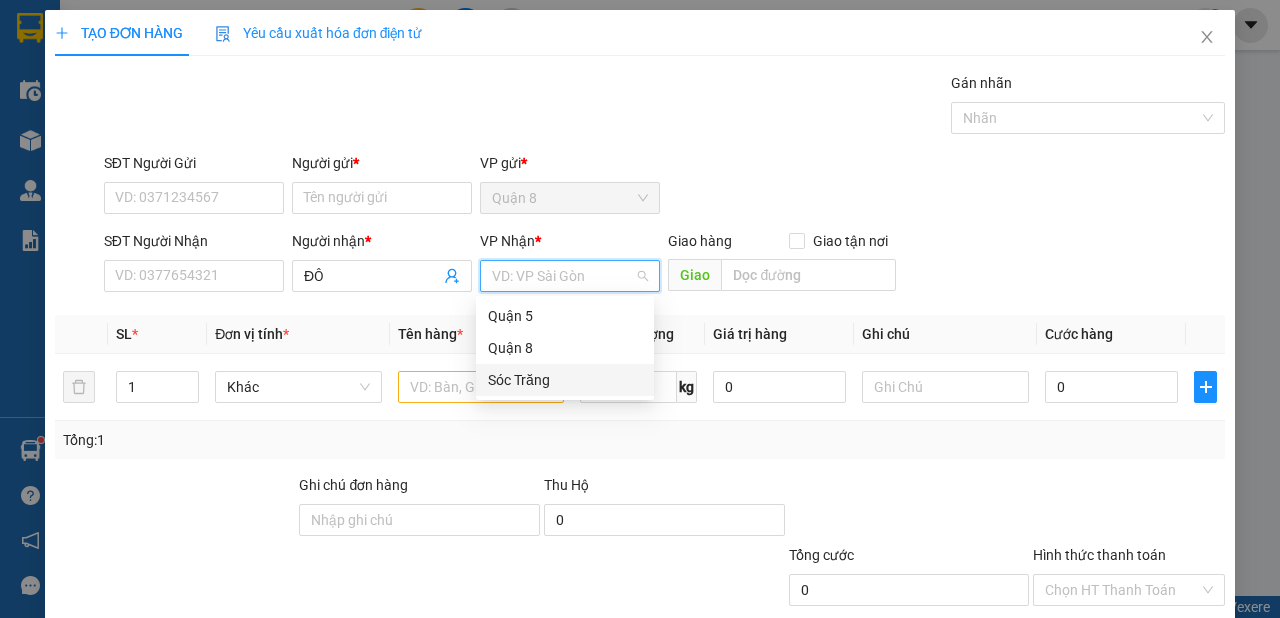 click on "Sóc Trăng" at bounding box center (565, 380) 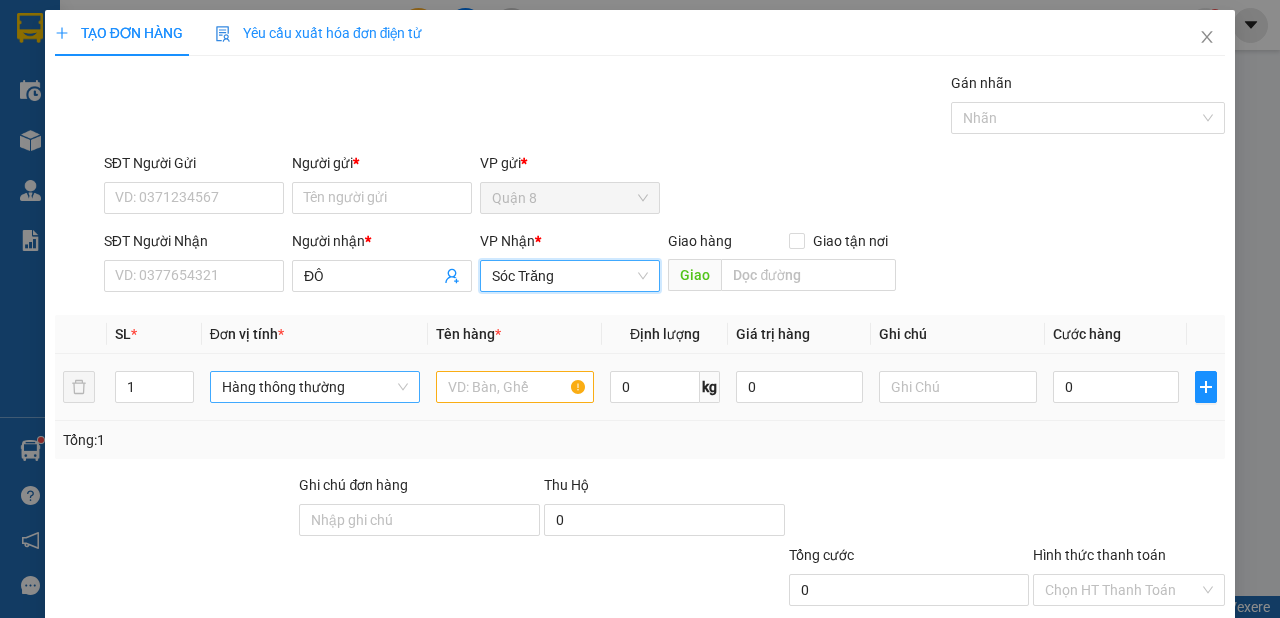 click on "Hàng thông thường" at bounding box center [315, 387] 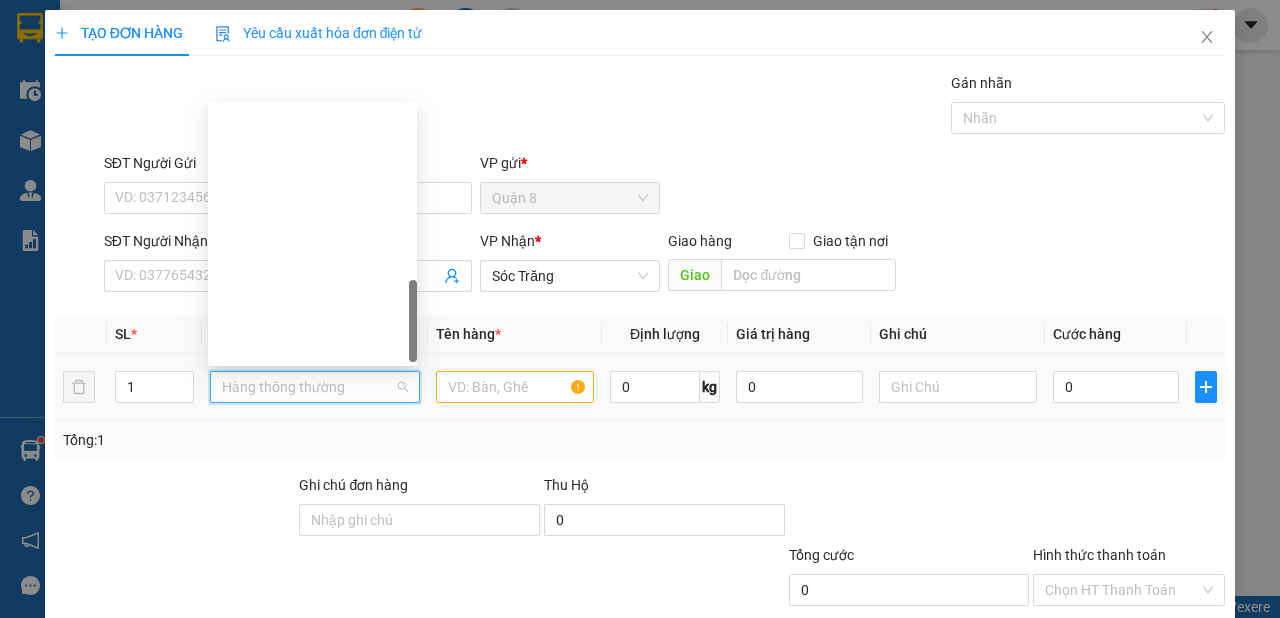 click on "Khác" at bounding box center [312, 1082] 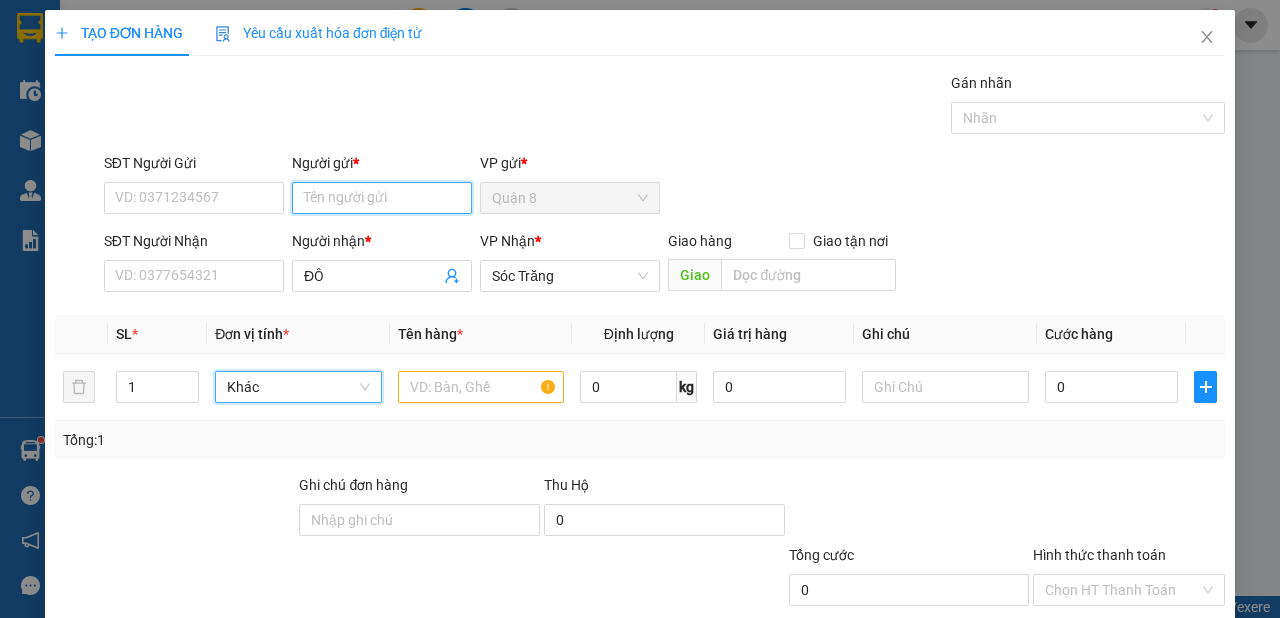 click on "Người gửi  *" at bounding box center [382, 198] 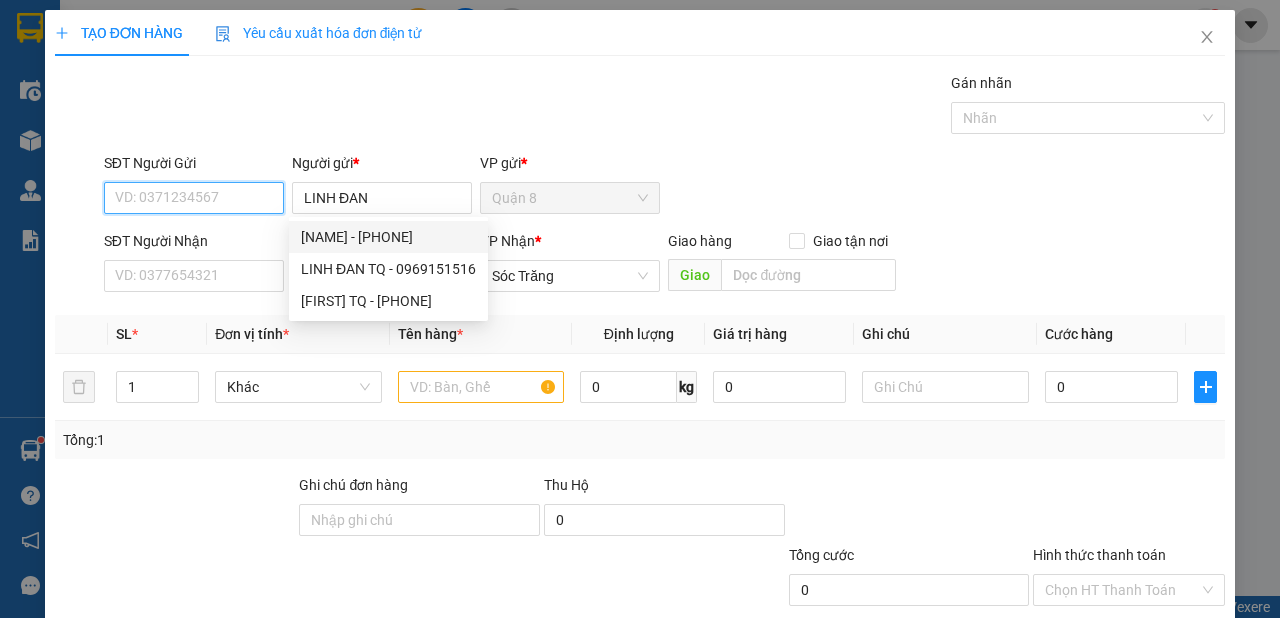 click on "SĐT Người Gửi" at bounding box center (194, 198) 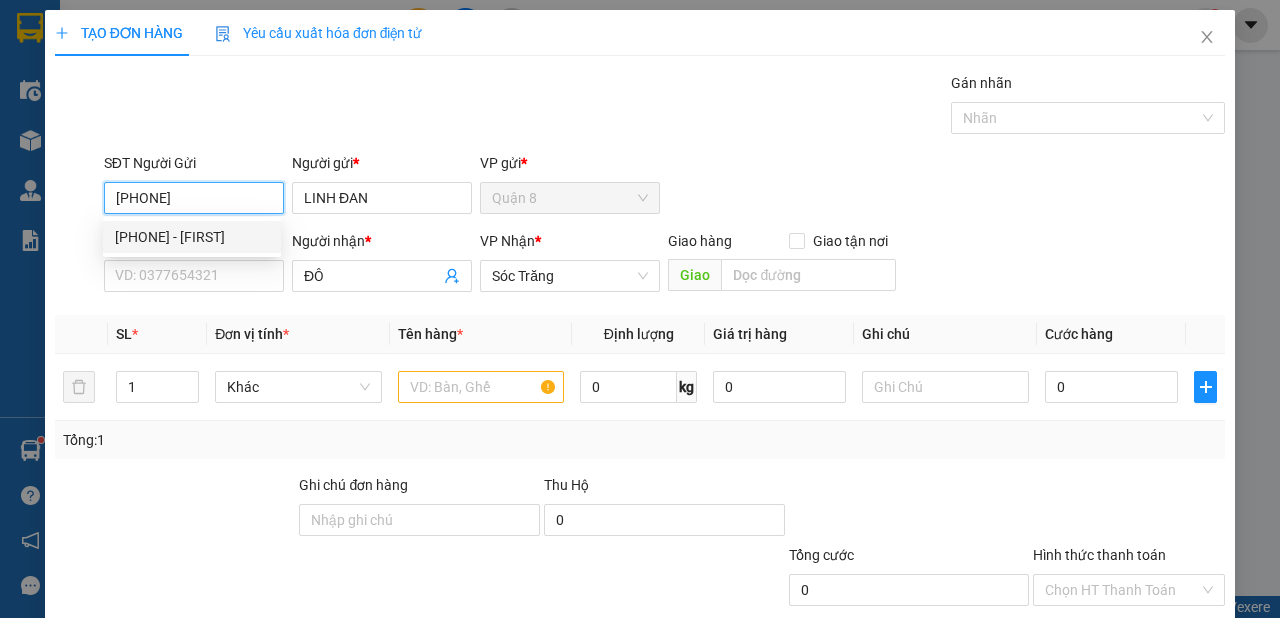 click on "[PHONE] - [FIRST]" at bounding box center (192, 237) 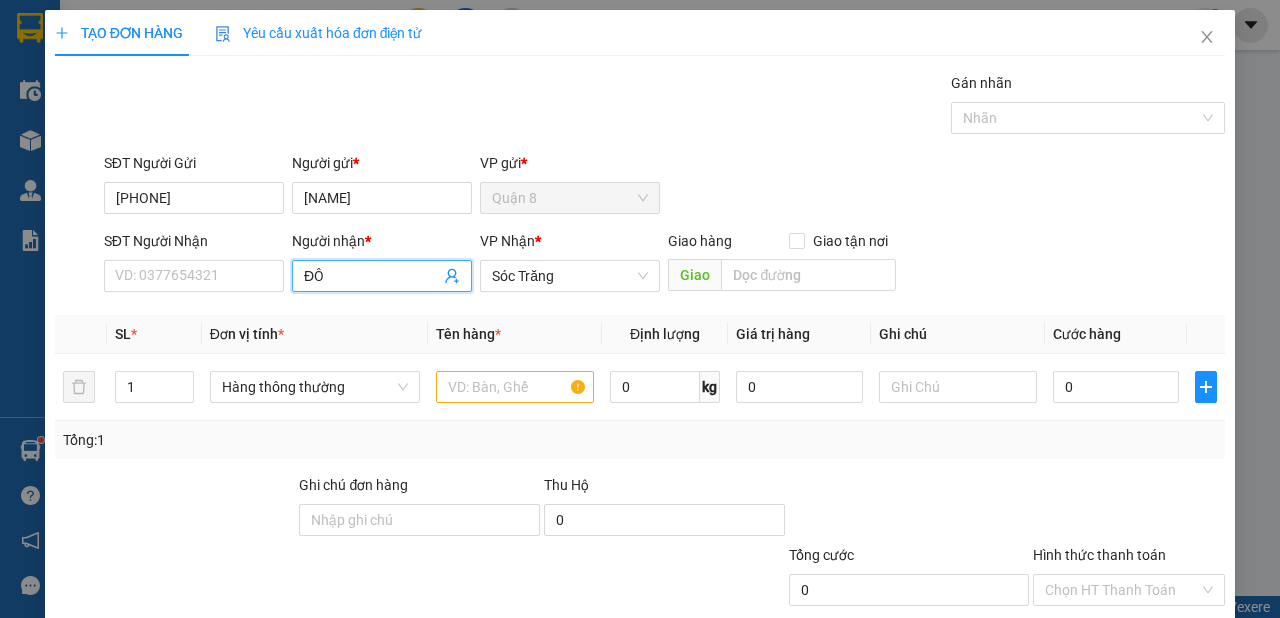 click 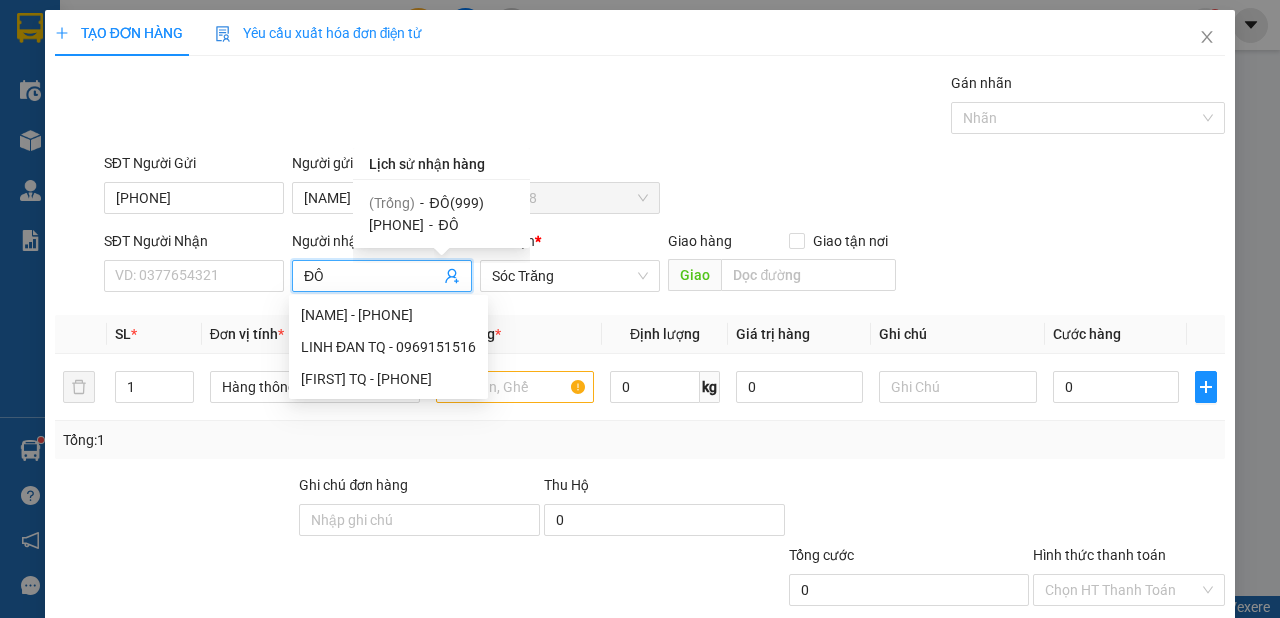 click on "[PHONE]" at bounding box center (396, 225) 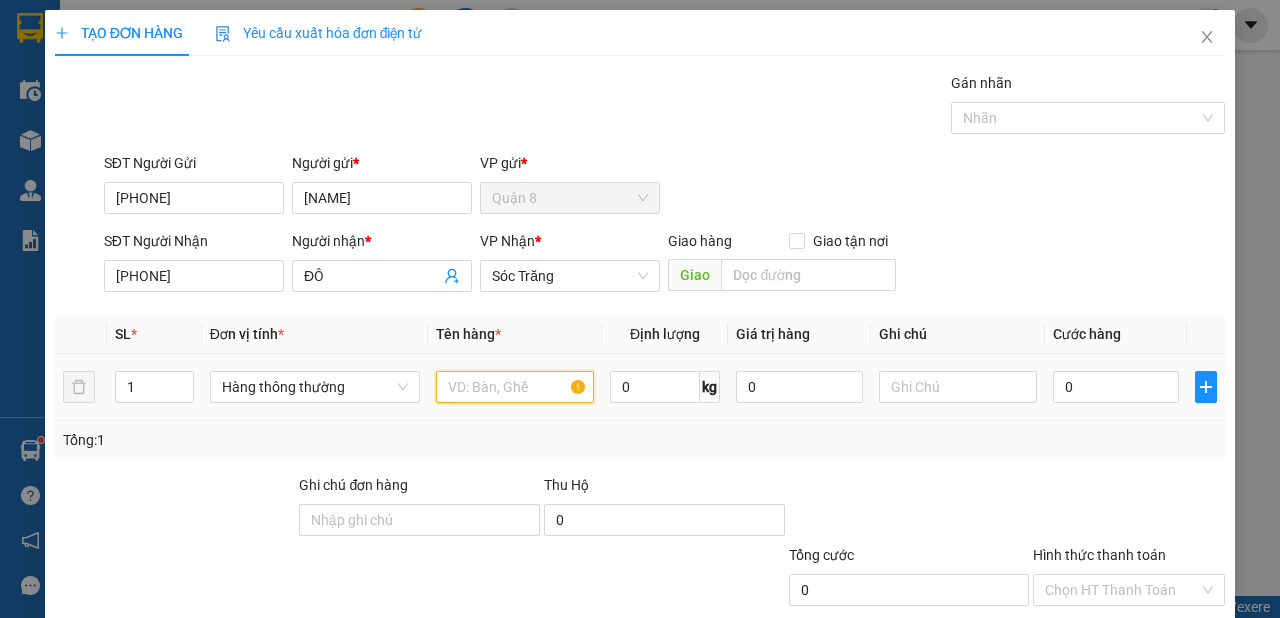 click at bounding box center (515, 387) 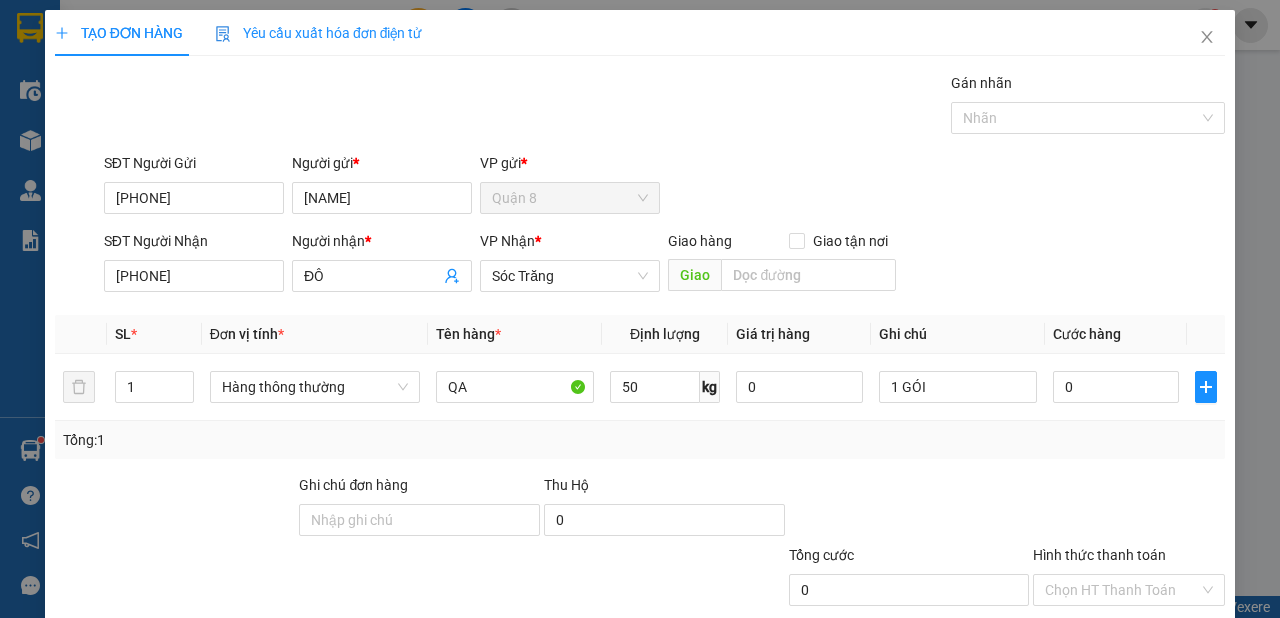 click on "Lưu và In" at bounding box center (1153, 685) 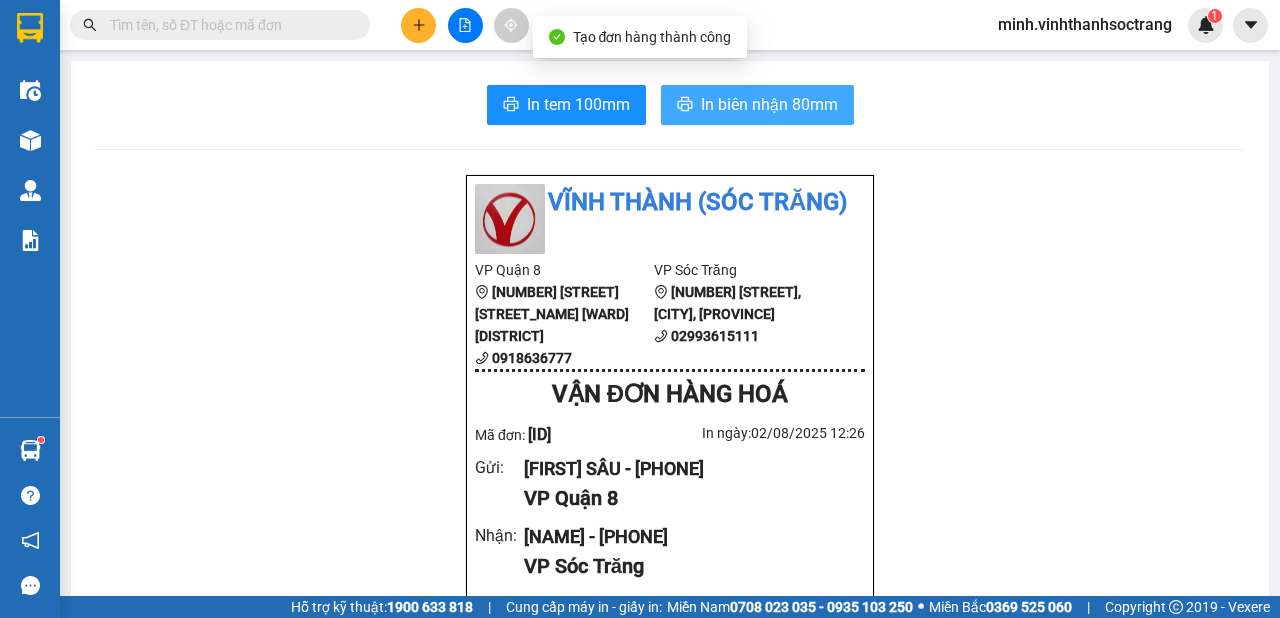 click on "In biên nhận 80mm" at bounding box center (769, 104) 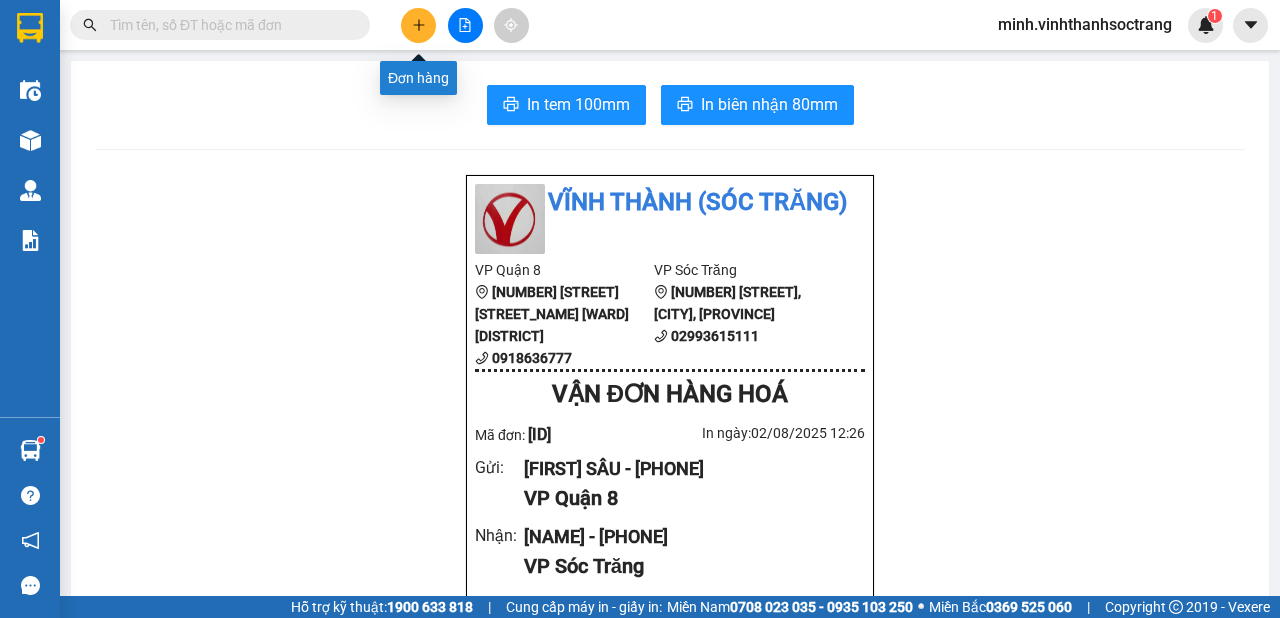 click 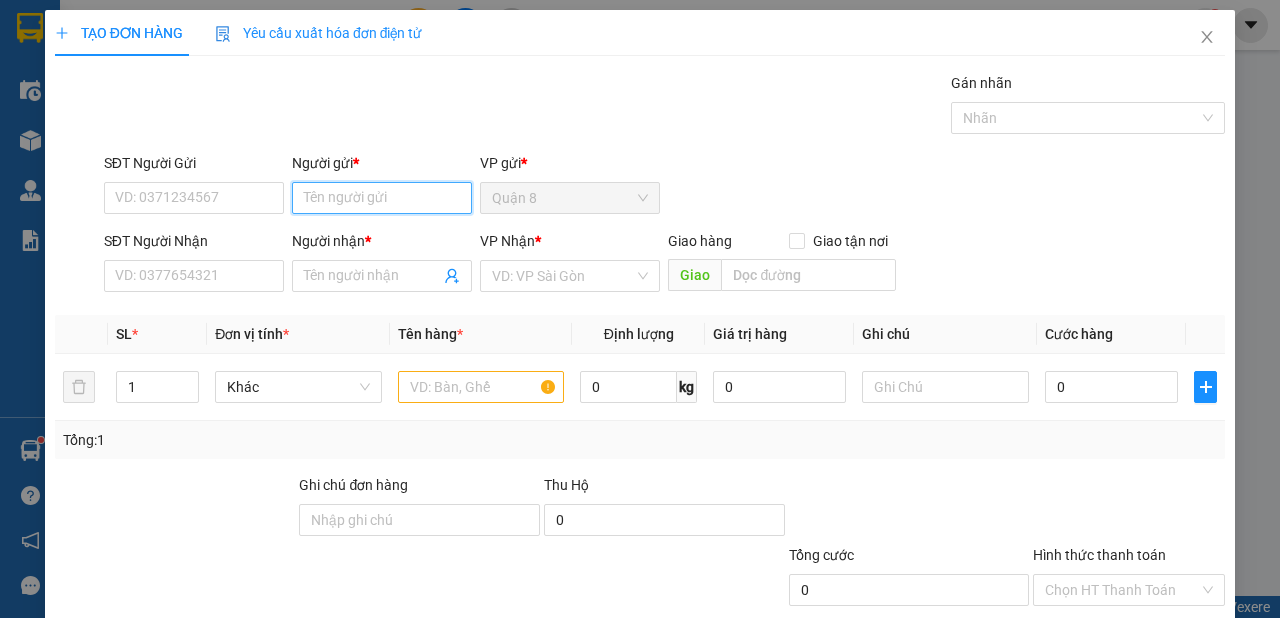 click on "Người gửi  *" at bounding box center [382, 198] 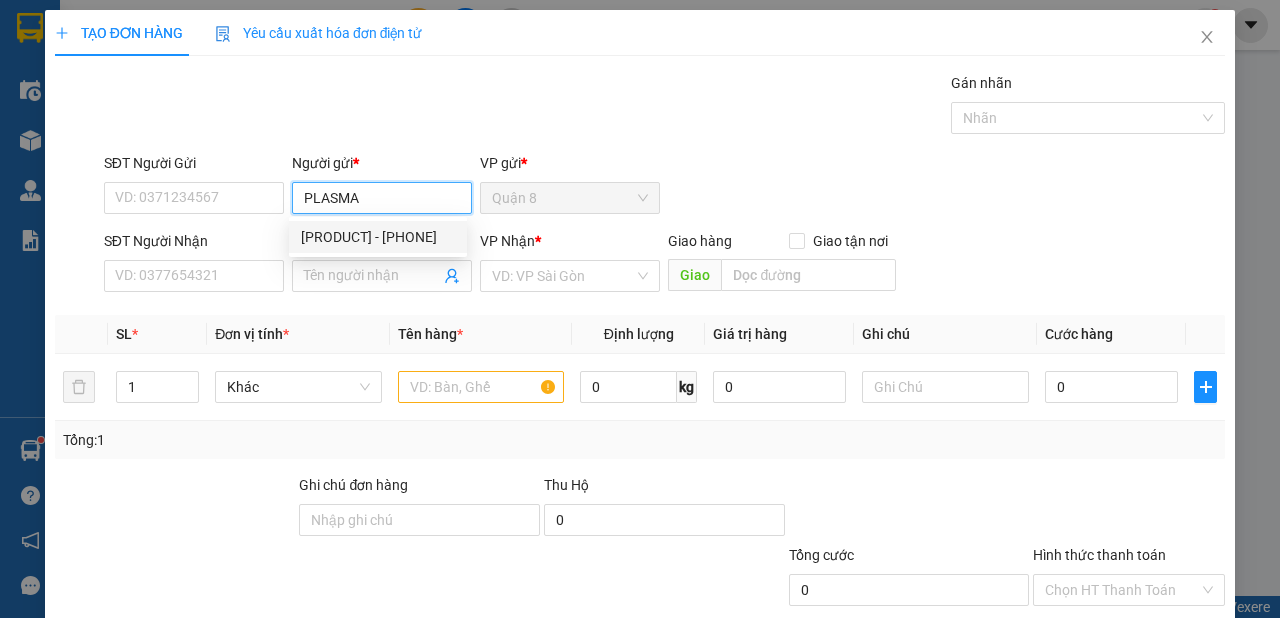 click on "[PRODUCT] - [PHONE]" at bounding box center (378, 237) 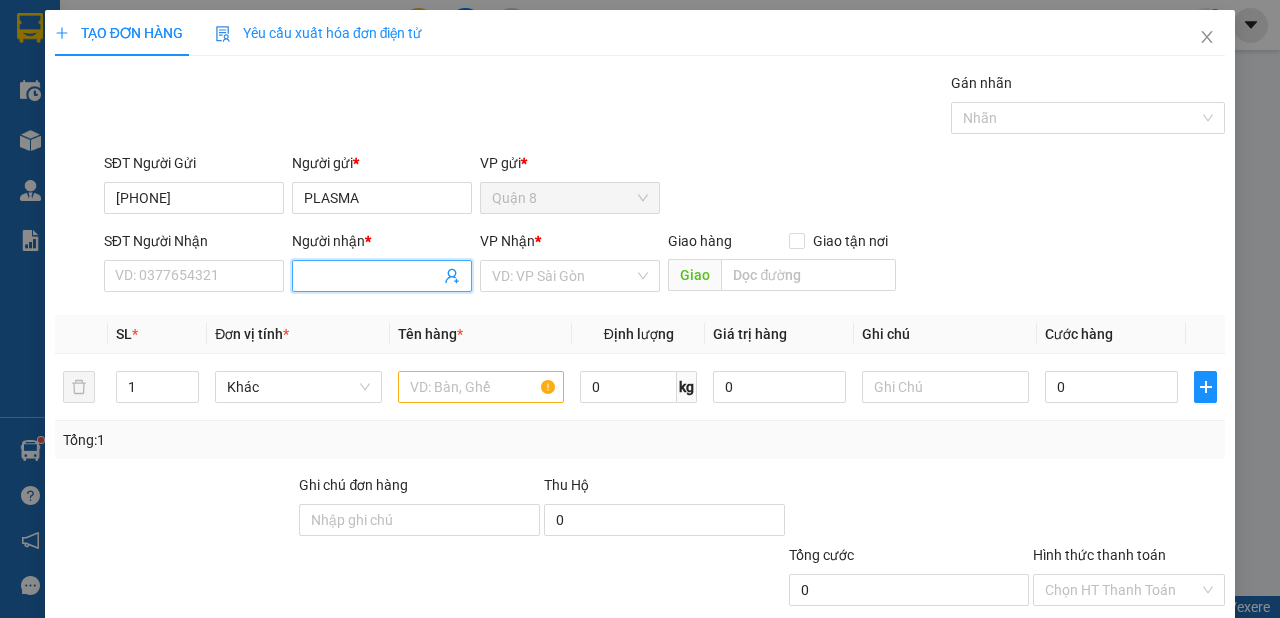 click 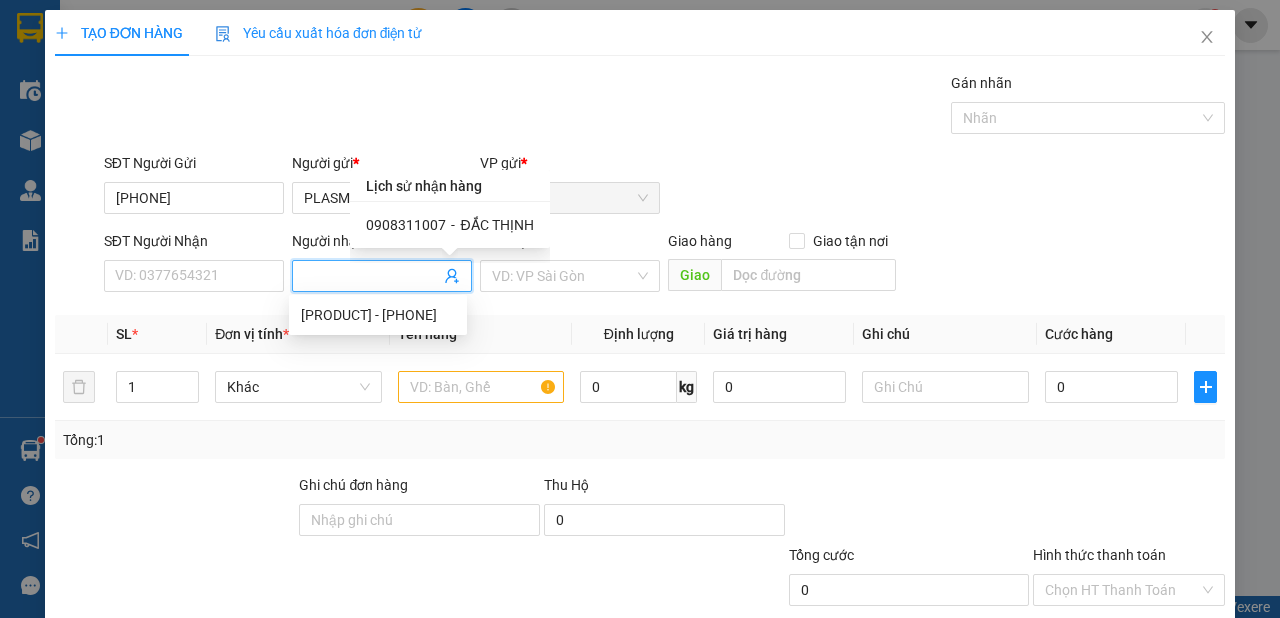 click on "Người nhận  *" at bounding box center [372, 276] 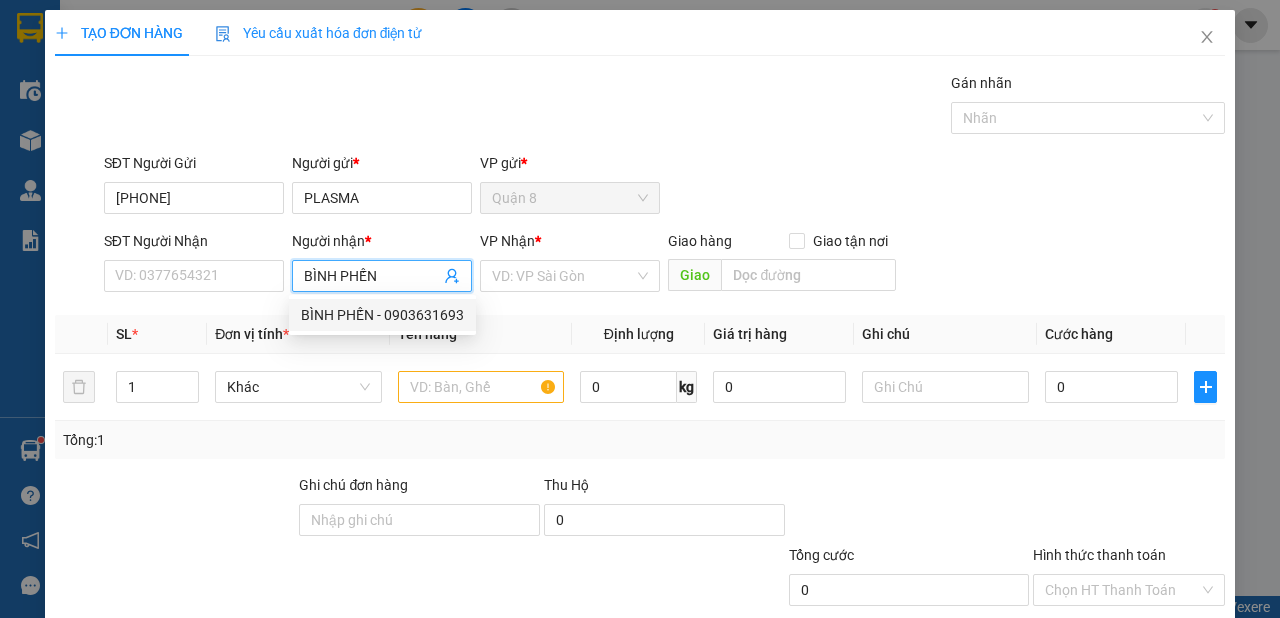 click on "BÌNH PHẾN - 0903631693" at bounding box center (382, 315) 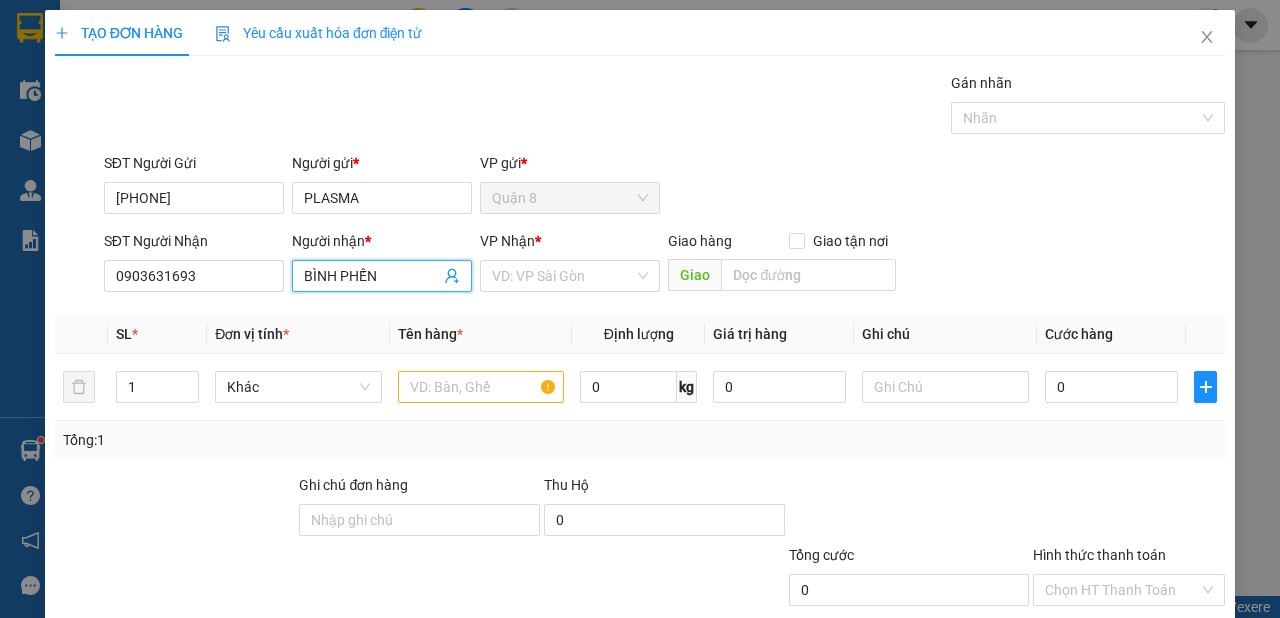 click at bounding box center (563, 276) 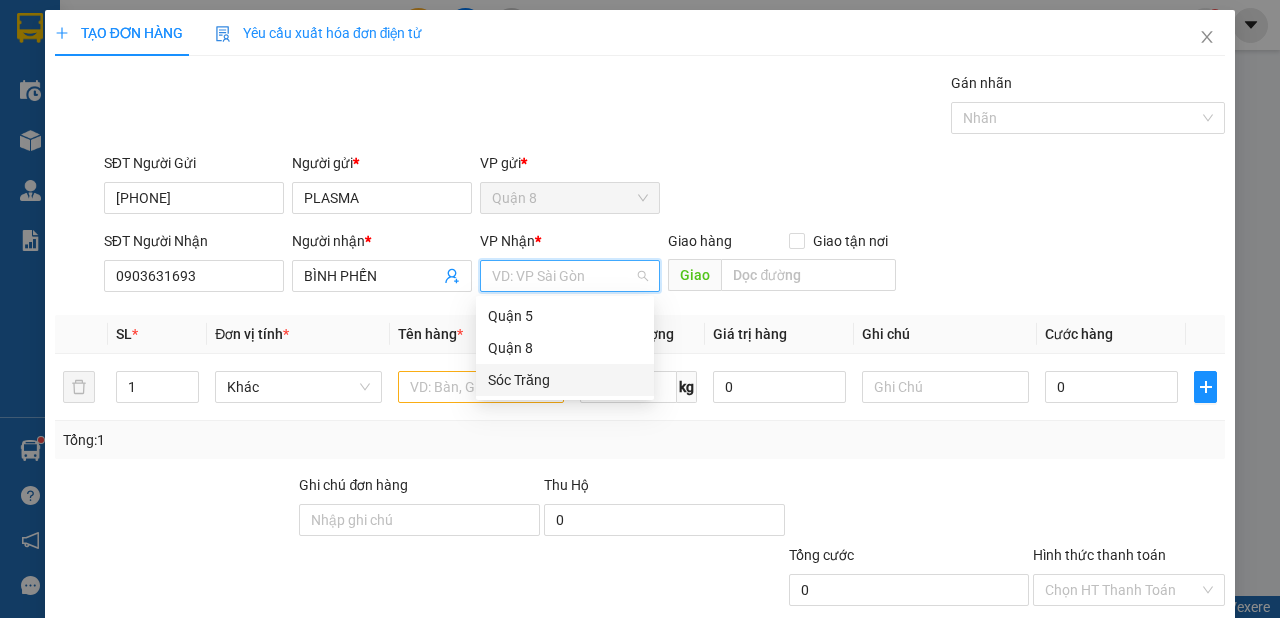 click on "Sóc Trăng" at bounding box center (565, 380) 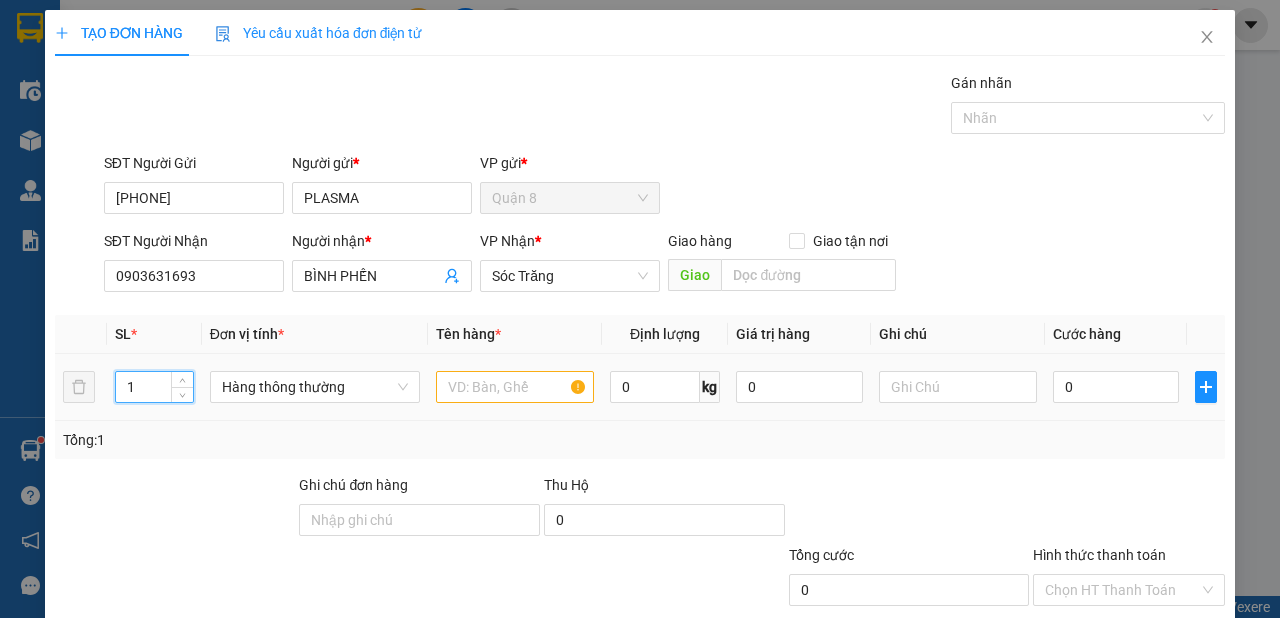 click on "1" at bounding box center [154, 387] 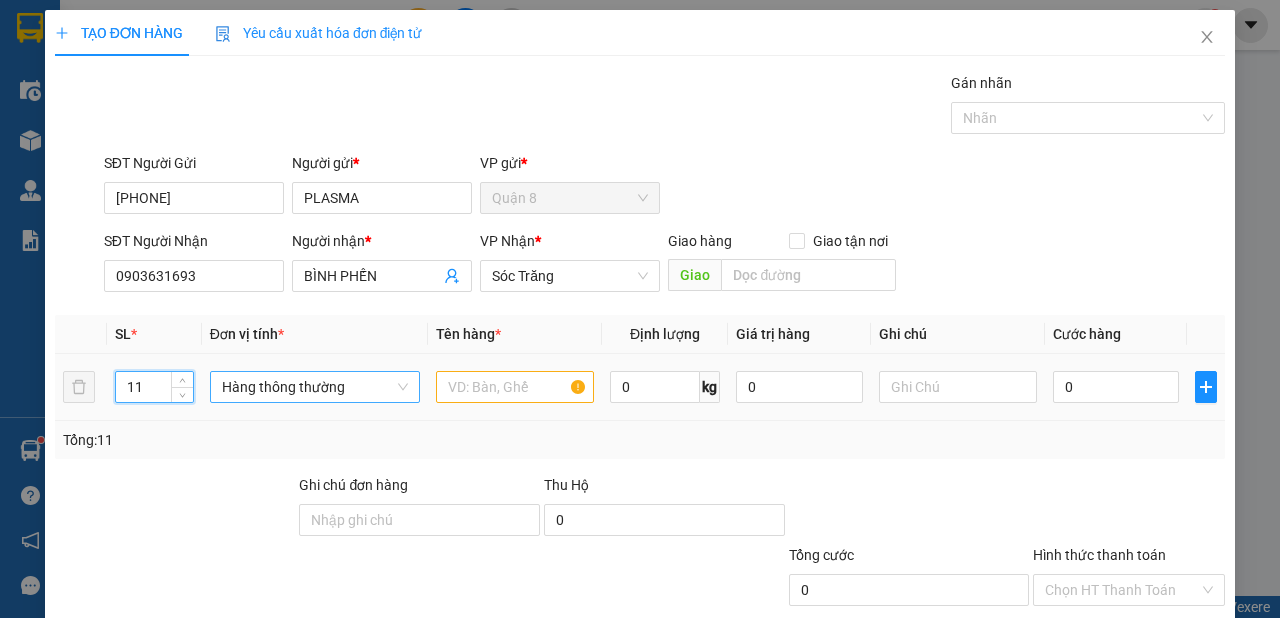 click on "Hàng thông thường" at bounding box center (315, 387) 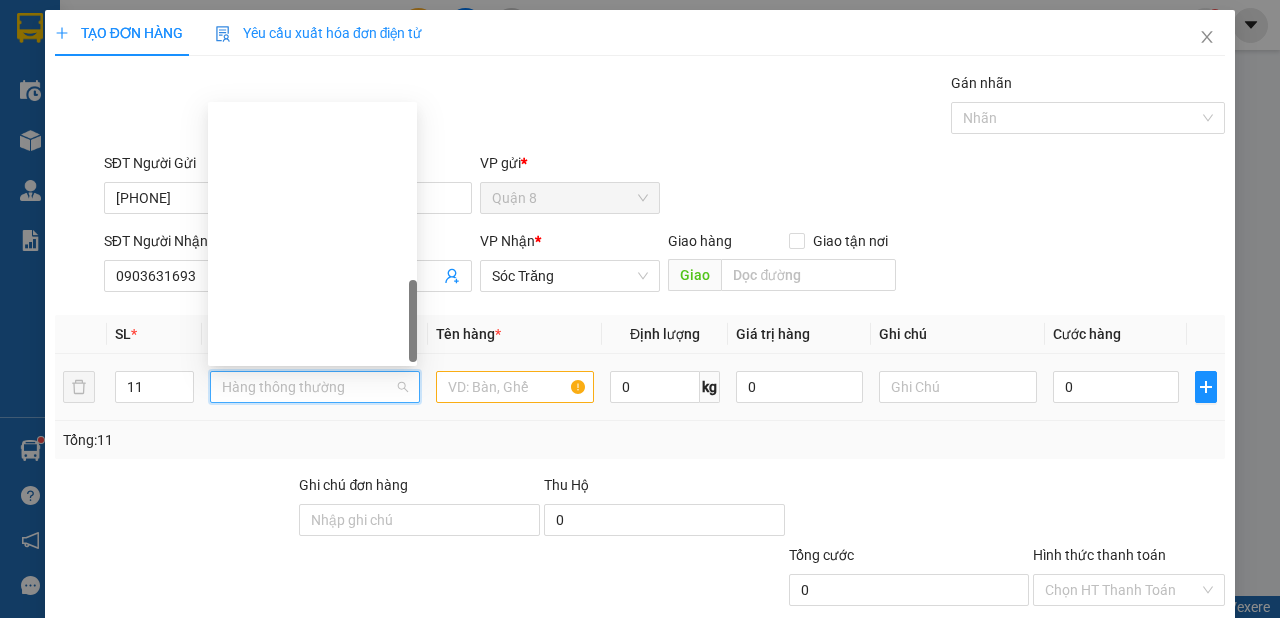 click on "Khác" at bounding box center [312, 1082] 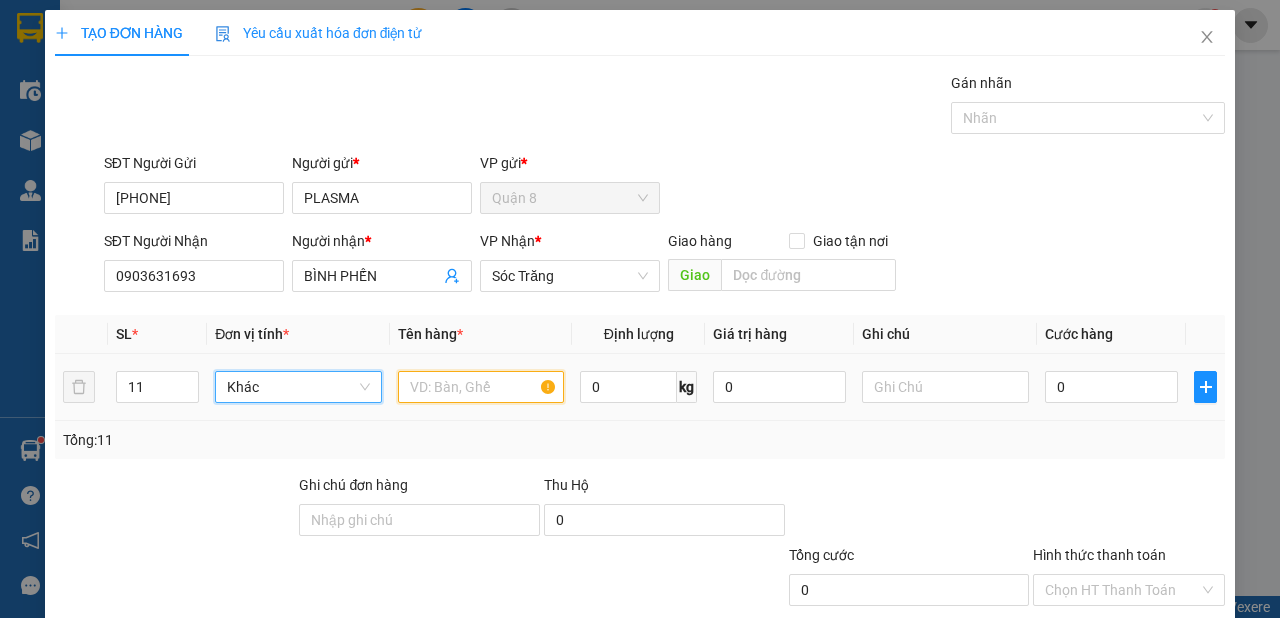 click at bounding box center (481, 387) 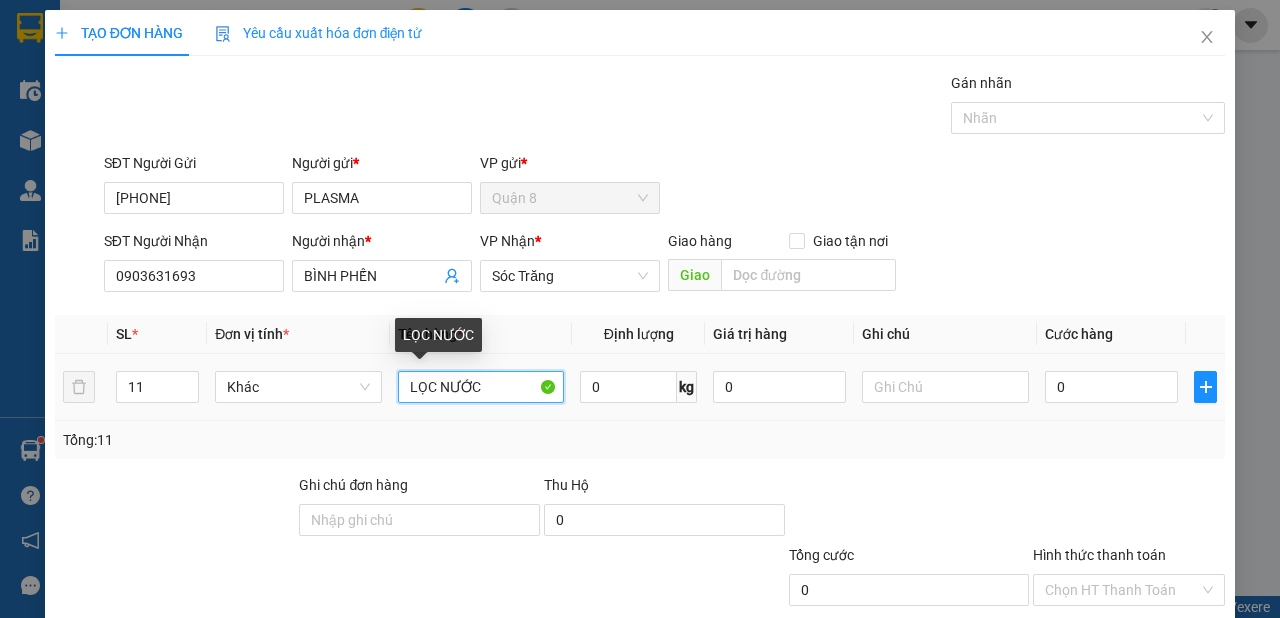 click on "LỌC NƯỚC" at bounding box center (481, 387) 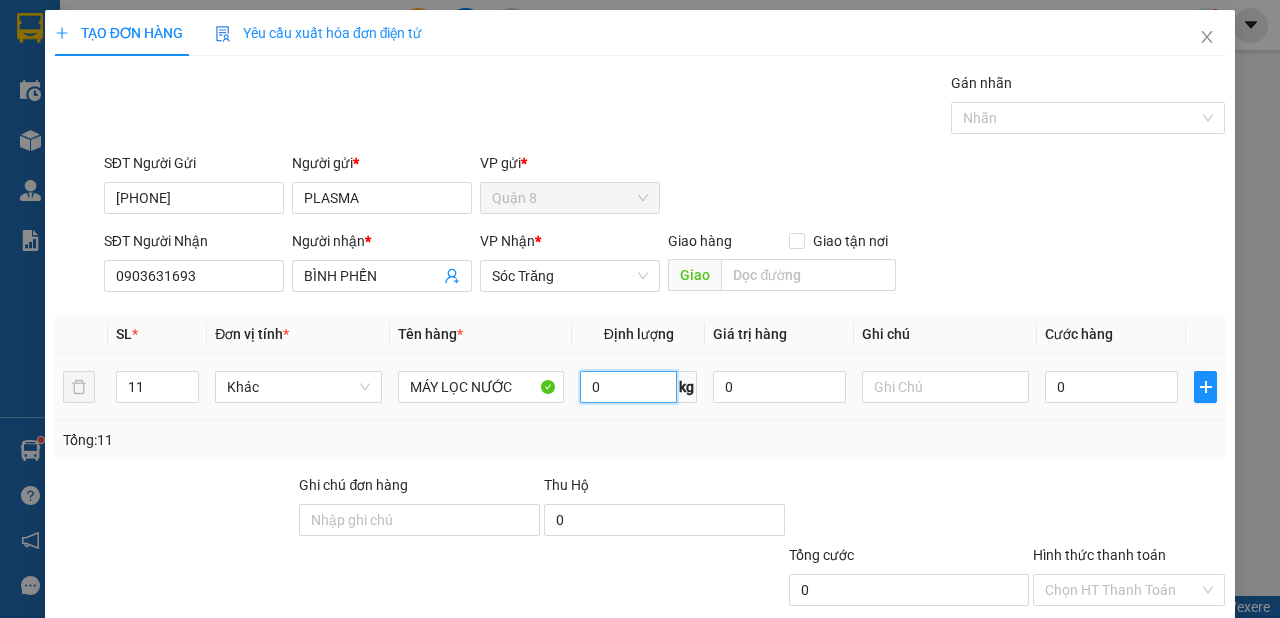 click on "0" at bounding box center (628, 387) 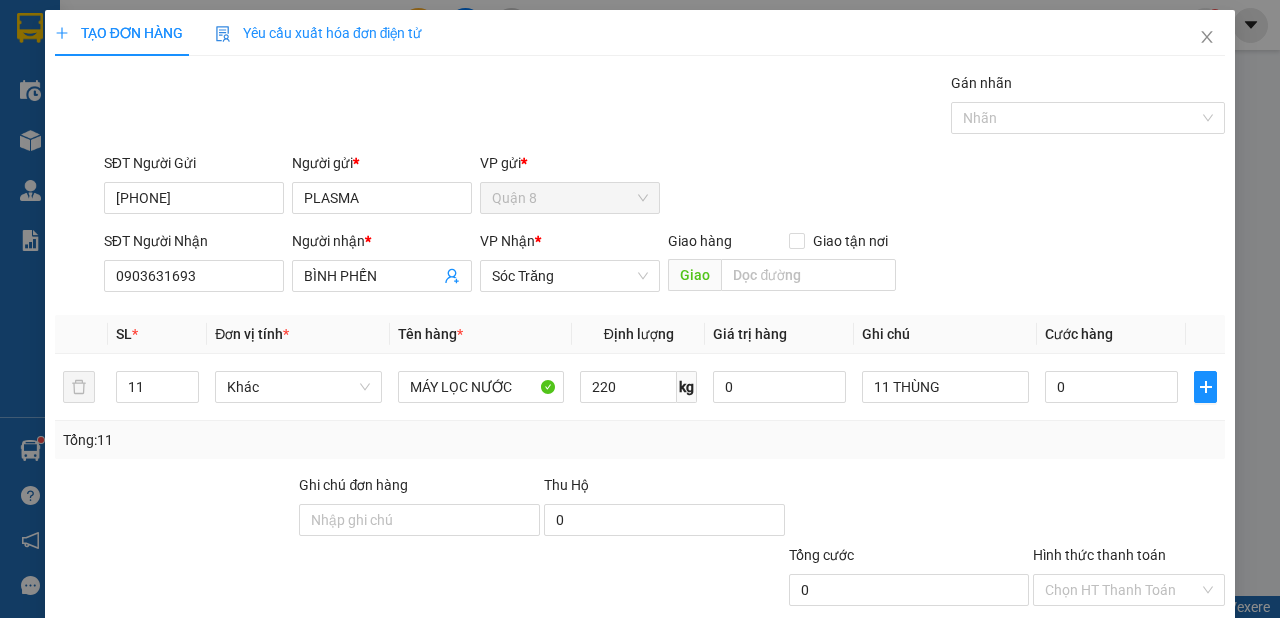click on "Lưu và In" at bounding box center (1165, 685) 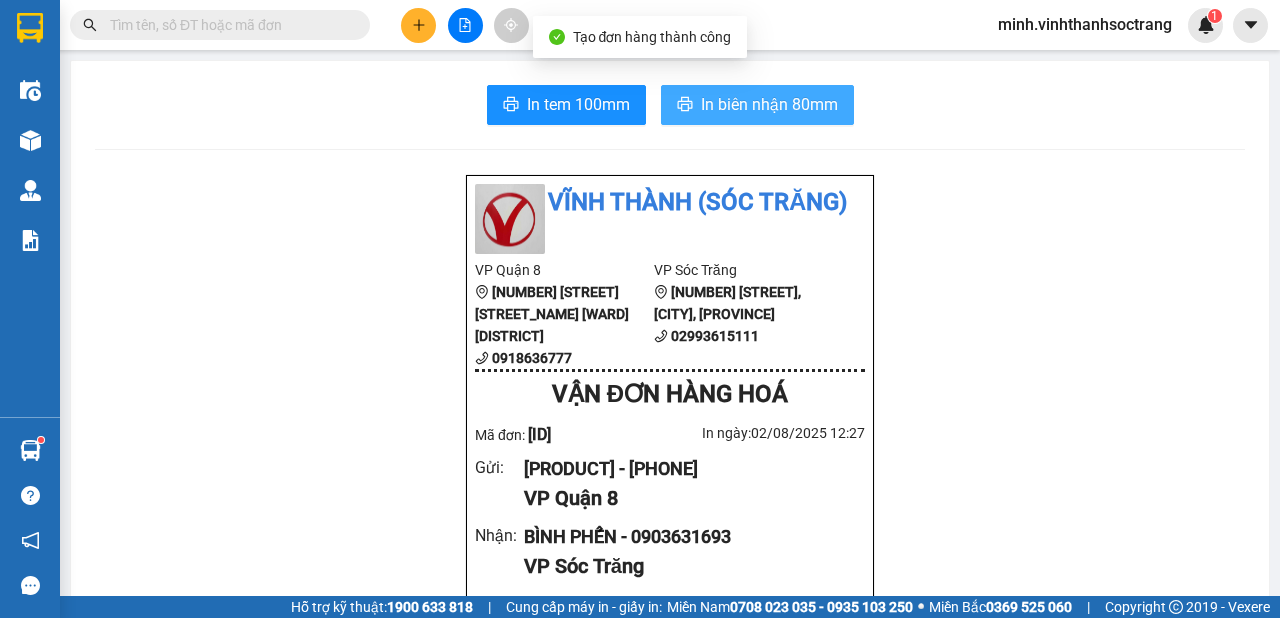 click on "In biên nhận 80mm" at bounding box center (757, 105) 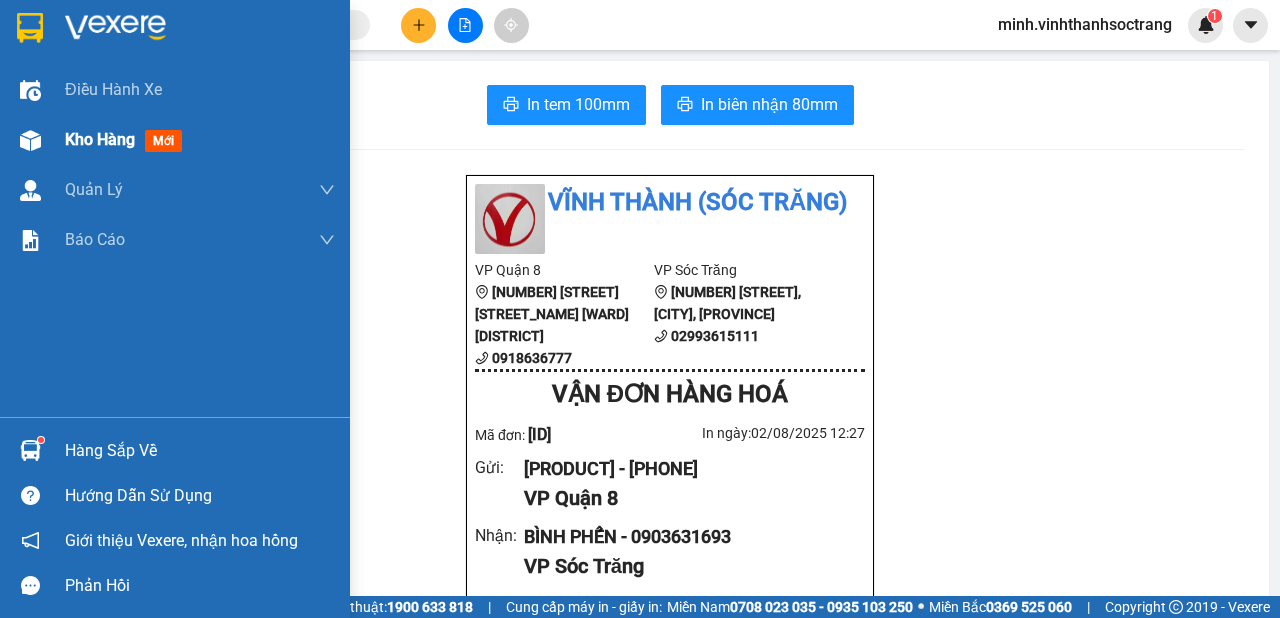 click on "Kho hàng" at bounding box center (100, 139) 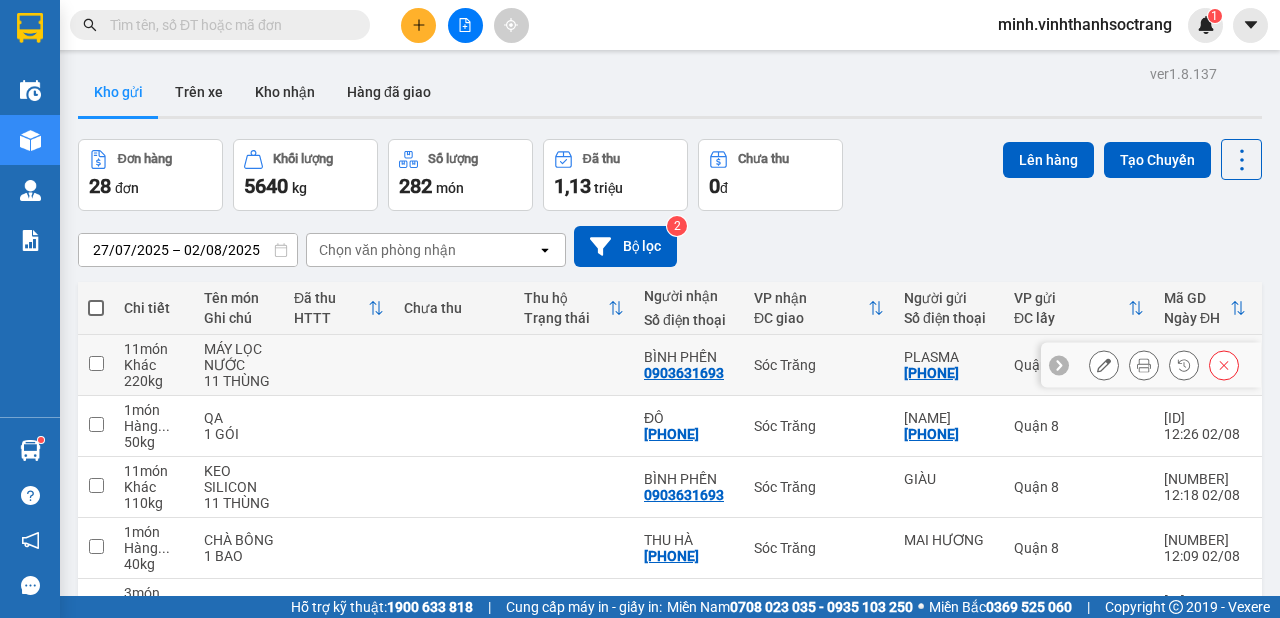 click at bounding box center (1104, 365) 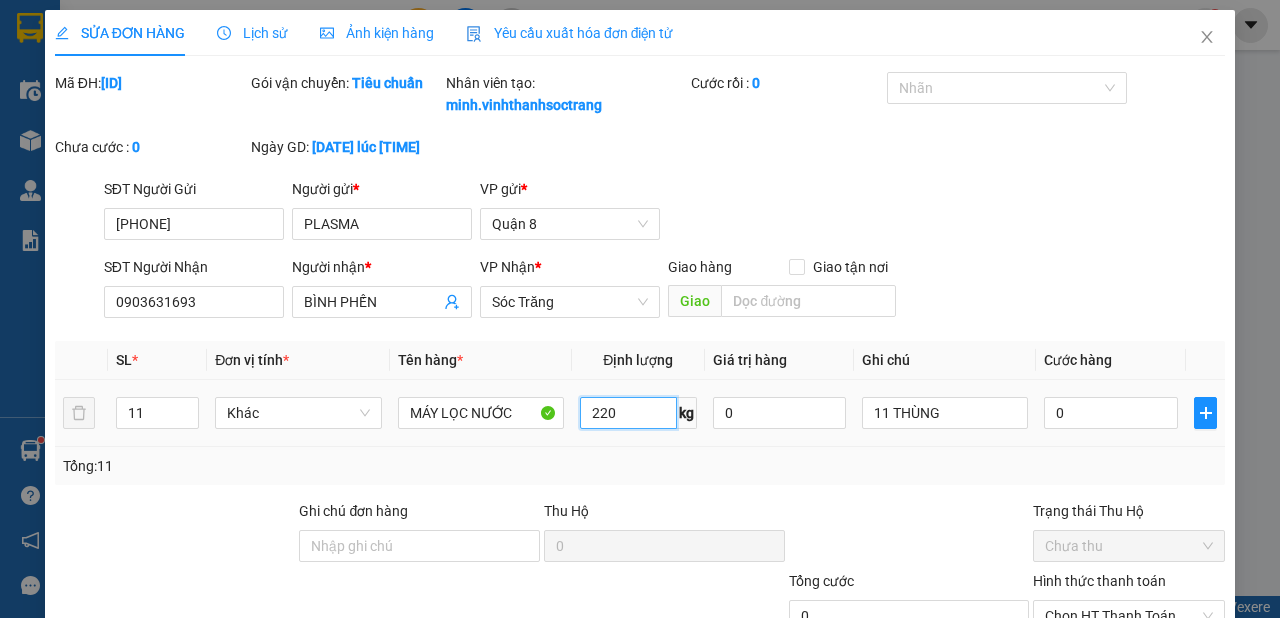 click on "220" at bounding box center [628, 413] 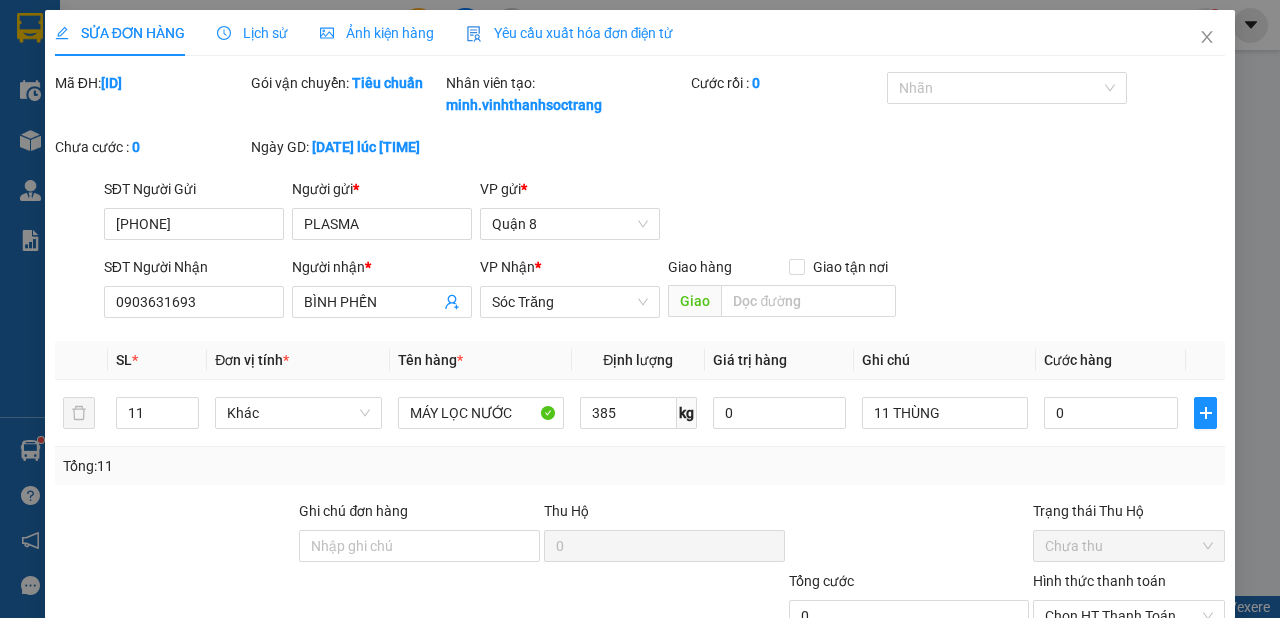 click on "Lưu thay đổi" at bounding box center [1007, 711] 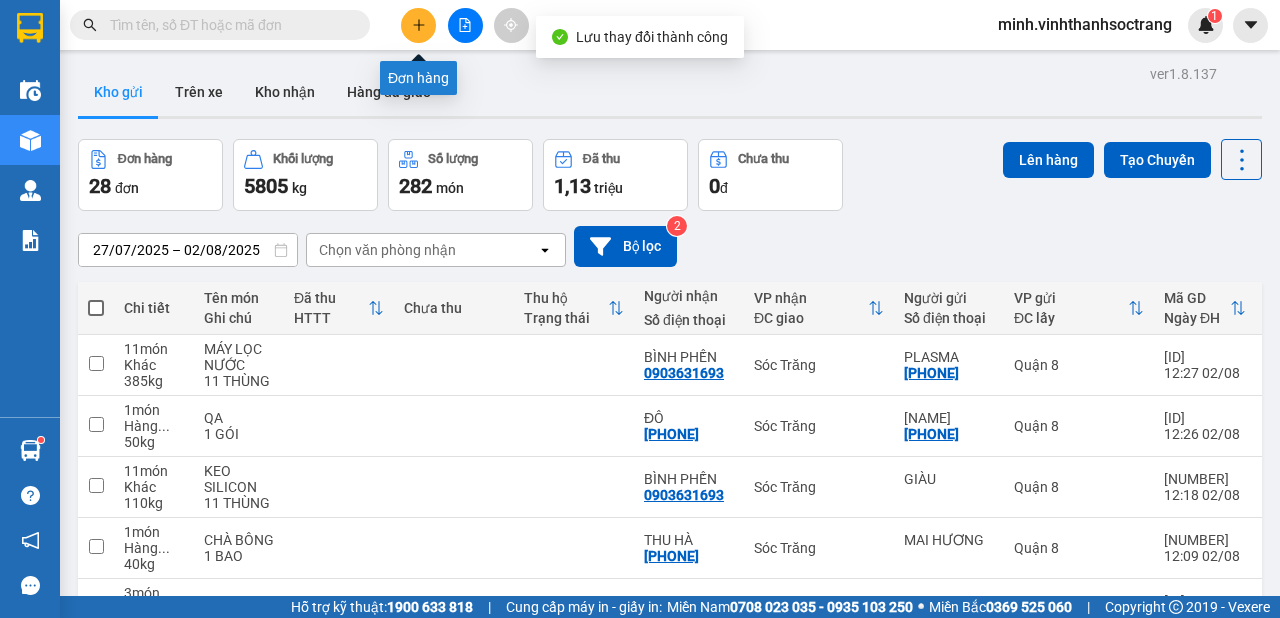 click 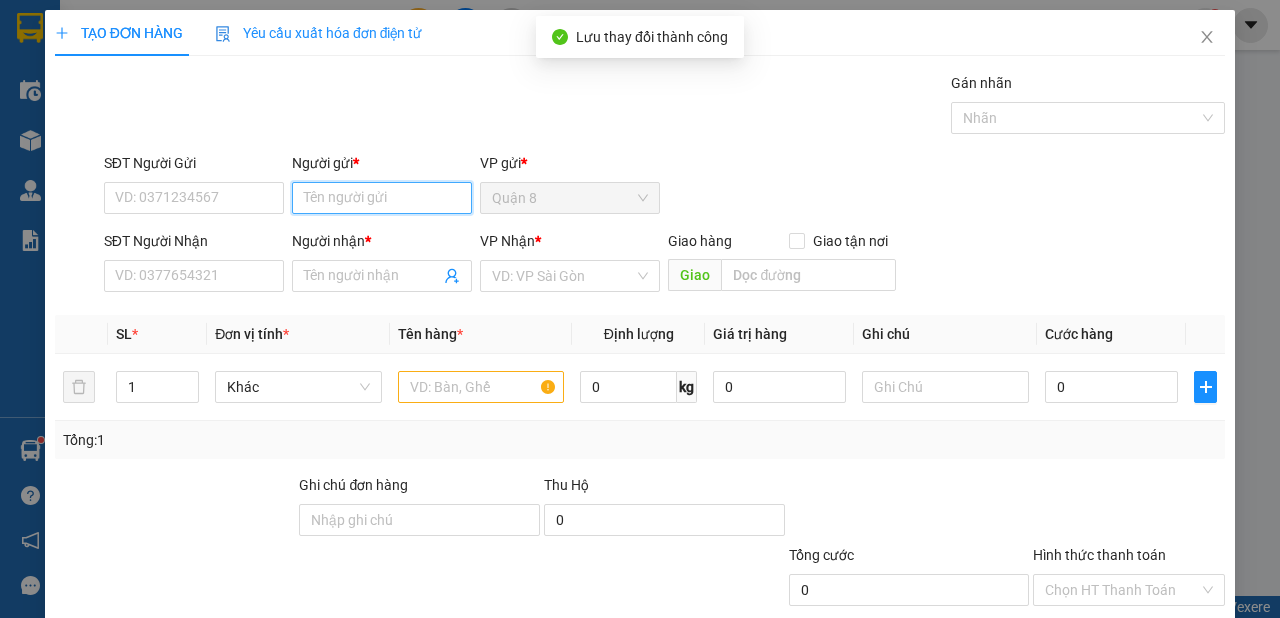click on "Người gửi  *" at bounding box center (382, 198) 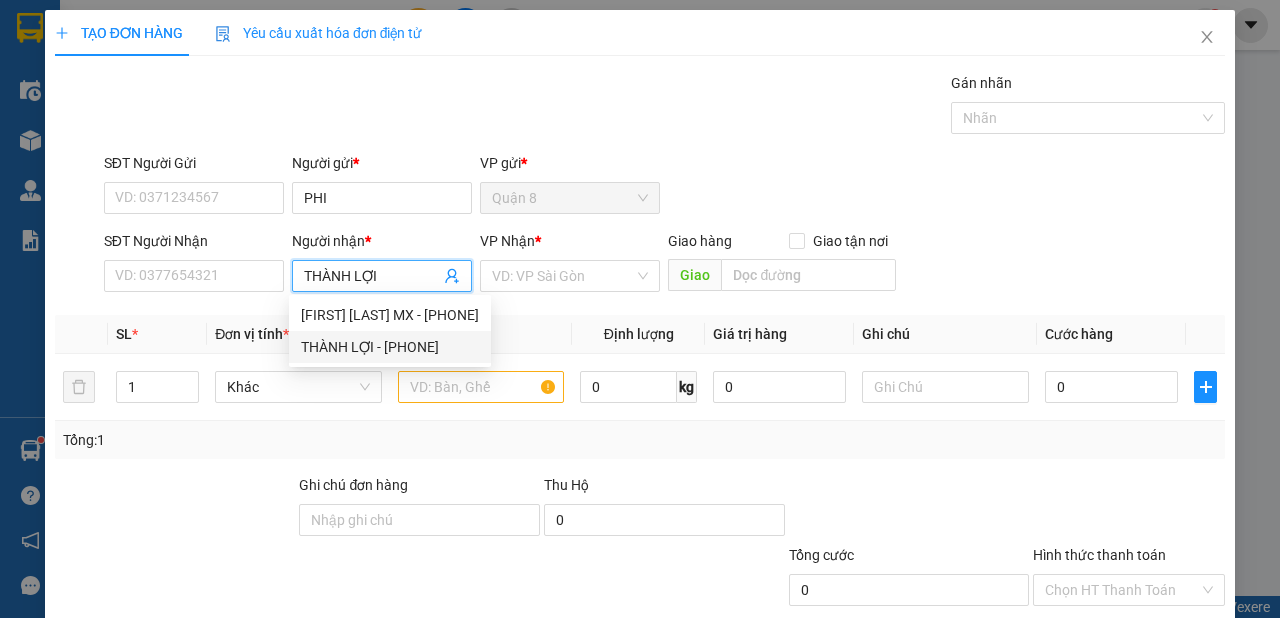 click on "THÀNH LỢI - [PHONE]" at bounding box center [390, 347] 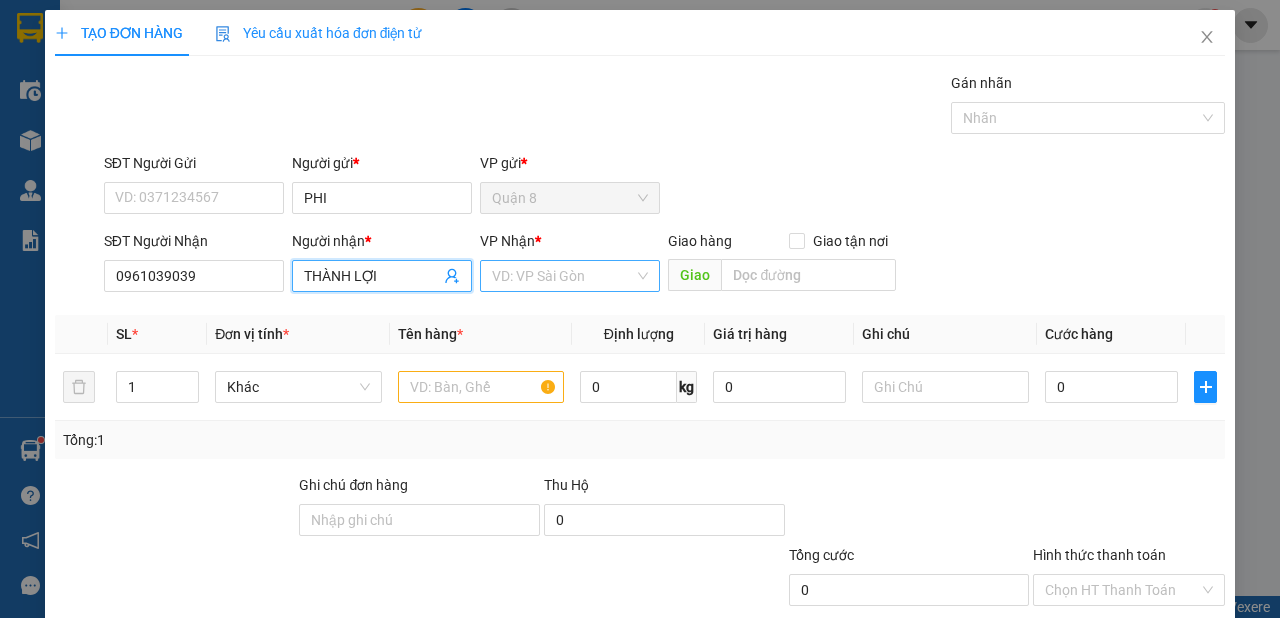click at bounding box center (563, 276) 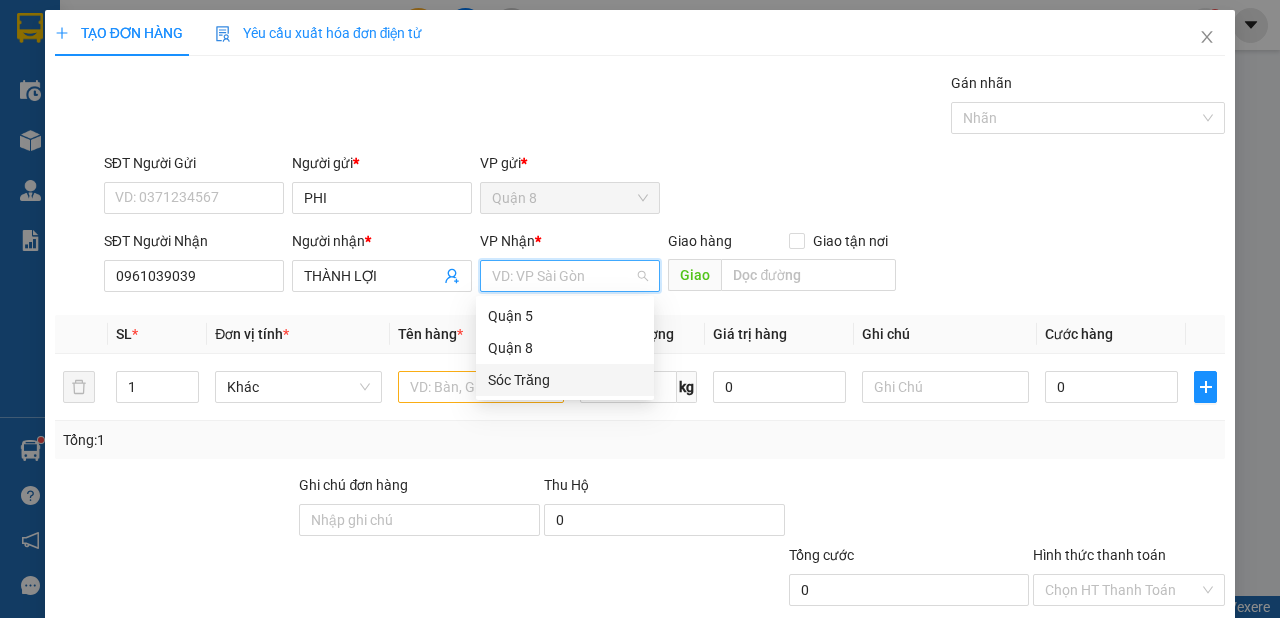 drag, startPoint x: 519, startPoint y: 376, endPoint x: 273, endPoint y: 376, distance: 246 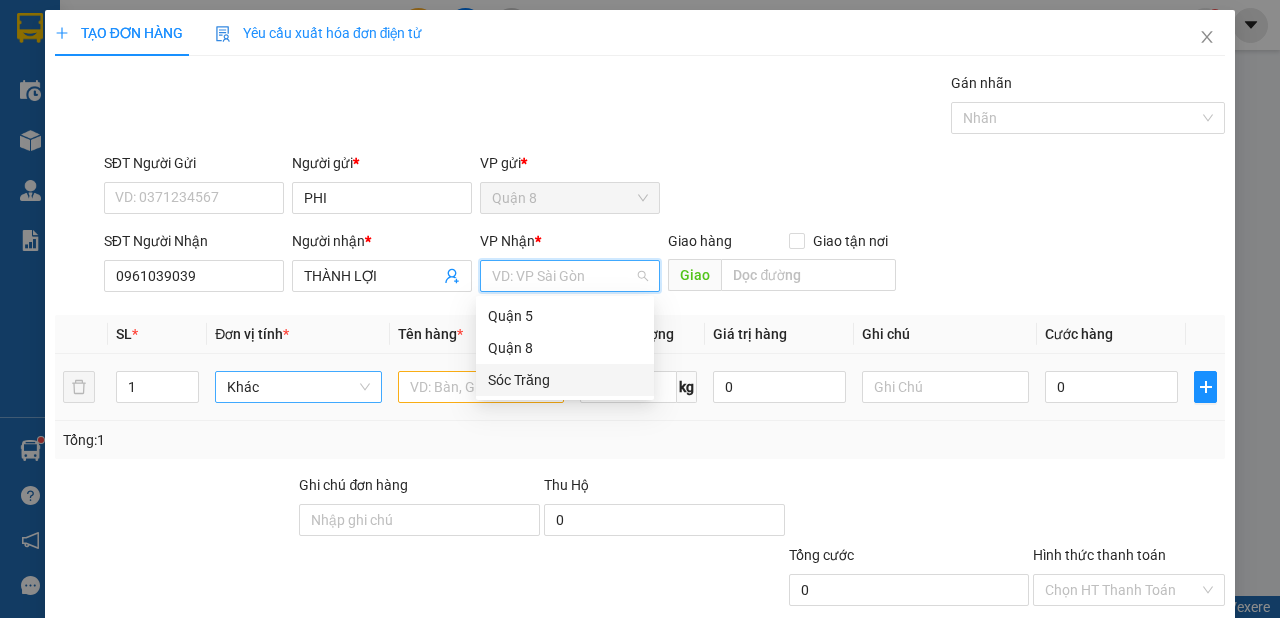 click on "Sóc Trăng" at bounding box center [565, 380] 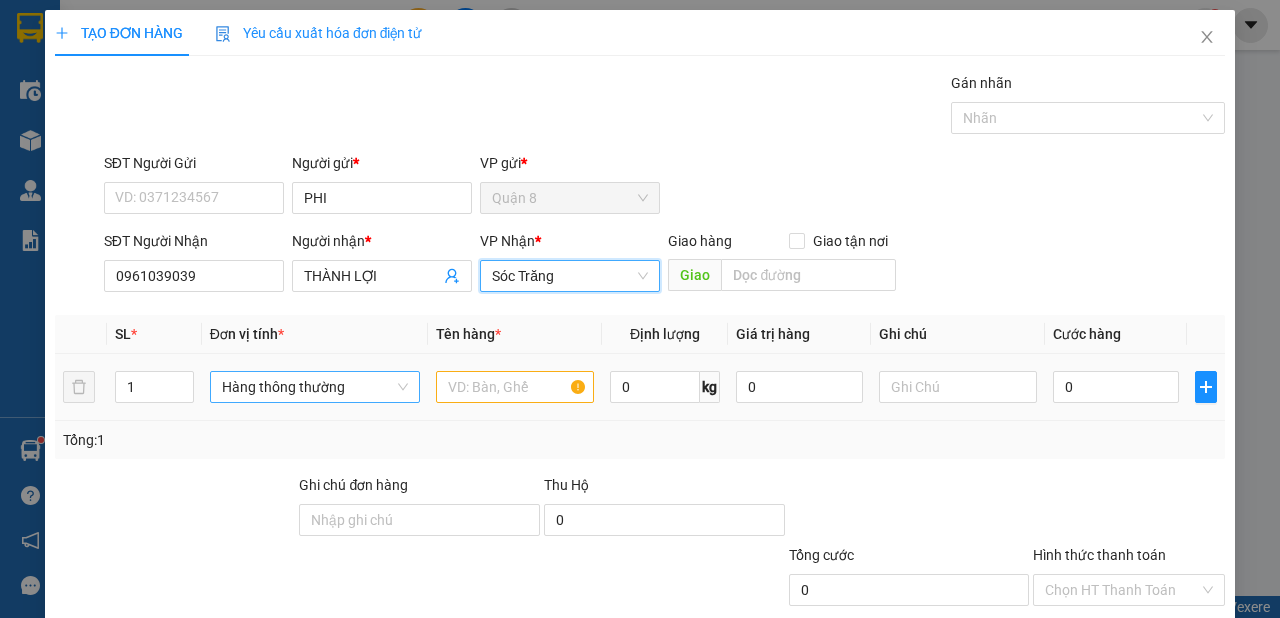 click on "Hàng thông thường" at bounding box center (315, 387) 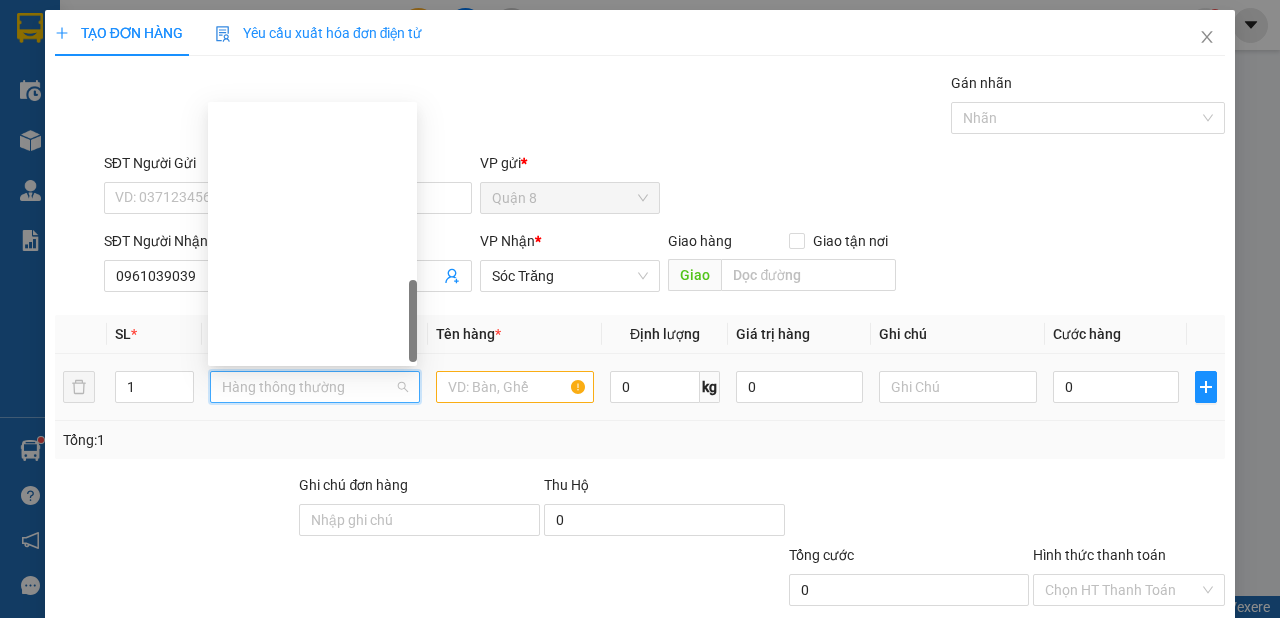 click on "Khác" at bounding box center [312, 1082] 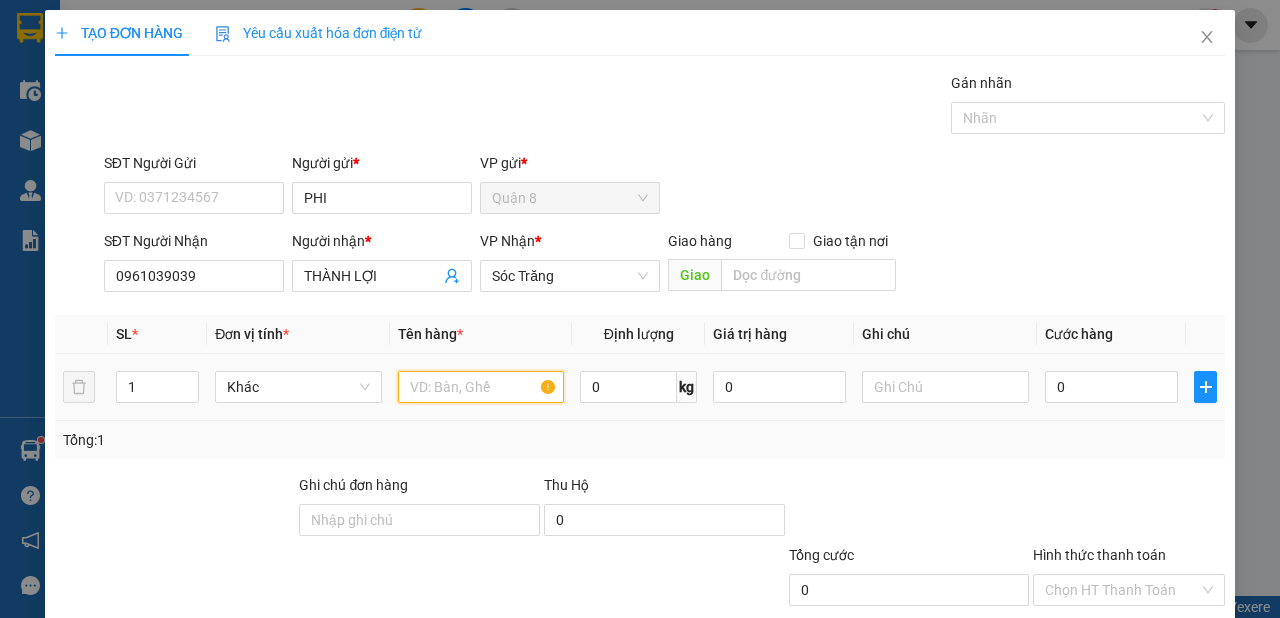 click at bounding box center [481, 387] 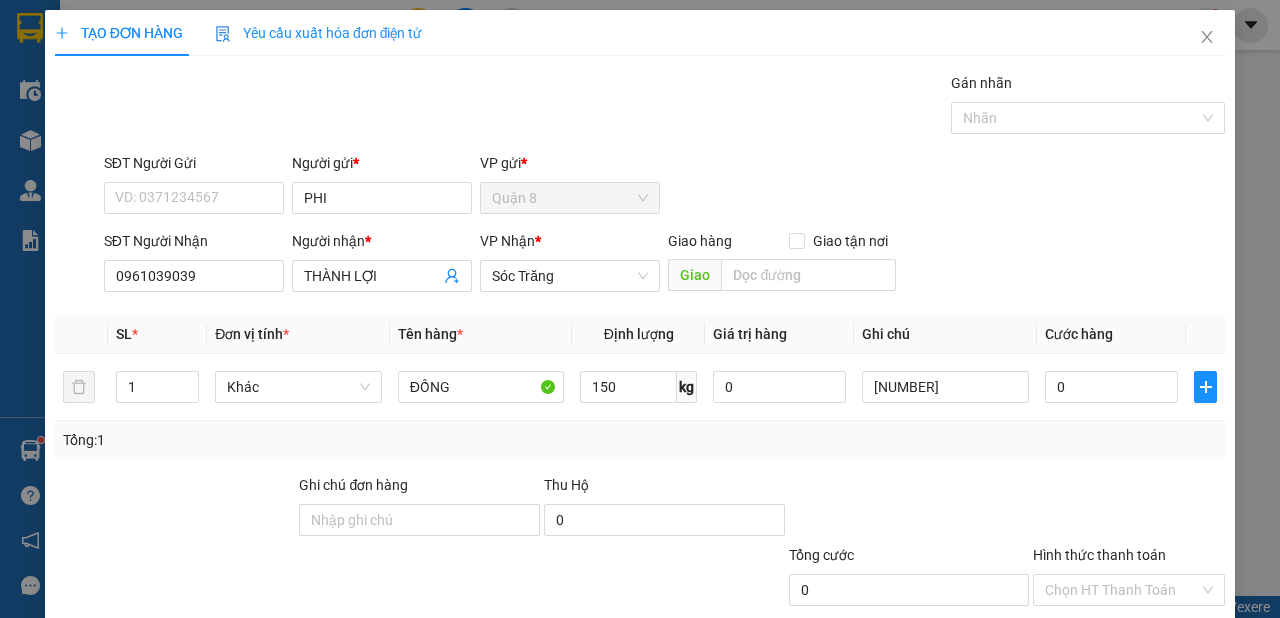 click on "Lưu và In" at bounding box center [1165, 685] 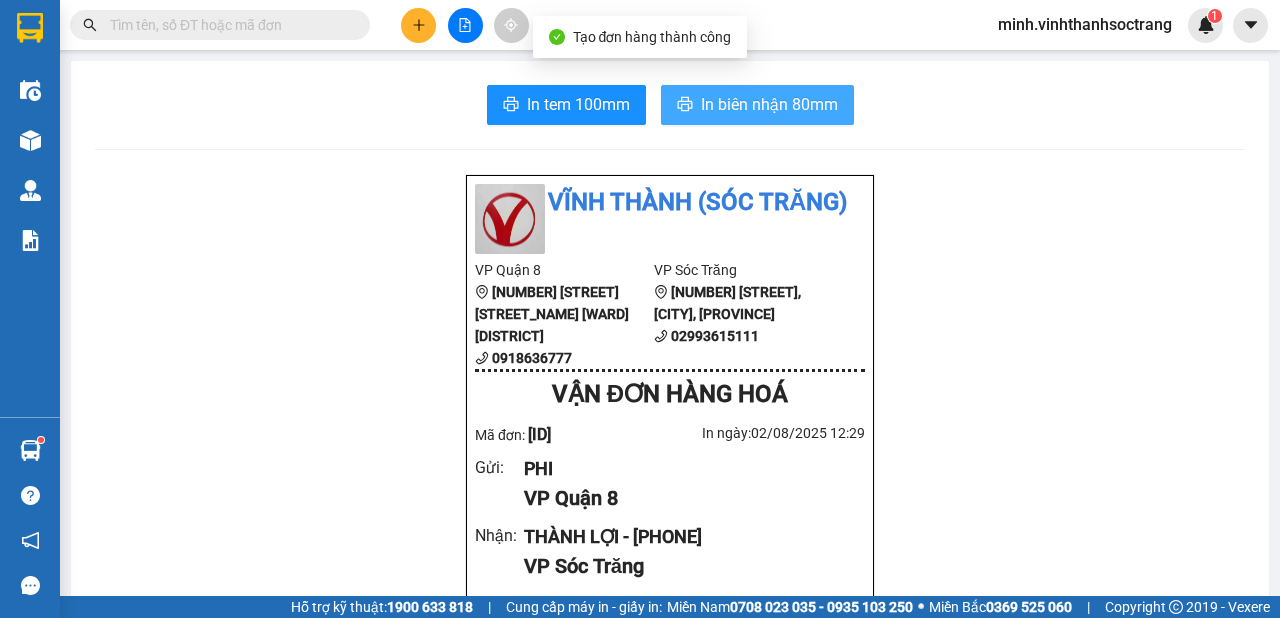 click on "In biên nhận 80mm" at bounding box center (769, 104) 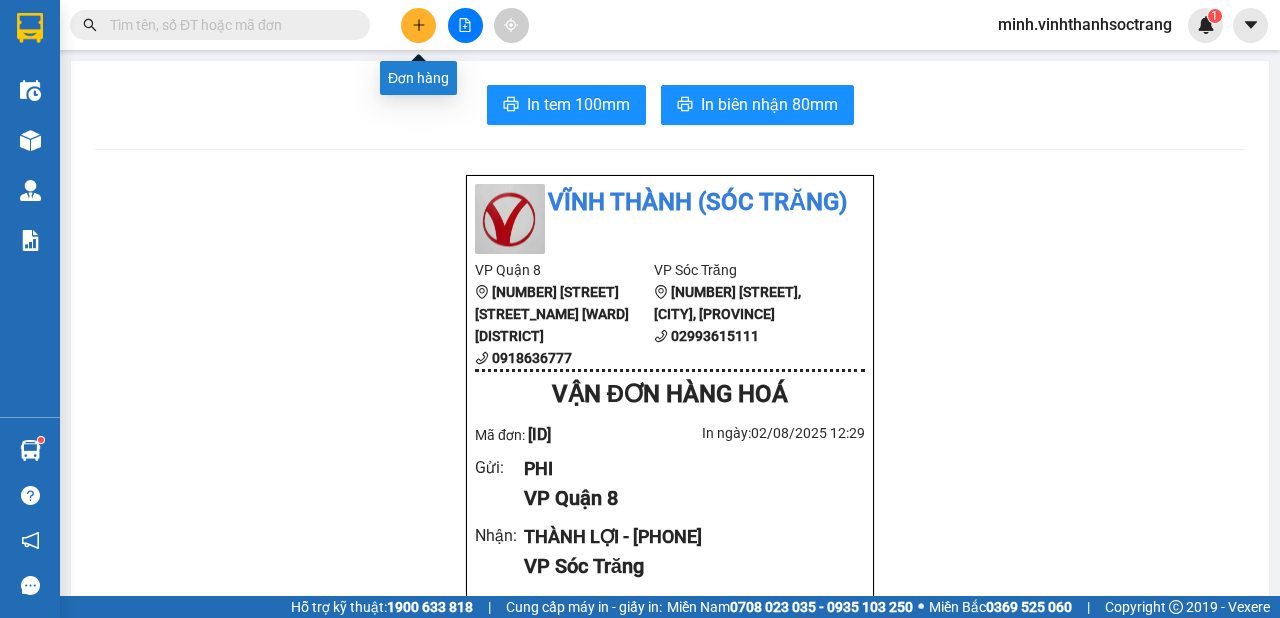 click 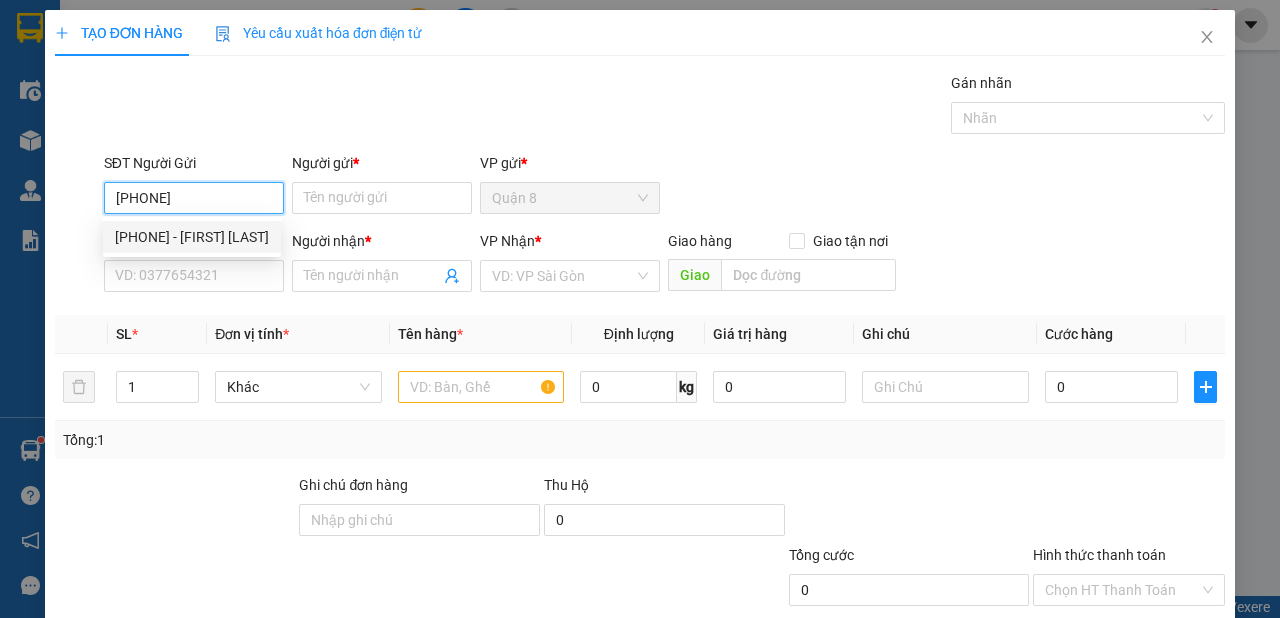 drag, startPoint x: 242, startPoint y: 243, endPoint x: 265, endPoint y: 248, distance: 23.537205 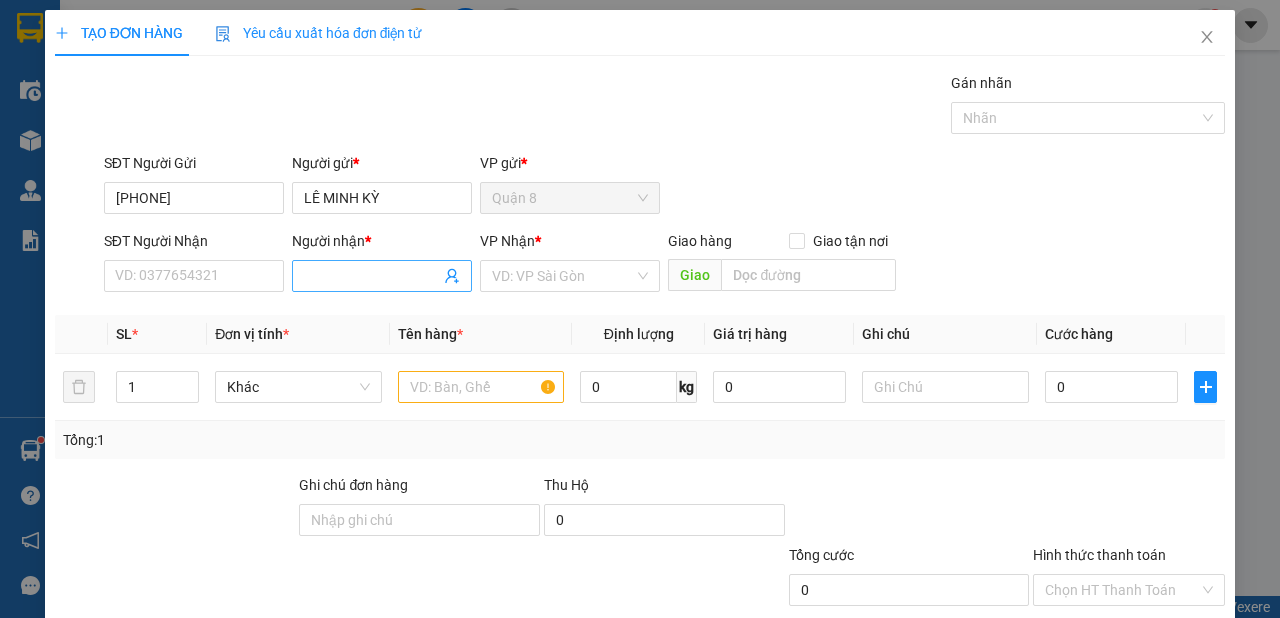 click 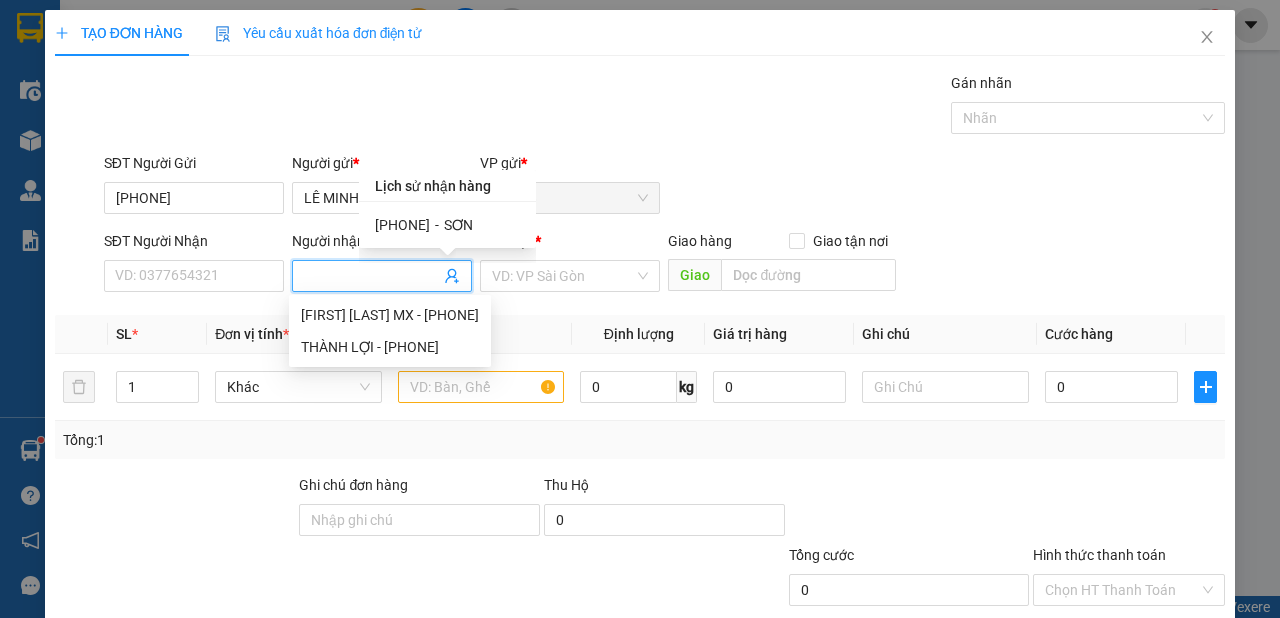 click on "[PHONE]" at bounding box center [402, 225] 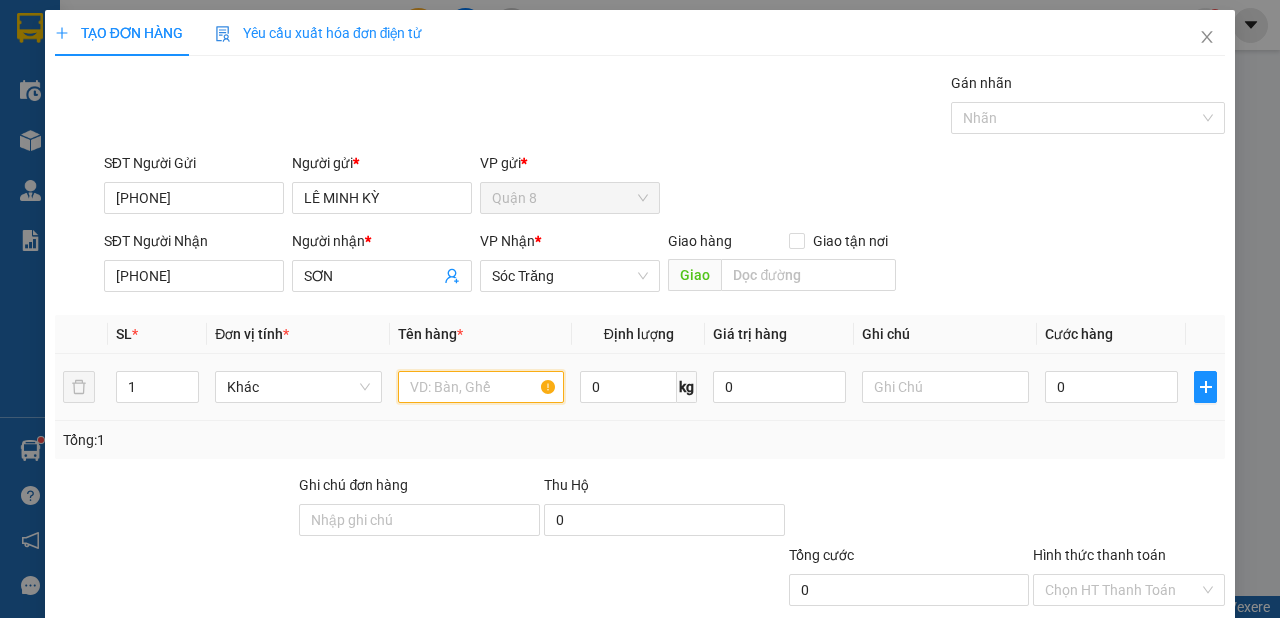 click at bounding box center [481, 387] 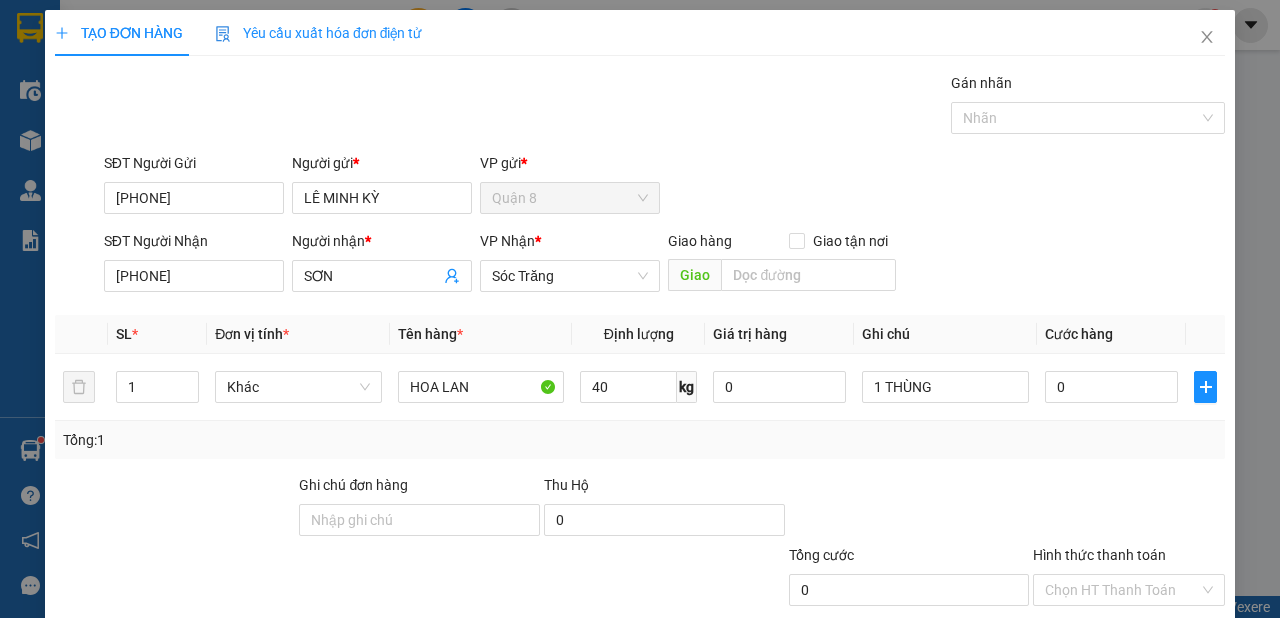 click on "Lưu và In" at bounding box center (1153, 685) 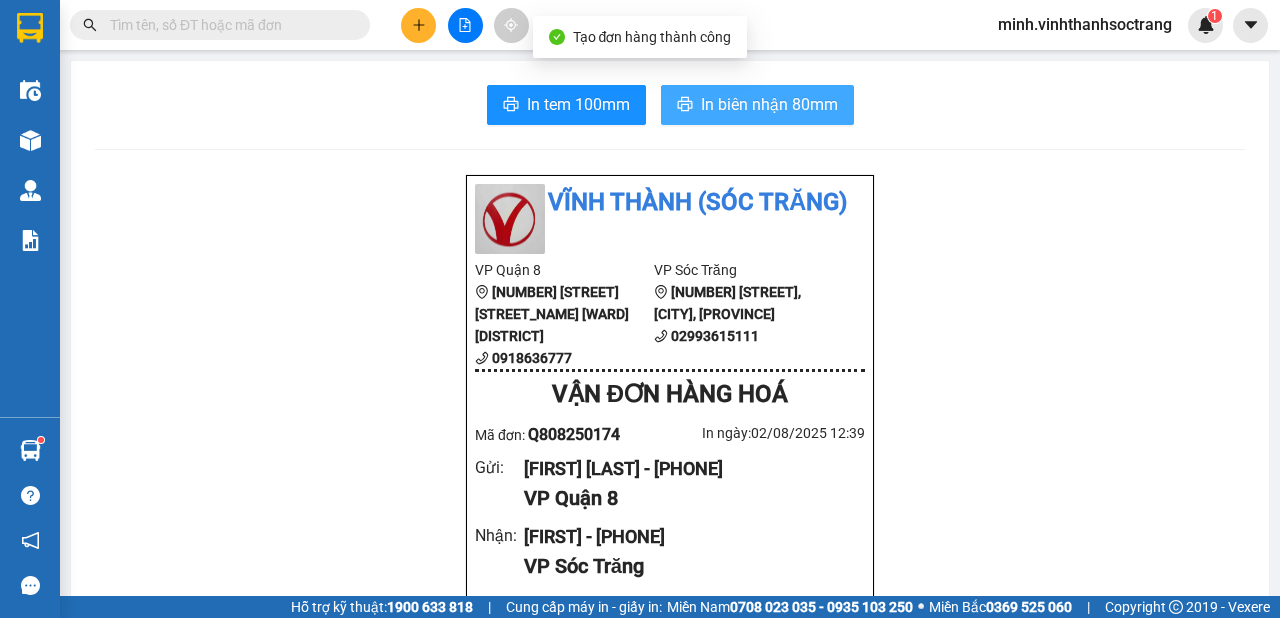 click on "In biên nhận 80mm" at bounding box center (769, 104) 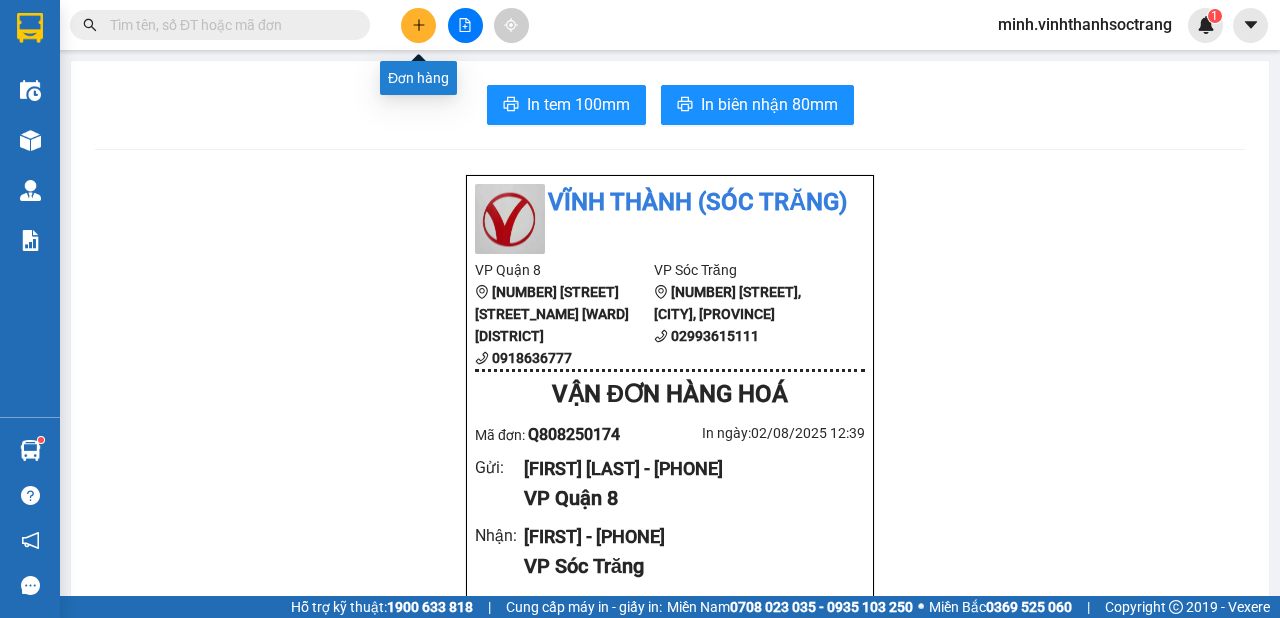click at bounding box center (418, 25) 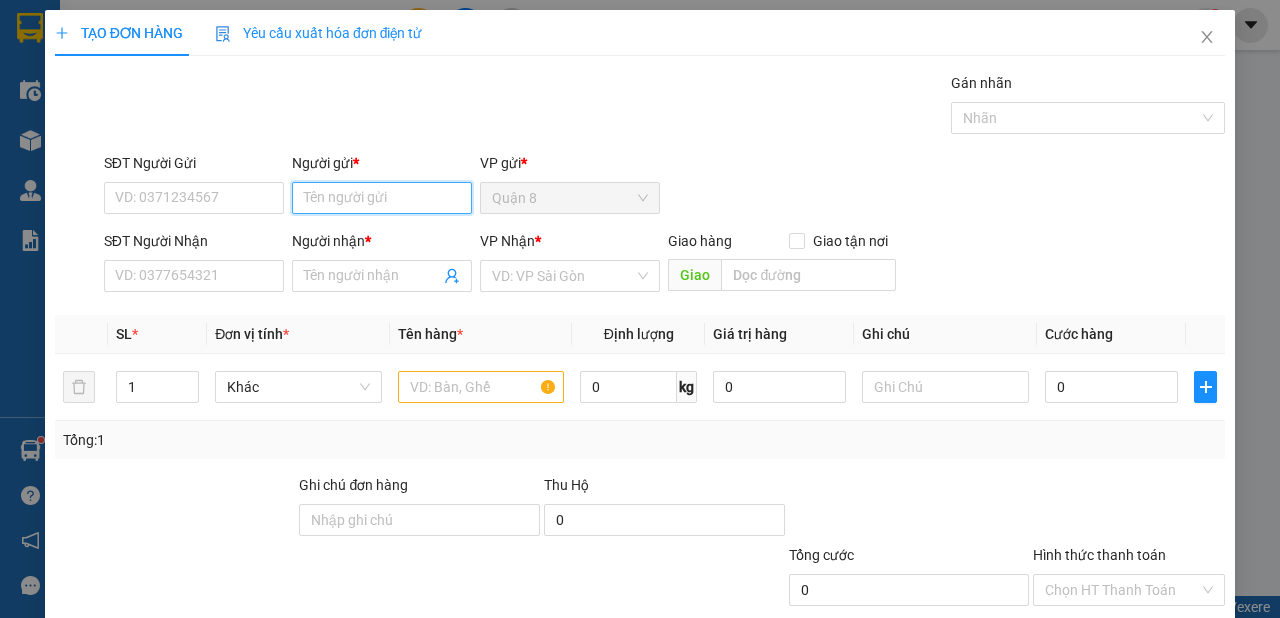 click on "Người gửi  *" at bounding box center [382, 198] 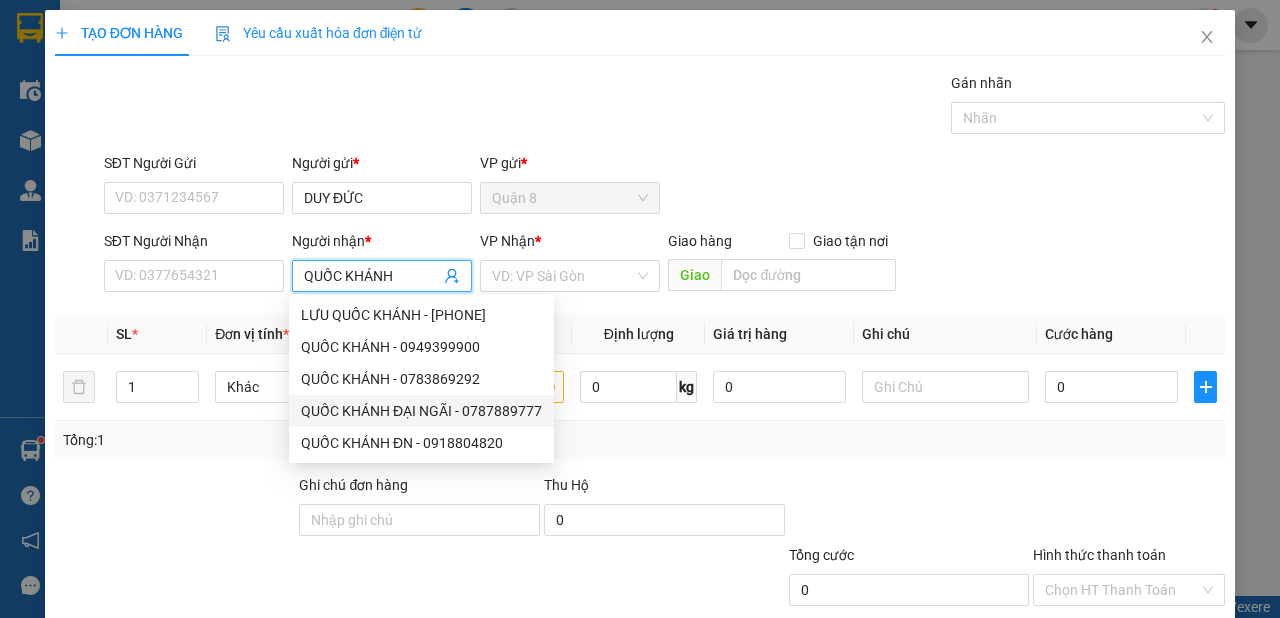 click on "QUỐC KHÁNH ĐẠI NGÃI - 0787889777" at bounding box center [421, 411] 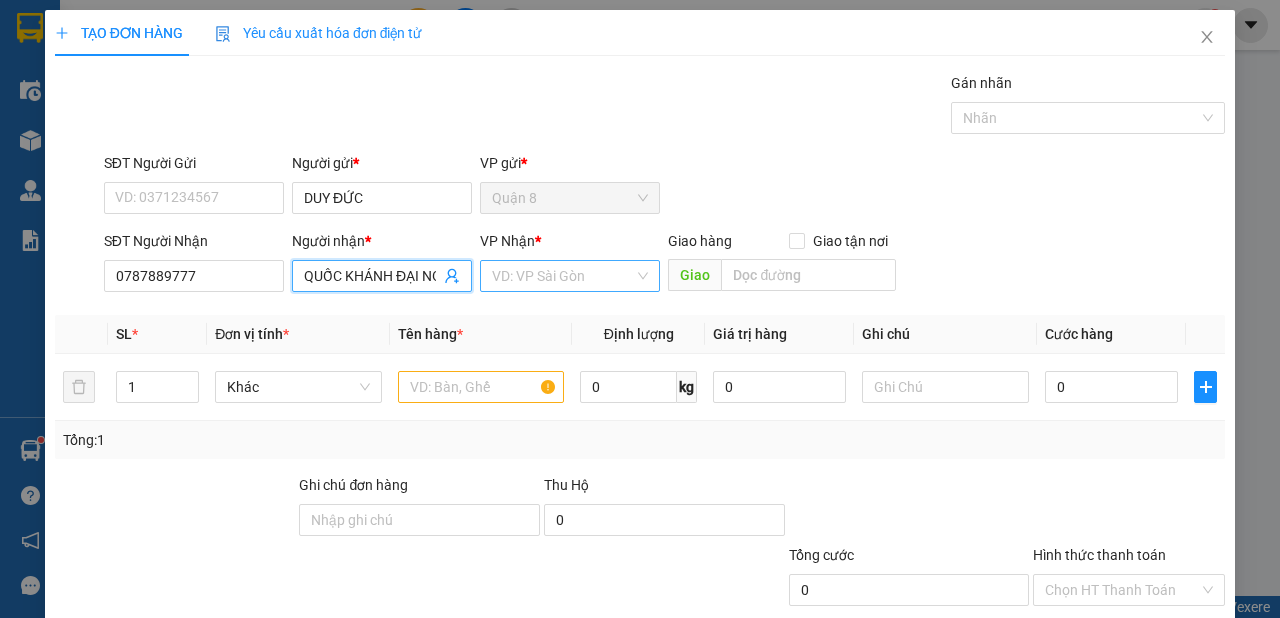drag, startPoint x: 560, startPoint y: 270, endPoint x: 558, endPoint y: 283, distance: 13.152946 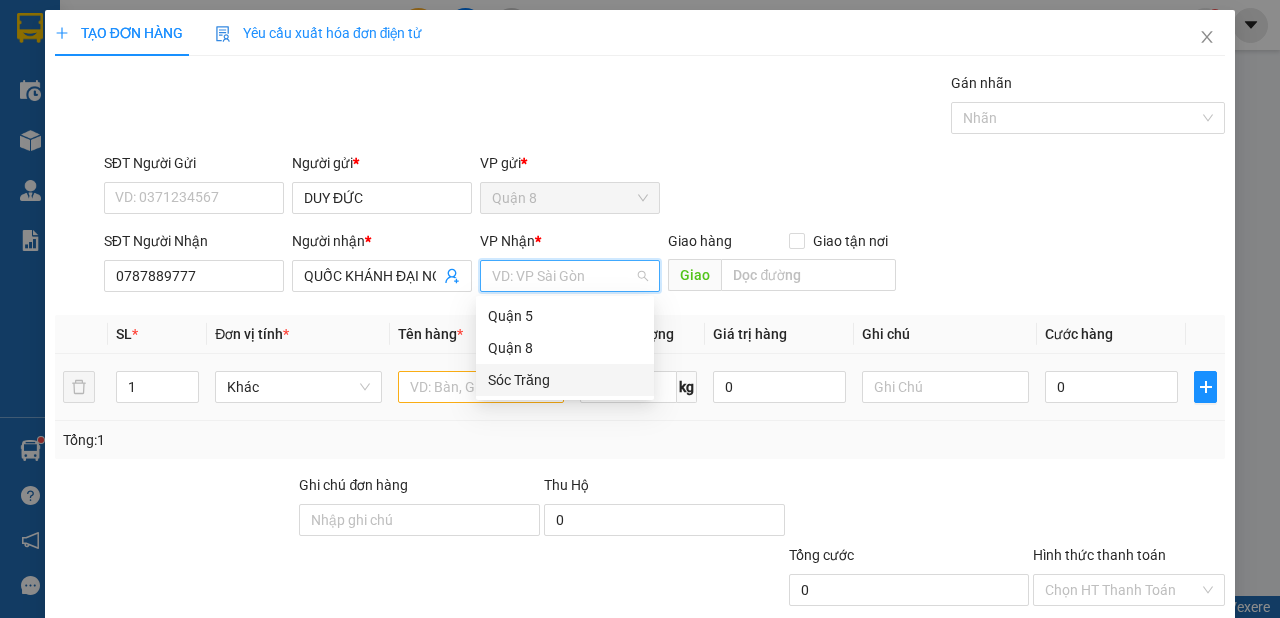 drag, startPoint x: 533, startPoint y: 382, endPoint x: 434, endPoint y: 406, distance: 101.86756 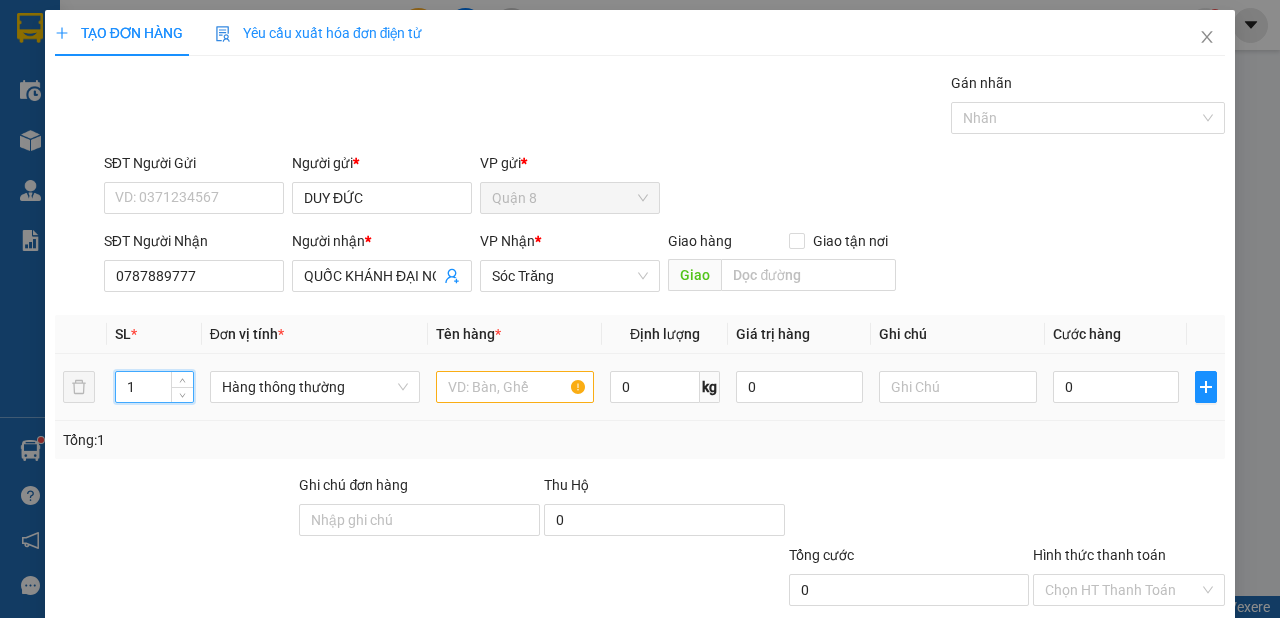 click on "1" at bounding box center [154, 387] 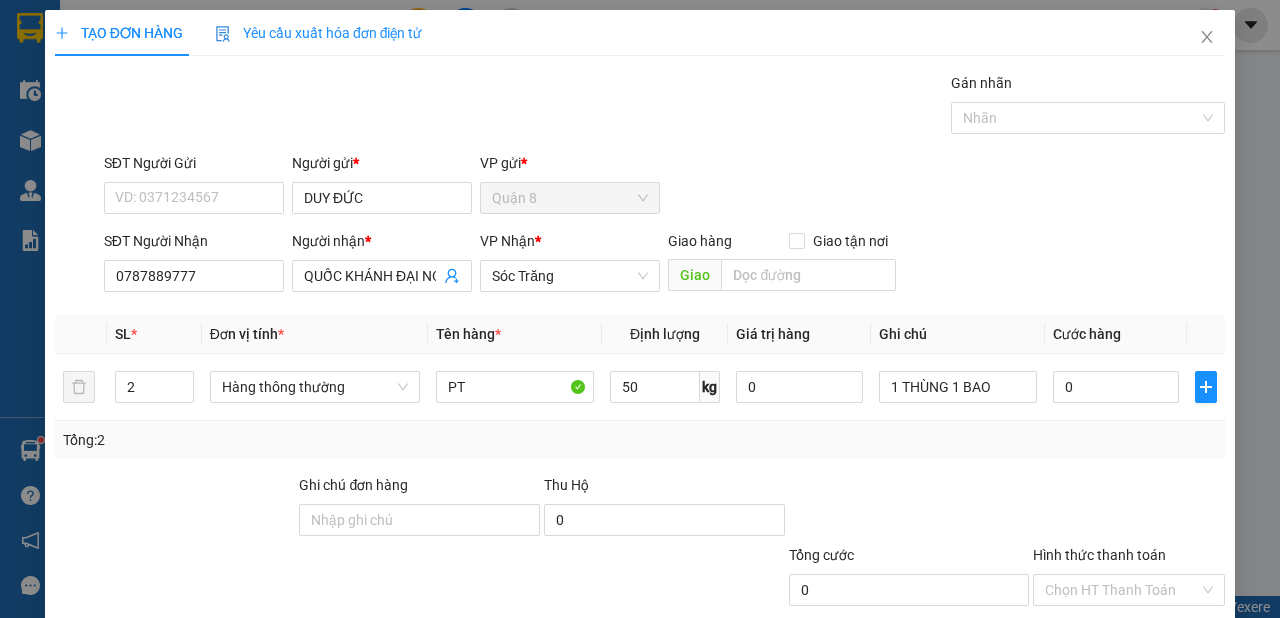 click on "Lưu và In" at bounding box center [1165, 685] 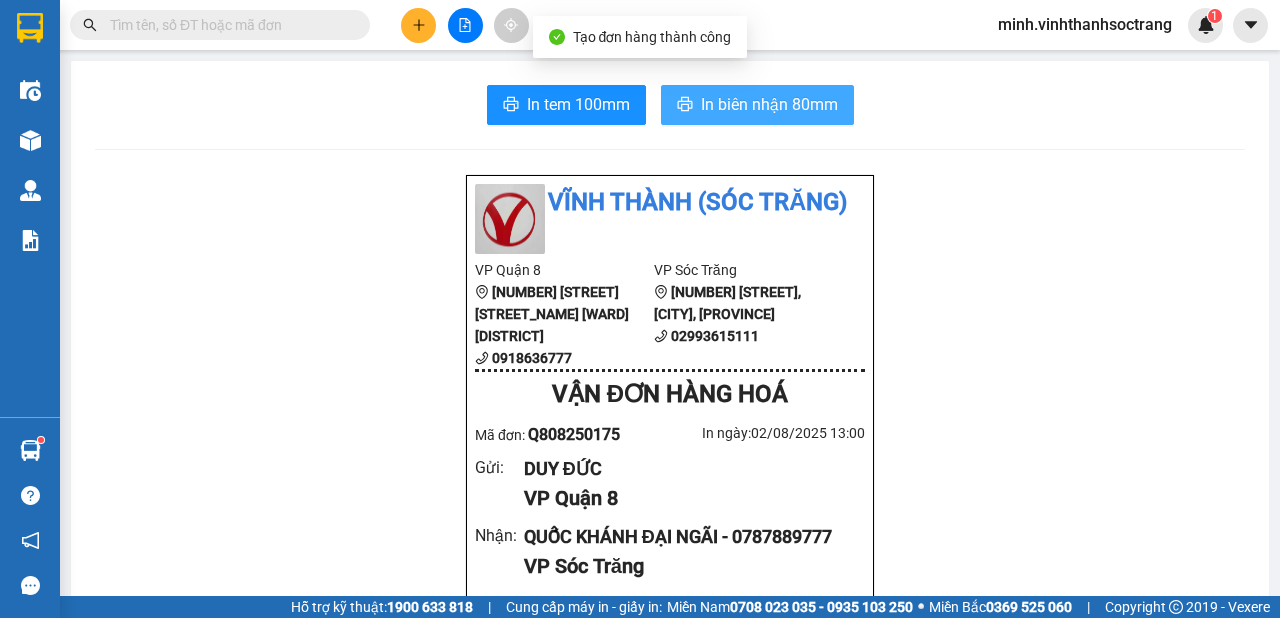 click on "In biên nhận 80mm" at bounding box center (769, 104) 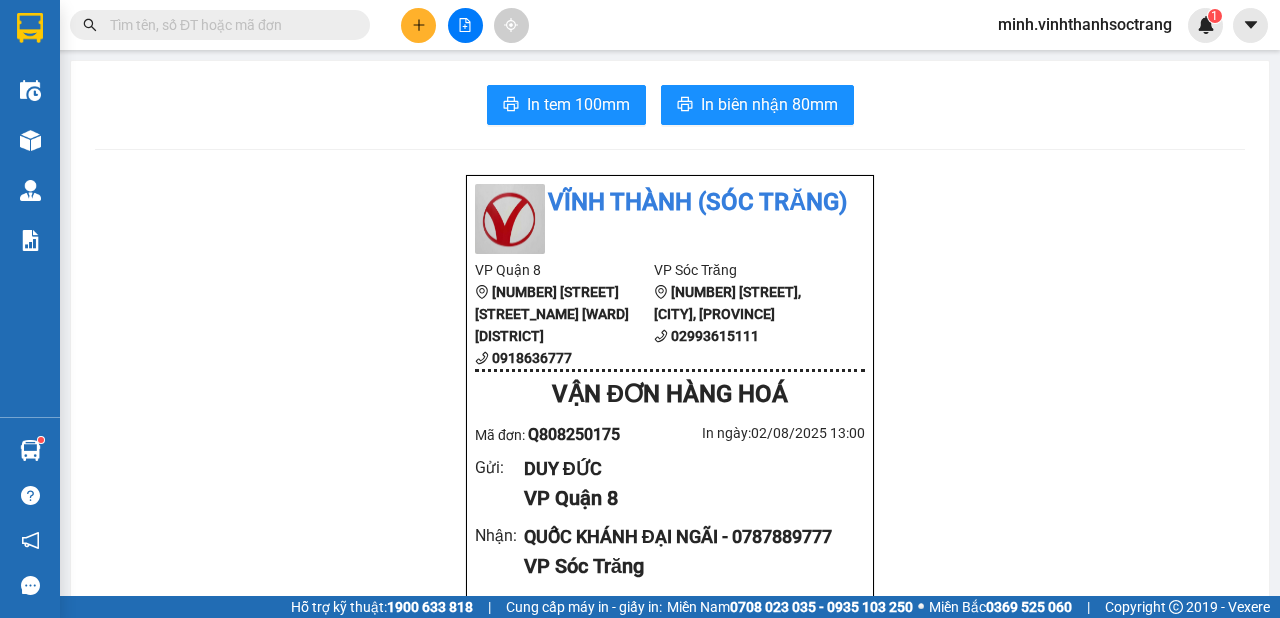 click at bounding box center (418, 25) 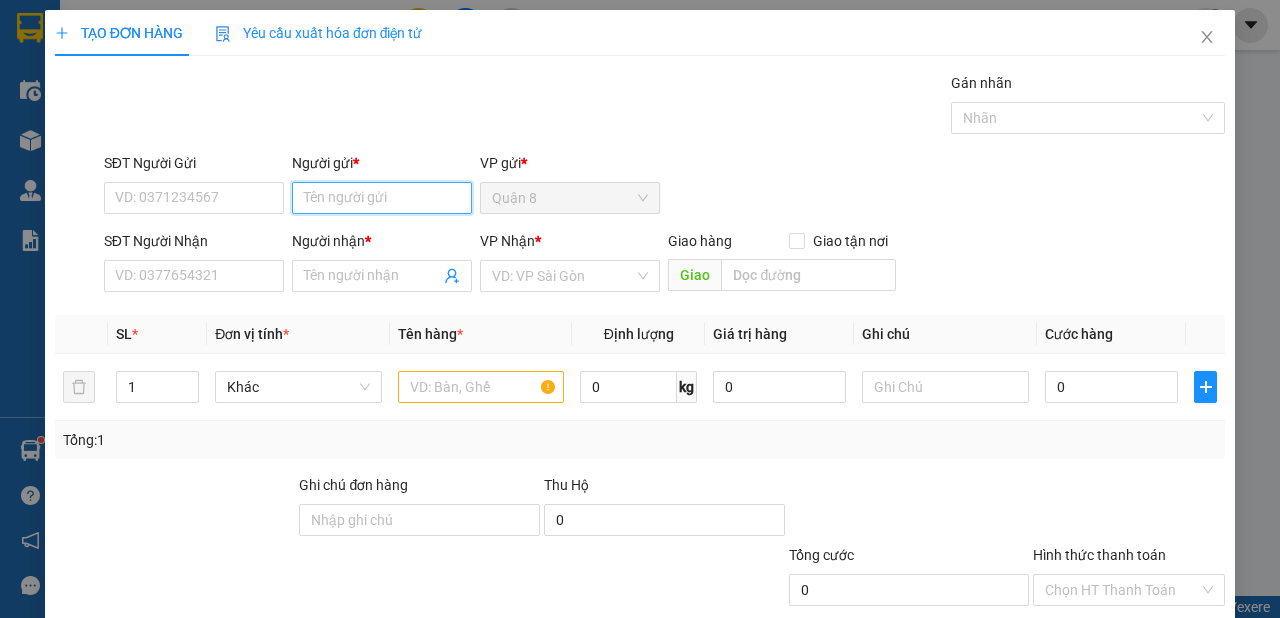 click on "Người gửi  *" at bounding box center (382, 198) 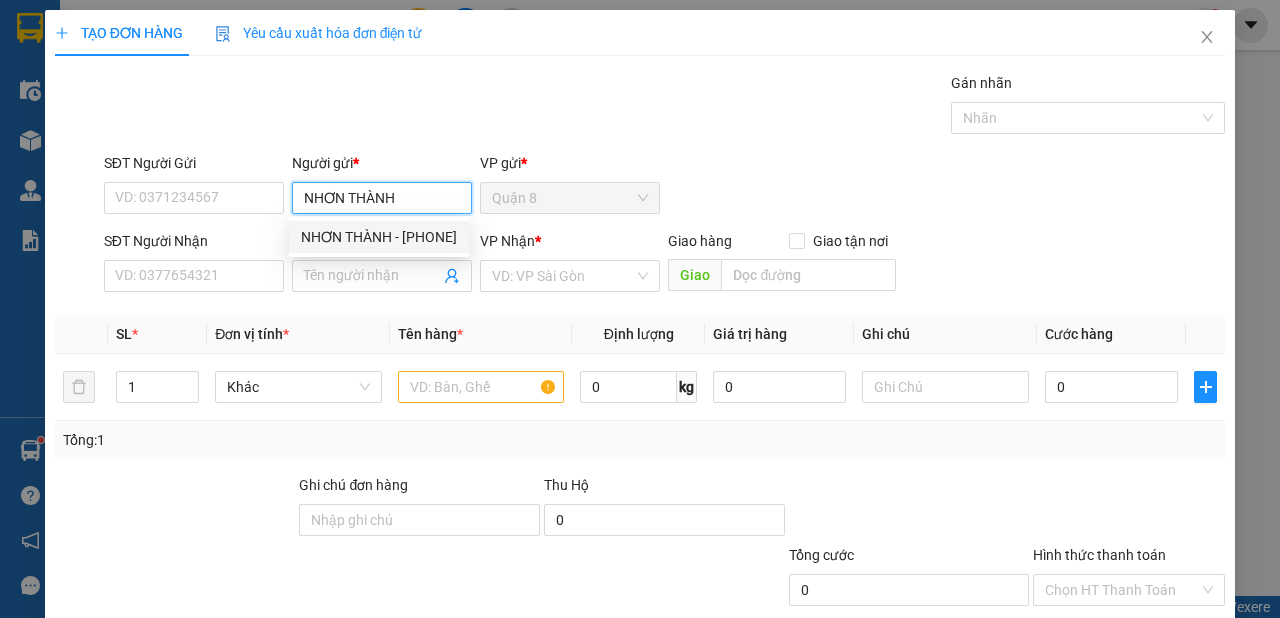 click on "NHƠN THÀNH - [PHONE]" at bounding box center [379, 237] 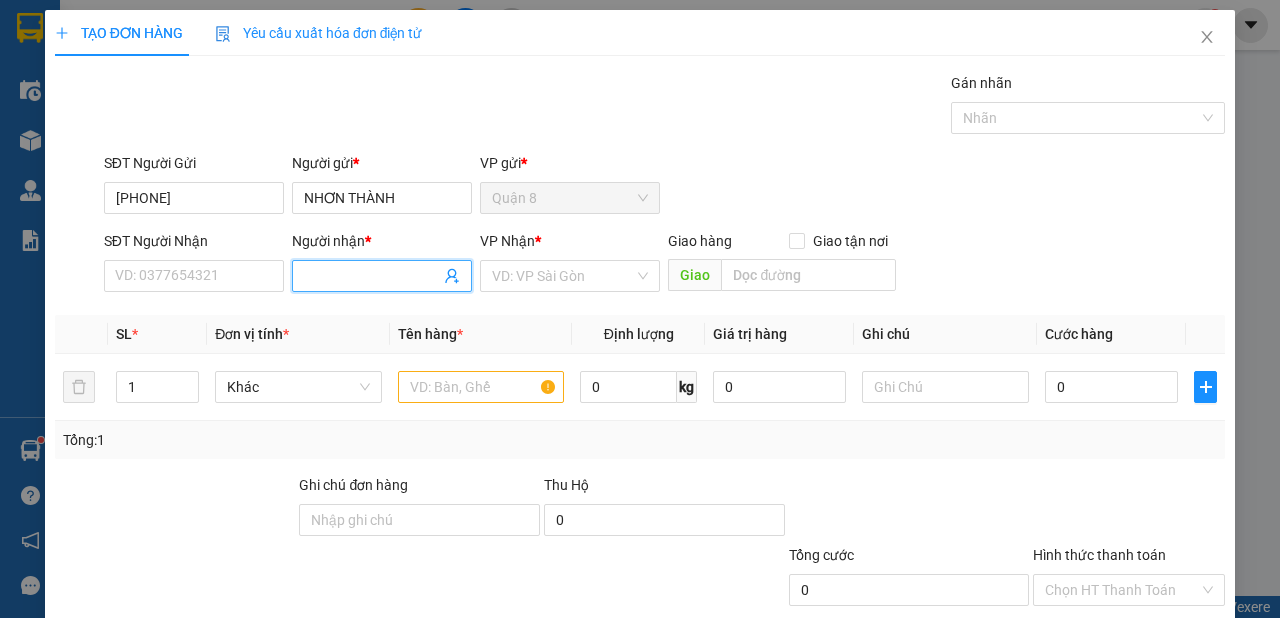 click 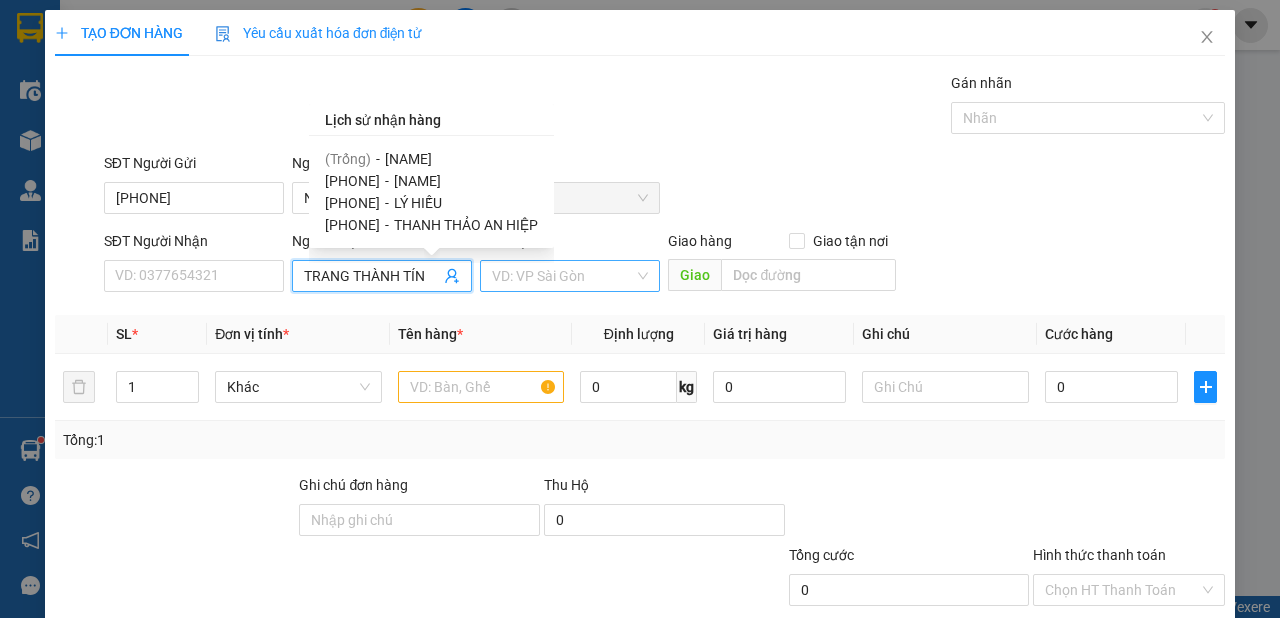 click on "VD: VP Sài Gòn" at bounding box center (570, 276) 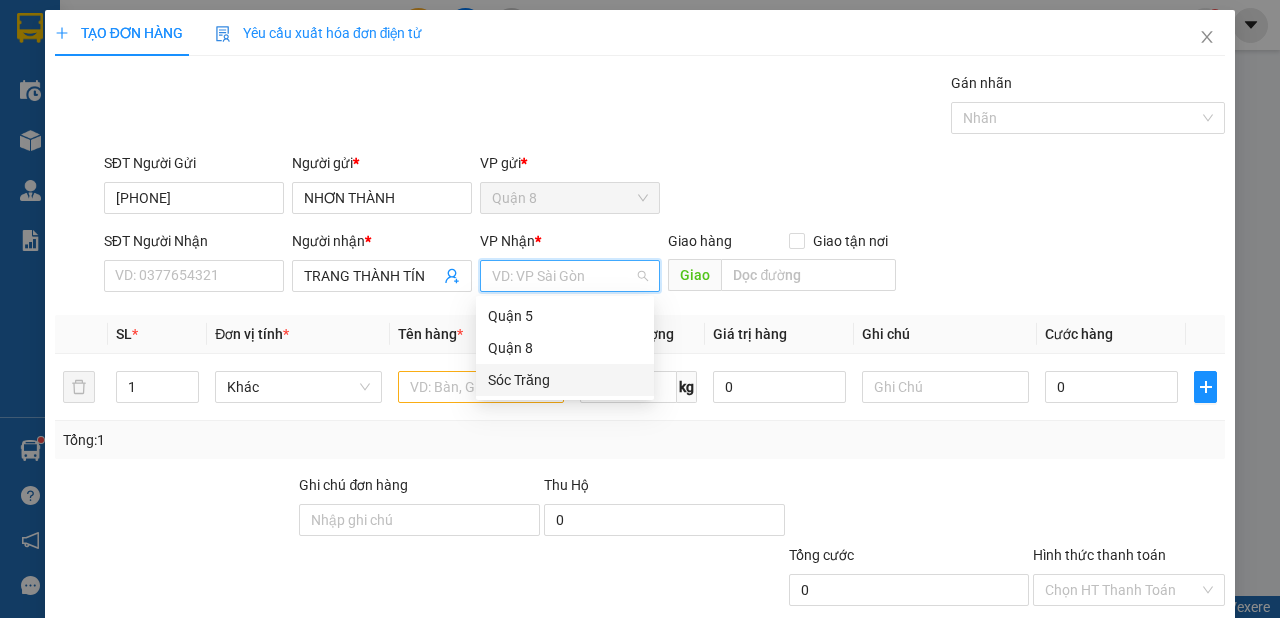click on "Sóc Trăng" at bounding box center [565, 380] 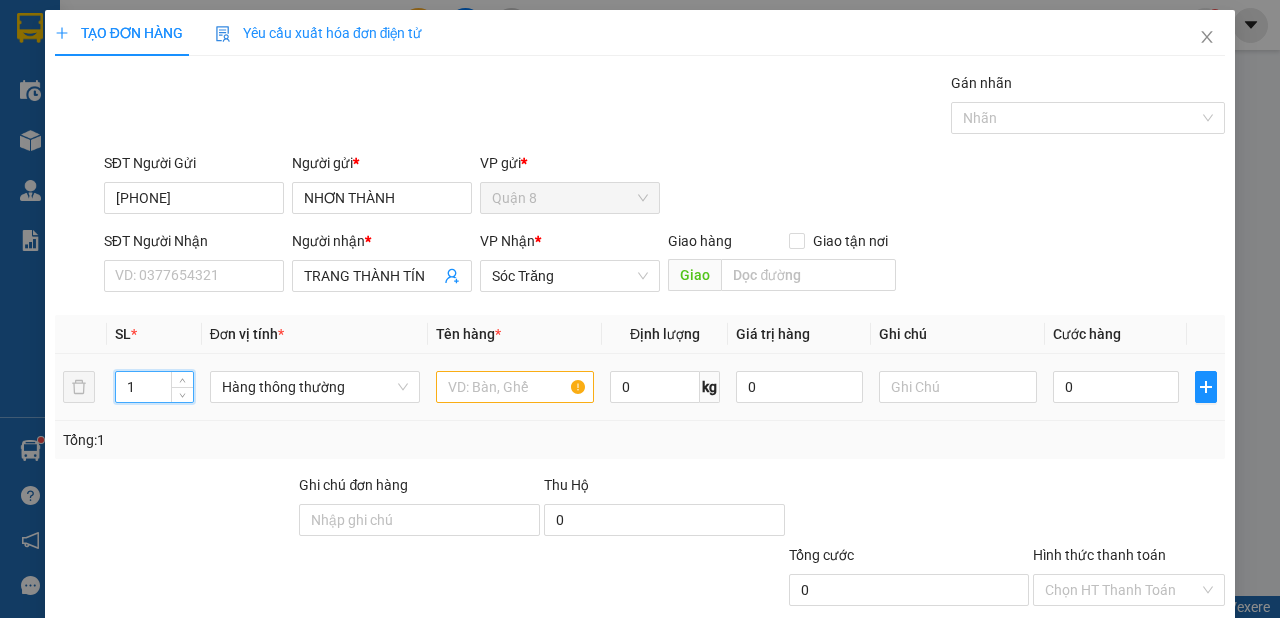 click on "1" at bounding box center [154, 387] 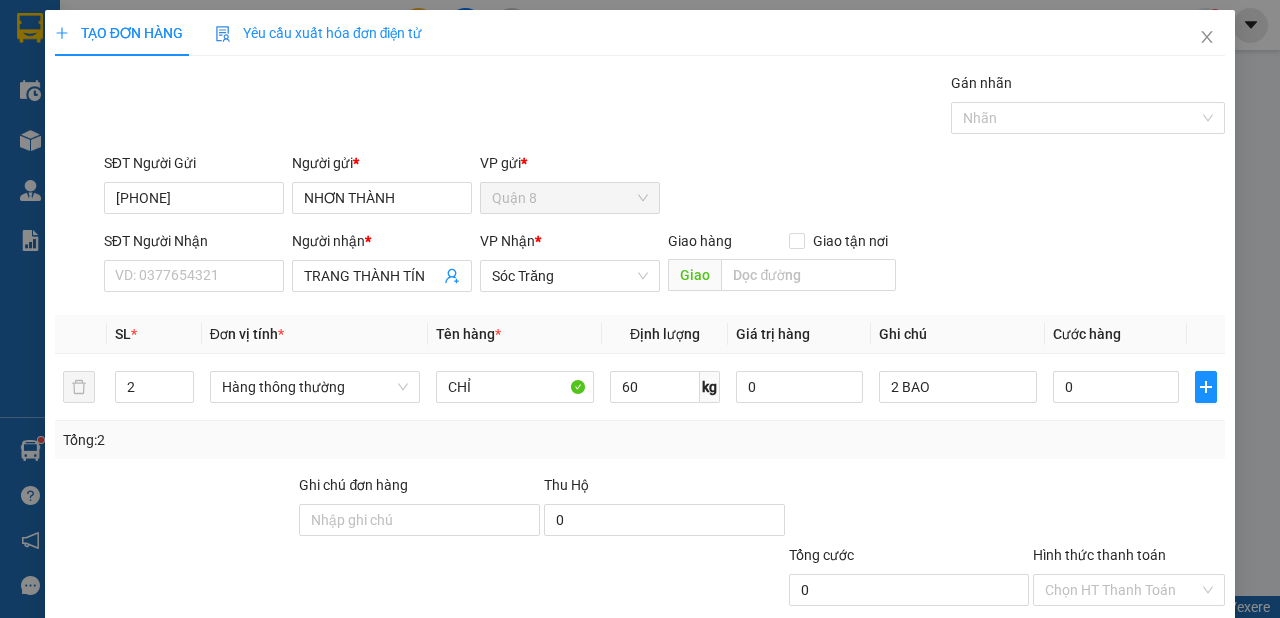 click 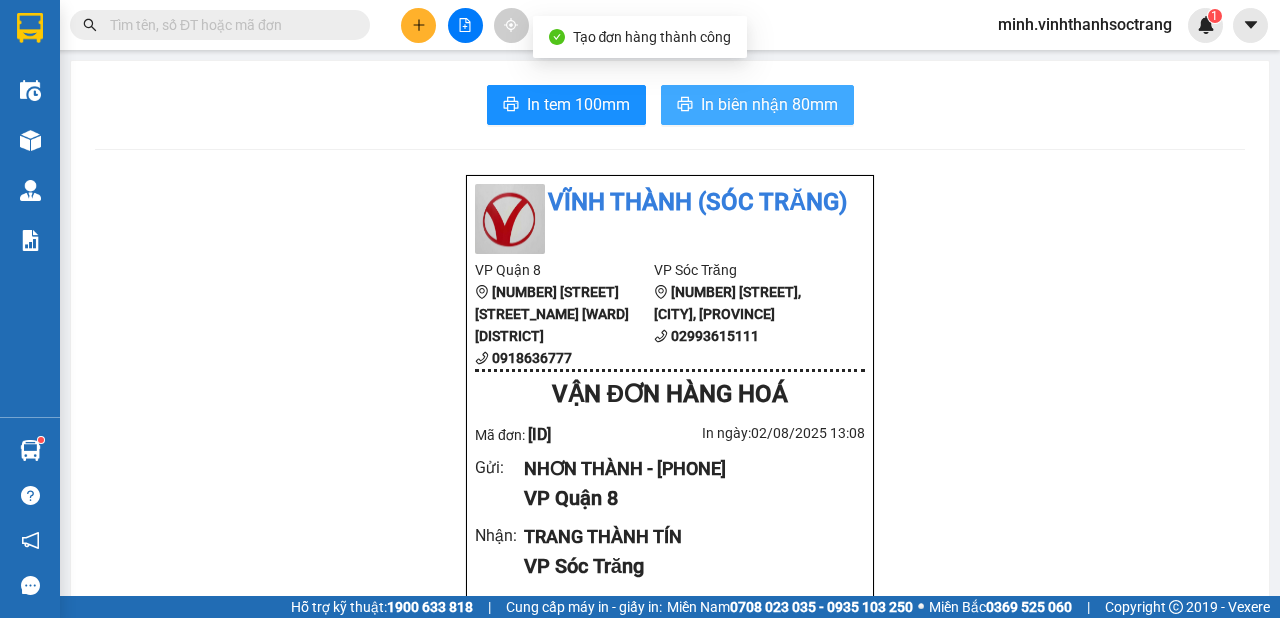 click on "In biên nhận 80mm" at bounding box center (769, 104) 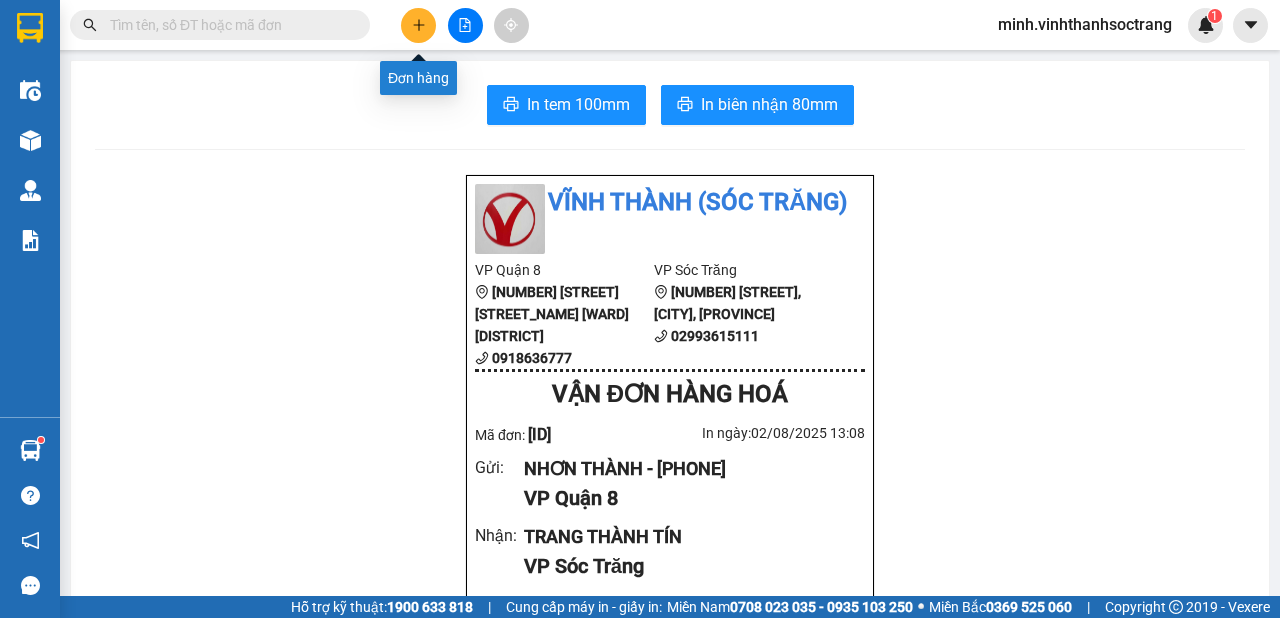 click 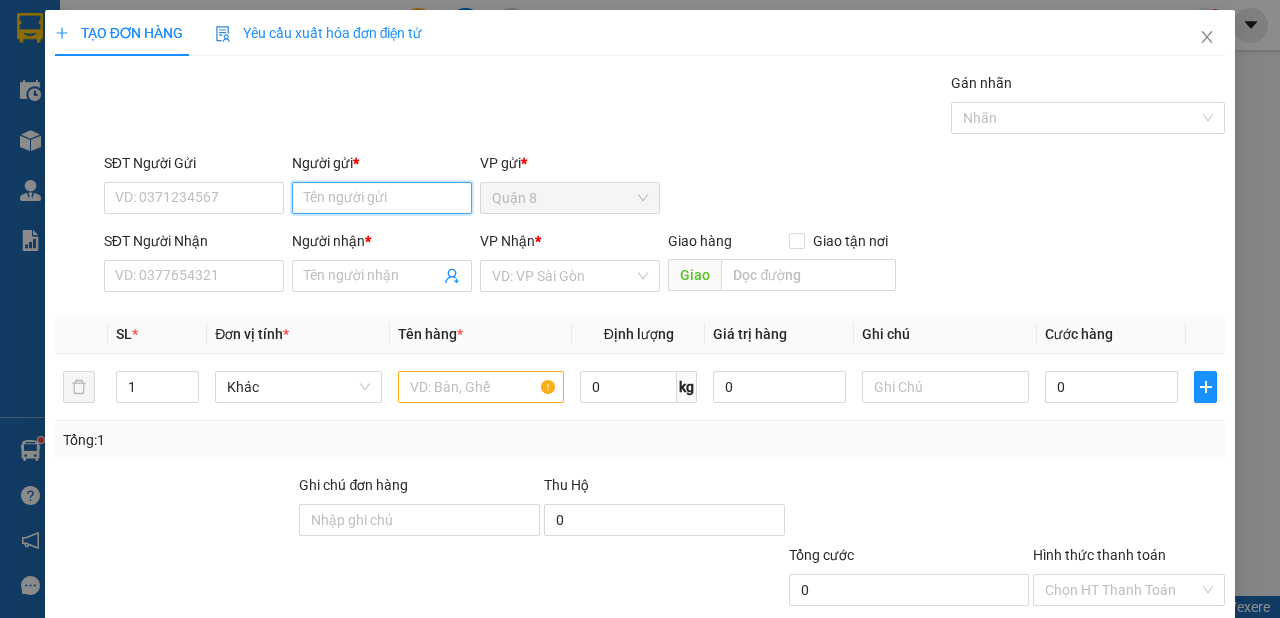 click on "Người gửi  *" at bounding box center [382, 198] 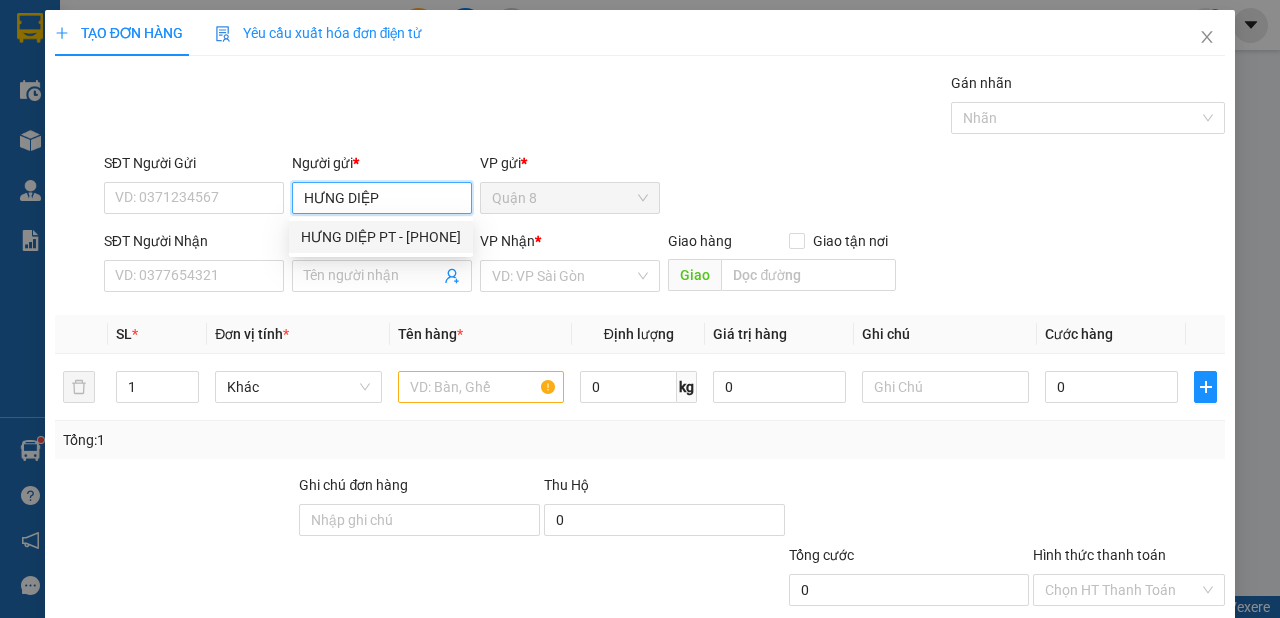 drag, startPoint x: 400, startPoint y: 224, endPoint x: 414, endPoint y: 232, distance: 16.124516 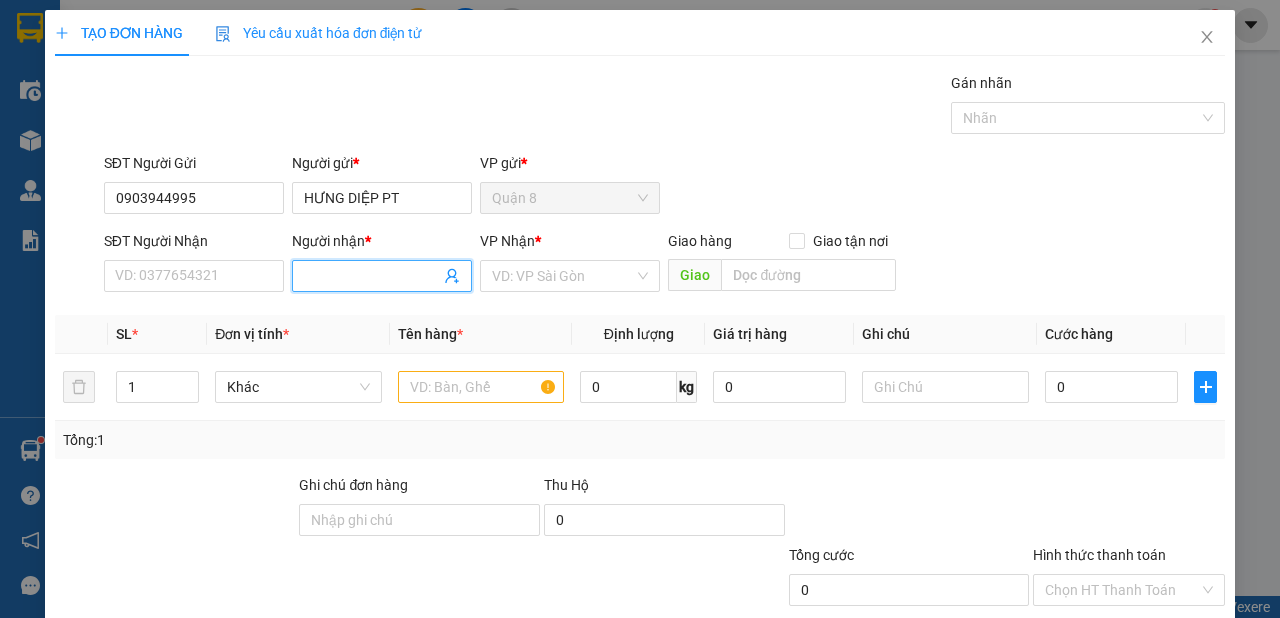 click 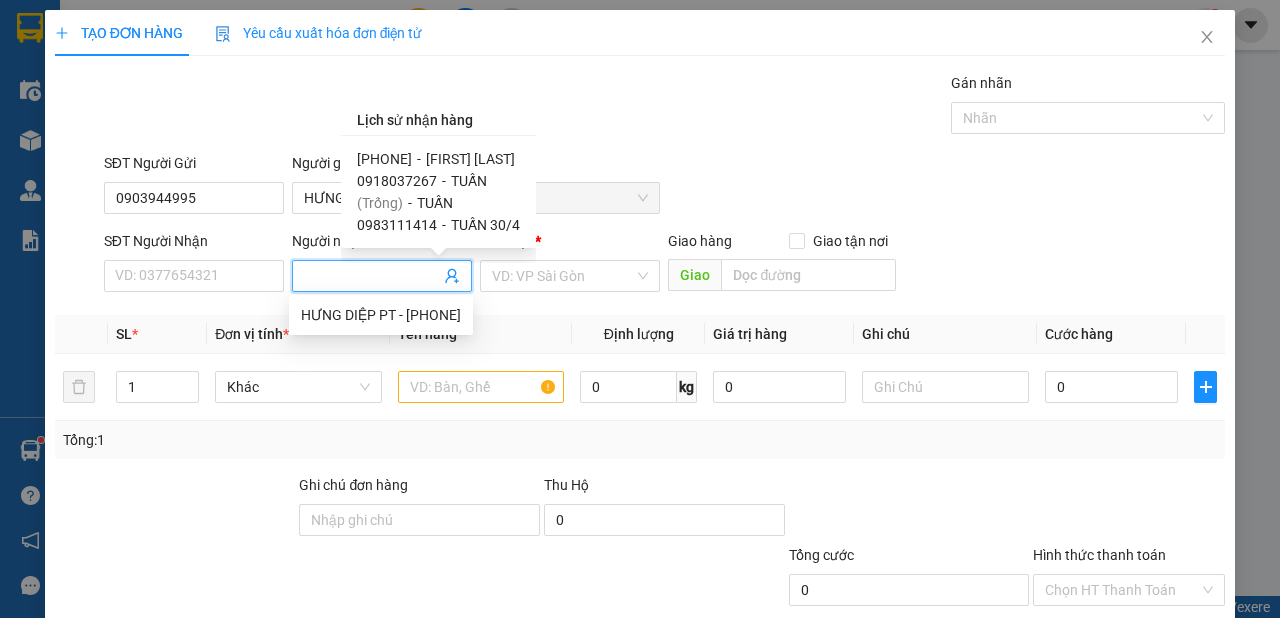 click on "[FIRST] [LAST]" at bounding box center (470, 159) 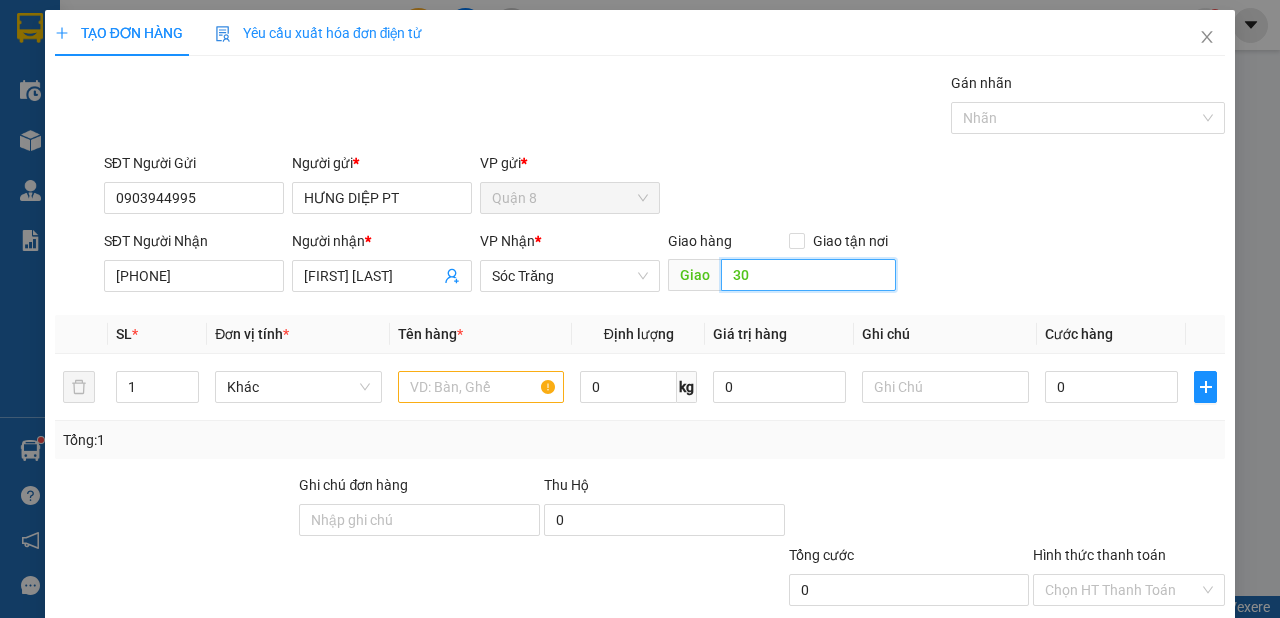 click on "30" at bounding box center [808, 275] 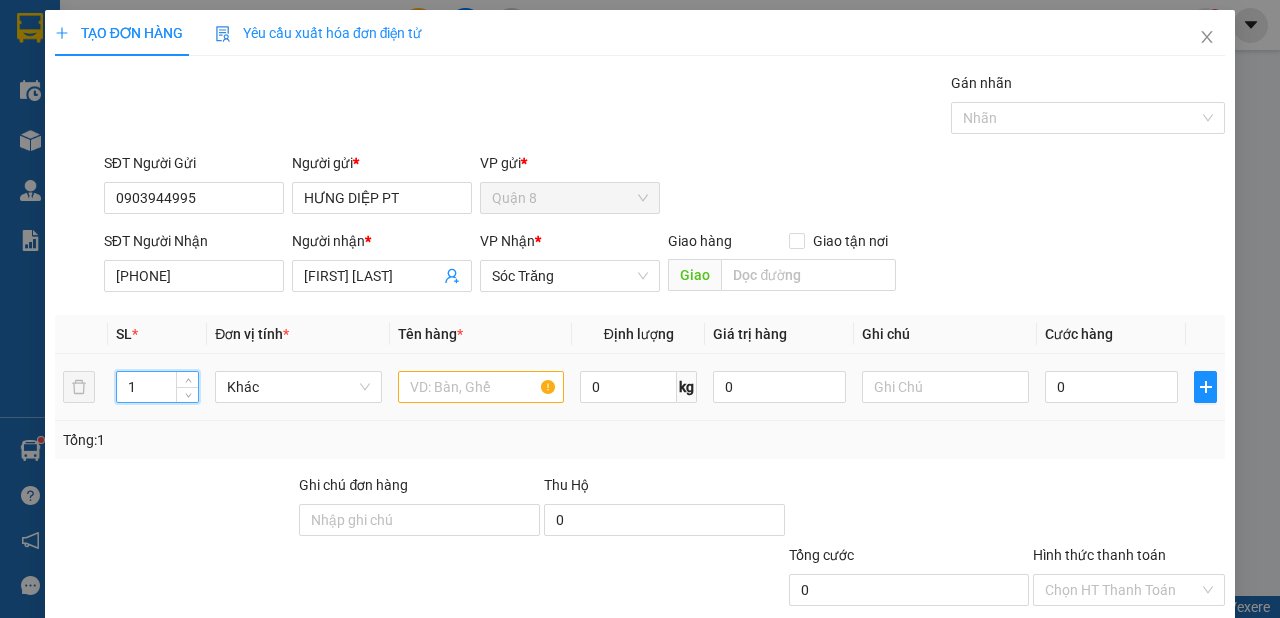 click on "1" at bounding box center (158, 387) 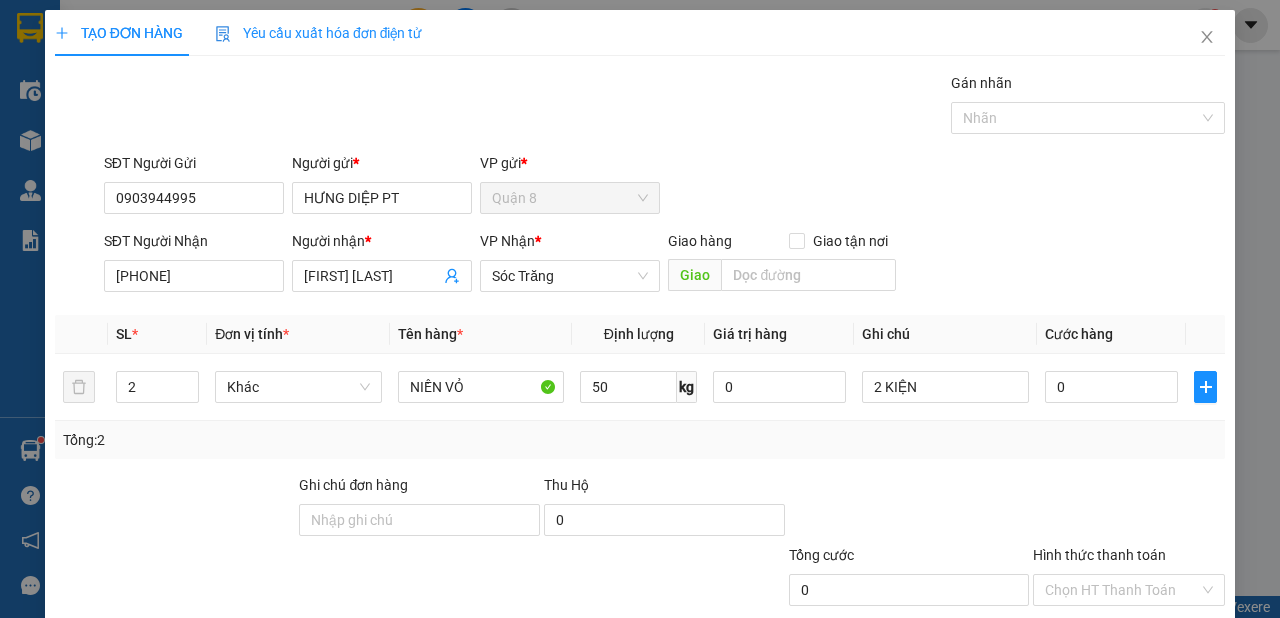 click 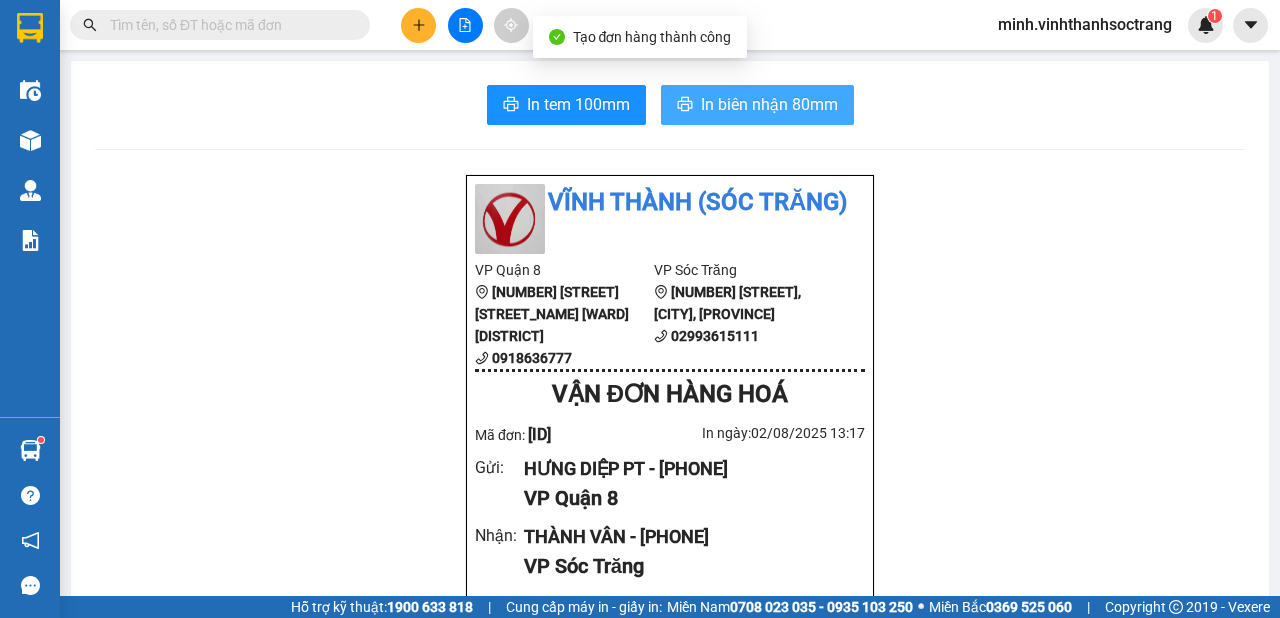 click on "In biên nhận 80mm" at bounding box center (769, 104) 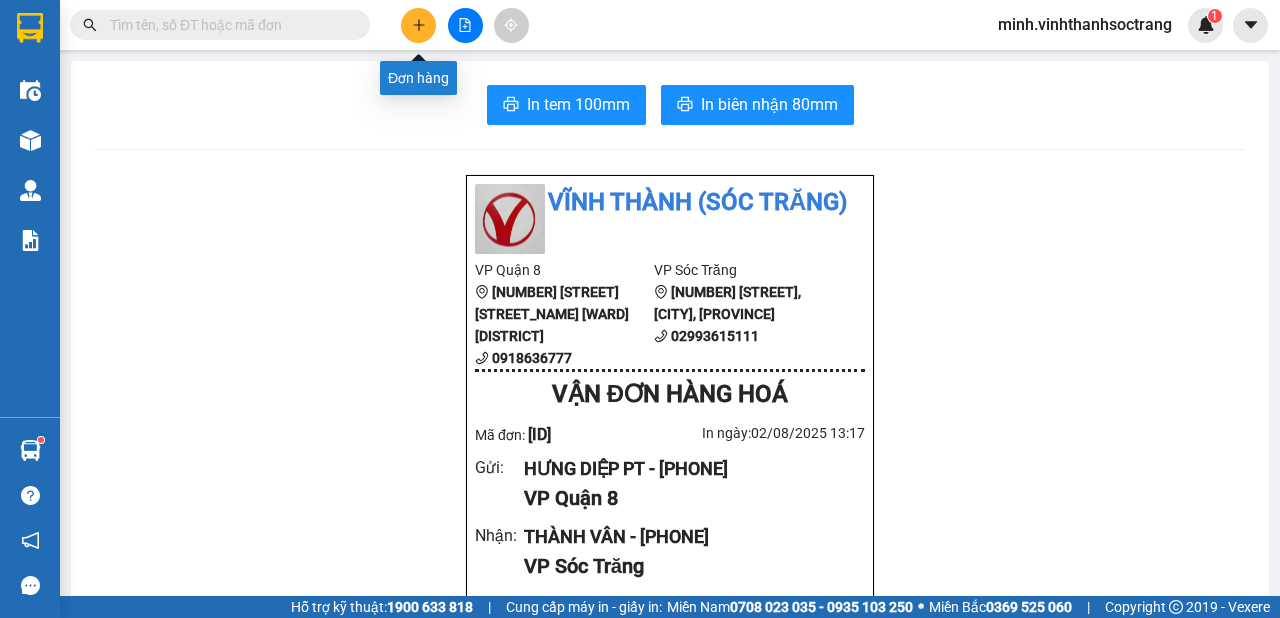 click at bounding box center [418, 25] 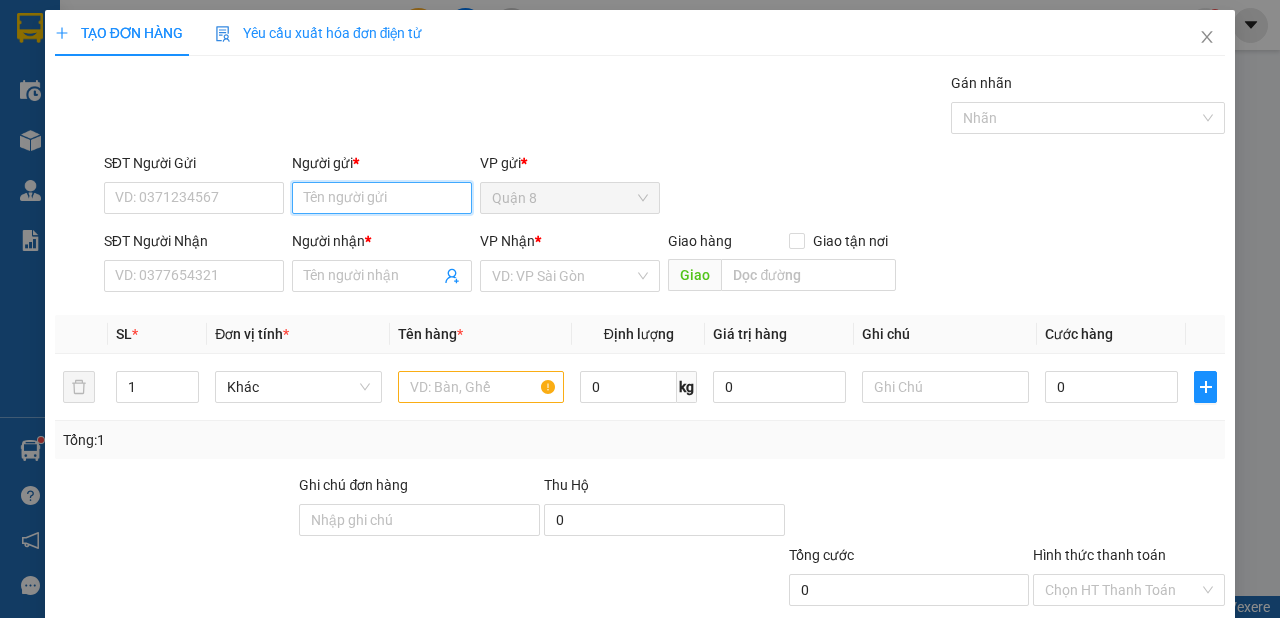 click on "Người gửi  *" at bounding box center (382, 198) 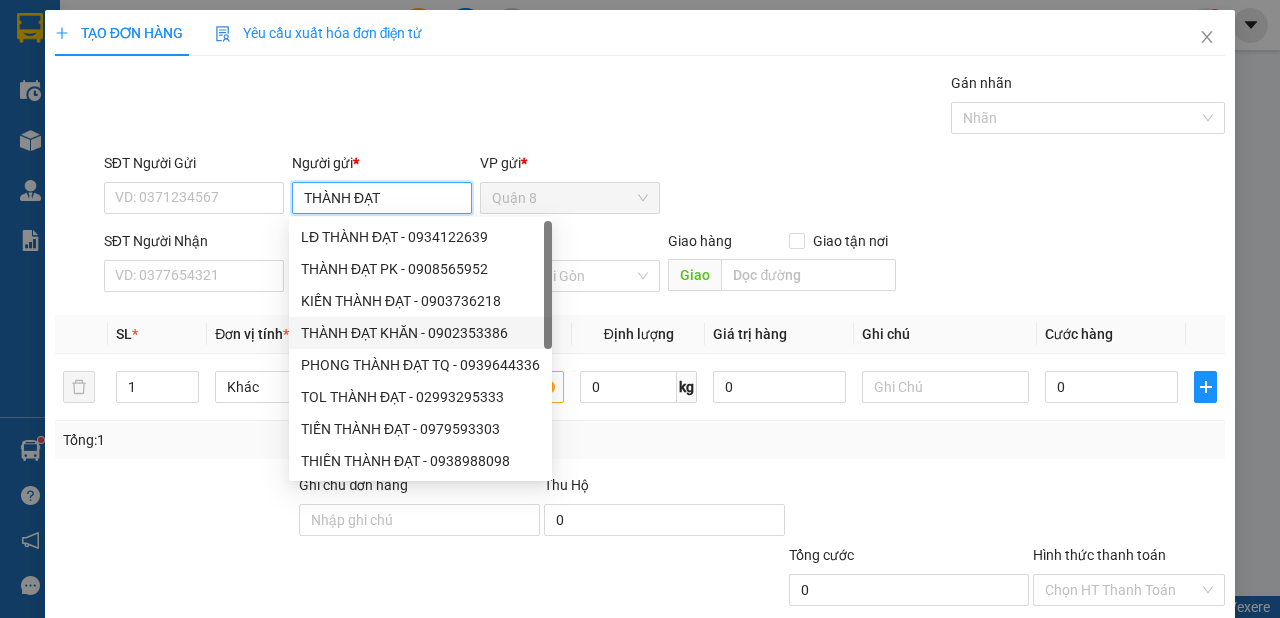 drag, startPoint x: 424, startPoint y: 336, endPoint x: 448, endPoint y: 331, distance: 24.5153 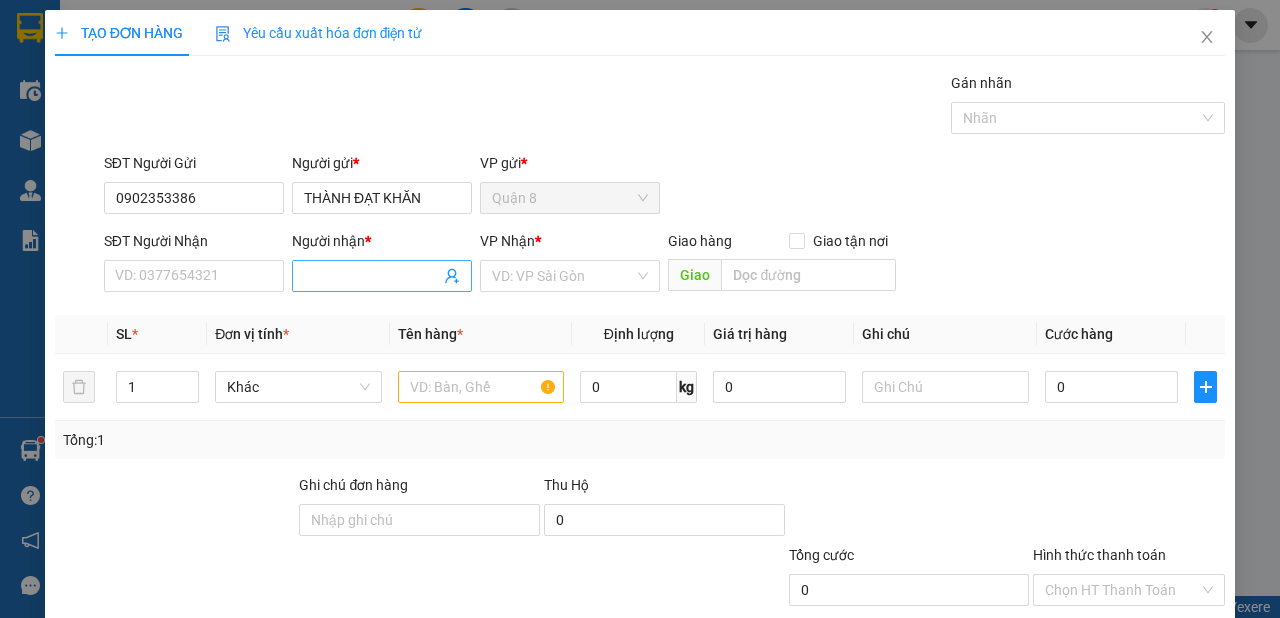 click 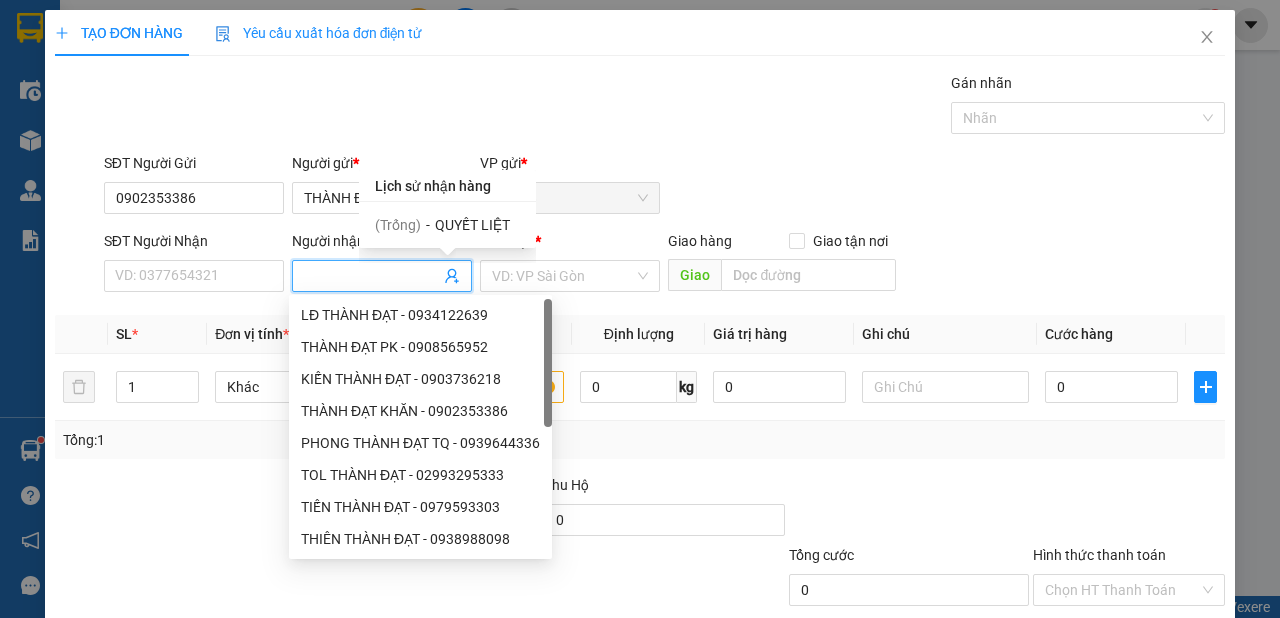 click on "QUYẾT LIỆT" at bounding box center [472, 225] 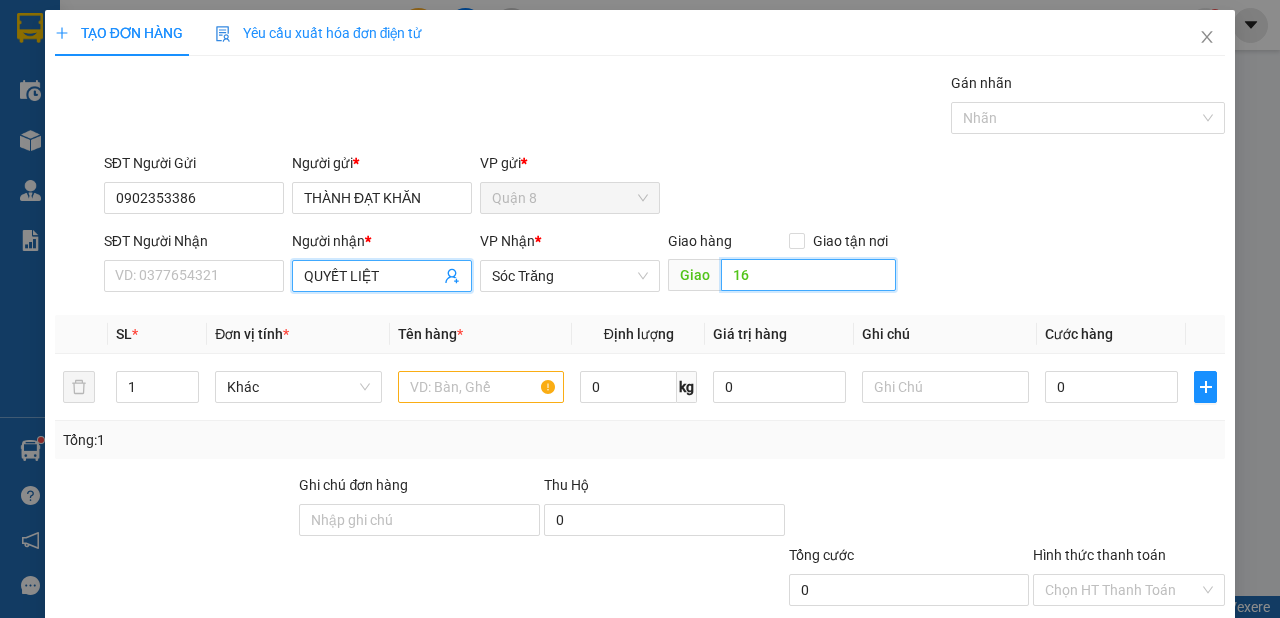 click on "16" at bounding box center [808, 275] 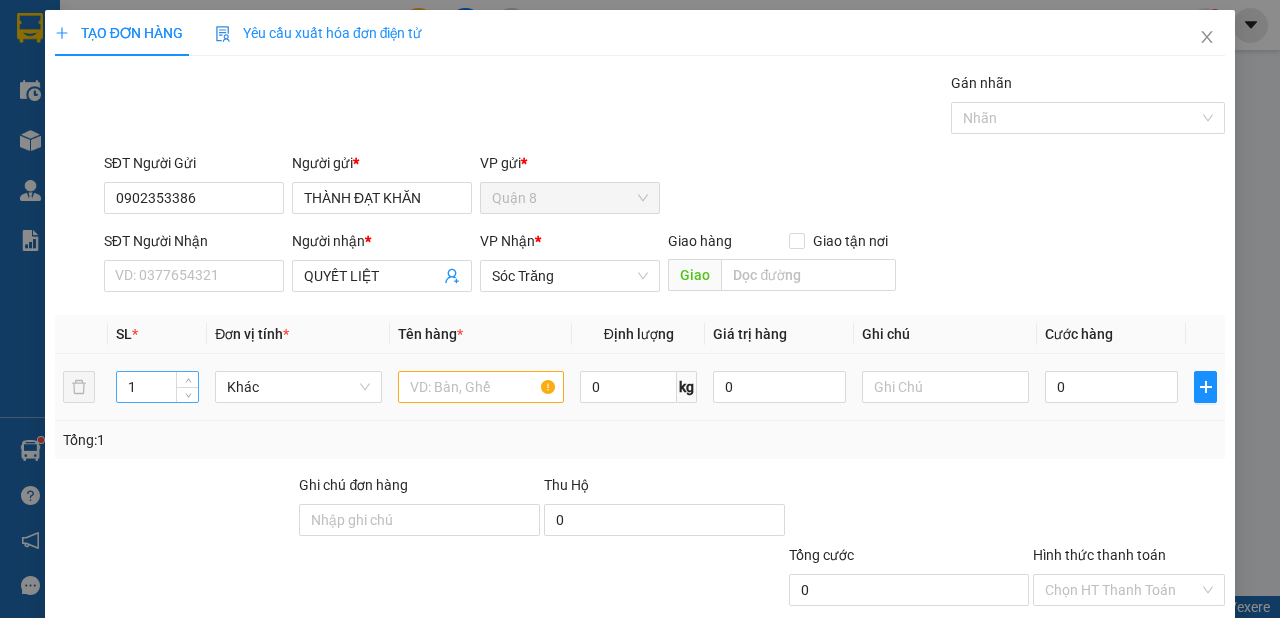 click on "1" at bounding box center [158, 387] 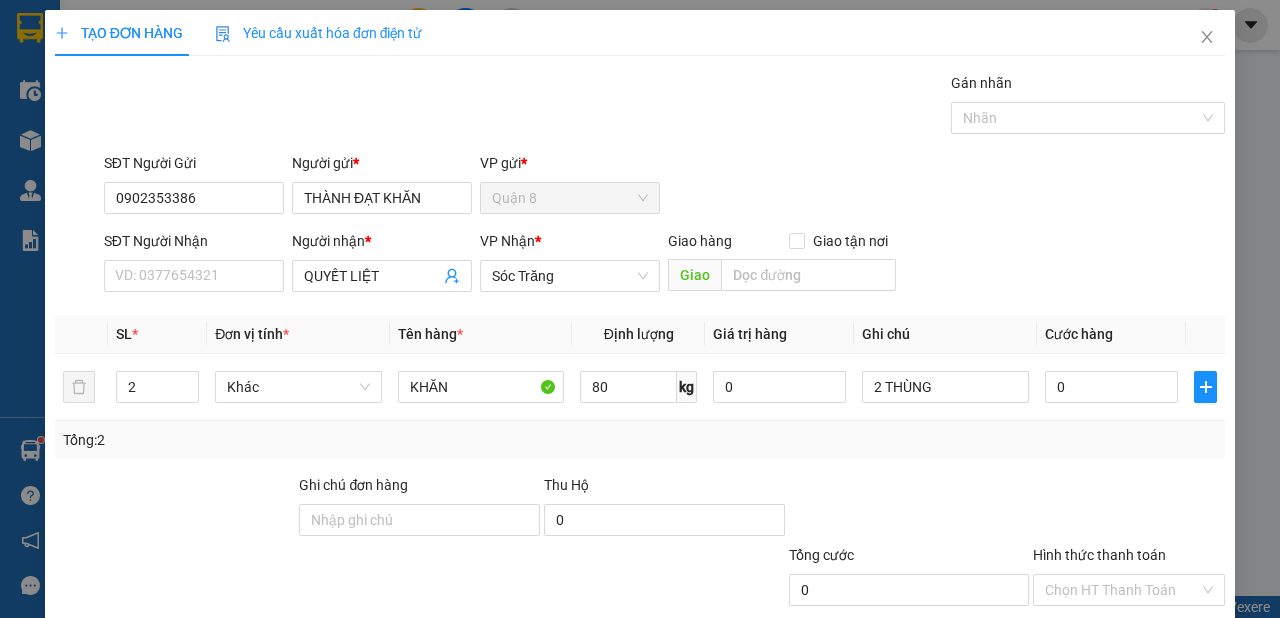 click on "Lưu và In" at bounding box center (1165, 685) 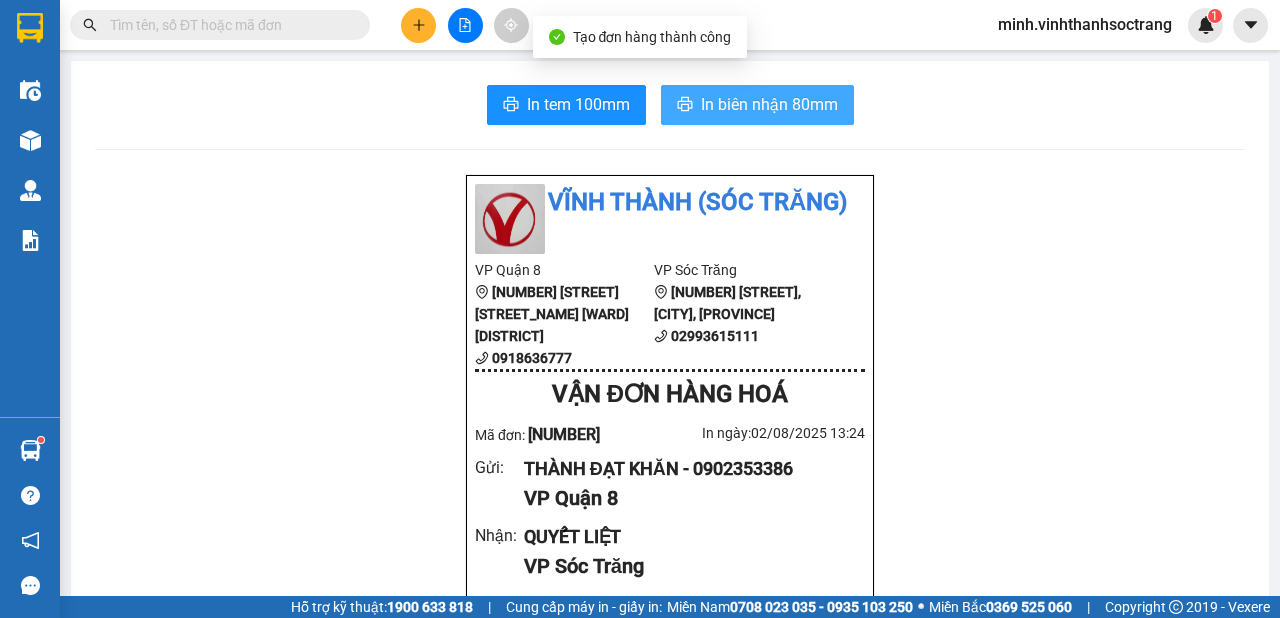 click on "In biên nhận 80mm" at bounding box center [769, 104] 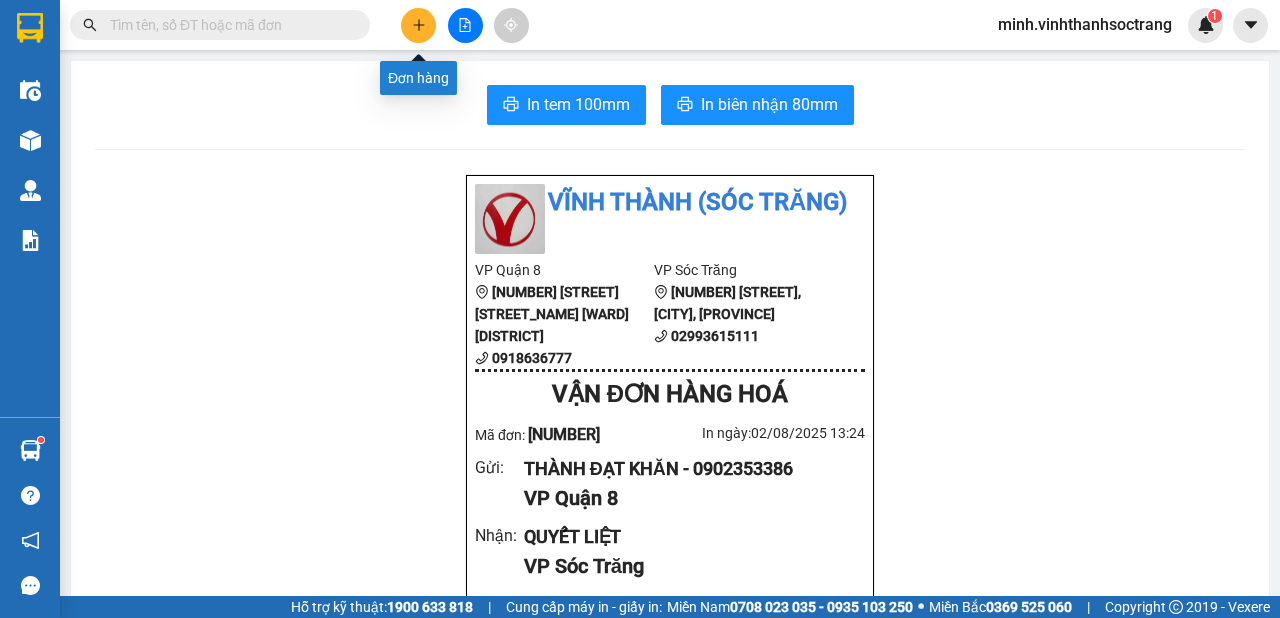 click at bounding box center [418, 25] 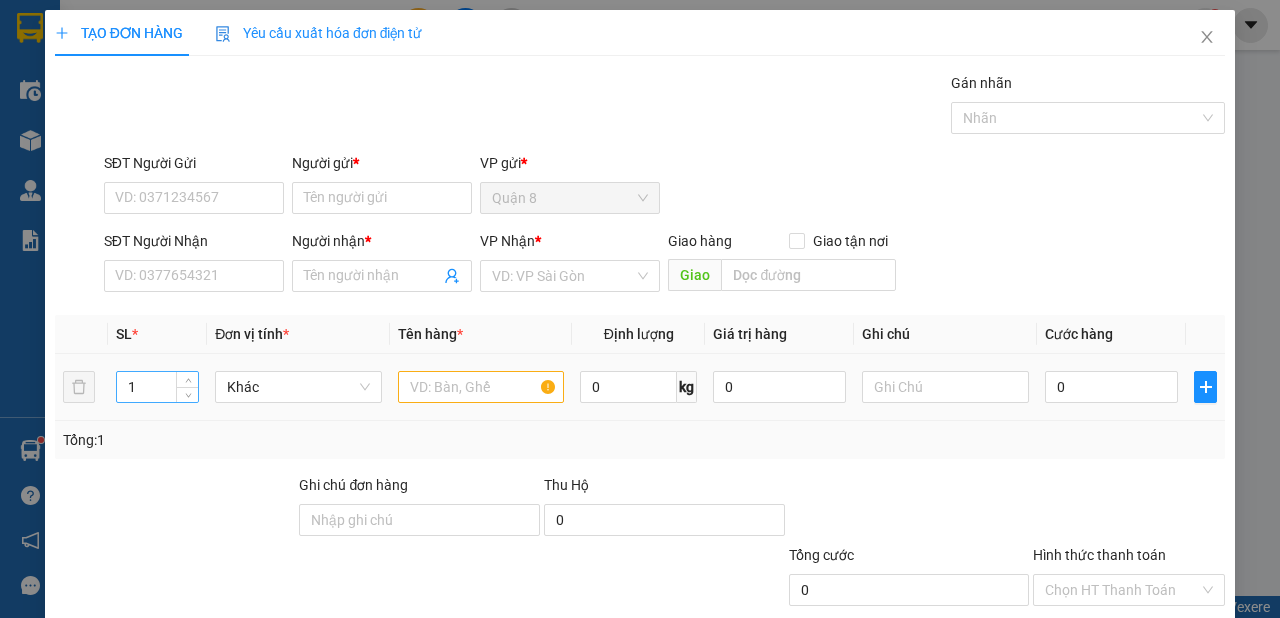 drag, startPoint x: 156, startPoint y: 388, endPoint x: 148, endPoint y: 373, distance: 17 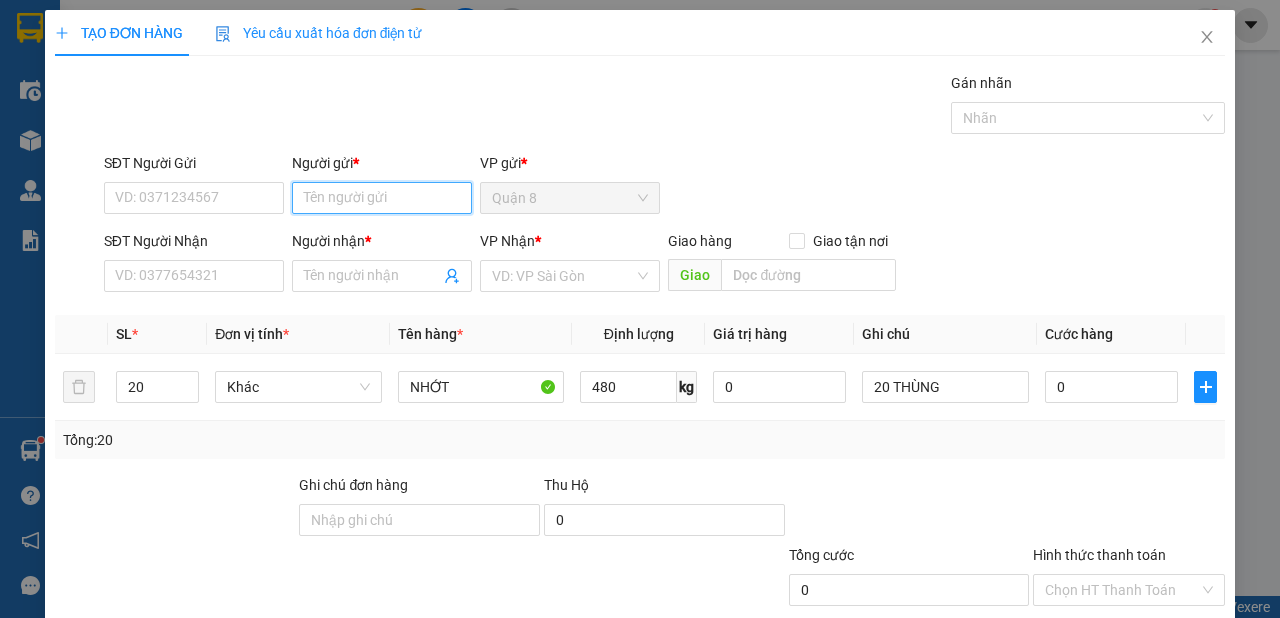 click on "Người gửi  *" at bounding box center [382, 198] 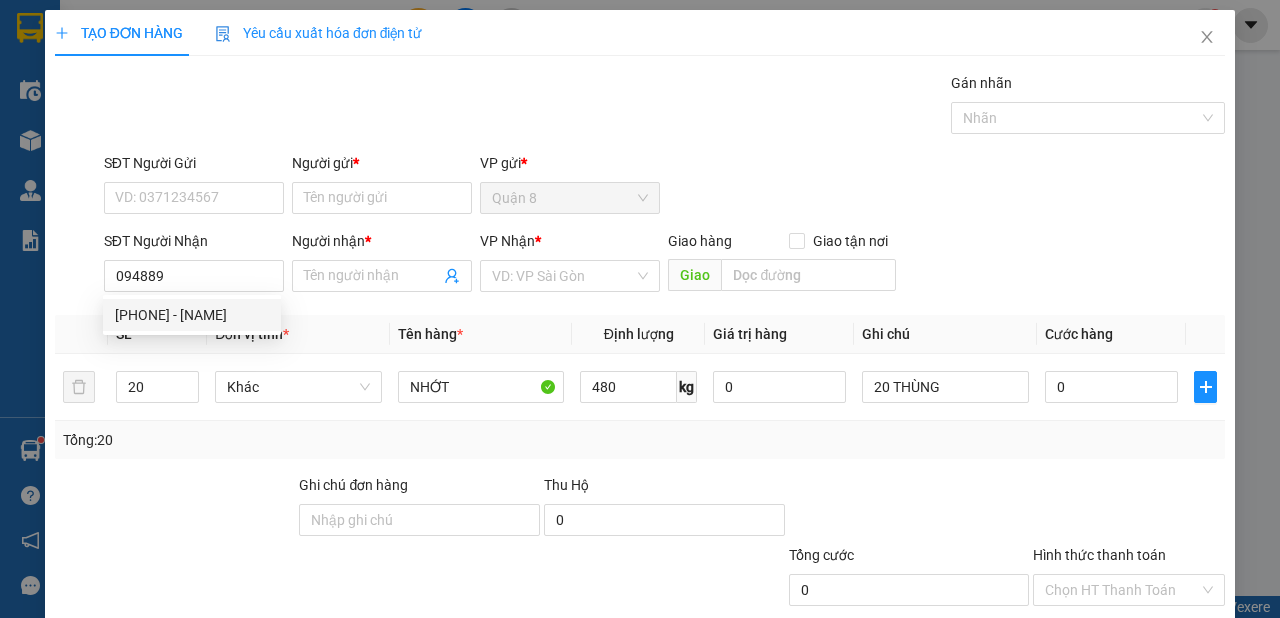 click on "Kết quả tìm kiếm ( 0 )  Bộ lọc  No Data minh.vinhthanhsoctrang 1     Điều hành xe     Kho hàng mới     Quản Lý Quản lý chuyến Quản lý khách hàng Quản lý khách hàng mới Quản lý giao nhận mới Quản lý kiểm kho     Báo cáo Báo cáo dòng tiền (nhân viên) Doanh số tạo đơn theo VP gửi (nhân viên) Hàng sắp về Hướng dẫn sử dụng Giới thiệu Vexere, nhận hoa hồng Phản hồi Phần mềm hỗ trợ bạn tốt chứ? Hỗ trợ kỹ thuật:  [PHONE] | Cung cấp máy in - giấy in:  Miền Nam  [PHONE] - [PHONE] ⚪️ Miền Bắc  [PHONE] | Copyright   2019 - Vexere Nhà xe đã có thể đặt đơn qua AhaMove và Grab ngay trên phần mềm quản lý hàng hoá với các chức năng: Kiểm tra giá cùng lúc tất cả đối tác để có giá tốt nhất Dễ dàng điều phối đơn hàng ở tất cả trạng thái từ lúc nhận đến giao hàng Và nhiều tính năng khác nữa! * *" at bounding box center [640, 309] 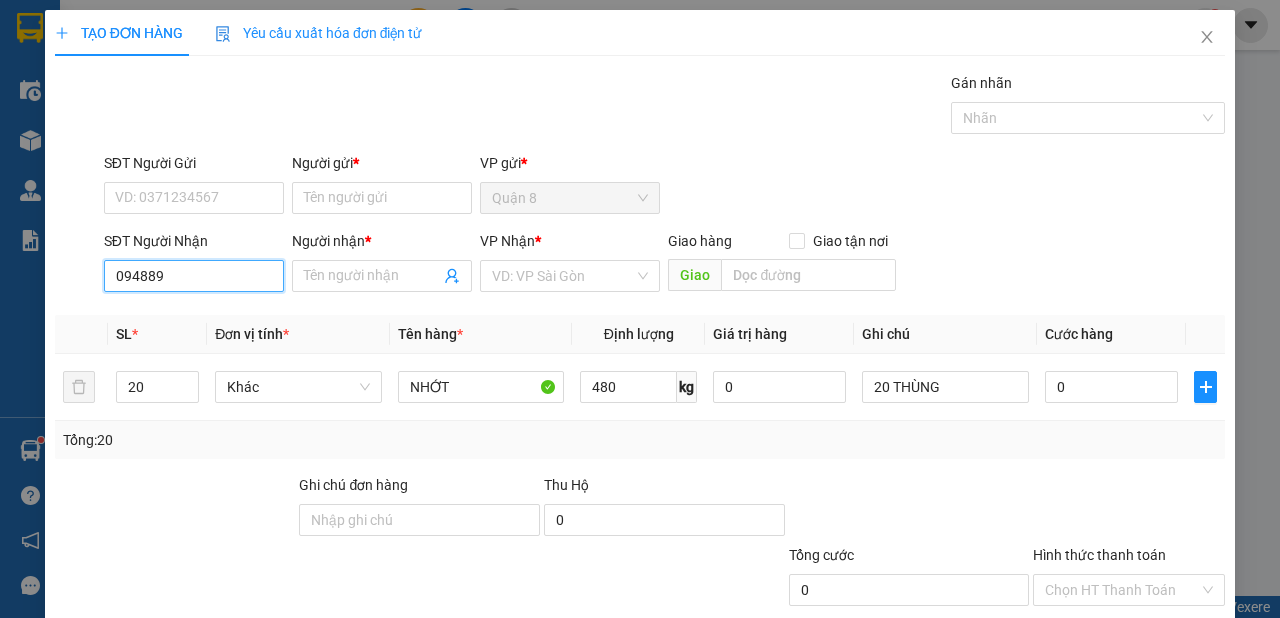 click on "094889" at bounding box center [194, 276] 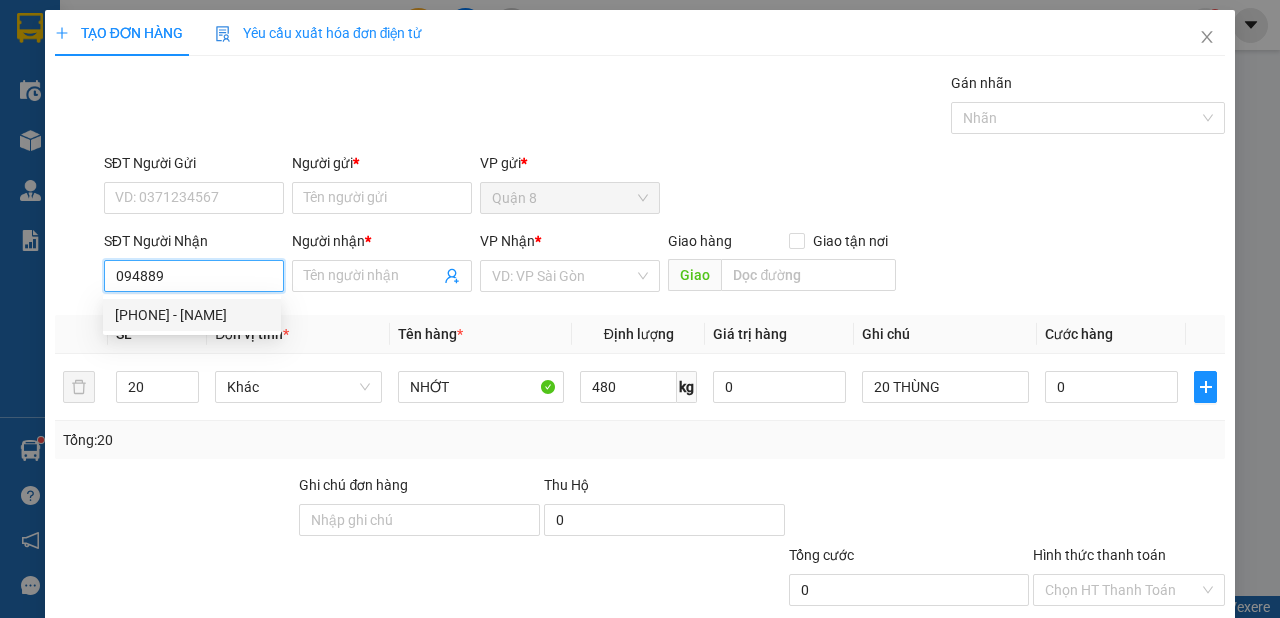click on "[PHONE] - [NAME]" at bounding box center (192, 315) 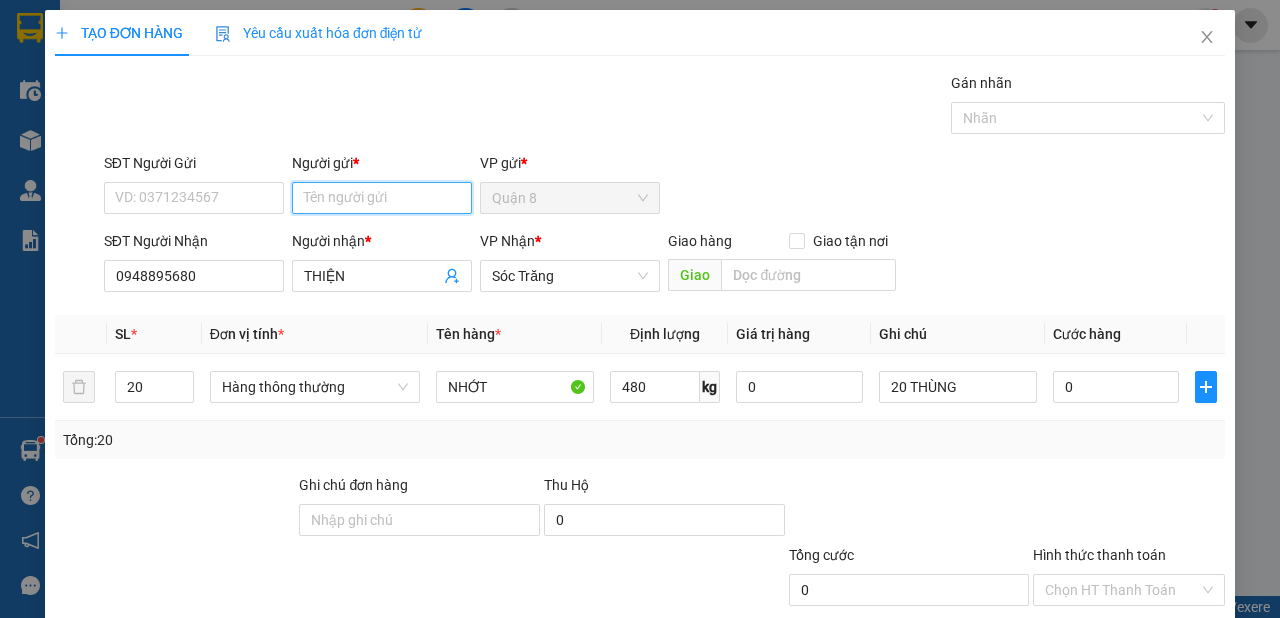 click on "Người gửi  *" at bounding box center (382, 198) 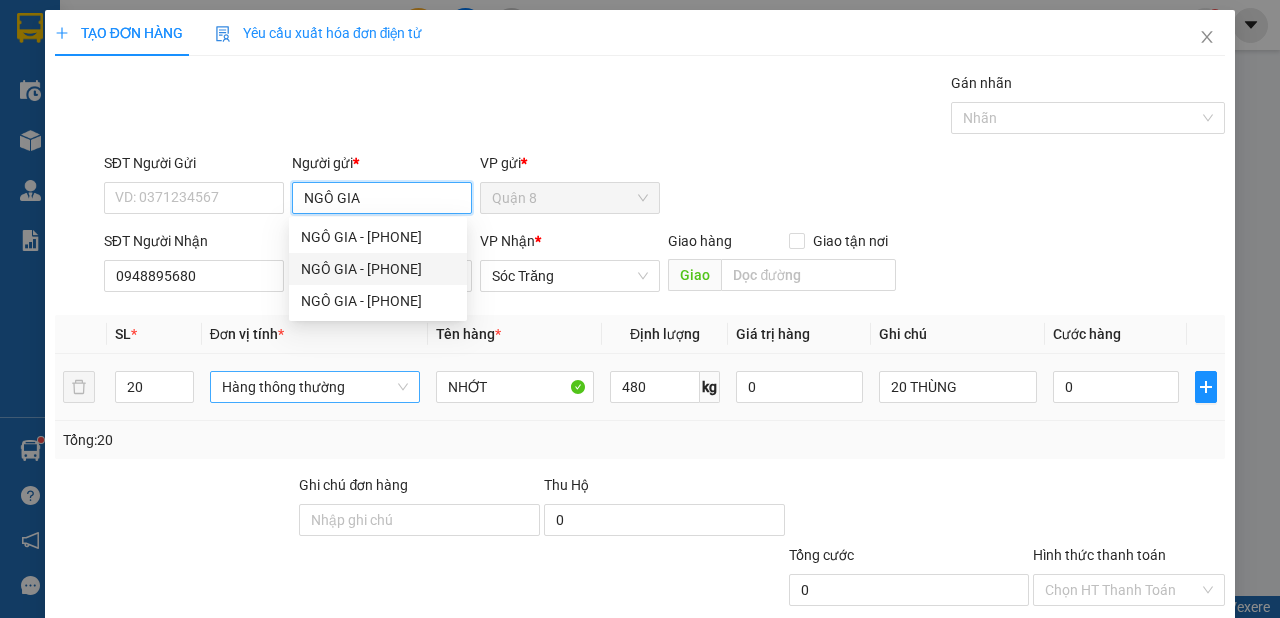click on "Hàng thông thường" at bounding box center (315, 387) 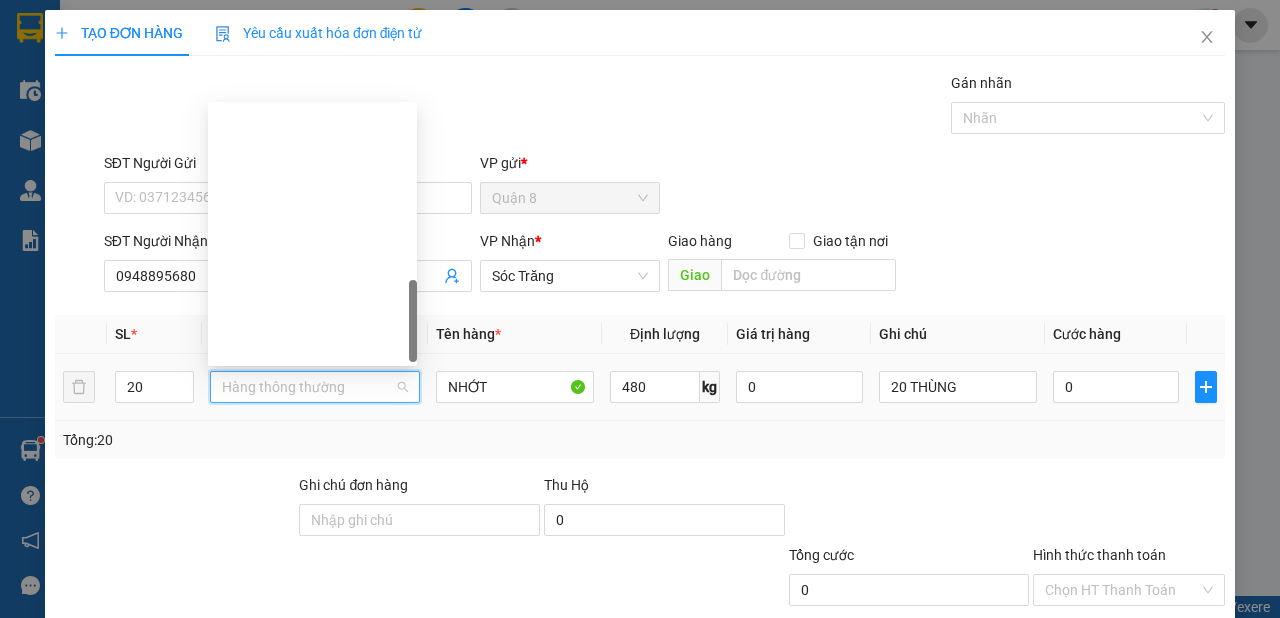 click on "Khác" at bounding box center (312, 1050) 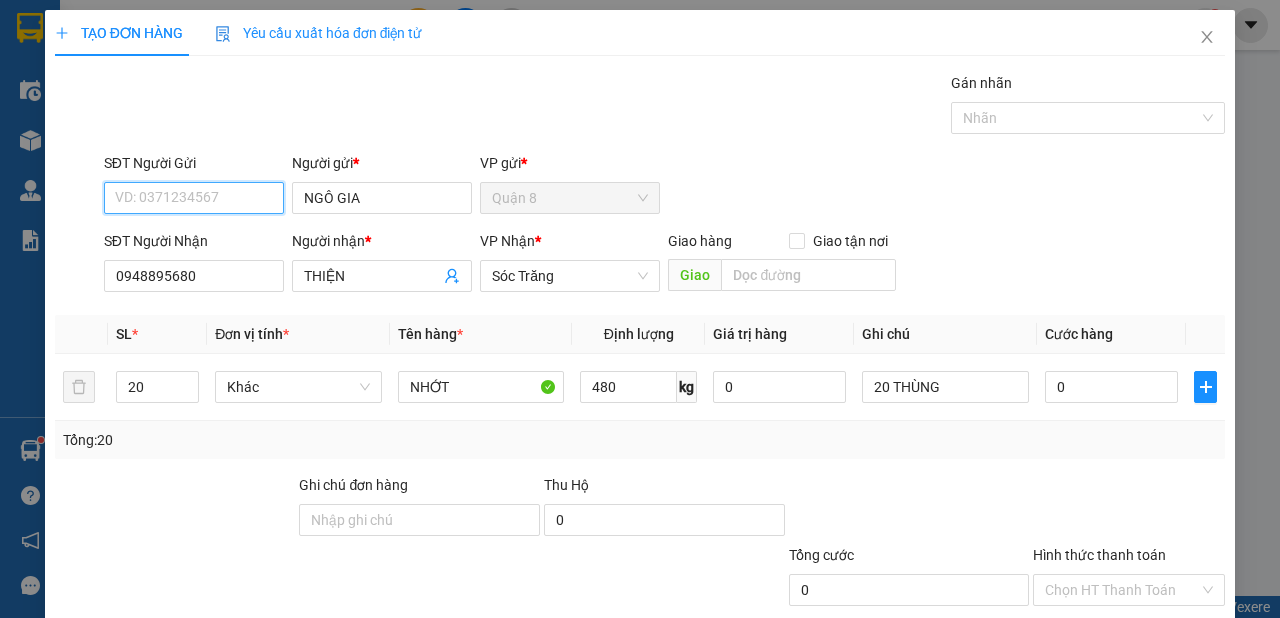 click on "SĐT Người Gửi" at bounding box center [194, 198] 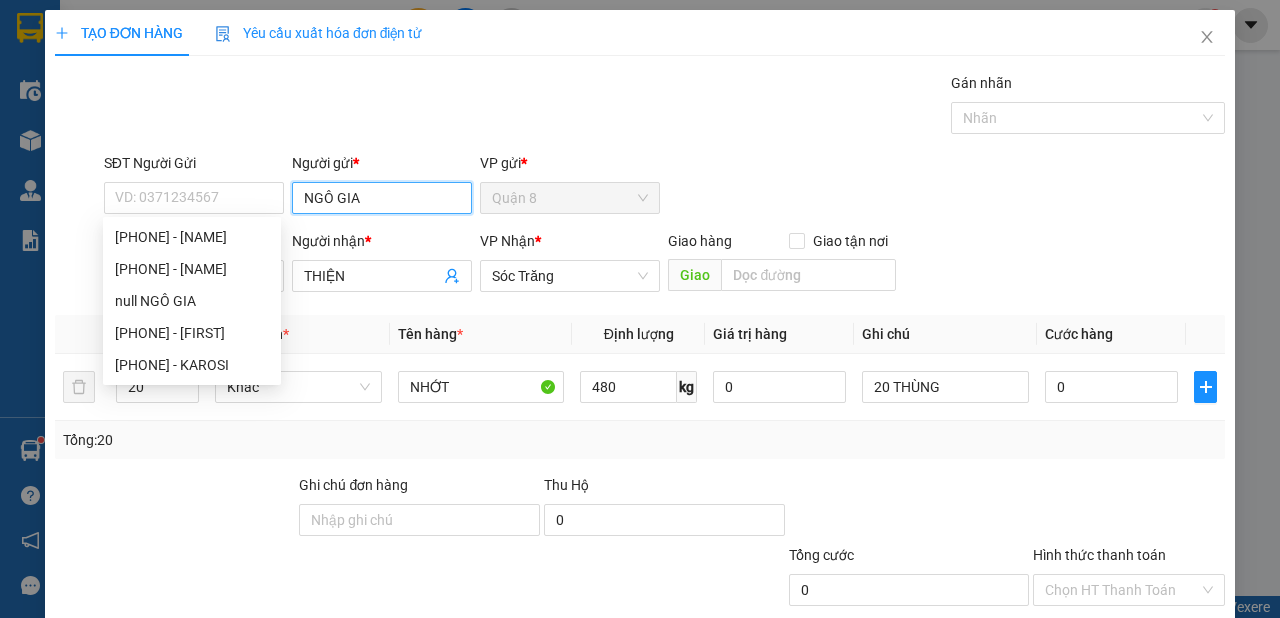 drag, startPoint x: 413, startPoint y: 187, endPoint x: 392, endPoint y: 185, distance: 21.095022 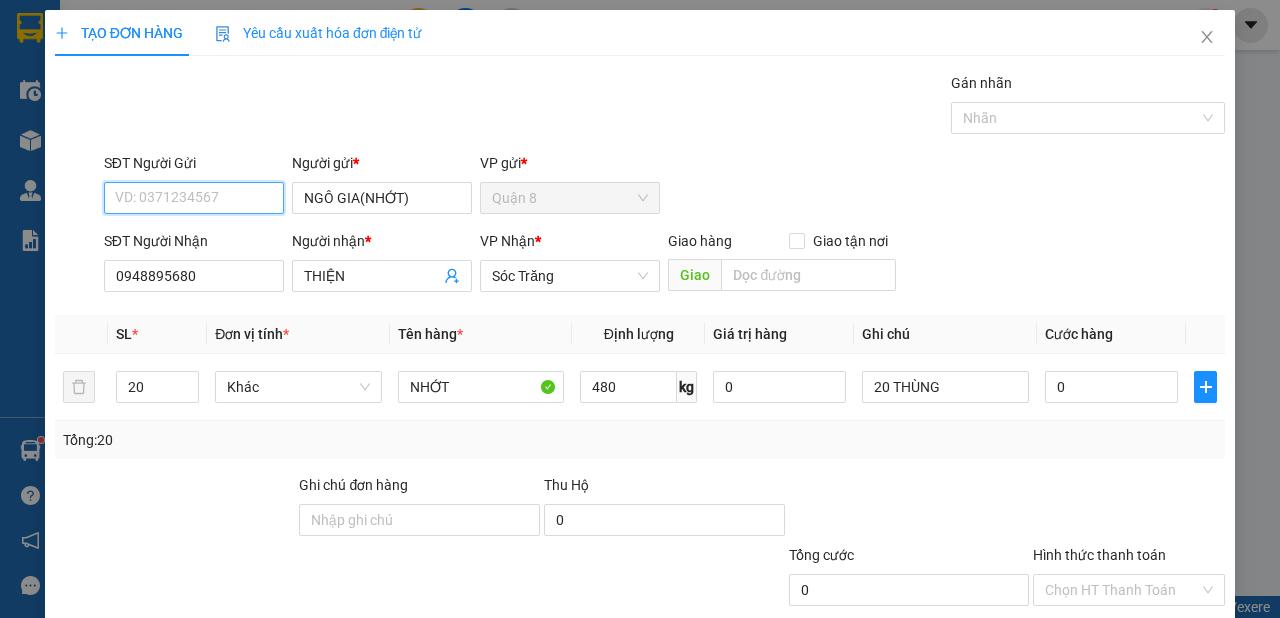 click on "SĐT Người Gửi" at bounding box center (194, 198) 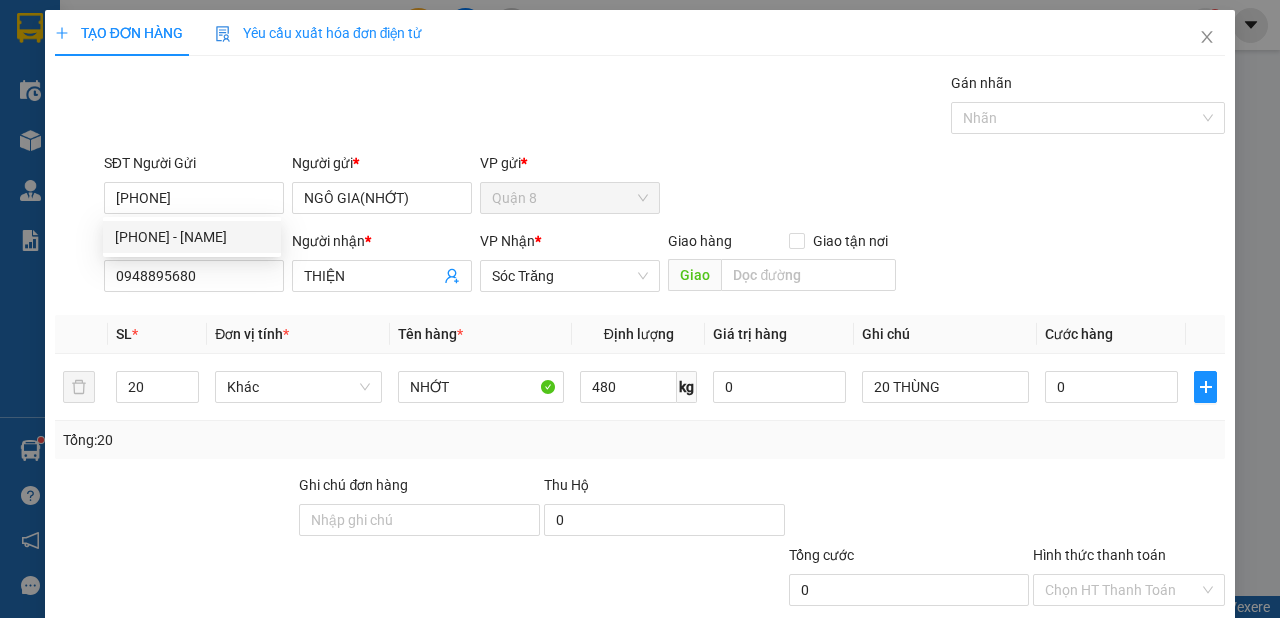click on "Lưu và In" at bounding box center [1165, 685] 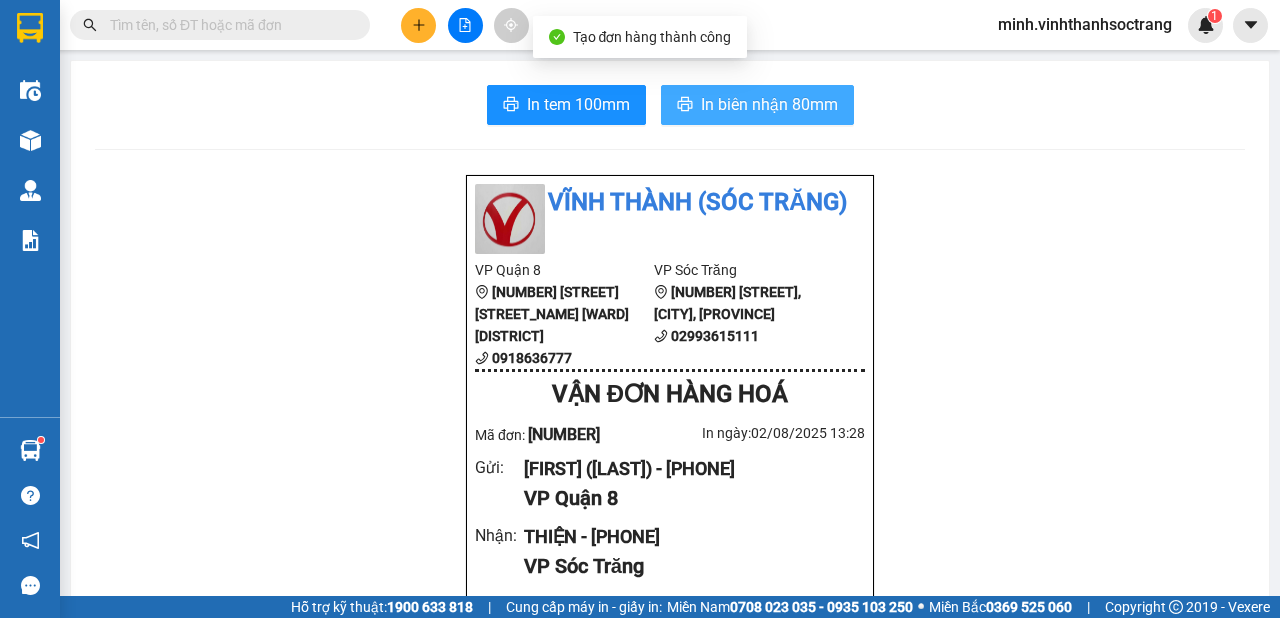 click on "In biên nhận 80mm" at bounding box center (769, 104) 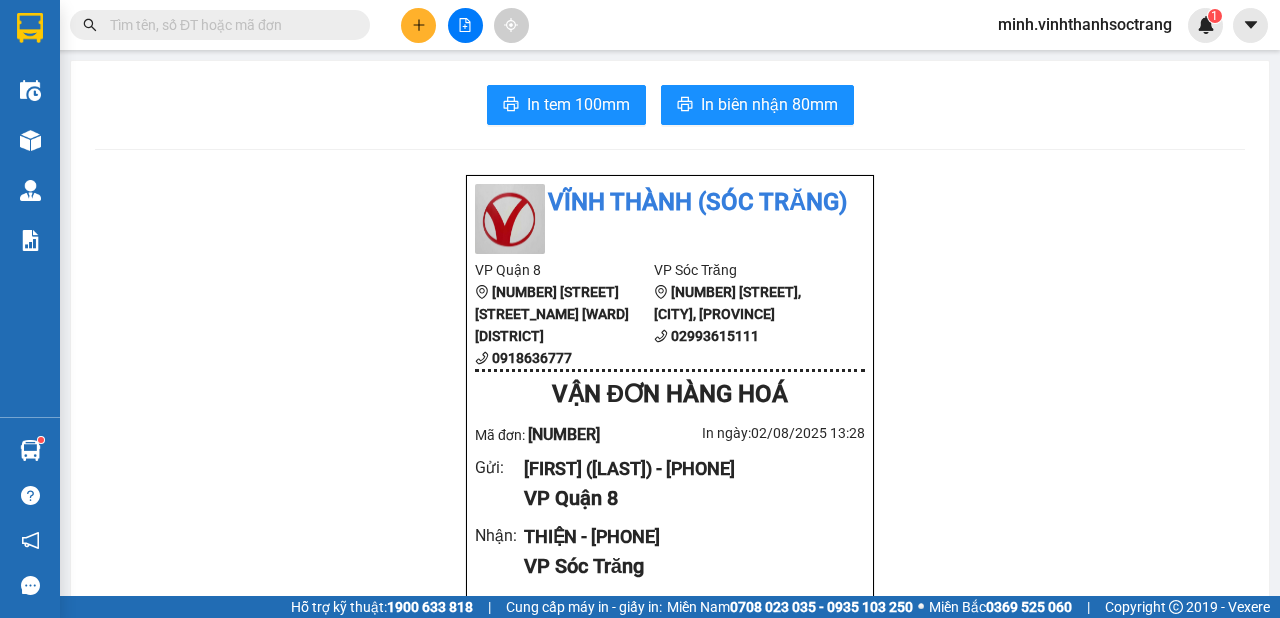 click at bounding box center [418, 25] 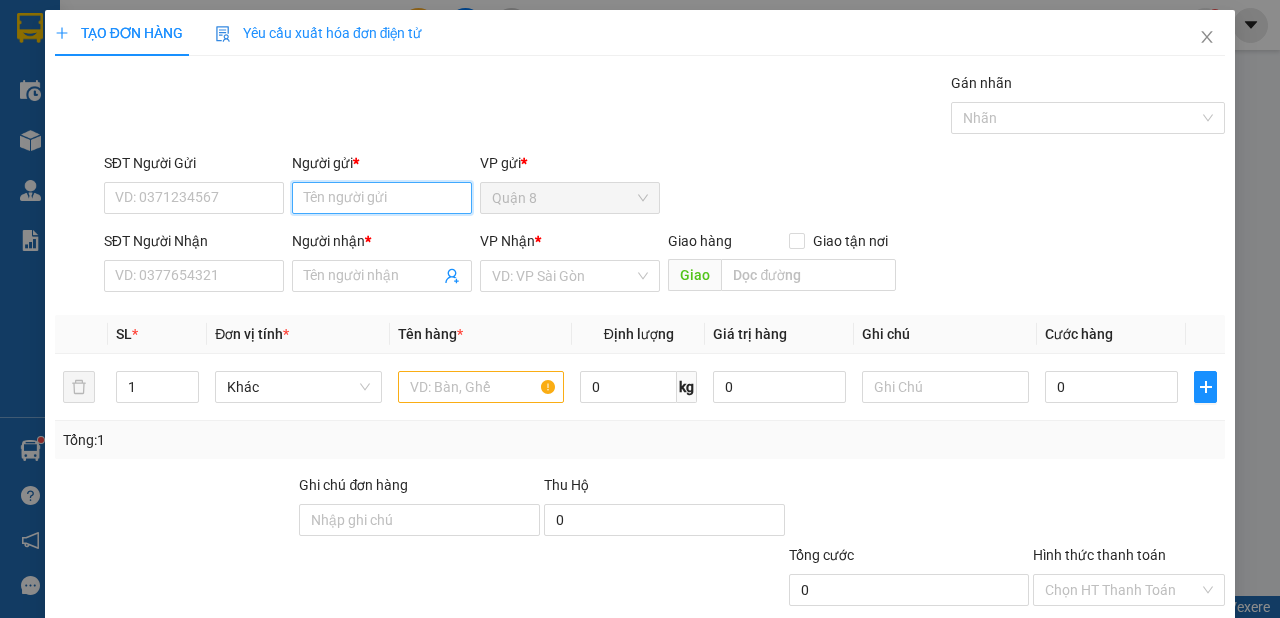 click on "Người gửi  *" at bounding box center [382, 198] 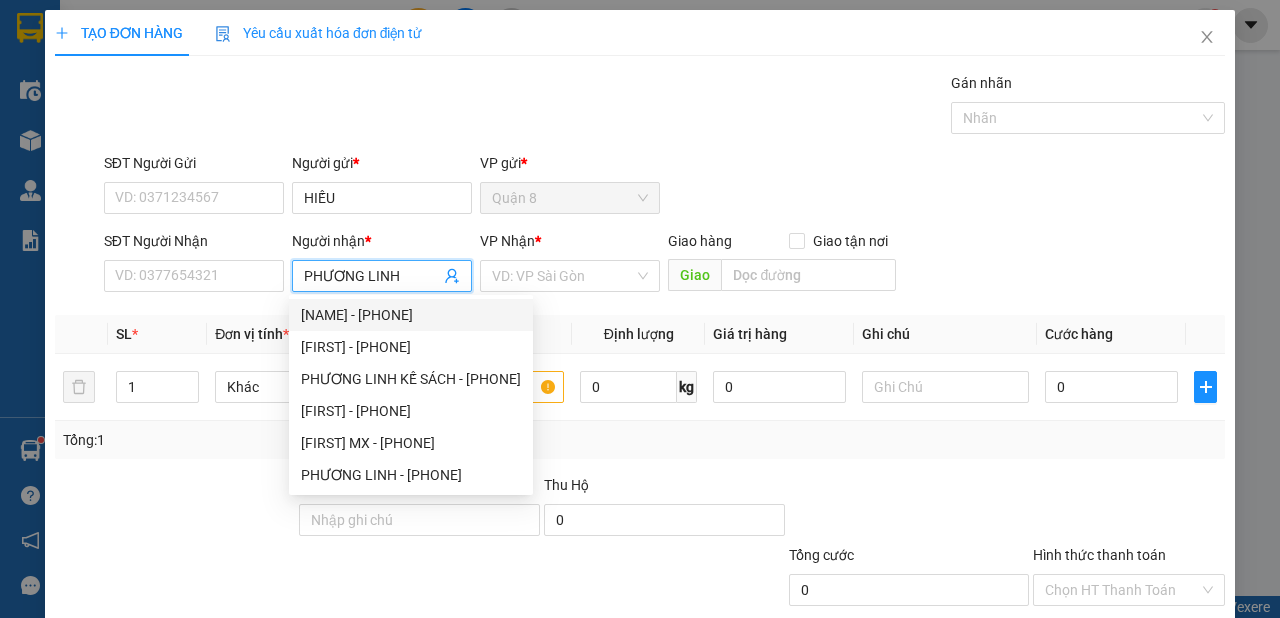 click on "[NAME] - [PHONE]" at bounding box center [411, 315] 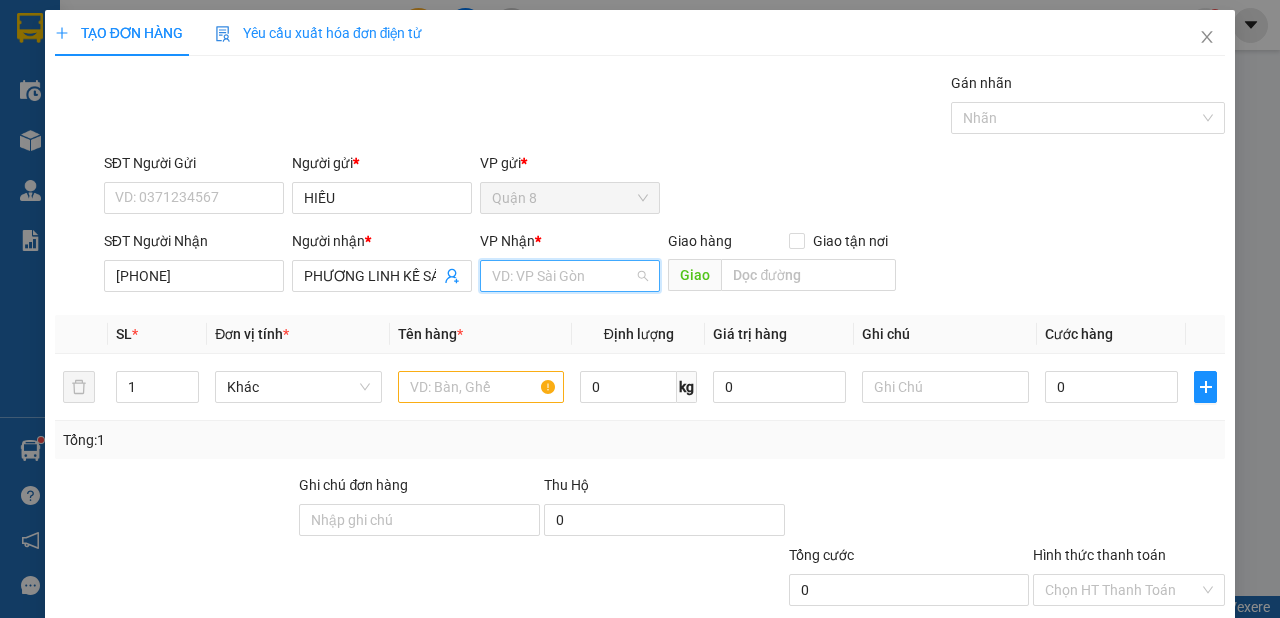 click at bounding box center [563, 276] 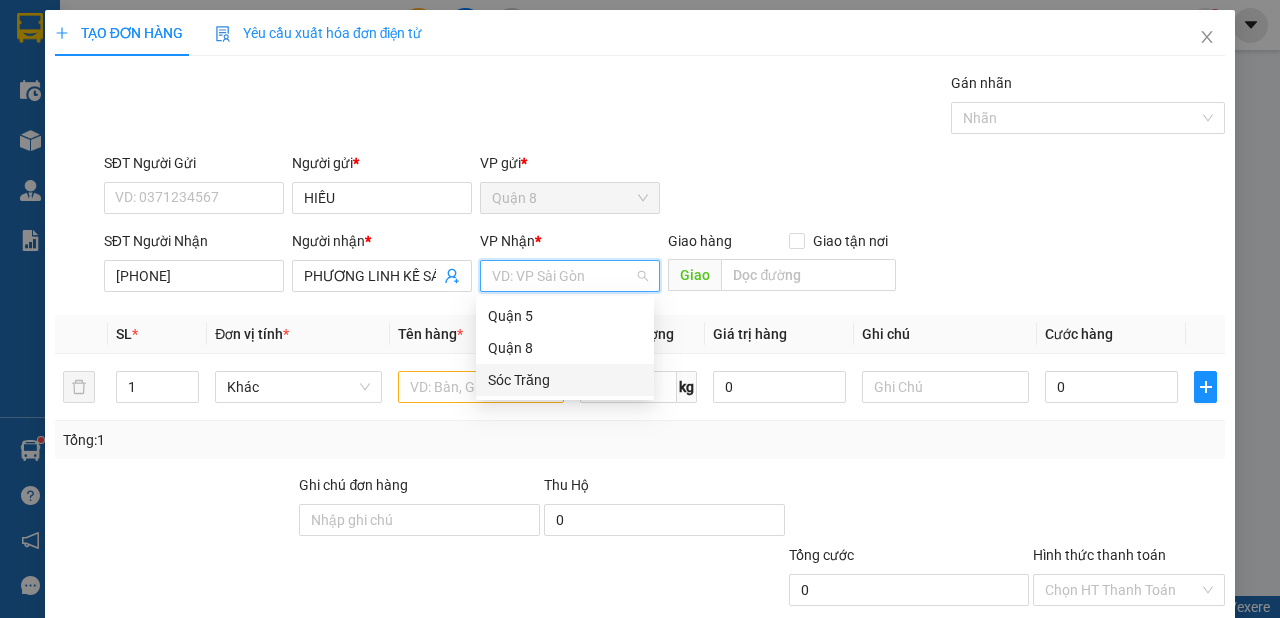 click on "Sóc Trăng" at bounding box center (565, 380) 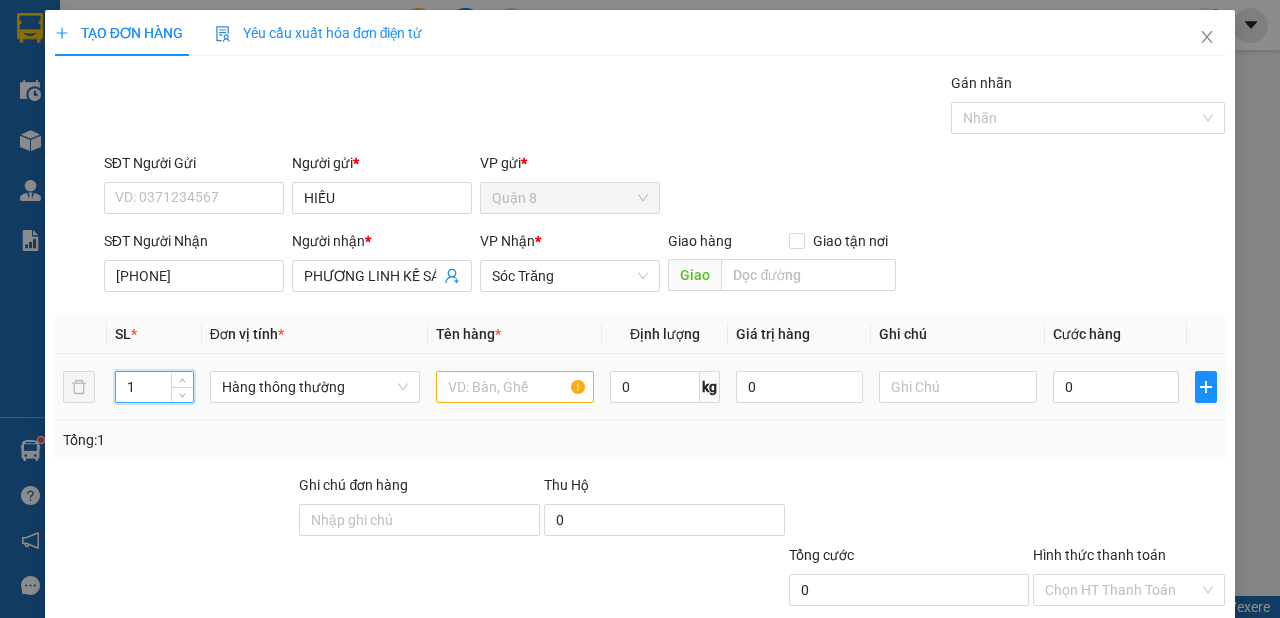click on "1" at bounding box center (154, 387) 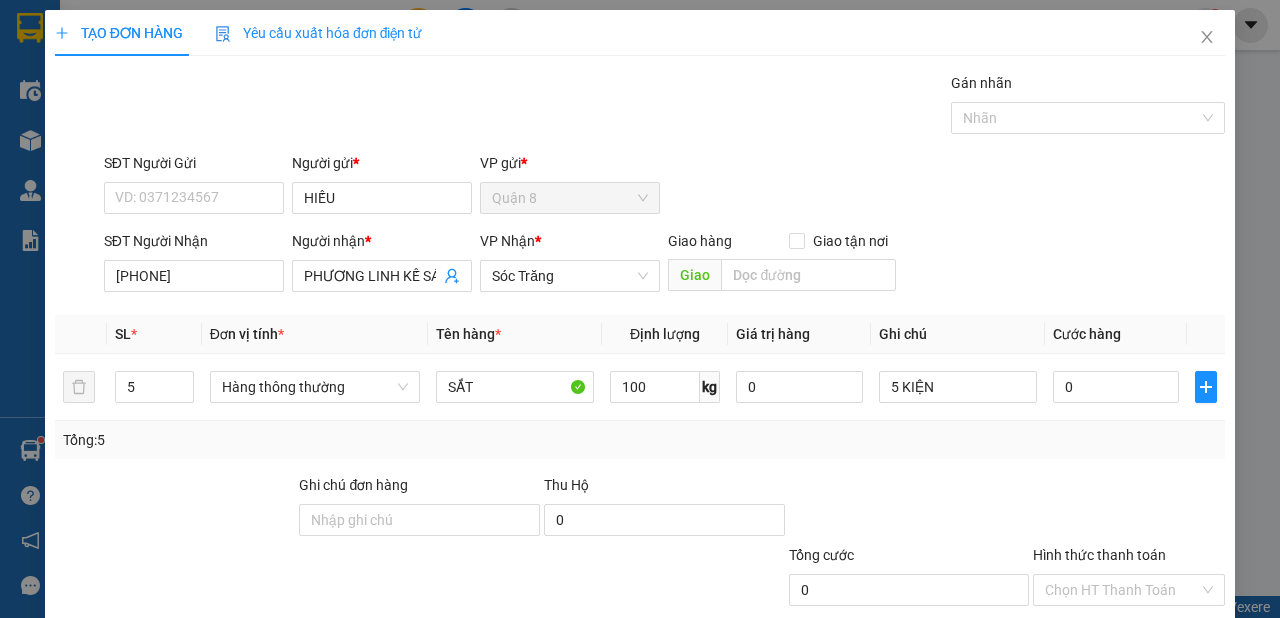click 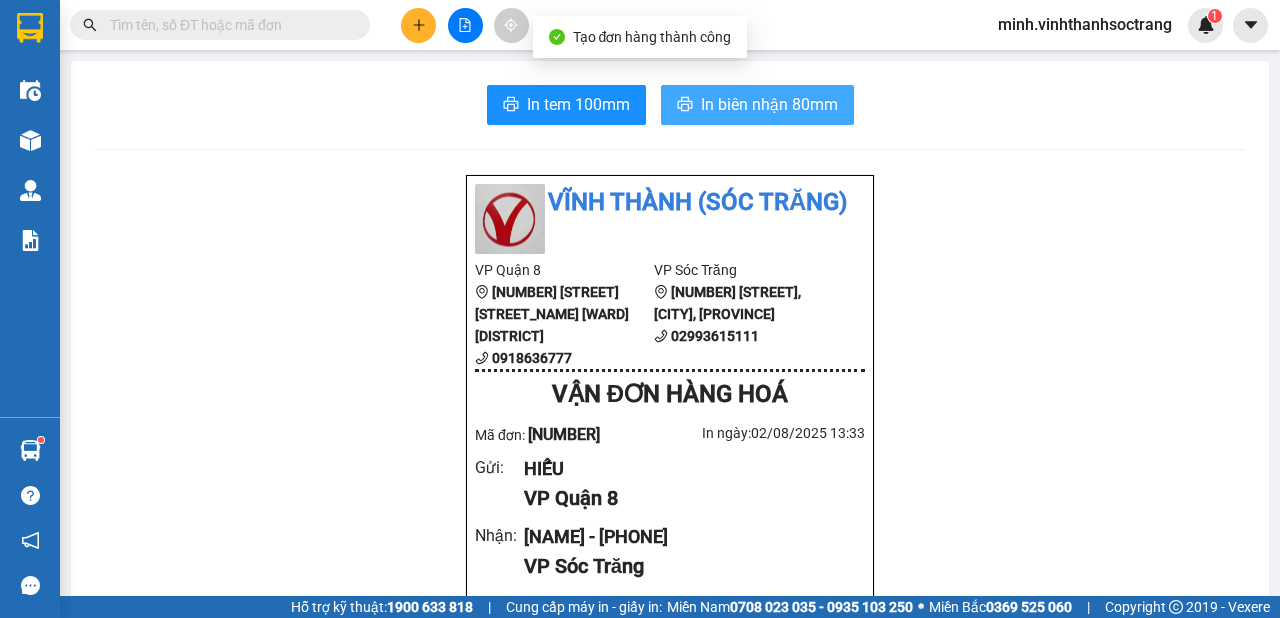 click on "In biên nhận 80mm" at bounding box center [769, 104] 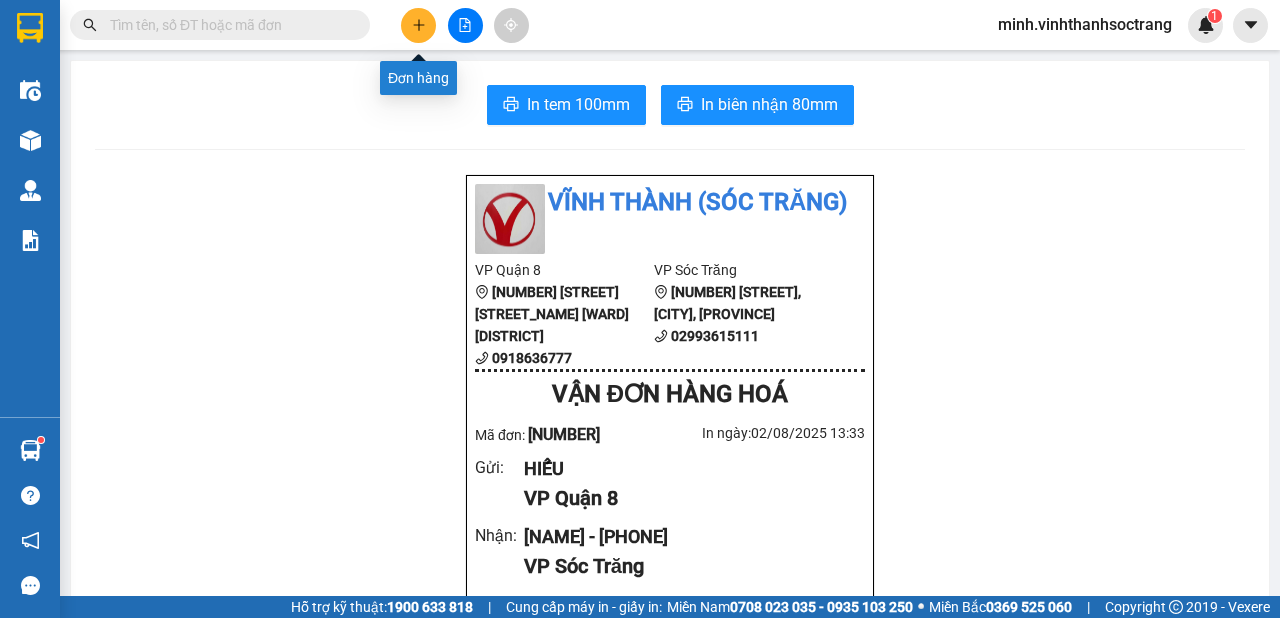 click 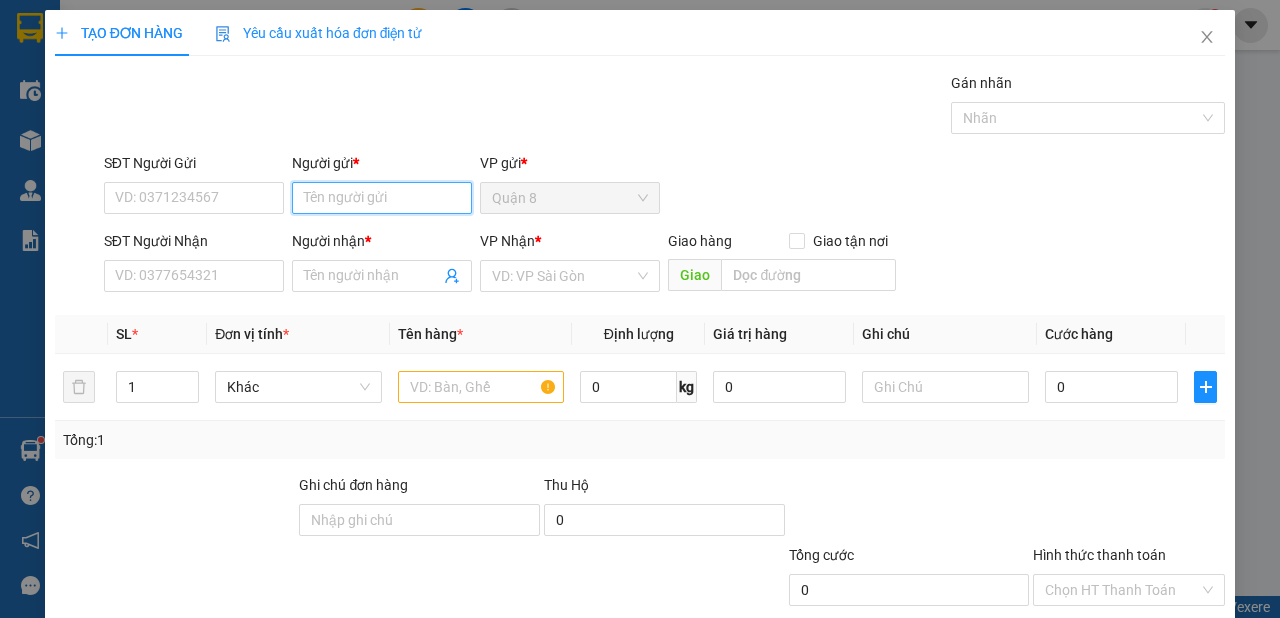 click on "Người gửi  *" at bounding box center (382, 198) 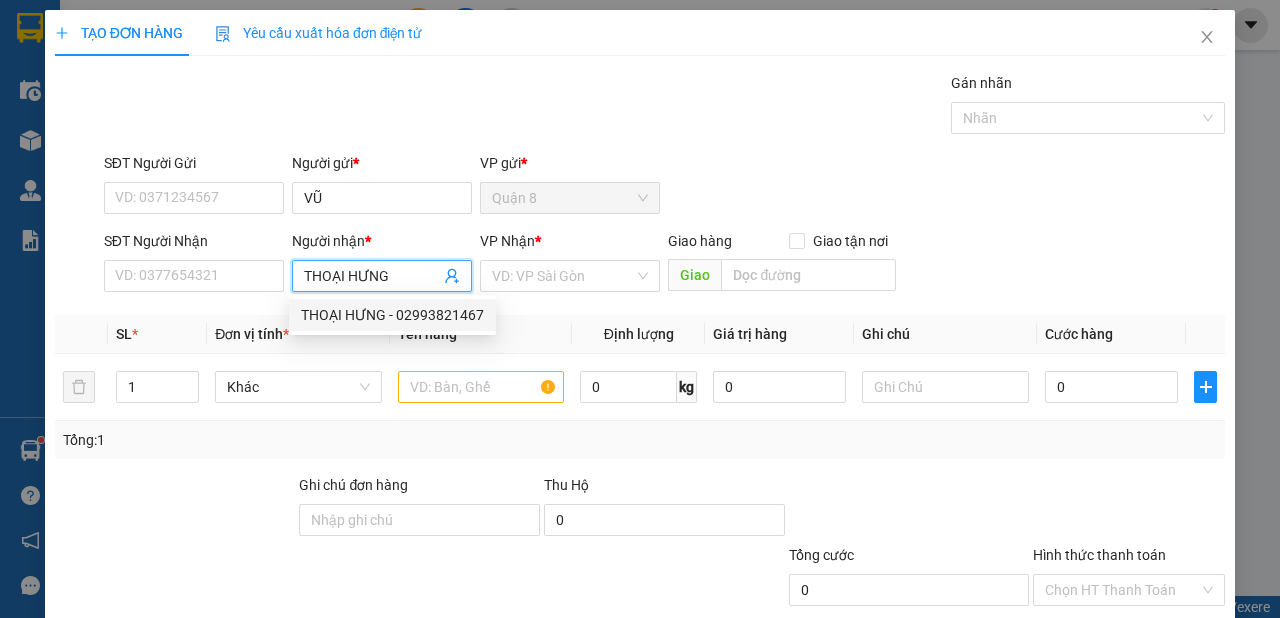 click on "THOẠI HƯNG - 02993821467" at bounding box center (392, 315) 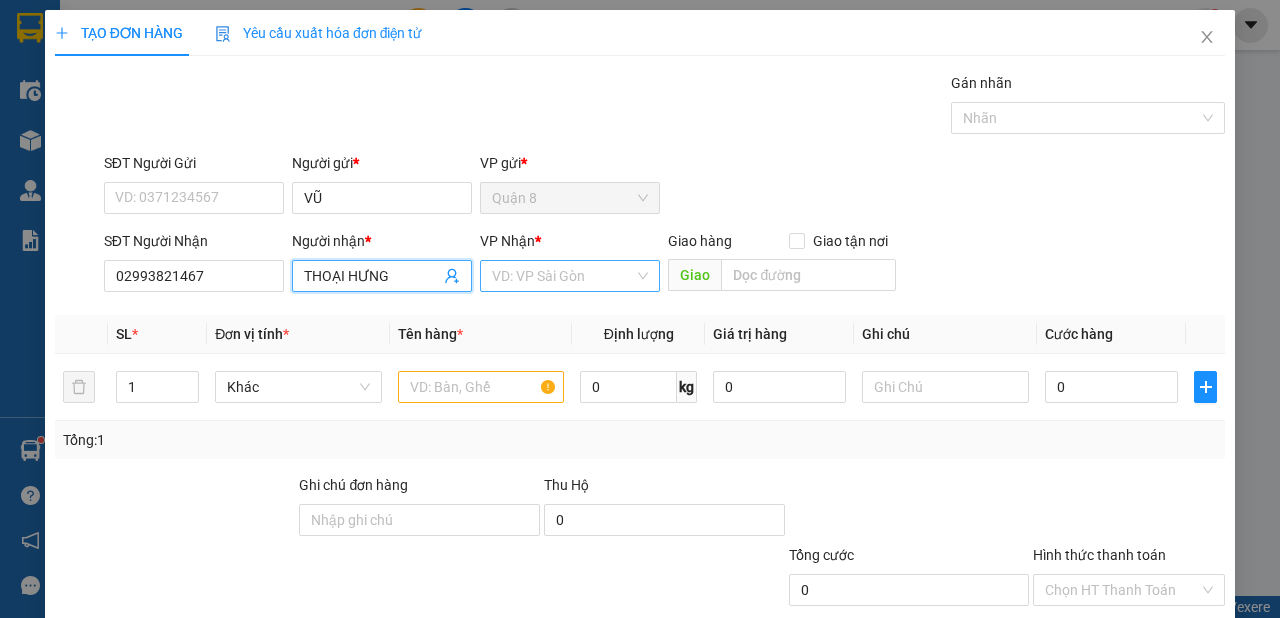 click at bounding box center (563, 276) 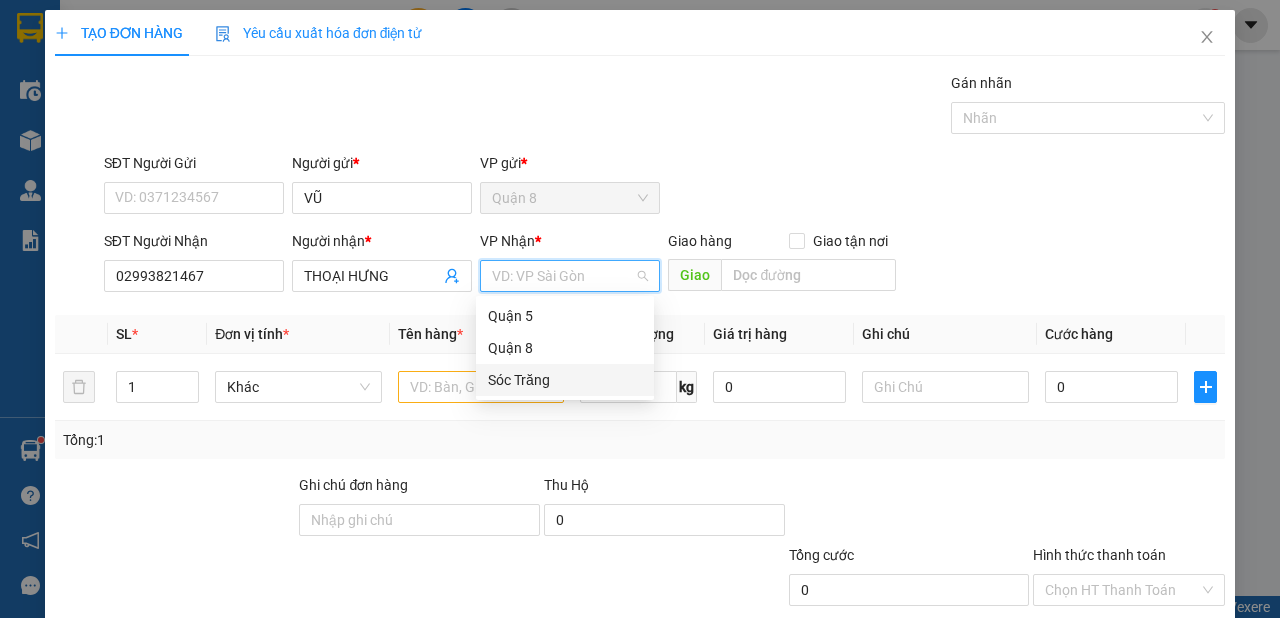 click on "Sóc Trăng" at bounding box center (565, 380) 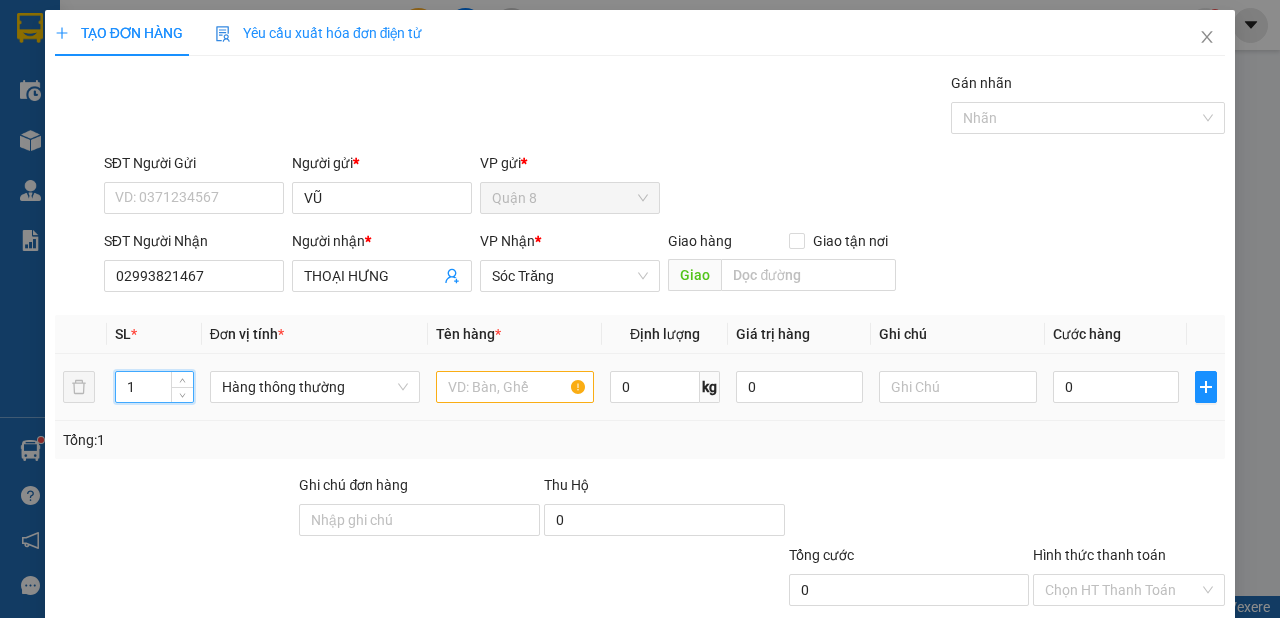 click on "1" at bounding box center [154, 387] 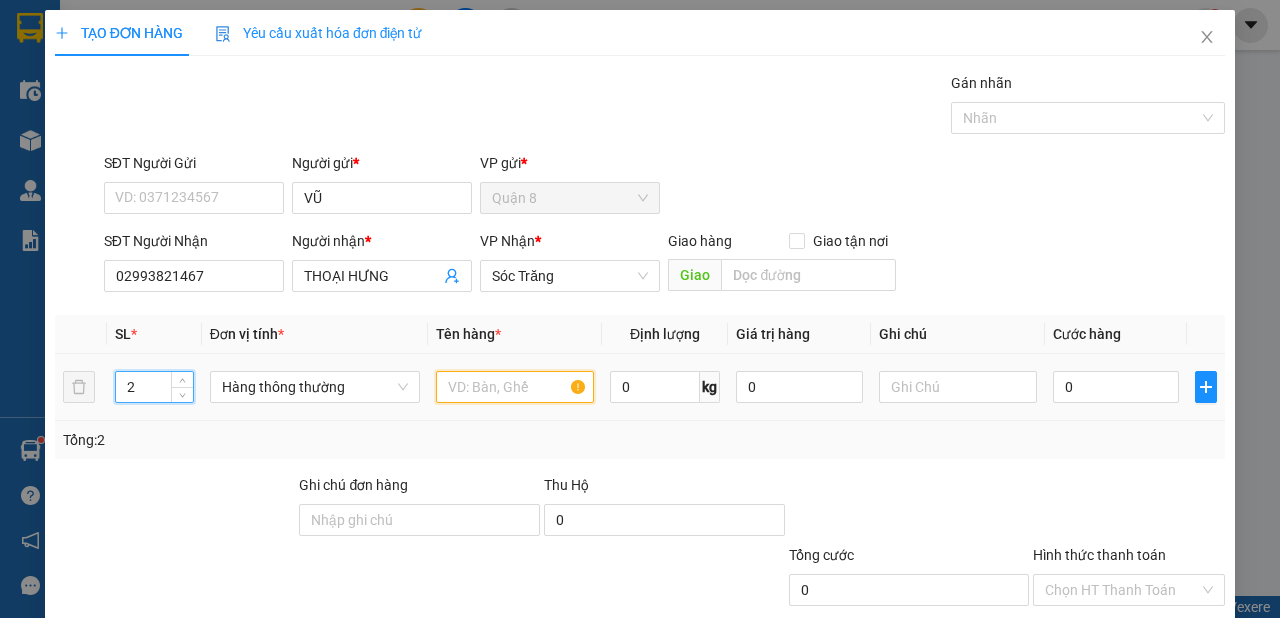 click at bounding box center [515, 387] 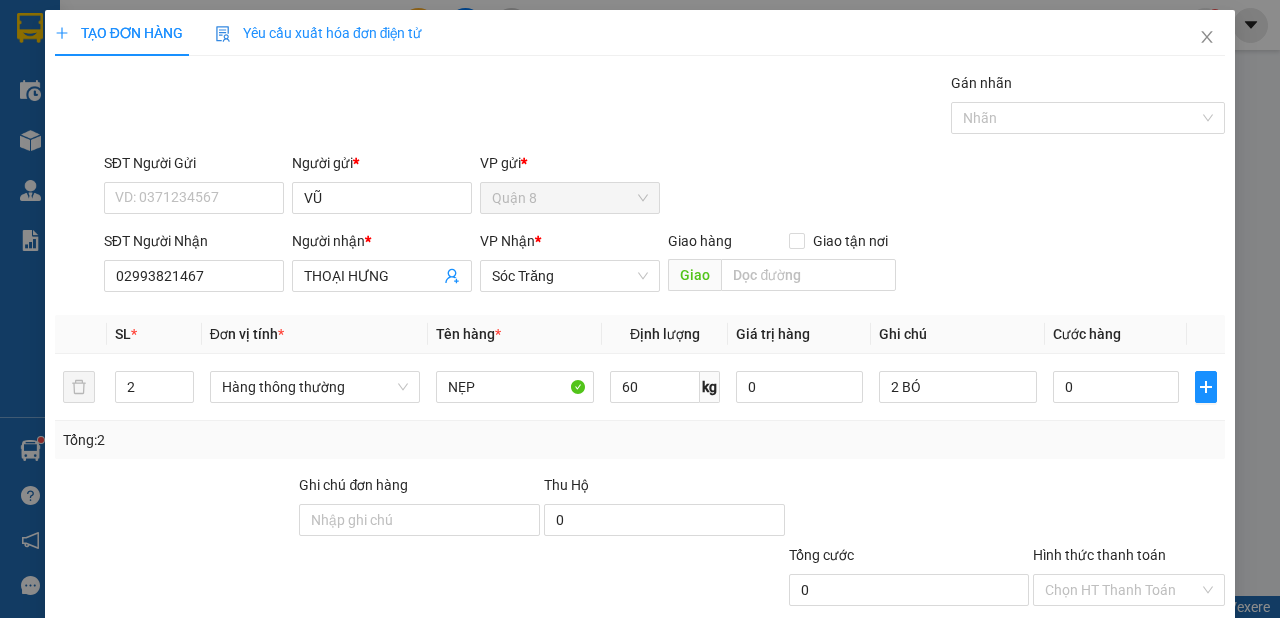 click on "Lưu và In" at bounding box center [1165, 685] 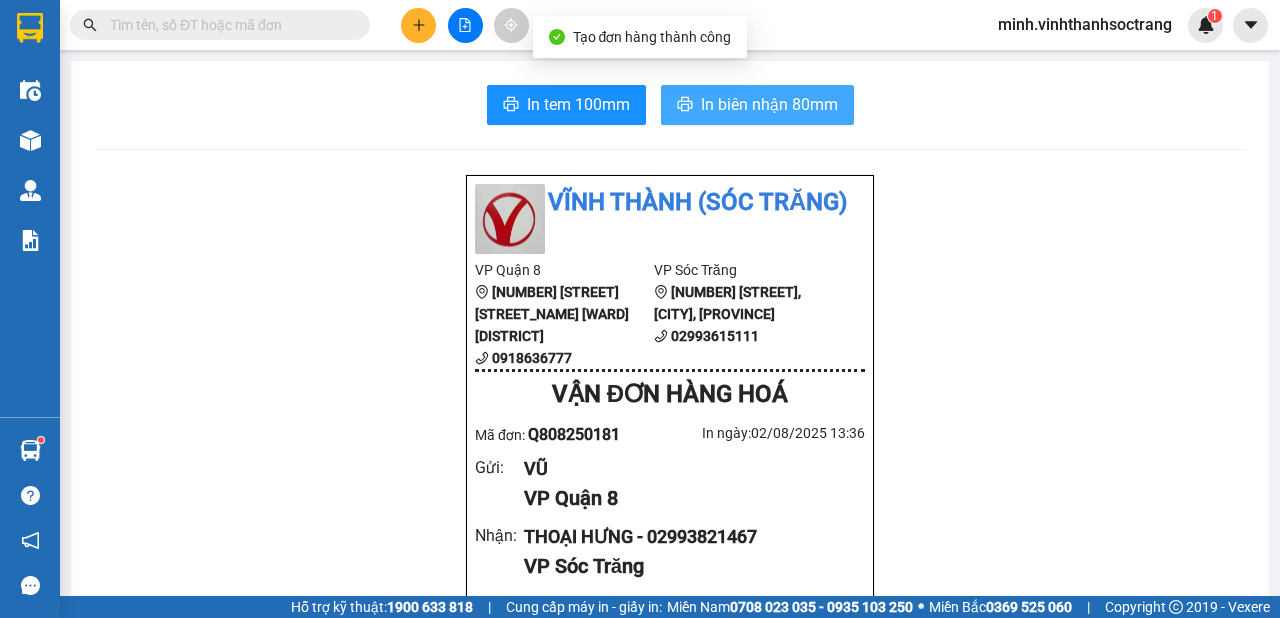 click on "In biên nhận 80mm" at bounding box center [769, 104] 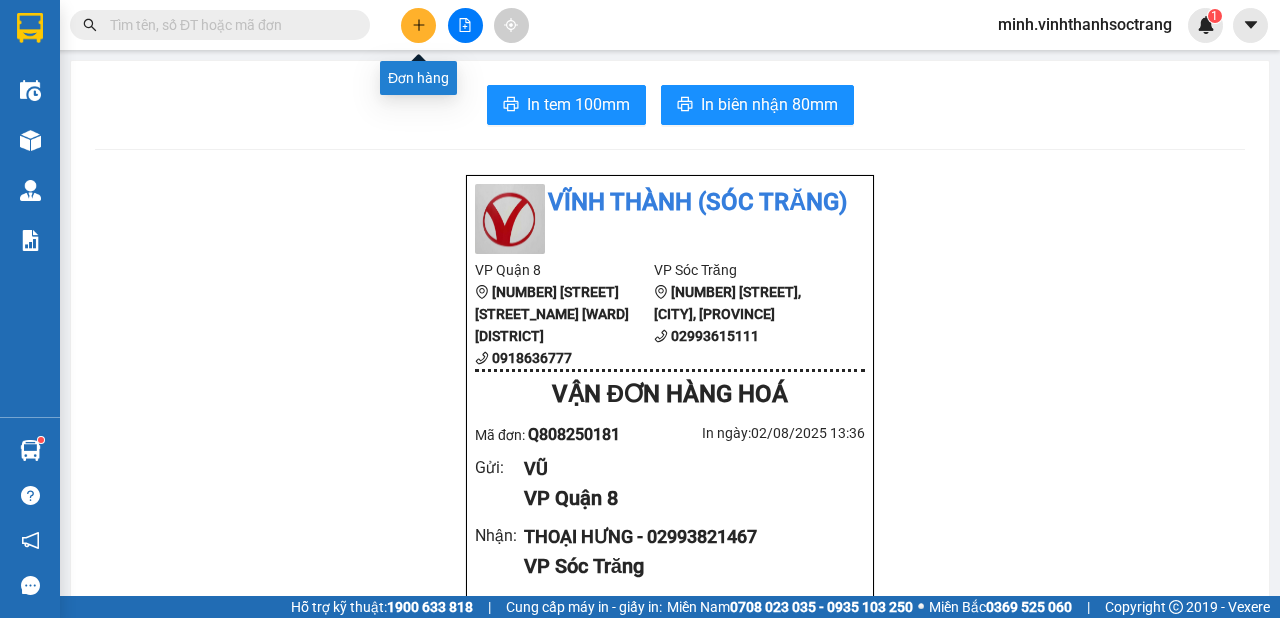 click 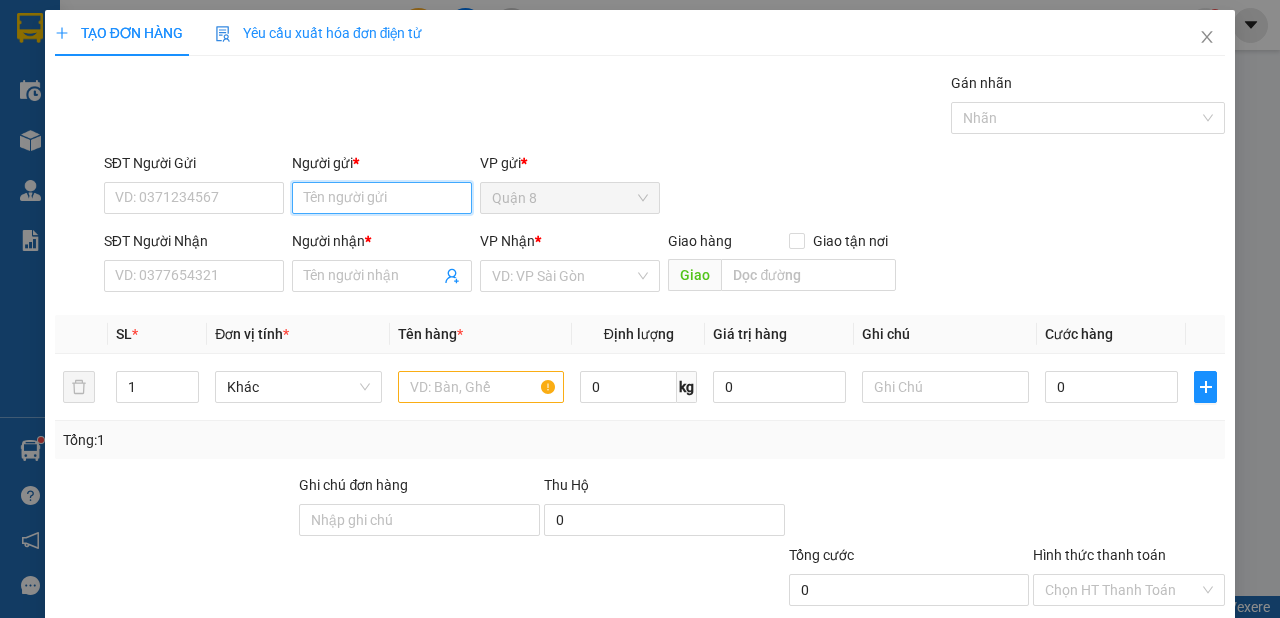 click on "Người gửi  *" at bounding box center [382, 198] 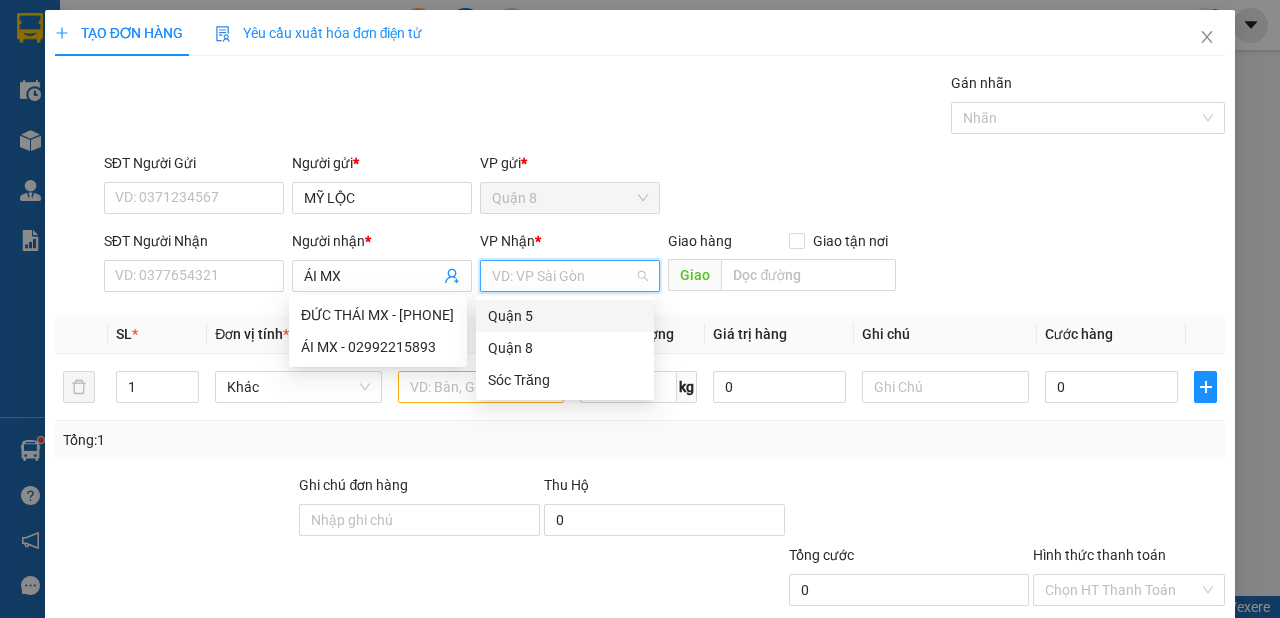 click at bounding box center [563, 276] 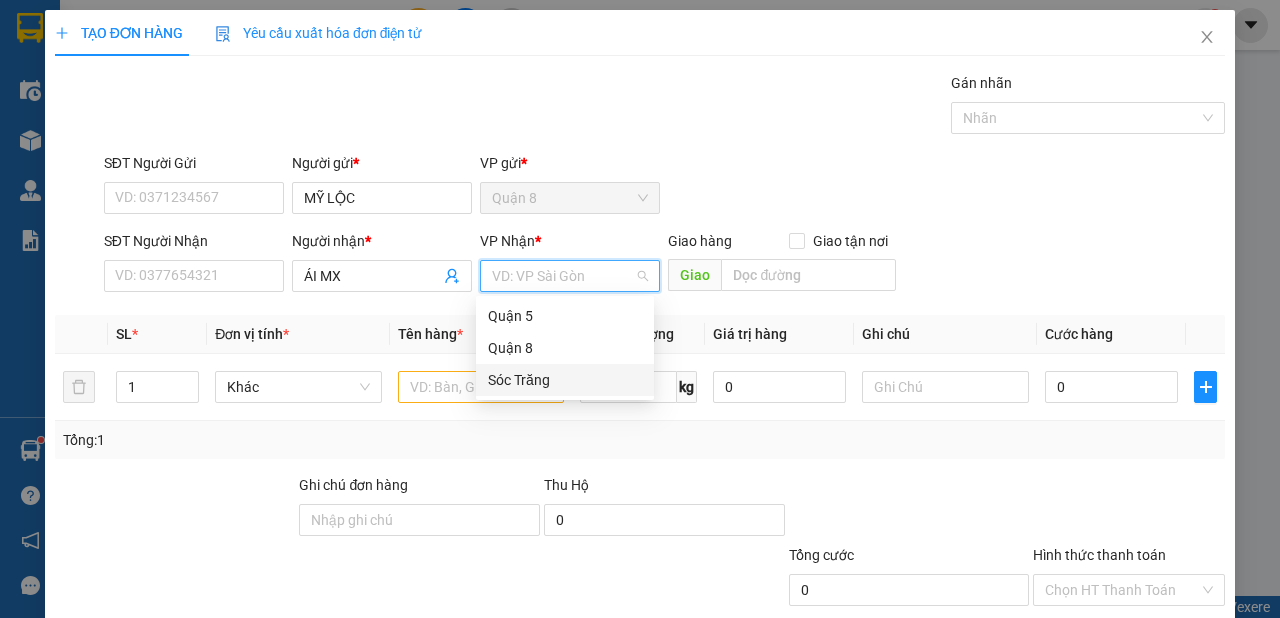 click on "Sóc Trăng" at bounding box center (565, 380) 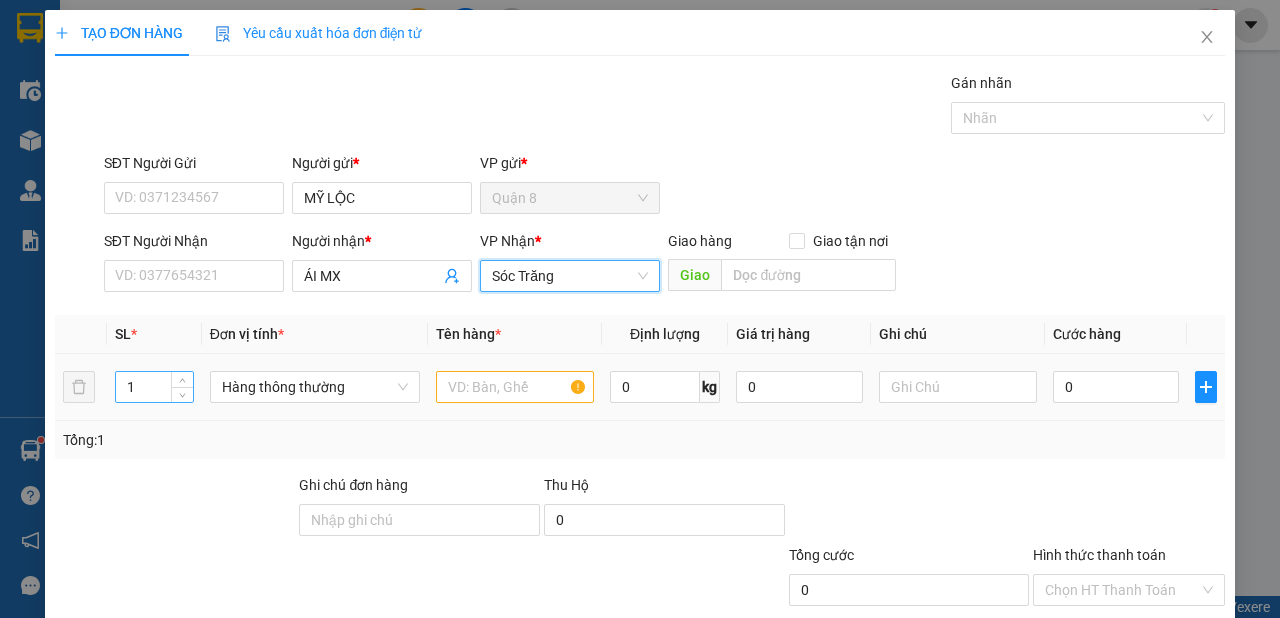 click on "1" at bounding box center [154, 387] 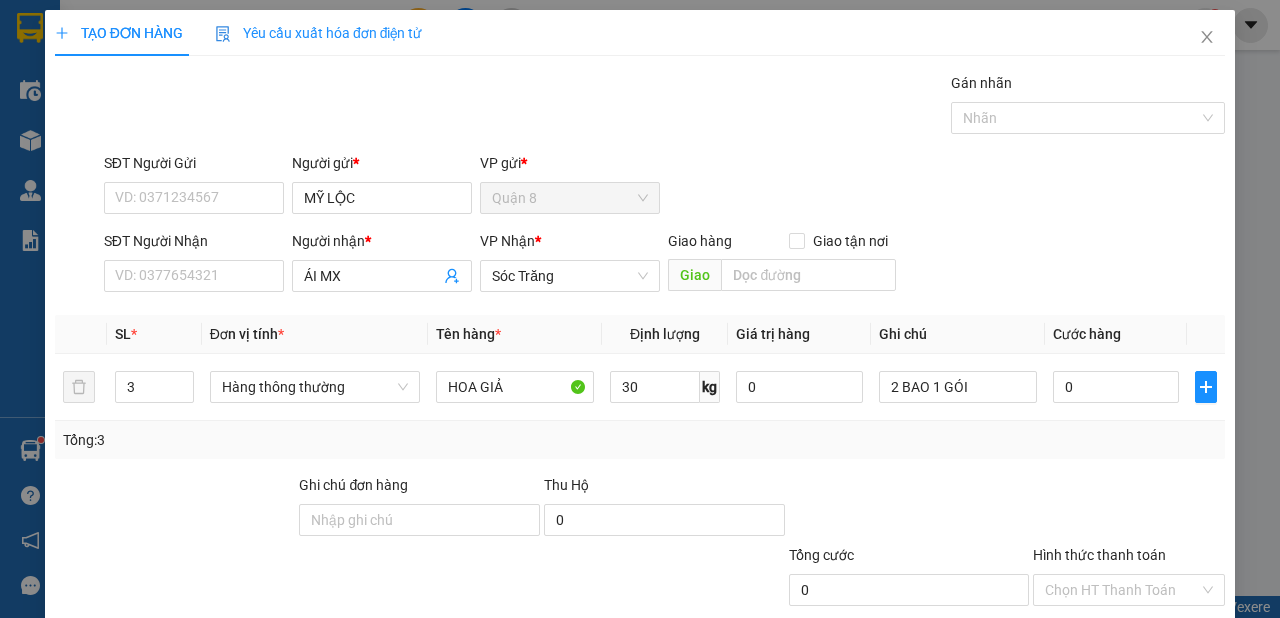 click 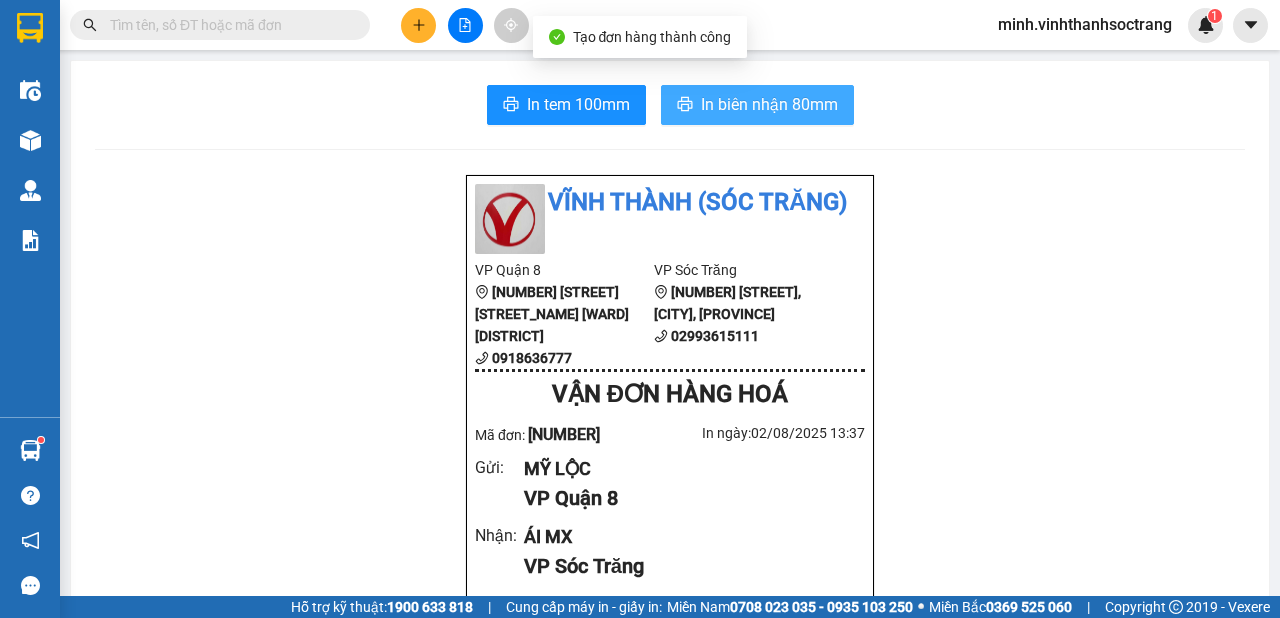 click on "In biên nhận 80mm" at bounding box center (769, 104) 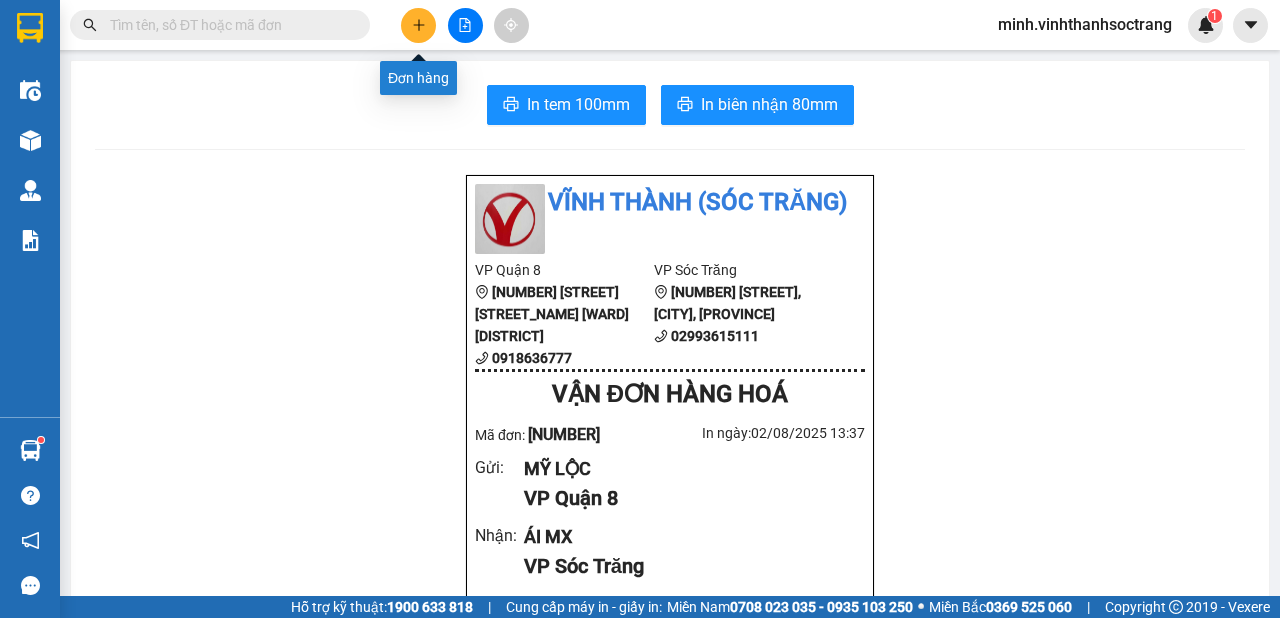 click at bounding box center [418, 25] 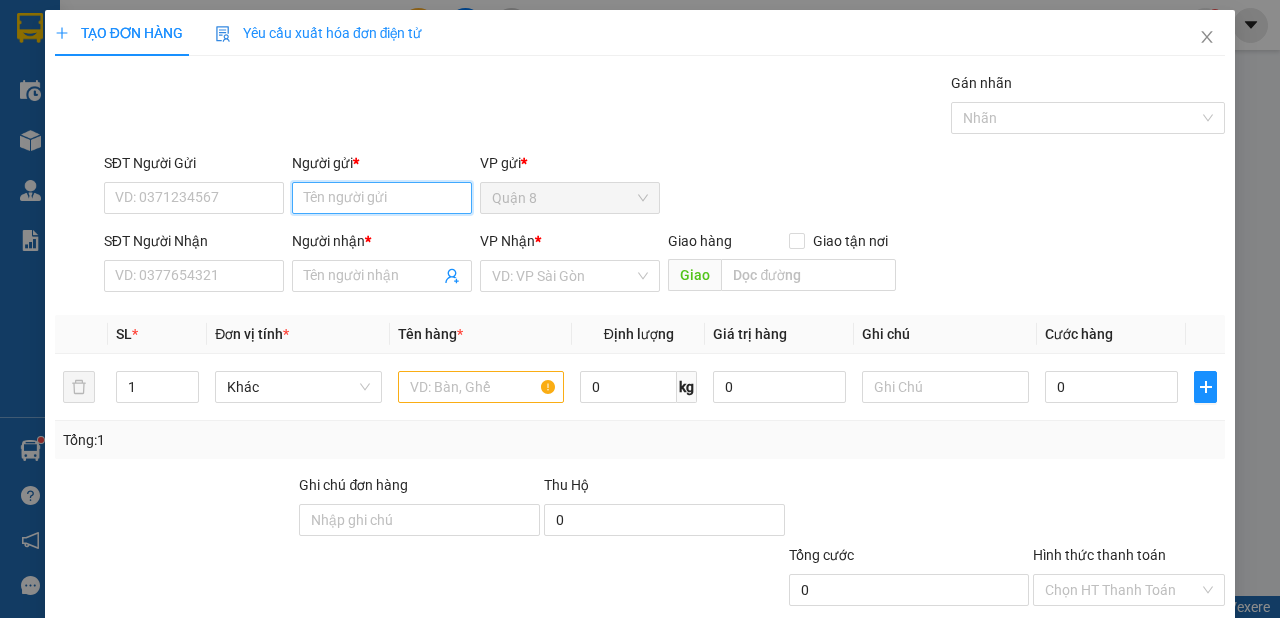 click on "Người gửi  *" at bounding box center (382, 198) 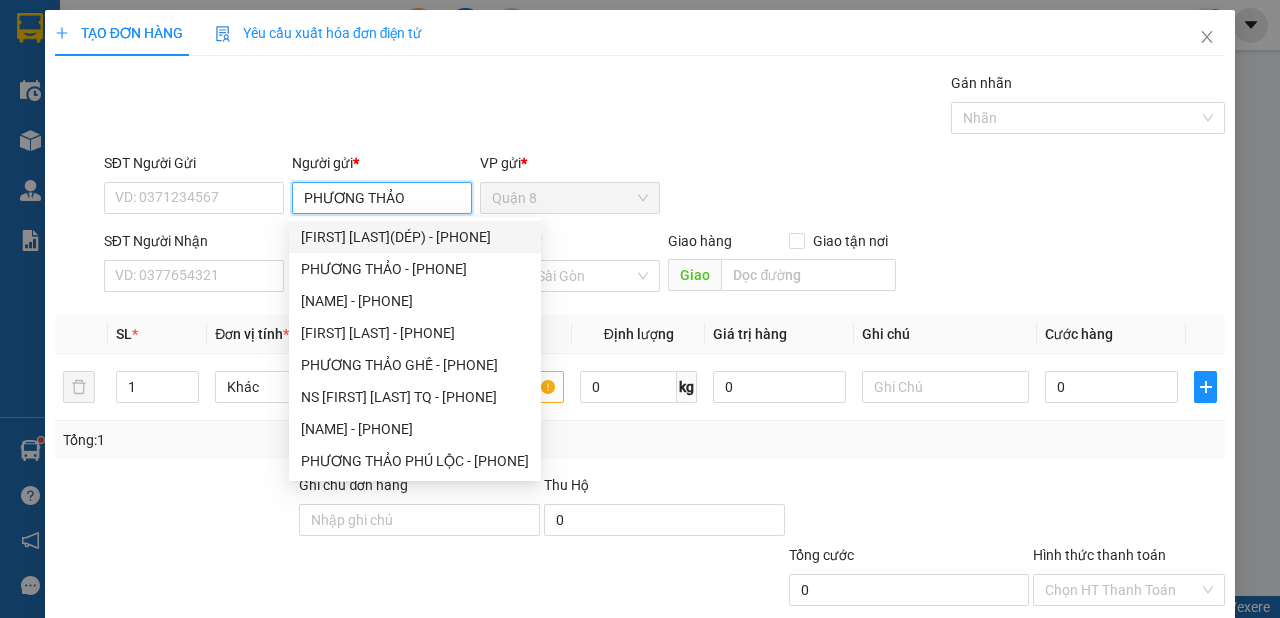 click on "[FIRST] [LAST](DÉP) - [PHONE]" at bounding box center (415, 237) 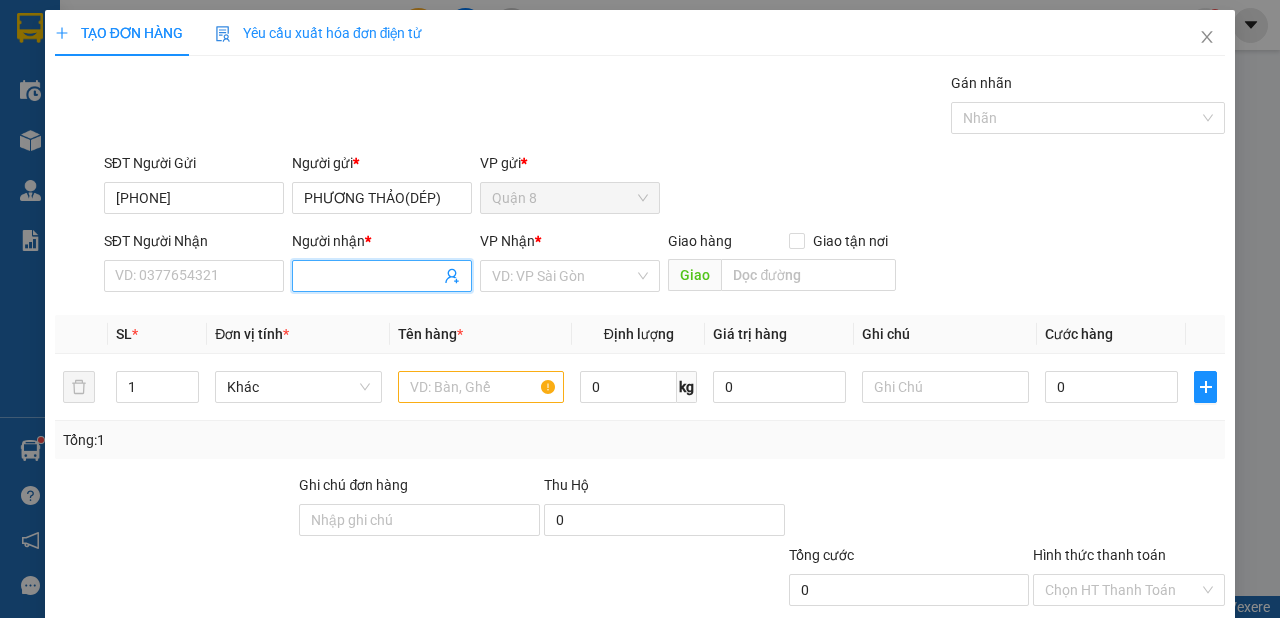 click 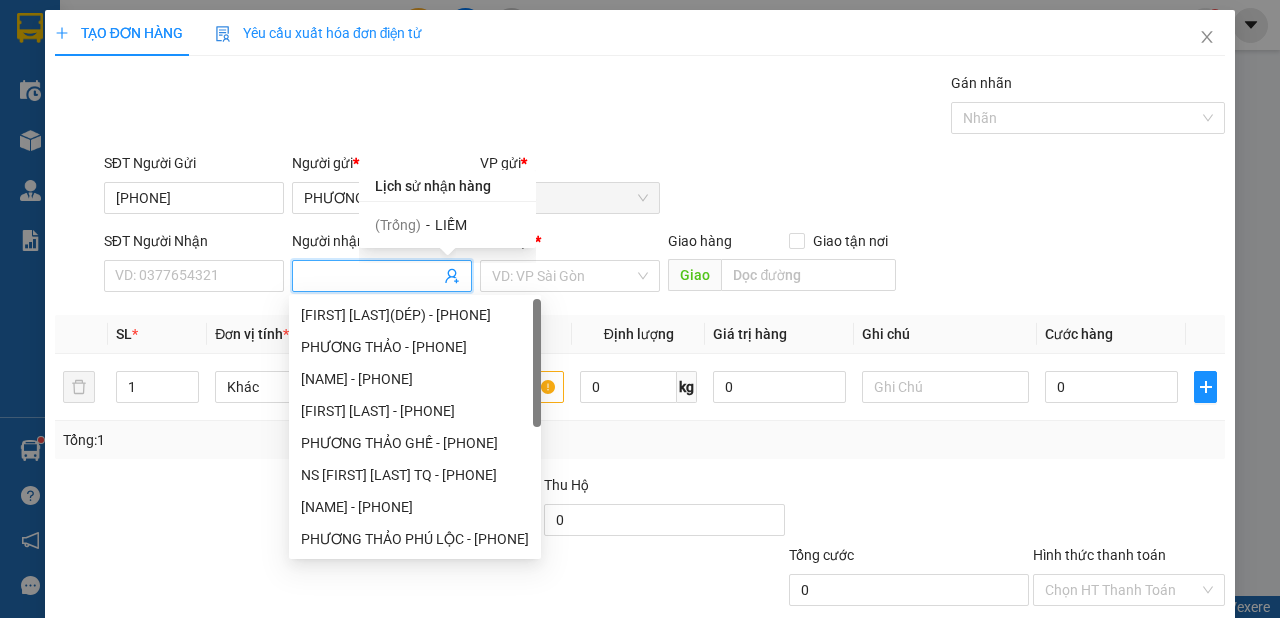 click on "LIẾM" at bounding box center (451, 225) 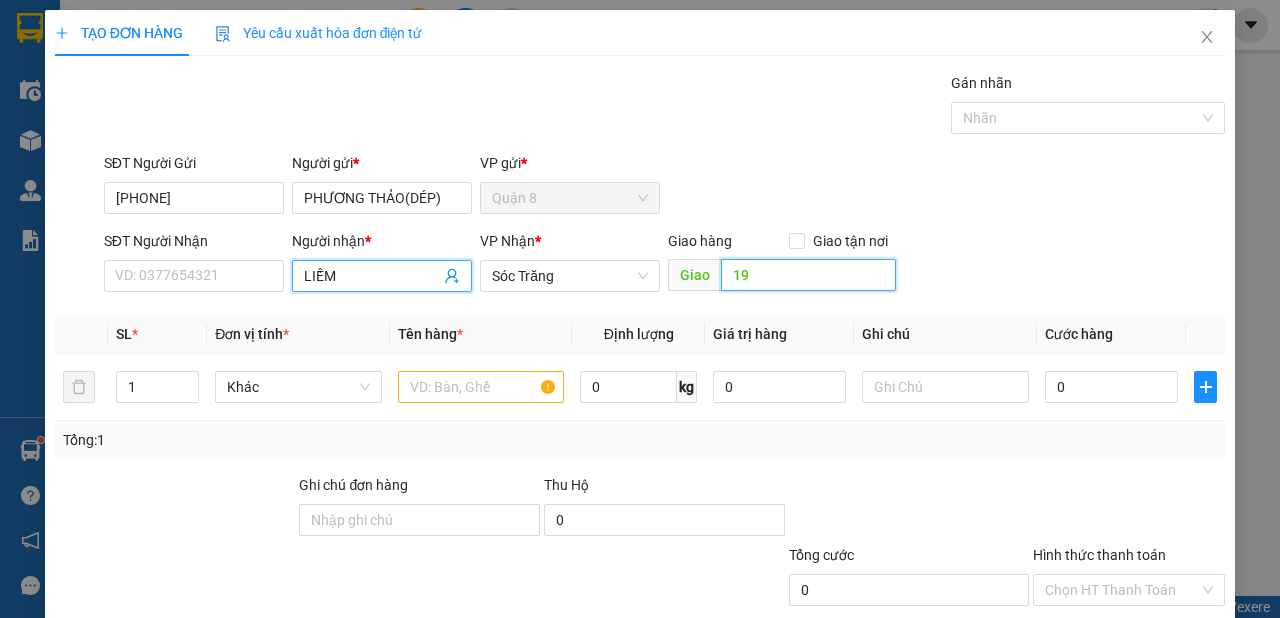click on "19" at bounding box center (808, 275) 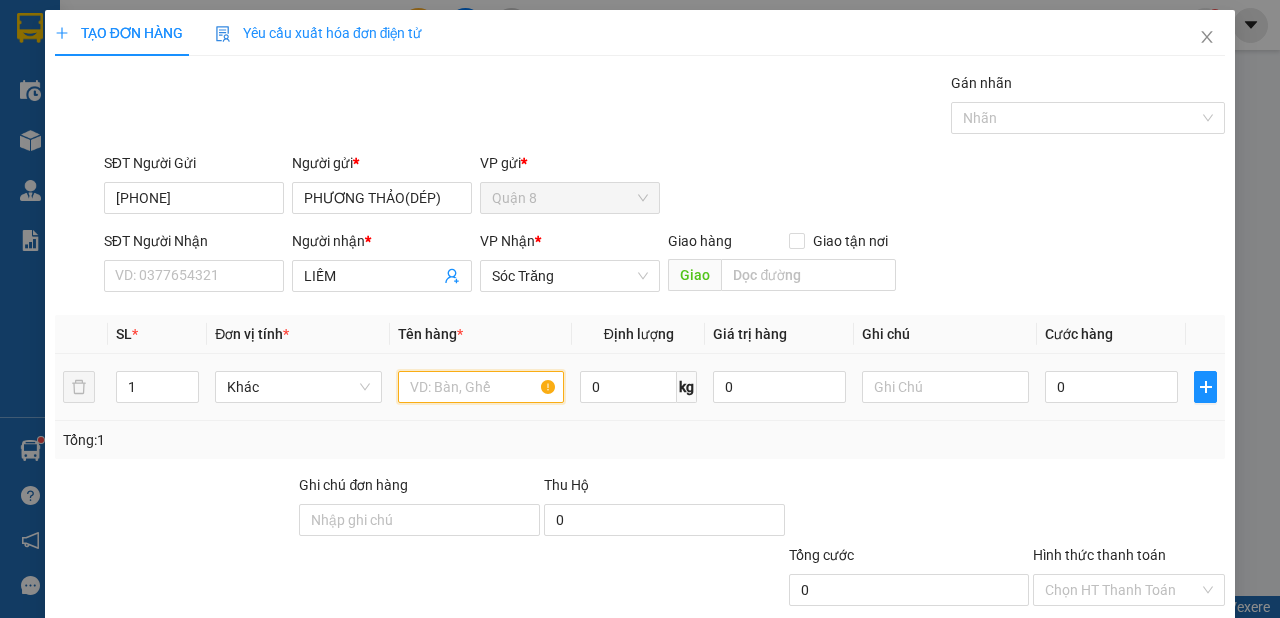 click at bounding box center [481, 387] 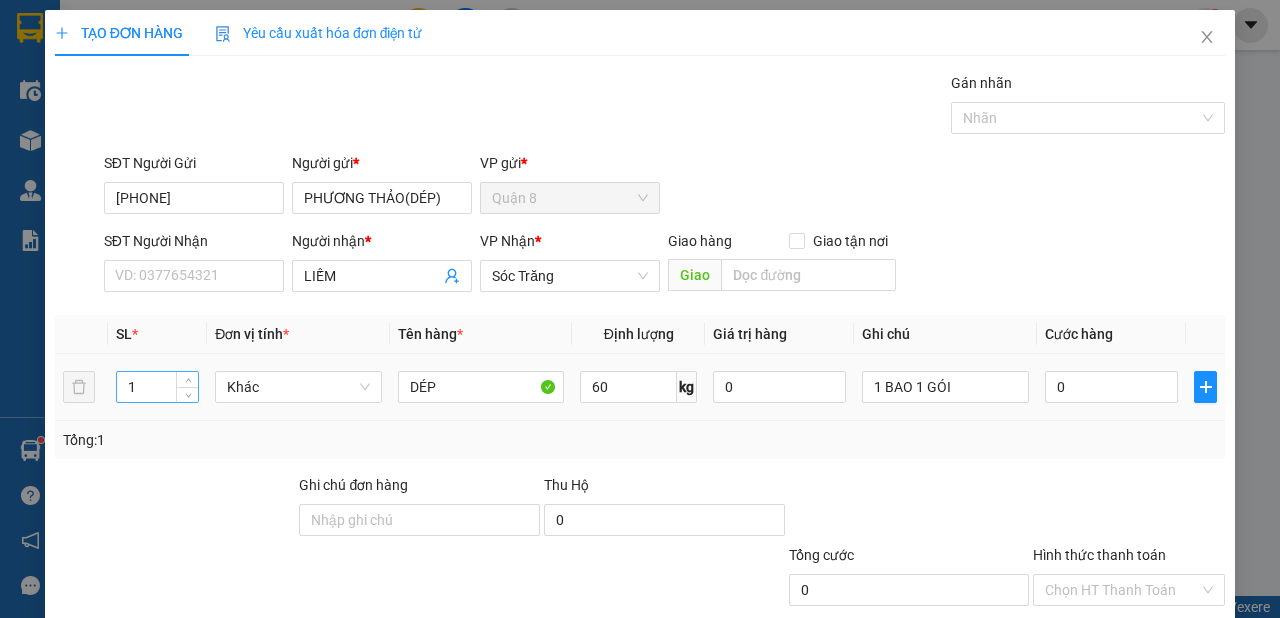 click on "1" at bounding box center [158, 387] 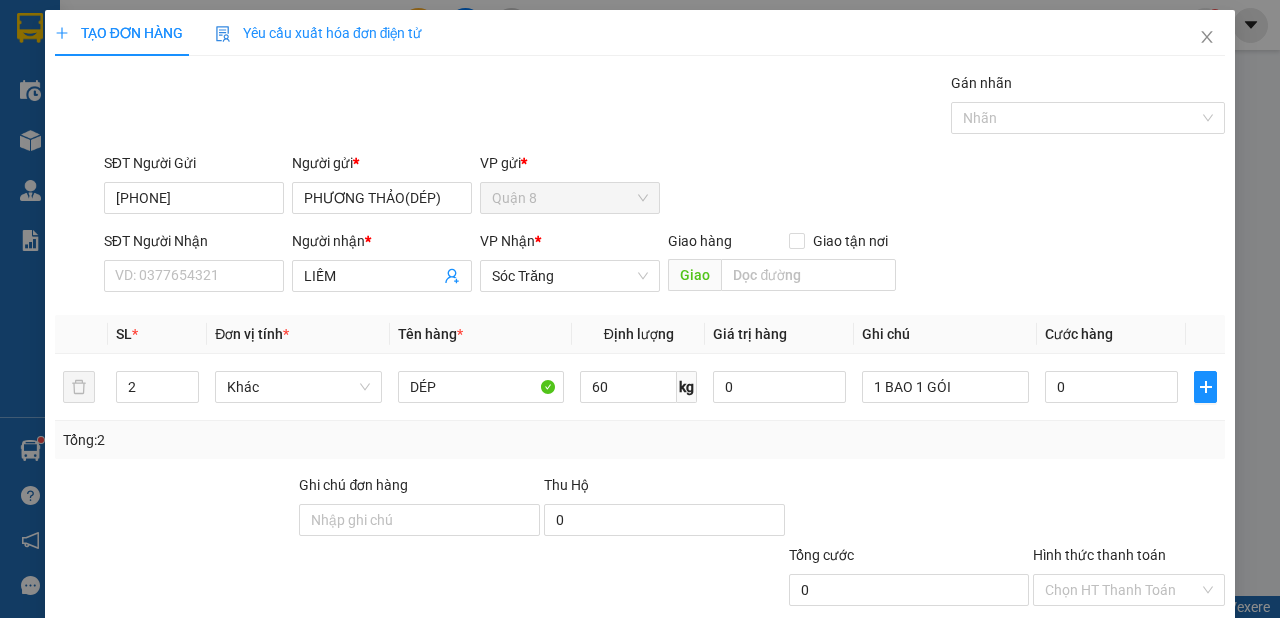 click on "Lưu và In" at bounding box center [1165, 685] 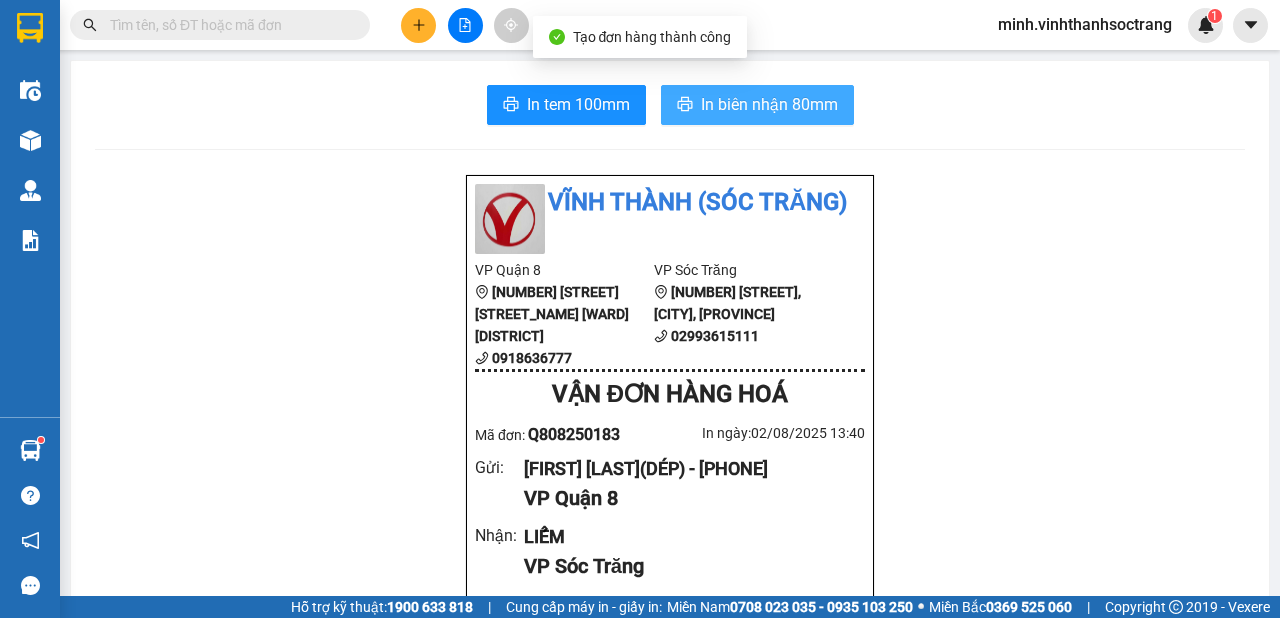 click on "In biên nhận 80mm" at bounding box center (769, 104) 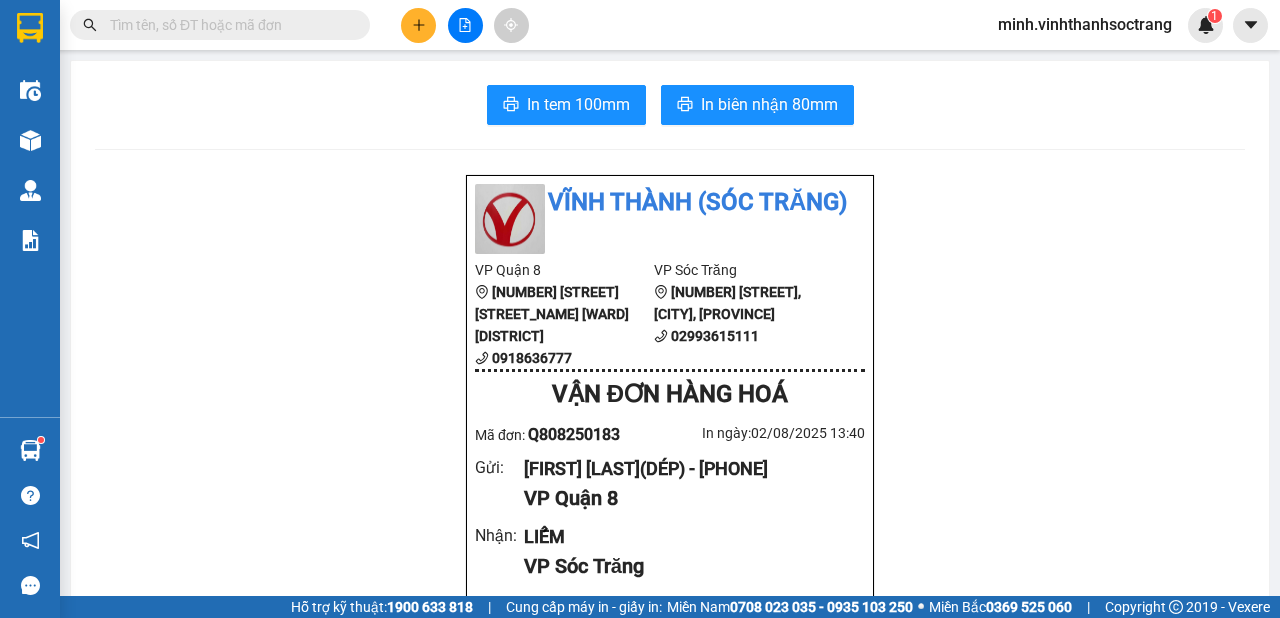 click 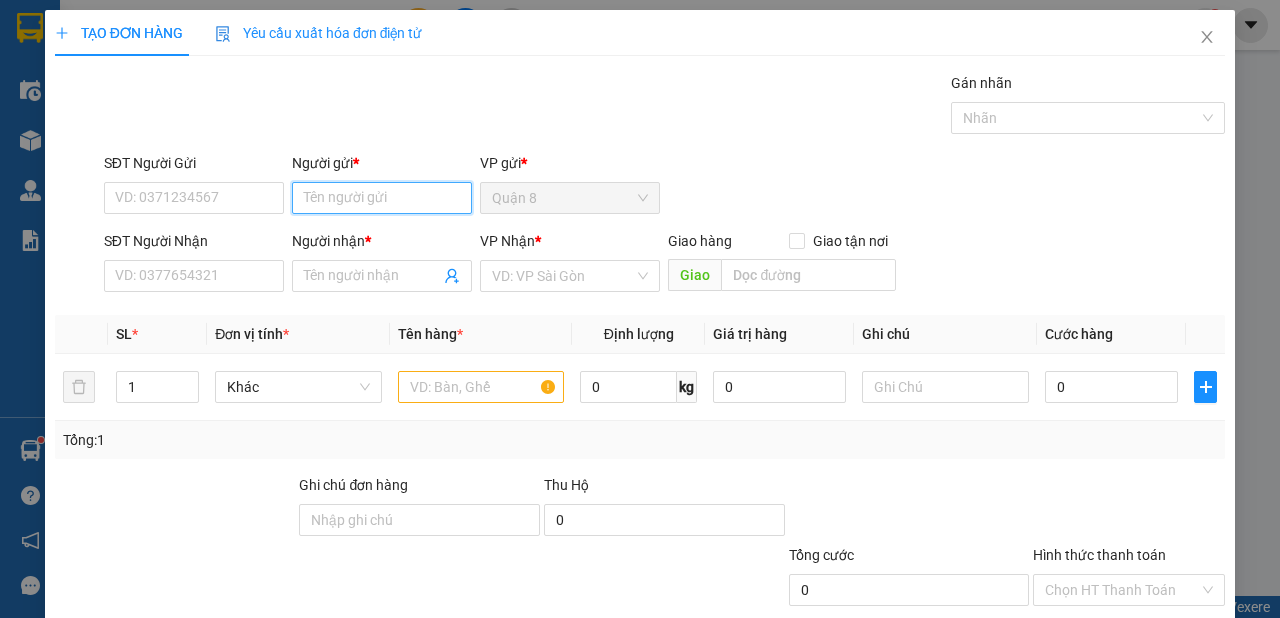 click on "Người gửi  *" at bounding box center [382, 198] 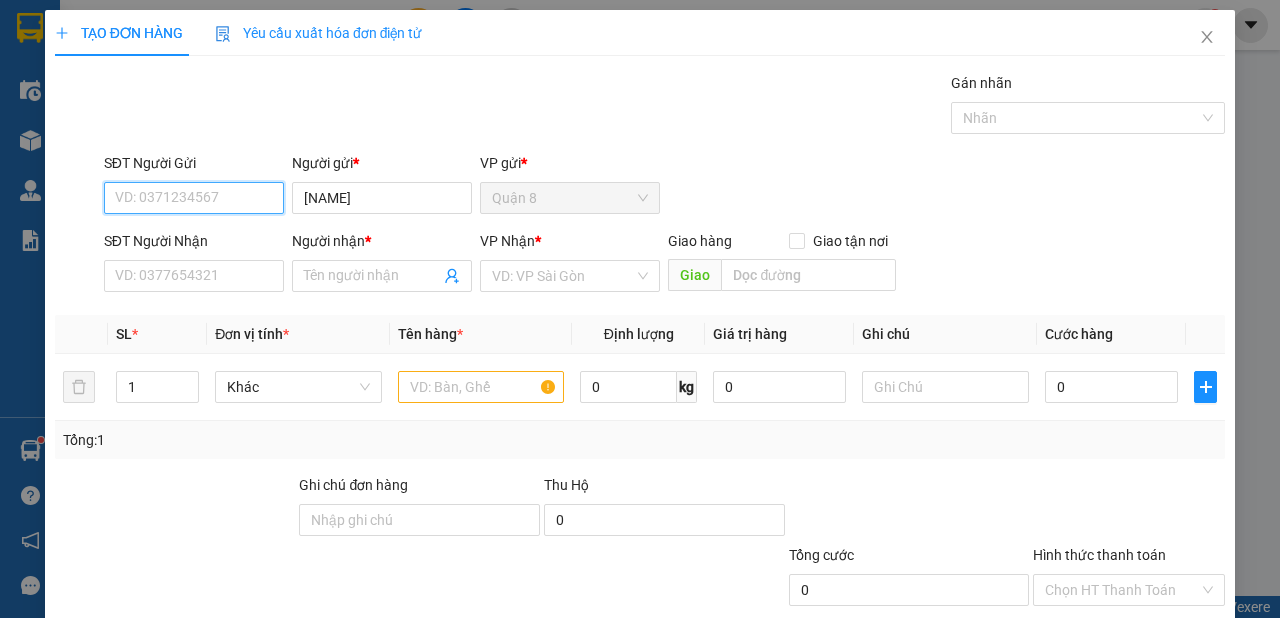 click on "SĐT Người Gửi" at bounding box center [194, 198] 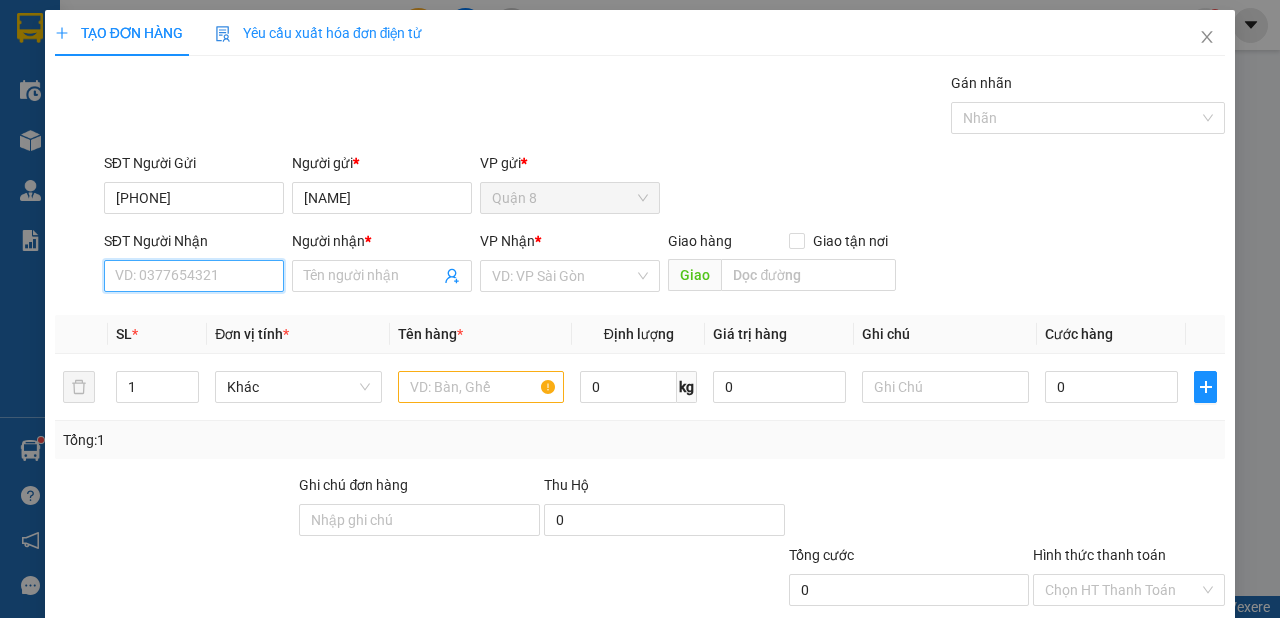 click on "SĐT Người Nhận" at bounding box center [194, 276] 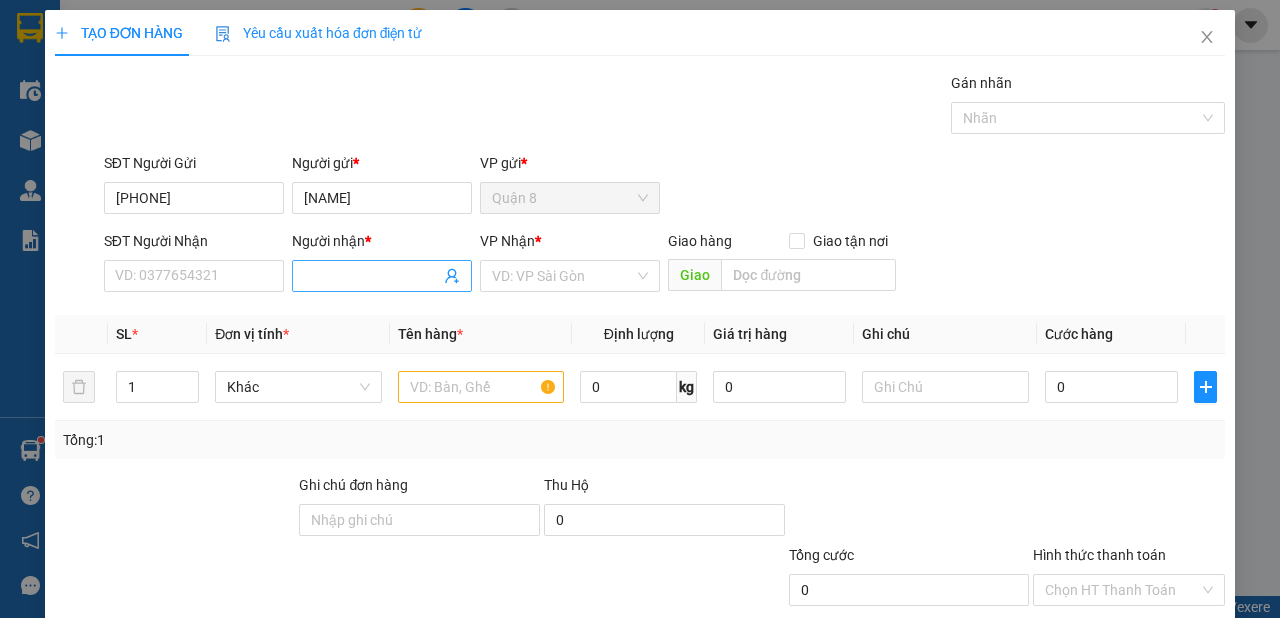 click on "Người nhận  *" at bounding box center [372, 276] 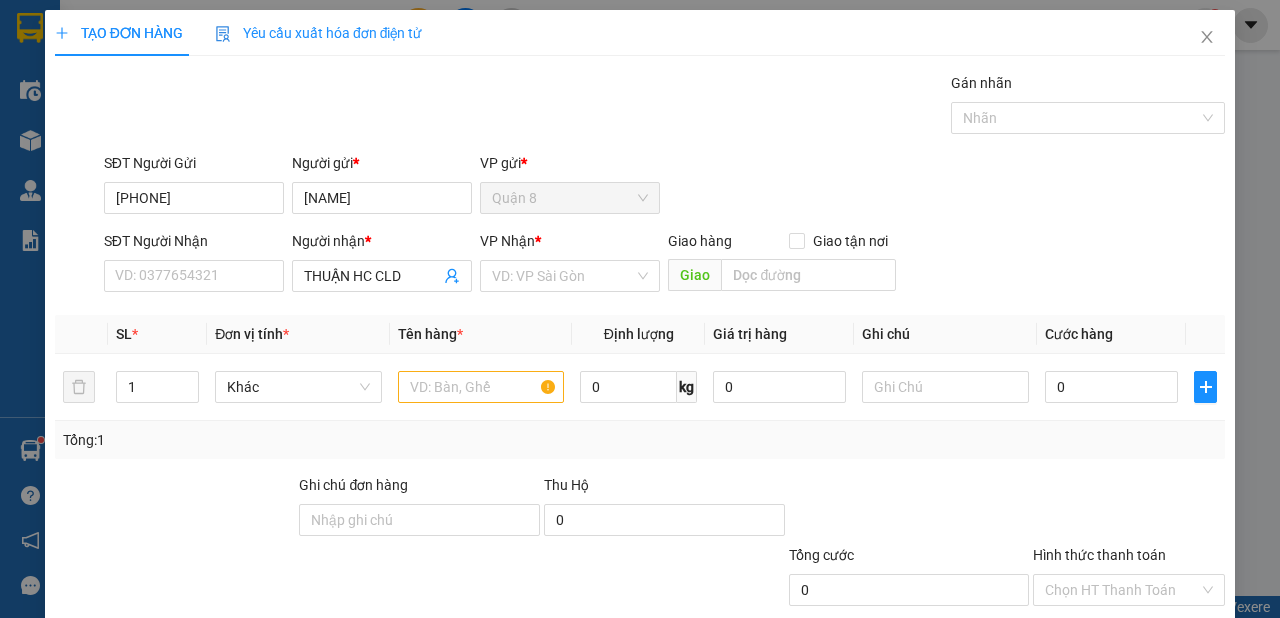 click on "VP Nhận  *" at bounding box center [570, 245] 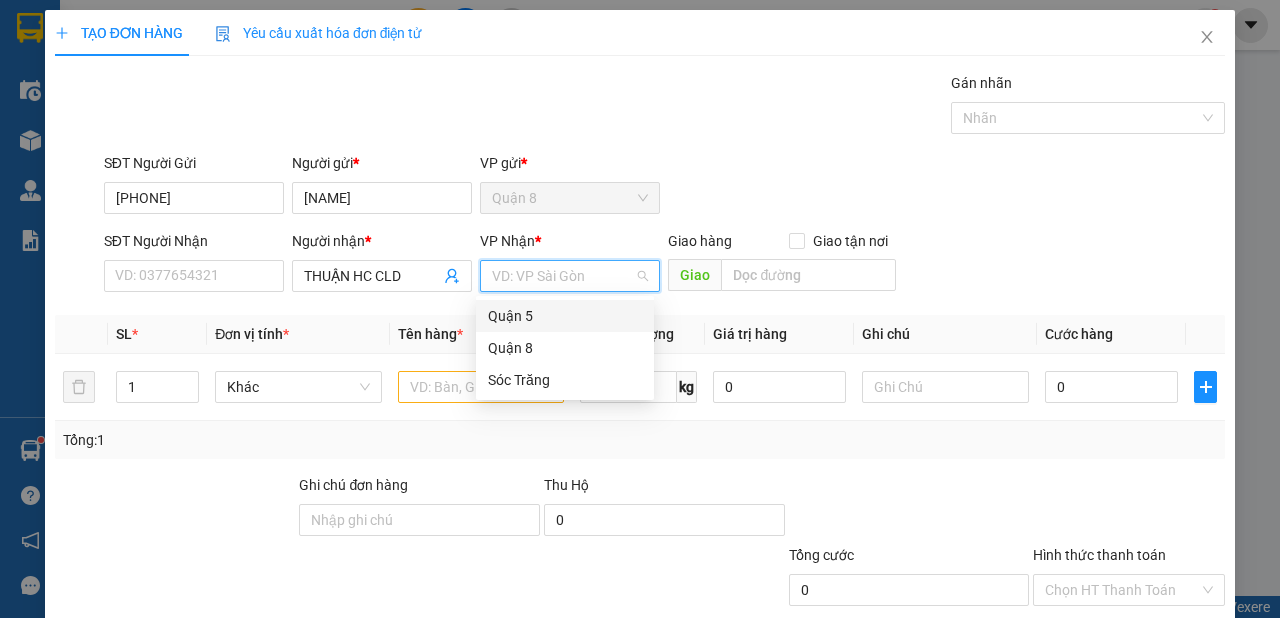 drag, startPoint x: 547, startPoint y: 272, endPoint x: 514, endPoint y: 363, distance: 96.79876 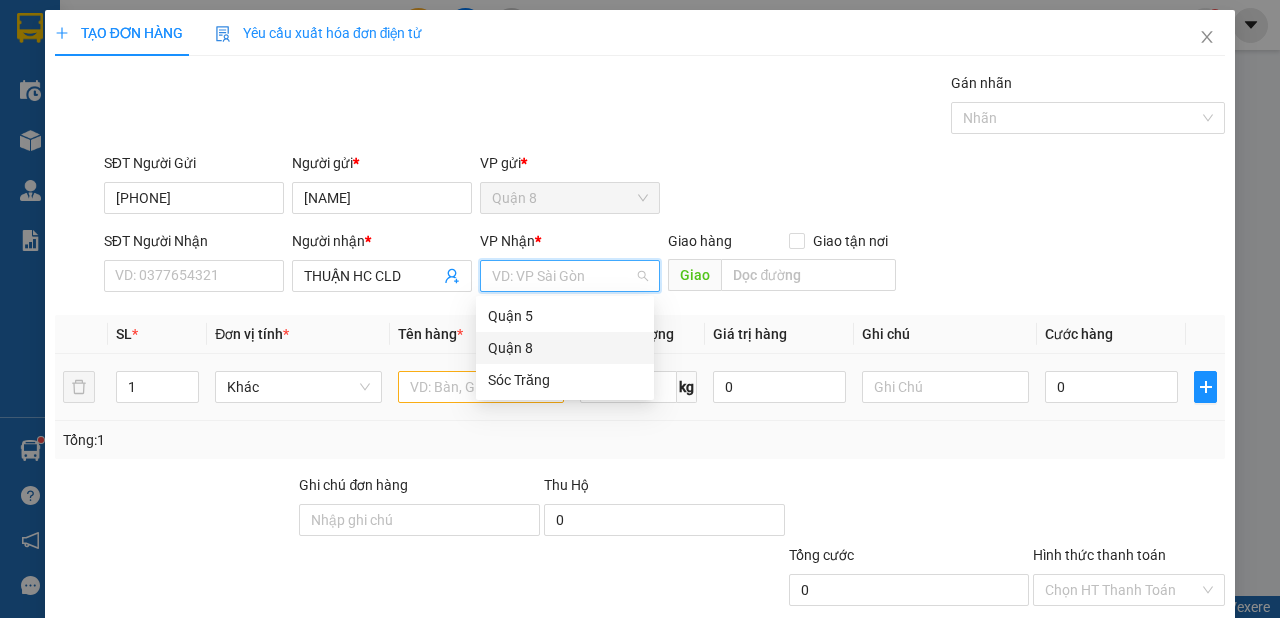 click on "Quận 8" at bounding box center [565, 348] 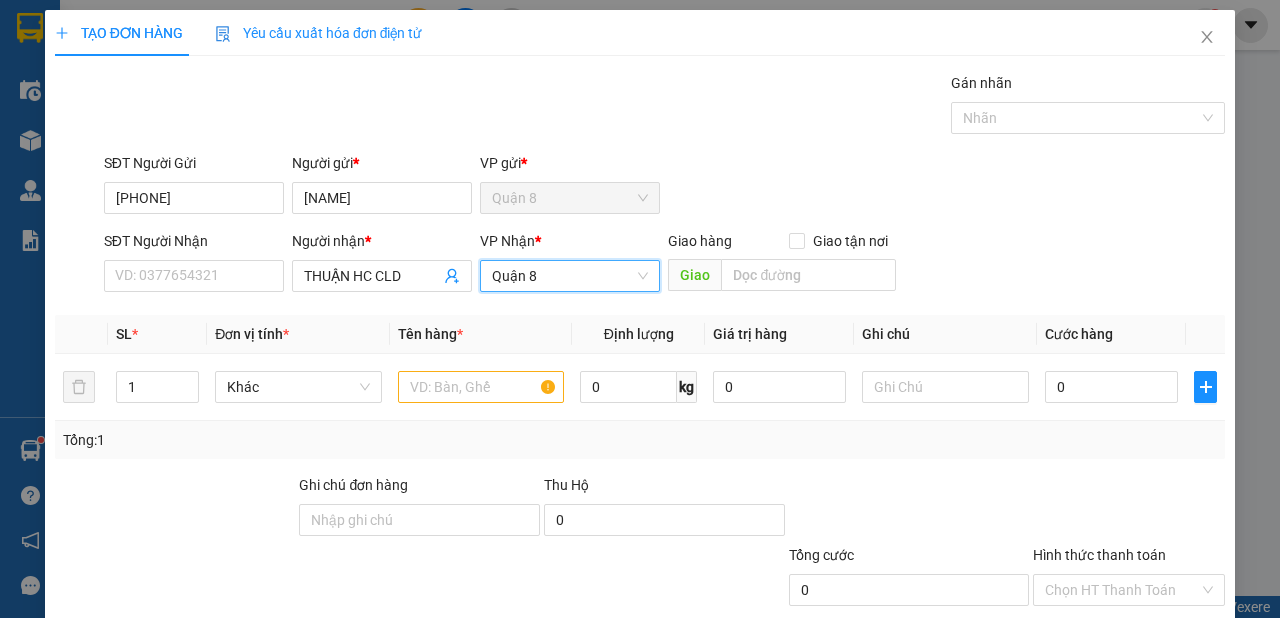 drag, startPoint x: 547, startPoint y: 290, endPoint x: 545, endPoint y: 311, distance: 21.095022 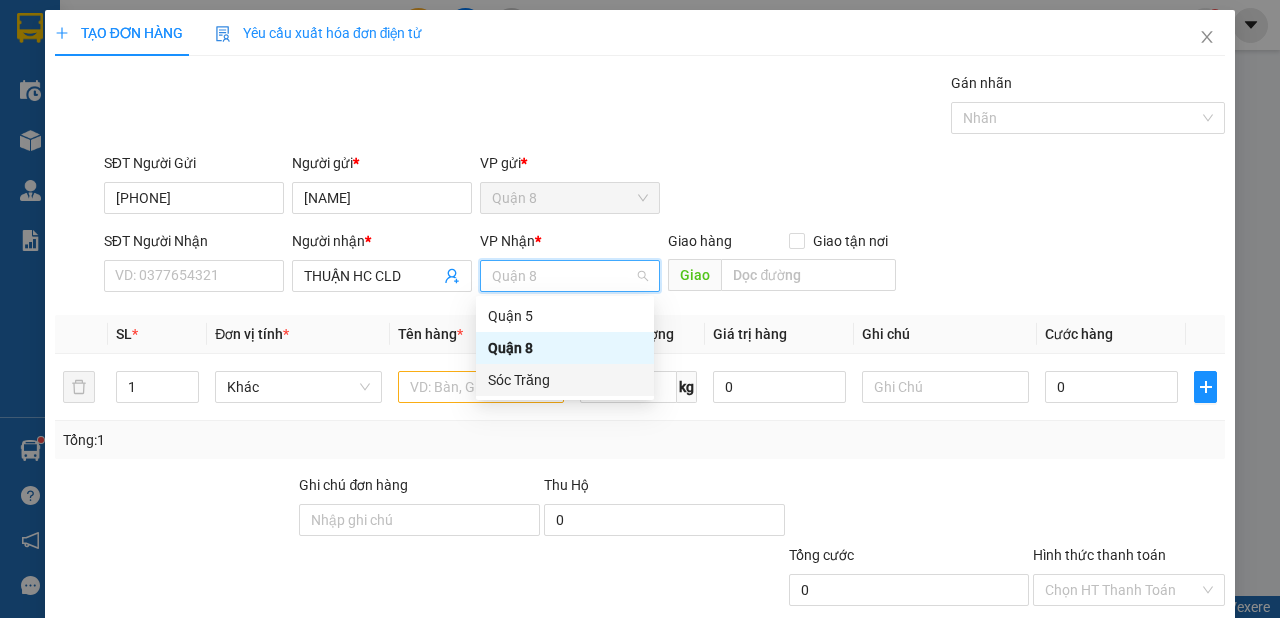 click on "Sóc Trăng" at bounding box center (565, 380) 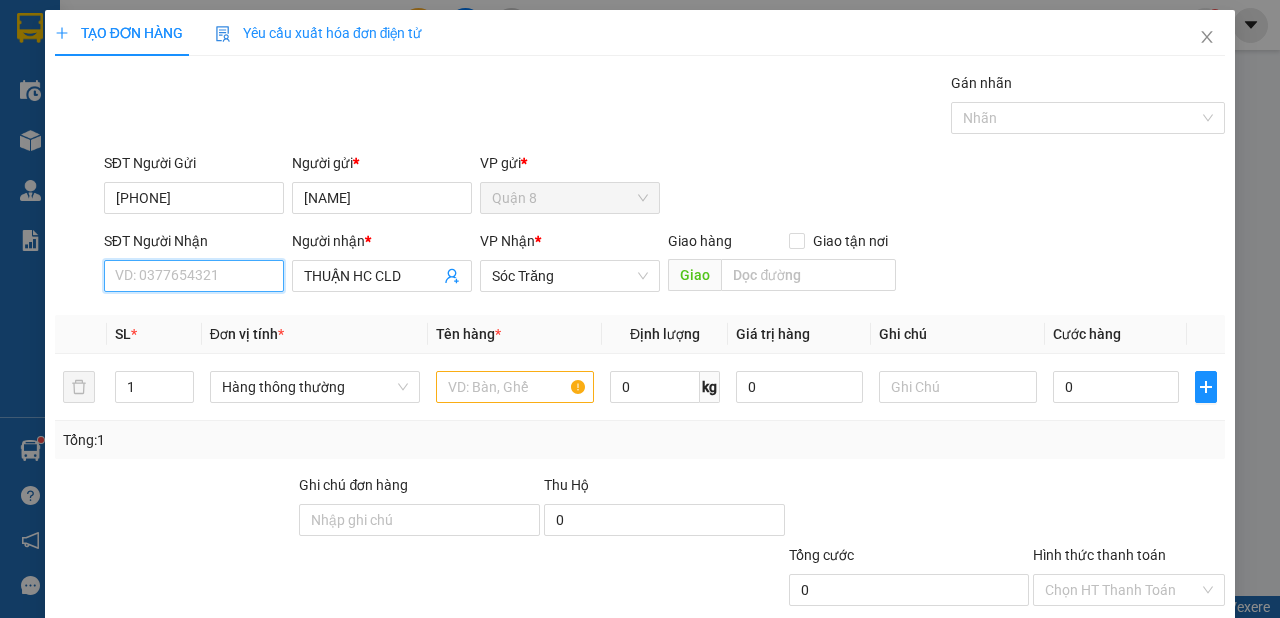 click on "SĐT Người Nhận" at bounding box center (194, 276) 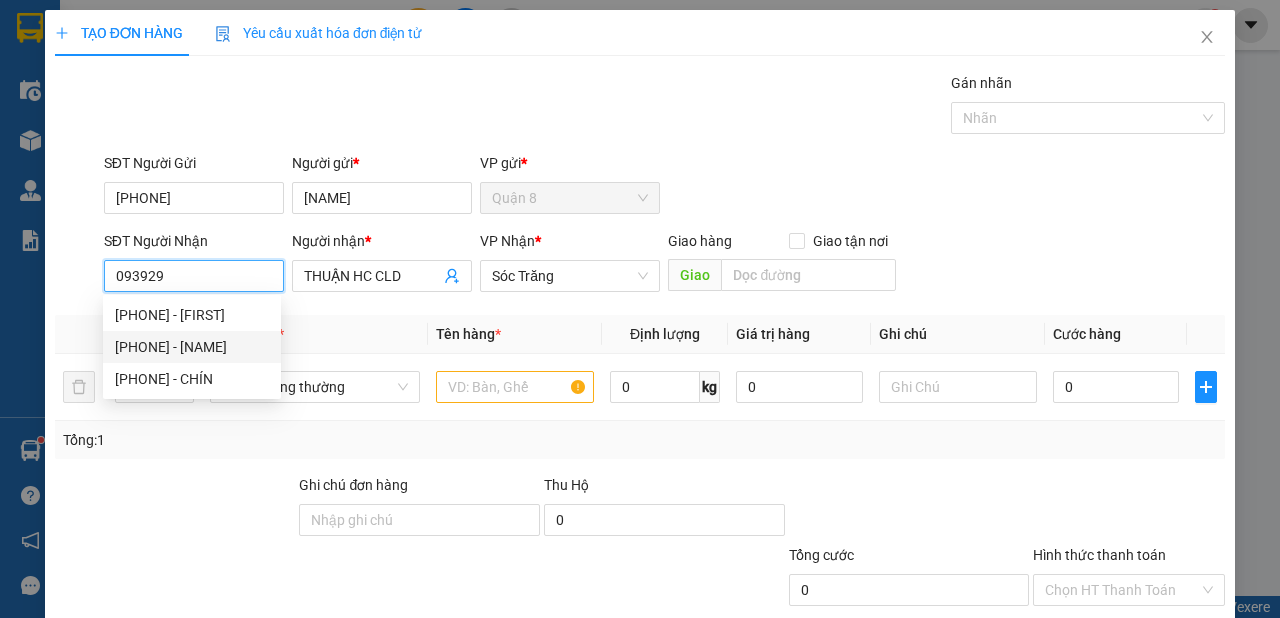 click on "[PHONE] - [NAME]" at bounding box center (192, 347) 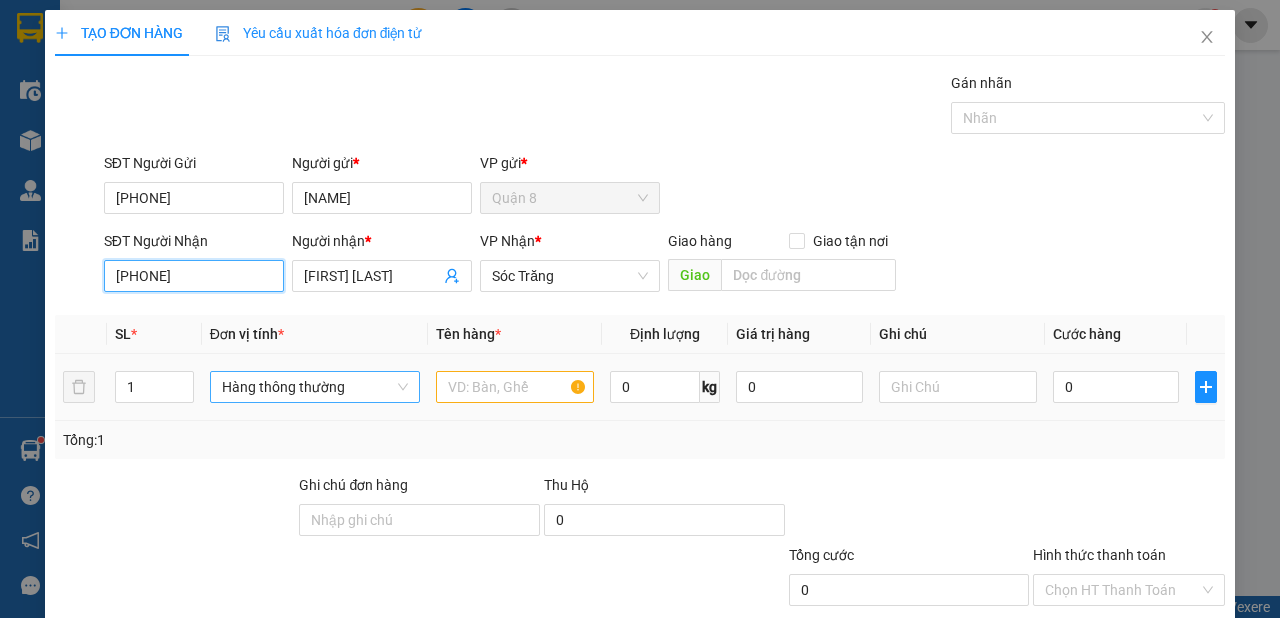 click on "Hàng thông thường" at bounding box center (315, 387) 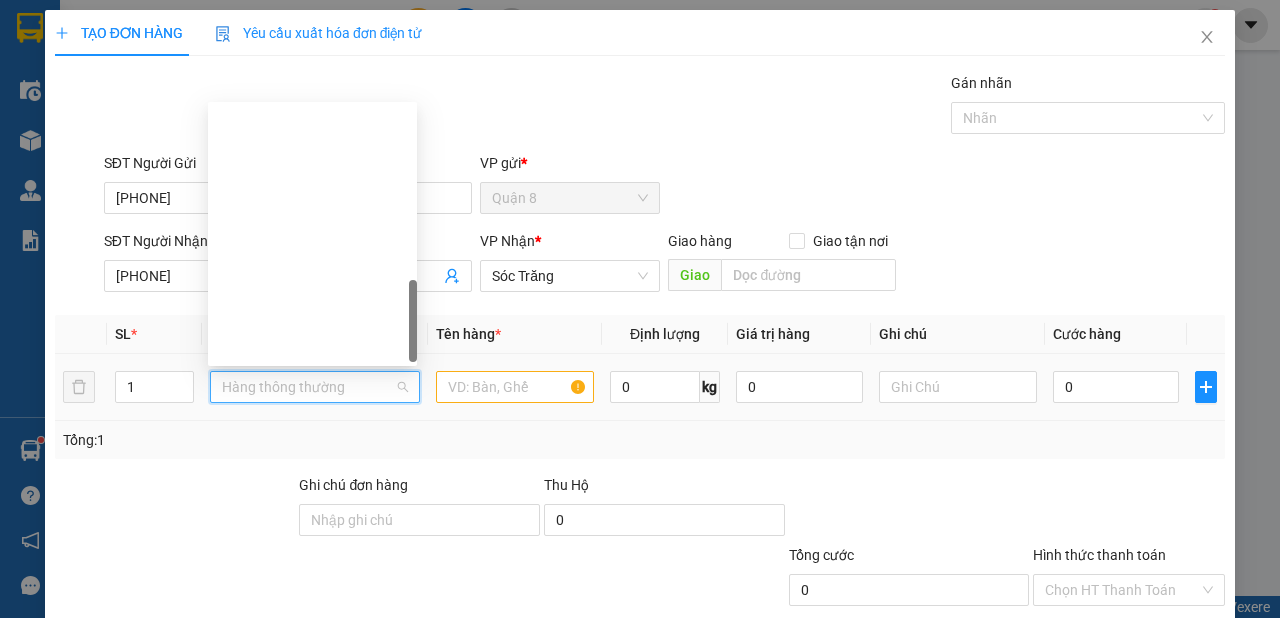 click on "Khác" at bounding box center [312, 1082] 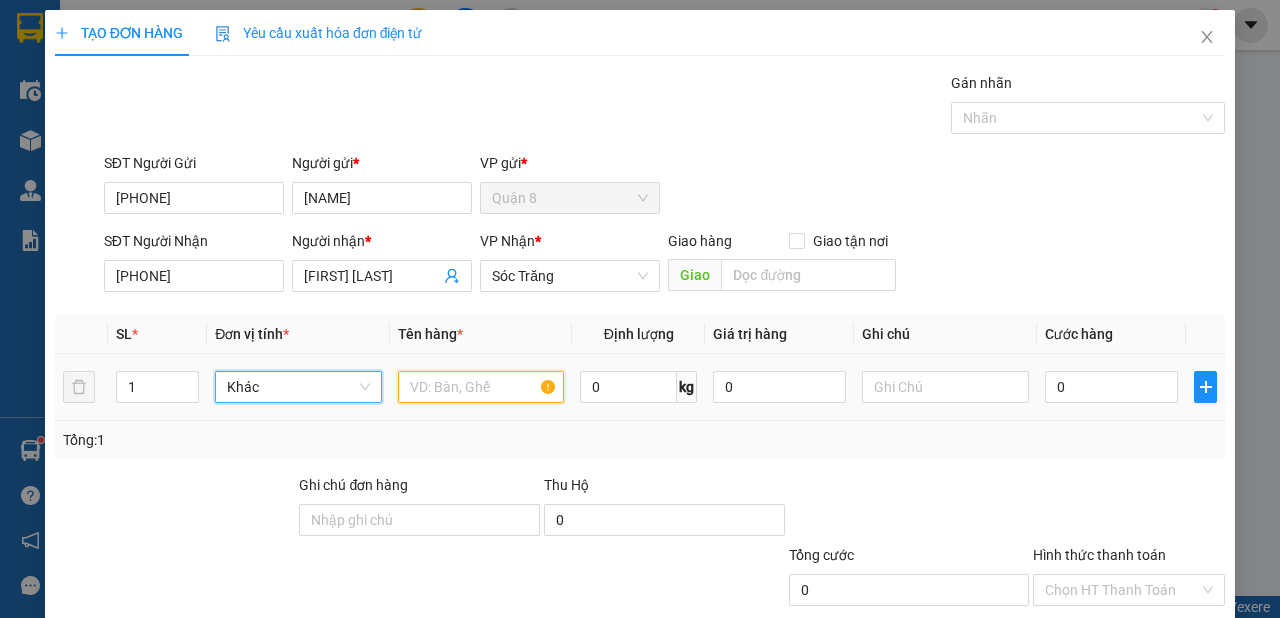 click at bounding box center (481, 387) 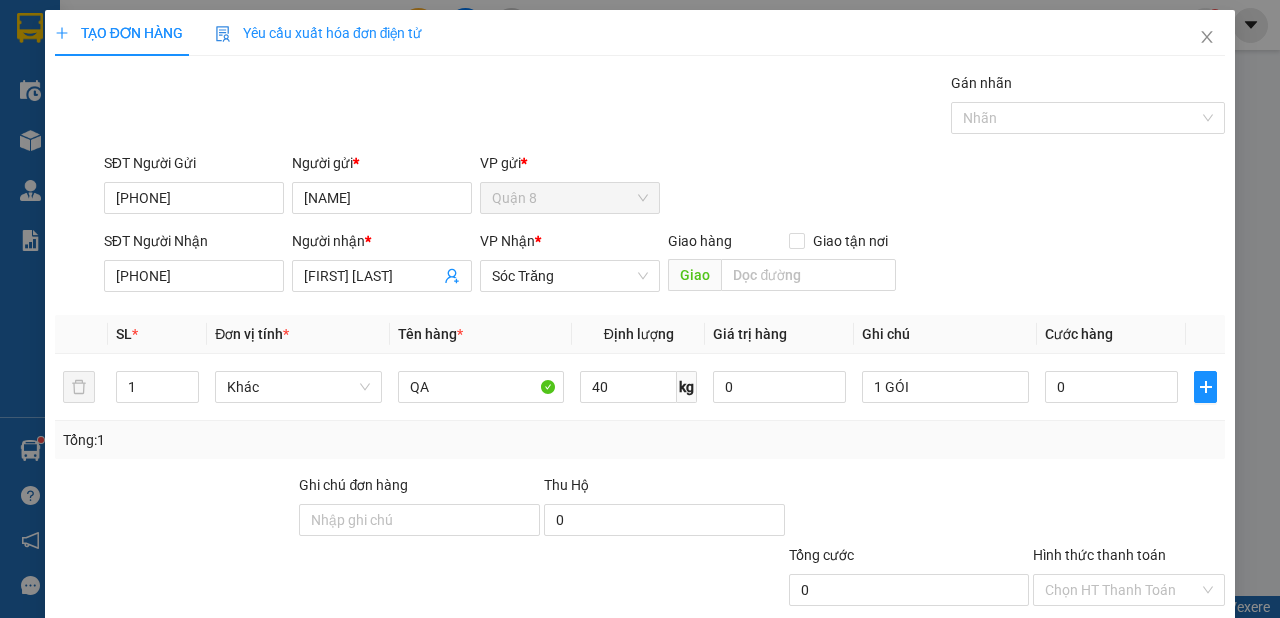 click on "Lưu và In" at bounding box center (1165, 685) 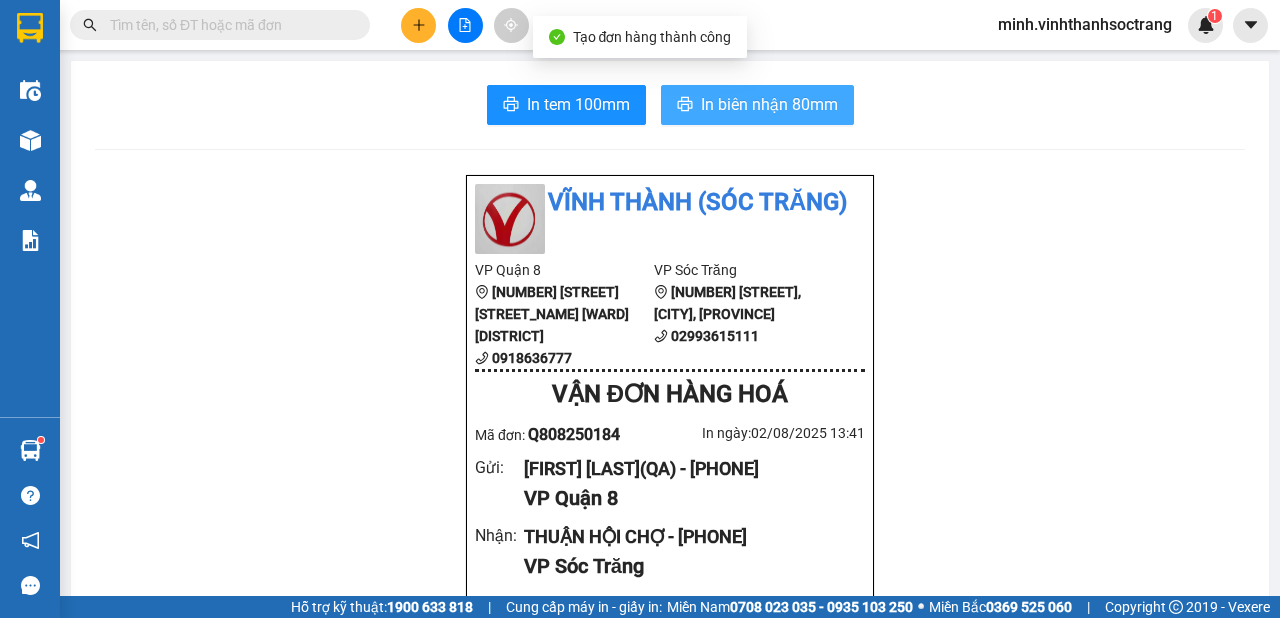 click on "In biên nhận 80mm" at bounding box center (769, 104) 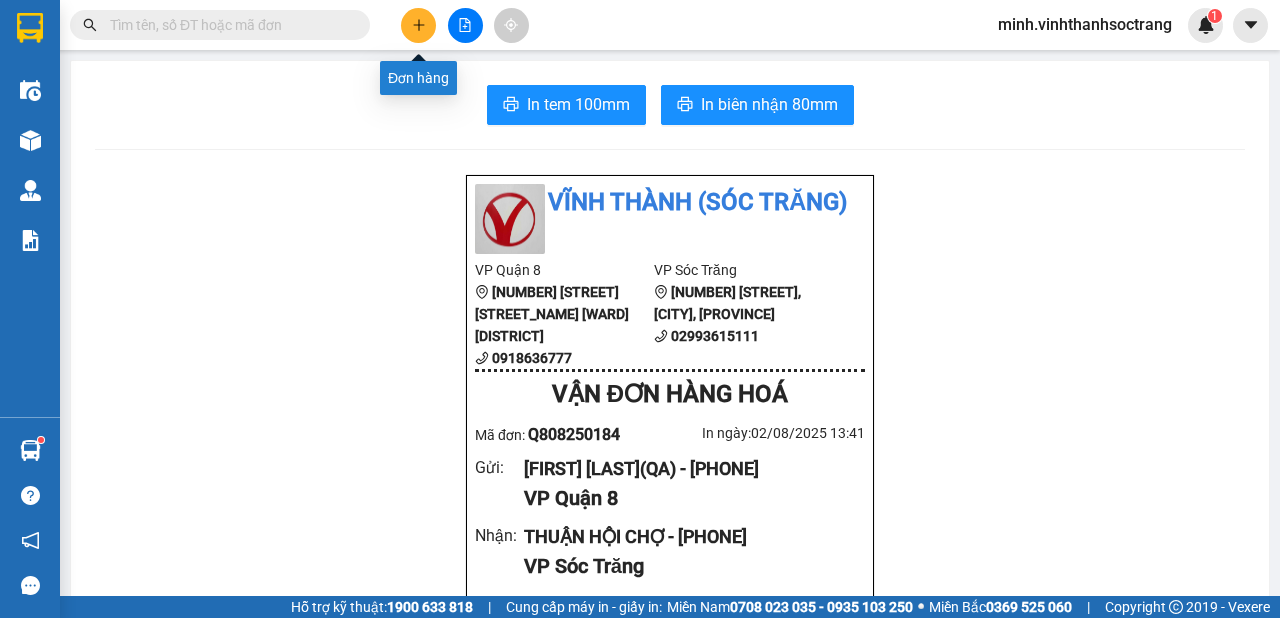 click 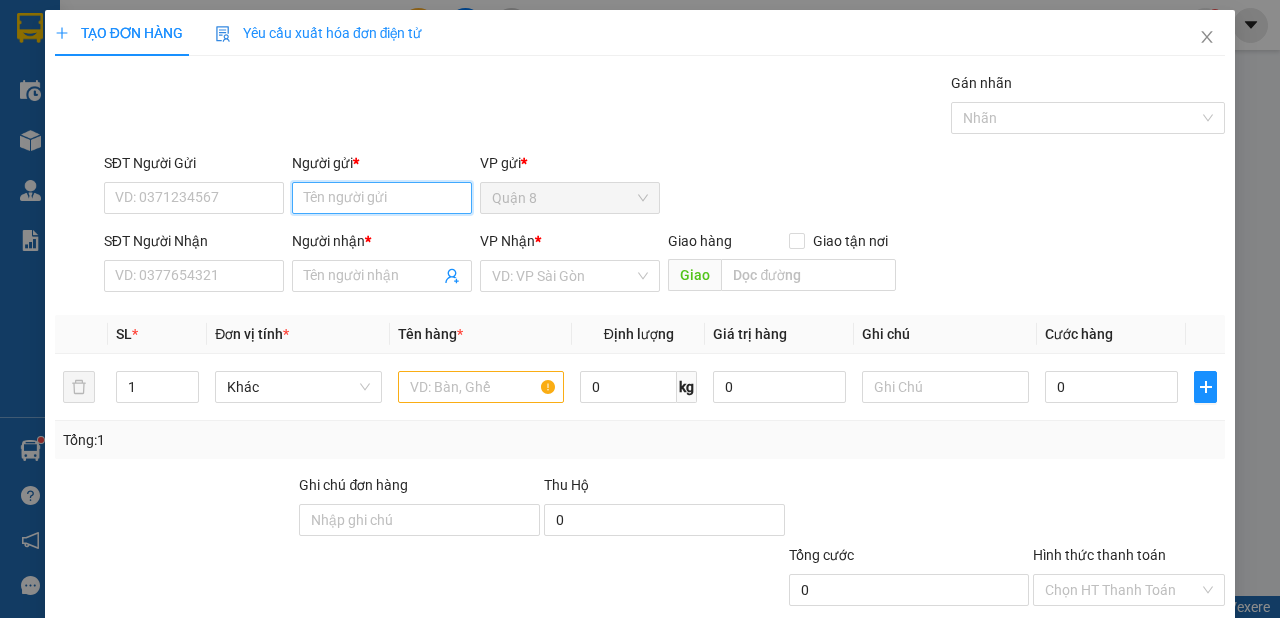 click on "Người gửi  *" at bounding box center (382, 198) 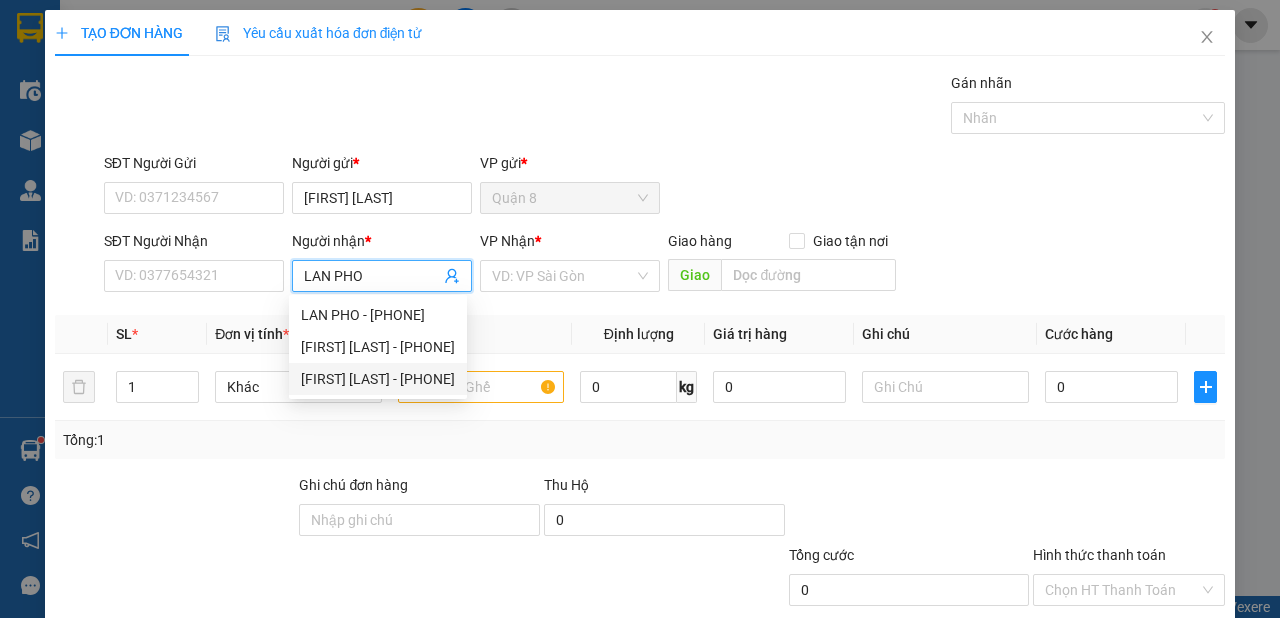 click on "[FIRST] [LAST] - [PHONE]" at bounding box center [378, 379] 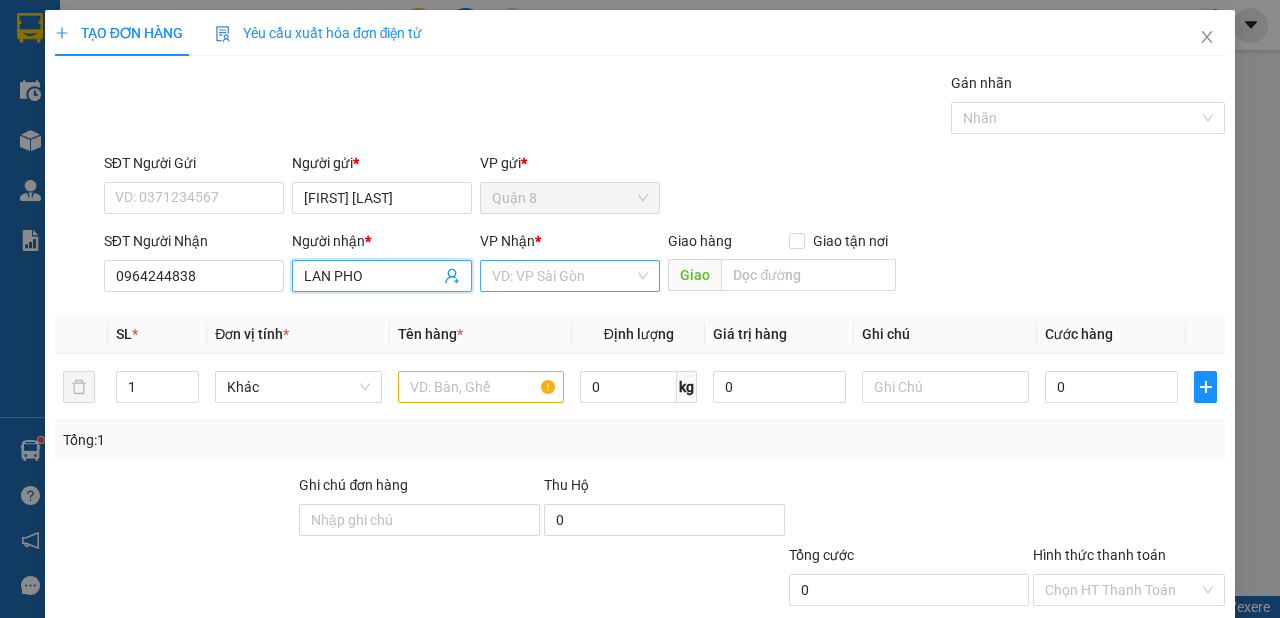 drag, startPoint x: 519, startPoint y: 278, endPoint x: 518, endPoint y: 295, distance: 17.029387 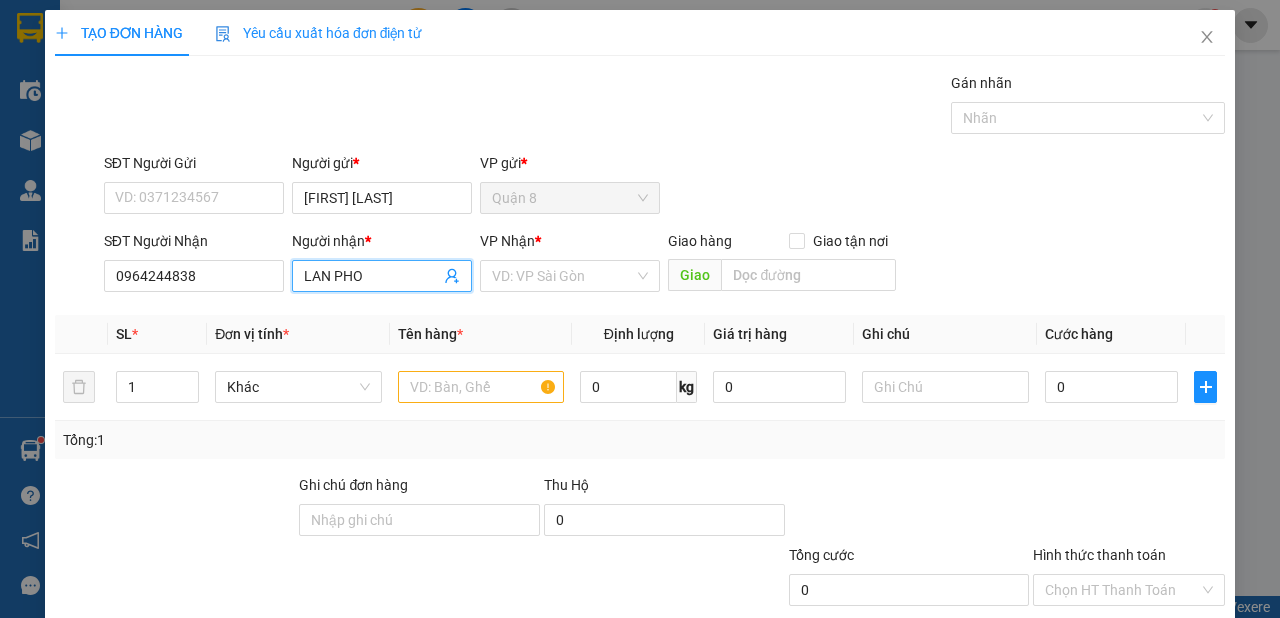 click at bounding box center (563, 276) 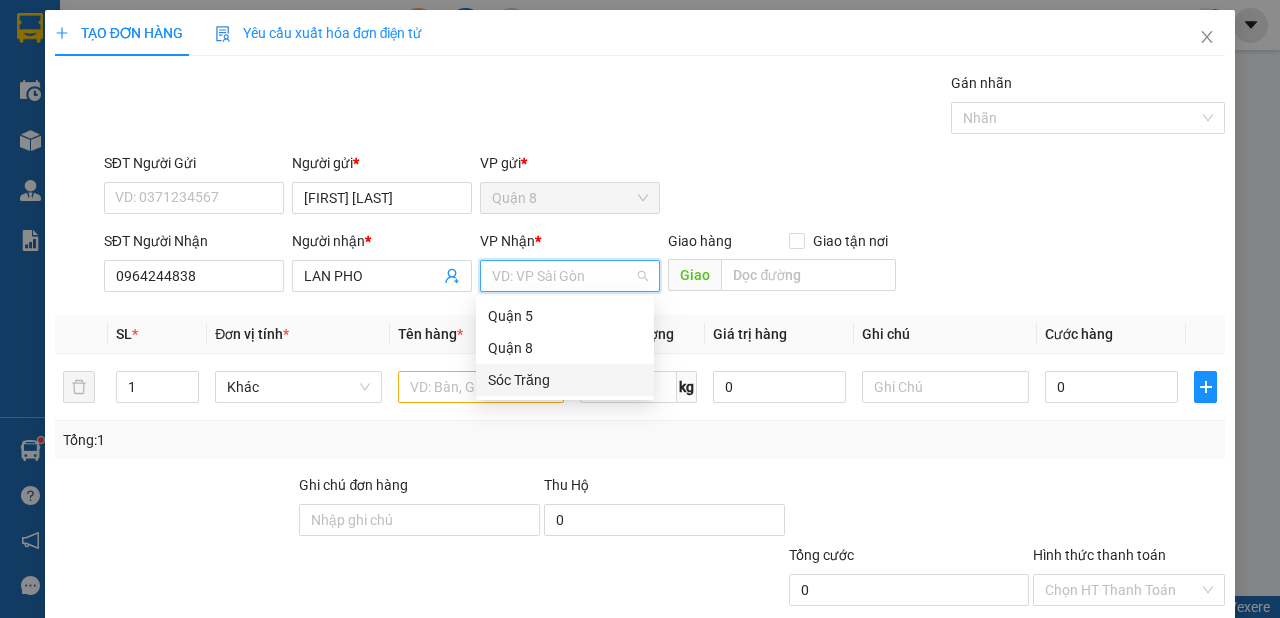 click on "Sóc Trăng" at bounding box center (565, 380) 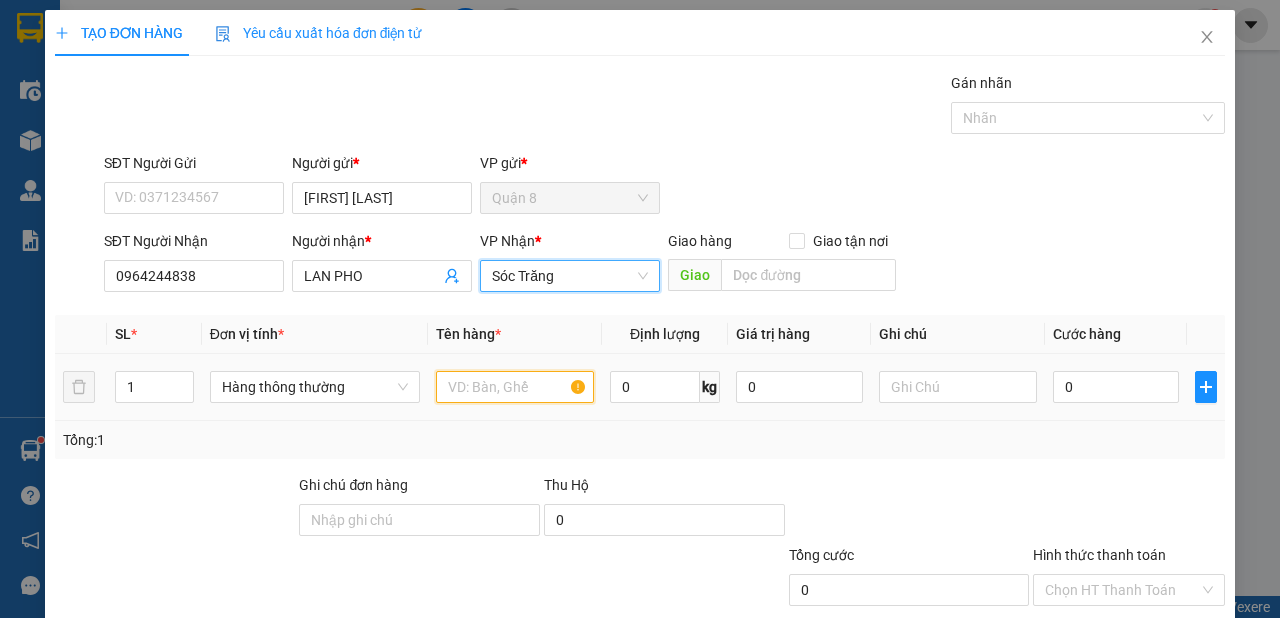 click at bounding box center [515, 387] 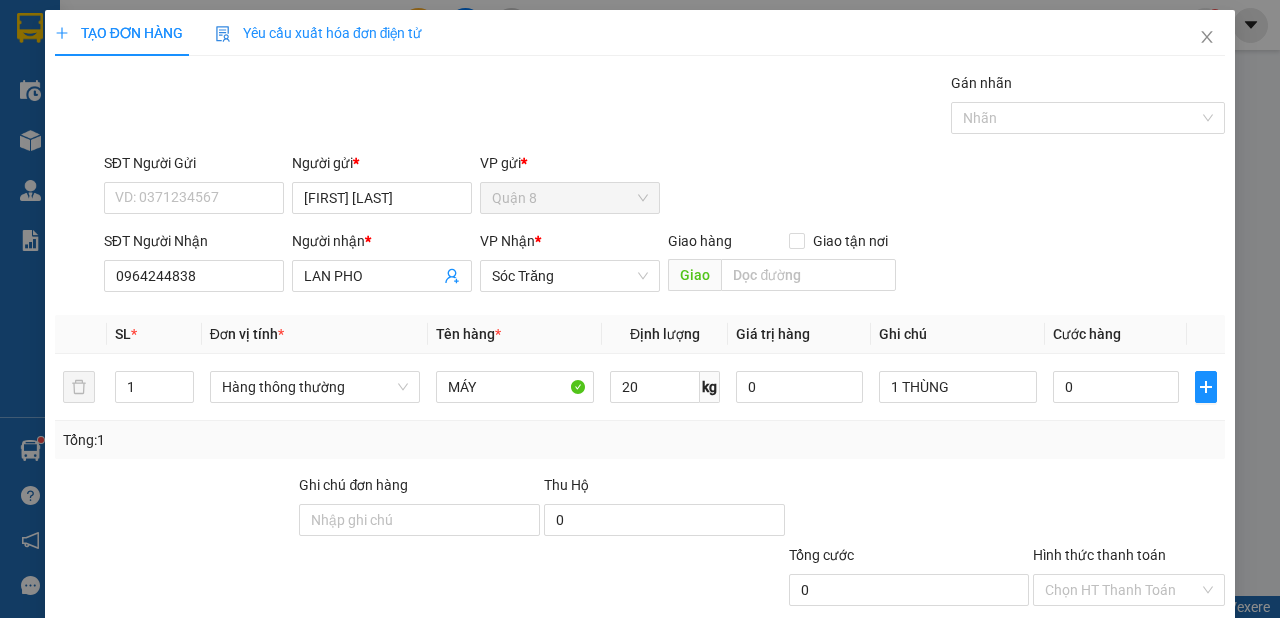 click on "Lưu và In" at bounding box center (1153, 685) 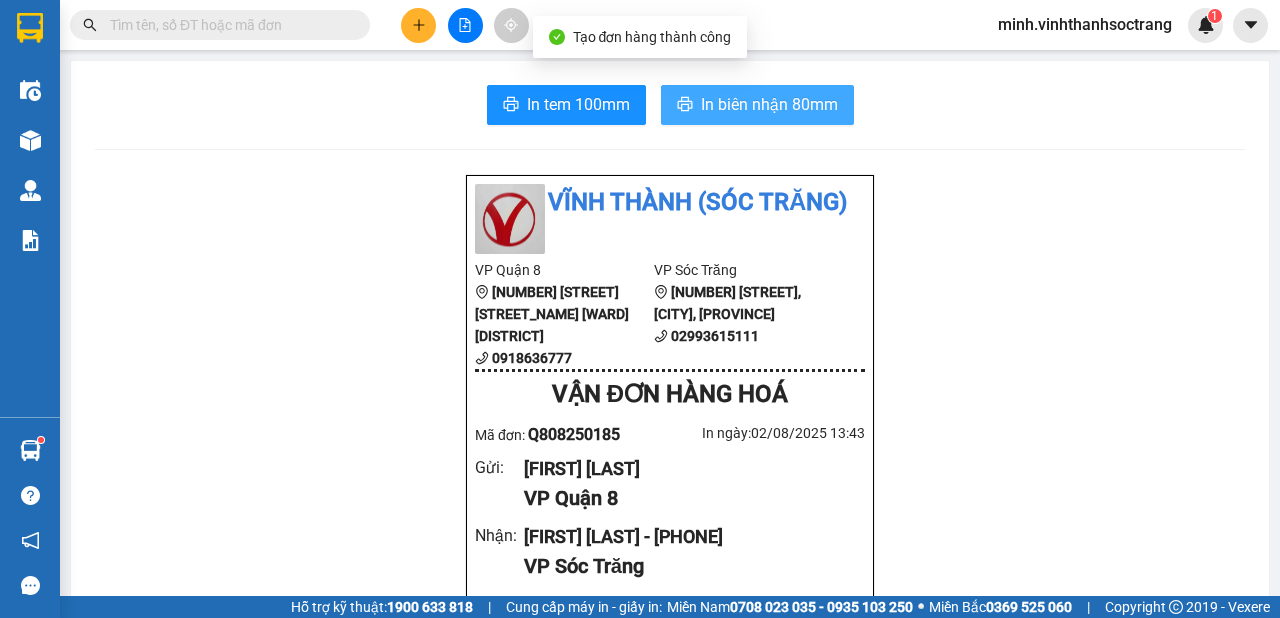 click on "In biên nhận 80mm" at bounding box center (769, 104) 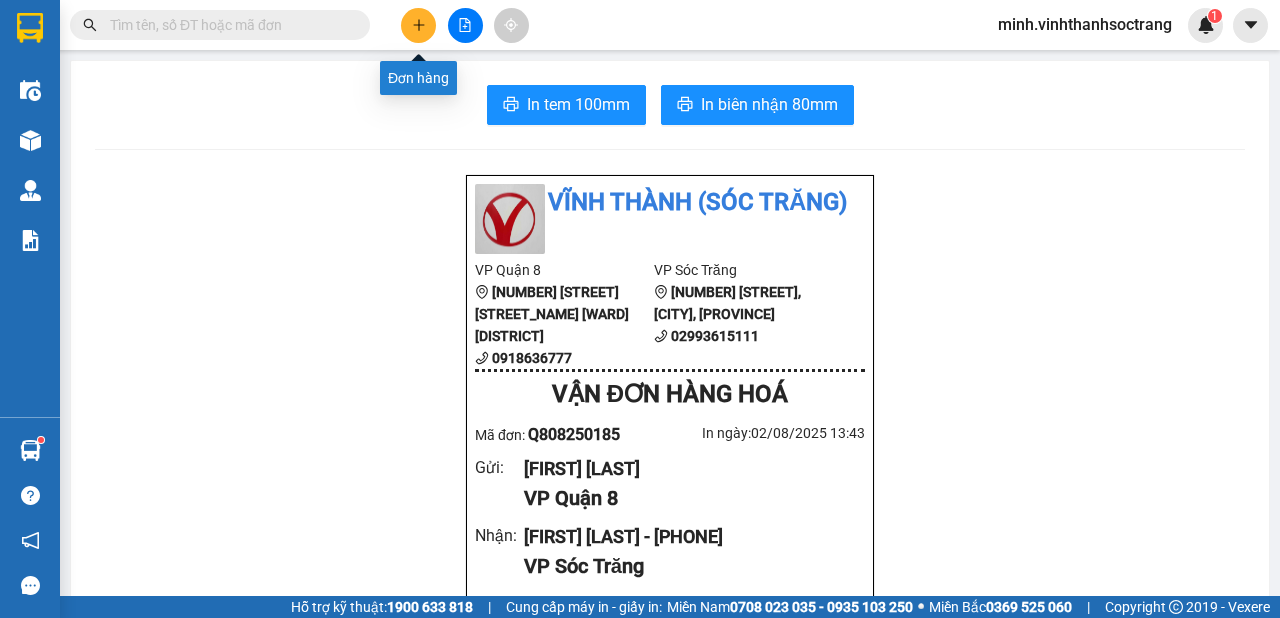 click at bounding box center [418, 25] 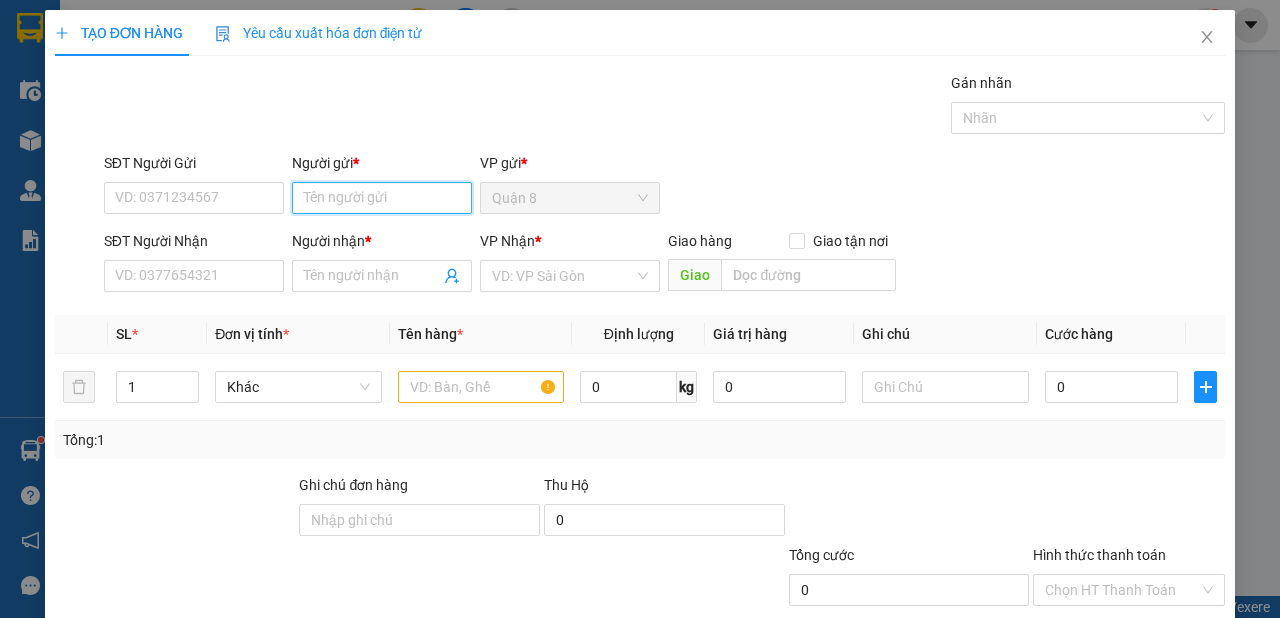 click on "Người gửi  *" at bounding box center [382, 198] 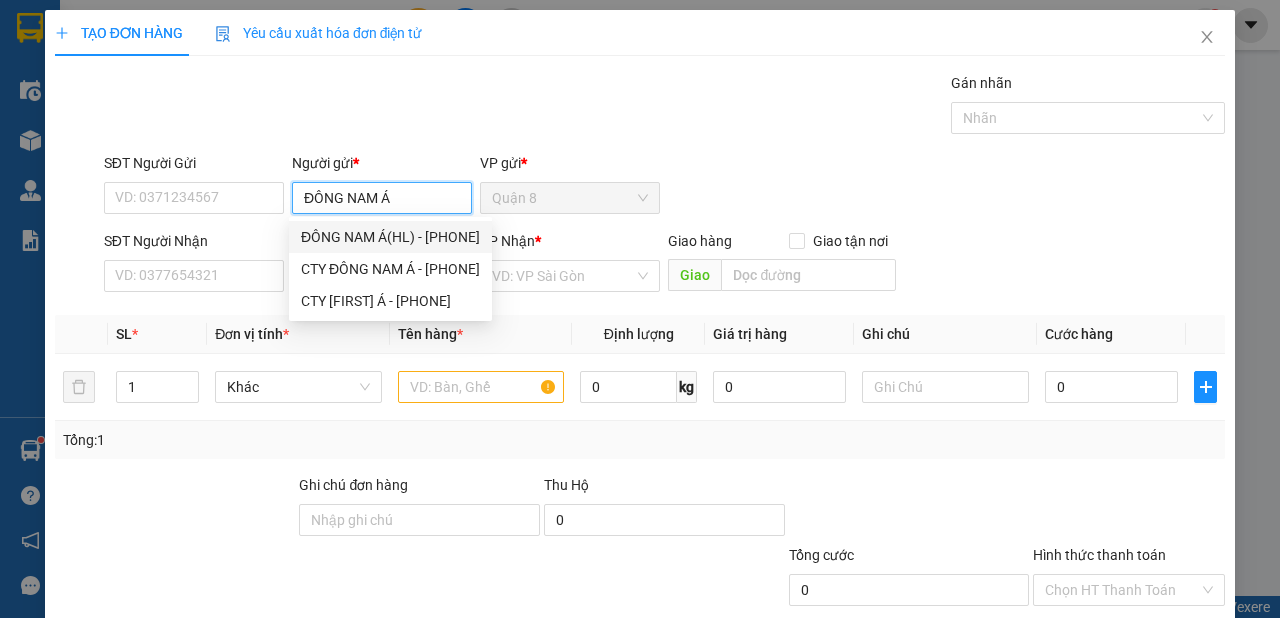 click on "ĐÔNG NAM Á(HL) - [PHONE]" at bounding box center (390, 237) 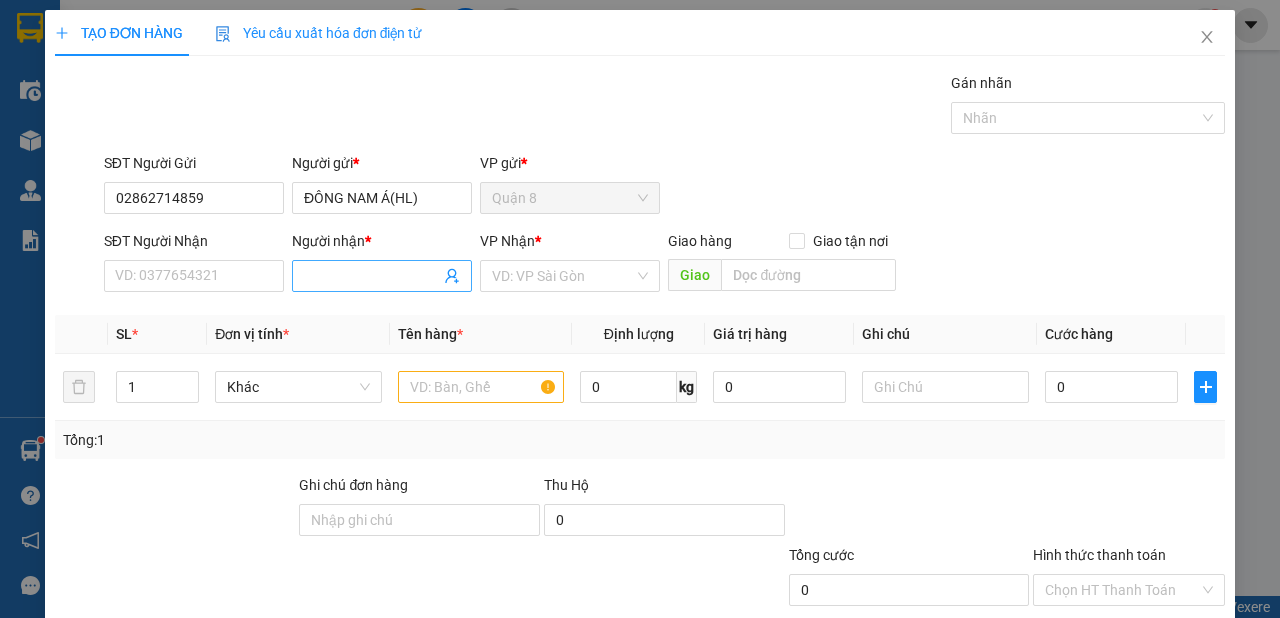 click 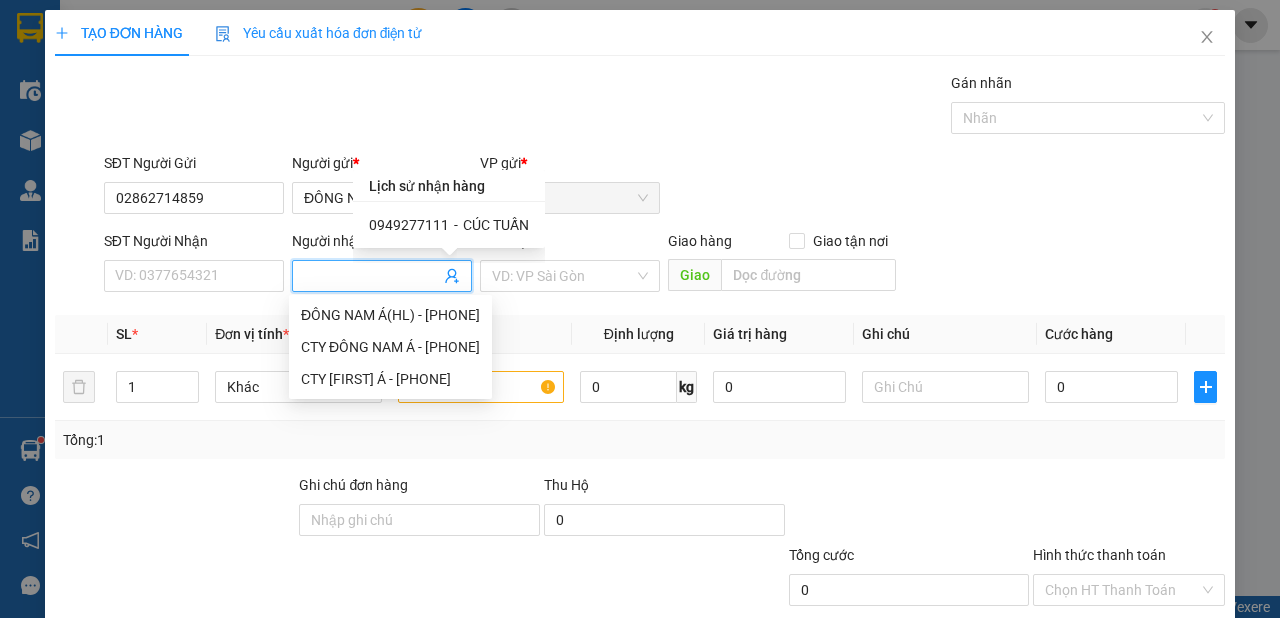 drag, startPoint x: 482, startPoint y: 224, endPoint x: 576, endPoint y: 256, distance: 99.29753 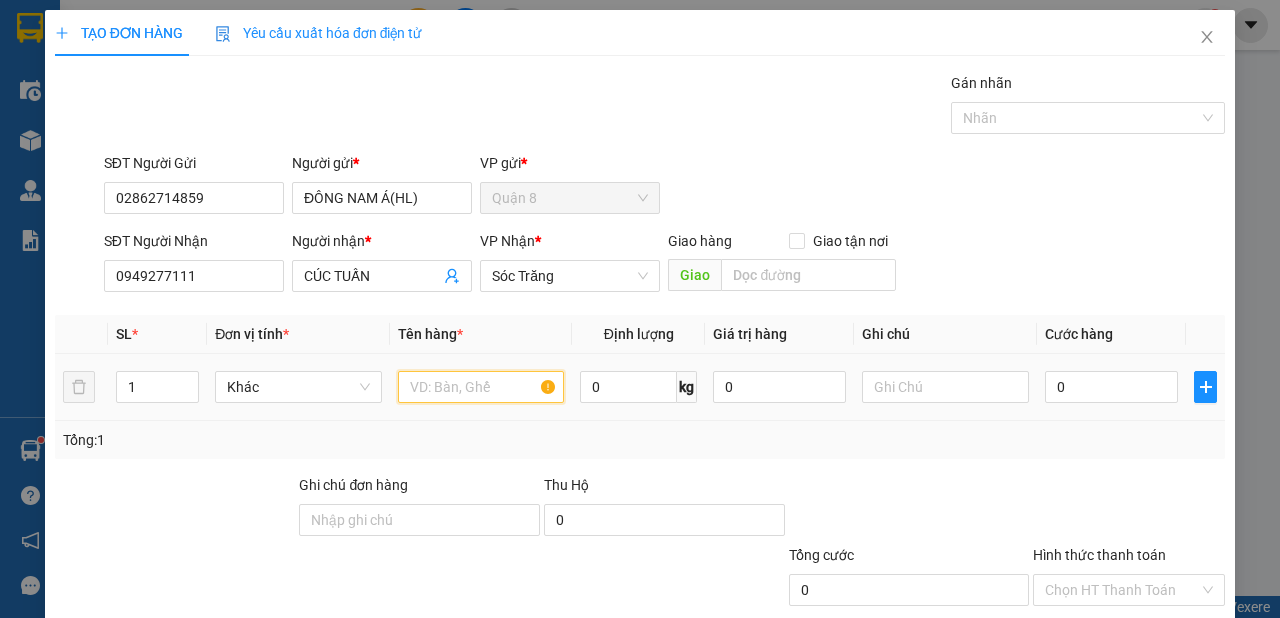 drag, startPoint x: 424, startPoint y: 392, endPoint x: 407, endPoint y: 230, distance: 162.88953 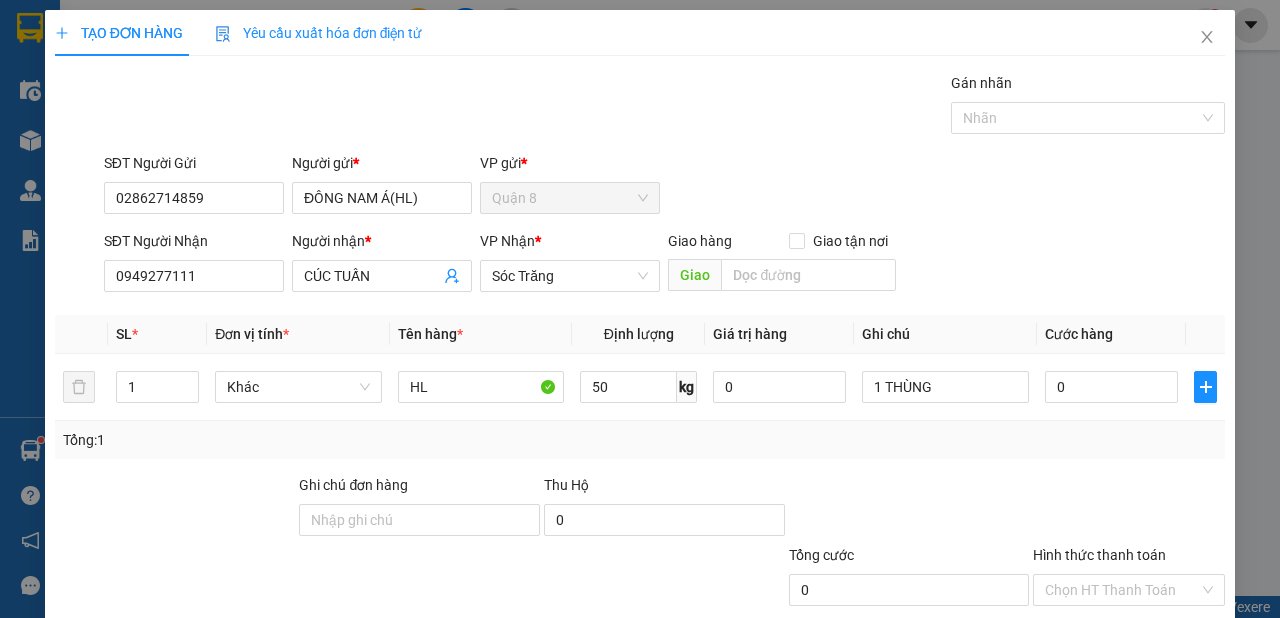 click on "Lưu và In" at bounding box center [1165, 685] 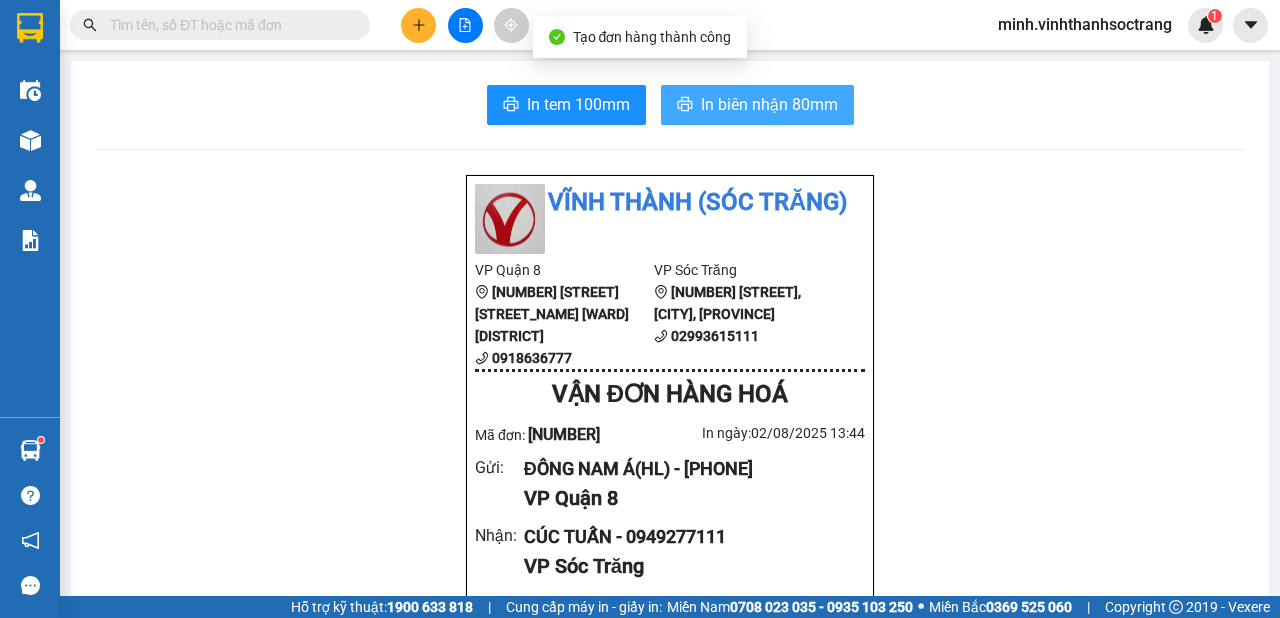 click on "In biên nhận 80mm" at bounding box center (769, 104) 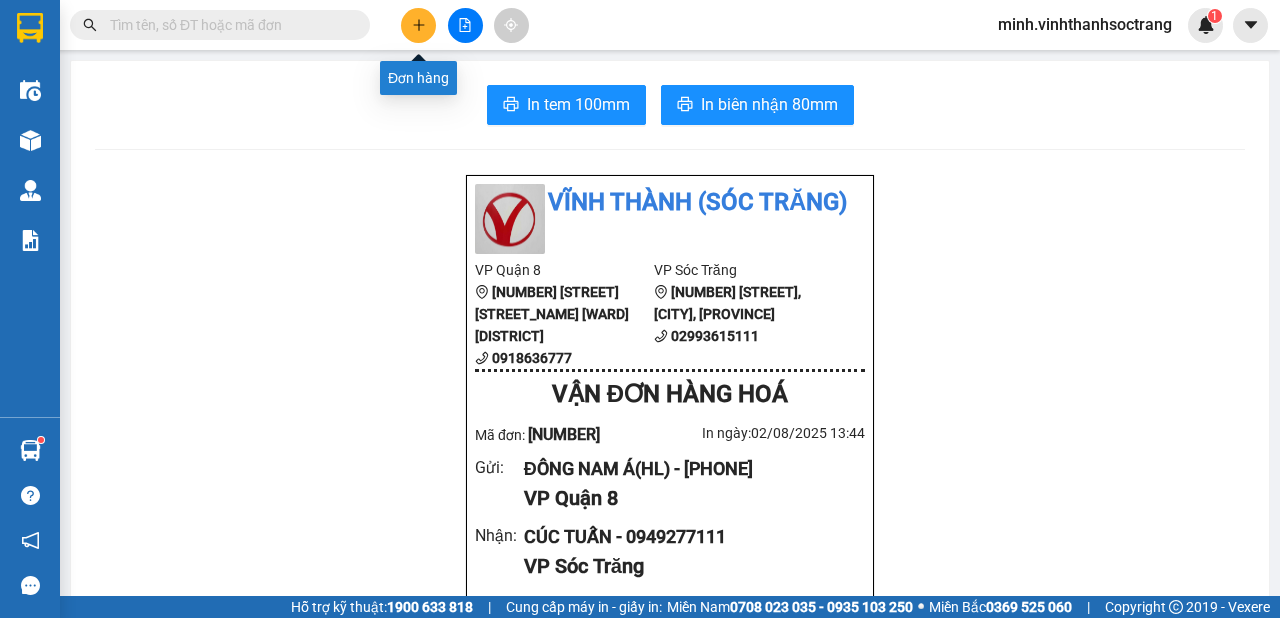 click 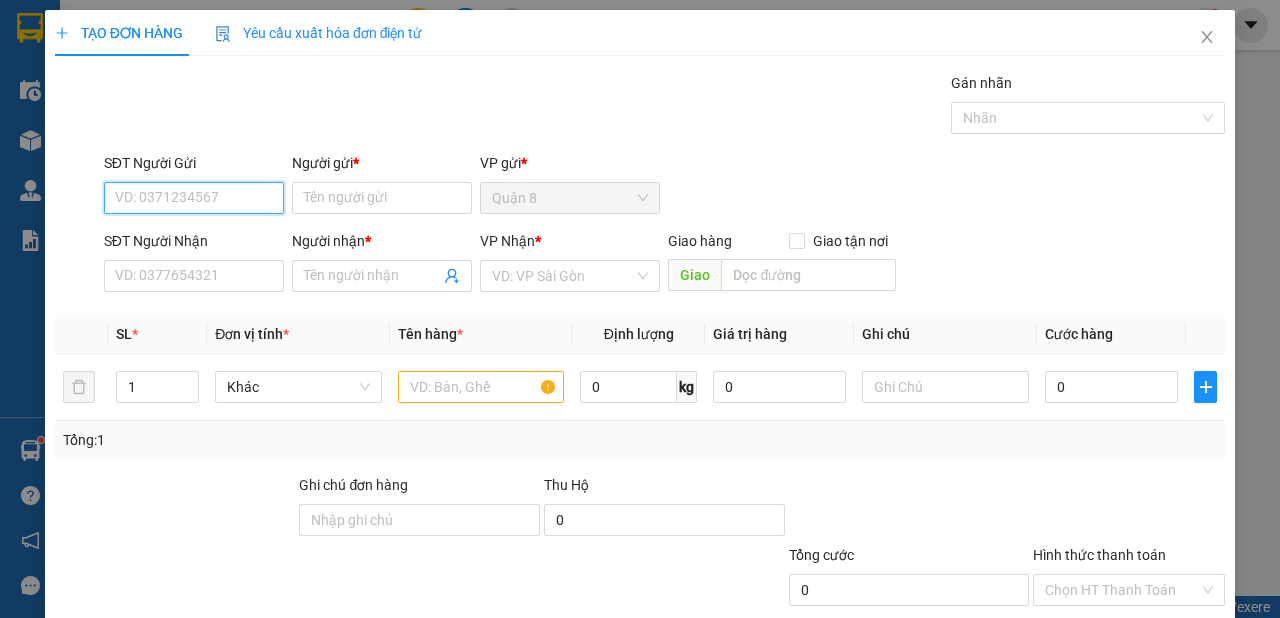 click on "SĐT Người Gửi" at bounding box center (194, 198) 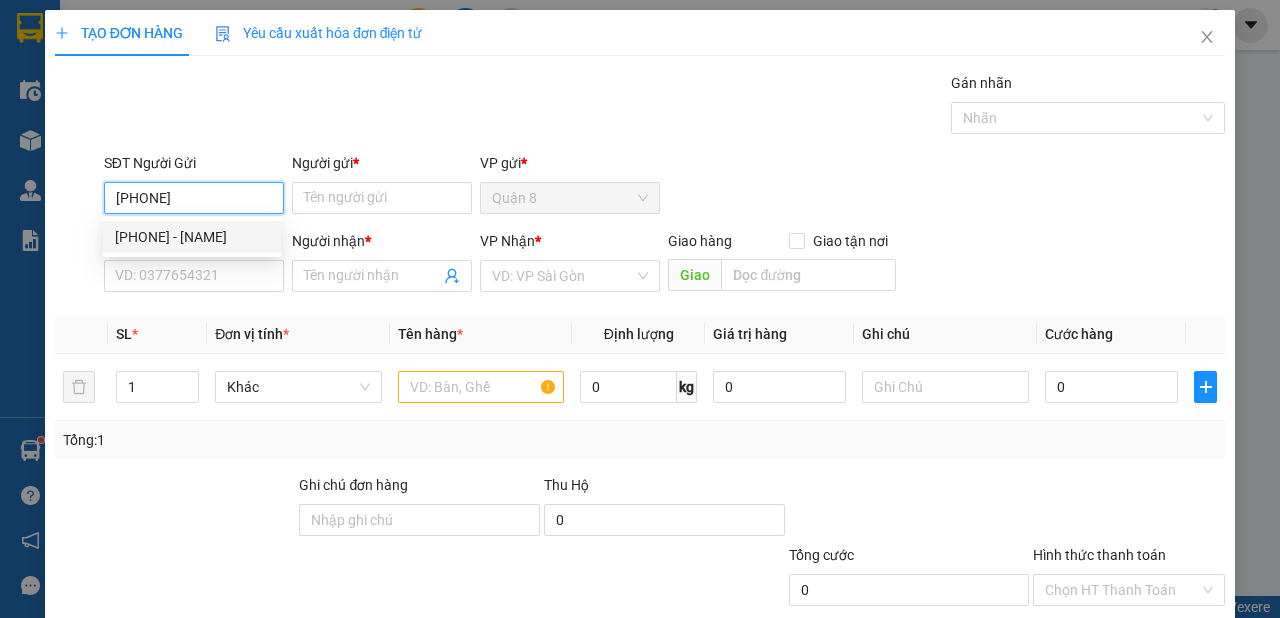 click on "[PHONE] - [NAME]" at bounding box center [192, 237] 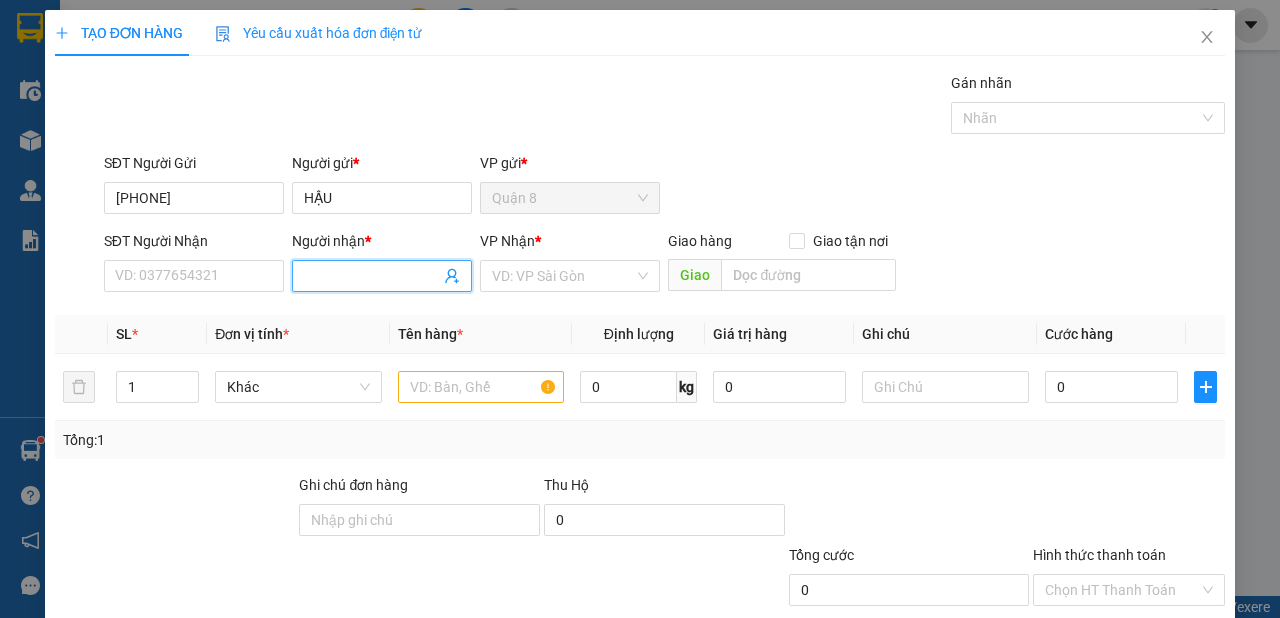 click 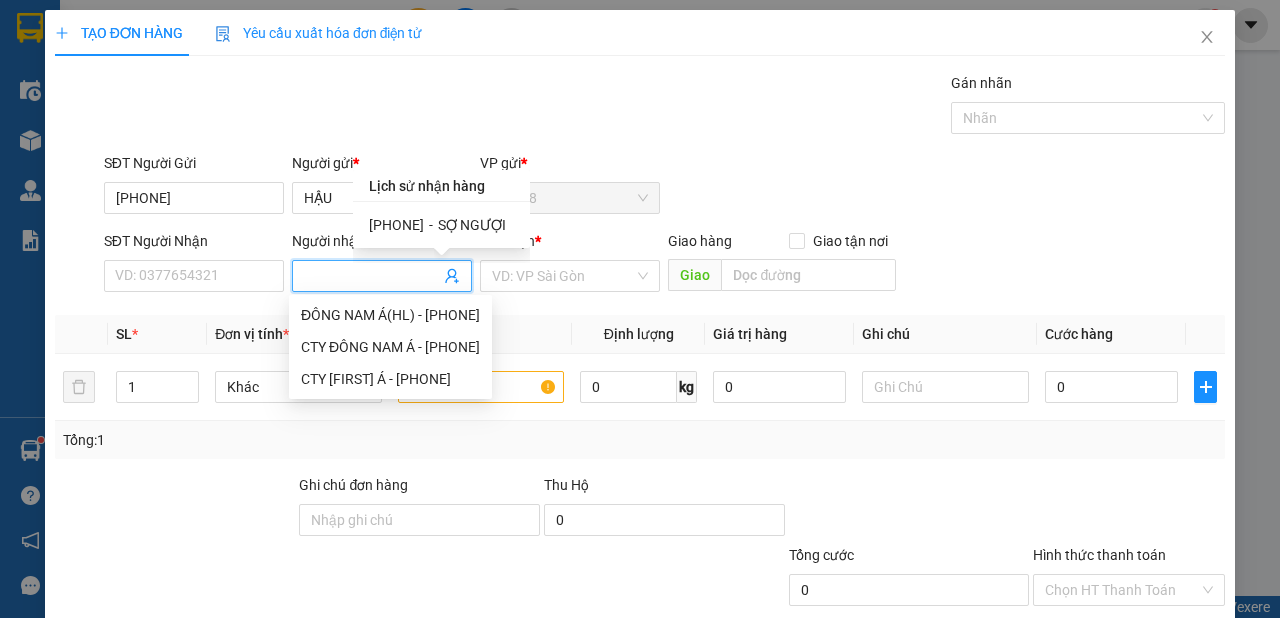 click on "[PHONE]" at bounding box center (396, 225) 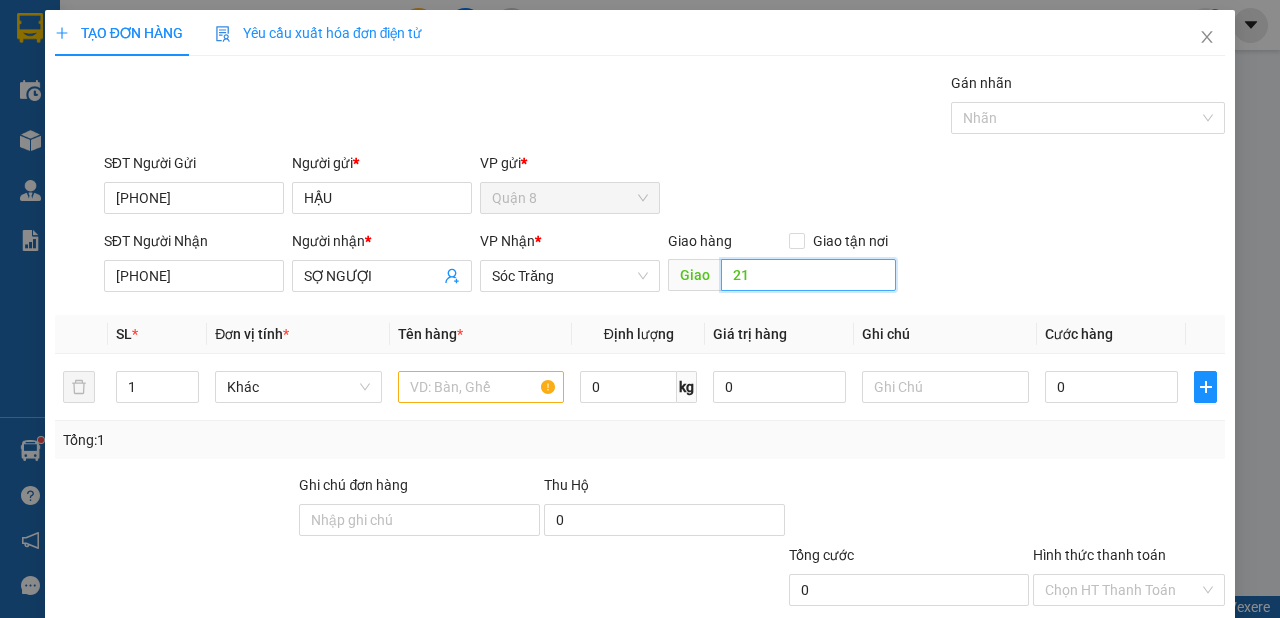 click on "21" at bounding box center (808, 275) 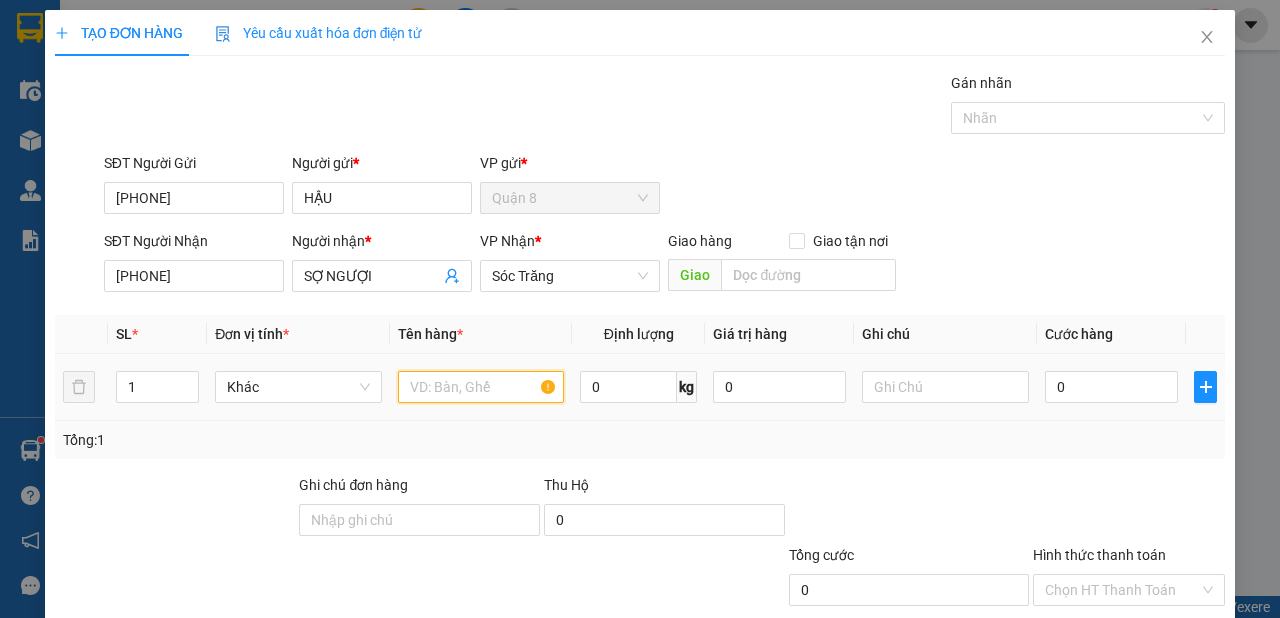 click at bounding box center [481, 387] 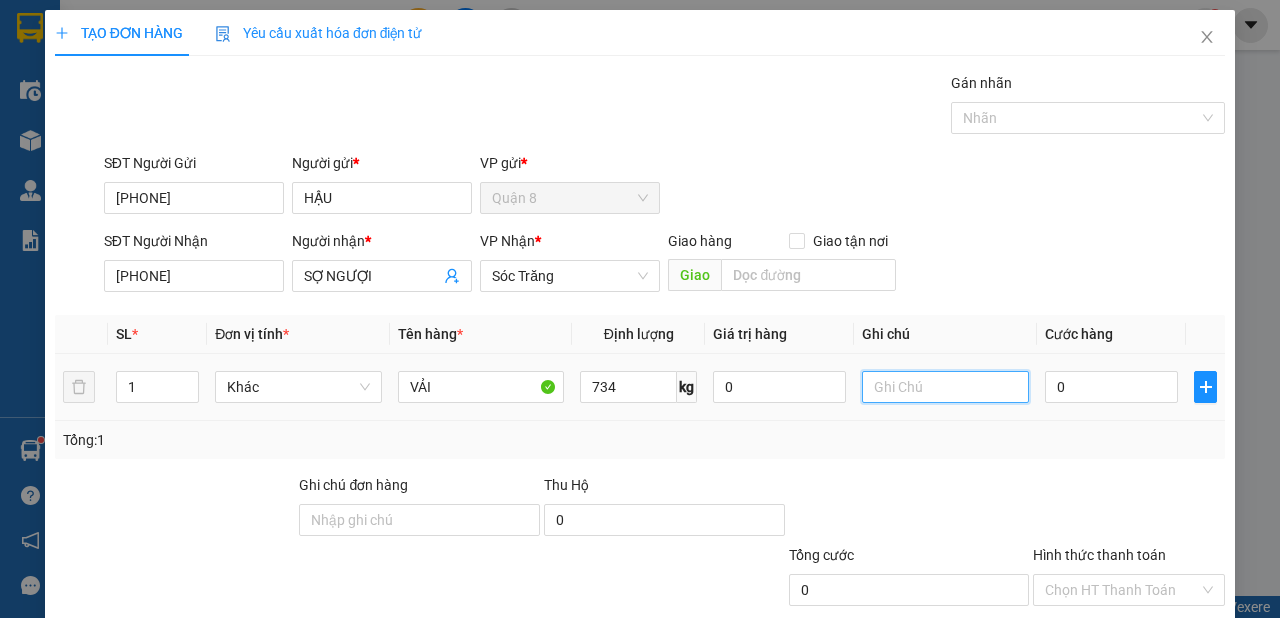 click at bounding box center [945, 387] 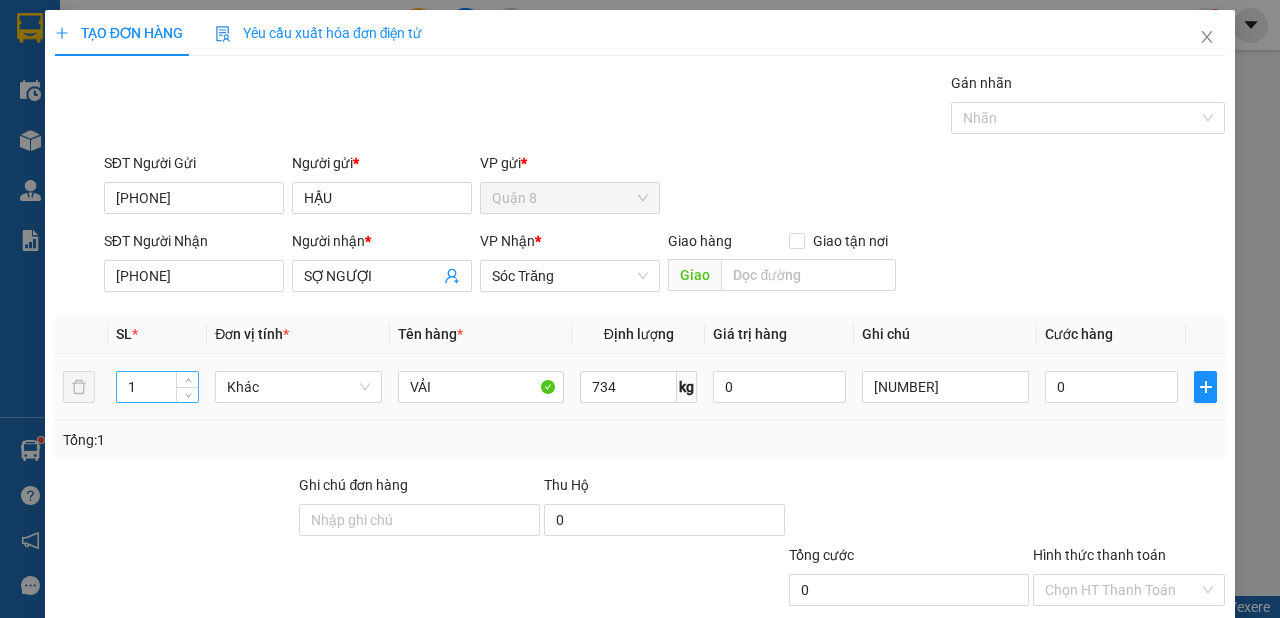 click on "1" at bounding box center [158, 387] 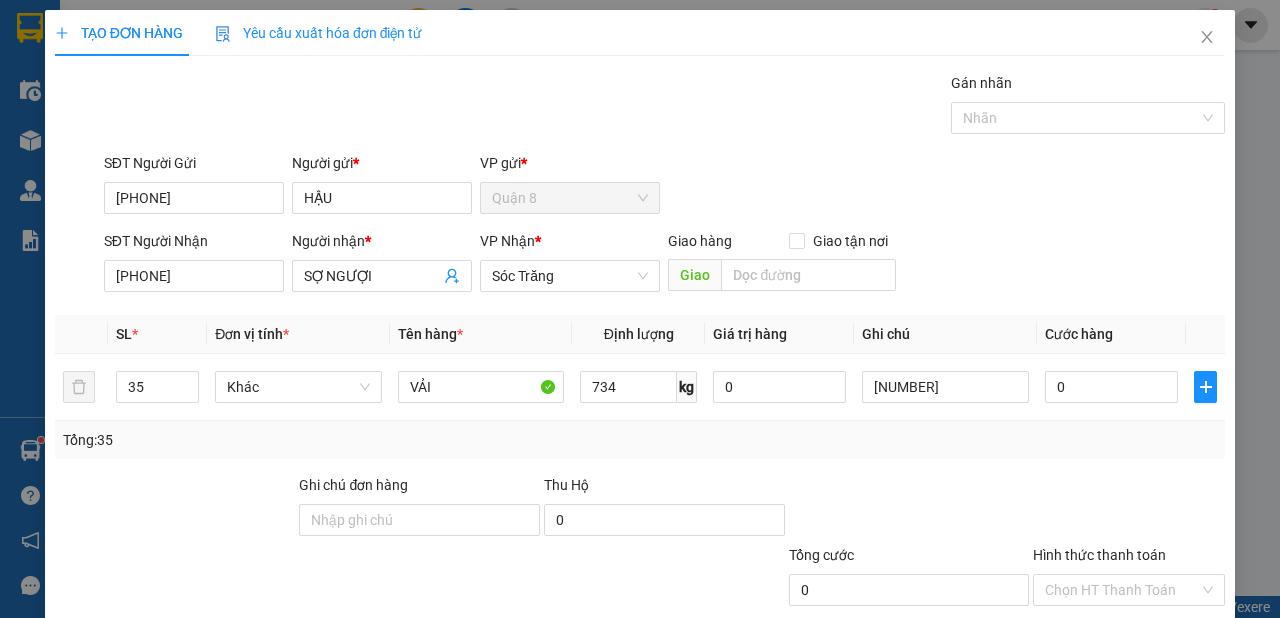 click on "Lưu và In" at bounding box center (1165, 685) 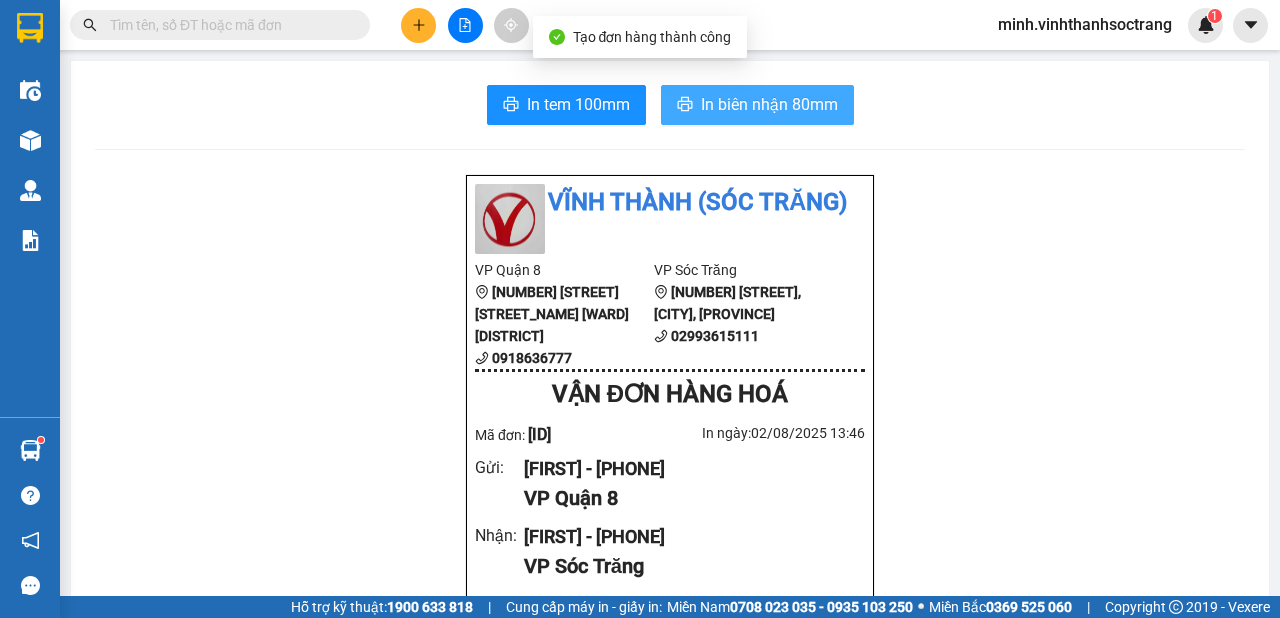 click on "In biên nhận 80mm" at bounding box center [769, 104] 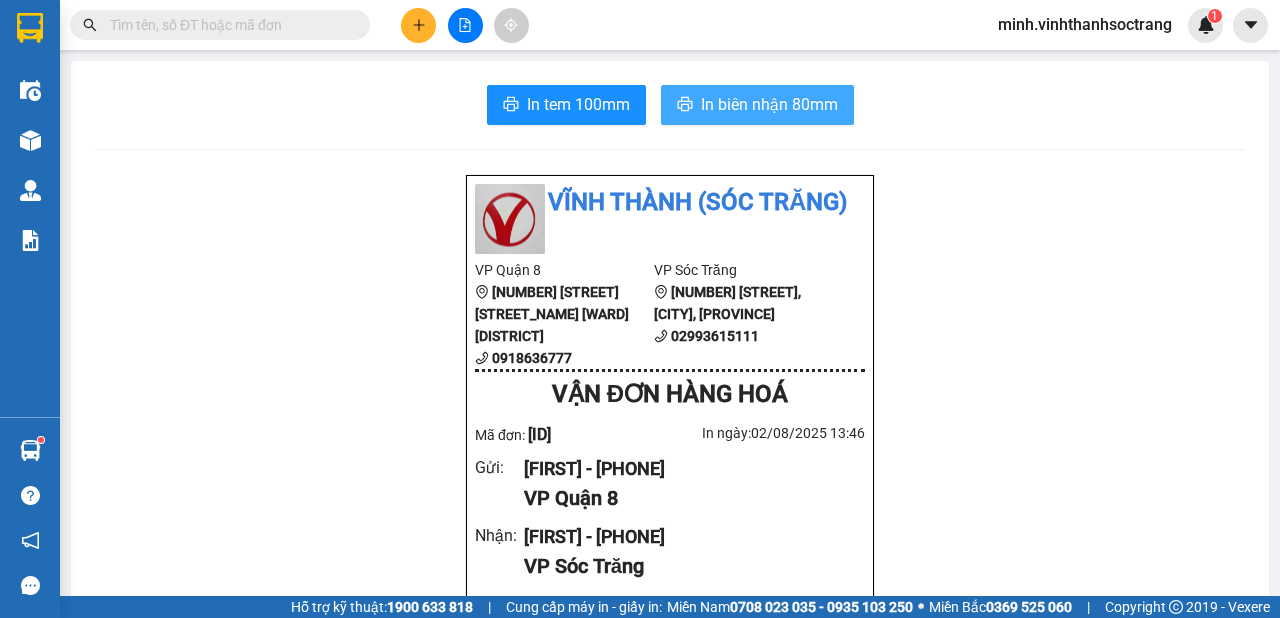 click on "In biên nhận 80mm" at bounding box center [769, 104] 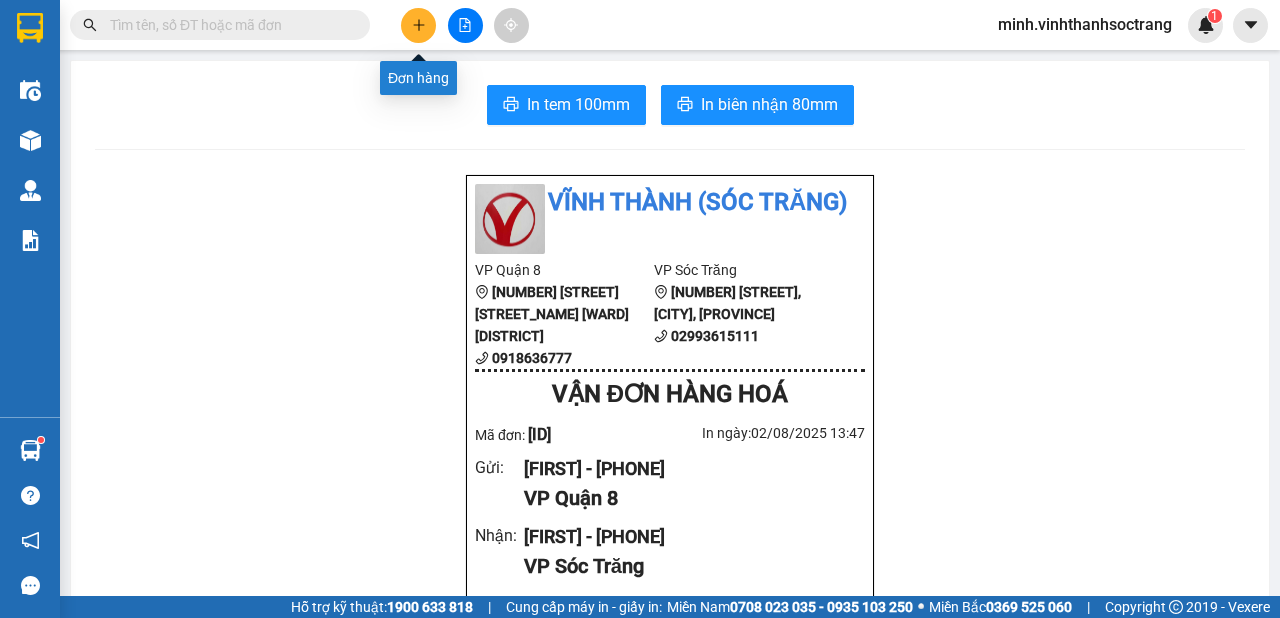 click at bounding box center (418, 25) 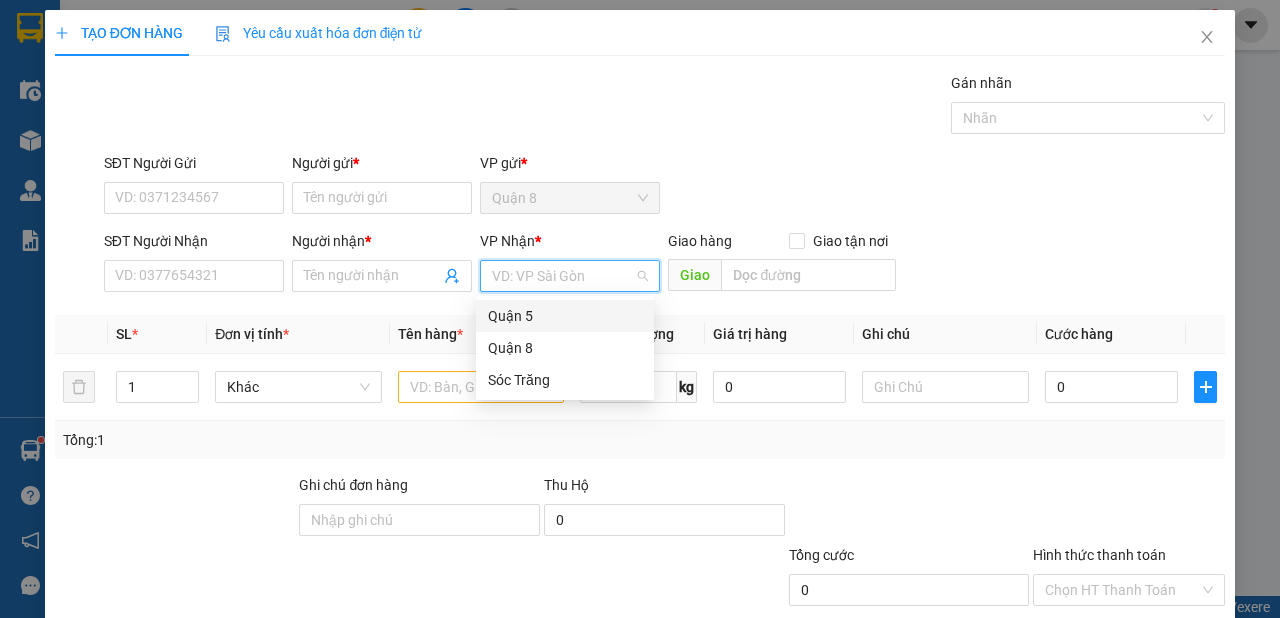 click at bounding box center [563, 276] 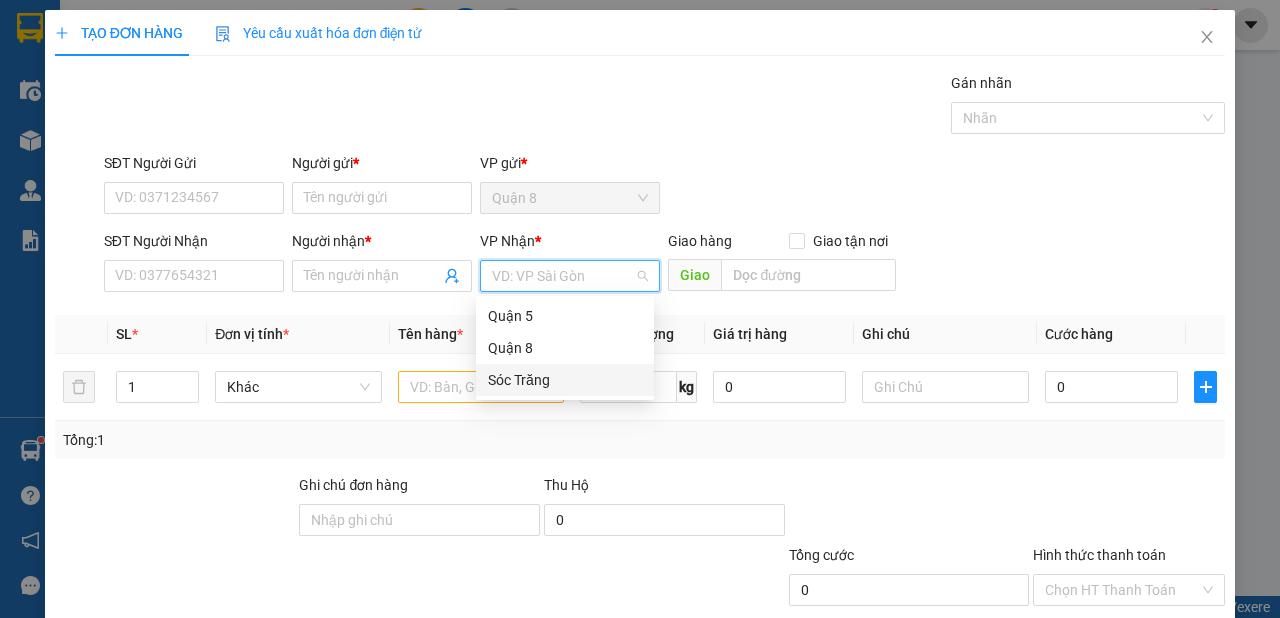 click on "Sóc Trăng" at bounding box center [565, 380] 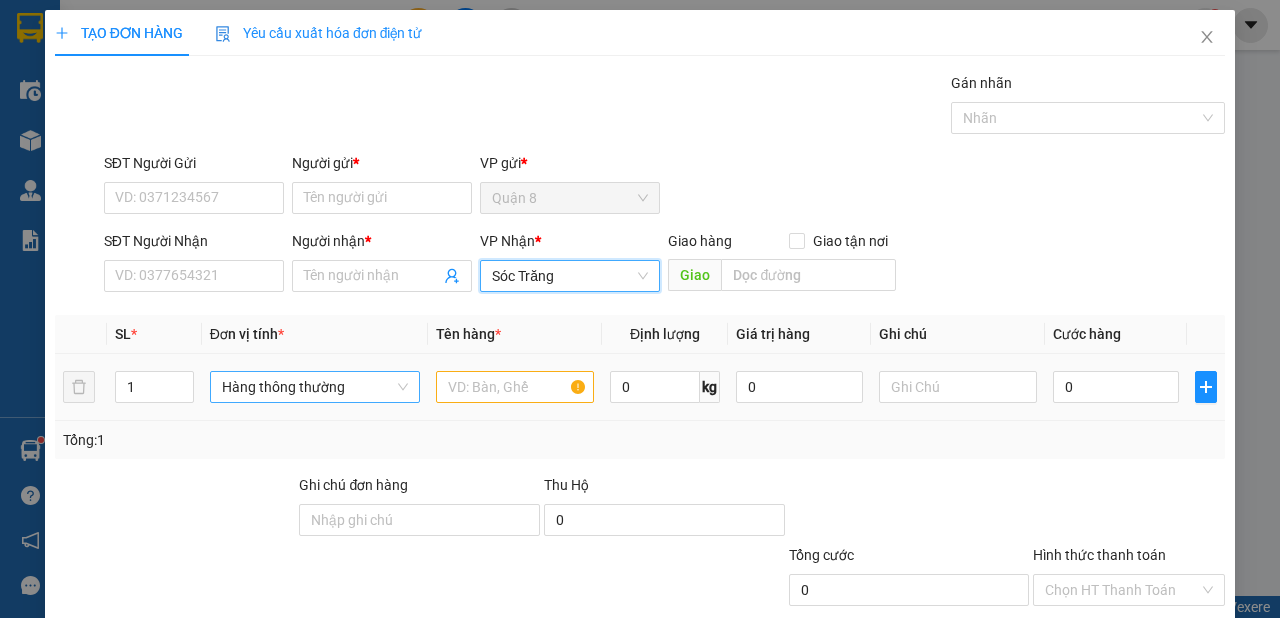 click on "Hàng thông thường" at bounding box center (315, 387) 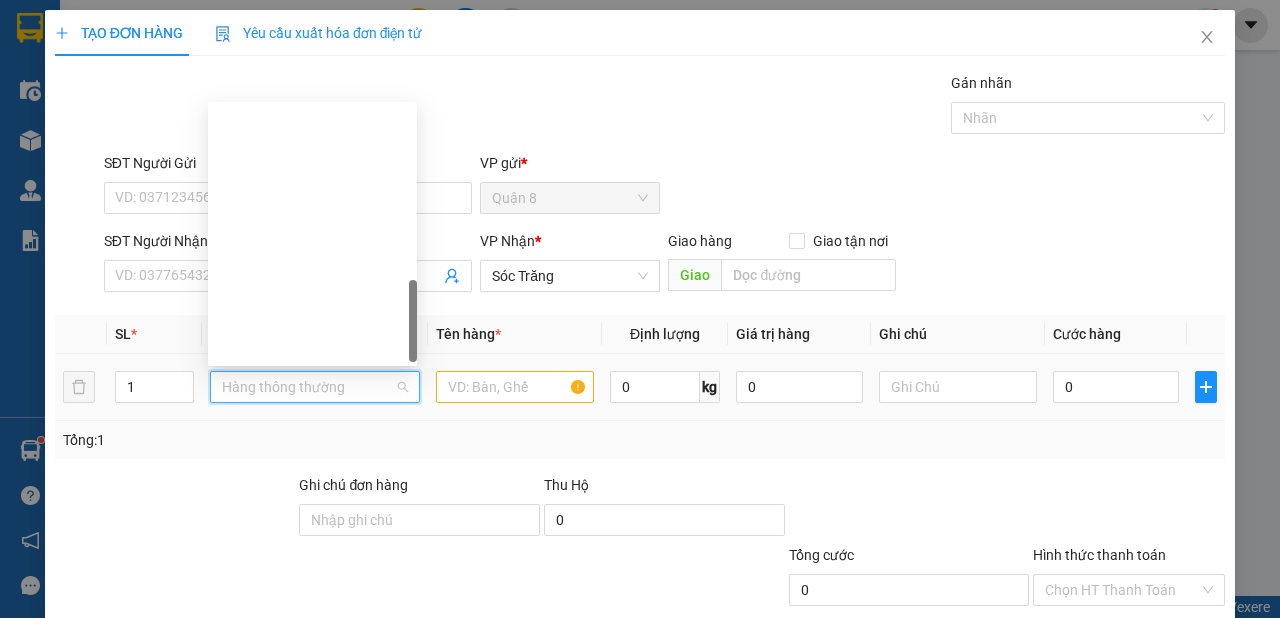 drag, startPoint x: 281, startPoint y: 347, endPoint x: 378, endPoint y: 394, distance: 107.78683 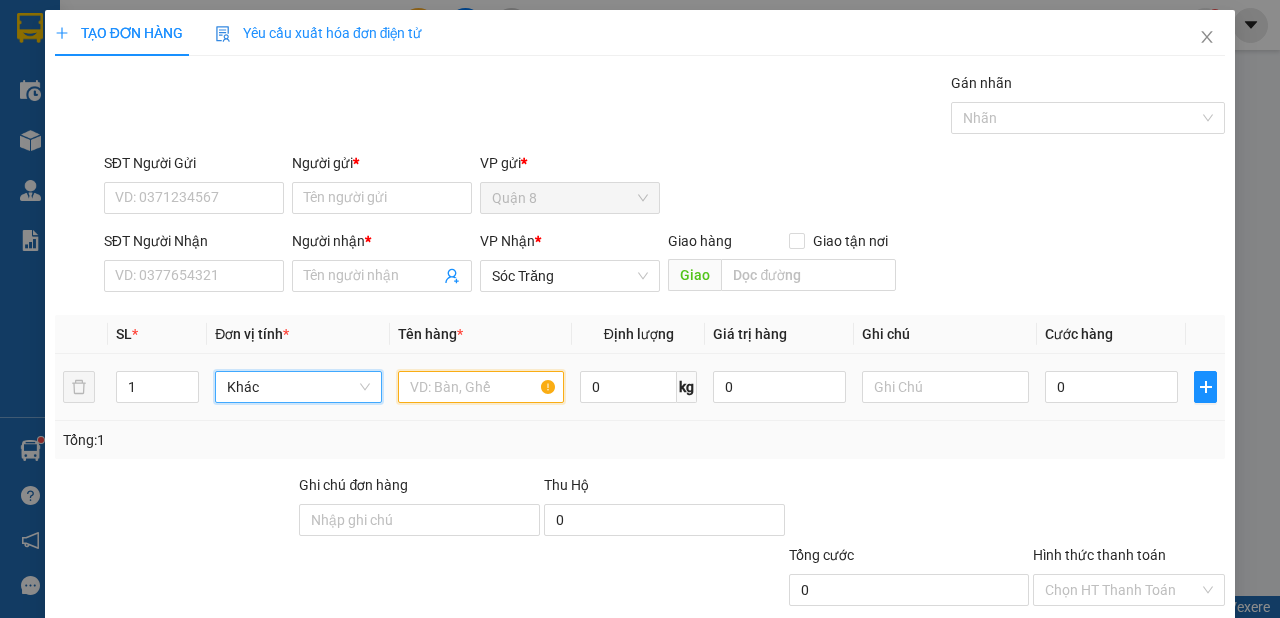 click at bounding box center (481, 387) 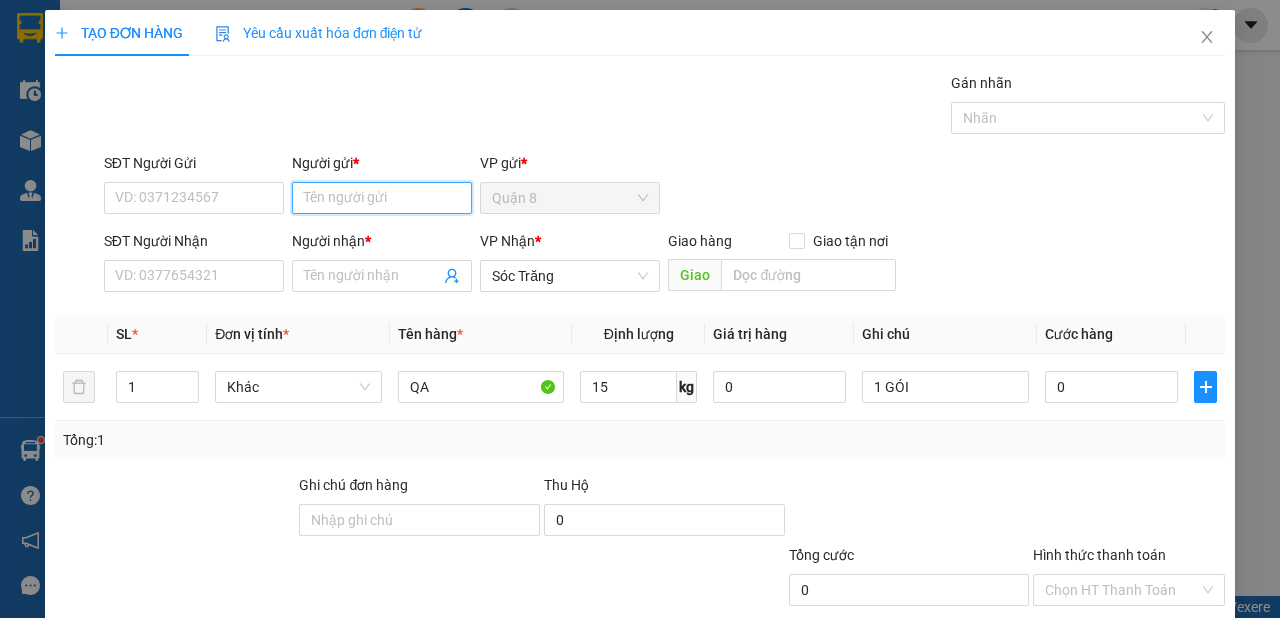 click on "Người gửi  *" at bounding box center [382, 198] 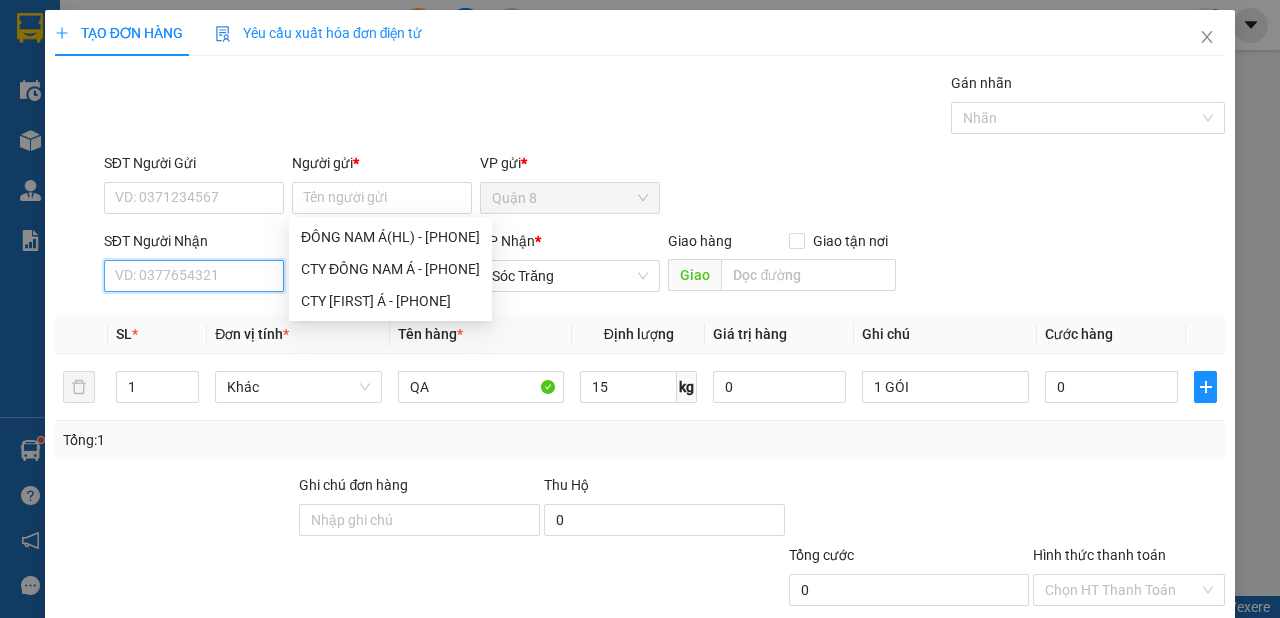 click on "SĐT Người Nhận" at bounding box center (194, 276) 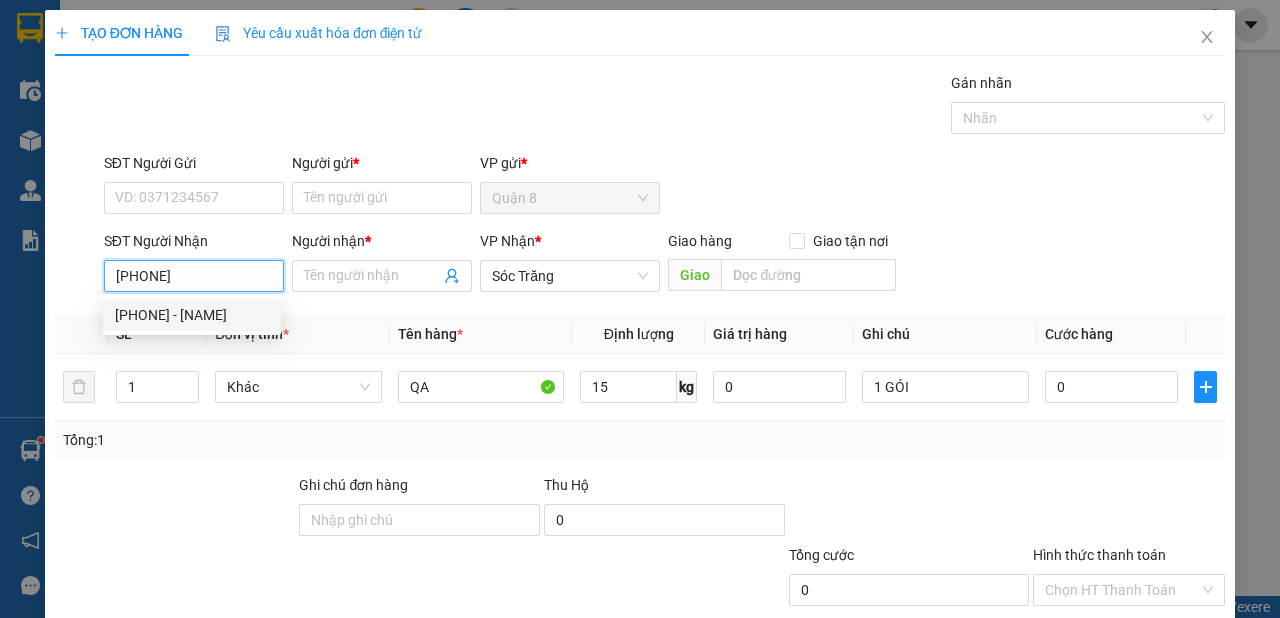 drag, startPoint x: 235, startPoint y: 318, endPoint x: 325, endPoint y: 236, distance: 121.75385 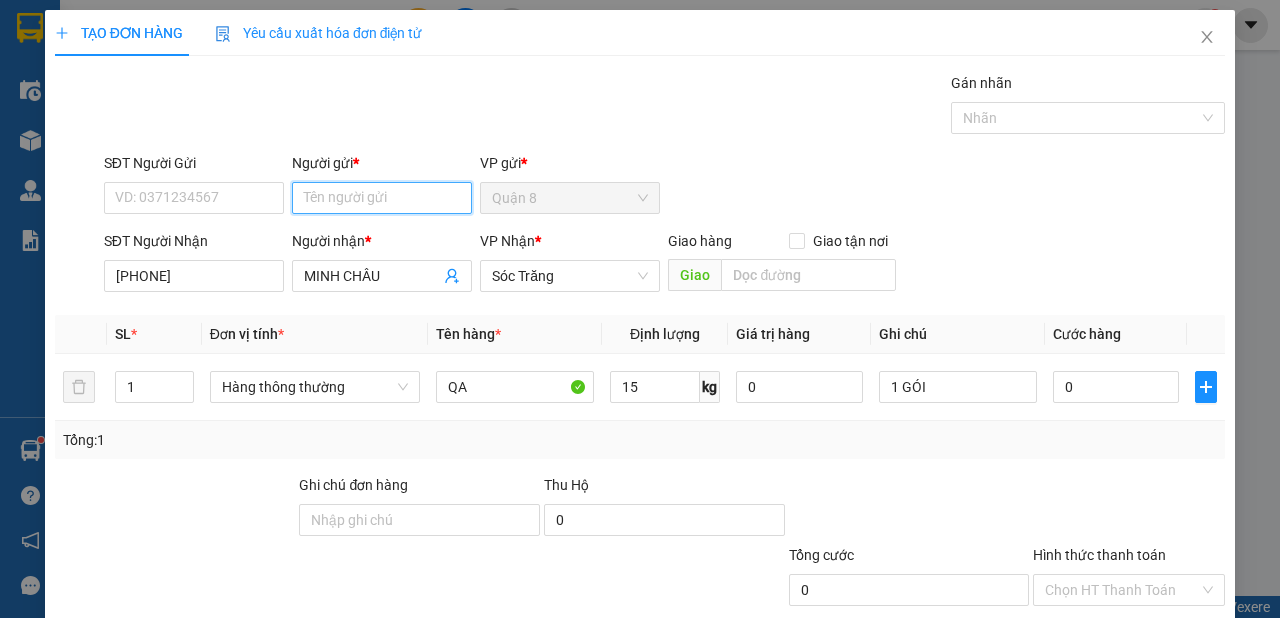 click on "Người gửi  *" at bounding box center [382, 198] 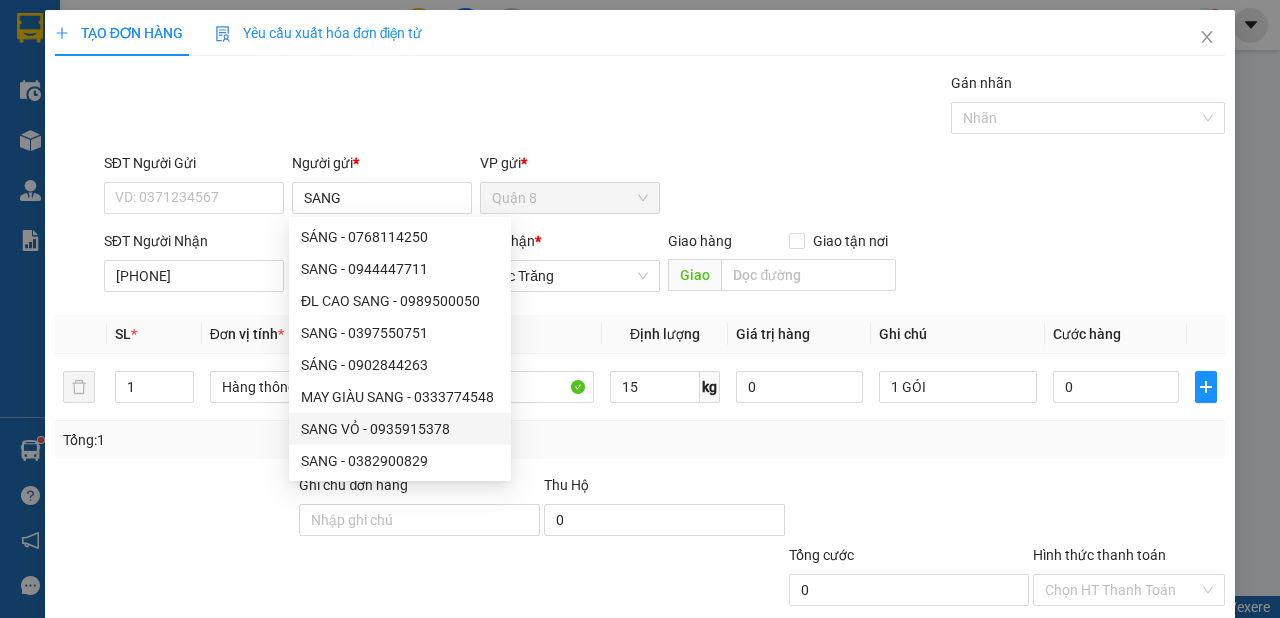 click at bounding box center (175, 509) 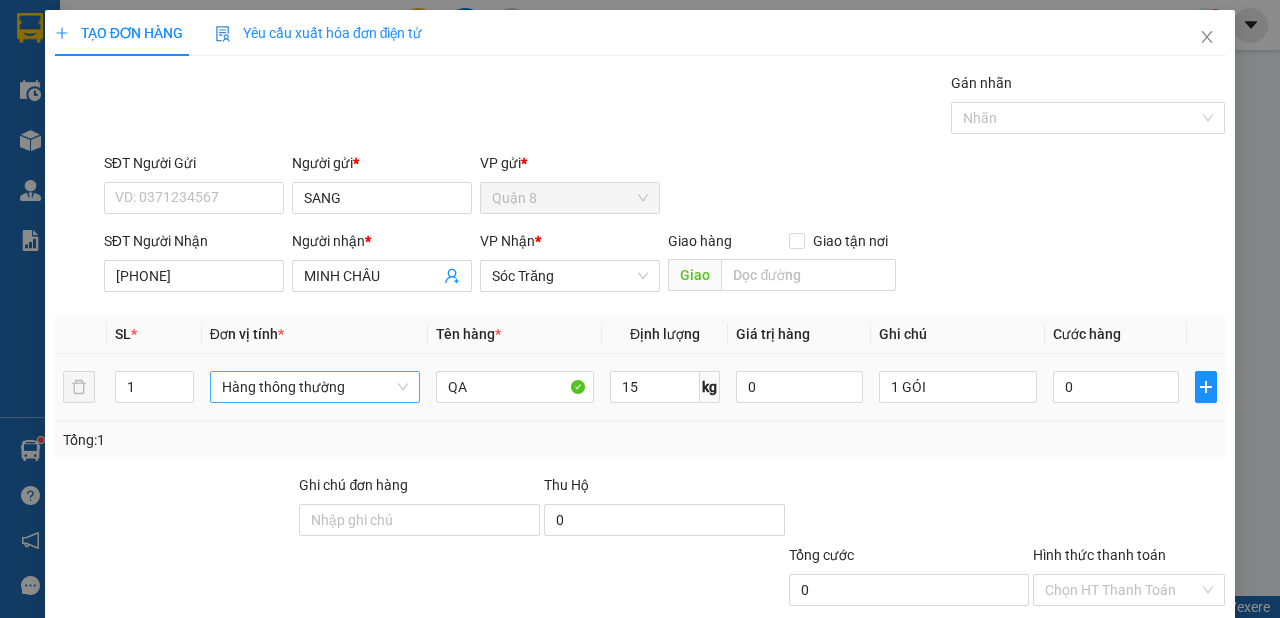 click on "Hàng thông thường" at bounding box center [315, 387] 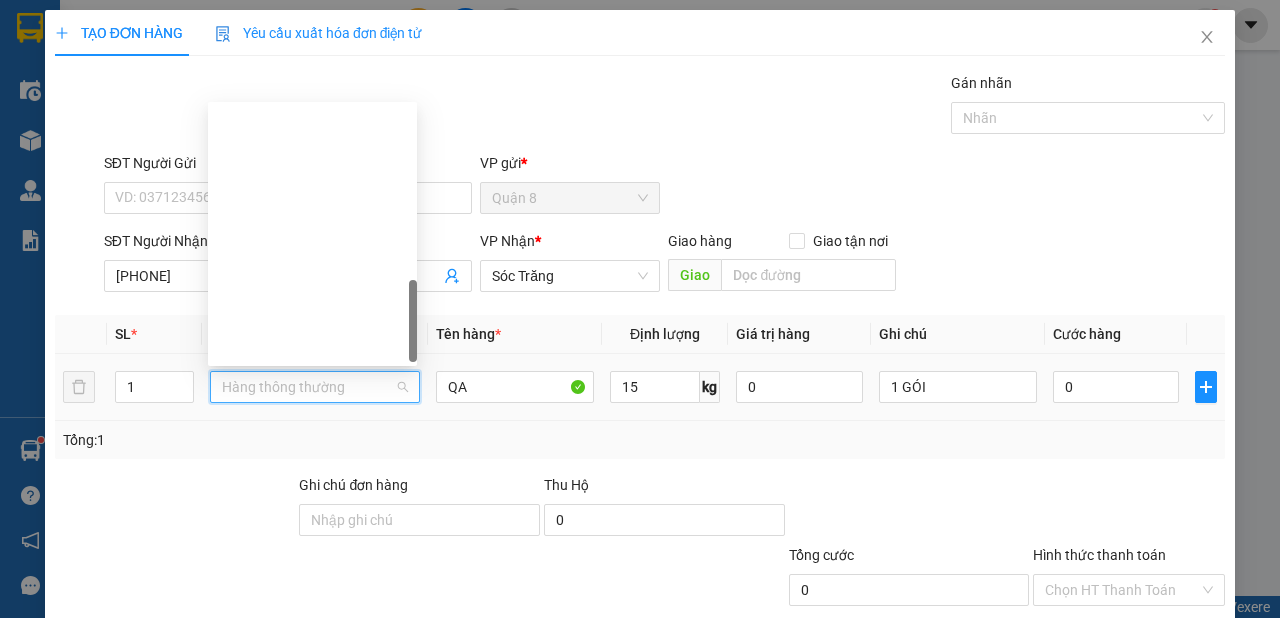 click on "Khác" at bounding box center [312, 1082] 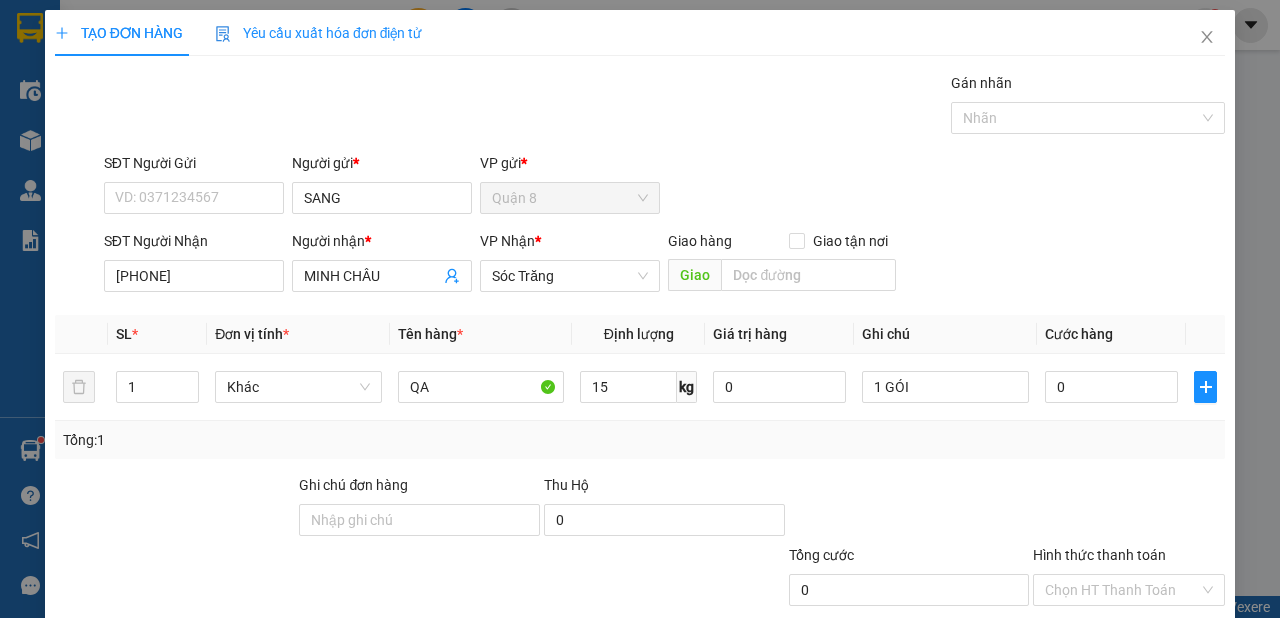 click on "Lưu và In" at bounding box center [1153, 685] 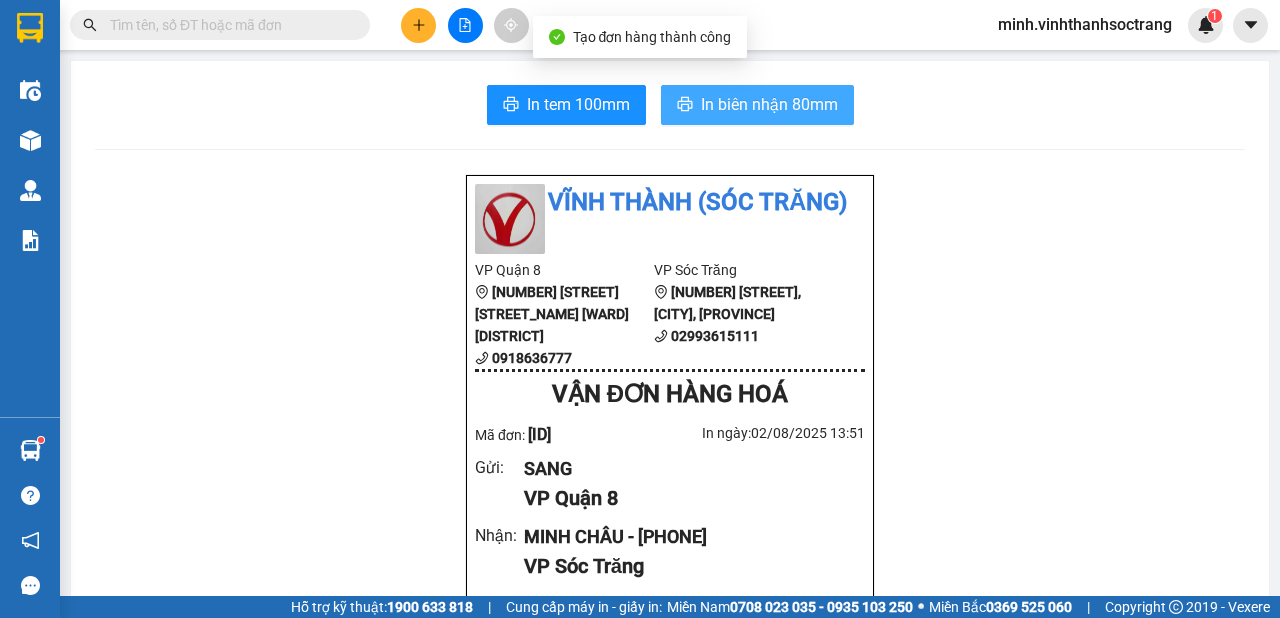 click on "In tem 100mm
In biên nhận 80mm Vĩnh Thành (Sóc Trăng) VP Quận 8   208 [STREET_NAME] [STREET_NUMBER], [DISTRICT] [CITY_NAME], [CITY_NAME]   [PHONE] VP Sóc Trăng   70 [STREET_NAME], [DISTRICT], [CITY_NAME] [CITY_NAME]   [PHONE] VẬN ĐƠN HÀNG HOÁ Mã đơn:   Q808250188 In ngày:  [DATE]   13:51 Gửi :   SANG   VP Quận 8 Nhận :   [NAME] - [PHONE] VP Sóc Trăng Ghi chú:  1 GÓI   Tên (giá trị hàng) SL Cước món hàng Khác - QA   (0) 1 0 Tổng cộng 1 0 Loading... Chưa cước Tổng phải thu : 0 VND Người gửi hàng xác nhận NV nhận hàng (Kí và ghi rõ họ tên) CHUNG HOÀNG MINH Quy định nhận/gửi hàng : Công ty không nhận hàng cấm, hàng gian, hàng hư hỏng, vàng bạc đá quý, tiền , vé số, Không nhận vận chuyển động vật các loại Hàng gởi quý khách tự khai, tự niêm phong công ty không kiểm tra Khi gởi hàng quý khách vui lòng kiểm tra và đọc kỹ biên nhận trước khi rời quầy" at bounding box center [670, 917] 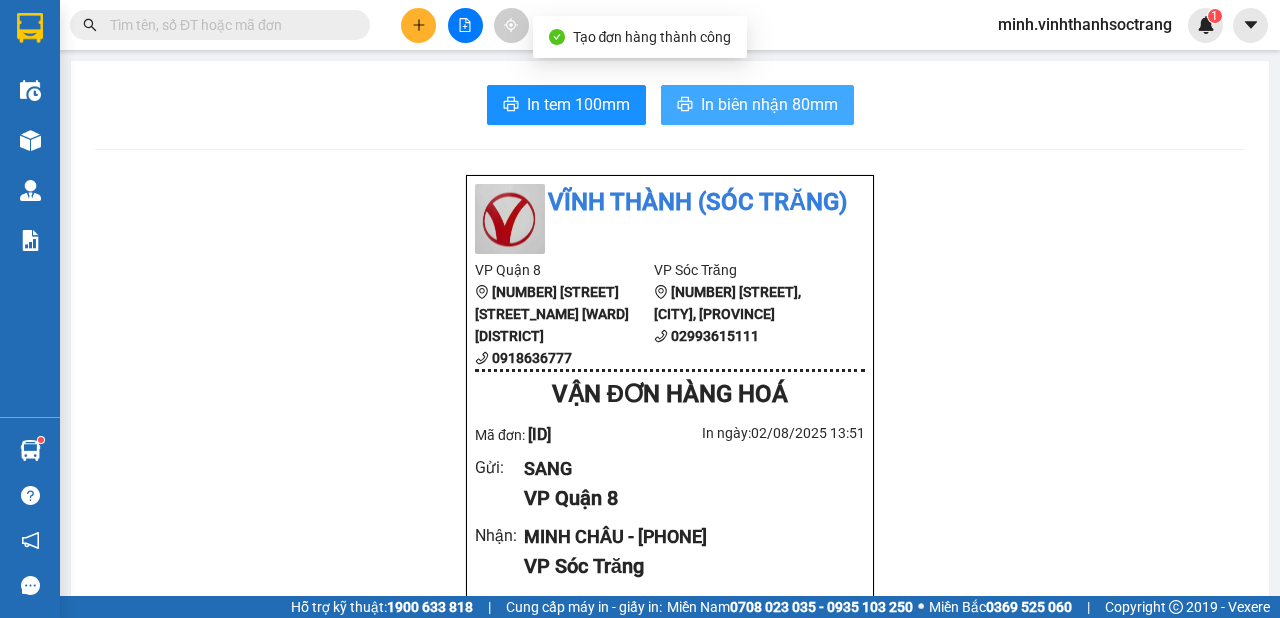 click on "In biên nhận 80mm" at bounding box center [769, 104] 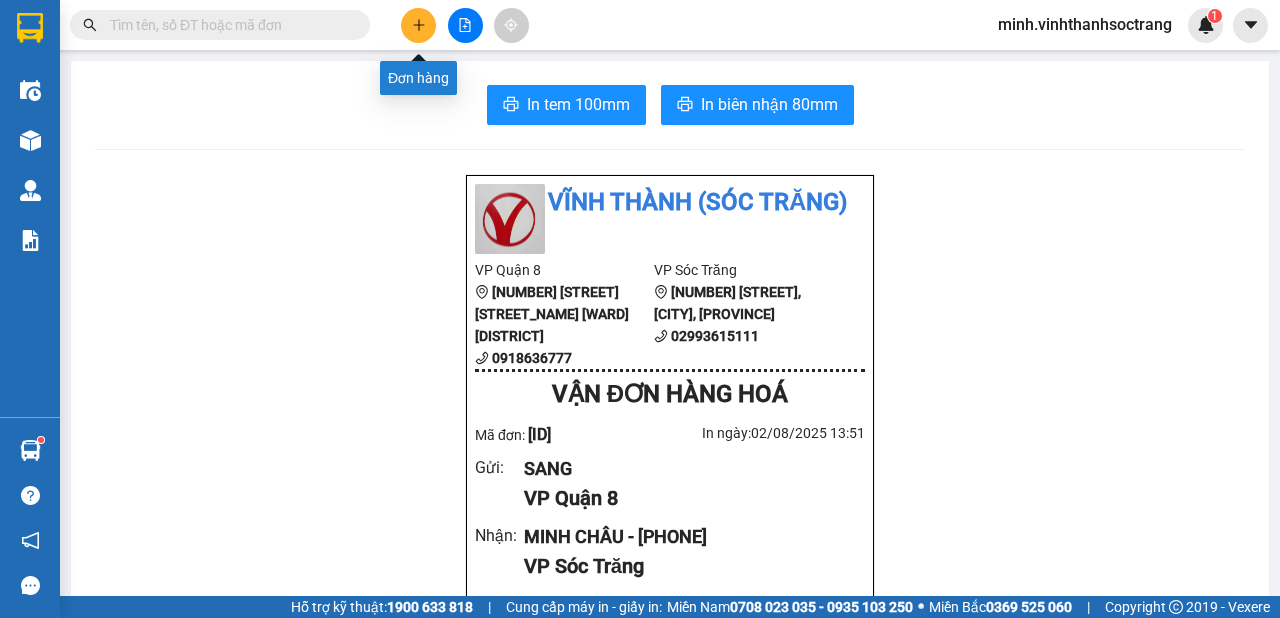 click at bounding box center [418, 25] 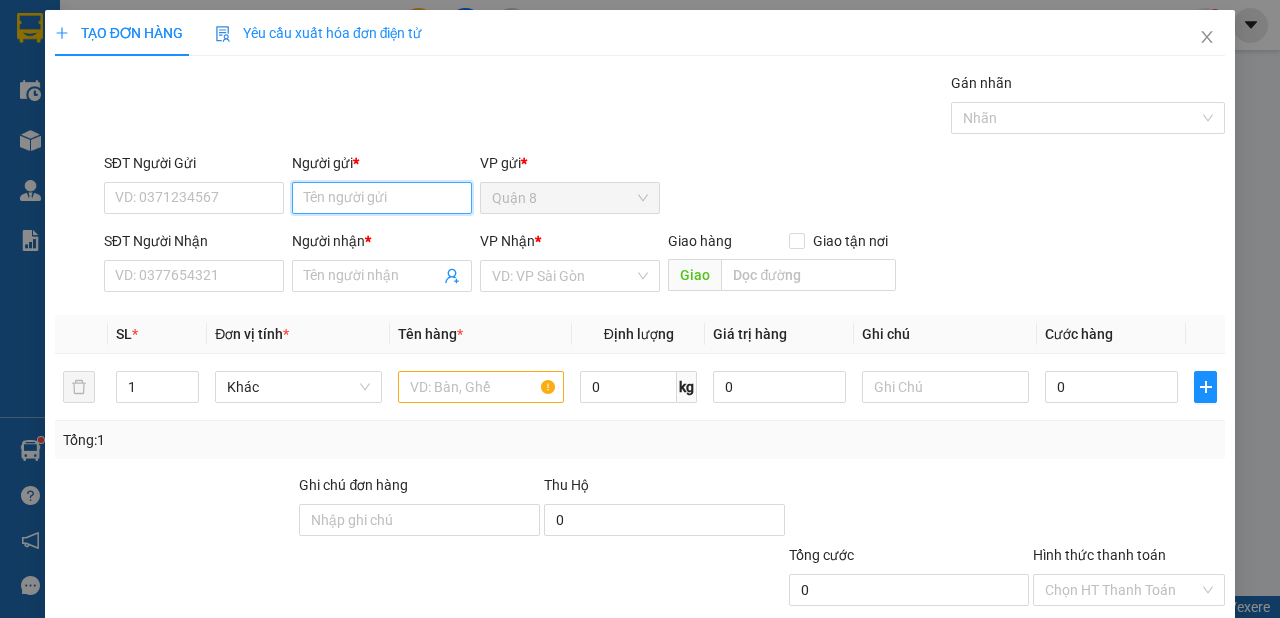 click on "Người gửi  *" at bounding box center [382, 198] 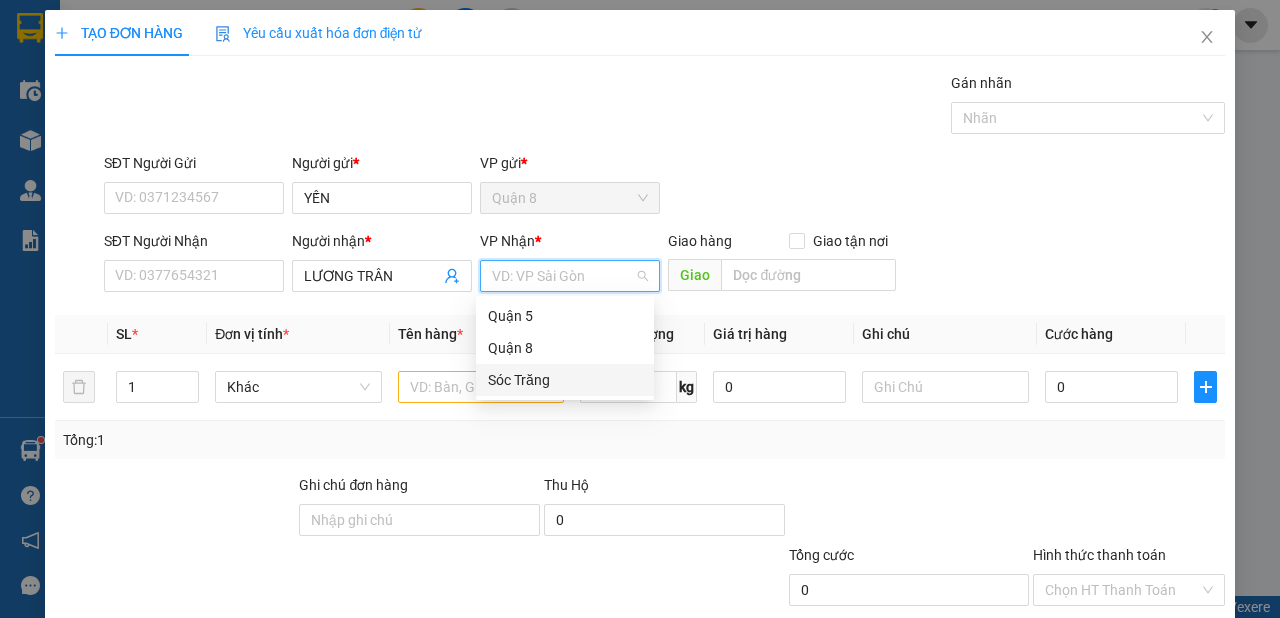 click on "Sóc Trăng" at bounding box center [565, 380] 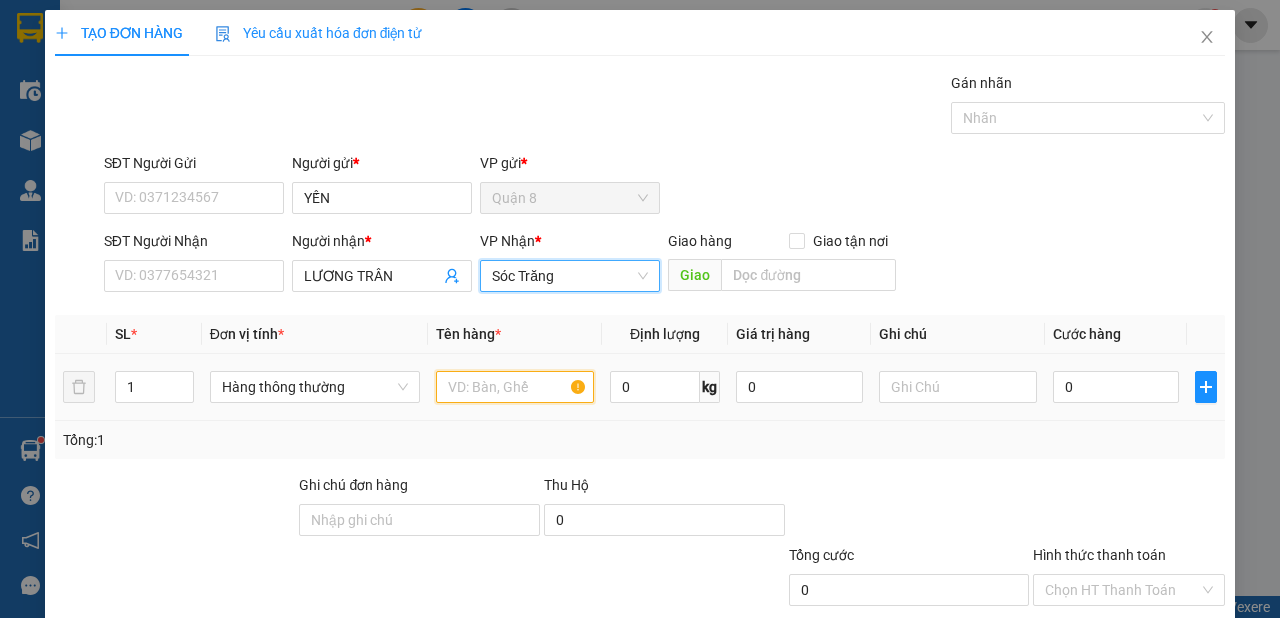click at bounding box center (515, 387) 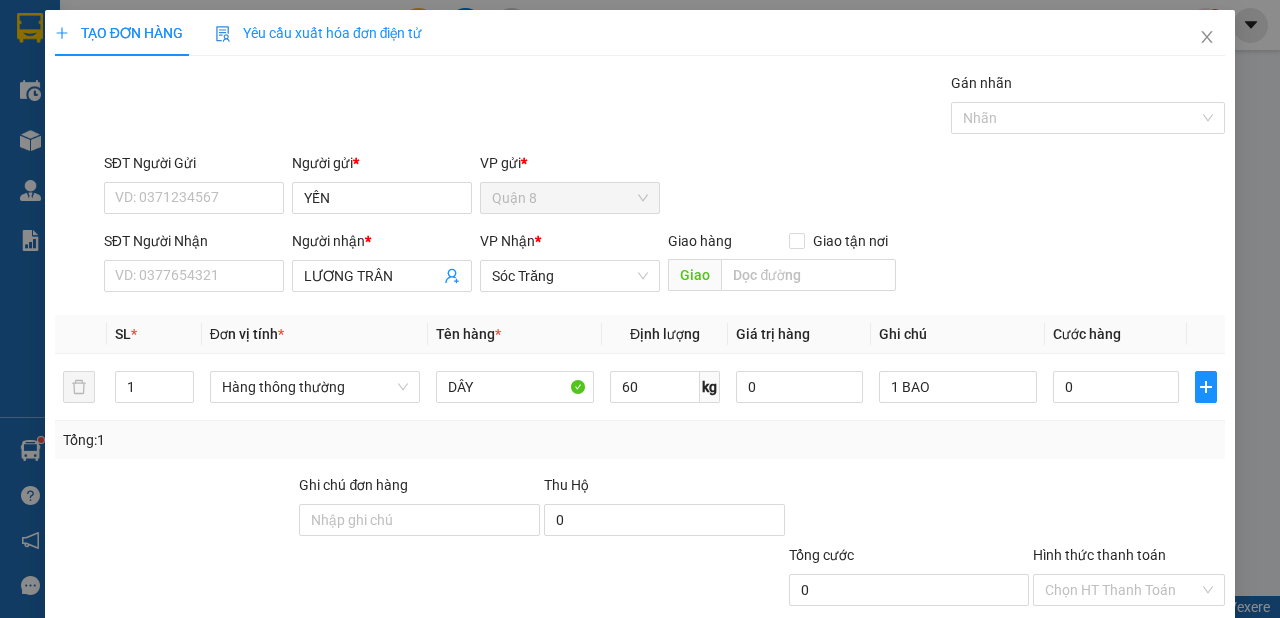 click on "Lưu và In" at bounding box center [1165, 685] 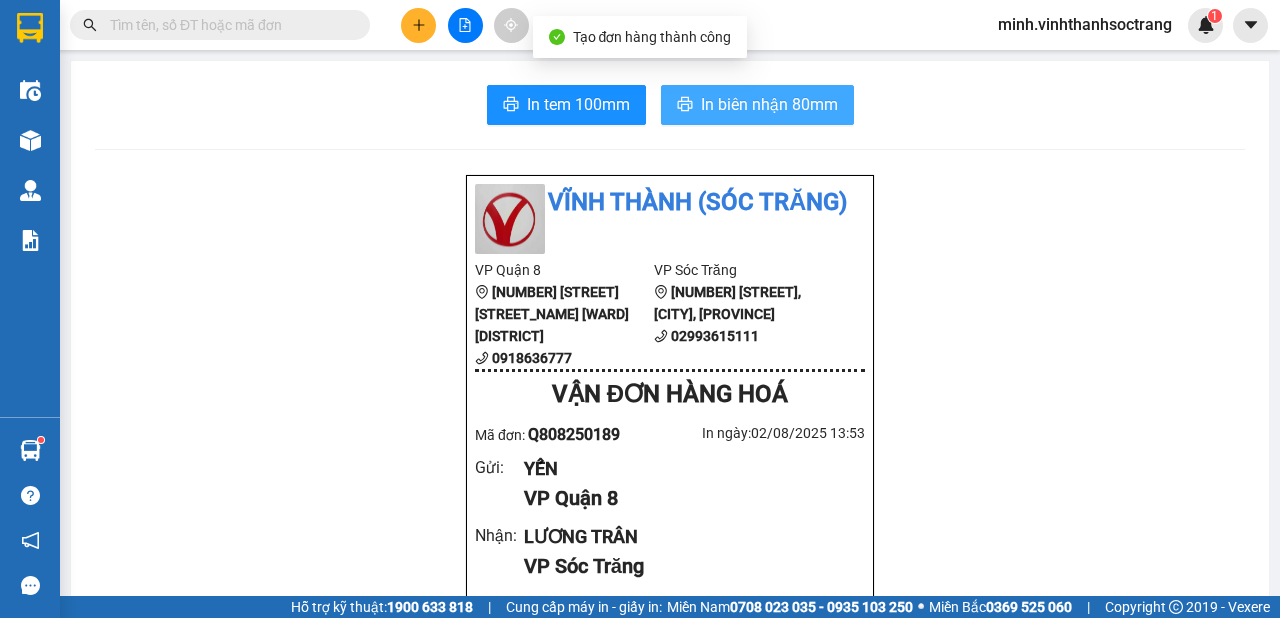 click on "In biên nhận 80mm" at bounding box center [769, 104] 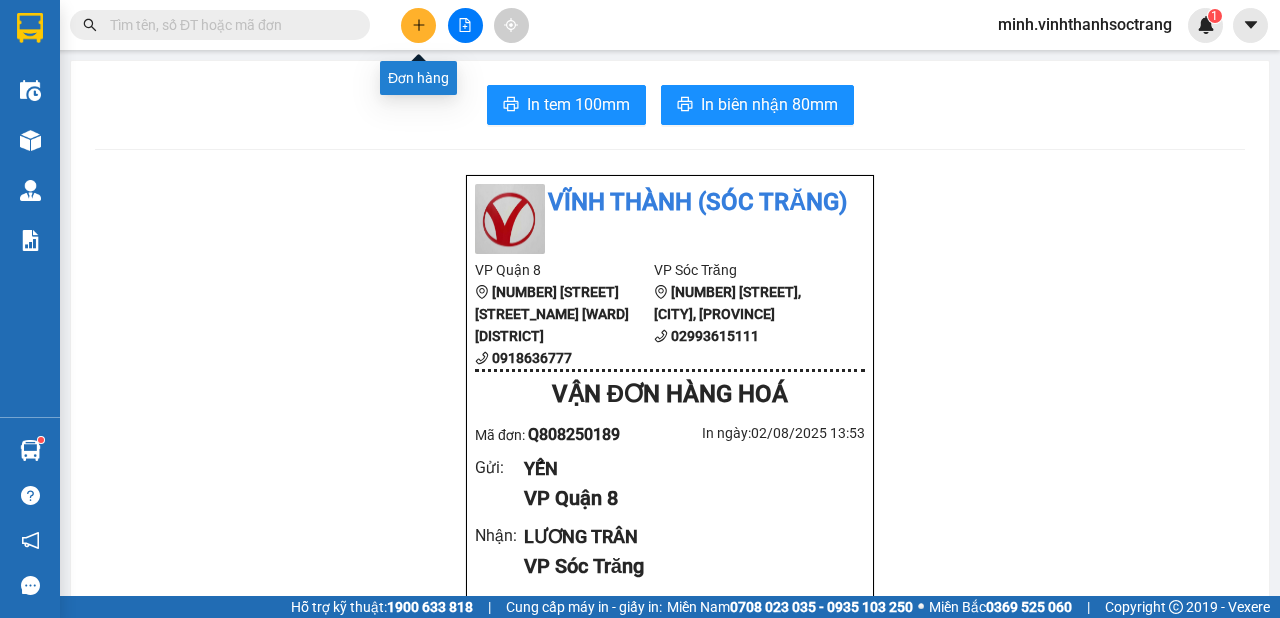 click 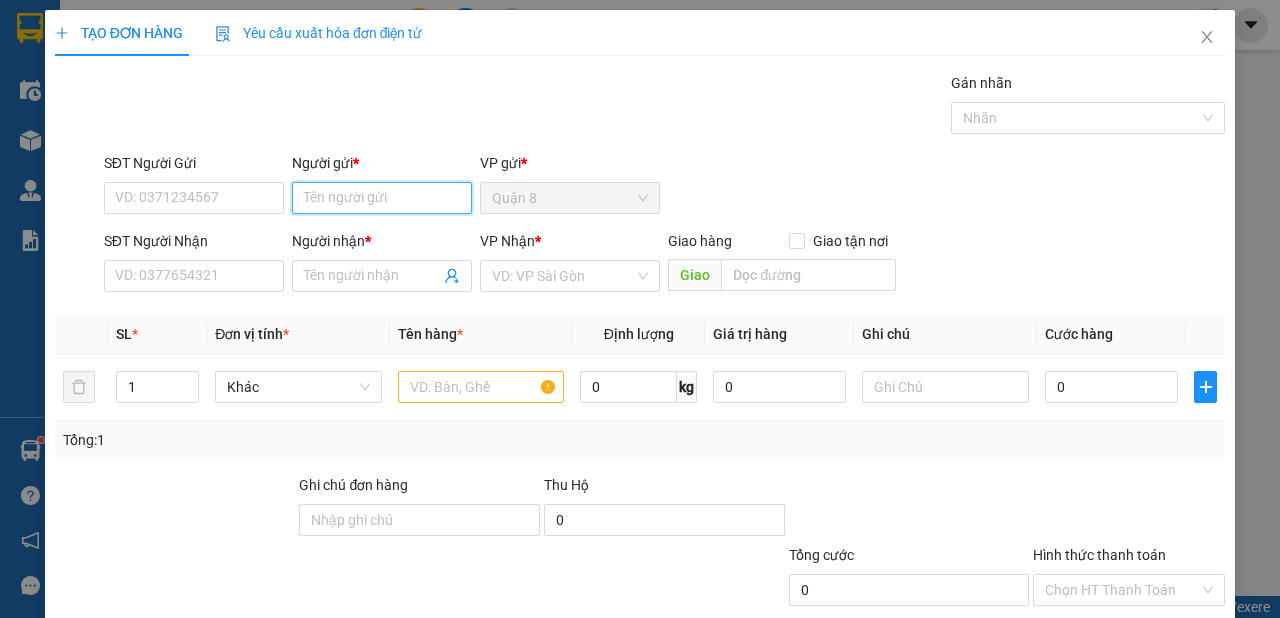 click on "Người gửi  *" at bounding box center [382, 198] 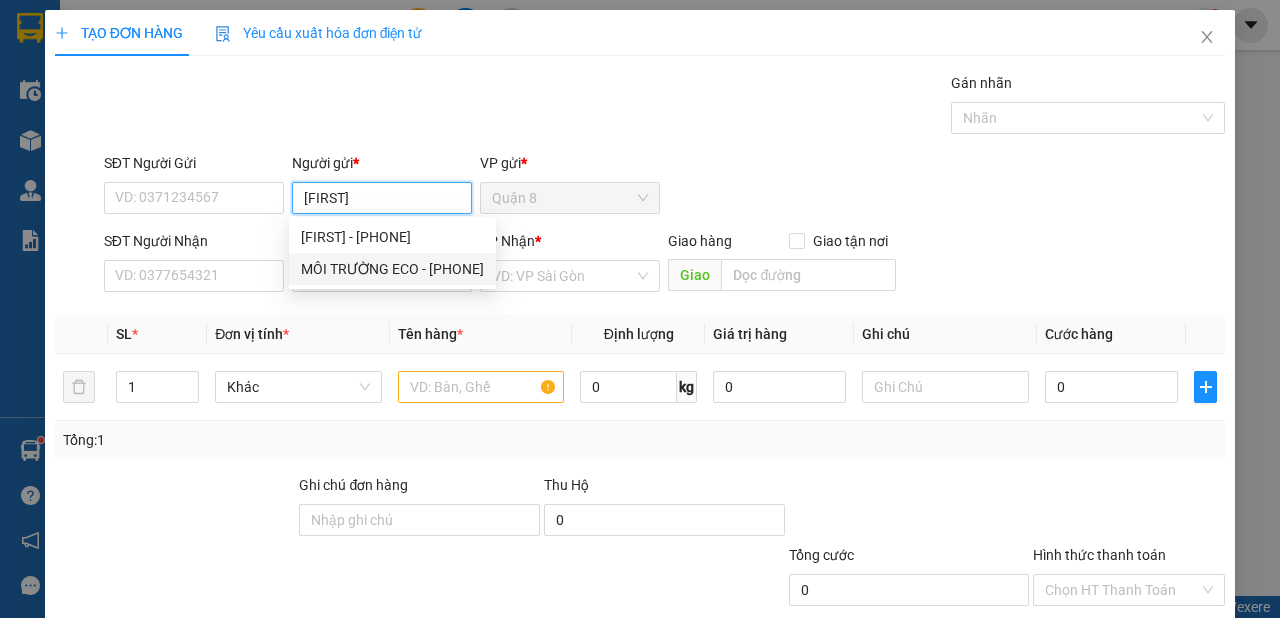 click on "MÔI TRƯỜNG ECO - [PHONE]" at bounding box center (392, 269) 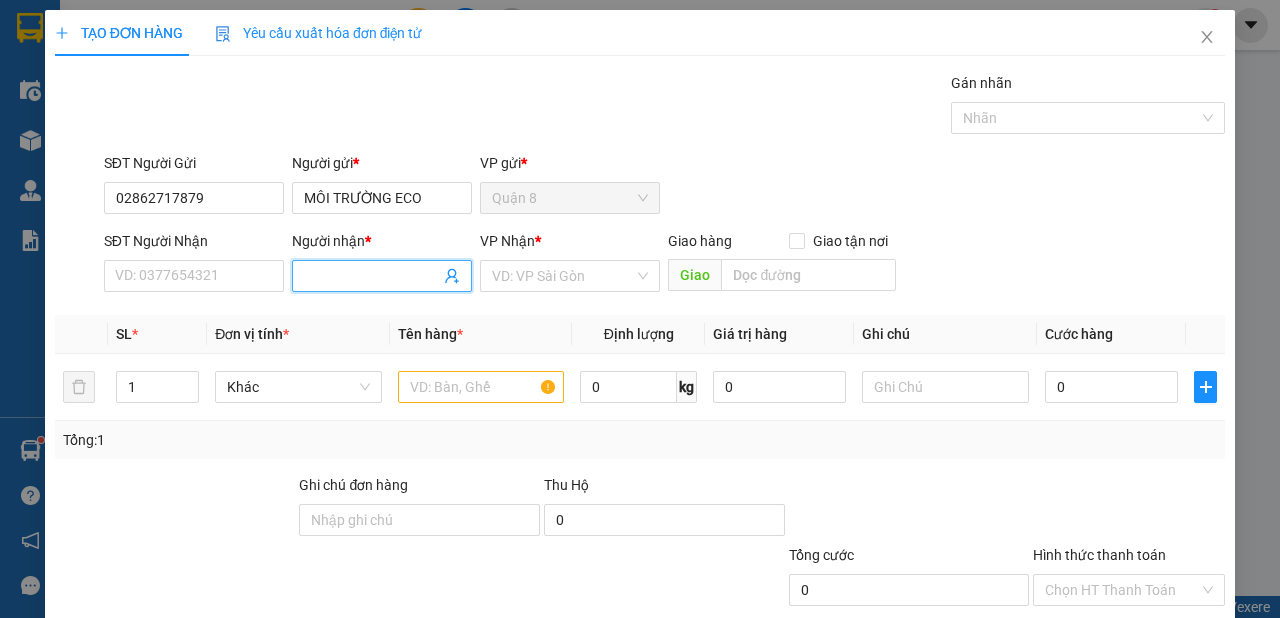 click 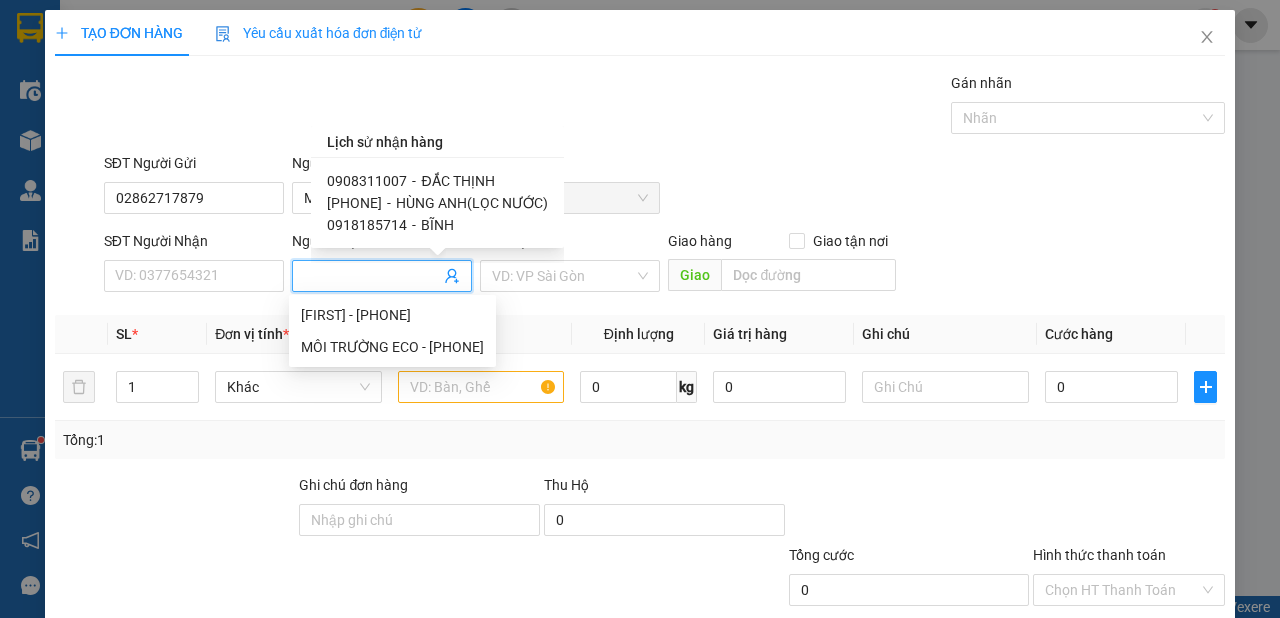 click on "ĐẮC THỊNH" at bounding box center (457, 181) 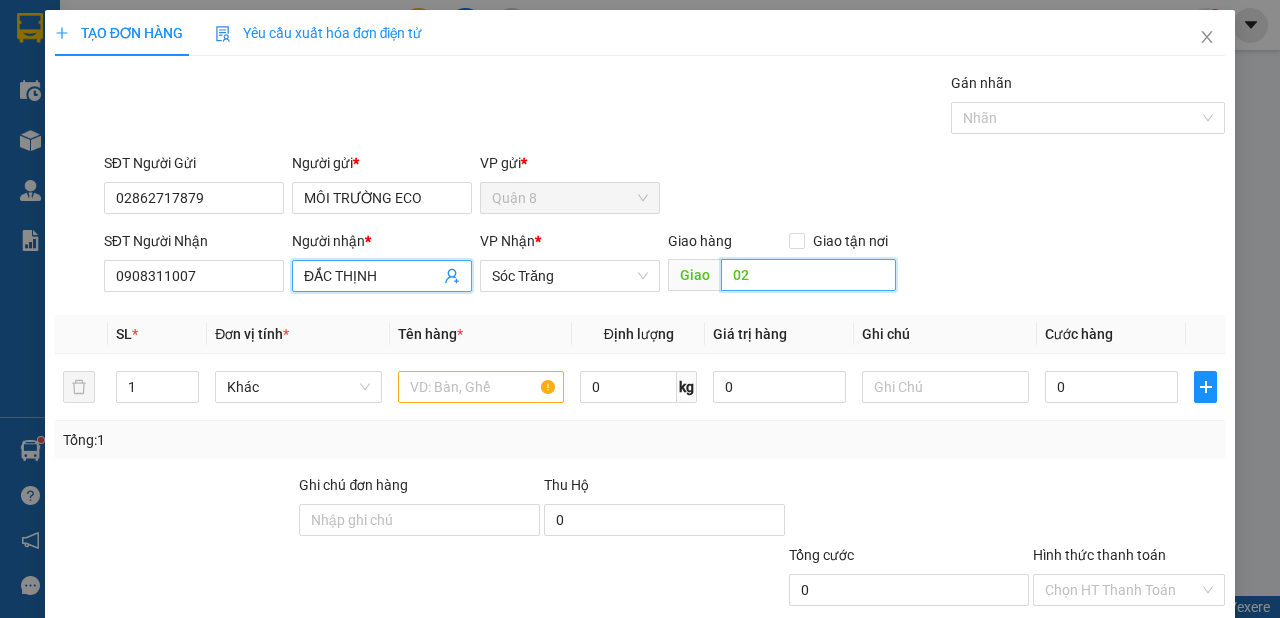 click on "02" at bounding box center [808, 275] 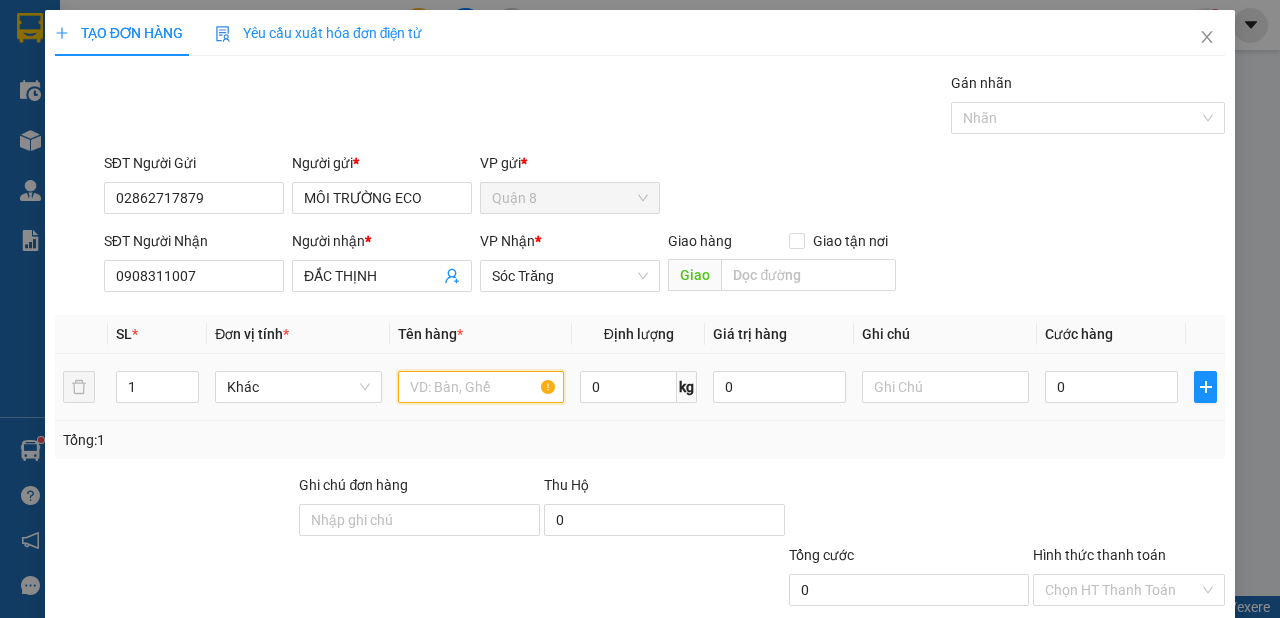 click at bounding box center (481, 387) 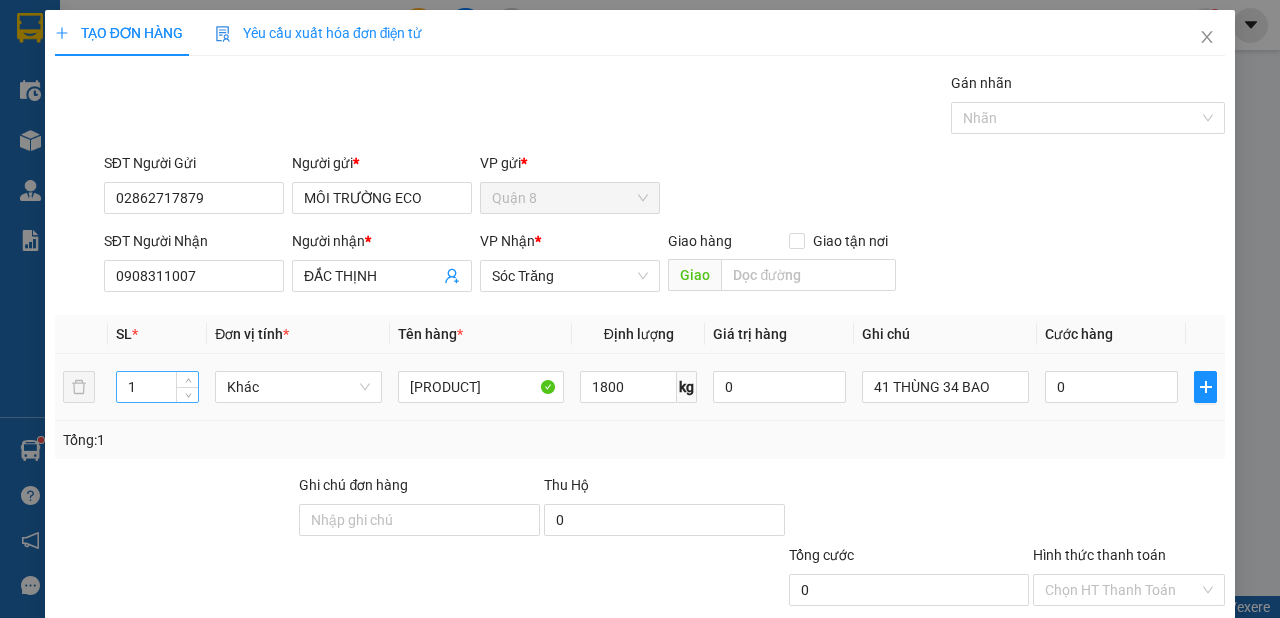 click on "1" at bounding box center [158, 387] 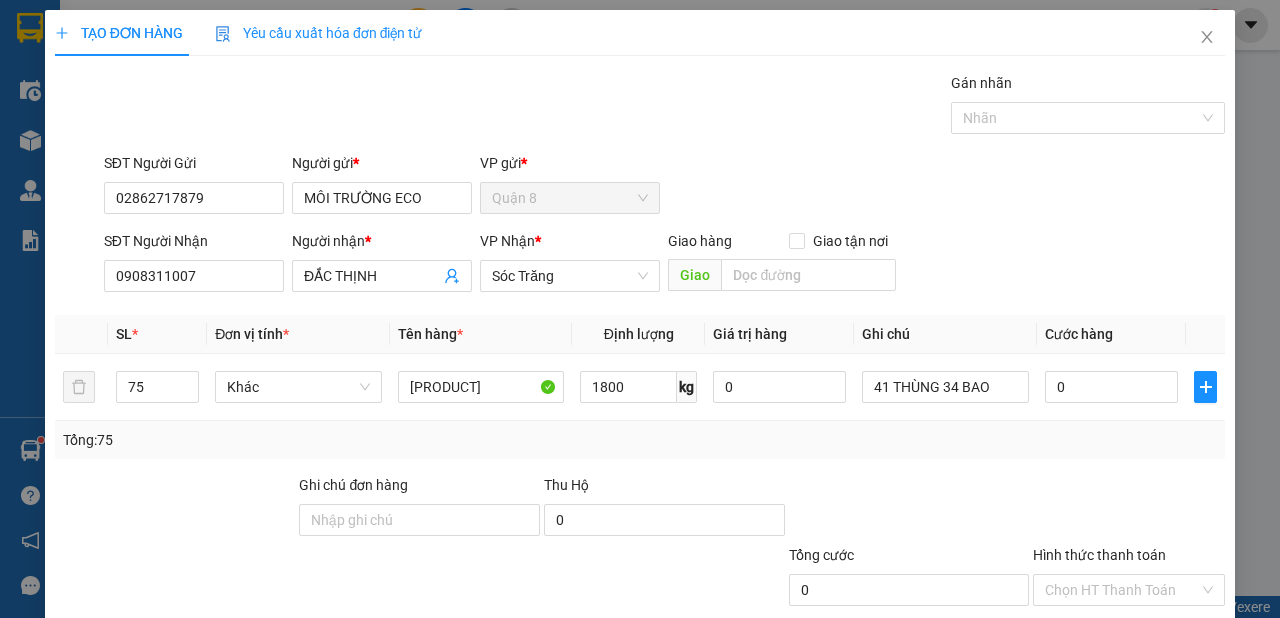 click on "Lưu và In" at bounding box center [1165, 685] 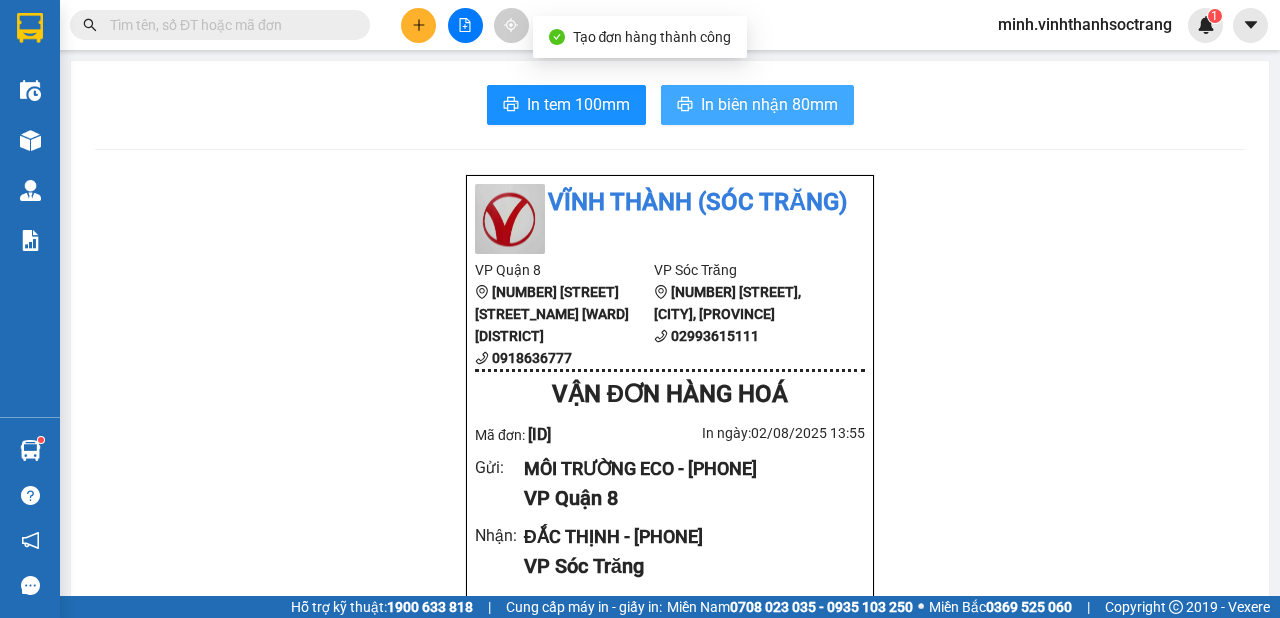 click on "In biên nhận 80mm" at bounding box center [769, 104] 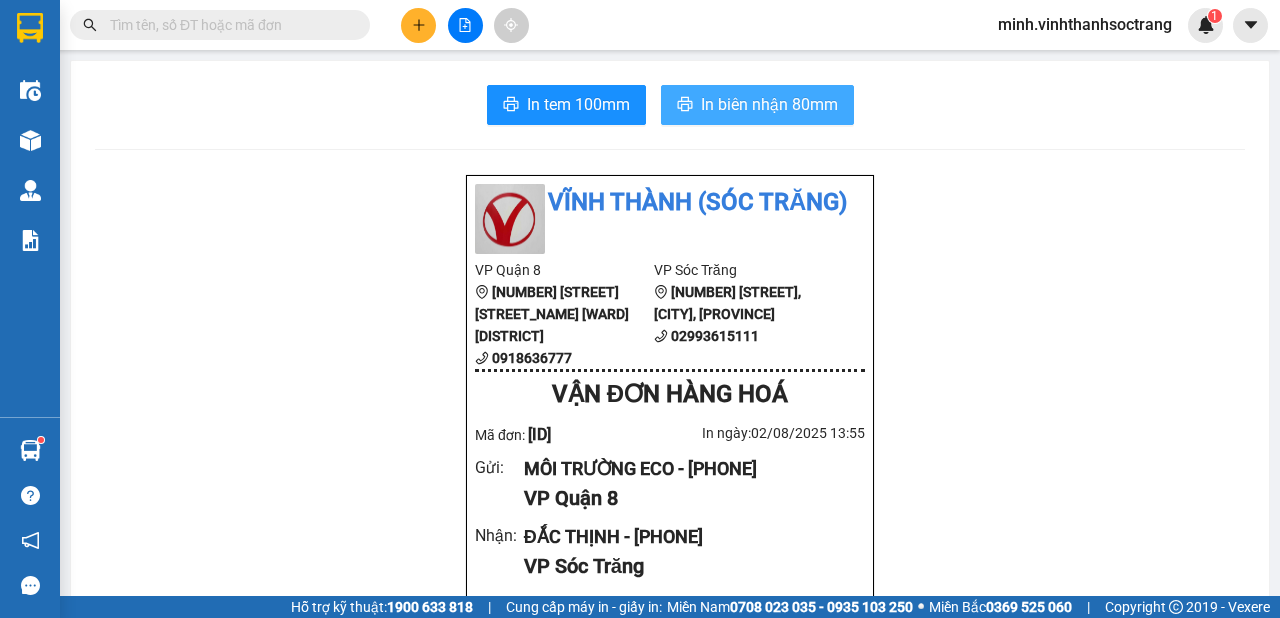 click on "In biên nhận 80mm" at bounding box center (757, 105) 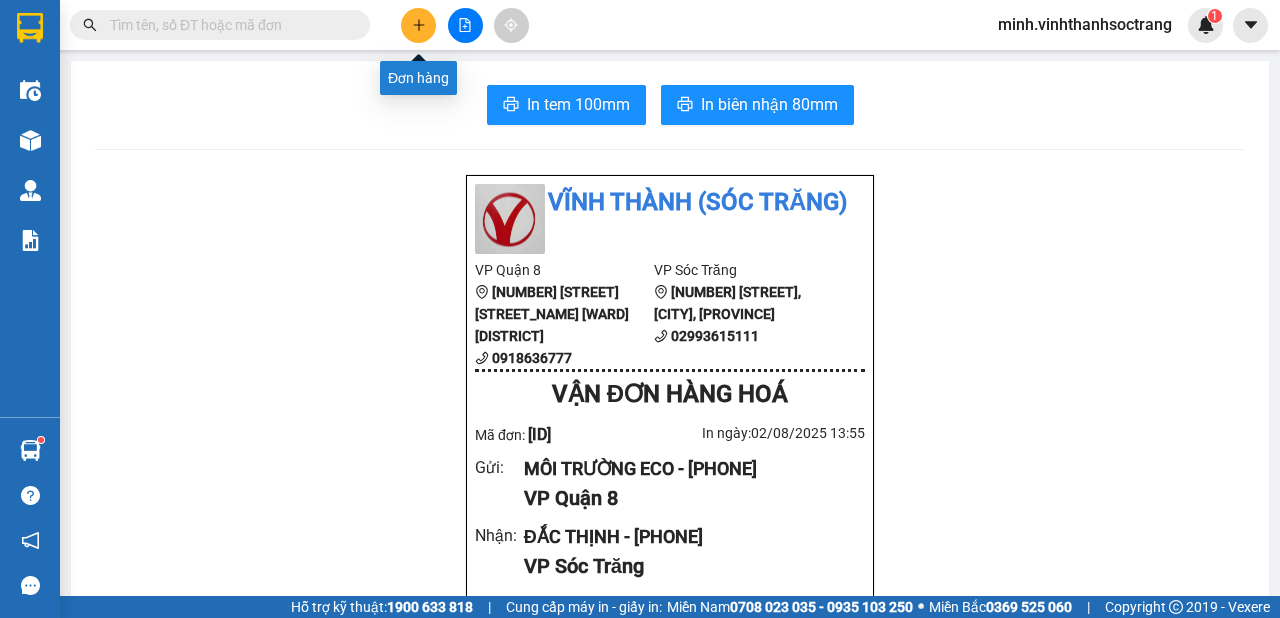 click 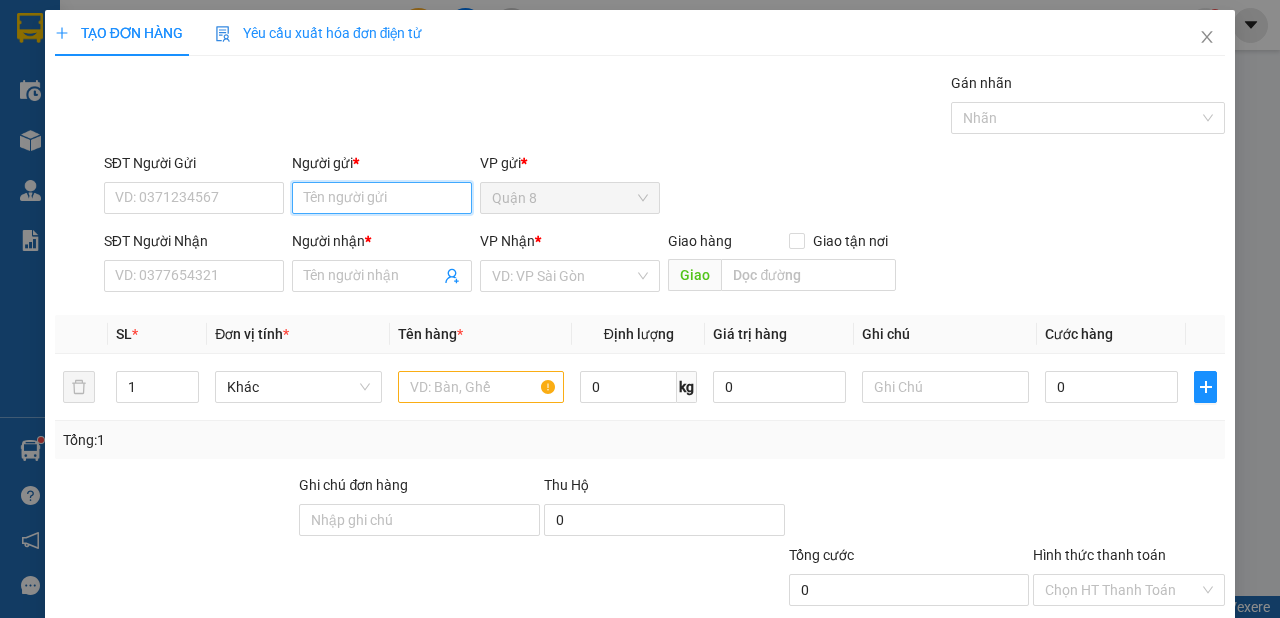click on "Người gửi  *" at bounding box center [382, 198] 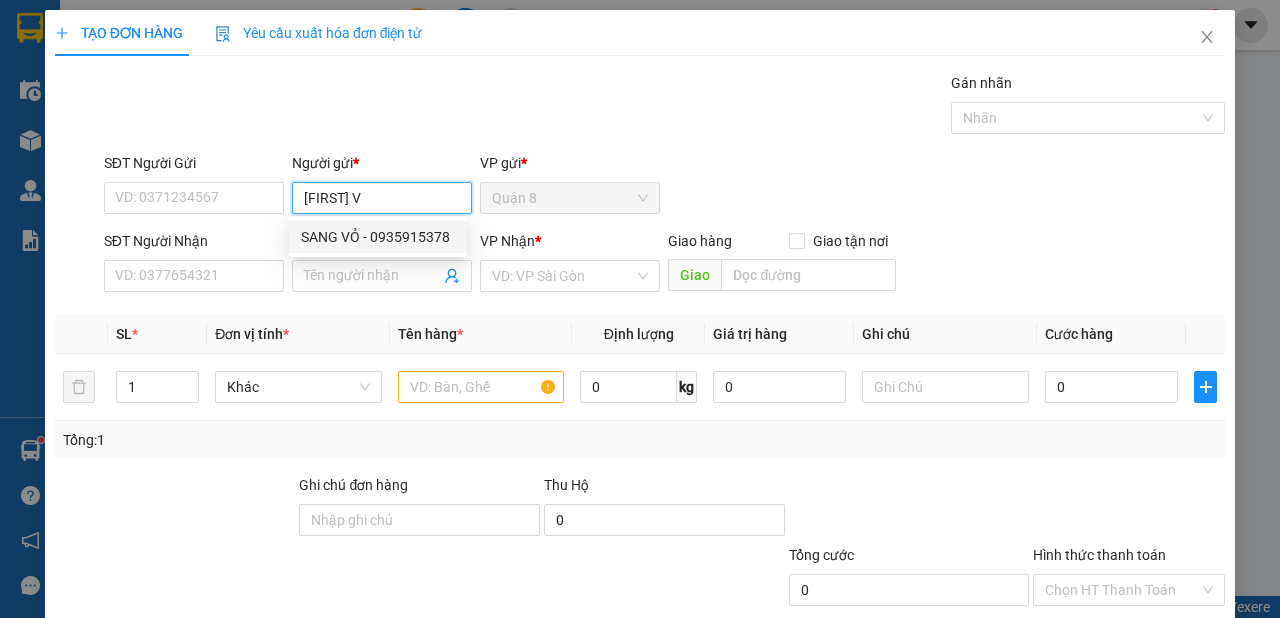 click on "SANG VỎ - 0935915378" at bounding box center (378, 237) 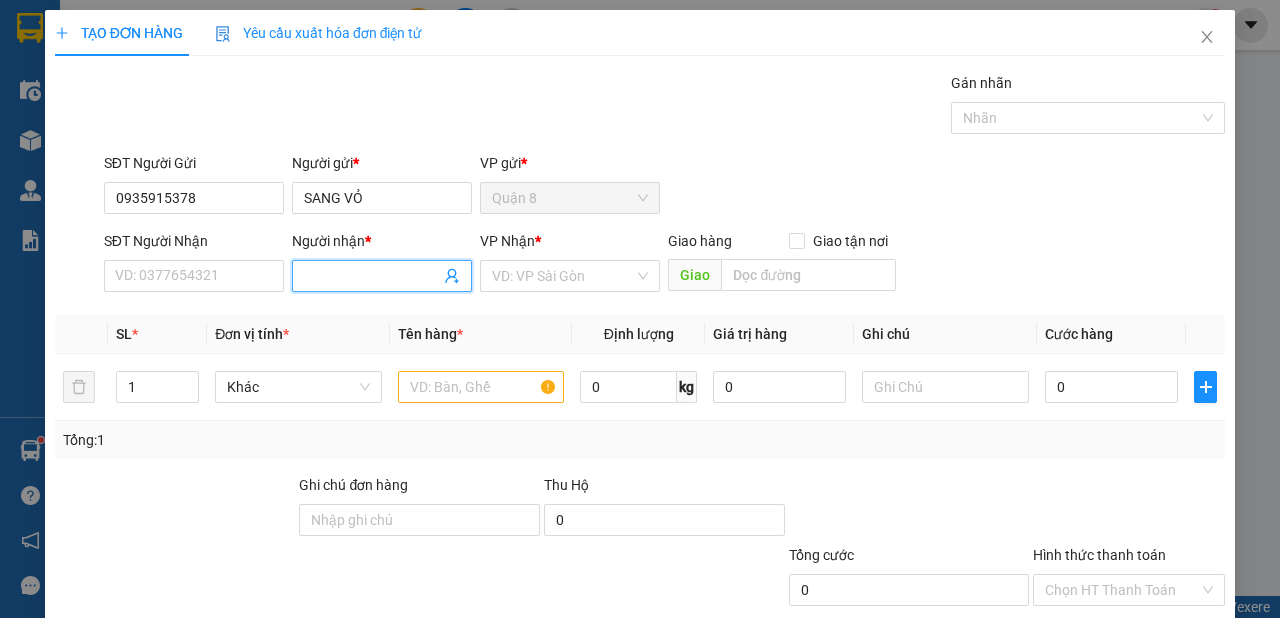 click 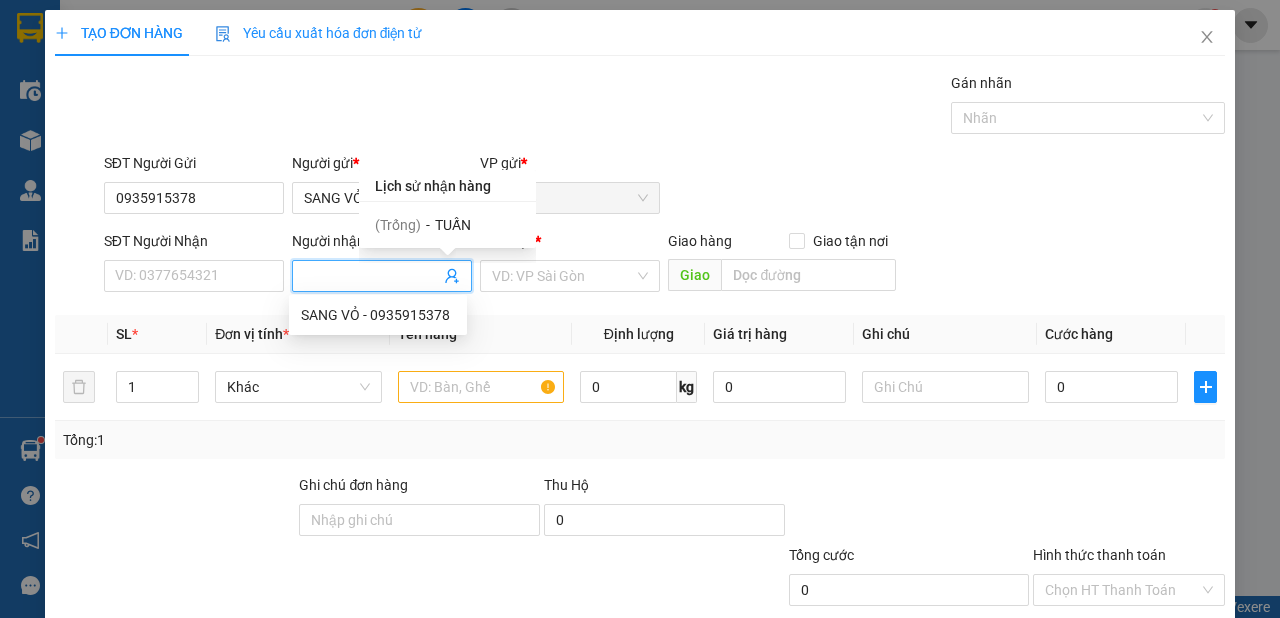 drag, startPoint x: 452, startPoint y: 227, endPoint x: 482, endPoint y: 245, distance: 34.98571 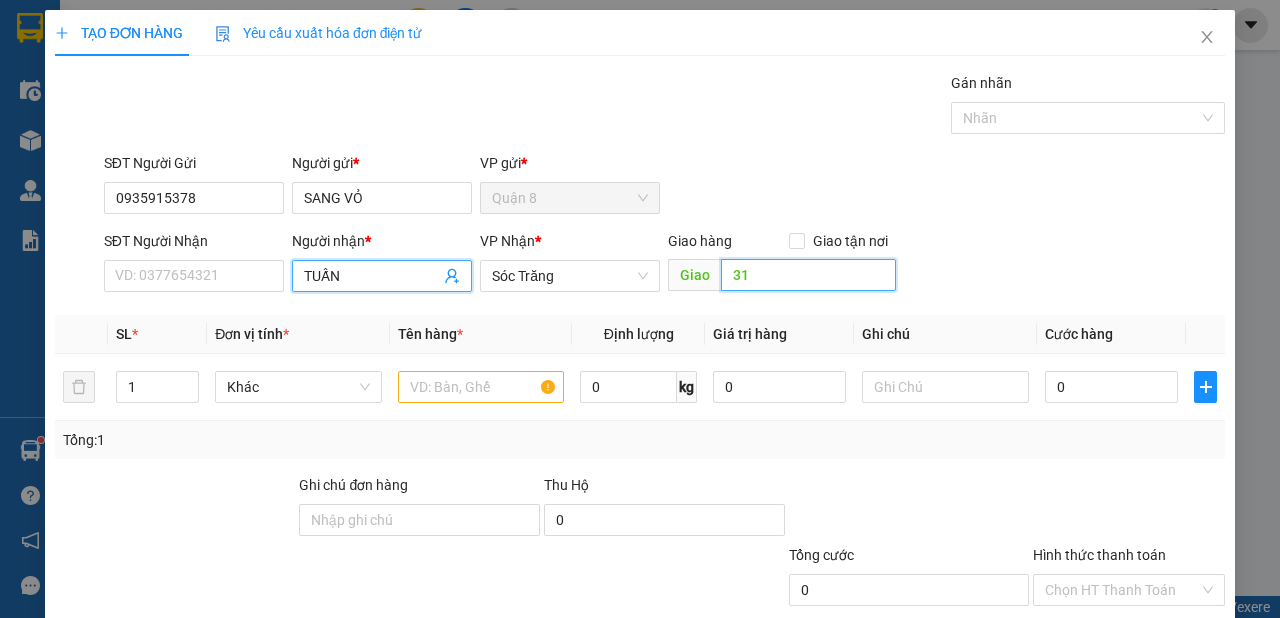 click on "31" at bounding box center (808, 275) 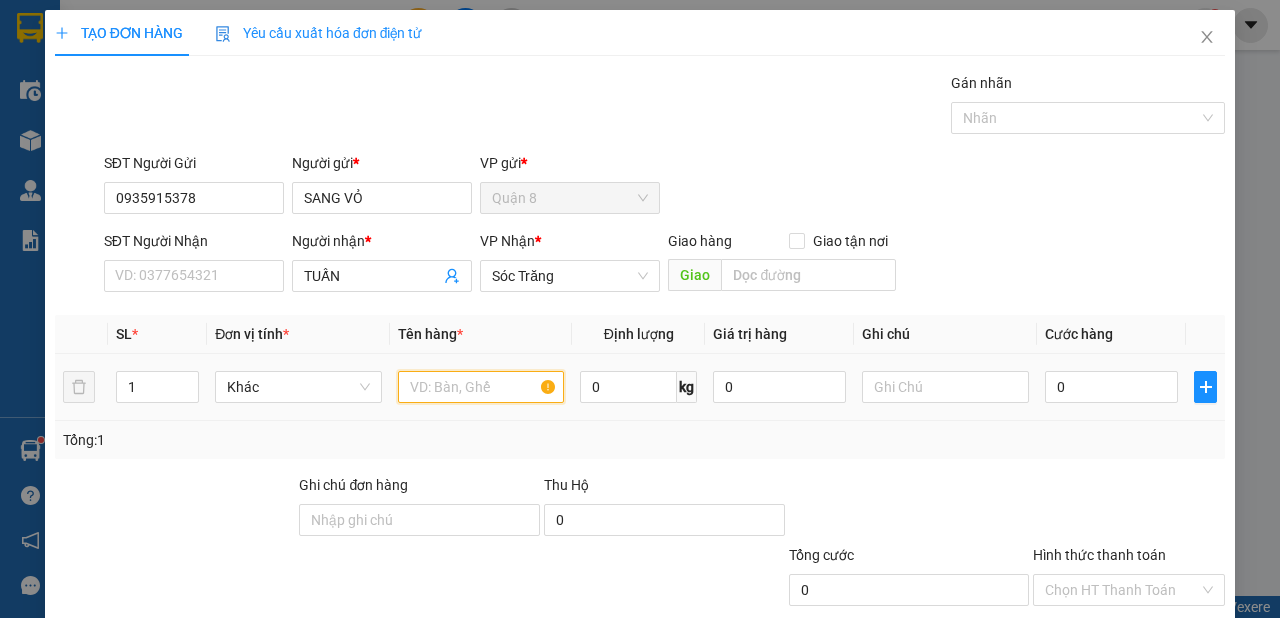 click at bounding box center [481, 387] 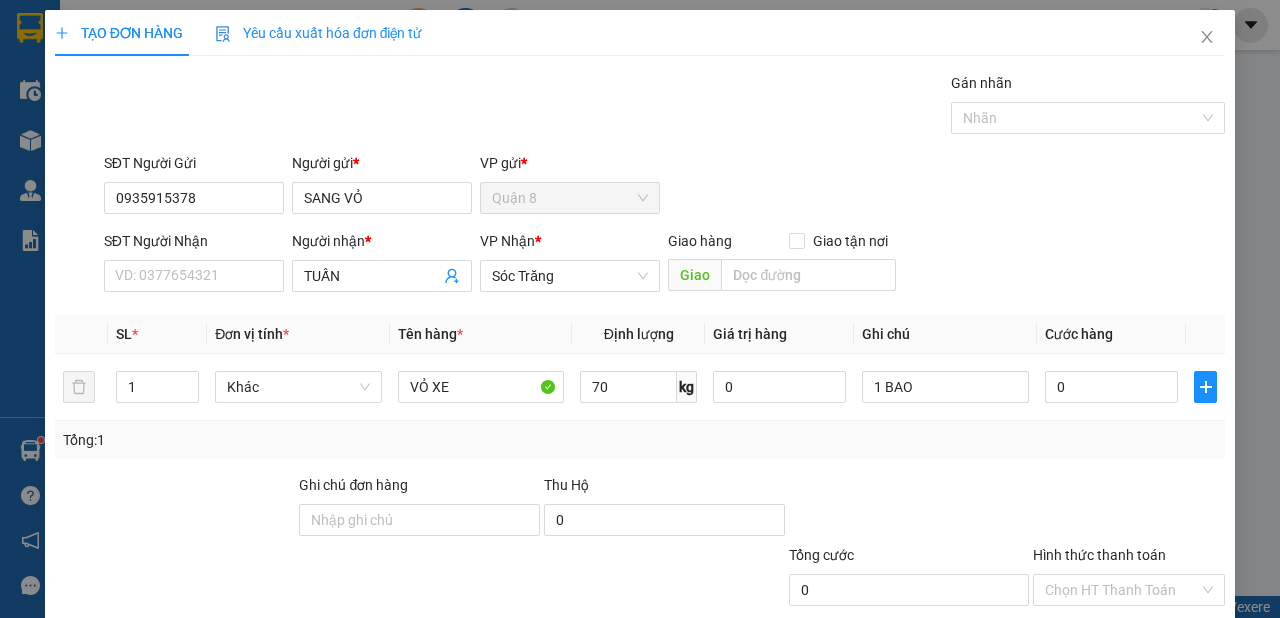 click on "Lưu và In" at bounding box center (1153, 685) 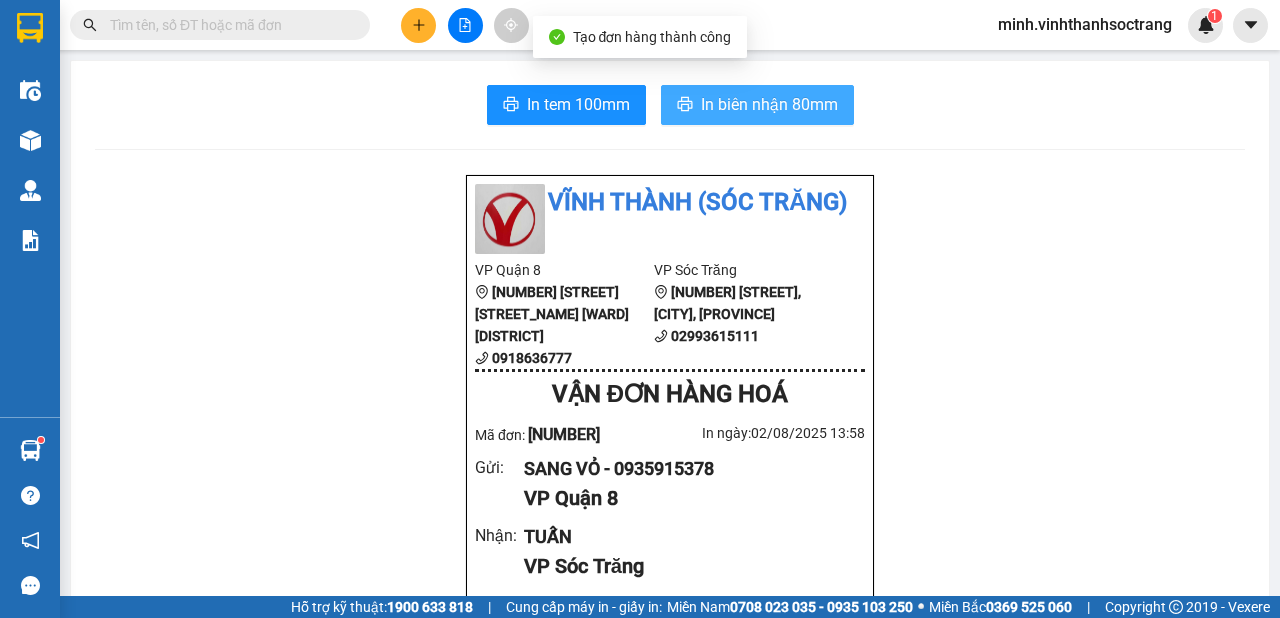 click on "In biên nhận 80mm" at bounding box center (769, 104) 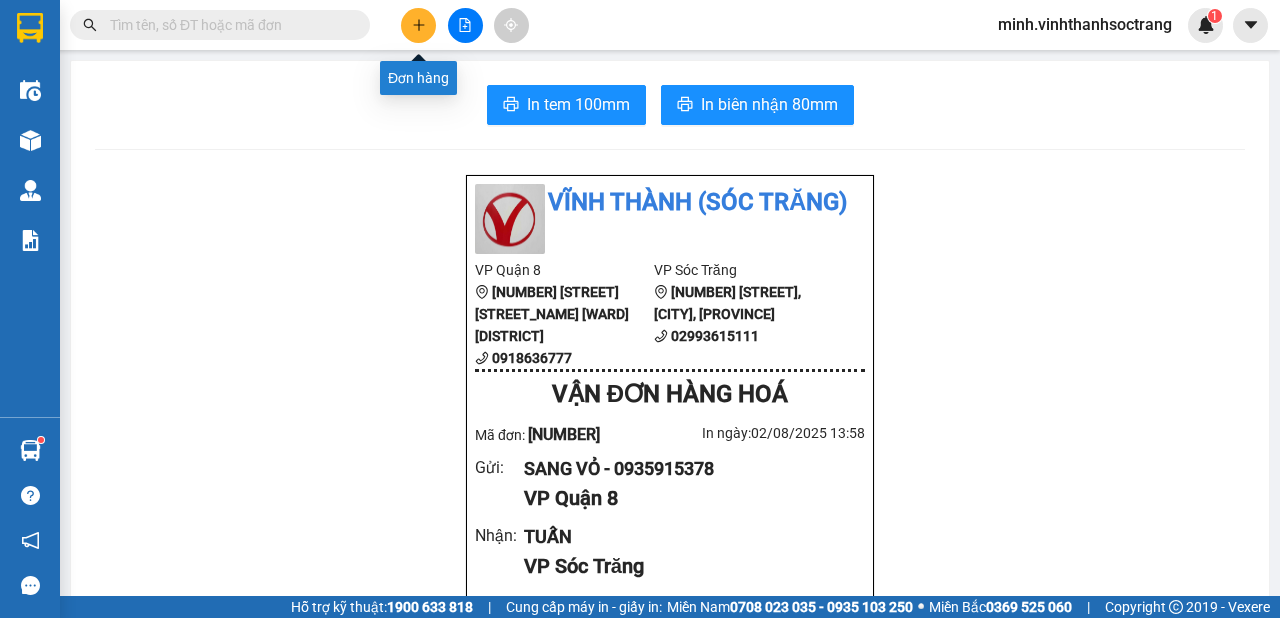 click 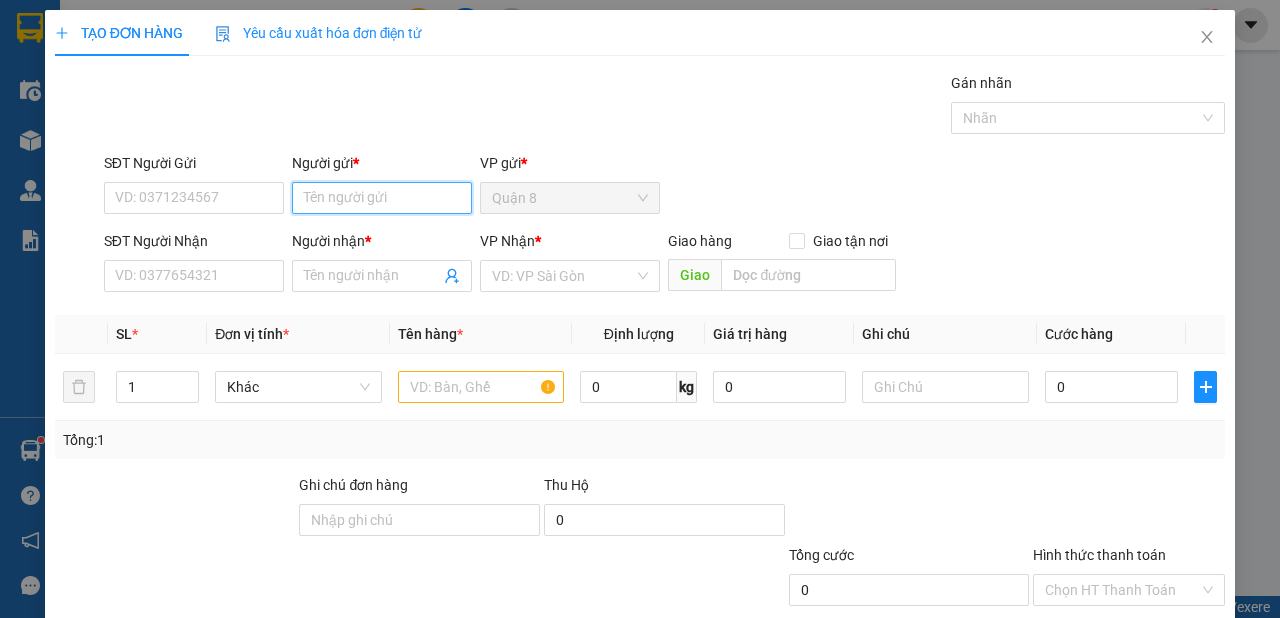 click on "Người gửi  *" at bounding box center [382, 198] 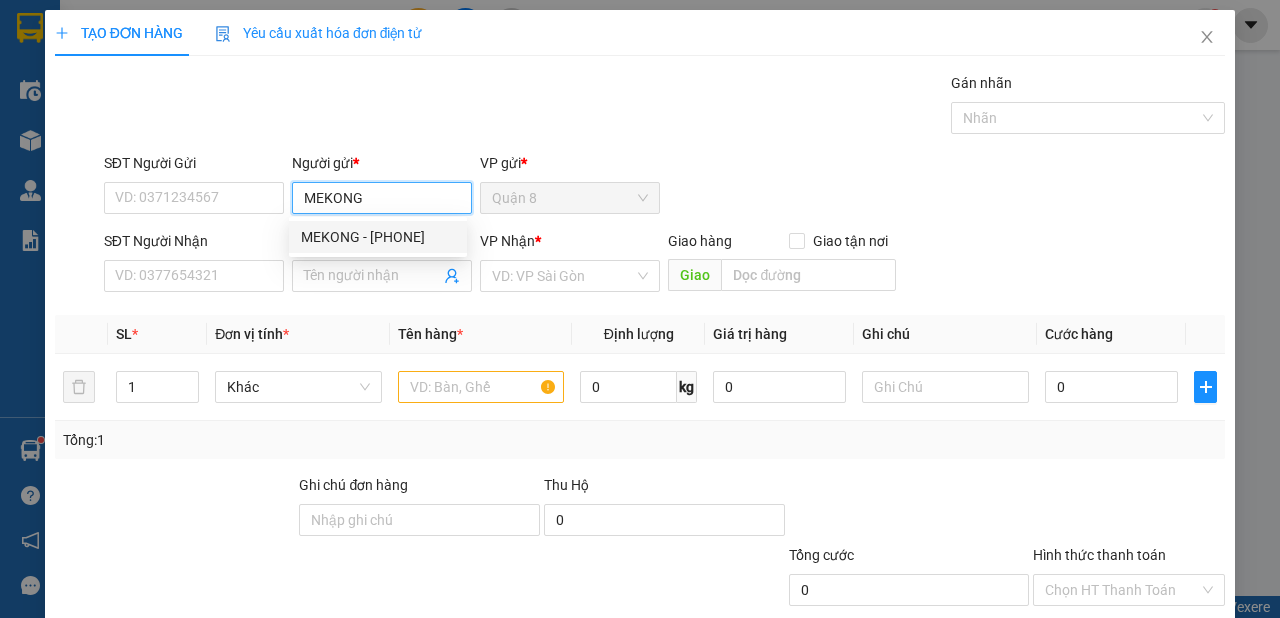 click on "MEKONG - [PHONE]" at bounding box center (378, 237) 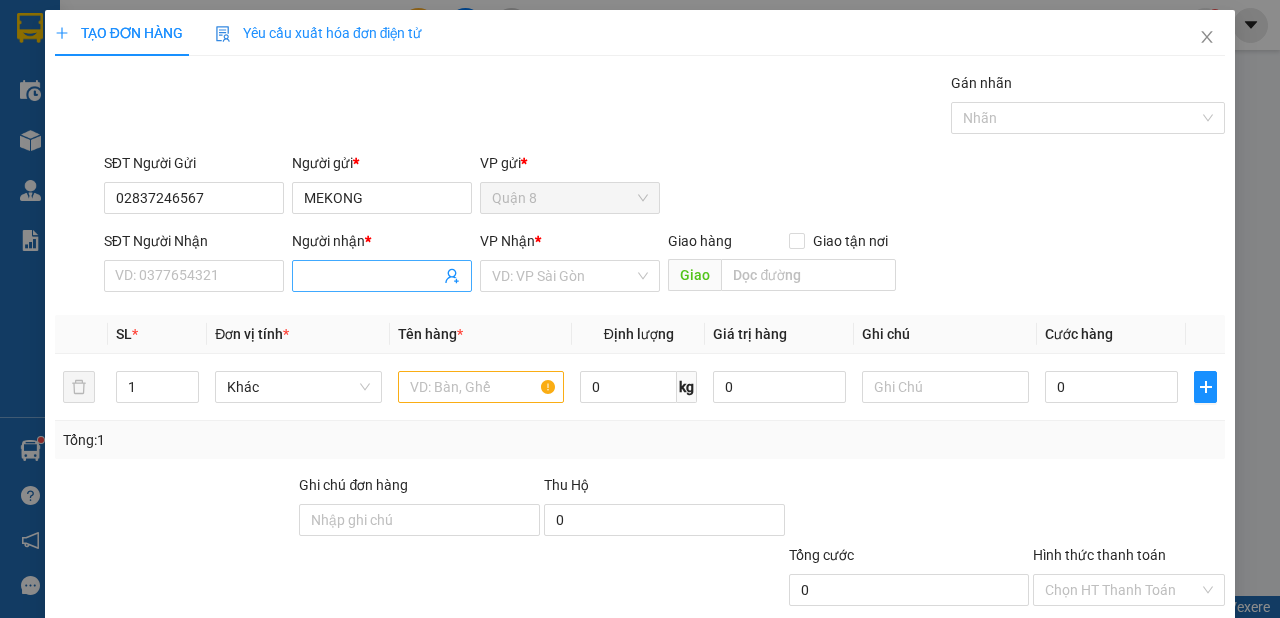 click on "Người nhận  *" at bounding box center [372, 276] 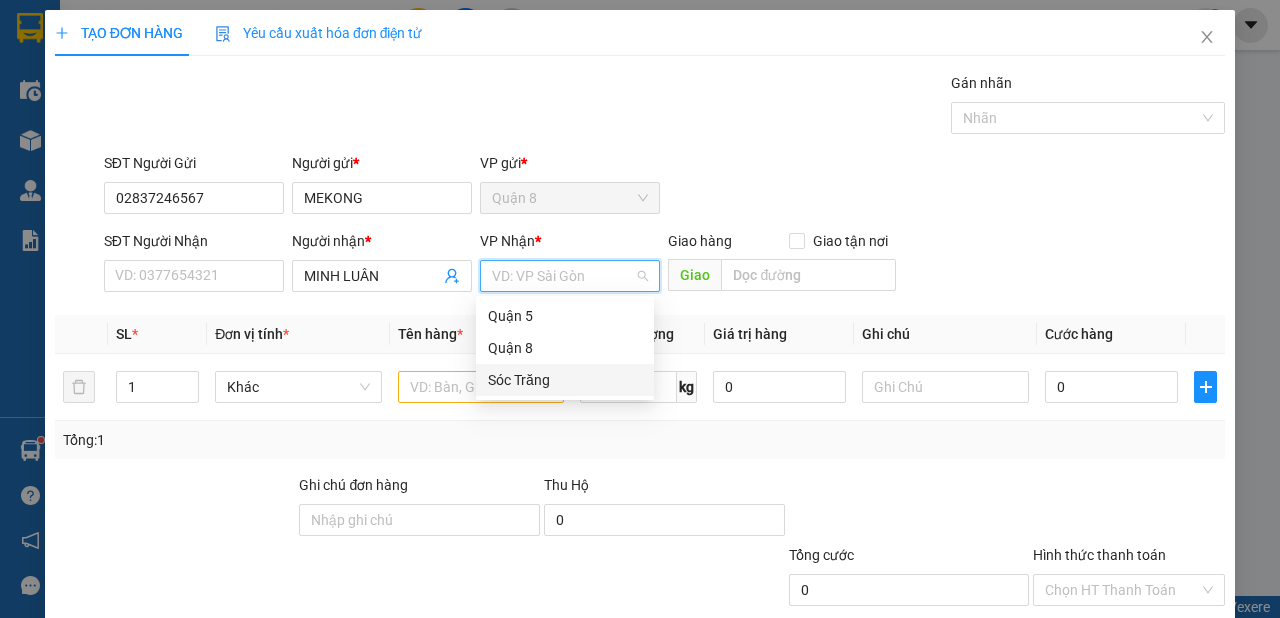 click on "Sóc Trăng" at bounding box center [565, 380] 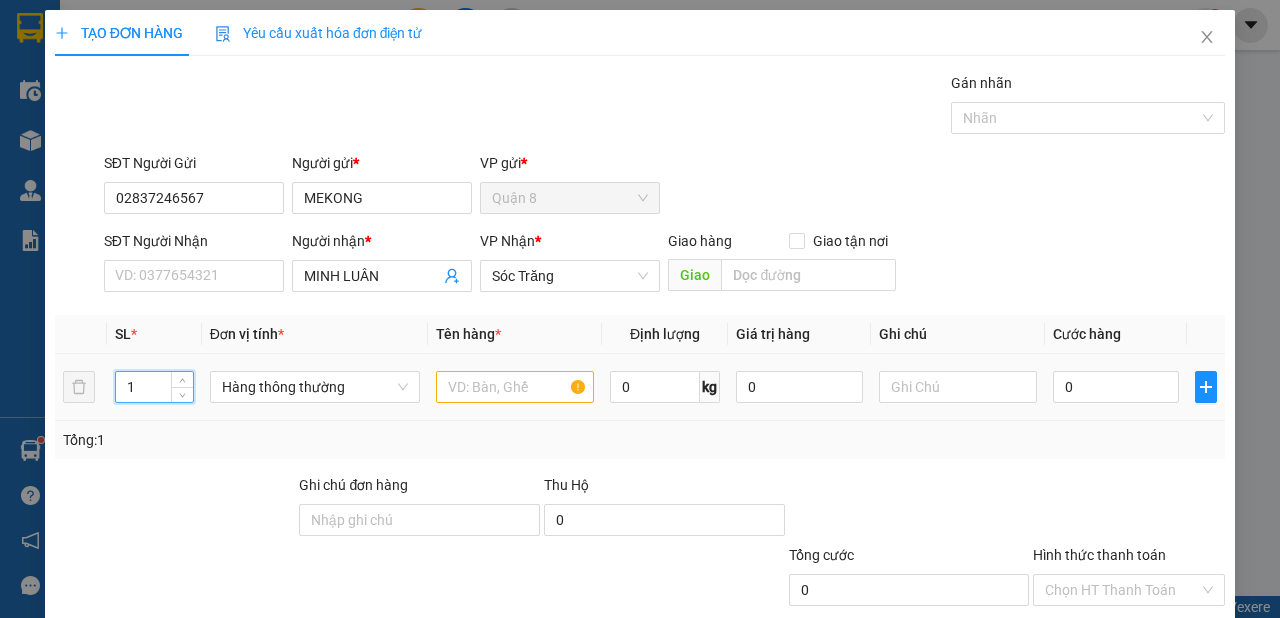 click on "1" at bounding box center [154, 387] 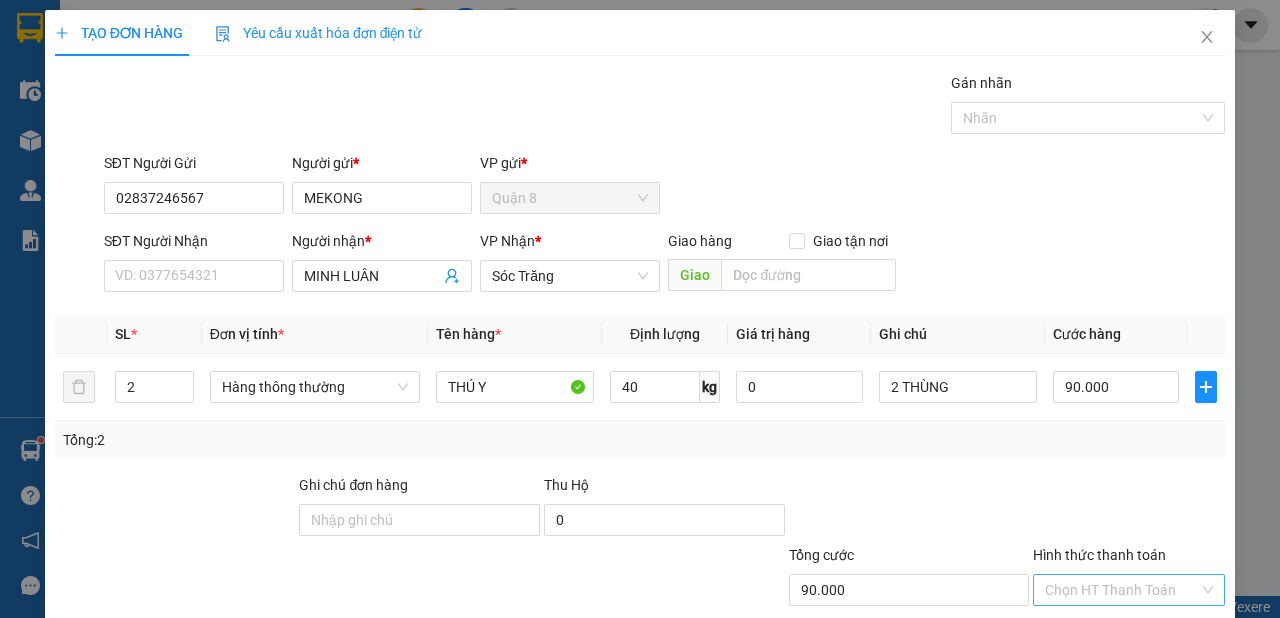click on "Hình thức thanh toán" at bounding box center (1122, 590) 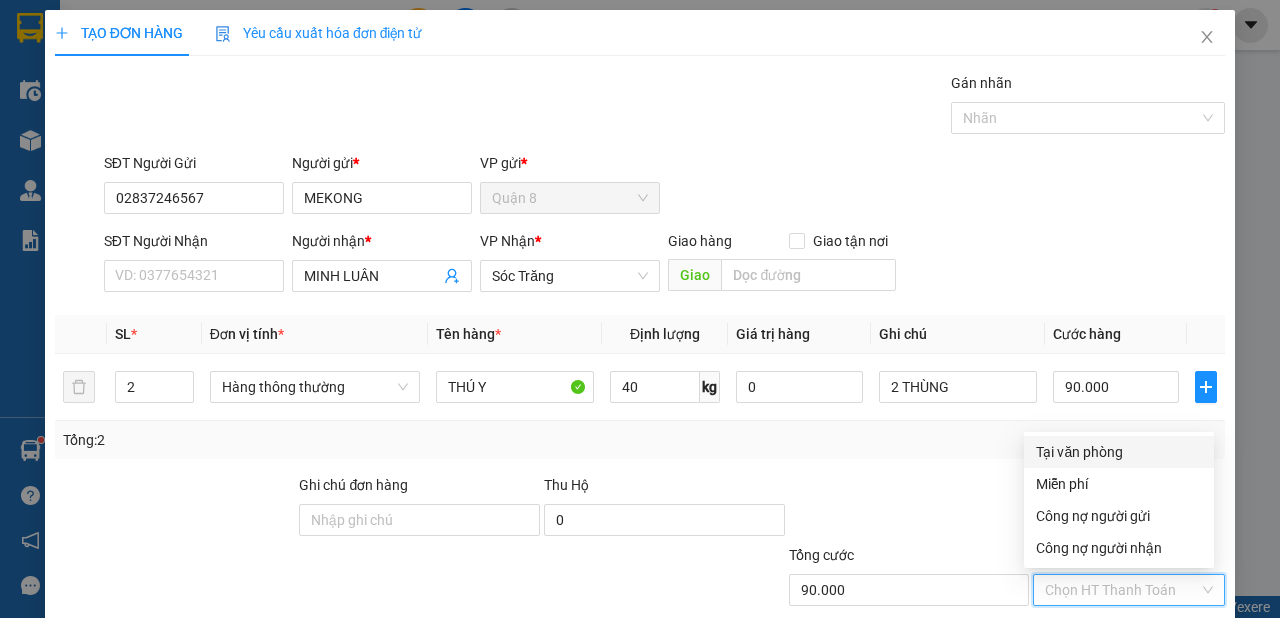 click on "Tại văn phòng" at bounding box center [1119, 452] 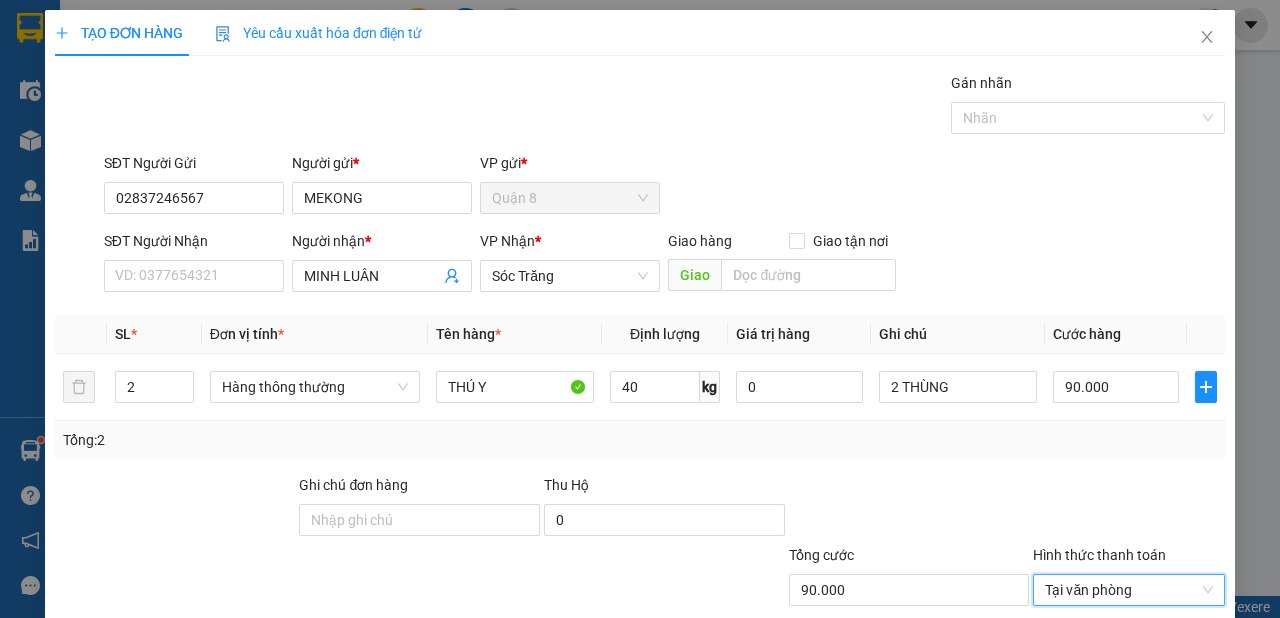 click on "Lưu và In" at bounding box center [1165, 685] 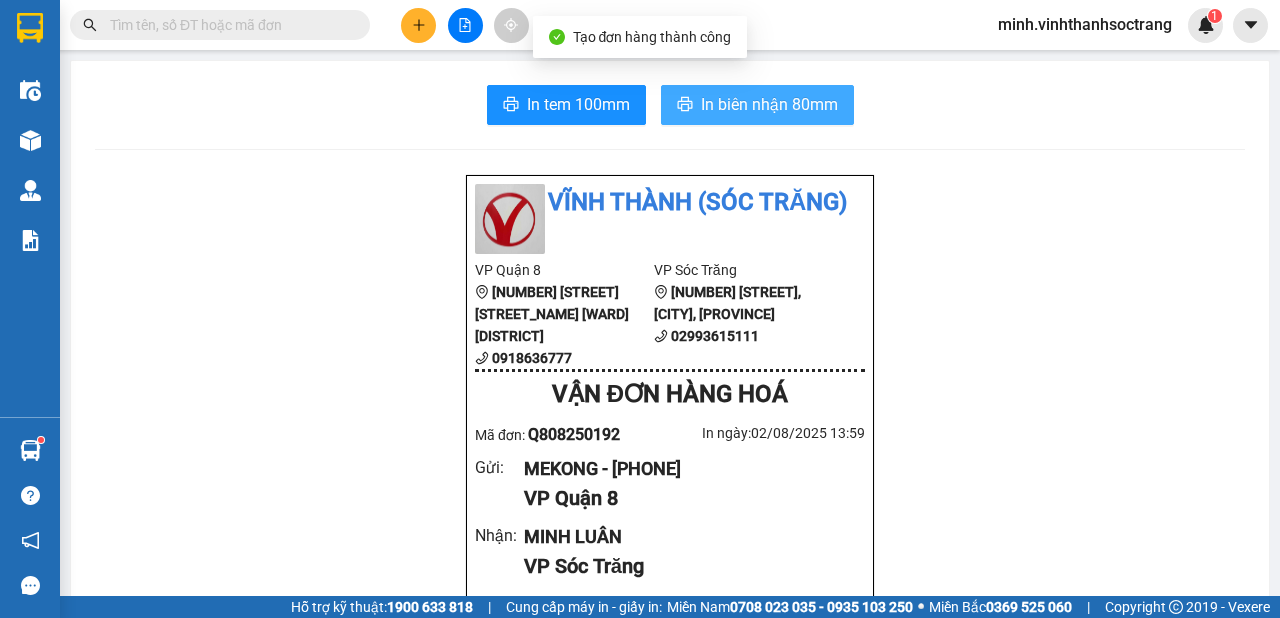 click on "In biên nhận 80mm" at bounding box center [769, 104] 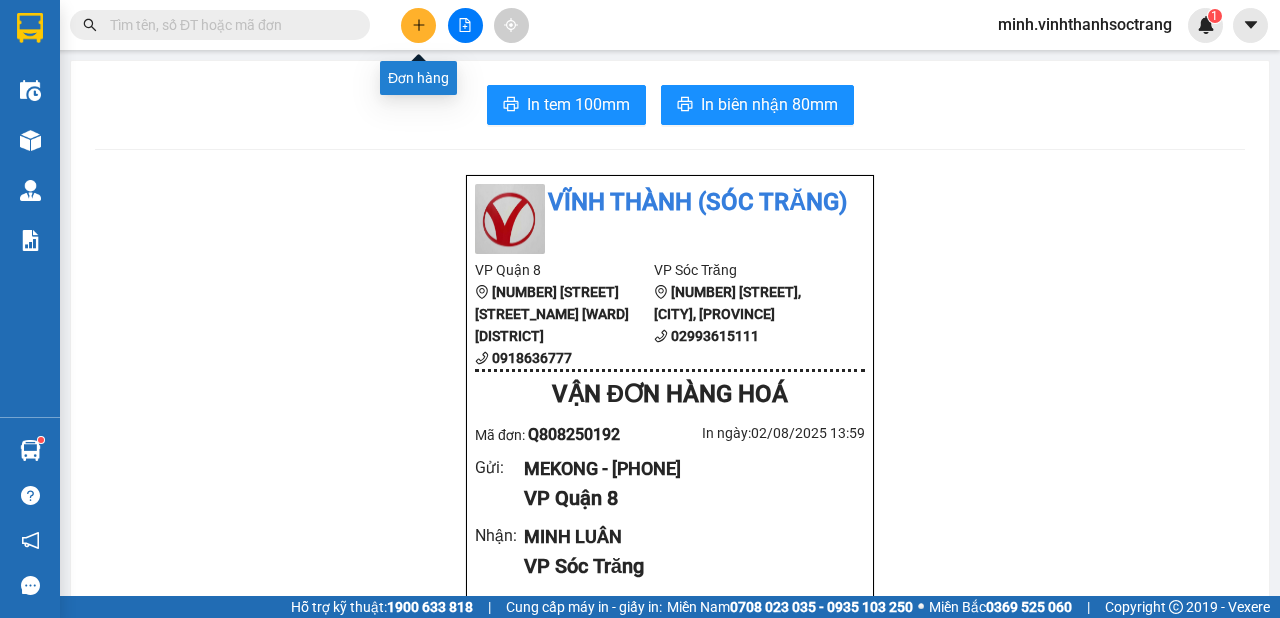 click 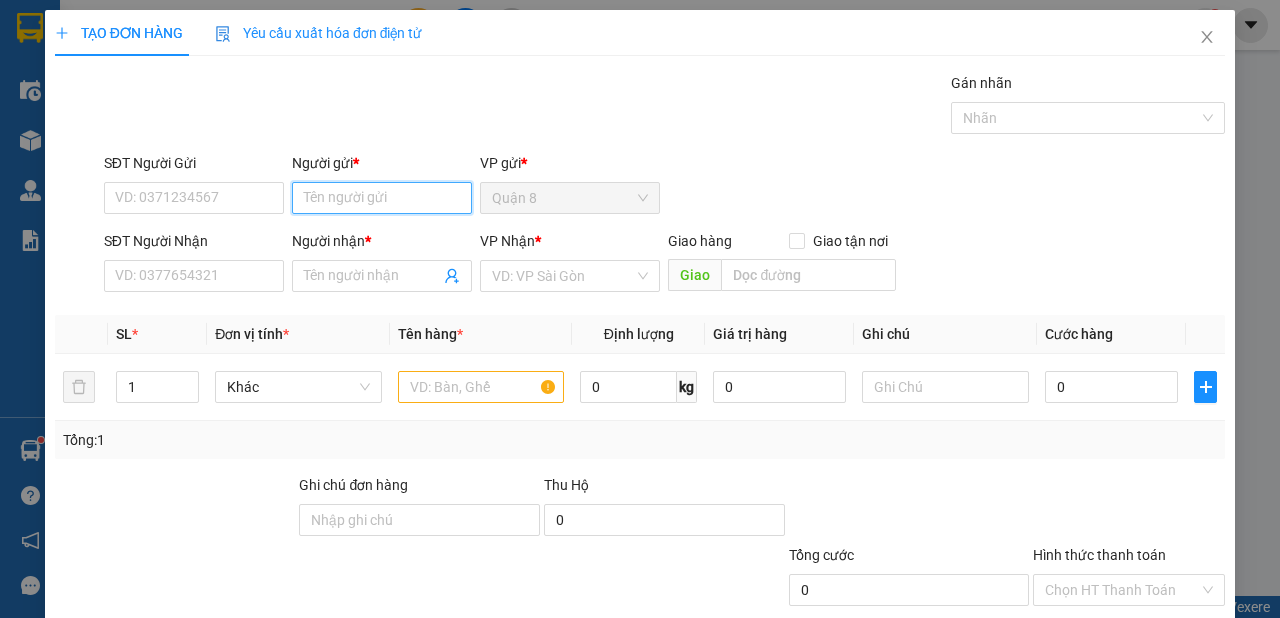 click on "Người gửi  *" at bounding box center (382, 198) 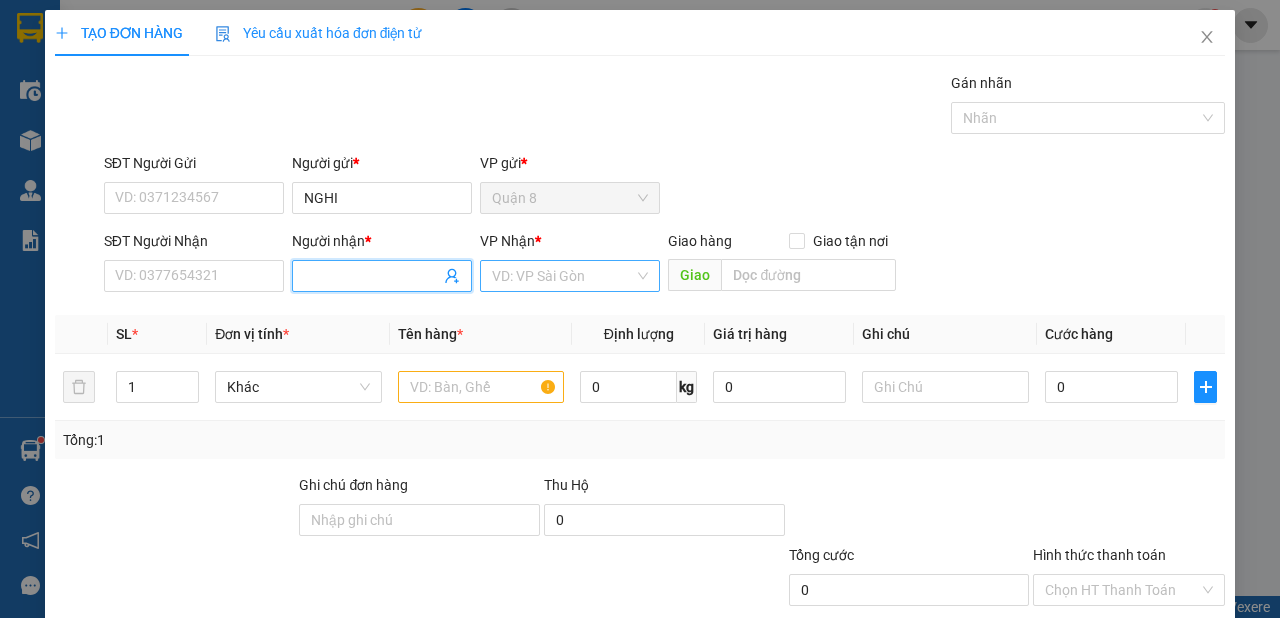 click at bounding box center [563, 276] 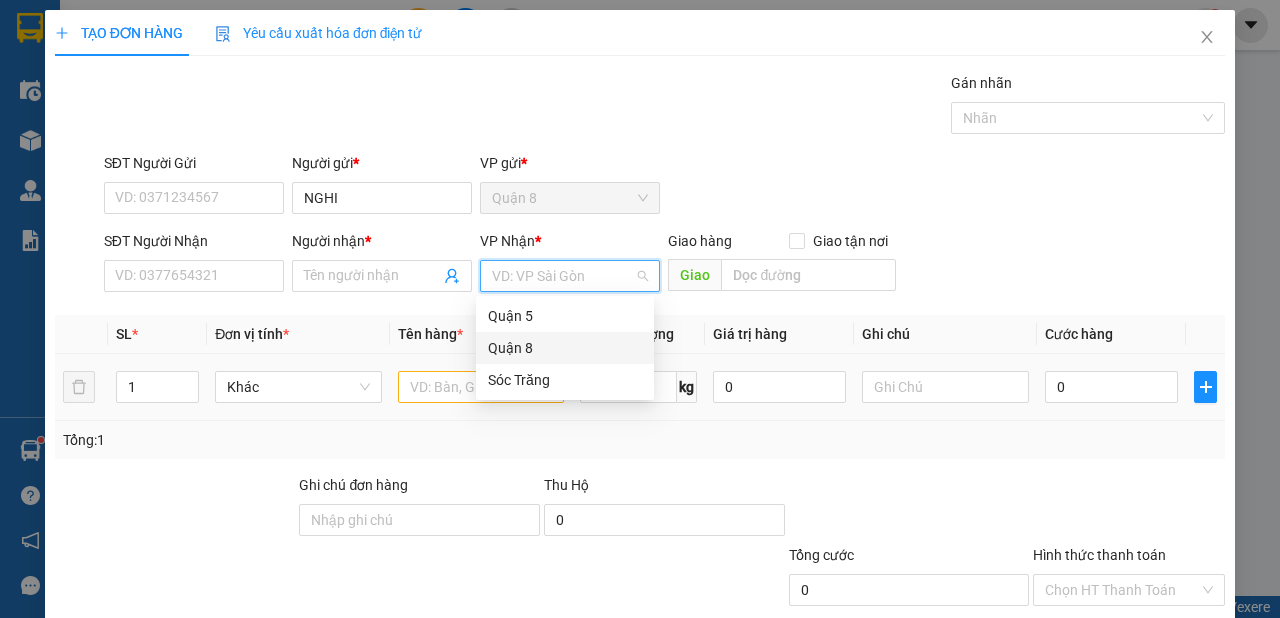drag, startPoint x: 535, startPoint y: 345, endPoint x: 535, endPoint y: 360, distance: 15 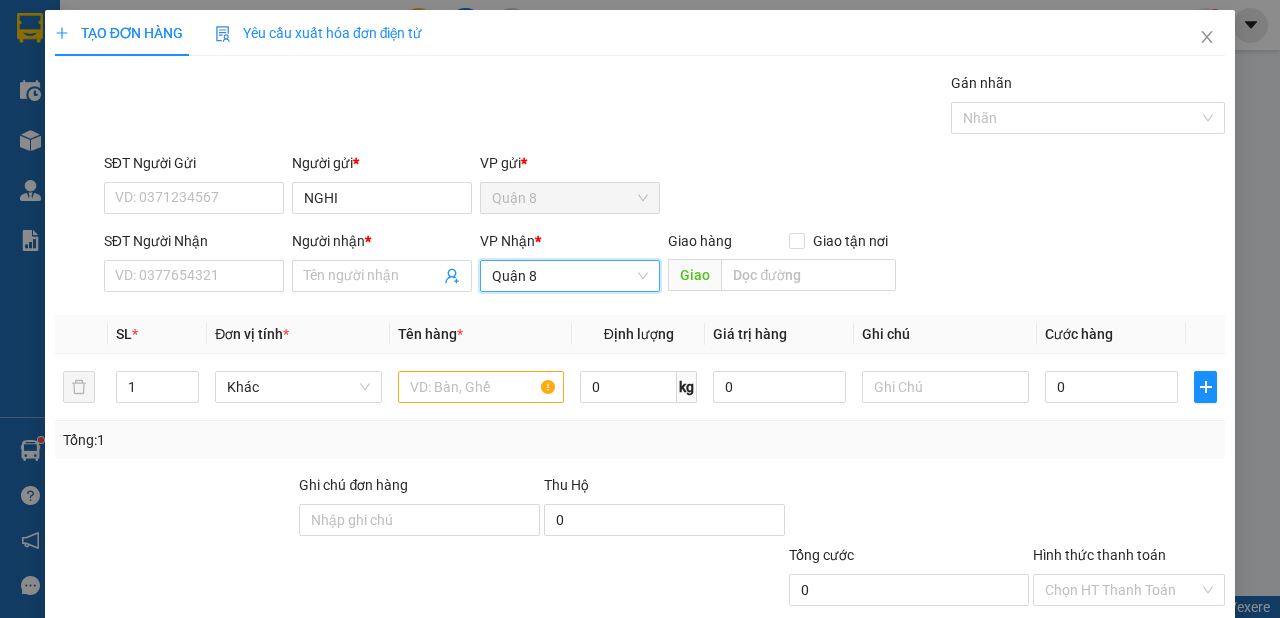 click on "Quận 8" at bounding box center (570, 276) 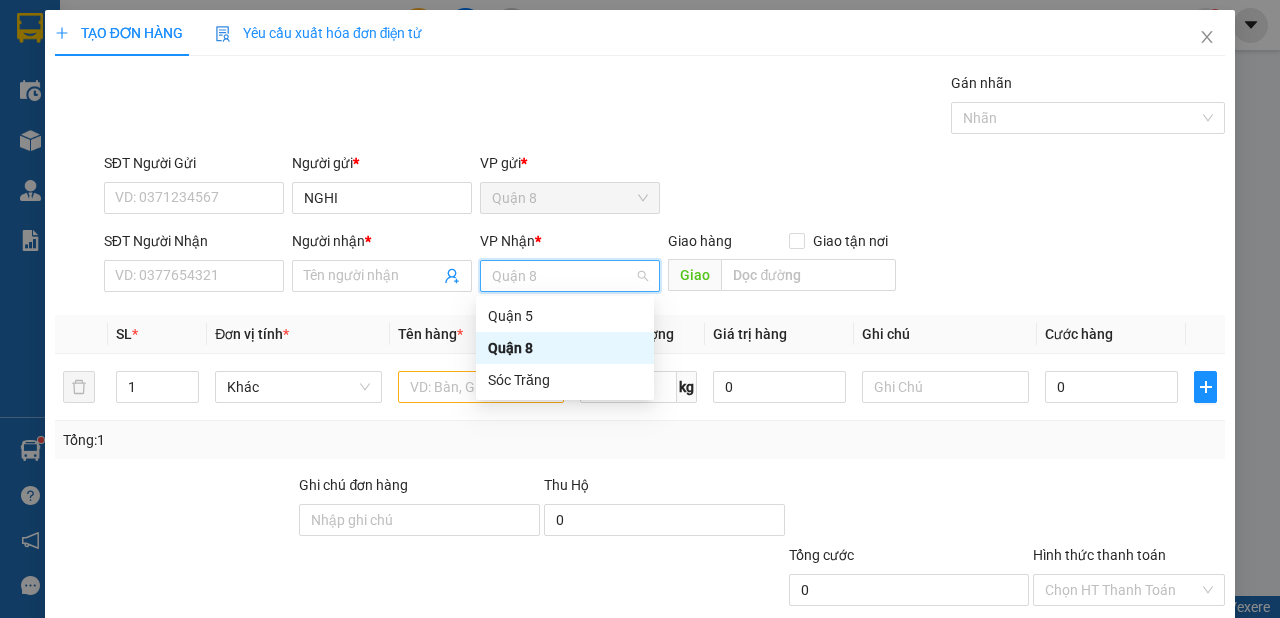 click on "Quận 5 Quận 8 Sóc Trăng" at bounding box center [565, 348] 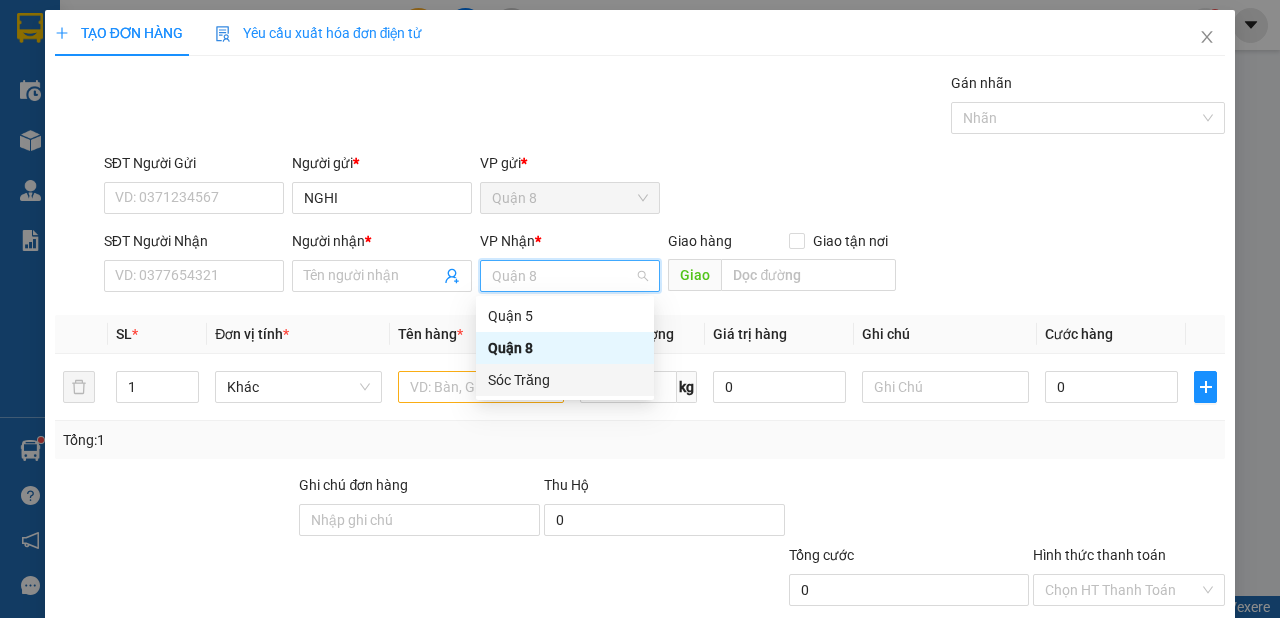 drag, startPoint x: 533, startPoint y: 382, endPoint x: 540, endPoint y: 350, distance: 32.75668 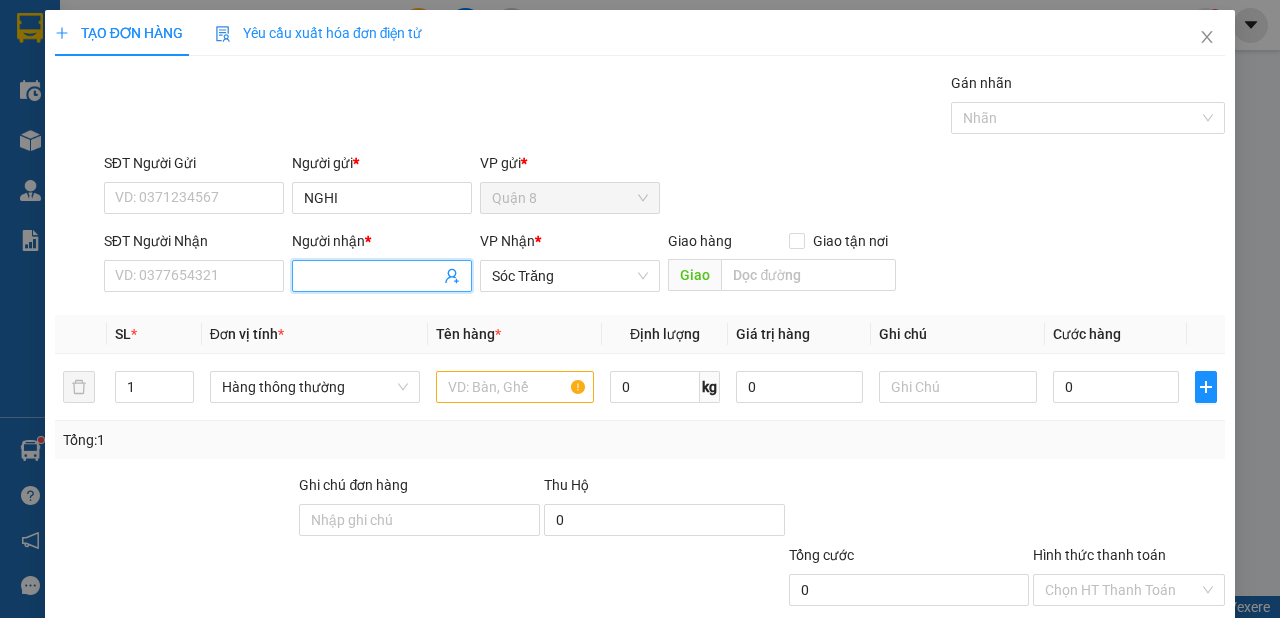 drag, startPoint x: 371, startPoint y: 276, endPoint x: 364, endPoint y: 289, distance: 14.764823 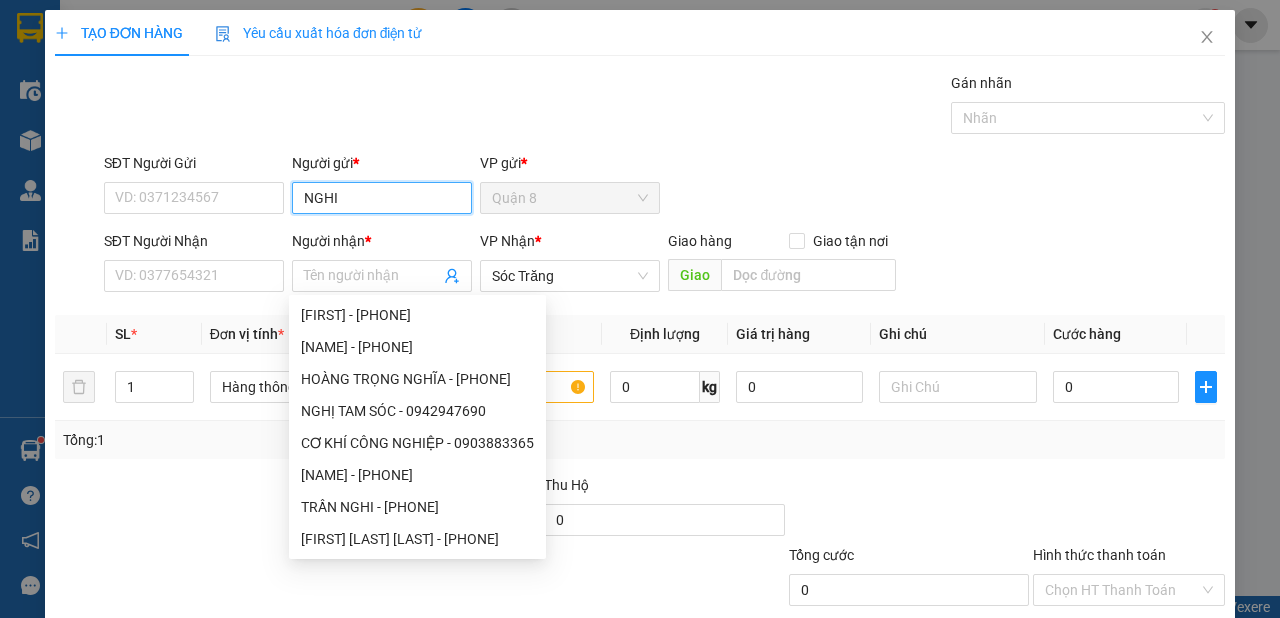 click on "NGHI" at bounding box center [382, 198] 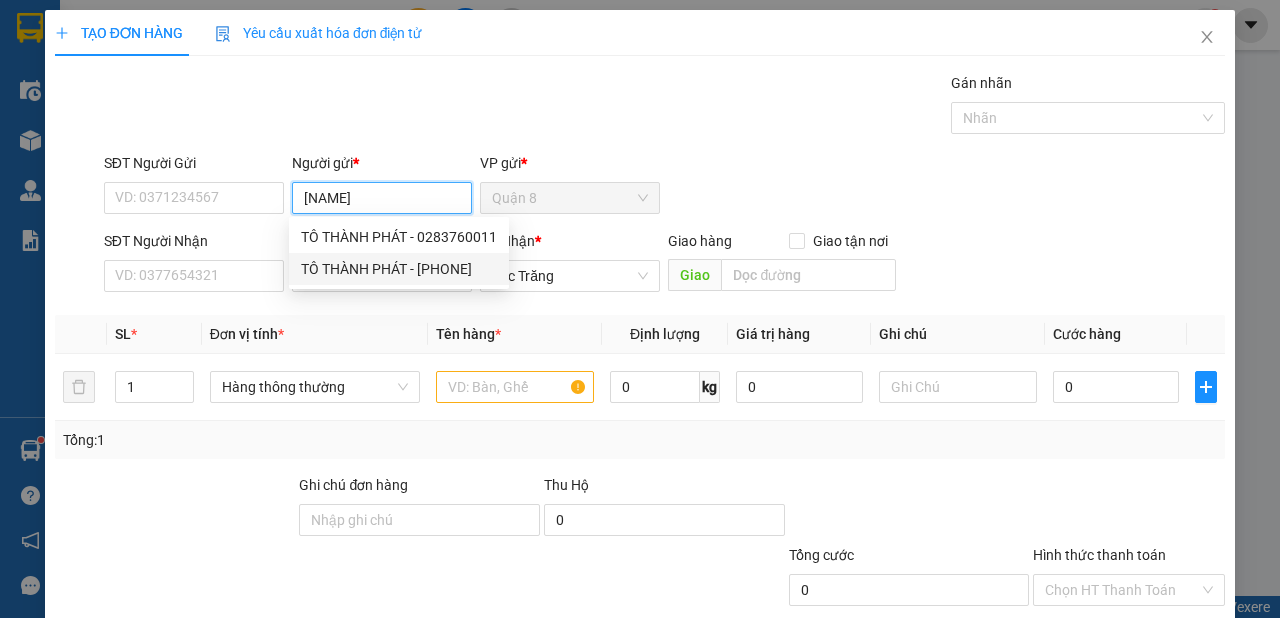 click on "TÔ THÀNH PHÁT  - [PHONE]" at bounding box center (399, 269) 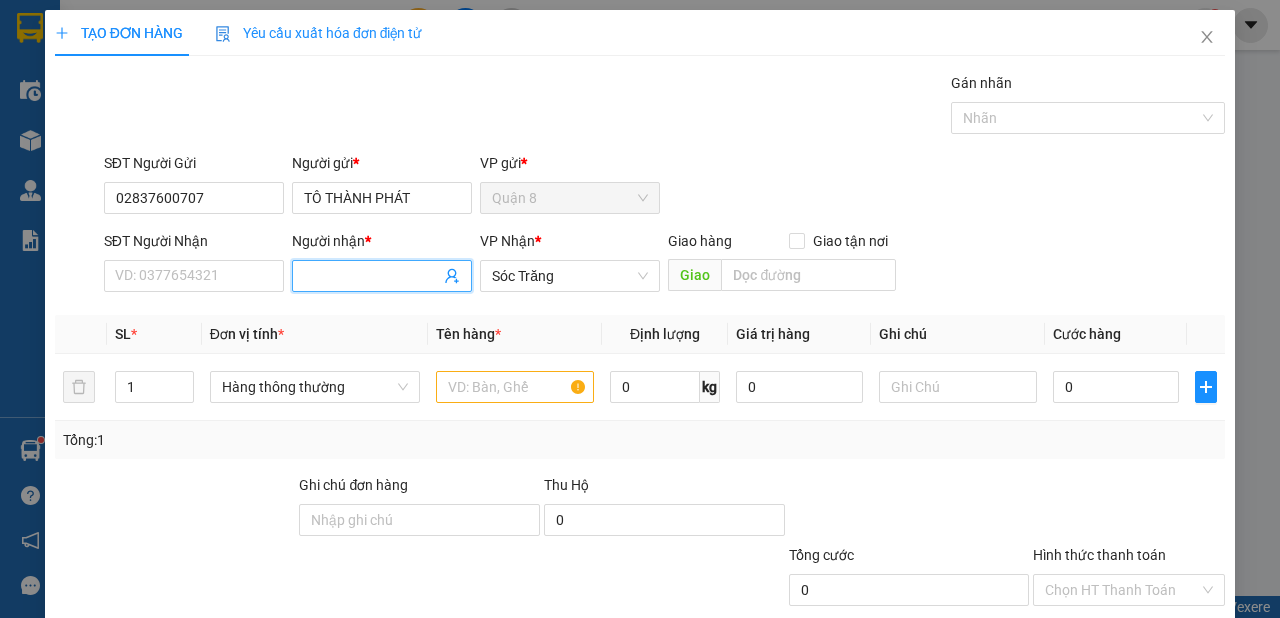 click 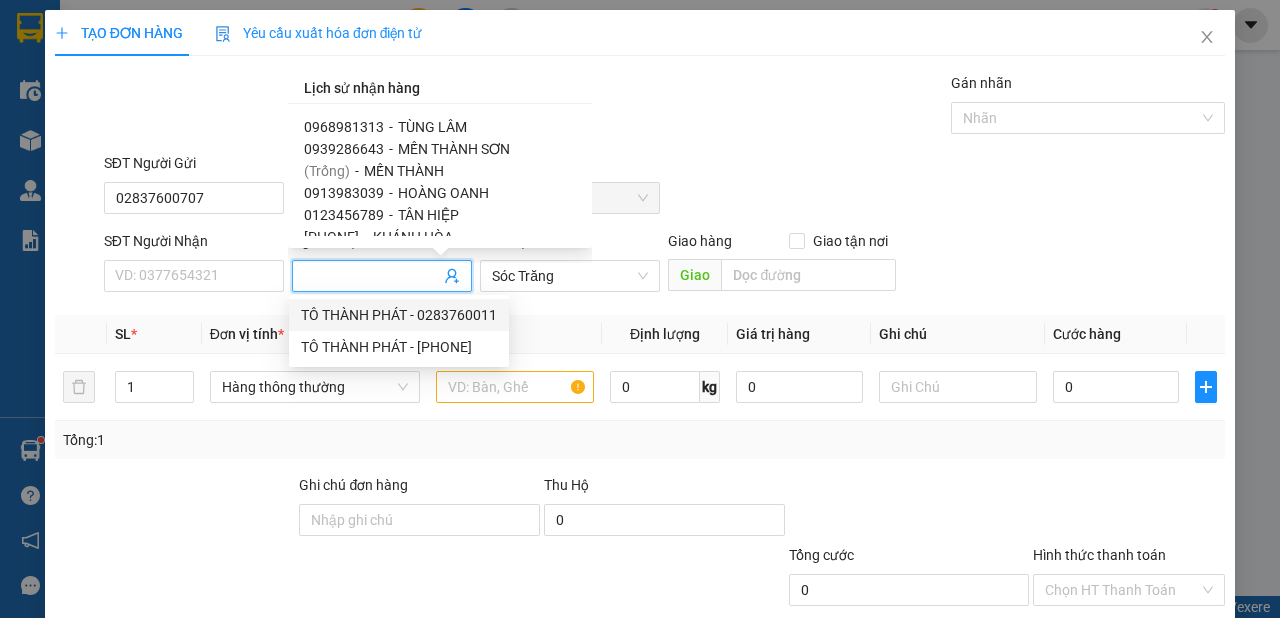 click on "[FIRST] [LAST] [LAST]" at bounding box center [439, 303] 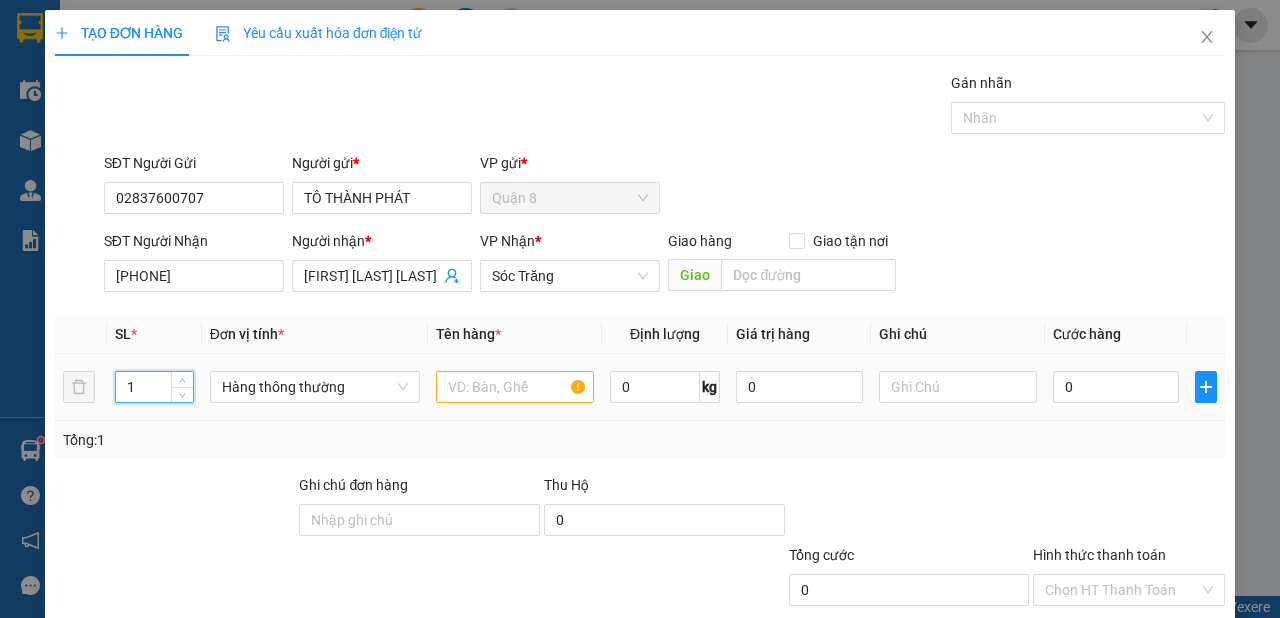 click on "1" at bounding box center [154, 387] 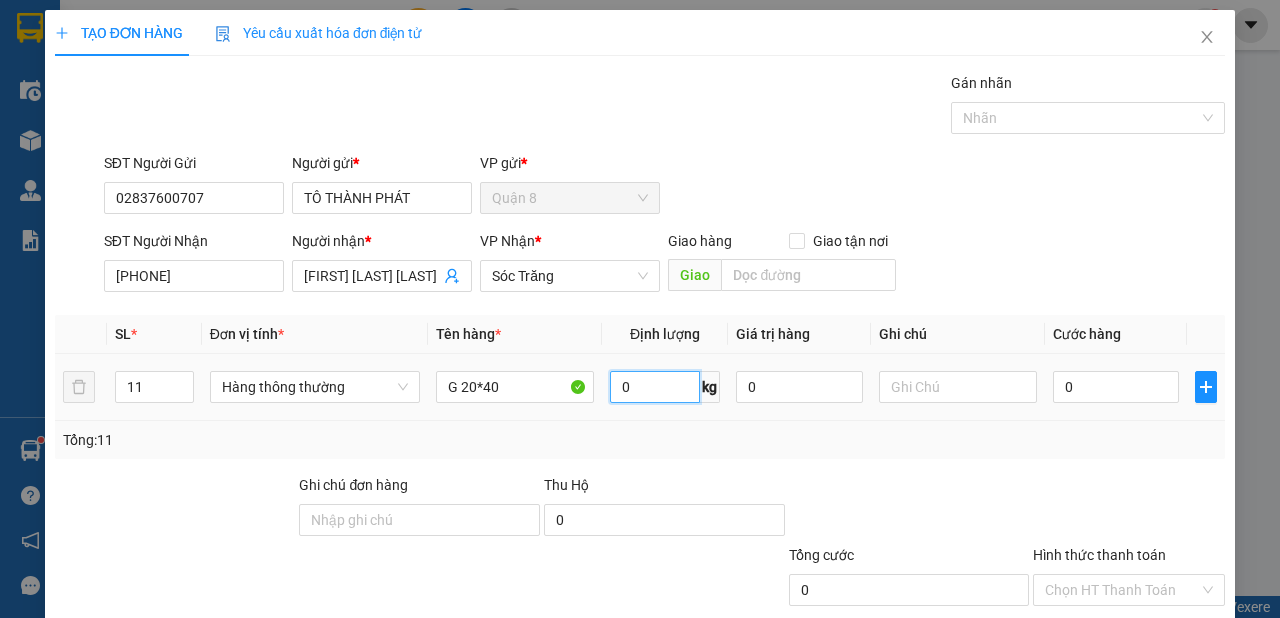 click on "0" at bounding box center [655, 387] 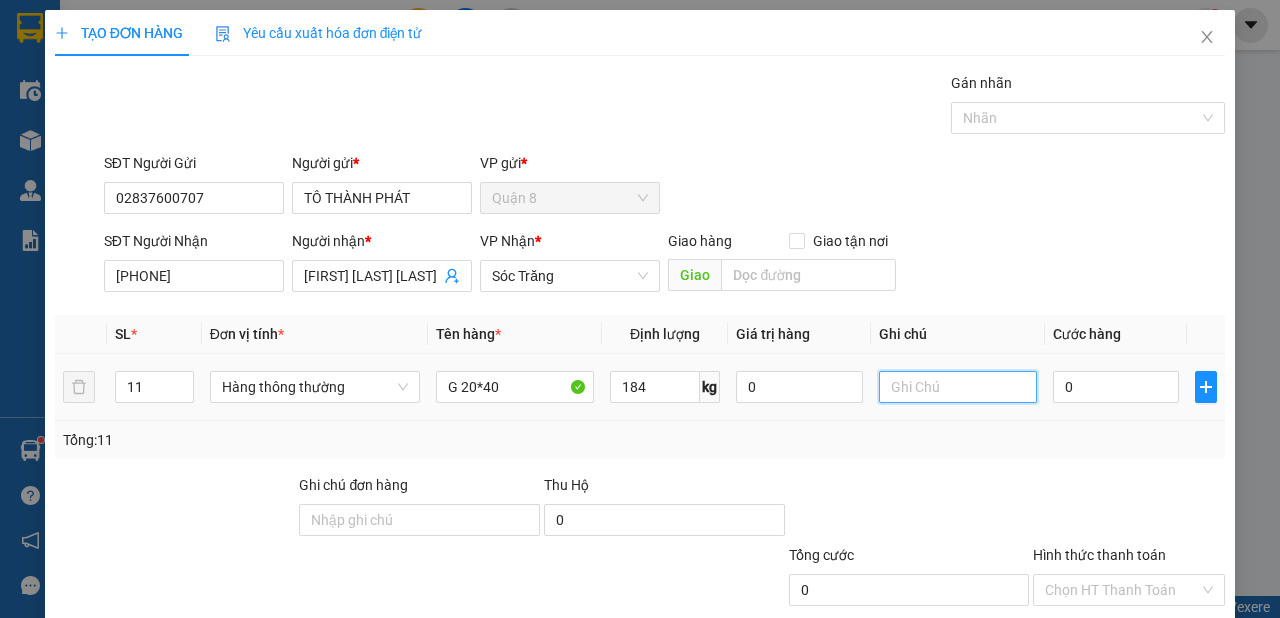 click at bounding box center [958, 387] 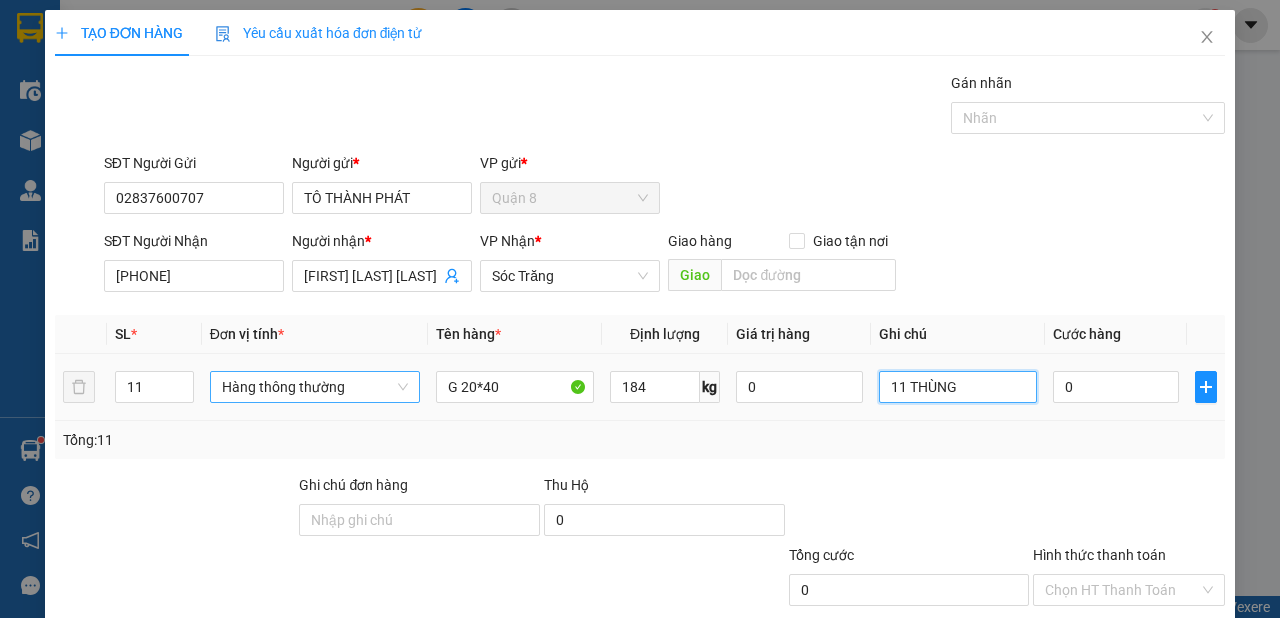 click on "Hàng thông thường" at bounding box center (315, 387) 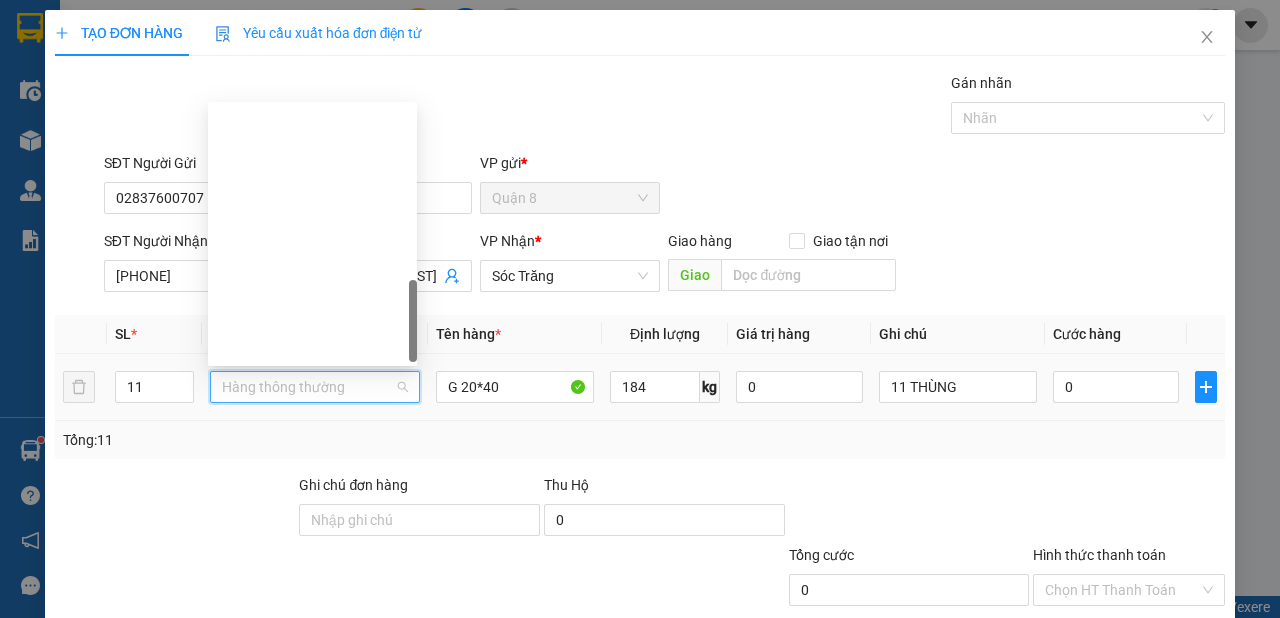 click on "Khác" at bounding box center [312, 1082] 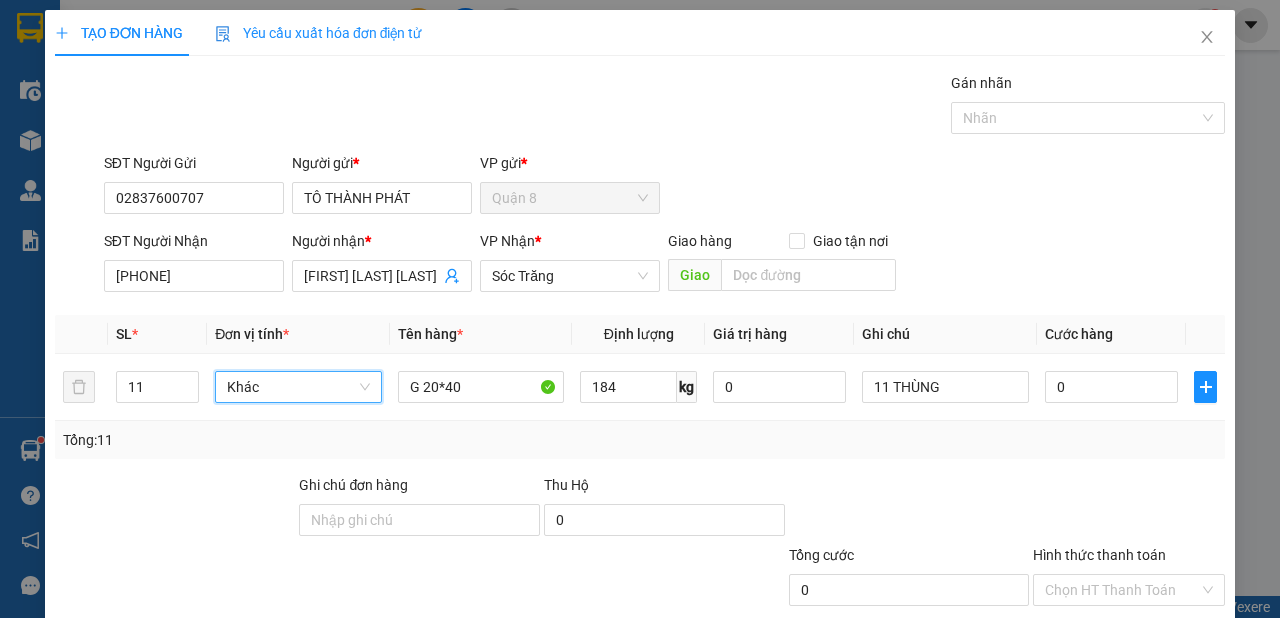 click on "Lưu và In" at bounding box center [1165, 685] 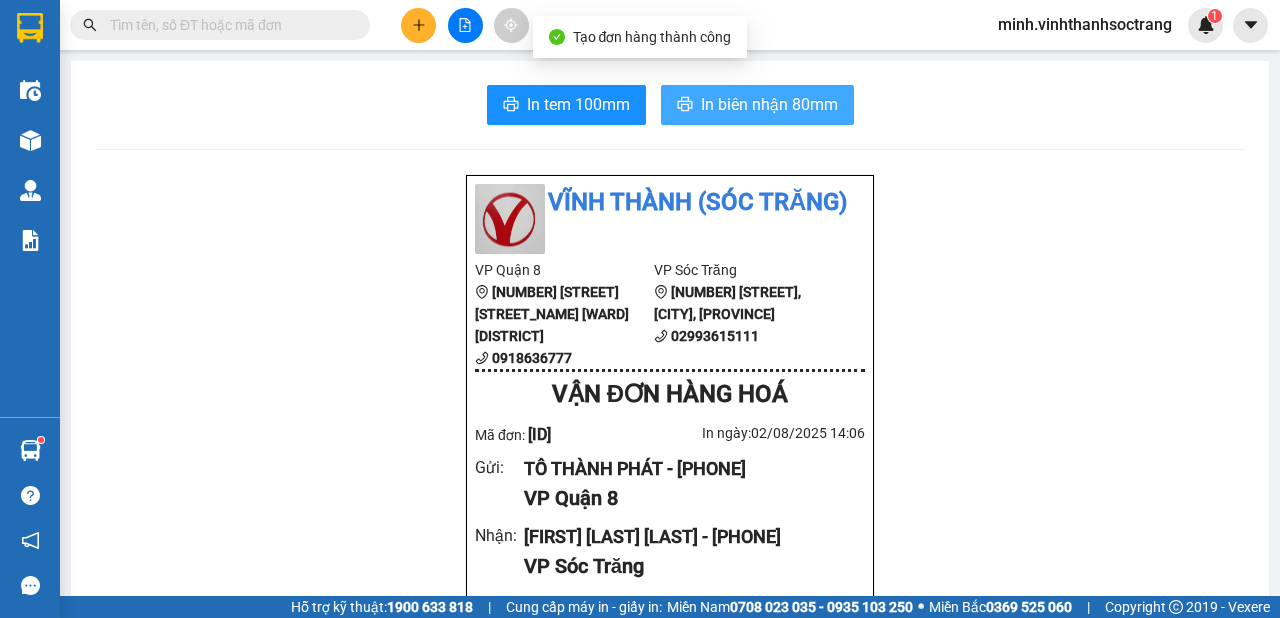 drag, startPoint x: 702, startPoint y: 105, endPoint x: 705, endPoint y: 88, distance: 17.262676 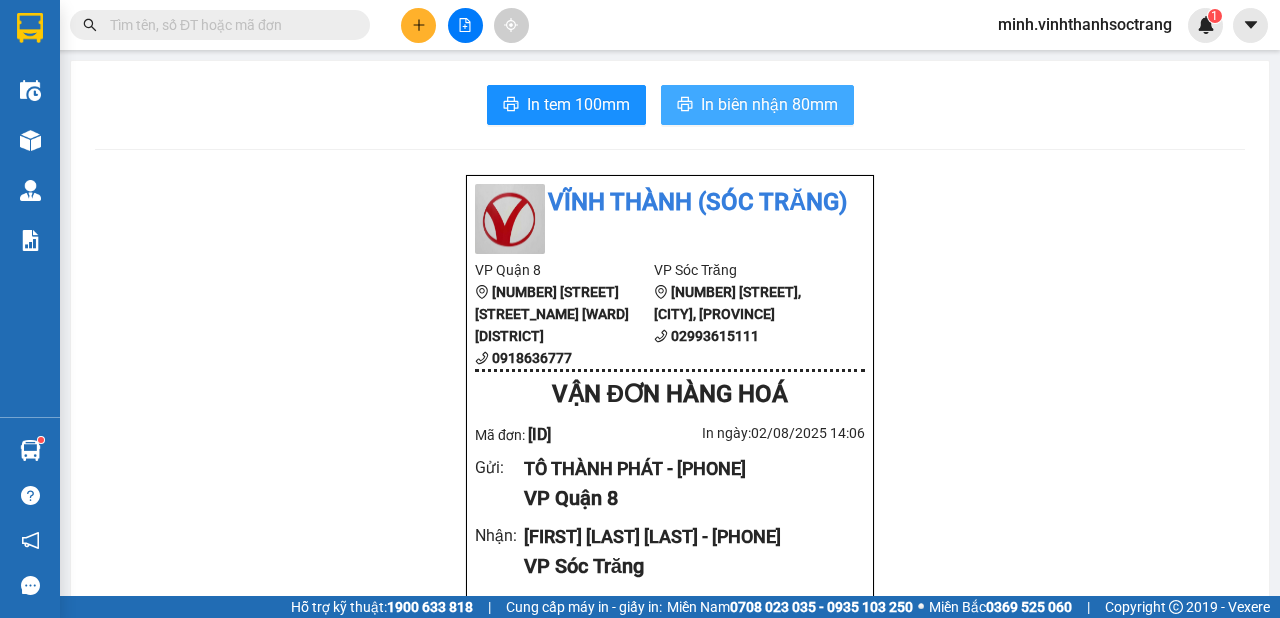 click on "In biên nhận 80mm" at bounding box center (769, 104) 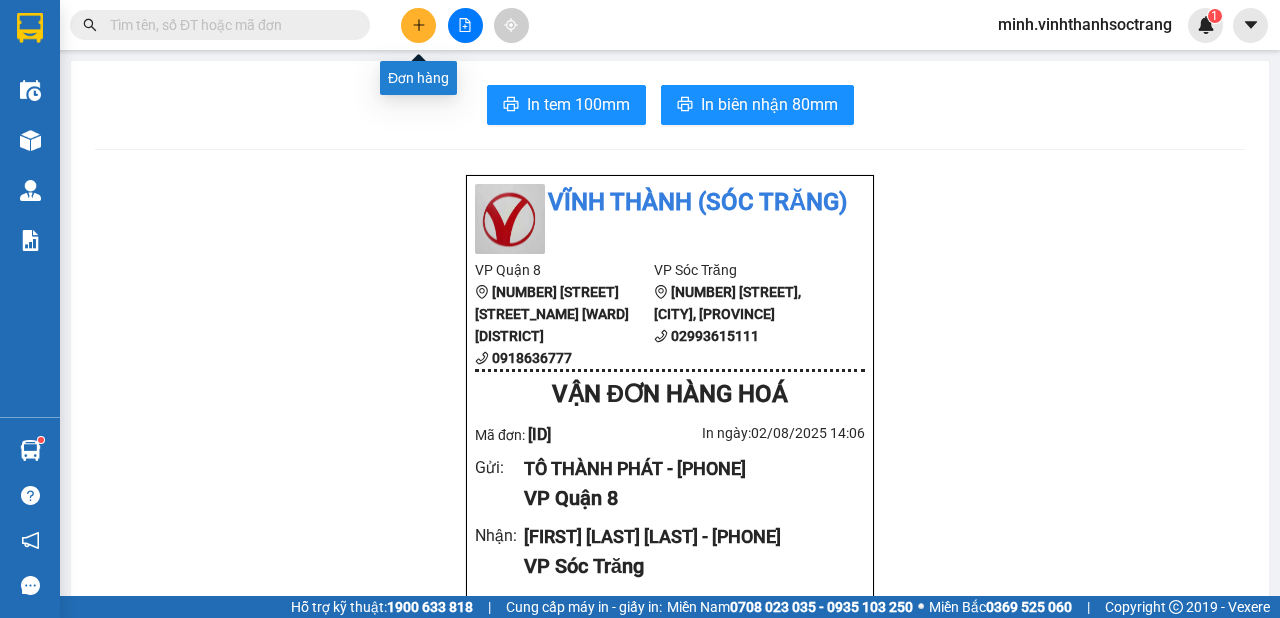 click 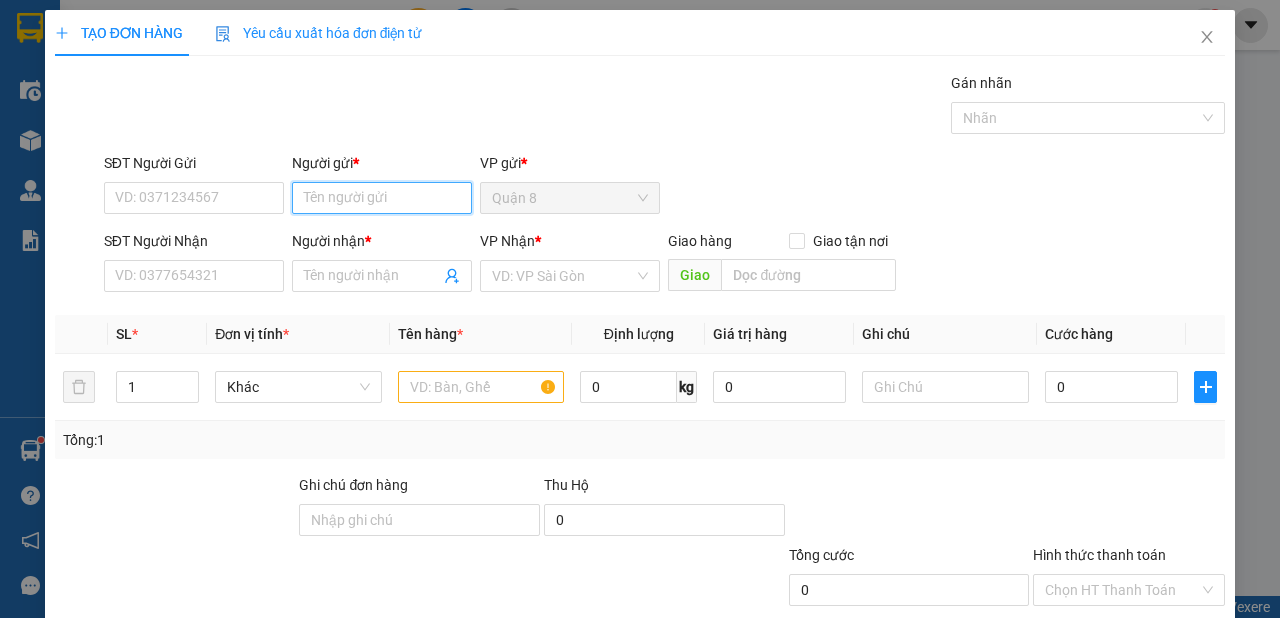 drag, startPoint x: 353, startPoint y: 206, endPoint x: 361, endPoint y: 188, distance: 19.697716 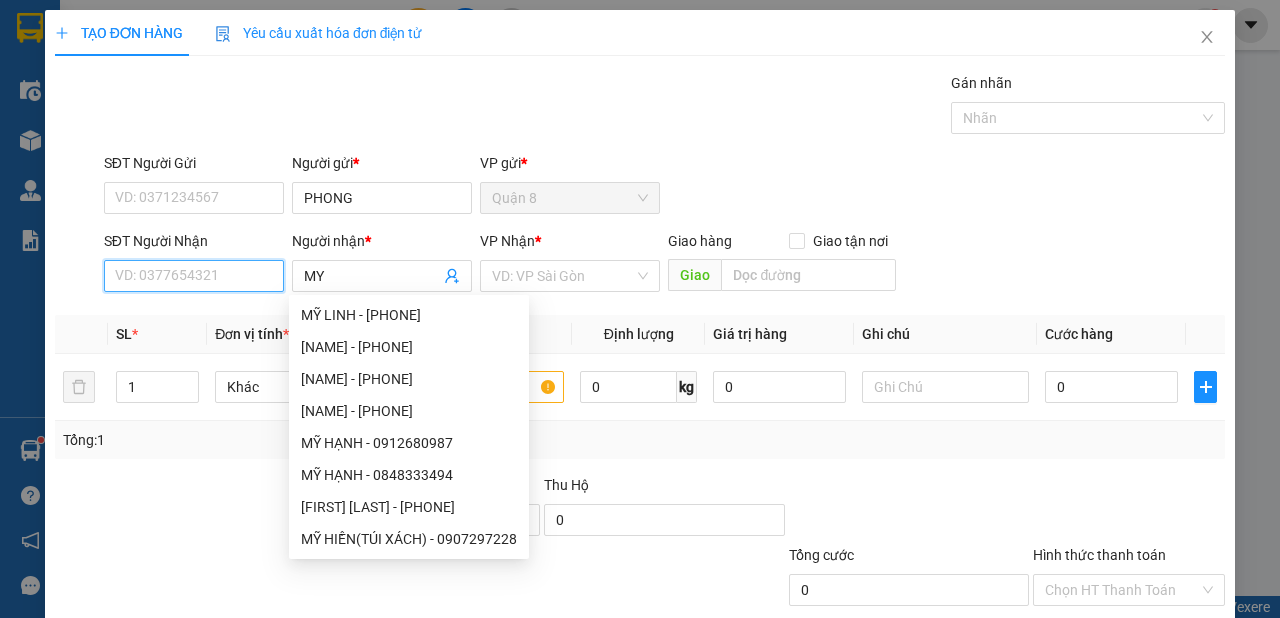 click on "SĐT Người Nhận" at bounding box center [194, 276] 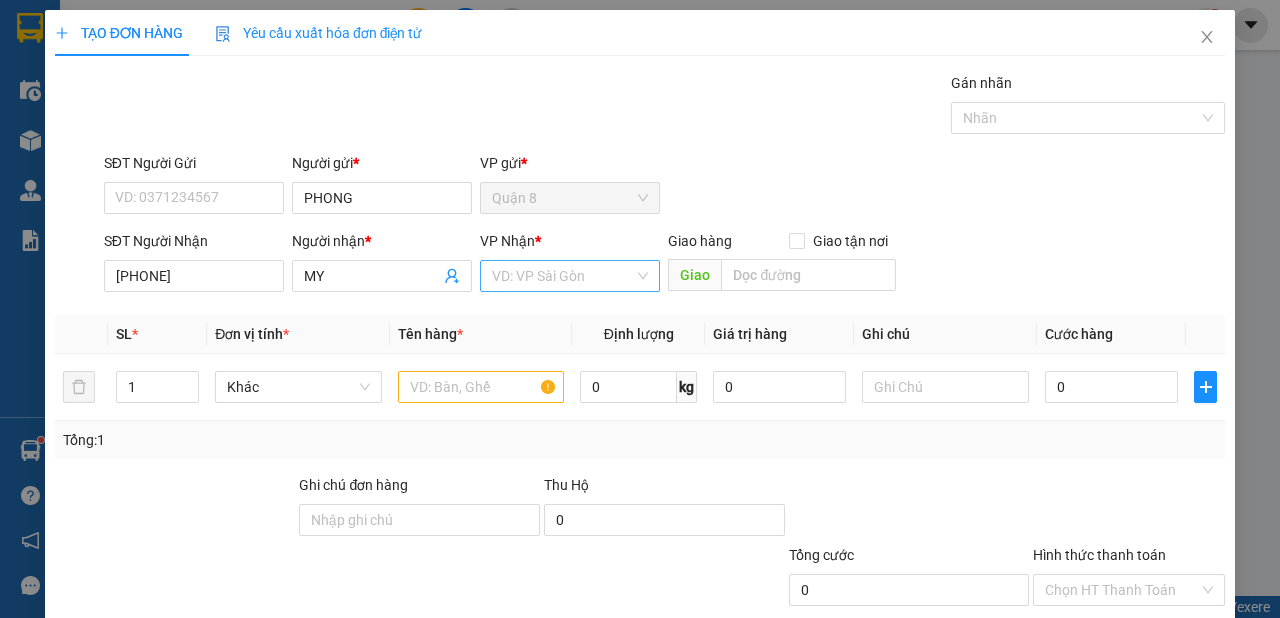 click at bounding box center (563, 276) 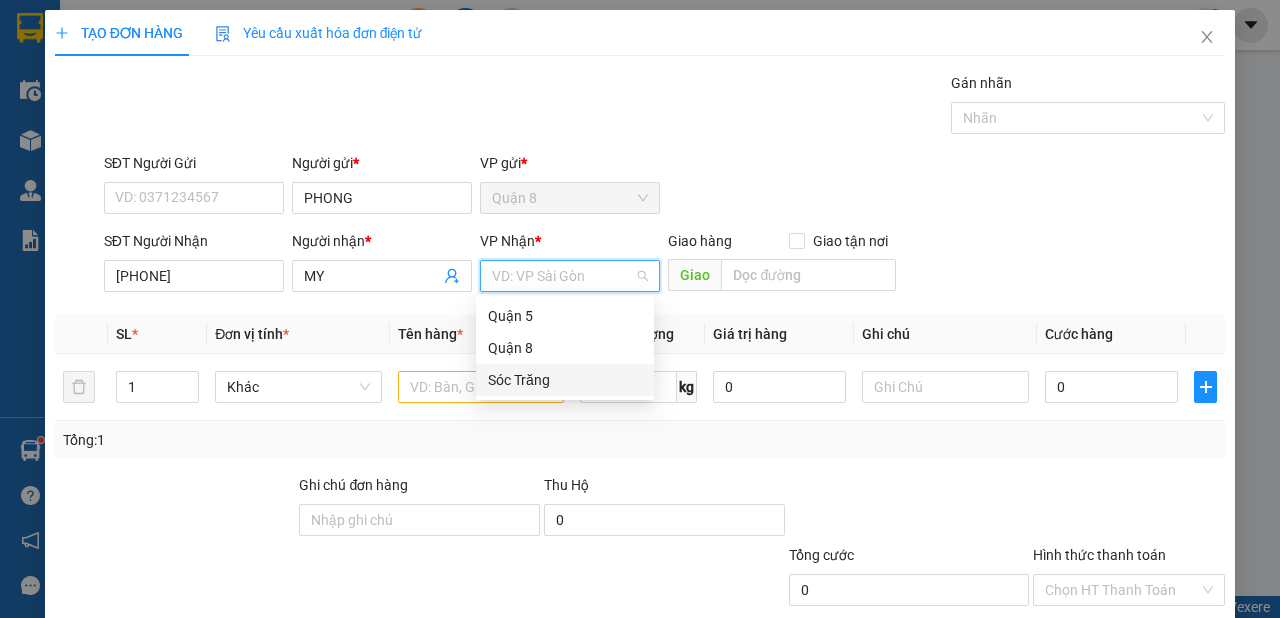 click on "Sóc Trăng" at bounding box center [565, 380] 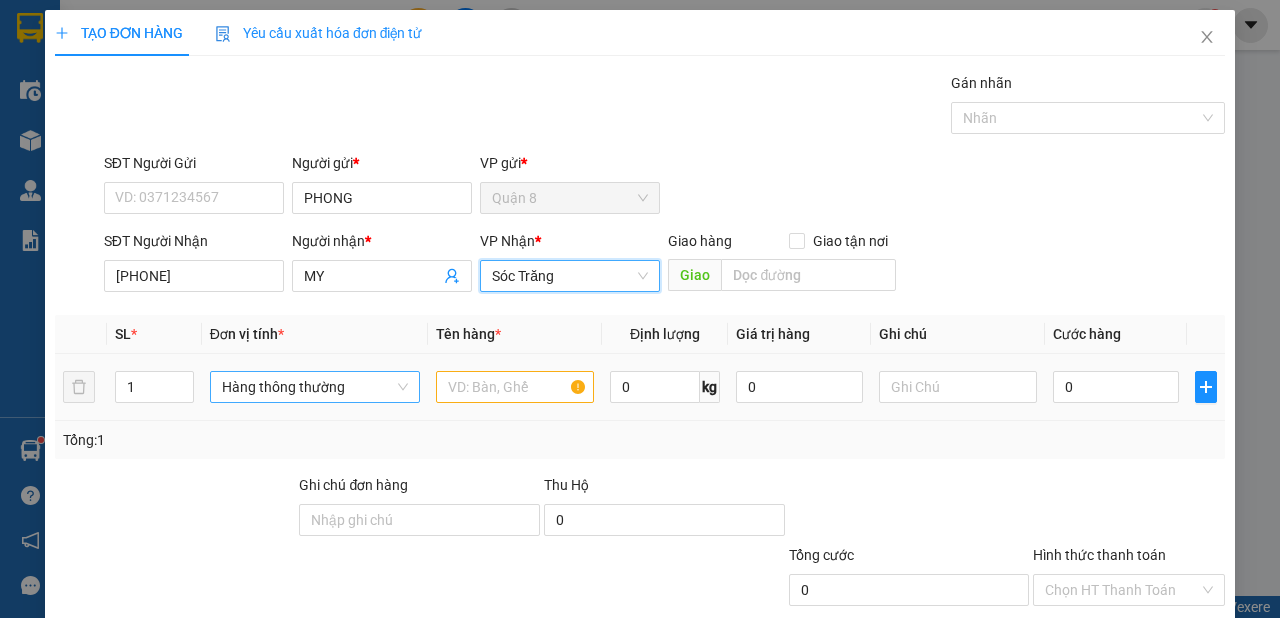 click on "Hàng thông thường" at bounding box center [315, 387] 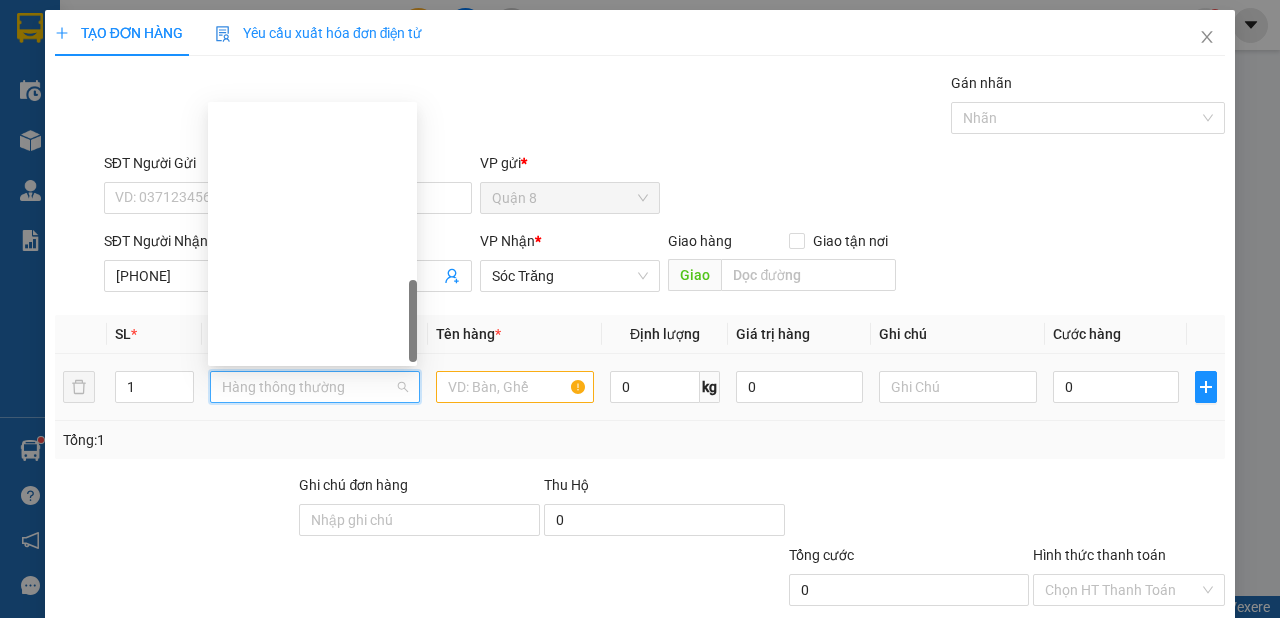 click on "Khác" at bounding box center (312, 1082) 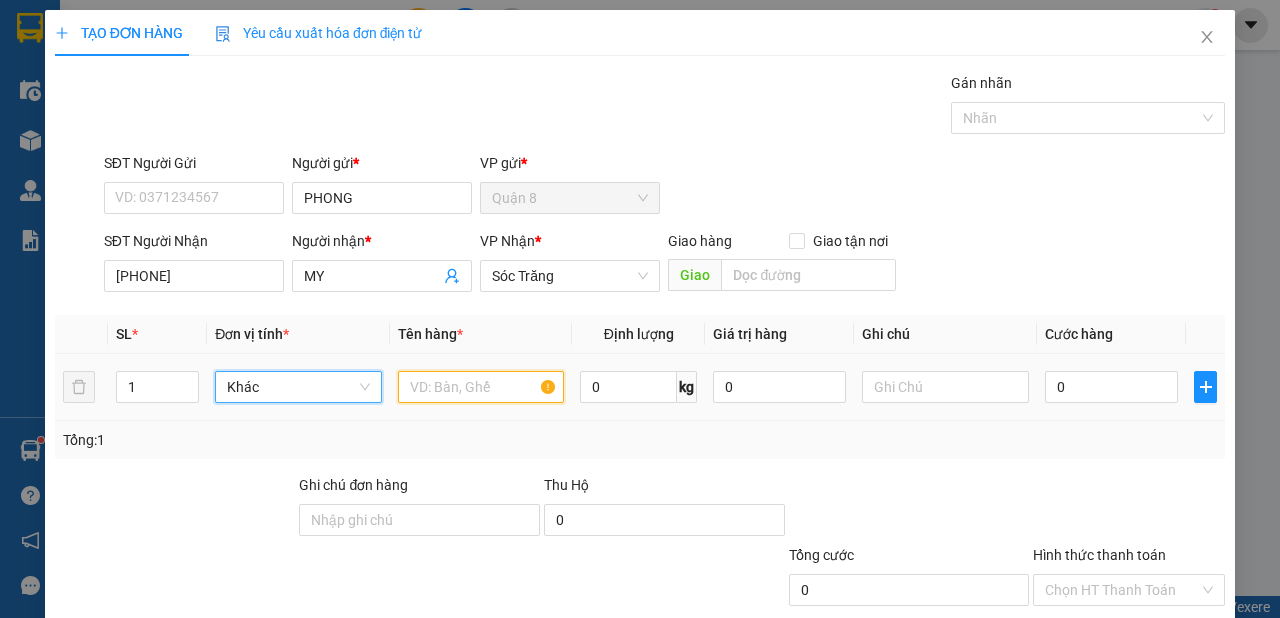 click at bounding box center [481, 387] 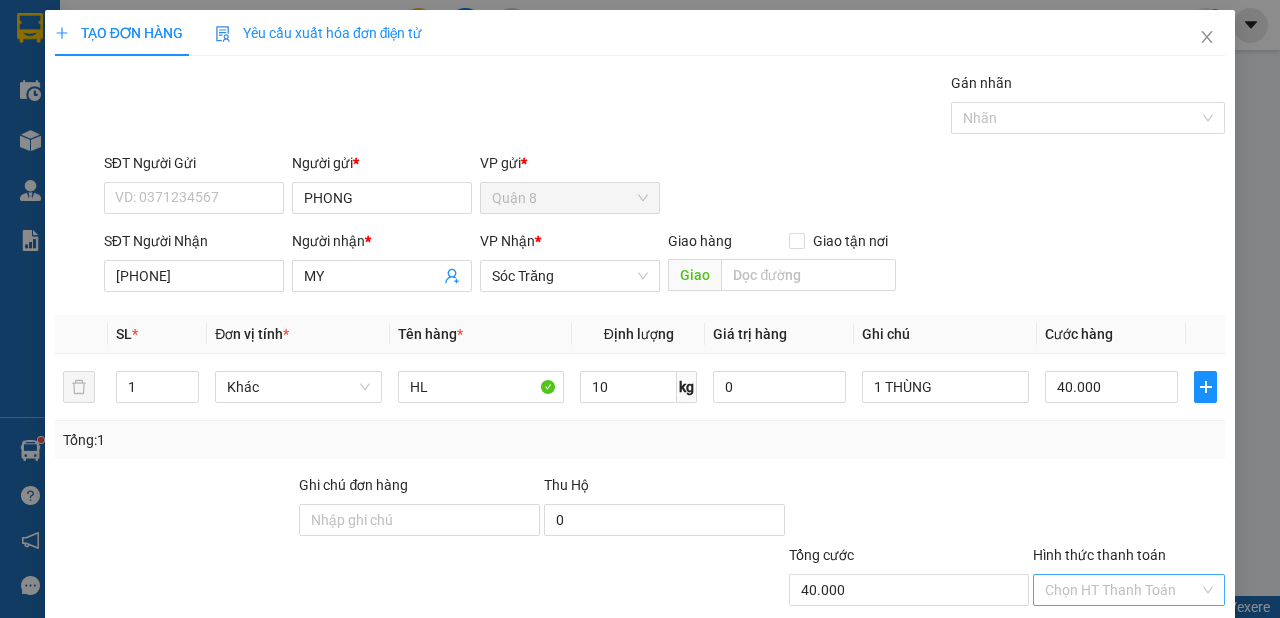 click on "Hình thức thanh toán" at bounding box center (1122, 590) 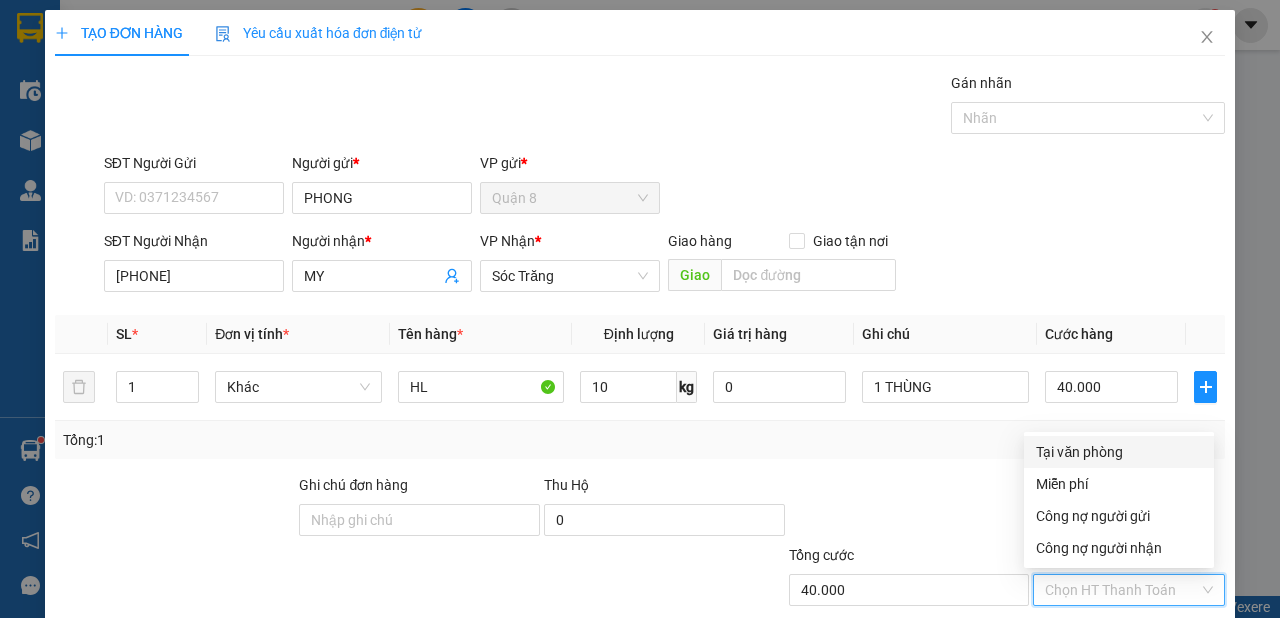 click on "Tại văn phòng" at bounding box center [1119, 452] 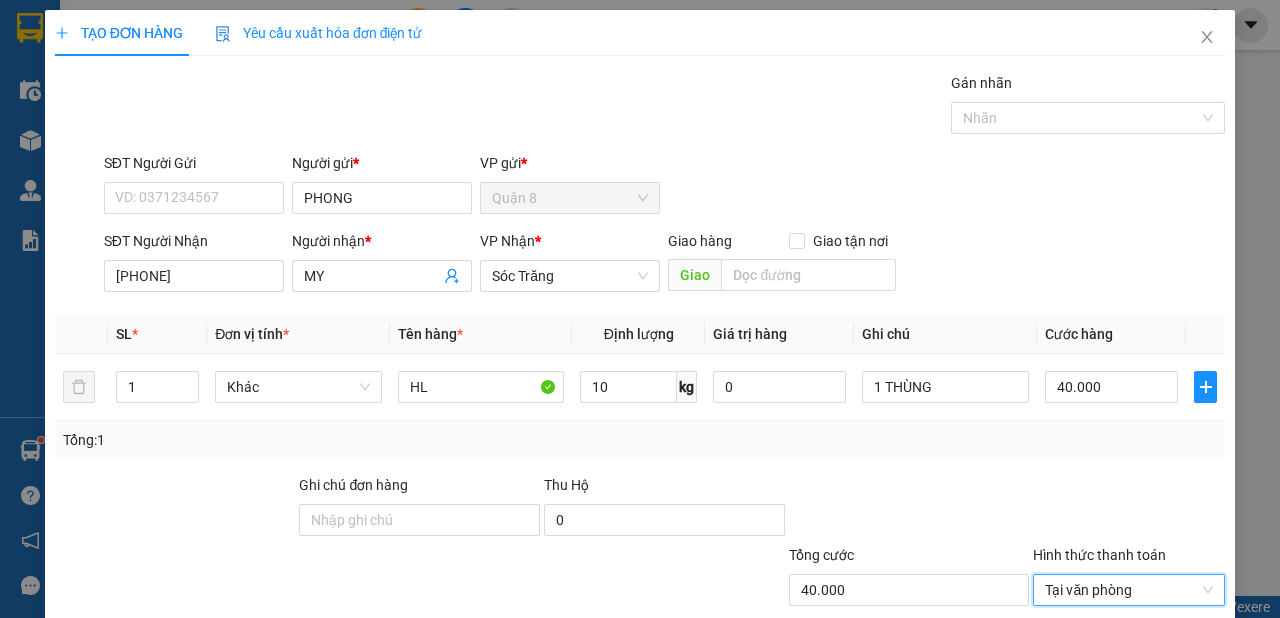 click on "Lưu và In" at bounding box center (1153, 685) 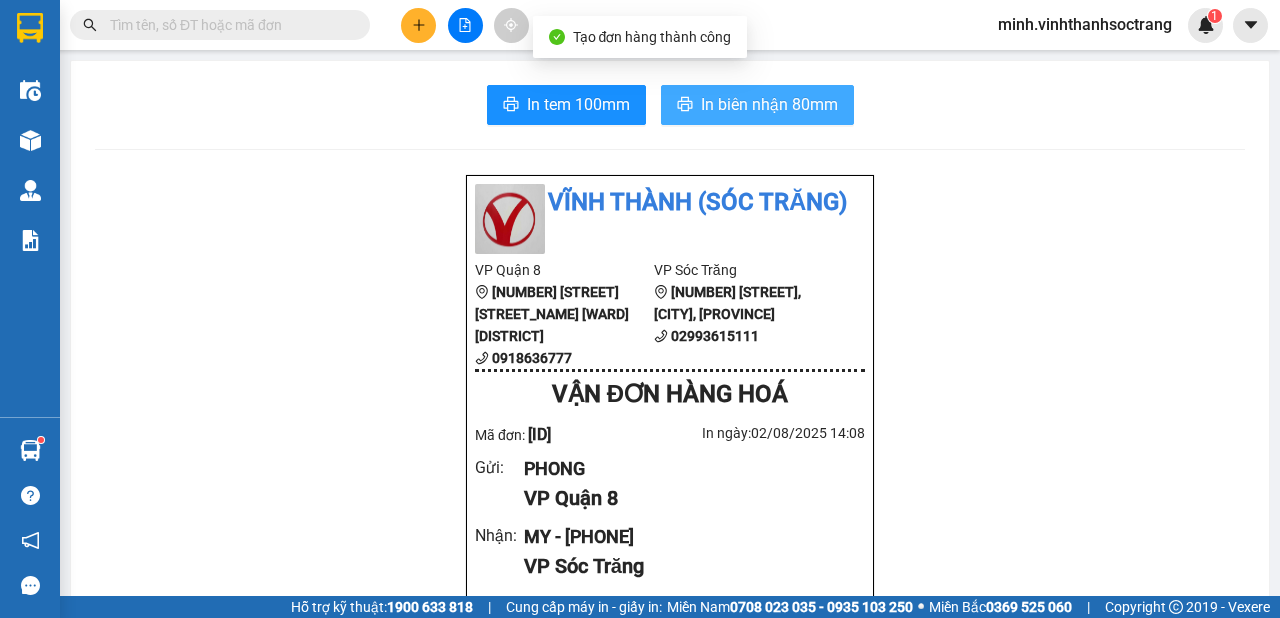 click on "In biên nhận 80mm" at bounding box center [769, 104] 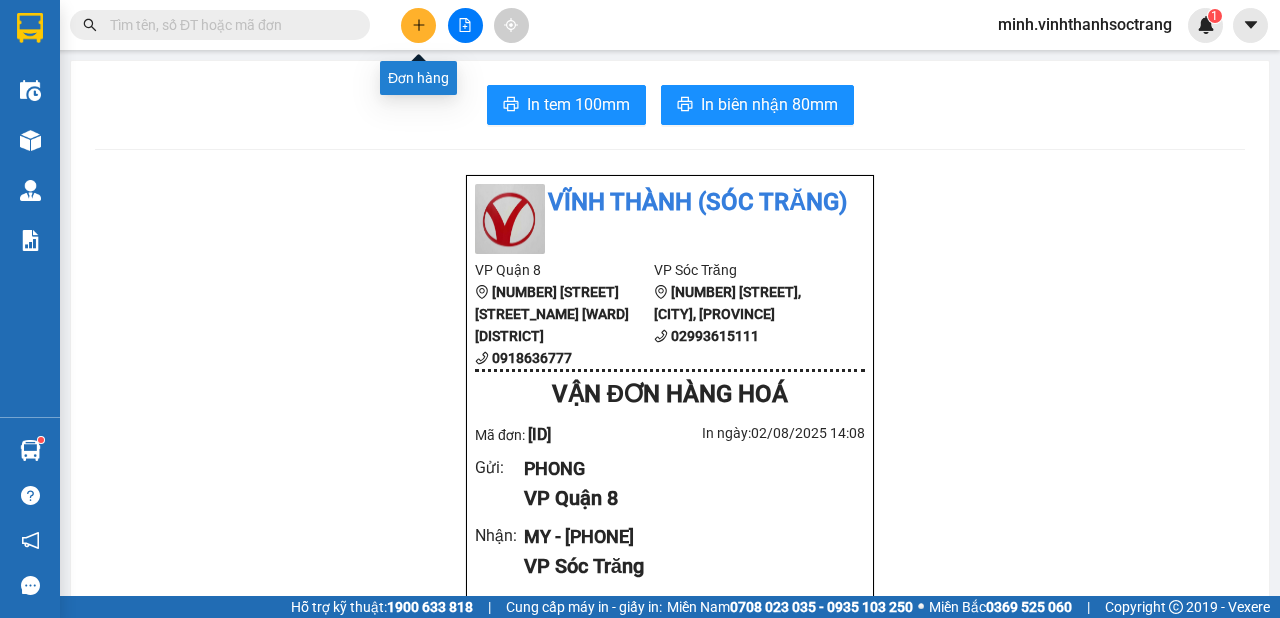 click at bounding box center (418, 25) 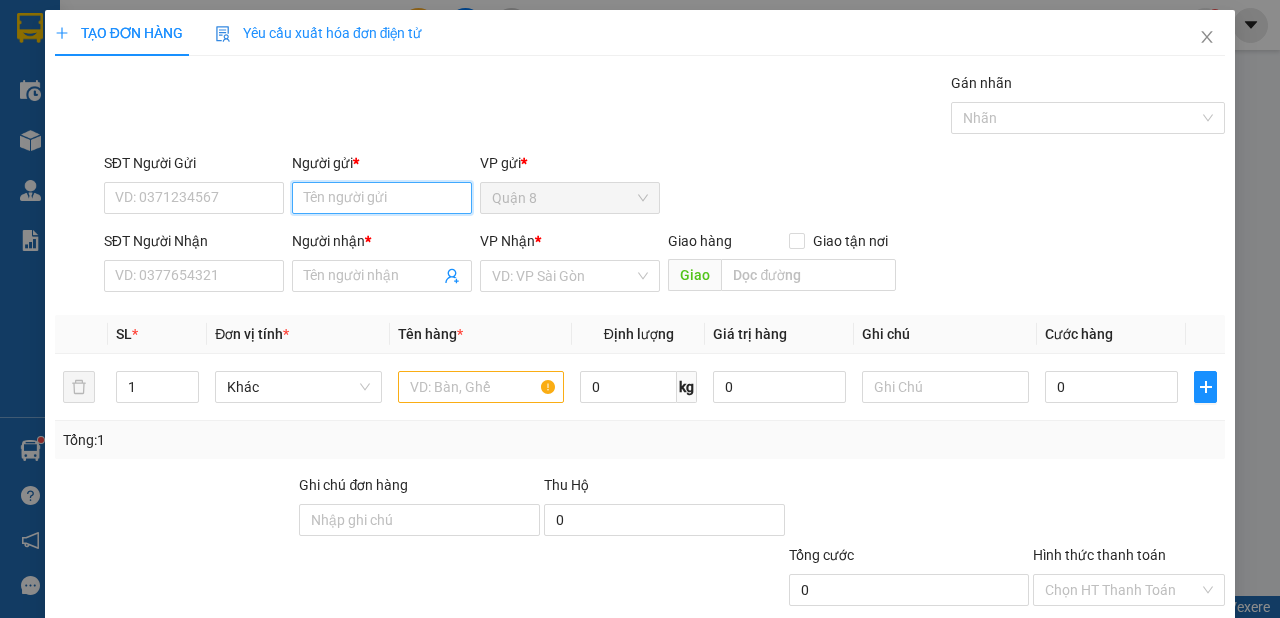 click on "Người gửi  *" at bounding box center (382, 198) 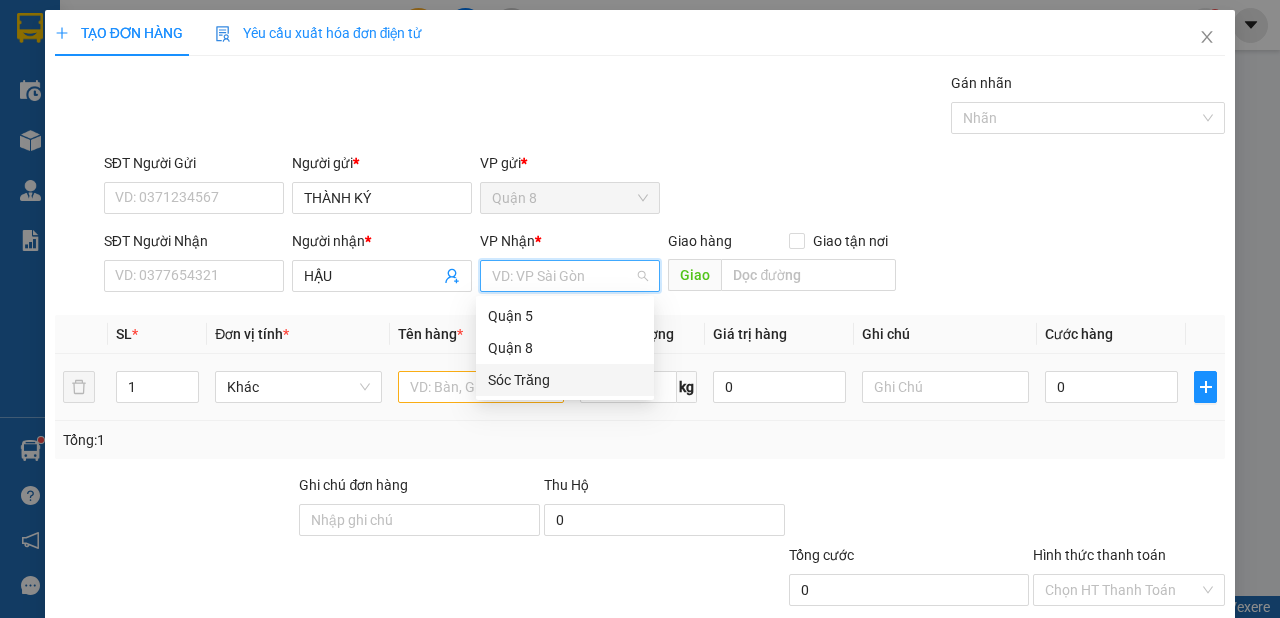 drag, startPoint x: 526, startPoint y: 376, endPoint x: 461, endPoint y: 416, distance: 76.321686 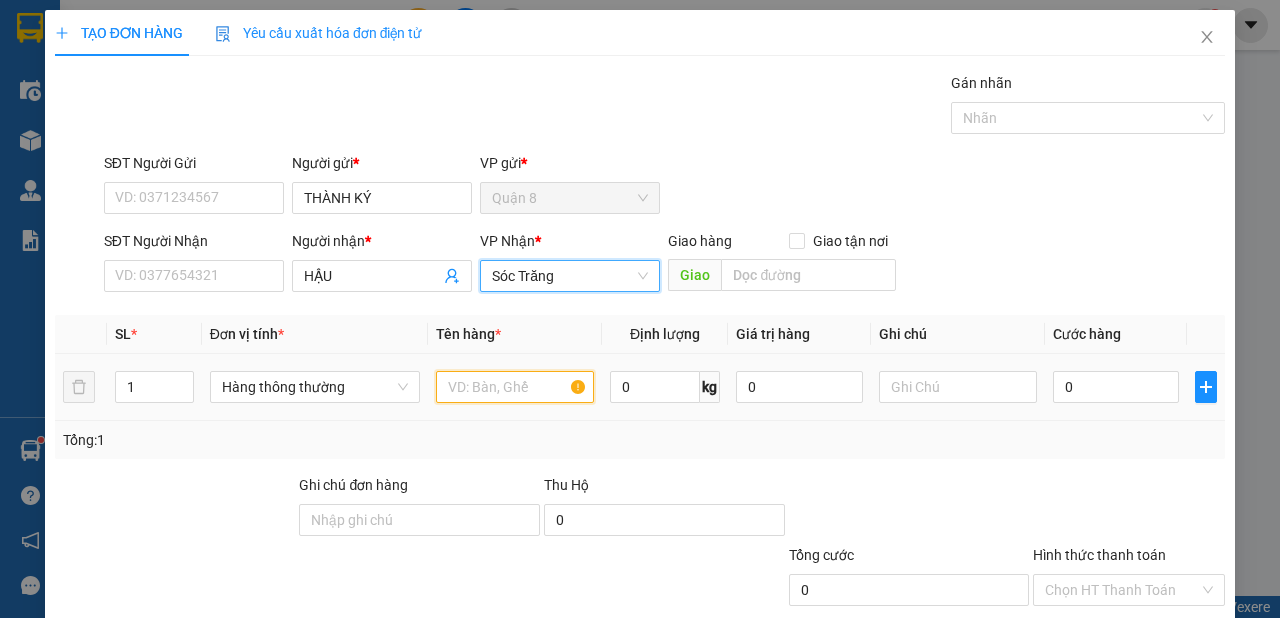 click at bounding box center (515, 387) 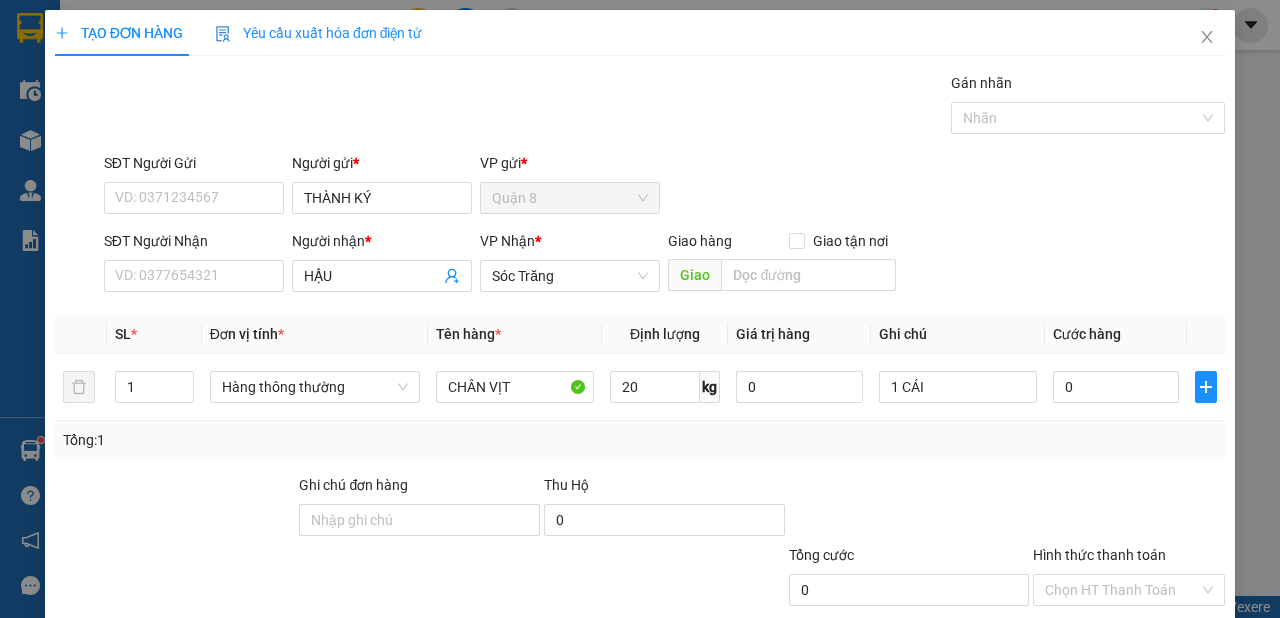 click on "Lưu và In" at bounding box center (1153, 685) 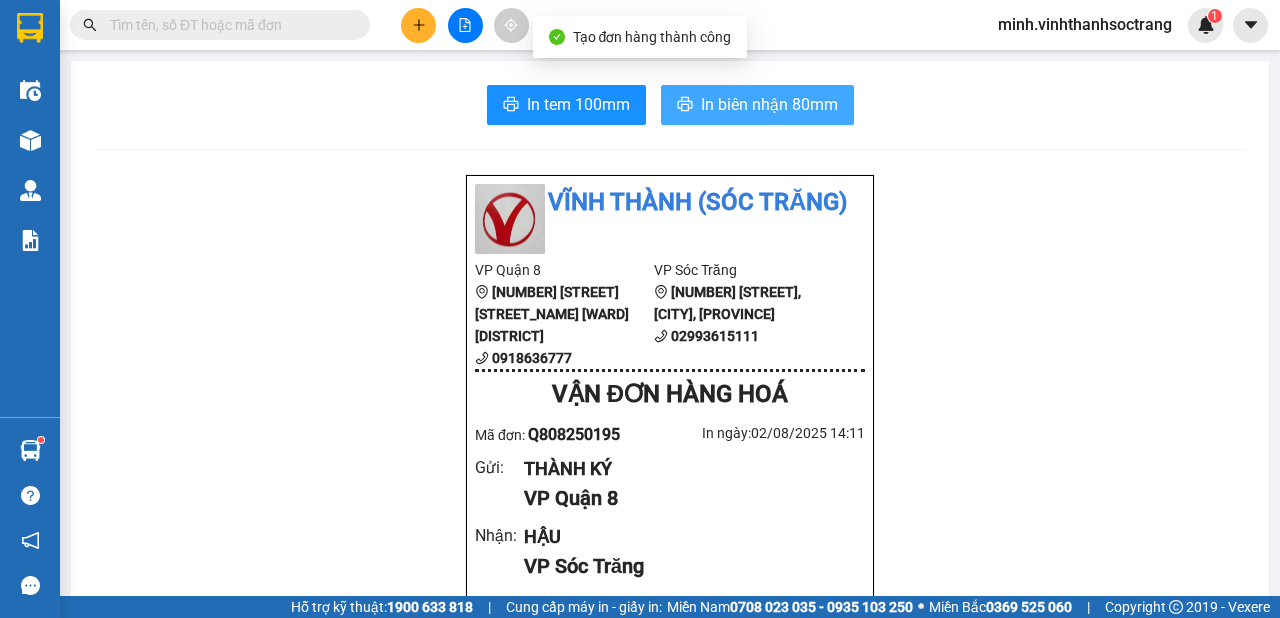 click on "In biên nhận 80mm" at bounding box center [757, 105] 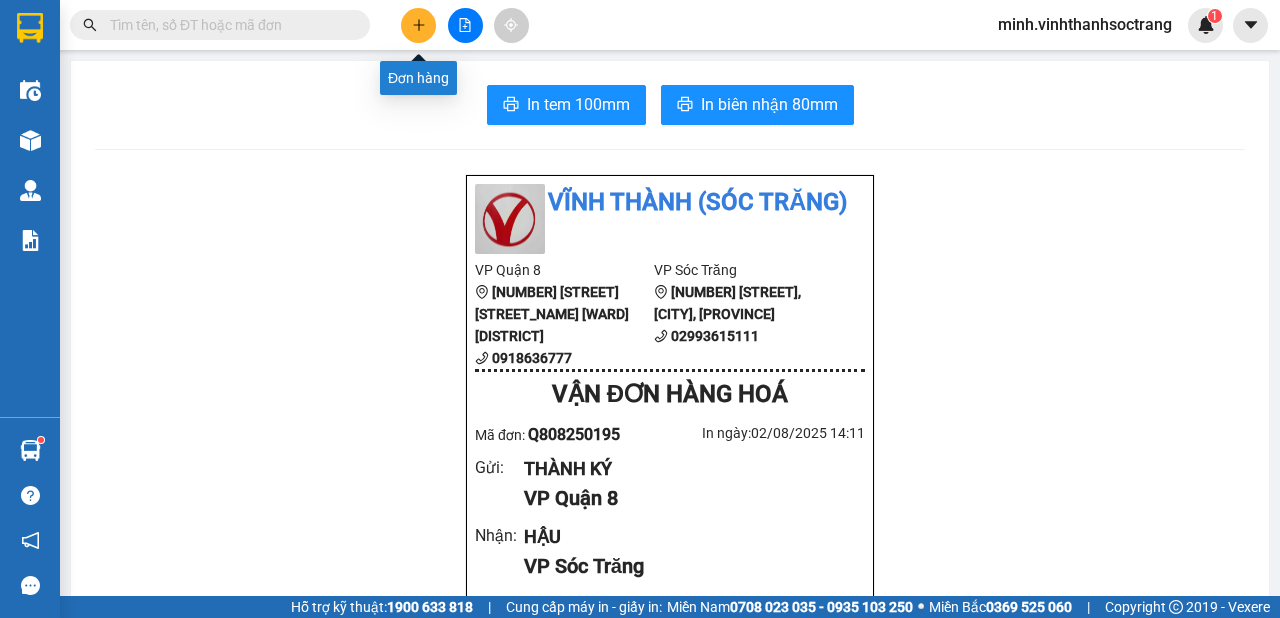 click 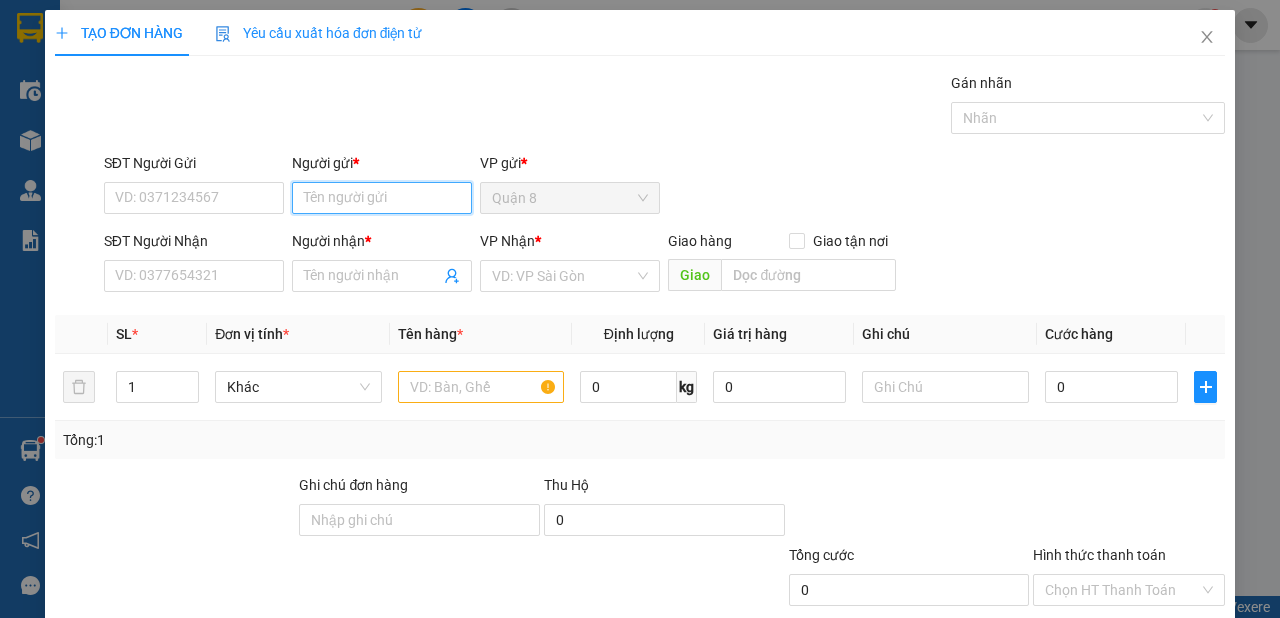 click on "Người gửi  *" at bounding box center [382, 198] 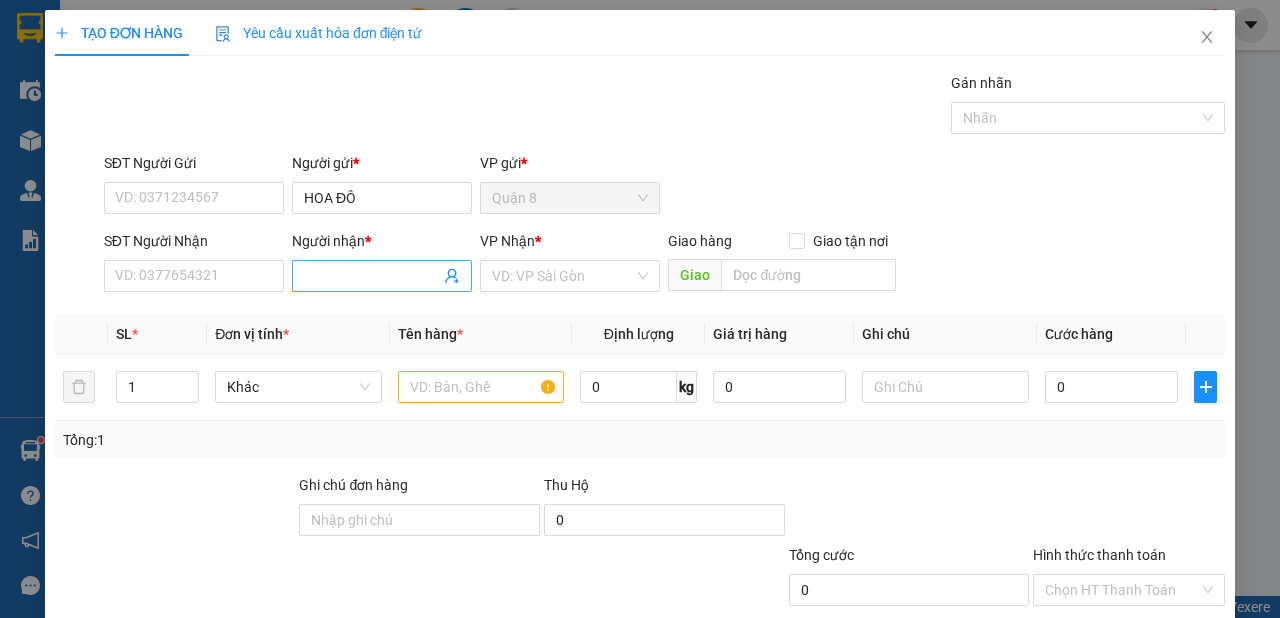 click on "Người nhận  *" at bounding box center (372, 276) 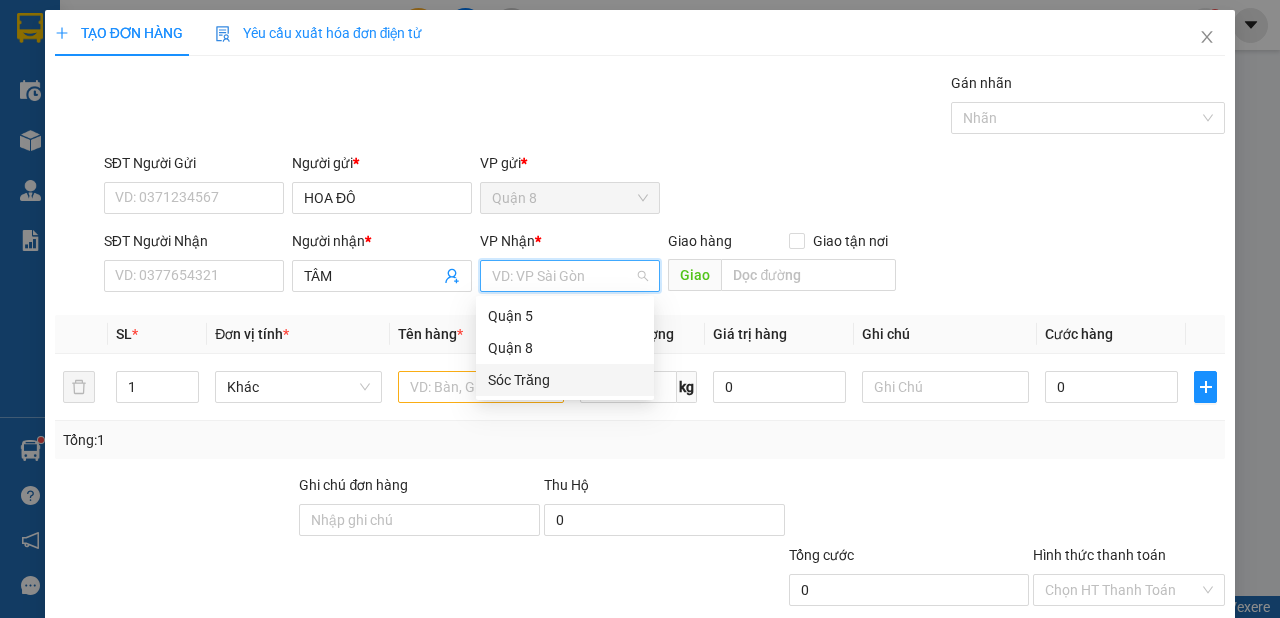 click on "Sóc Trăng" at bounding box center [565, 380] 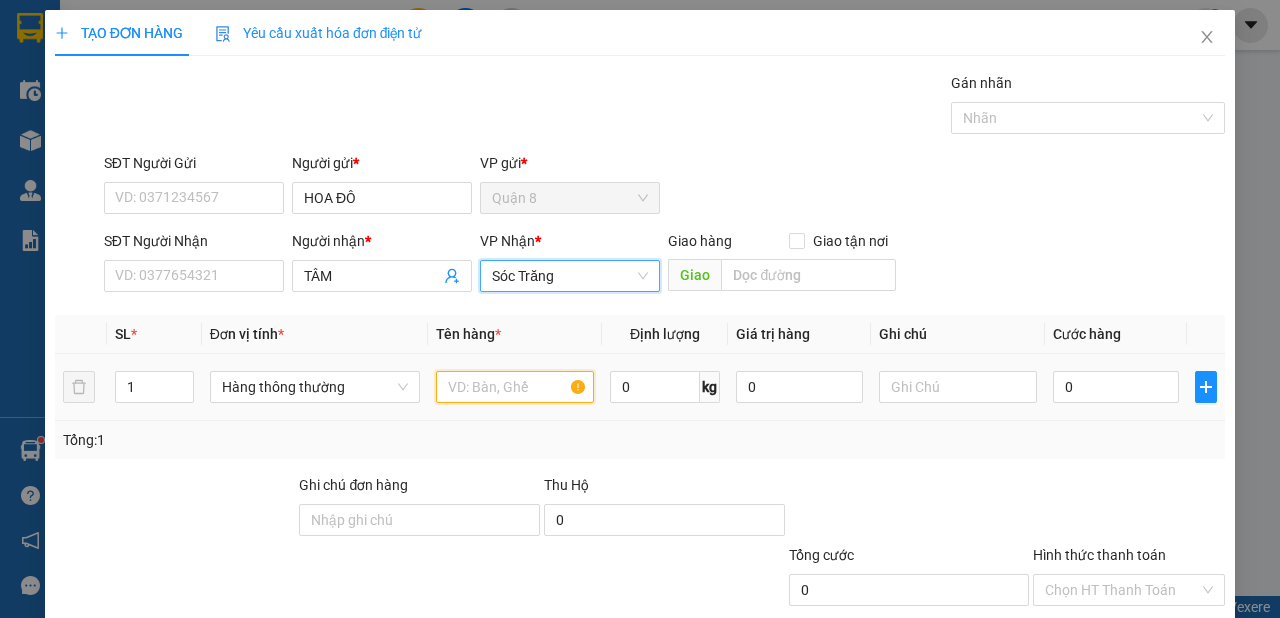 click at bounding box center [515, 387] 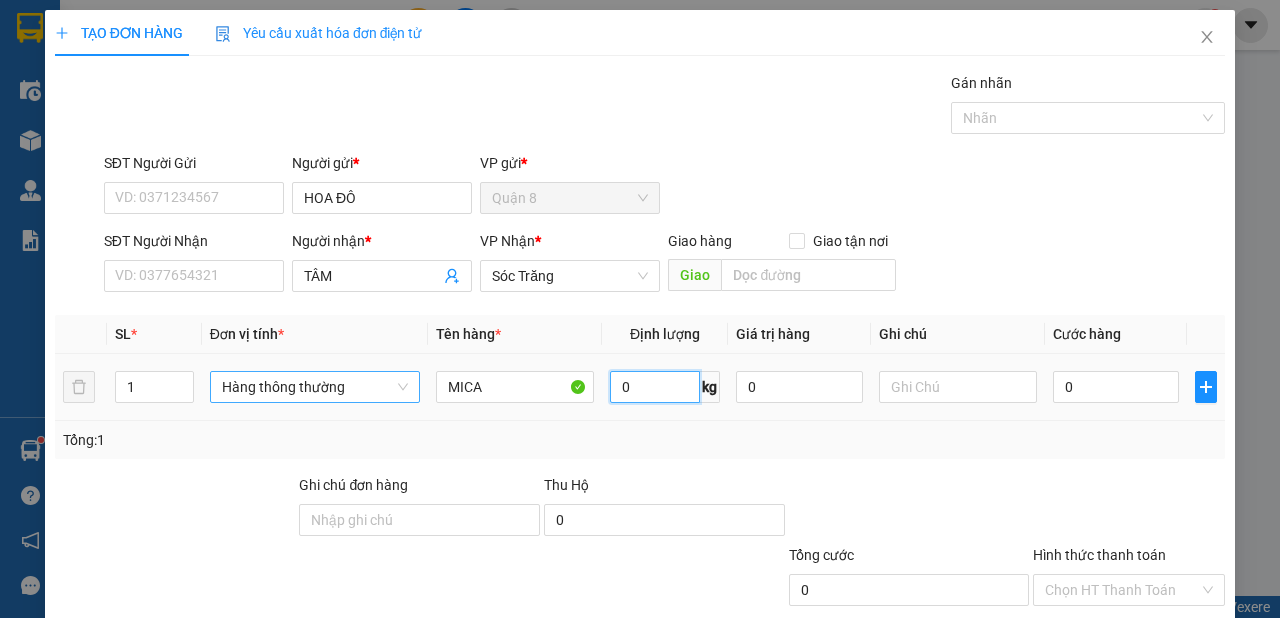 drag, startPoint x: 378, startPoint y: 386, endPoint x: 356, endPoint y: 387, distance: 22.022715 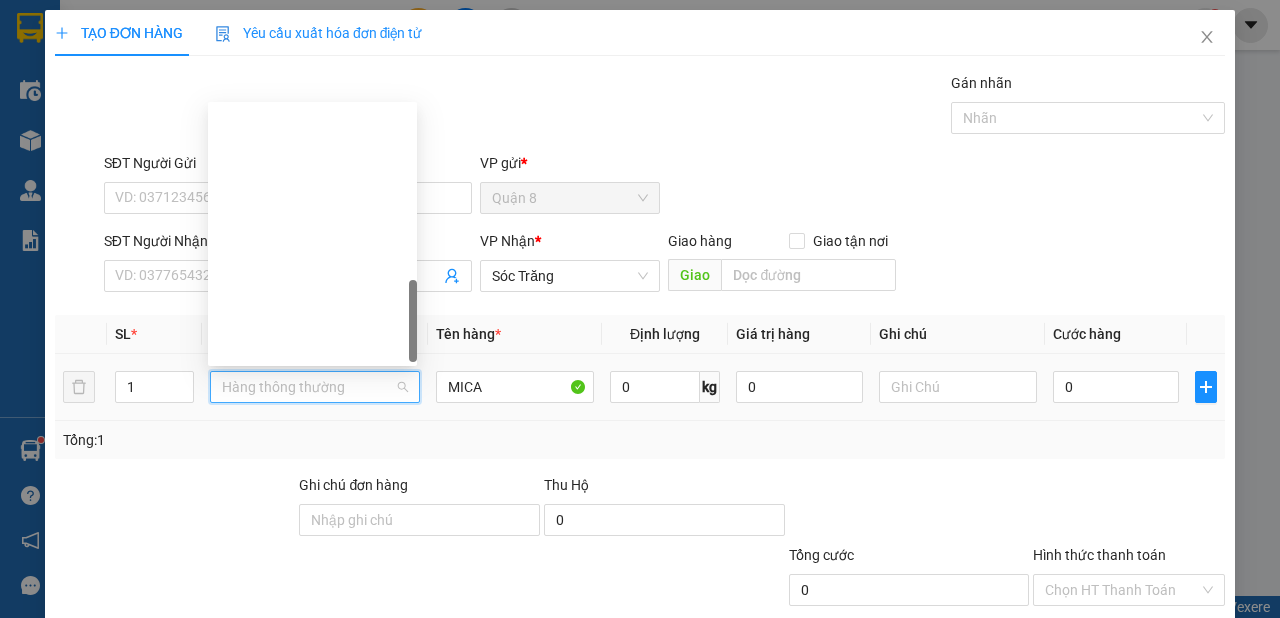 click on "Khác" at bounding box center [312, 1082] 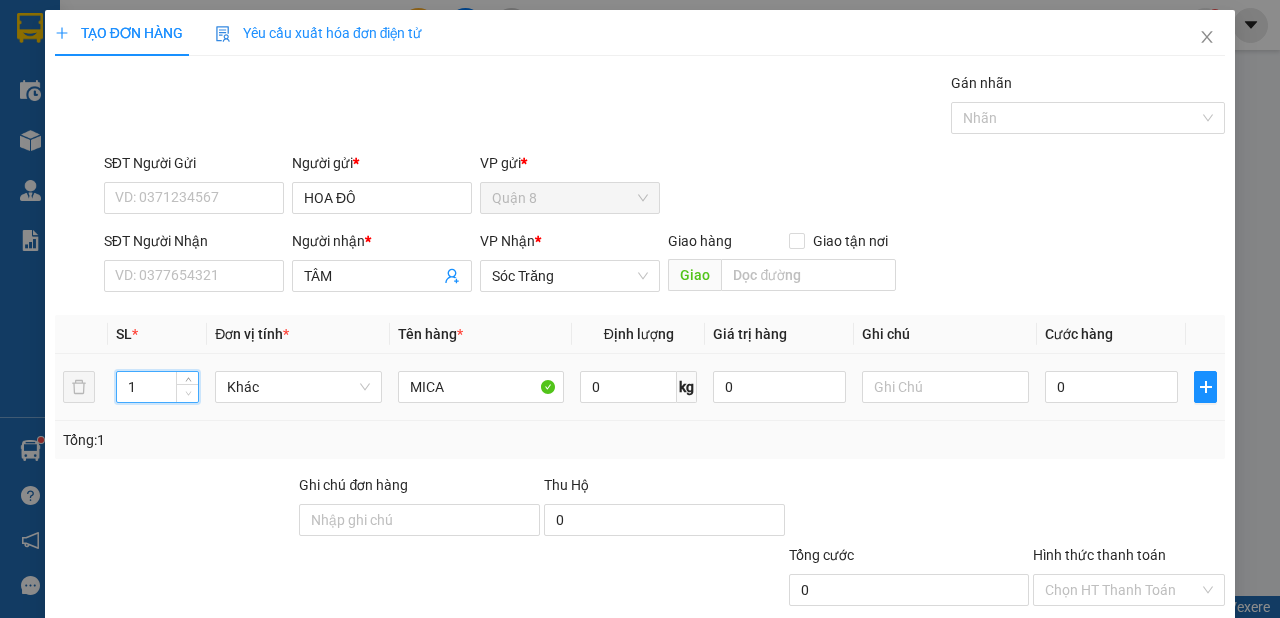 drag, startPoint x: 148, startPoint y: 397, endPoint x: 190, endPoint y: 391, distance: 42.426407 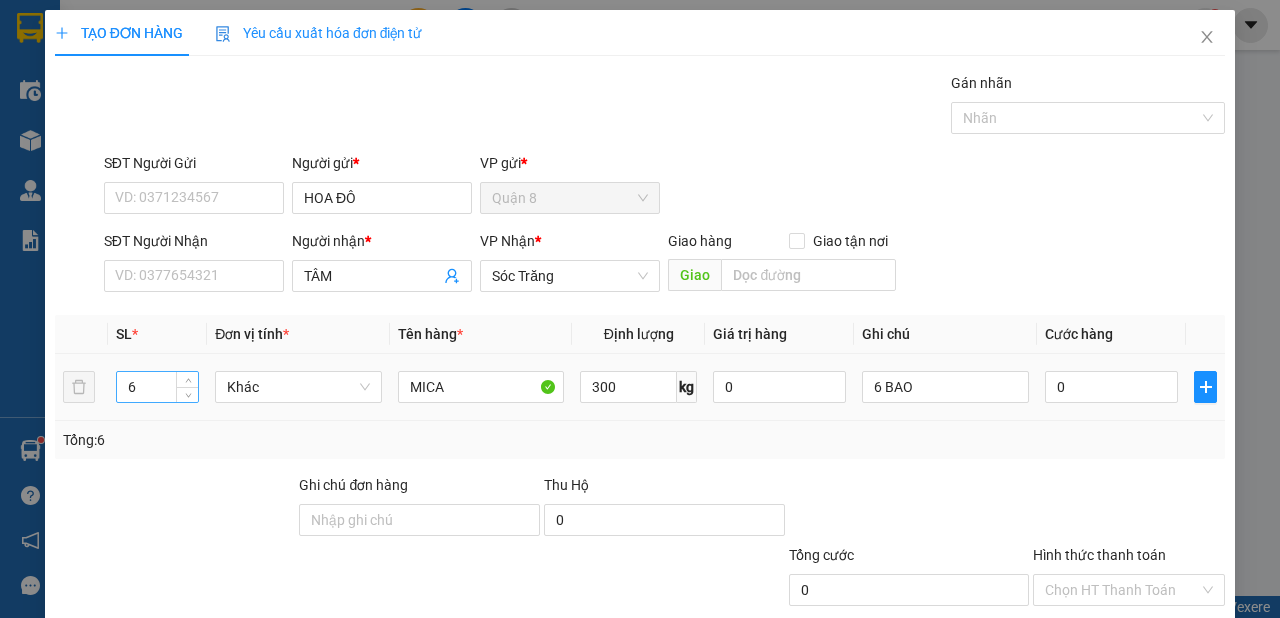 click on "6" at bounding box center [158, 387] 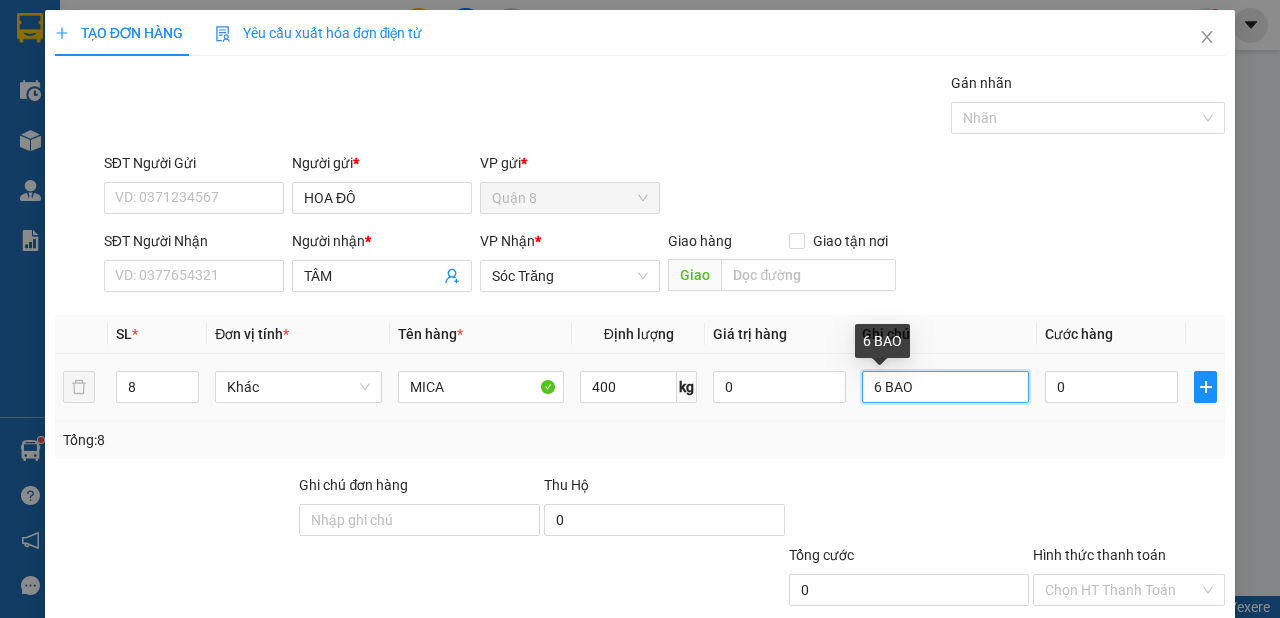 drag, startPoint x: 873, startPoint y: 392, endPoint x: 869, endPoint y: 452, distance: 60.133186 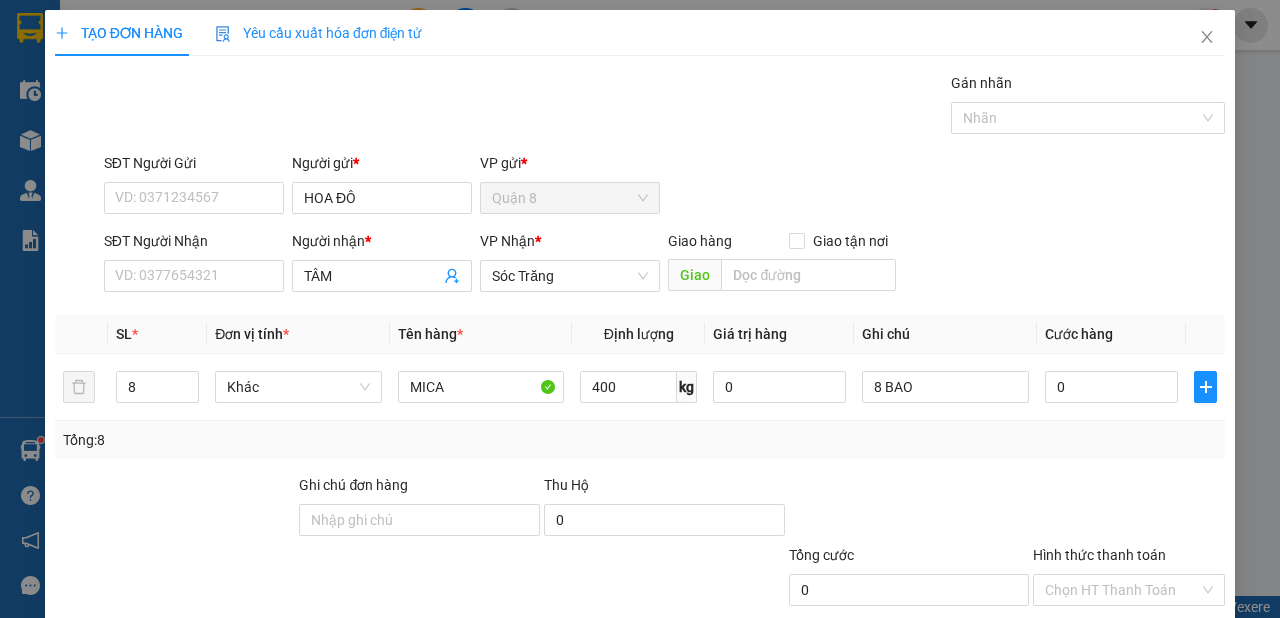 click on "Lưu và In" at bounding box center (1165, 685) 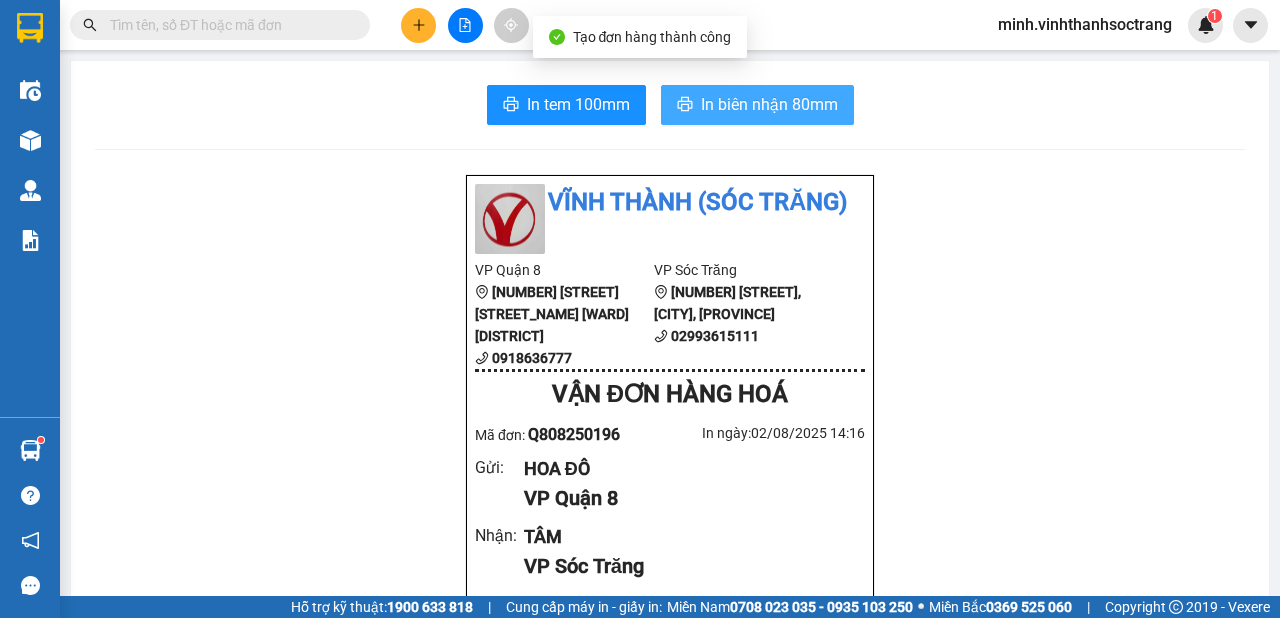 click on "In biên nhận 80mm" at bounding box center [757, 105] 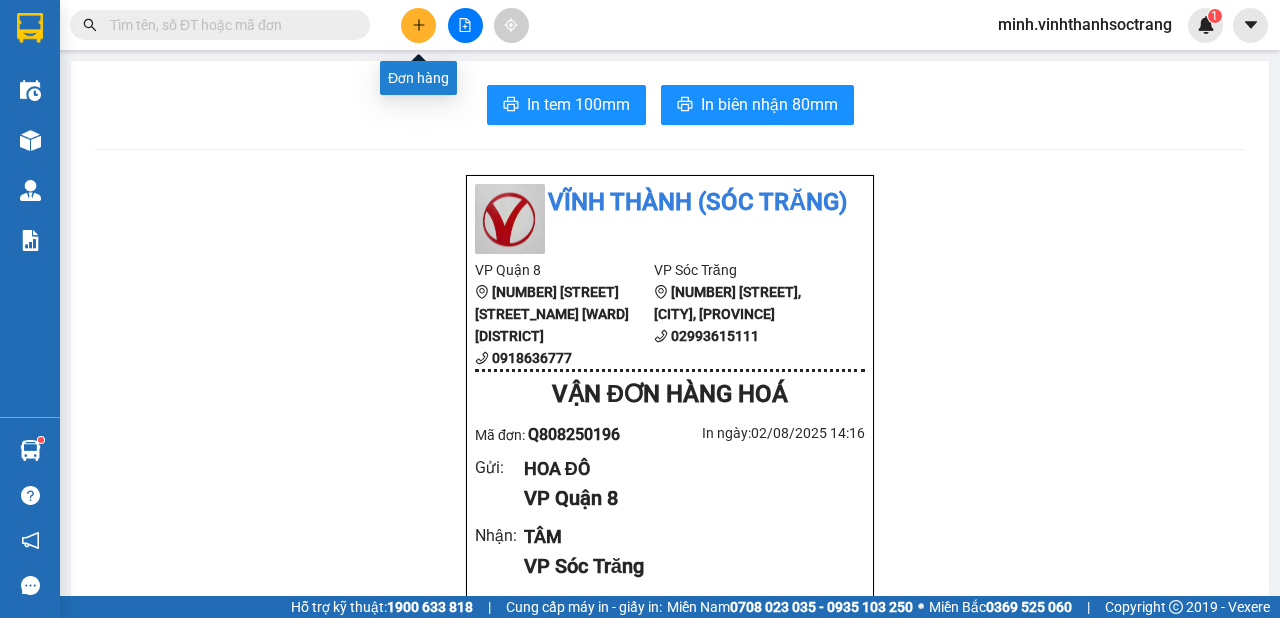 click at bounding box center (418, 25) 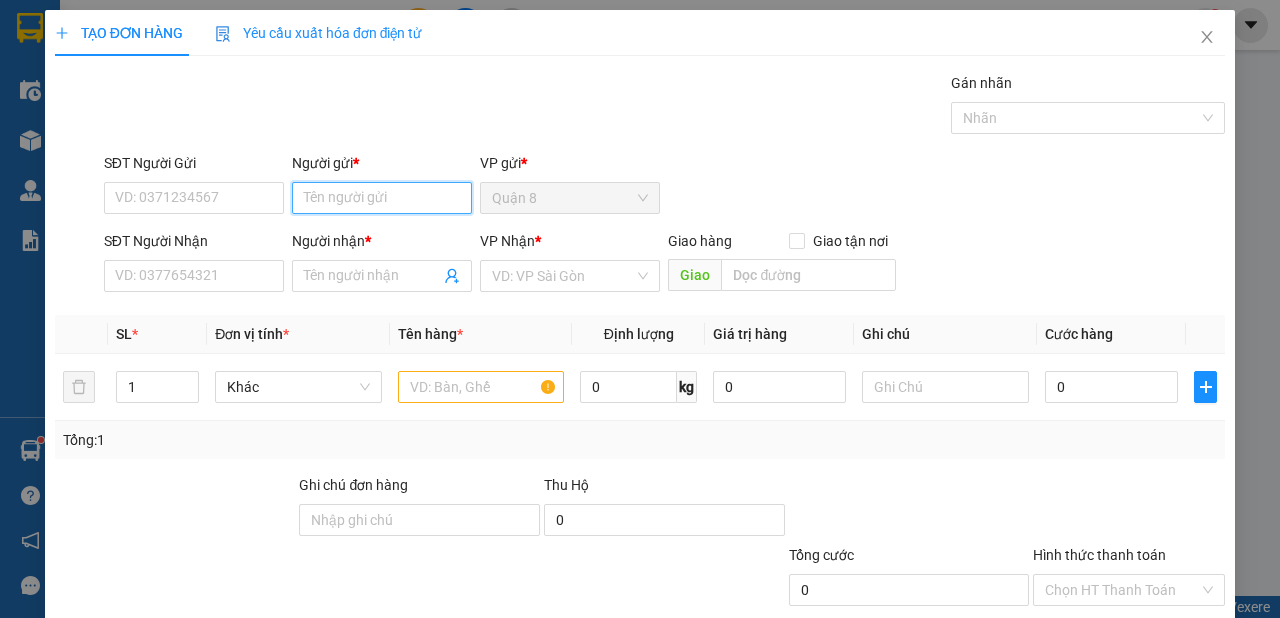 drag, startPoint x: 366, startPoint y: 187, endPoint x: 351, endPoint y: 179, distance: 17 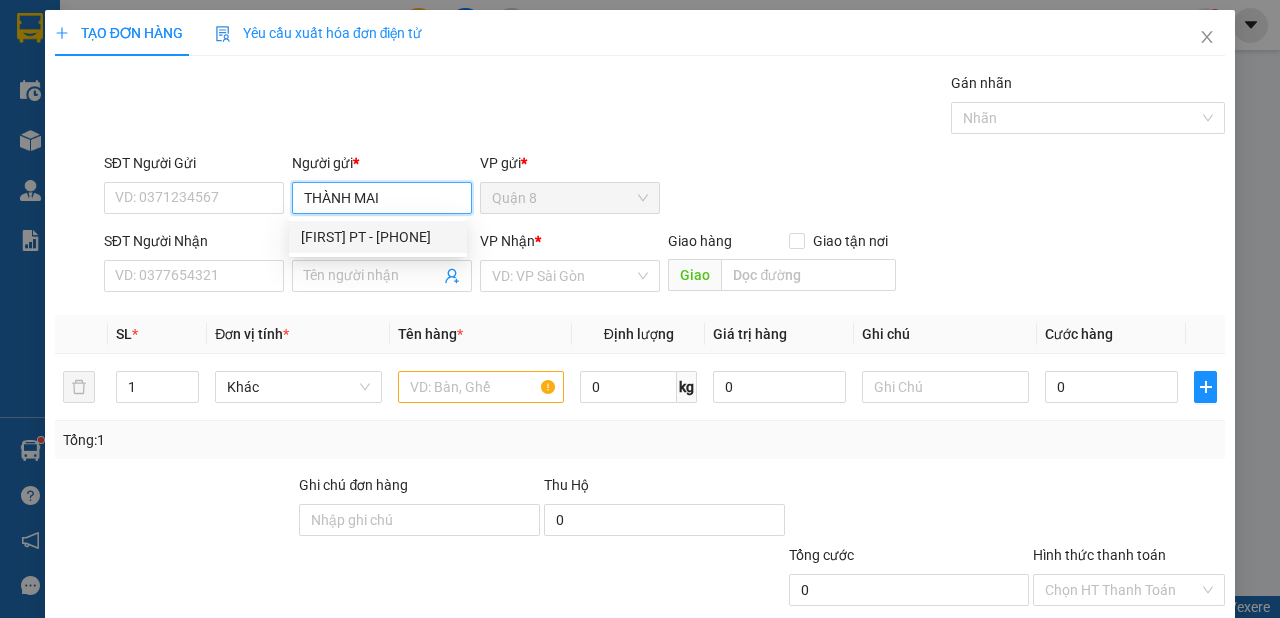 click on "[FIRST] PT - [PHONE]" at bounding box center (378, 237) 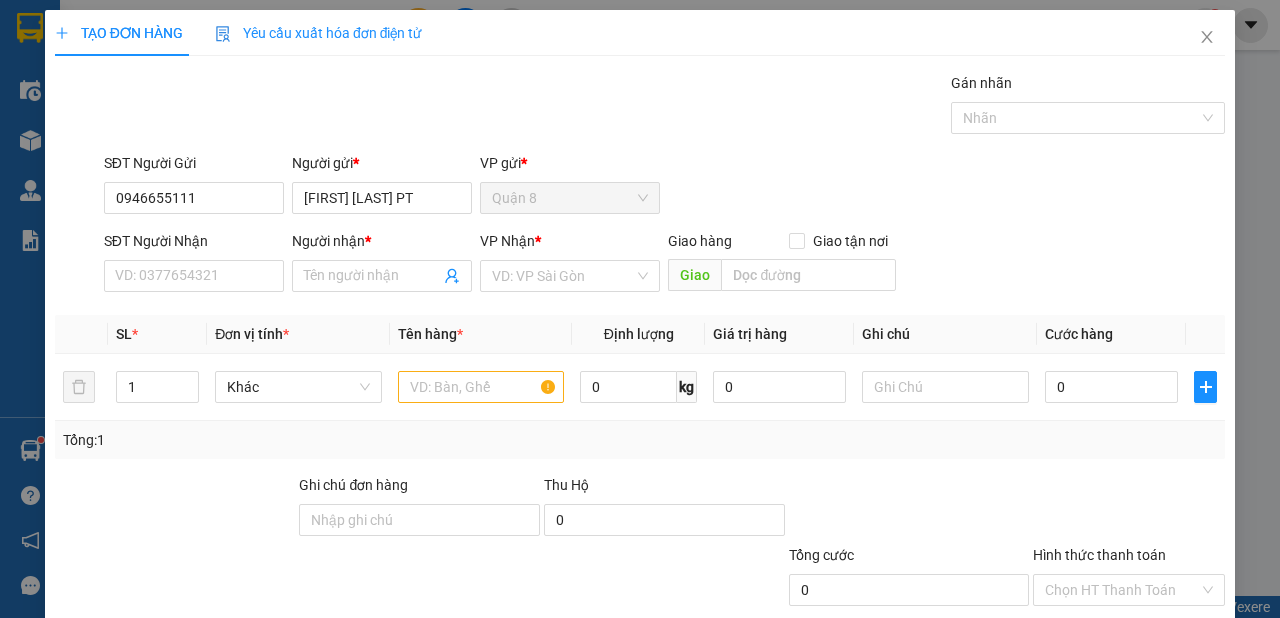 drag, startPoint x: 583, startPoint y: 265, endPoint x: 566, endPoint y: 292, distance: 31.906113 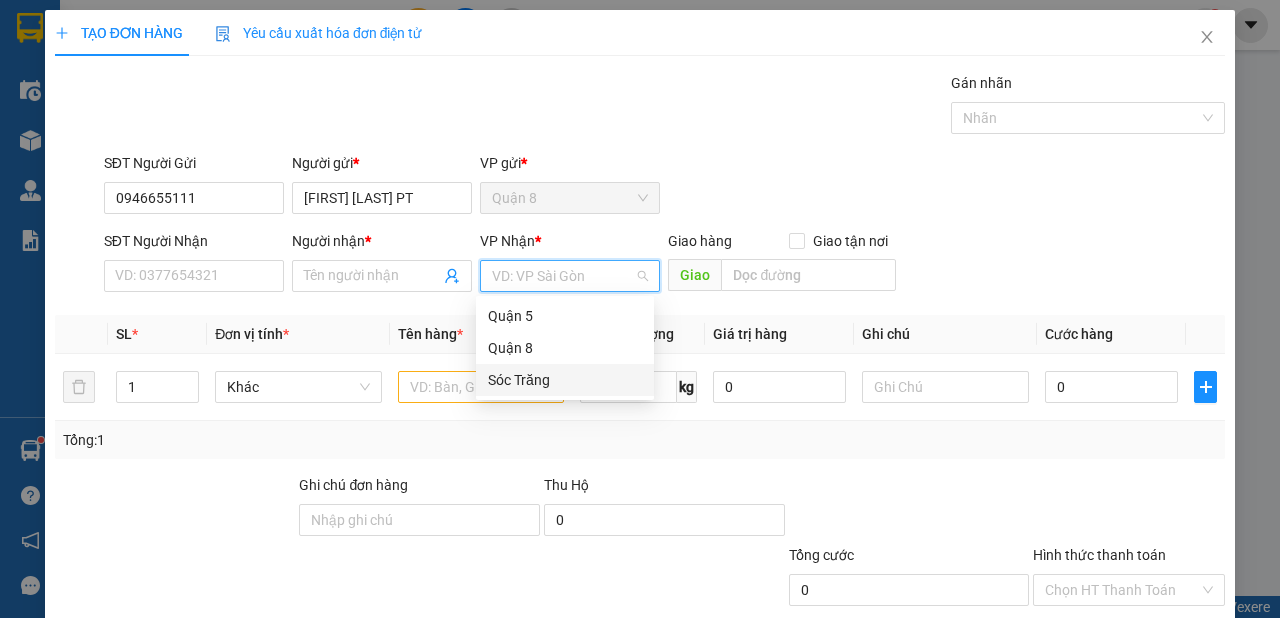 click on "Sóc Trăng" at bounding box center (565, 380) 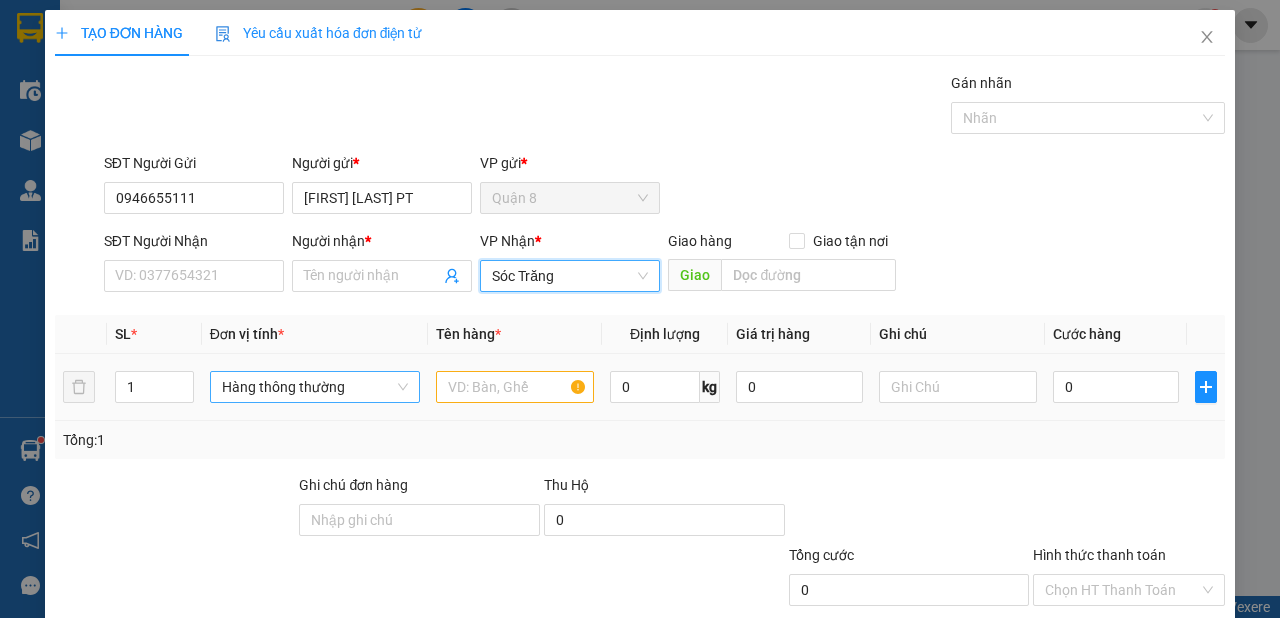 click on "Hàng thông thường" at bounding box center (315, 387) 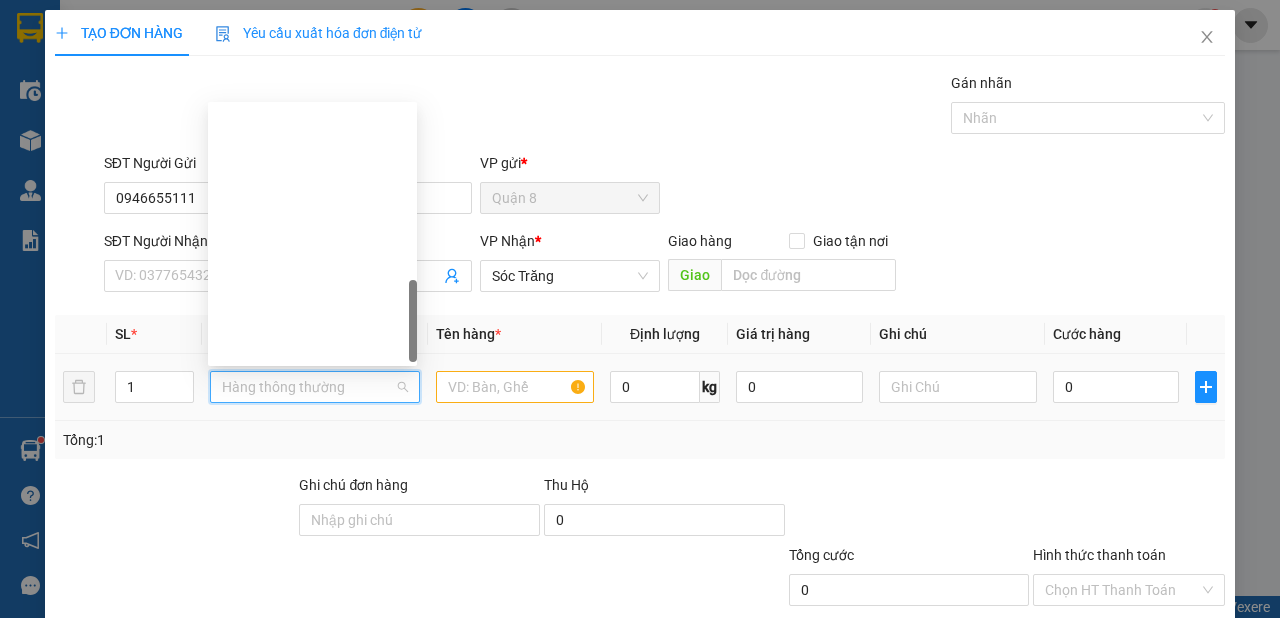 click on "Khác" at bounding box center (312, 1082) 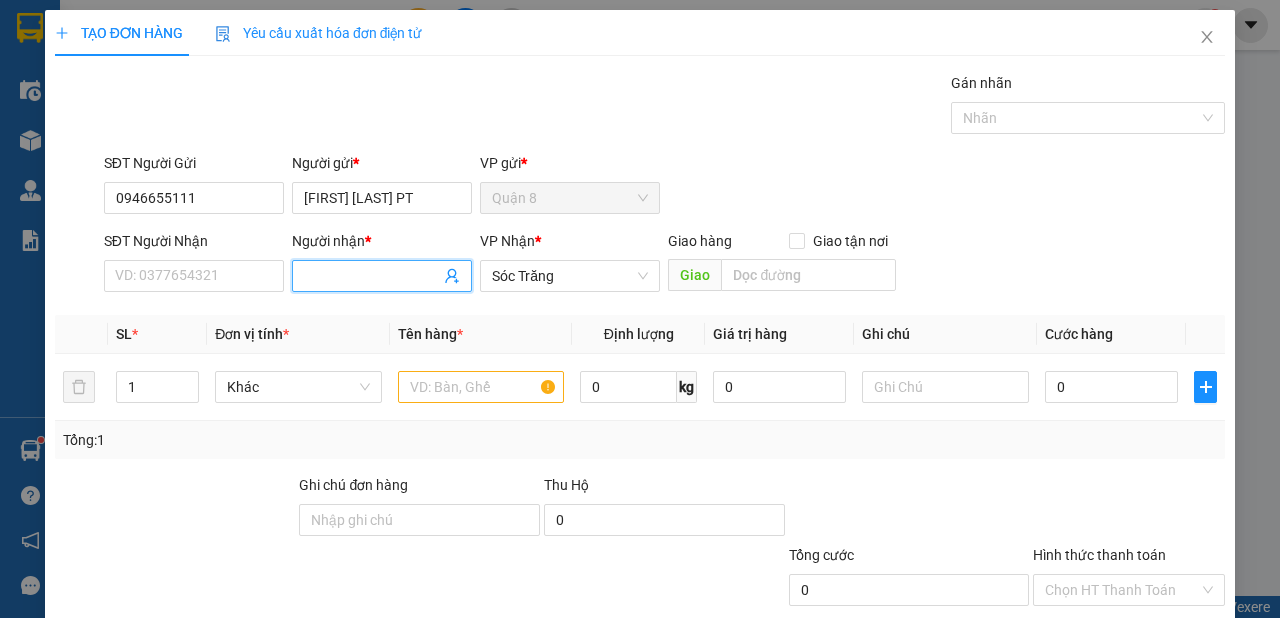 click 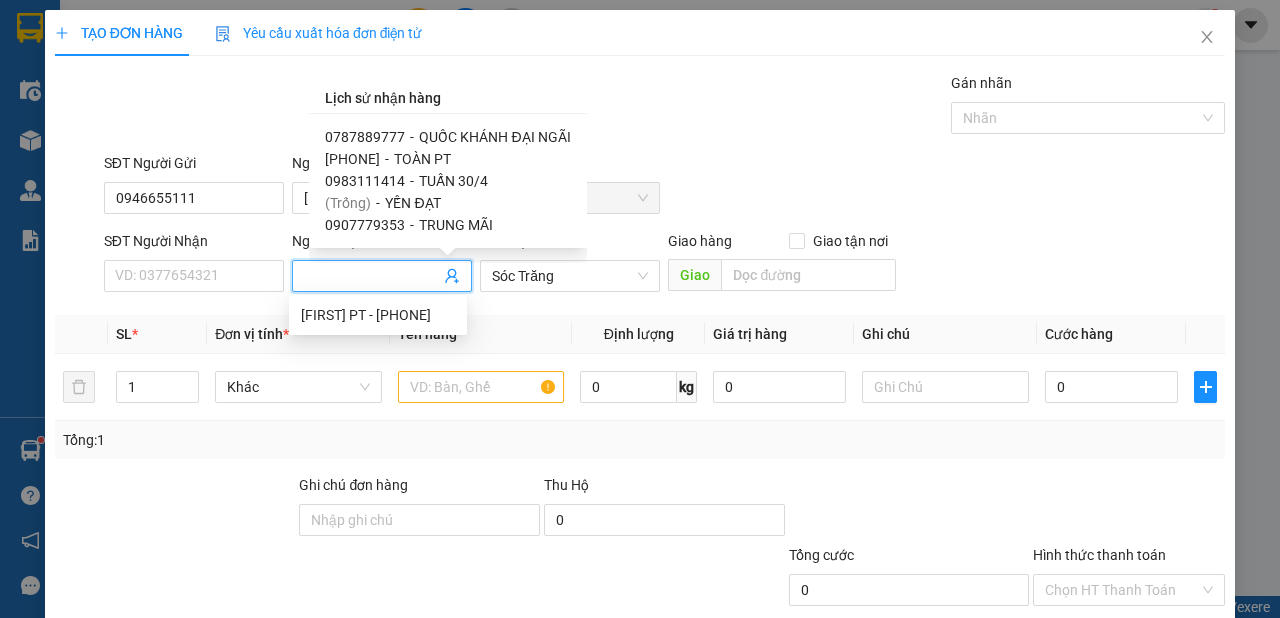 click on "QUỐC KHÁNH ĐẠI NGÃI" at bounding box center [494, 137] 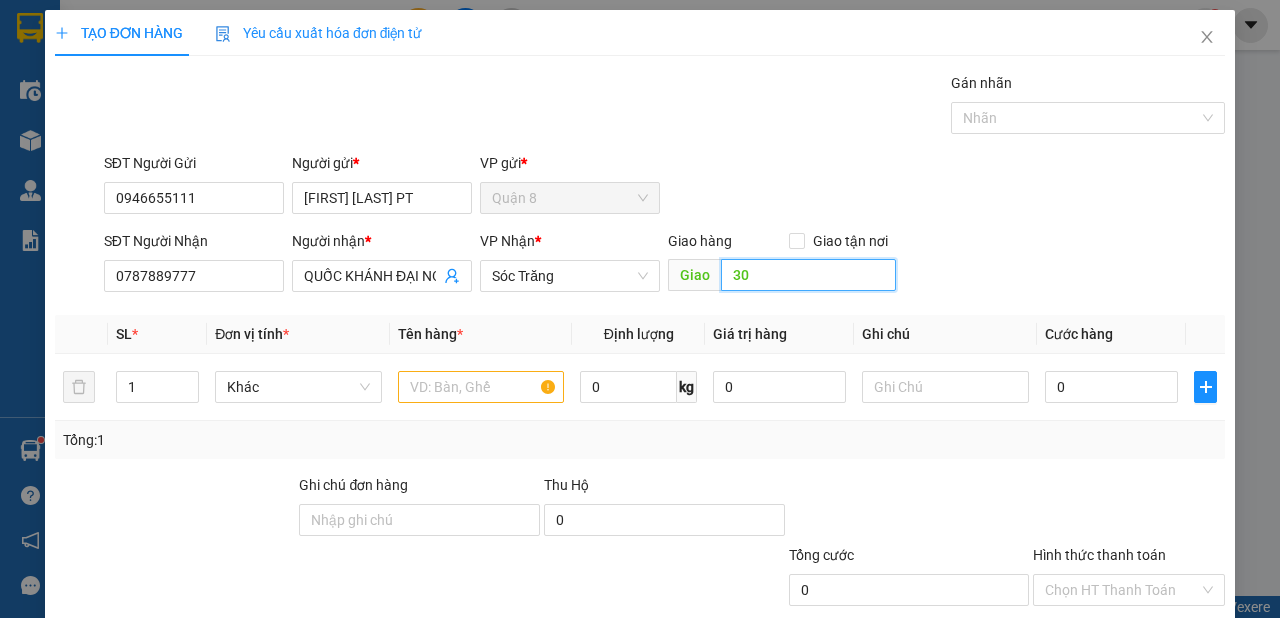 click on "30" at bounding box center (808, 275) 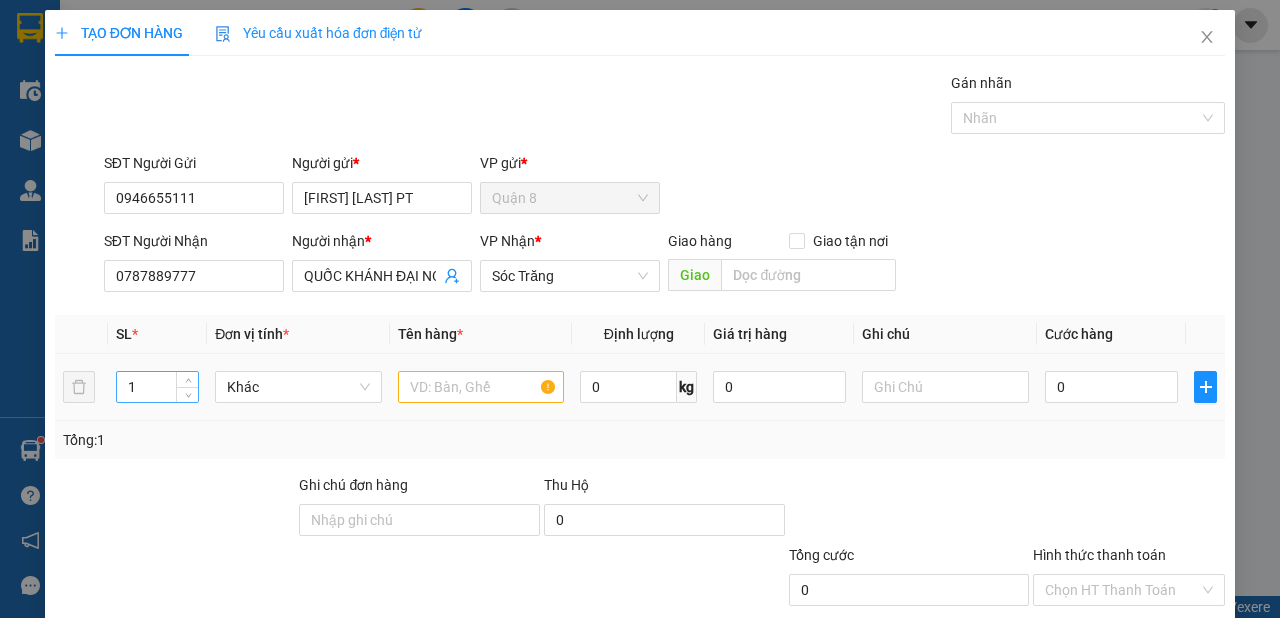click on "1" at bounding box center (158, 387) 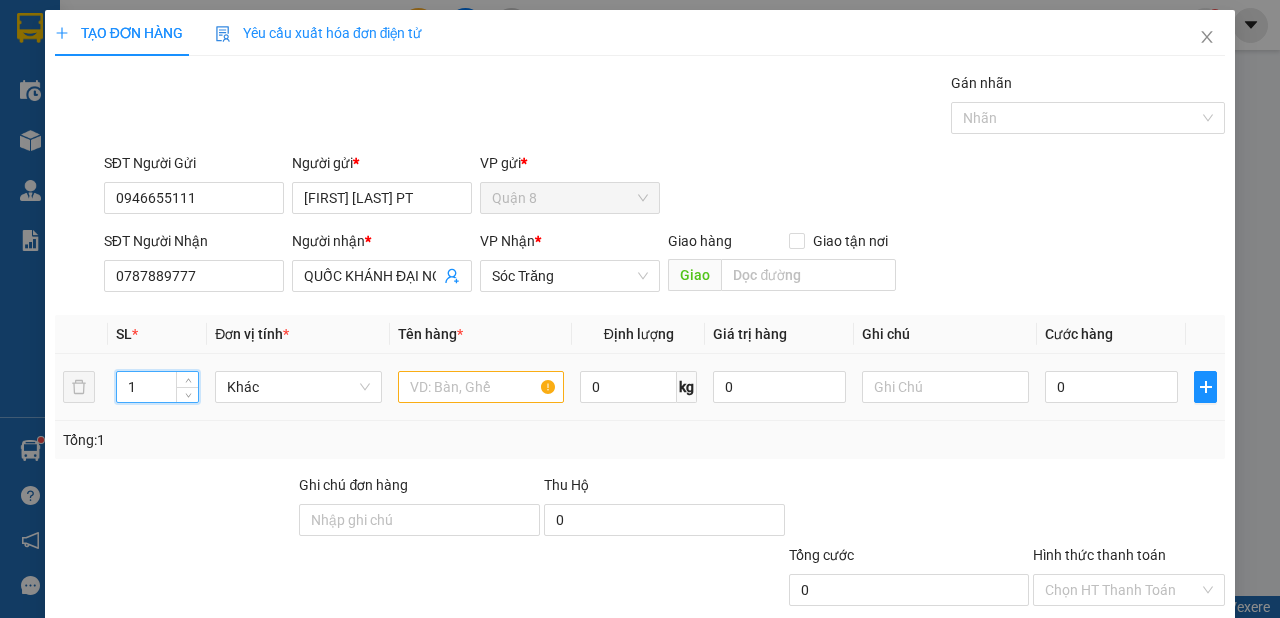 click on "1" at bounding box center (158, 387) 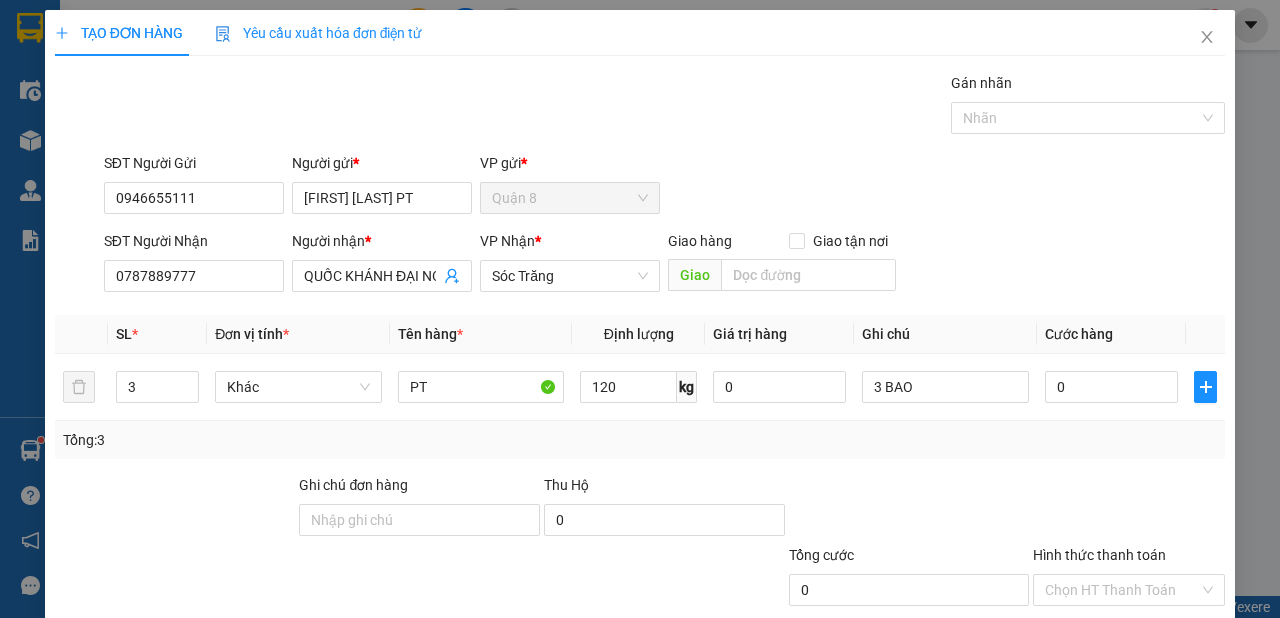 click on "Lưu và In" at bounding box center [1153, 685] 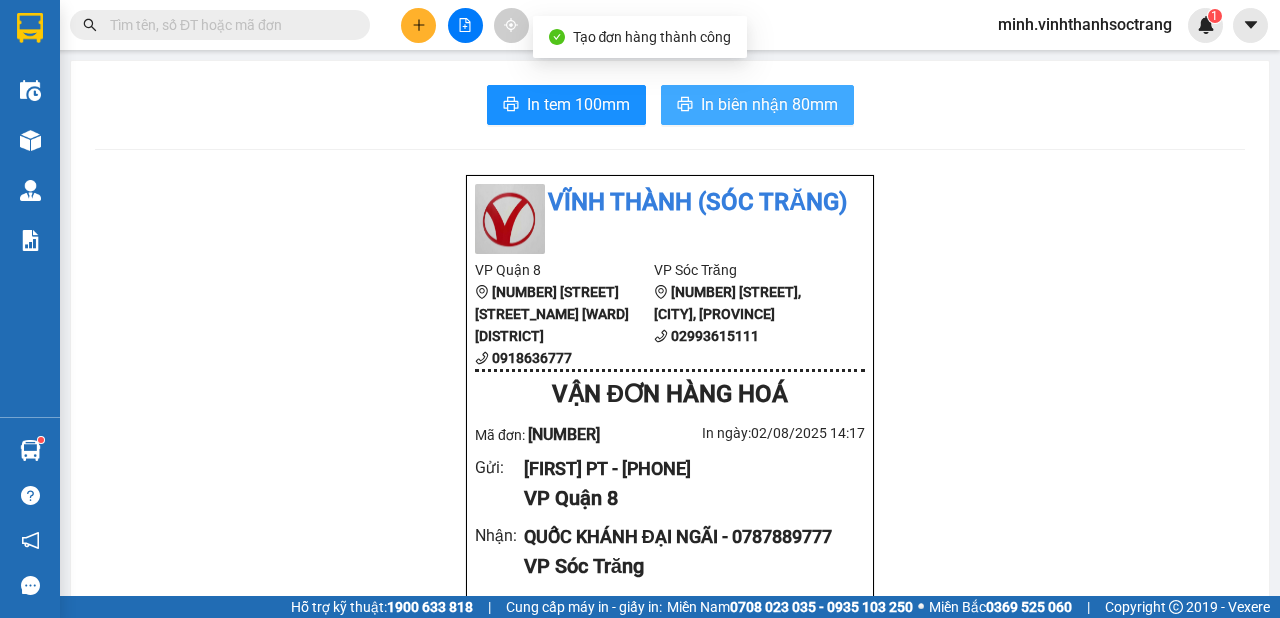 click on "In biên nhận 80mm" at bounding box center [769, 104] 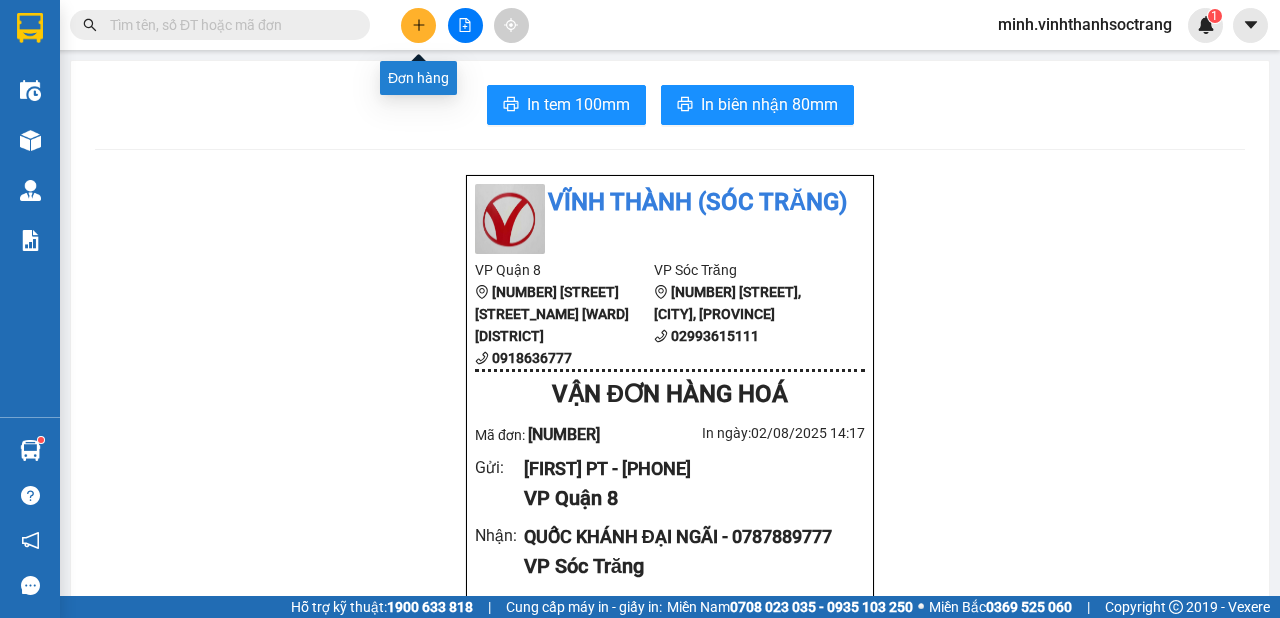 click at bounding box center [418, 25] 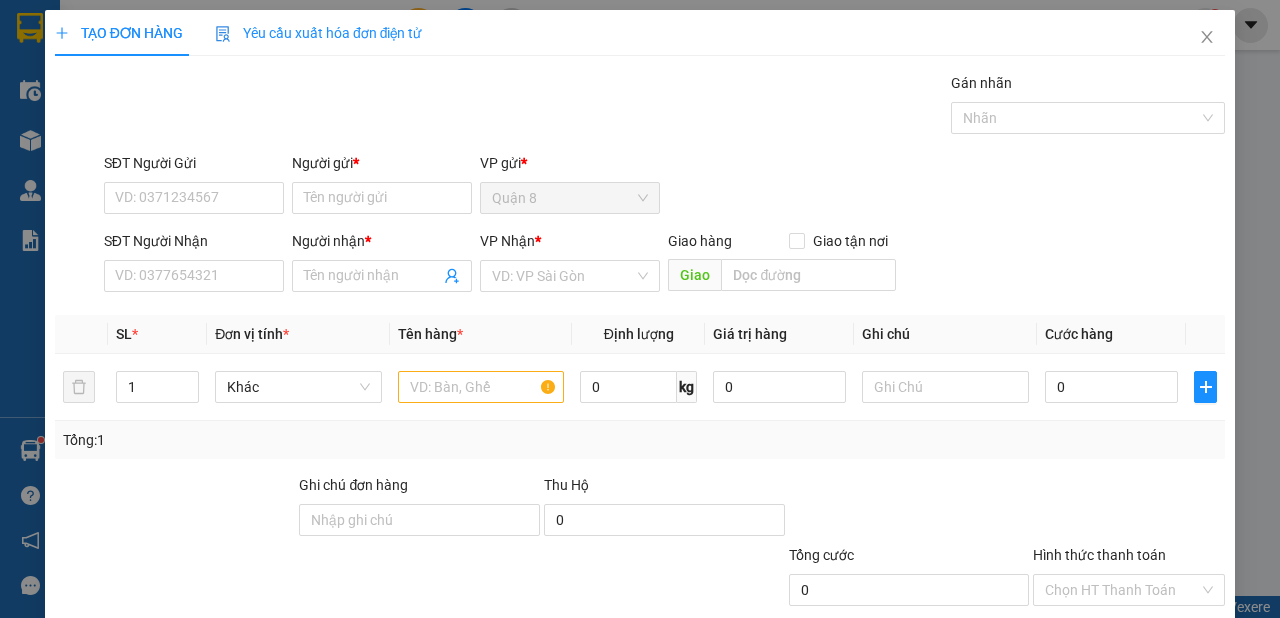 click on "Người gửi  * Tên người gửi" at bounding box center [382, 187] 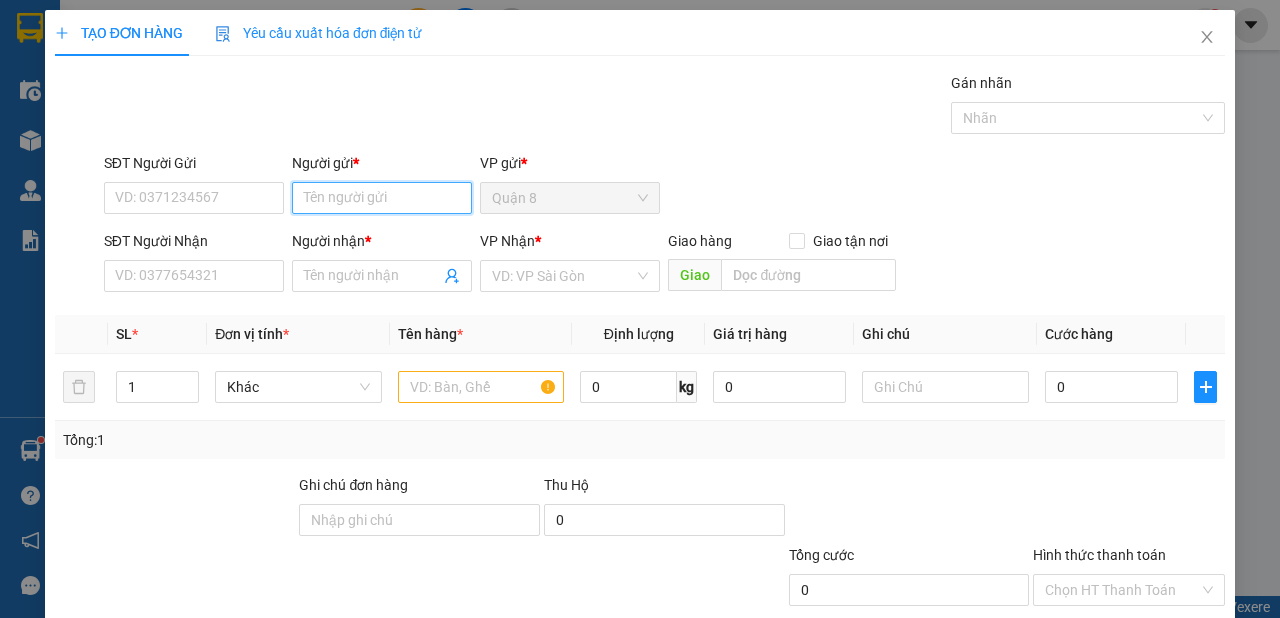 click on "Người gửi  *" at bounding box center (382, 198) 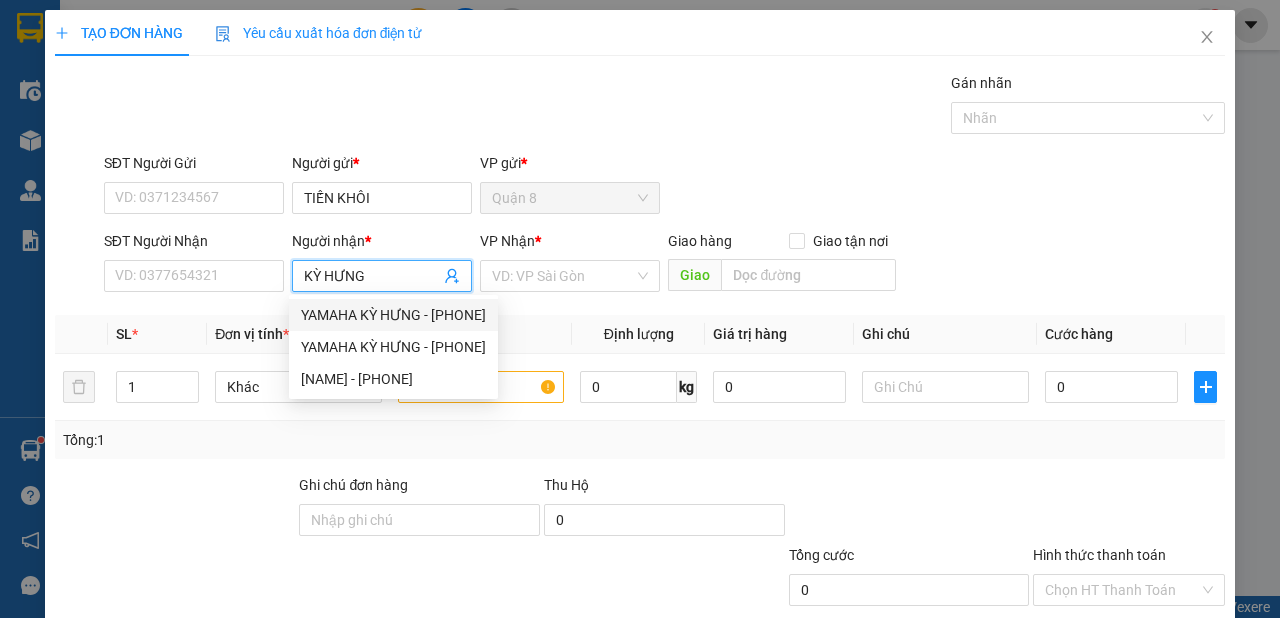 drag, startPoint x: 547, startPoint y: 280, endPoint x: 548, endPoint y: 292, distance: 12.0415945 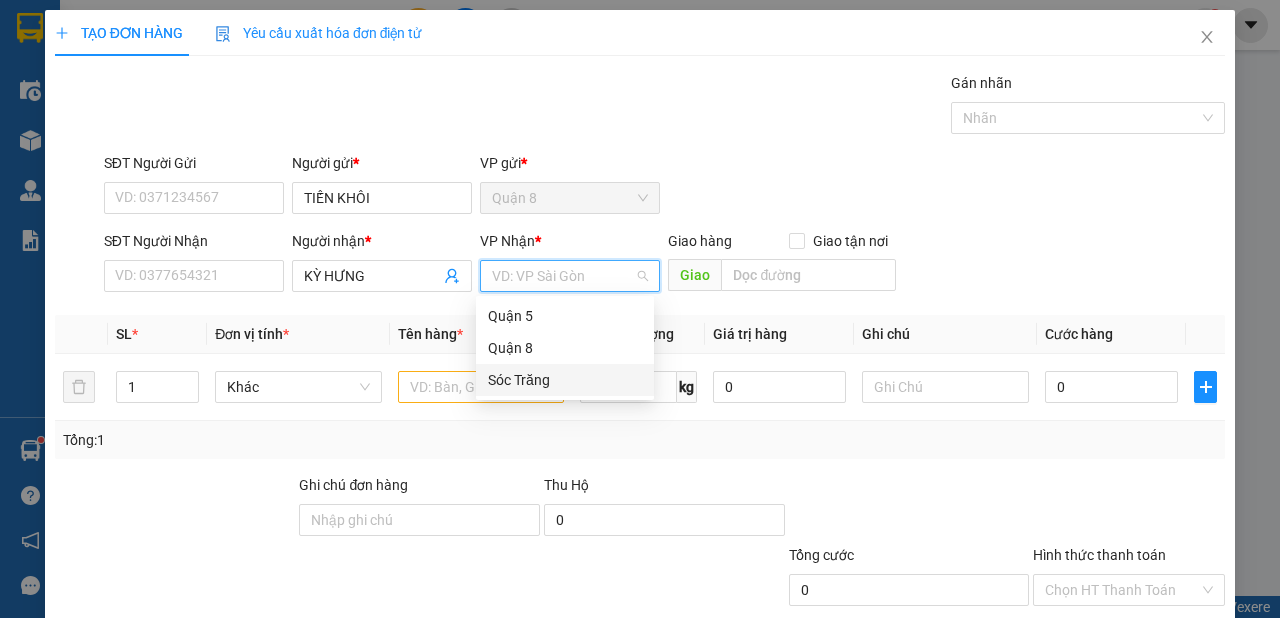 click on "Sóc Trăng" at bounding box center (565, 380) 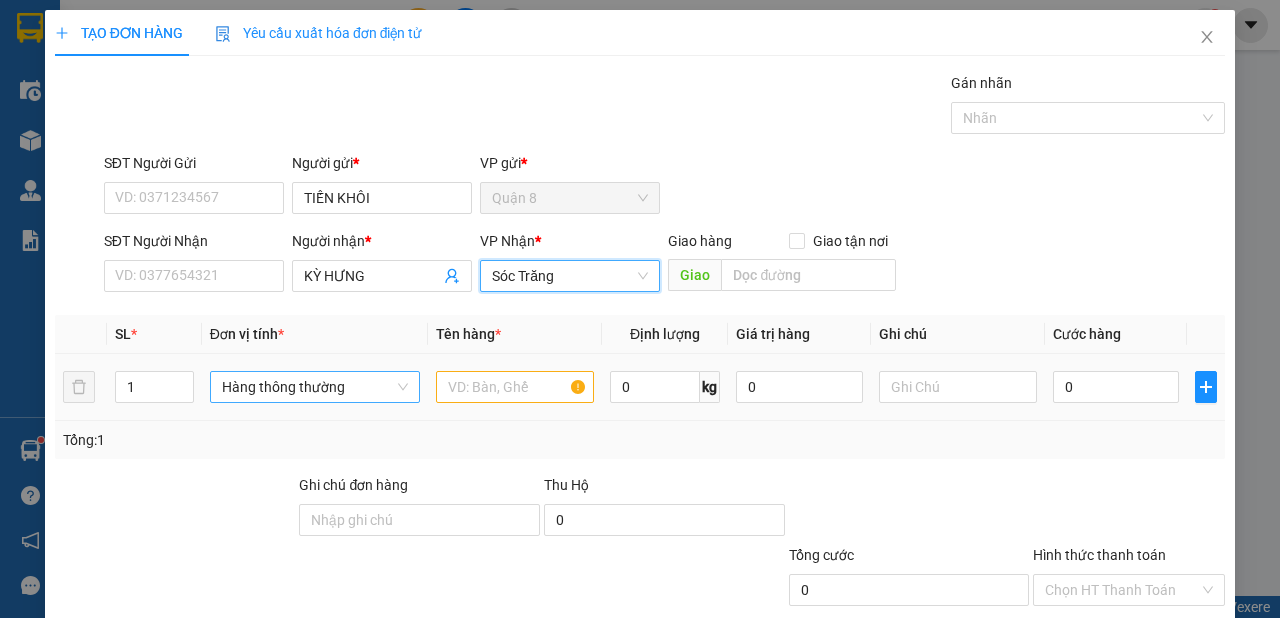 drag, startPoint x: 355, startPoint y: 390, endPoint x: 356, endPoint y: 380, distance: 10.049875 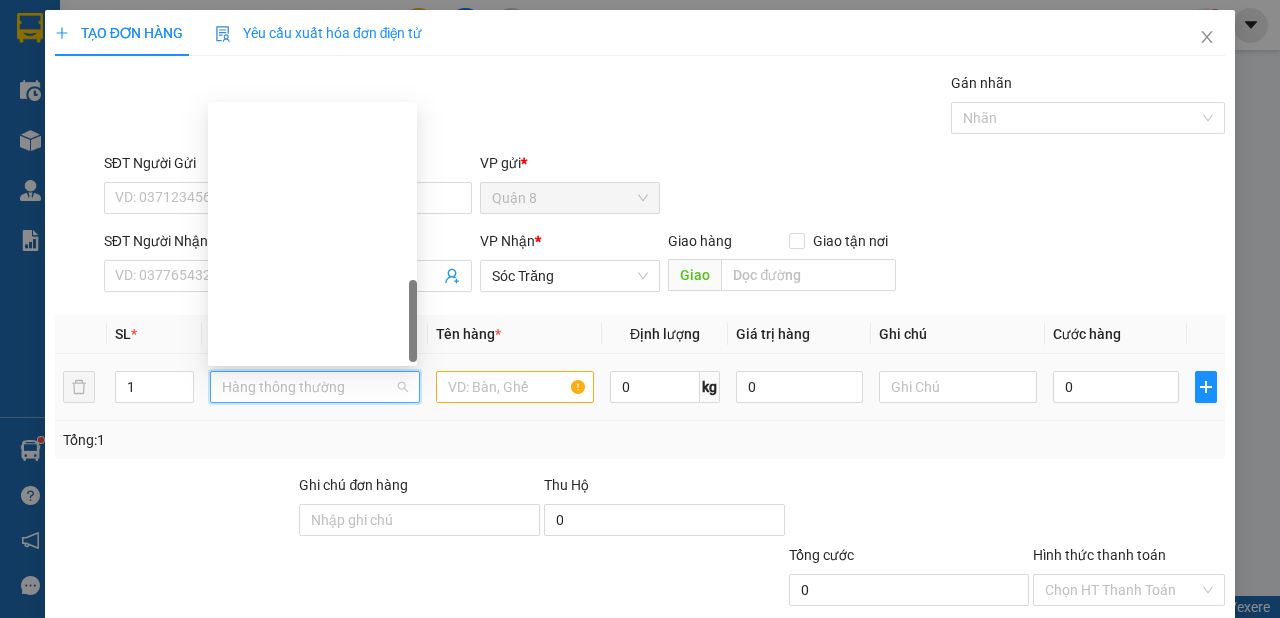 click on "Khác" at bounding box center [312, 1082] 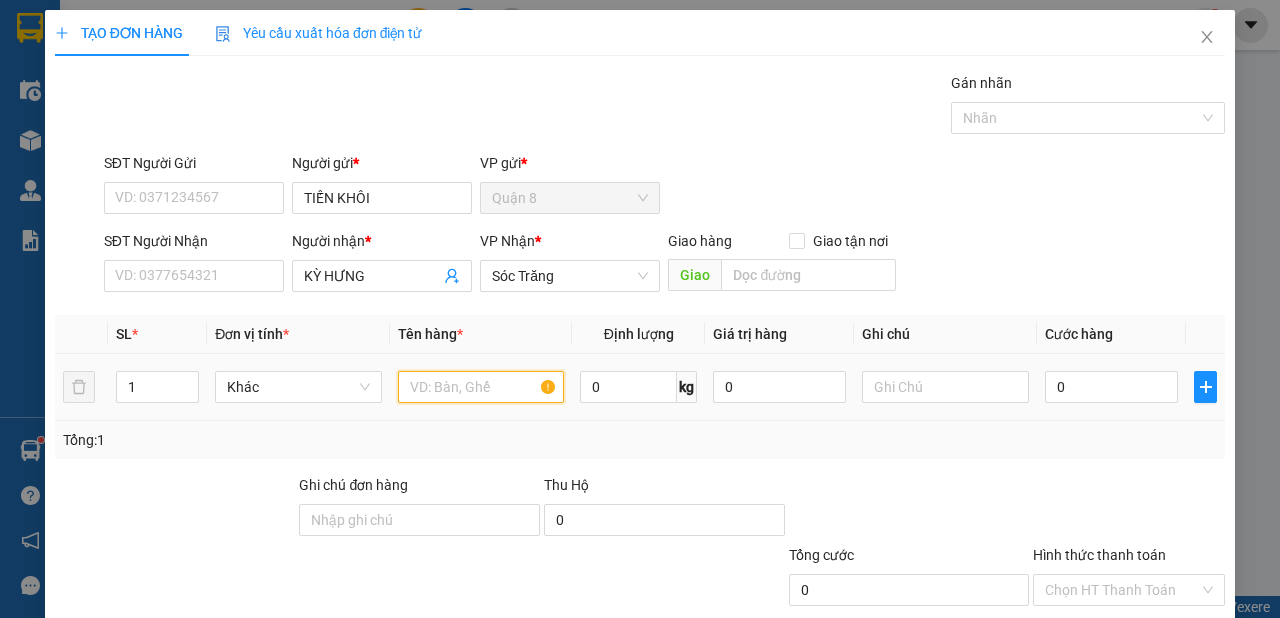click at bounding box center (481, 387) 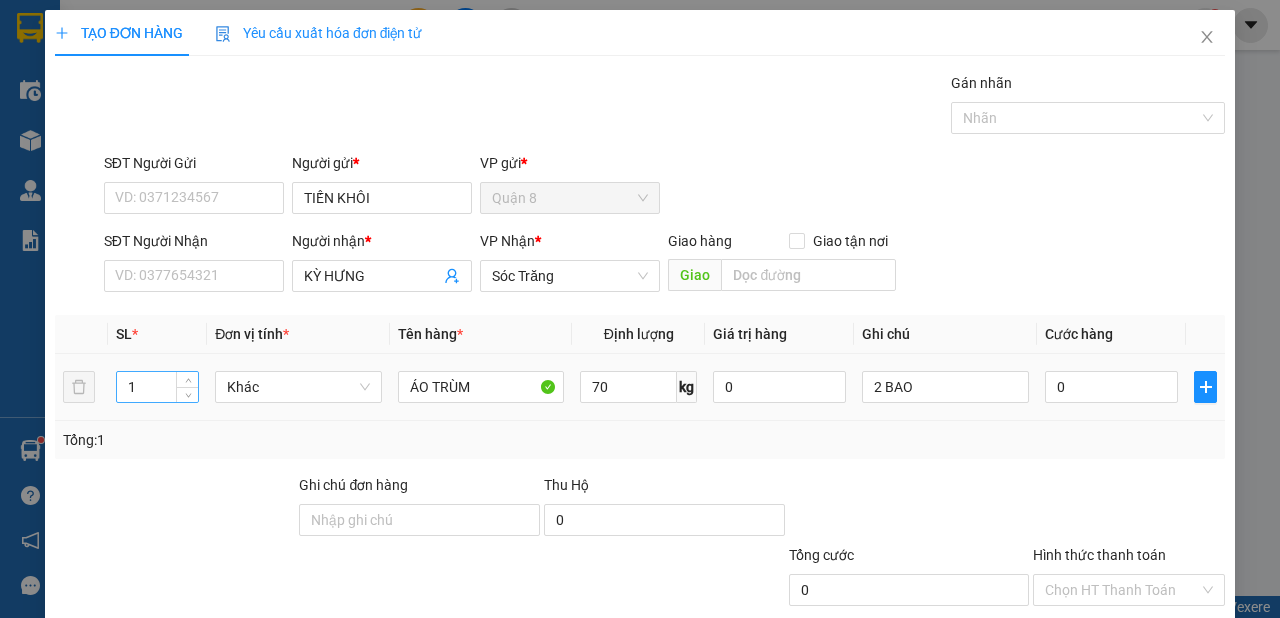click on "1" at bounding box center [158, 387] 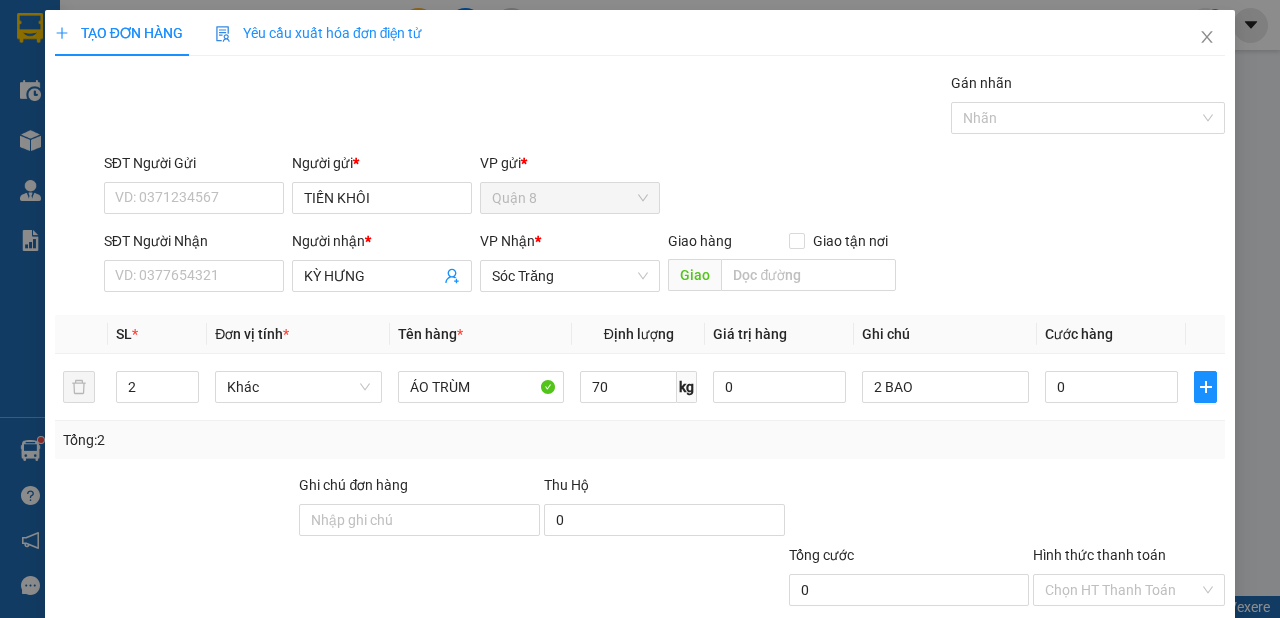 click on "Lưu và In" at bounding box center [1153, 685] 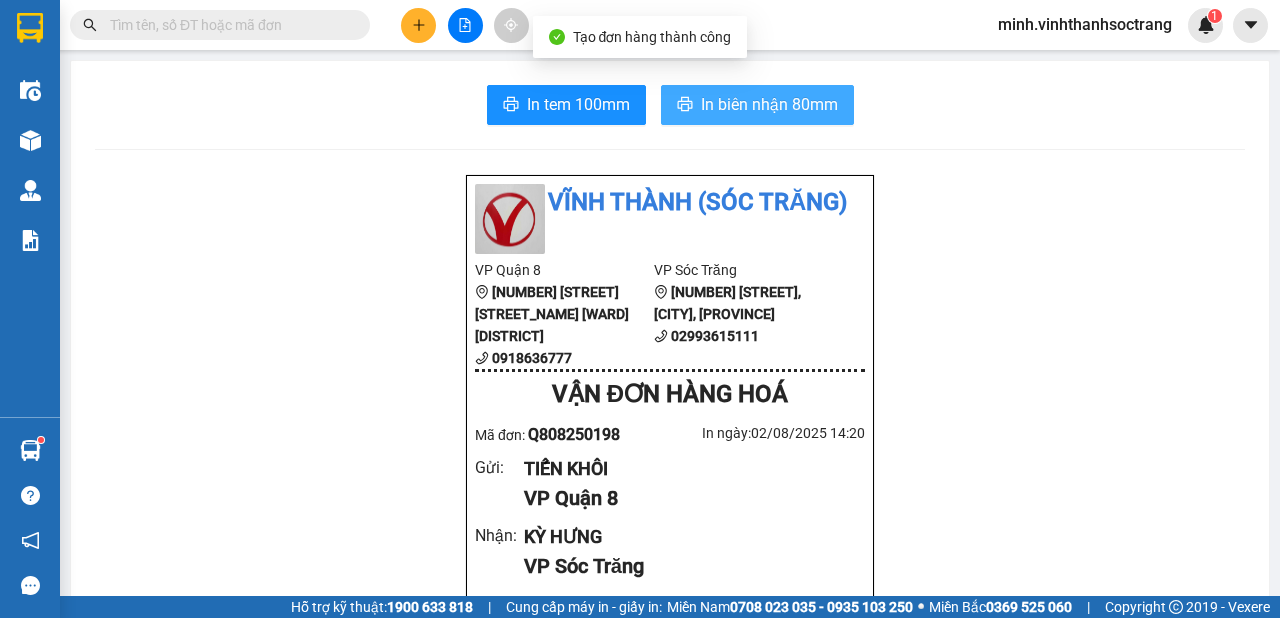 click on "In biên nhận 80mm" at bounding box center (769, 104) 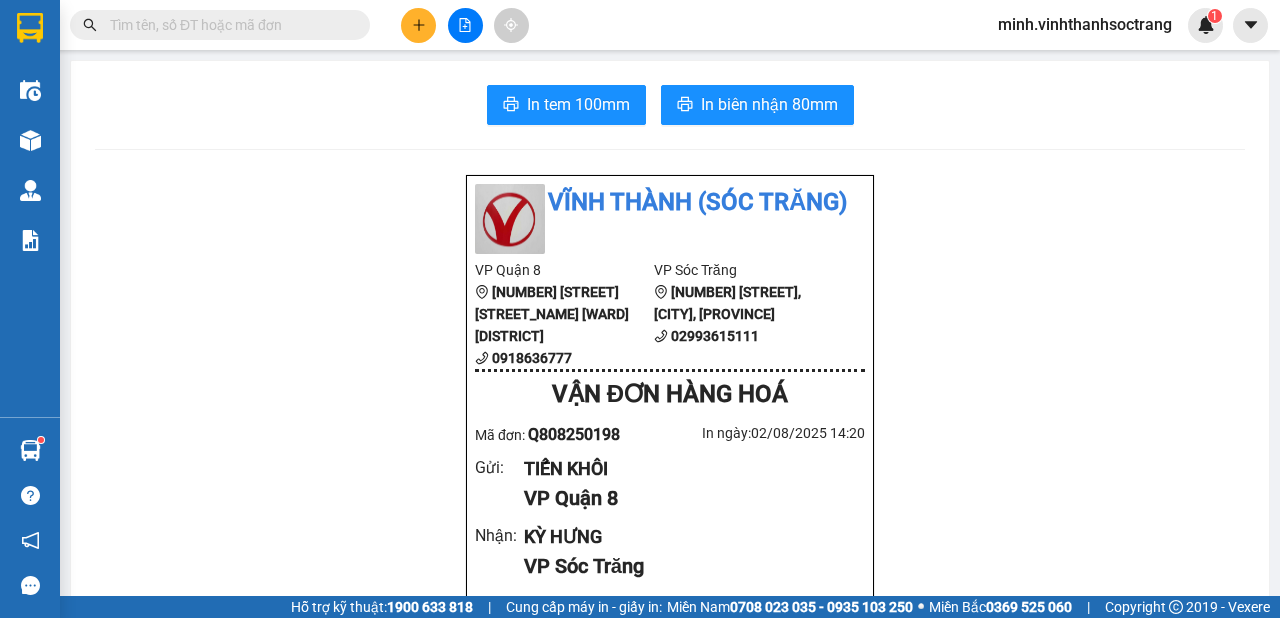 click at bounding box center (418, 25) 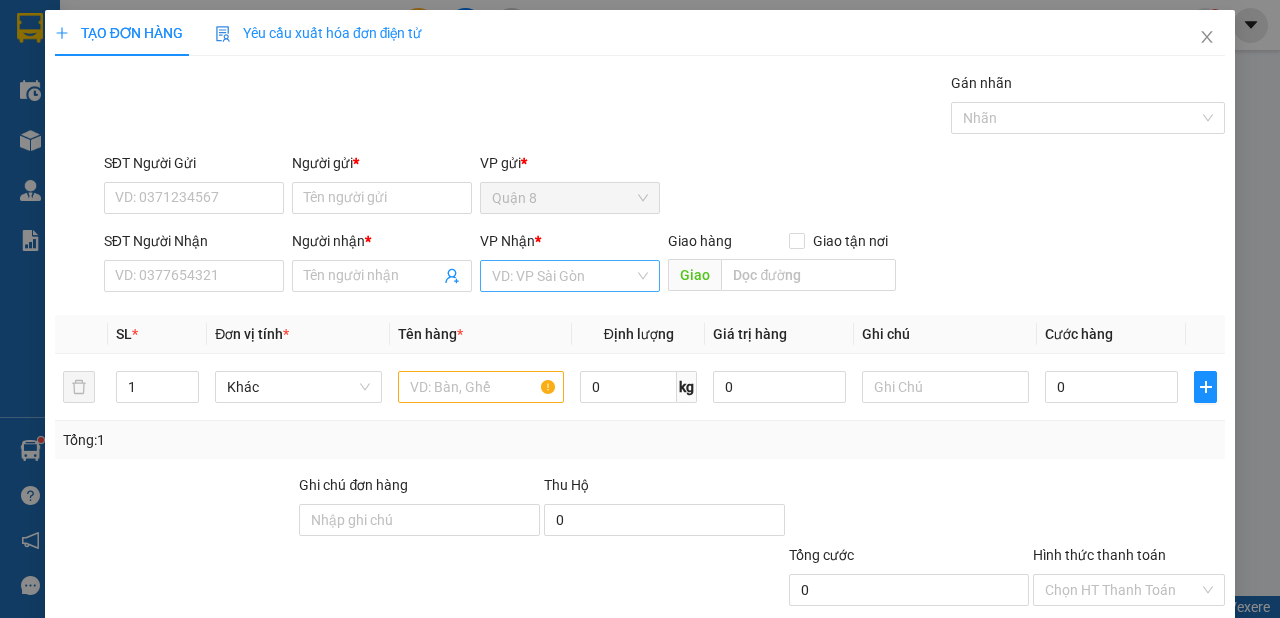drag, startPoint x: 561, startPoint y: 267, endPoint x: 556, endPoint y: 287, distance: 20.615528 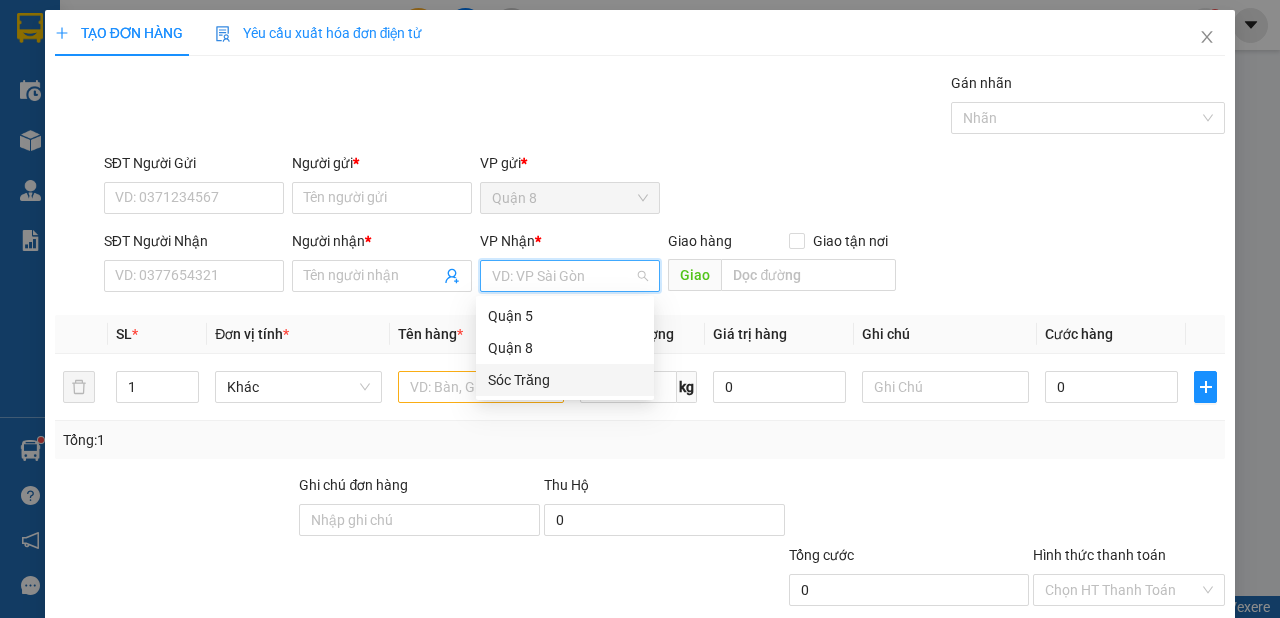 click on "Sóc Trăng" at bounding box center (565, 380) 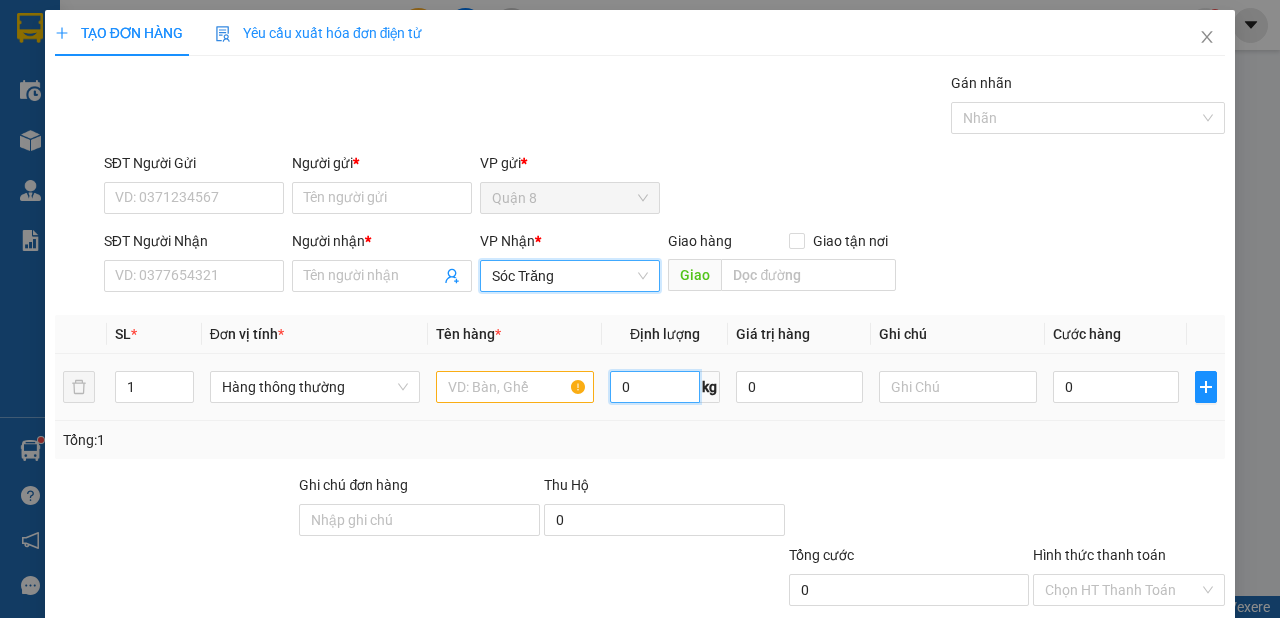 click on "0" at bounding box center (655, 387) 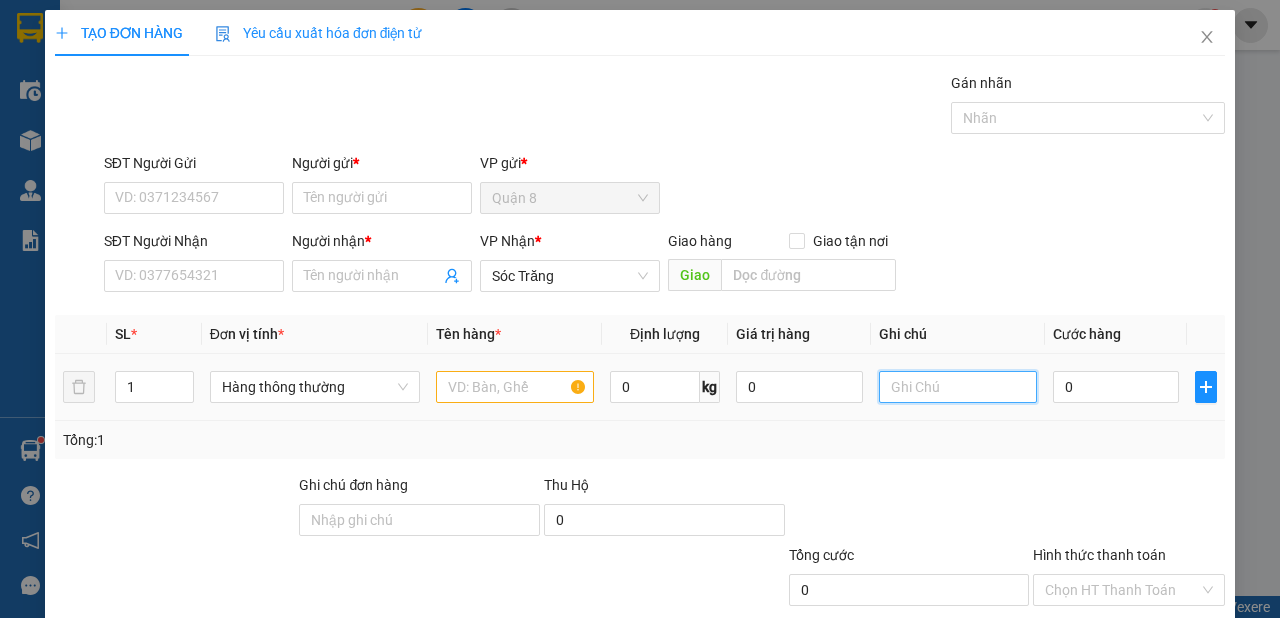 click at bounding box center (958, 387) 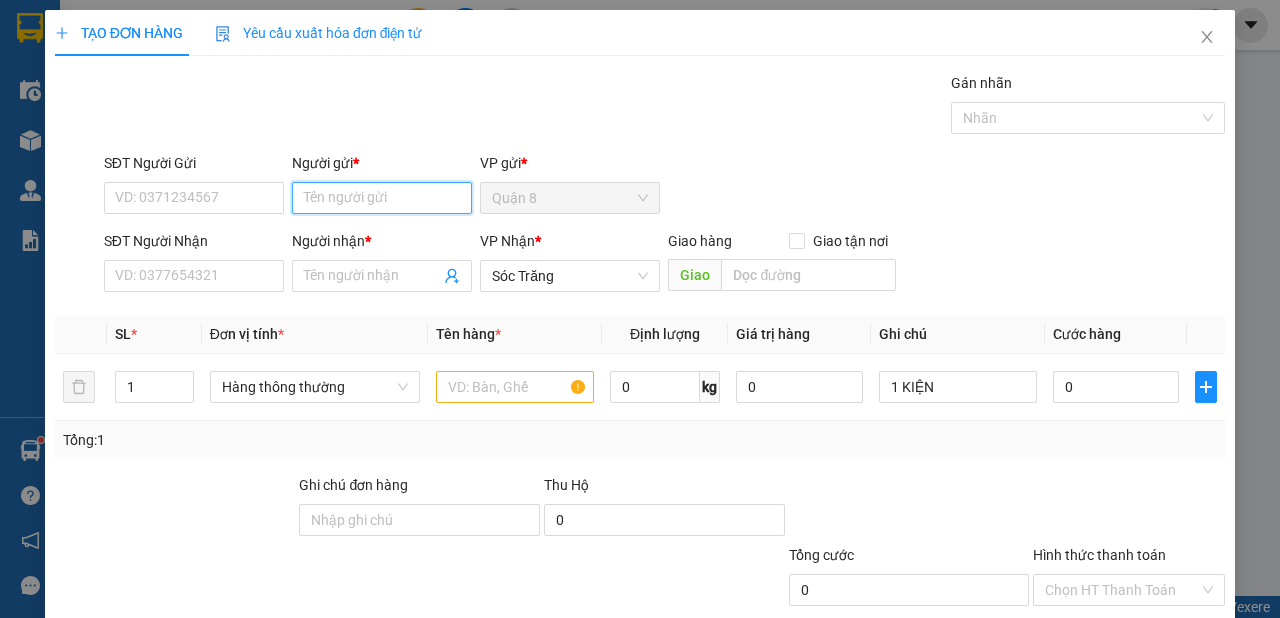click on "Người gửi  *" at bounding box center (382, 198) 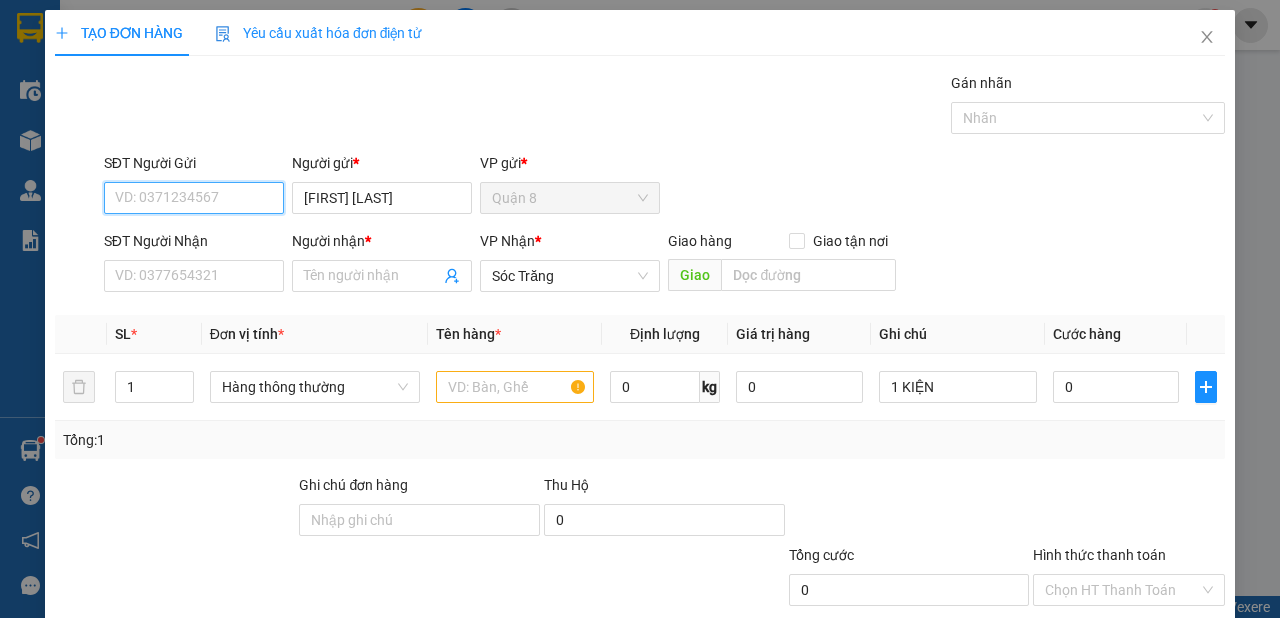 click on "SĐT Người Gửi" at bounding box center [194, 198] 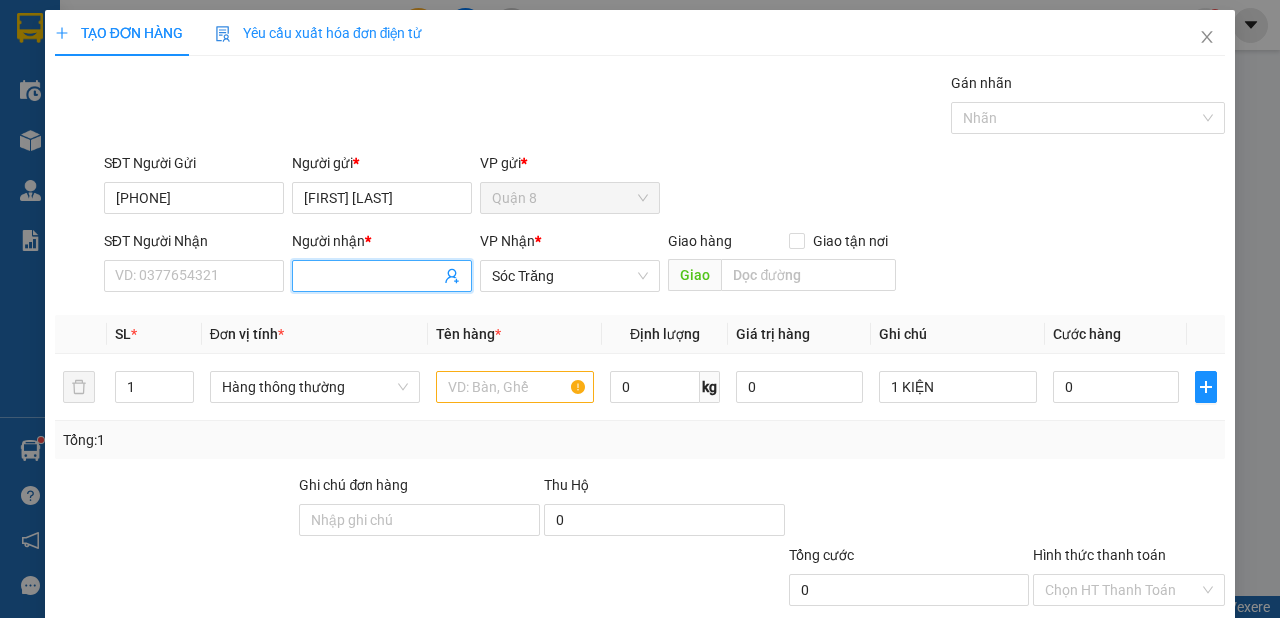 click at bounding box center (382, 276) 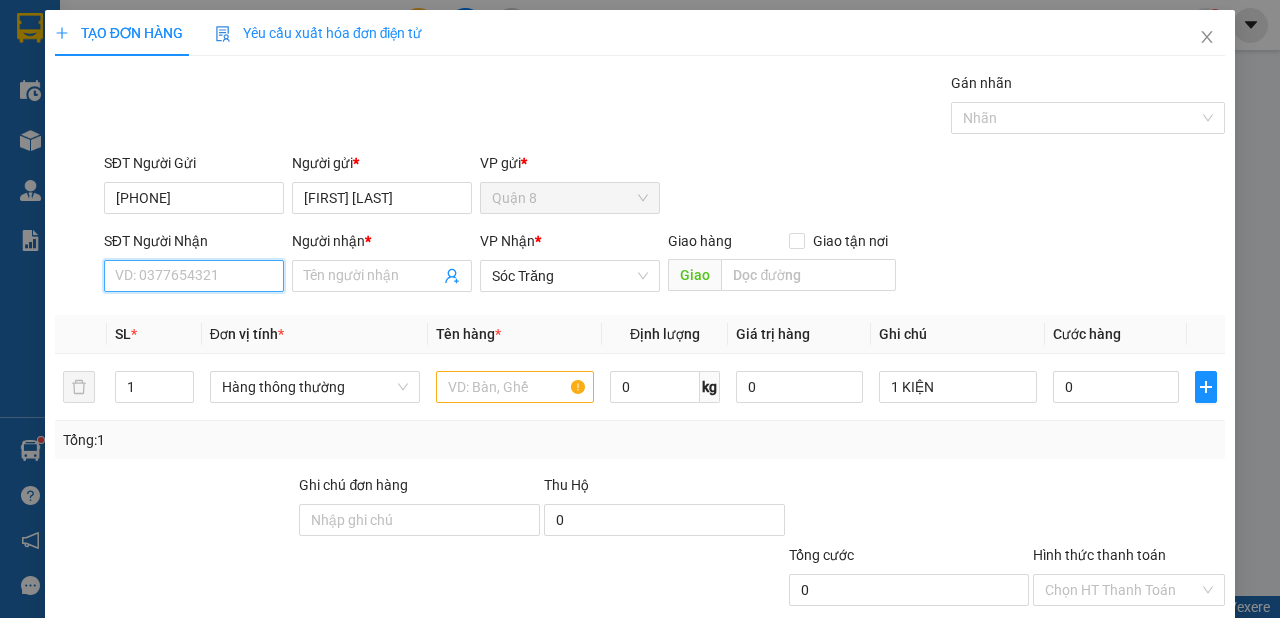 click on "SĐT Người Nhận" at bounding box center [194, 276] 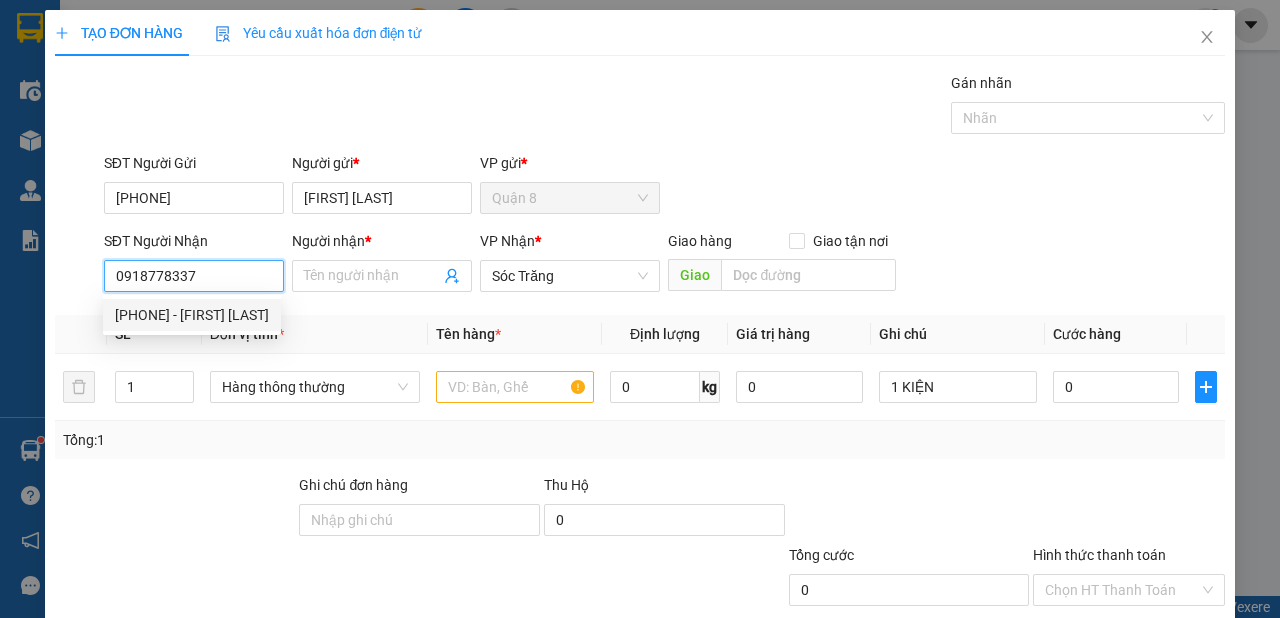 click on "[PHONE] - [FIRST] [LAST]" at bounding box center [192, 315] 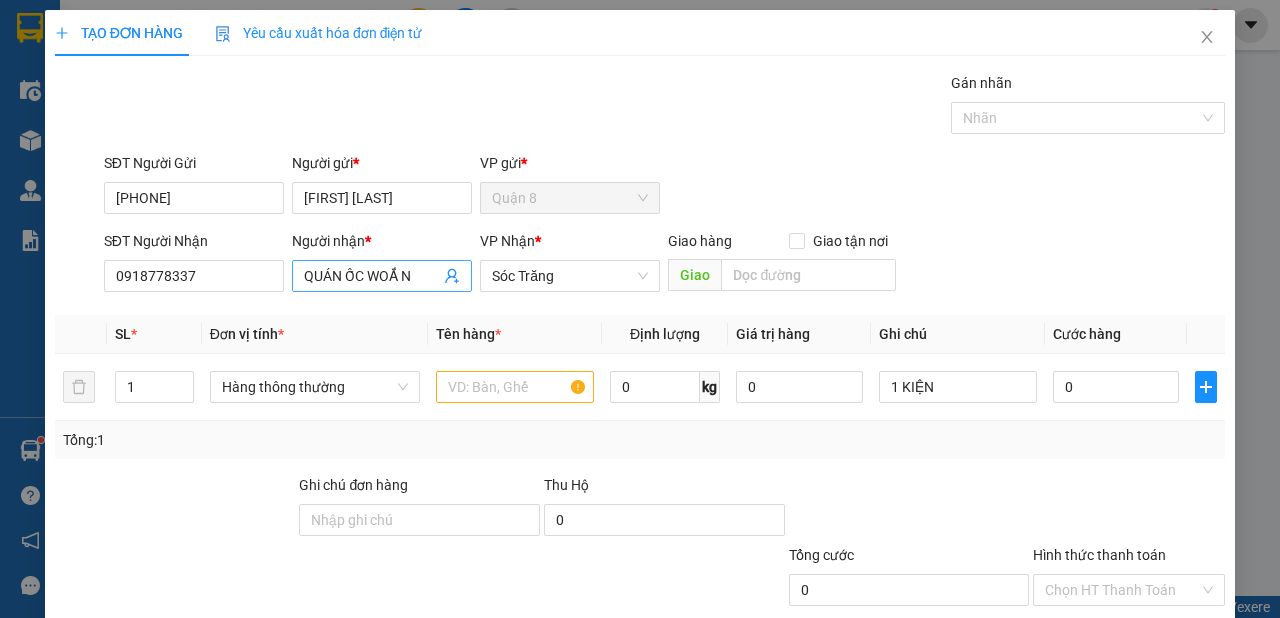 click on "QUÁN ỐC WOẮ N" at bounding box center [372, 276] 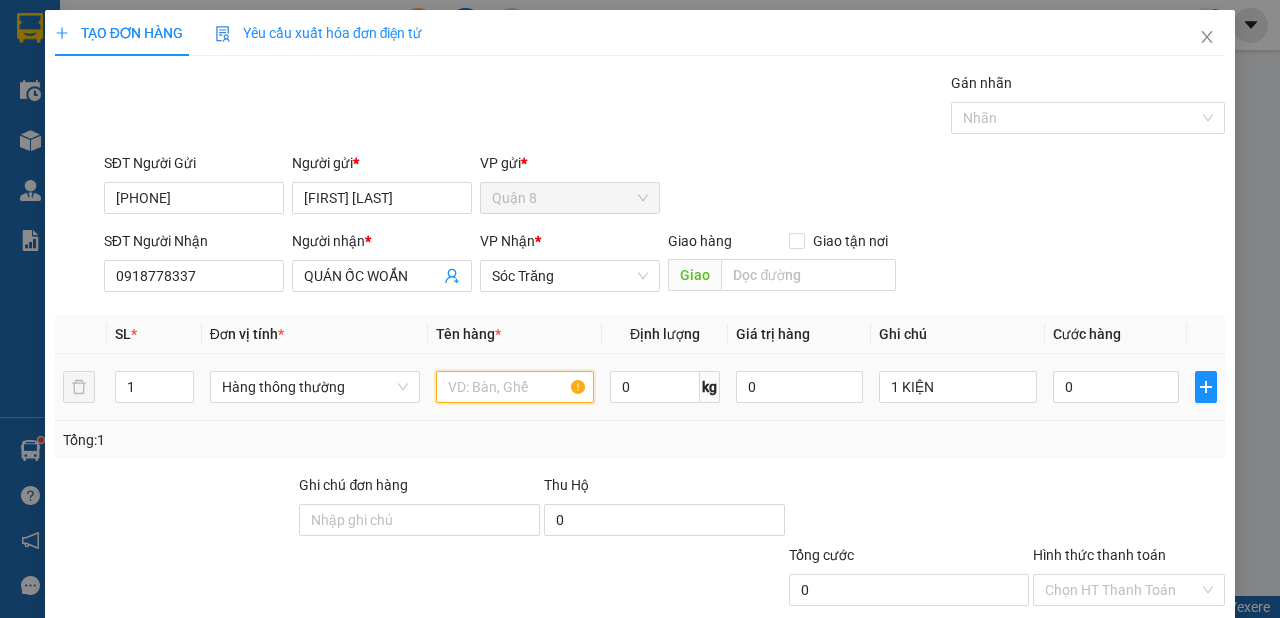 click at bounding box center [515, 387] 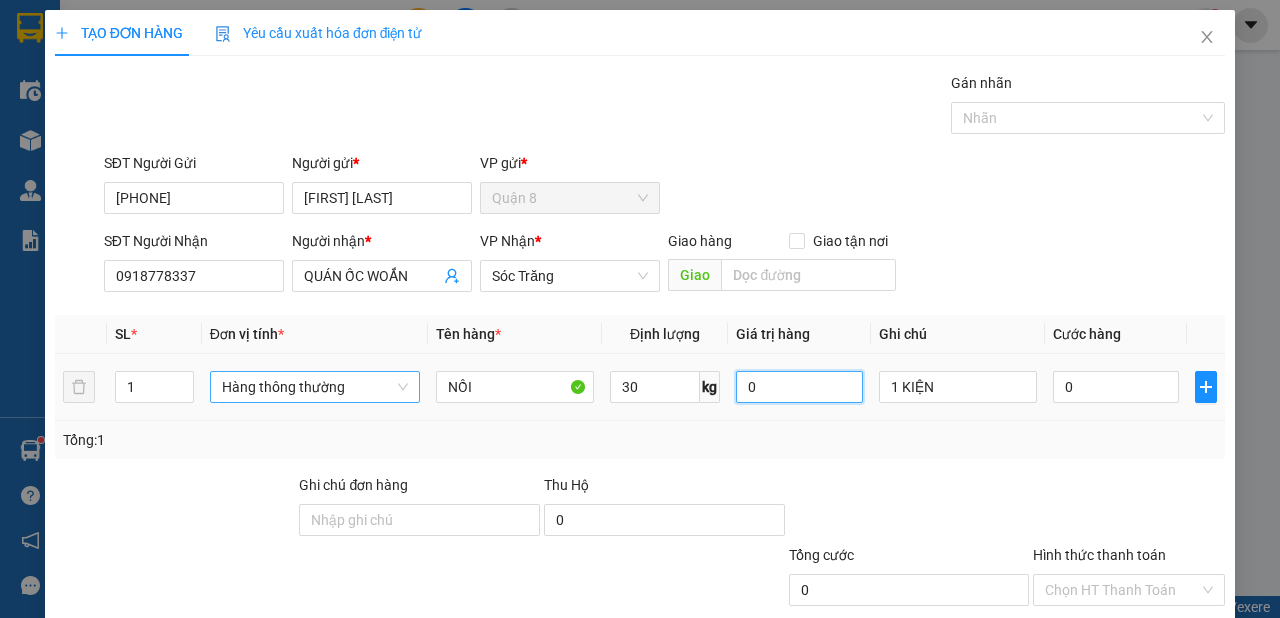 click on "Hàng thông thường" at bounding box center [315, 387] 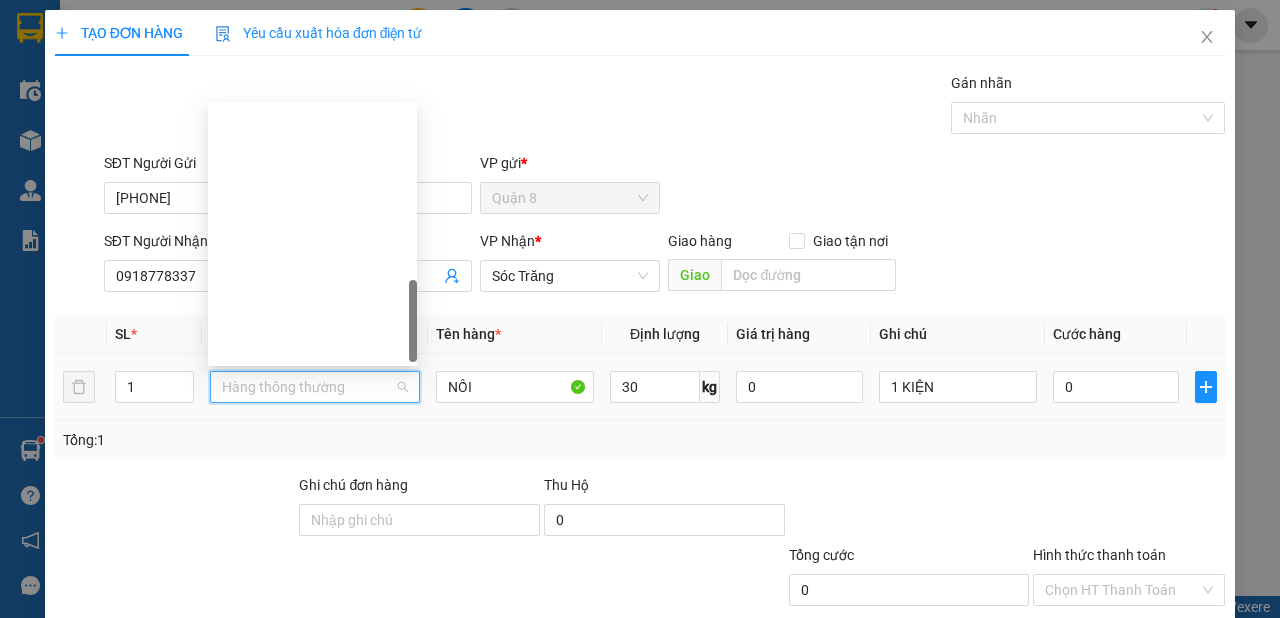 click on "Khác" at bounding box center [312, 1082] 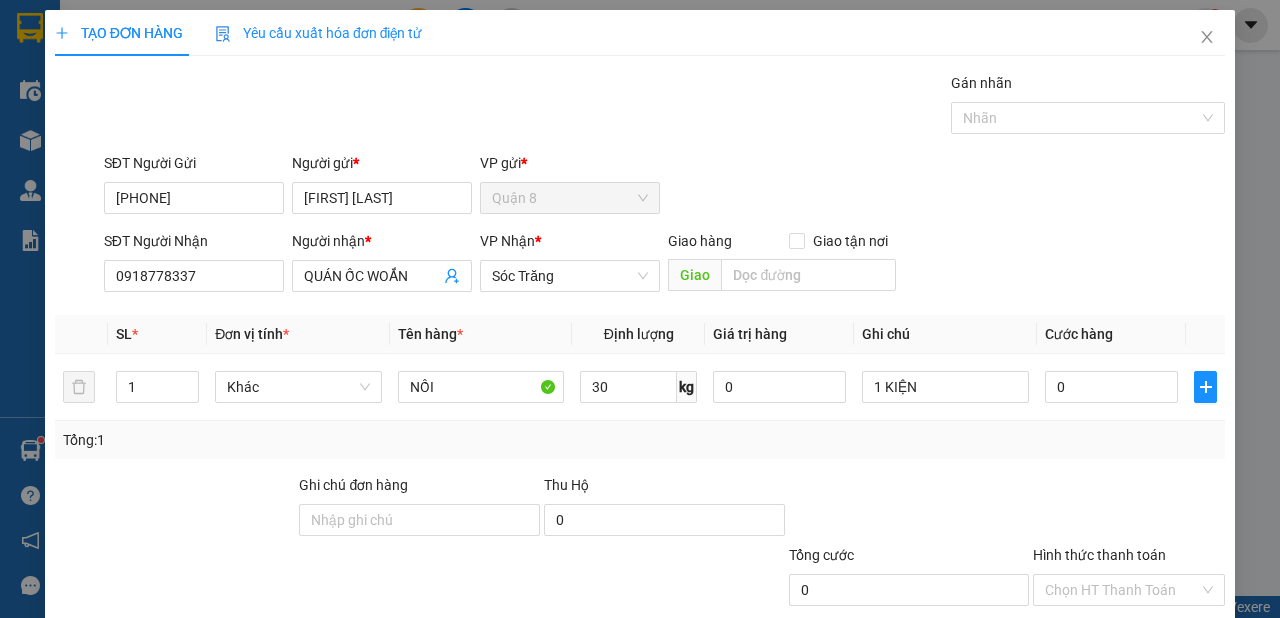 click 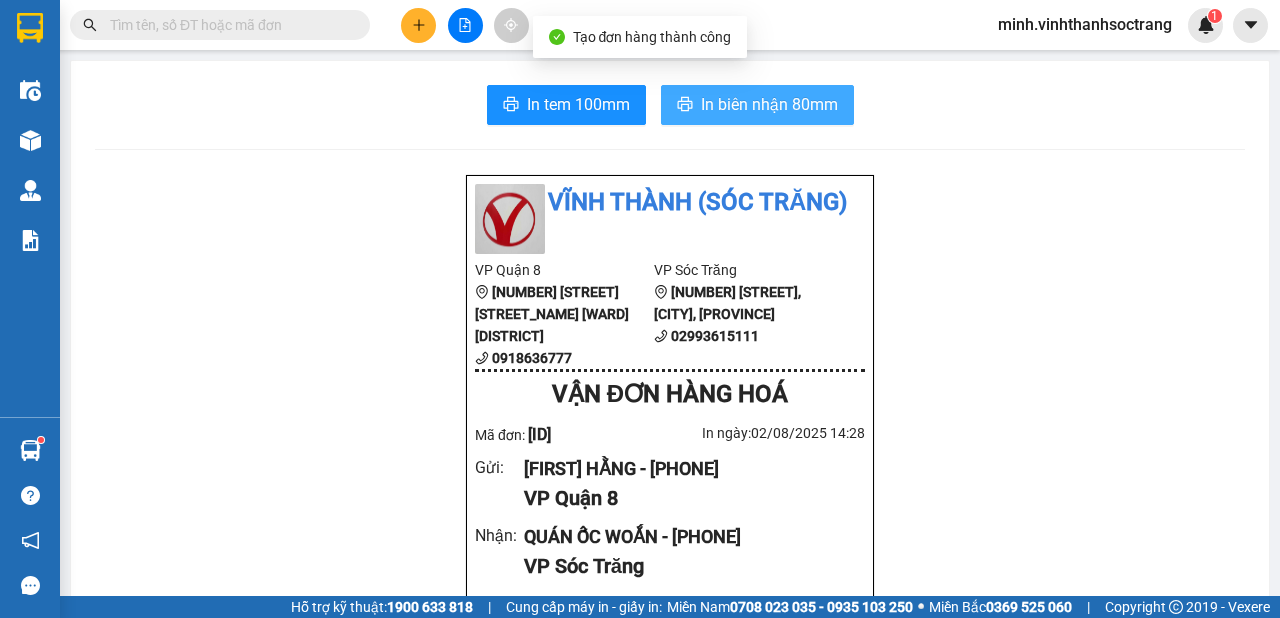 click on "In biên nhận 80mm" at bounding box center [769, 104] 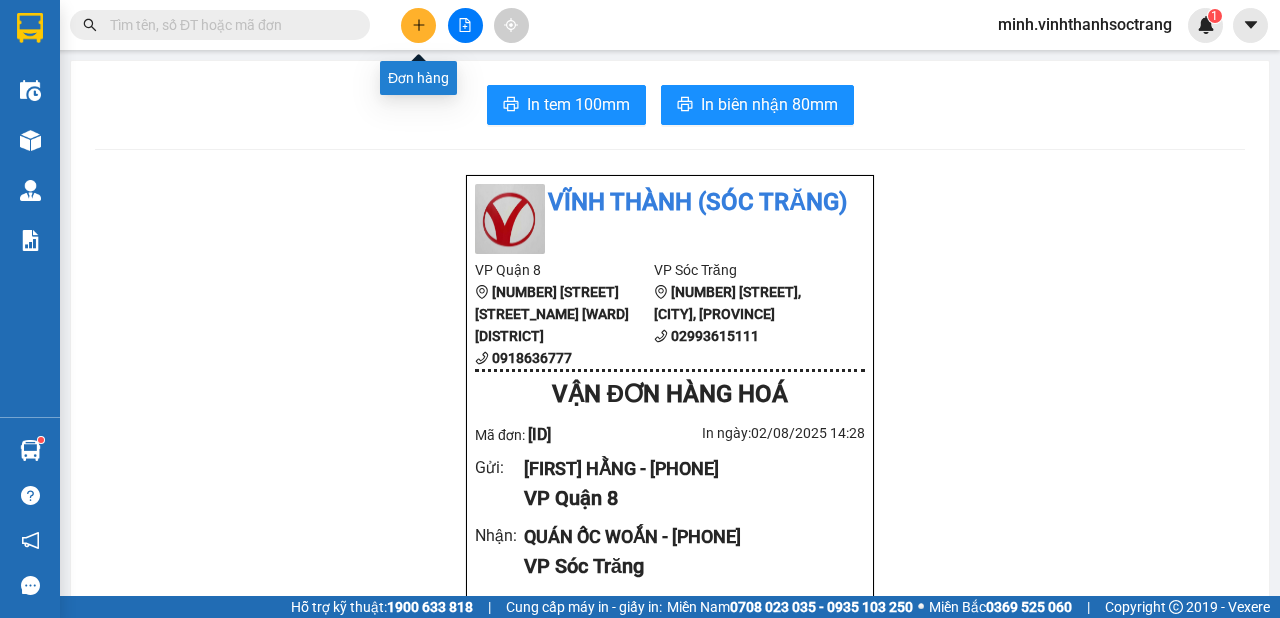 click 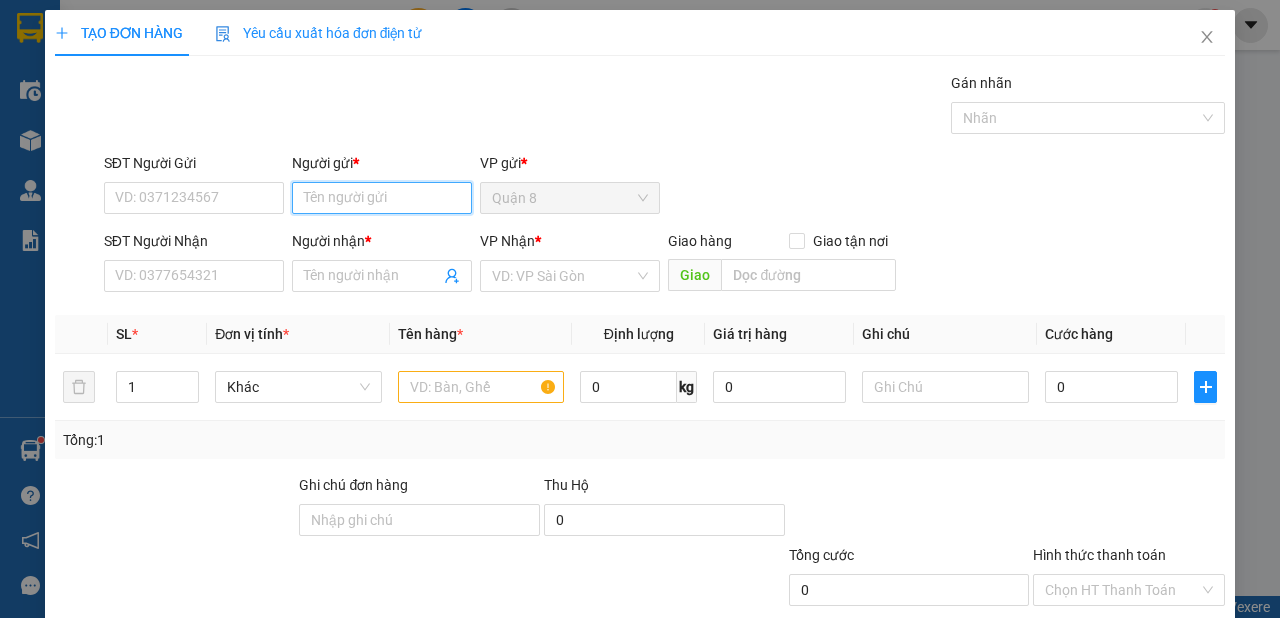 click on "Người gửi  *" at bounding box center (382, 198) 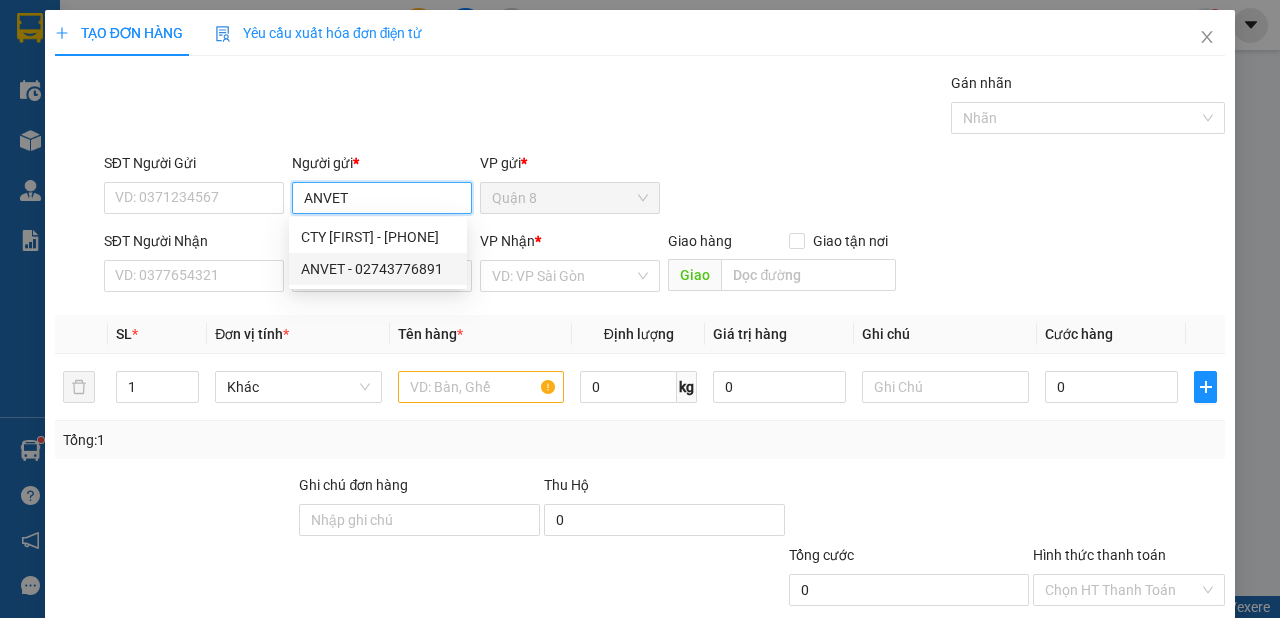 click on "ANVET - 02743776891" at bounding box center [378, 269] 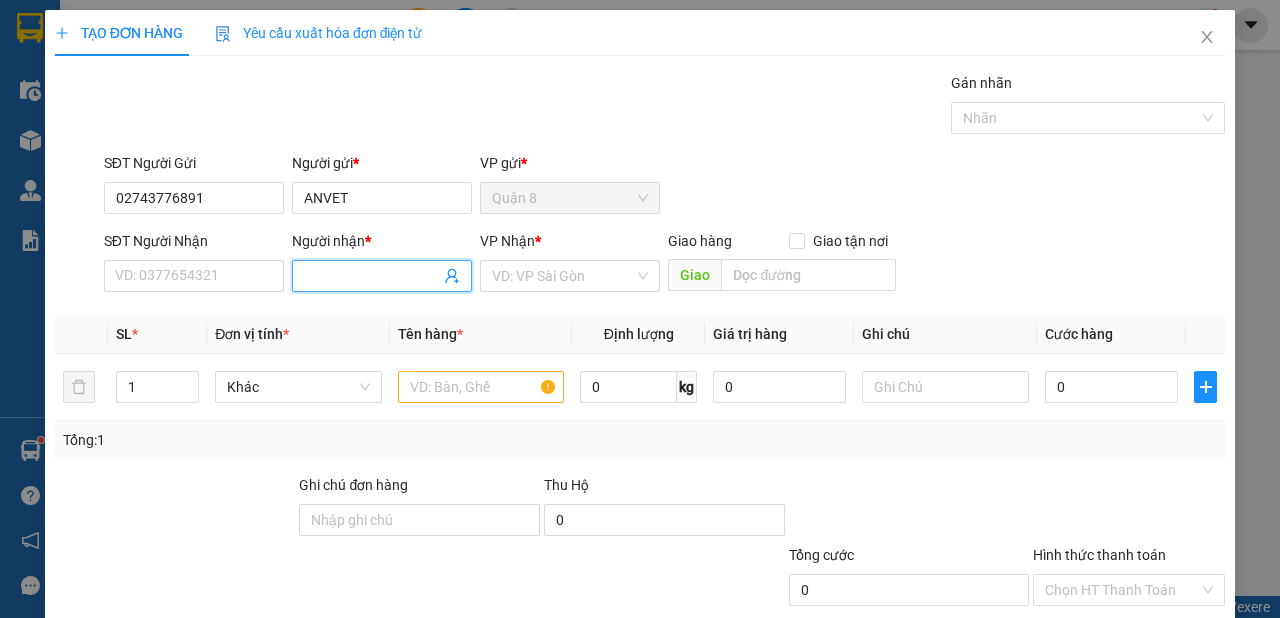 click 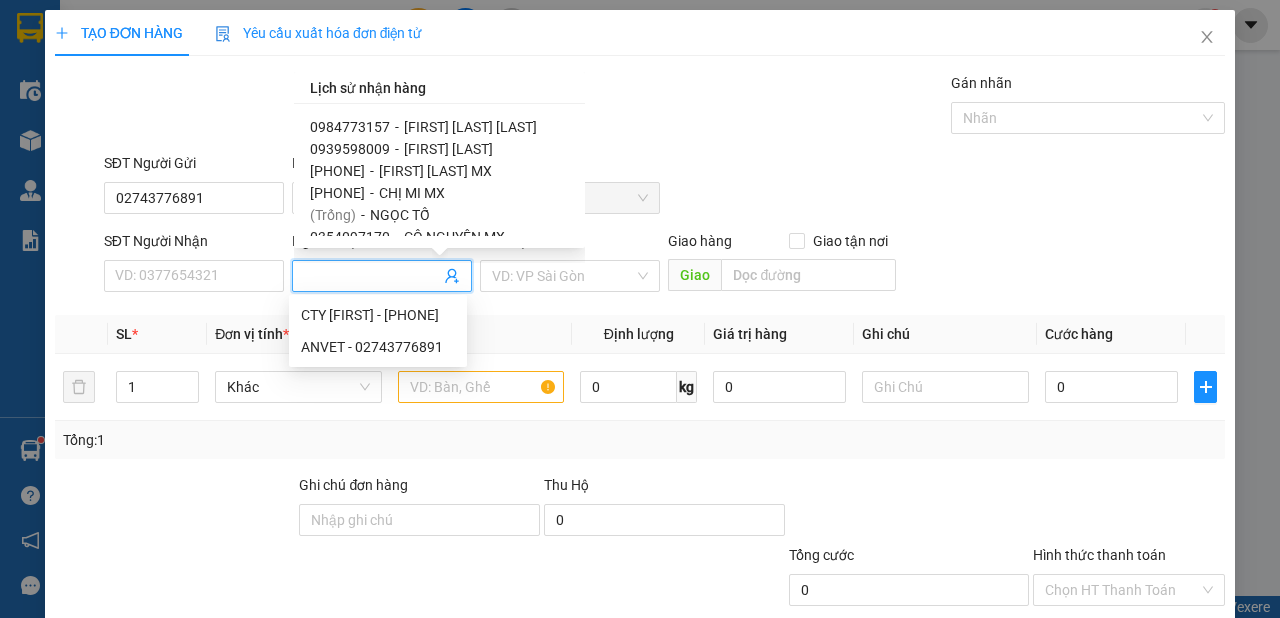 click on "NGỌC TỐ" at bounding box center (400, 215) 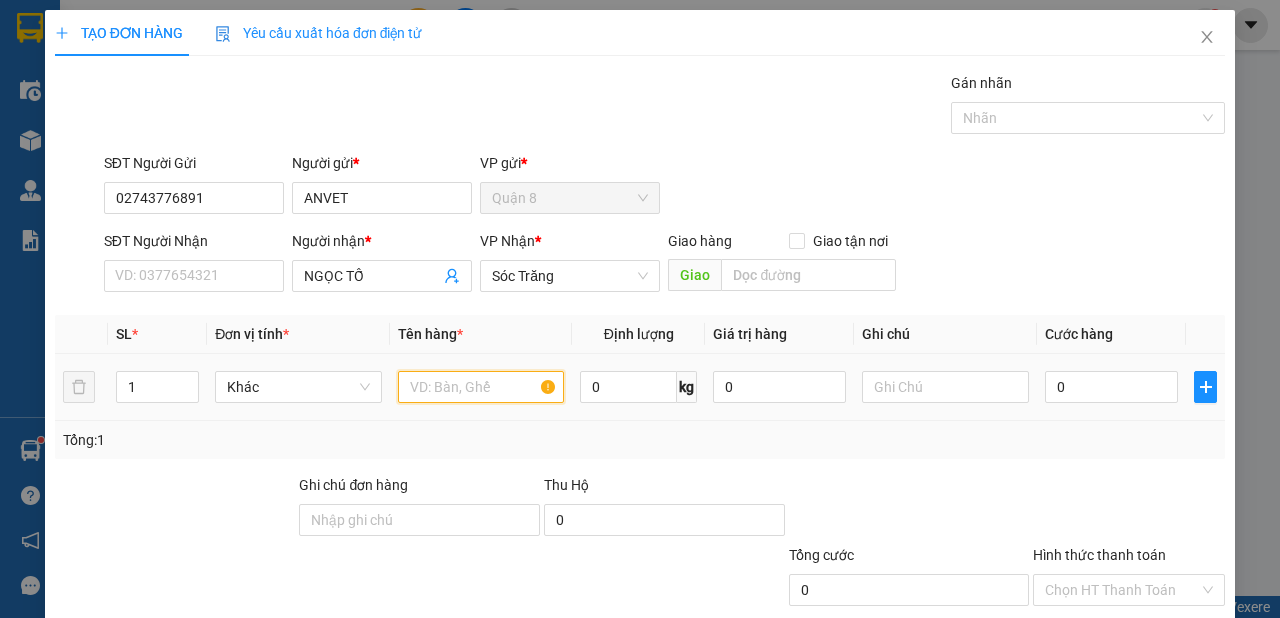 click at bounding box center [481, 387] 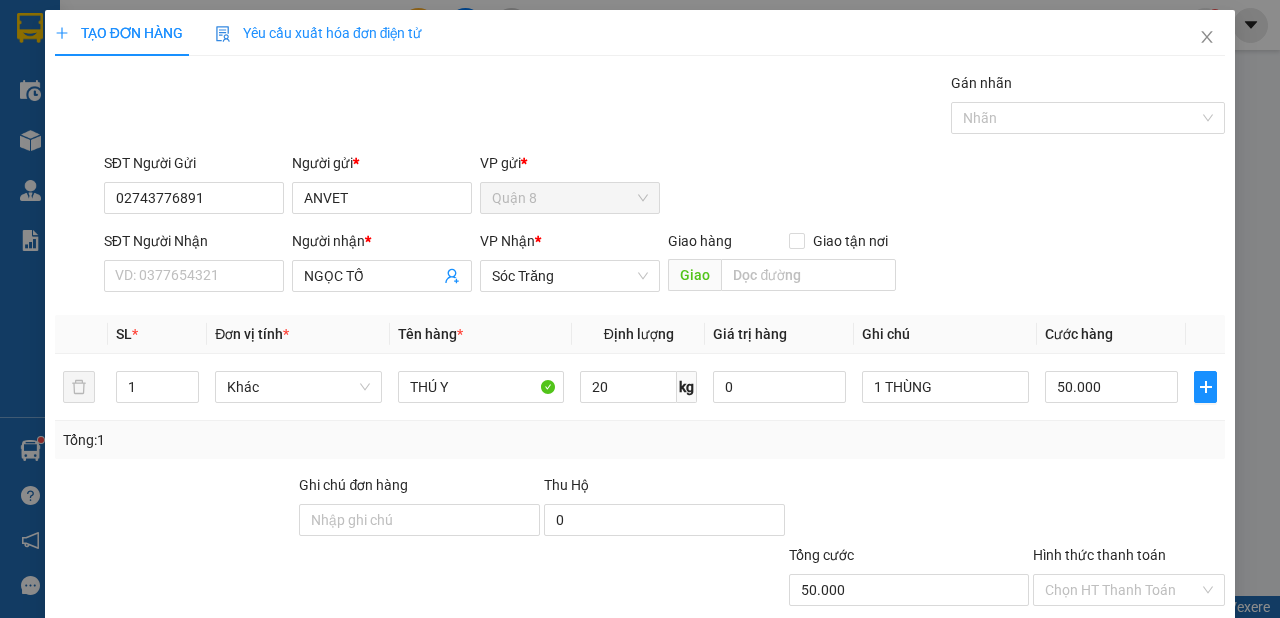 click on "Lưu và In" at bounding box center [1165, 685] 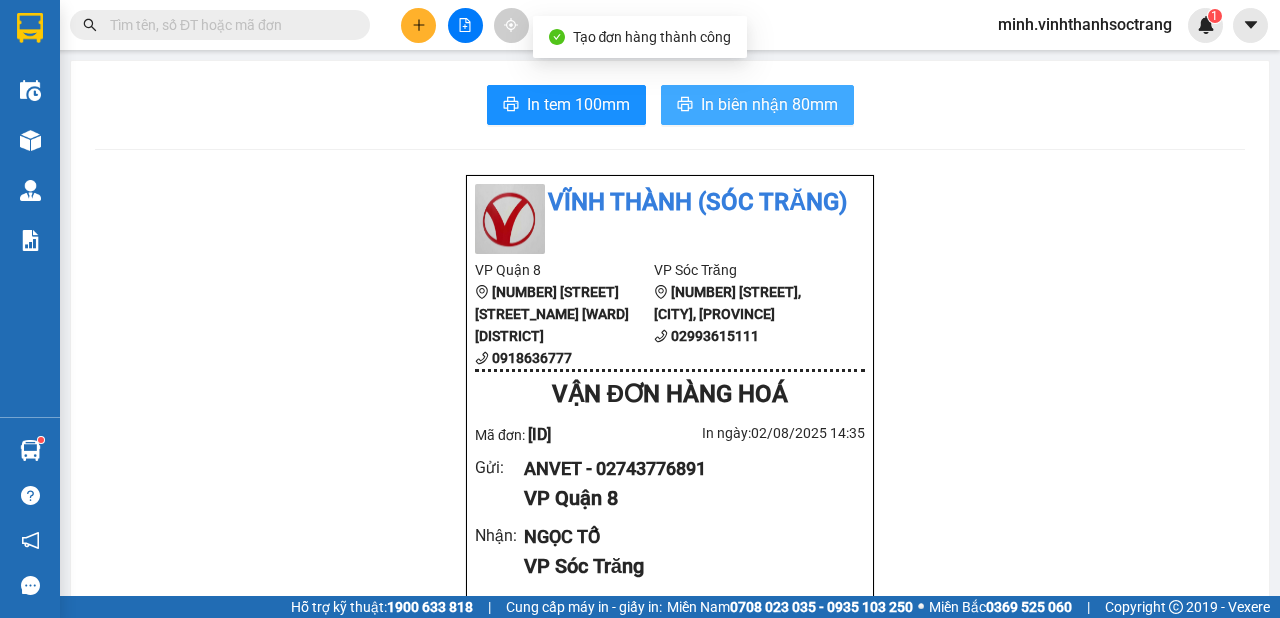 click on "In biên nhận 80mm" at bounding box center [769, 104] 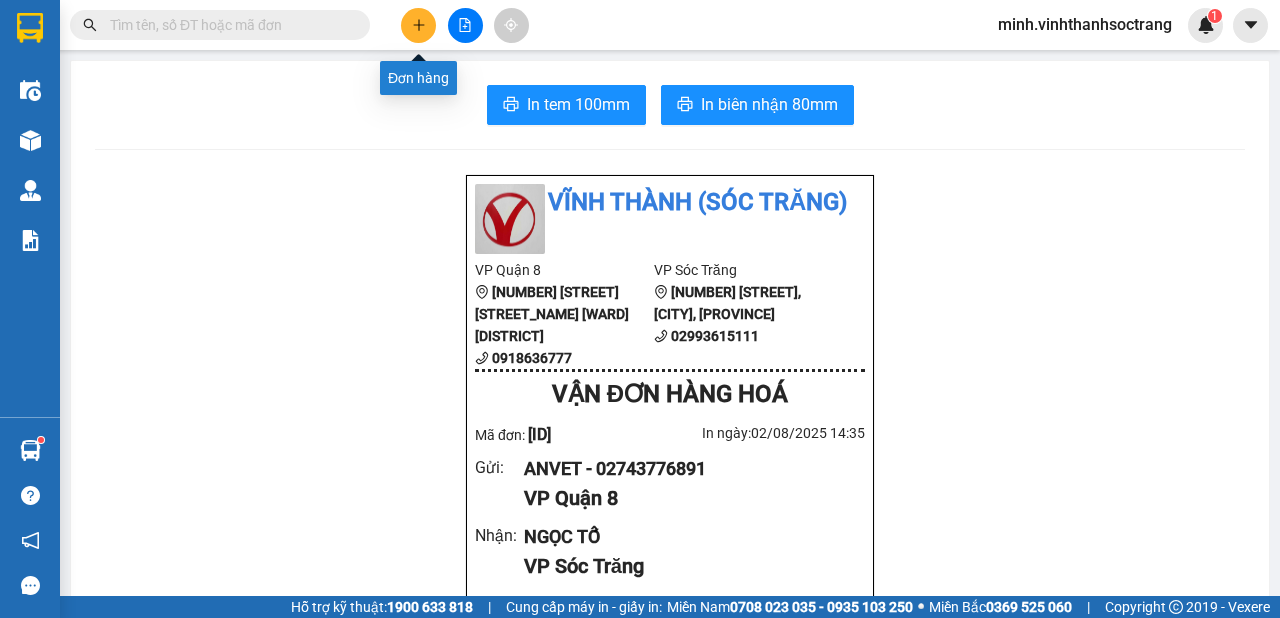 click at bounding box center (418, 25) 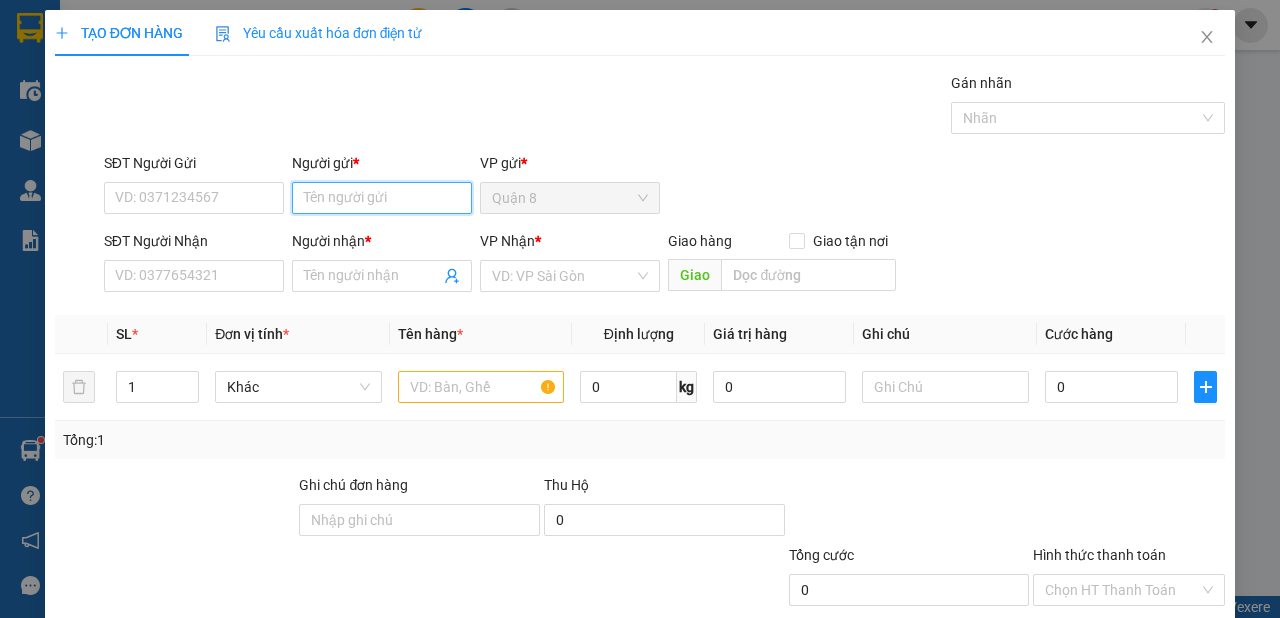 click on "Người gửi  *" at bounding box center (382, 198) 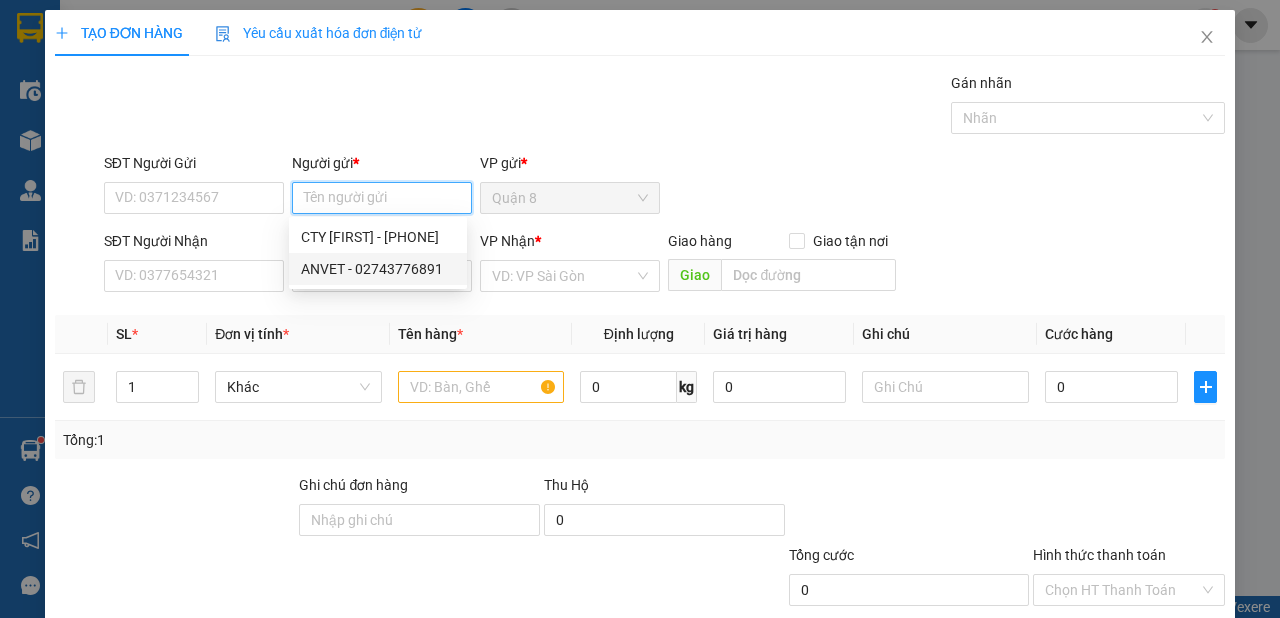click on "ANVET - 02743776891" at bounding box center (378, 269) 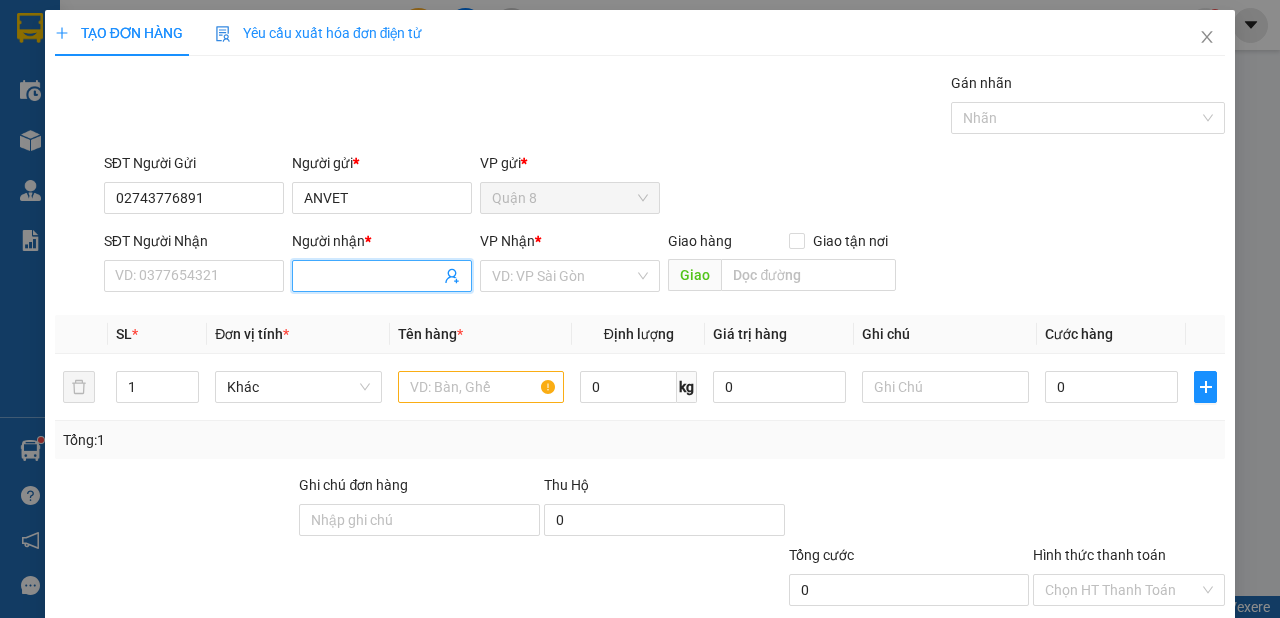 click 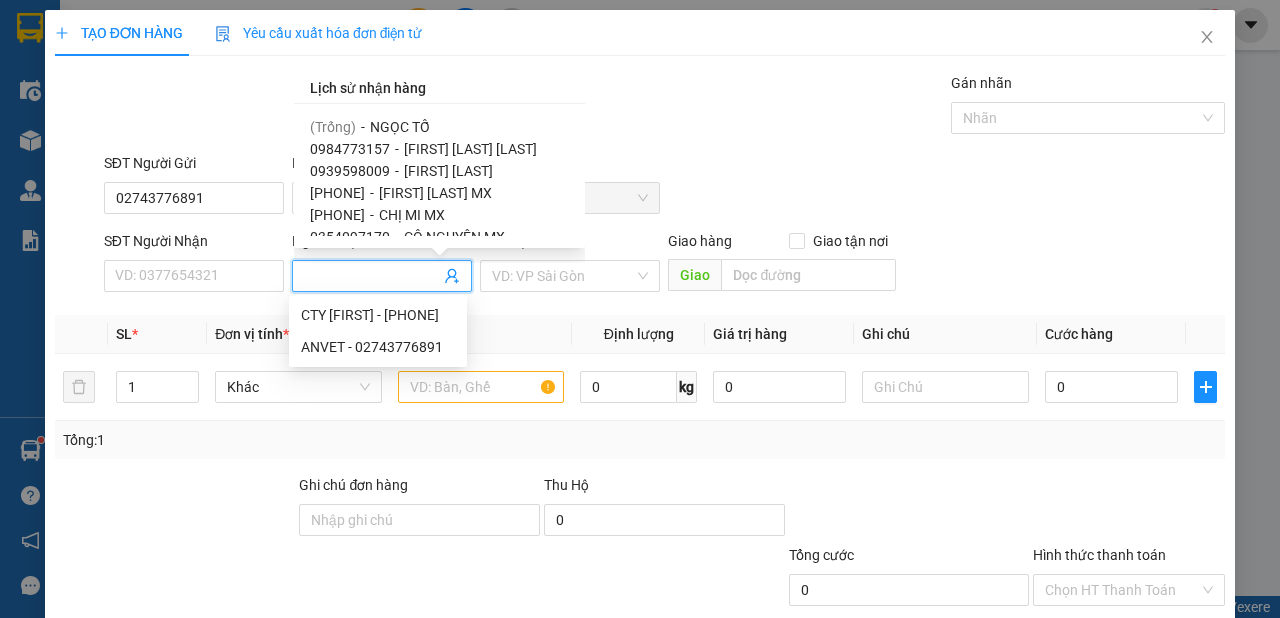 click on "Người nhận  *" at bounding box center (372, 276) 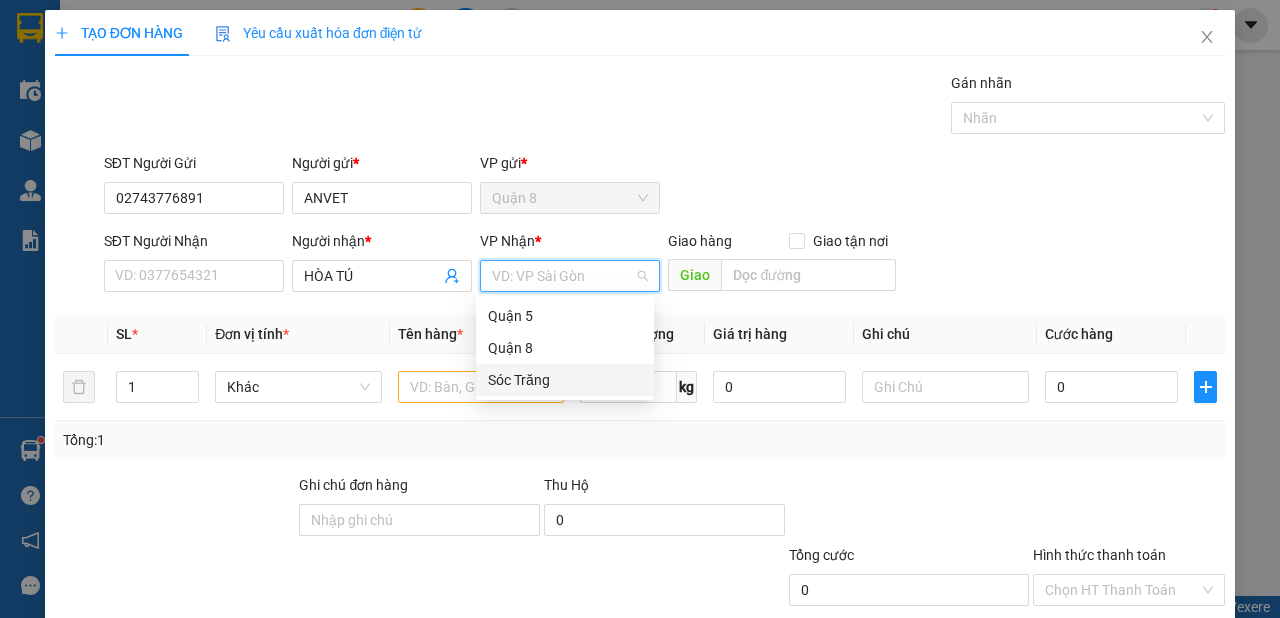 click on "Sóc Trăng" at bounding box center (565, 380) 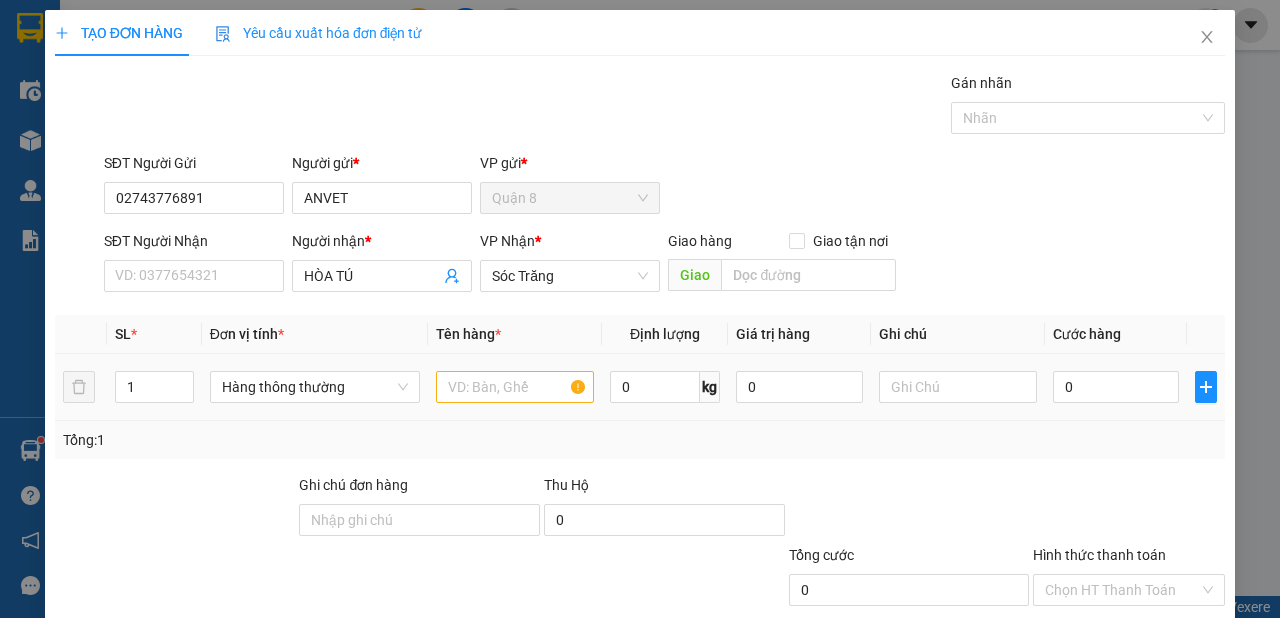 drag, startPoint x: 438, startPoint y: 389, endPoint x: 456, endPoint y: 391, distance: 18.110771 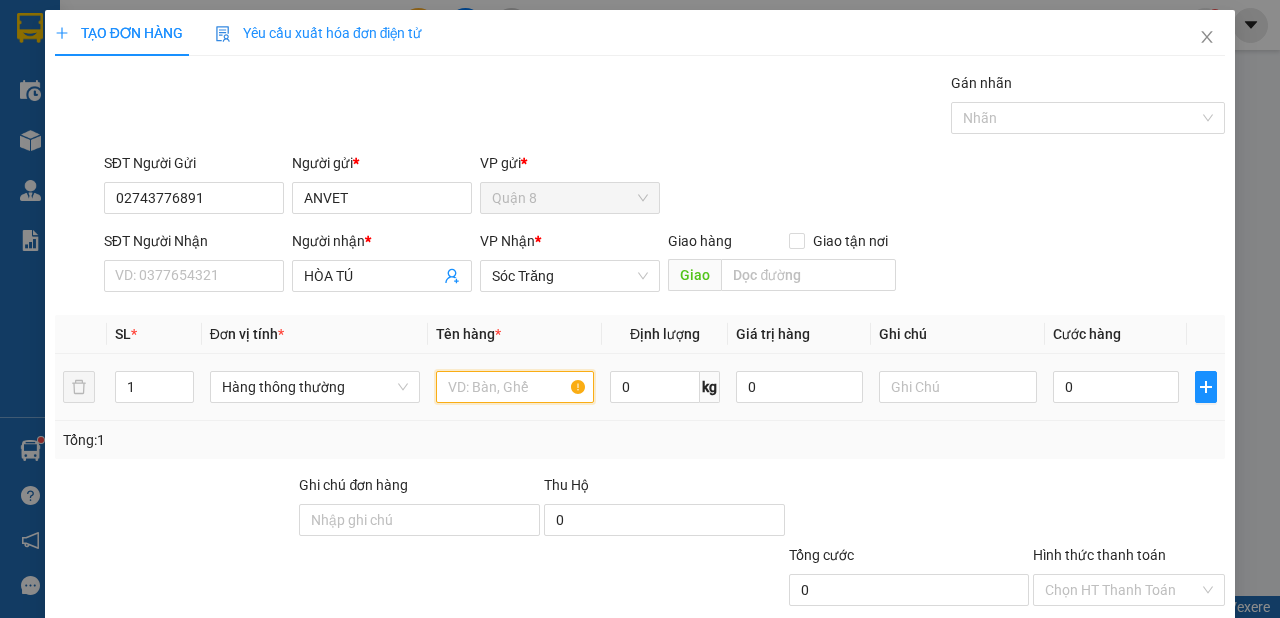 click at bounding box center (515, 387) 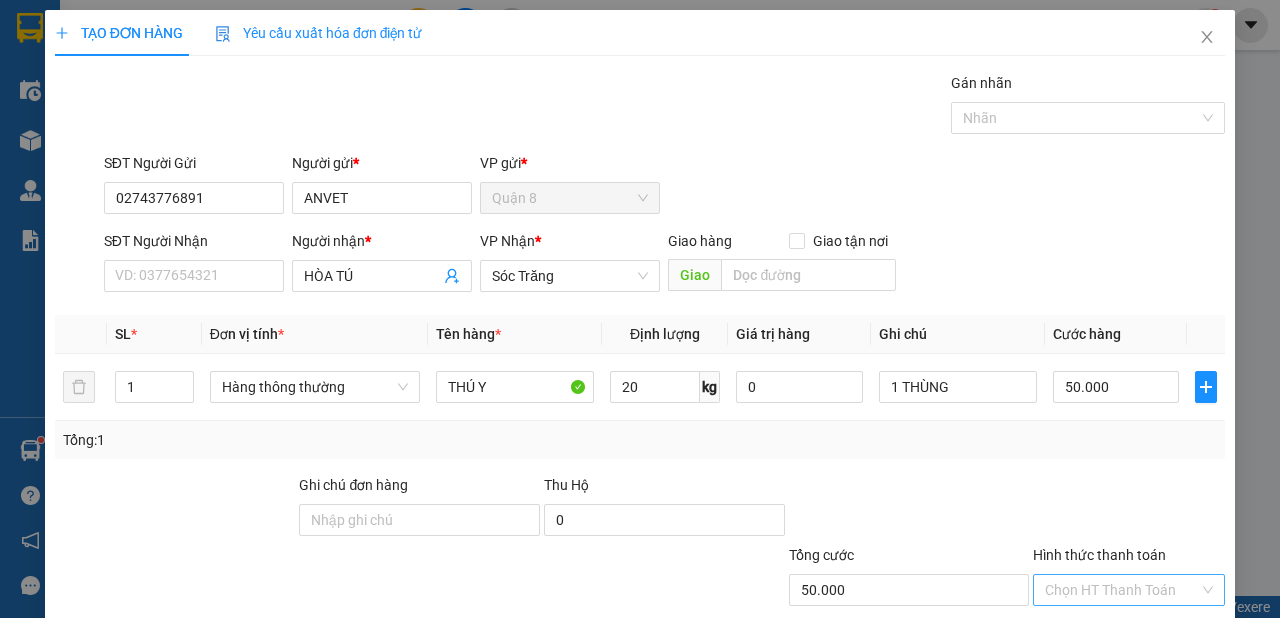 click on "Hình thức thanh toán" at bounding box center (1122, 590) 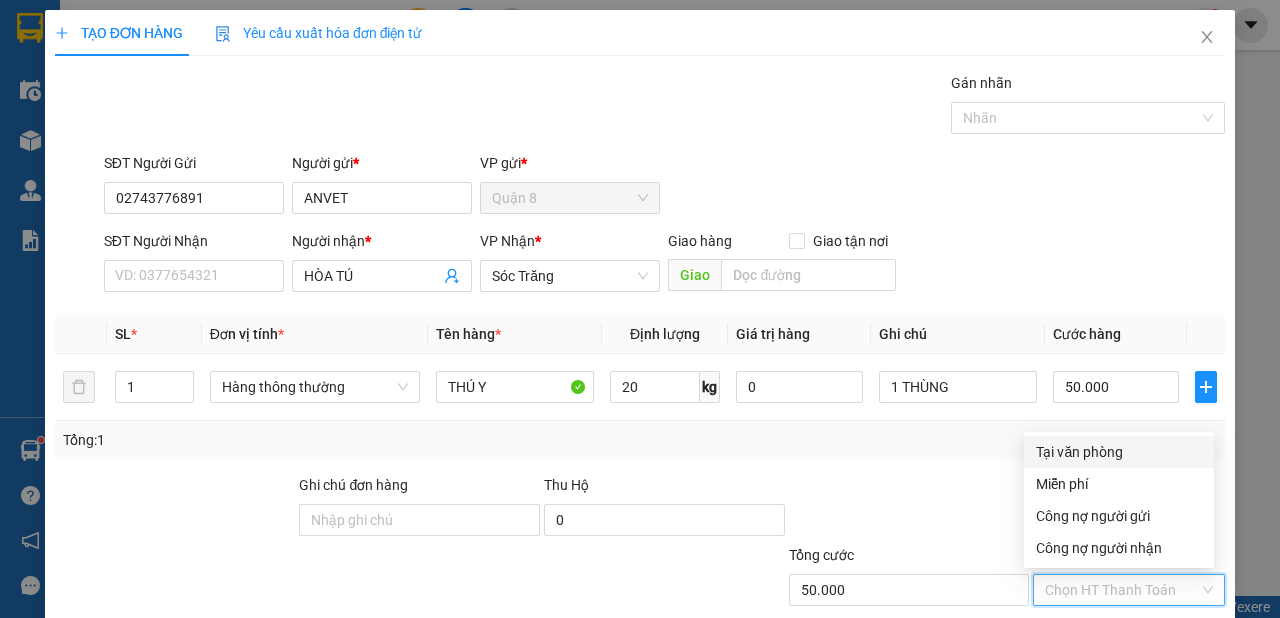 click on "Tại văn phòng" at bounding box center (1119, 452) 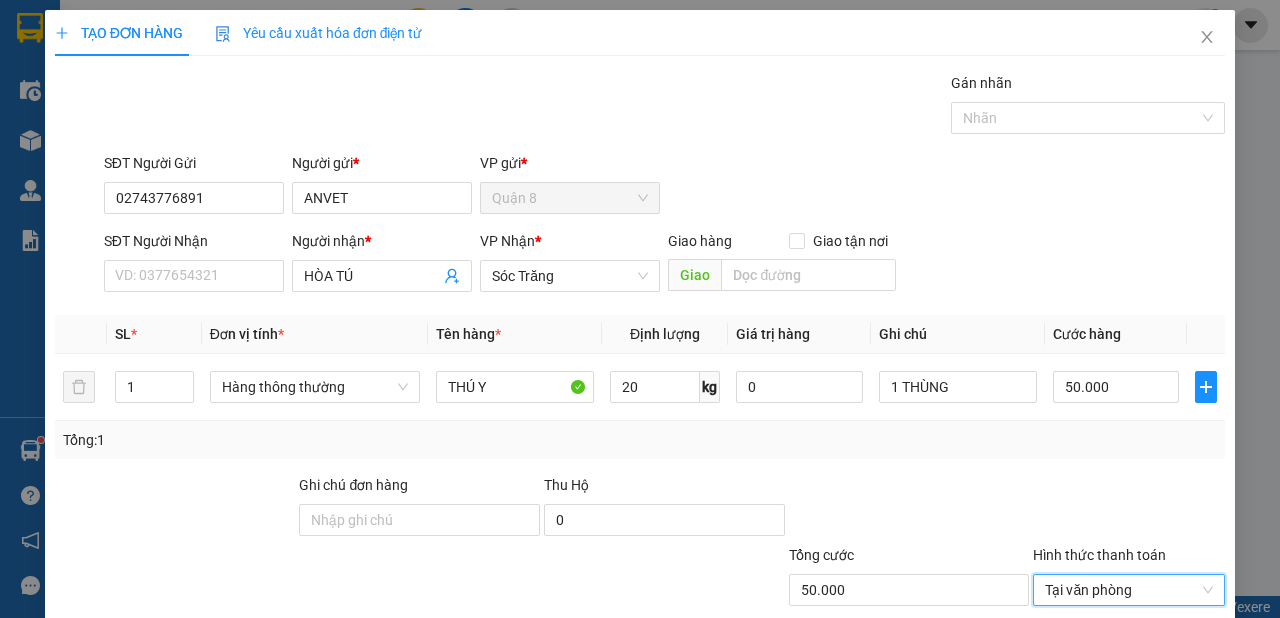 click on "Lưu và In" at bounding box center [1165, 685] 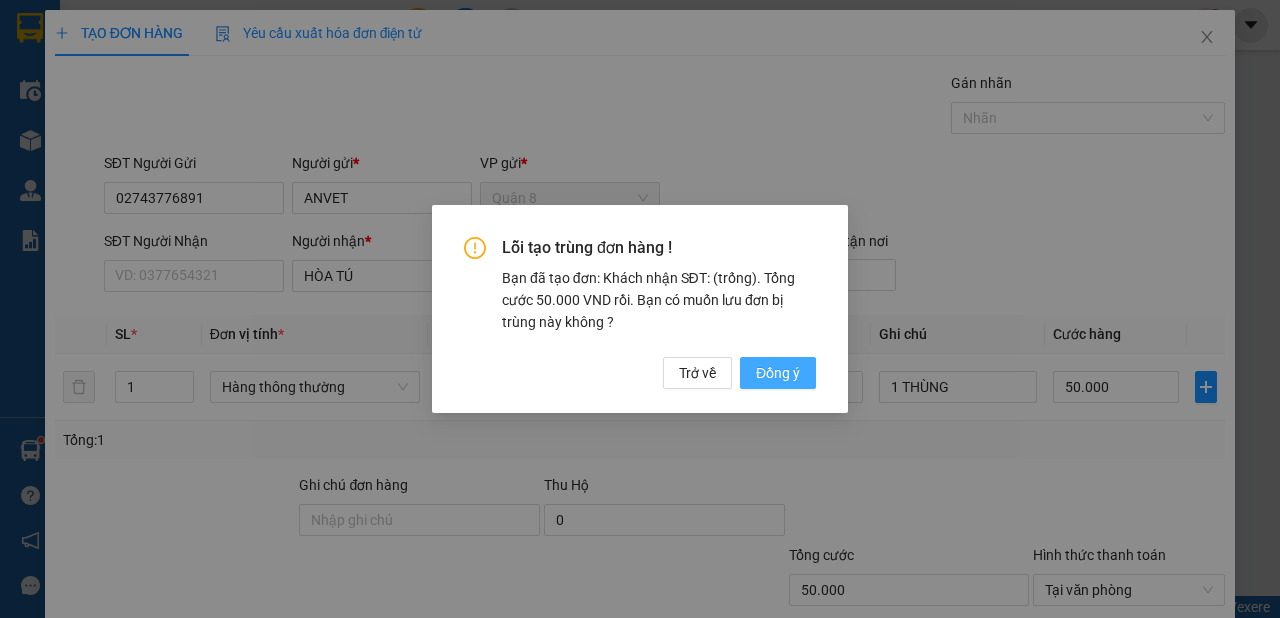 click on "Đồng ý" at bounding box center [778, 373] 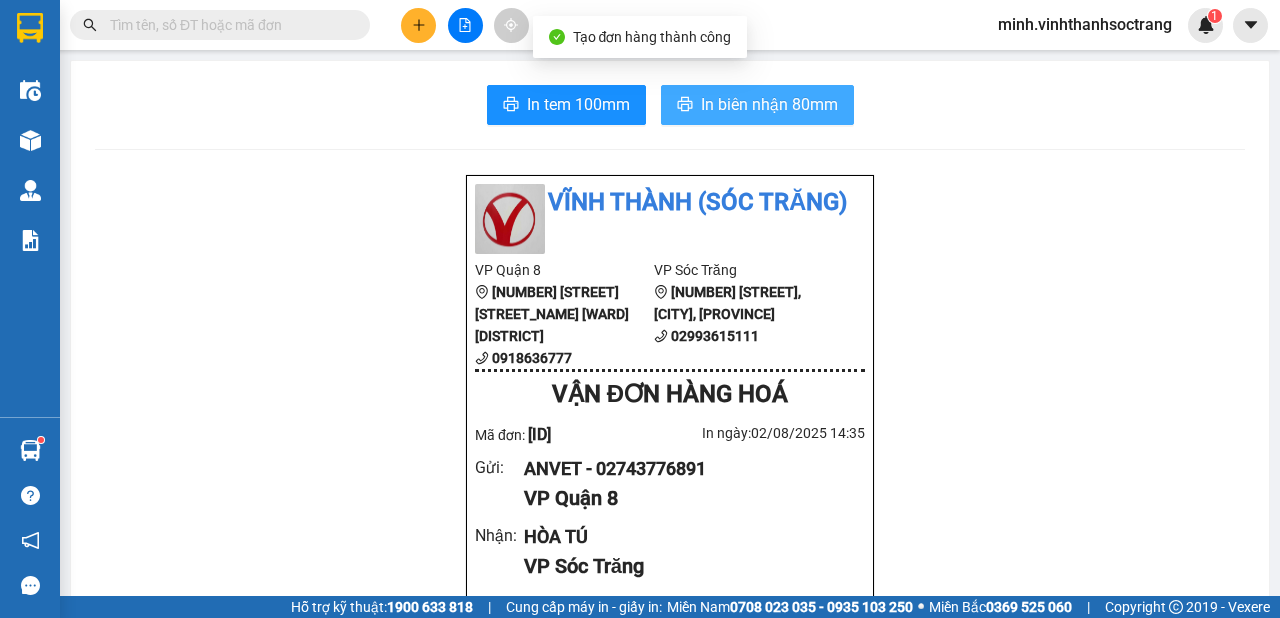 click on "In biên nhận 80mm" at bounding box center [769, 104] 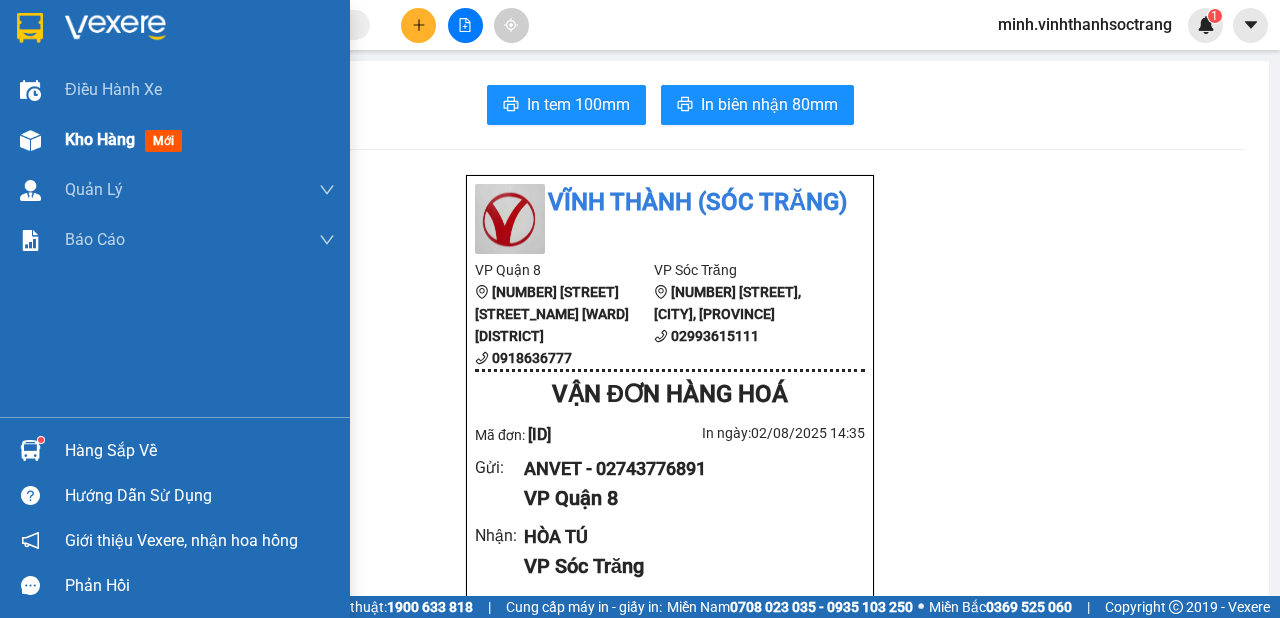 click on "Kho hàng" at bounding box center (100, 139) 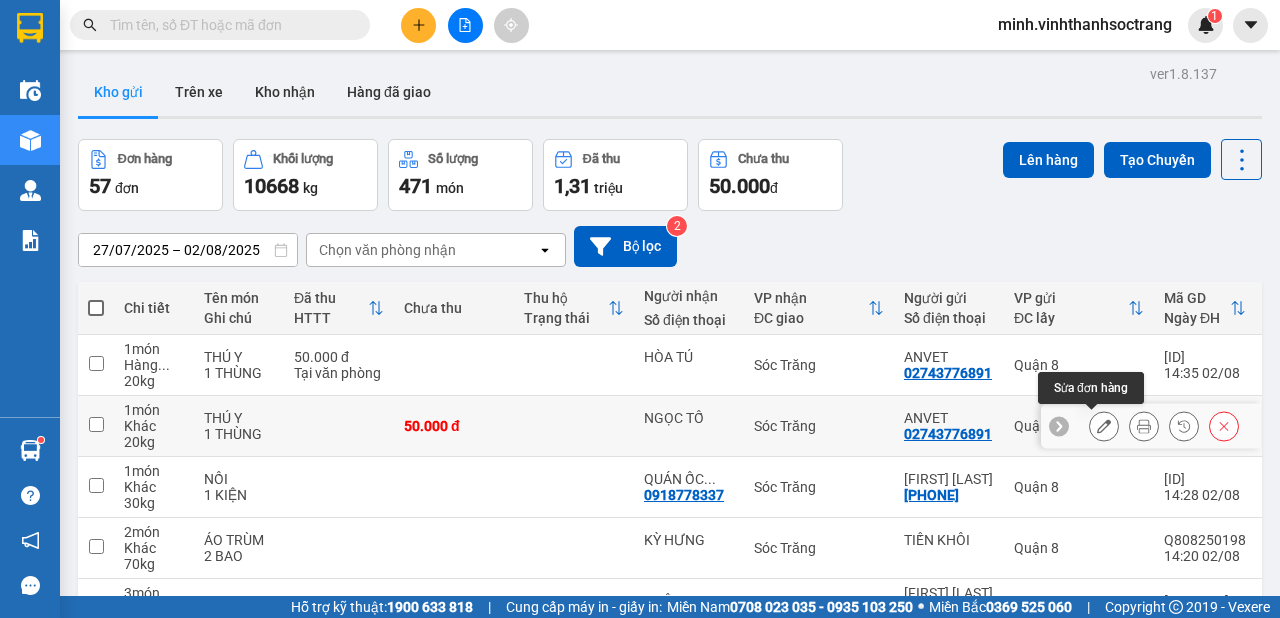 click 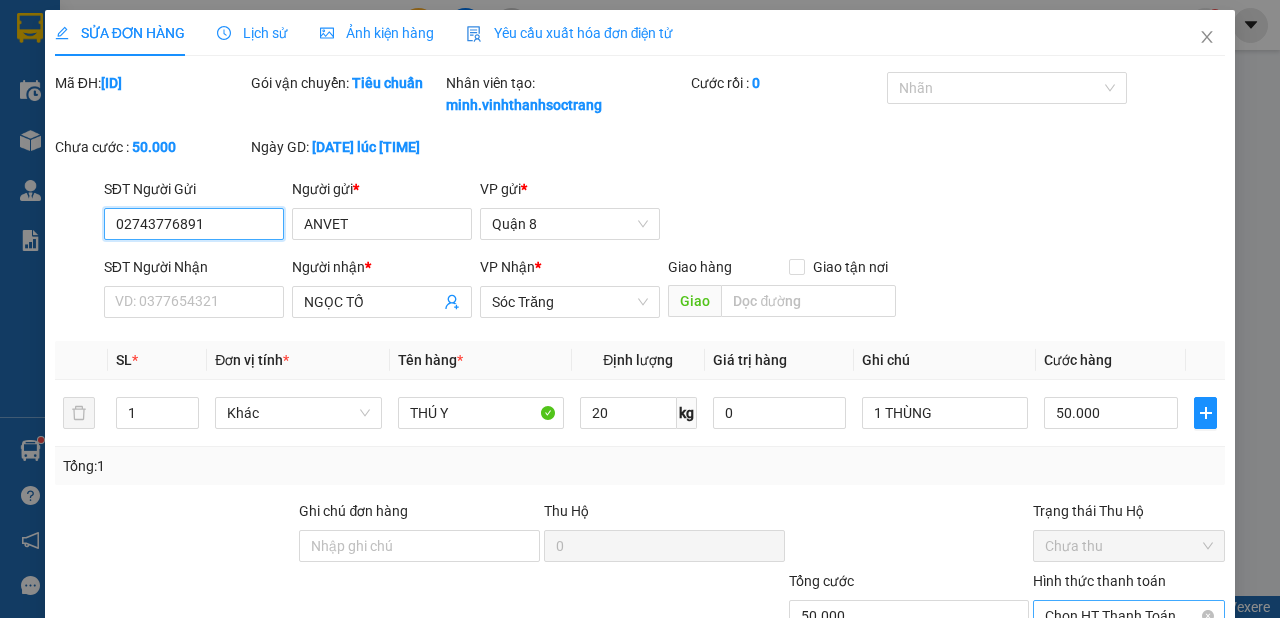 click on "Chọn HT Thanh Toán" at bounding box center [1129, 616] 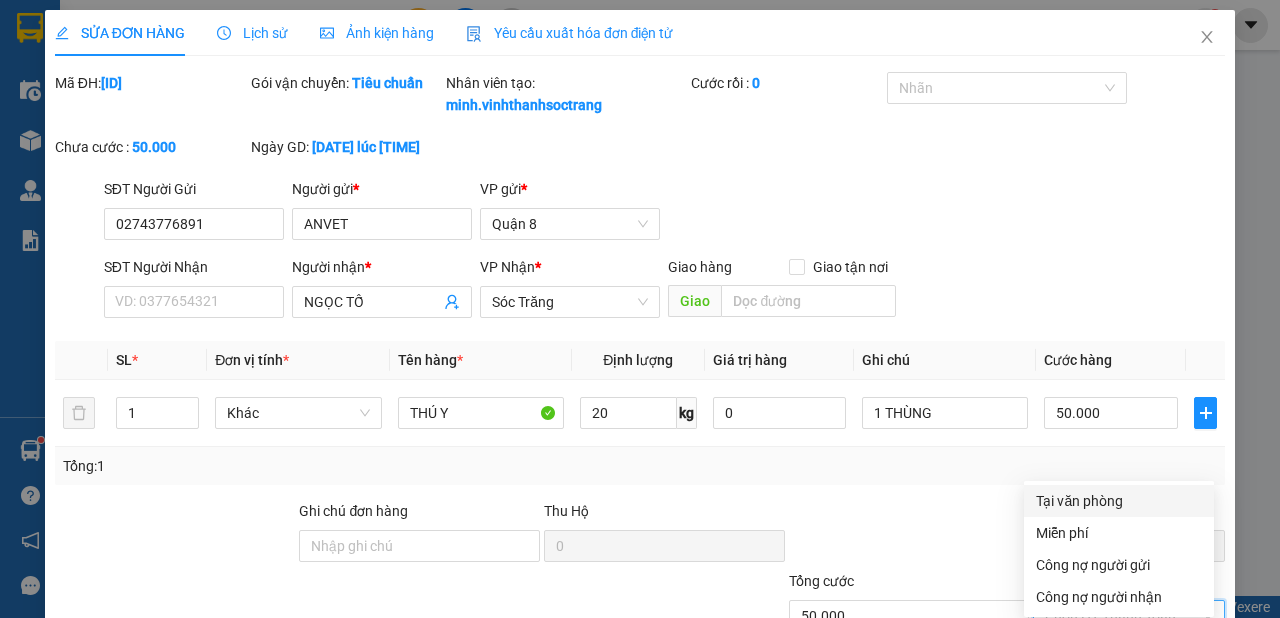 click on "Tại văn phòng" at bounding box center (1119, 501) 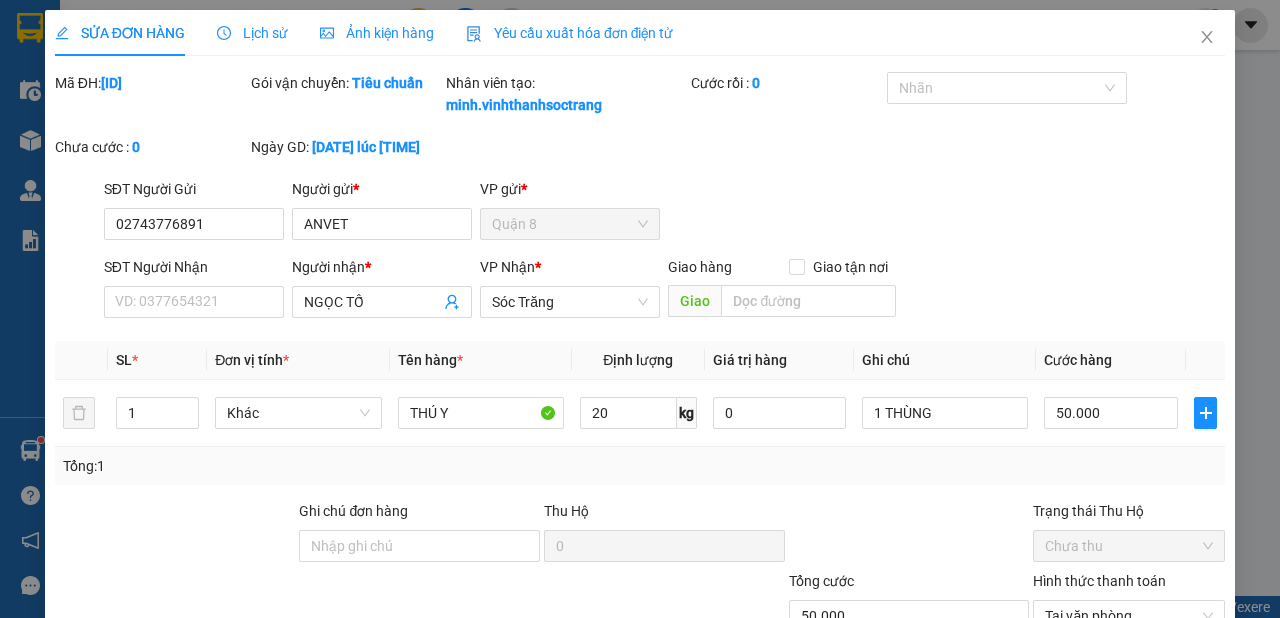 click on "Lưu thay đổi" at bounding box center [1018, 711] 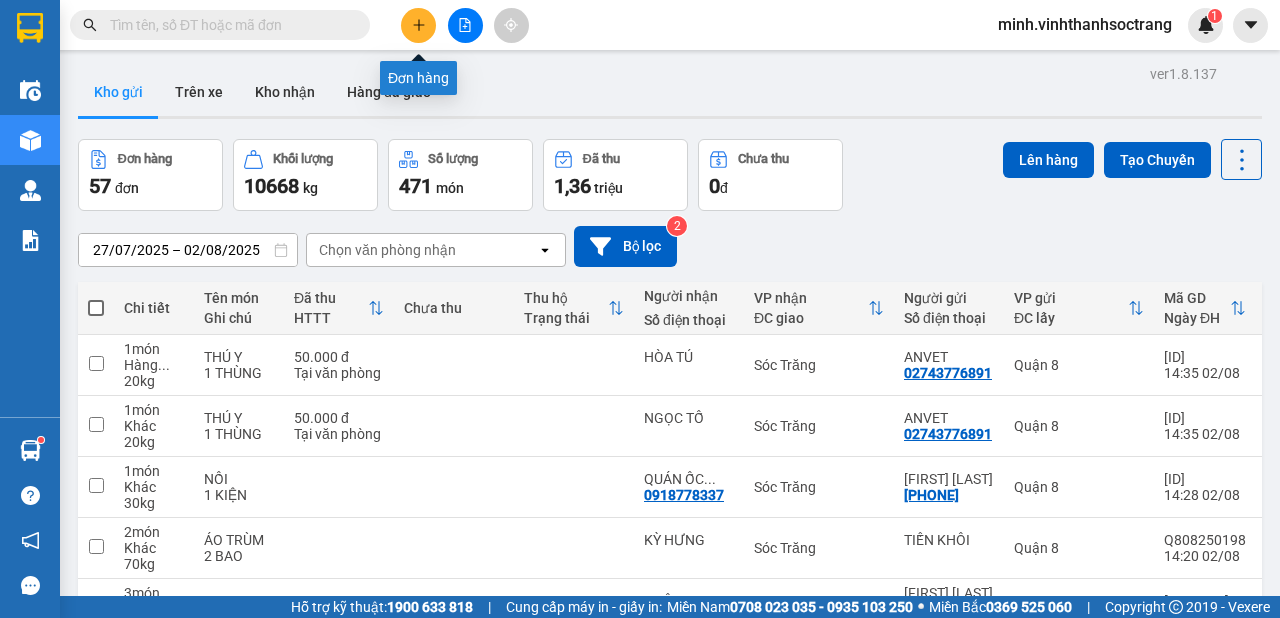 click 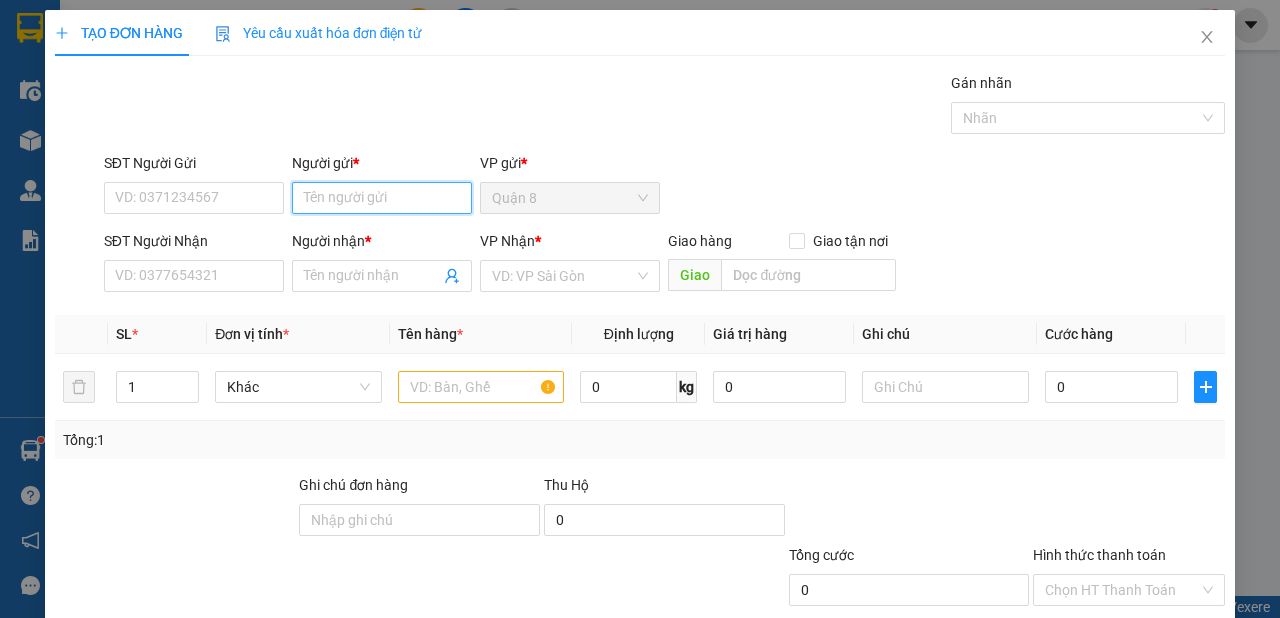 click on "Người gửi  *" at bounding box center [382, 198] 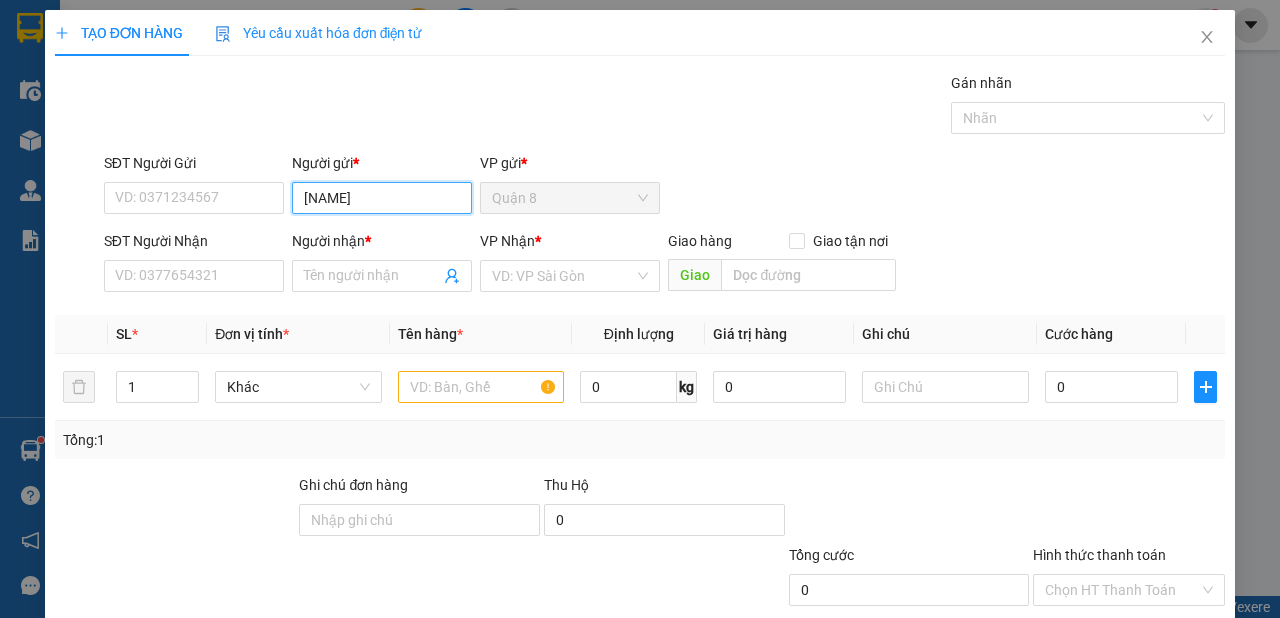 click on "[NAME]" at bounding box center (382, 198) 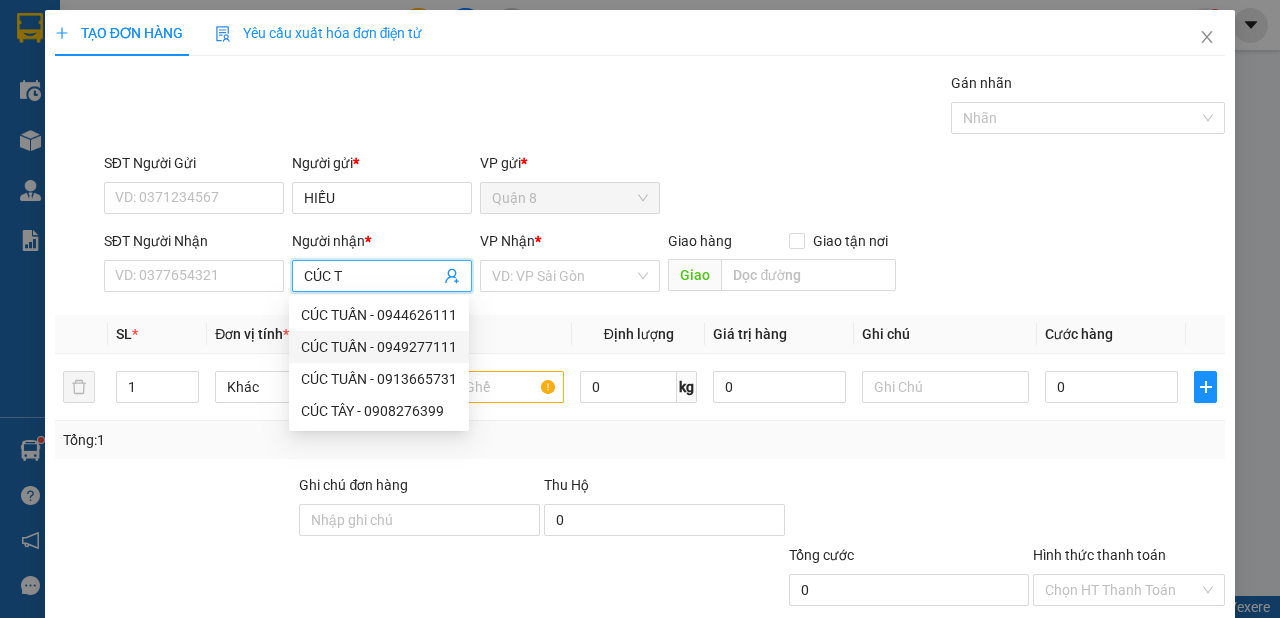 drag, startPoint x: 405, startPoint y: 346, endPoint x: 415, endPoint y: 345, distance: 10.049875 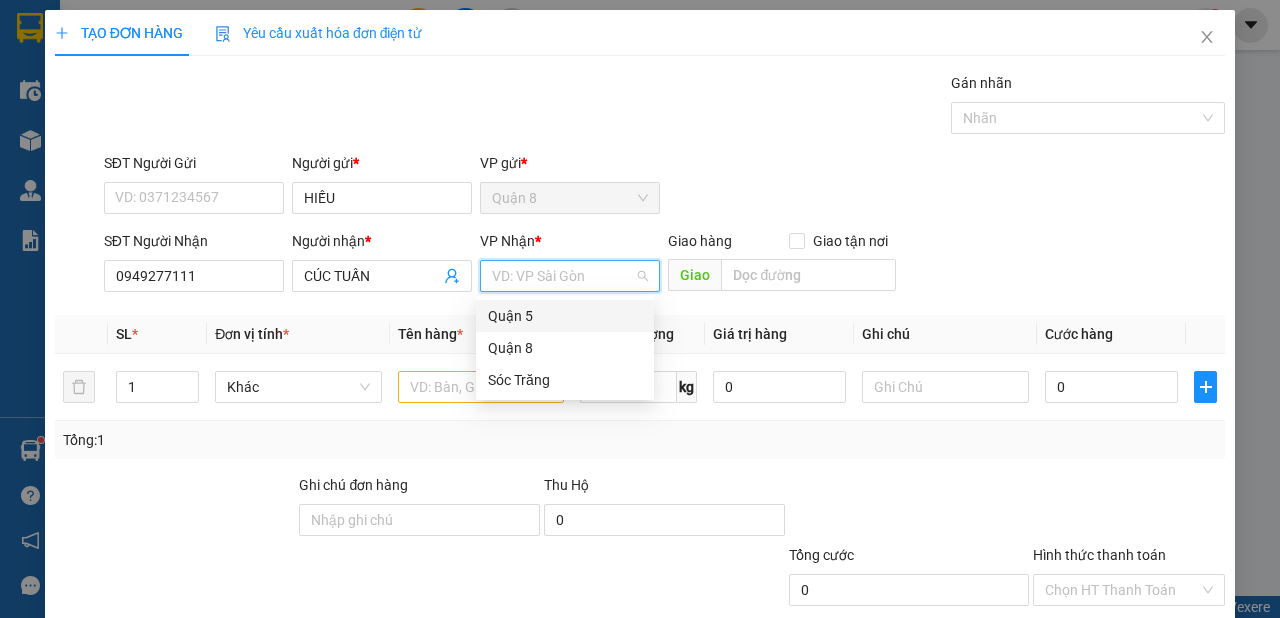 drag, startPoint x: 540, startPoint y: 285, endPoint x: 534, endPoint y: 344, distance: 59.3043 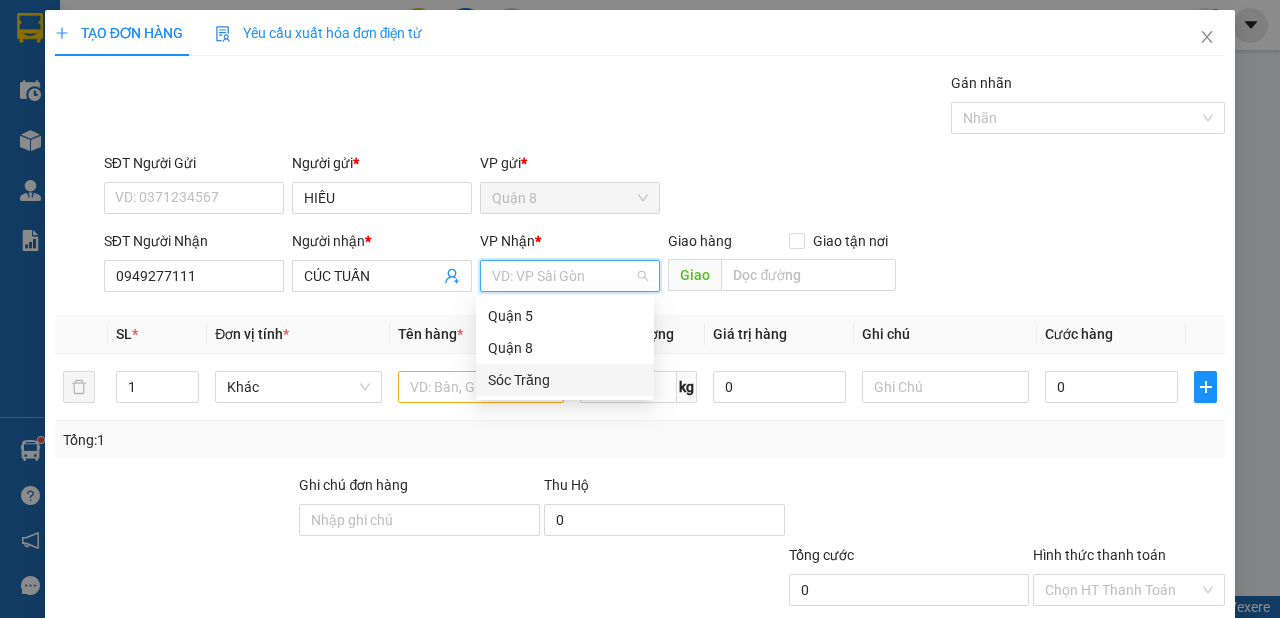 click on "Sóc Trăng" at bounding box center [565, 380] 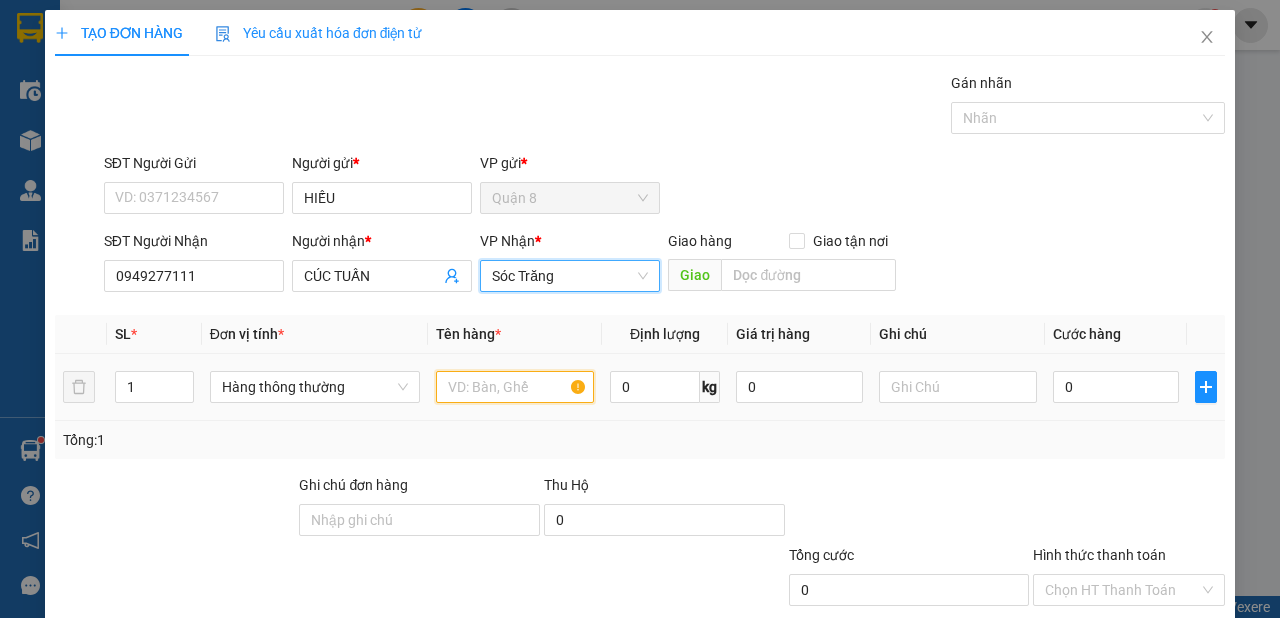 click at bounding box center [515, 387] 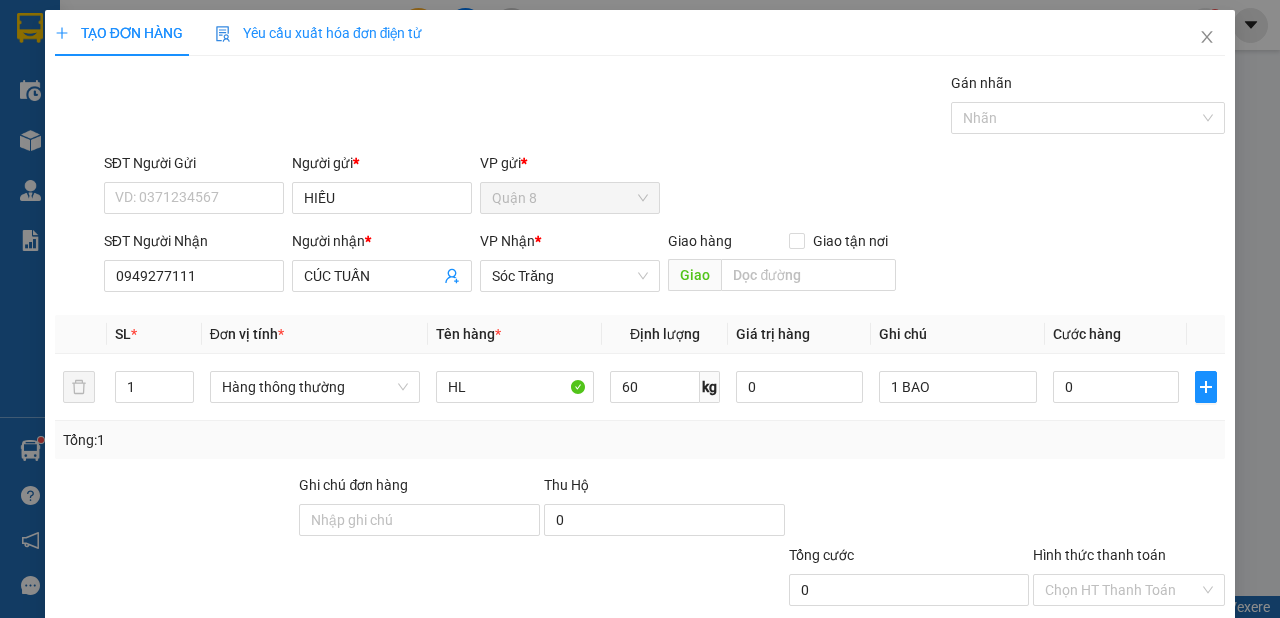 click on "Lưu và In" at bounding box center [1165, 685] 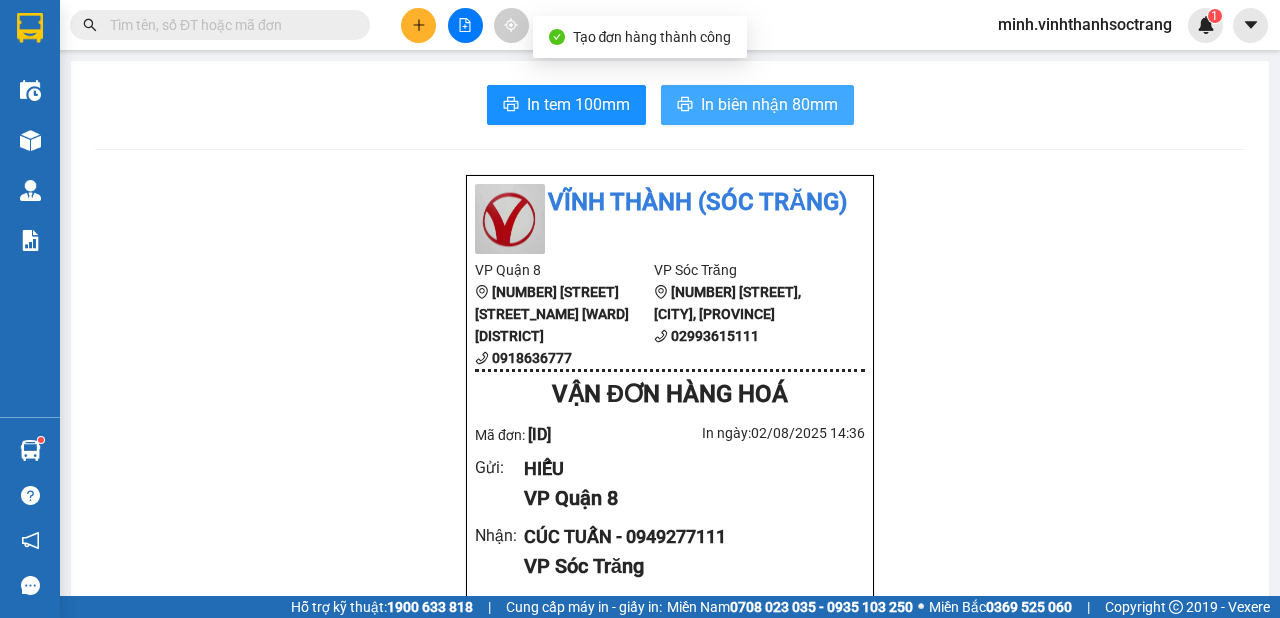 click on "In biên nhận 80mm" at bounding box center [757, 105] 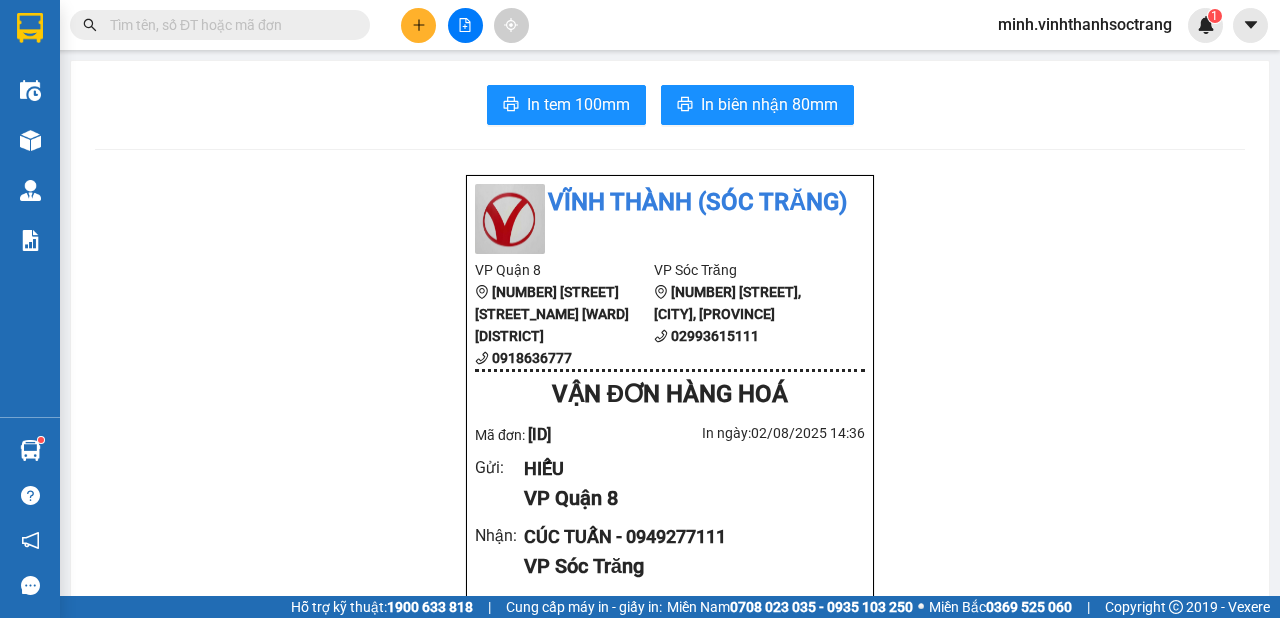 click 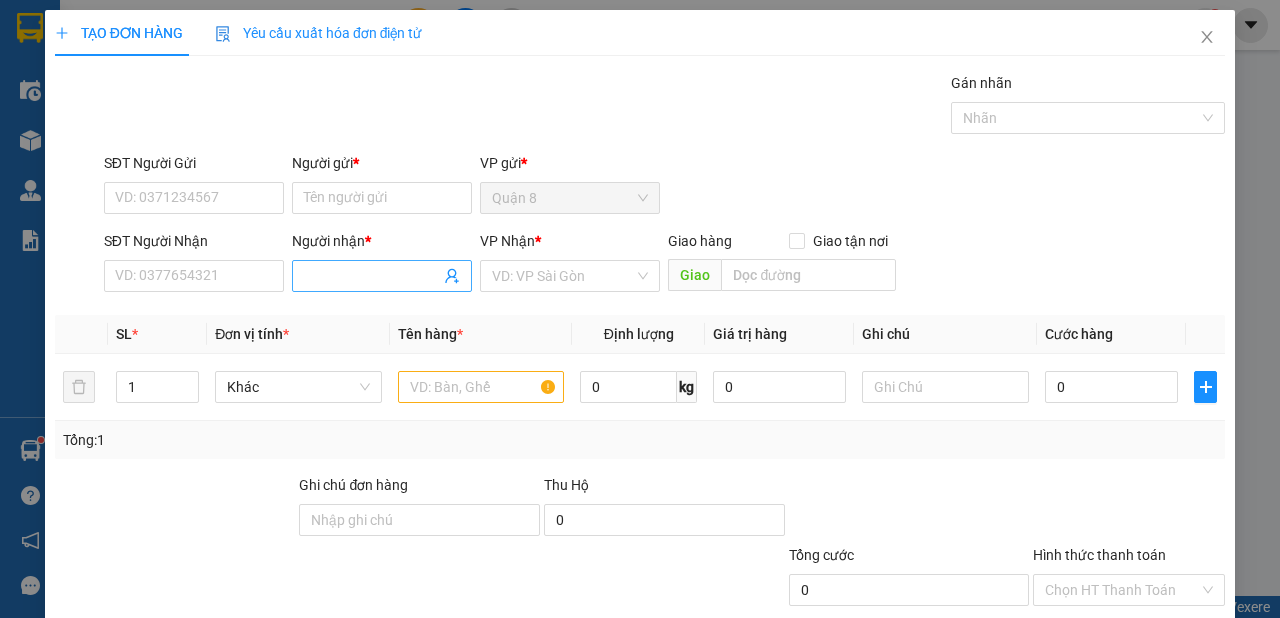 click on "Người nhận  *" at bounding box center (372, 276) 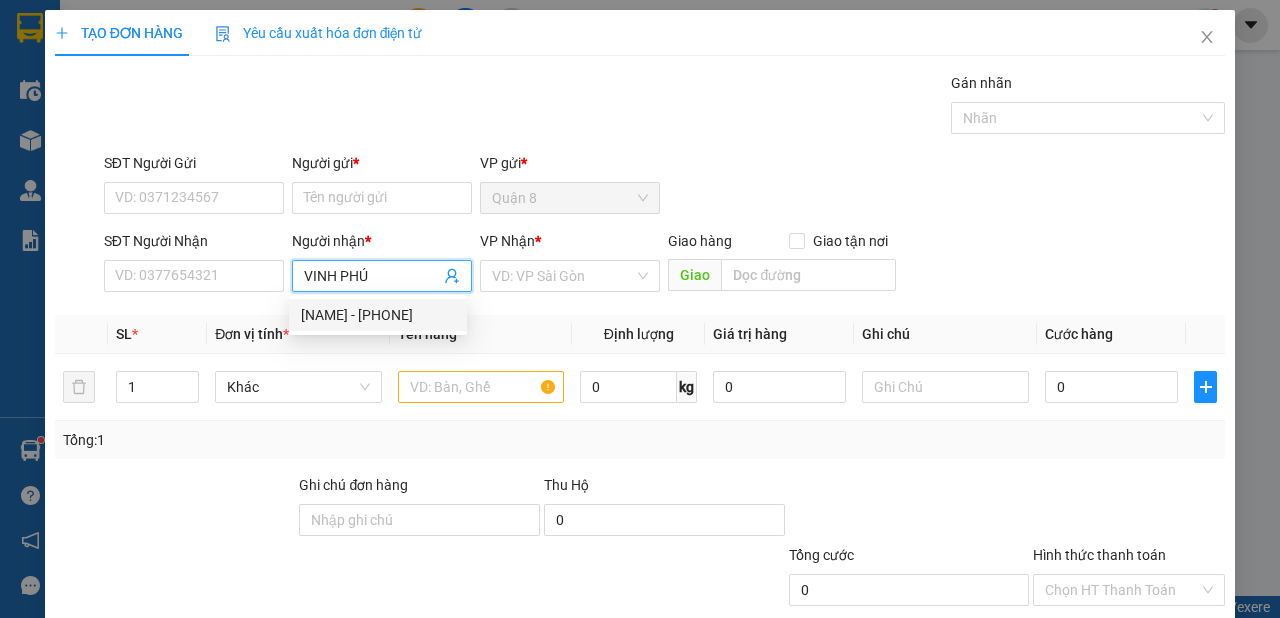 click on "[NAME] - [PHONE]" at bounding box center (378, 315) 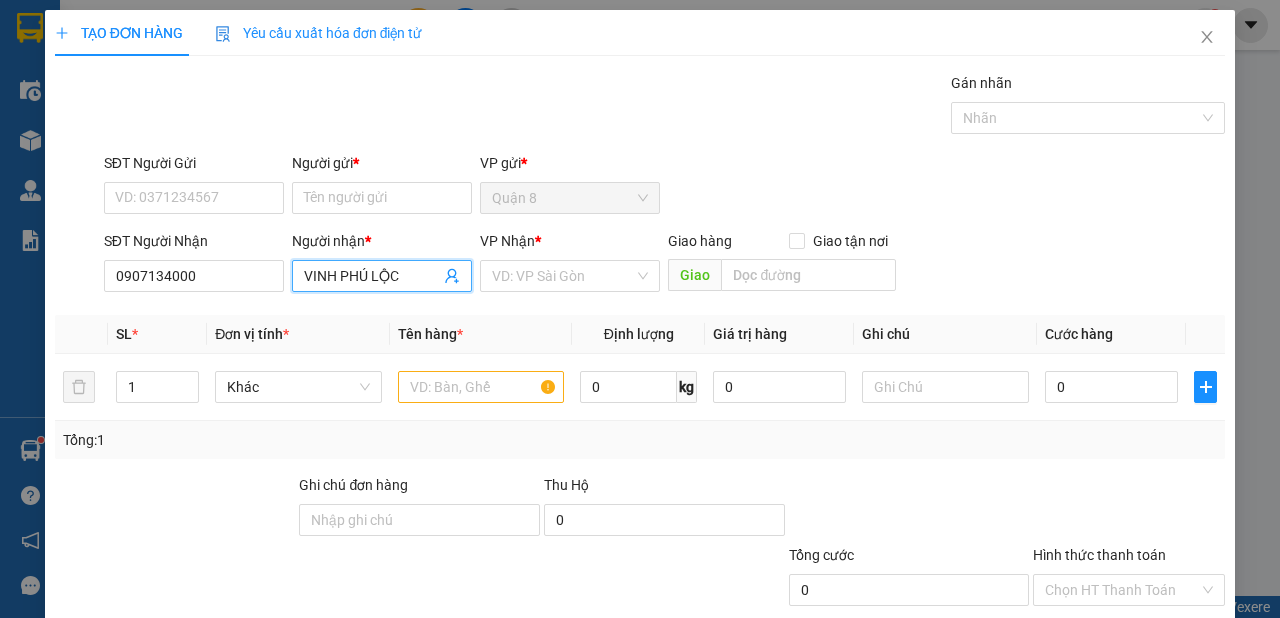 drag, startPoint x: 526, startPoint y: 283, endPoint x: 528, endPoint y: 295, distance: 12.165525 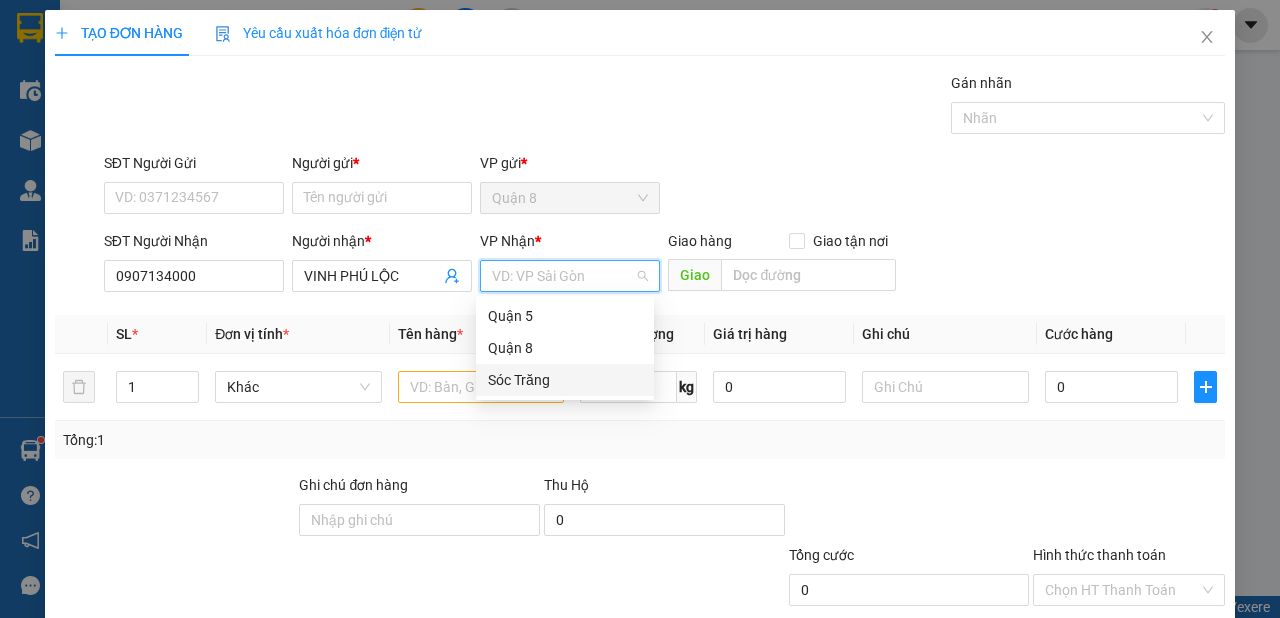 click on "Sóc Trăng" at bounding box center (565, 380) 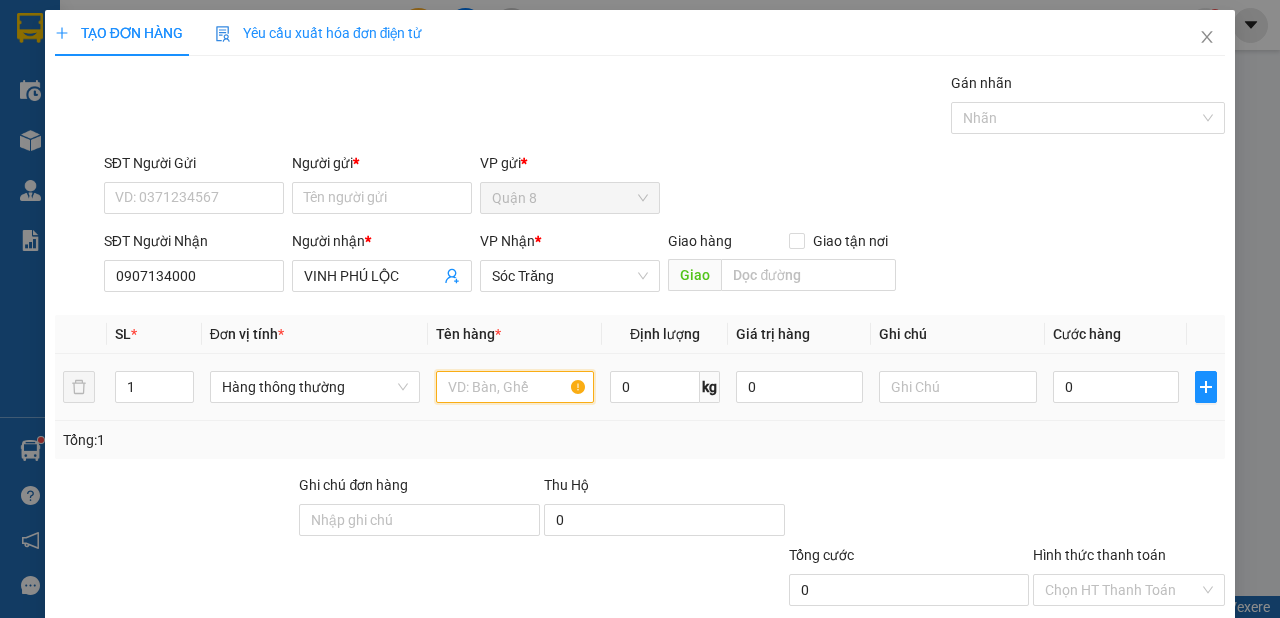 click at bounding box center (515, 387) 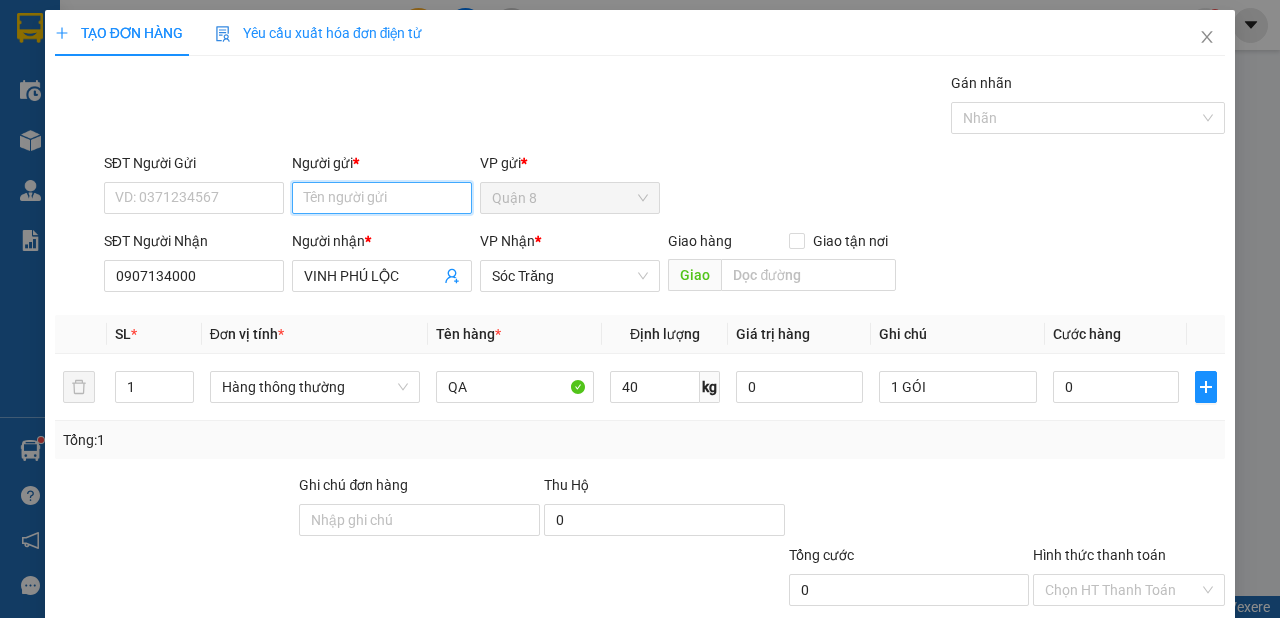 click on "Người gửi  *" at bounding box center (382, 198) 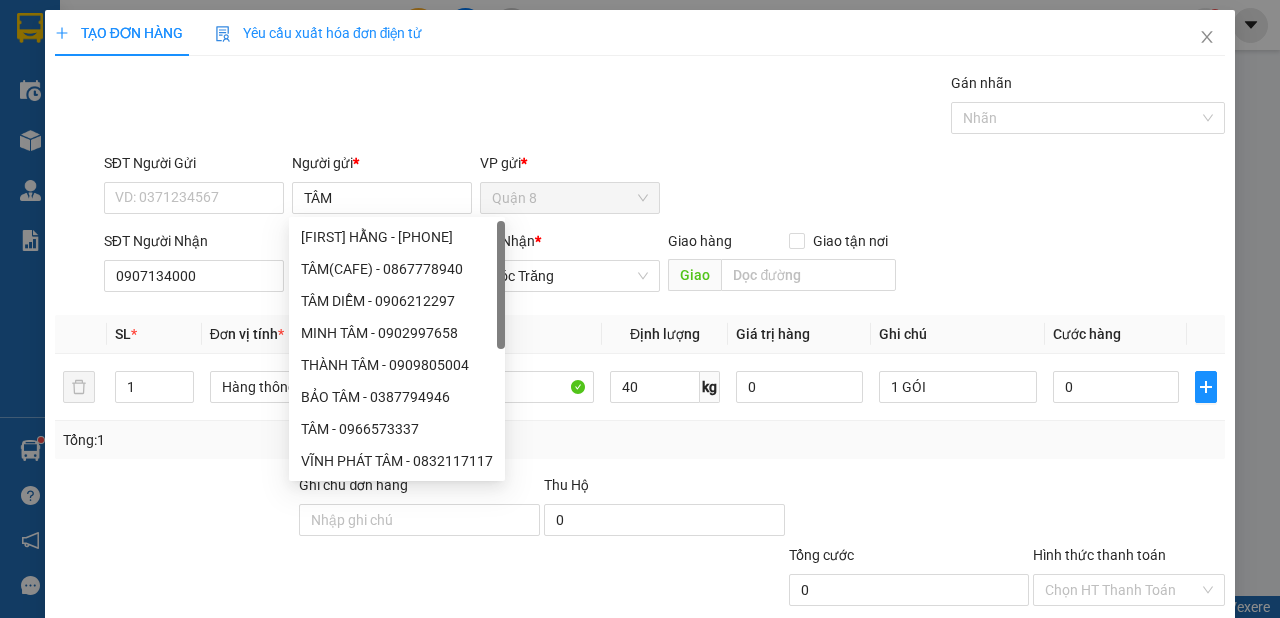click on "Lưu và In" at bounding box center (1153, 685) 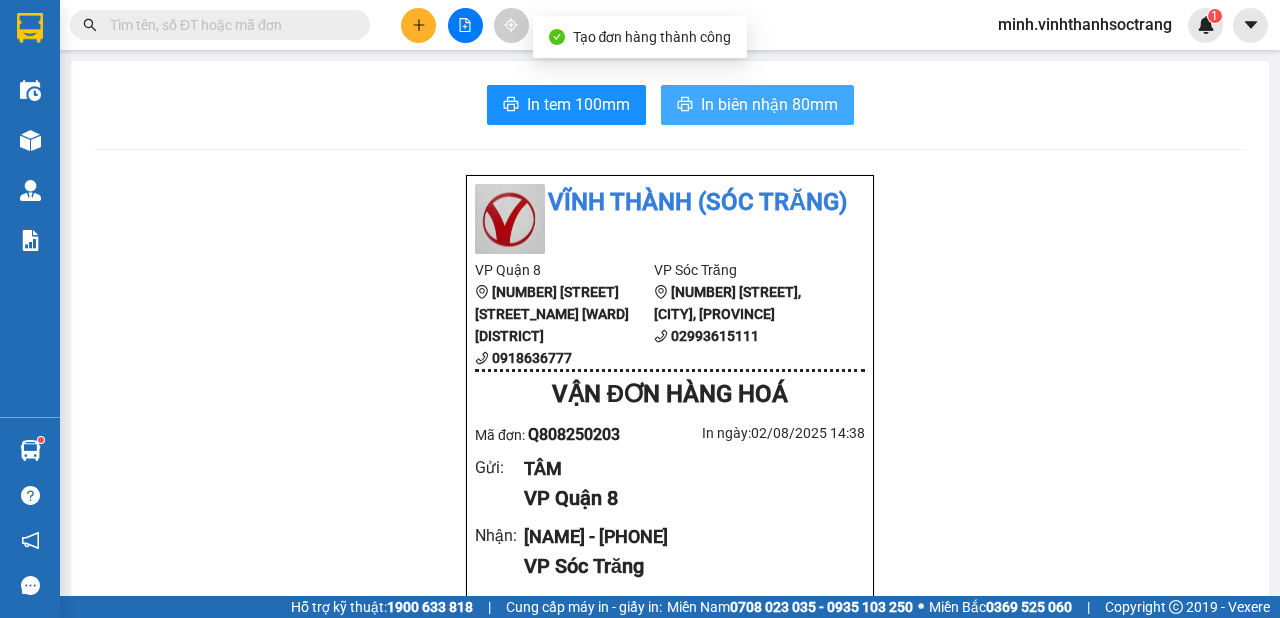 click on "In biên nhận 80mm" at bounding box center [769, 104] 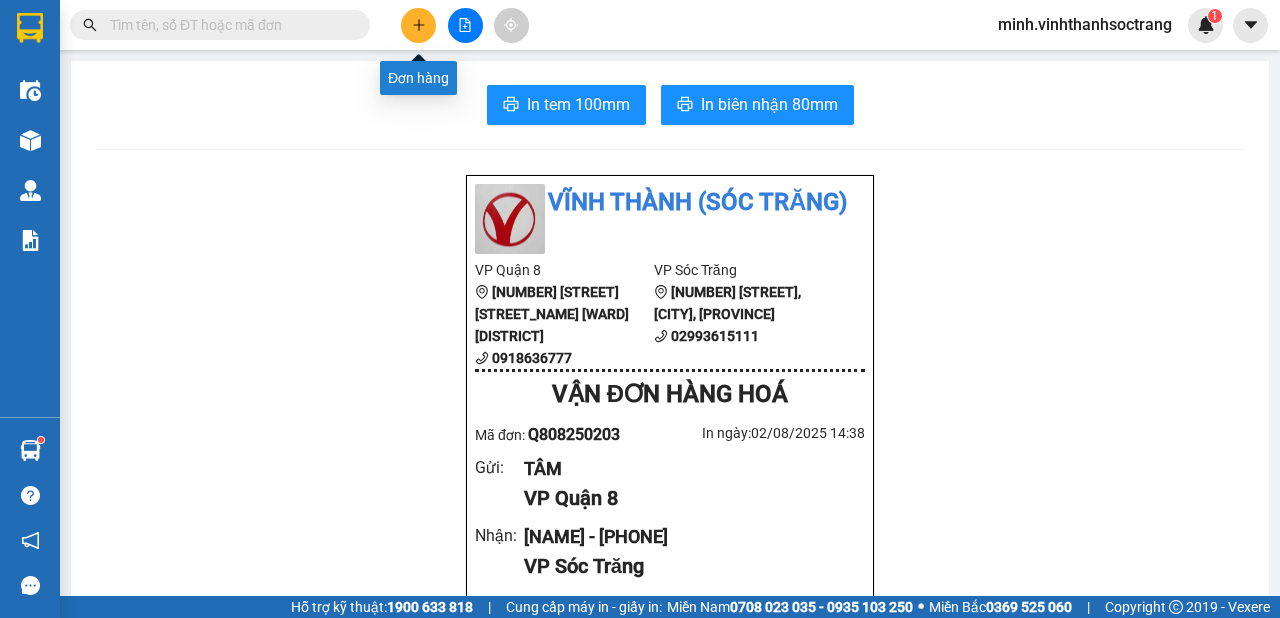 click 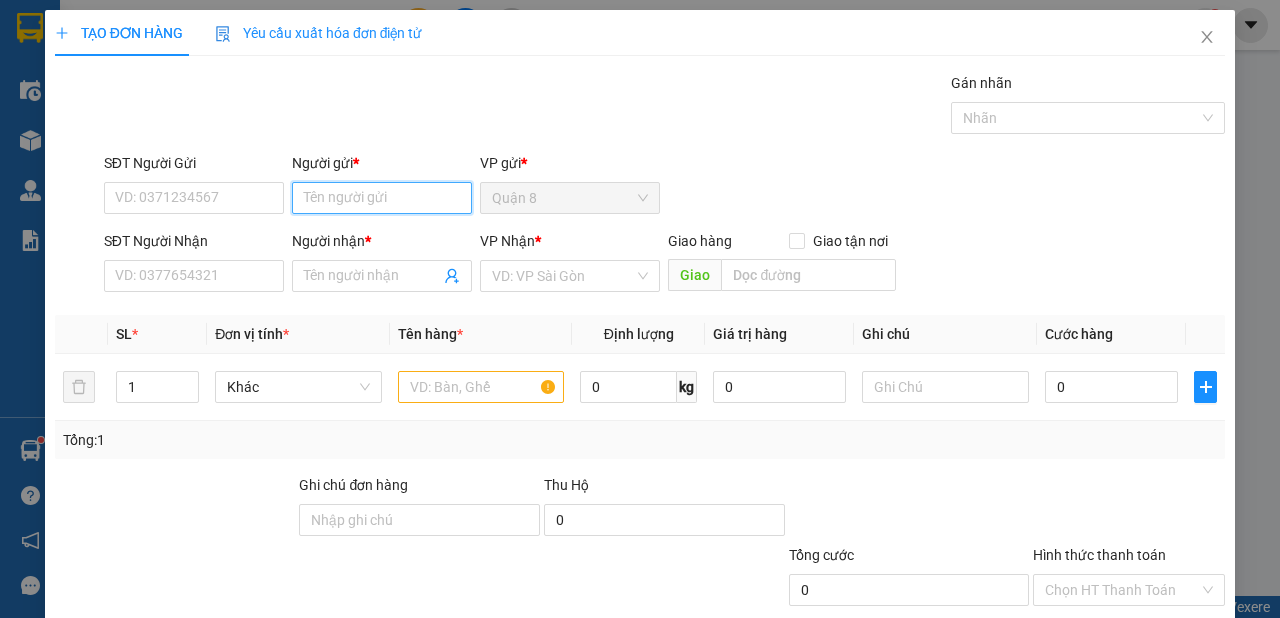 click on "Người gửi  *" at bounding box center [382, 198] 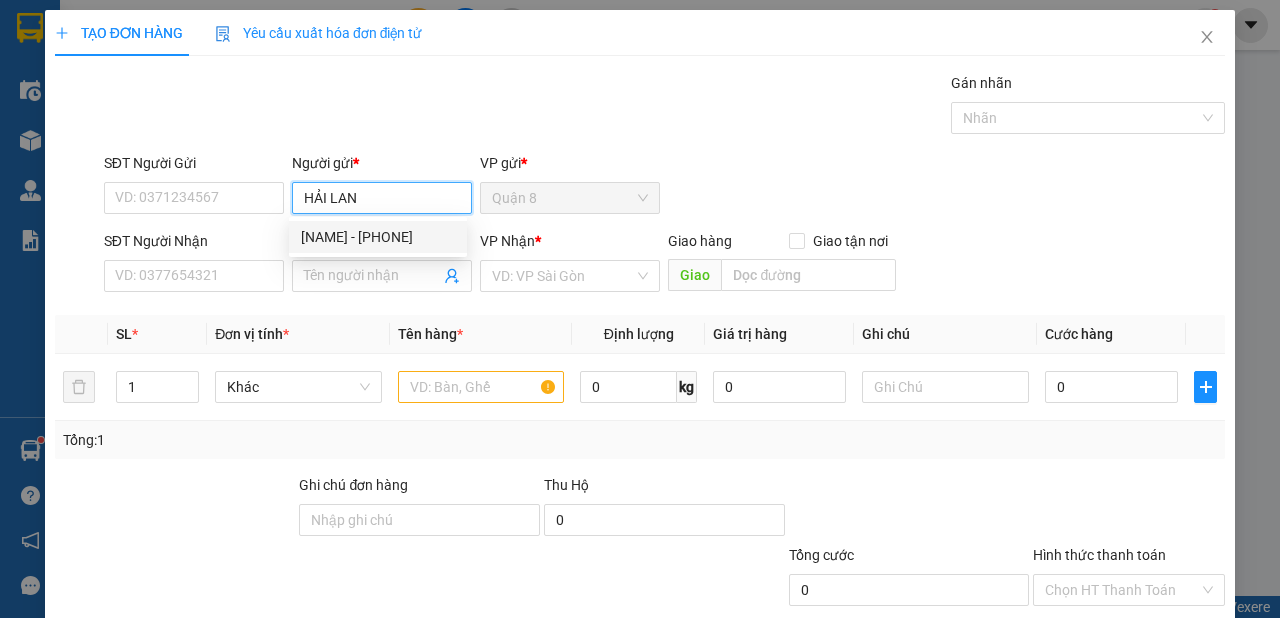 click on "[NAME] - [PHONE]" at bounding box center (378, 237) 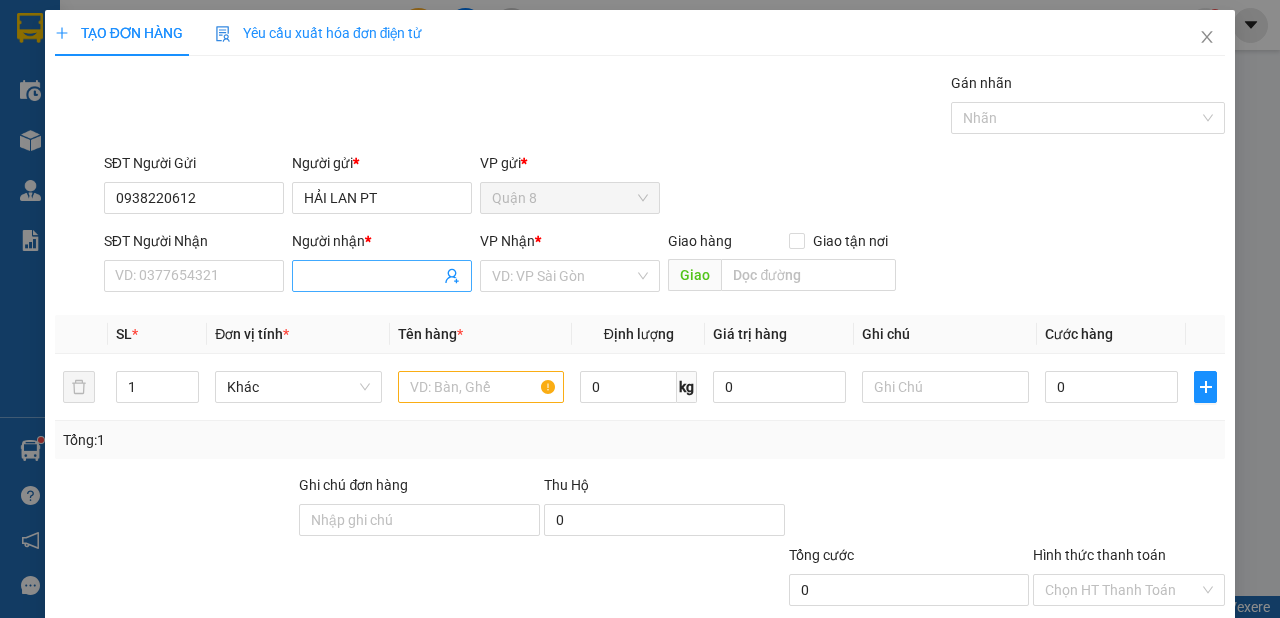 click 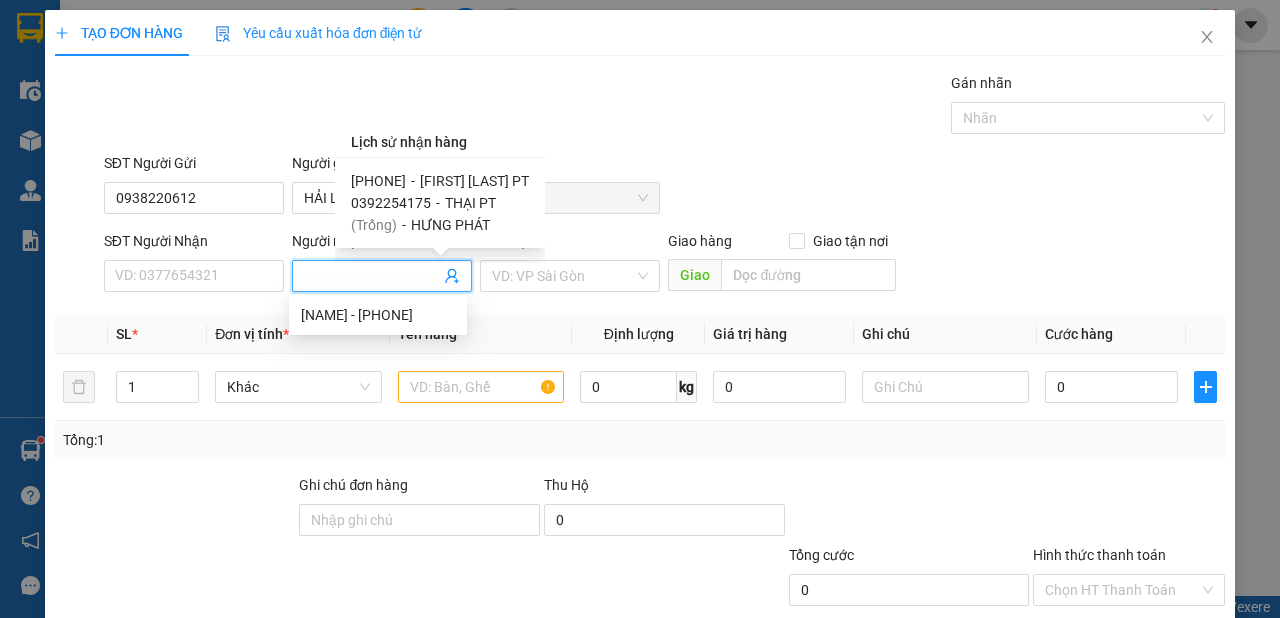 click on "[FIRST] [LAST] PT" at bounding box center [474, 181] 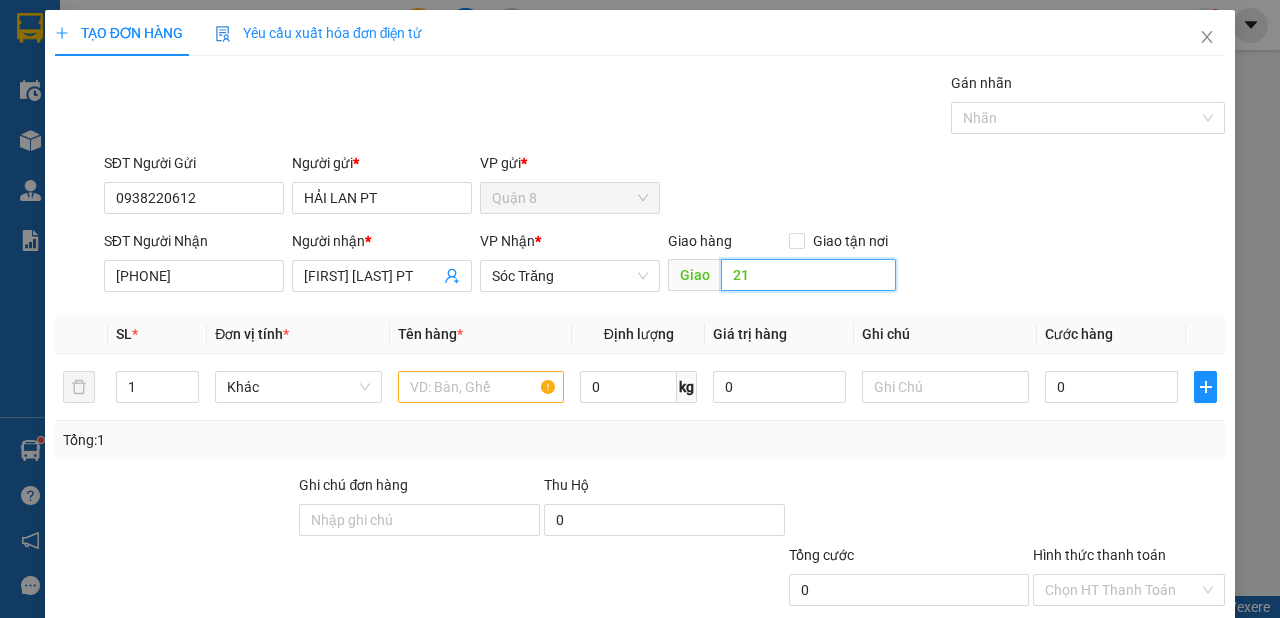 click on "21" at bounding box center [808, 275] 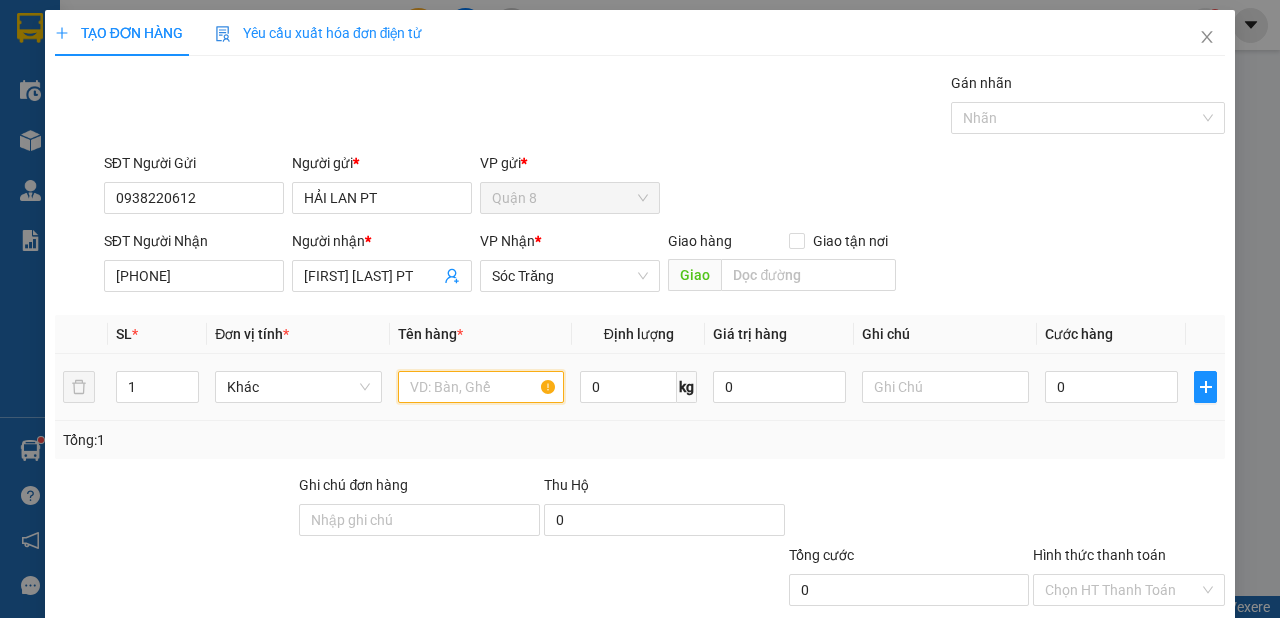 drag, startPoint x: 424, startPoint y: 395, endPoint x: 399, endPoint y: 387, distance: 26.24881 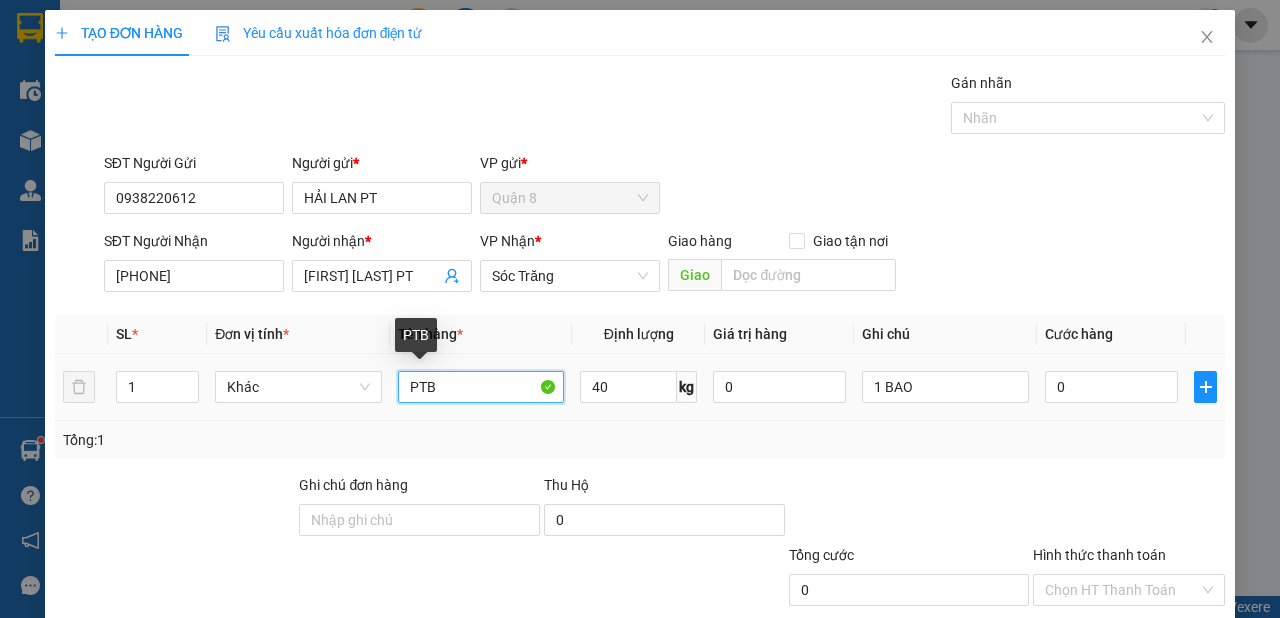click on "PTB" at bounding box center [481, 387] 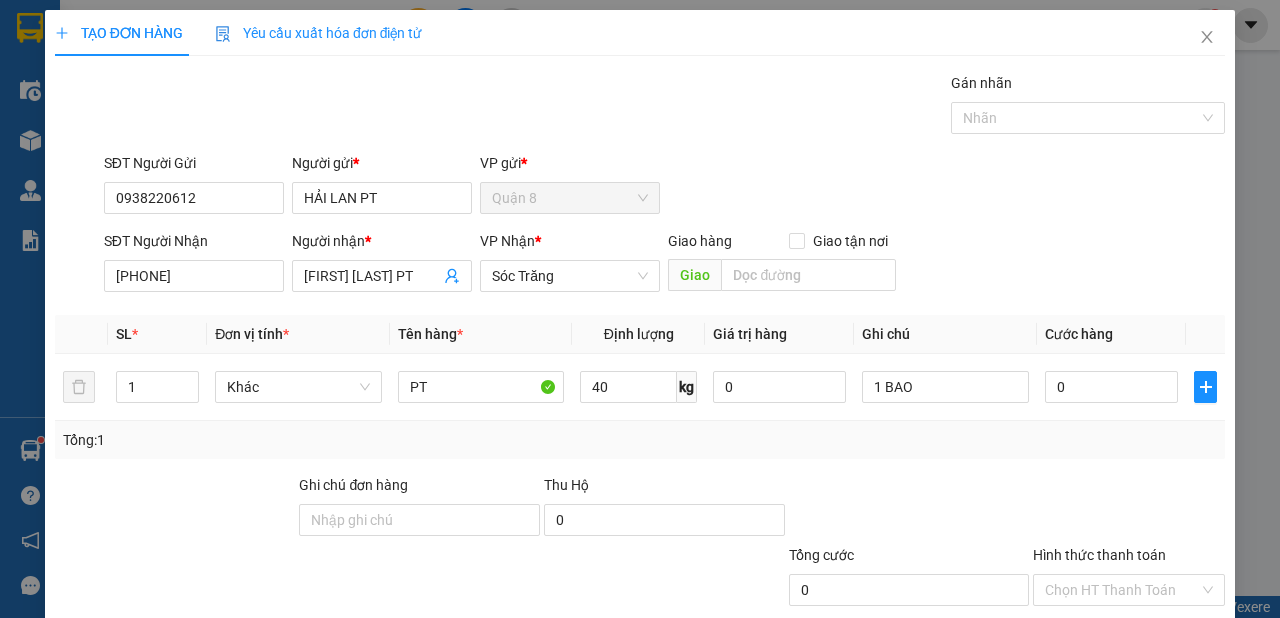 click on "Lưu và In" at bounding box center (1153, 685) 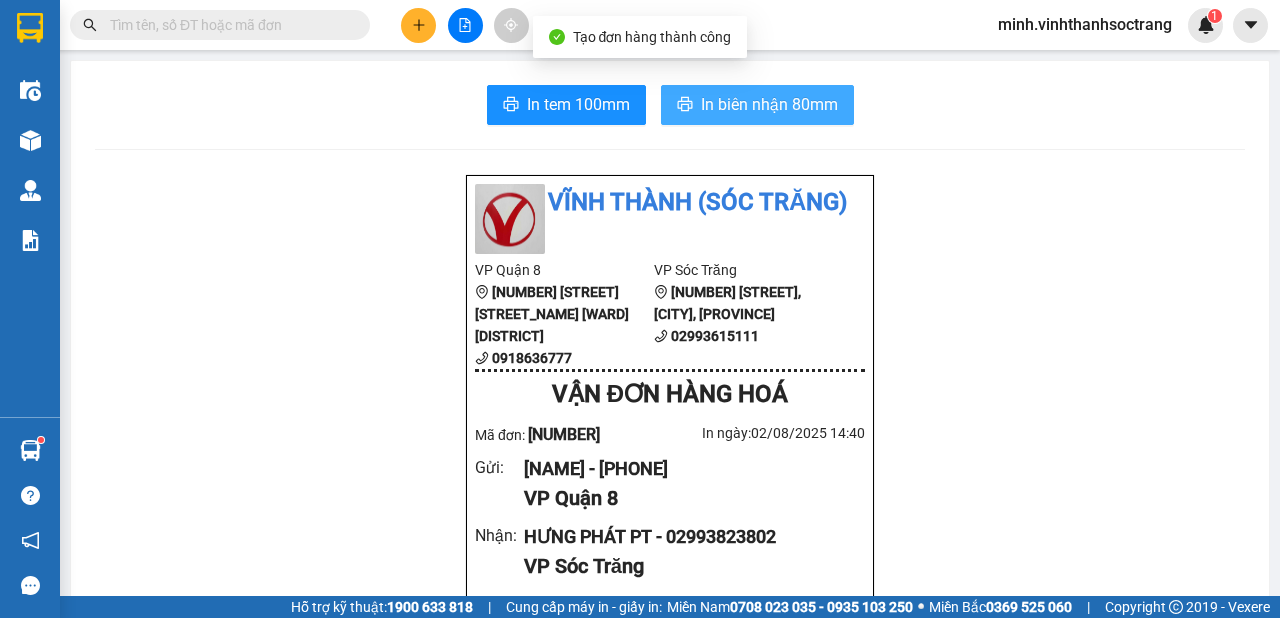 click on "In biên nhận 80mm" at bounding box center [769, 104] 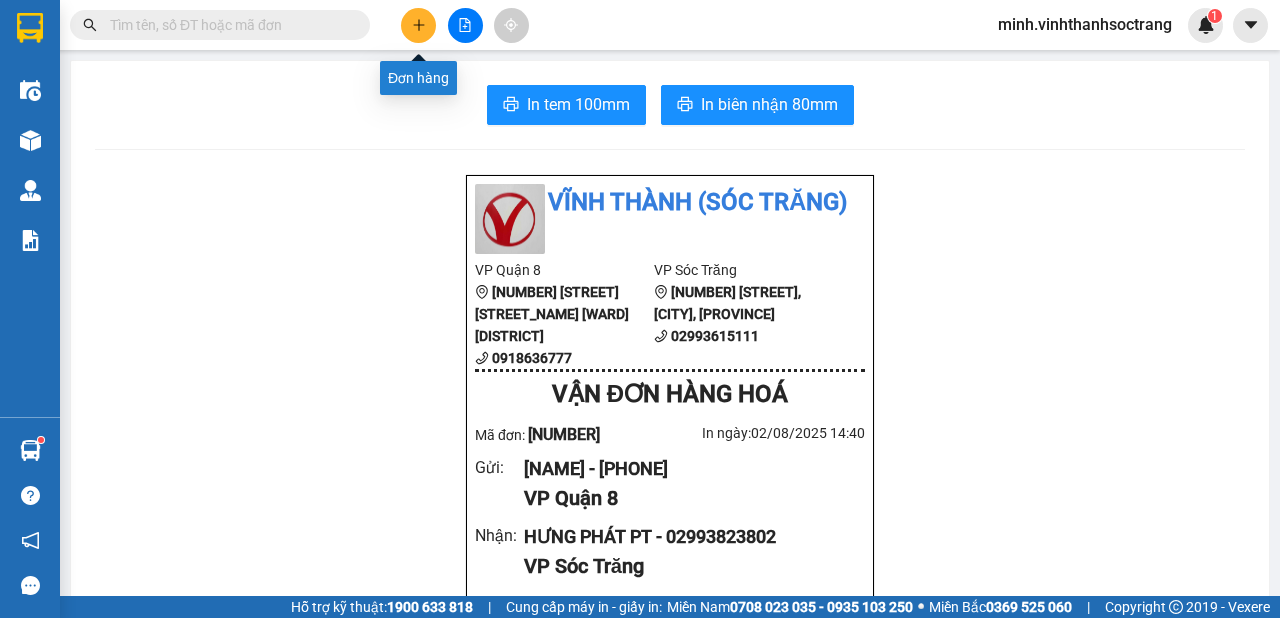 click 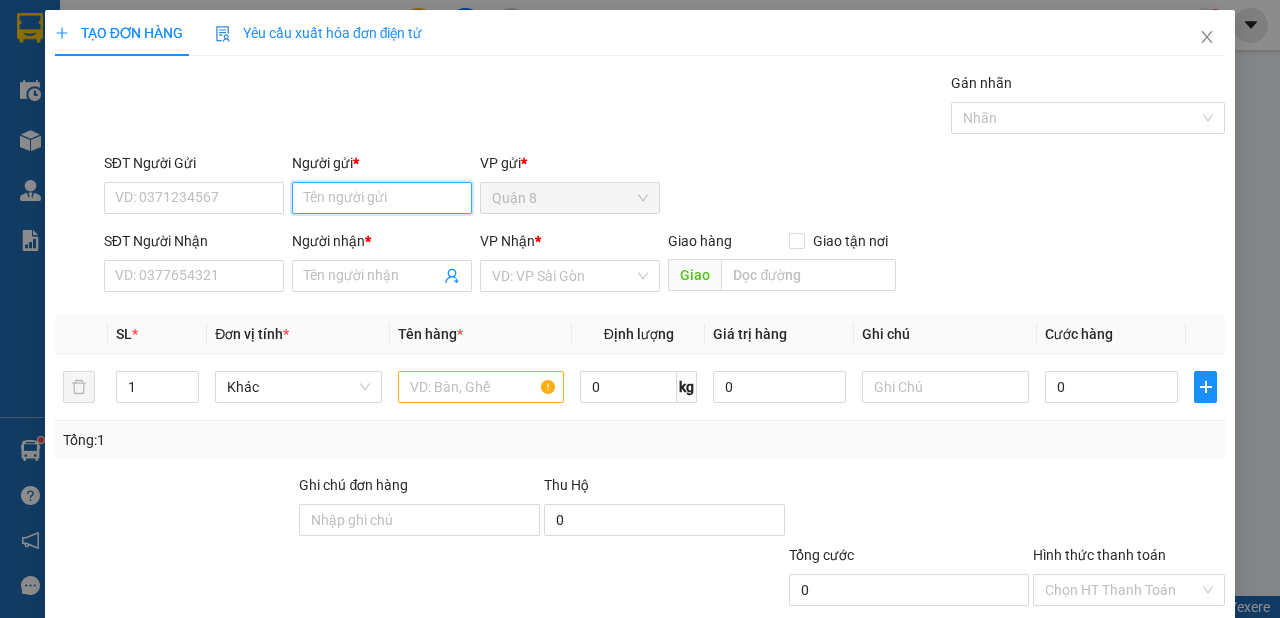 click on "Người gửi  *" at bounding box center (382, 198) 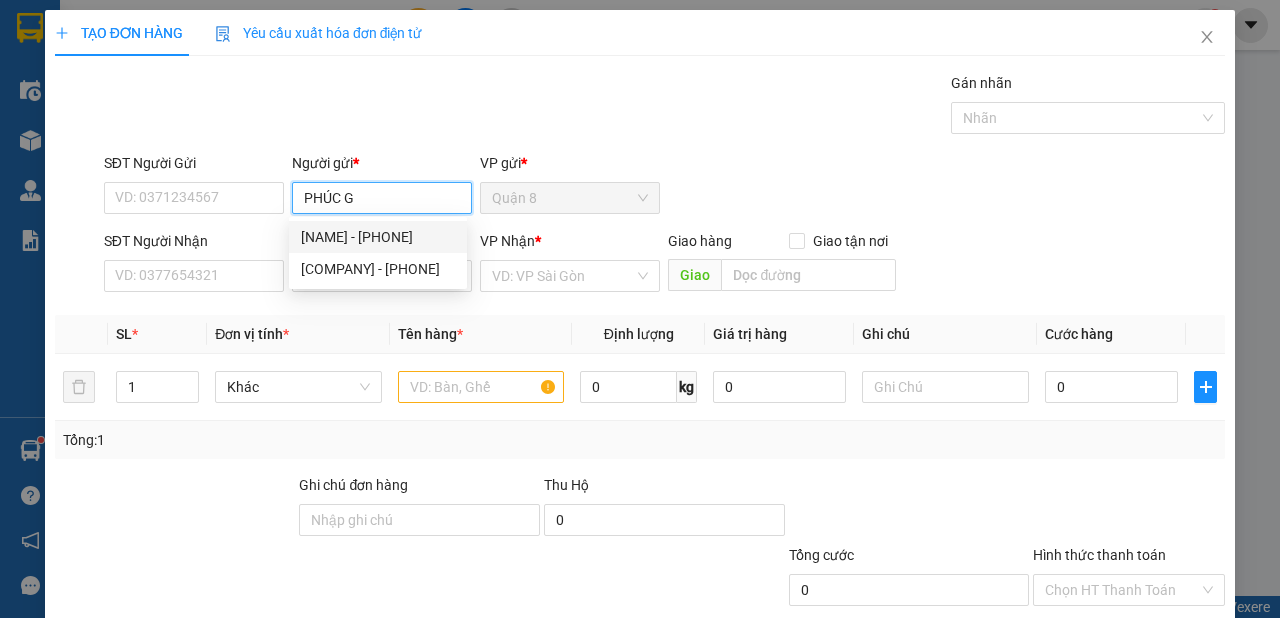 click on "[NAME] - [PHONE]" at bounding box center (378, 237) 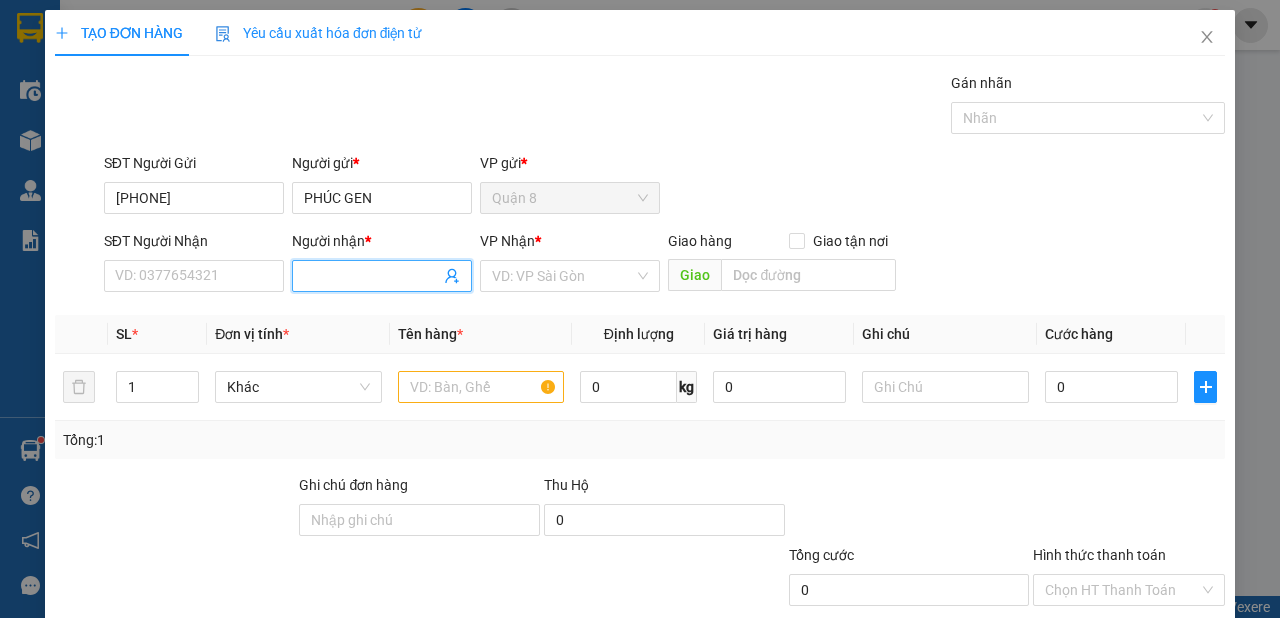 click 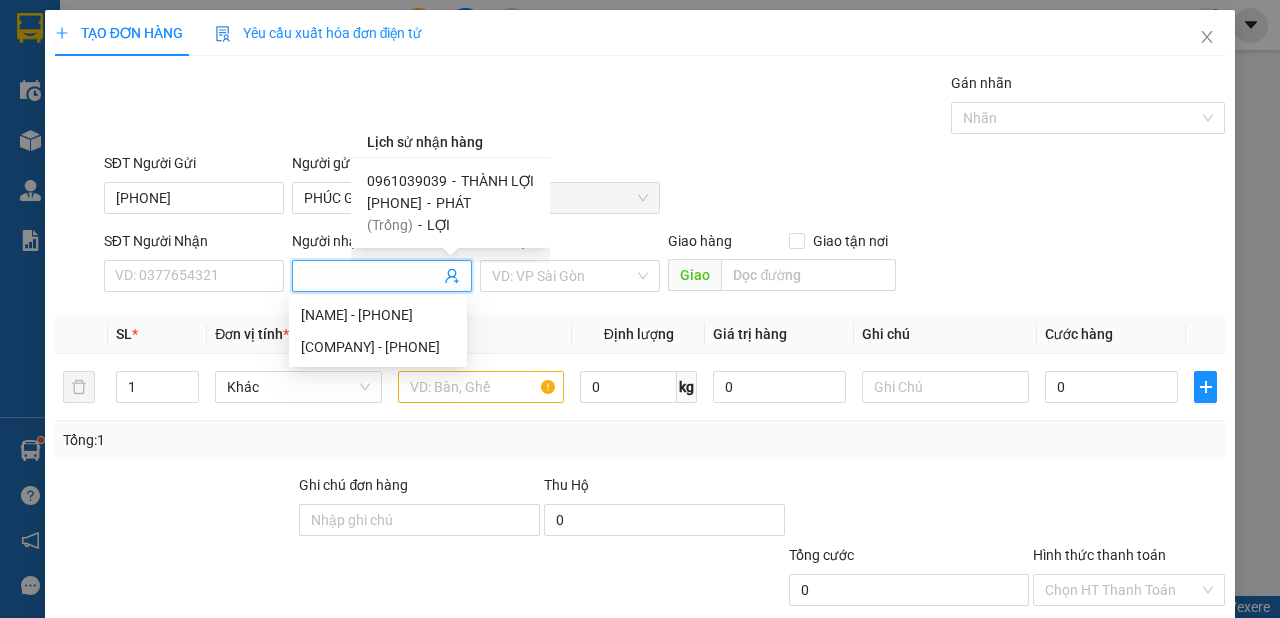 click on "THÀNH LỢI" at bounding box center (497, 181) 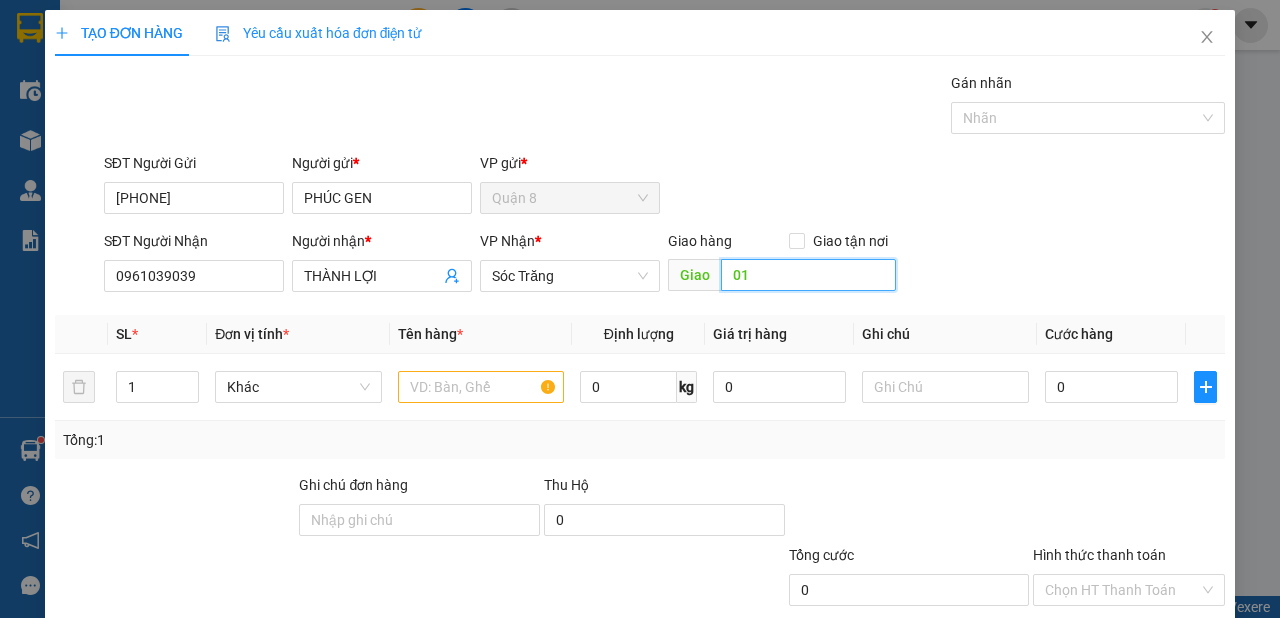 click on "01" at bounding box center [808, 275] 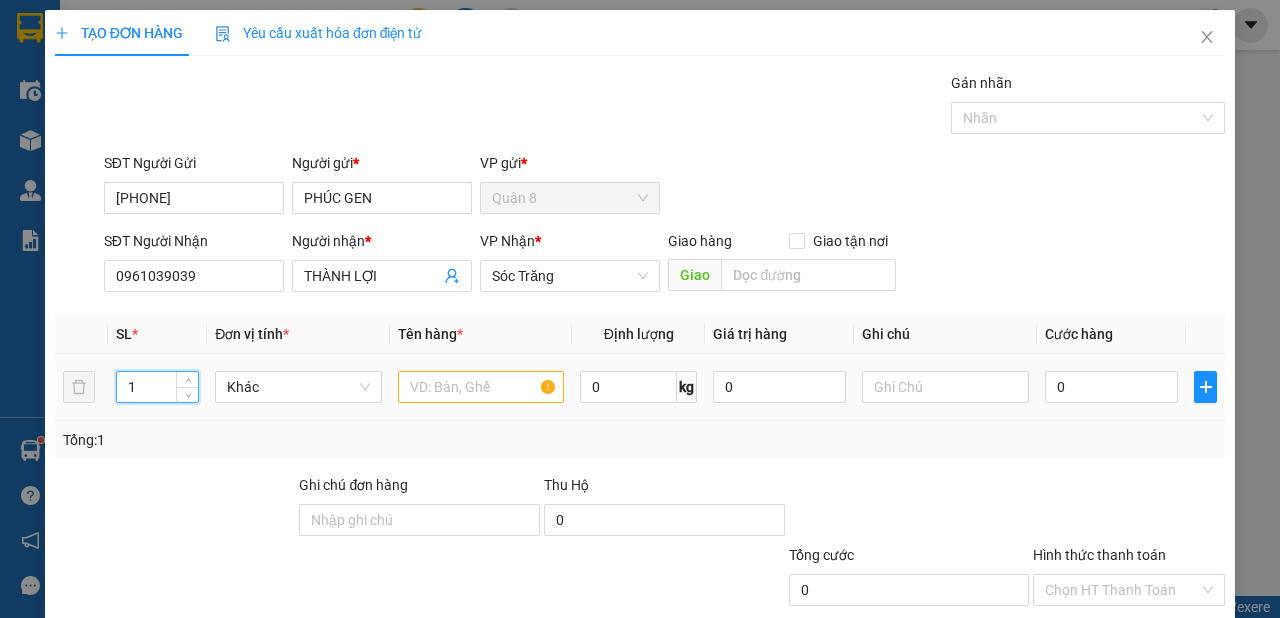 drag, startPoint x: 158, startPoint y: 392, endPoint x: 132, endPoint y: 379, distance: 29.068884 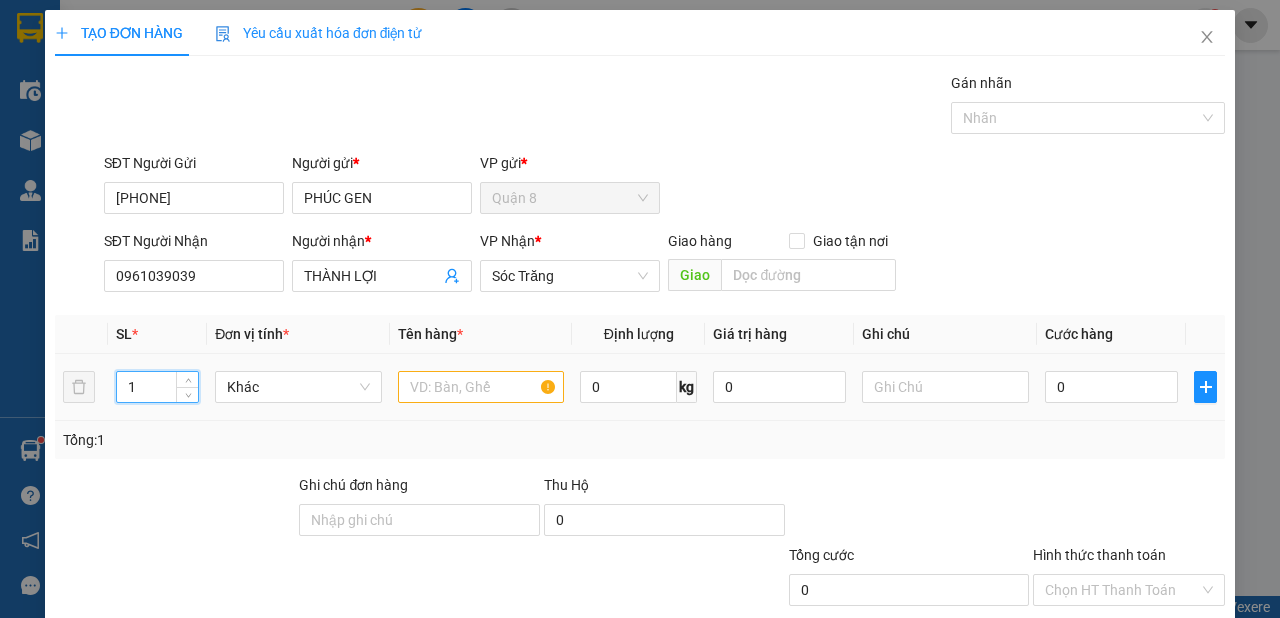 click on "1" at bounding box center [158, 387] 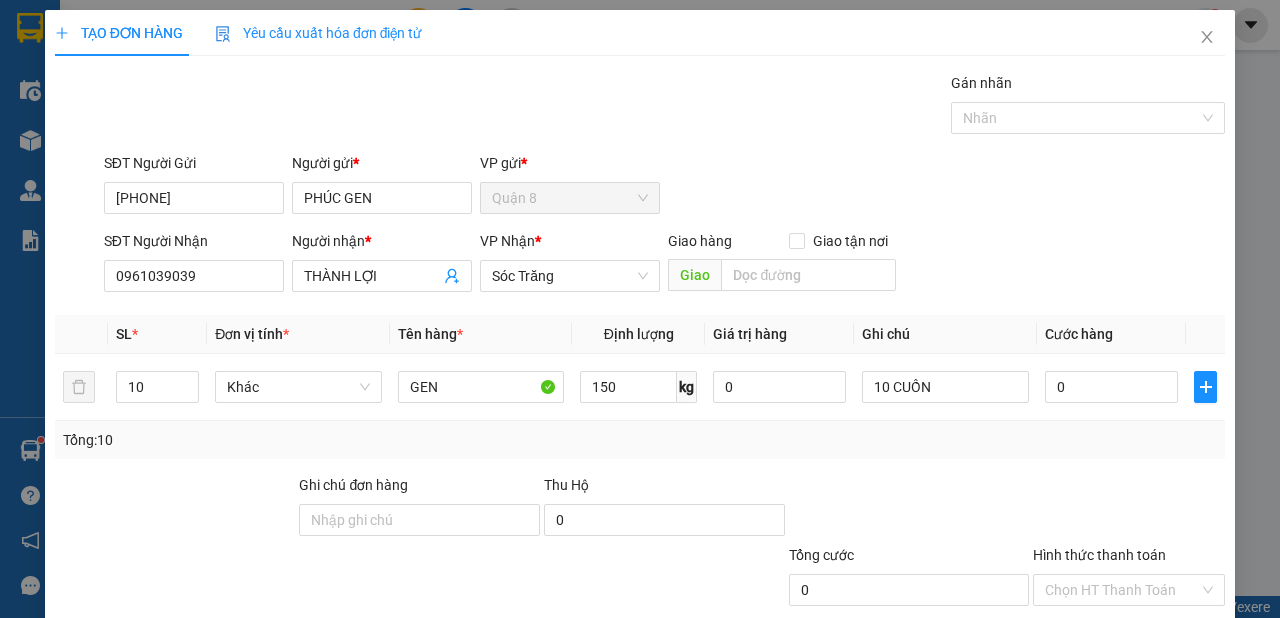 click on "Lưu và In" at bounding box center [1165, 685] 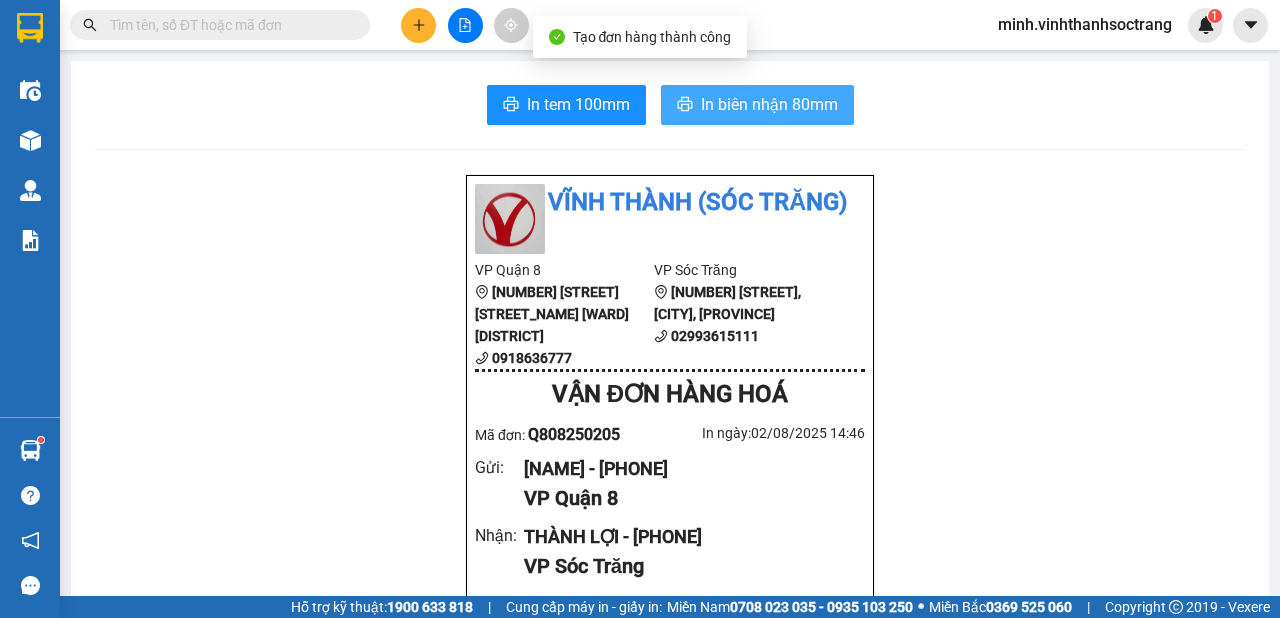 click on "In biên nhận 80mm" at bounding box center [769, 104] 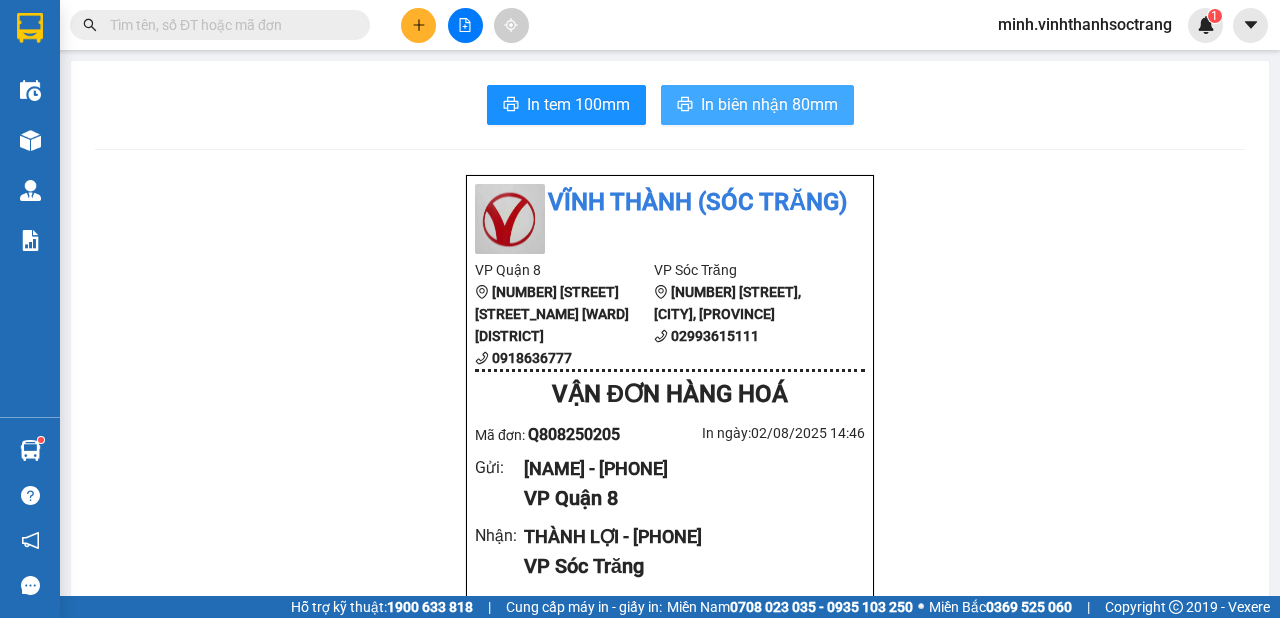 click on "In biên nhận 80mm" at bounding box center [769, 104] 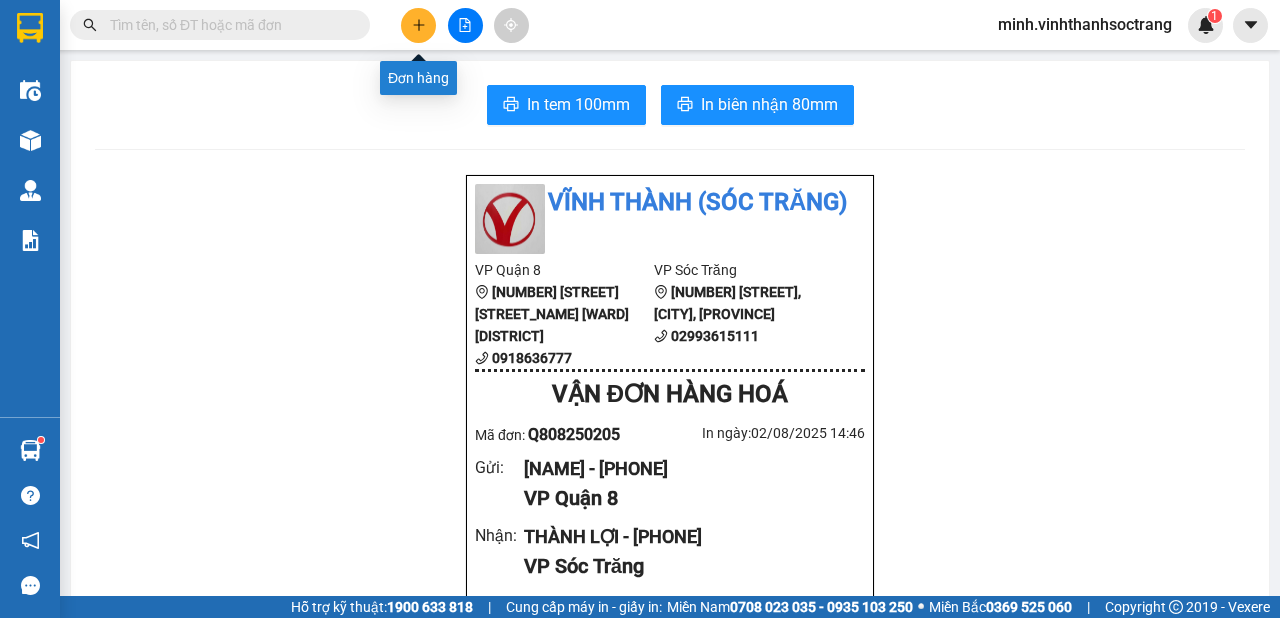 click 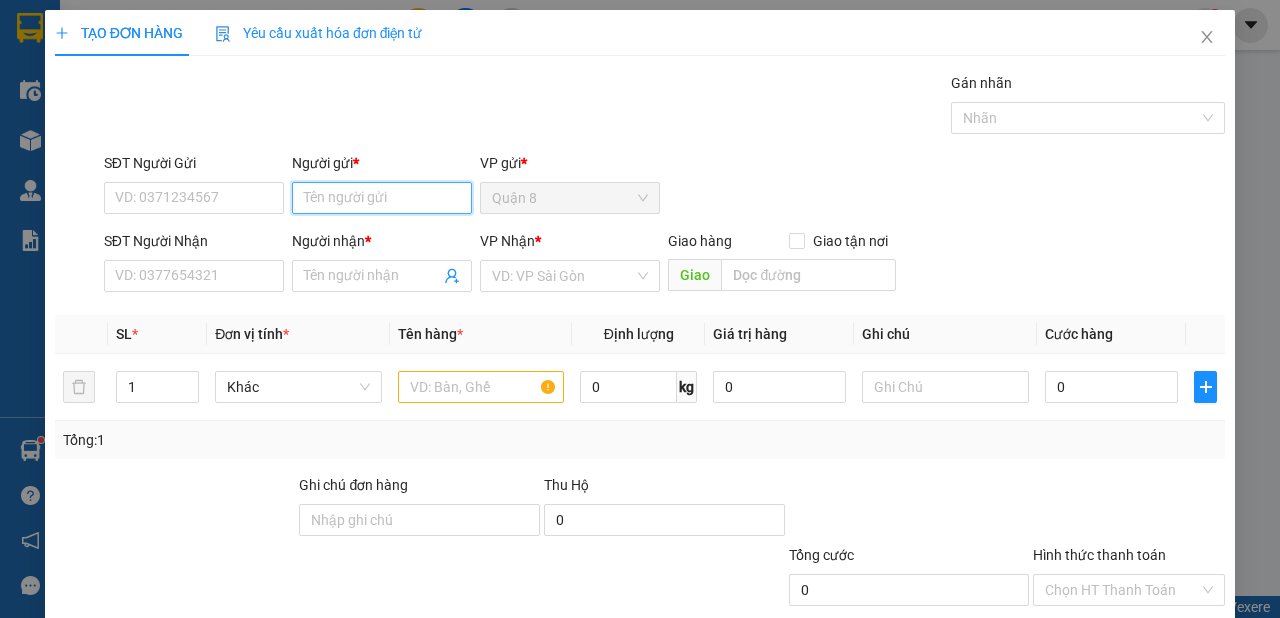 click on "Người gửi  *" at bounding box center [382, 198] 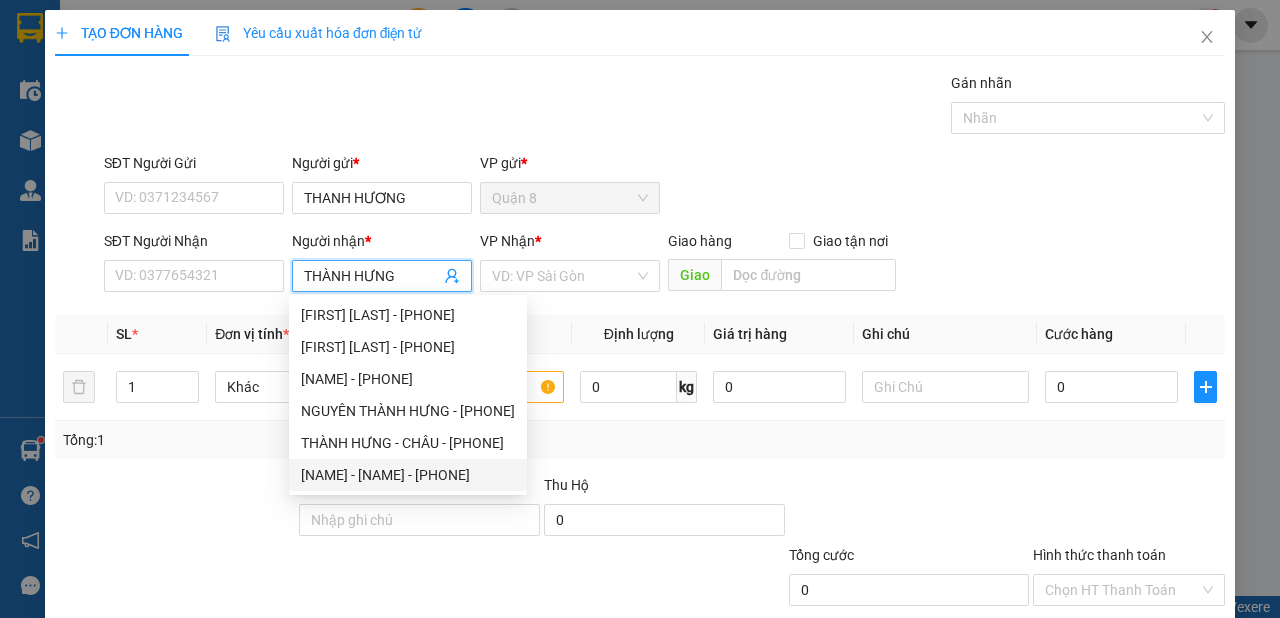 drag, startPoint x: 454, startPoint y: 483, endPoint x: 475, endPoint y: 467, distance: 26.400757 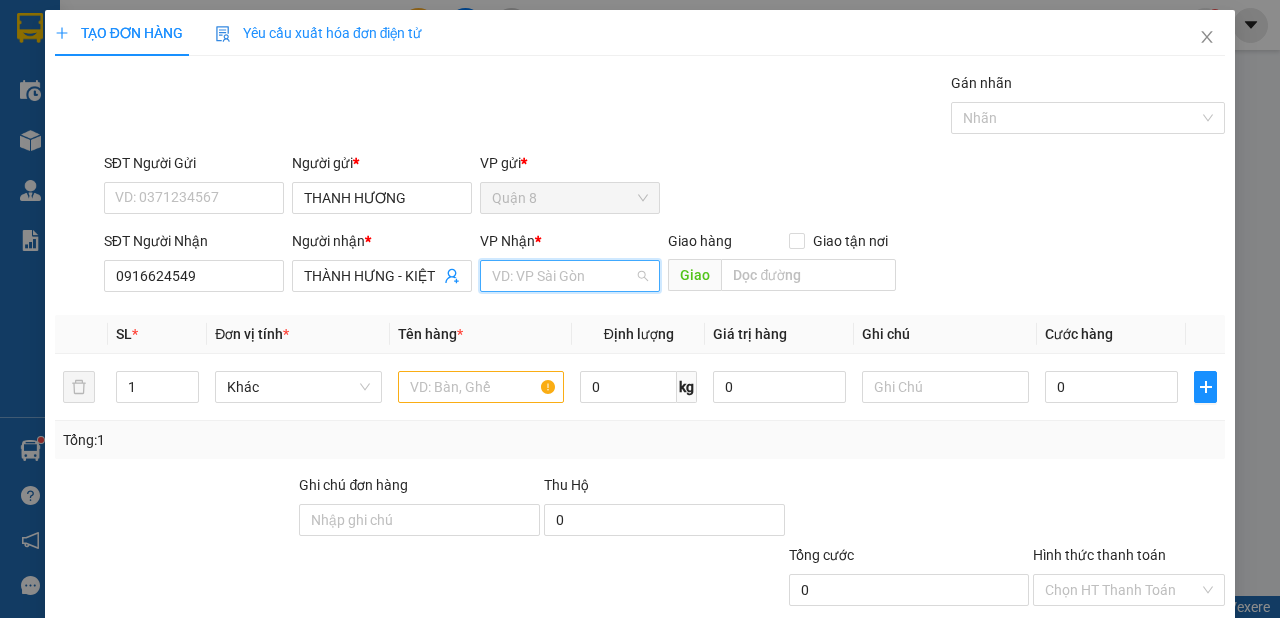 click at bounding box center [563, 276] 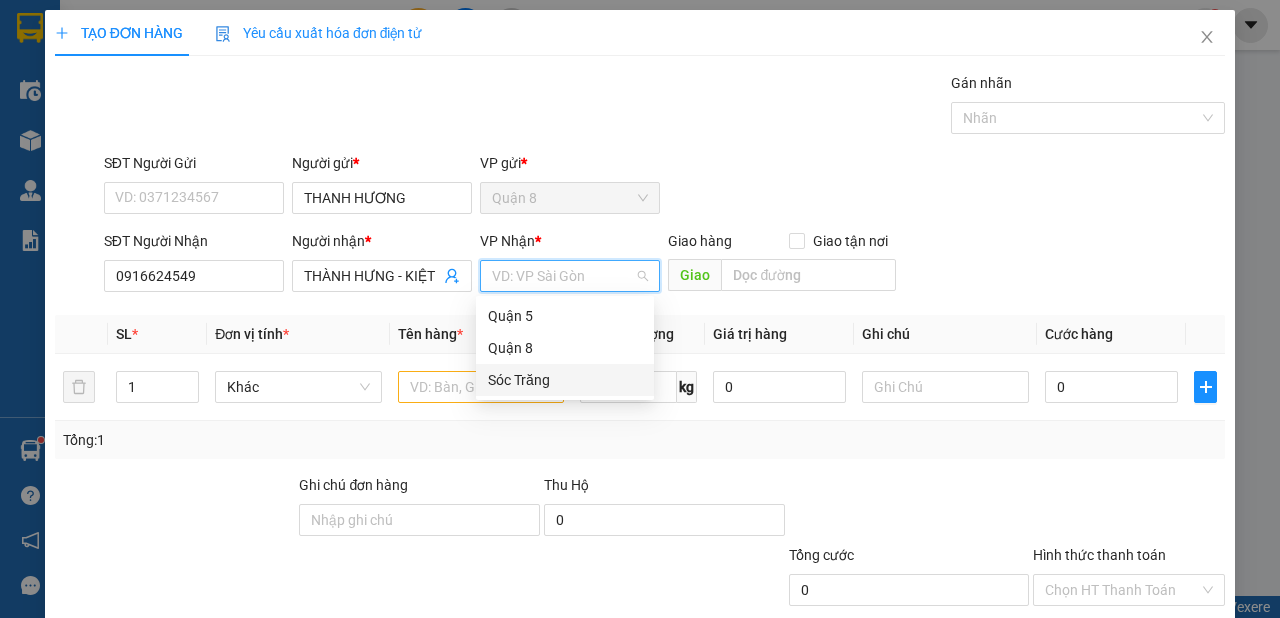 click on "Sóc Trăng" at bounding box center [565, 380] 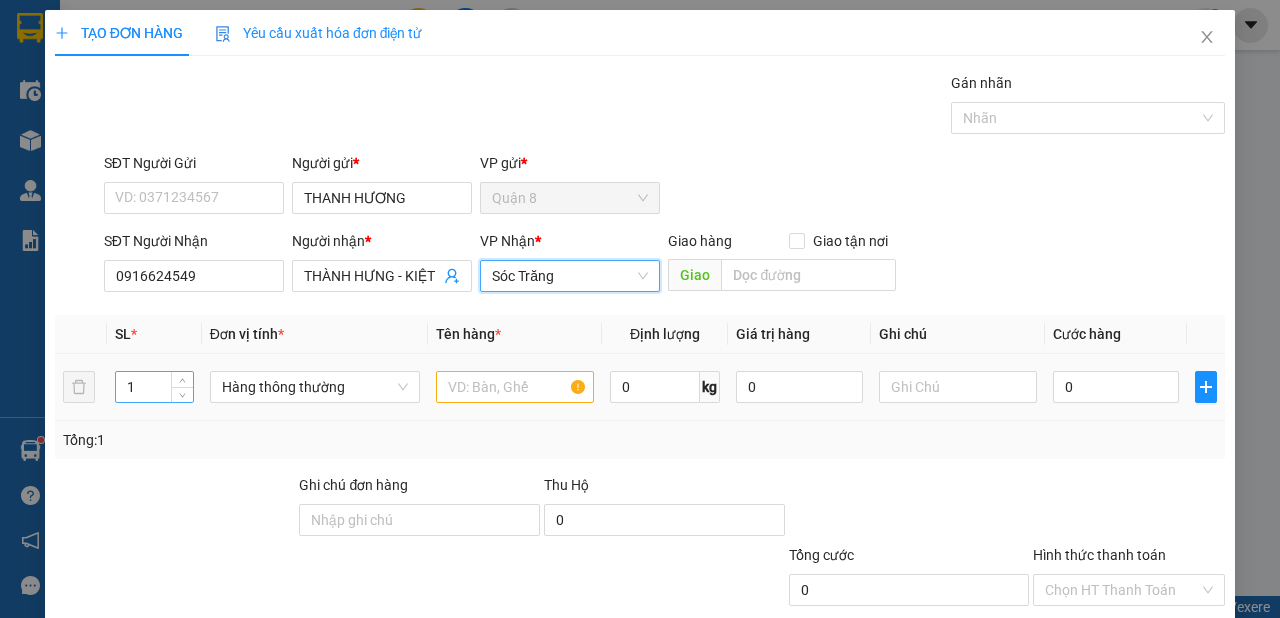 click on "1" at bounding box center [154, 387] 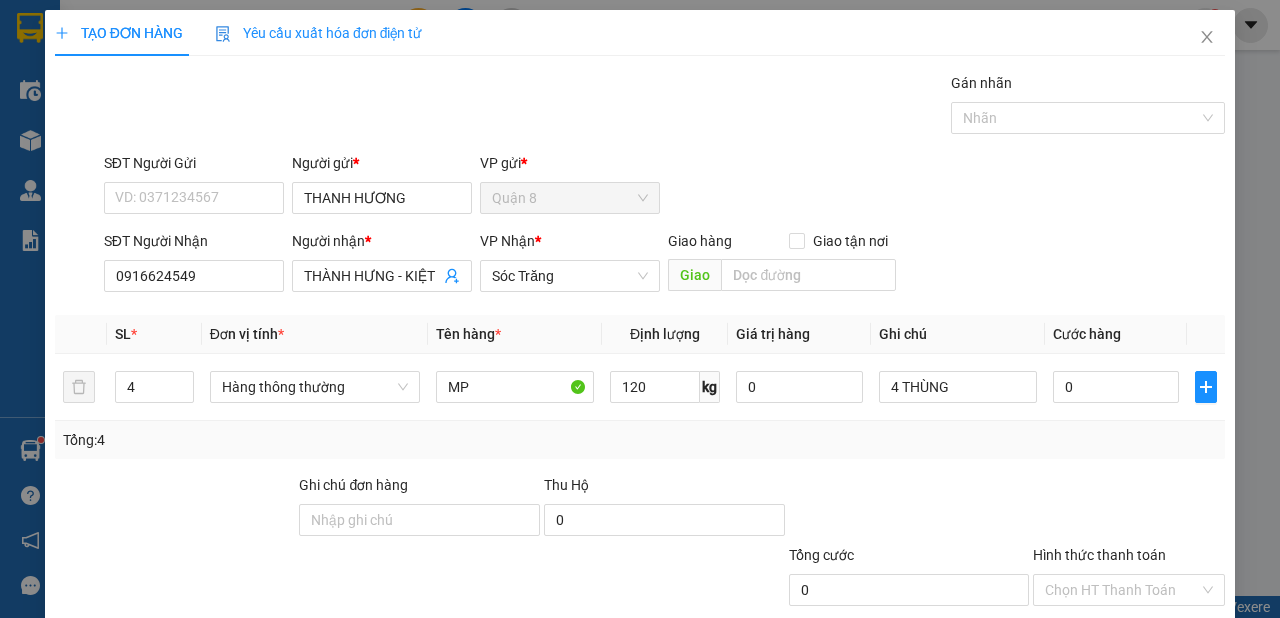 click on "Lưu và In" at bounding box center (1153, 685) 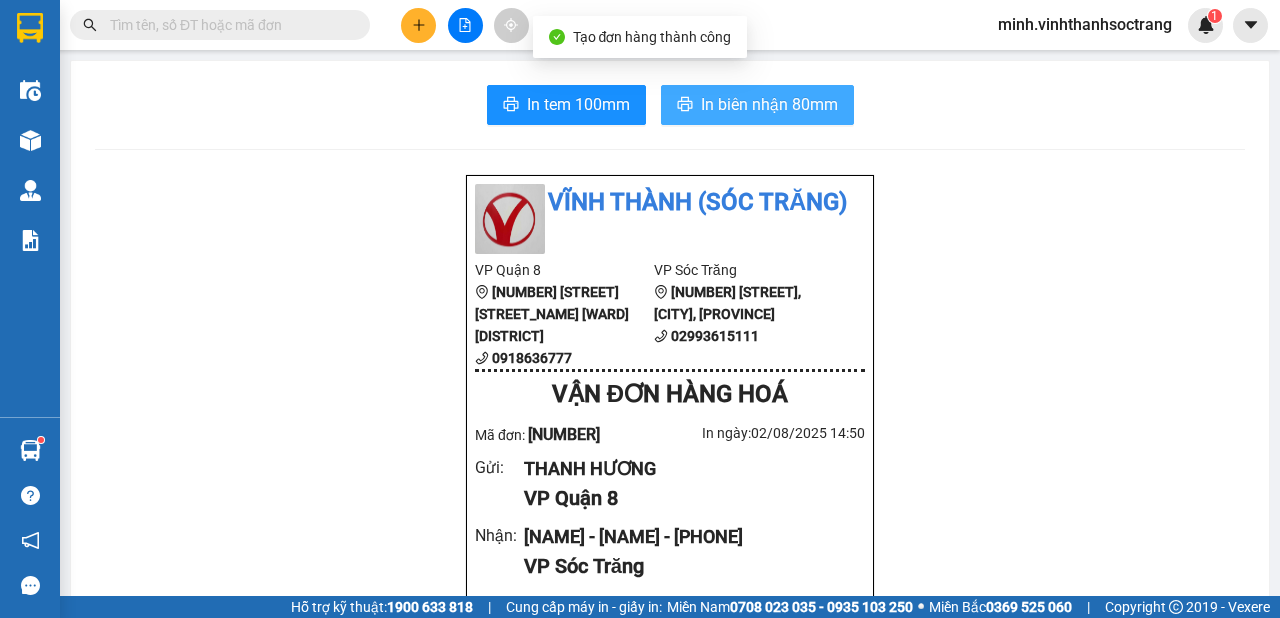 click on "In biên nhận 80mm" at bounding box center [769, 104] 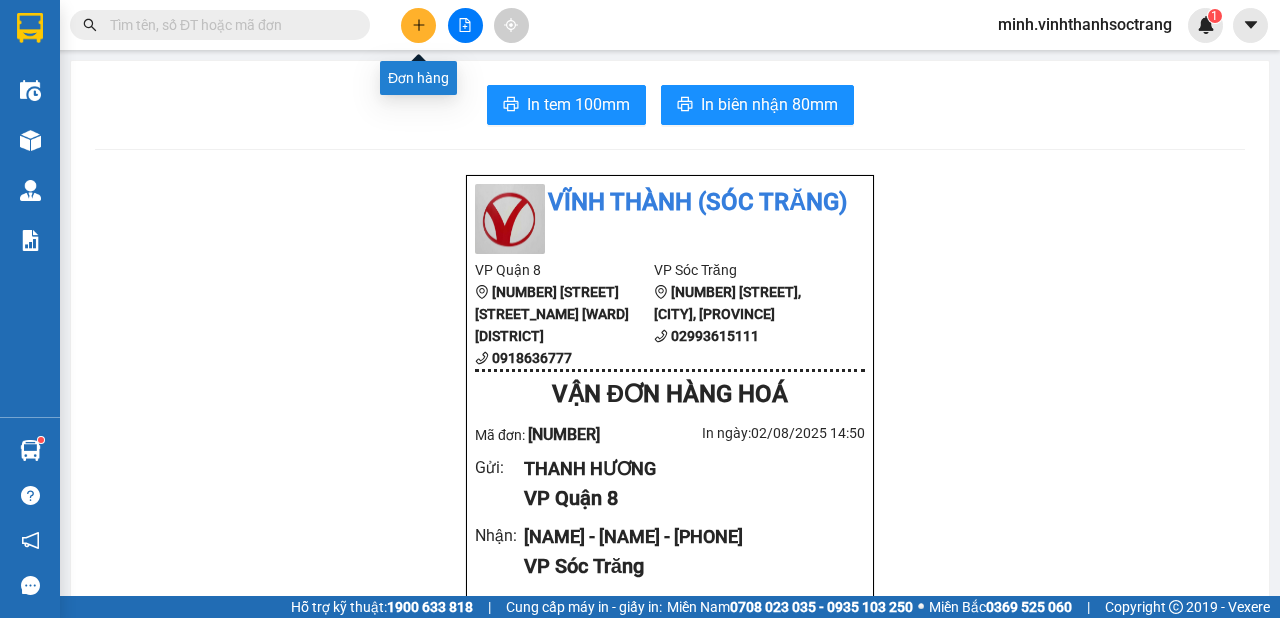 click 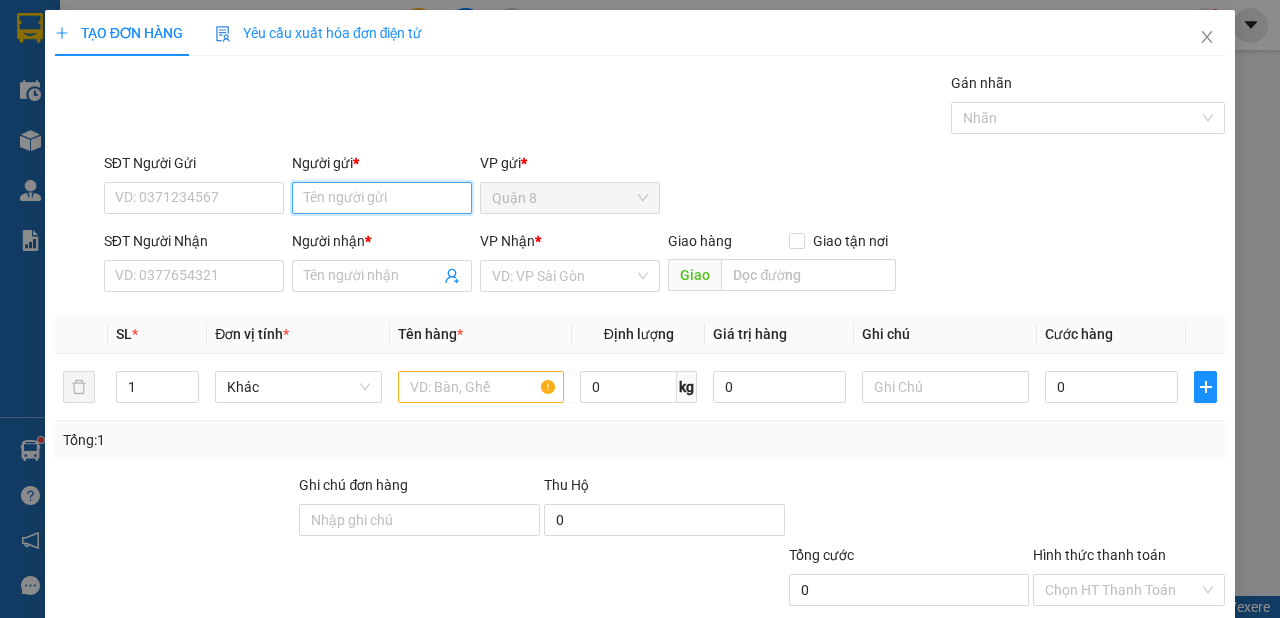 drag, startPoint x: 395, startPoint y: 195, endPoint x: 345, endPoint y: 145, distance: 70.71068 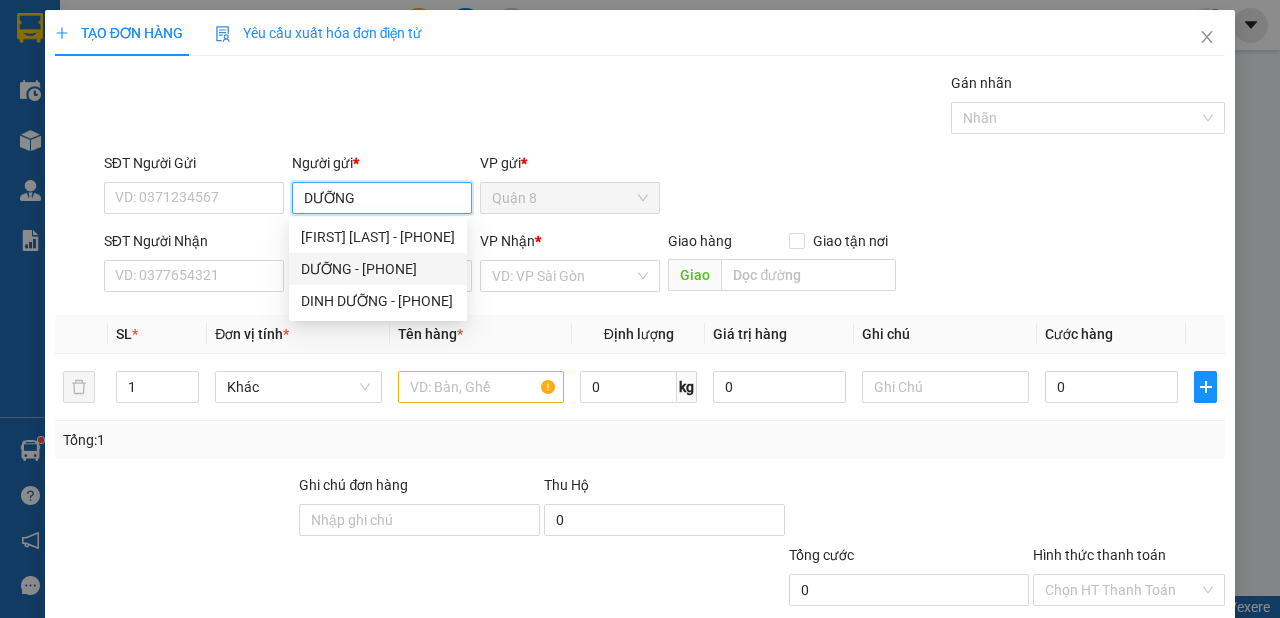 click on "DƯỠNG - [PHONE]" at bounding box center (378, 269) 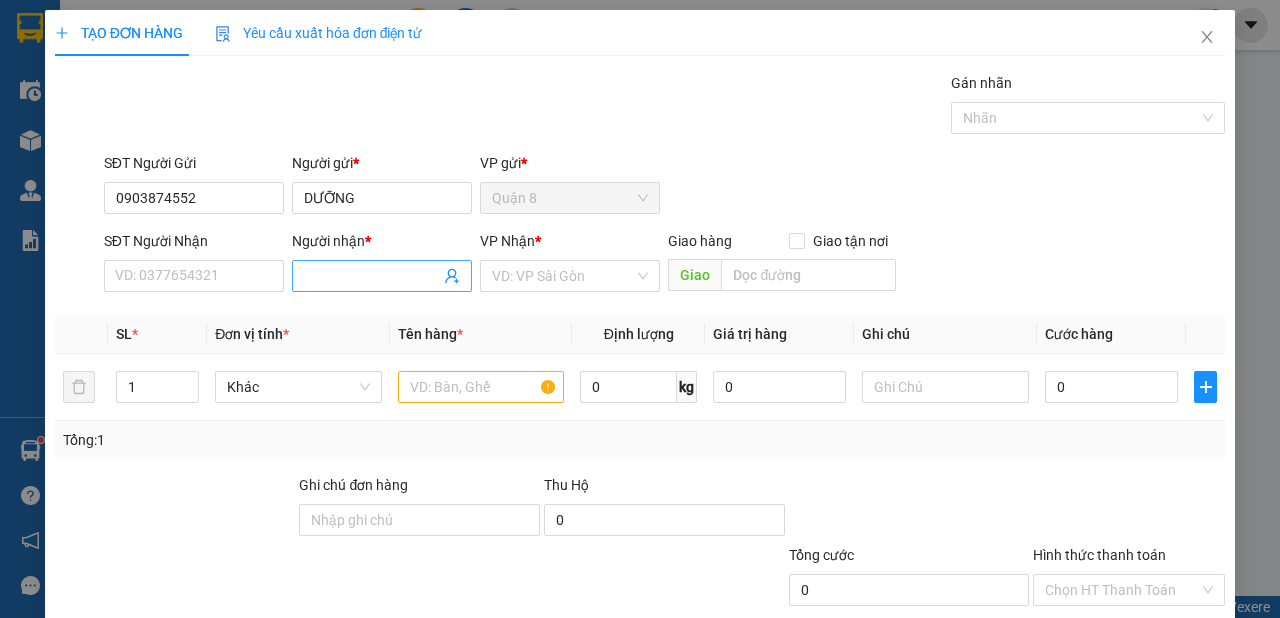 click 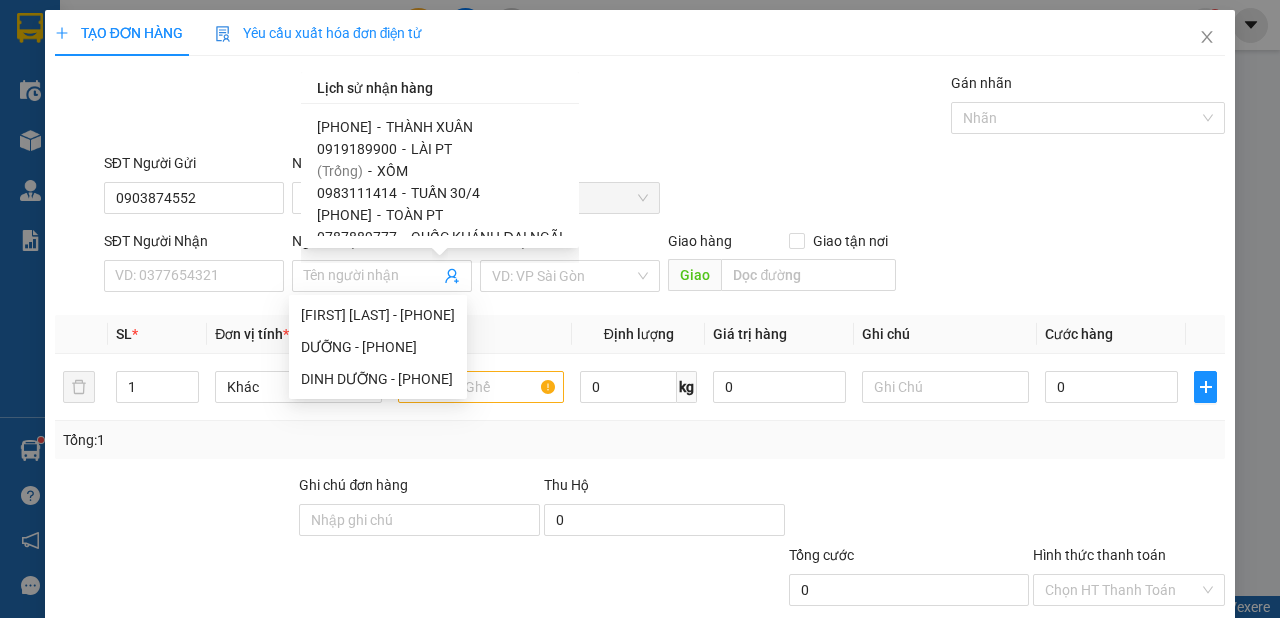 click on "Người nhận  * Tên người nhận" at bounding box center (382, 265) 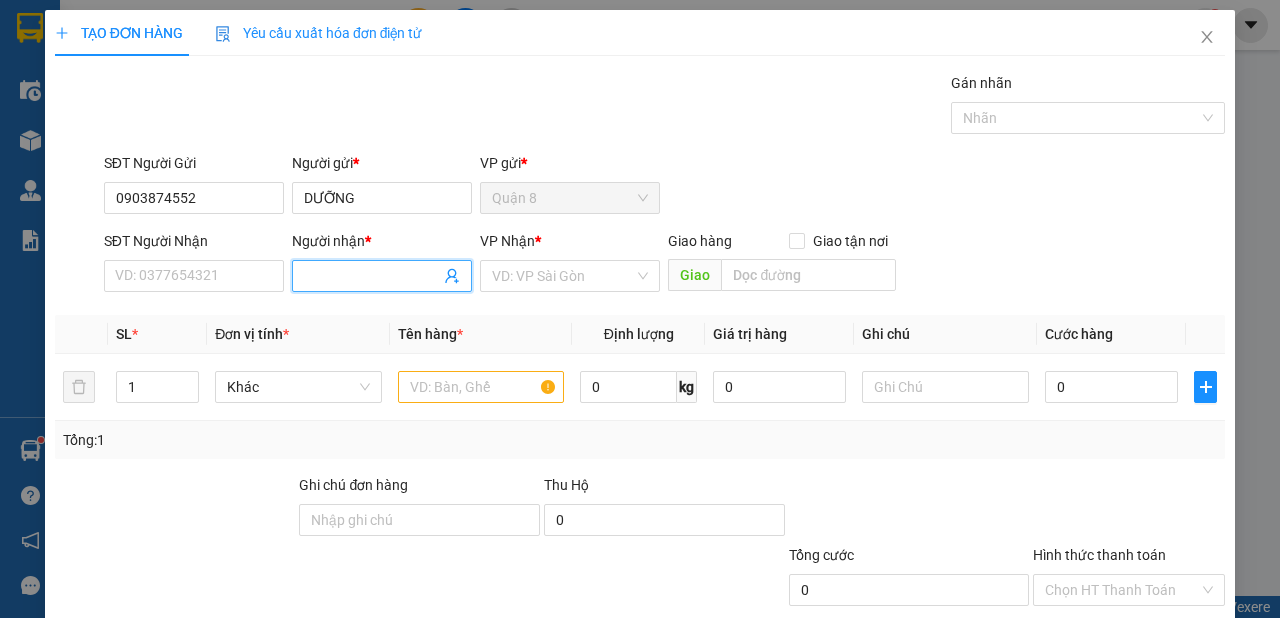 click on "Người nhận  *" at bounding box center (372, 276) 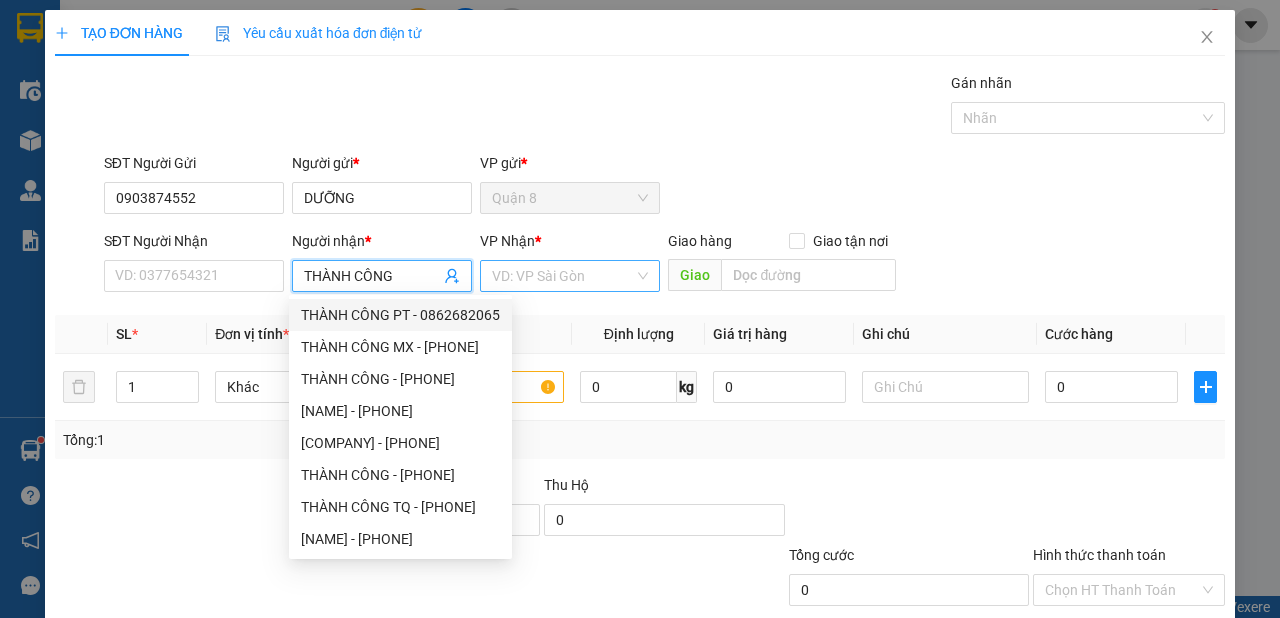 click at bounding box center [563, 276] 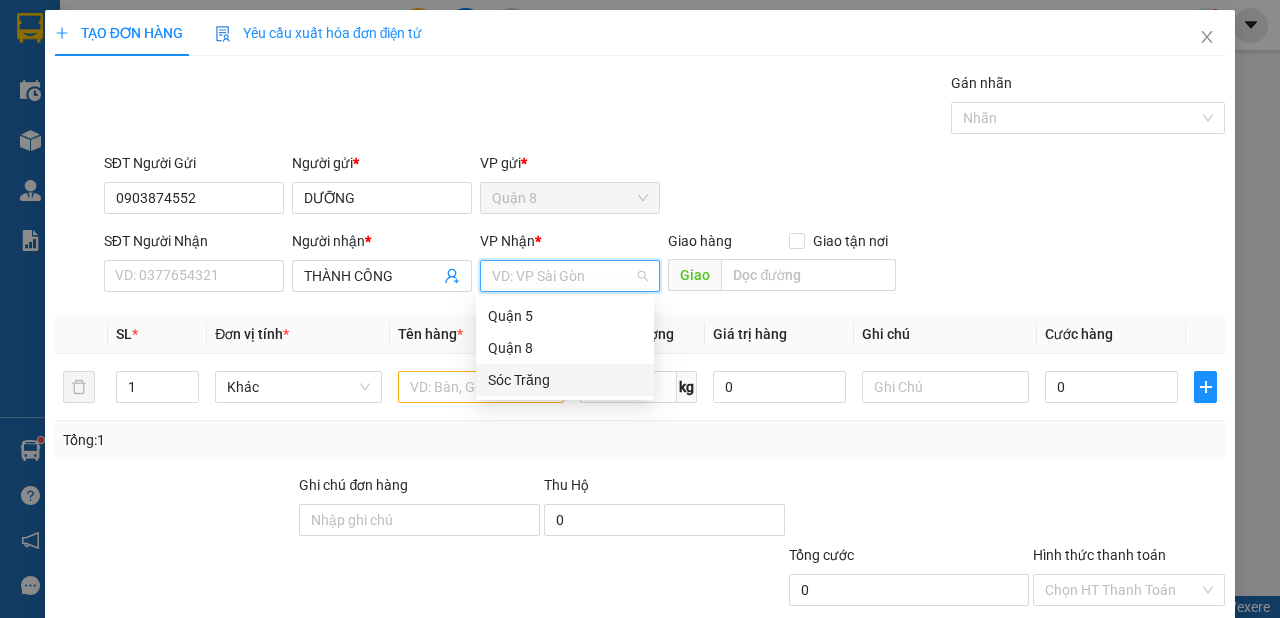 click on "Sóc Trăng" at bounding box center (565, 380) 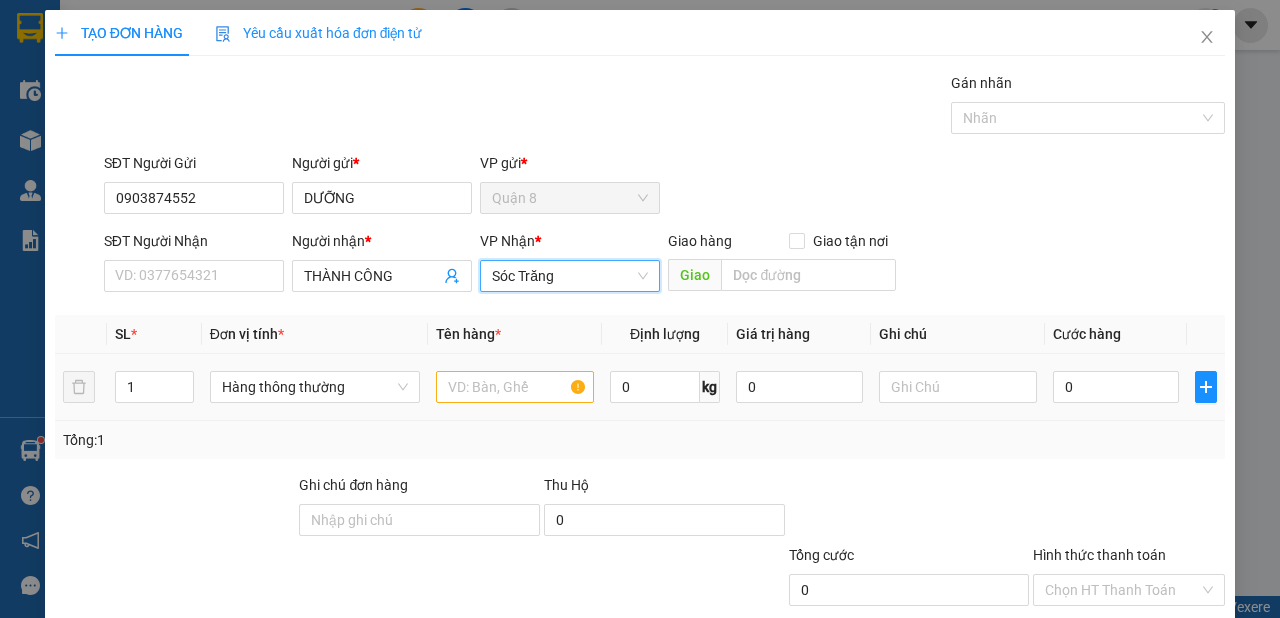 drag, startPoint x: 156, startPoint y: 384, endPoint x: 133, endPoint y: 367, distance: 28.600698 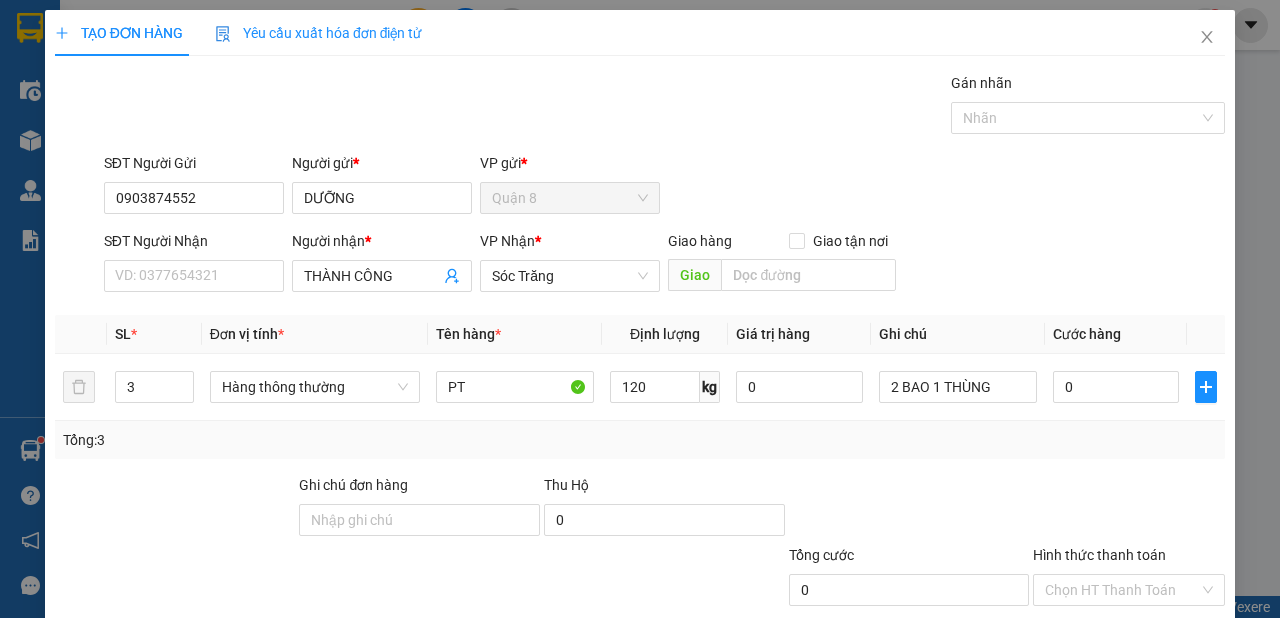 click on "Lưu và In" at bounding box center (1165, 685) 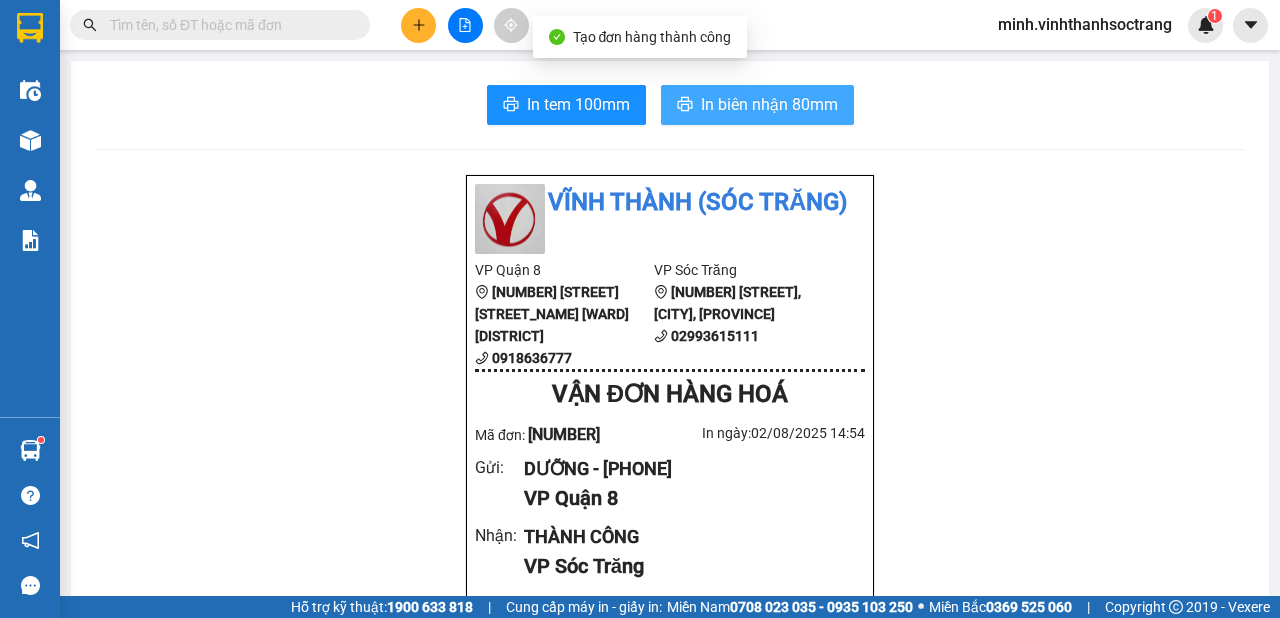 click on "In biên nhận 80mm" at bounding box center [769, 104] 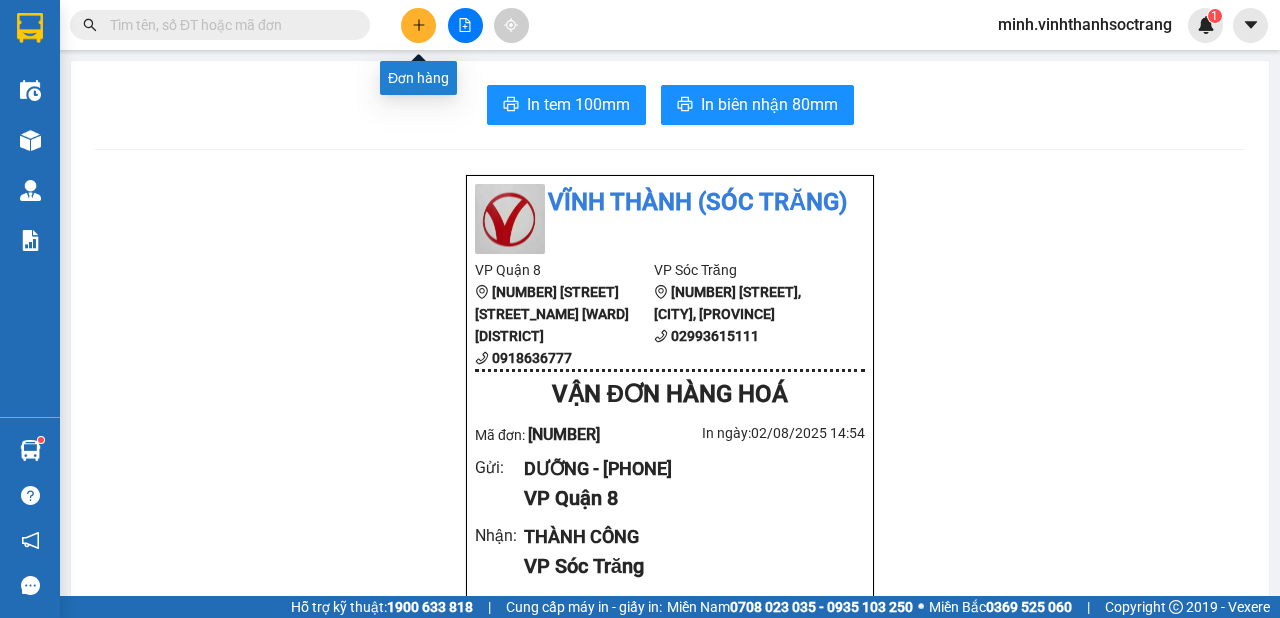 click 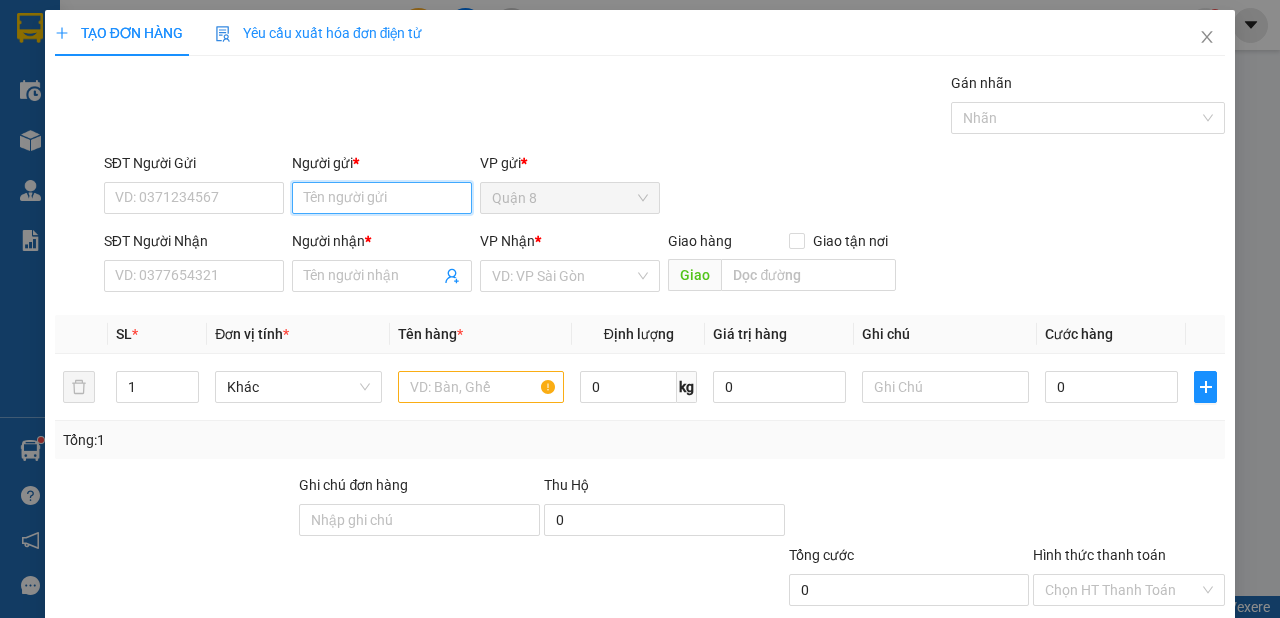 click on "Người gửi  *" at bounding box center (382, 198) 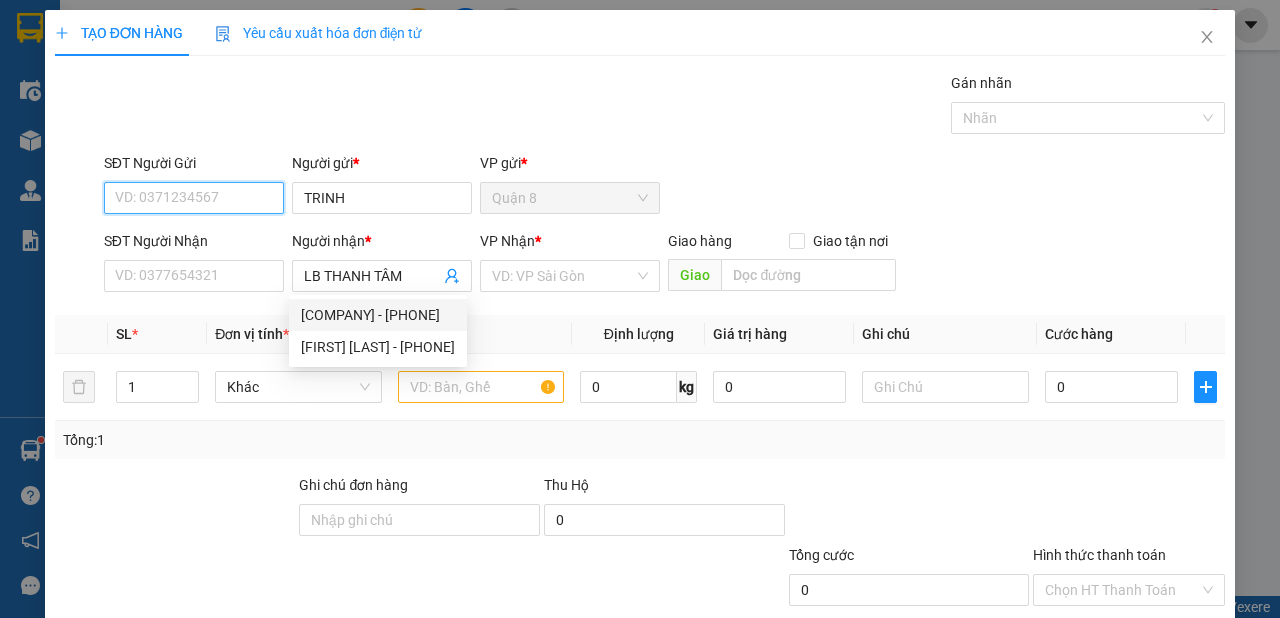 click on "SĐT Người Gửi" at bounding box center (194, 198) 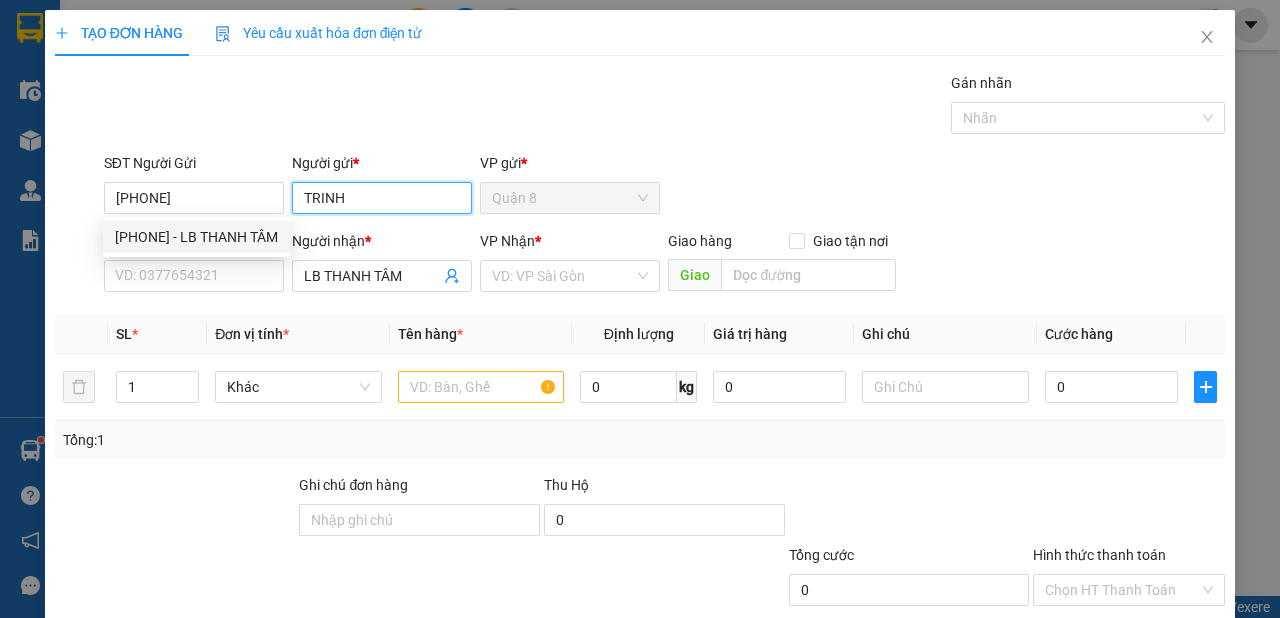 click on "TRINH" at bounding box center [382, 198] 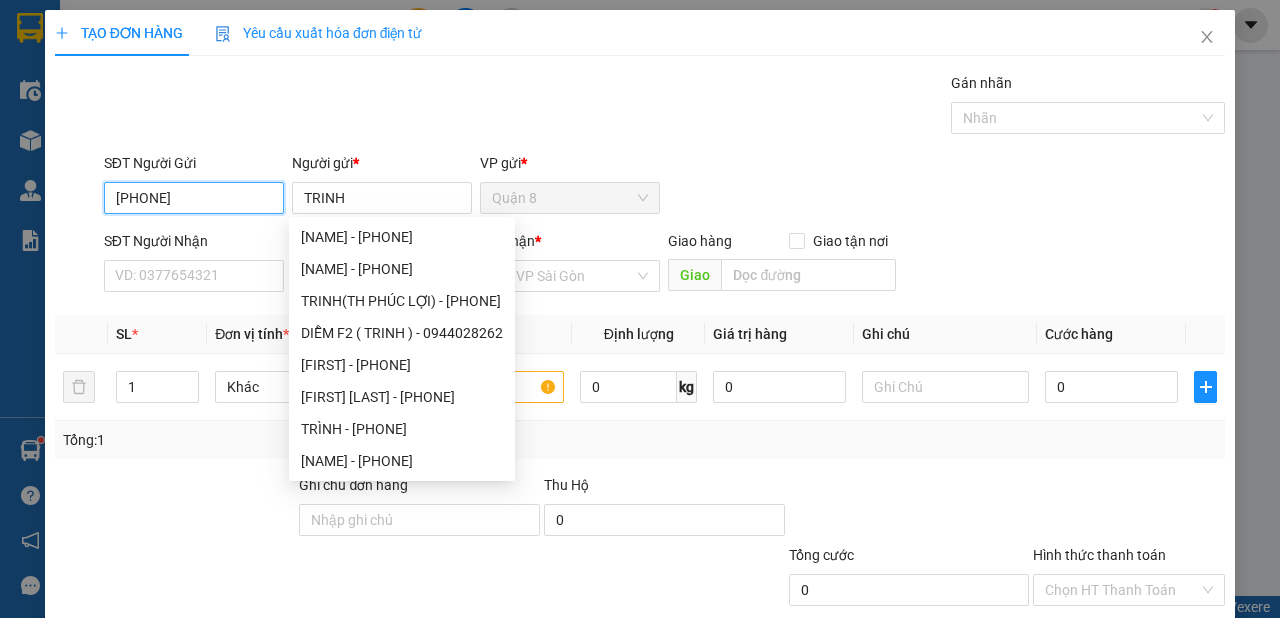 click on "[PHONE]" at bounding box center [194, 198] 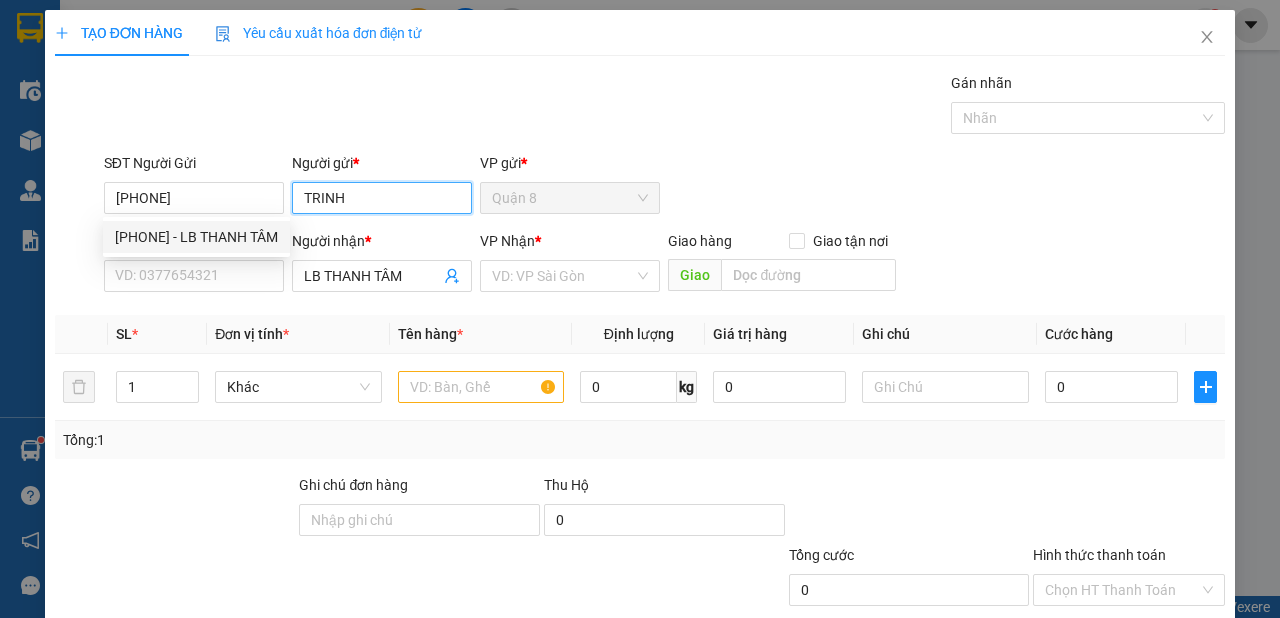 click on "TRINH" at bounding box center (382, 198) 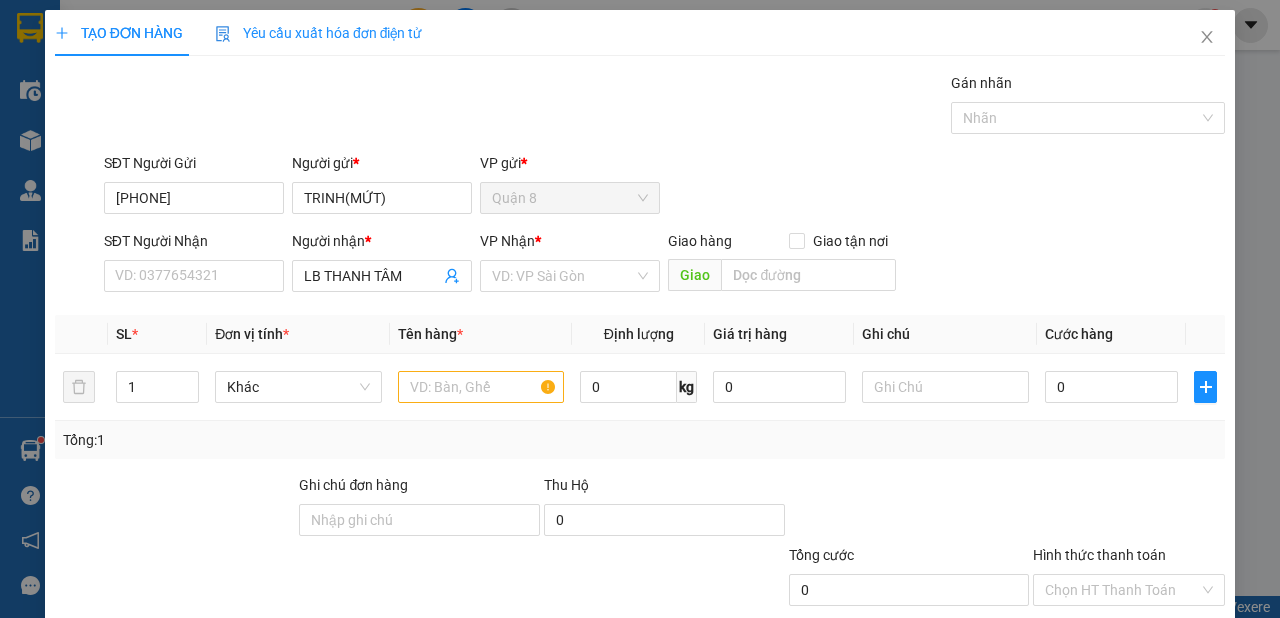 drag, startPoint x: 570, startPoint y: 158, endPoint x: 567, endPoint y: 172, distance: 14.3178215 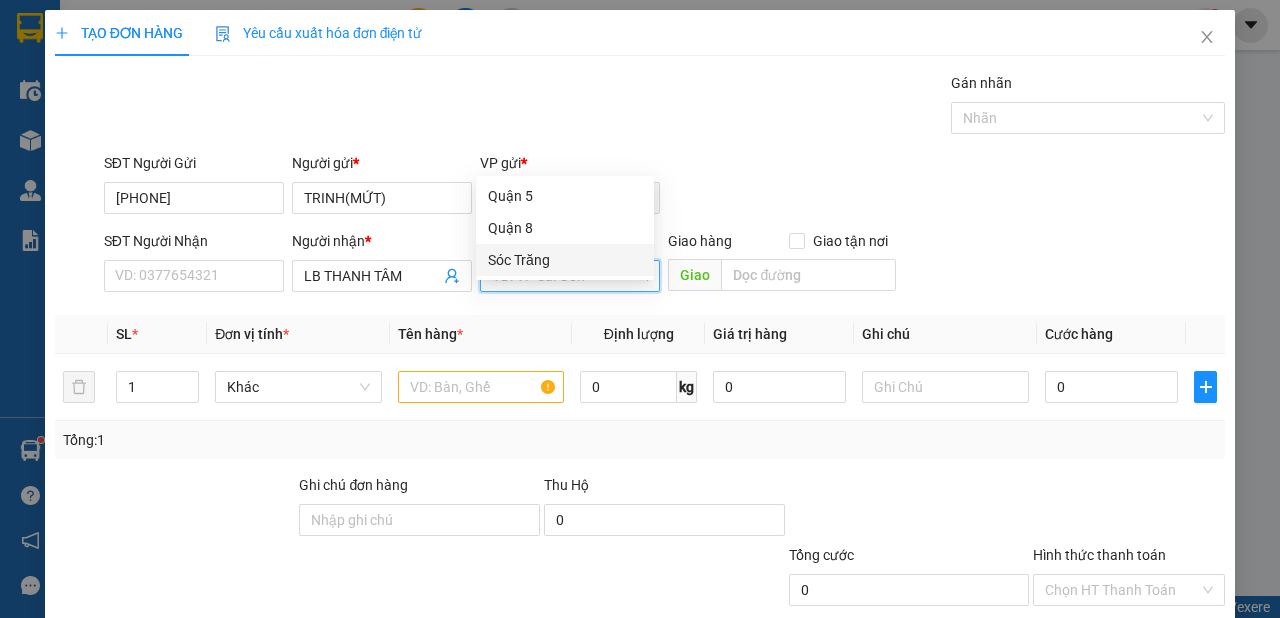 click on "Sóc Trăng" at bounding box center [565, 260] 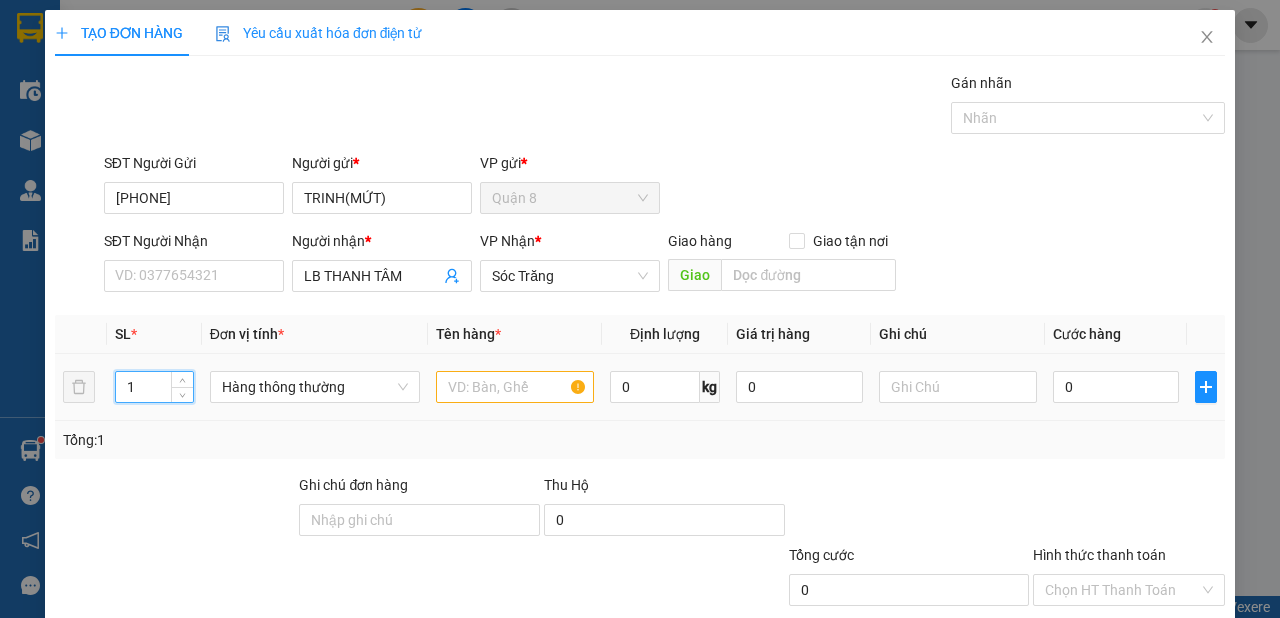 click on "1" at bounding box center (154, 387) 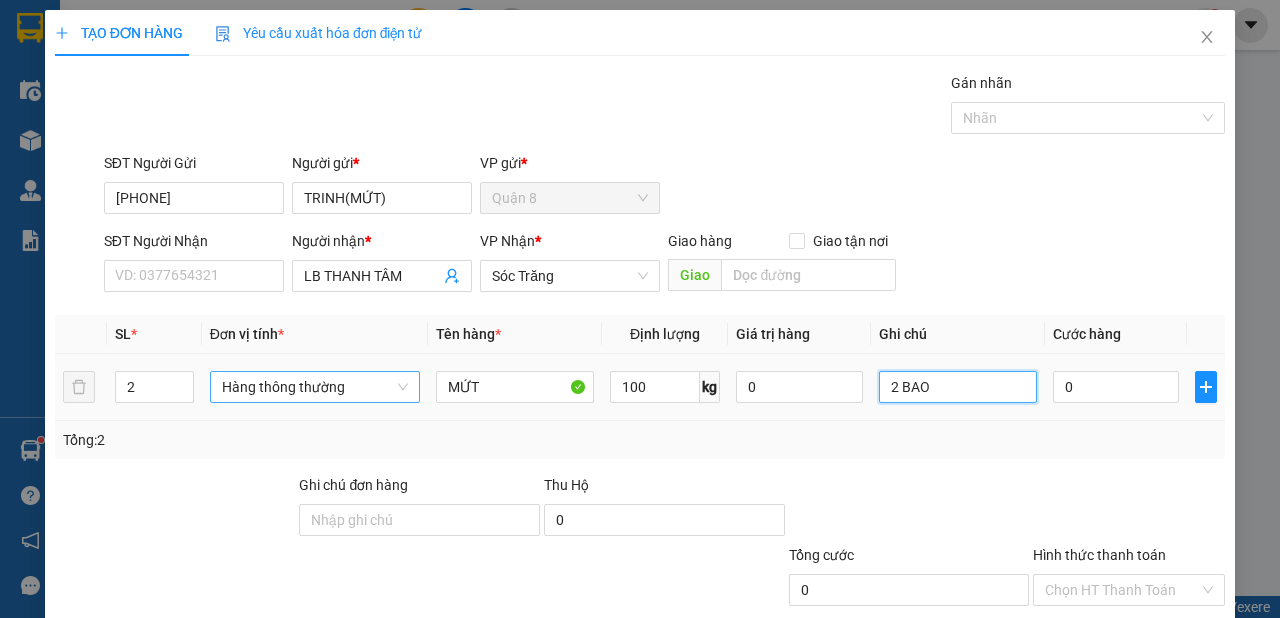 click on "Hàng thông thường" at bounding box center [315, 387] 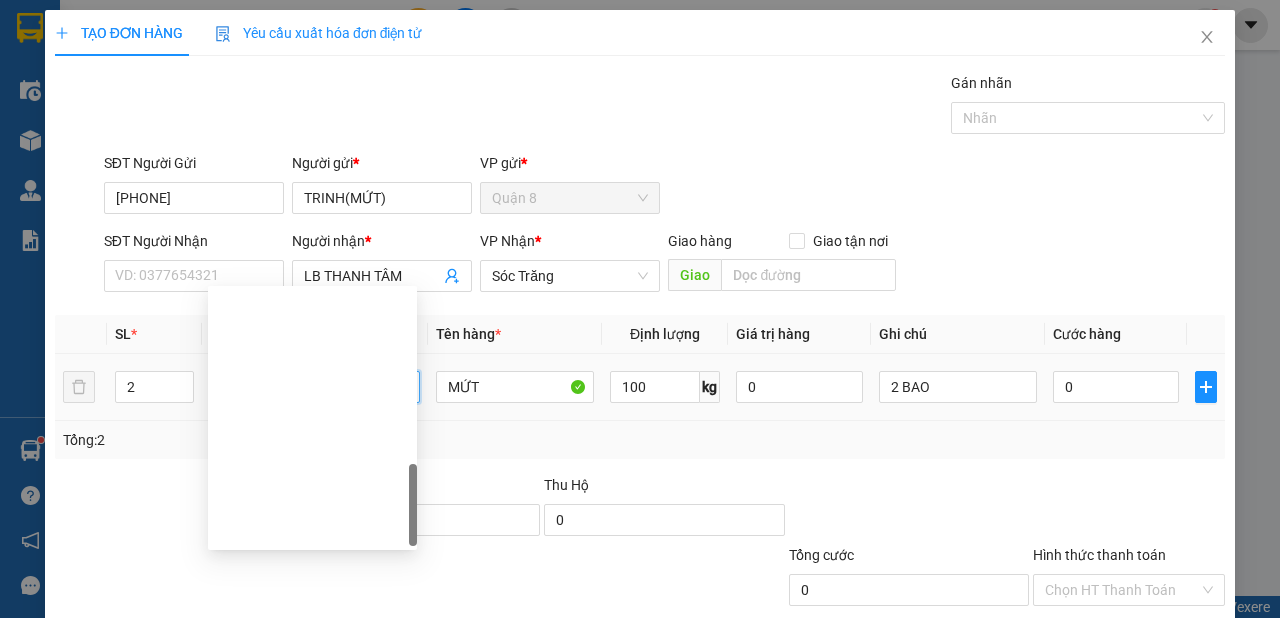 click on "Khác" at bounding box center (312, 1266) 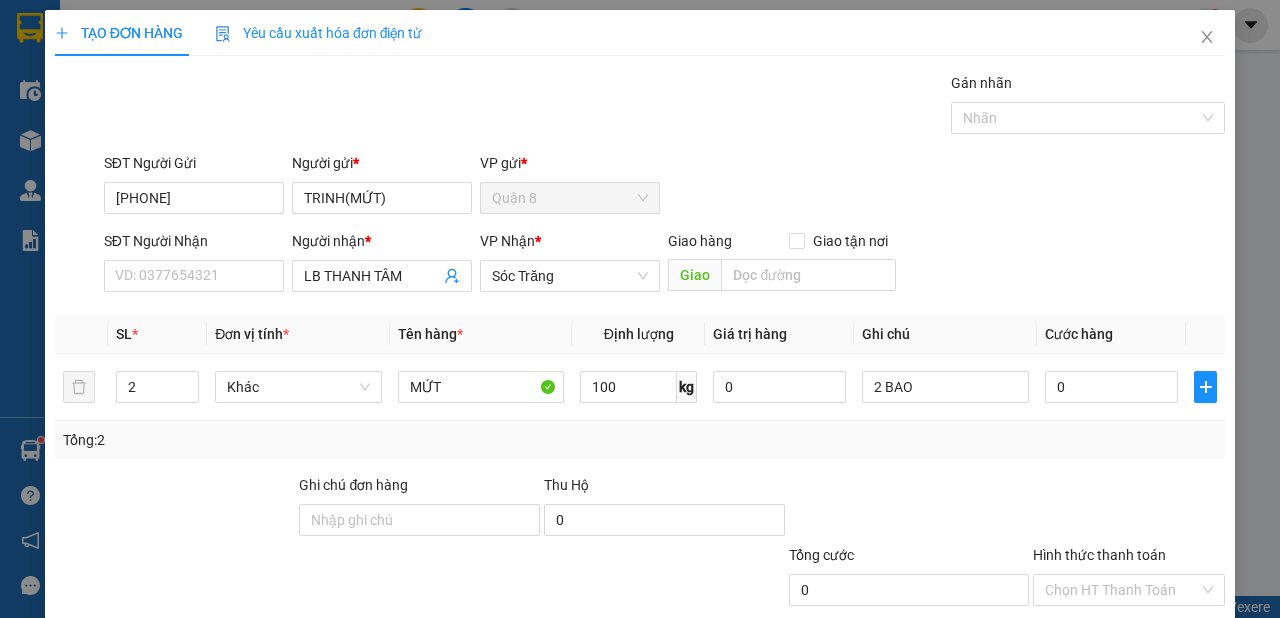 click on "Lưu và In" at bounding box center [1165, 685] 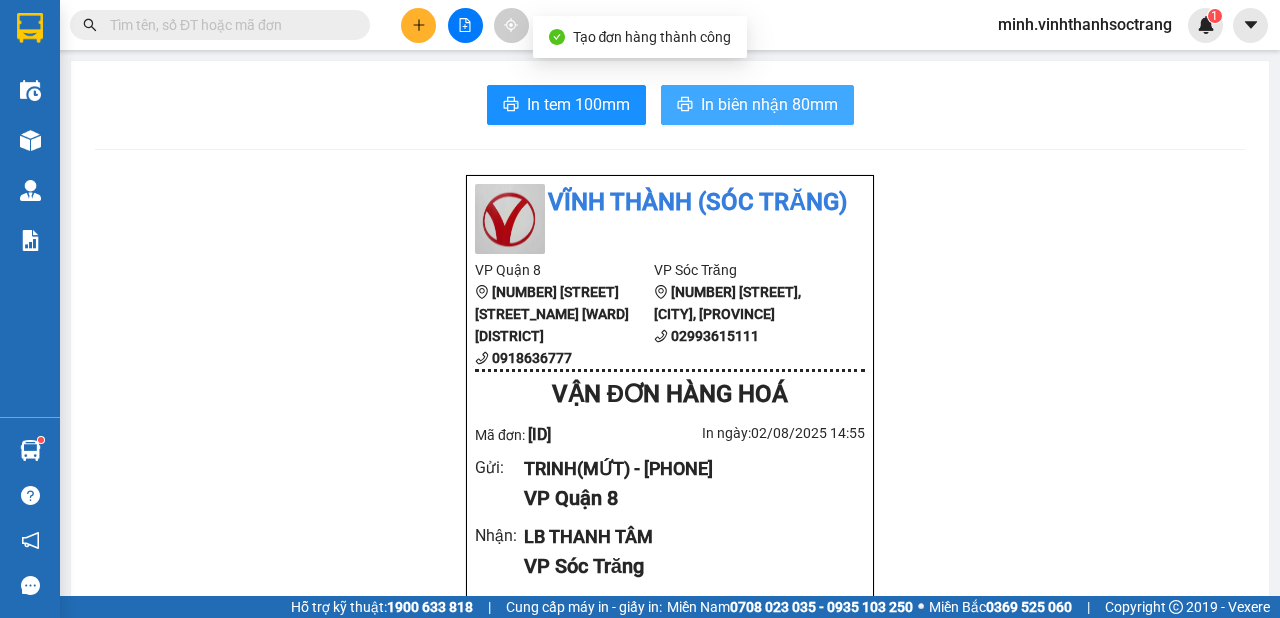 click on "In biên nhận 80mm" at bounding box center [757, 105] 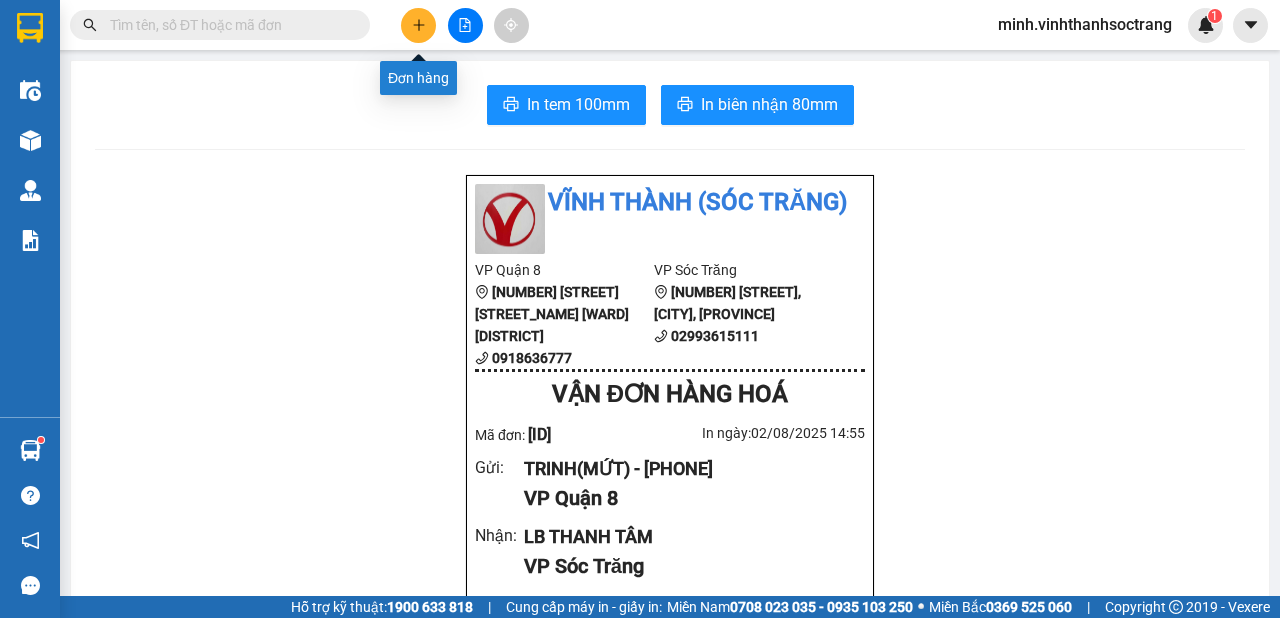 click 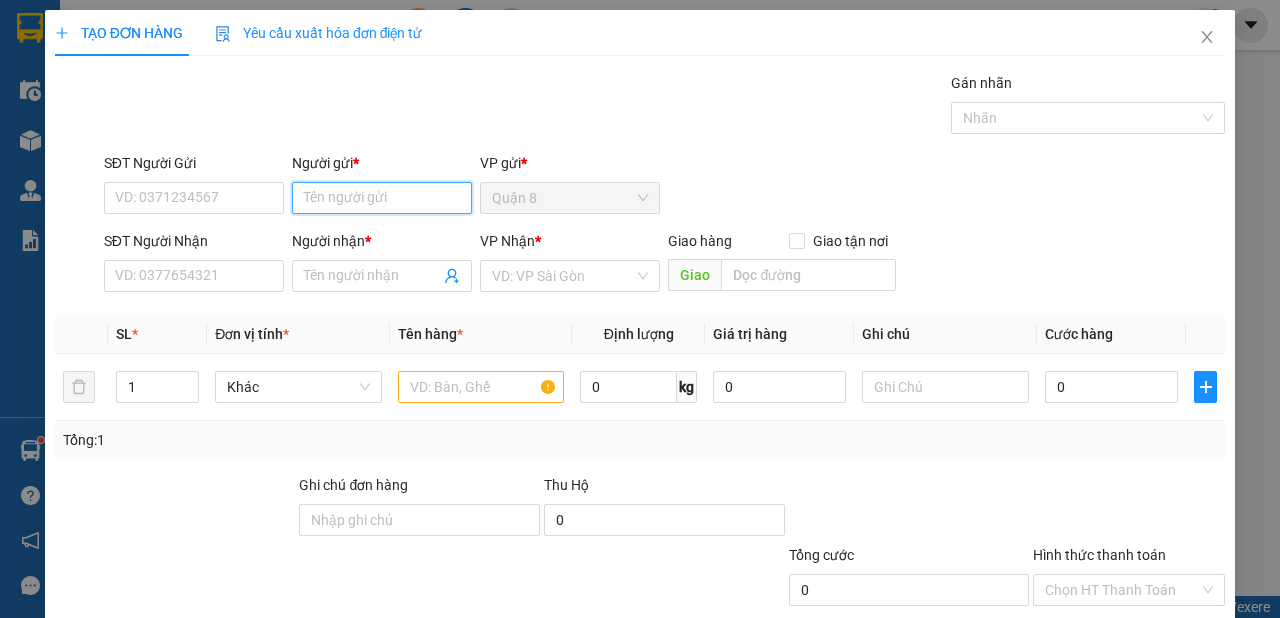 click on "Người gửi  *" at bounding box center [382, 198] 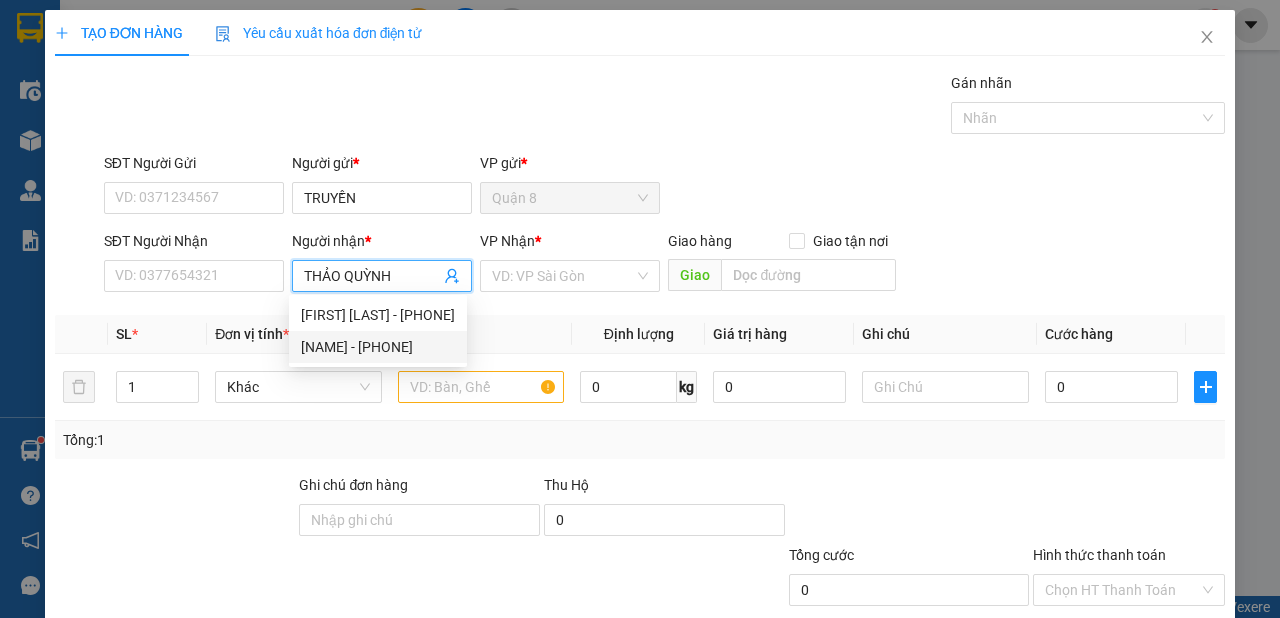 click on "[NAME] - [PHONE]" at bounding box center (378, 347) 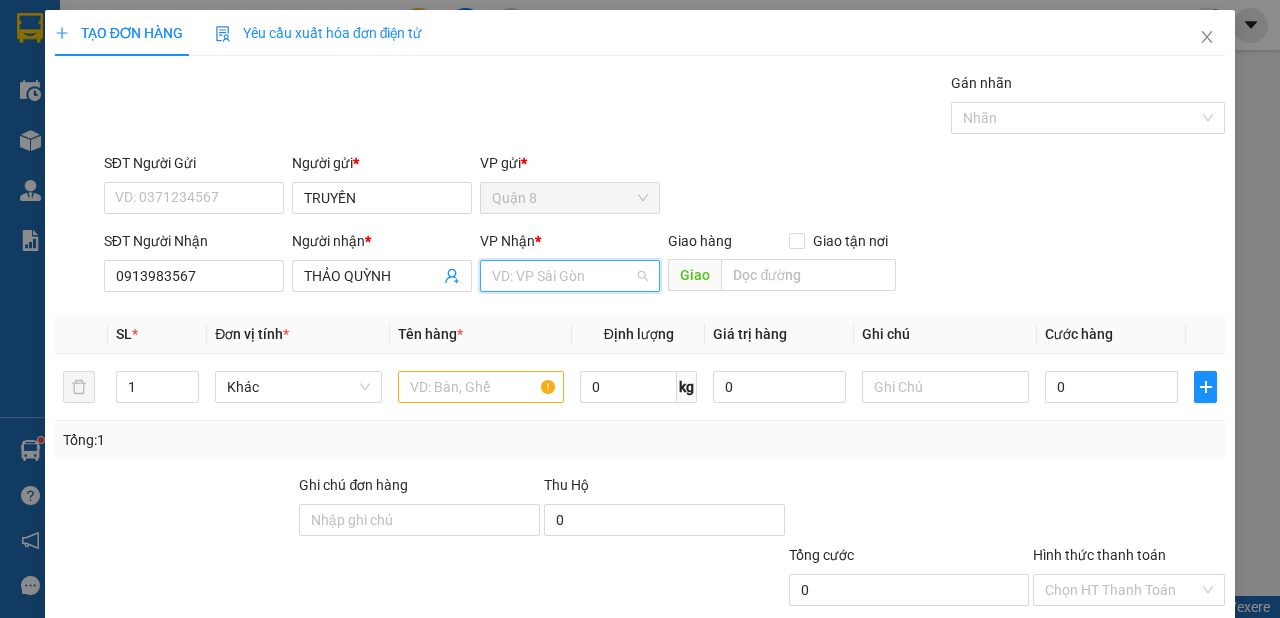 drag, startPoint x: 527, startPoint y: 272, endPoint x: 498, endPoint y: 351, distance: 84.15462 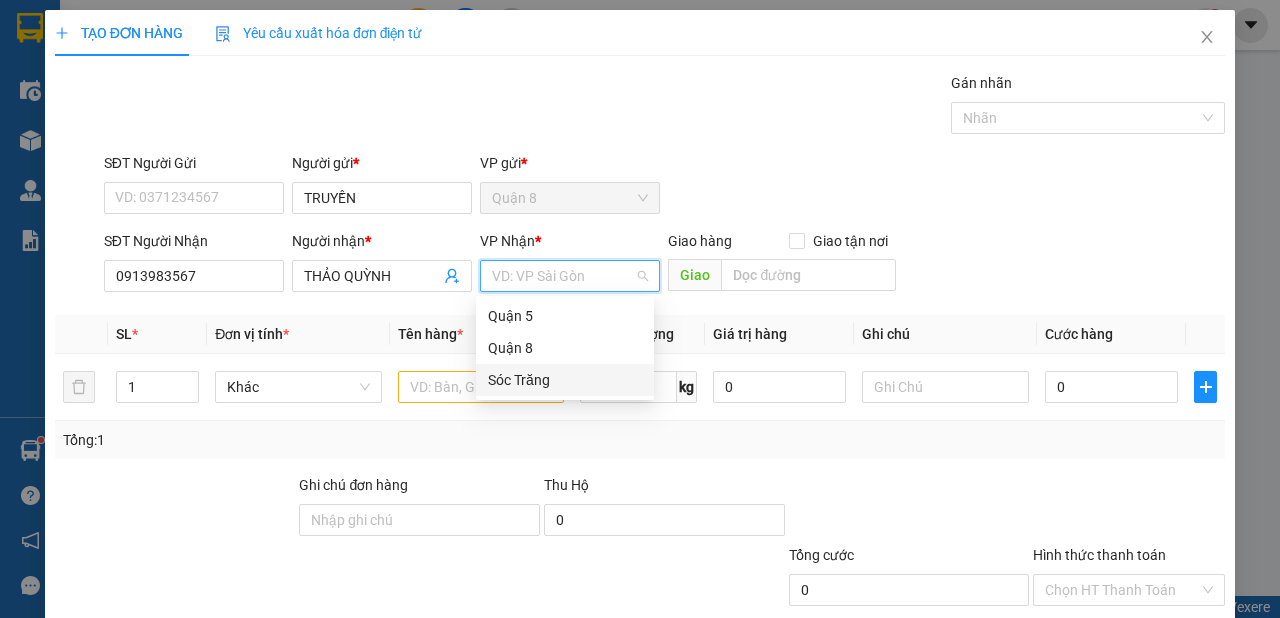 click on "Sóc Trăng" at bounding box center [565, 380] 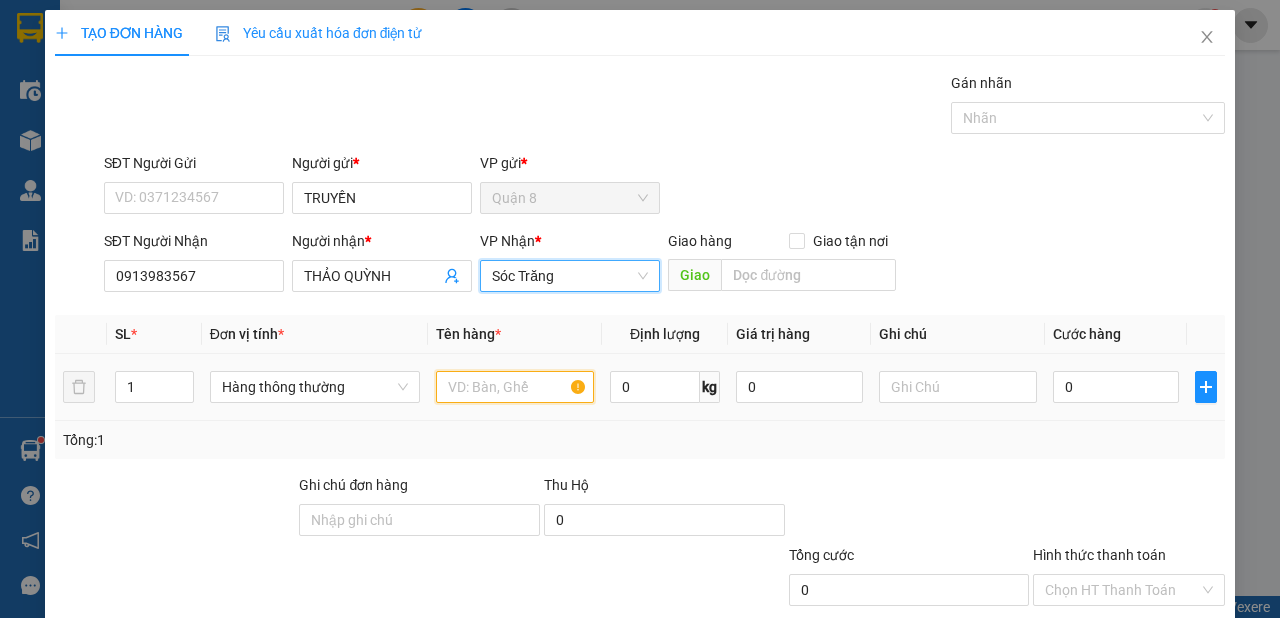click at bounding box center (515, 387) 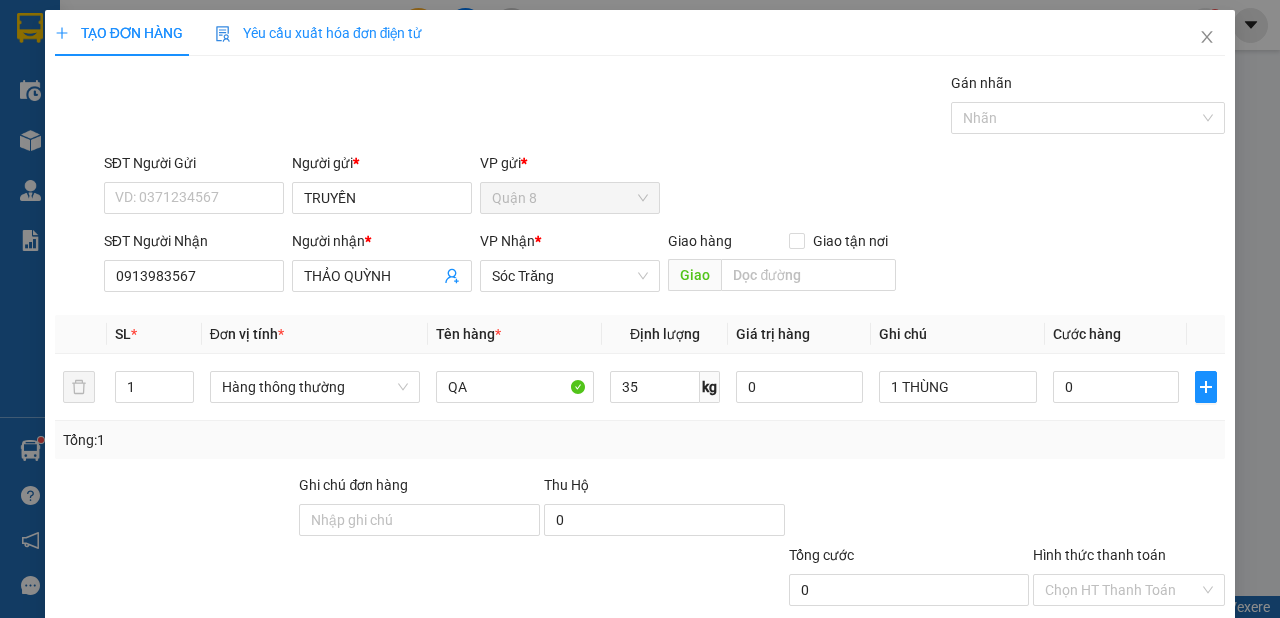 click 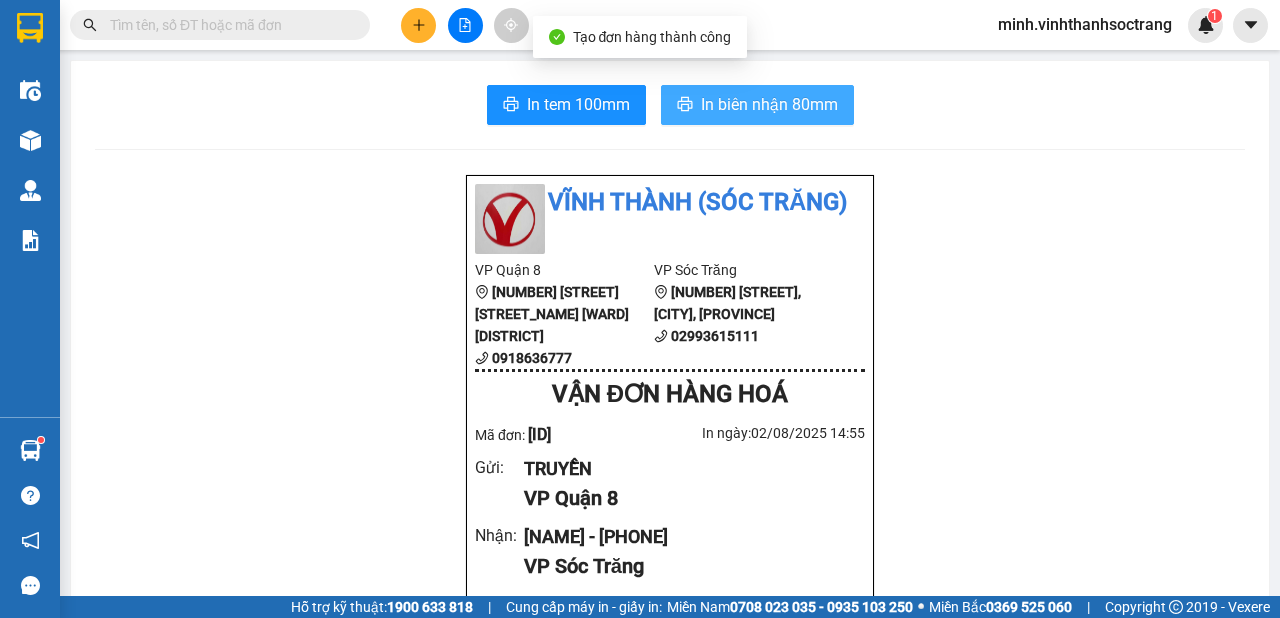click on "In biên nhận 80mm" at bounding box center (769, 104) 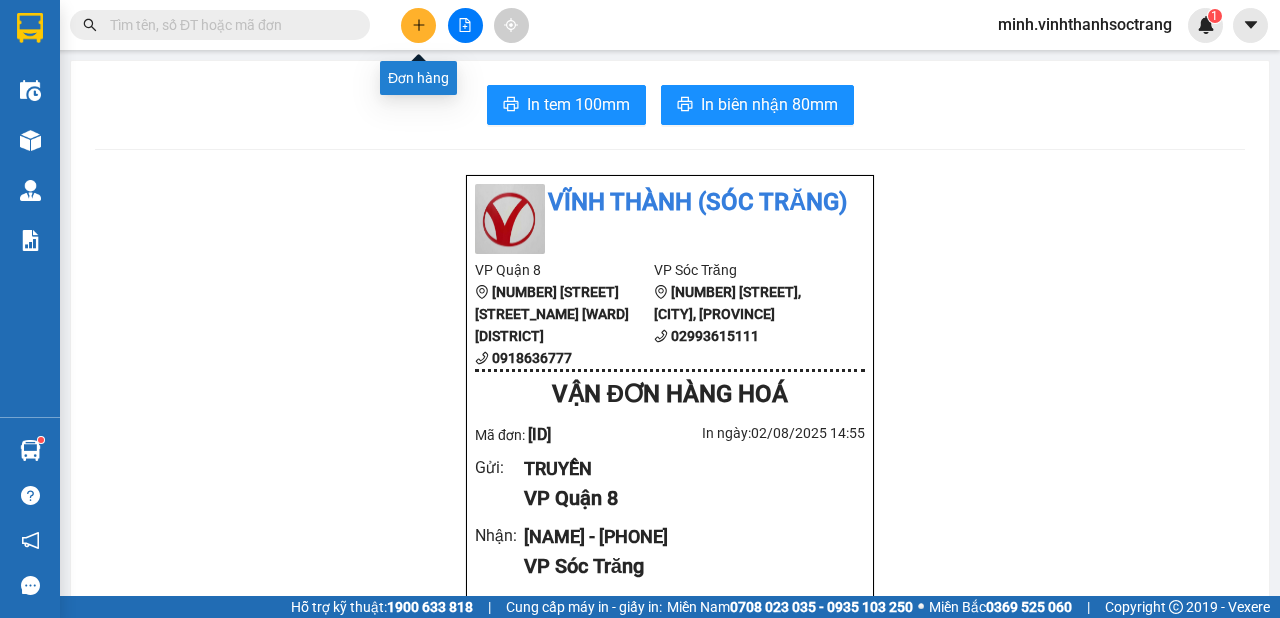 click at bounding box center [418, 25] 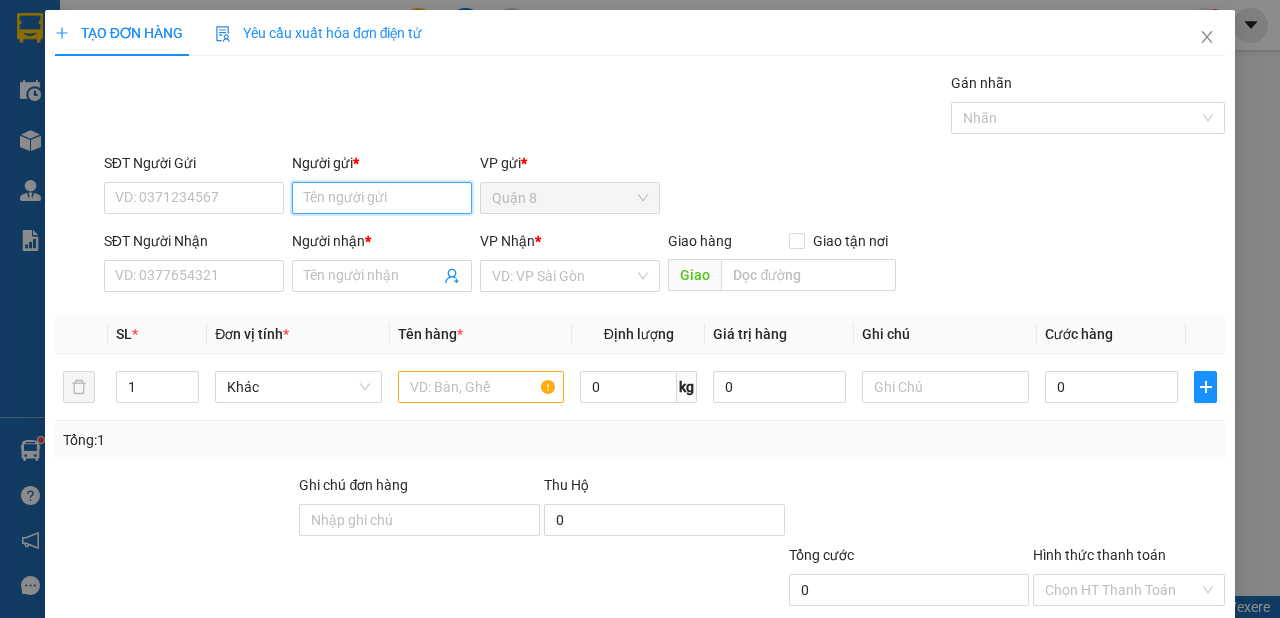 drag, startPoint x: 403, startPoint y: 184, endPoint x: 392, endPoint y: 178, distance: 12.529964 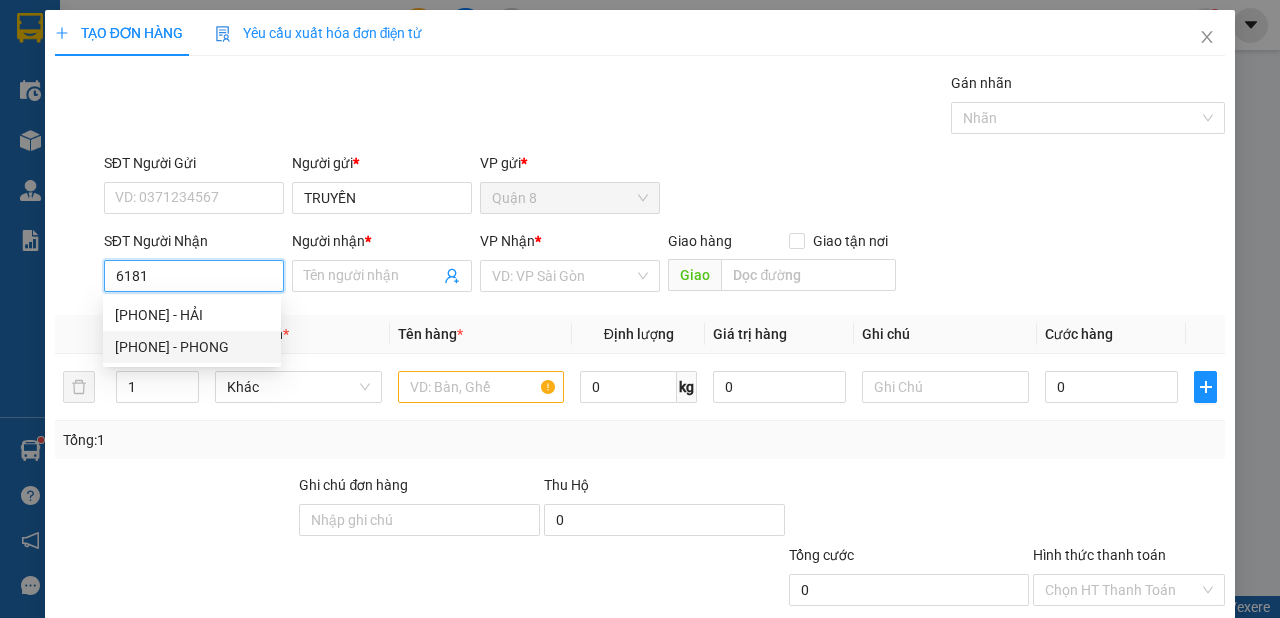 click on "[PHONE] - PHONG" at bounding box center [192, 347] 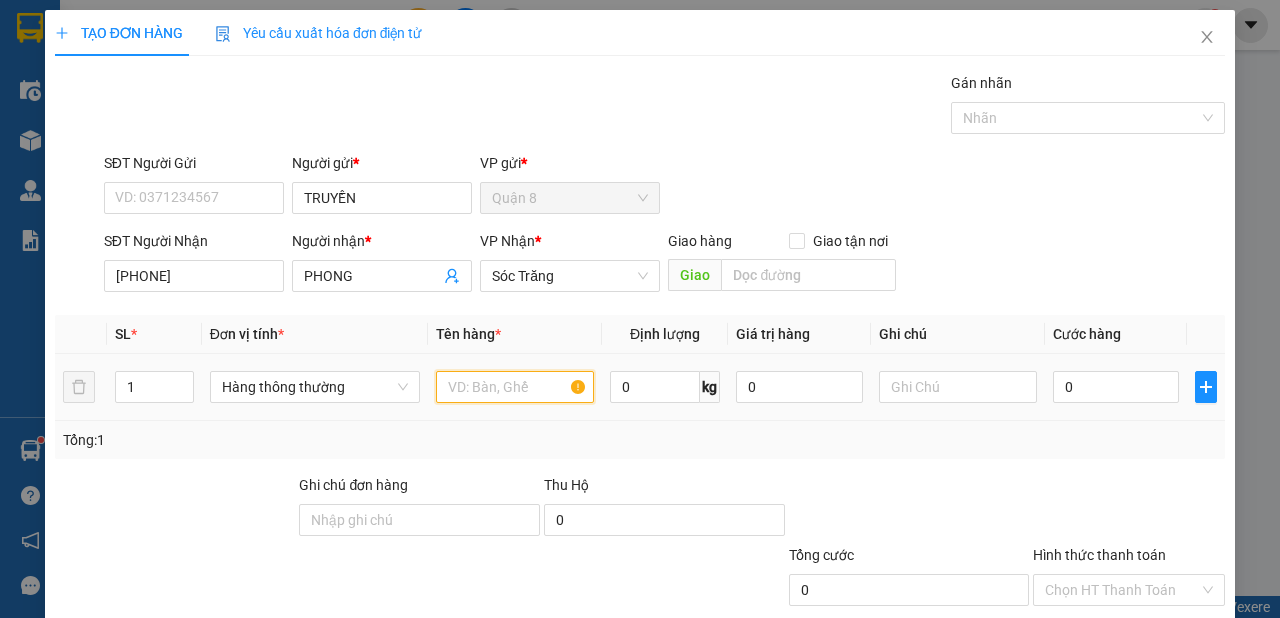 click at bounding box center (515, 387) 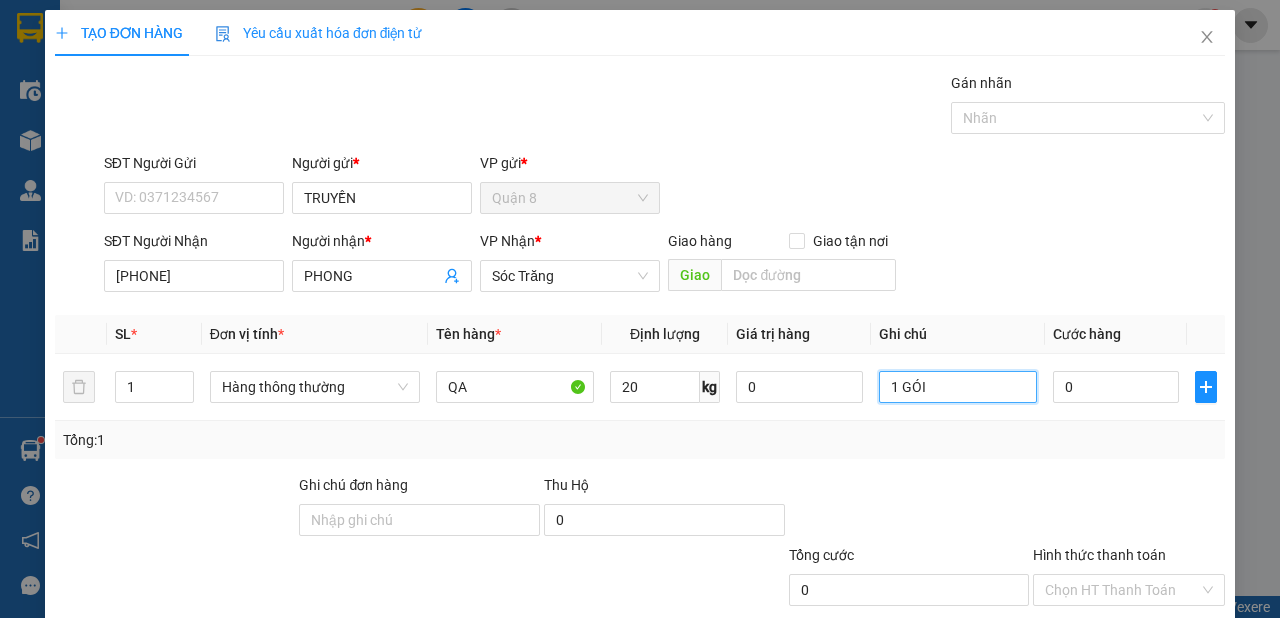 scroll, scrollTop: 0, scrollLeft: 0, axis: both 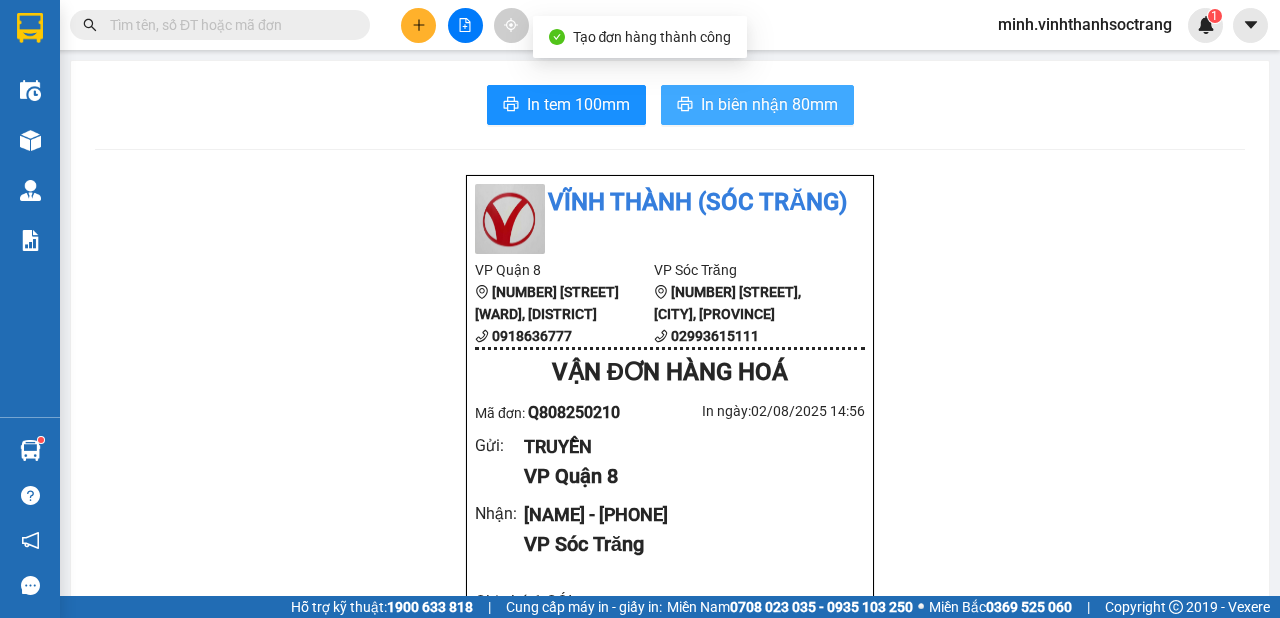 click on "In biên nhận 80mm" at bounding box center [769, 104] 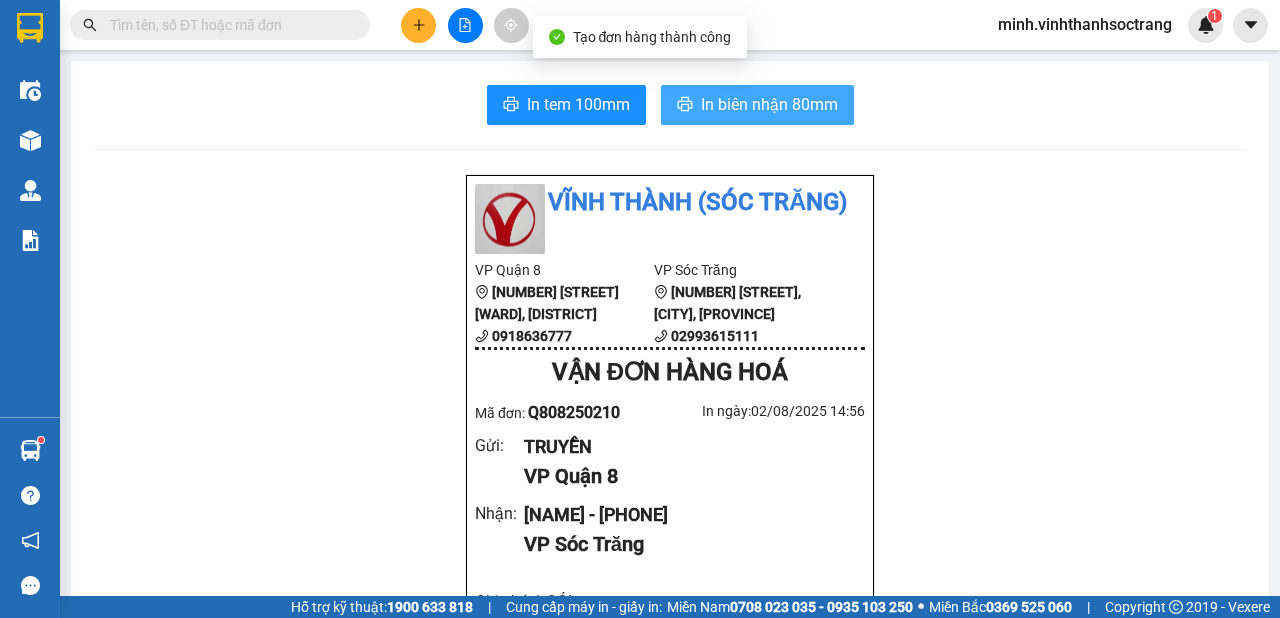 scroll, scrollTop: 0, scrollLeft: 0, axis: both 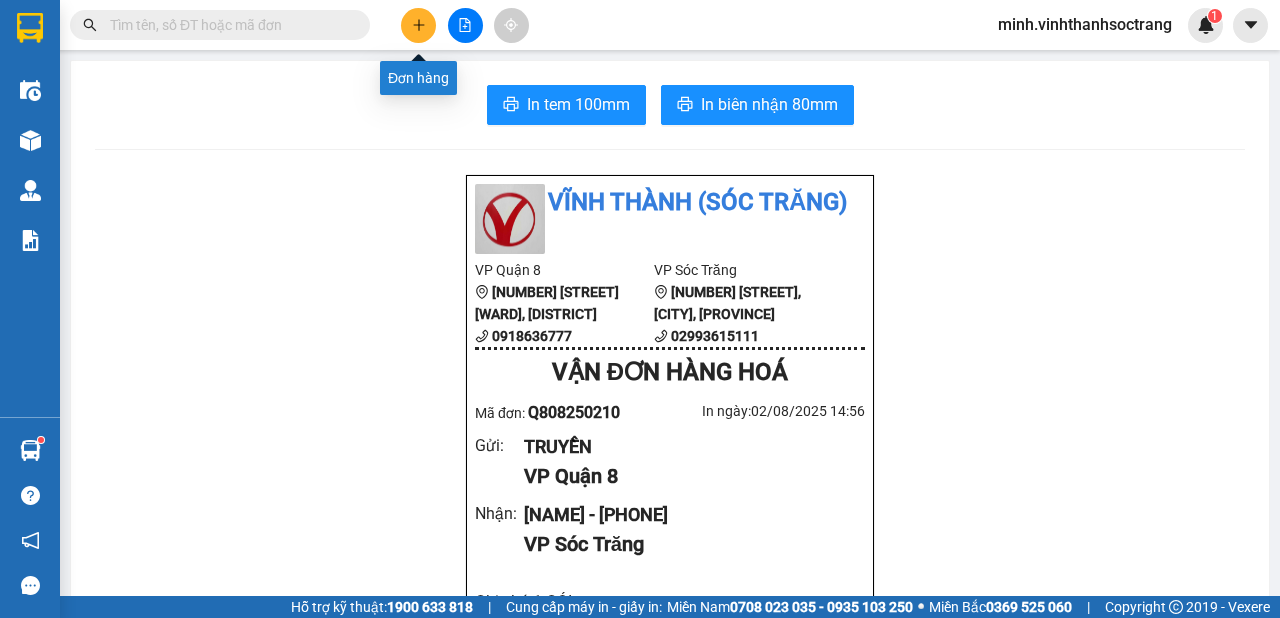 click at bounding box center (418, 25) 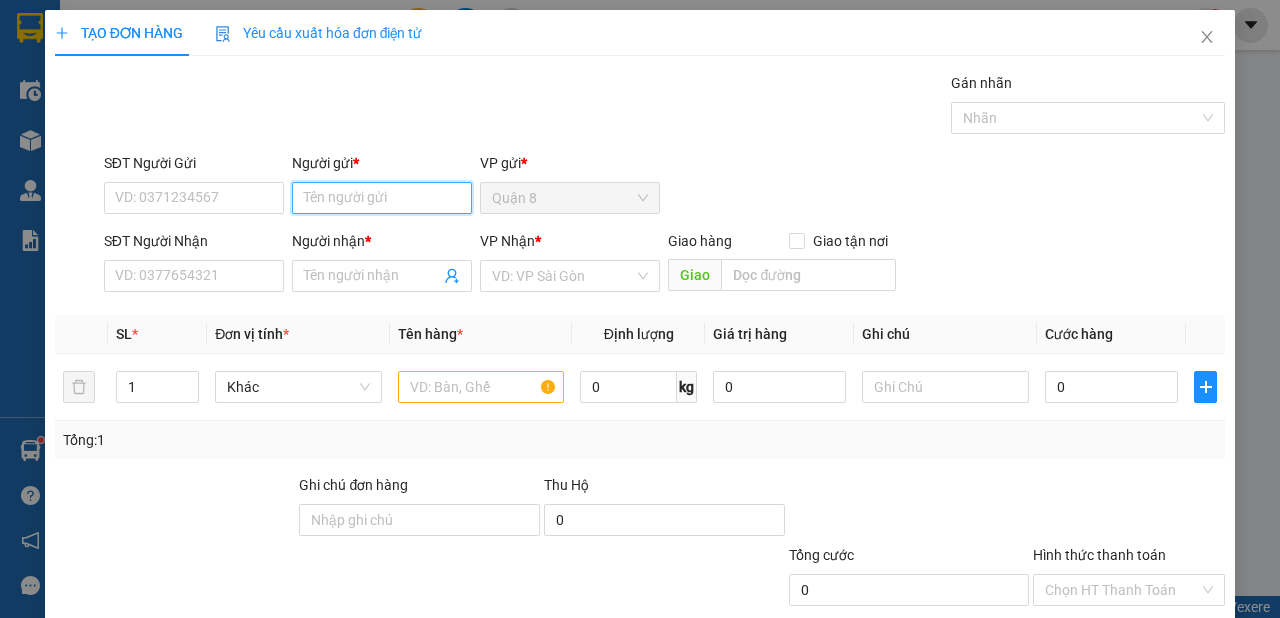click on "Người gửi  *" at bounding box center [382, 198] 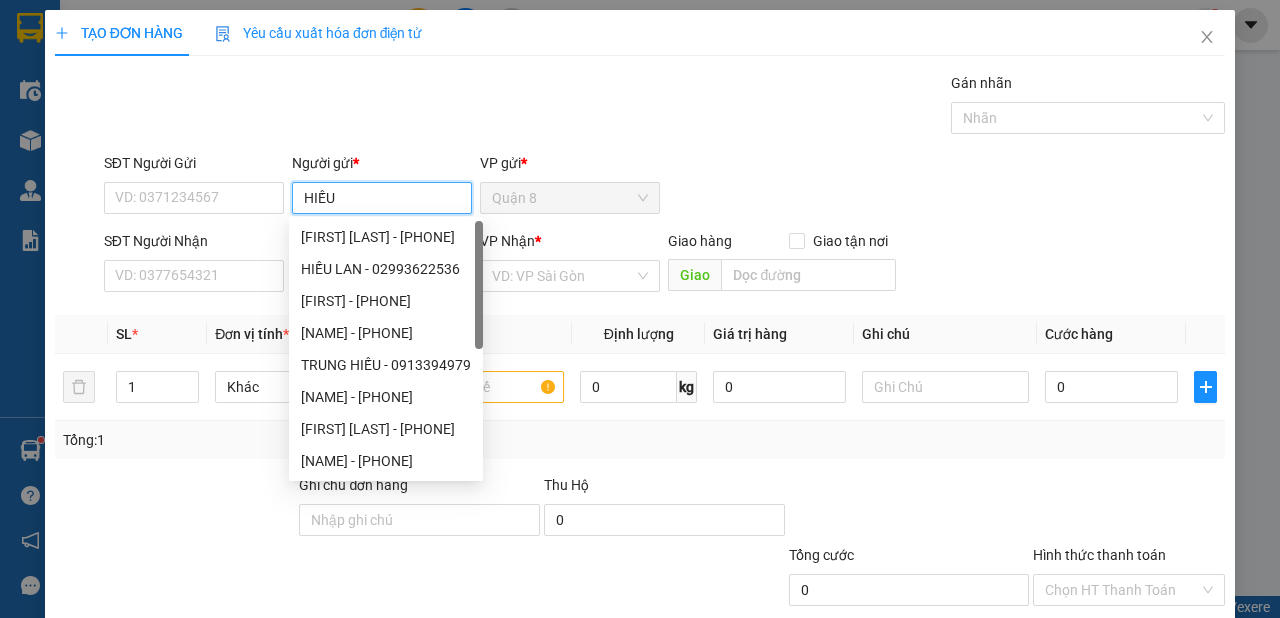 type on "[FIRST]" 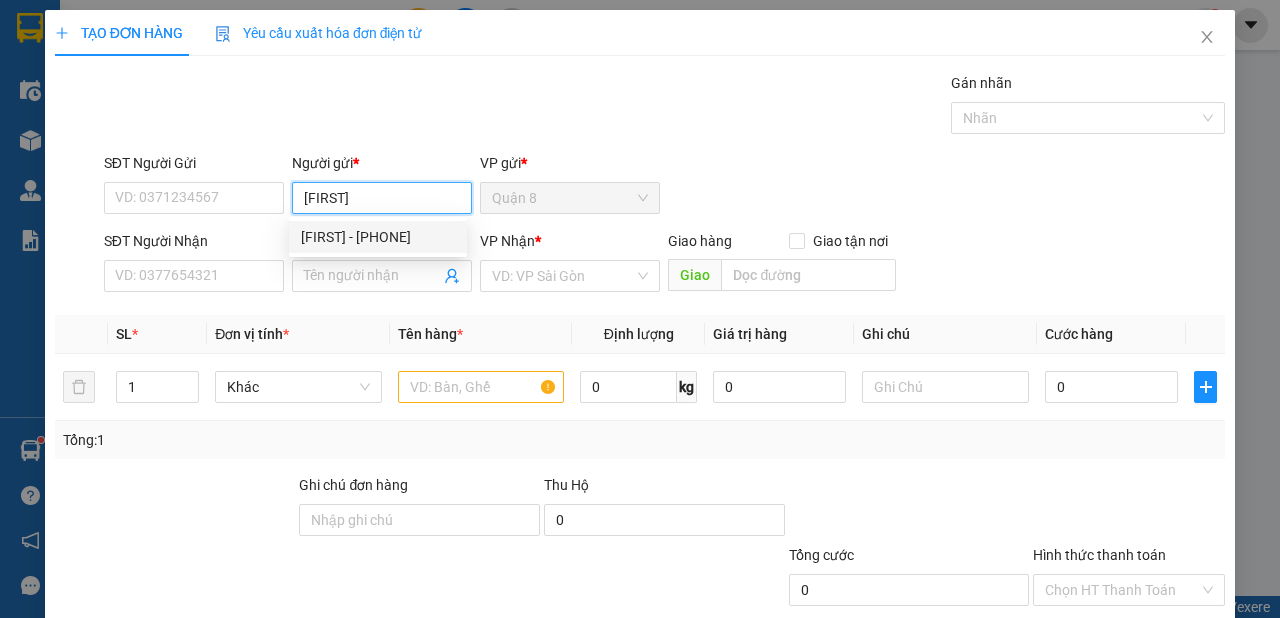 click on "[FIRST] - [PHONE]" at bounding box center [378, 237] 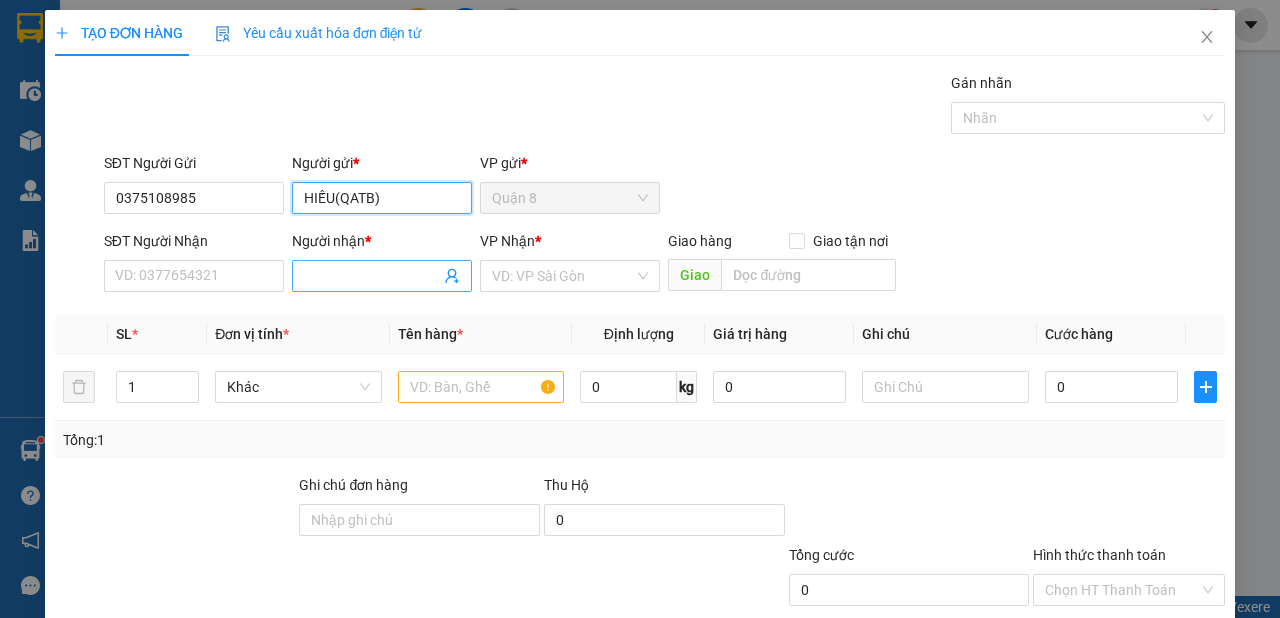 type on "HIẾU(QATB)" 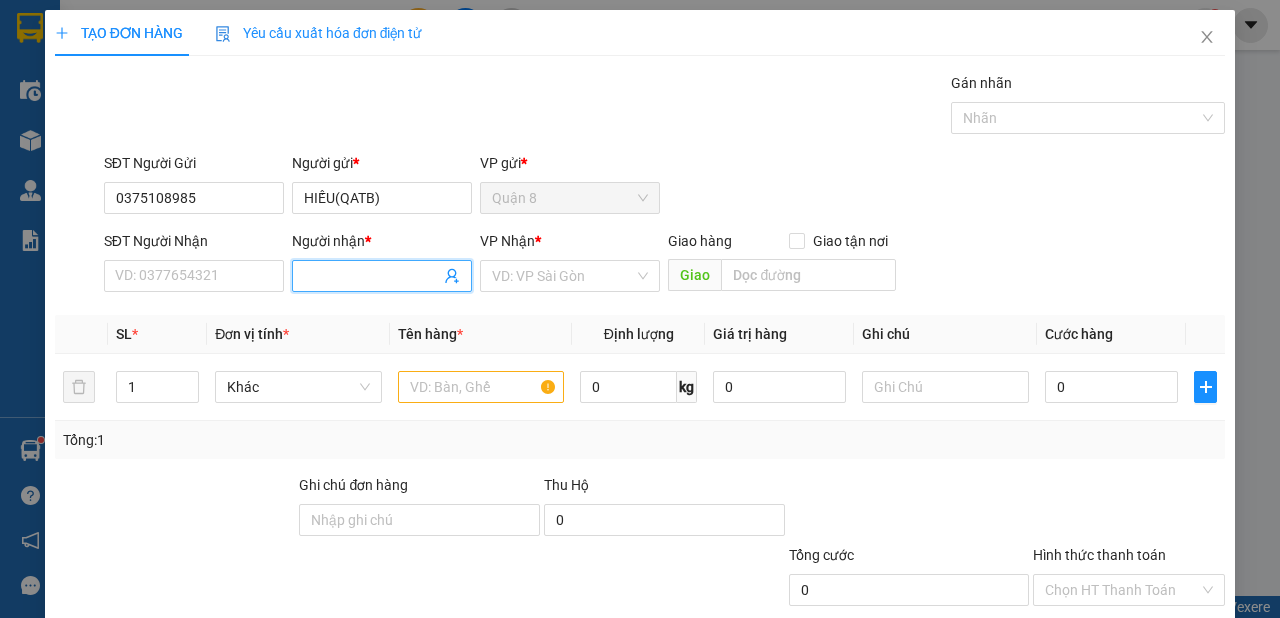 click 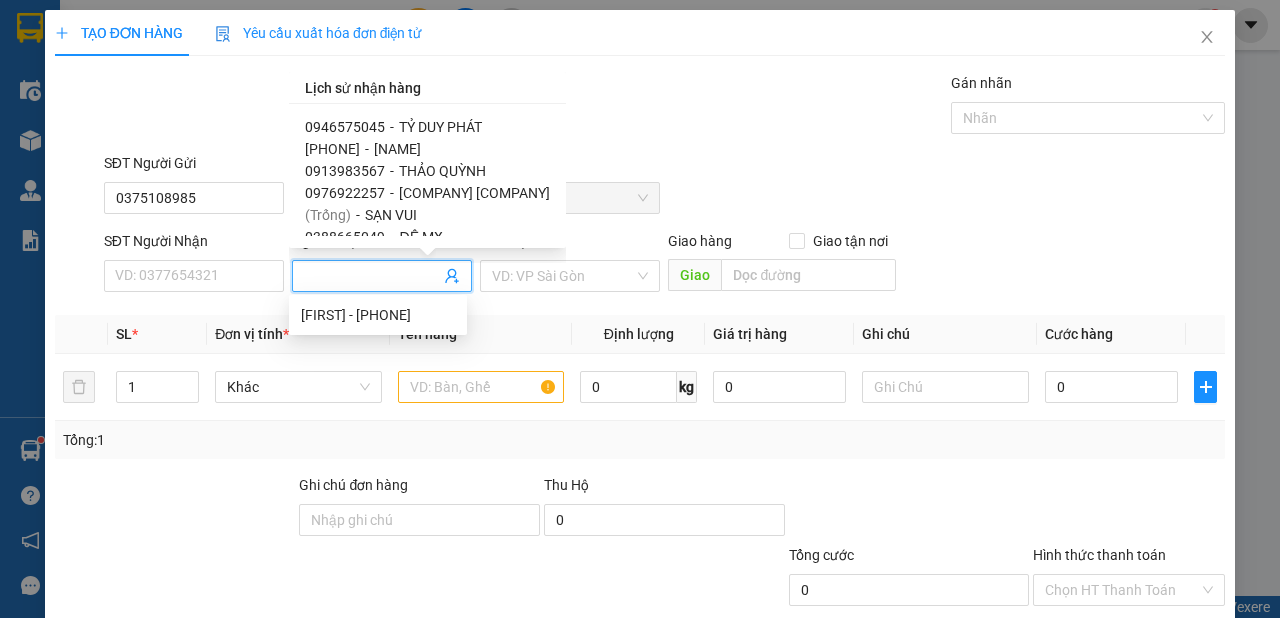 scroll, scrollTop: 100, scrollLeft: 0, axis: vertical 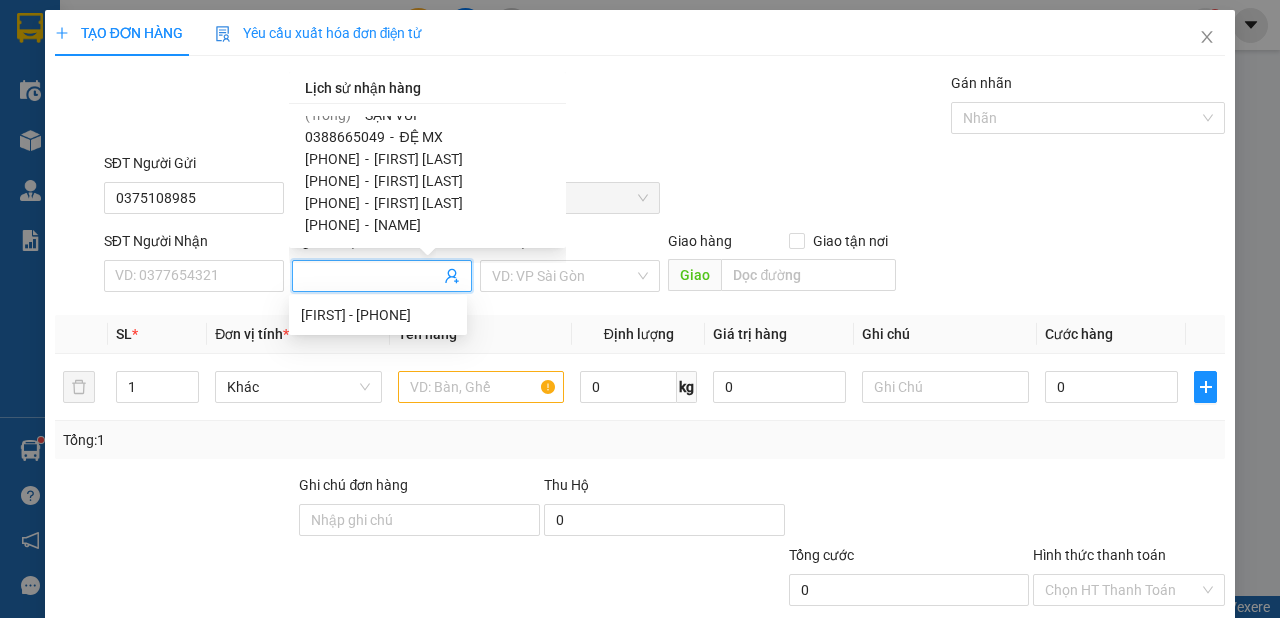 click on "[FIRST] [LAST]" at bounding box center [418, 181] 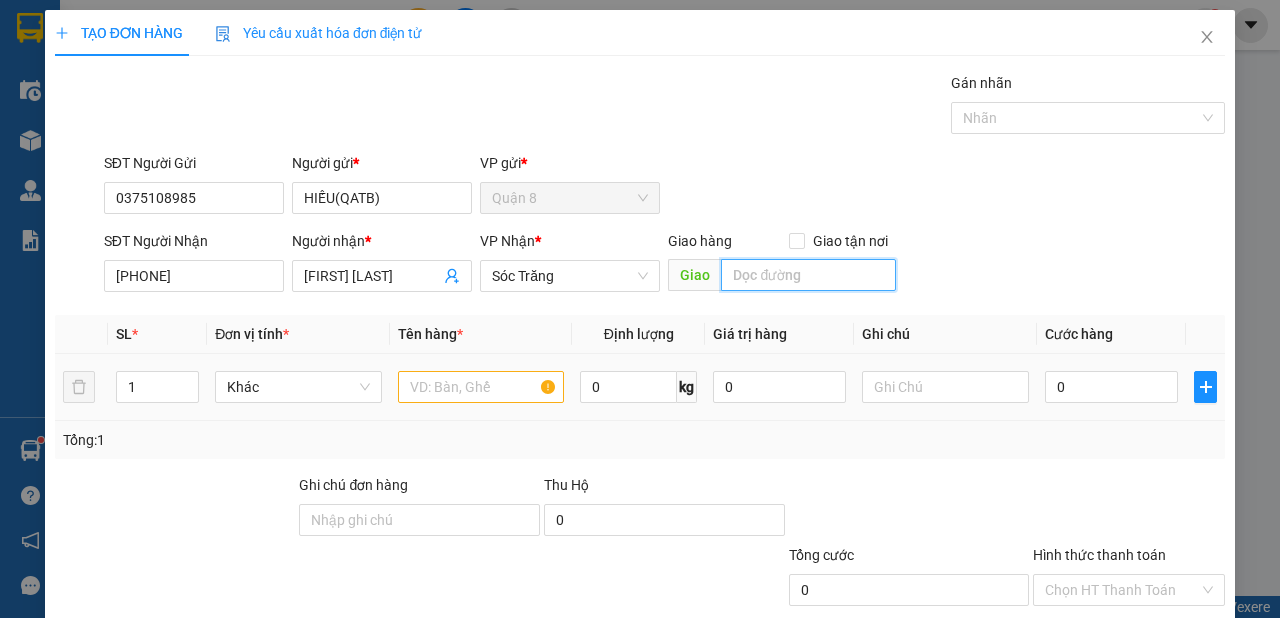 type 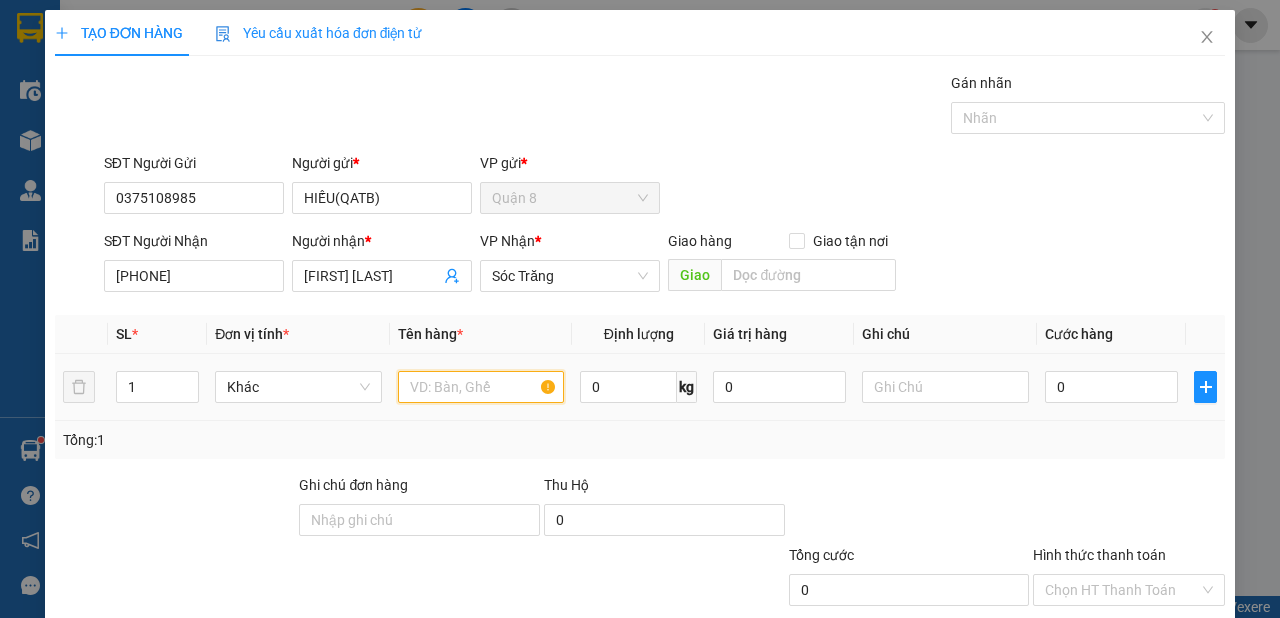 click at bounding box center [481, 387] 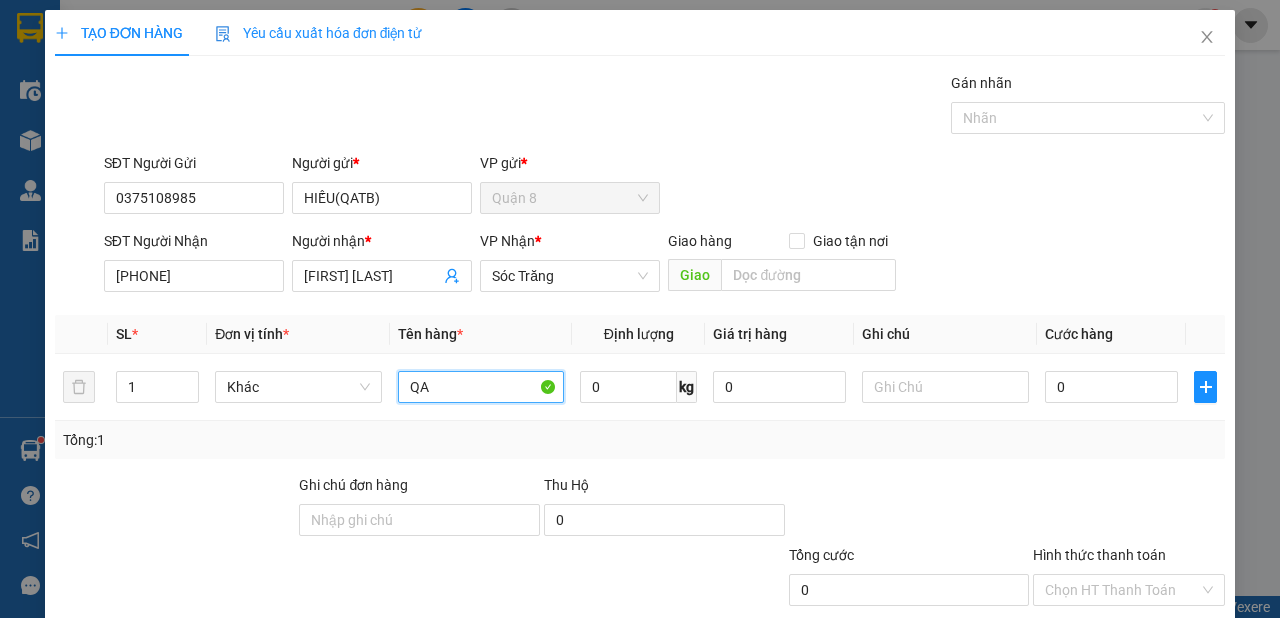 type on "QA" 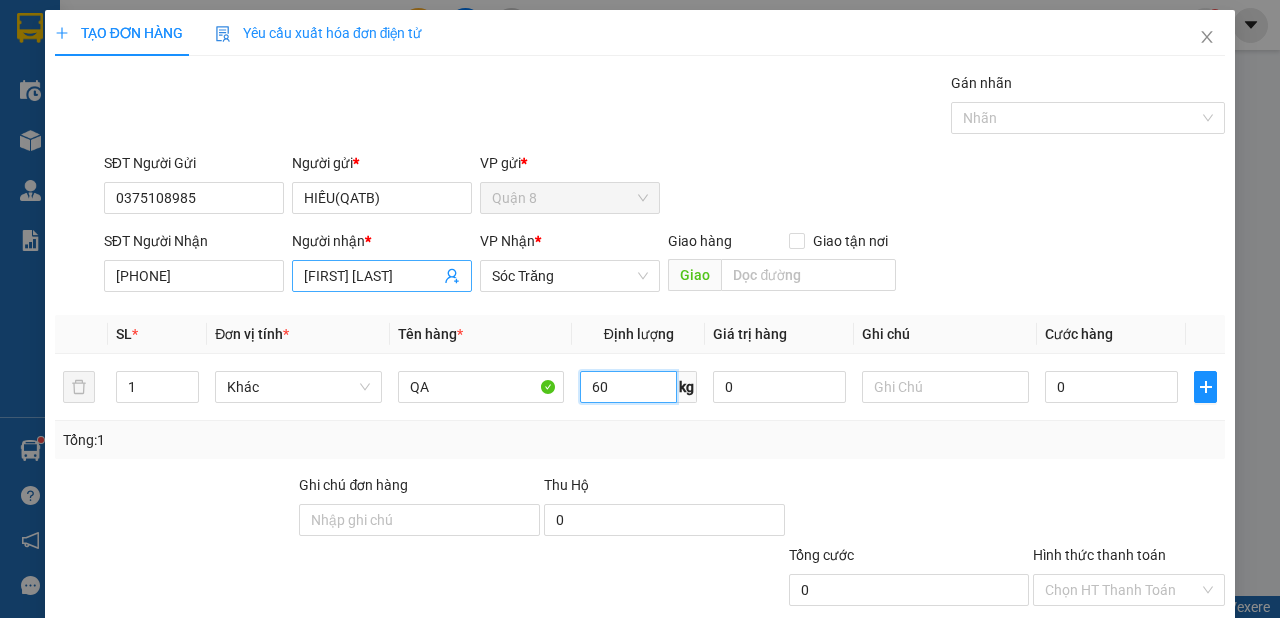 type on "60" 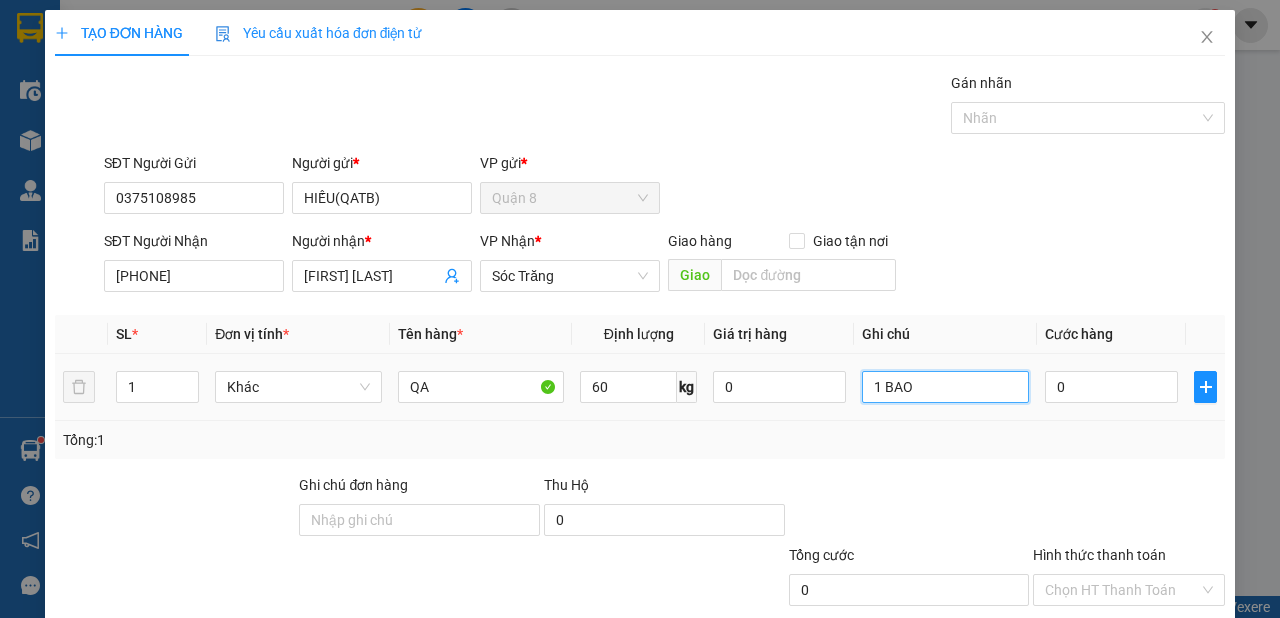scroll, scrollTop: 120, scrollLeft: 0, axis: vertical 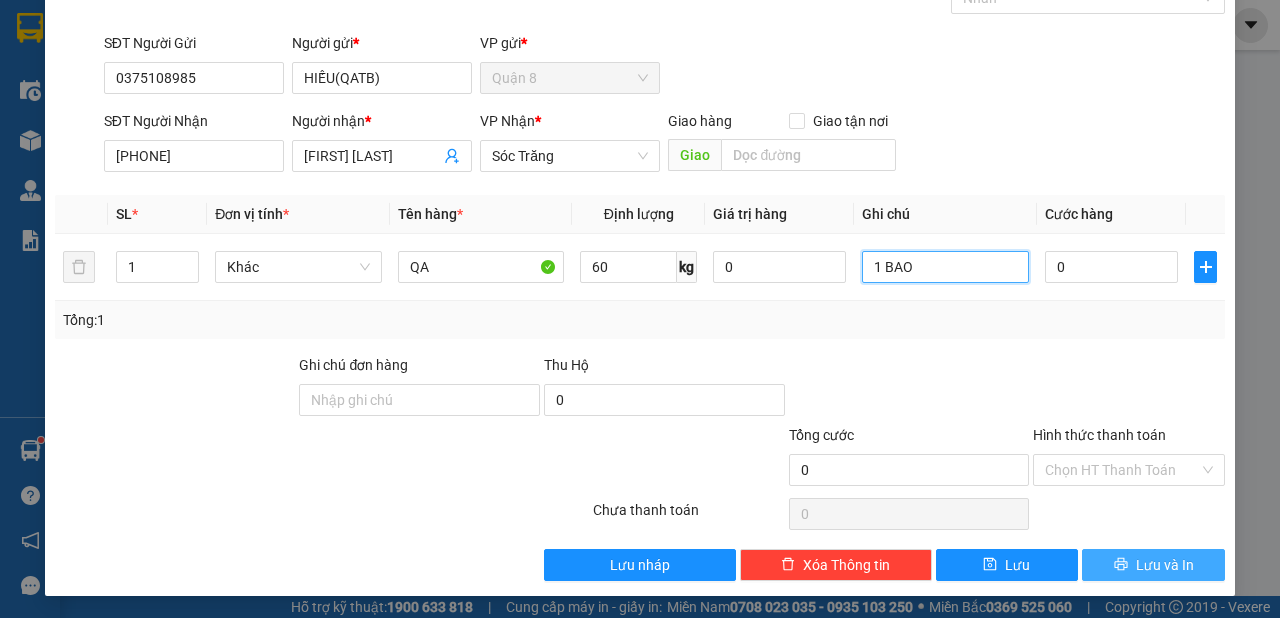 type on "1 BAO" 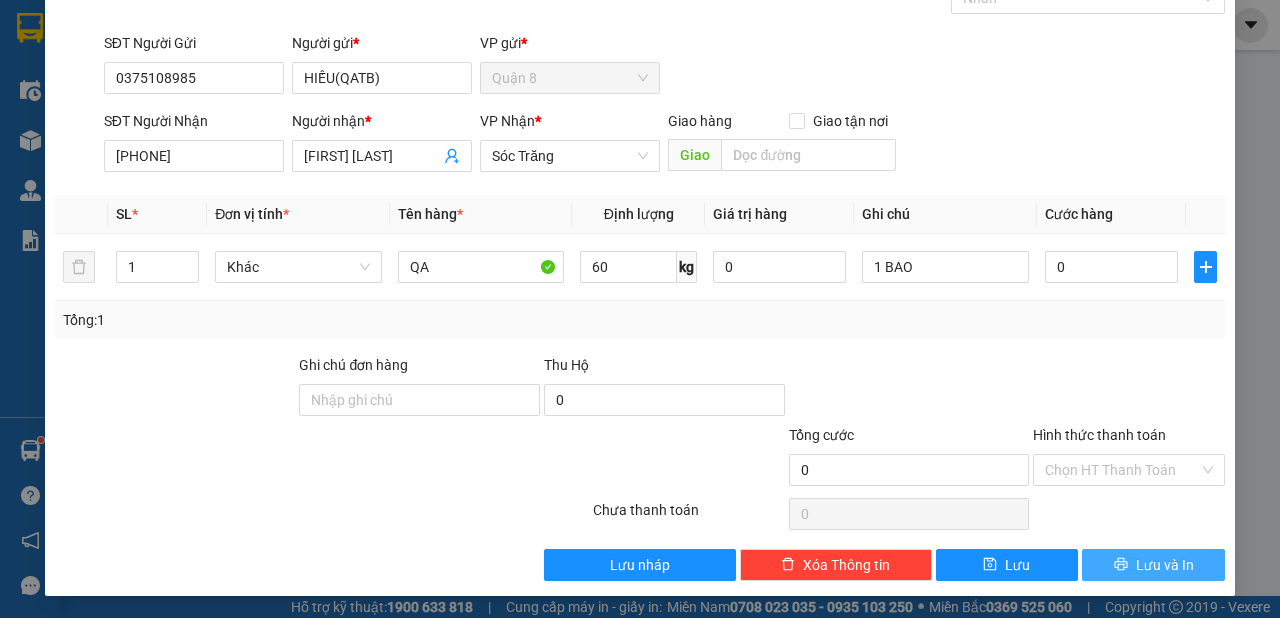 click on "Transit Pickup Surcharge Ids Transit Deliver Surcharge Ids Transit Deliver Surcharge Transit Deliver Surcharge Gói vận chuyển  * Tiêu chuẩn Gán nhãn   Nhãn SĐT Người Gửi 0375108985 Người gửi  * HIẾU(QATB) VP gửi  * Quận 8 SĐT Người Nhận 0784830202 Người nhận  * SÁU LÔ VP Nhận  * Sóc Trăng Giao hàng Giao tận nơi Giao SL  * Đơn vị tính  * Tên hàng  * Định lượng Giá trị hàng Ghi chú Cước hàng                   1 Khác QA 60 kg 0 1 BAO 0 Tổng:  1 Ghi chú đơn hàng Thu Hộ 0 Tổng cước 0 Hình thức thanh toán Chọn HT Thanh Toán Số tiền thu trước 0 Chưa thanh toán 0 Chọn HT Thanh Toán Lưu nháp Xóa Thông tin Lưu Lưu và In Lịch sử nhận hàng 0946575045 - TỶ DUY PHÁT 0796969196 - DIỄM THÚY(HÀ) PHÚ LỘC  0913983567 - THẢO QUỲNH 0976922257 - DIỄM SHOP VĂN MINH  (Trống) - SẠN VUI 0388665049 - ĐỆ MX  0976333410 - MỸ HƯƠNG(CHÍN PHƯƠNG) 0784830202 - SÁU LÔ 0915852655" at bounding box center (640, 266) 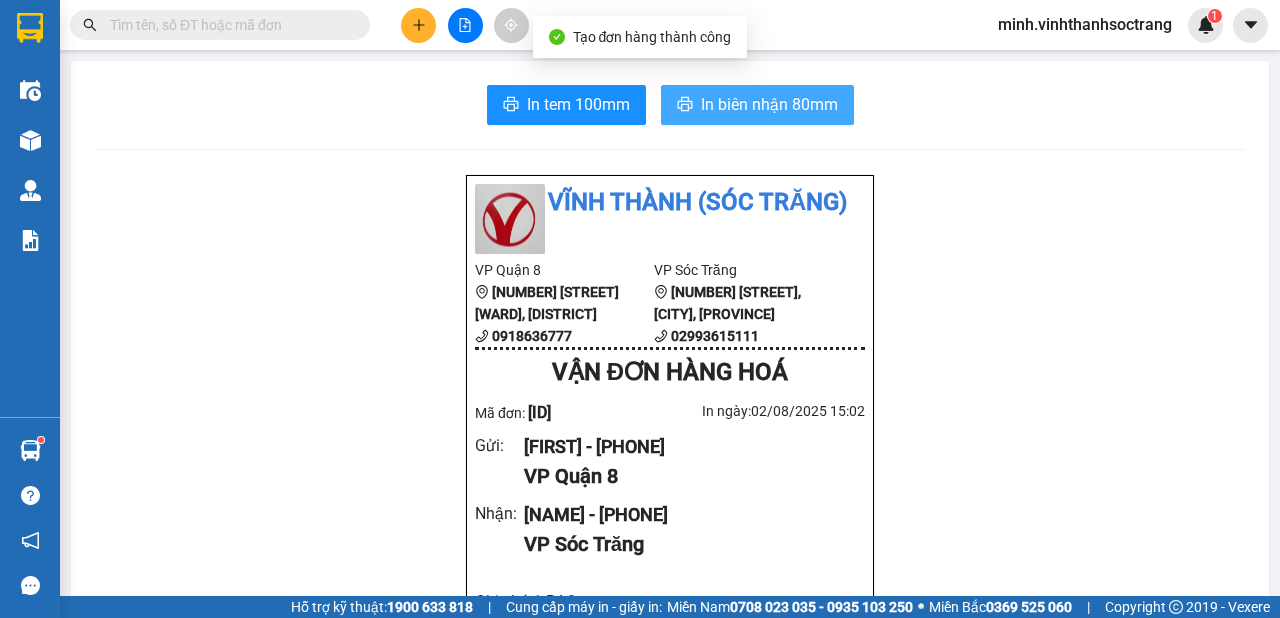 click on "In biên nhận 80mm" at bounding box center (769, 104) 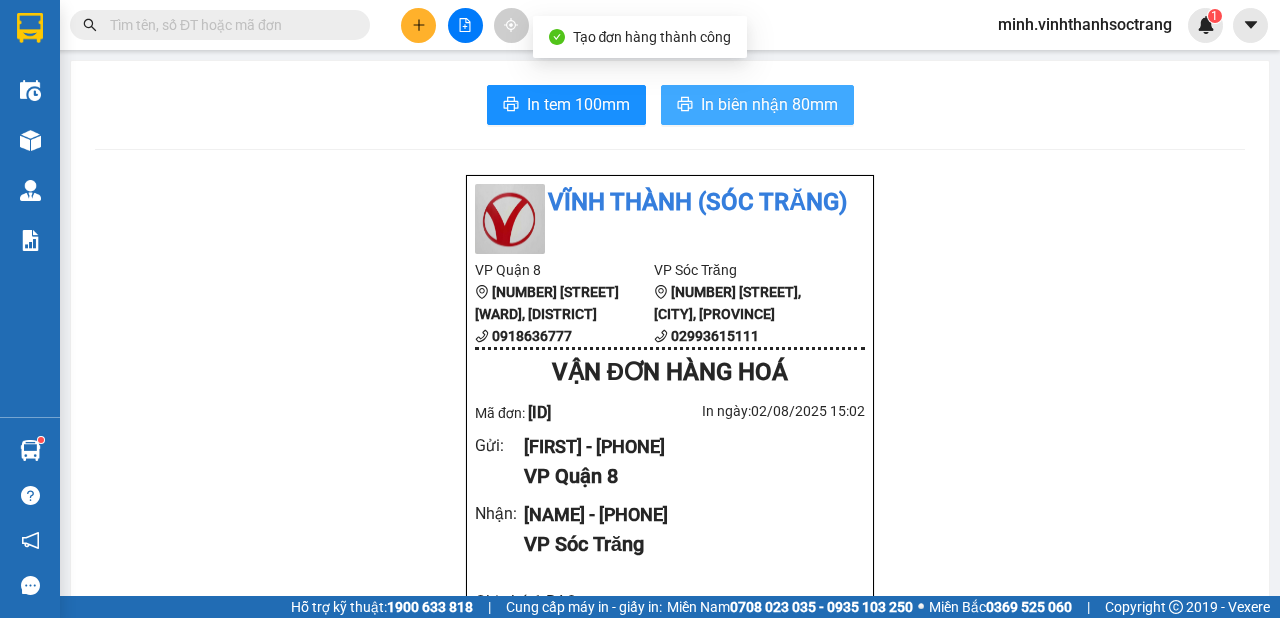 scroll, scrollTop: 0, scrollLeft: 0, axis: both 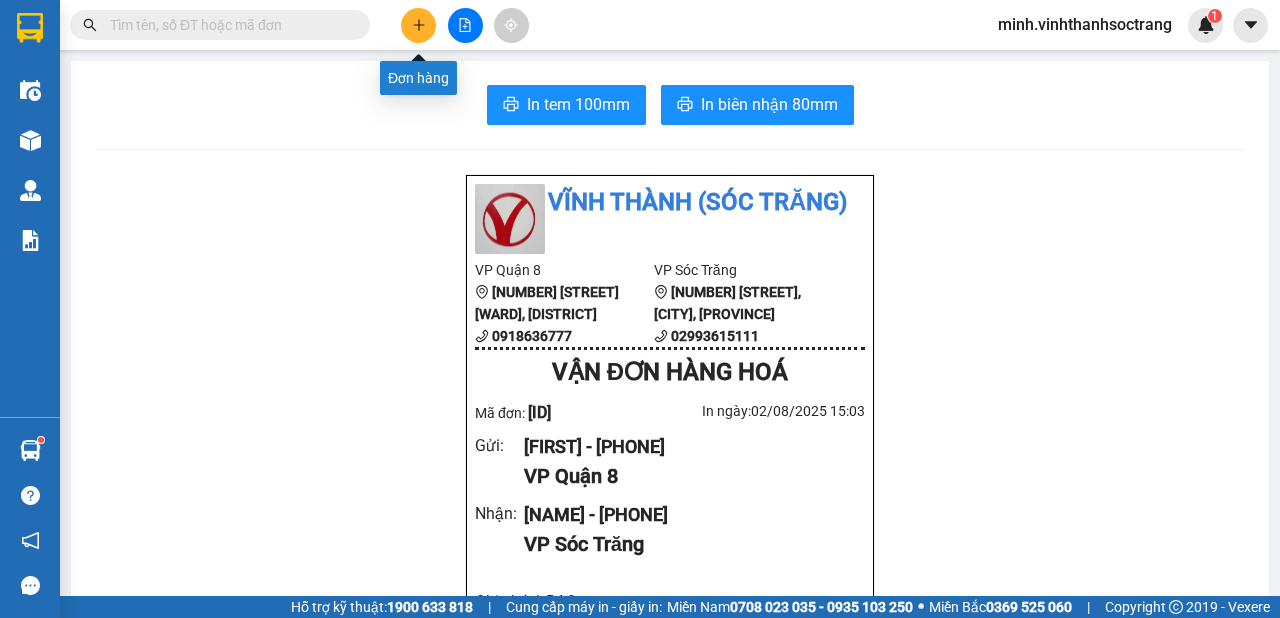 click 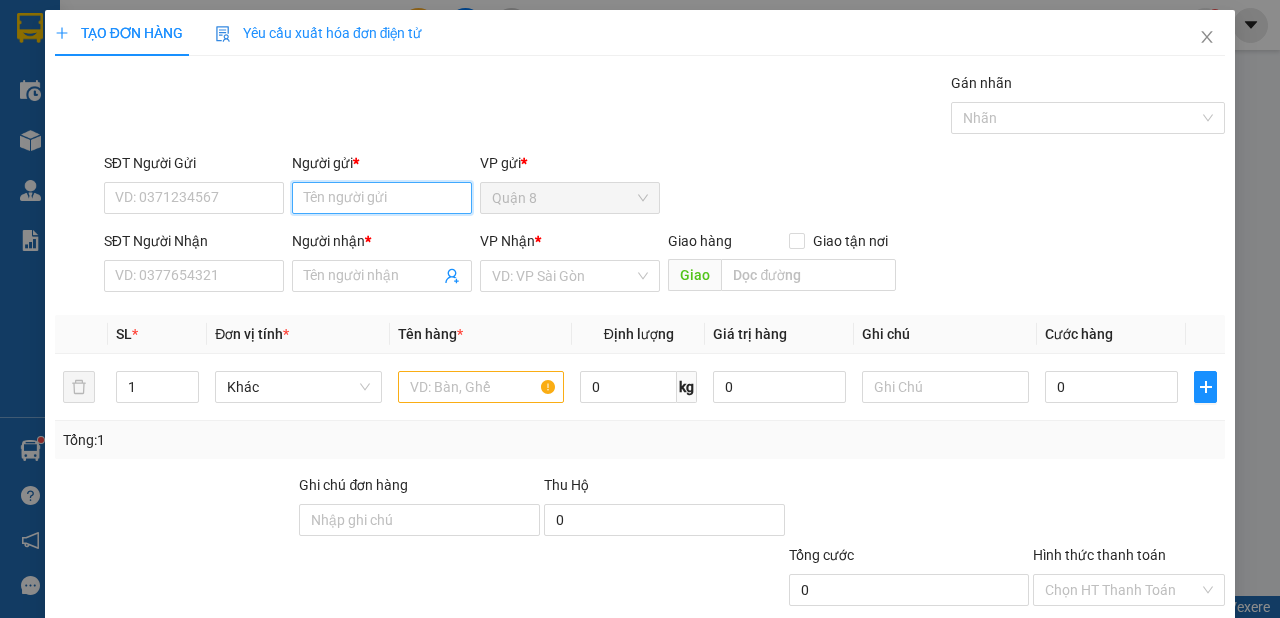 click on "Người gửi  *" at bounding box center (382, 198) 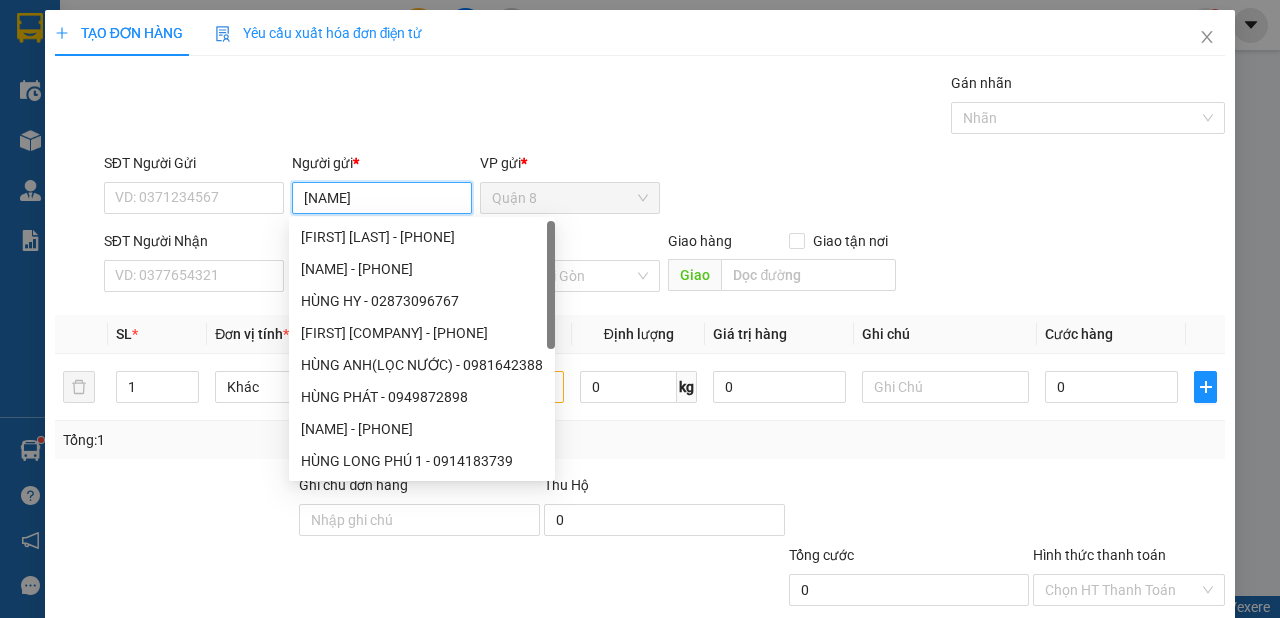 type on "HÙNG PHƯỢNG" 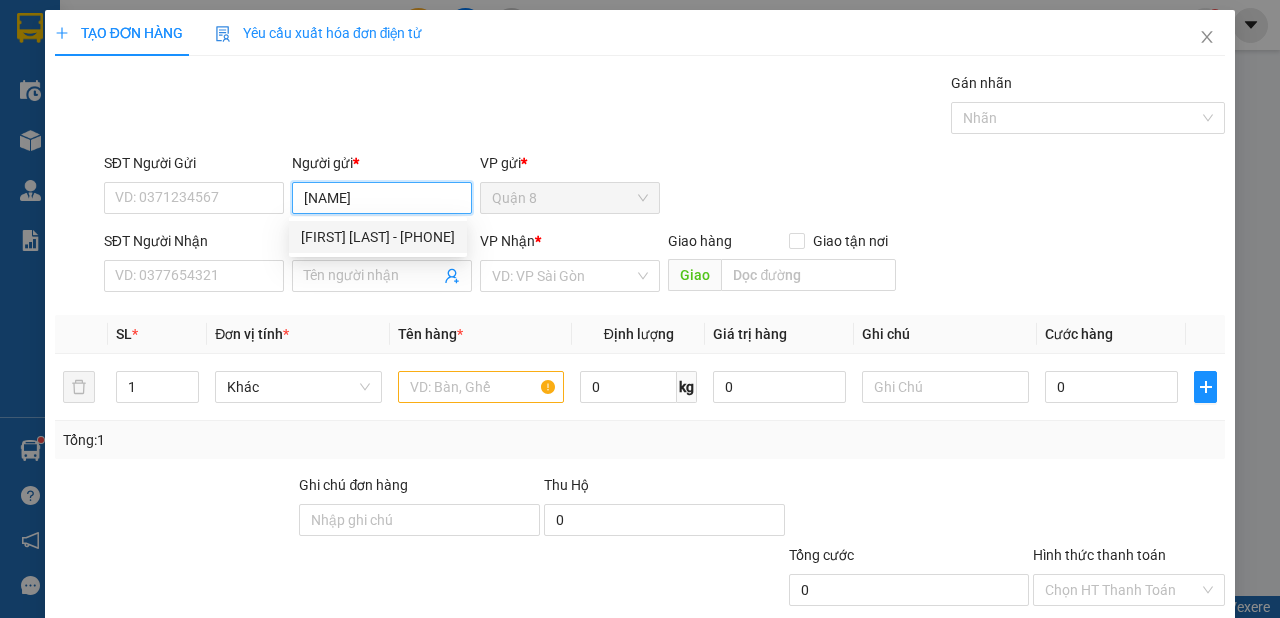 click on "HÙNG PHƯỢNG - 0937772701" at bounding box center (378, 237) 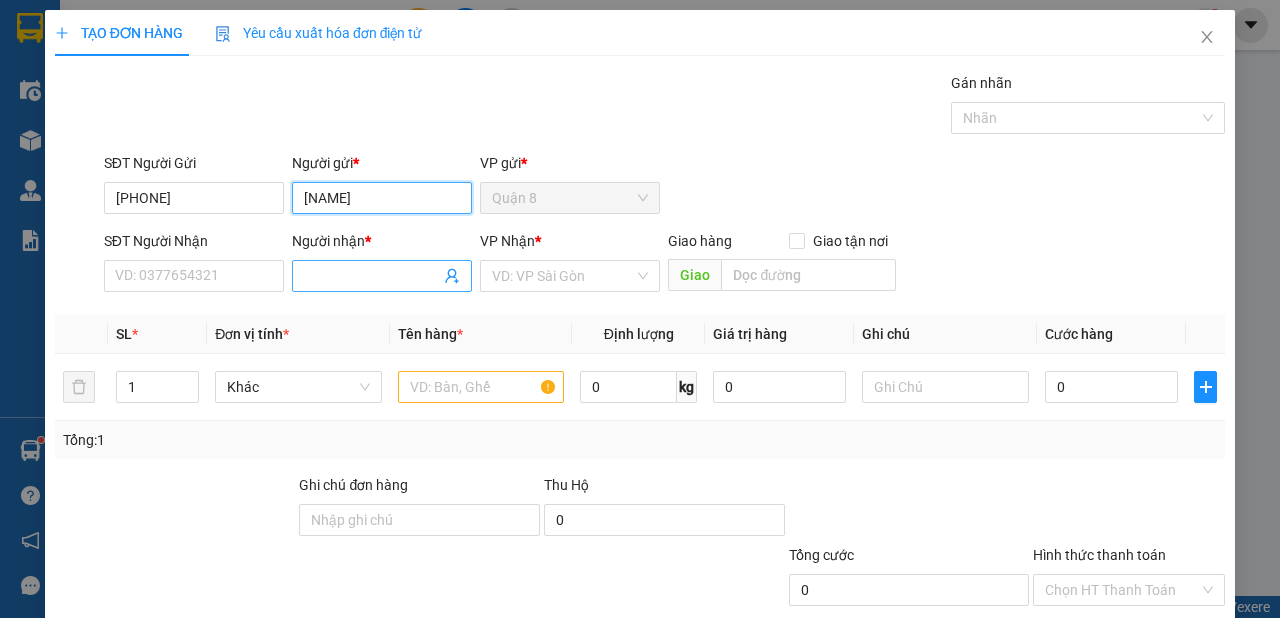 type on "HÙNG PHƯỢNG" 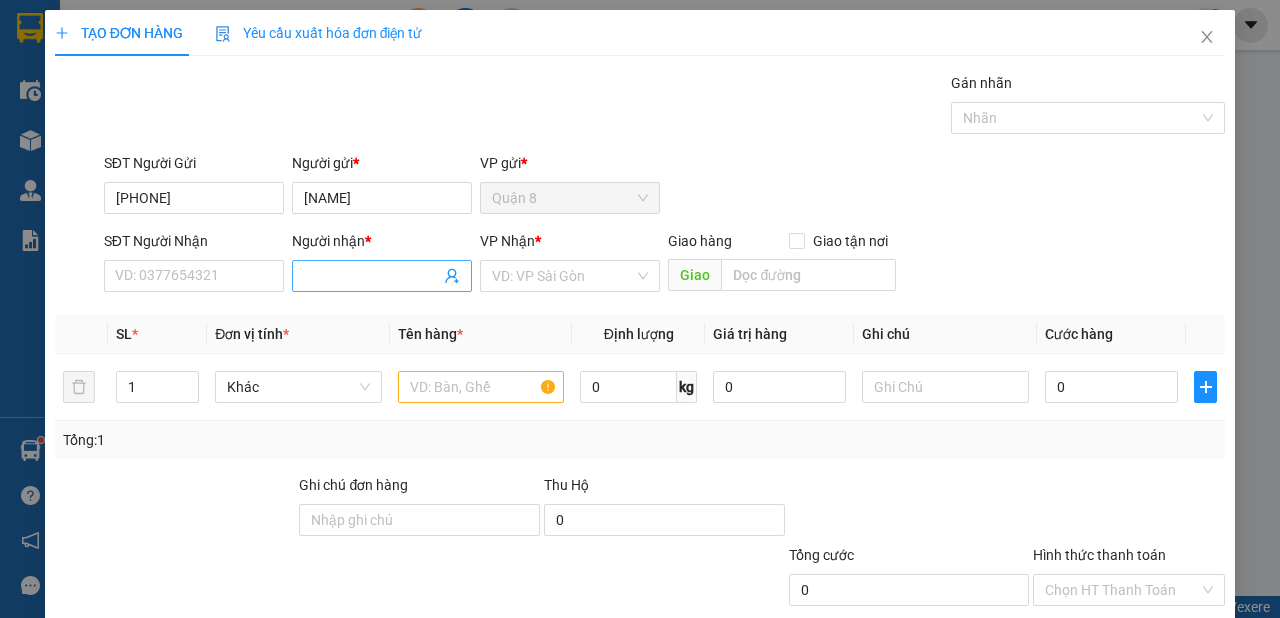 click 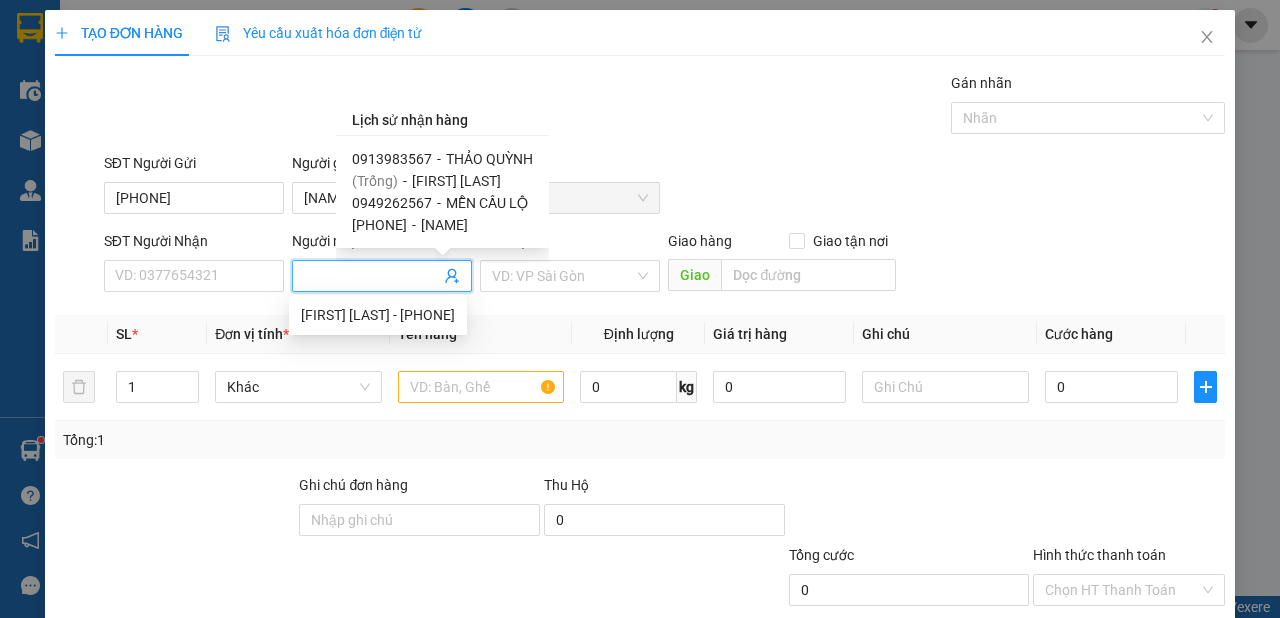 click on "THẢO QUỲNH" at bounding box center [489, 159] 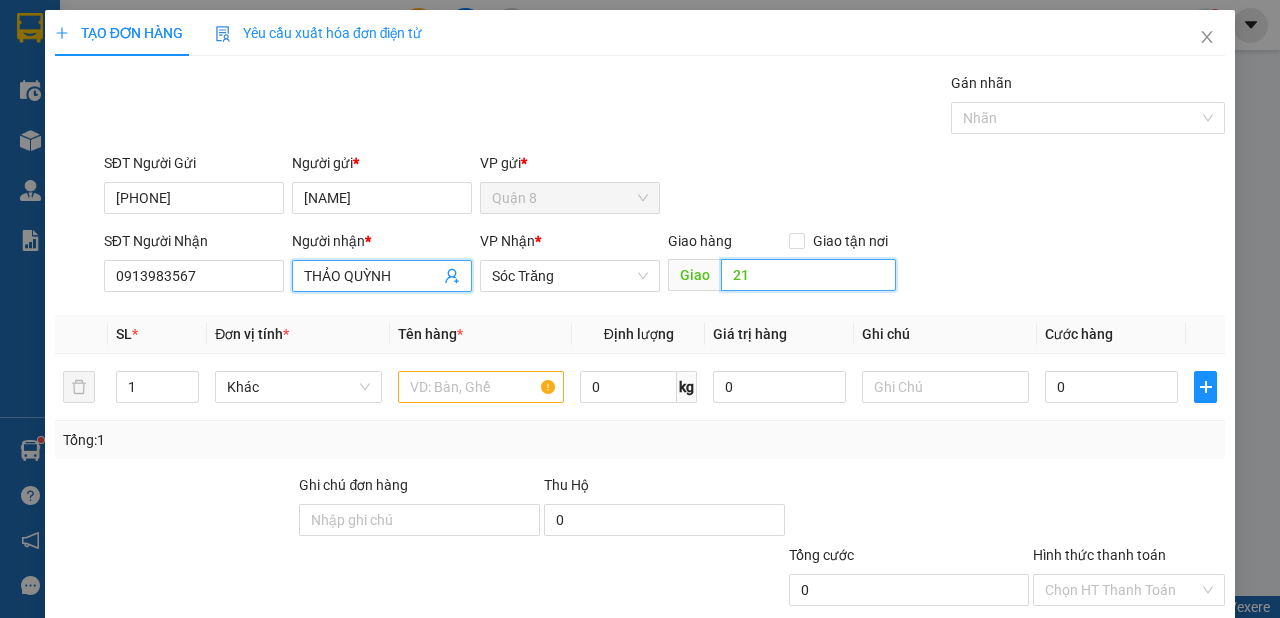click on "21" at bounding box center (808, 275) 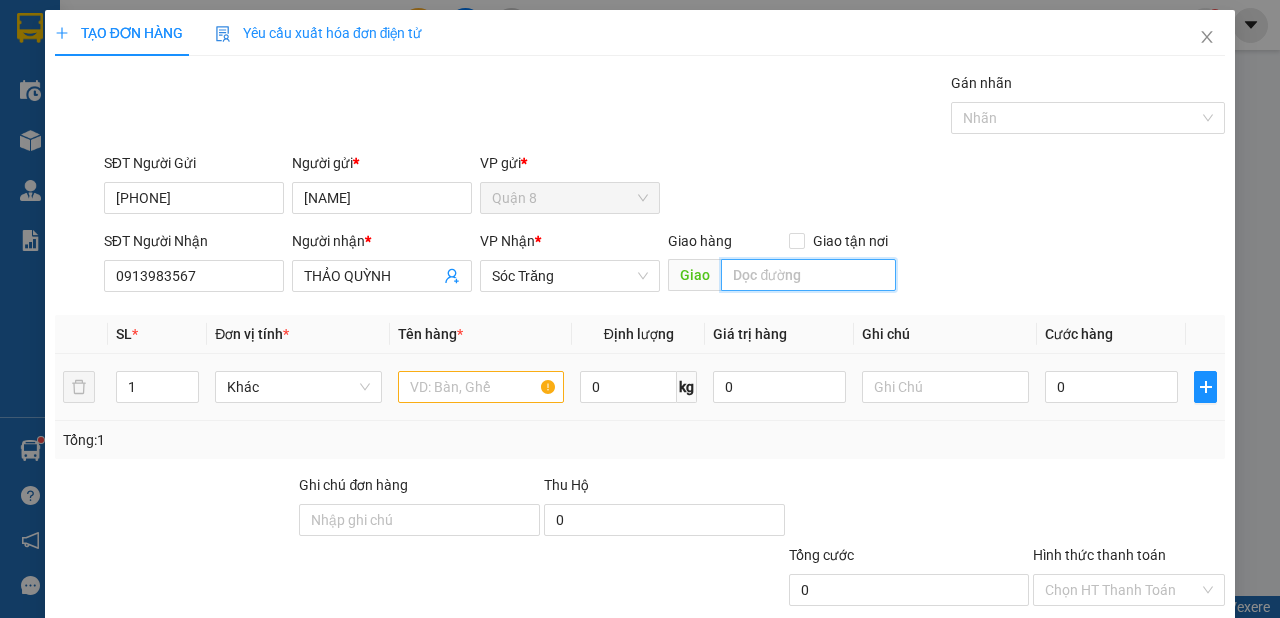 type 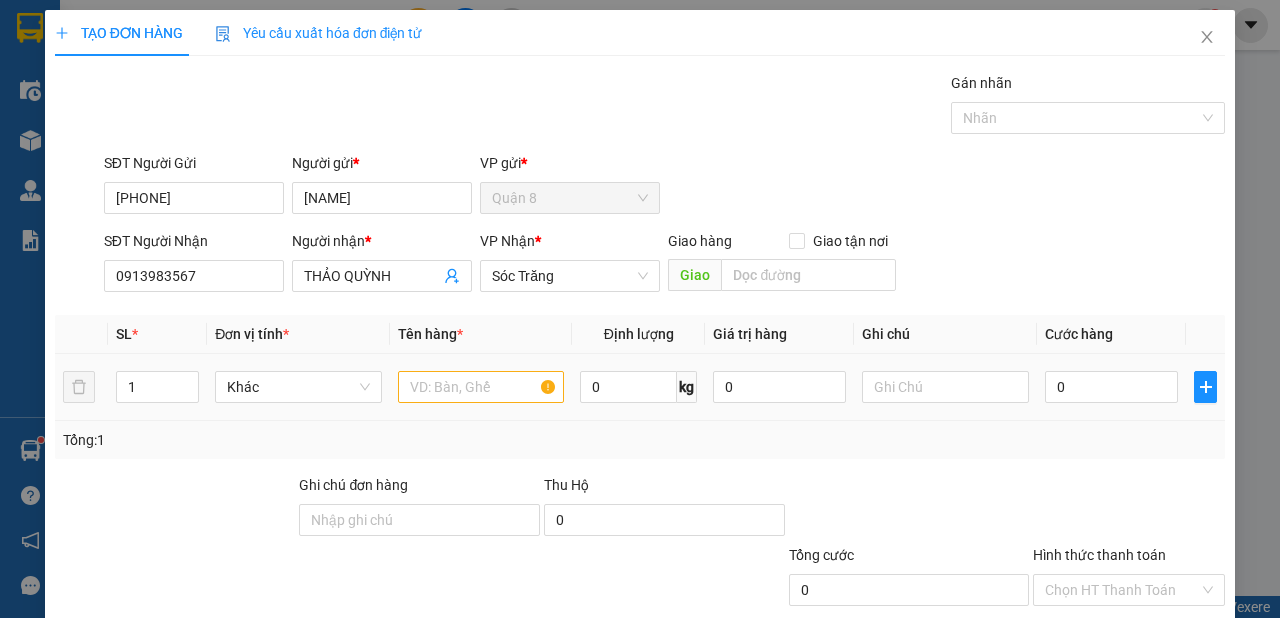 drag, startPoint x: 495, startPoint y: 367, endPoint x: 488, endPoint y: 376, distance: 11.401754 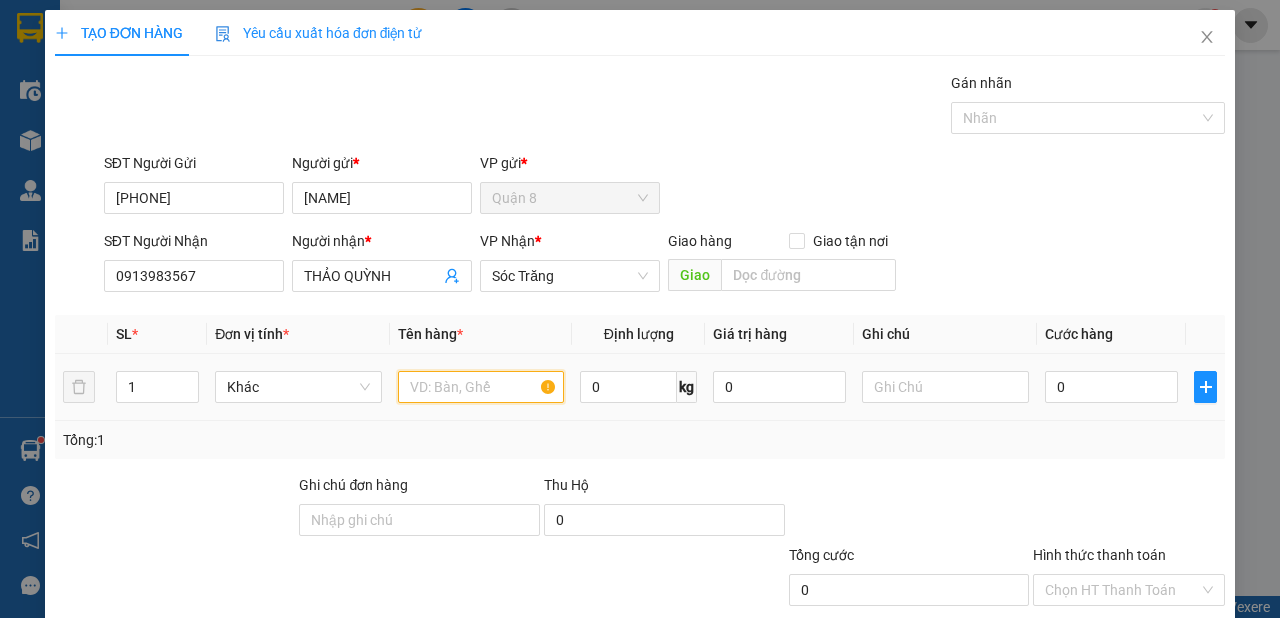 click at bounding box center (481, 387) 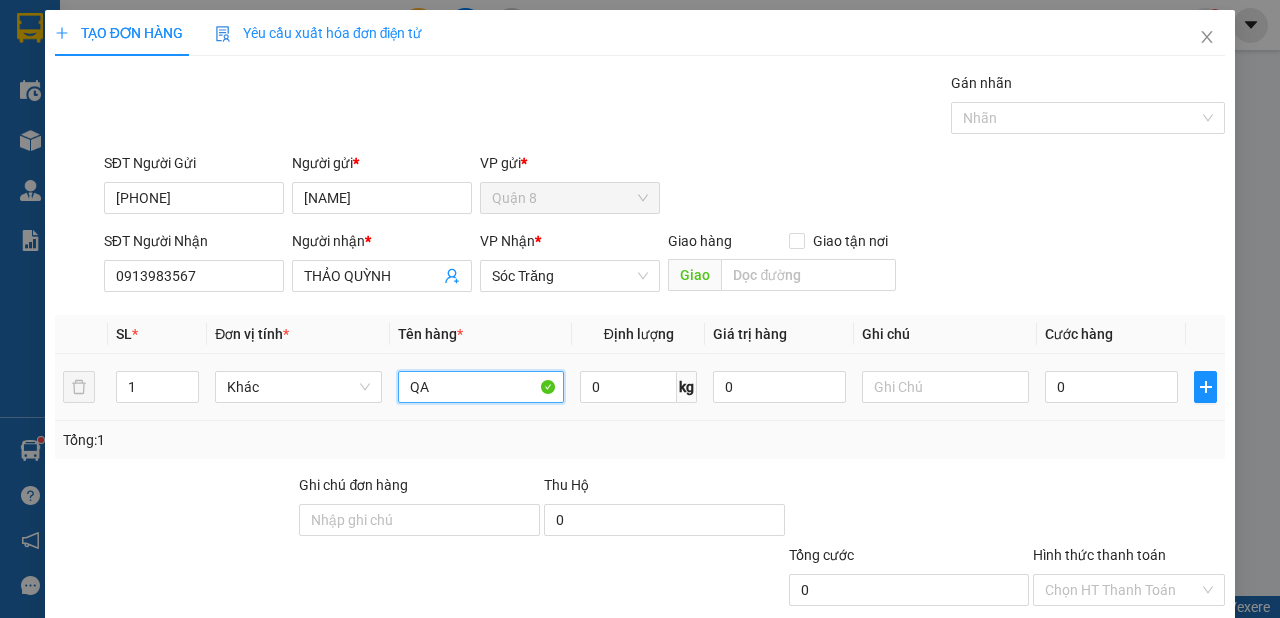type on "QA" 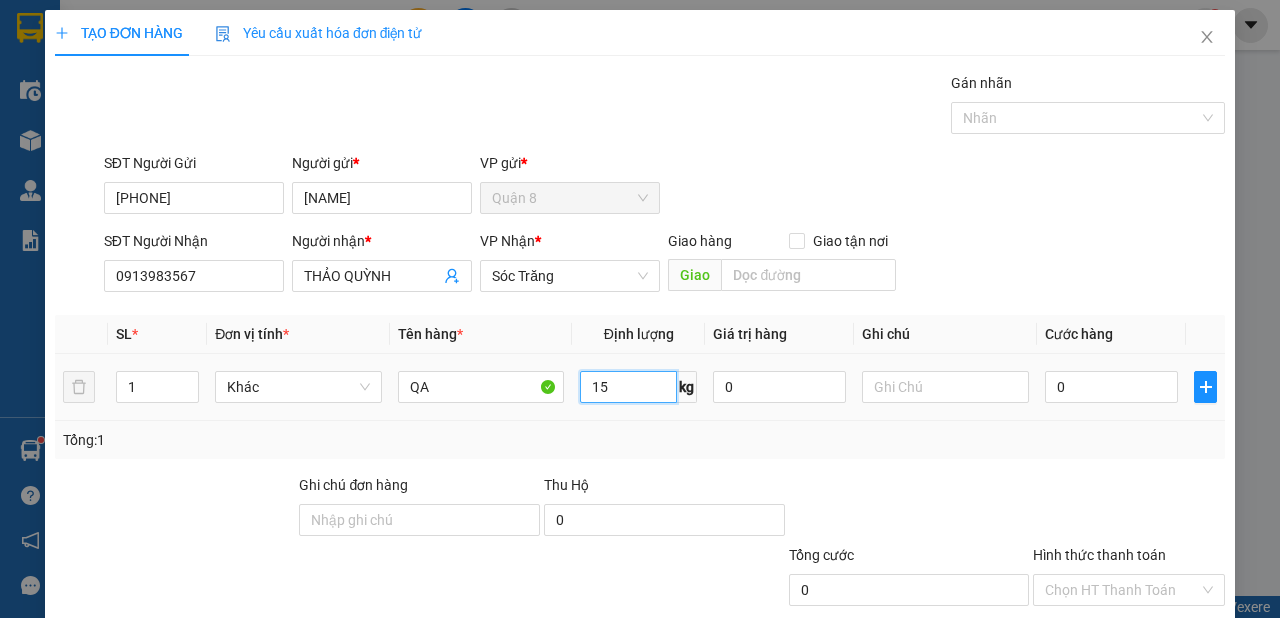 type on "15" 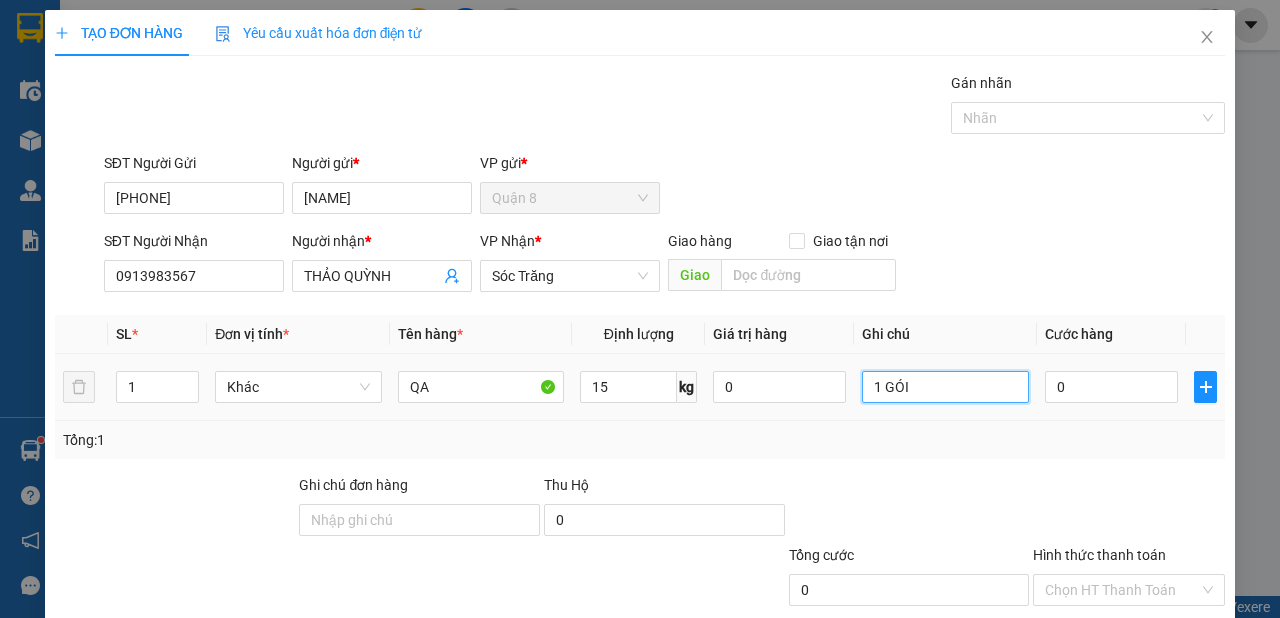 scroll, scrollTop: 120, scrollLeft: 0, axis: vertical 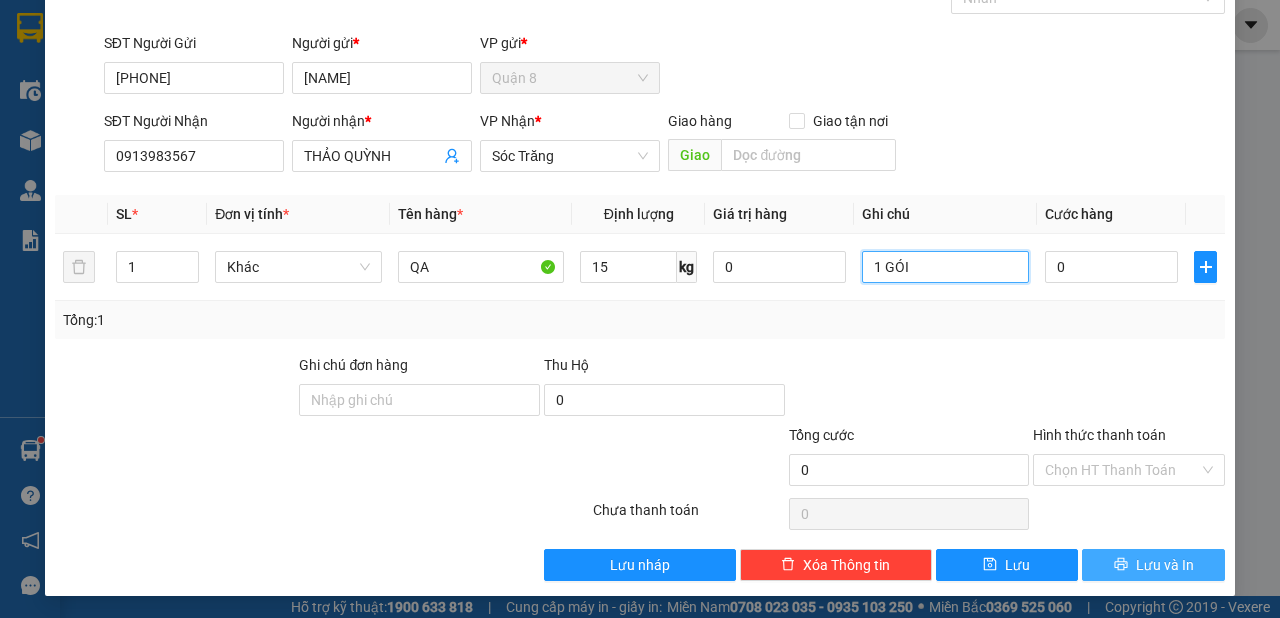 type on "1 GÓI" 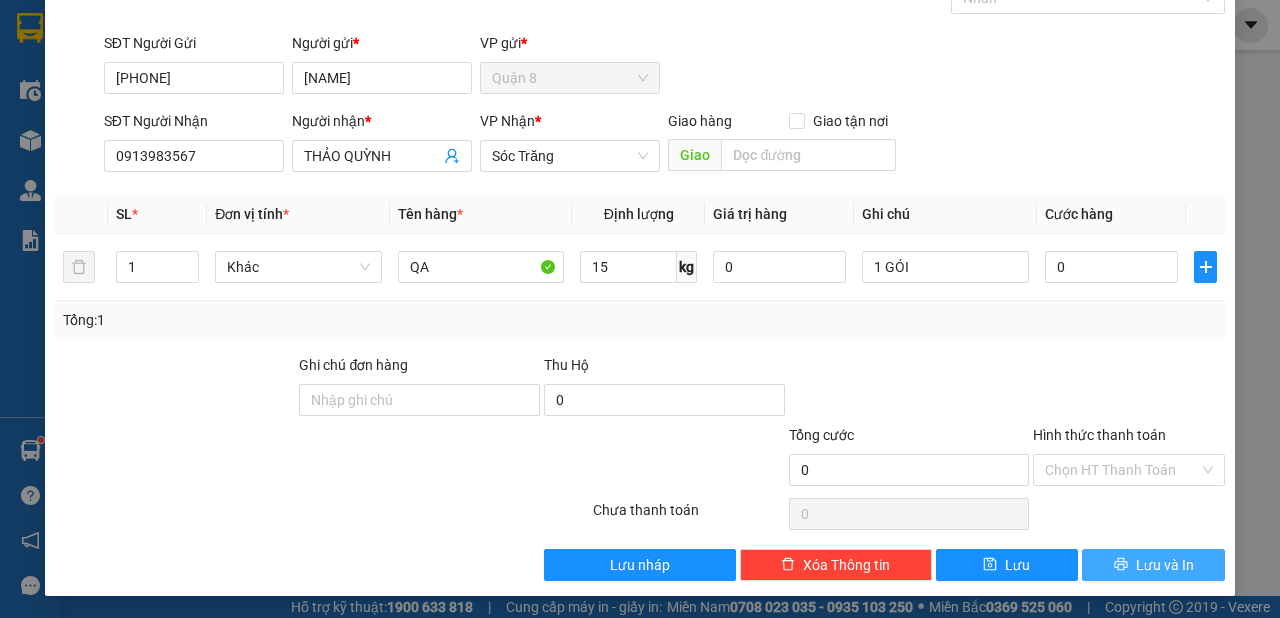 click on "Lưu và In" at bounding box center (1153, 565) 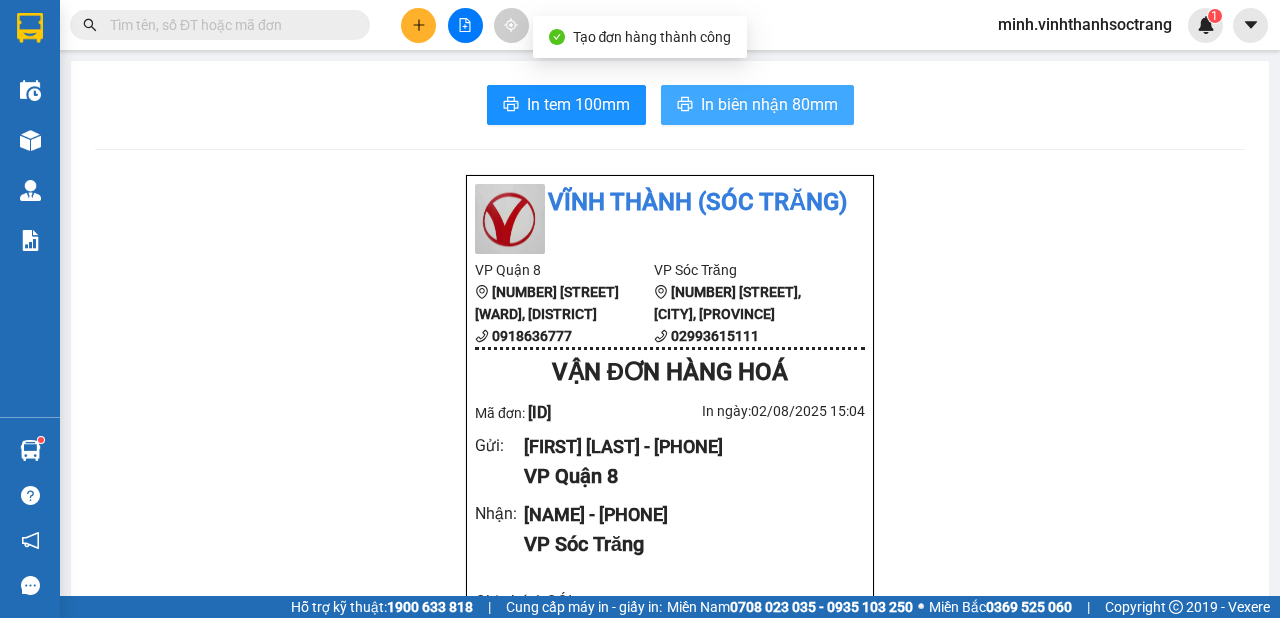 click on "In biên nhận 80mm" at bounding box center (769, 104) 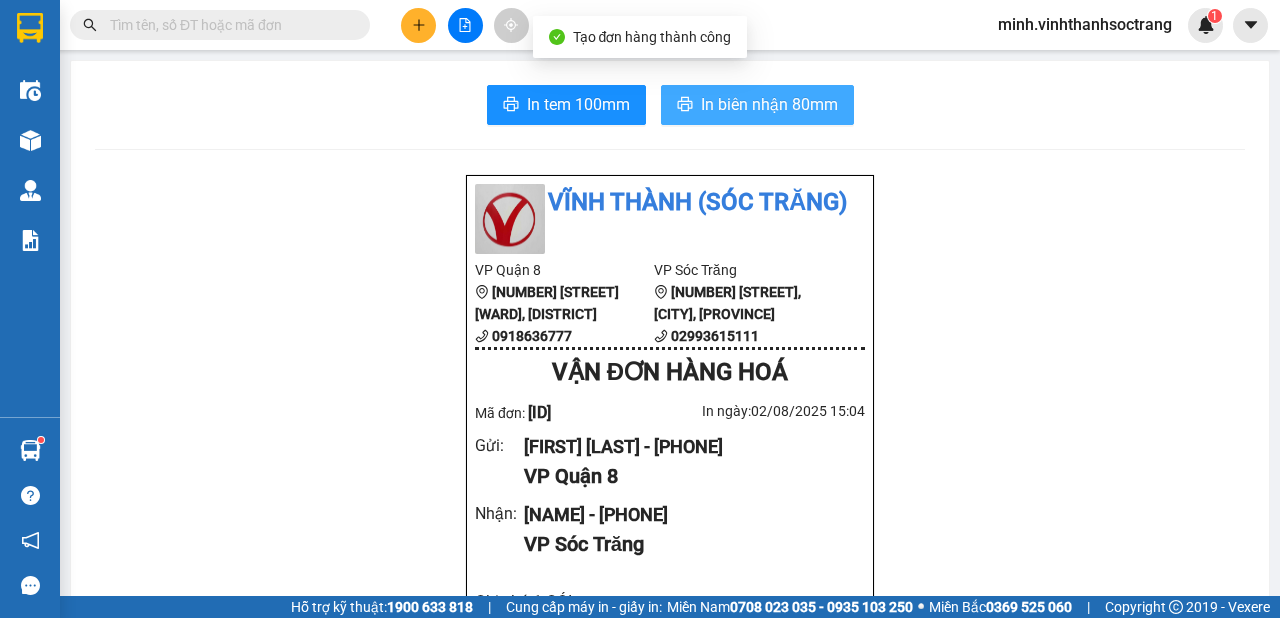 scroll, scrollTop: 0, scrollLeft: 0, axis: both 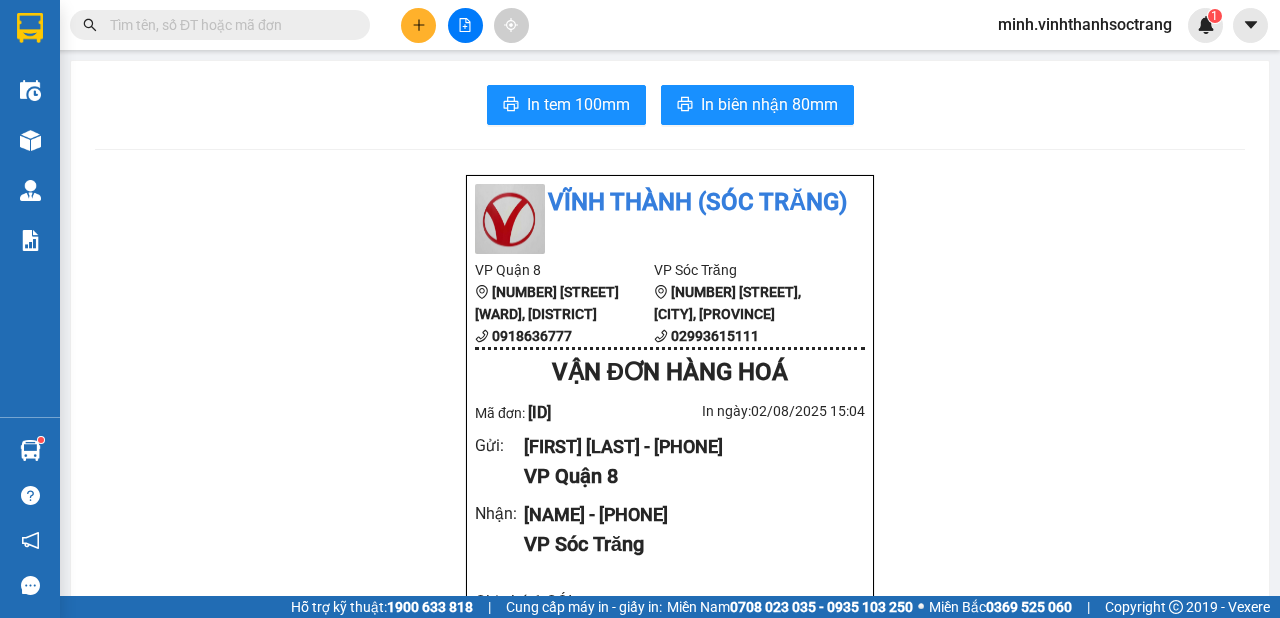 click 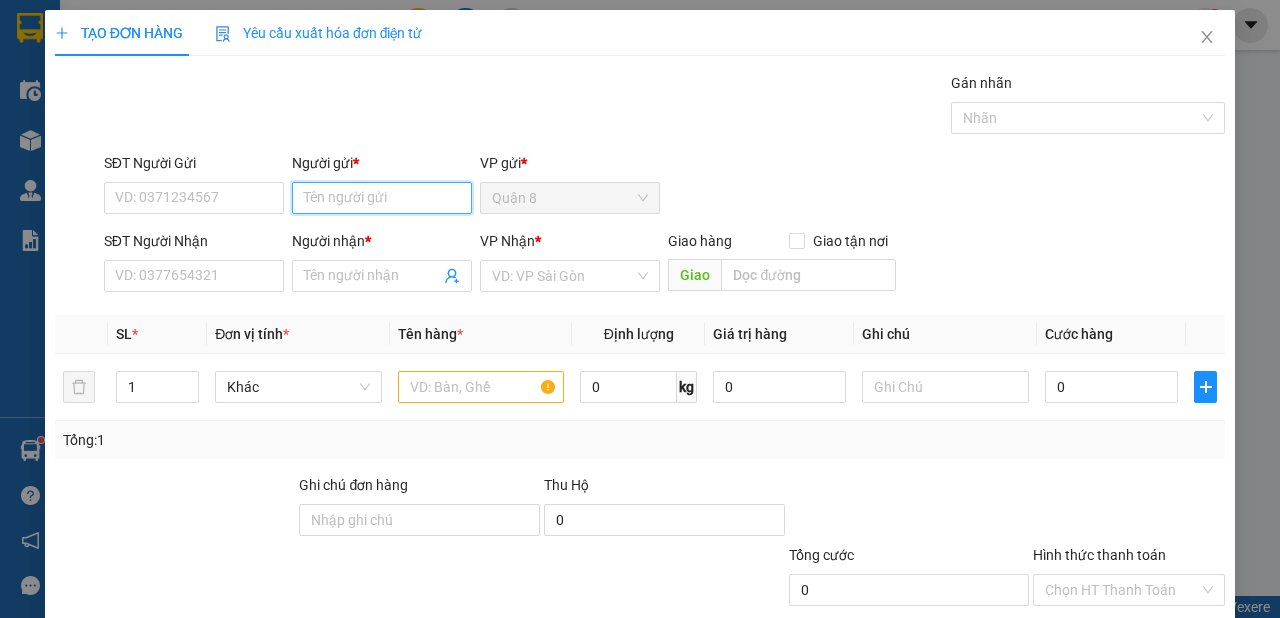 click on "Người gửi  *" at bounding box center [382, 198] 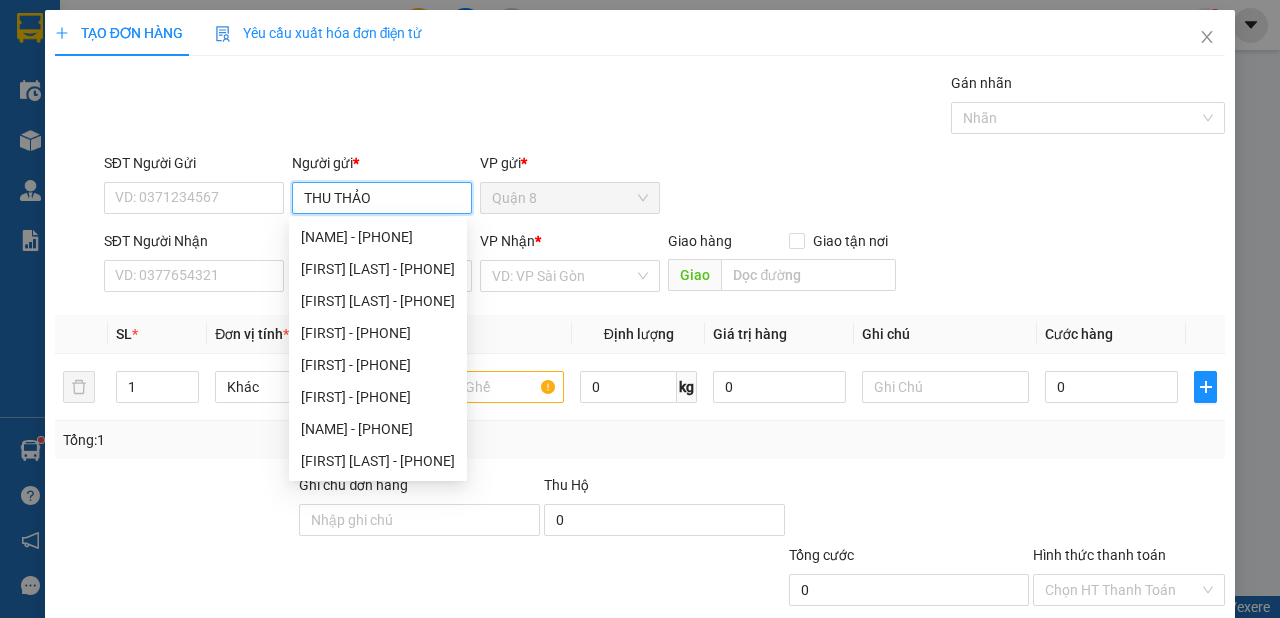 type on "THU THẢO" 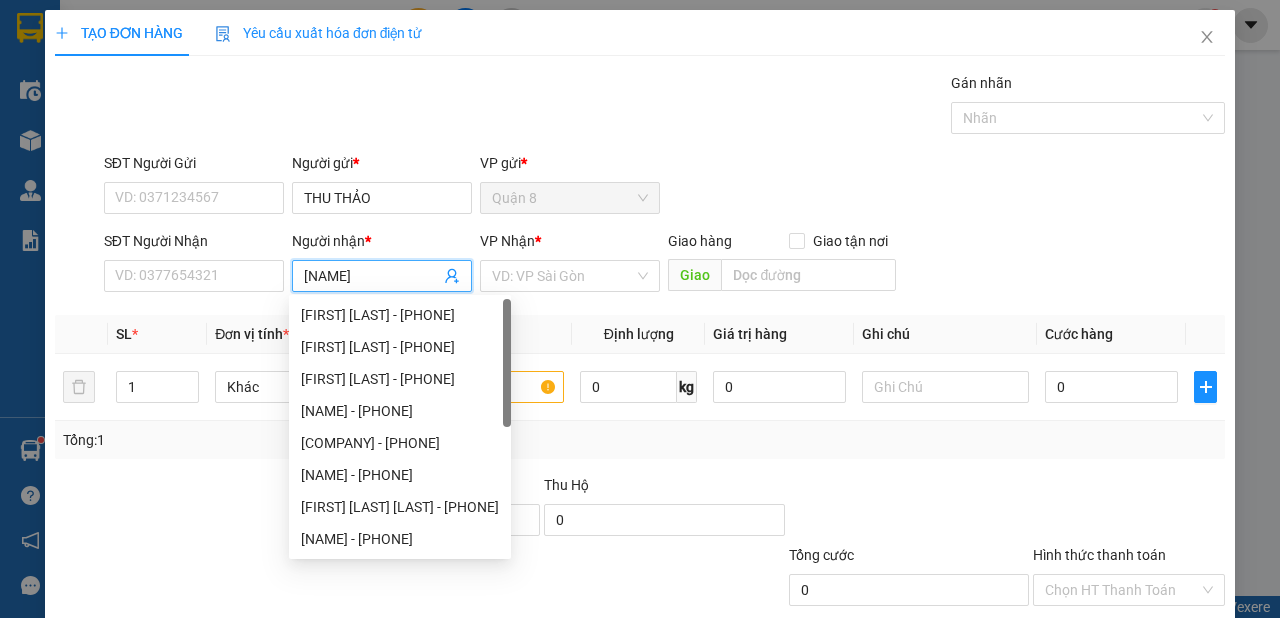 type on "NGỌC THỨC" 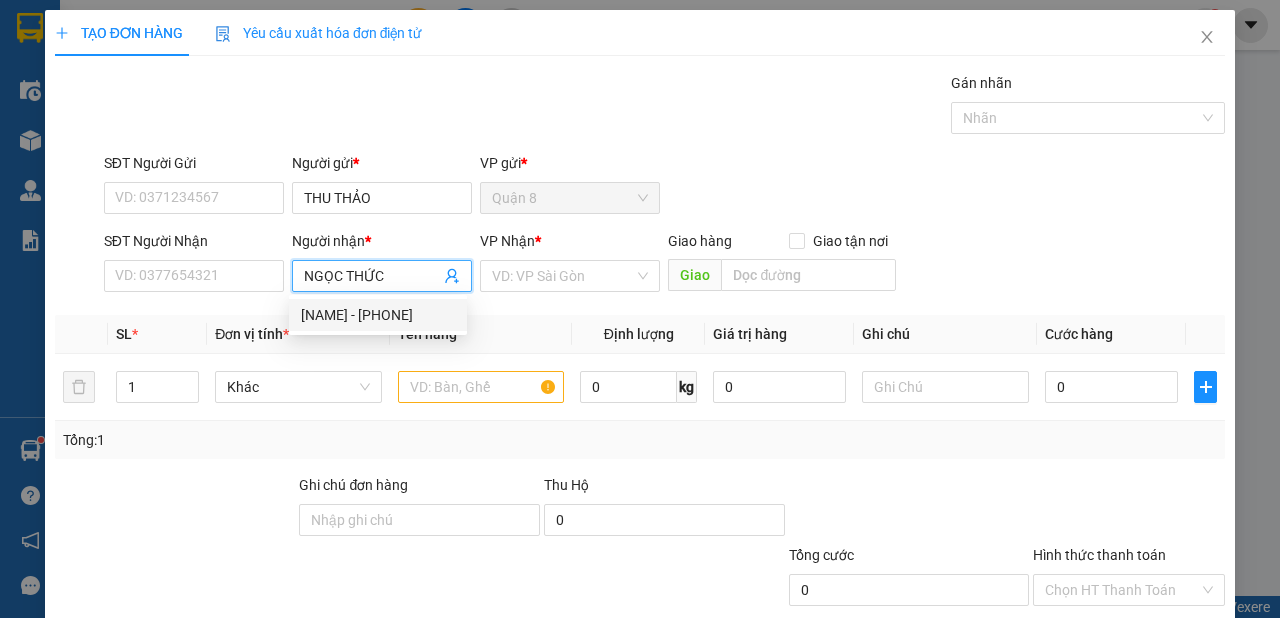 drag, startPoint x: 460, startPoint y: 316, endPoint x: 478, endPoint y: 304, distance: 21.633308 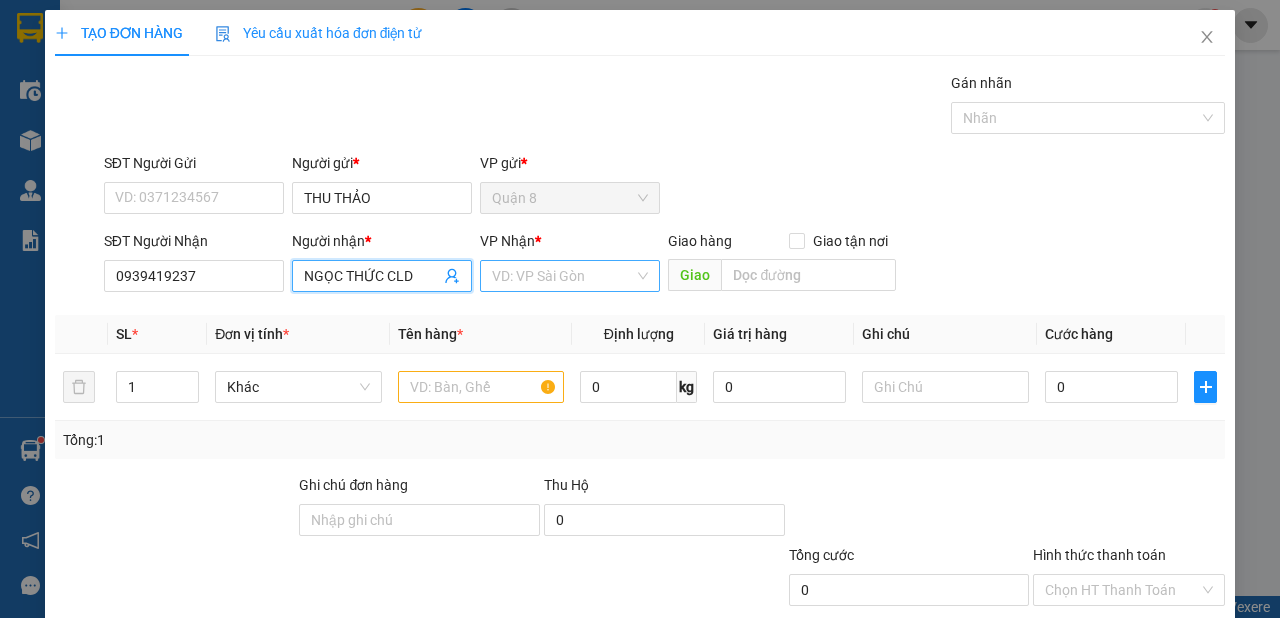 type on "NGỌC THỨC CLD" 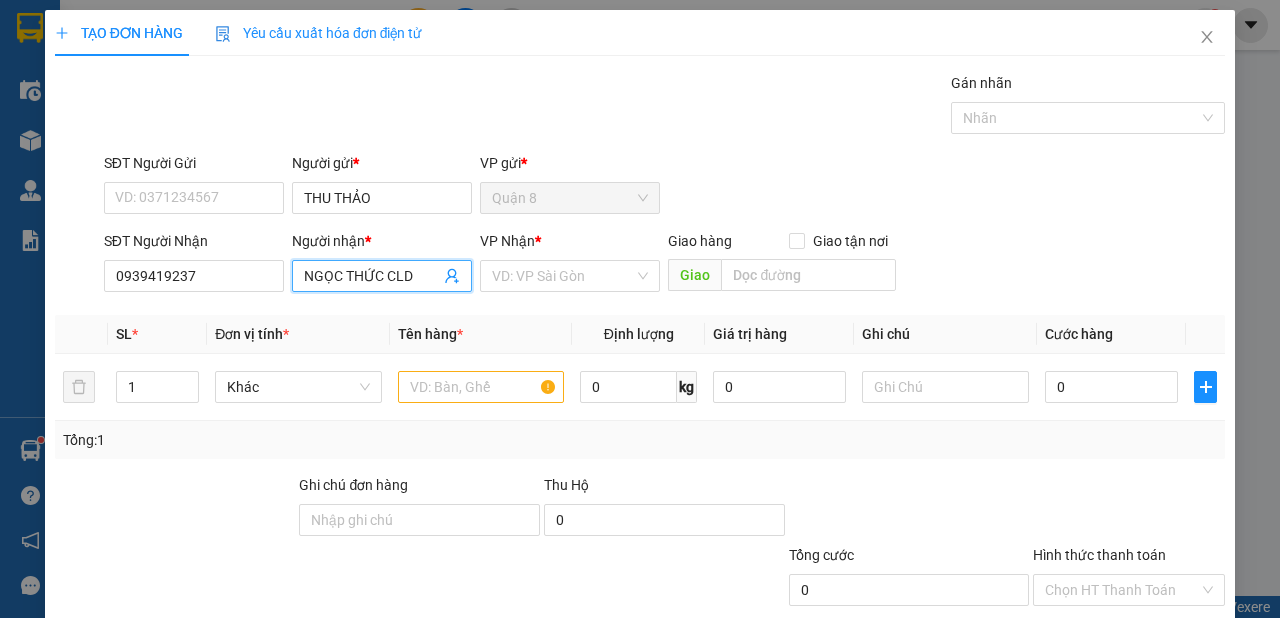 drag, startPoint x: 549, startPoint y: 279, endPoint x: 544, endPoint y: 294, distance: 15.811388 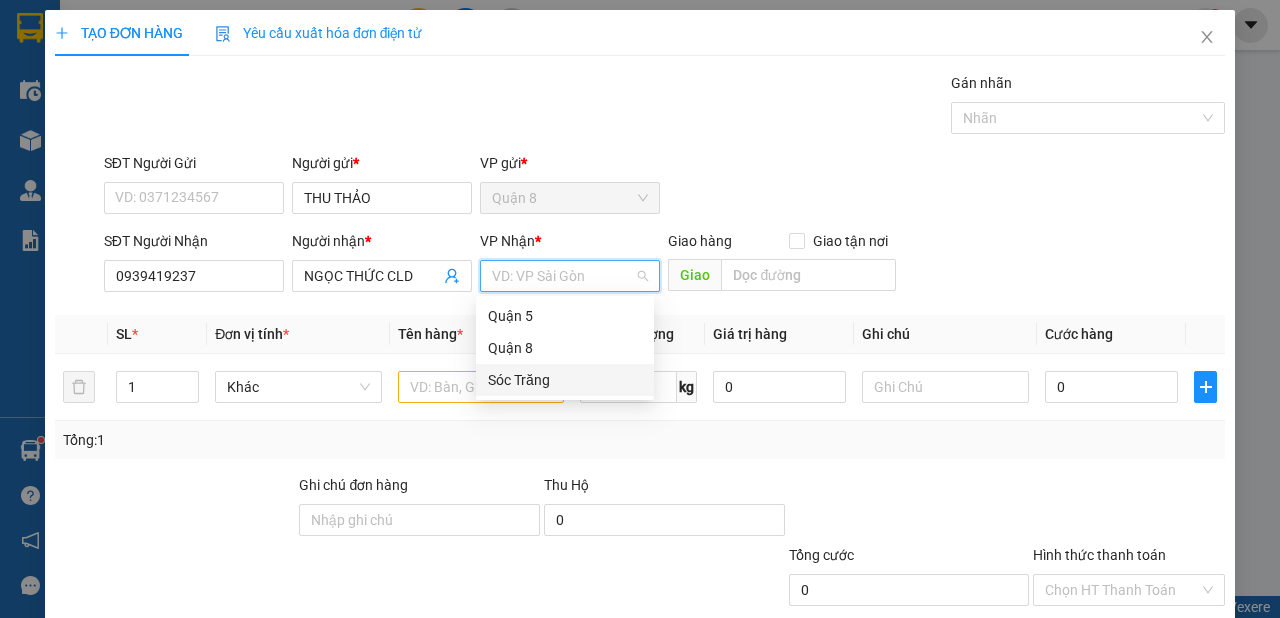 drag, startPoint x: 527, startPoint y: 376, endPoint x: 510, endPoint y: 396, distance: 26.24881 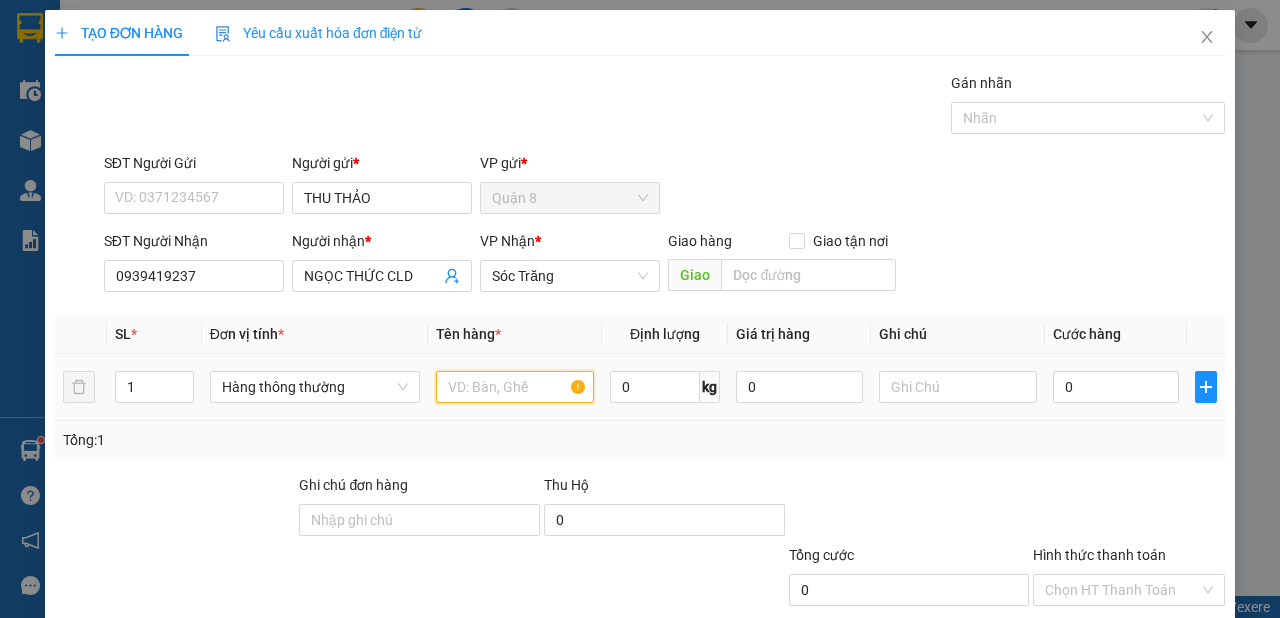 click at bounding box center (515, 387) 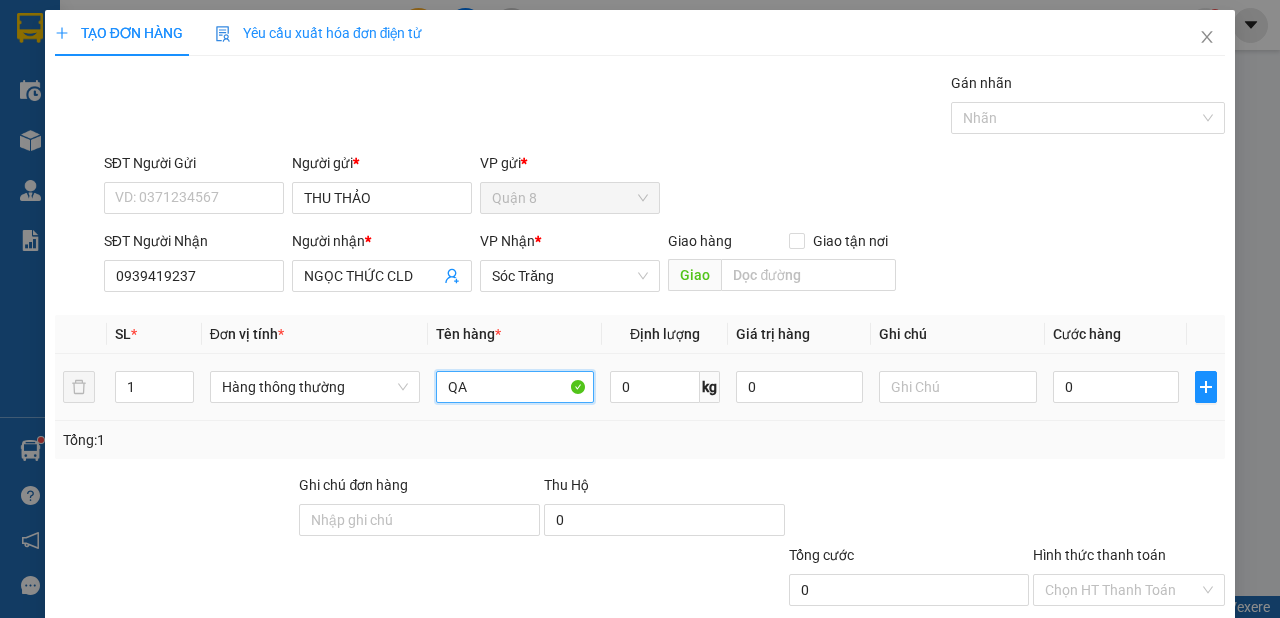 type on "QA" 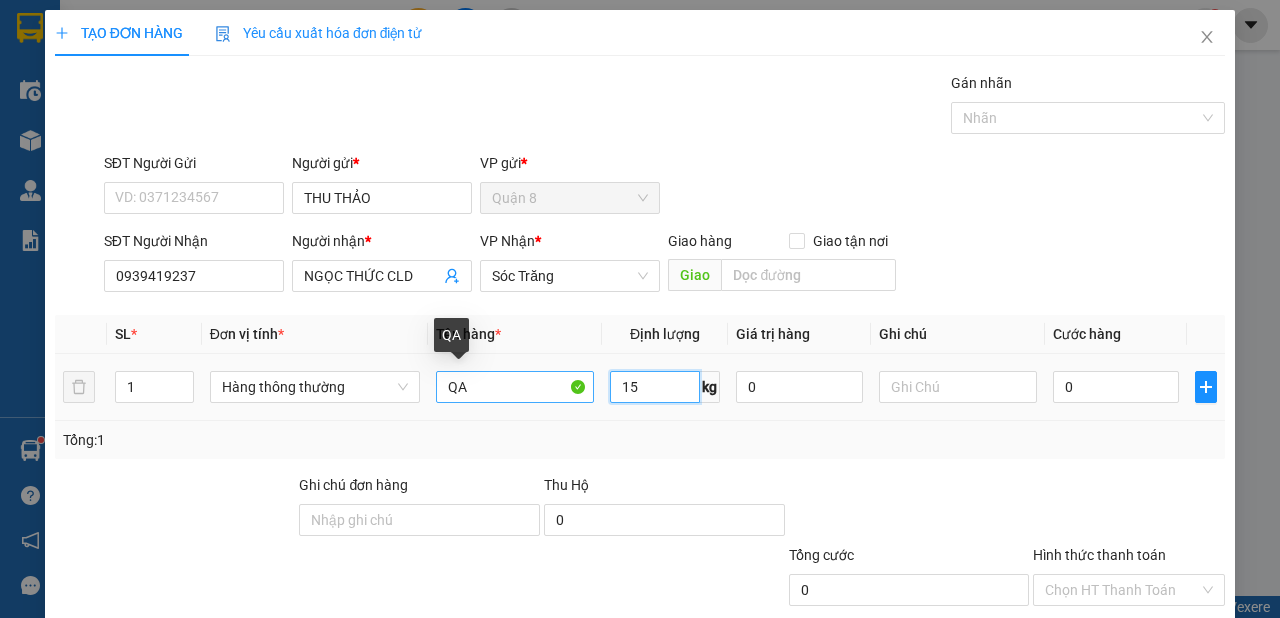 type on "15" 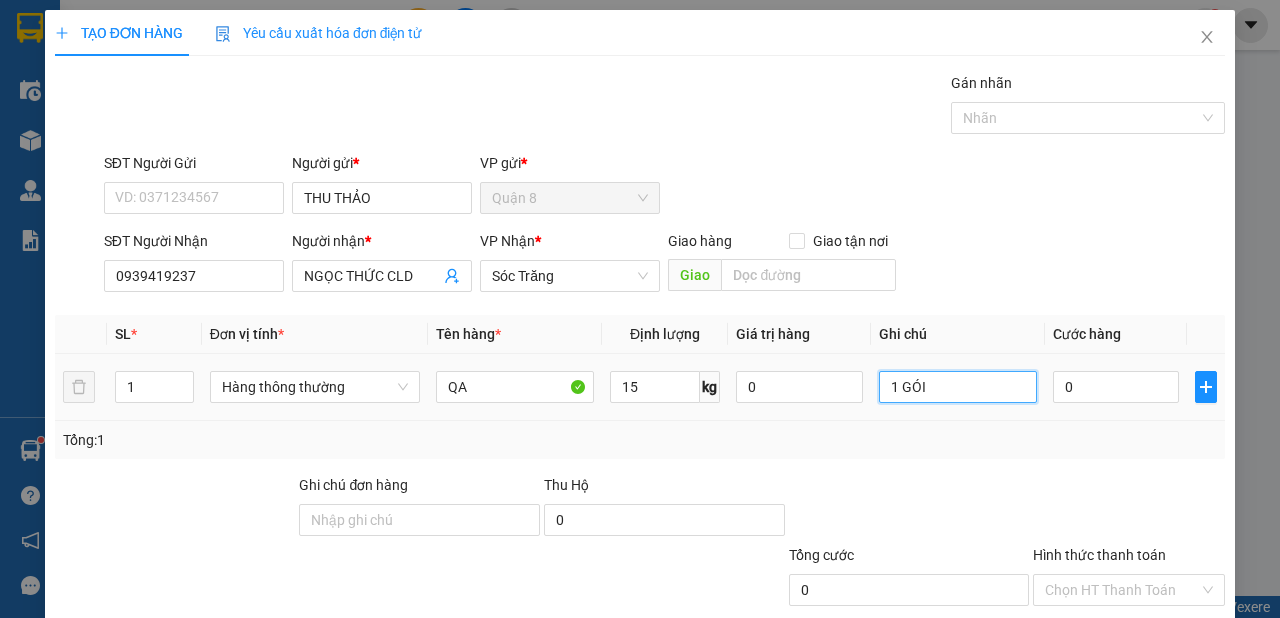 scroll, scrollTop: 120, scrollLeft: 0, axis: vertical 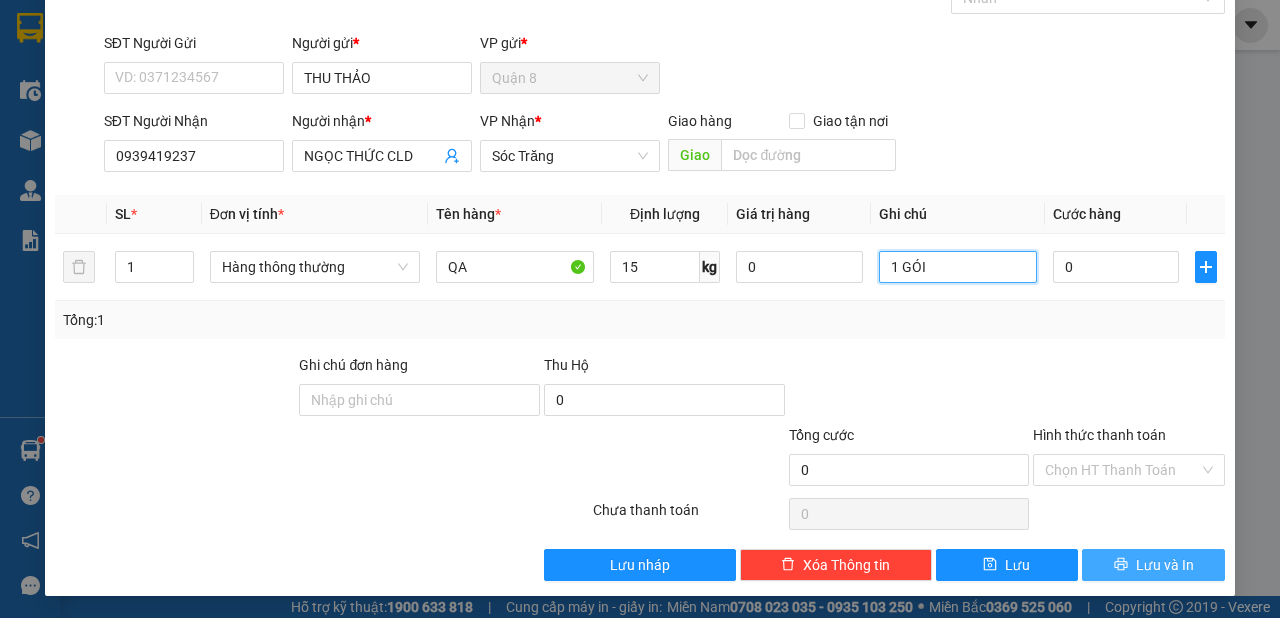 type on "1 GÓI" 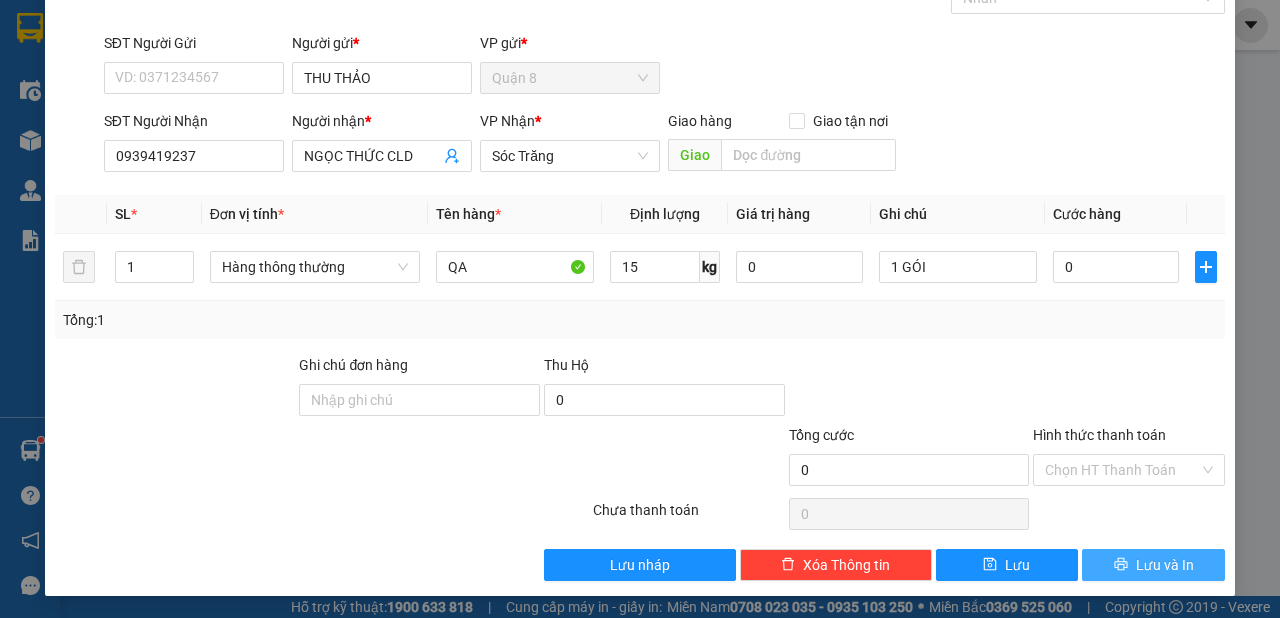 click on "Lưu và In" at bounding box center (1165, 565) 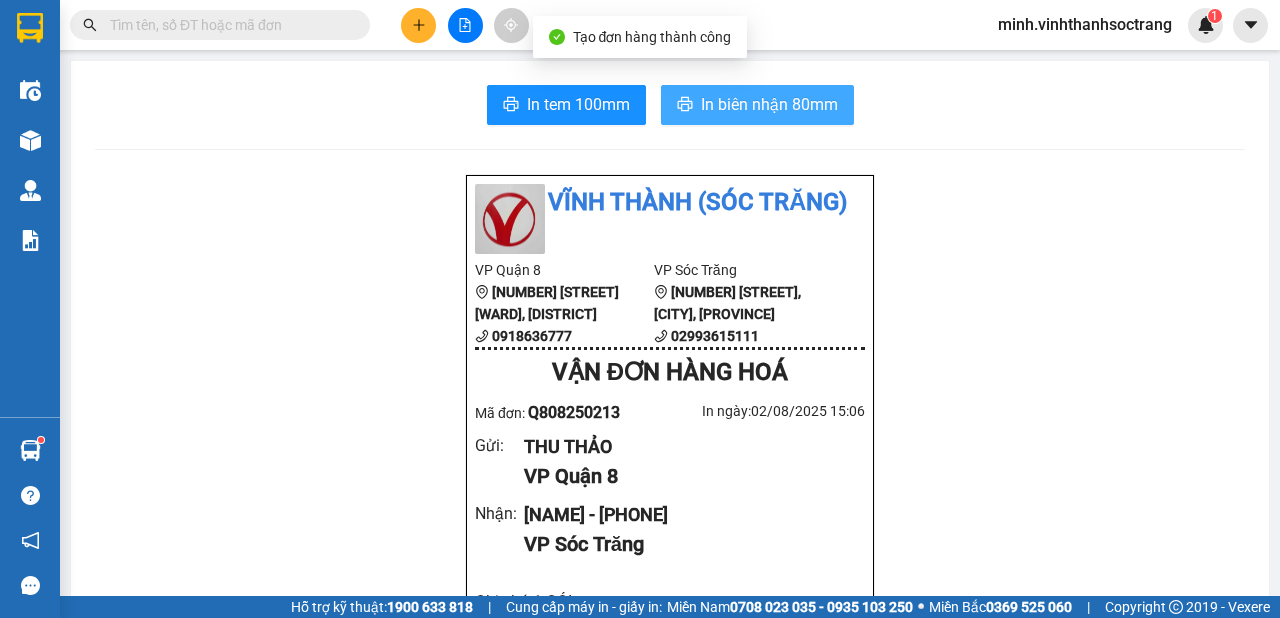 click on "In biên nhận 80mm" at bounding box center (769, 104) 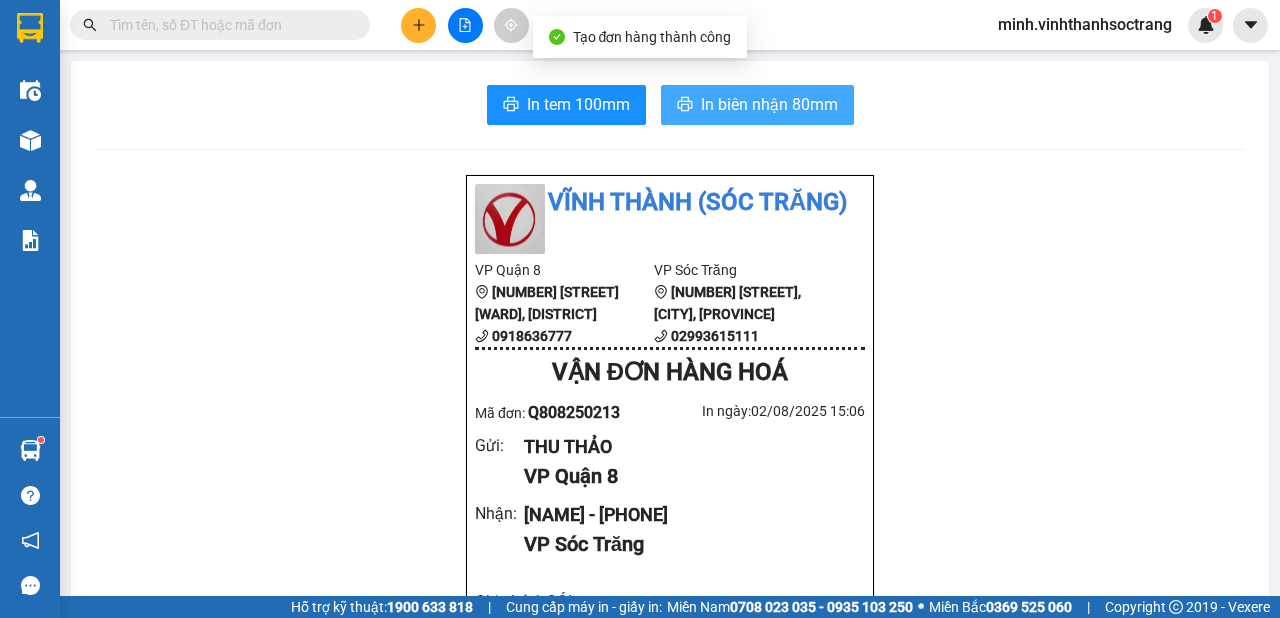 scroll, scrollTop: 0, scrollLeft: 0, axis: both 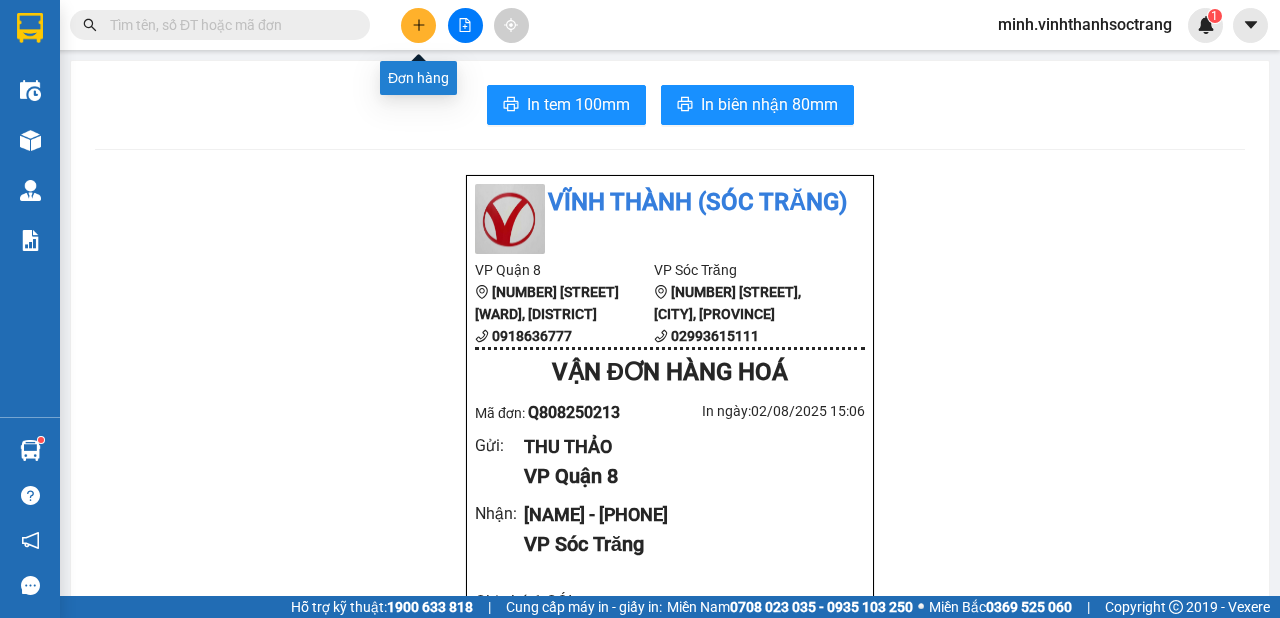 click at bounding box center (418, 25) 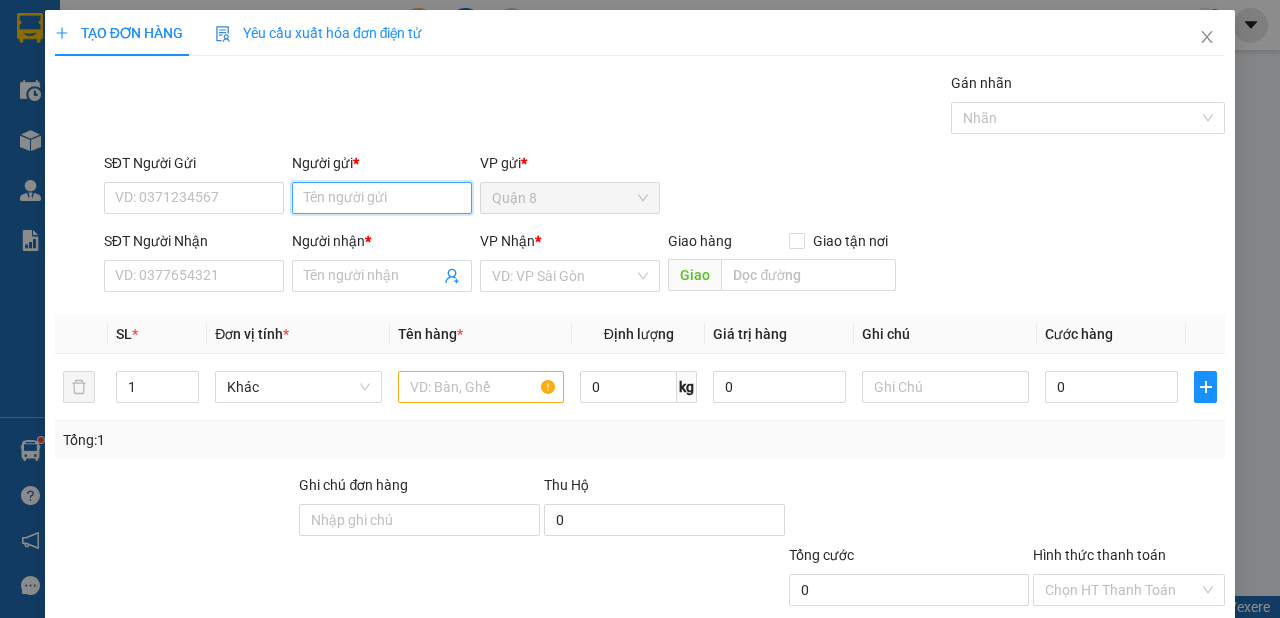 click on "Người gửi  *" at bounding box center [382, 198] 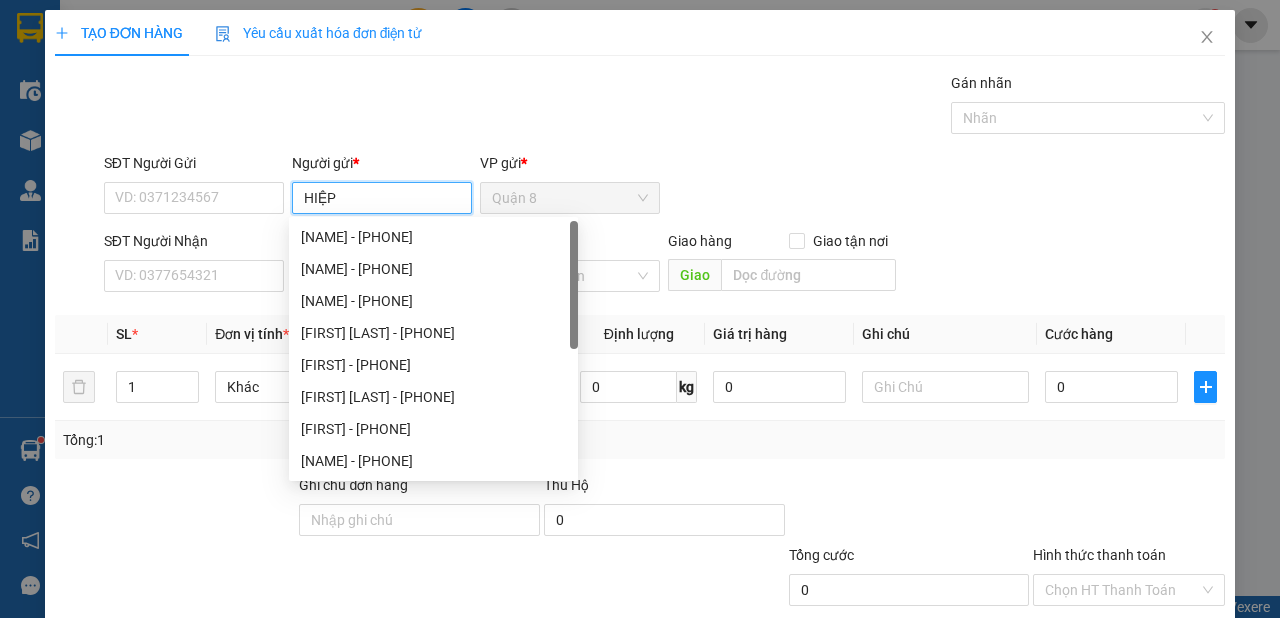 type on "HIỆP" 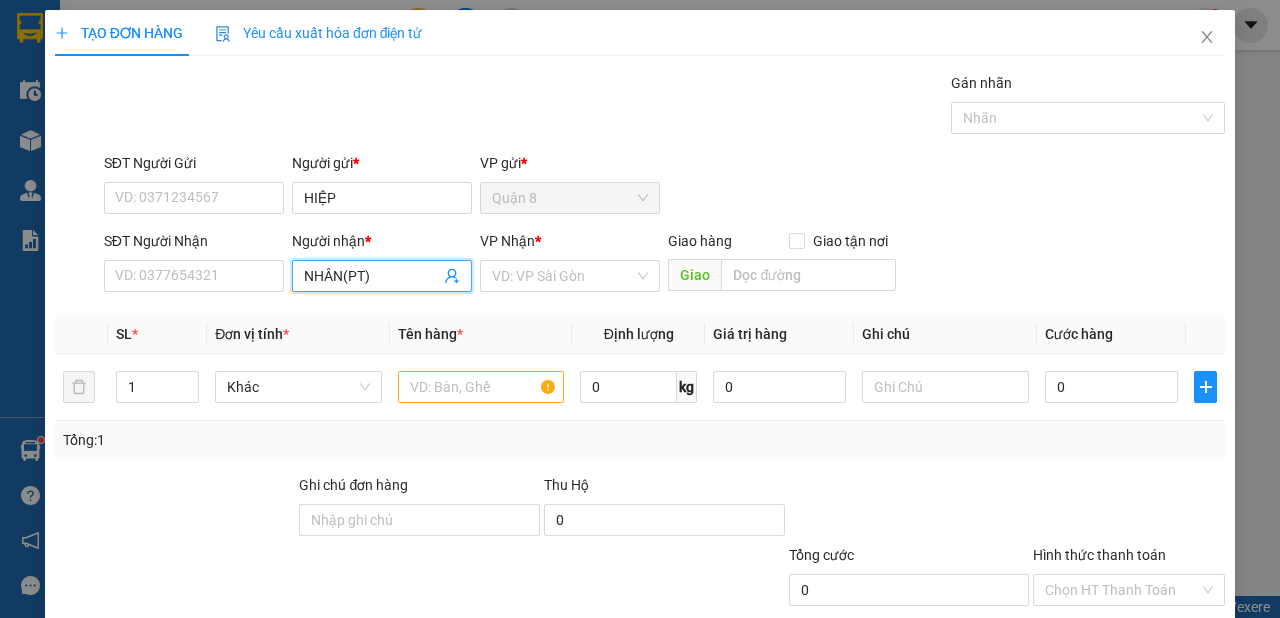 click on "NHÂN(PT)" at bounding box center [372, 276] 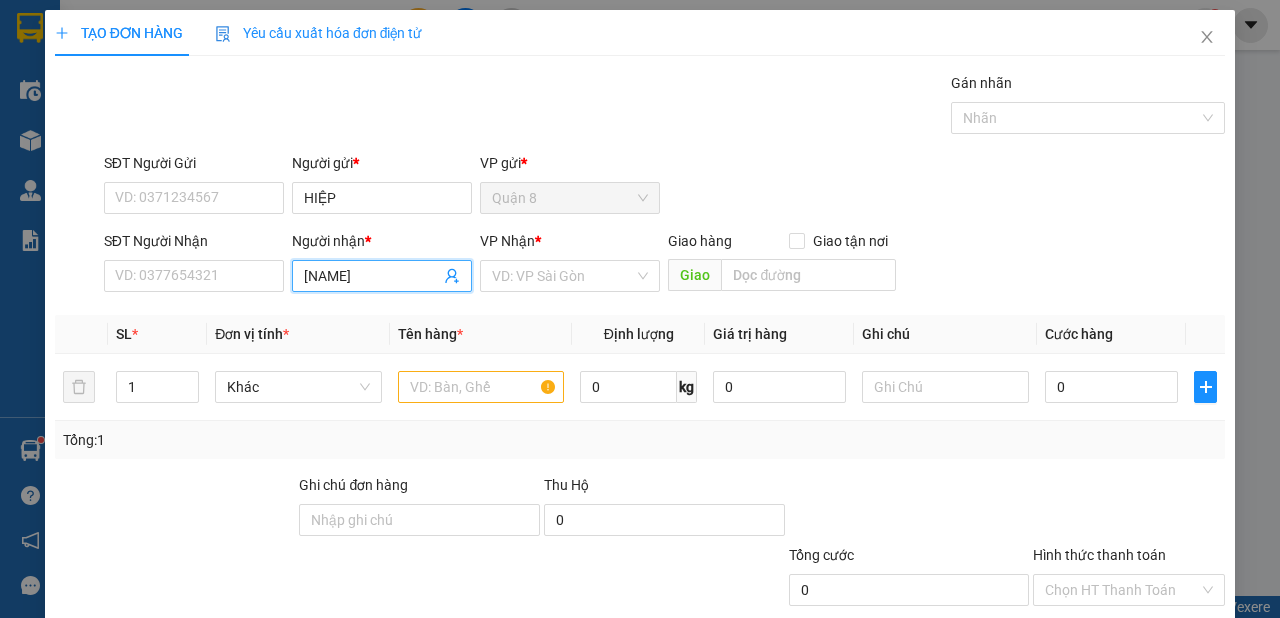 click on "NHÂN (PT)" at bounding box center (372, 276) 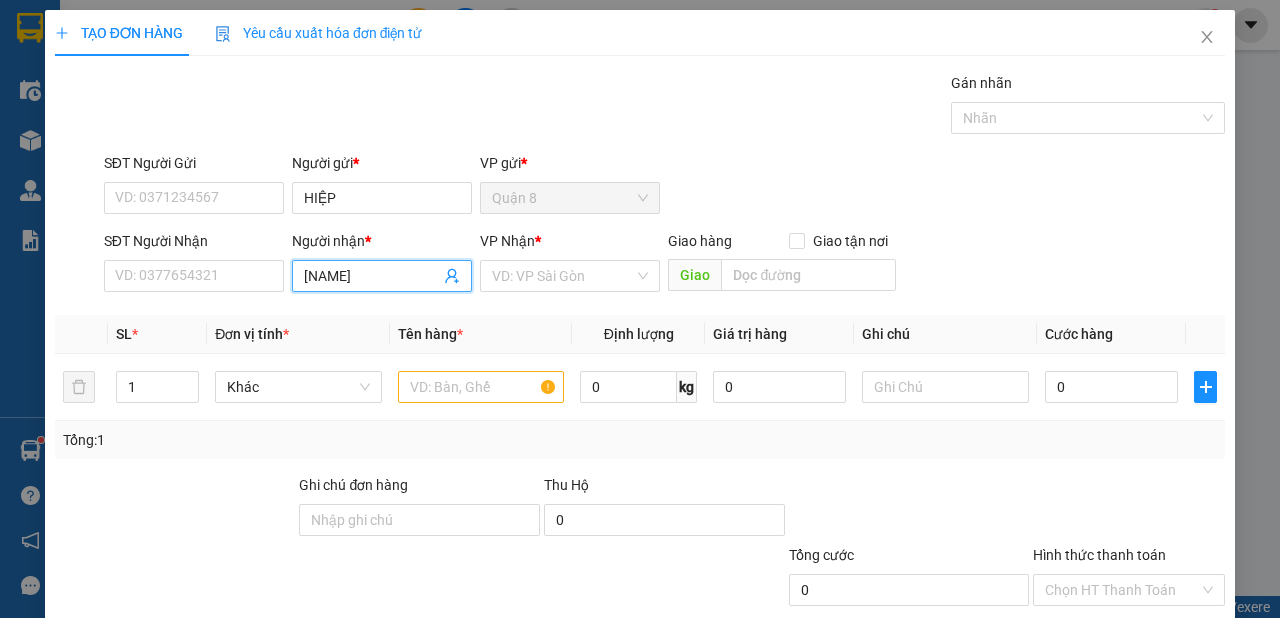 click on "NHÂN (PT)" at bounding box center [372, 276] 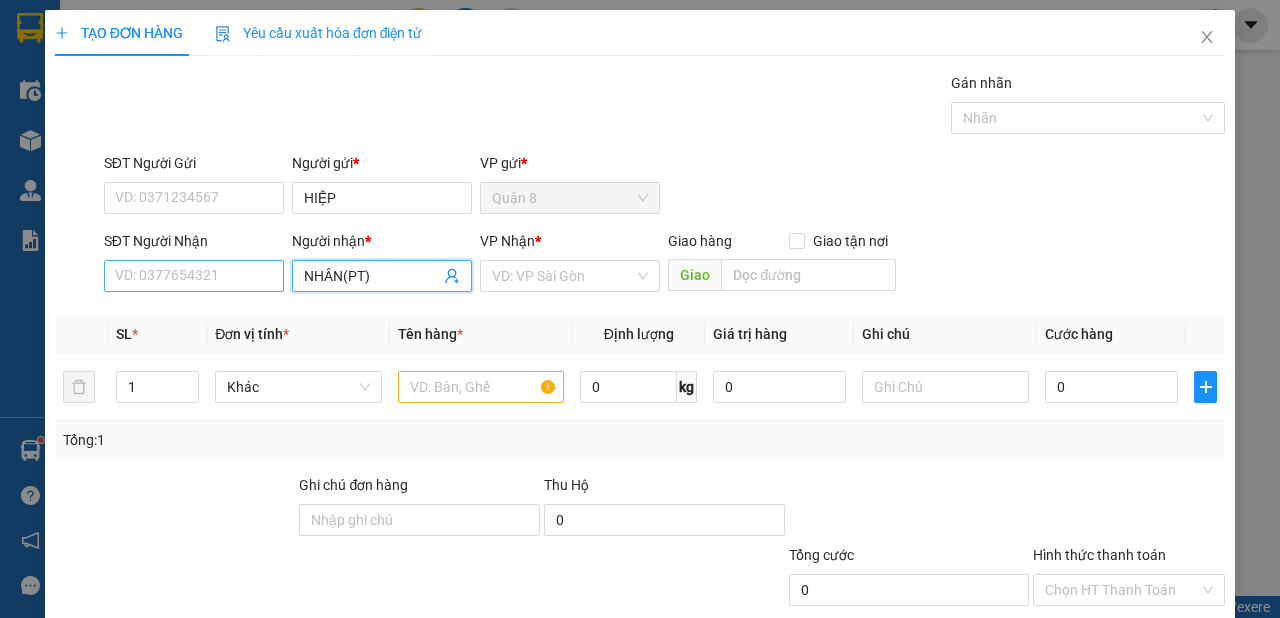 type on "NHÂN(PT)" 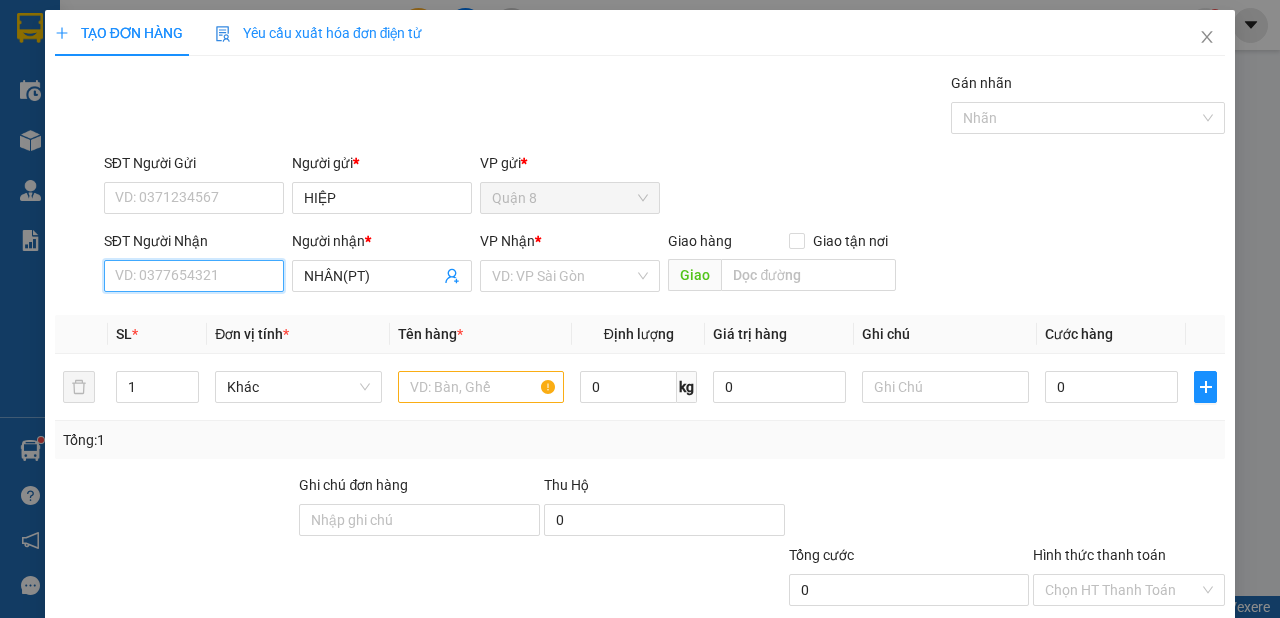 click on "SĐT Người Nhận" at bounding box center (194, 276) 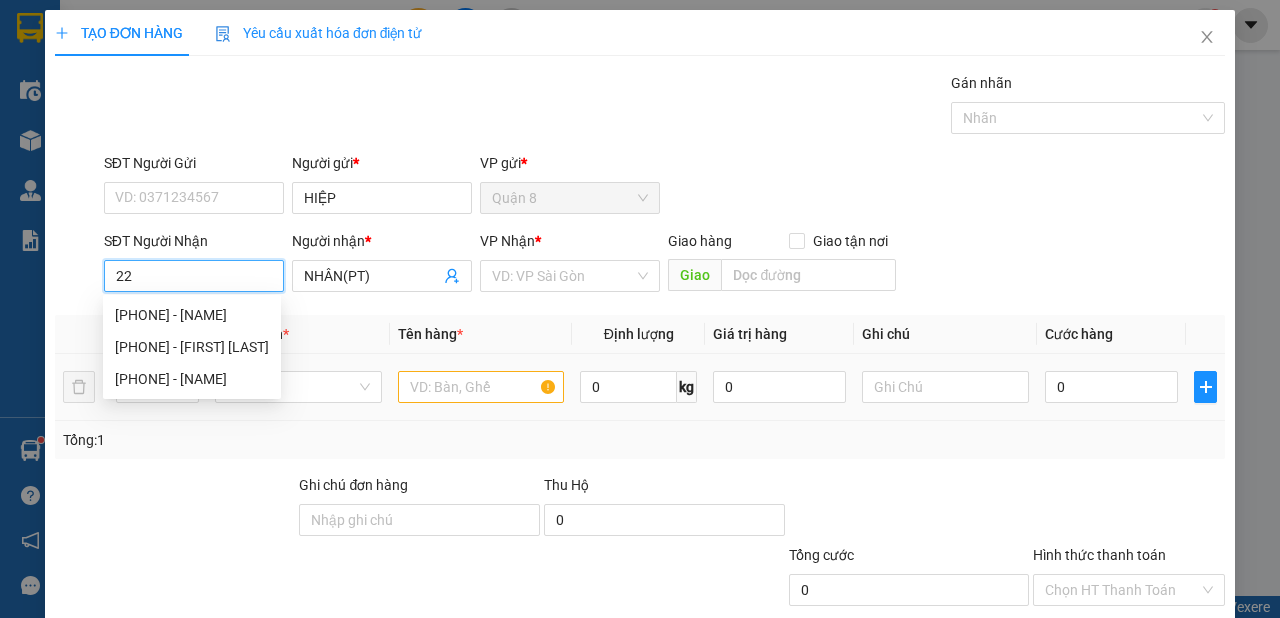 type on "2" 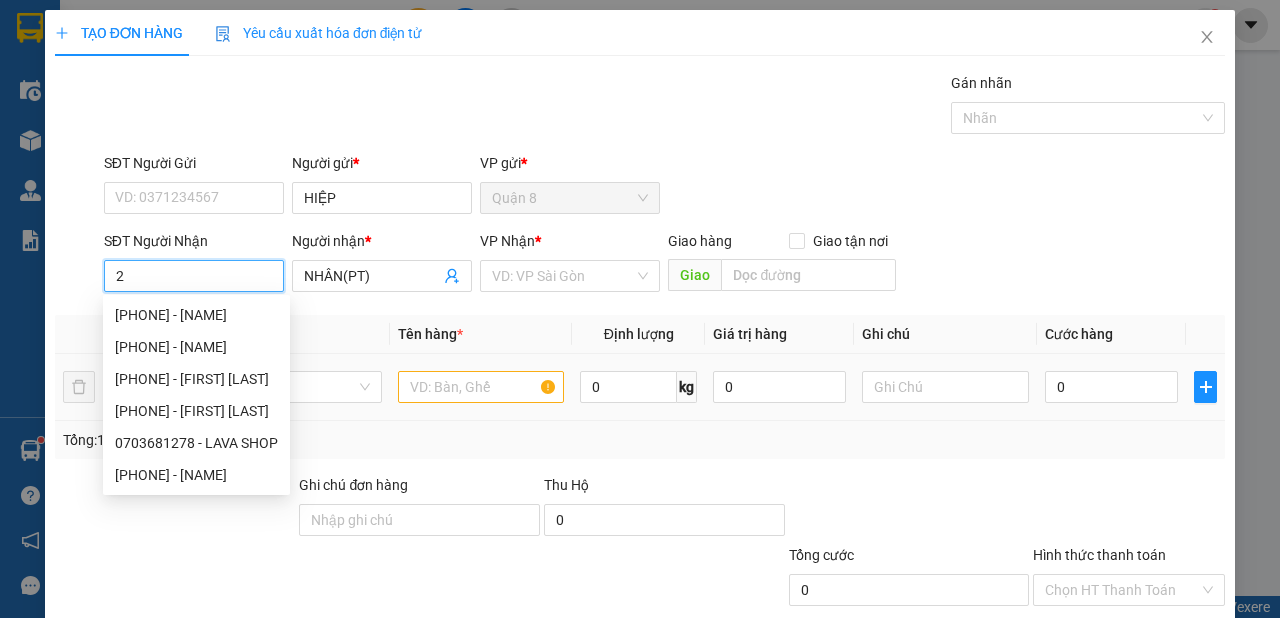 type 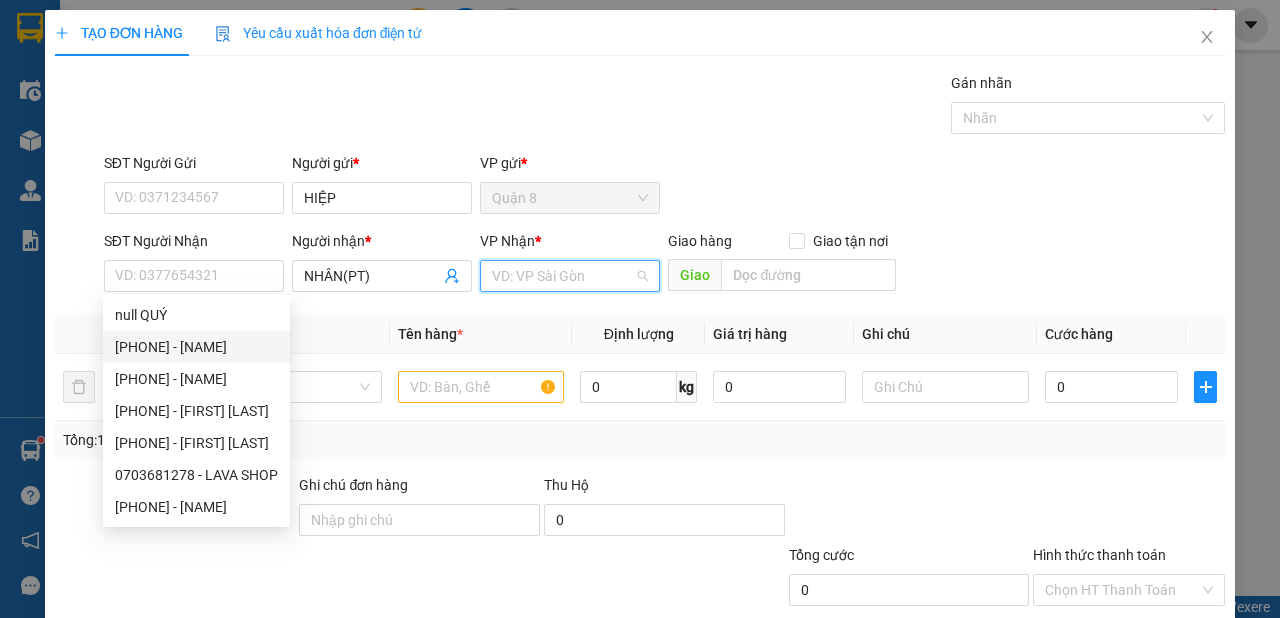 click at bounding box center [563, 276] 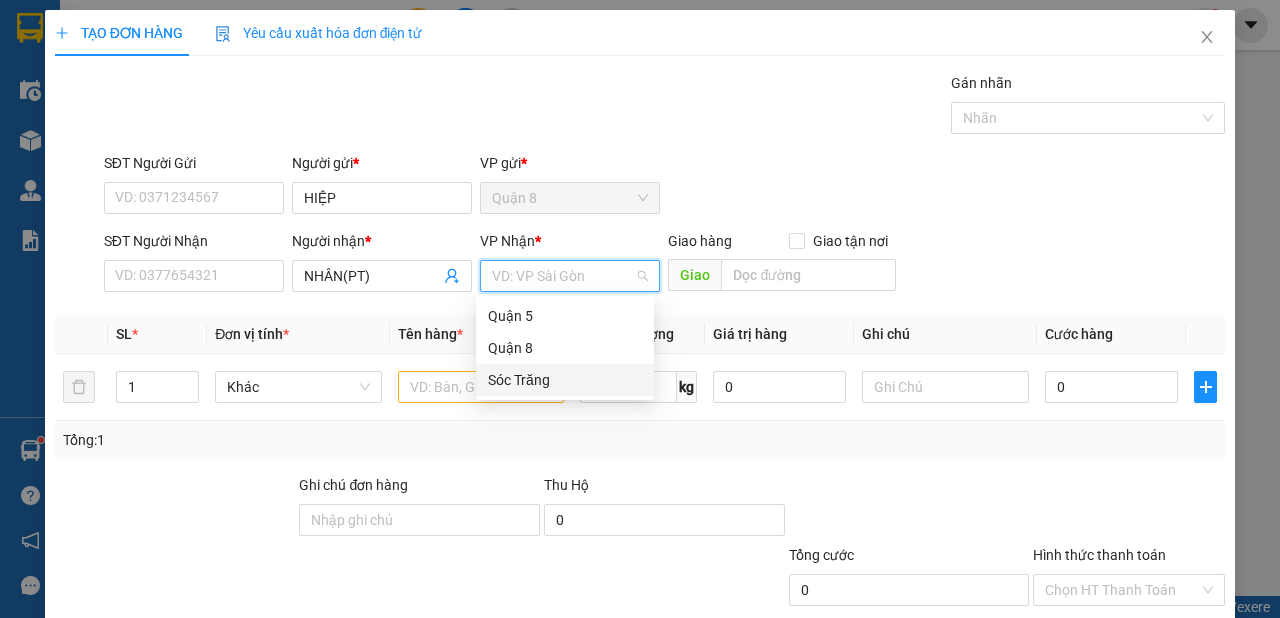 click on "Sóc Trăng" at bounding box center [565, 380] 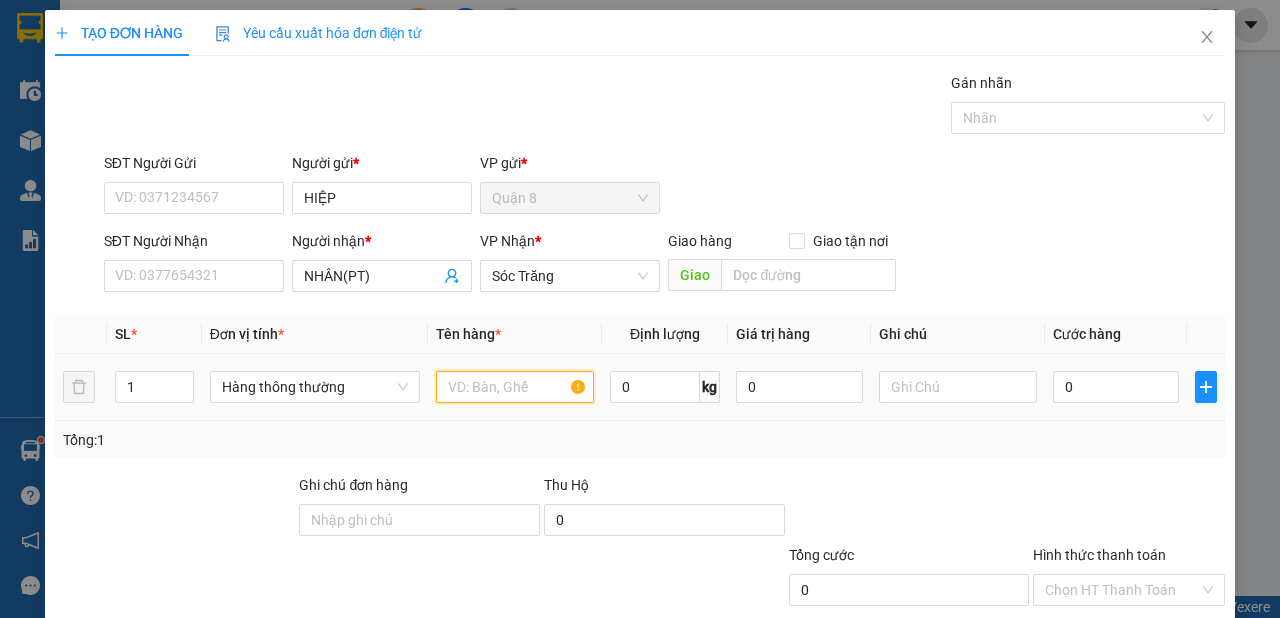 click at bounding box center [515, 387] 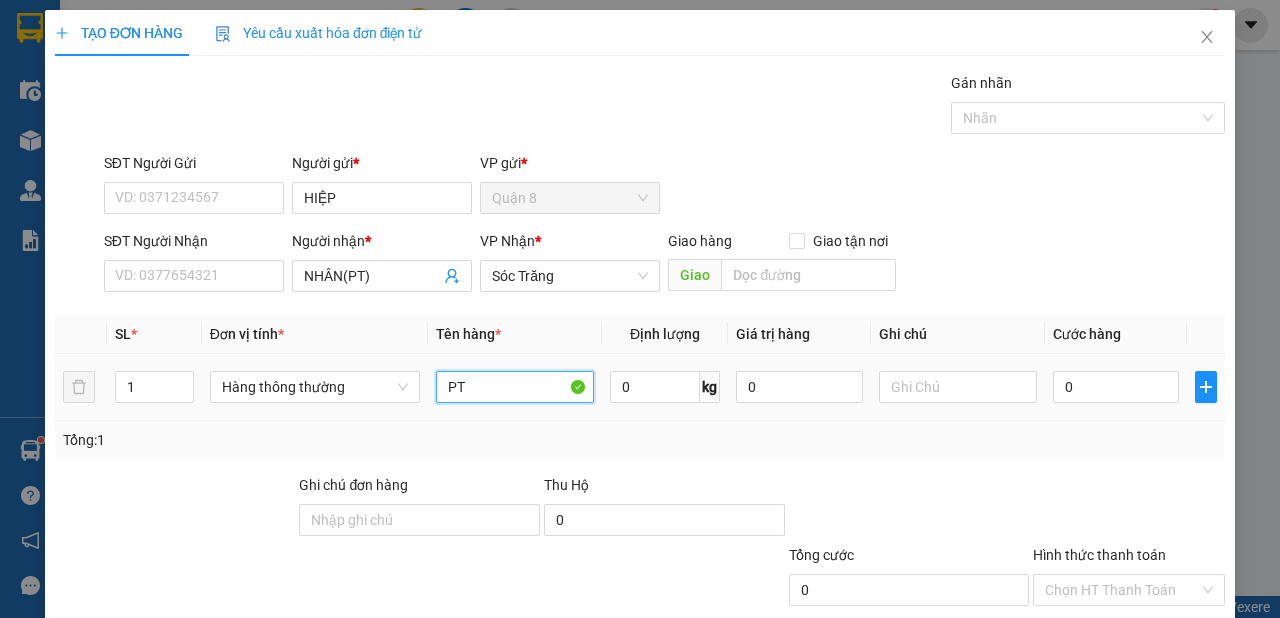 type on "PT" 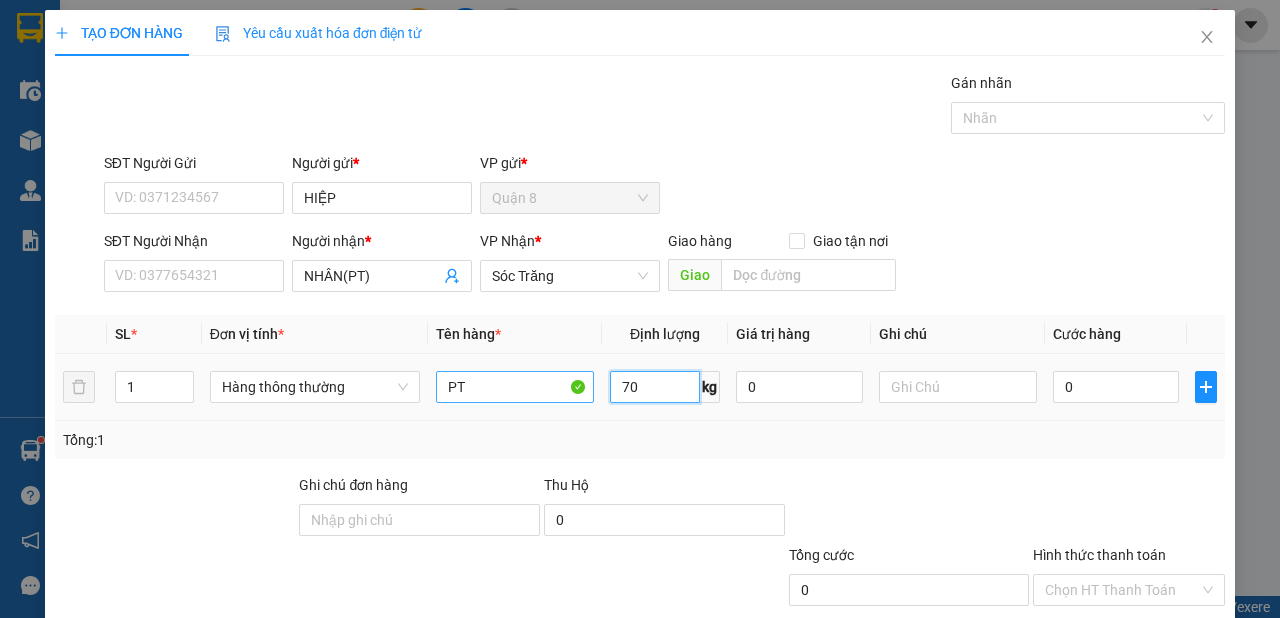 type on "70" 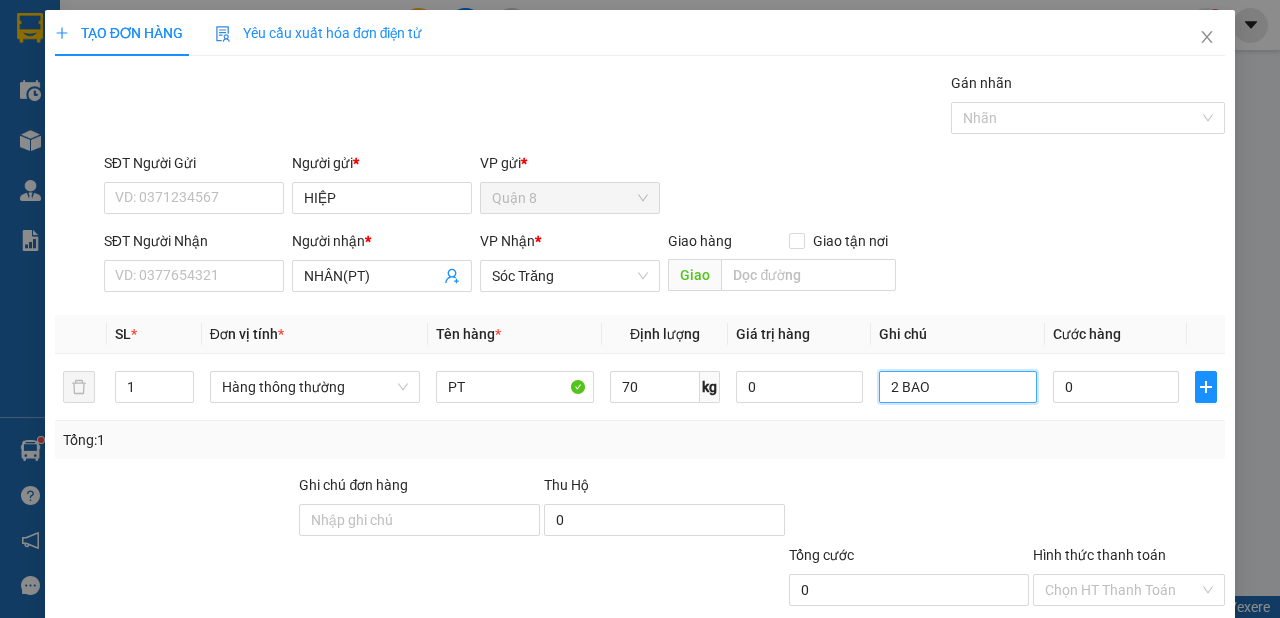 type on "2 BAO" 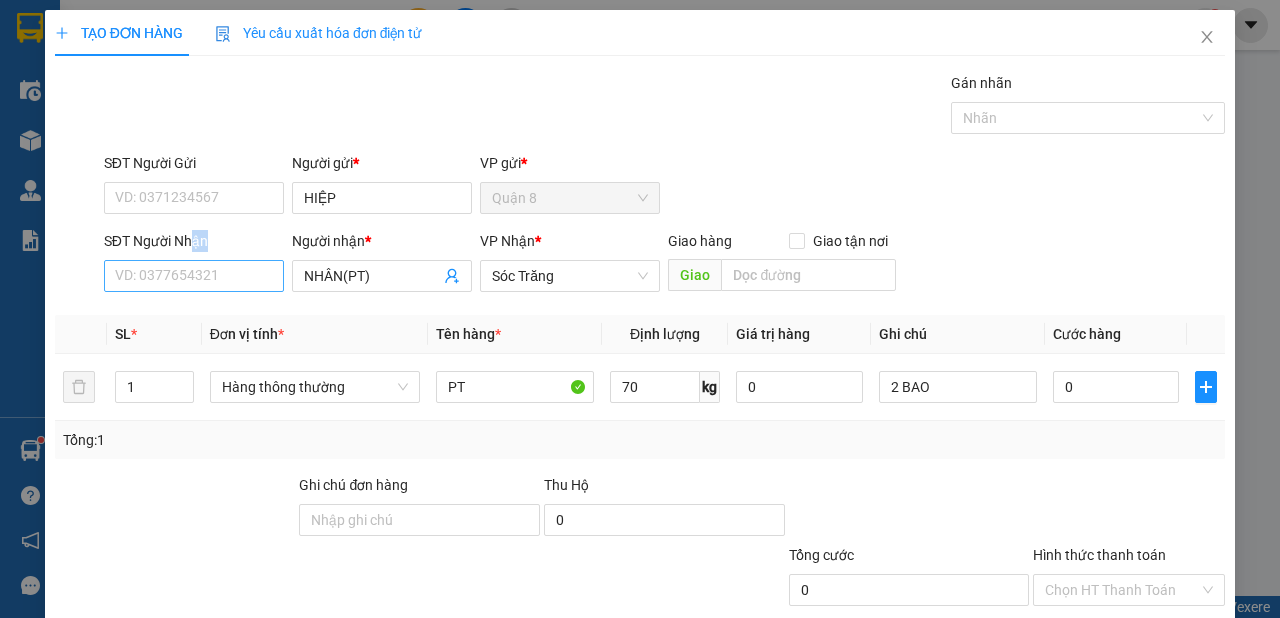 click on "SĐT Người Nhận VD: 0377654321" at bounding box center [194, 265] 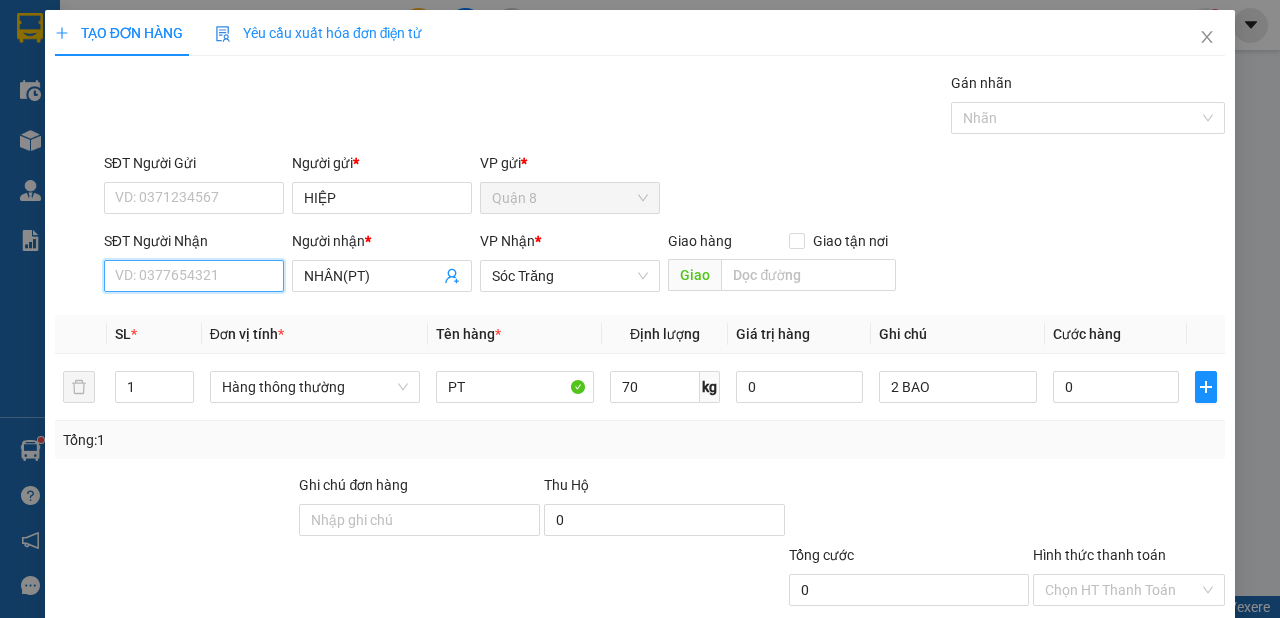click on "SĐT Người Nhận" at bounding box center [194, 276] 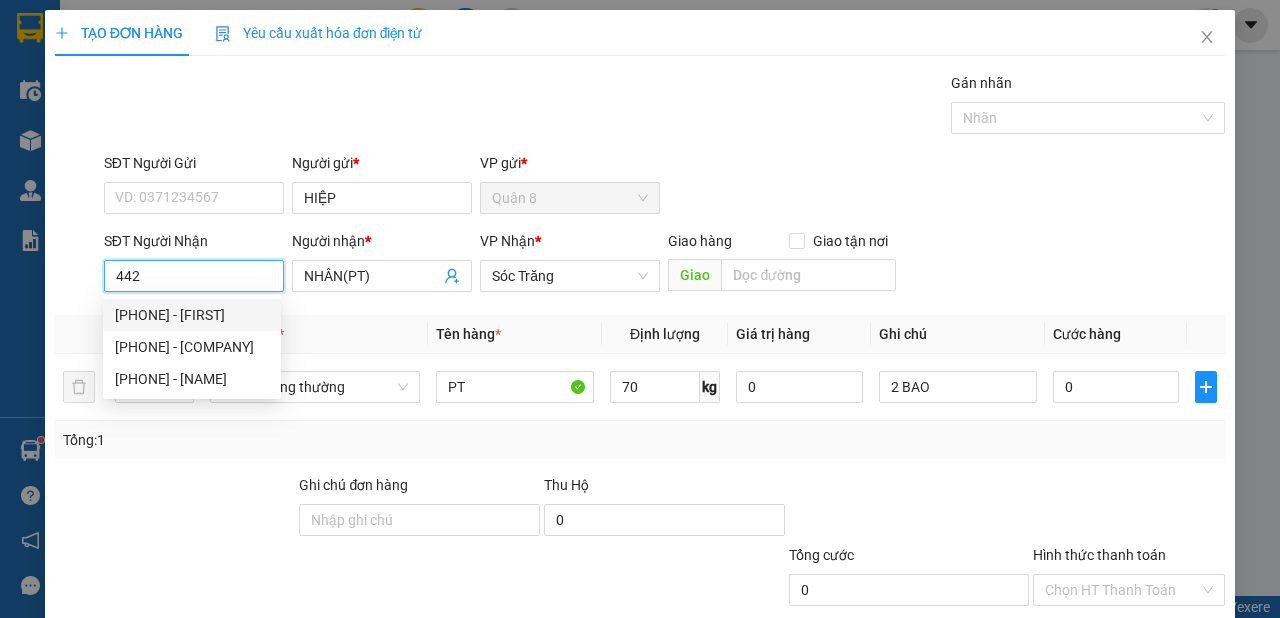 click on "0988322442 - NHÂN" at bounding box center (192, 315) 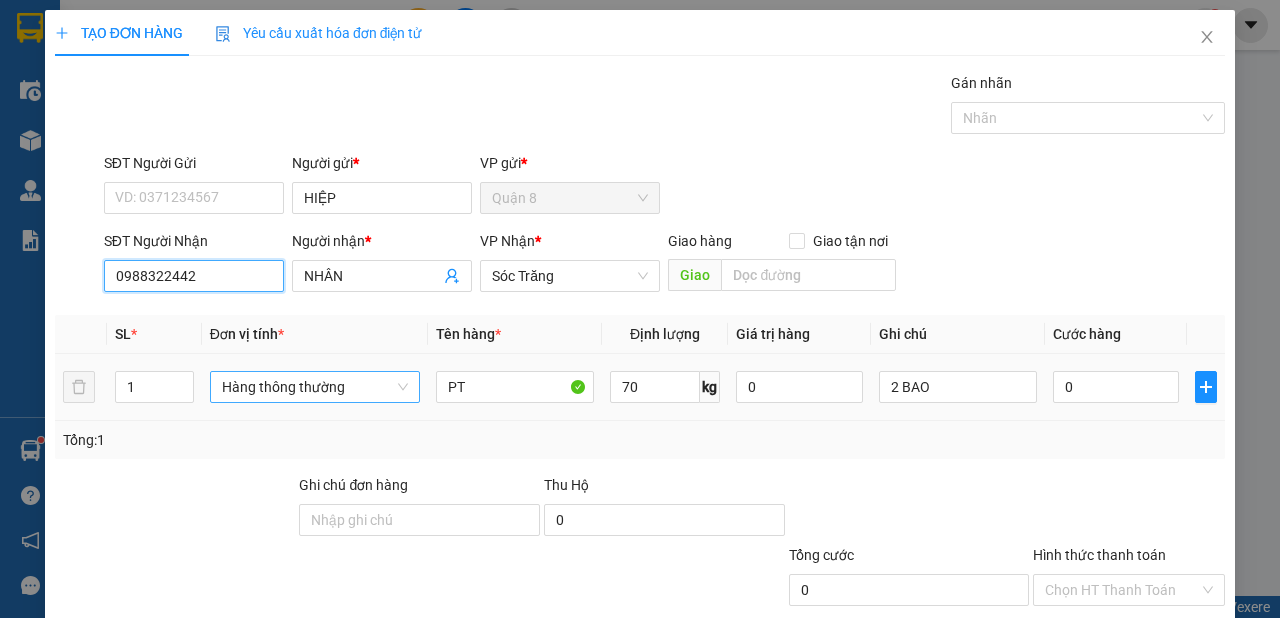 click on "Hàng thông thường" at bounding box center (315, 387) 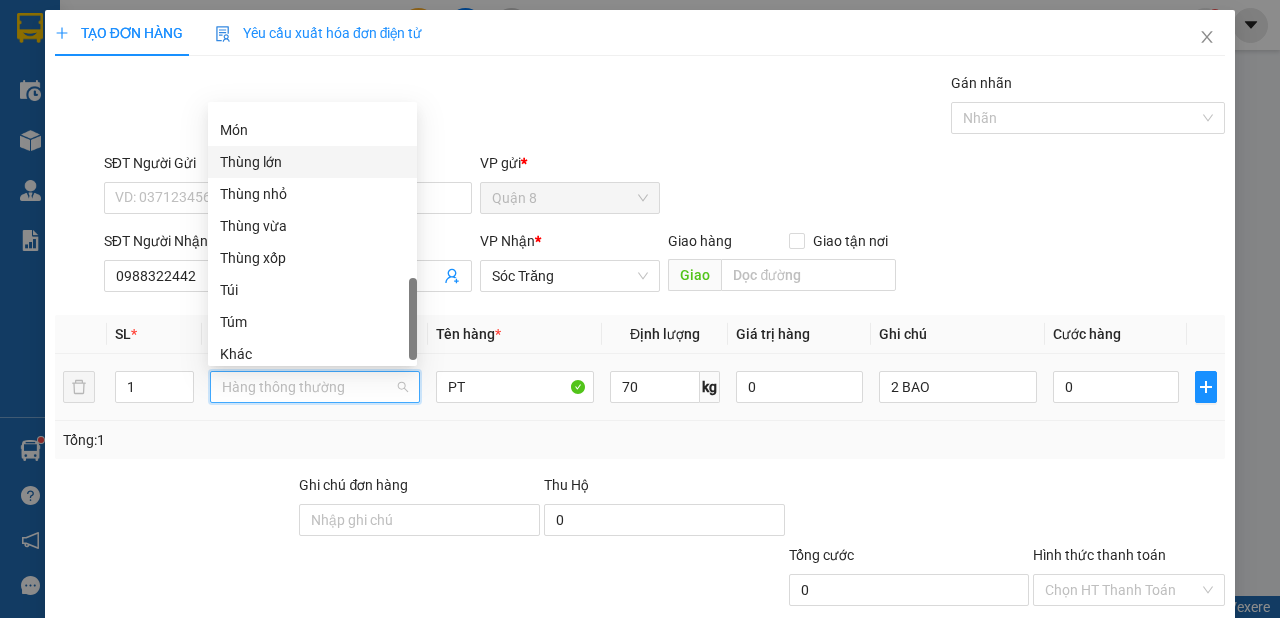 scroll, scrollTop: 736, scrollLeft: 0, axis: vertical 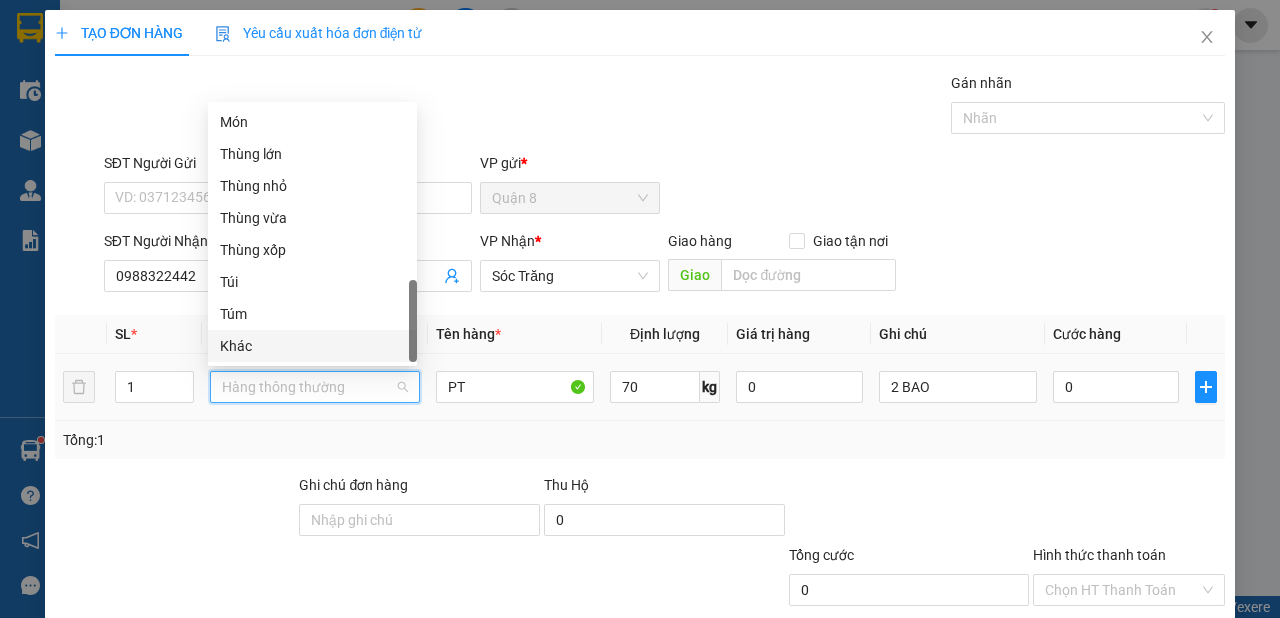 click on "Khác" at bounding box center [312, 346] 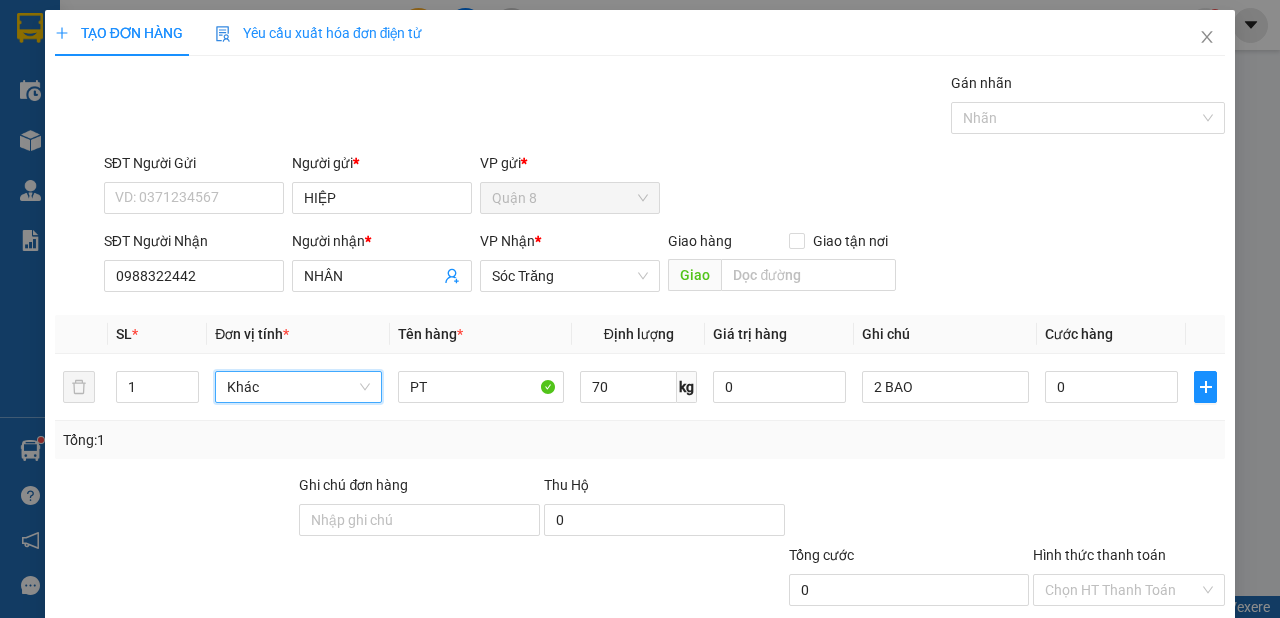scroll, scrollTop: 120, scrollLeft: 0, axis: vertical 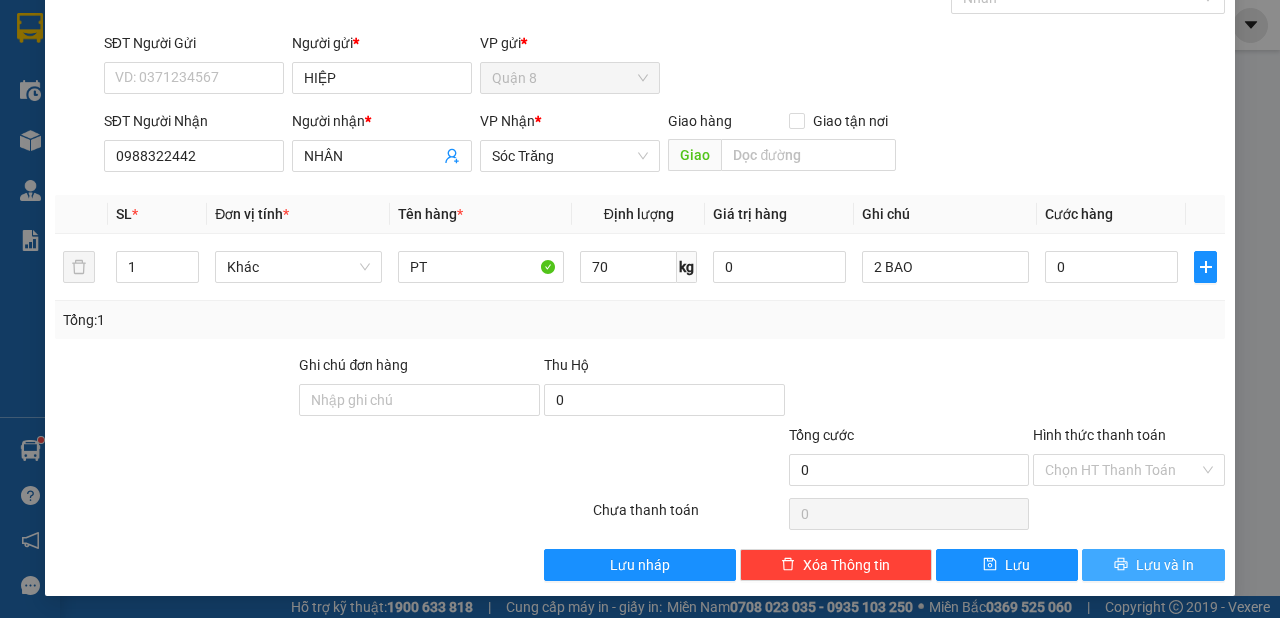 click on "Lưu và In" at bounding box center [1153, 565] 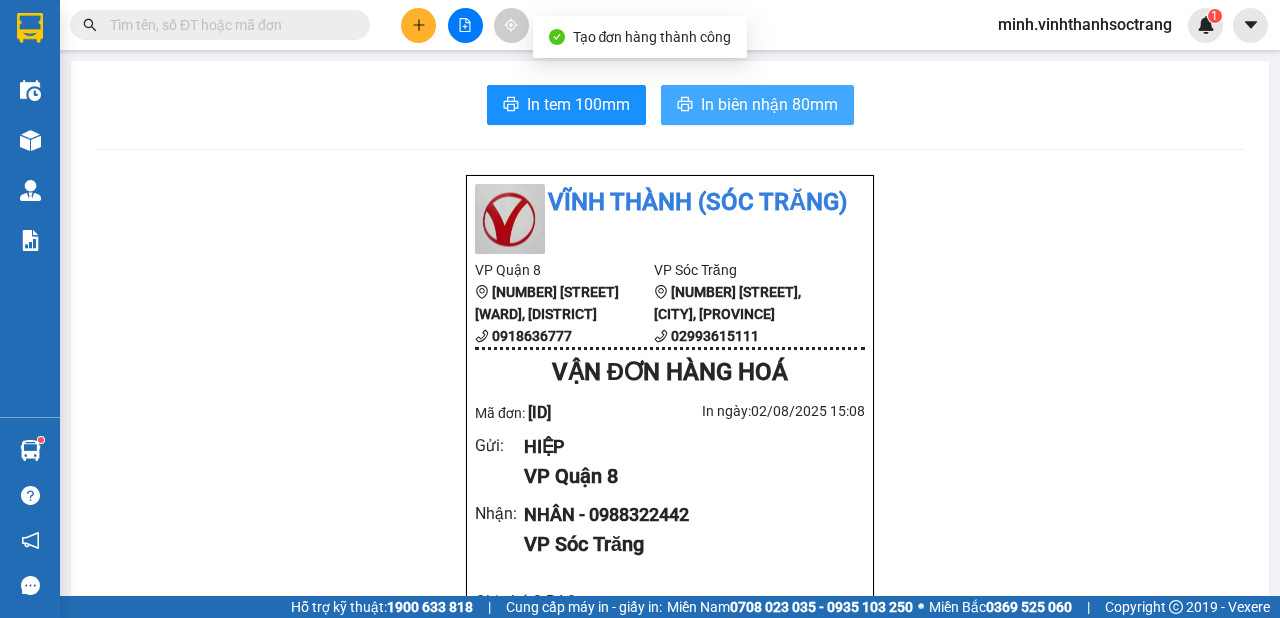 click on "In biên nhận 80mm" at bounding box center (769, 104) 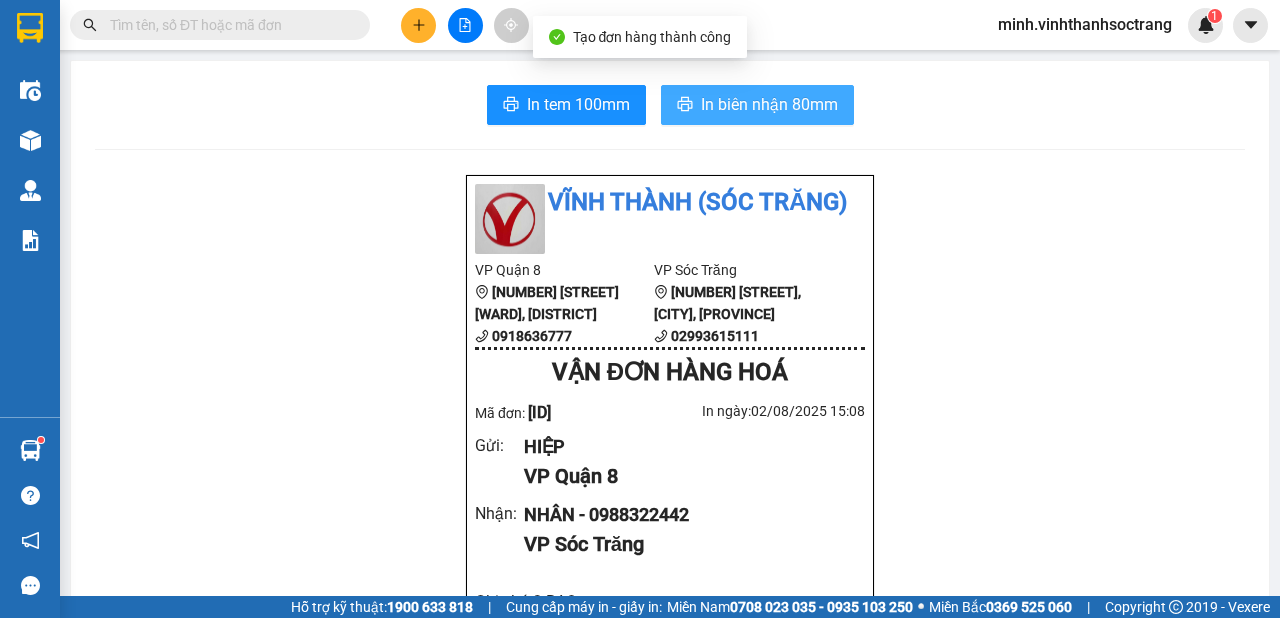 scroll, scrollTop: 0, scrollLeft: 0, axis: both 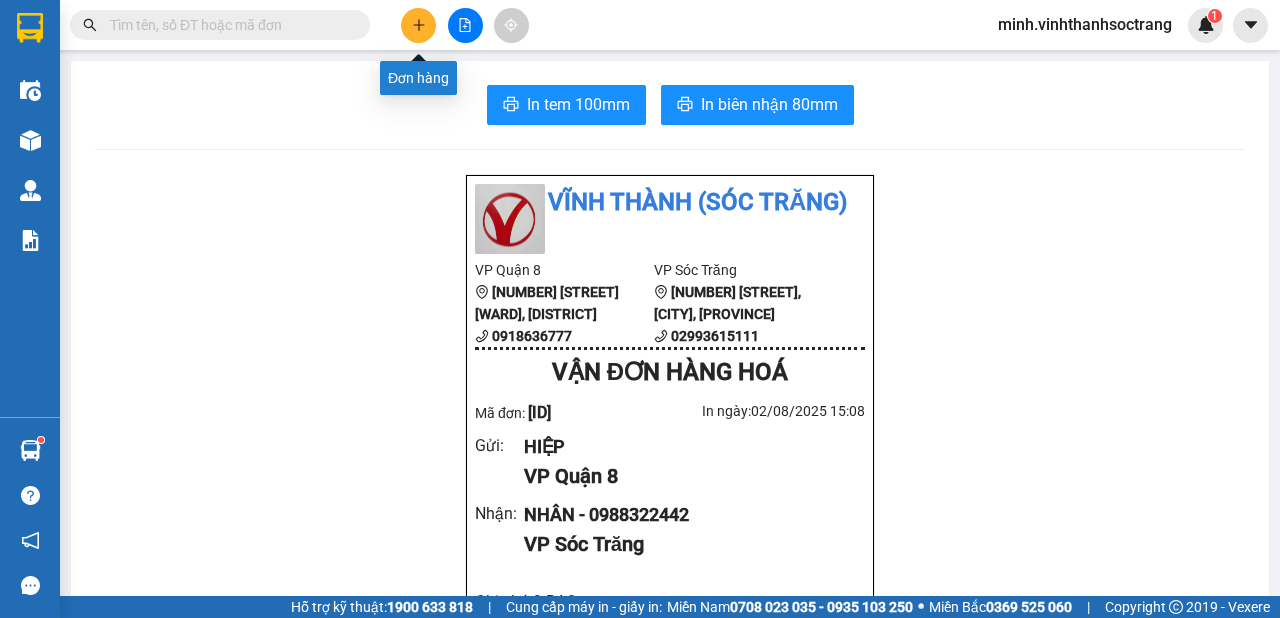 click at bounding box center (418, 25) 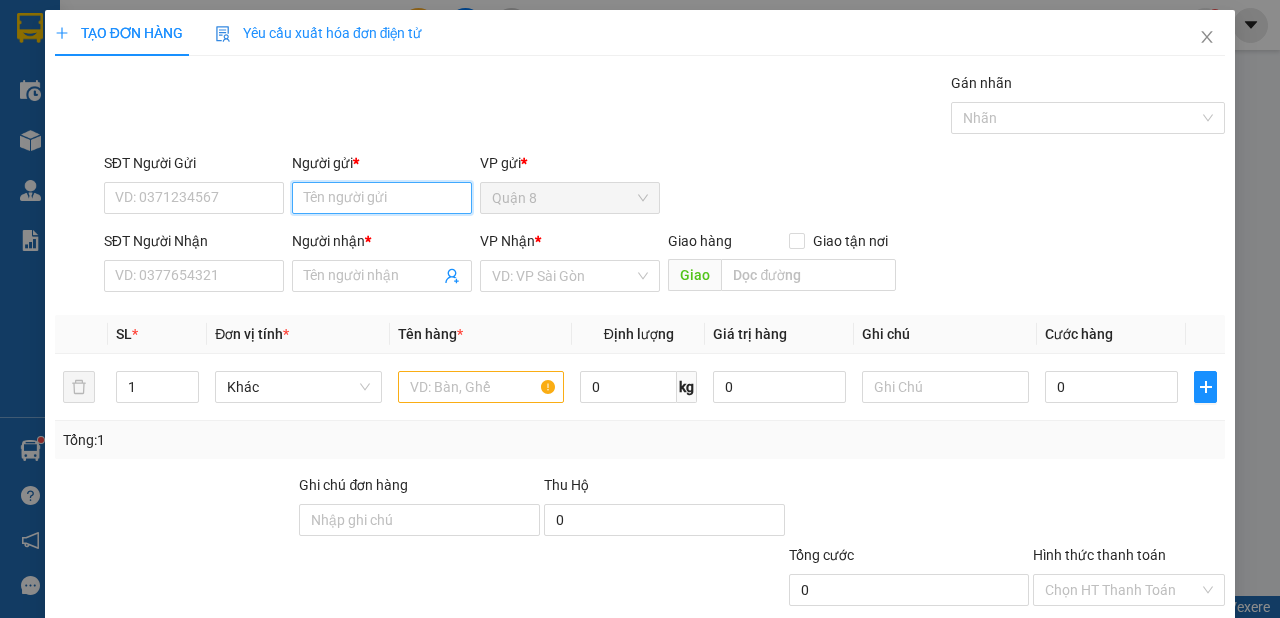 click on "Người gửi  *" at bounding box center (382, 198) 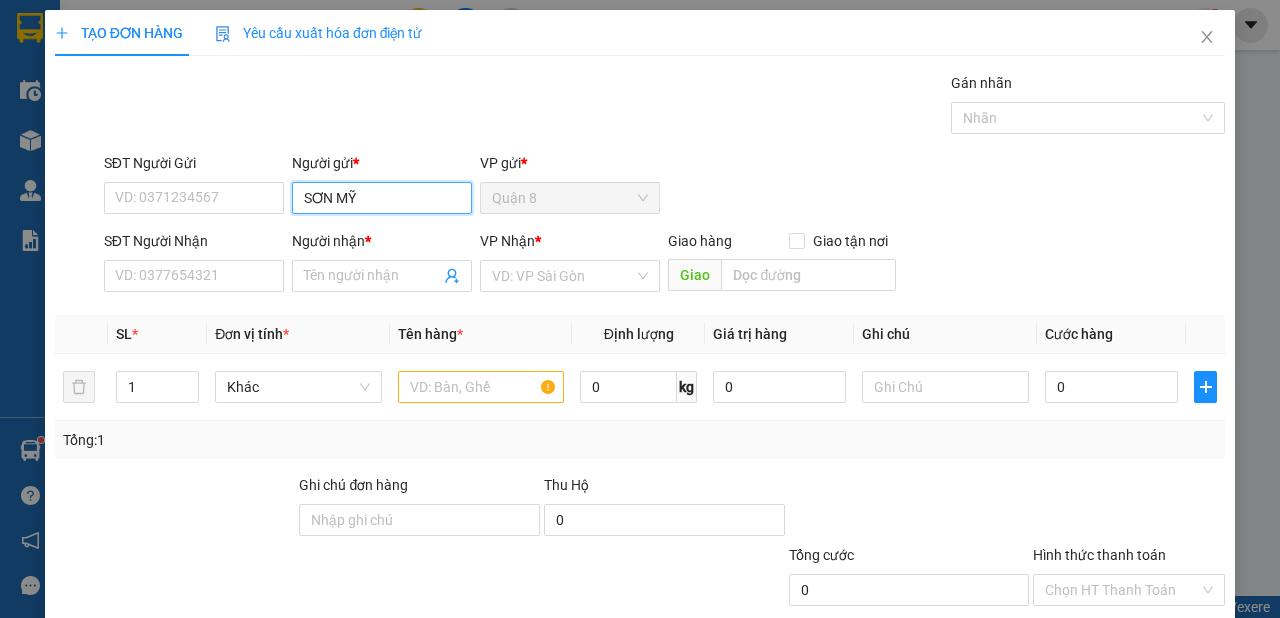 type on "SƠN MỸ" 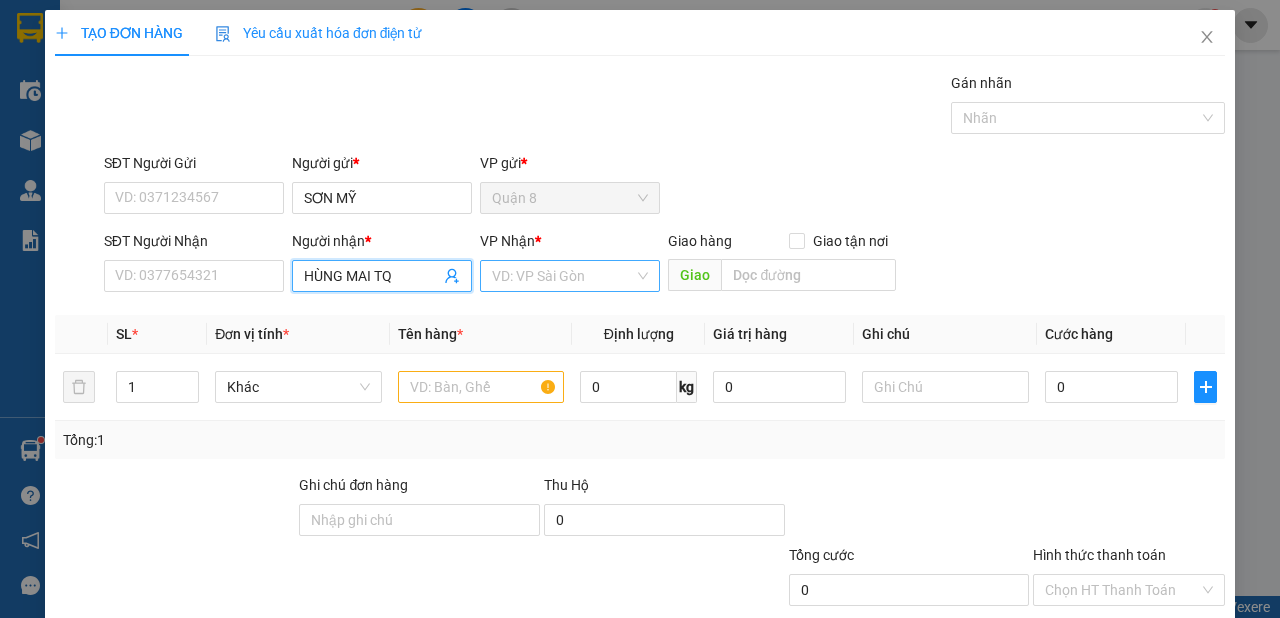 type on "HÙNG MAI TQ" 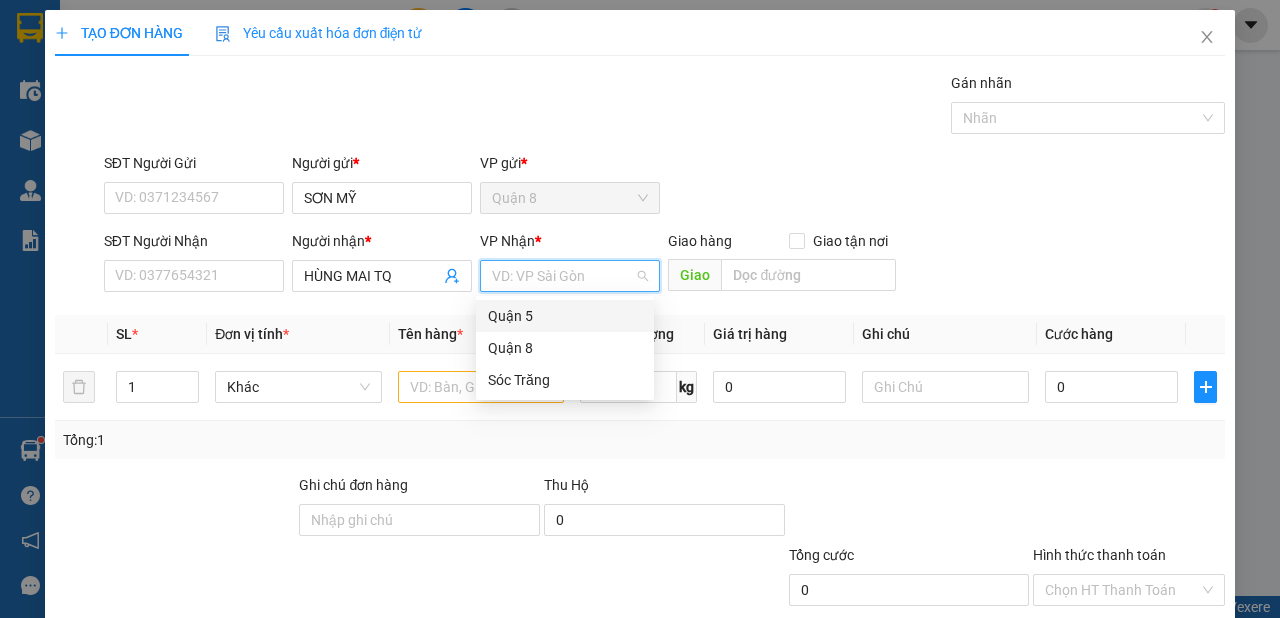 click at bounding box center [563, 276] 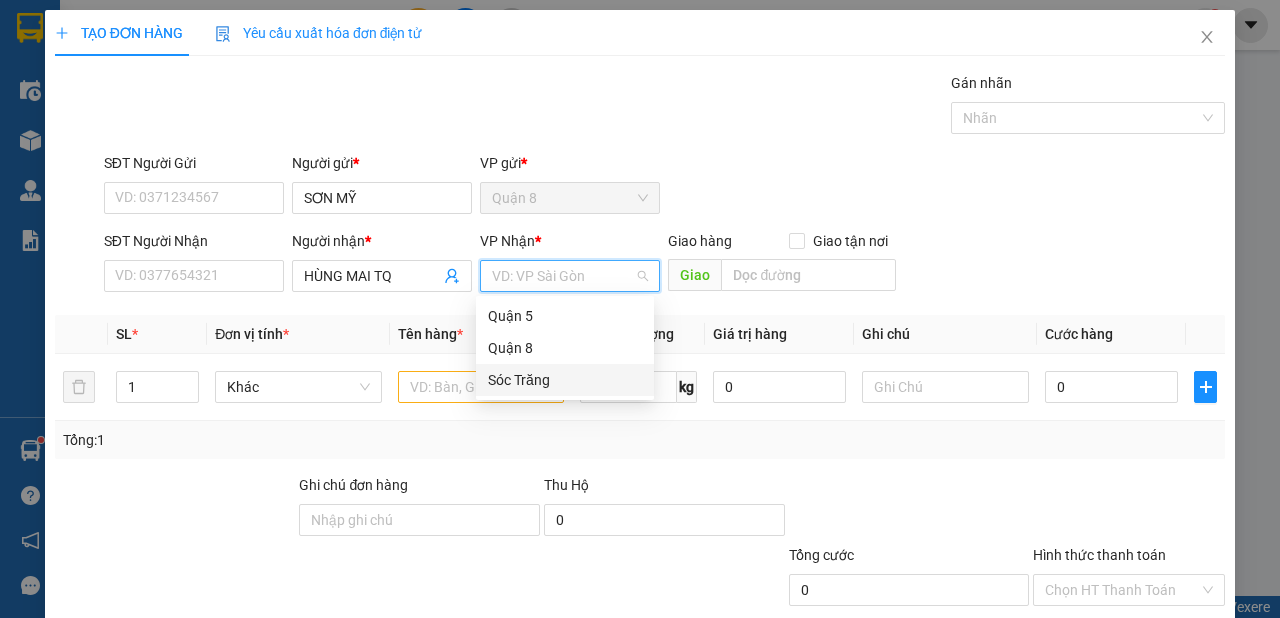 click on "Sóc Trăng" at bounding box center [565, 380] 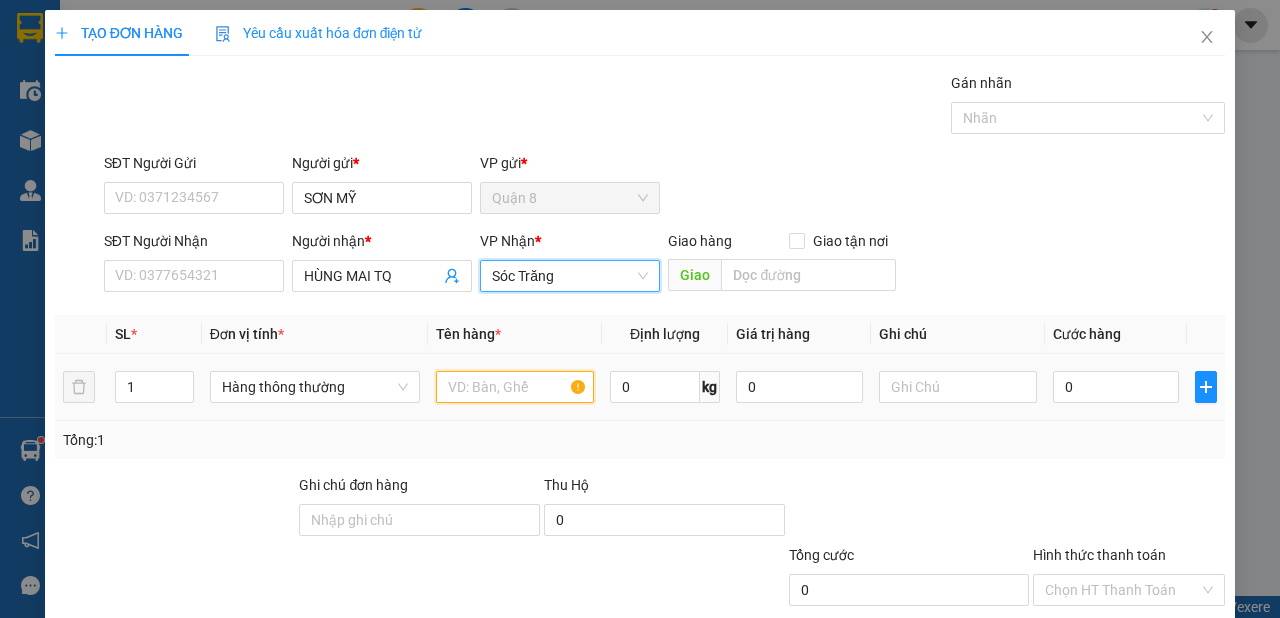 click at bounding box center [515, 387] 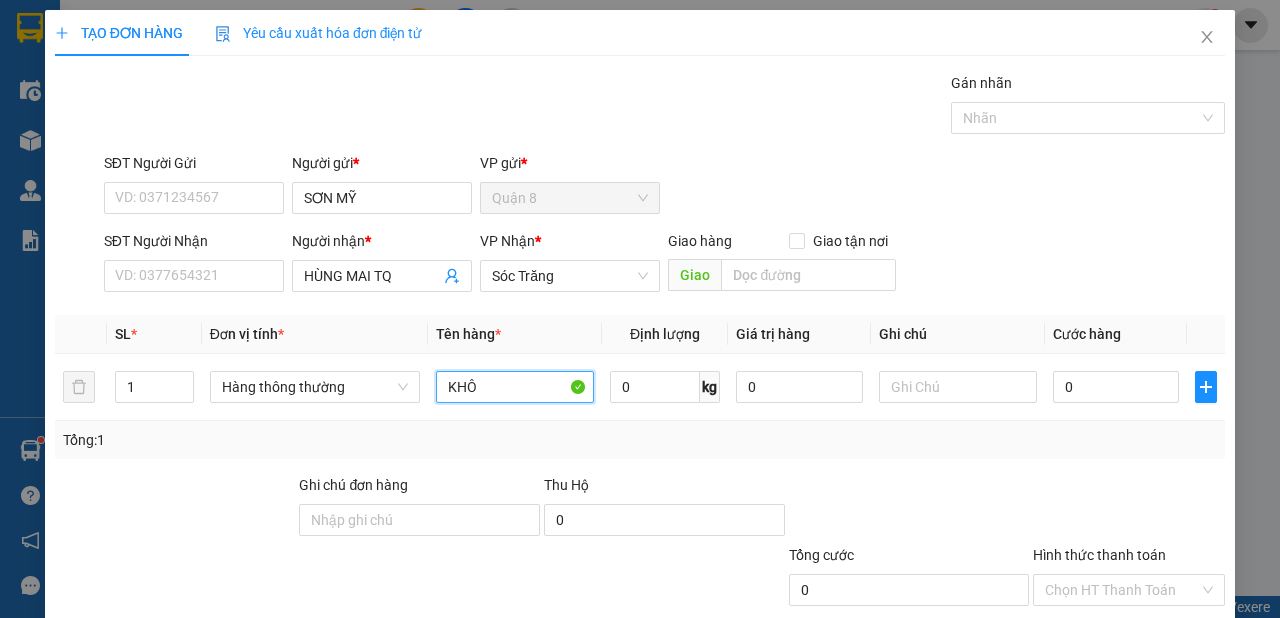 type on "KHÔ" 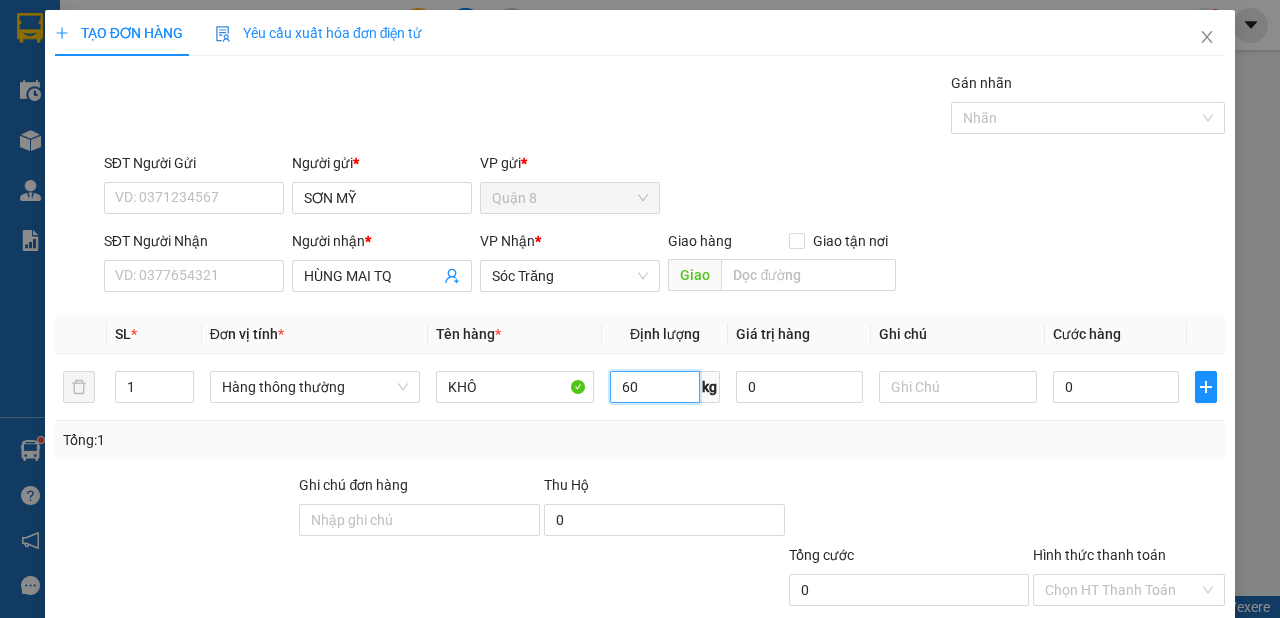 type on "60" 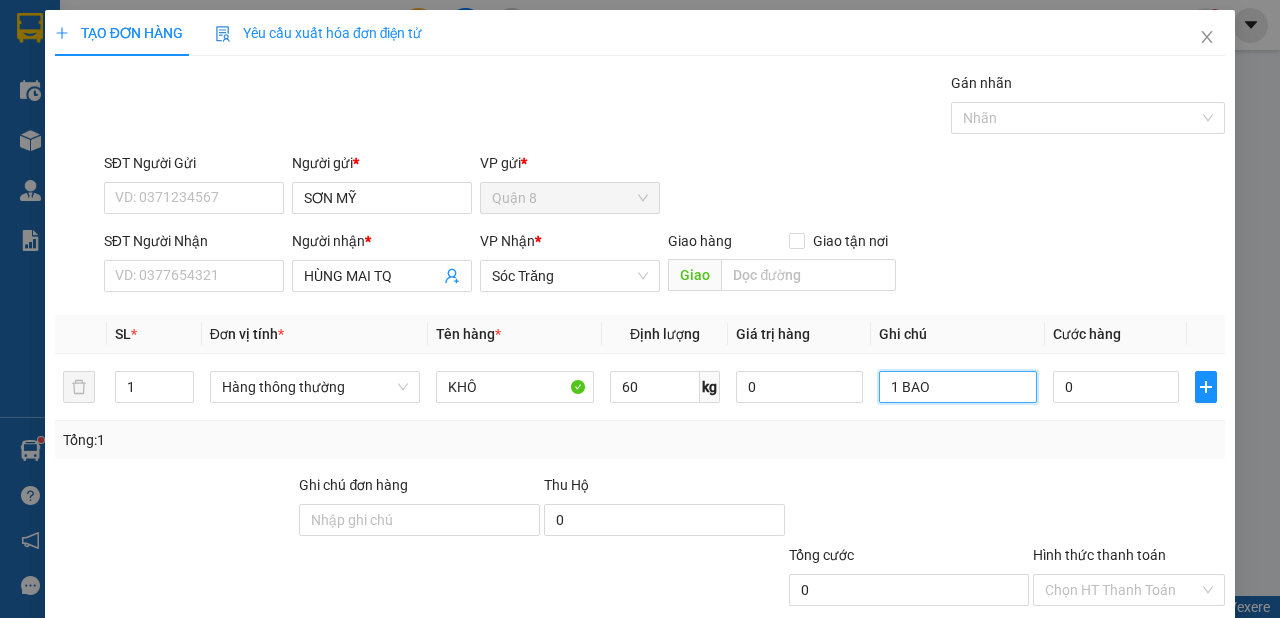 scroll, scrollTop: 120, scrollLeft: 0, axis: vertical 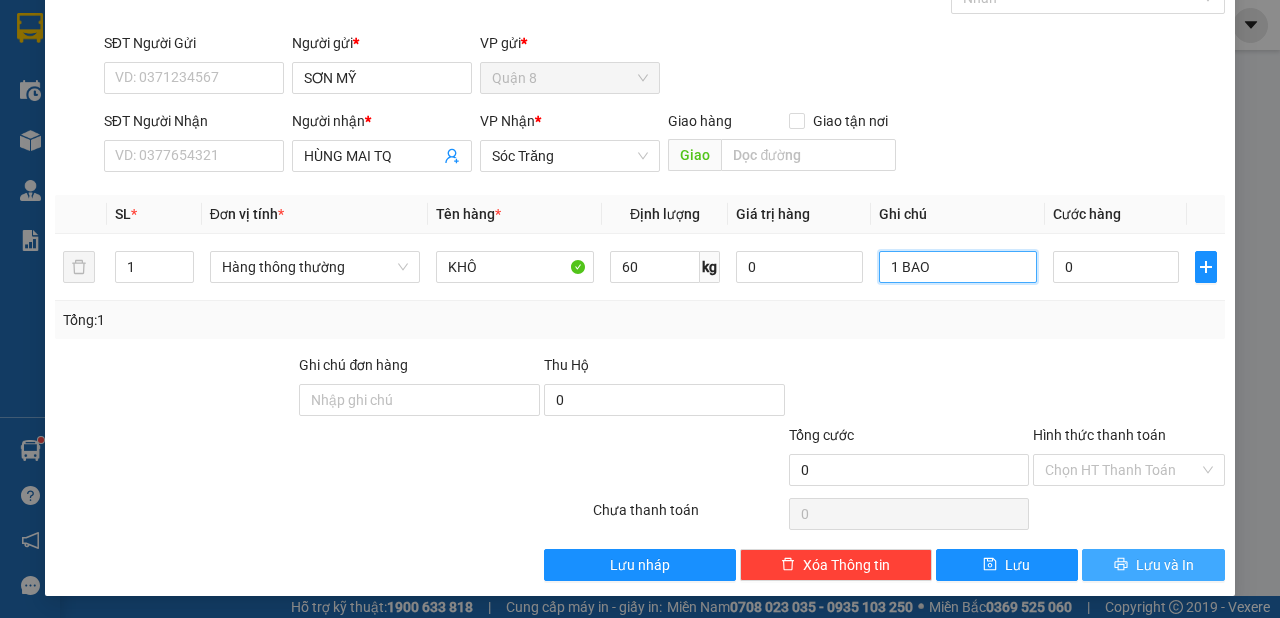 type on "1 BAO" 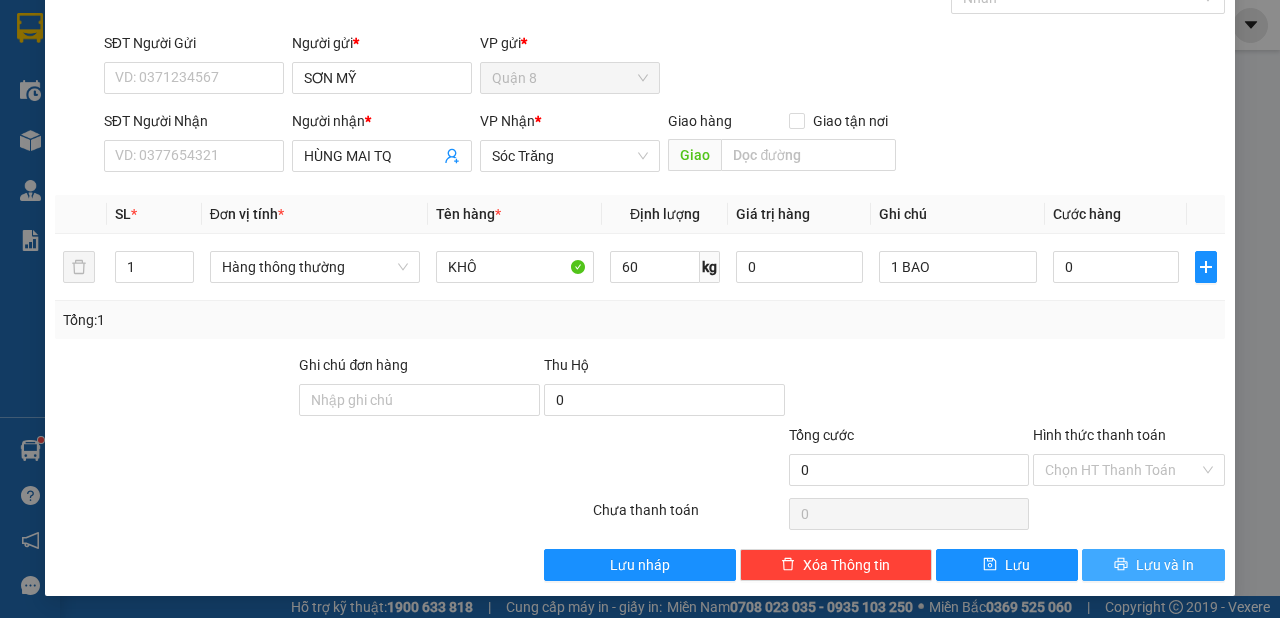 click on "Lưu và In" at bounding box center [1165, 565] 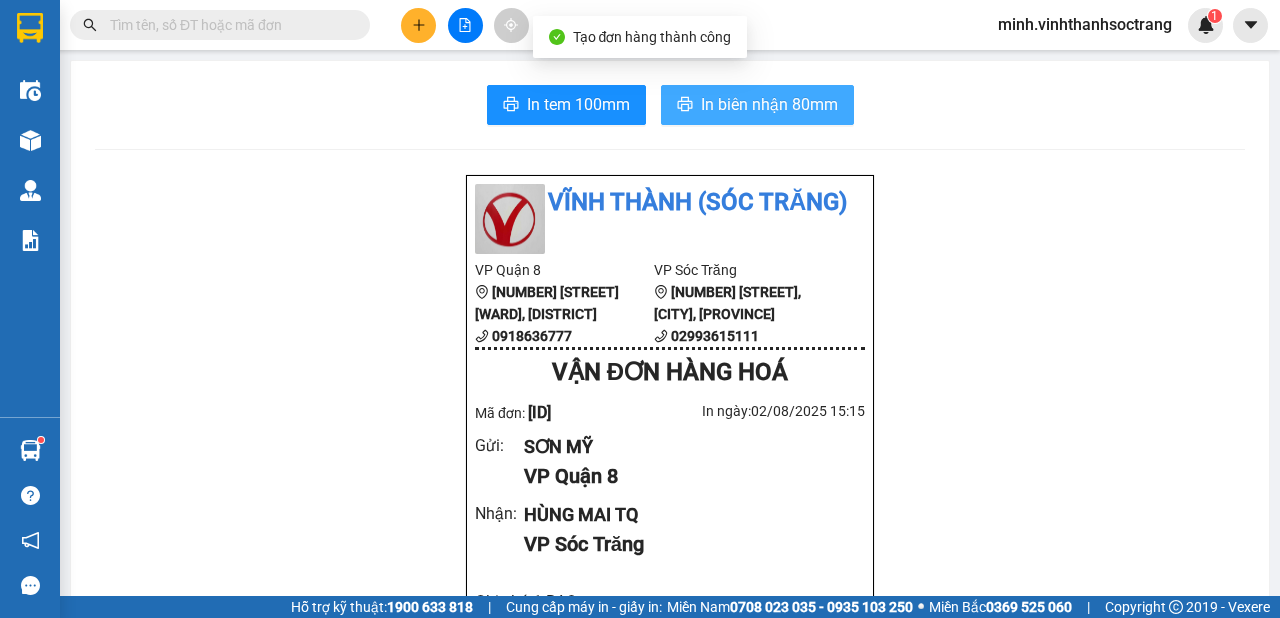 click on "In biên nhận 80mm" at bounding box center [769, 104] 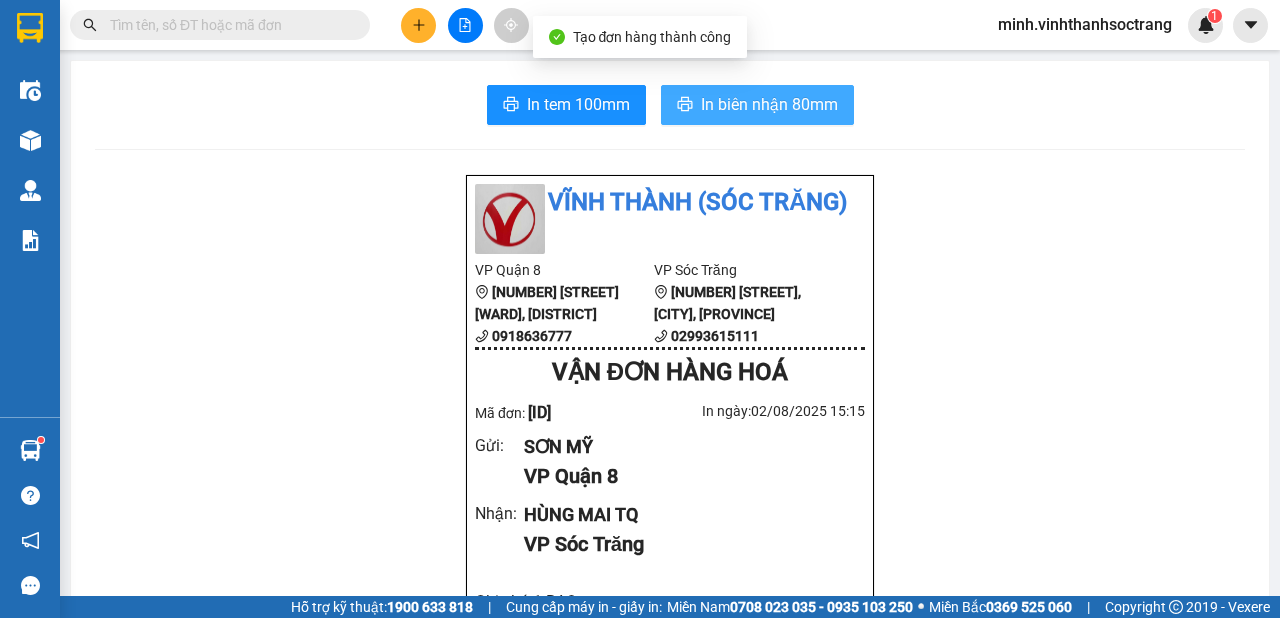 scroll, scrollTop: 0, scrollLeft: 0, axis: both 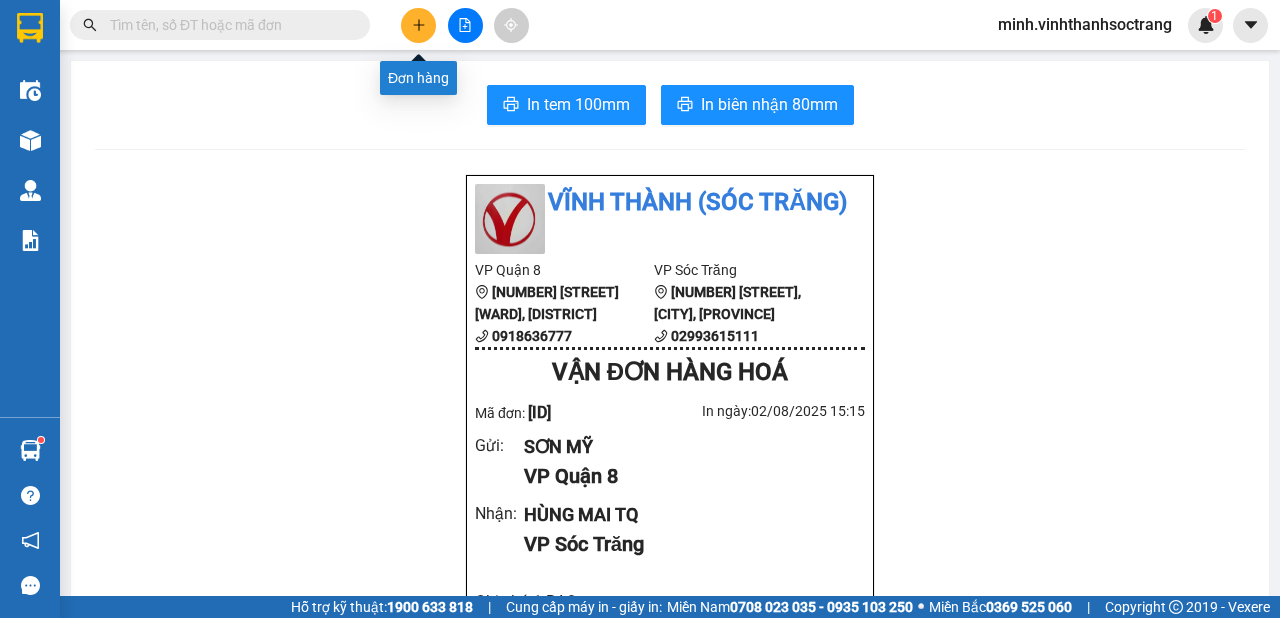 click 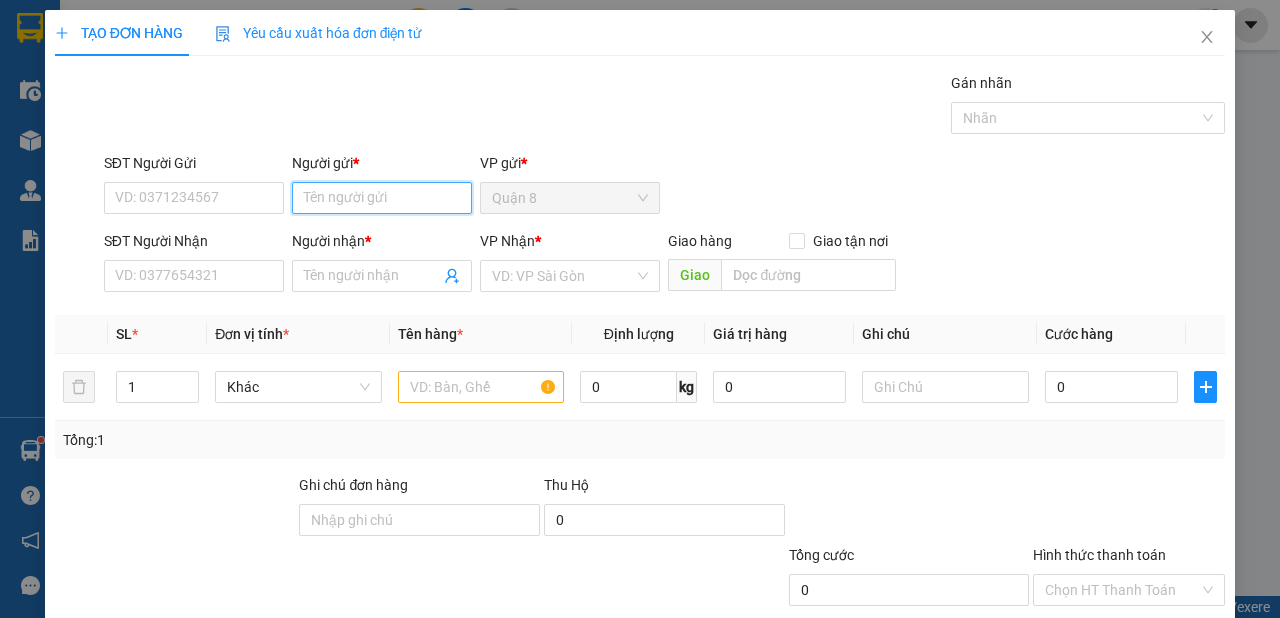 click on "Người gửi  *" at bounding box center [382, 198] 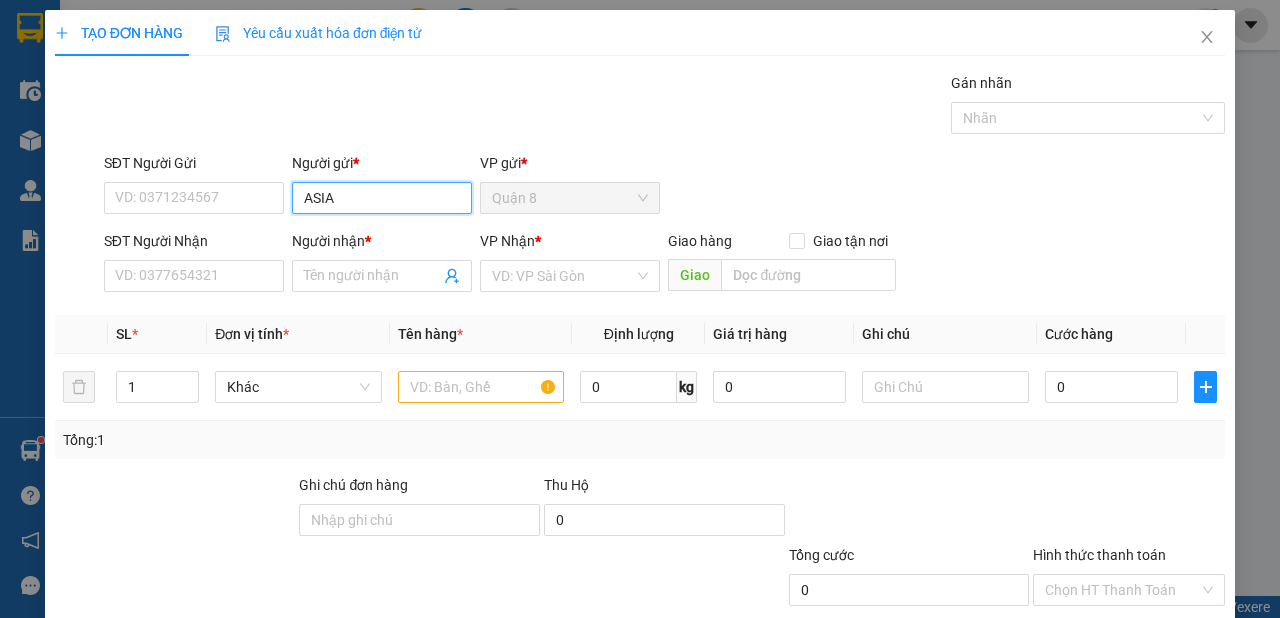 type on "ASIA" 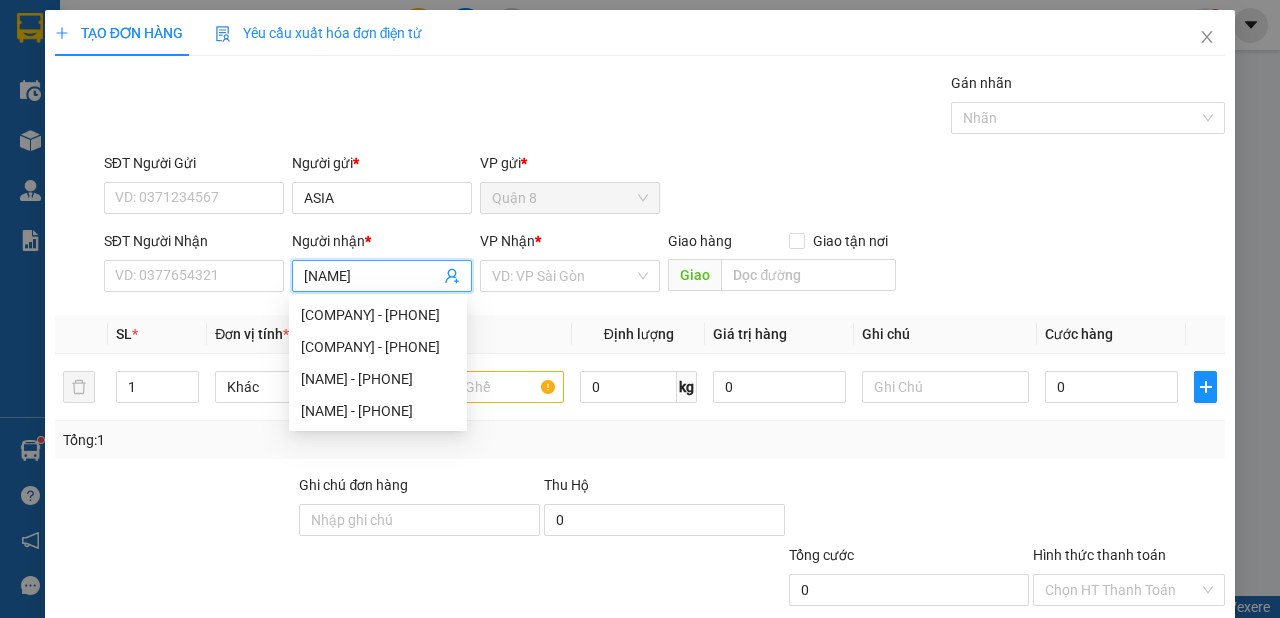 type on "BÍNH TQ" 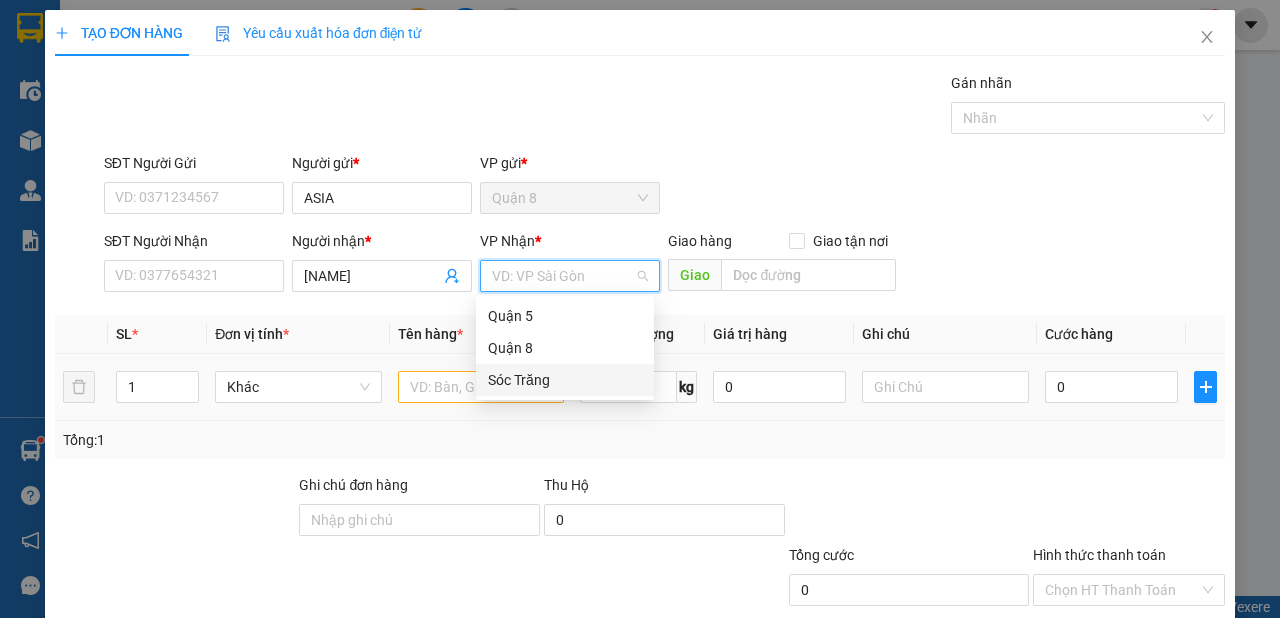 drag, startPoint x: 520, startPoint y: 382, endPoint x: 476, endPoint y: 418, distance: 56.85068 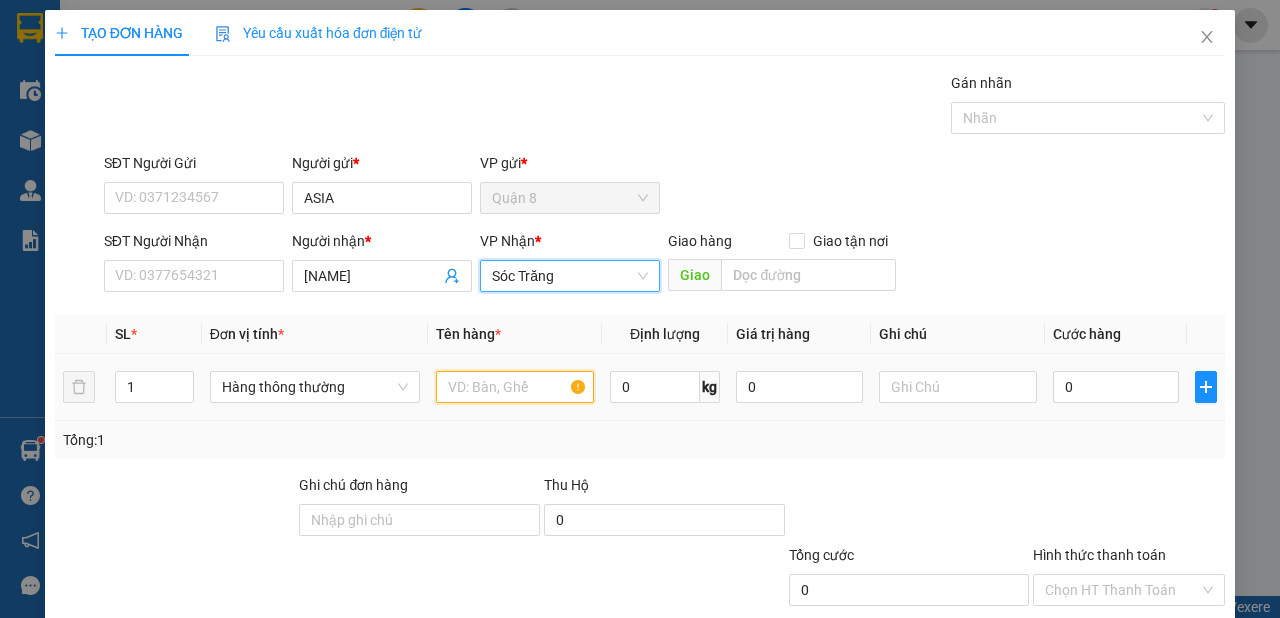 click at bounding box center [515, 387] 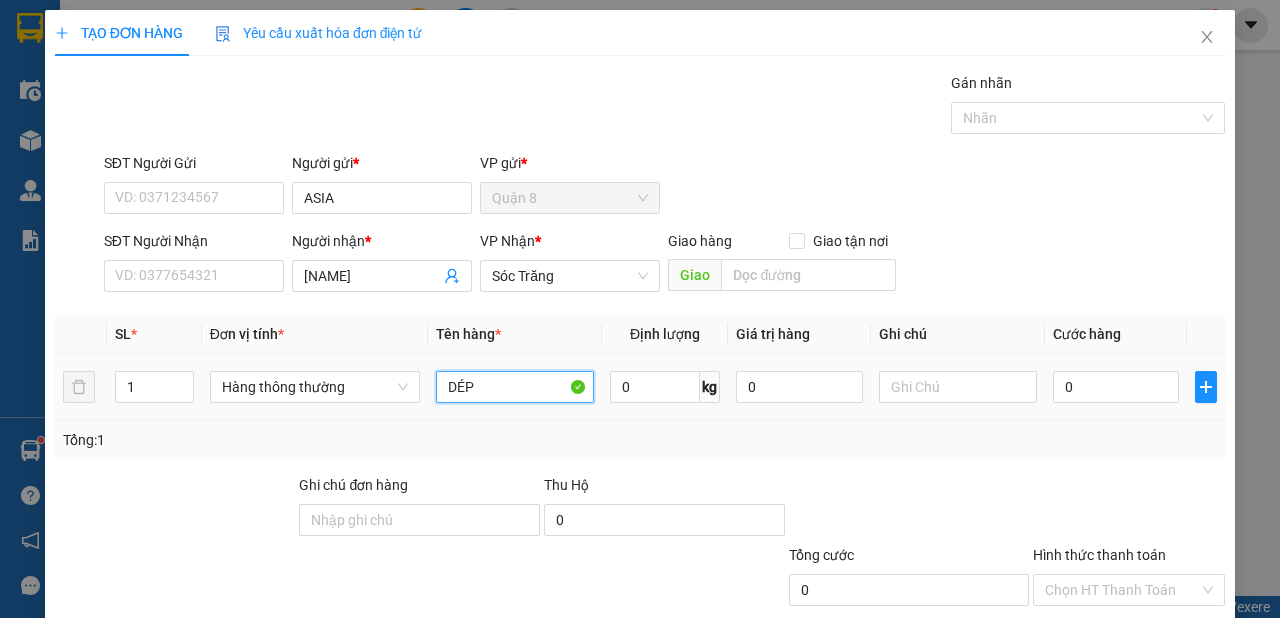 type on "DÉP" 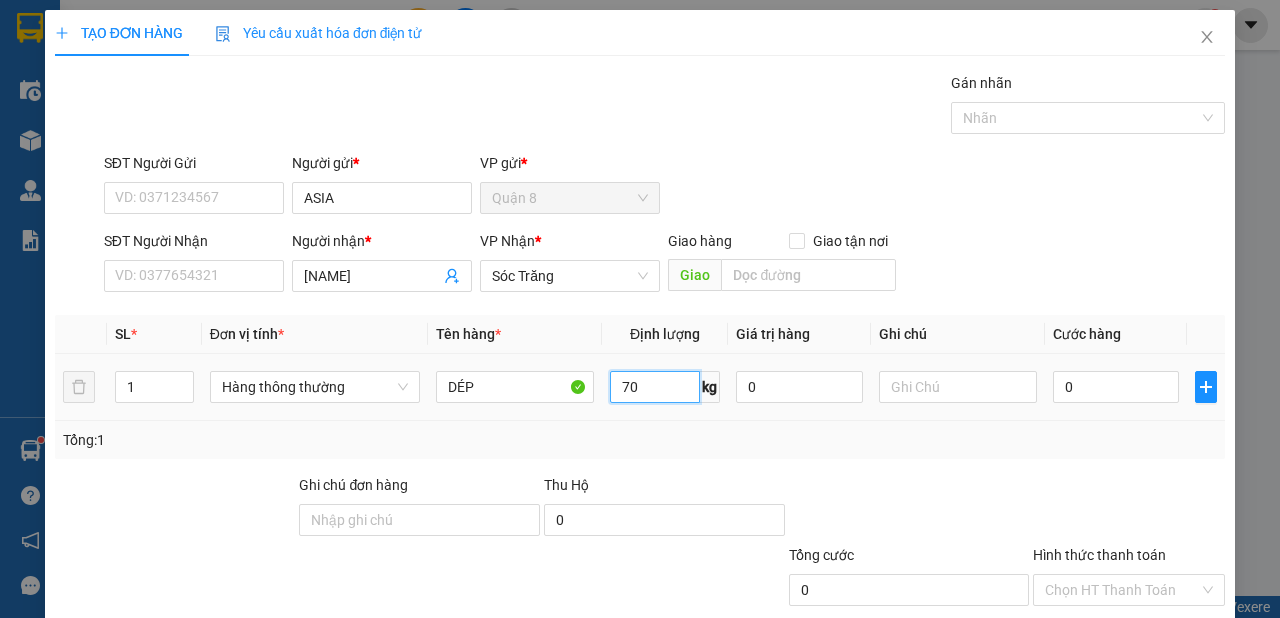 type on "70" 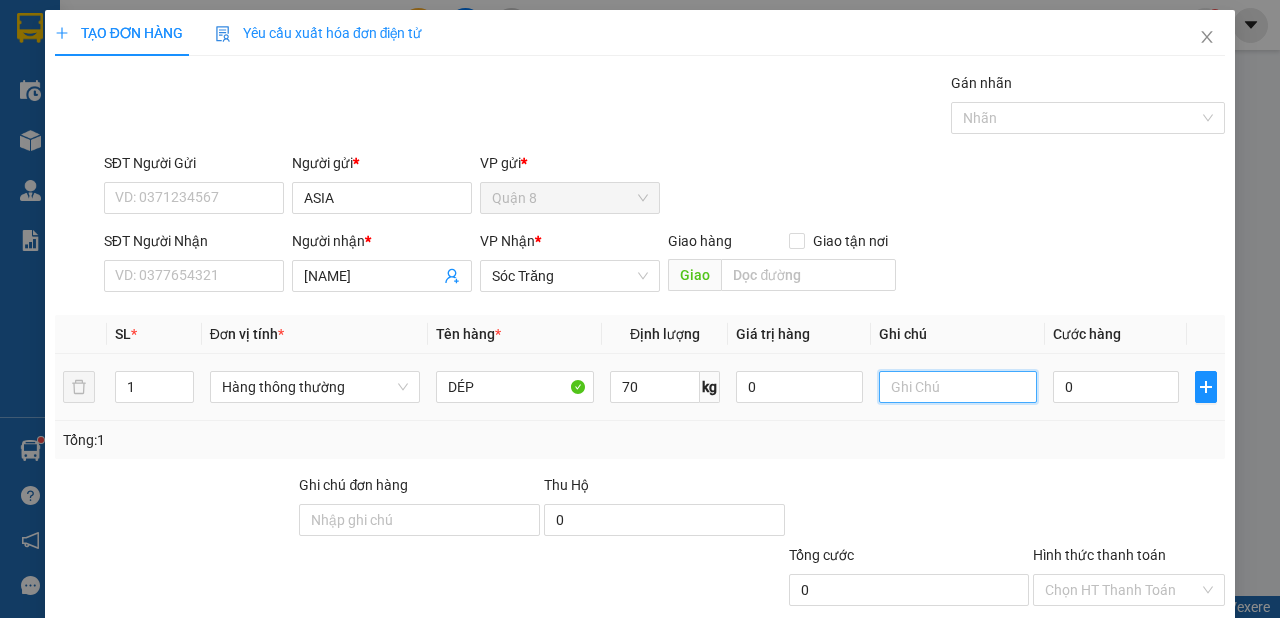 click at bounding box center [958, 387] 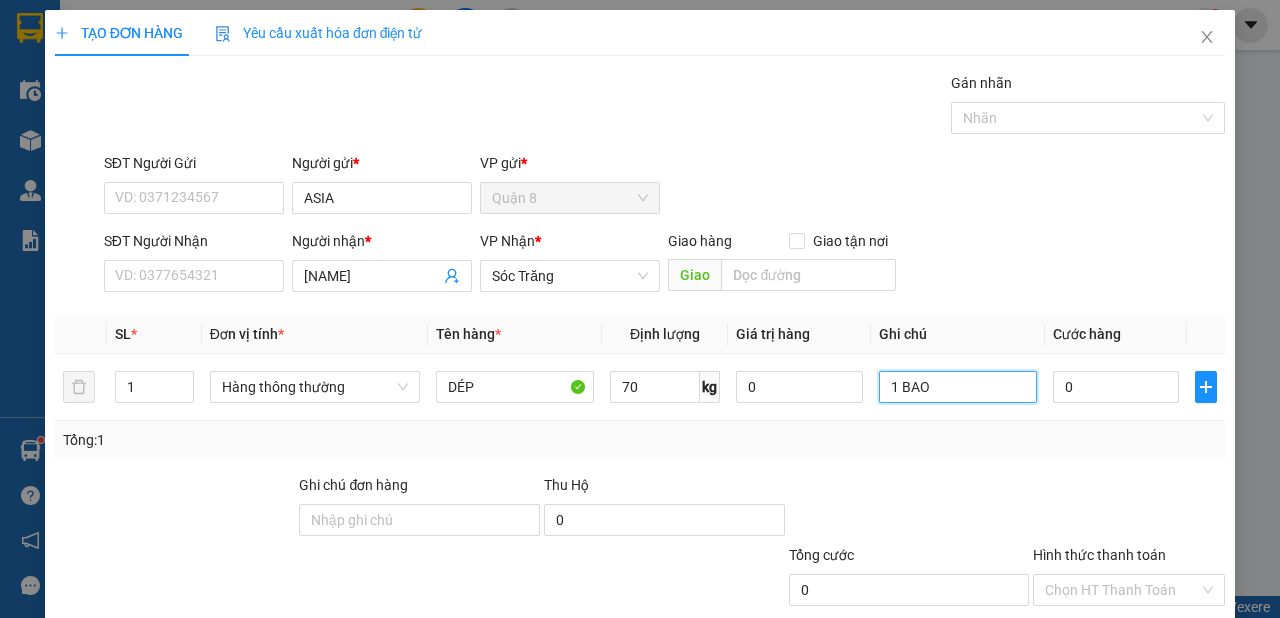 scroll, scrollTop: 120, scrollLeft: 0, axis: vertical 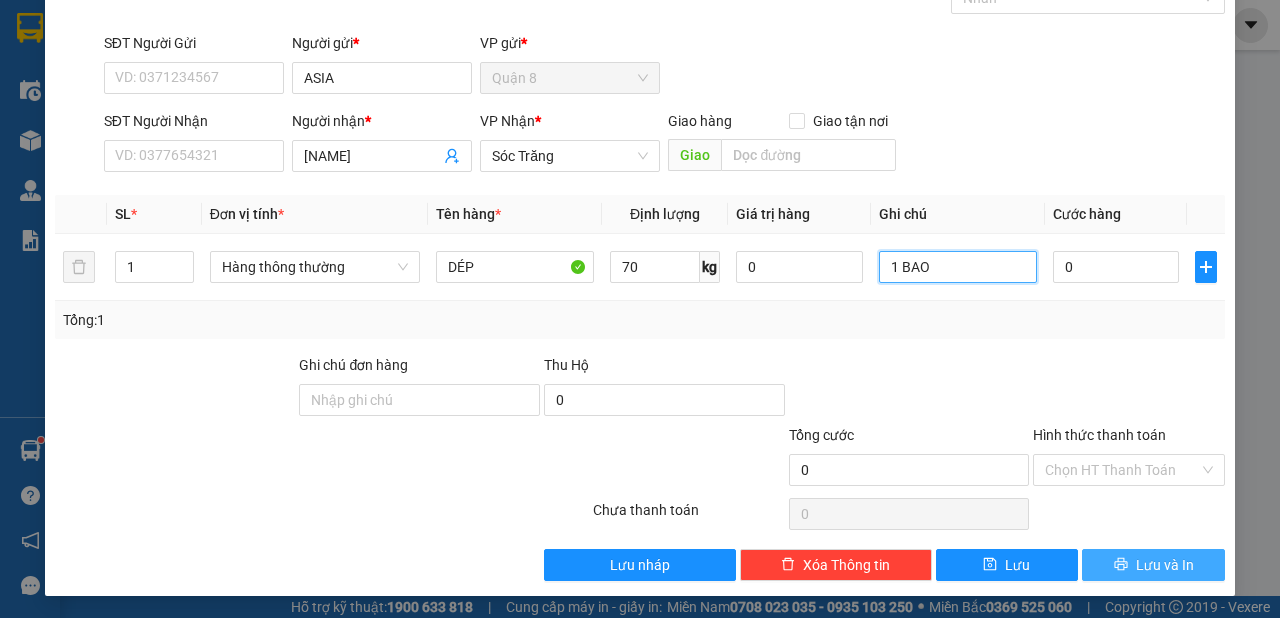 type on "1 BAO" 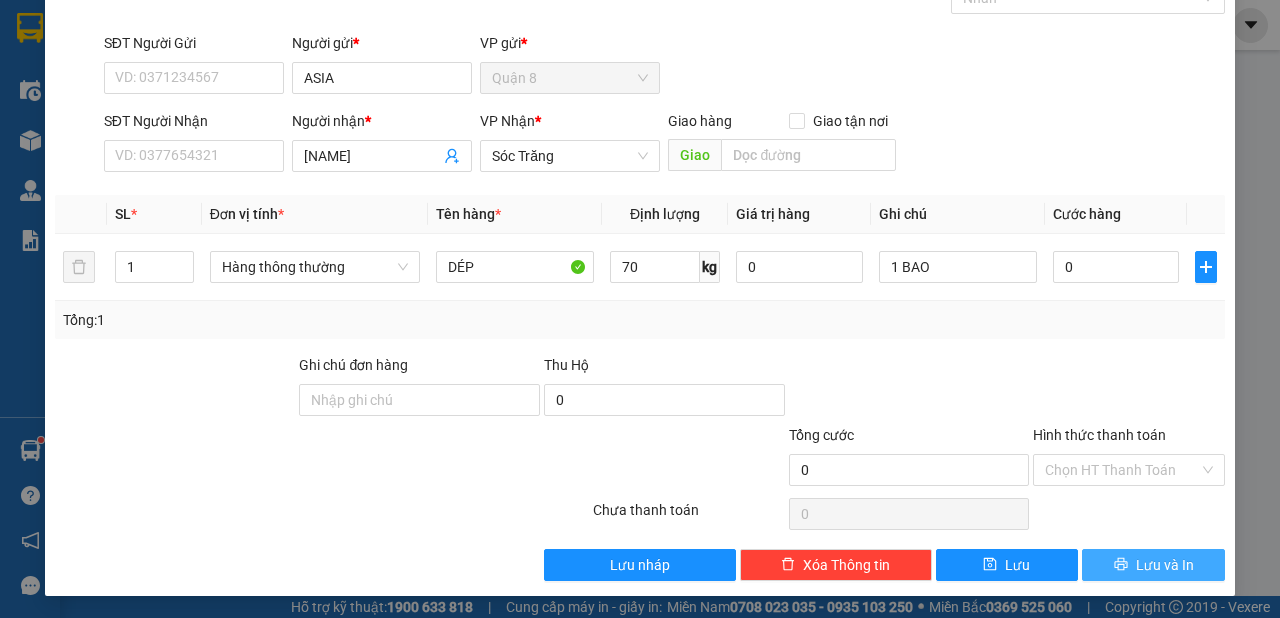 click on "Lưu và In" at bounding box center (1153, 565) 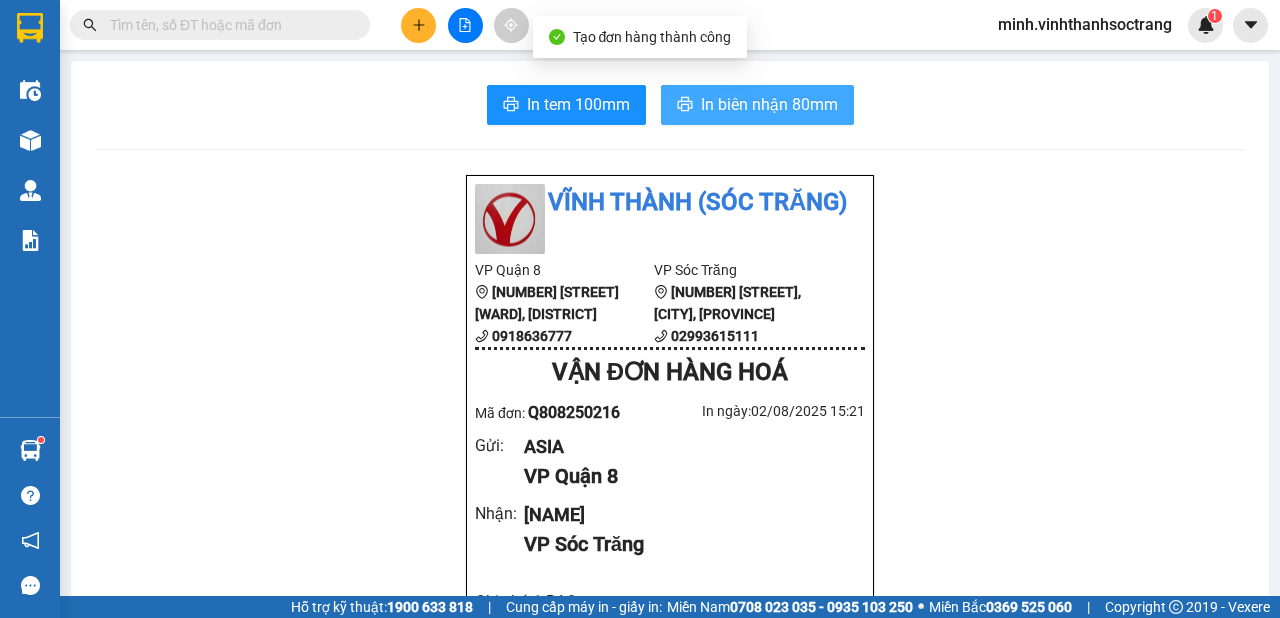 click on "In biên nhận 80mm" at bounding box center [769, 104] 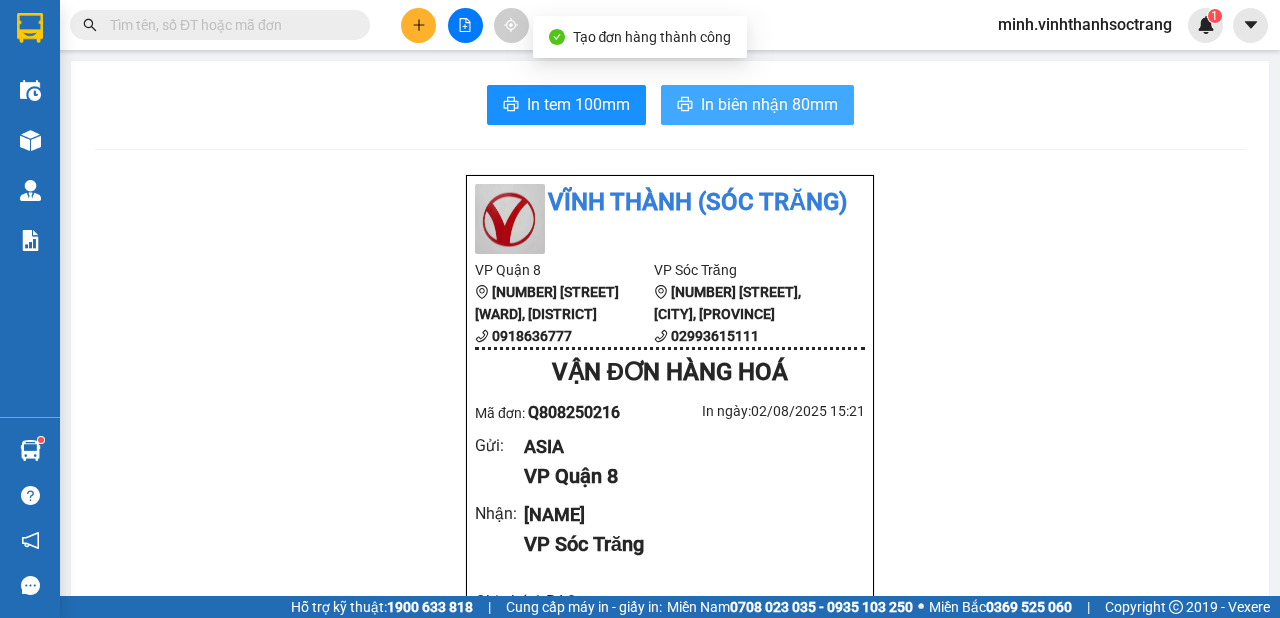 scroll, scrollTop: 0, scrollLeft: 0, axis: both 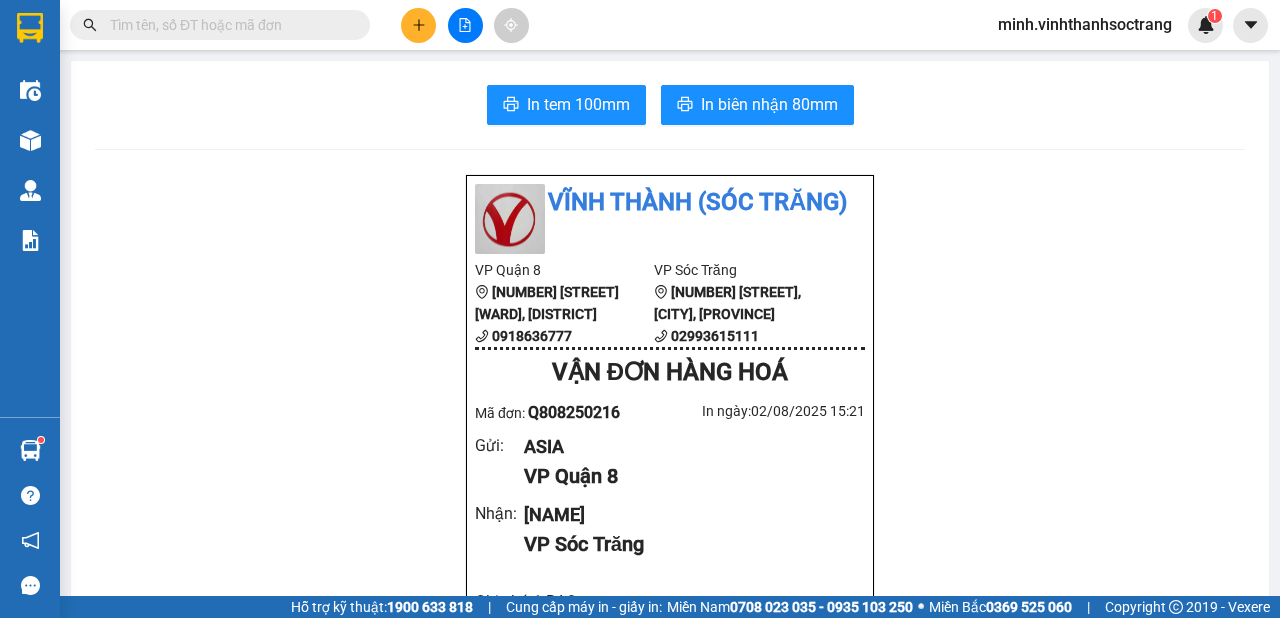 click 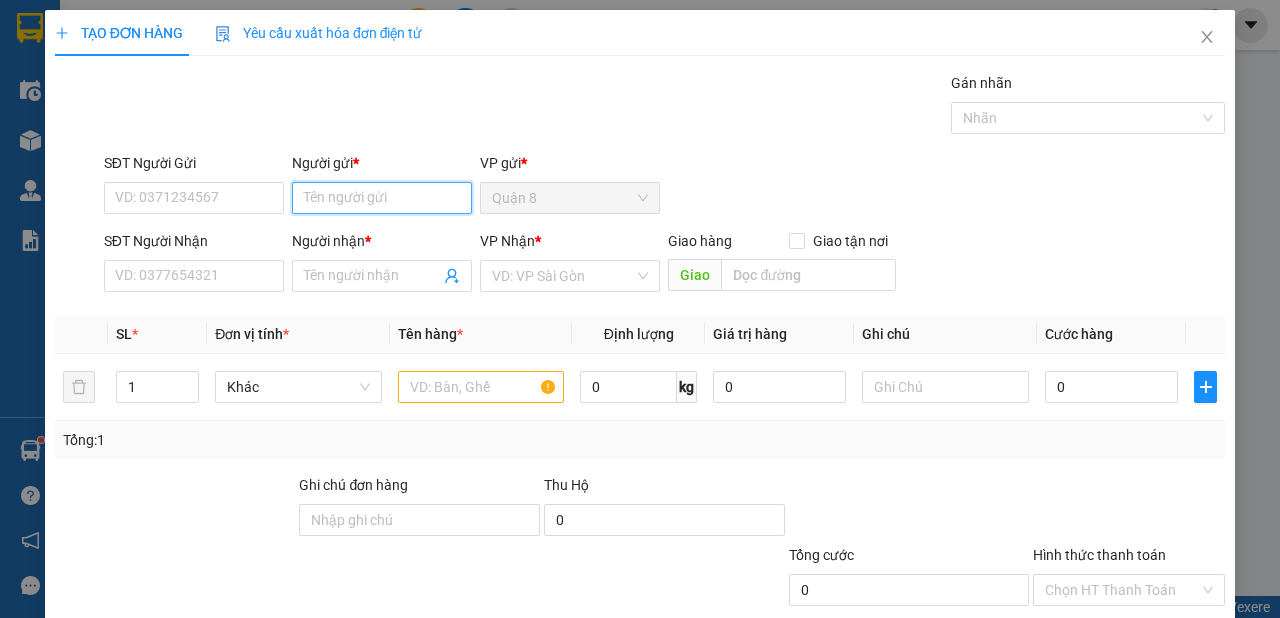 click on "Người gửi  *" at bounding box center [382, 198] 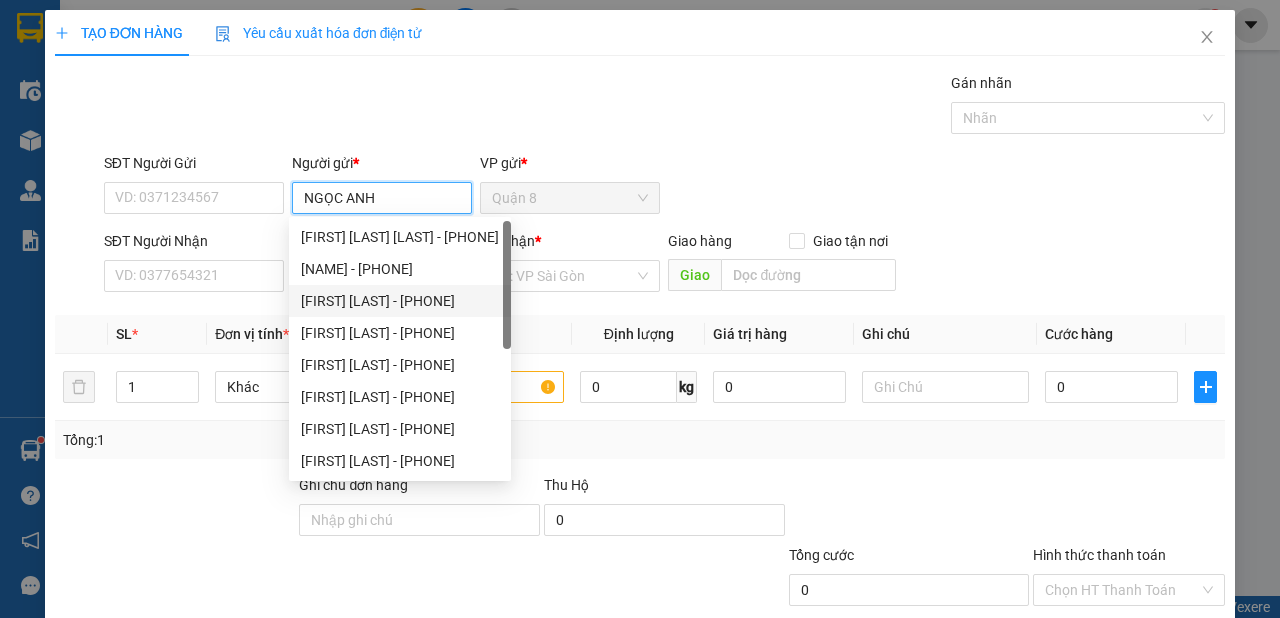 type on "TRẦN NGỌC ANH" 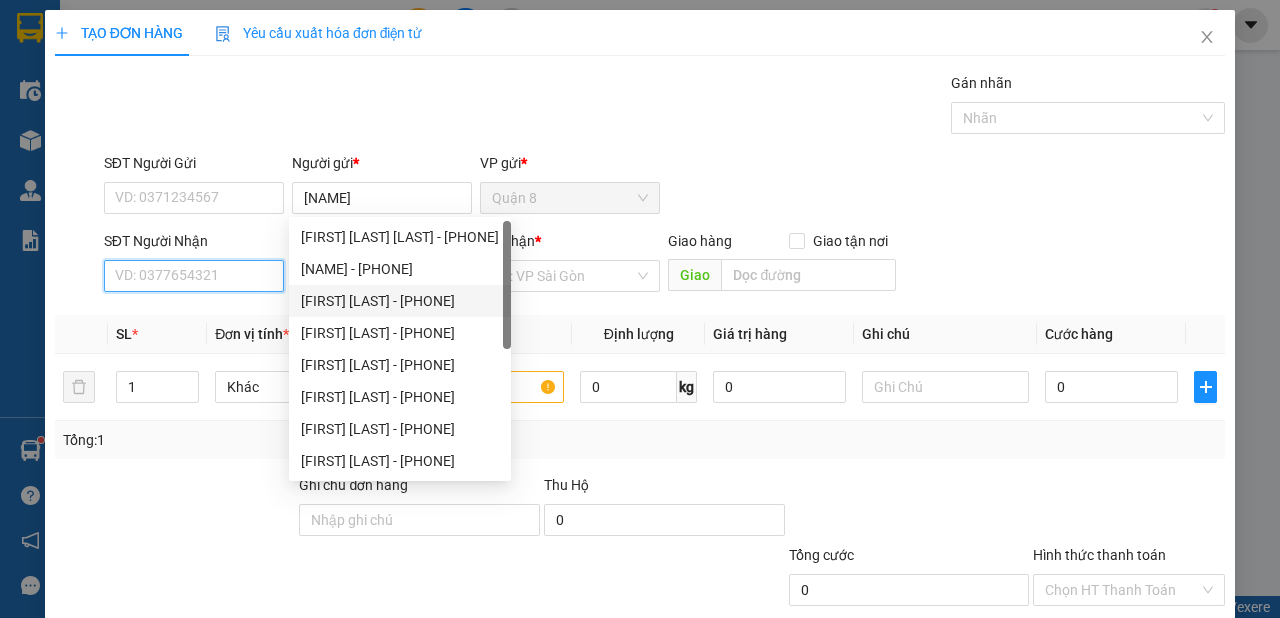 type on "0888189083" 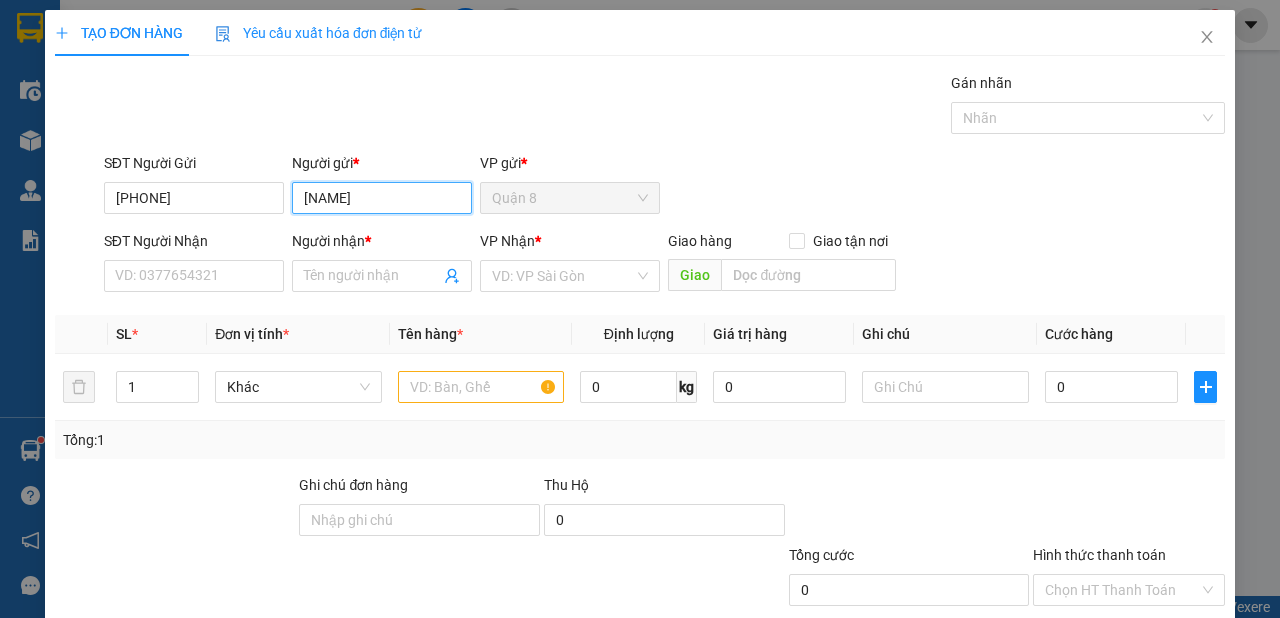 click on "TRẦN NGỌC ANH" at bounding box center [382, 198] 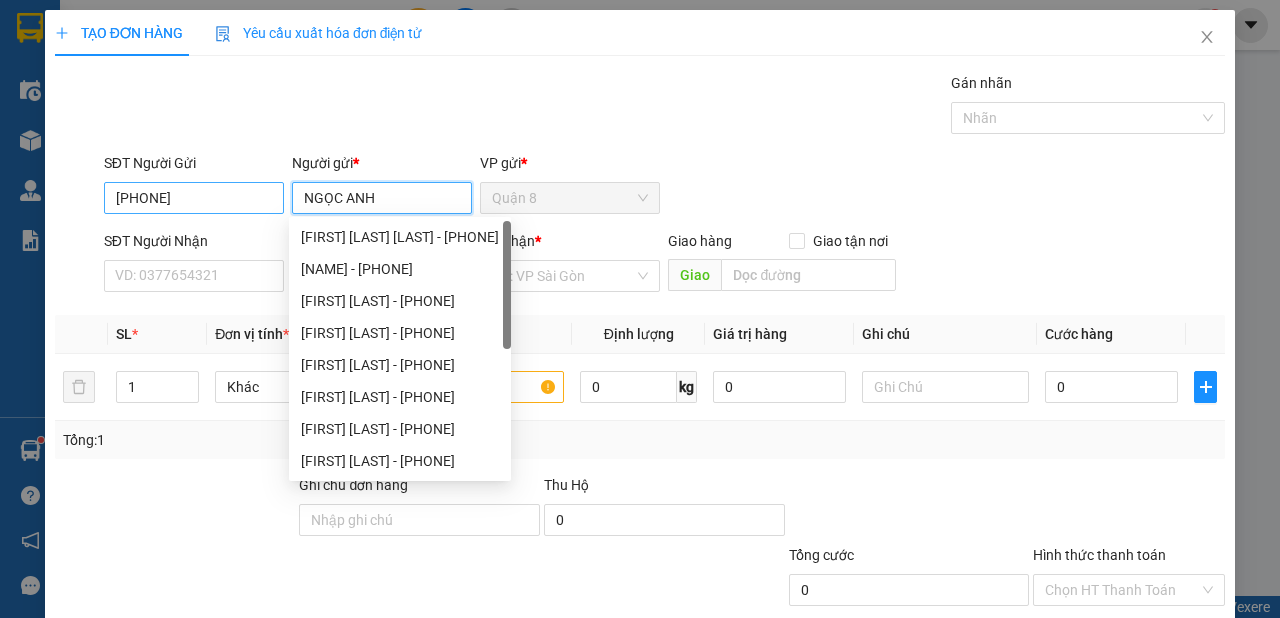 type on "NGỌC ANH" 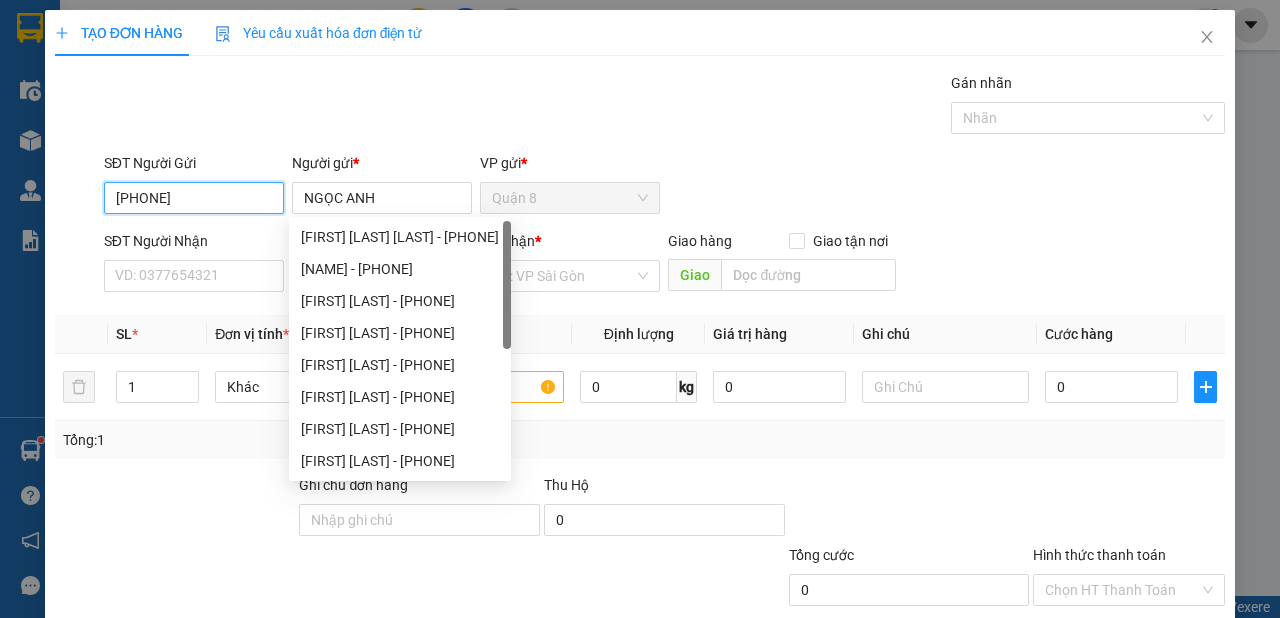 click on "0888189083" at bounding box center [194, 198] 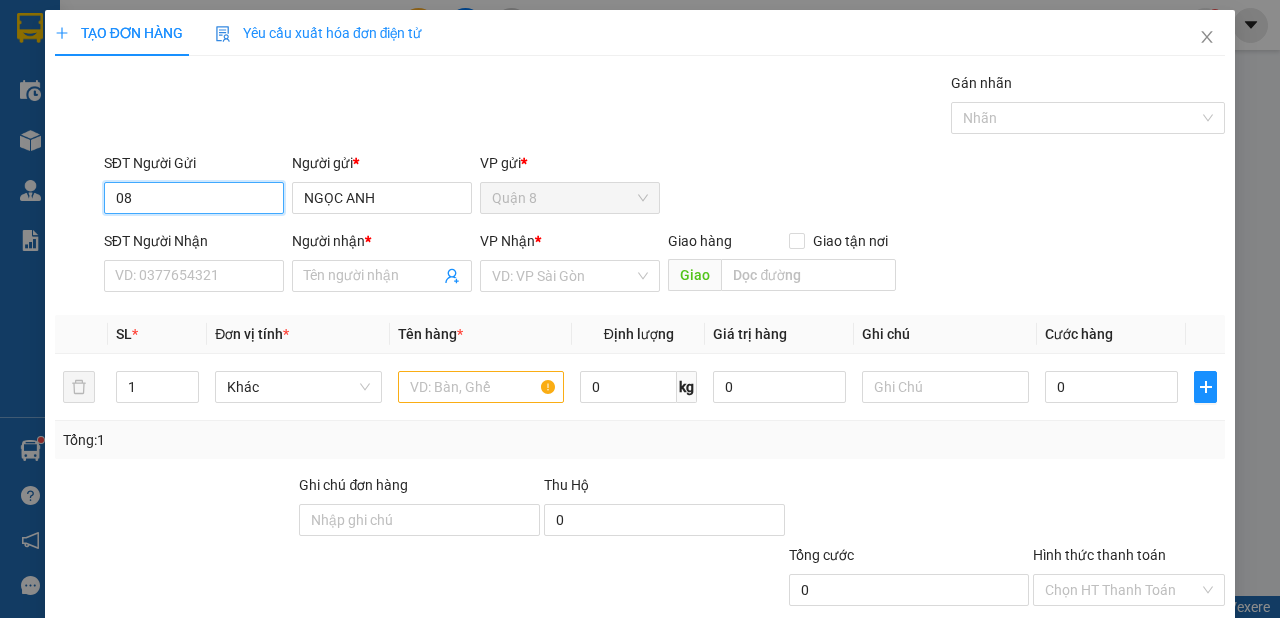 type on "0" 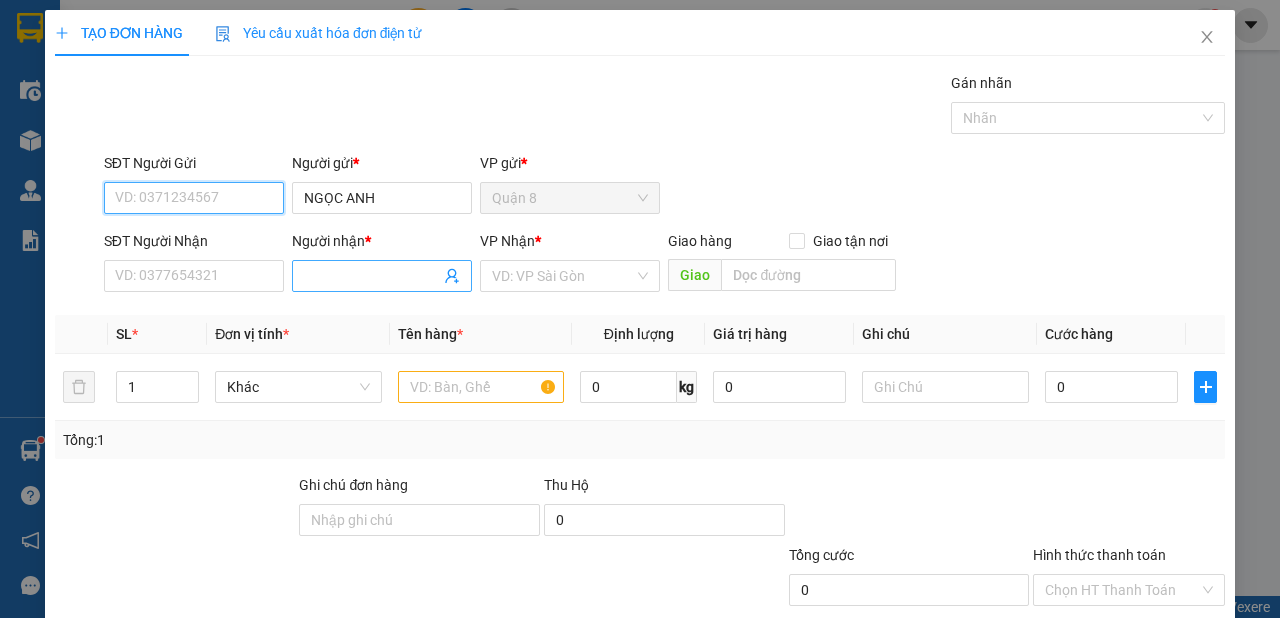 type 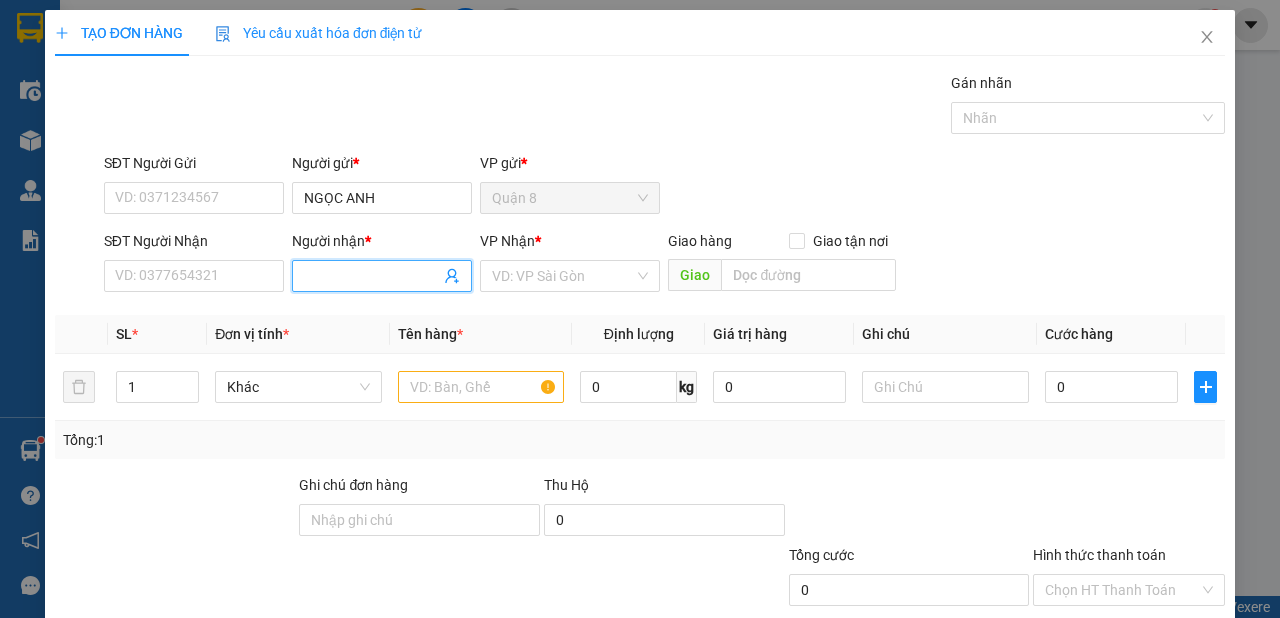 click on "Người nhận  *" at bounding box center (372, 276) 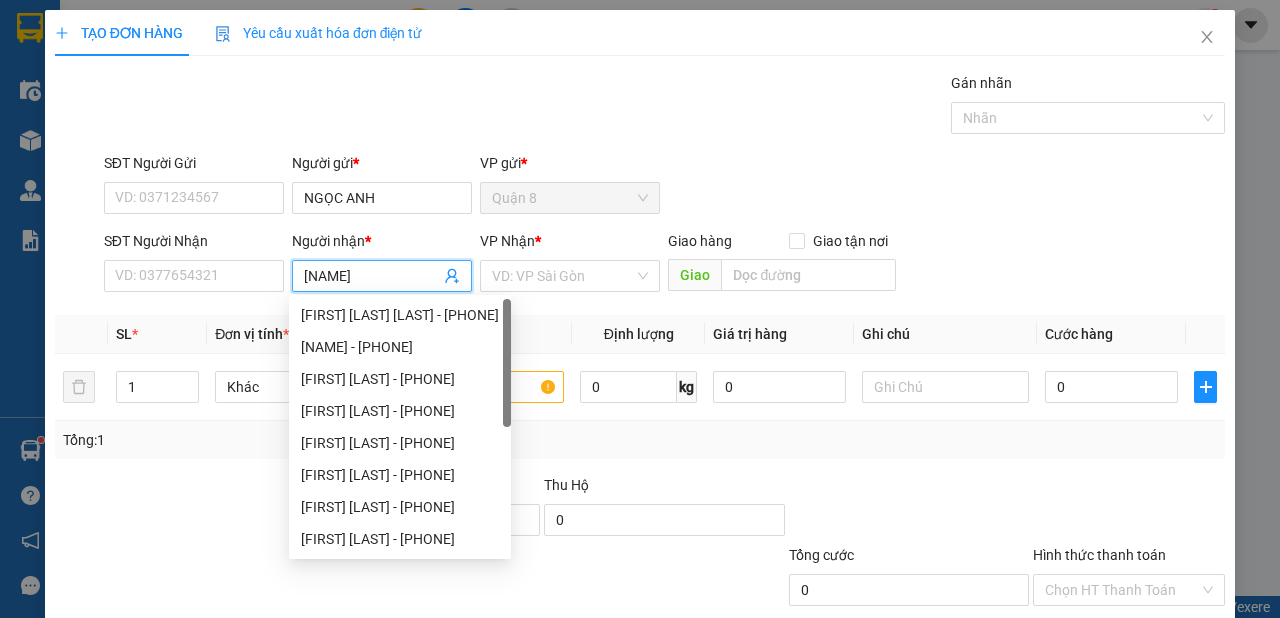 type on "HỒNG CHÂU" 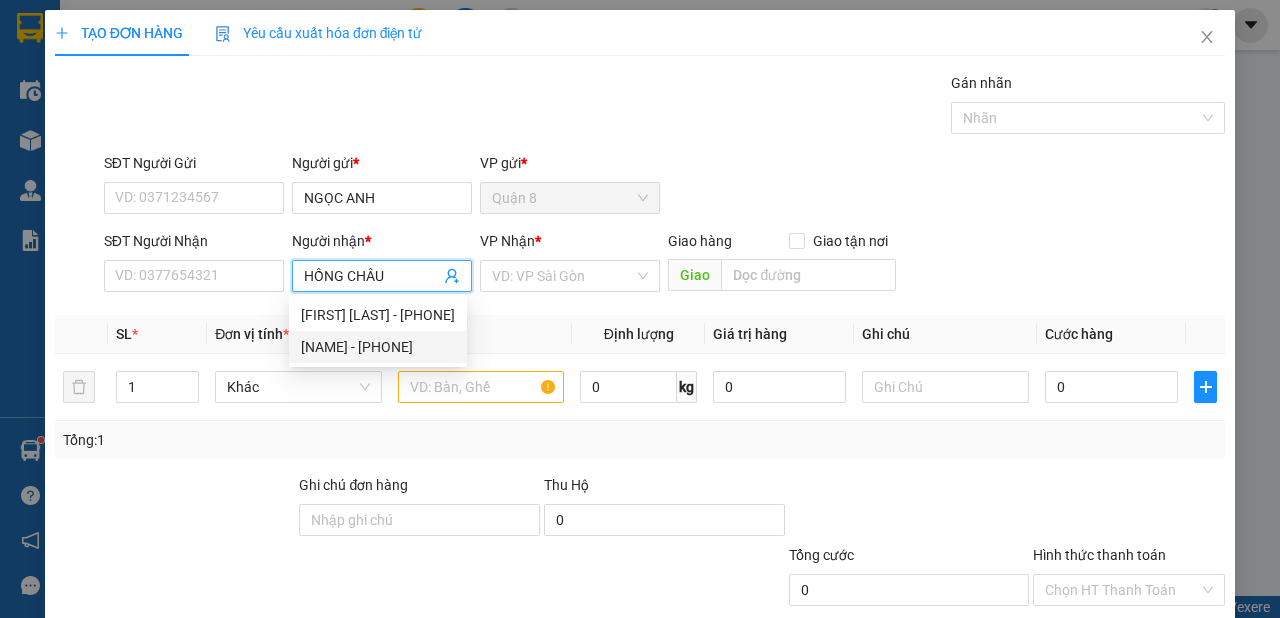 click on "[FIRST] [LAST] - [PHONE]" at bounding box center [378, 347] 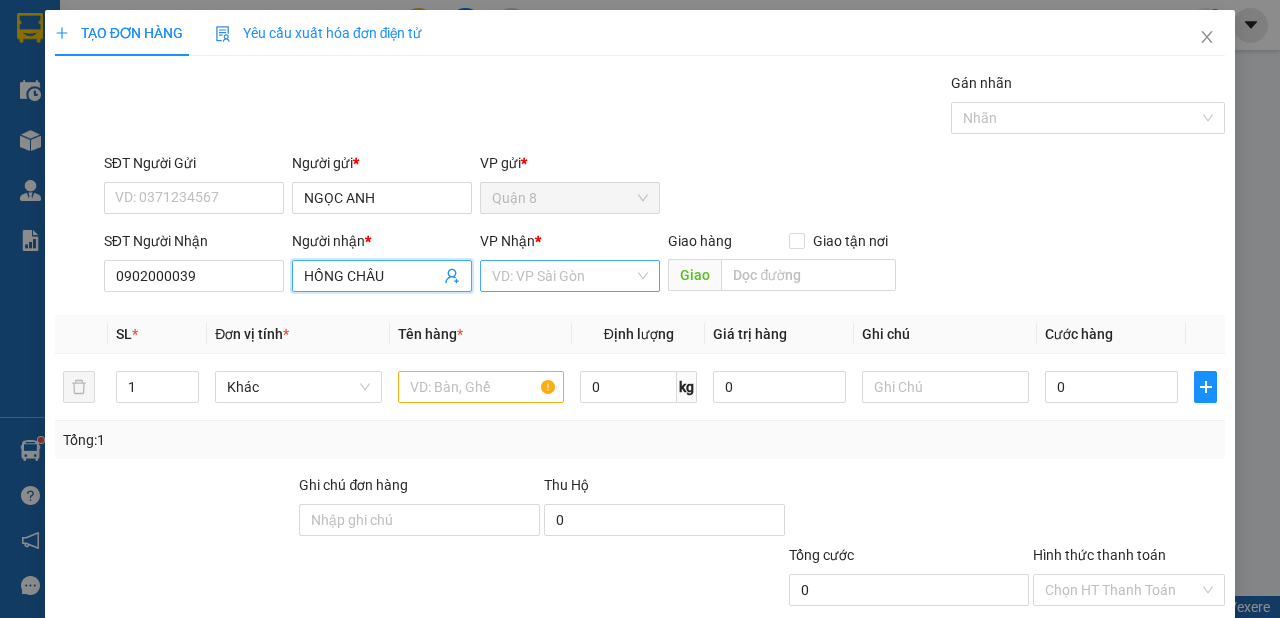 type on "HỒNG CHÂU" 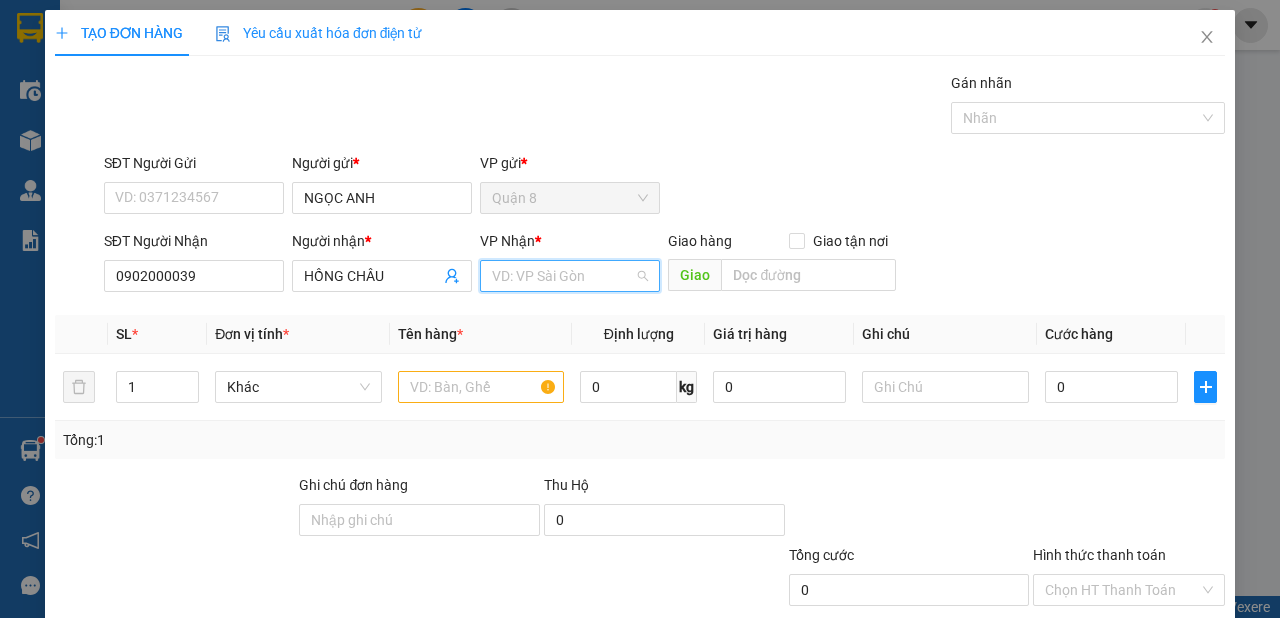drag, startPoint x: 566, startPoint y: 271, endPoint x: 528, endPoint y: 341, distance: 79.64923 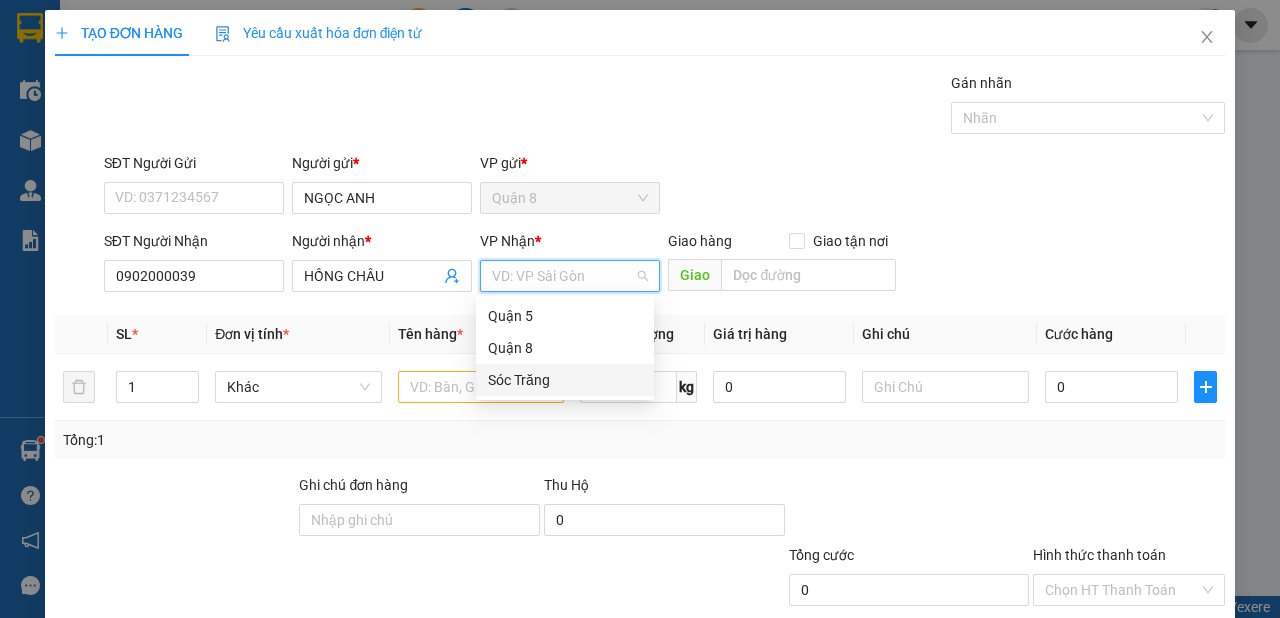 click on "Sóc Trăng" at bounding box center (565, 380) 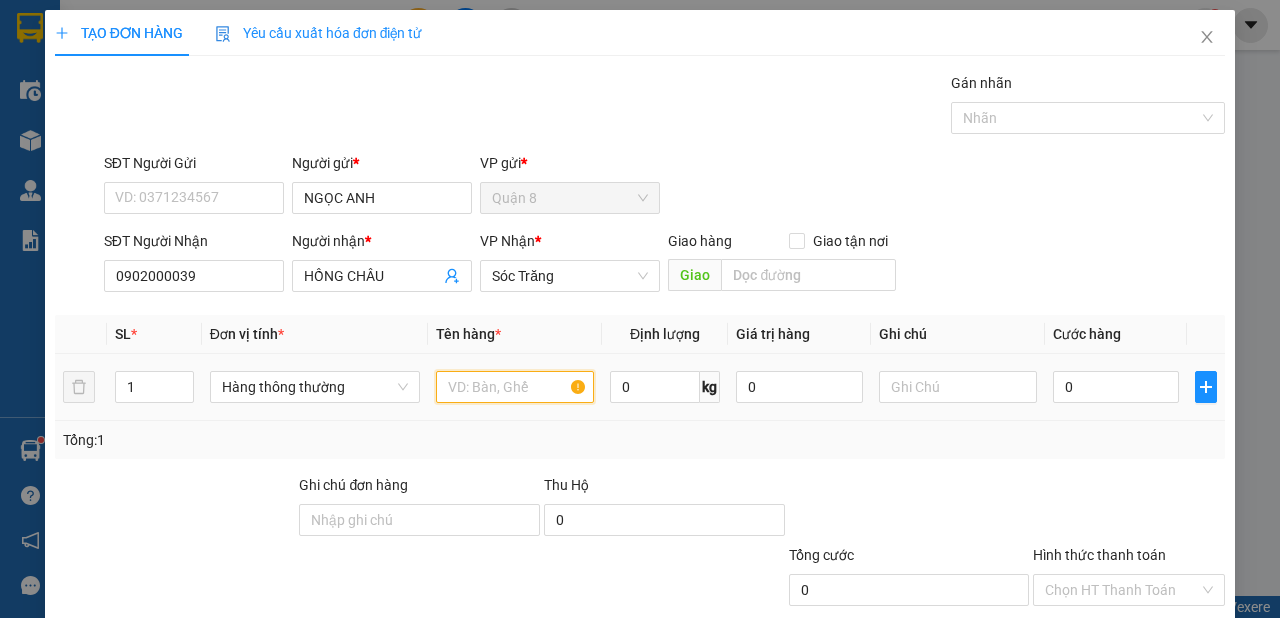 click at bounding box center [515, 387] 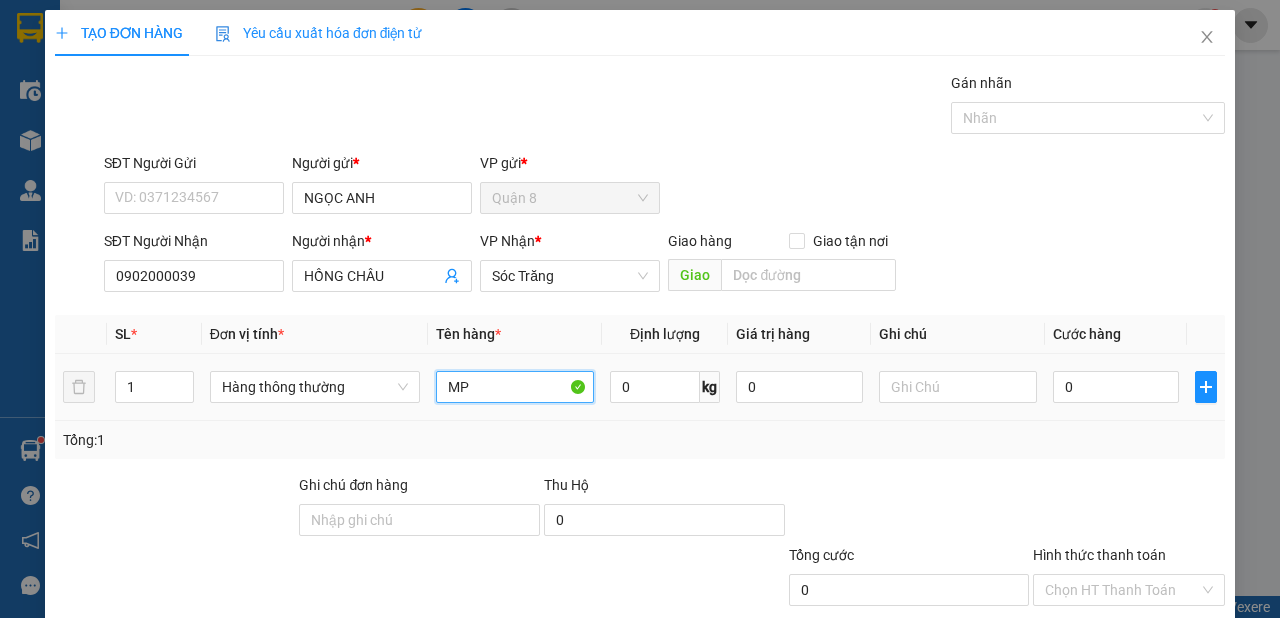 type on "MP" 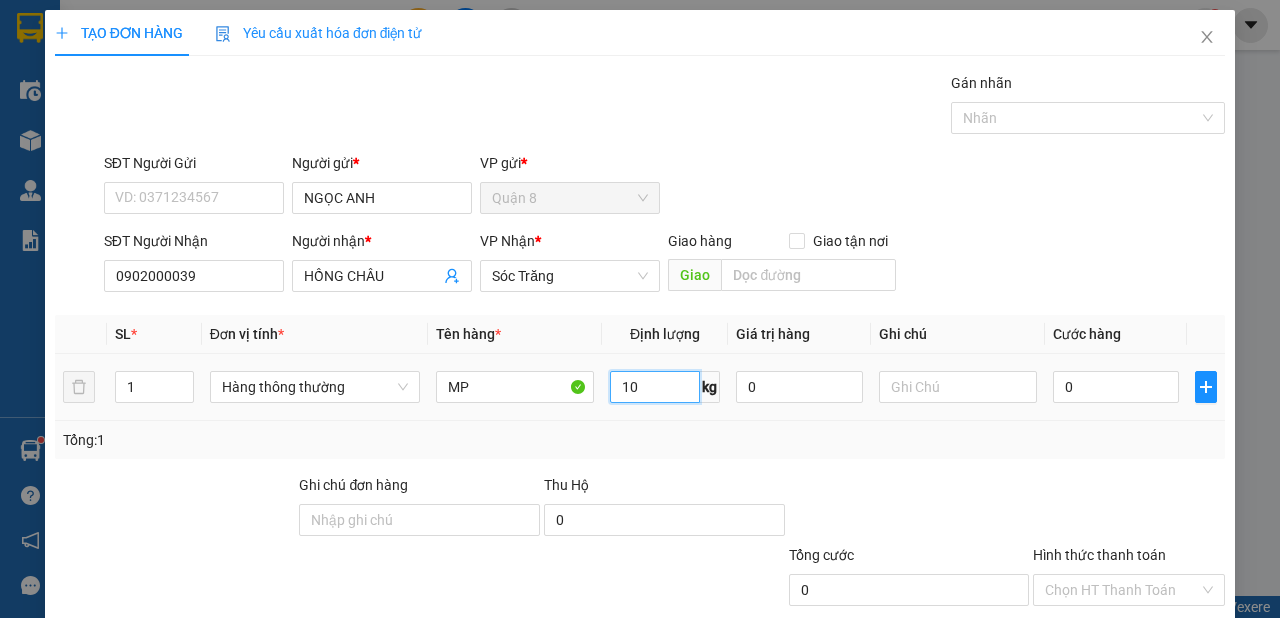 type on "10" 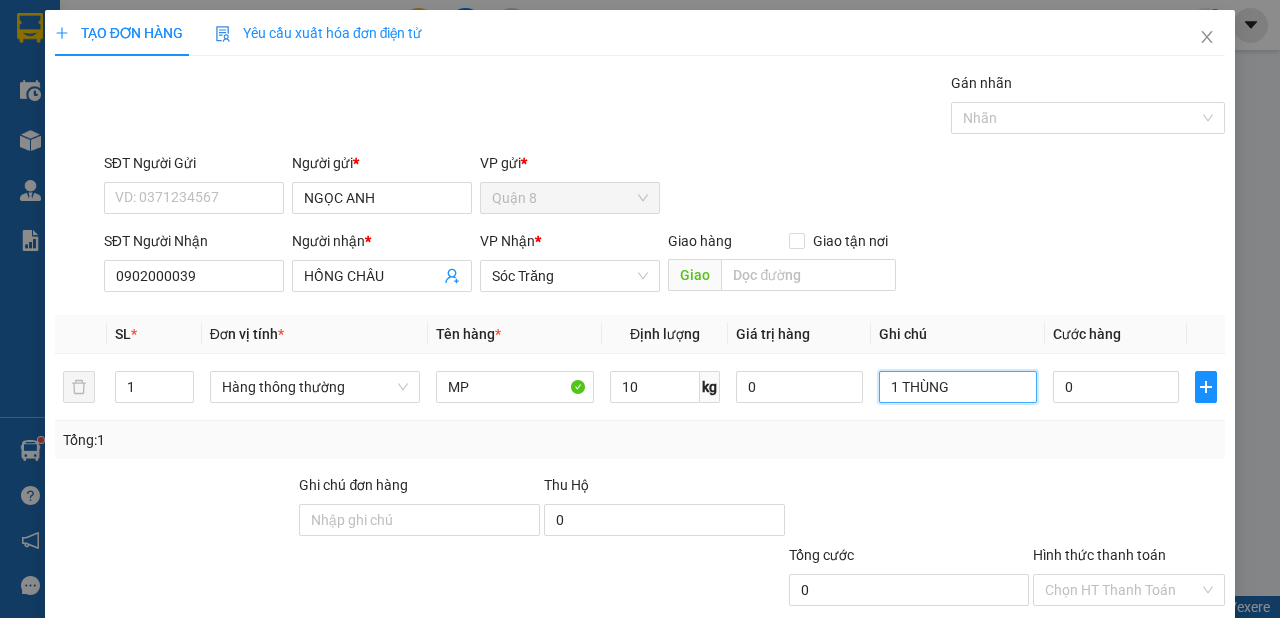 scroll, scrollTop: 120, scrollLeft: 0, axis: vertical 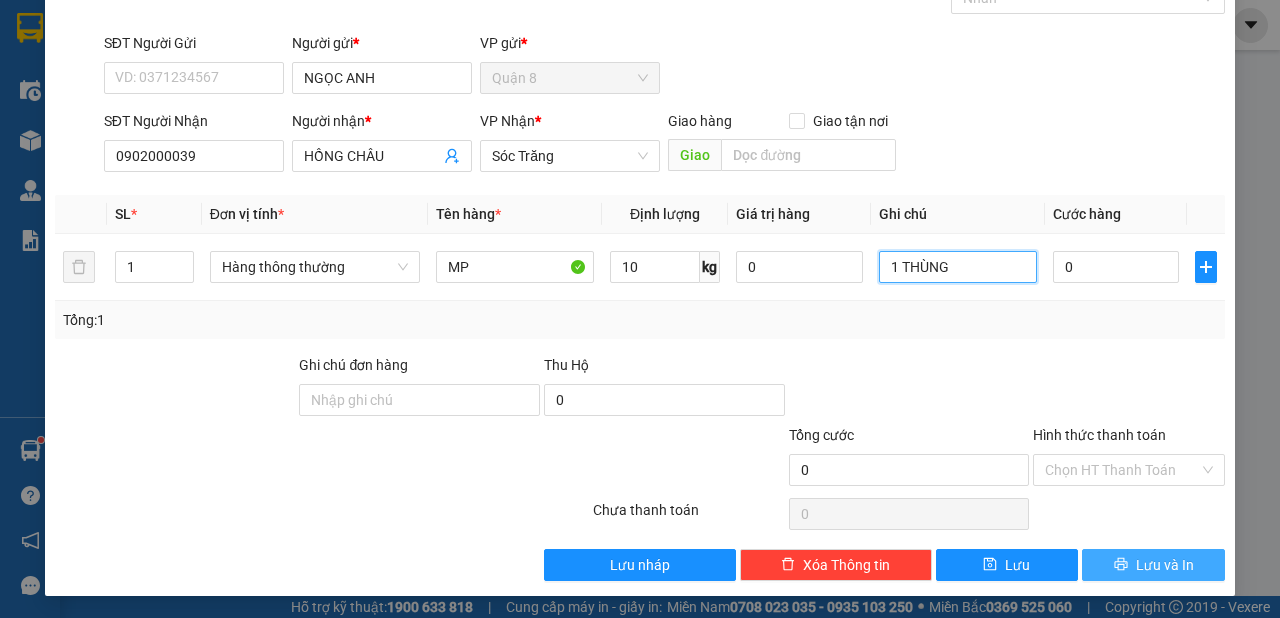 type on "1 THÙNG" 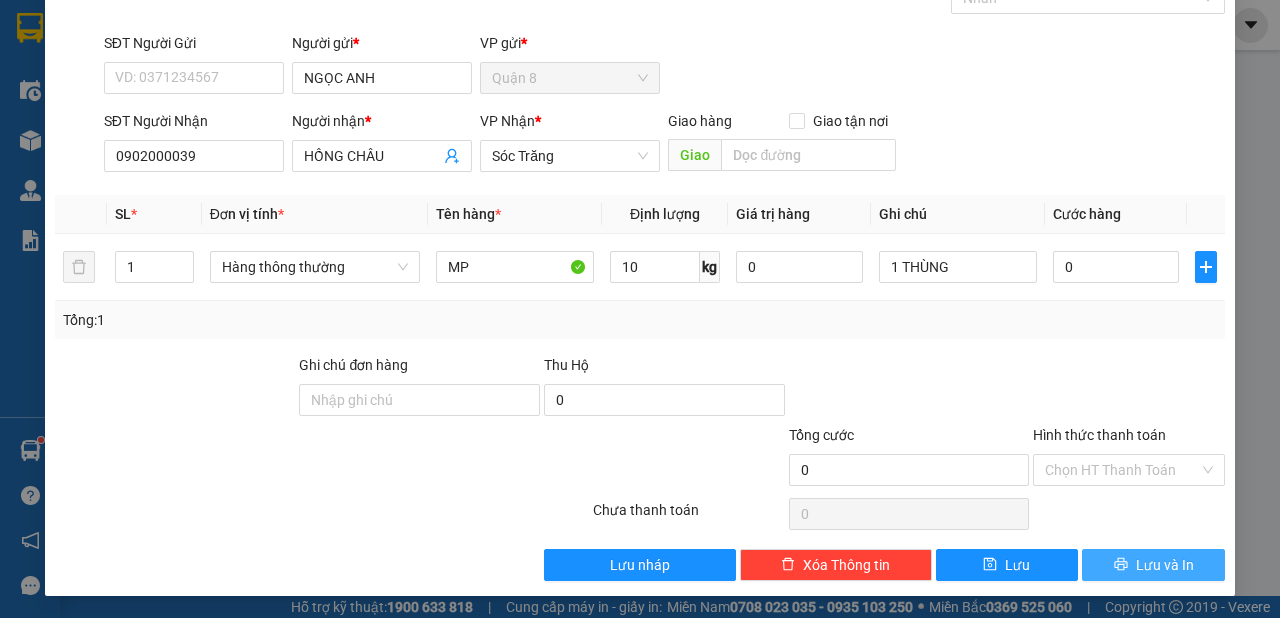 click on "Lưu và In" at bounding box center [1165, 565] 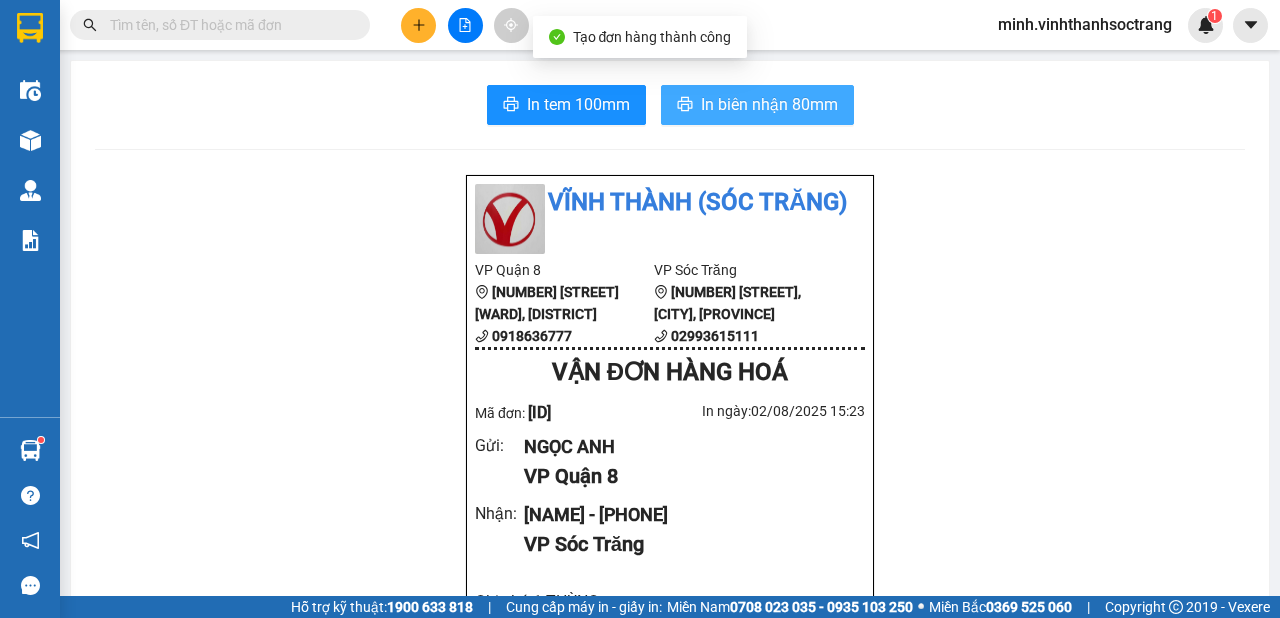 click on "In biên nhận 80mm" at bounding box center (769, 104) 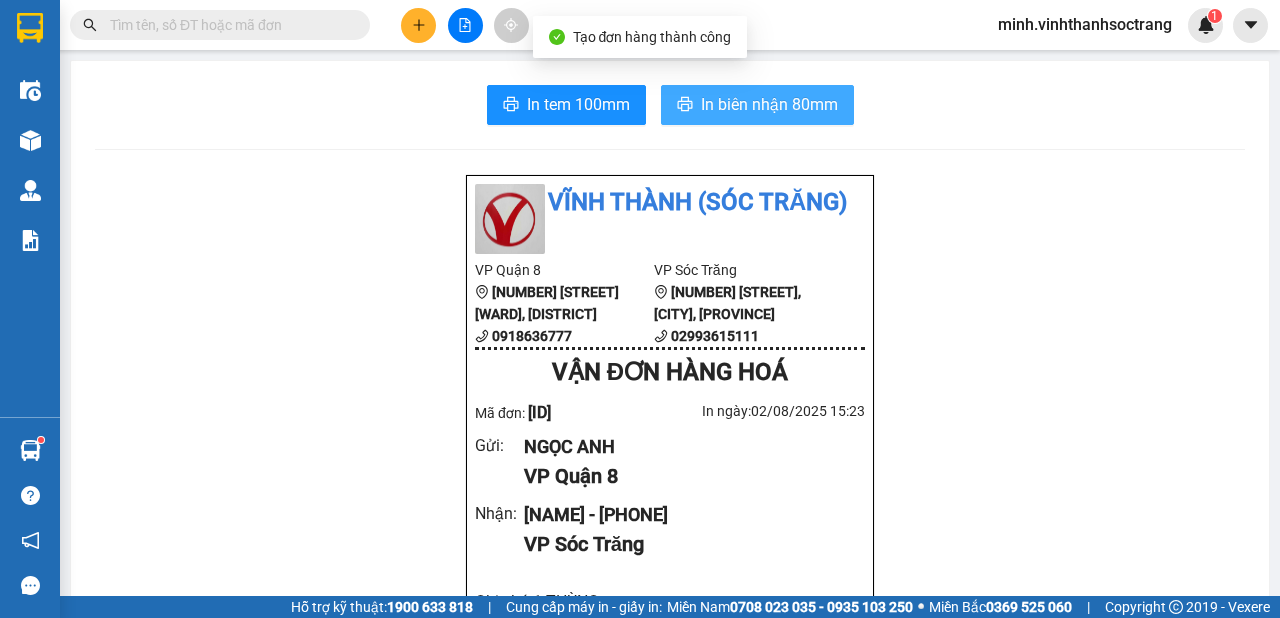 scroll, scrollTop: 0, scrollLeft: 0, axis: both 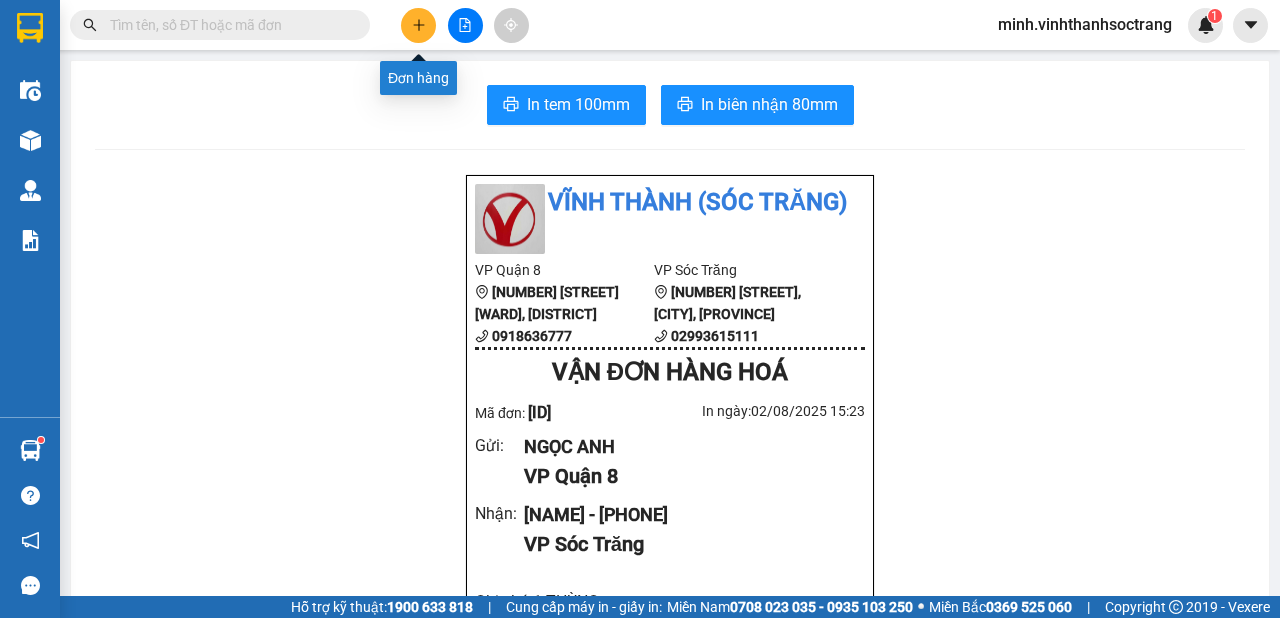 click at bounding box center [418, 25] 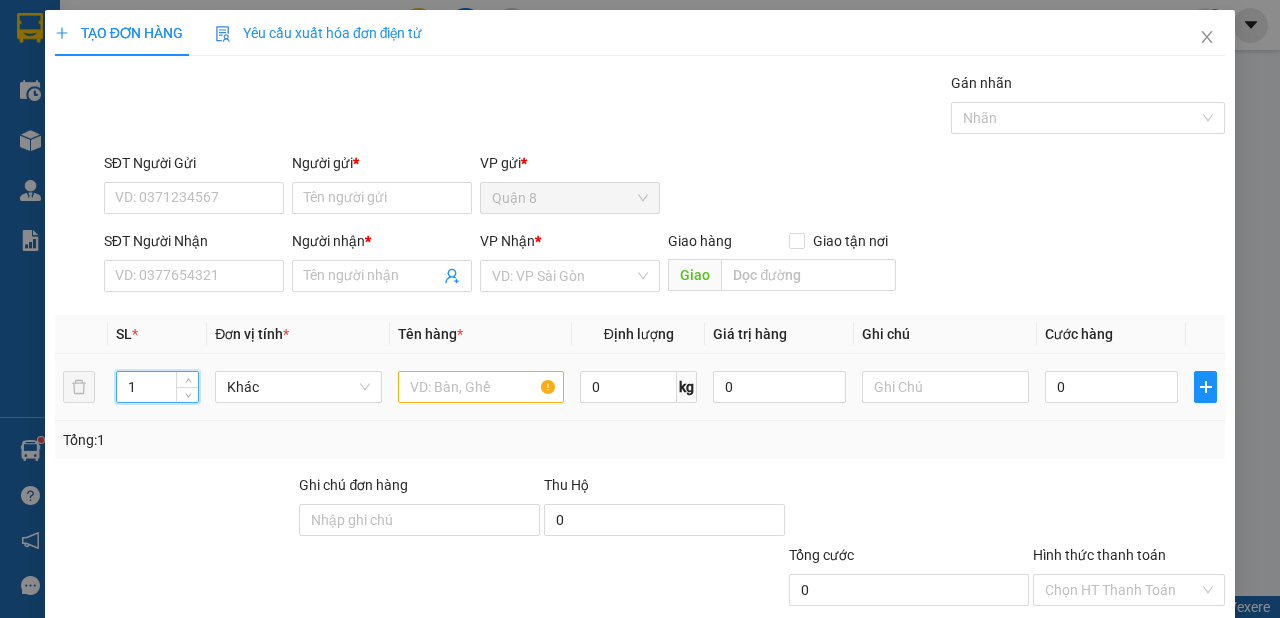 click on "1" at bounding box center [158, 387] 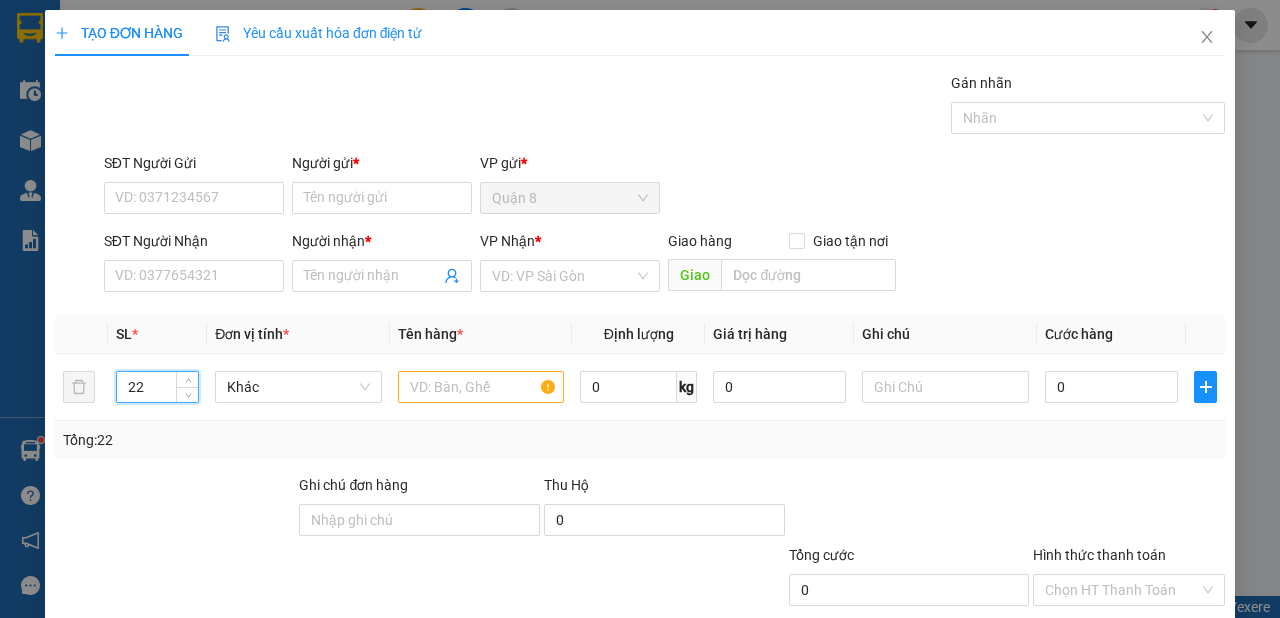 type on "22" 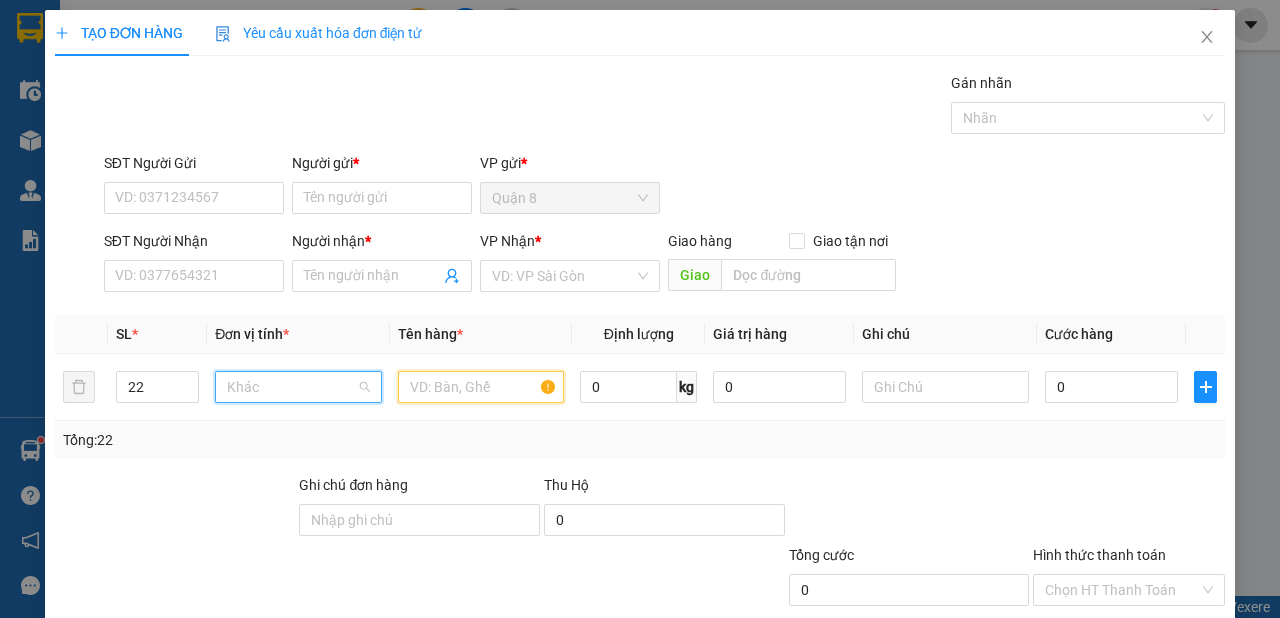 scroll, scrollTop: 672, scrollLeft: 0, axis: vertical 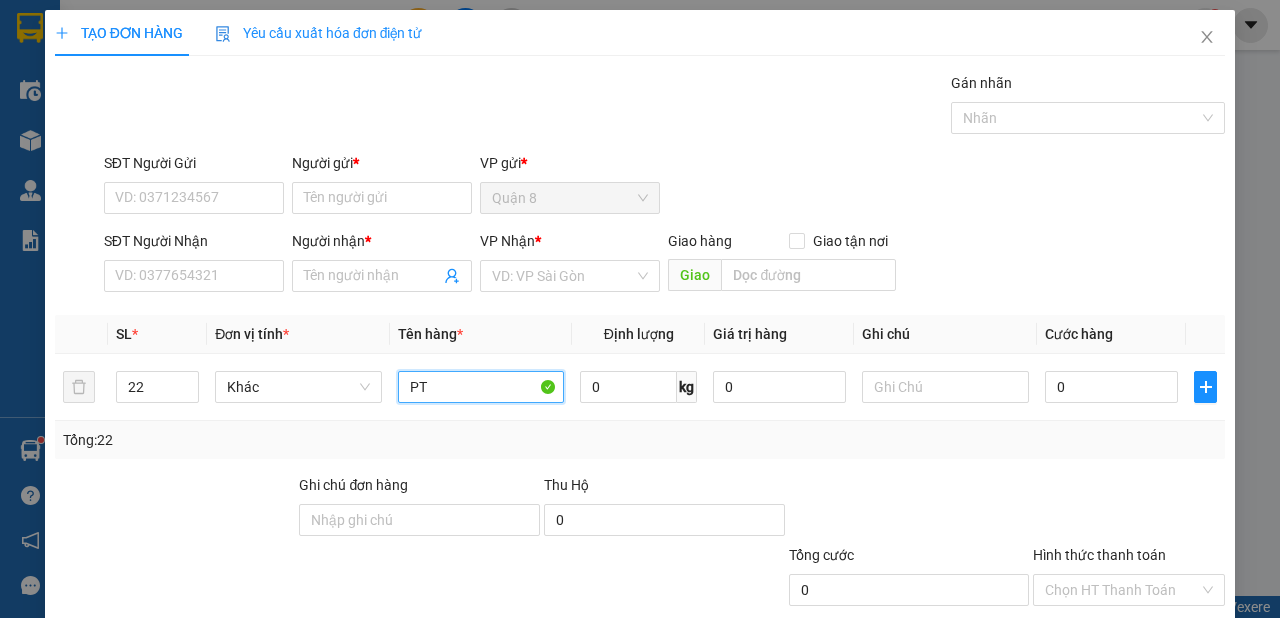 type on "PT" 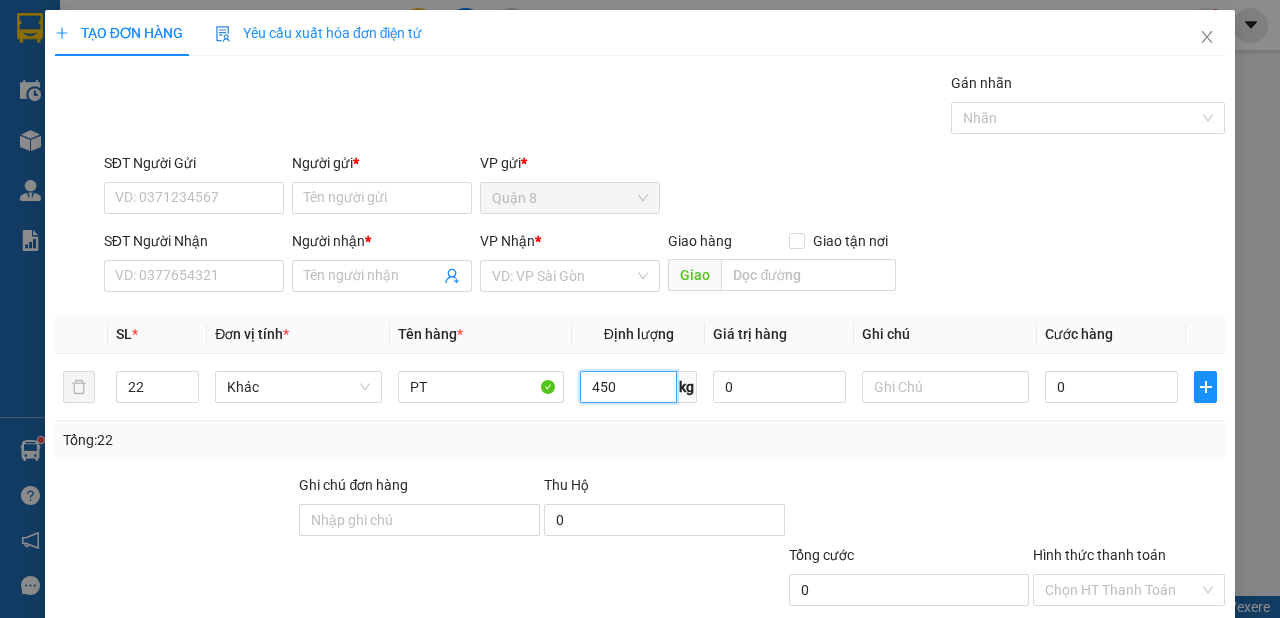 type on "450" 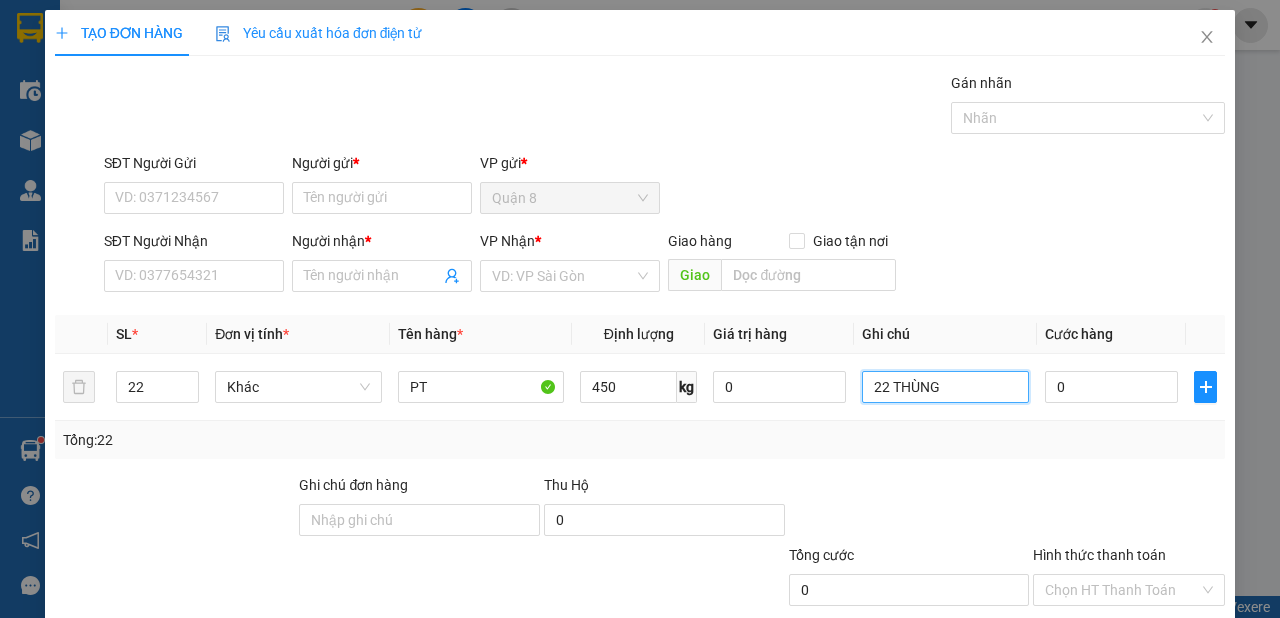 type on "22 THÙNG" 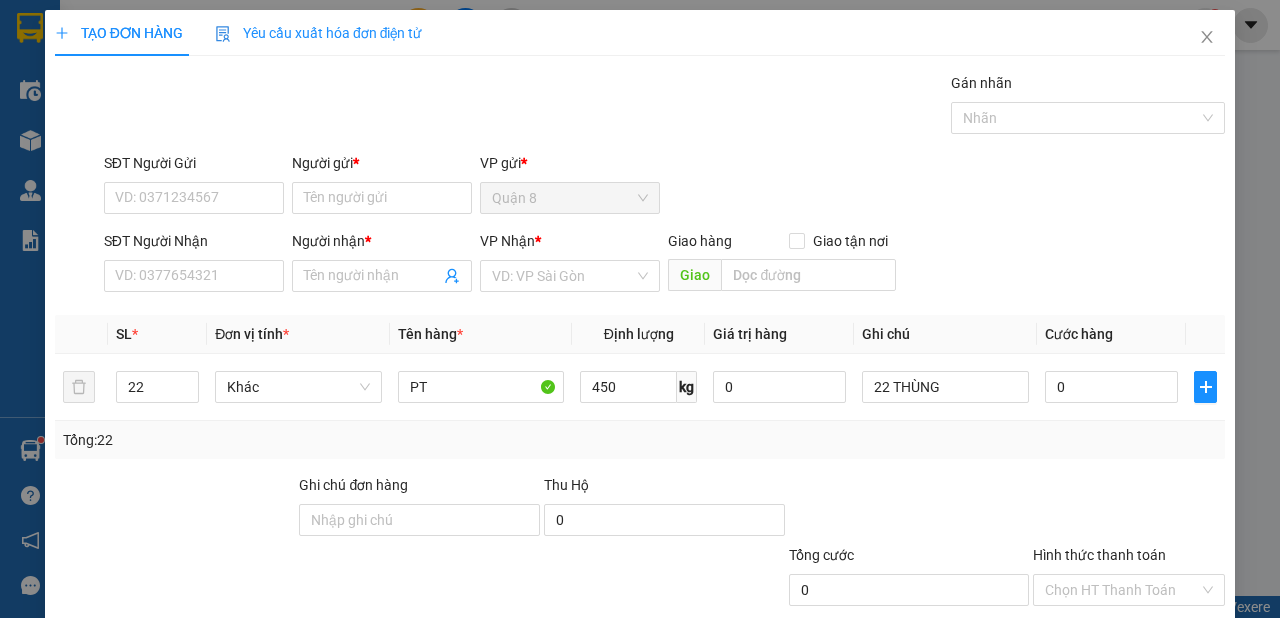 click on "Người gửi  *" at bounding box center (382, 167) 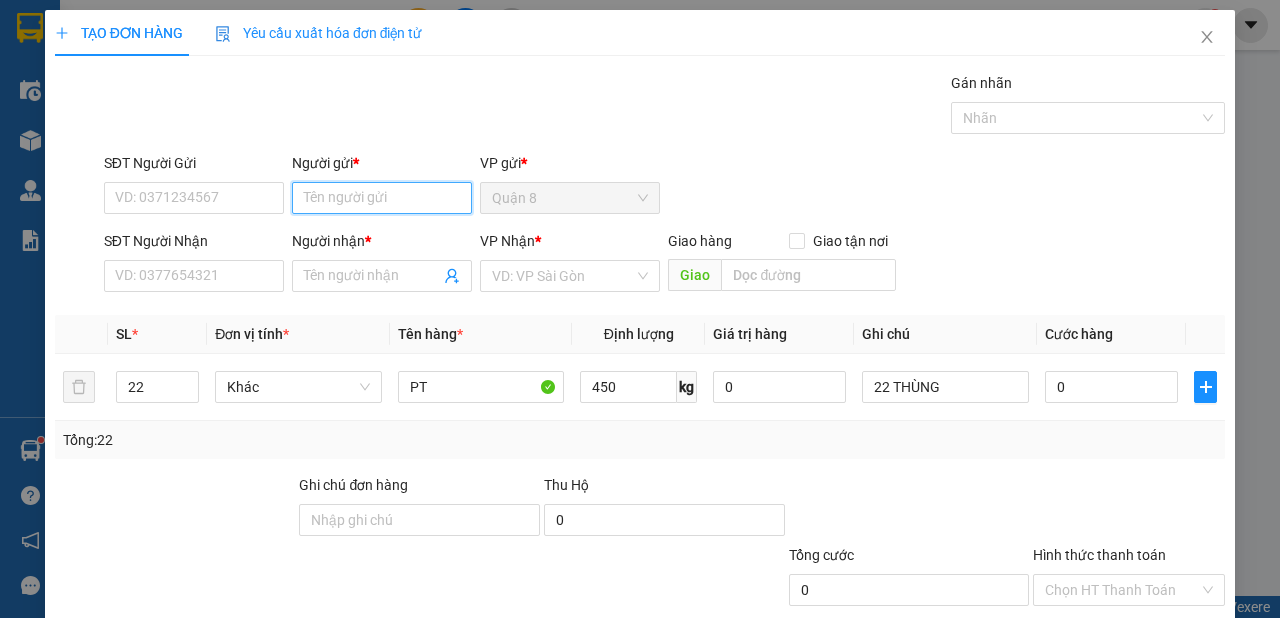 click on "Người gửi  *" at bounding box center (382, 198) 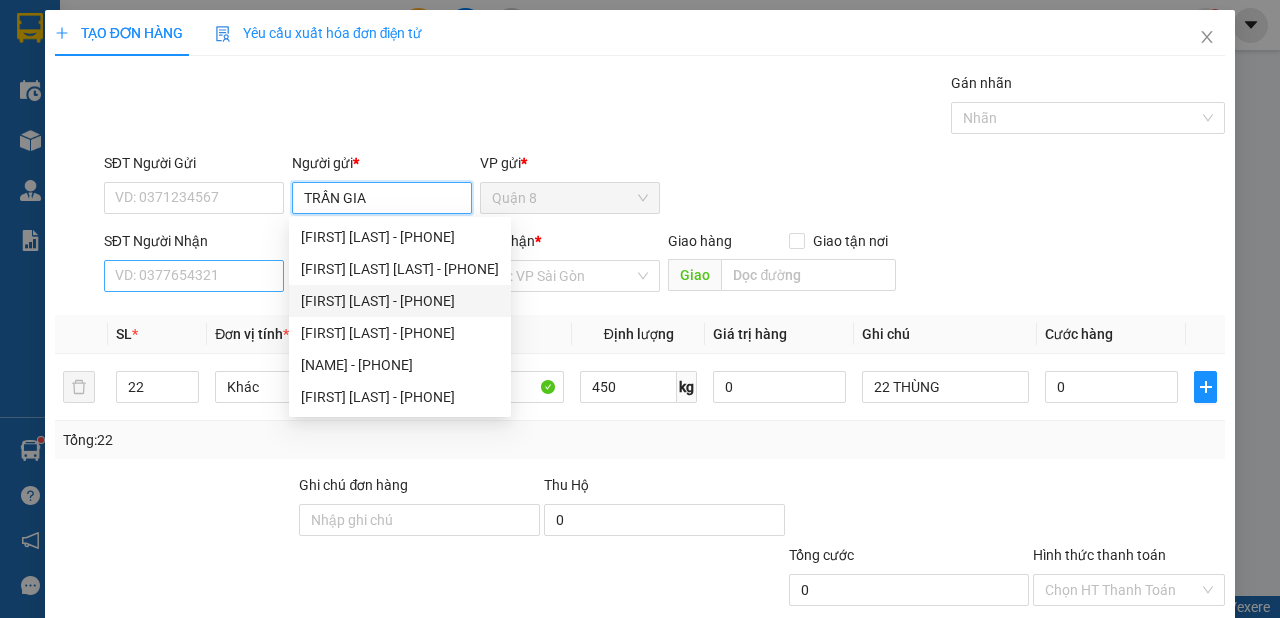 type on "TRẦN GIA" 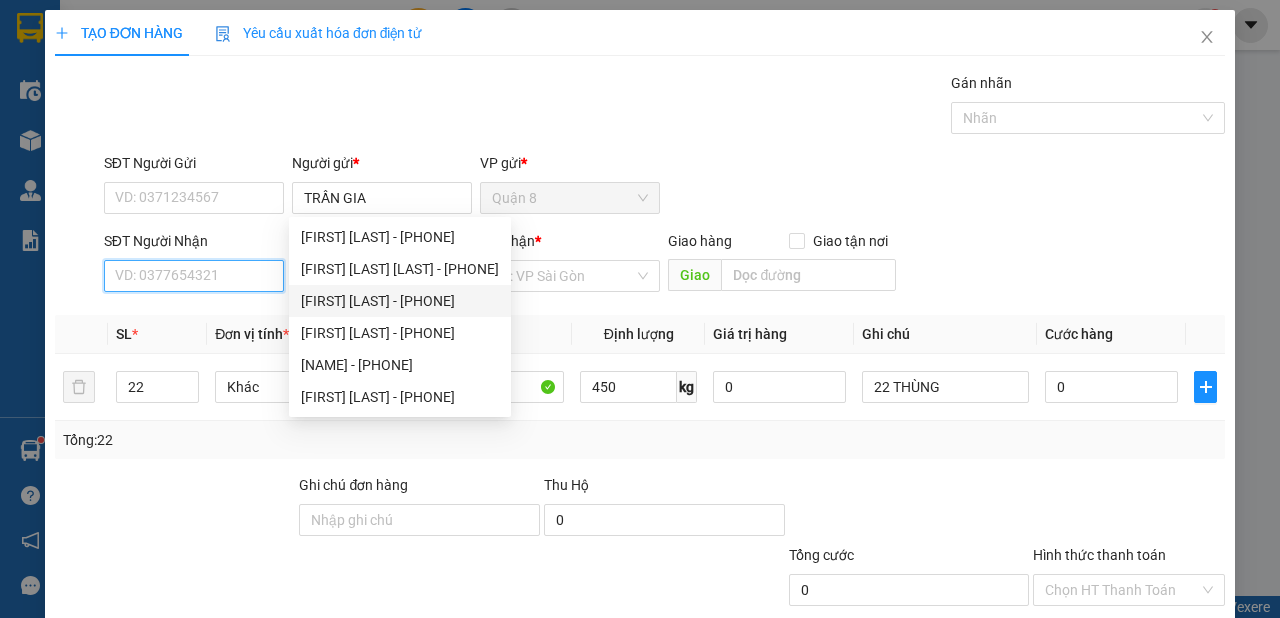 click on "SĐT Người Nhận" at bounding box center [194, 276] 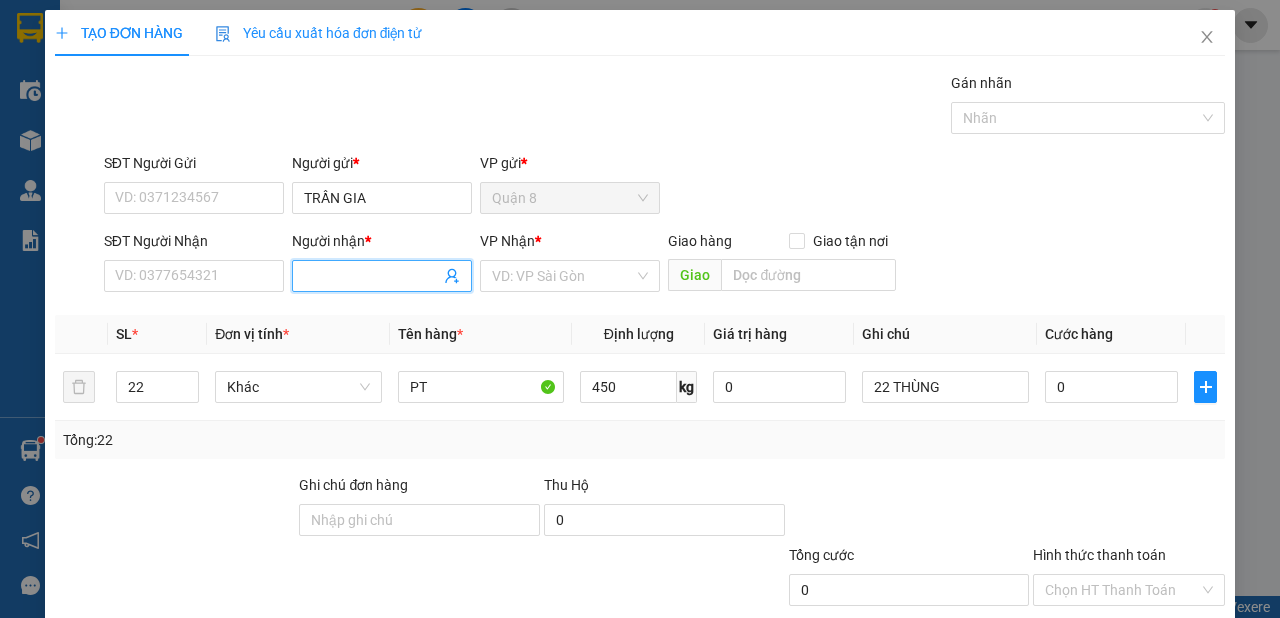 click on "Người nhận  *" at bounding box center (372, 276) 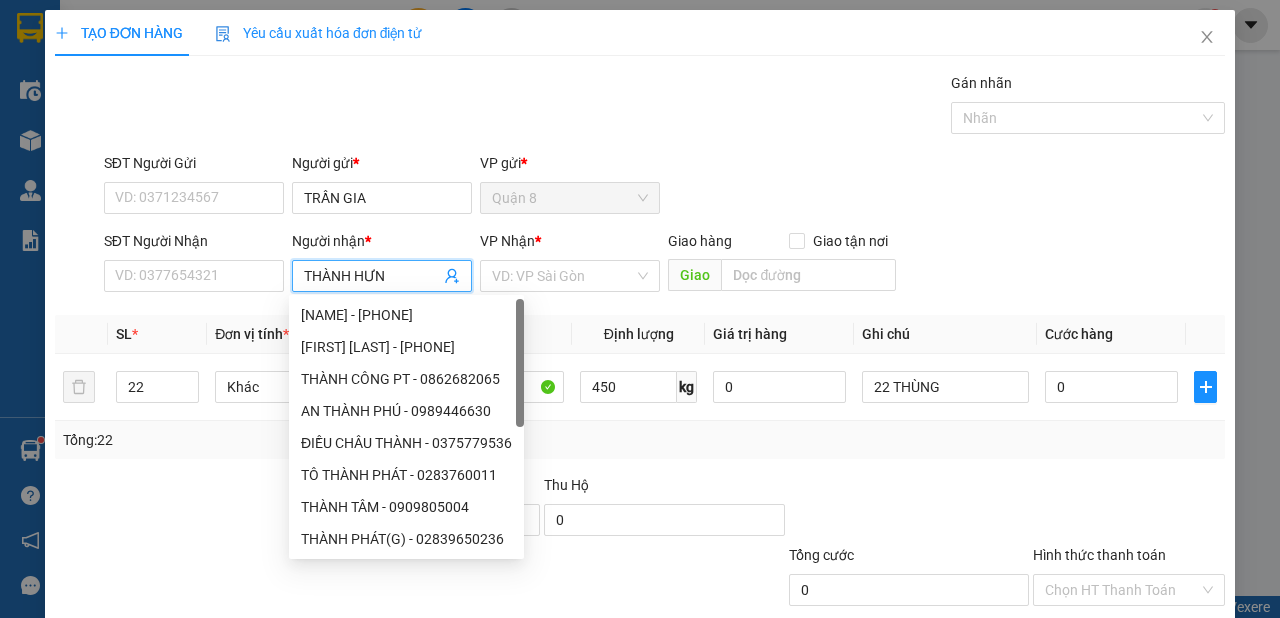 type on "THÀNH HƯNG" 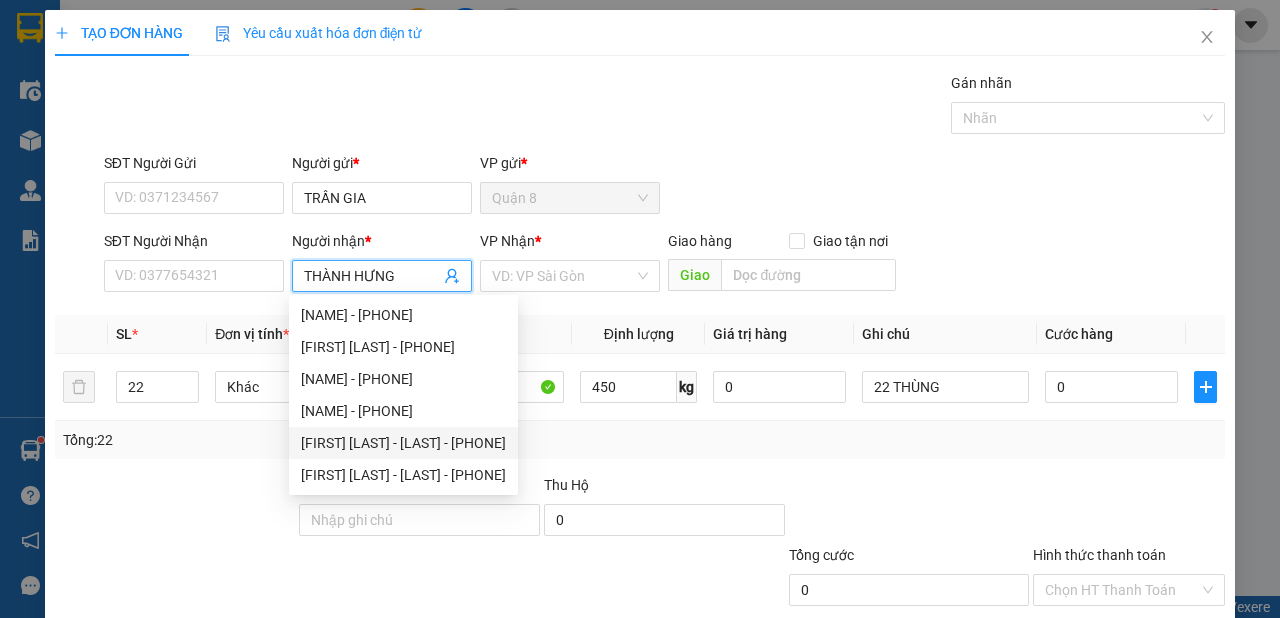 click on "THÀNH HƯNG - CHÂU - [PHONE]" at bounding box center (403, 443) 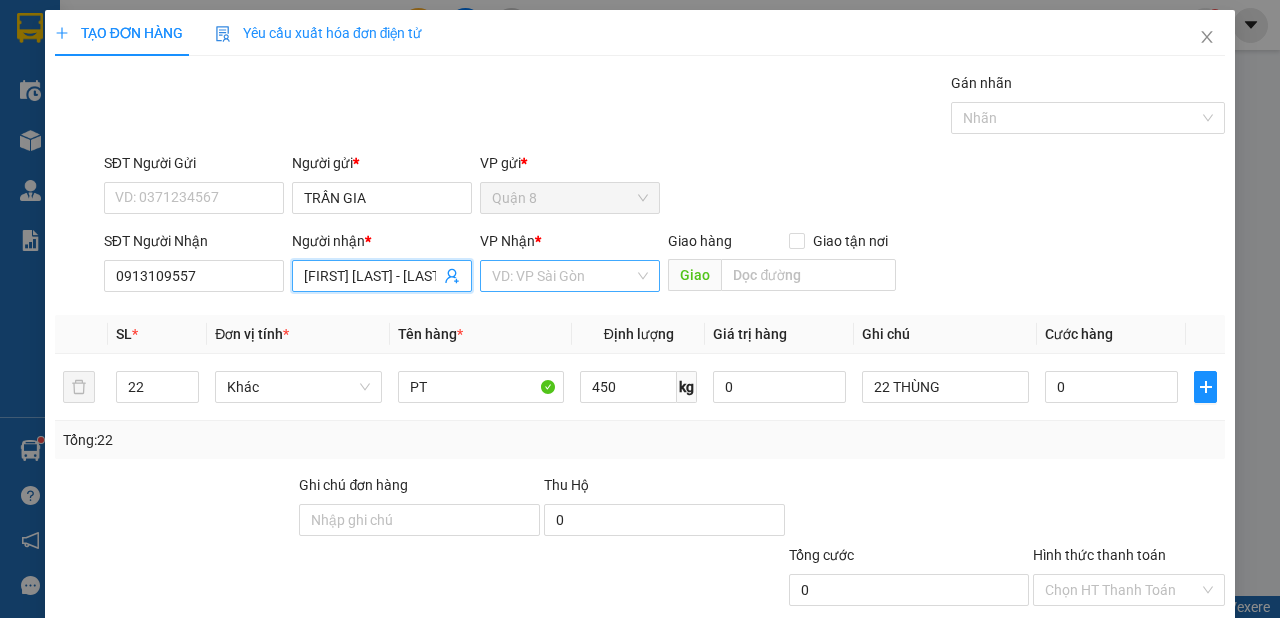 type on "THÀNH HƯNG - CHÂU" 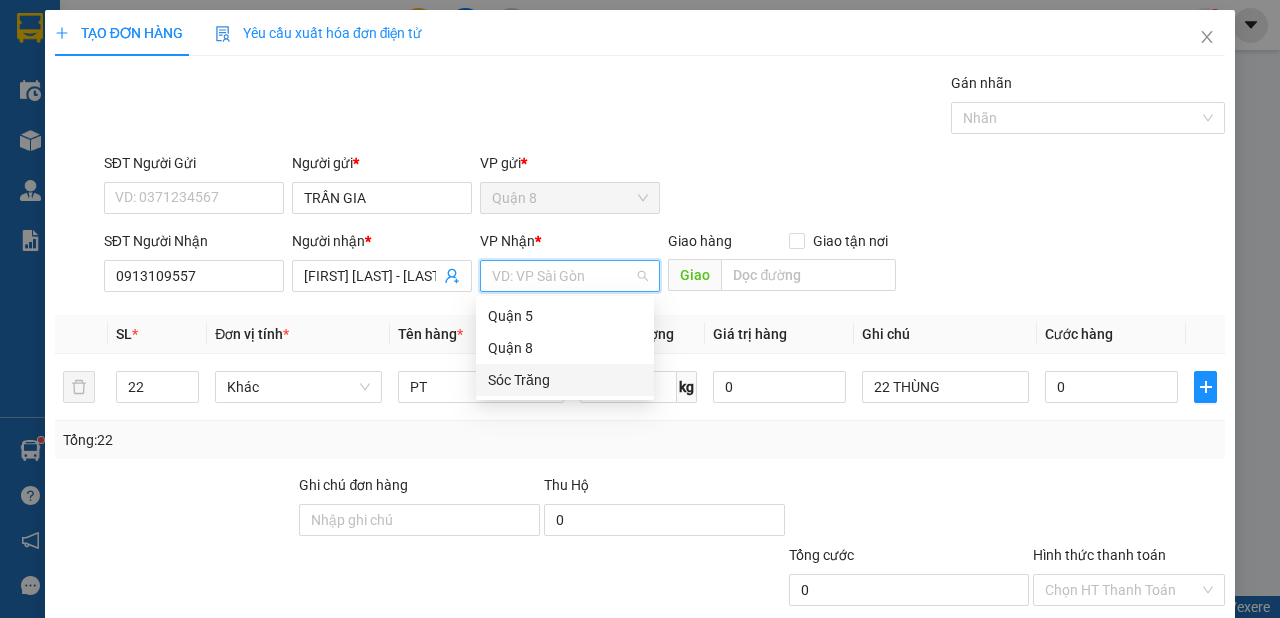 click on "Sóc Trăng" at bounding box center (565, 380) 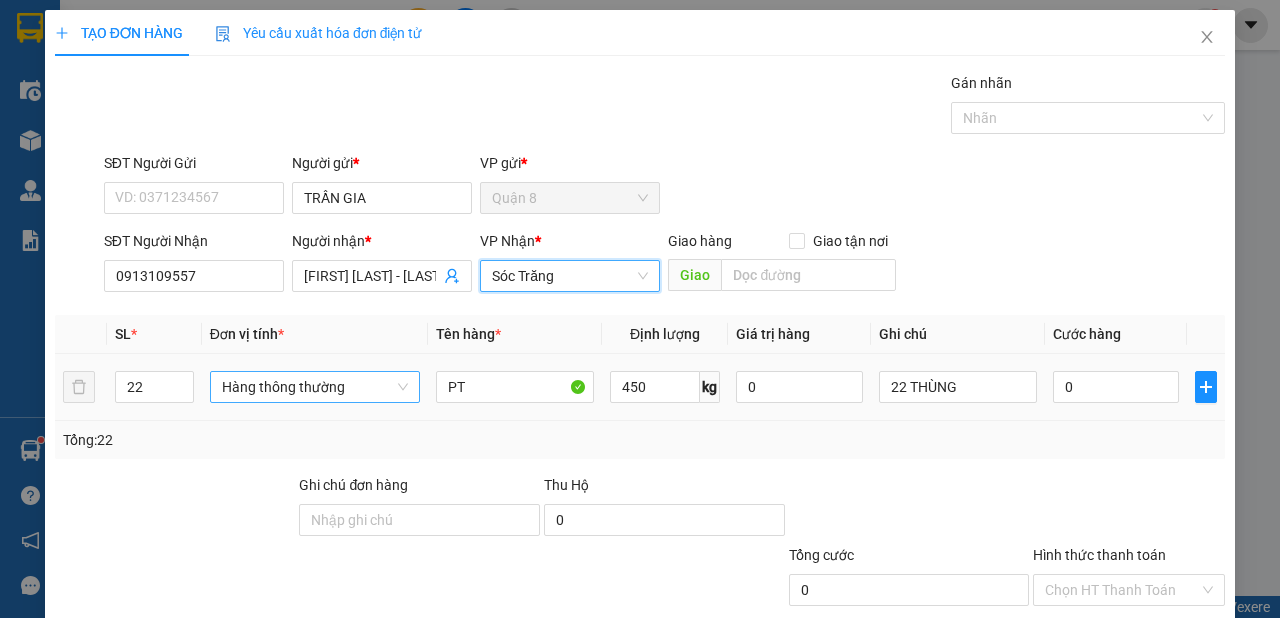 click on "Hàng thông thường" at bounding box center [315, 387] 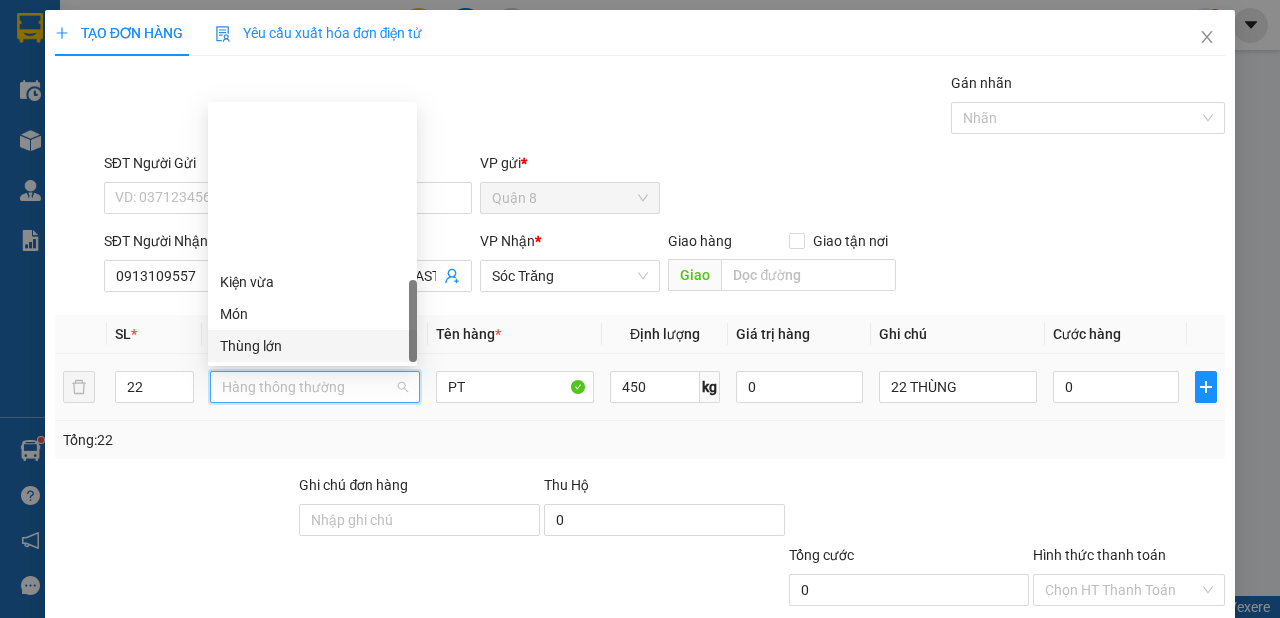 scroll, scrollTop: 704, scrollLeft: 0, axis: vertical 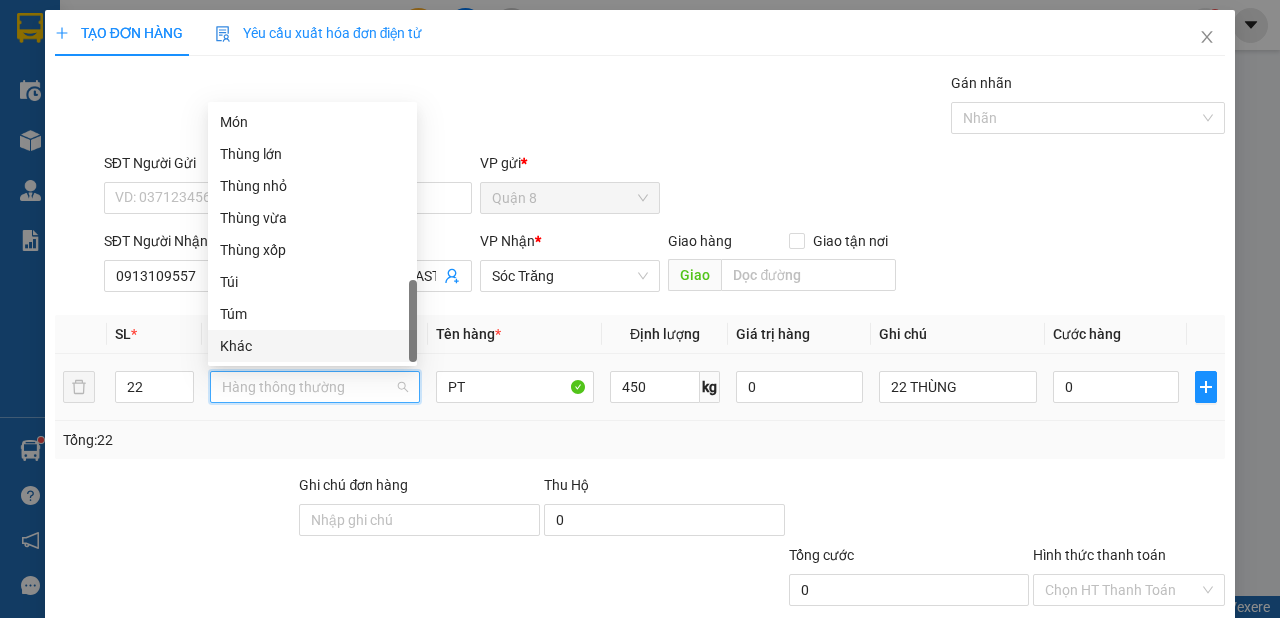 click on "Khác" at bounding box center (312, 346) 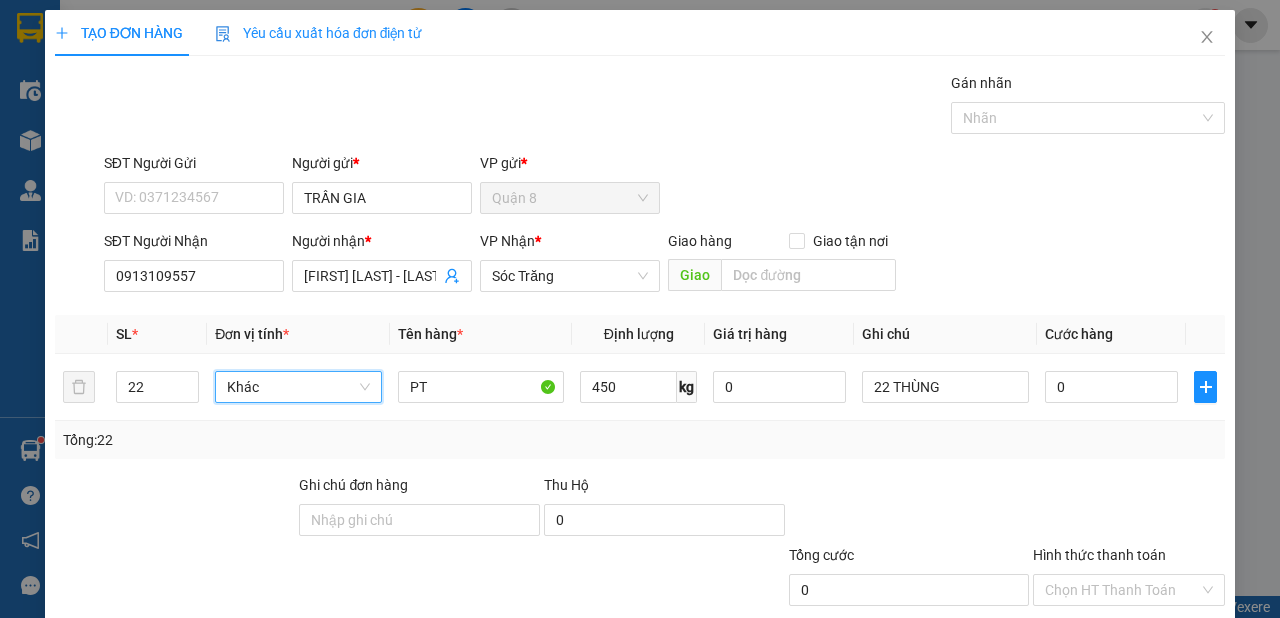 scroll, scrollTop: 120, scrollLeft: 0, axis: vertical 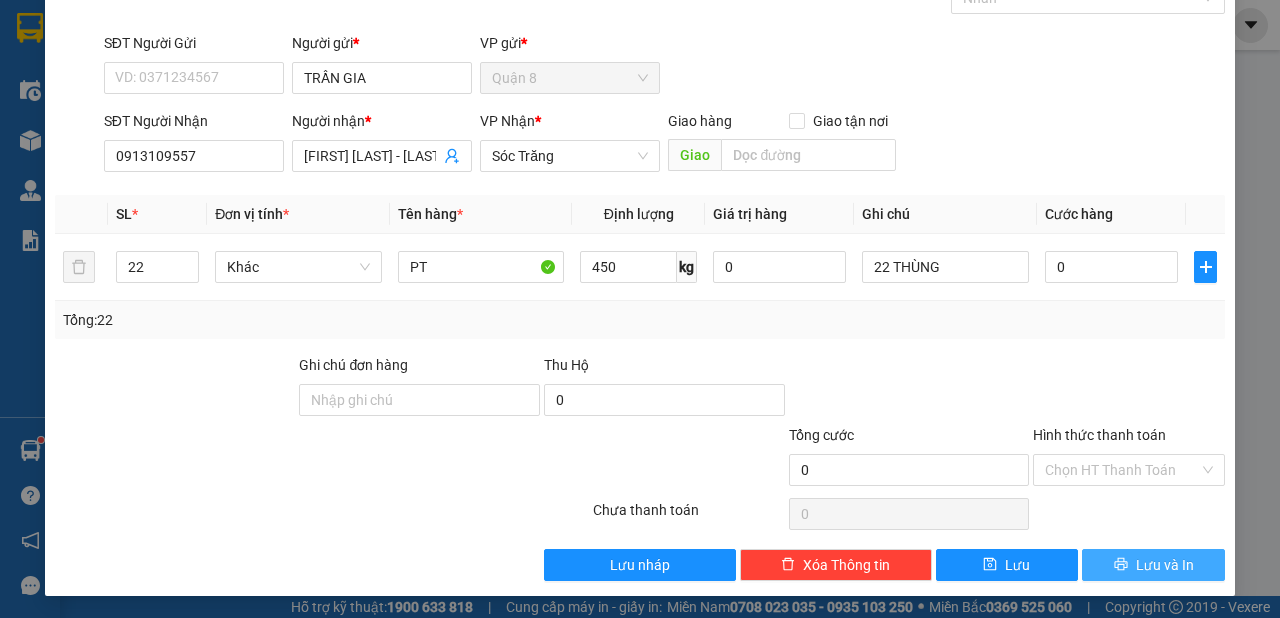 click on "Lưu và In" at bounding box center (1153, 565) 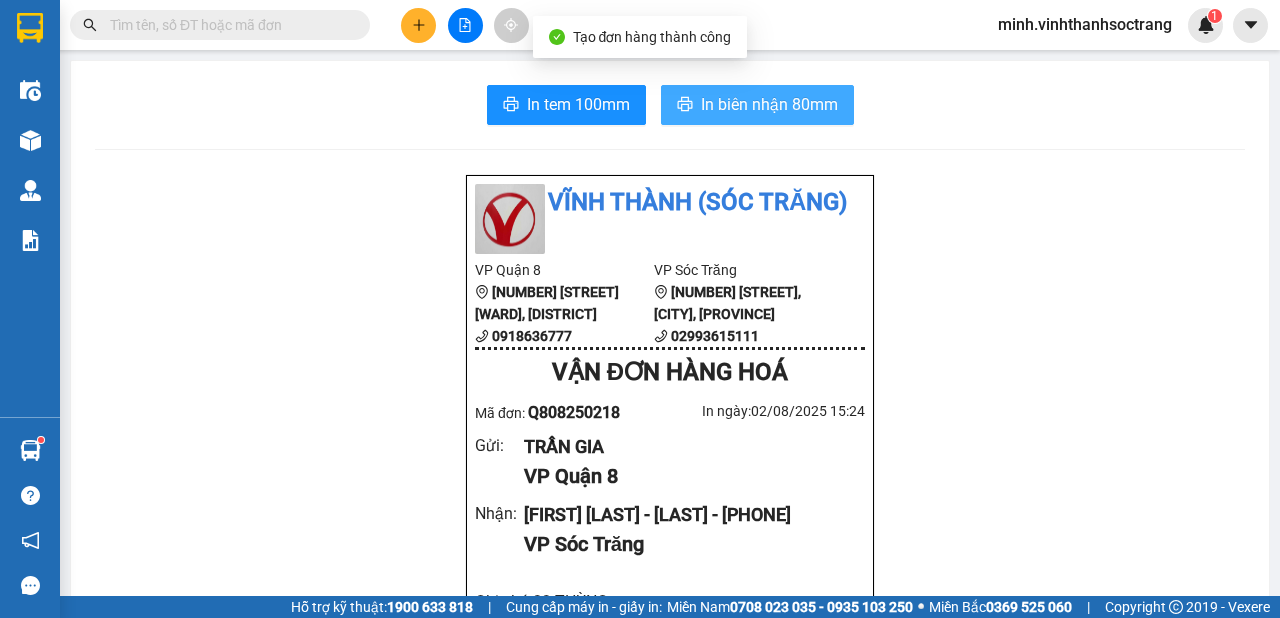 click on "In biên nhận 80mm" at bounding box center [769, 104] 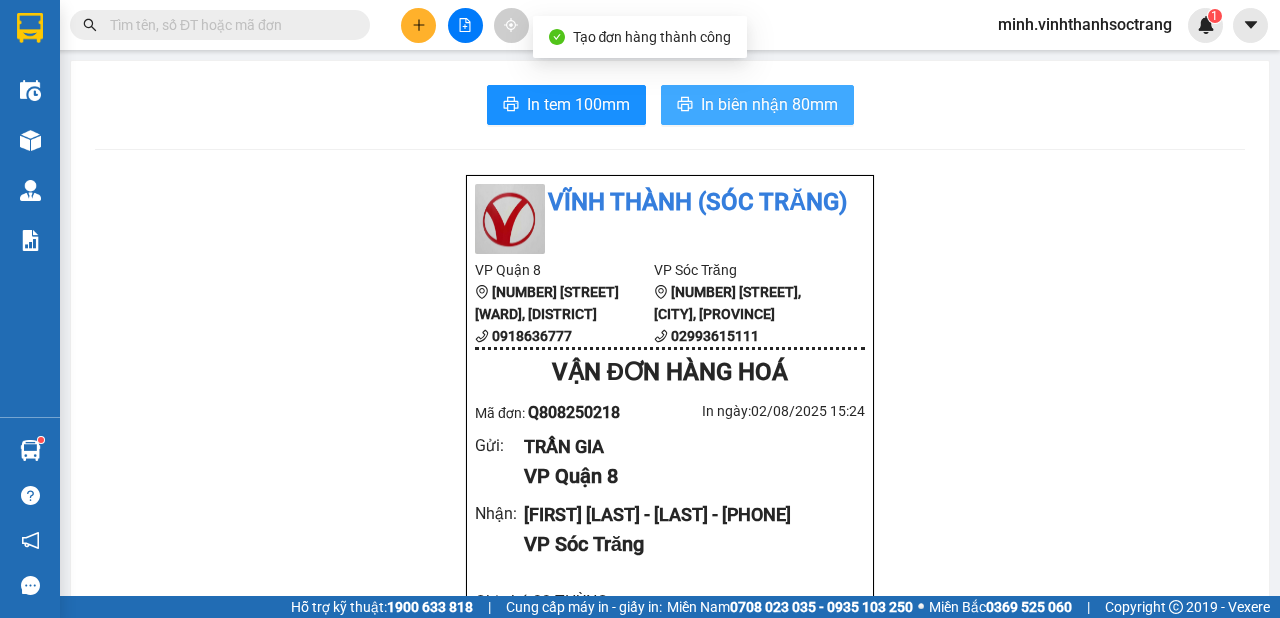 scroll, scrollTop: 0, scrollLeft: 0, axis: both 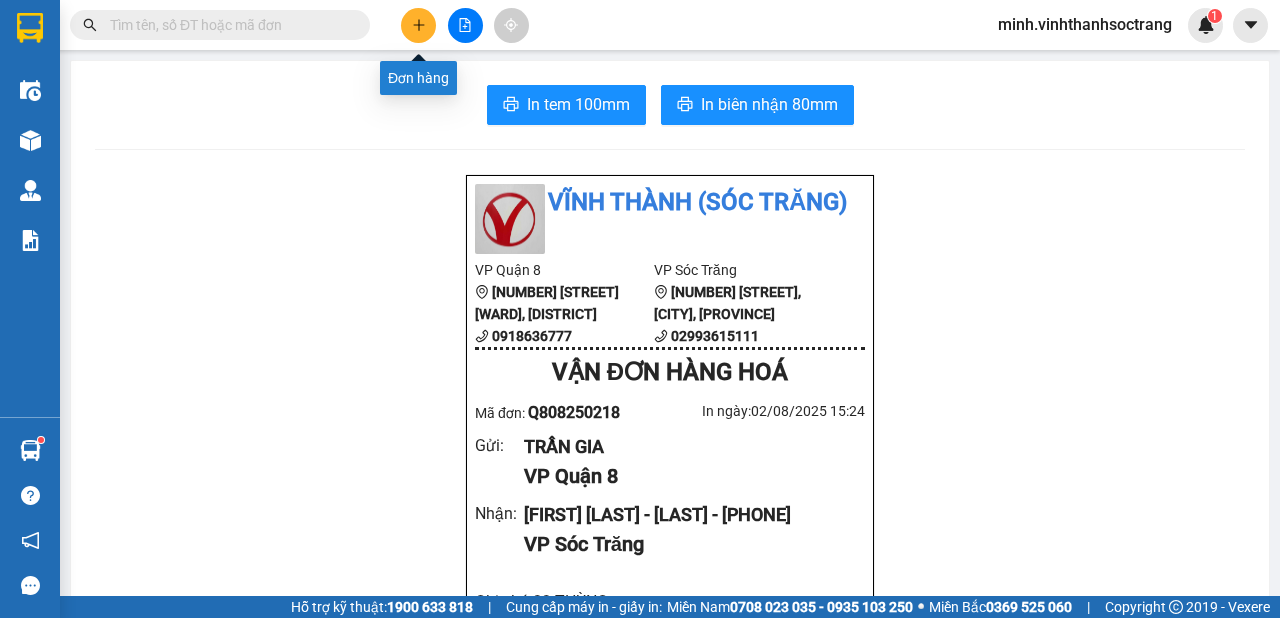 click 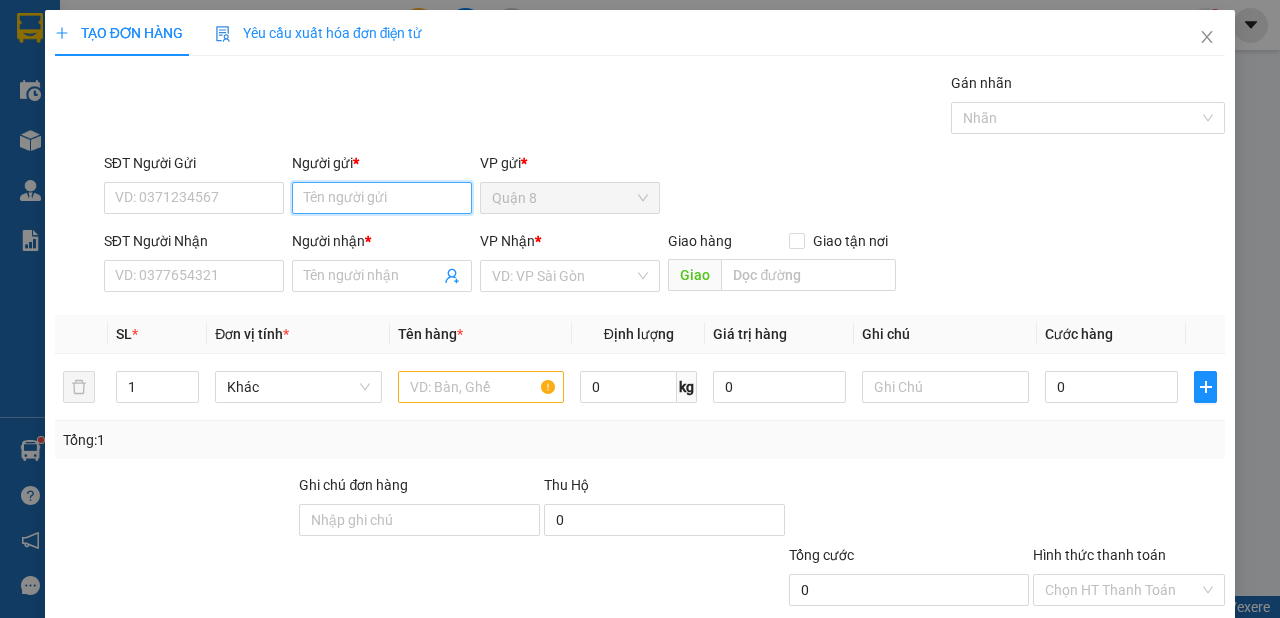 drag, startPoint x: 385, startPoint y: 192, endPoint x: 372, endPoint y: 169, distance: 26.41969 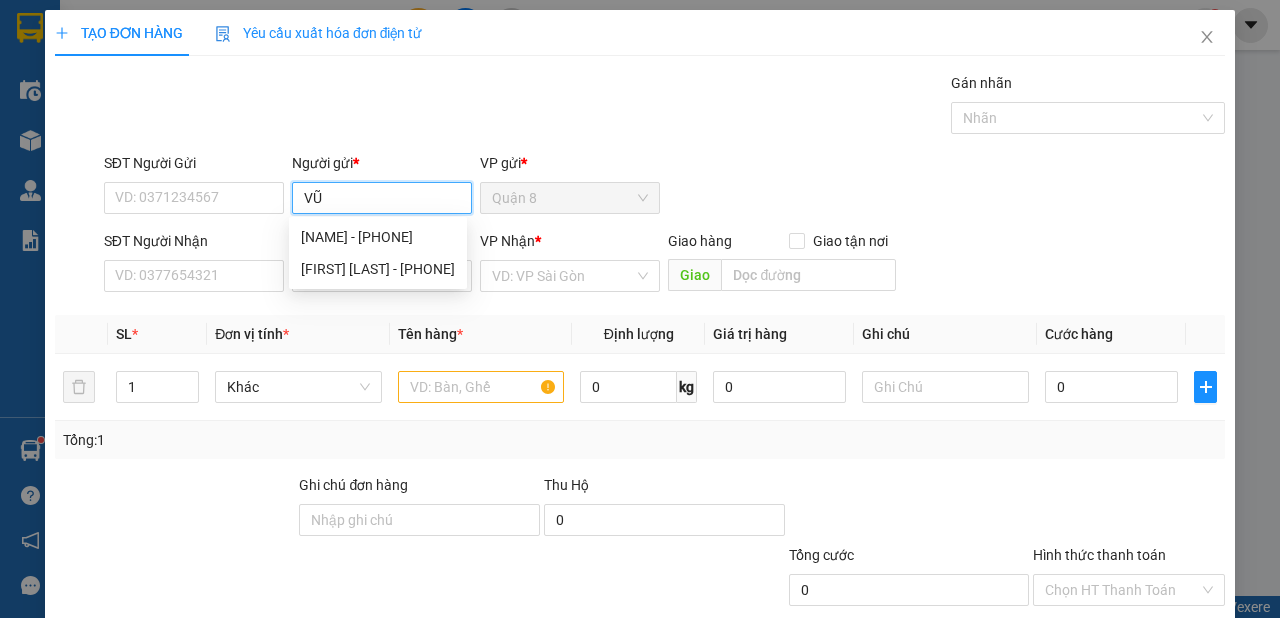 type on "VŨ" 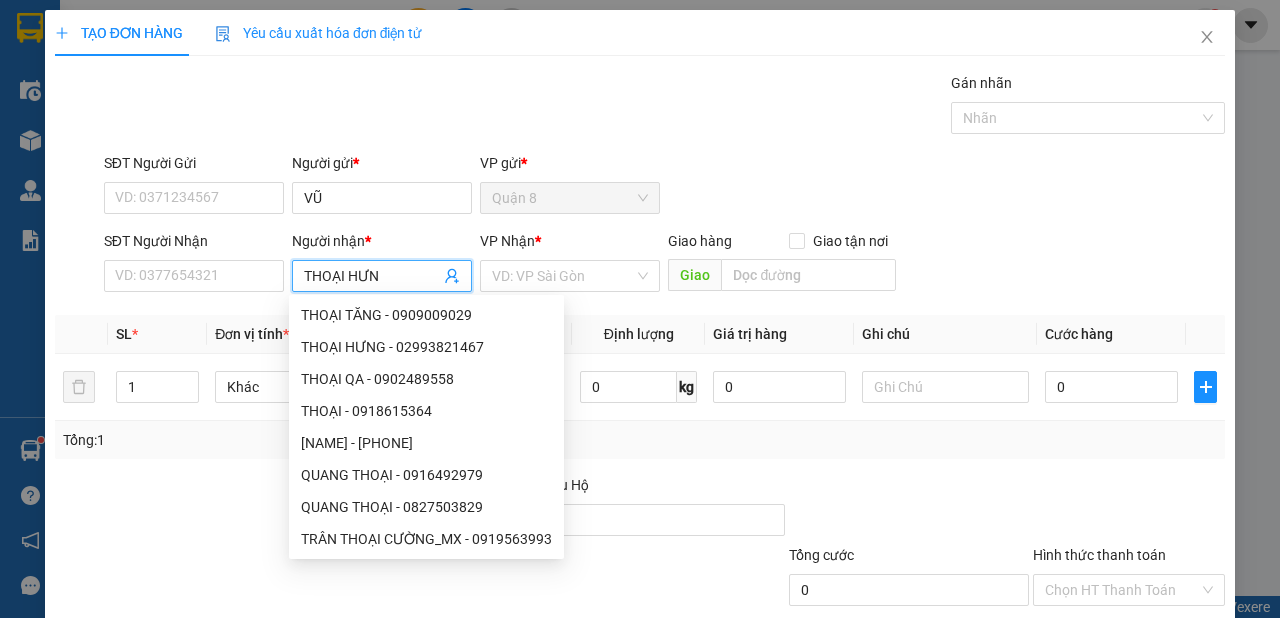 type on "THOẠI HƯNG" 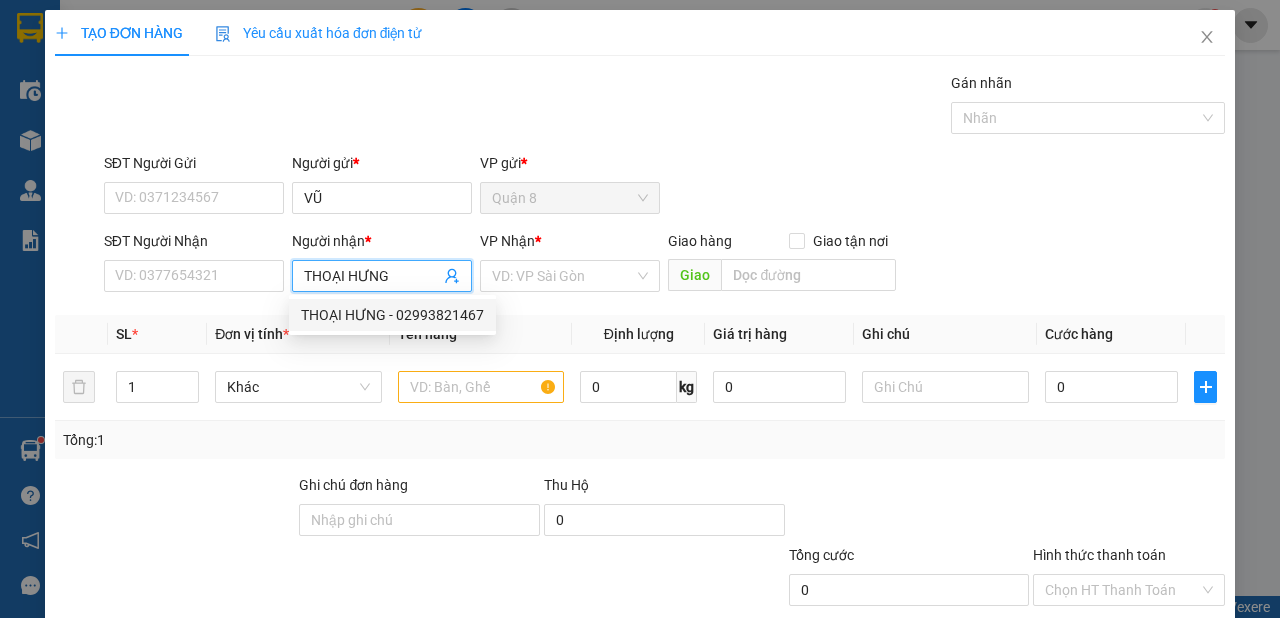 click on "THOẠI HƯNG - 02993821467" at bounding box center [392, 315] 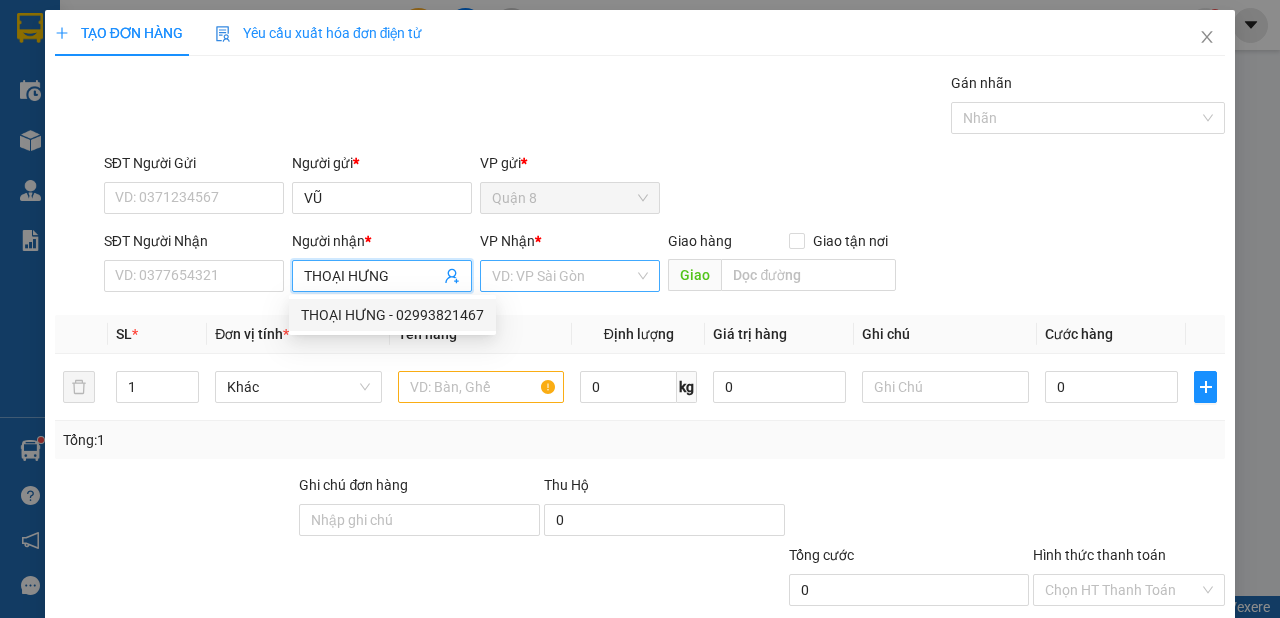 type on "02993821467" 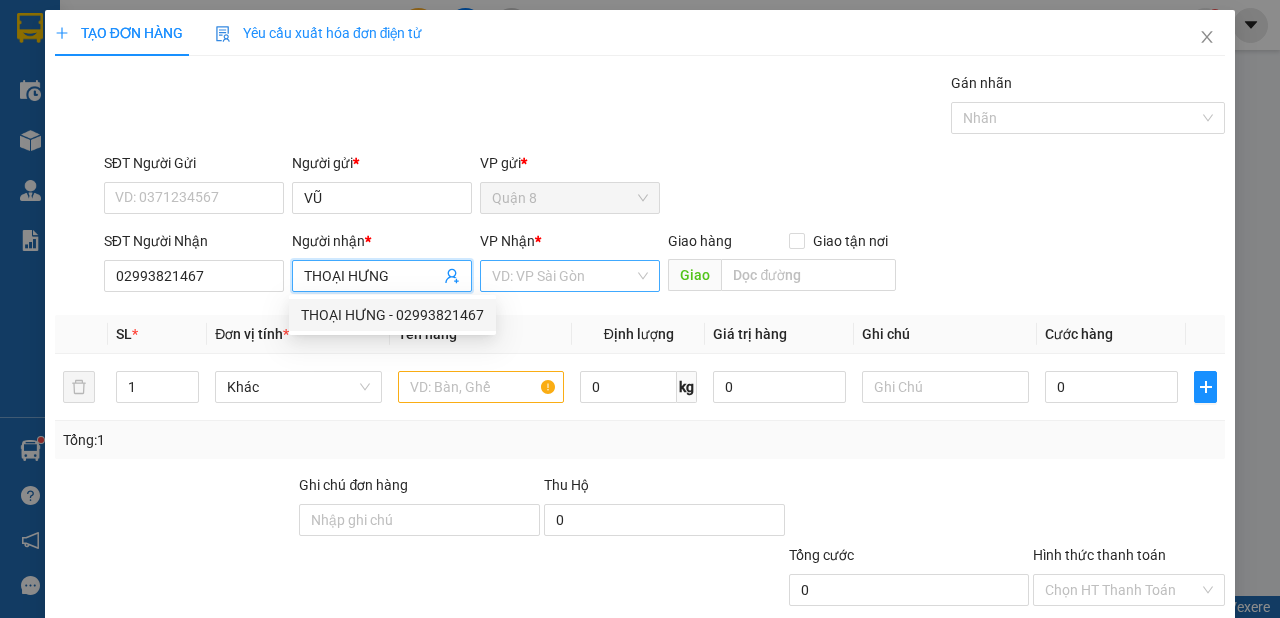 type on "THOẠI HƯNG" 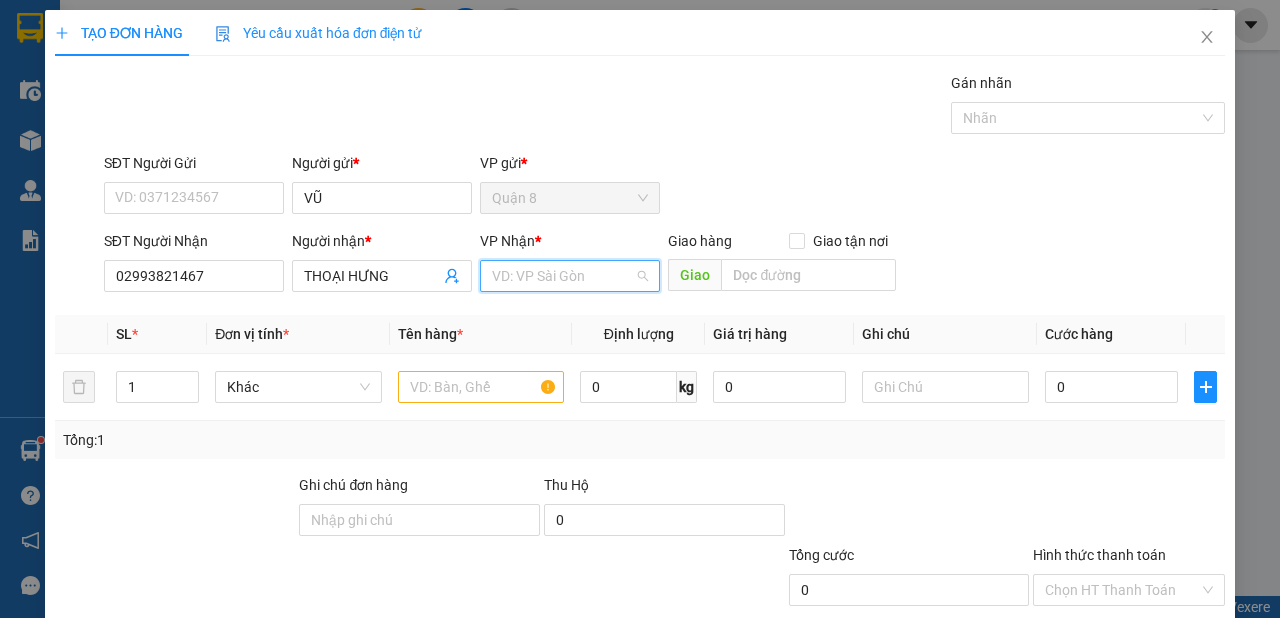 drag, startPoint x: 534, startPoint y: 271, endPoint x: 516, endPoint y: 307, distance: 40.24922 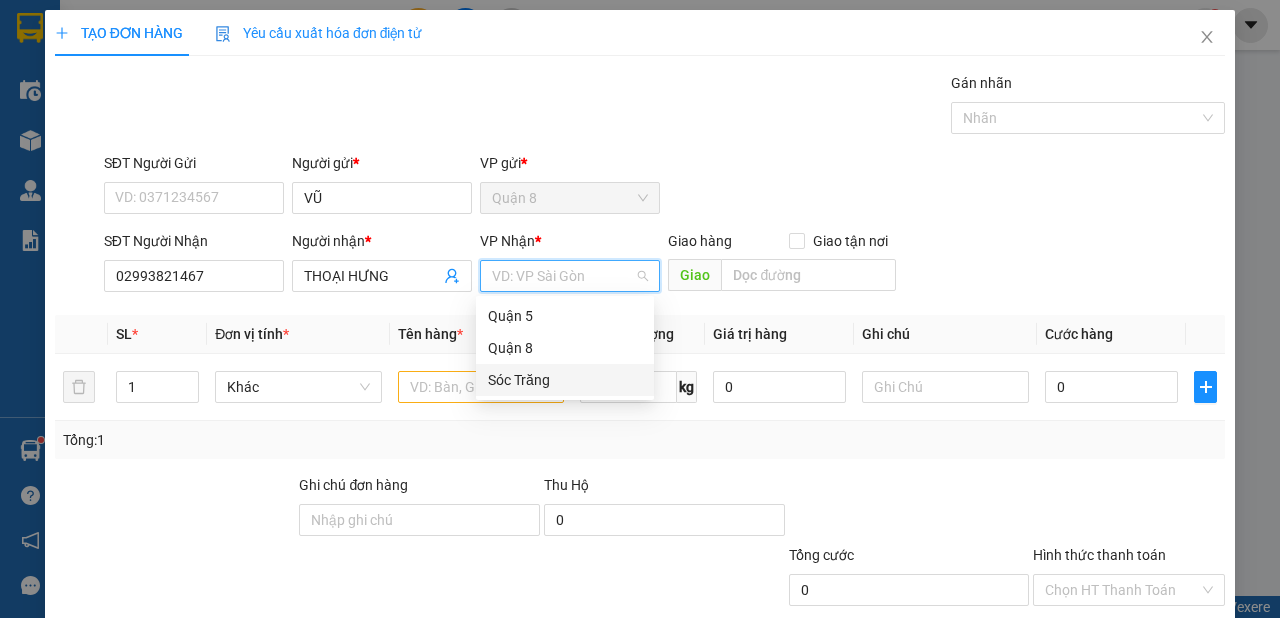 click on "Sóc Trăng" at bounding box center (565, 380) 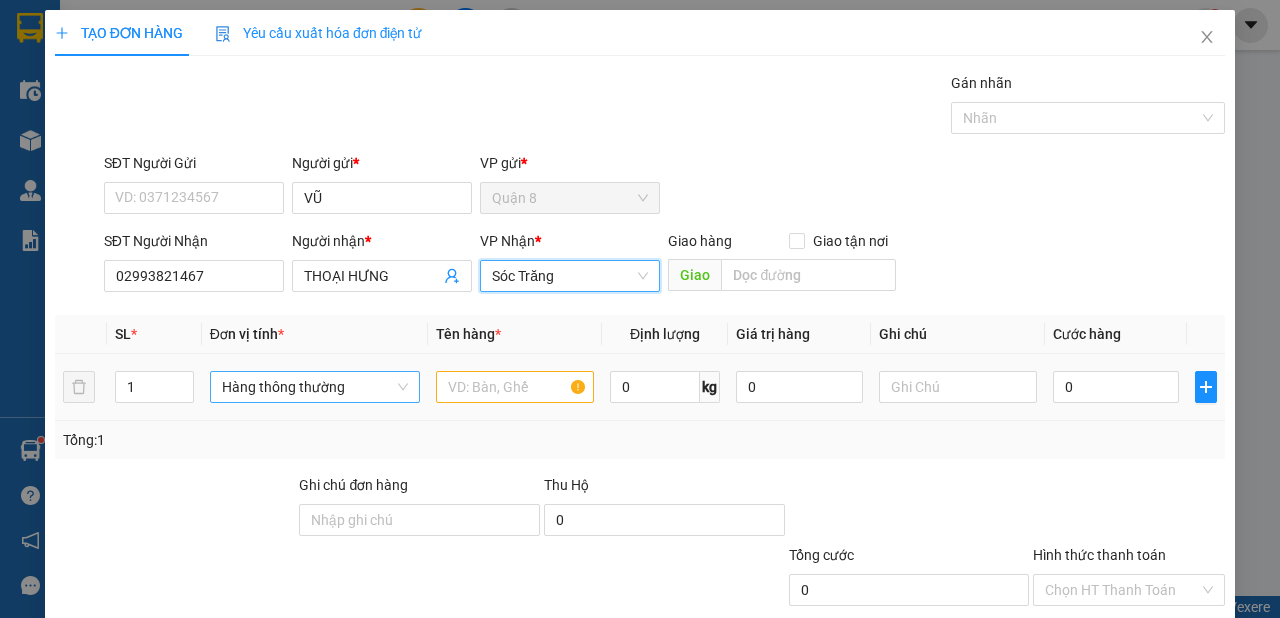 click on "Hàng thông thường" at bounding box center (315, 387) 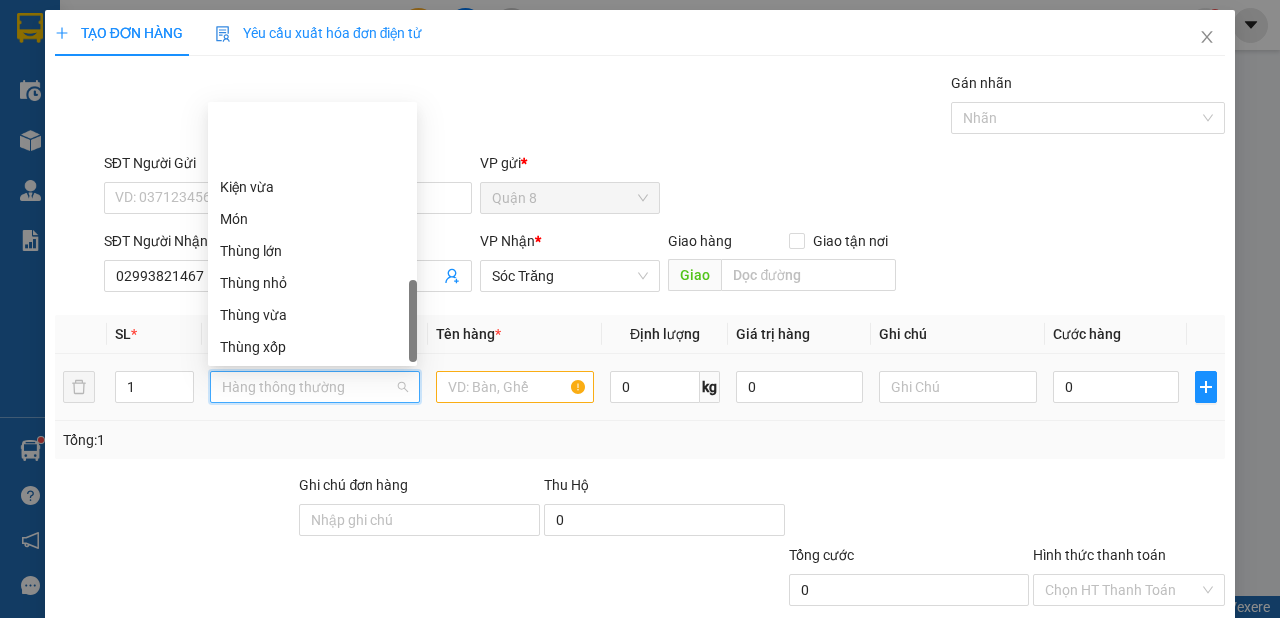 scroll, scrollTop: 736, scrollLeft: 0, axis: vertical 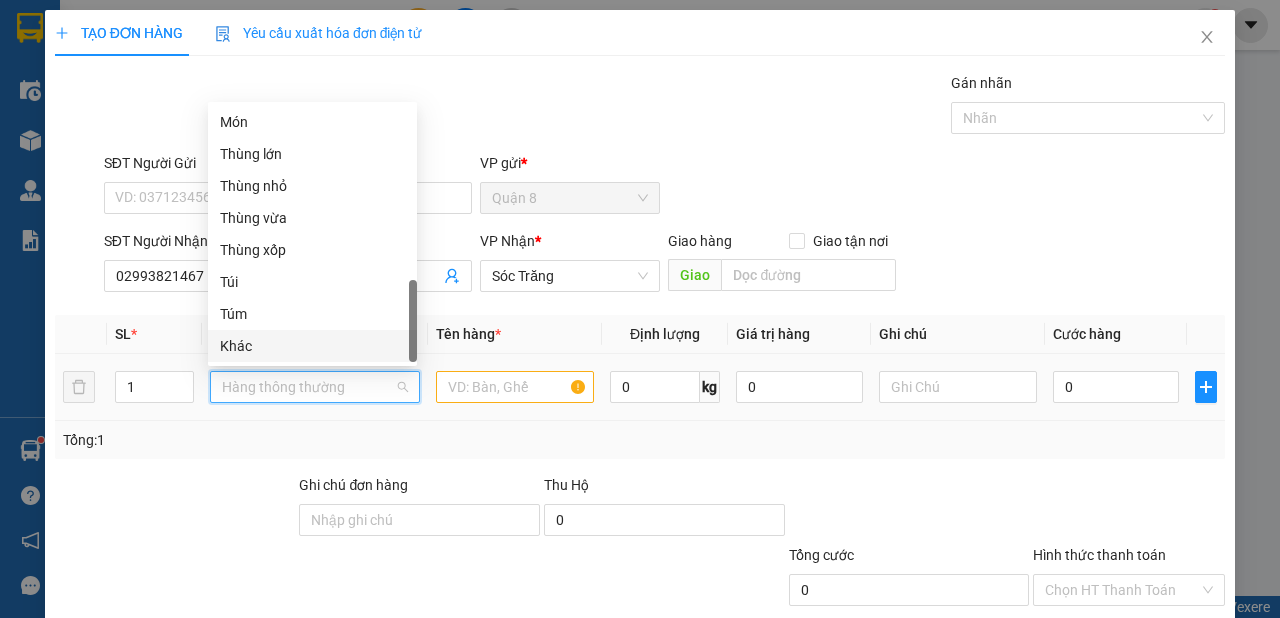 click on "Khác" at bounding box center [312, 346] 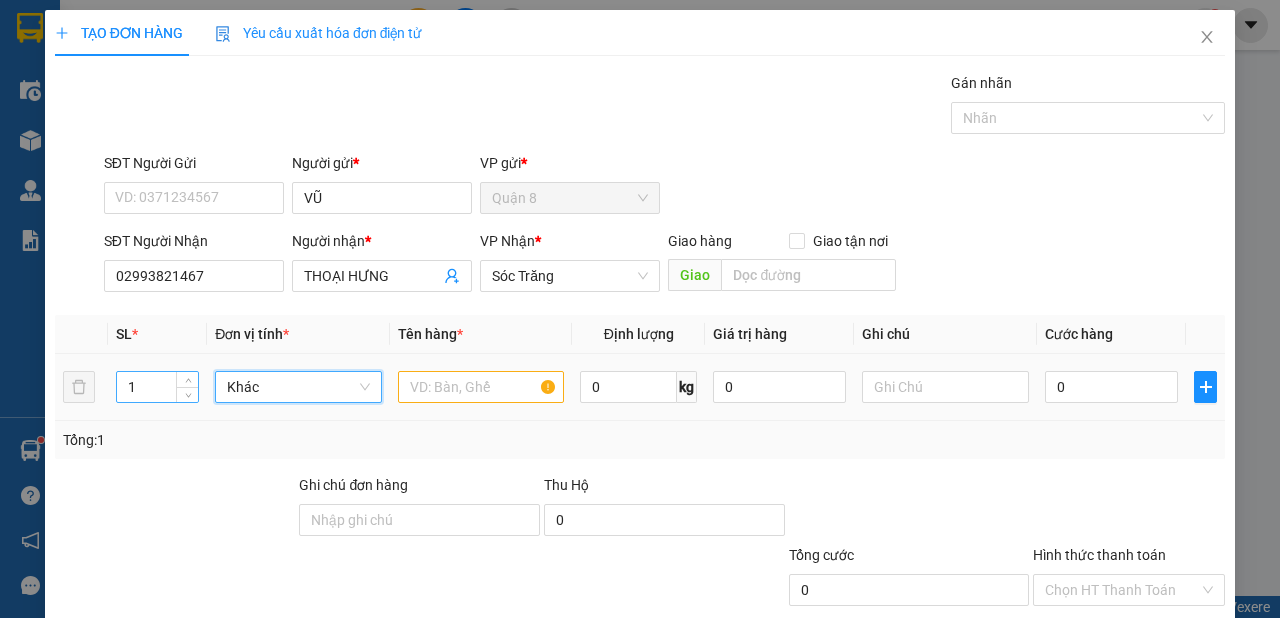 click on "1" at bounding box center (158, 387) 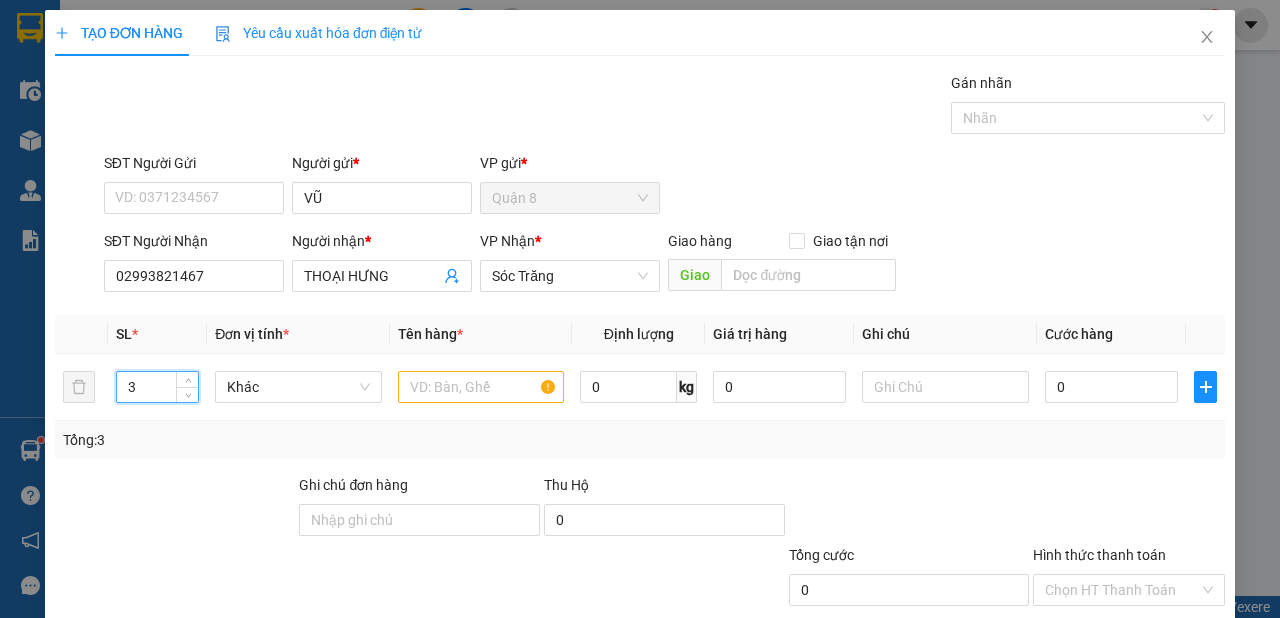 type on "3" 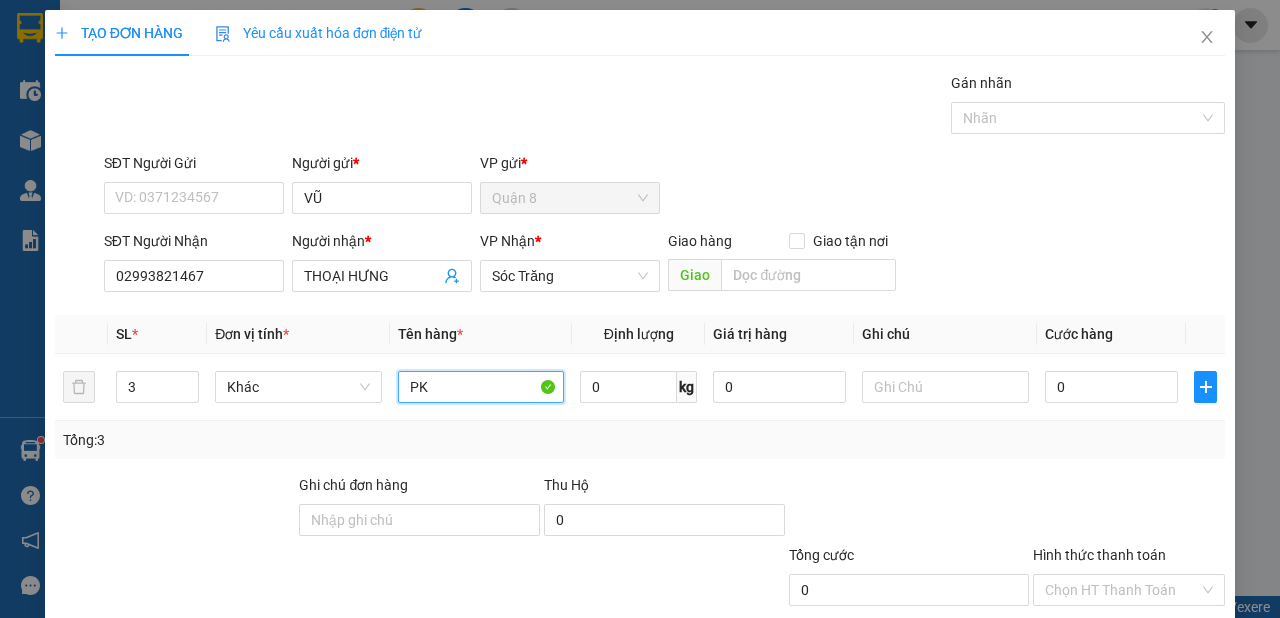 type on "PK" 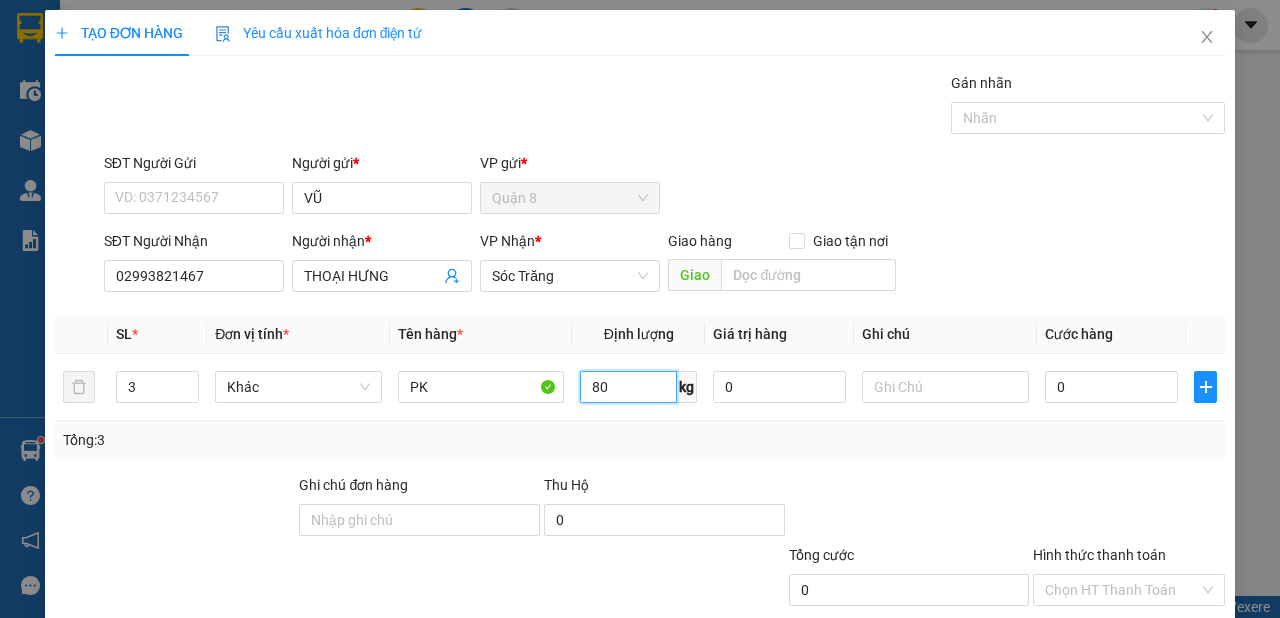 type on "80" 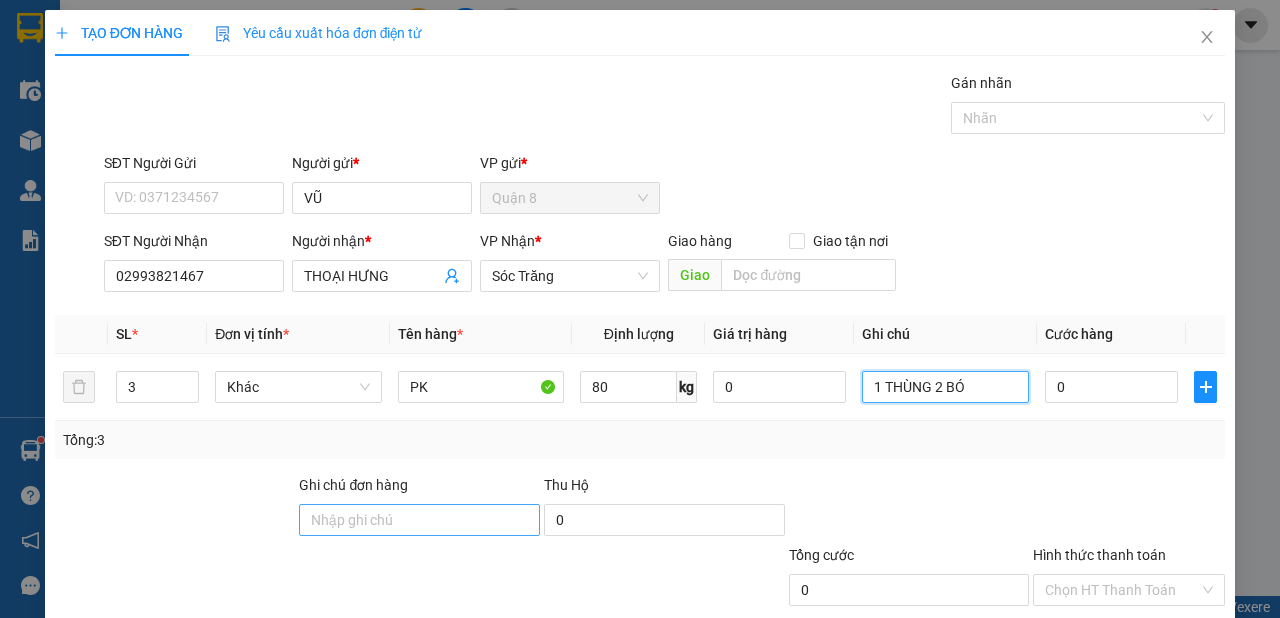 scroll, scrollTop: 120, scrollLeft: 0, axis: vertical 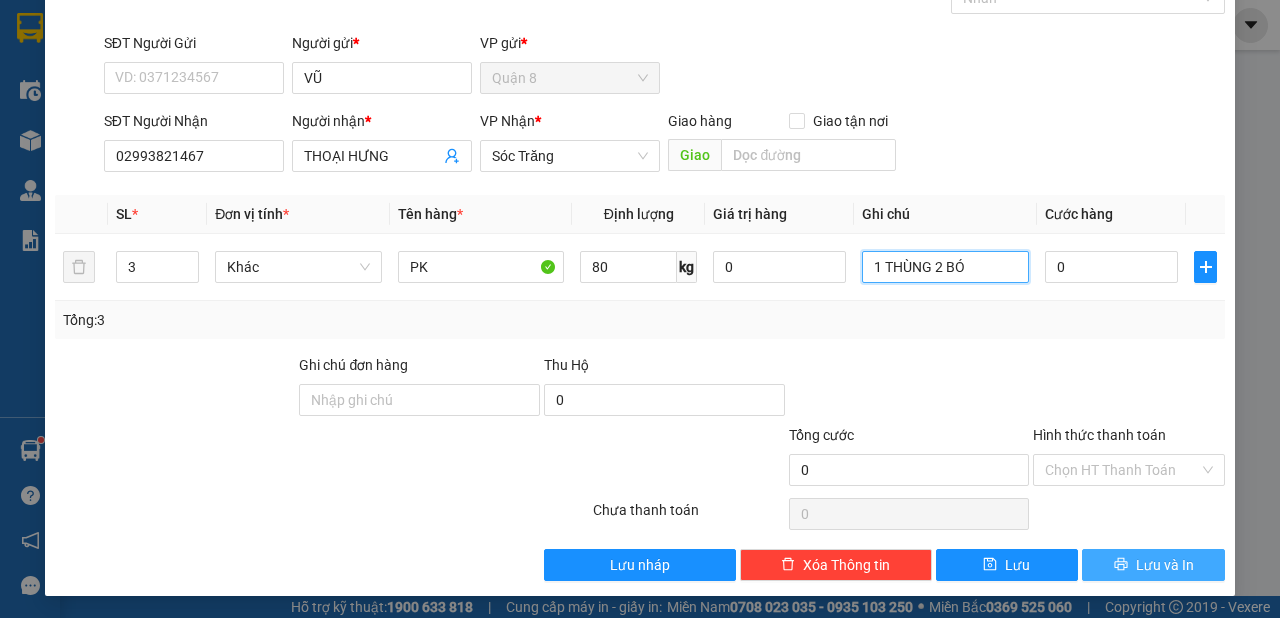 type on "1 THÙNG 2 BÓ" 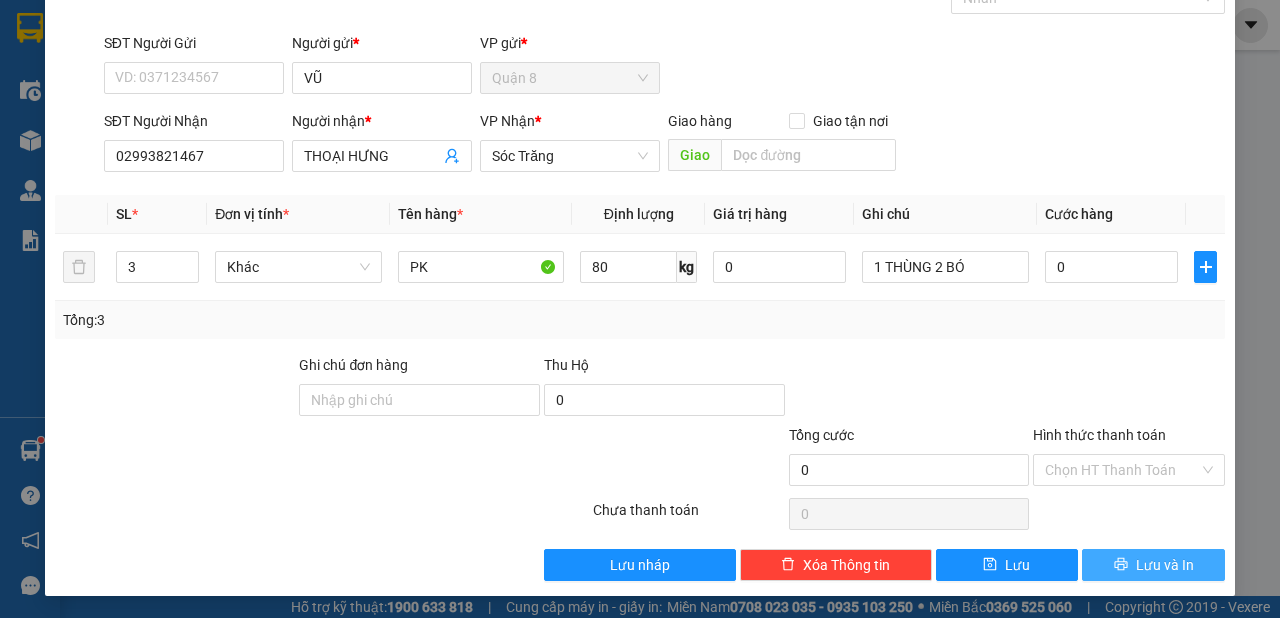 click on "Lưu và In" at bounding box center [1153, 565] 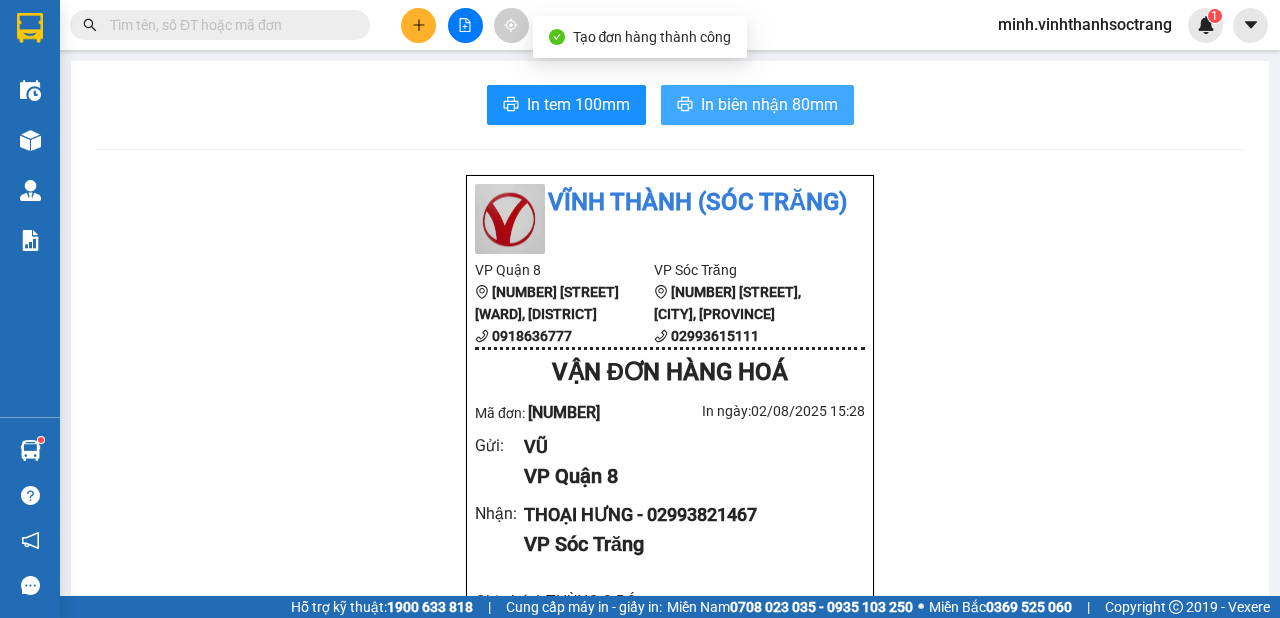 click on "In biên nhận 80mm" at bounding box center [769, 104] 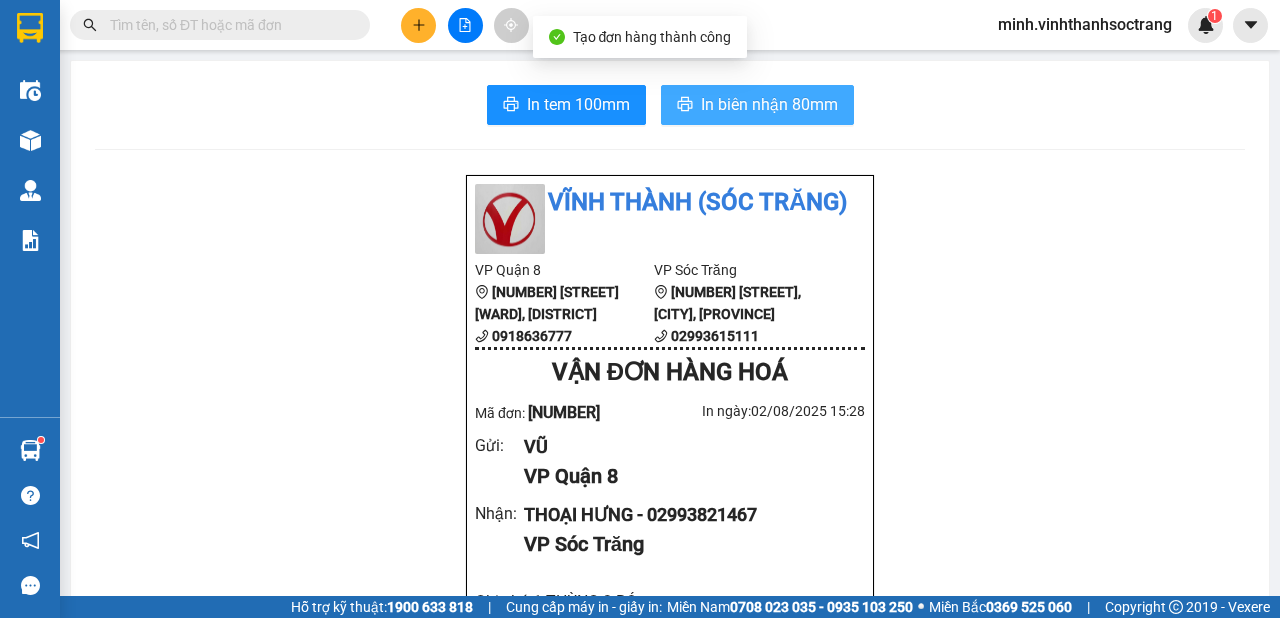 scroll, scrollTop: 0, scrollLeft: 0, axis: both 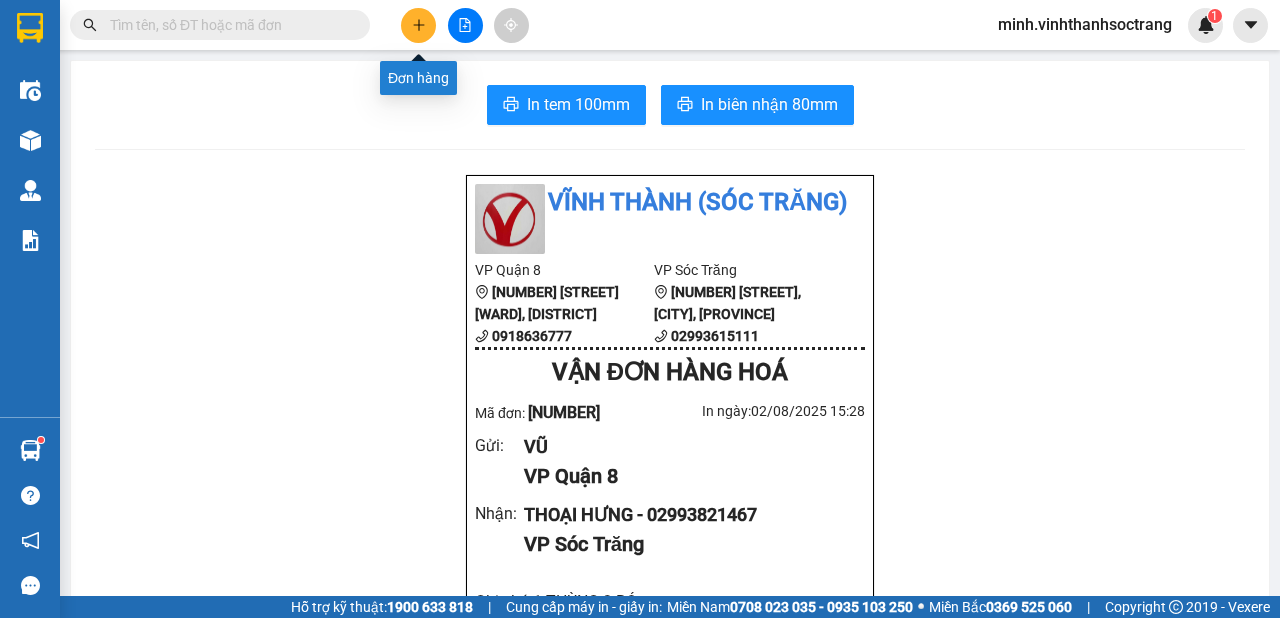 click 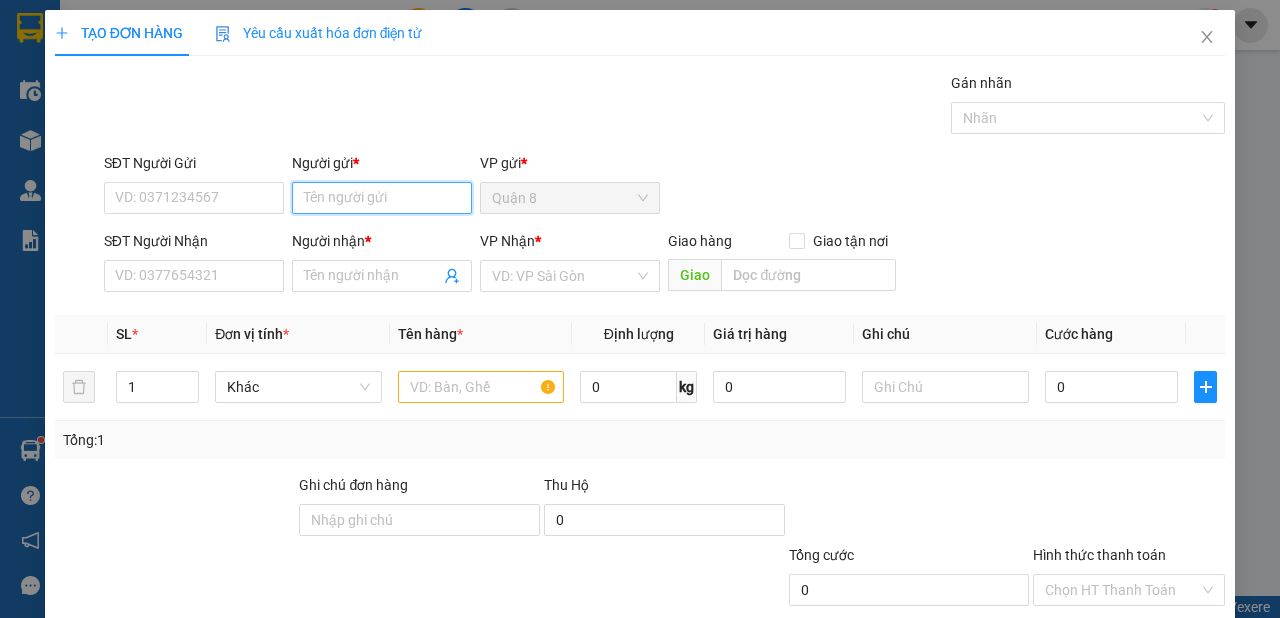 click on "Người gửi  *" at bounding box center (382, 198) 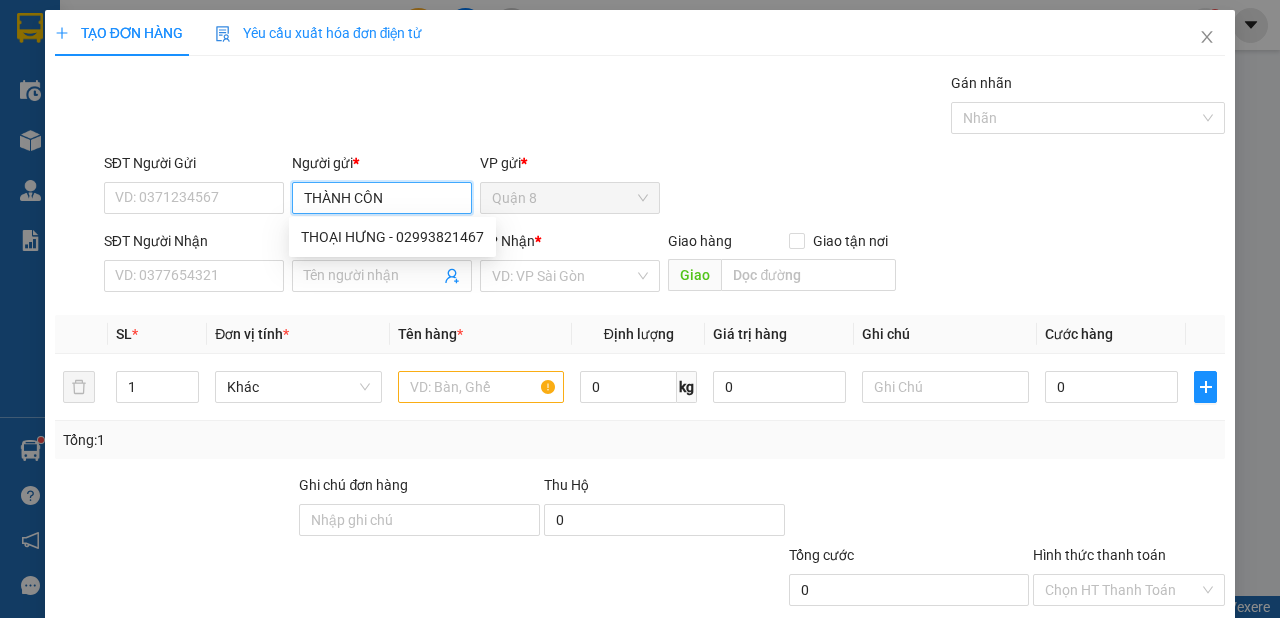 type on "THÀNH CÔNG" 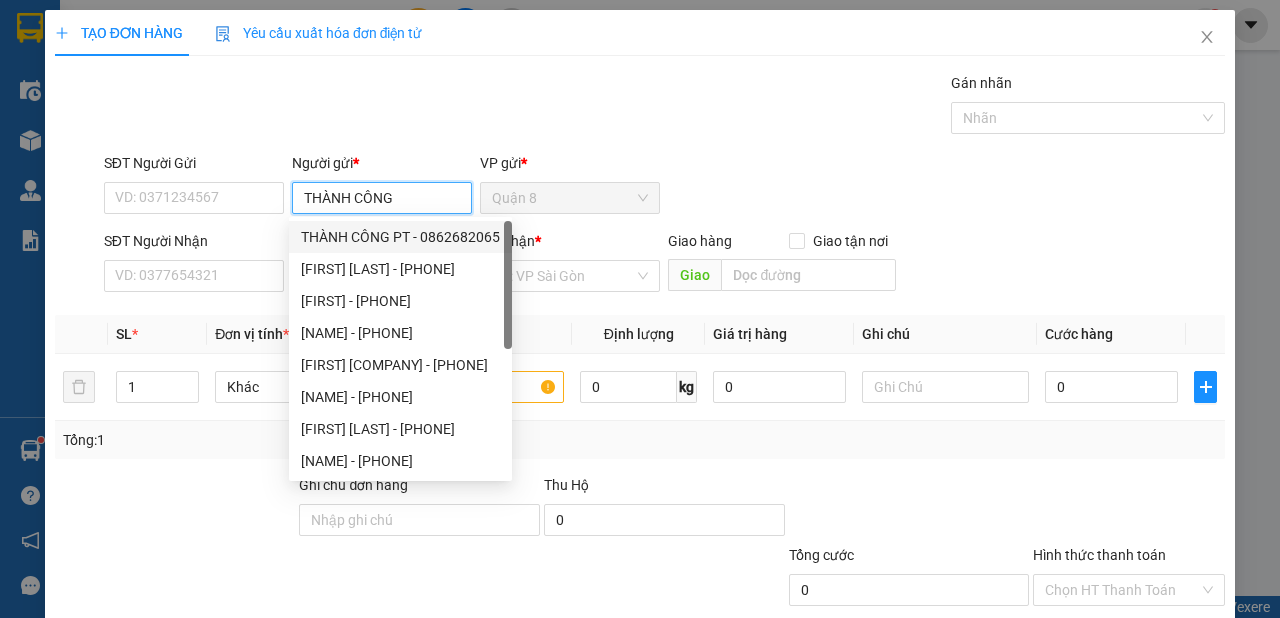 click on "THÀNH CÔNG PT - 0862682065" at bounding box center [400, 237] 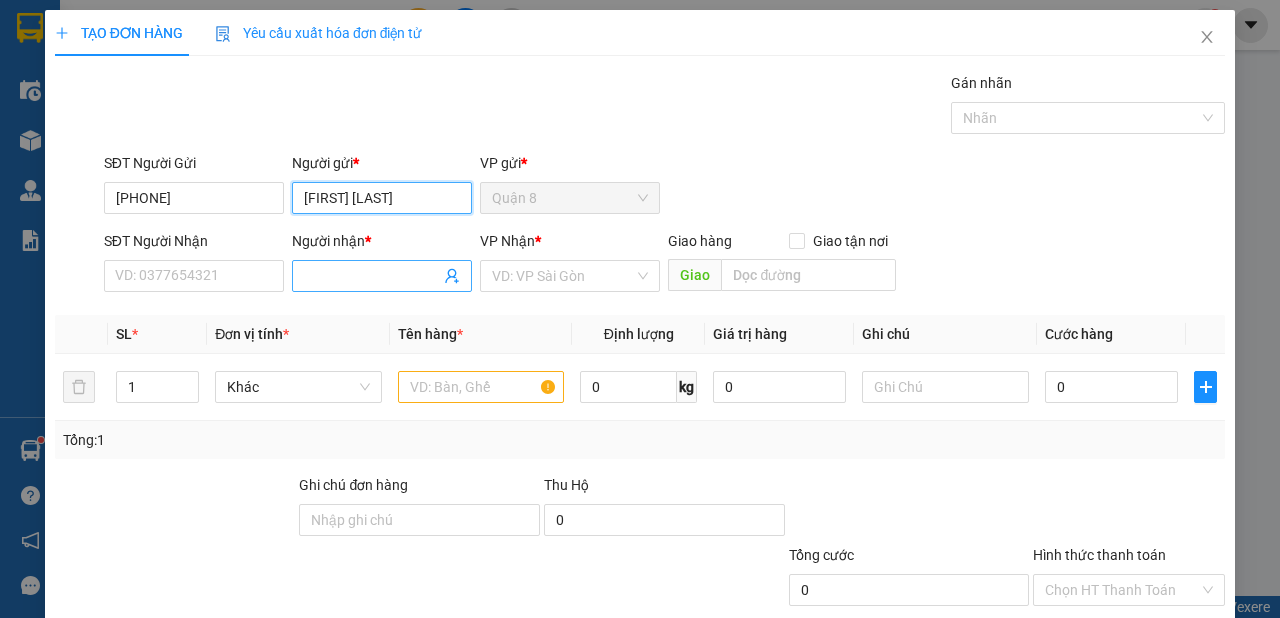 type on "THÀNH CÔNG PT" 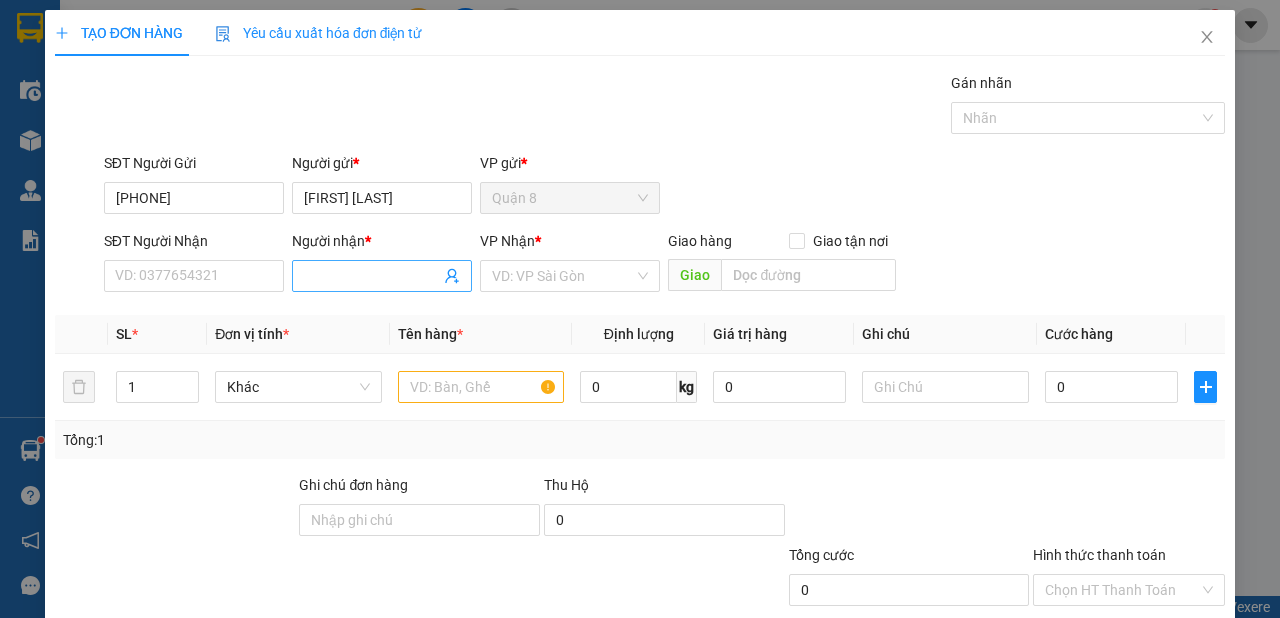 click 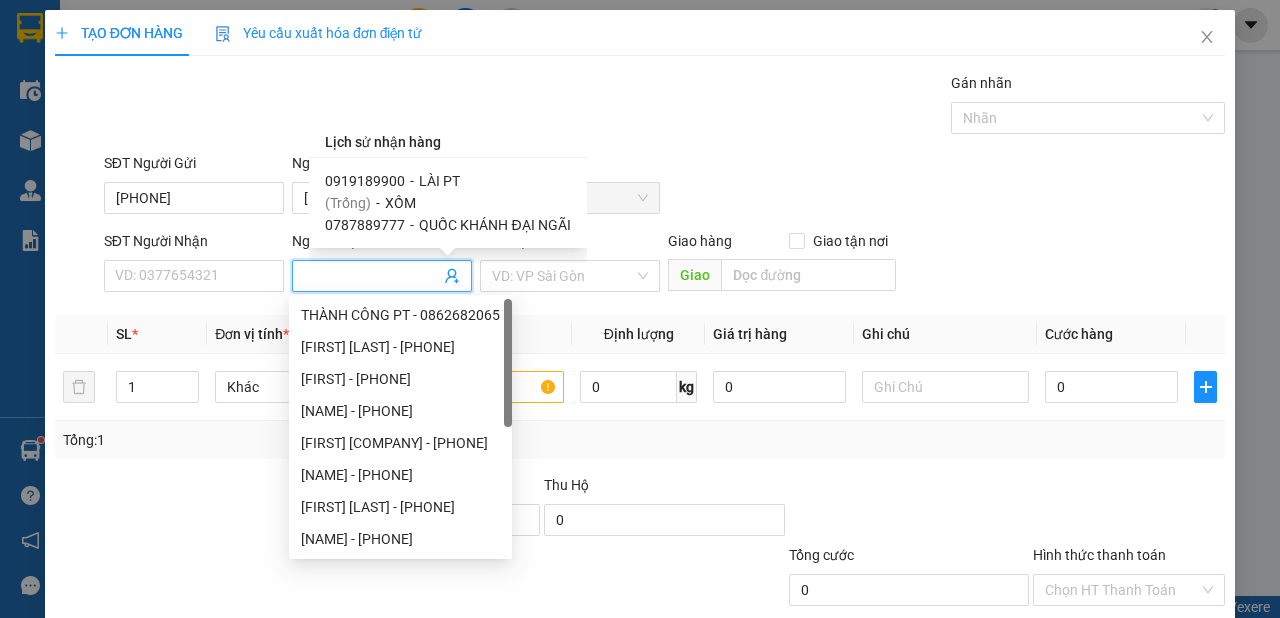 click on "0919189900 - LÀI PT" at bounding box center [447, 181] 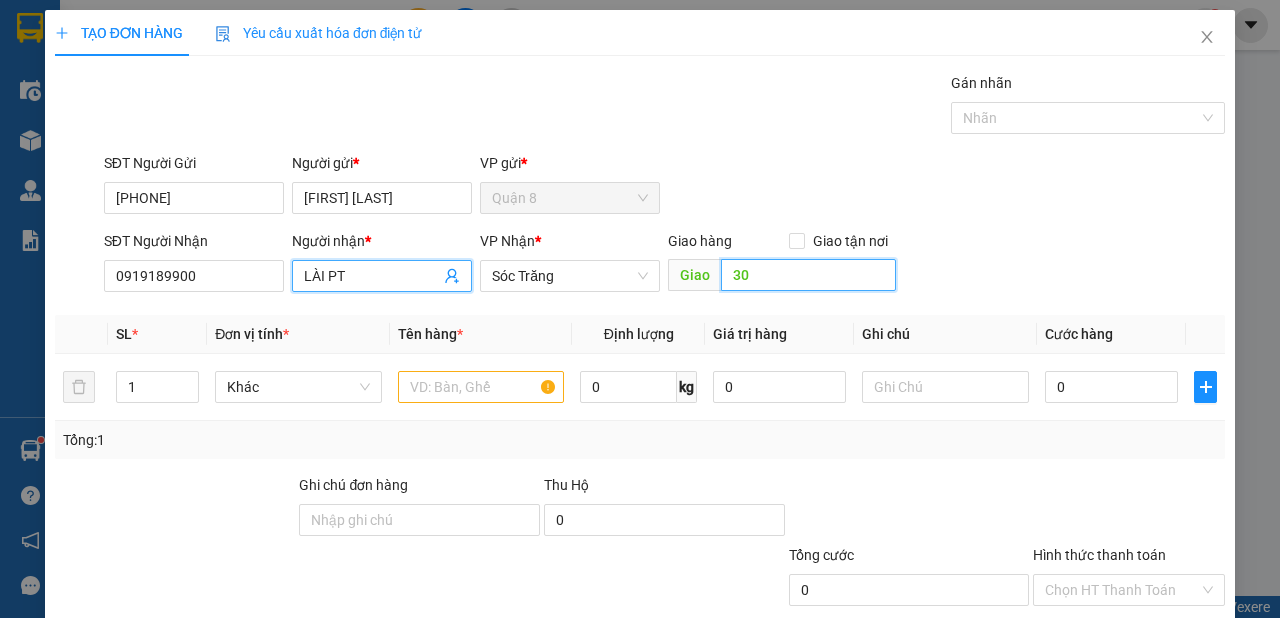 click on "30" at bounding box center [808, 275] 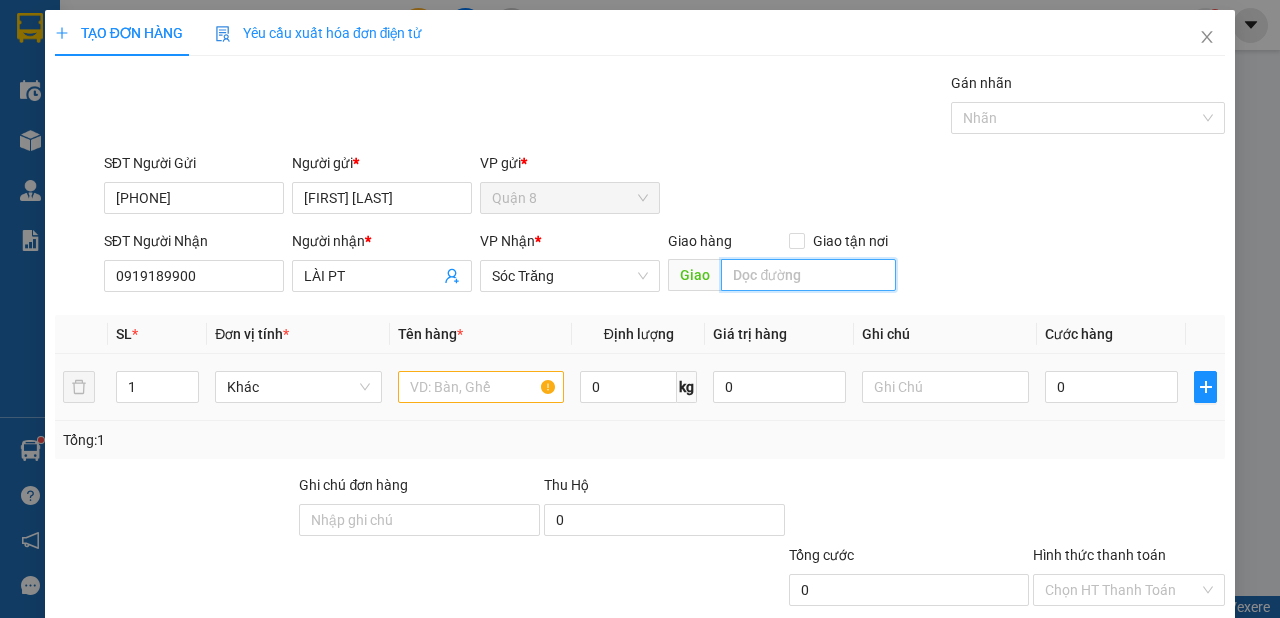 type 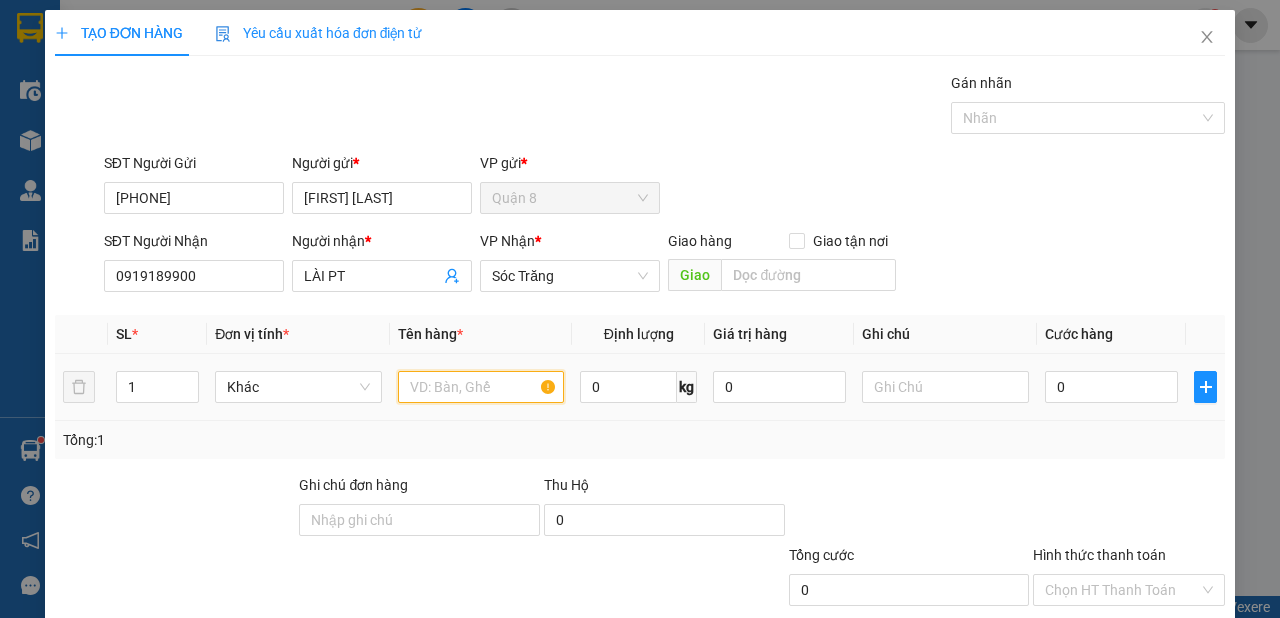 click at bounding box center [481, 387] 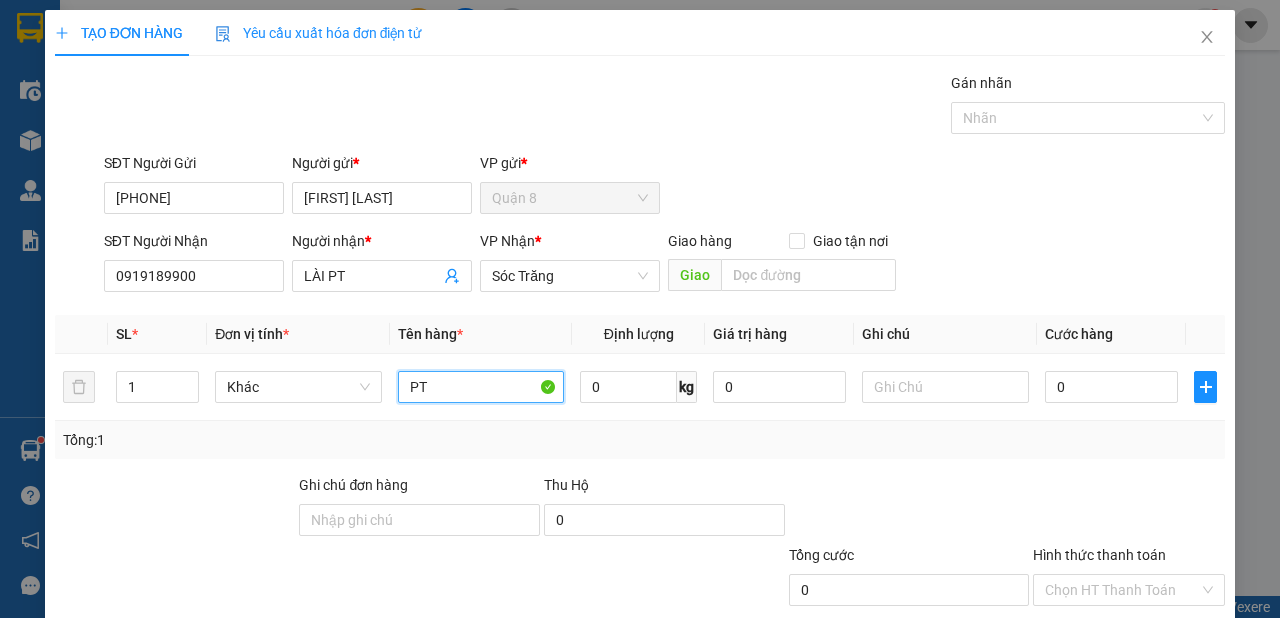type on "PT" 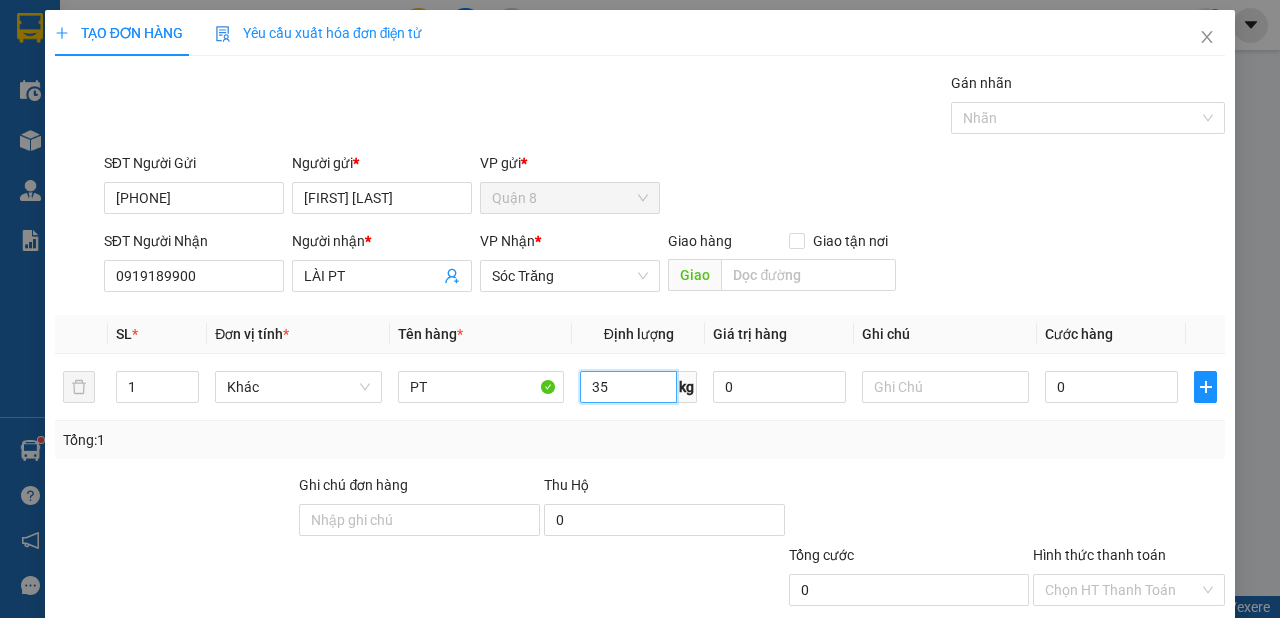type on "35" 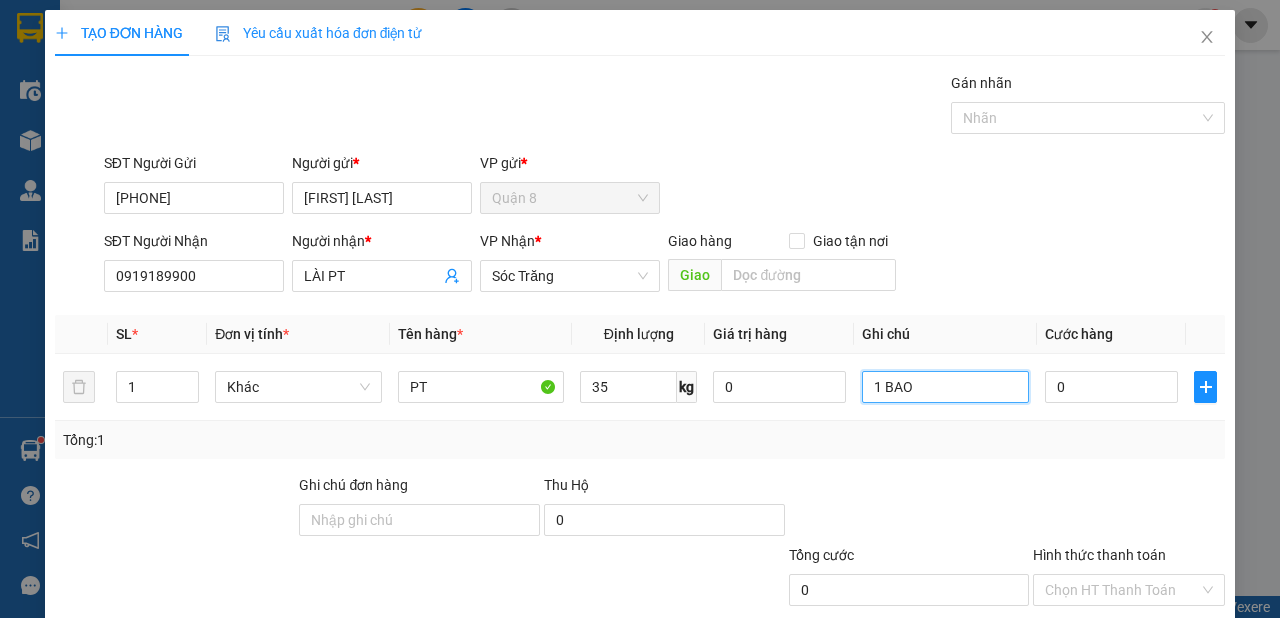 scroll, scrollTop: 120, scrollLeft: 0, axis: vertical 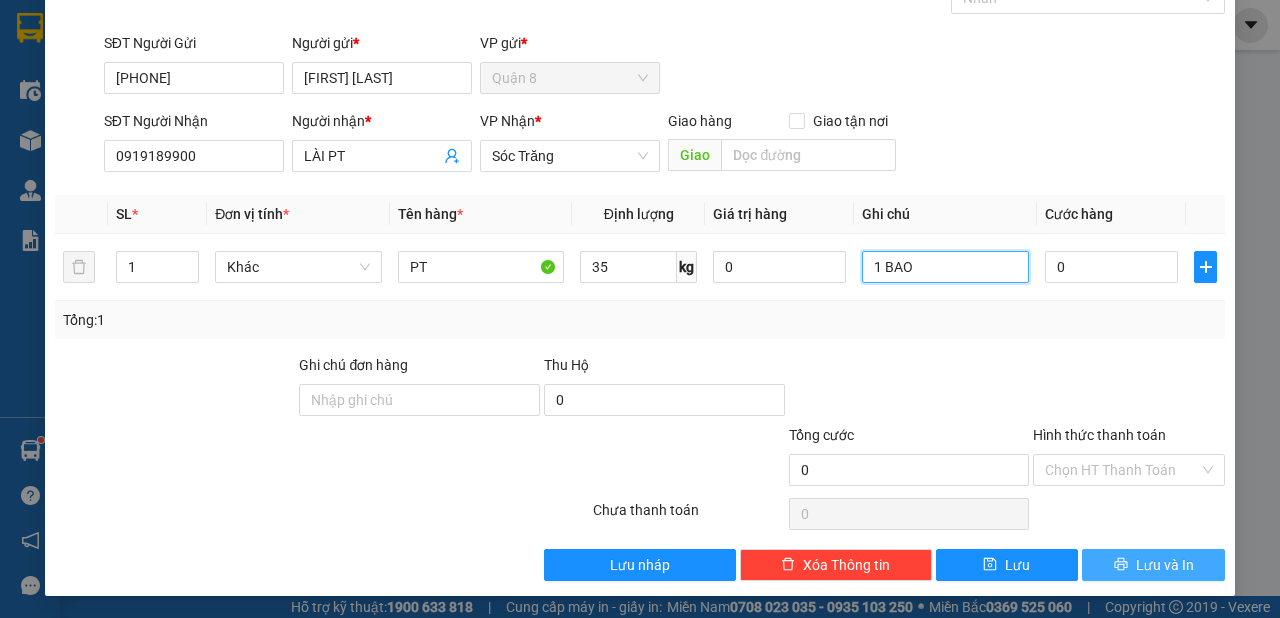 type on "1 BAO" 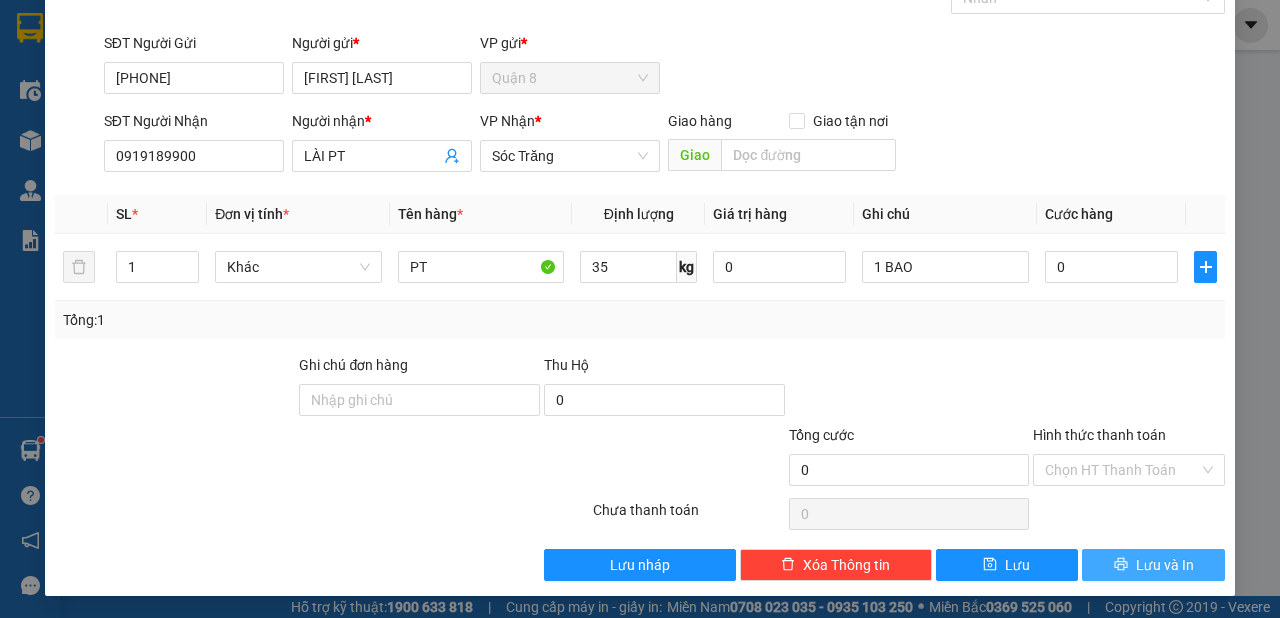 click 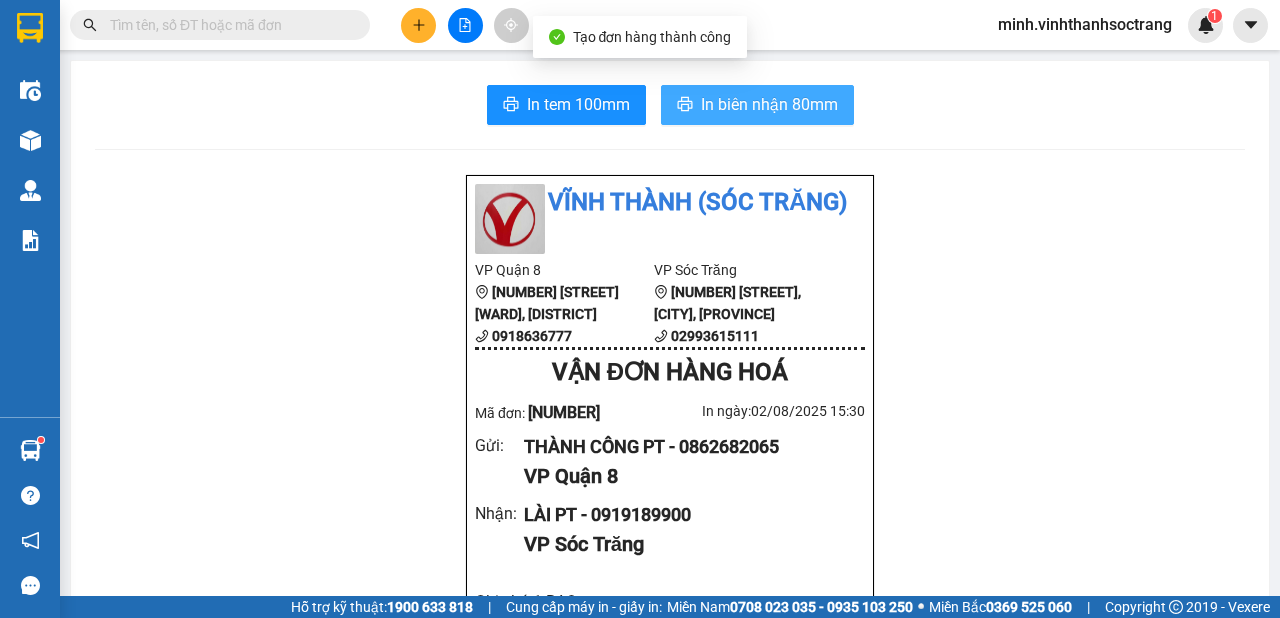 click on "In biên nhận 80mm" at bounding box center [769, 104] 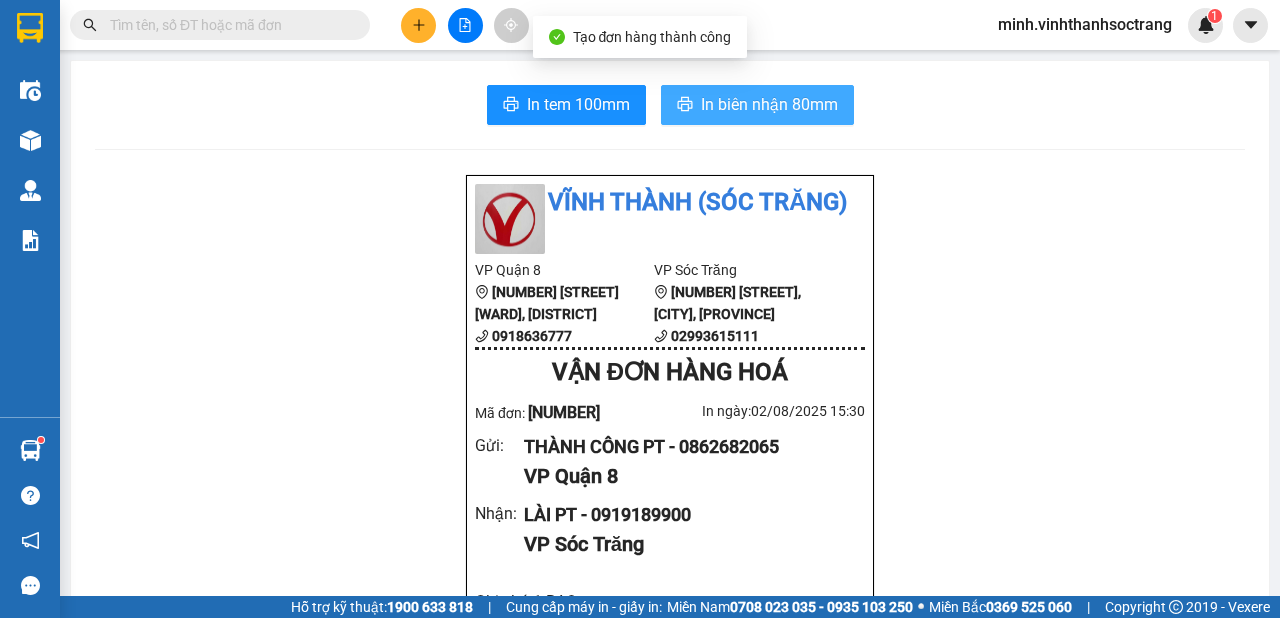 scroll, scrollTop: 0, scrollLeft: 0, axis: both 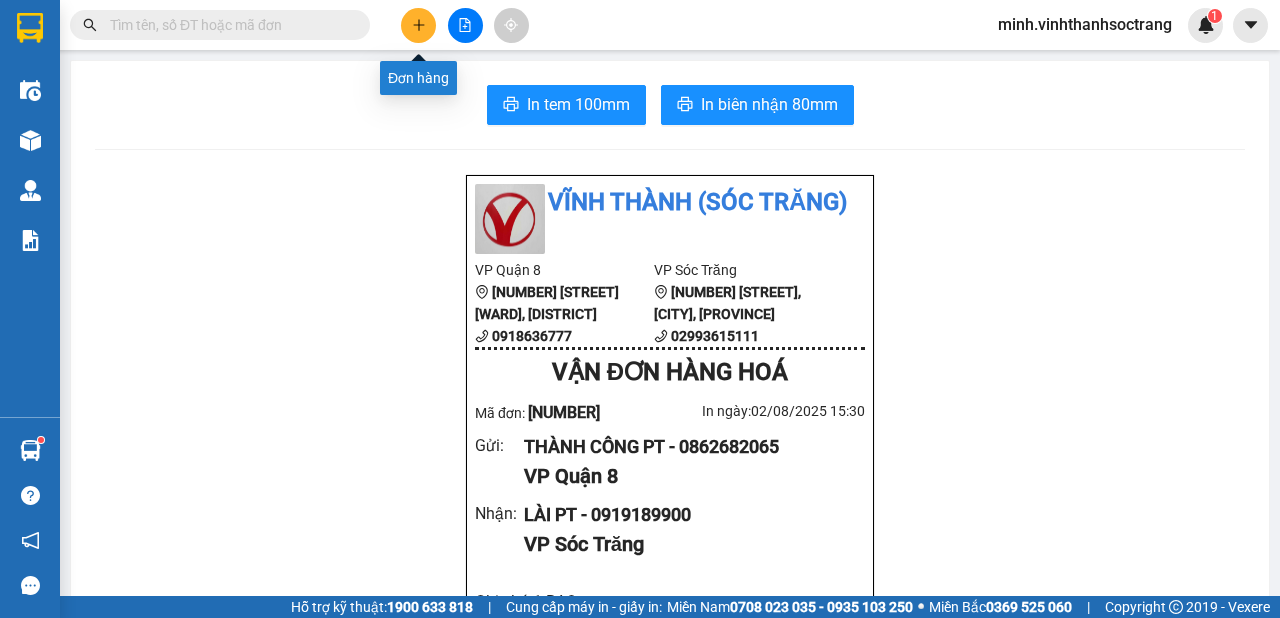 click 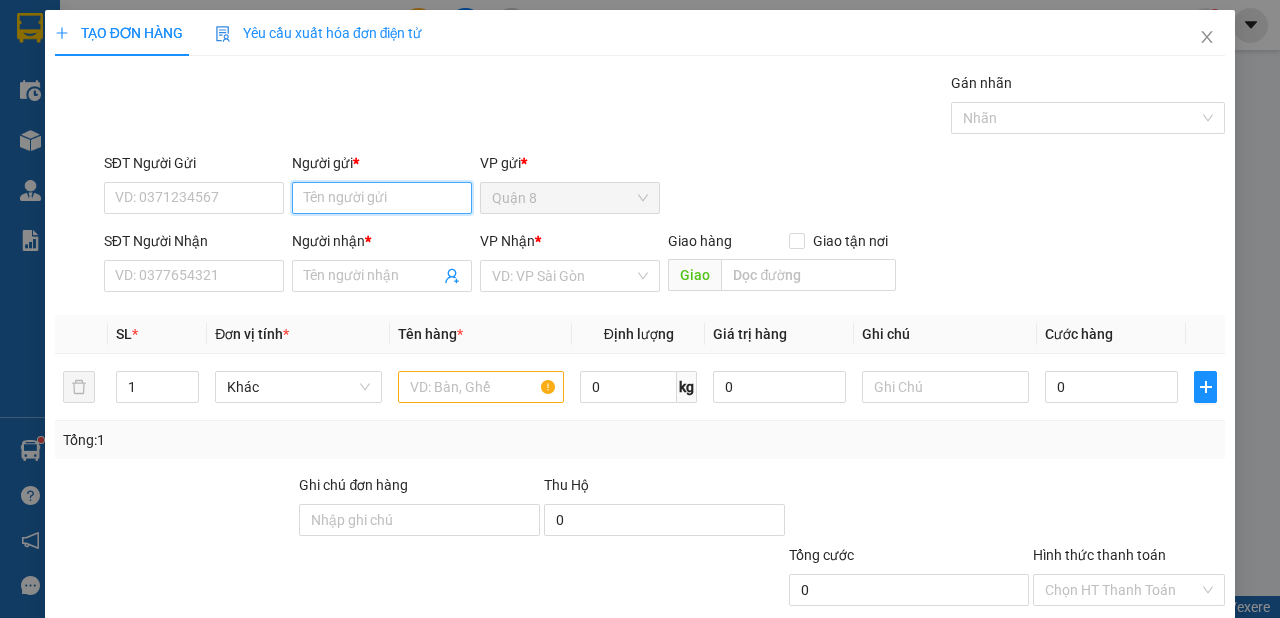 click on "Người gửi  *" at bounding box center [382, 198] 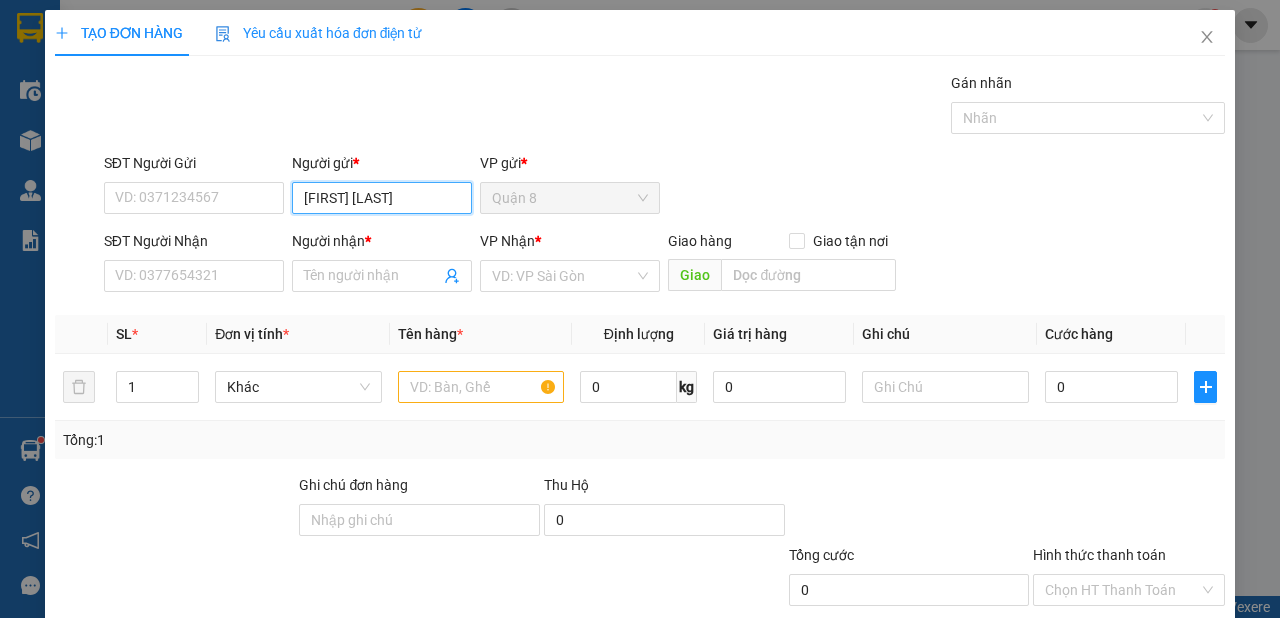 type on "TIẾN KHÔI" 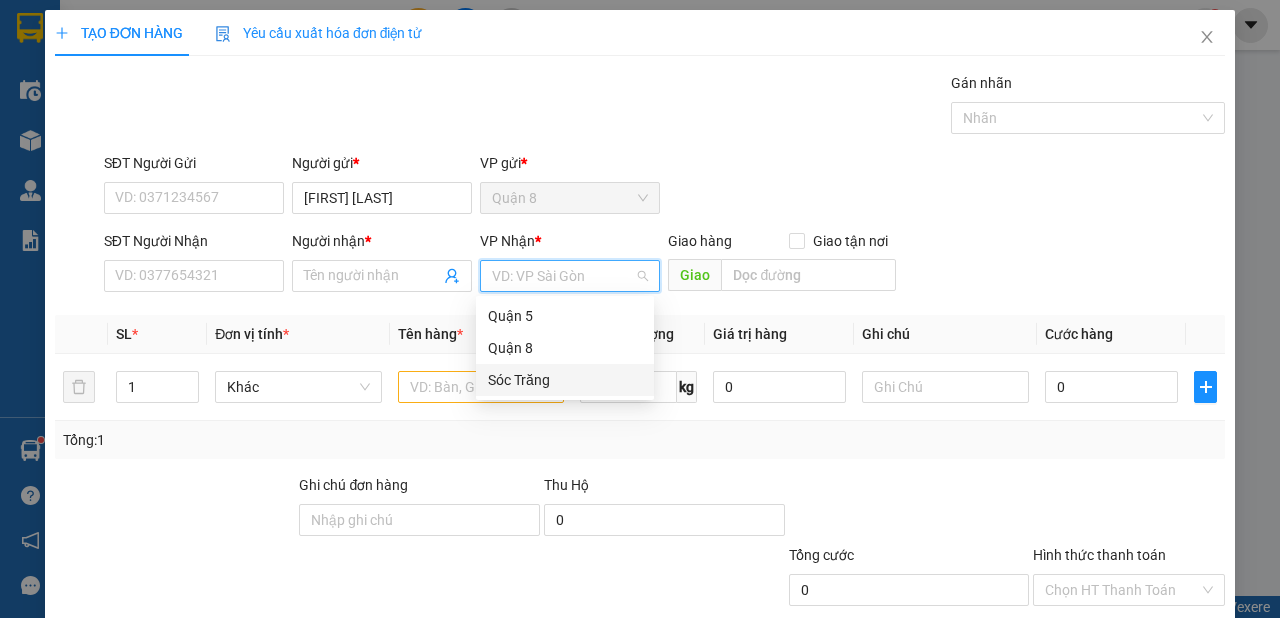 click on "Sóc Trăng" at bounding box center (565, 380) 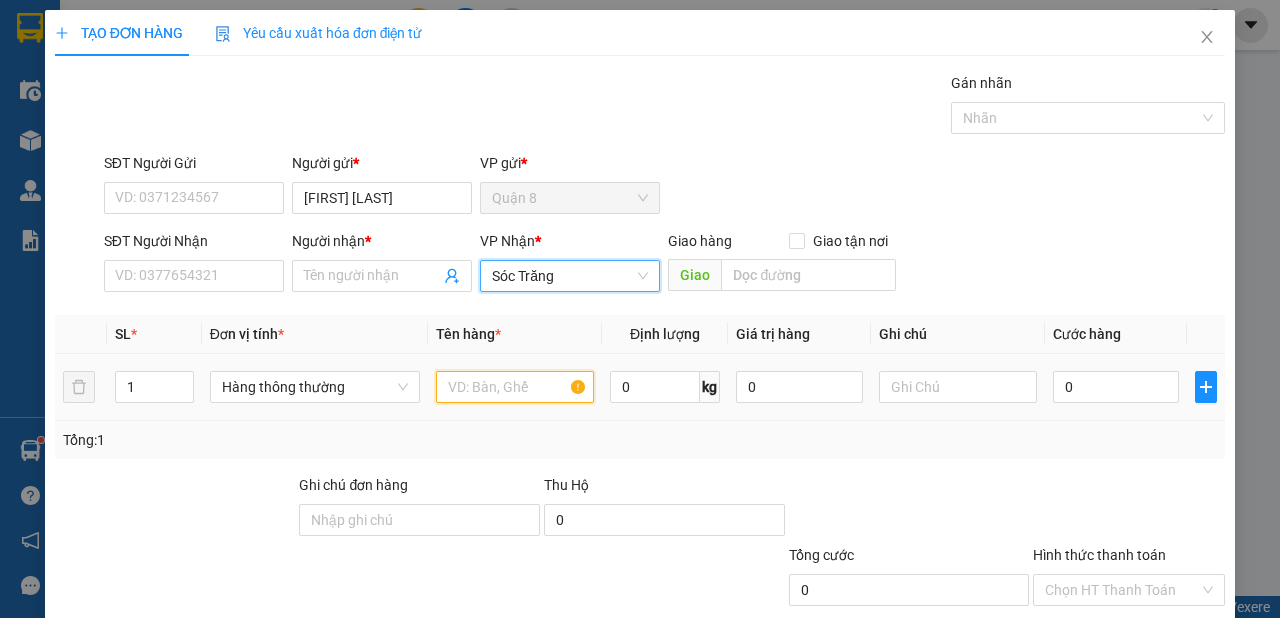 click at bounding box center (515, 387) 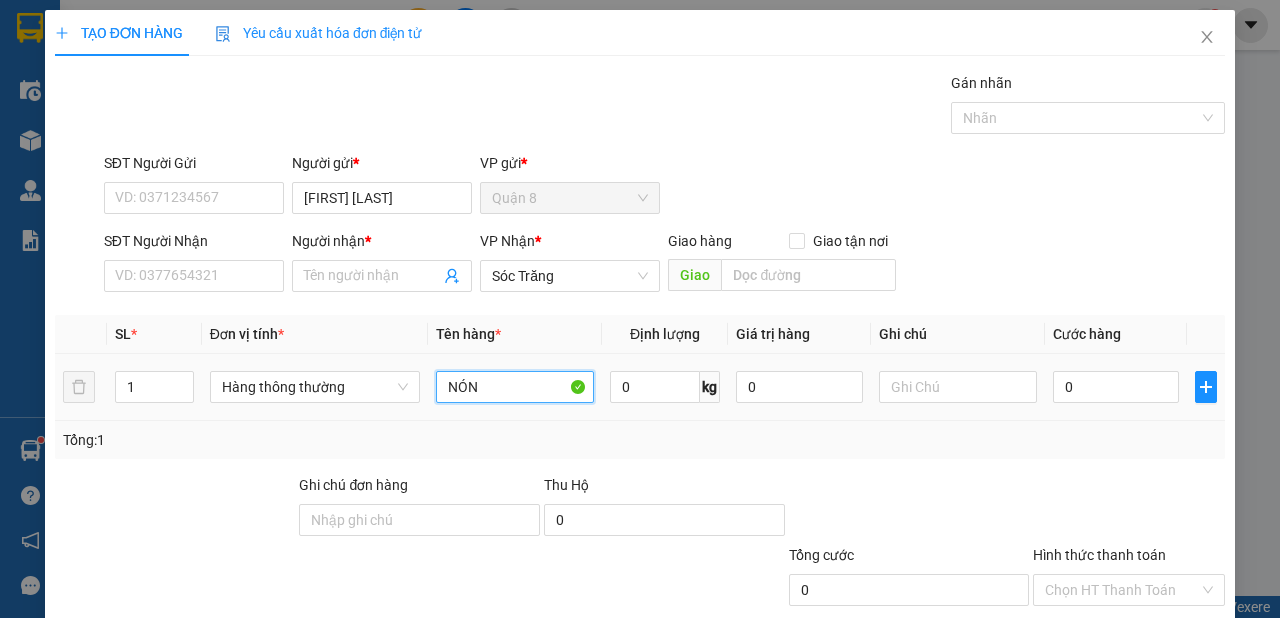 type on "NÓN" 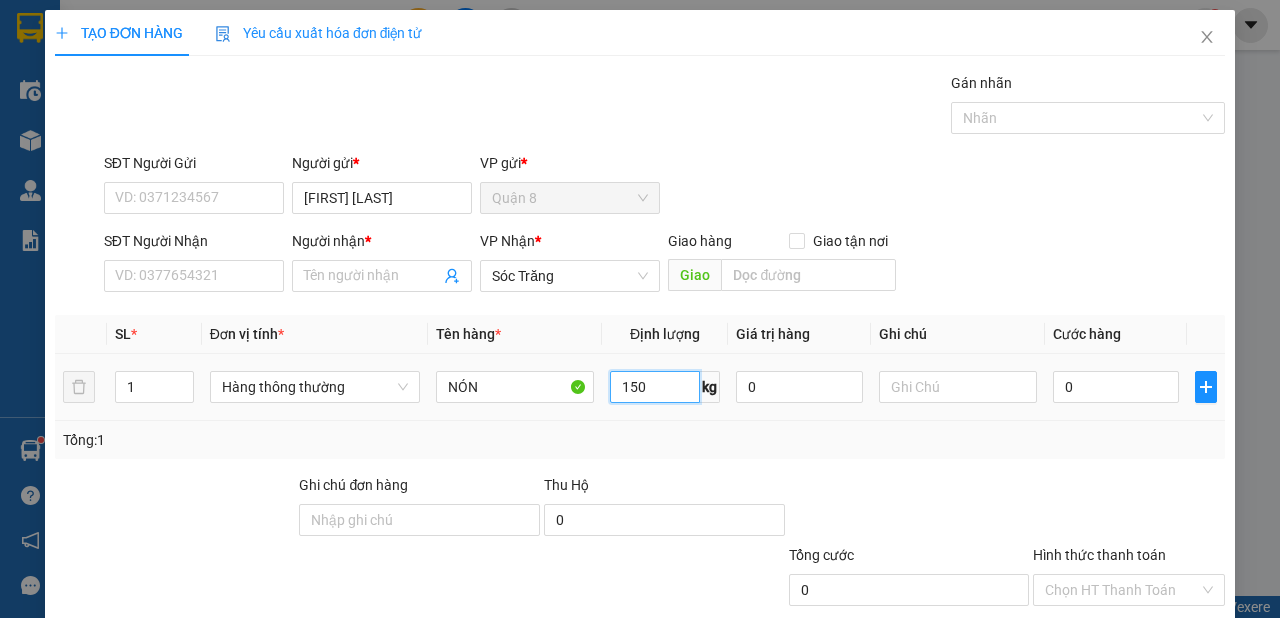 type on "150" 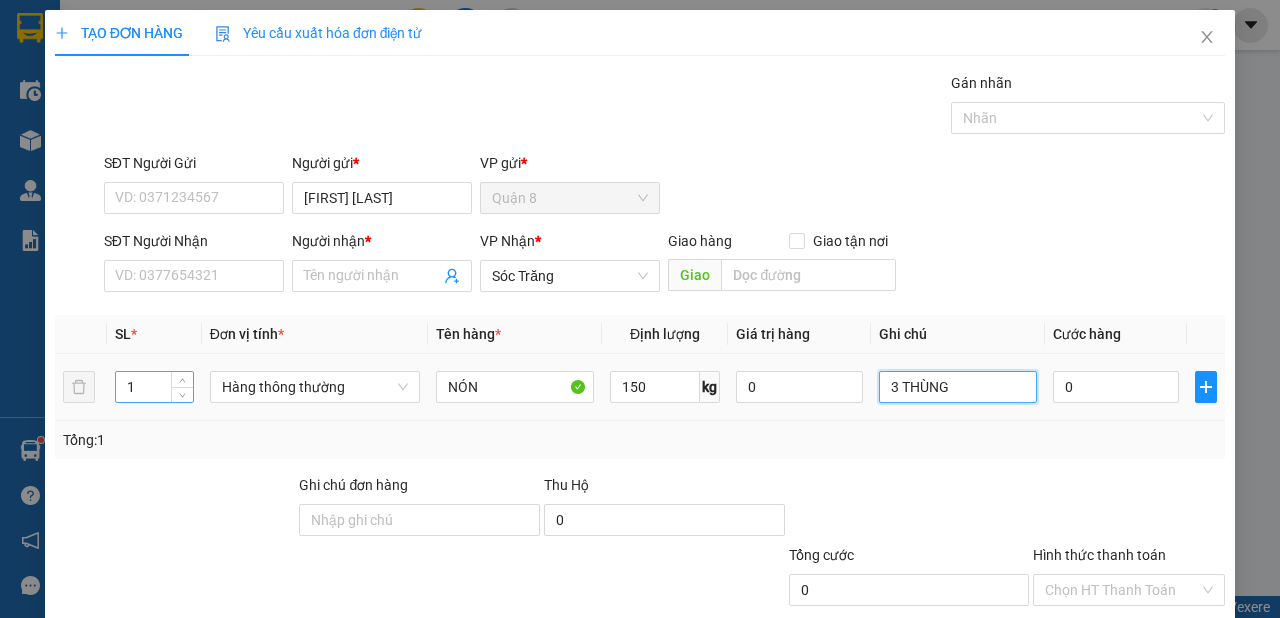 type on "3 THÙNG" 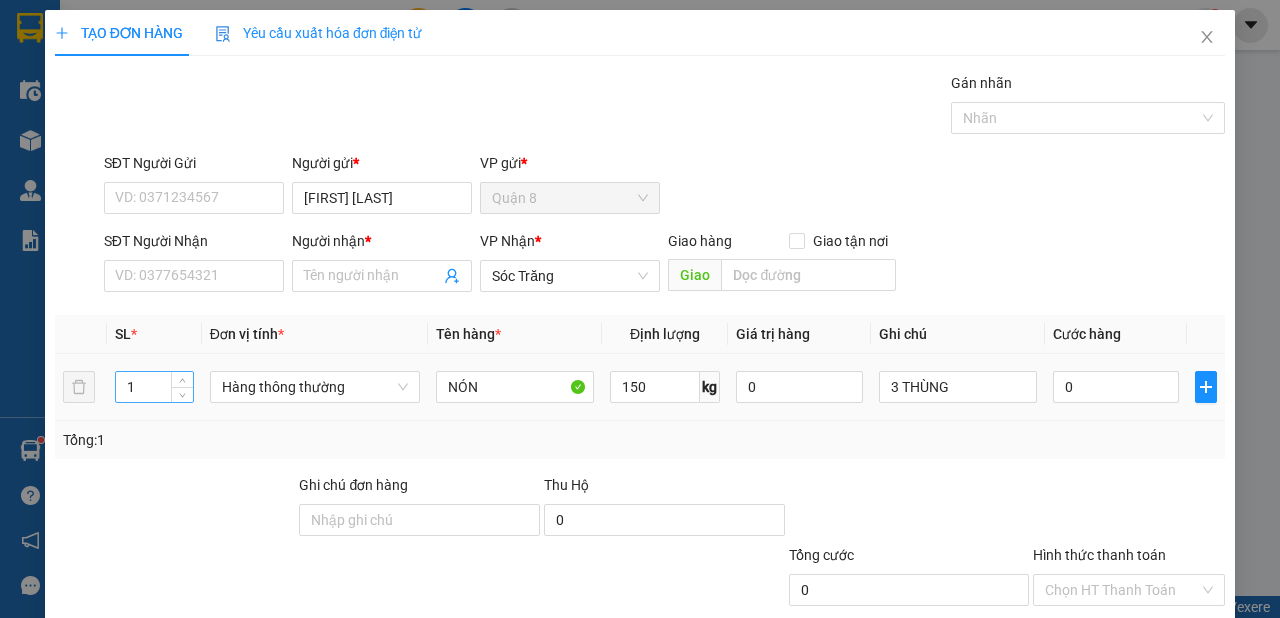 click on "1" at bounding box center [154, 387] 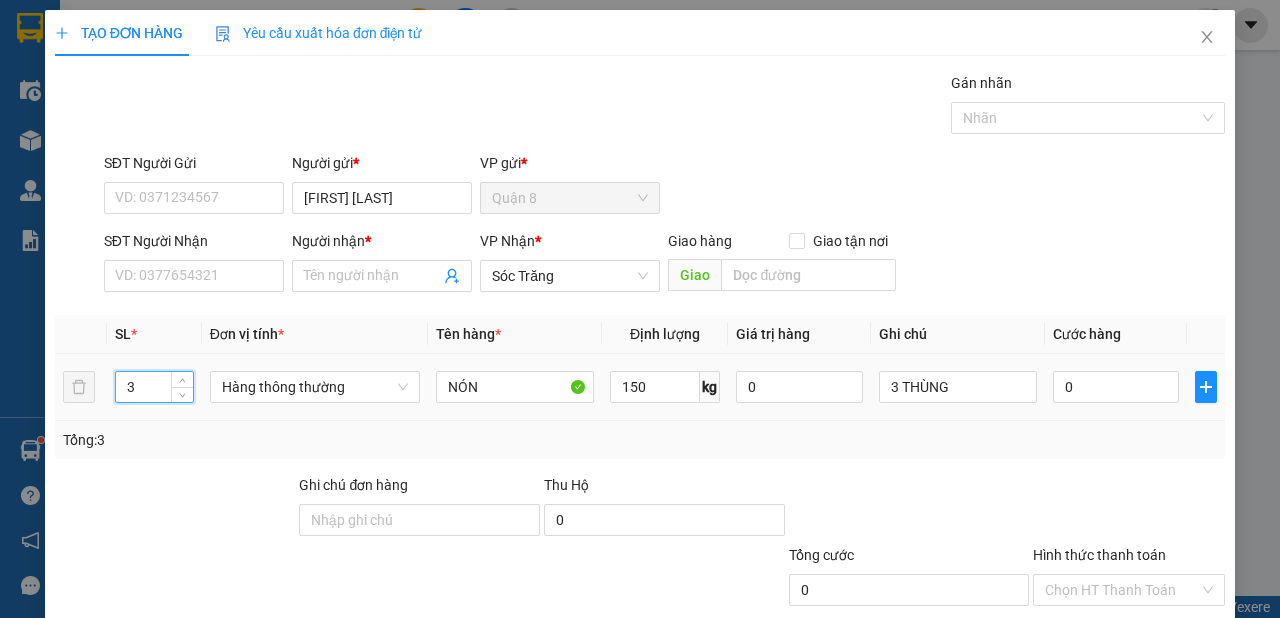 type on "3" 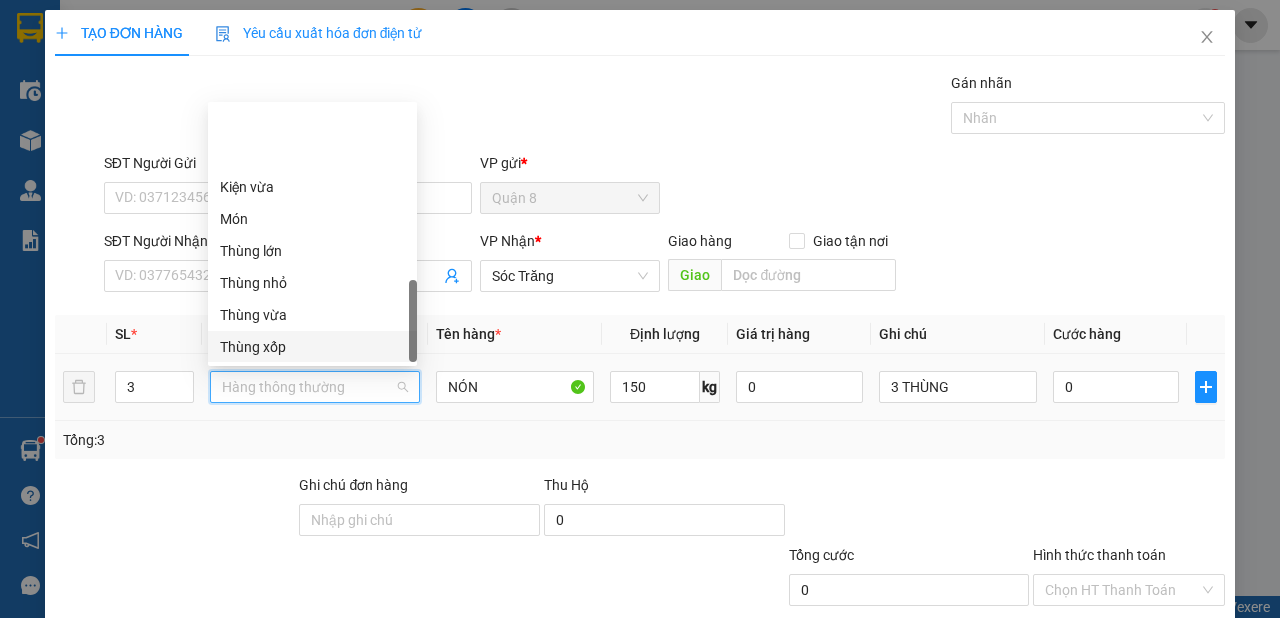scroll, scrollTop: 736, scrollLeft: 0, axis: vertical 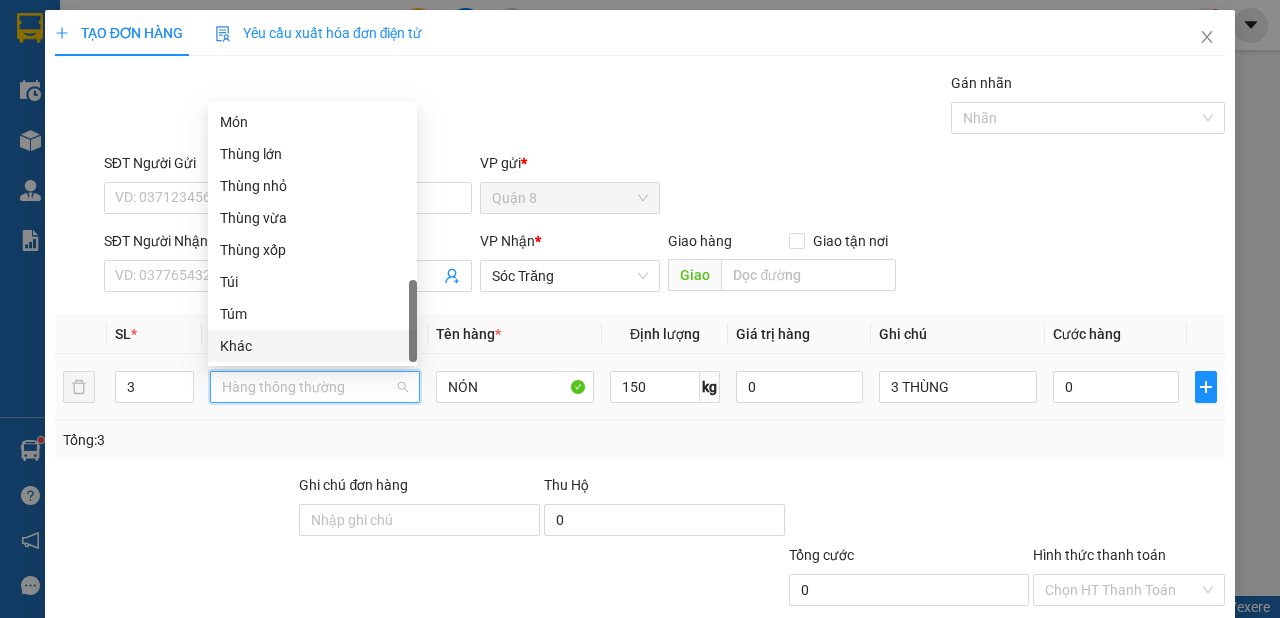 click on "Khác" at bounding box center [312, 346] 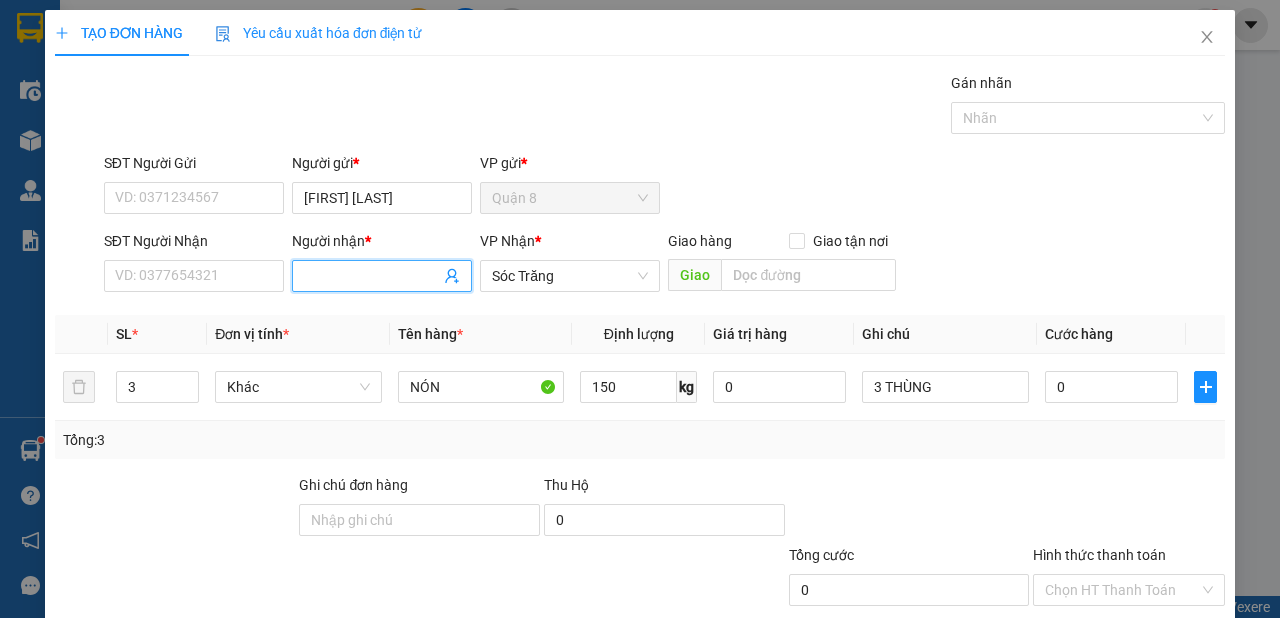 click on "Người nhận  *" at bounding box center [372, 276] 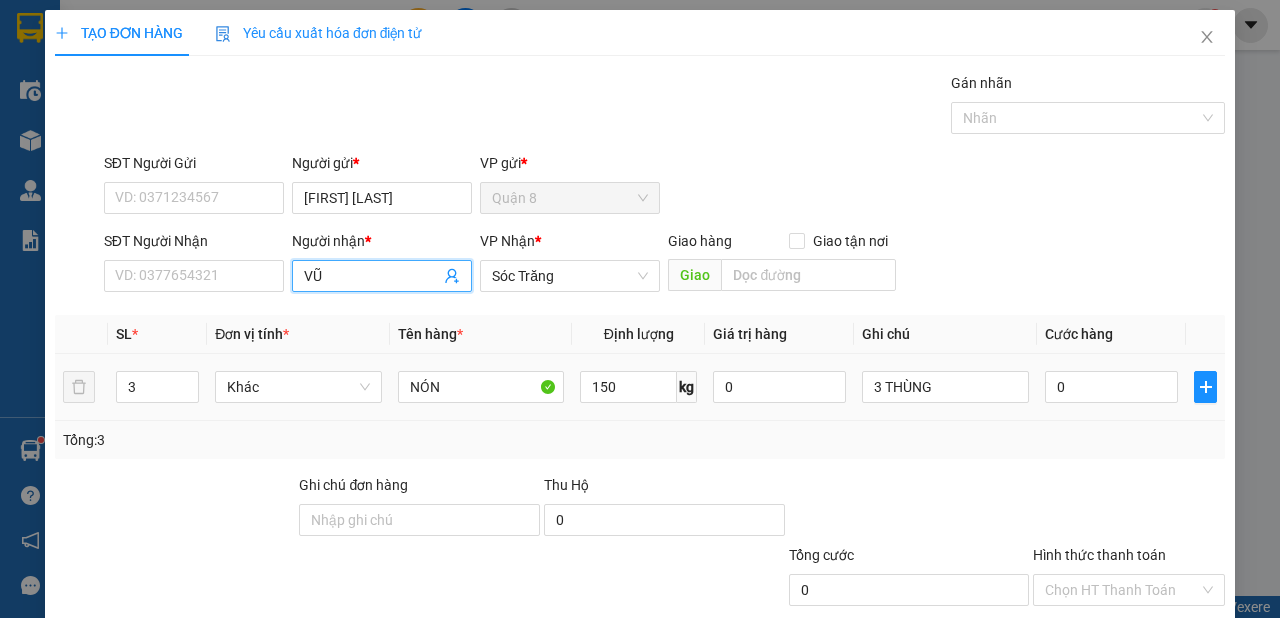 type on "VŨ 2" 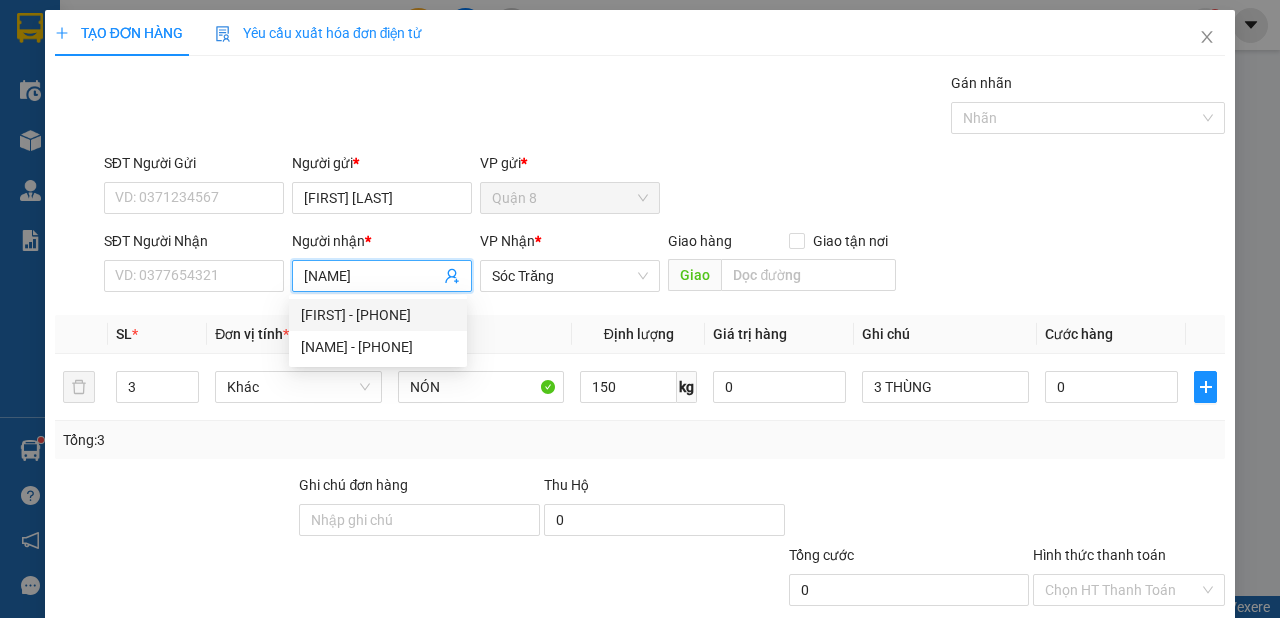 click on "VŨ 2 - 02996511522" at bounding box center [378, 315] 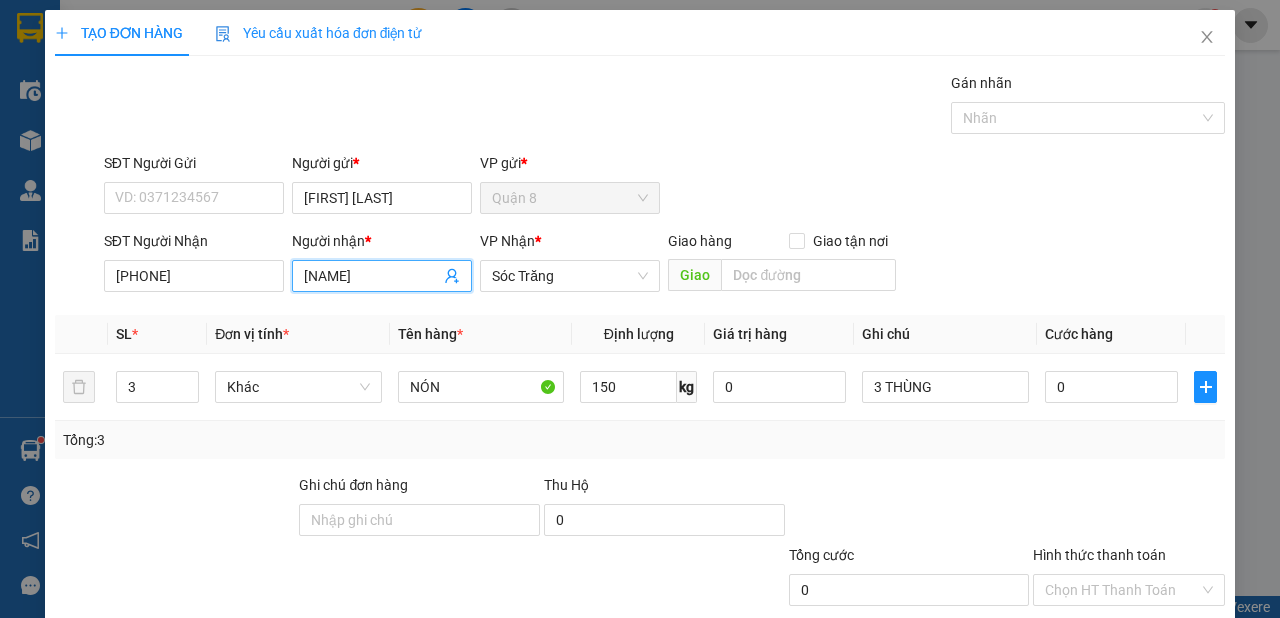 scroll, scrollTop: 120, scrollLeft: 0, axis: vertical 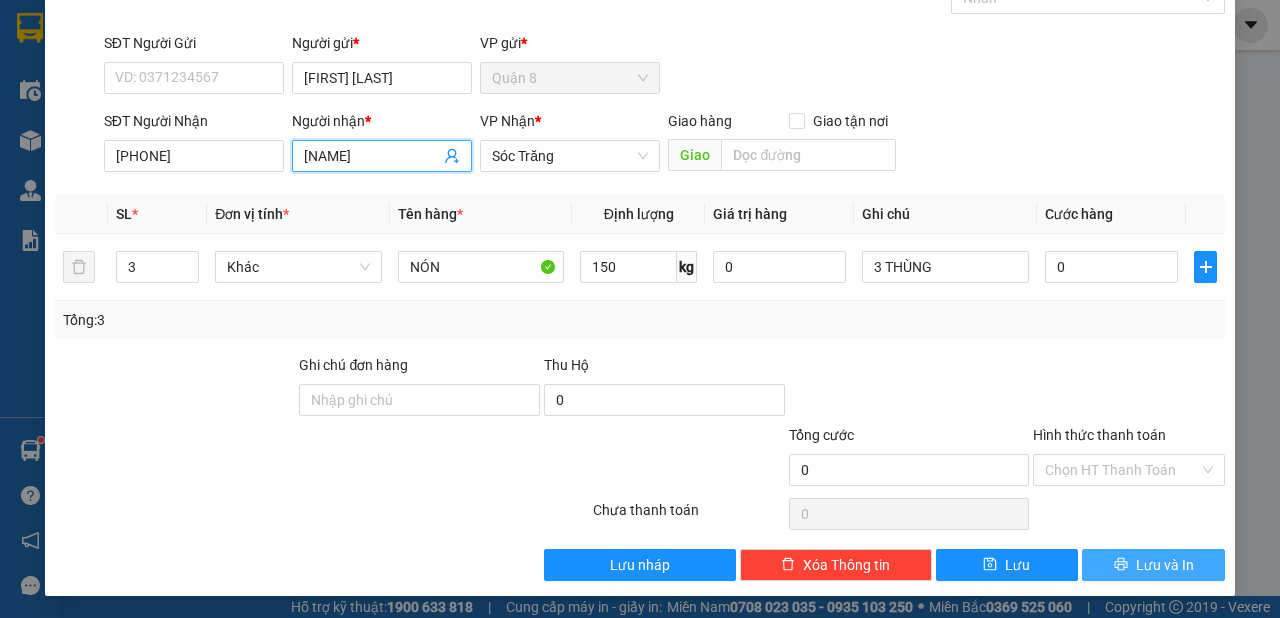 type on "VŨ 2" 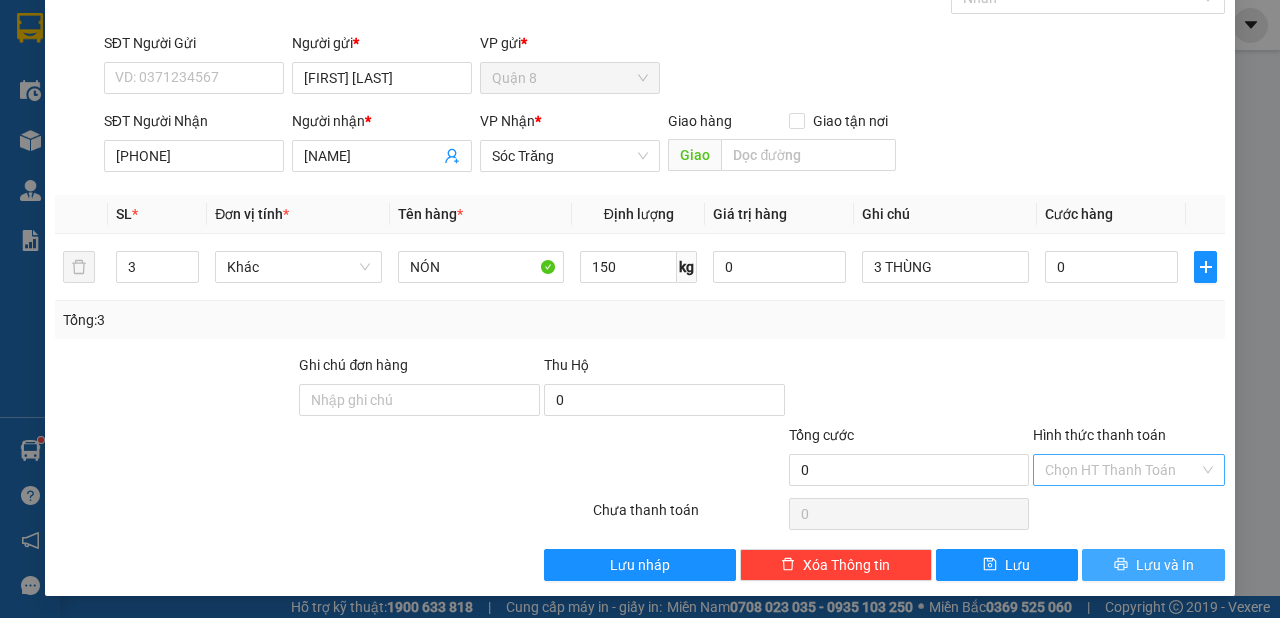 drag, startPoint x: 1164, startPoint y: 564, endPoint x: 1118, endPoint y: 472, distance: 102.85912 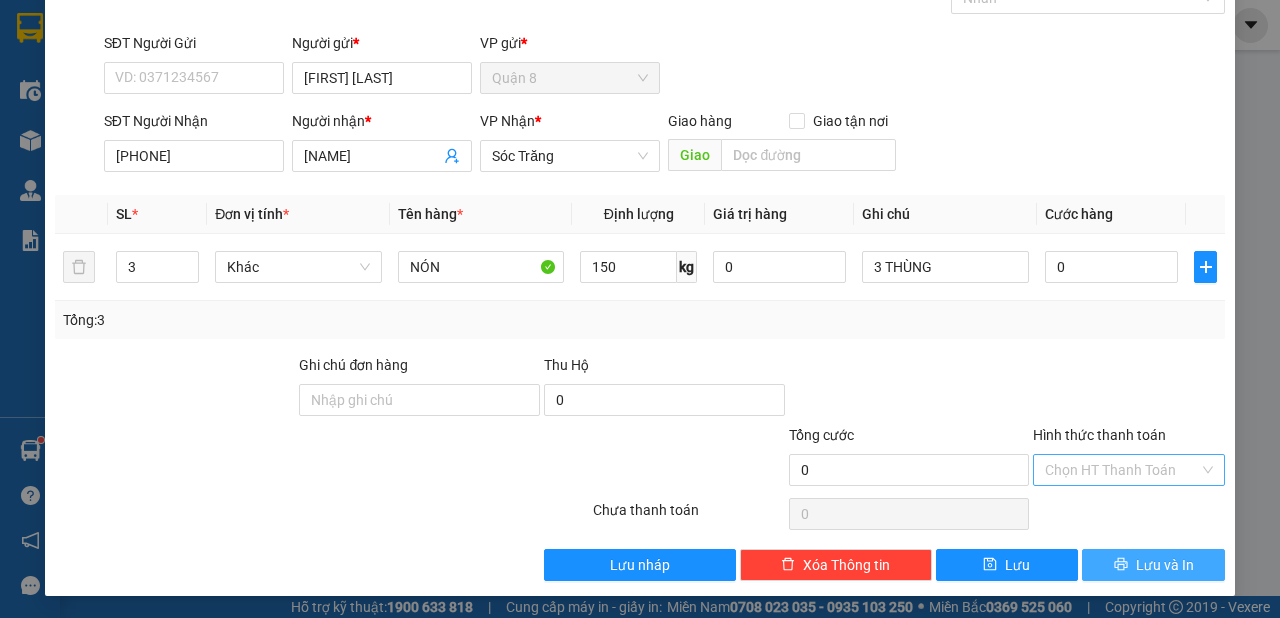 click on "Lưu và In" at bounding box center [1165, 565] 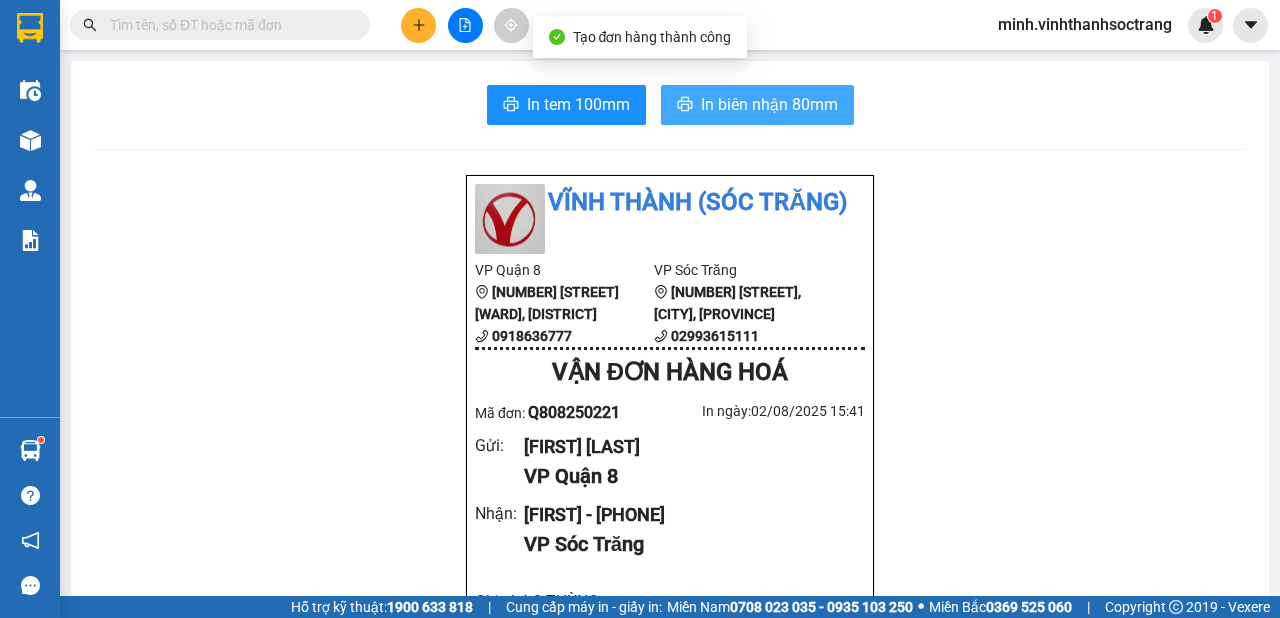click on "In tem 100mm
In biên nhận 80mm Vĩnh Thành (Sóc Trăng) VP Quận 8   208 PHẠM ĐỨC SƠN PHƯỜNG 16, QUẬN 8   0918636777 VP Sóc Trăng   70 Nguyễn đình chiểu,phường 4, TP Sóc Trăng   02993615111 VẬN ĐƠN HÀNG HOÁ Mã đơn:   Q808250221 In ngày:  02/08/2025   15:41 Gửi :   TIẾN KHÔI   VP Quận 8 Nhận :   VŨ 2 - 02996511522 VP Sóc Trăng Ghi chú:  3 THÙNG   Tên (giá trị hàng) SL Cước món hàng Khác - NÓN    (0) 3 0 Tổng cộng 3 0 Loading... Chưa cước Tổng phải thu : 0 VND Người gửi hàng xác nhận NV nhận hàng (Kí và ghi rõ họ tên) CHUNG HOÀNG MINH Quy định nhận/gửi hàng : Công ty không nhận hàng cấm, hàng gian, hàng hư hỏng, vàng bạc đá quý, tiền , vé số, Không nhận vận chuyển động vật các loại Hàng gởi quý khách tự khai, tự niêm phong công ty không kiểm tra Biên bản này có giá trị trong vòng 2 ngày   Gửi:    Quận 8 TIẾN KHÔI Nhận:    CC" at bounding box center (670, 906) 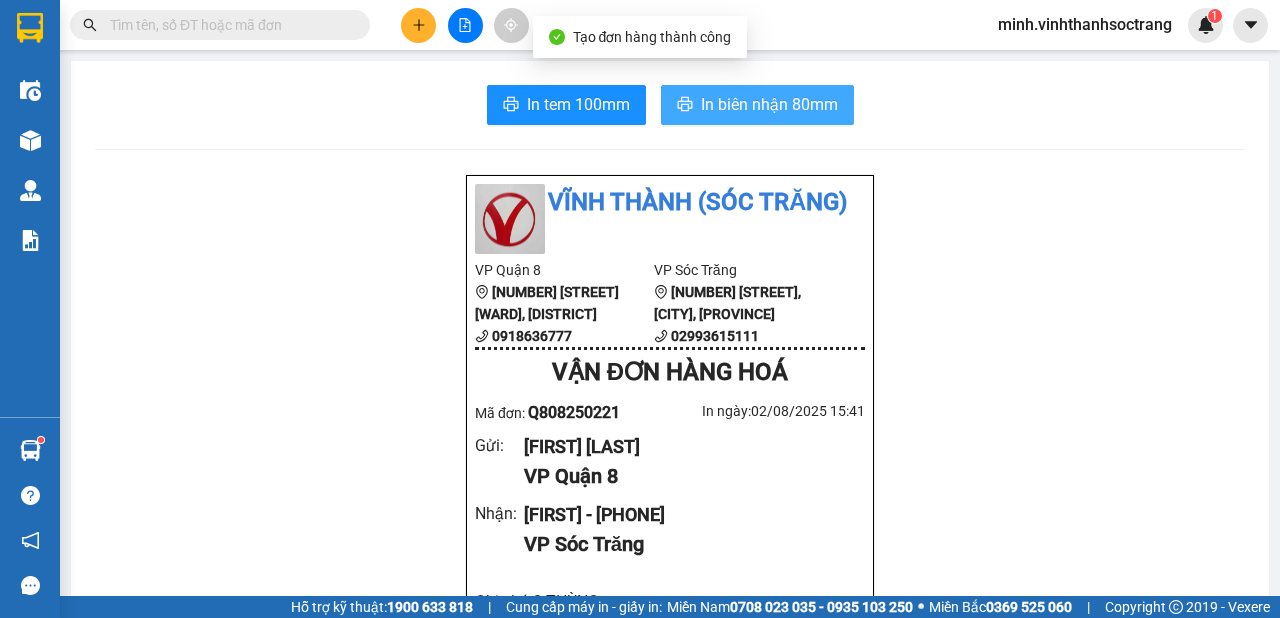 click on "In biên nhận 80mm" at bounding box center (769, 104) 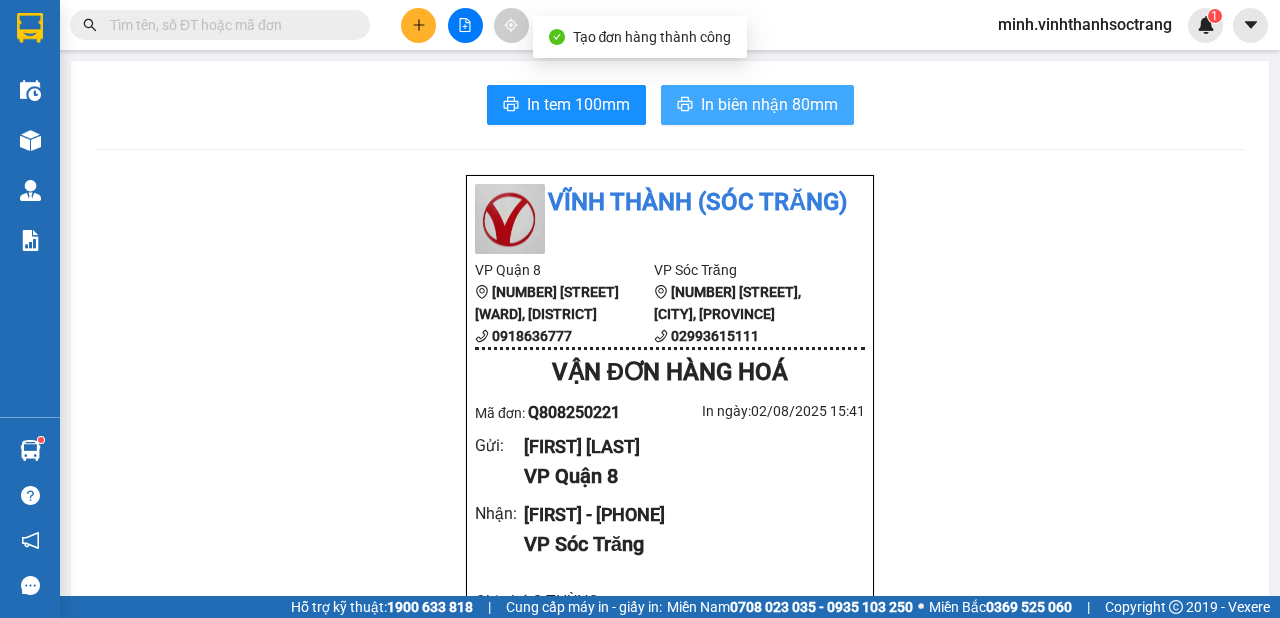 scroll, scrollTop: 0, scrollLeft: 0, axis: both 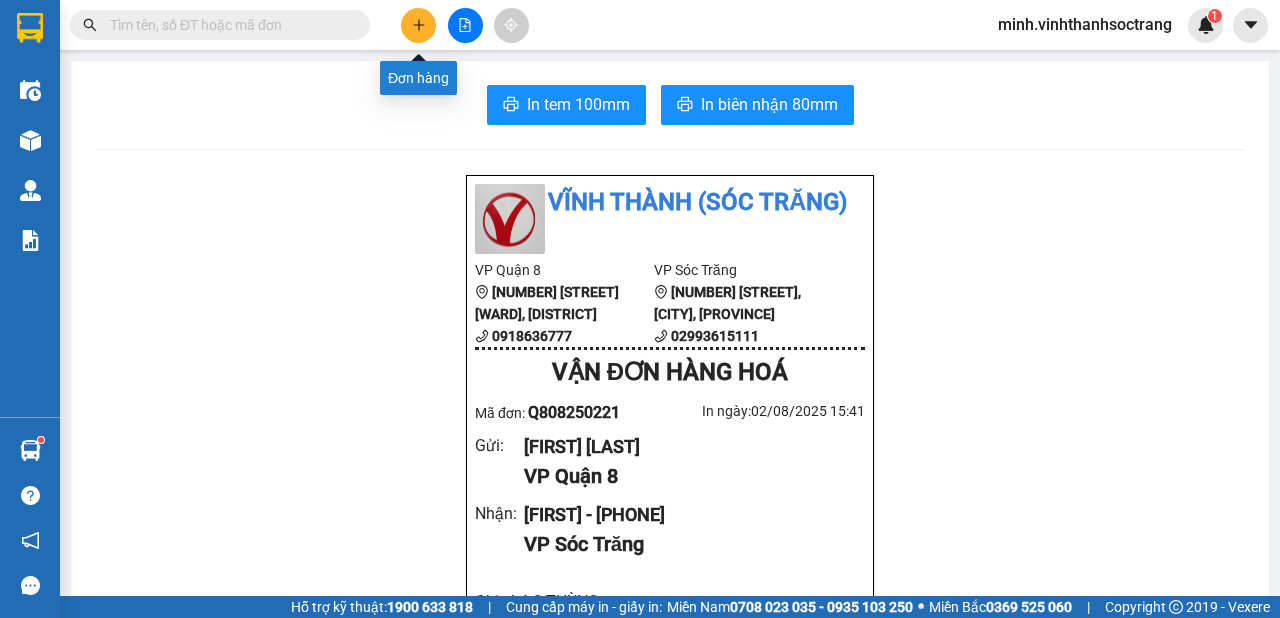 click 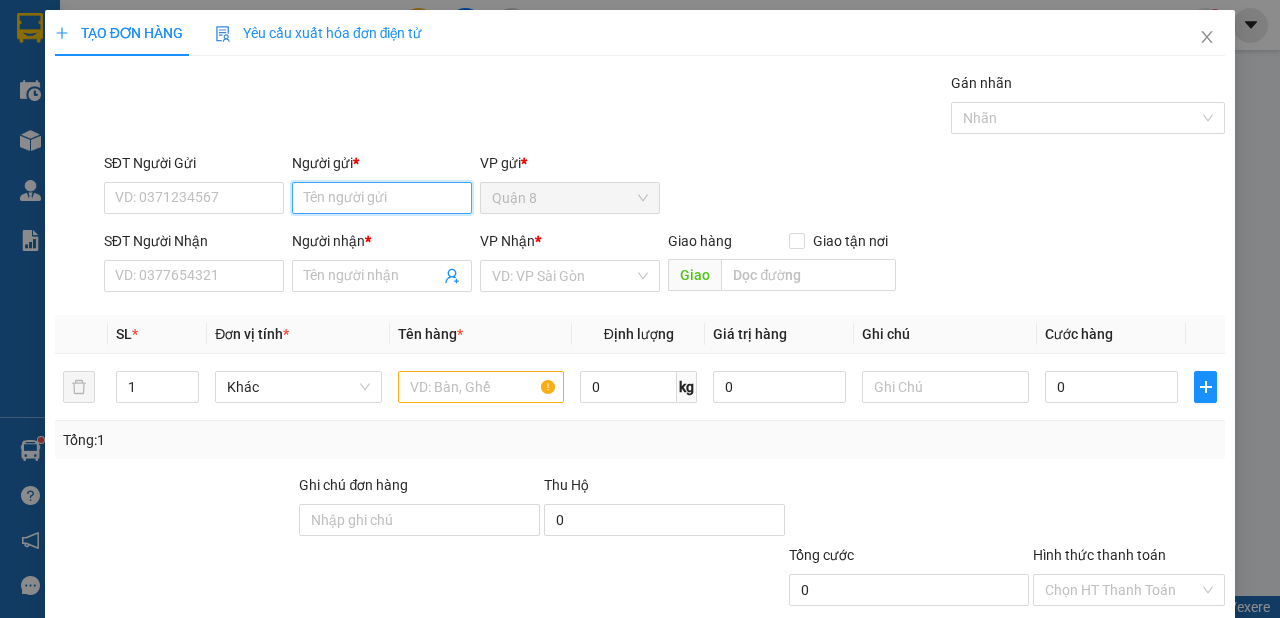 click on "Người gửi  *" at bounding box center (382, 198) 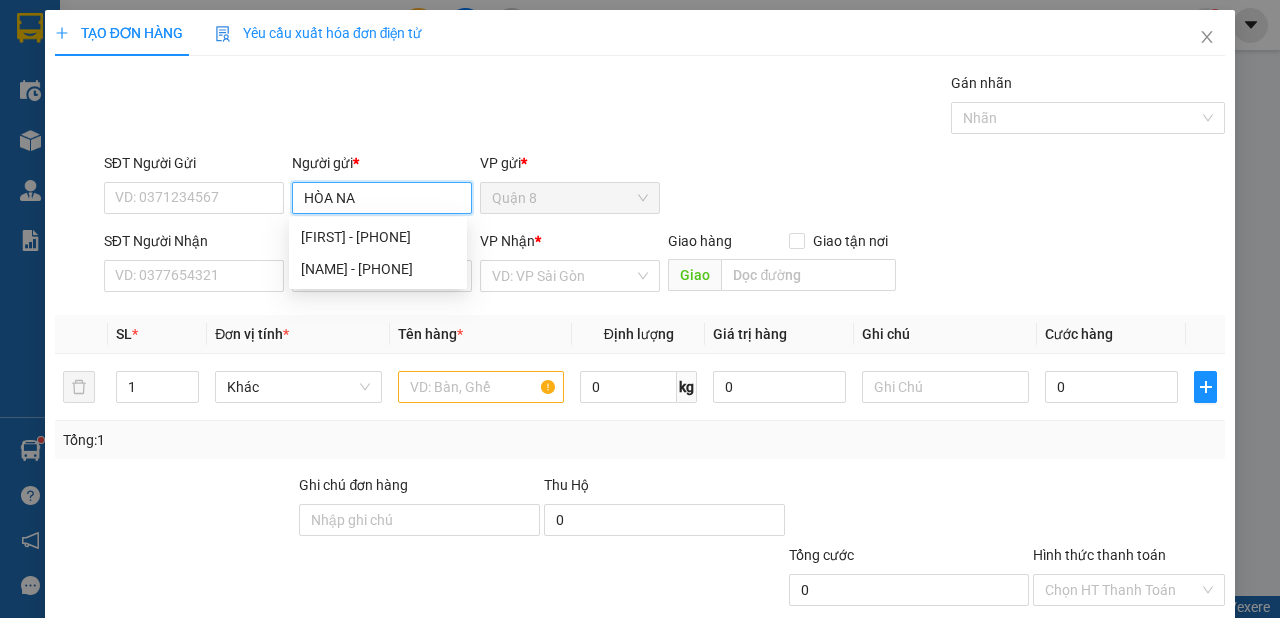 type on "HÒA NAM" 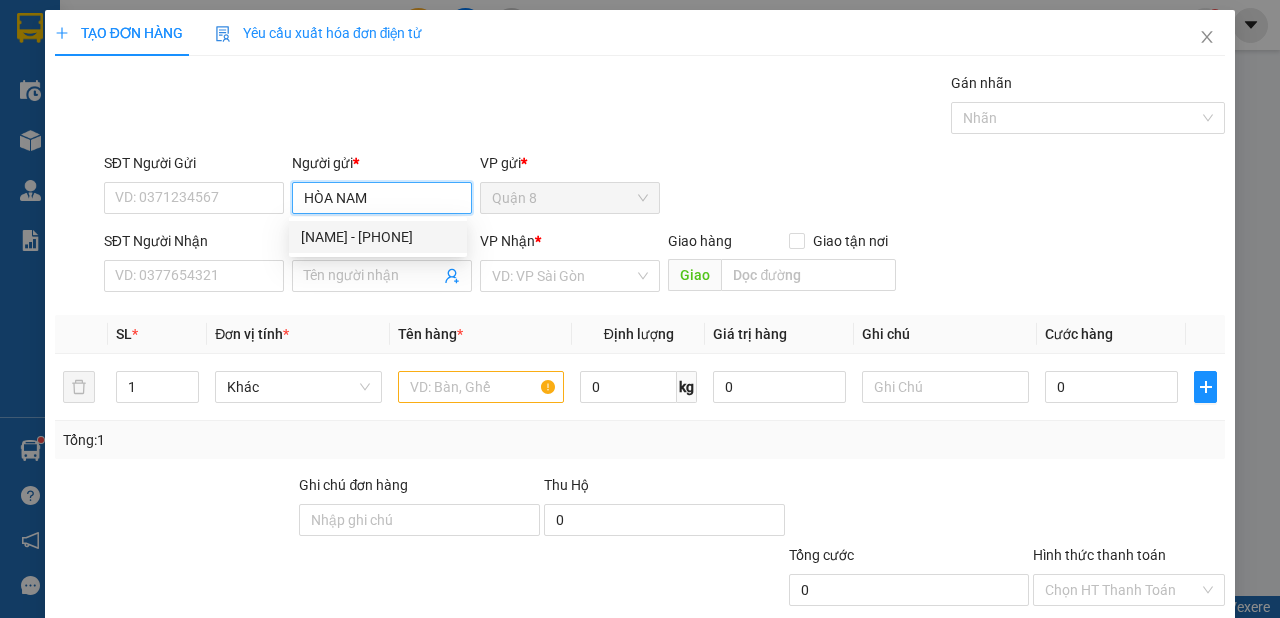 click on "HÒA NAM  - 0976064239" at bounding box center [378, 237] 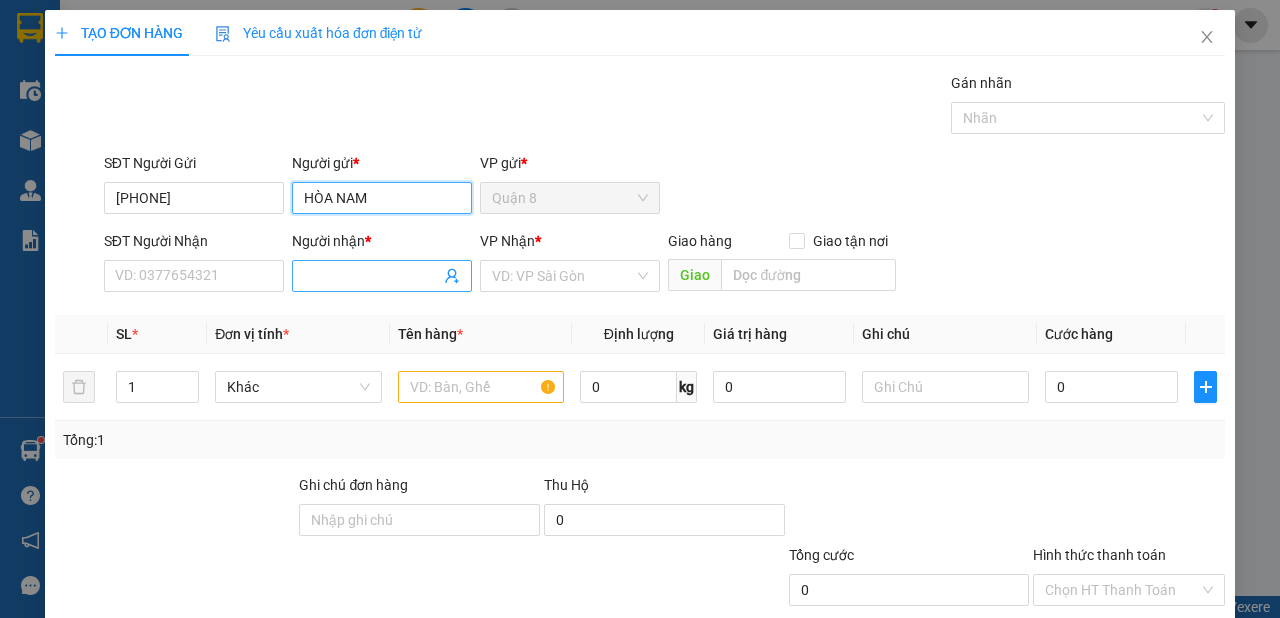 type on "HÒA NAM" 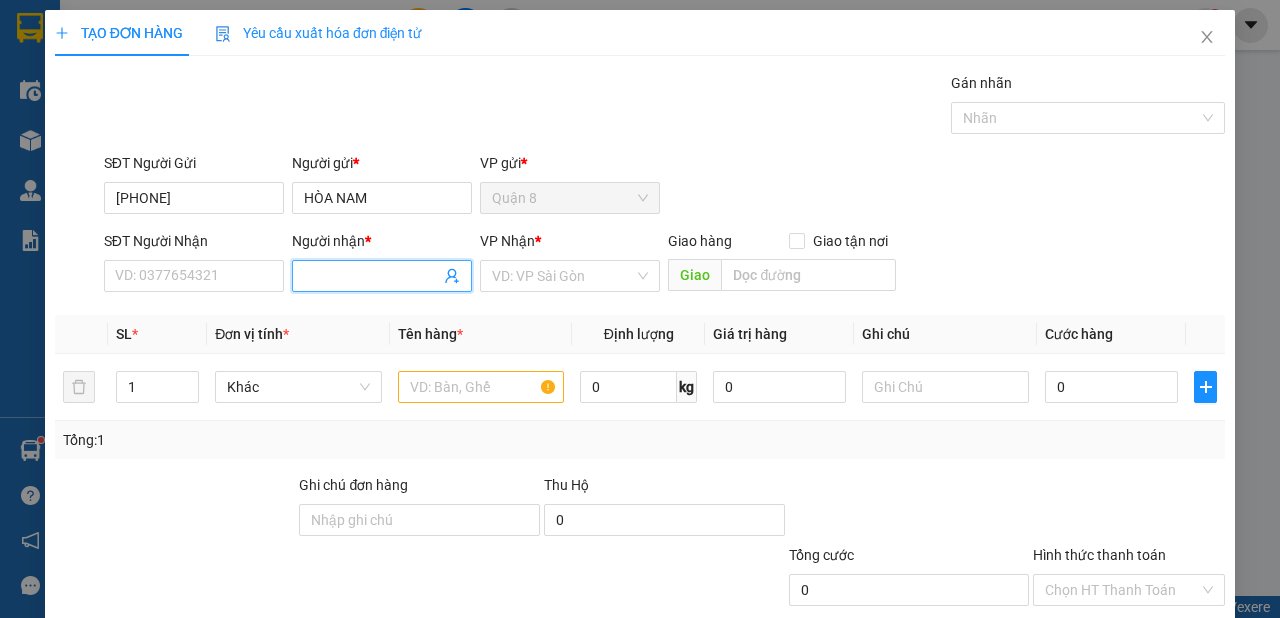 click 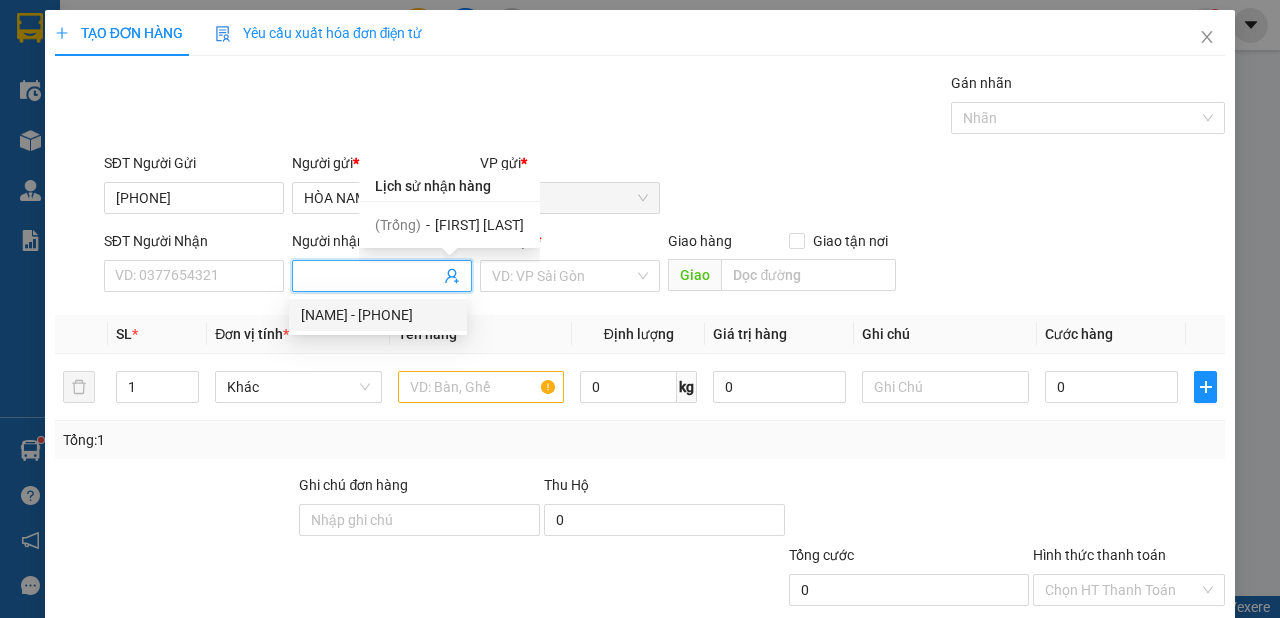 click on "(Trống) - SÁU LÔ" at bounding box center [449, 225] 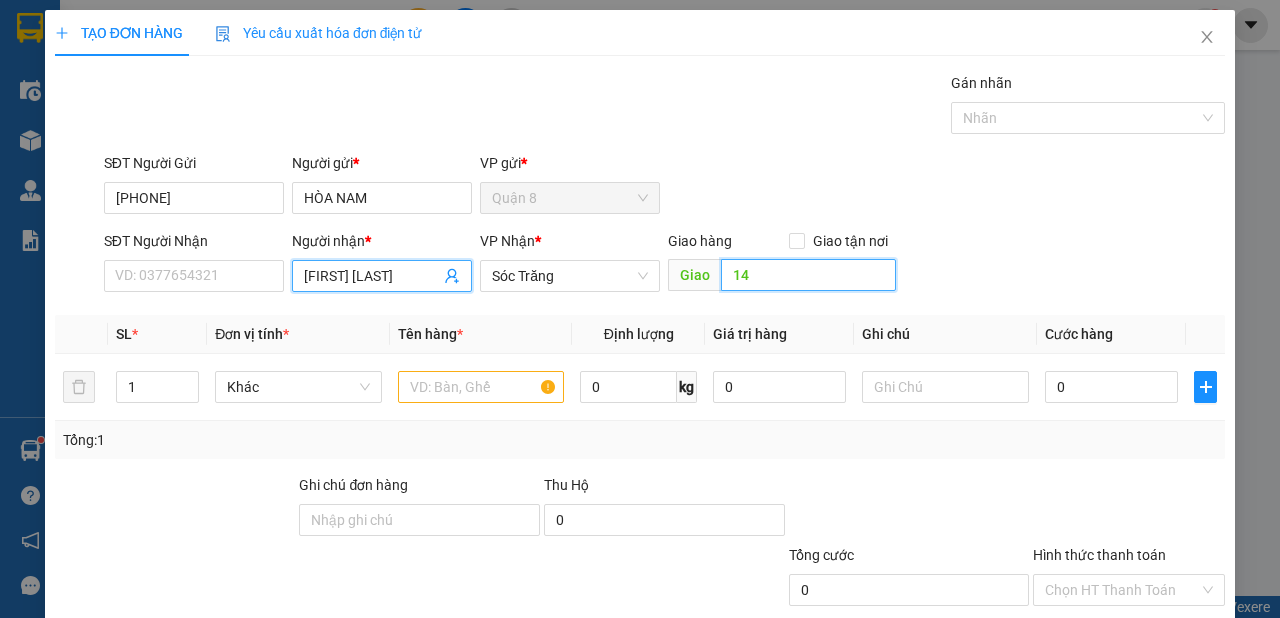 click on "14" at bounding box center (808, 275) 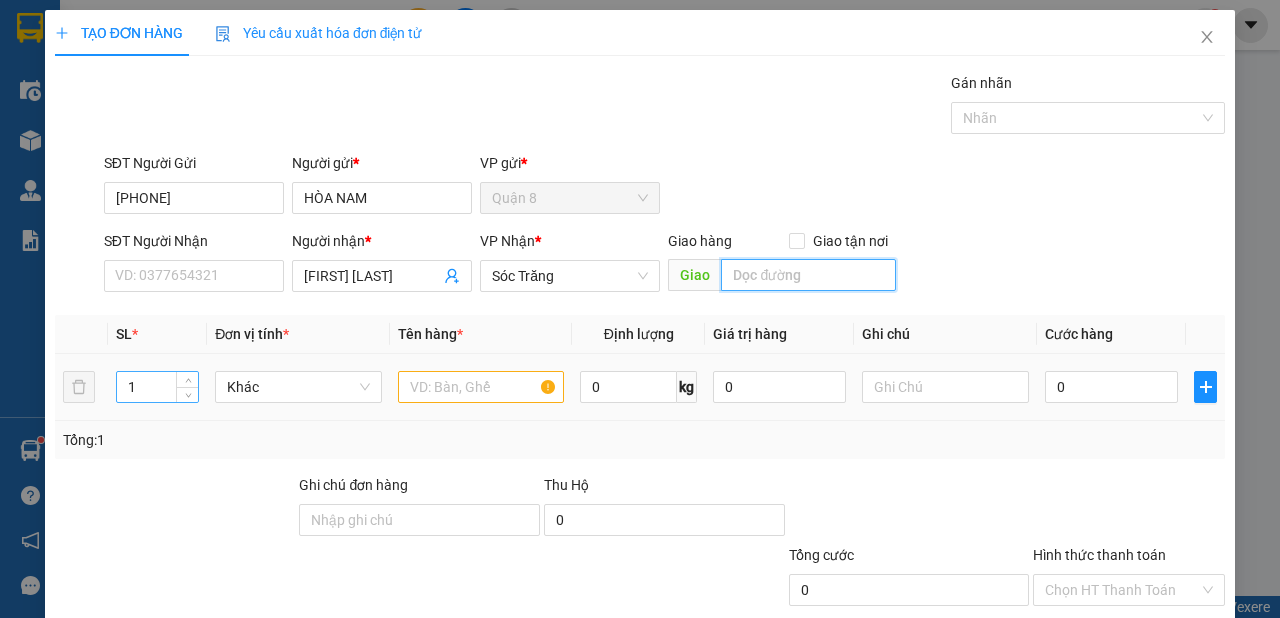 type 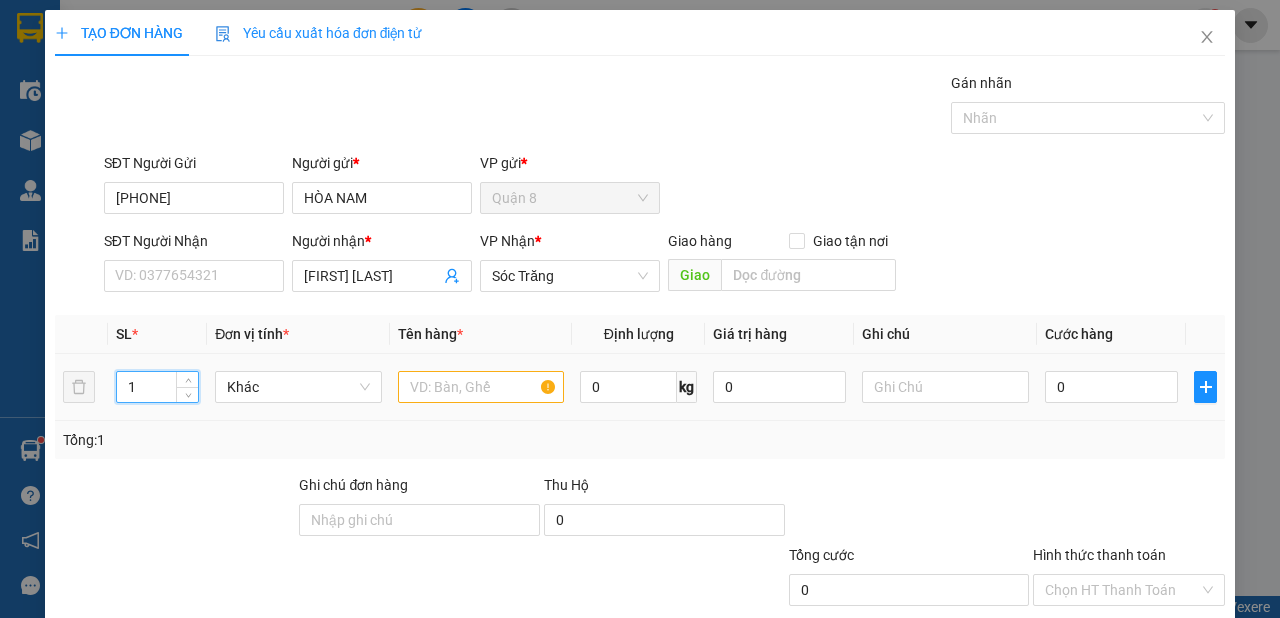 click on "1" at bounding box center [158, 387] 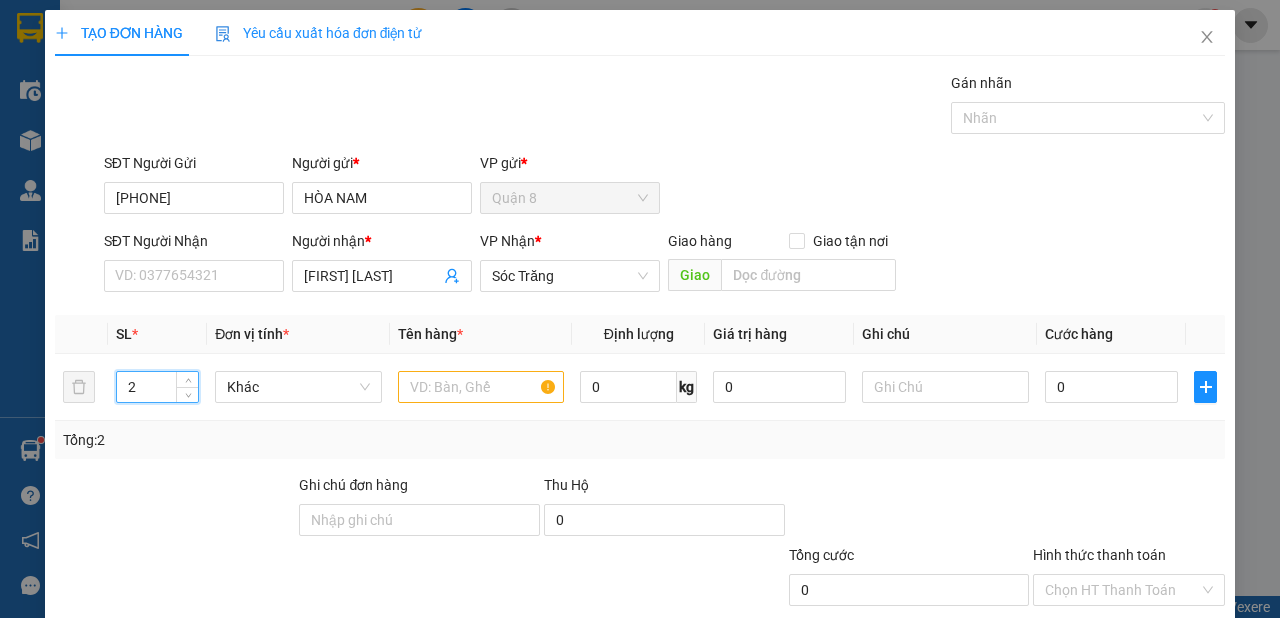 type on "2" 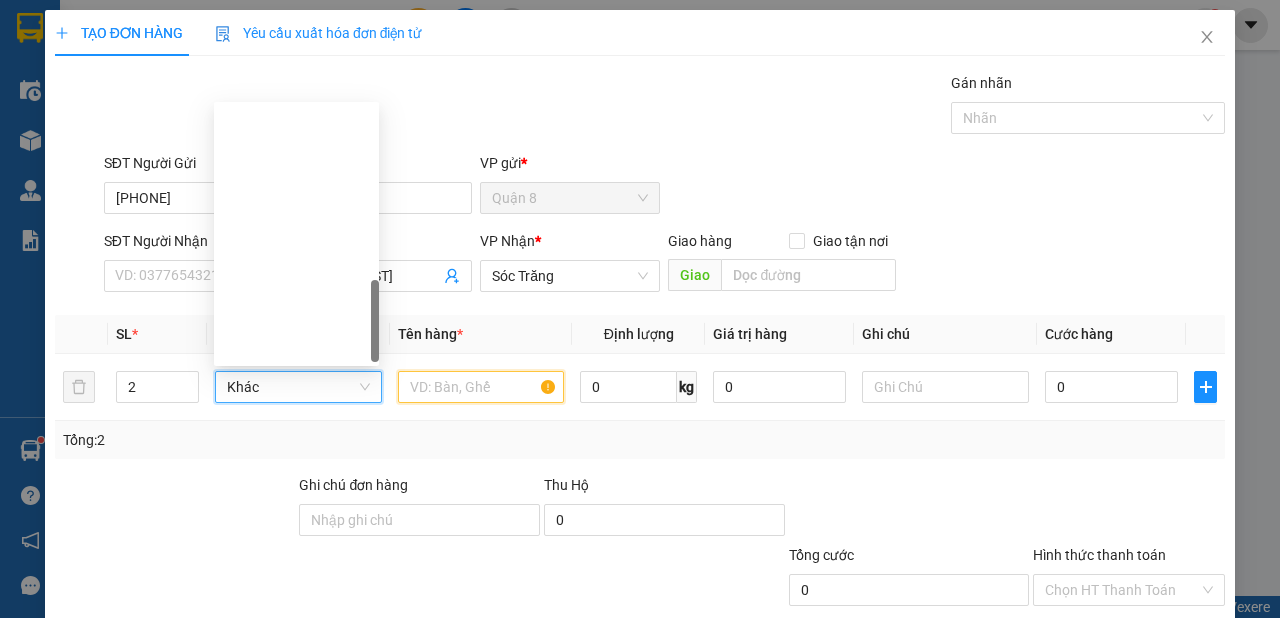 scroll, scrollTop: 672, scrollLeft: 0, axis: vertical 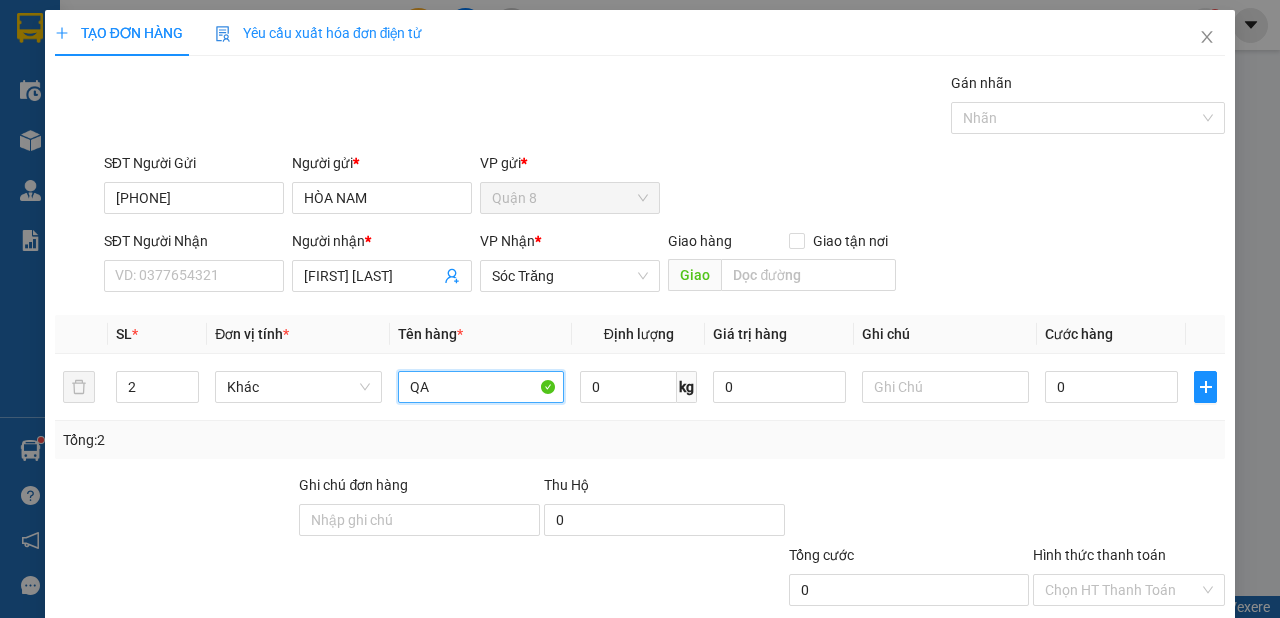 type on "QA" 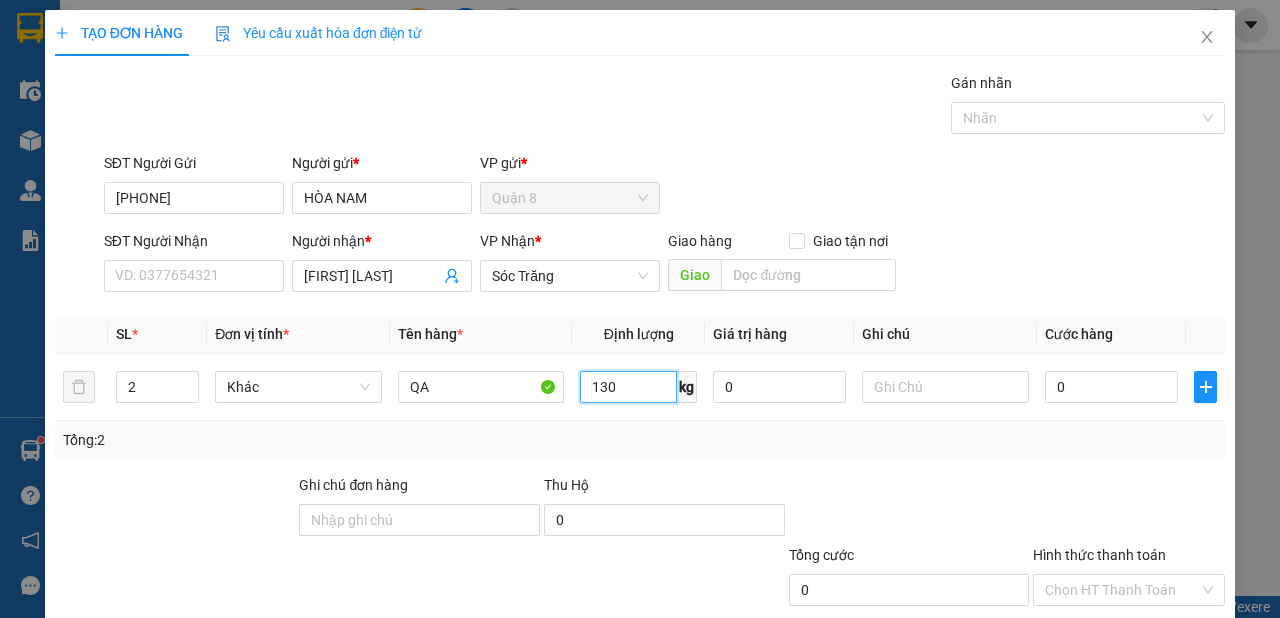 type on "130" 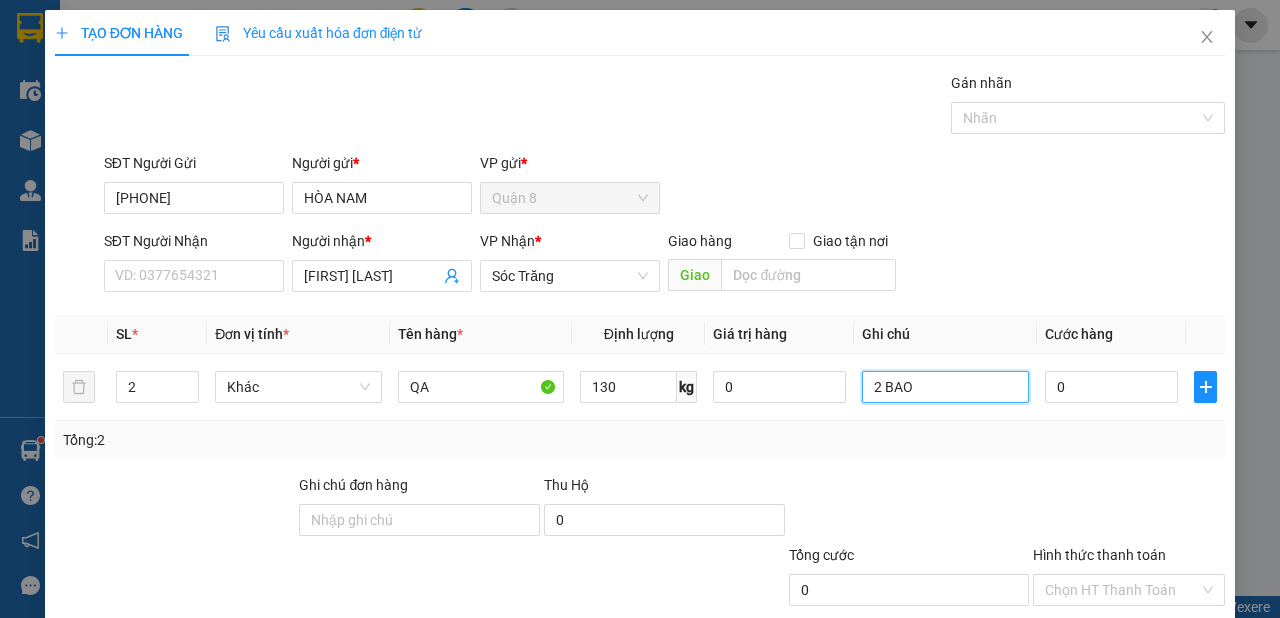 scroll, scrollTop: 120, scrollLeft: 0, axis: vertical 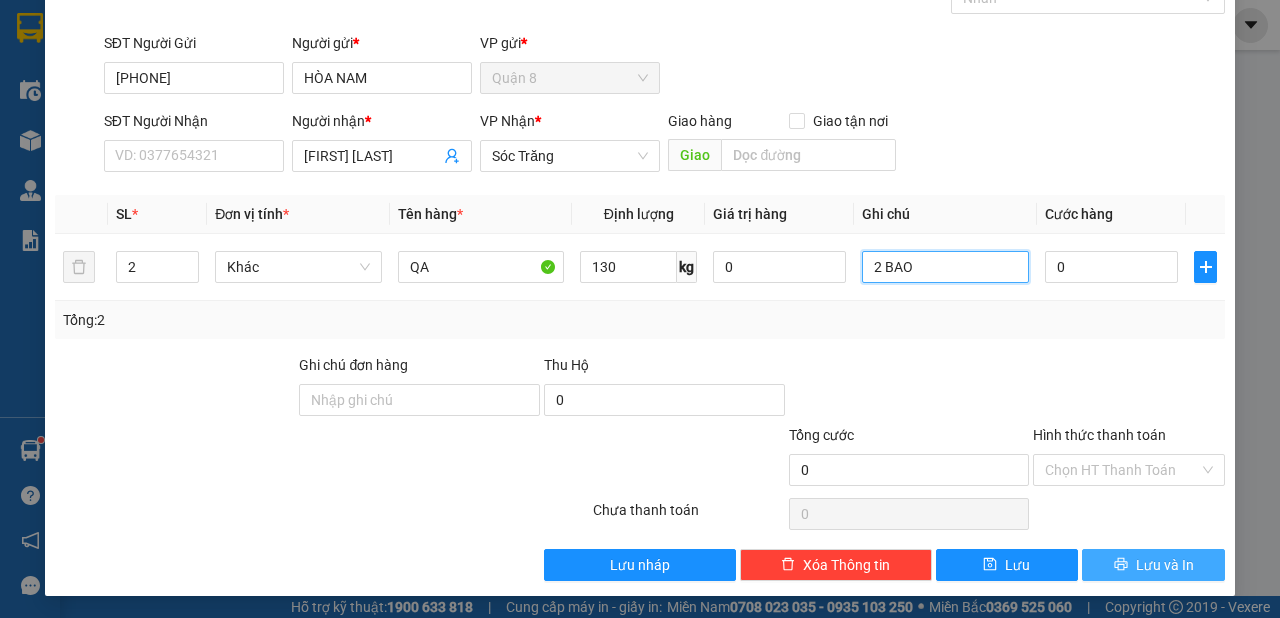 type on "2 BAO" 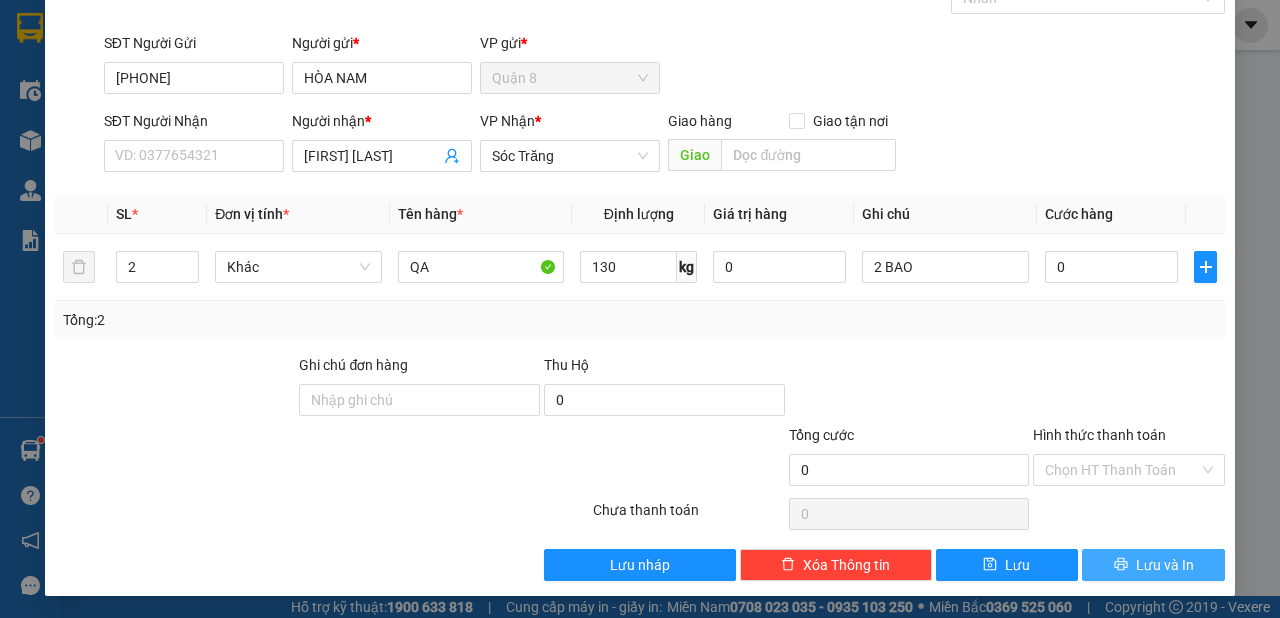 click 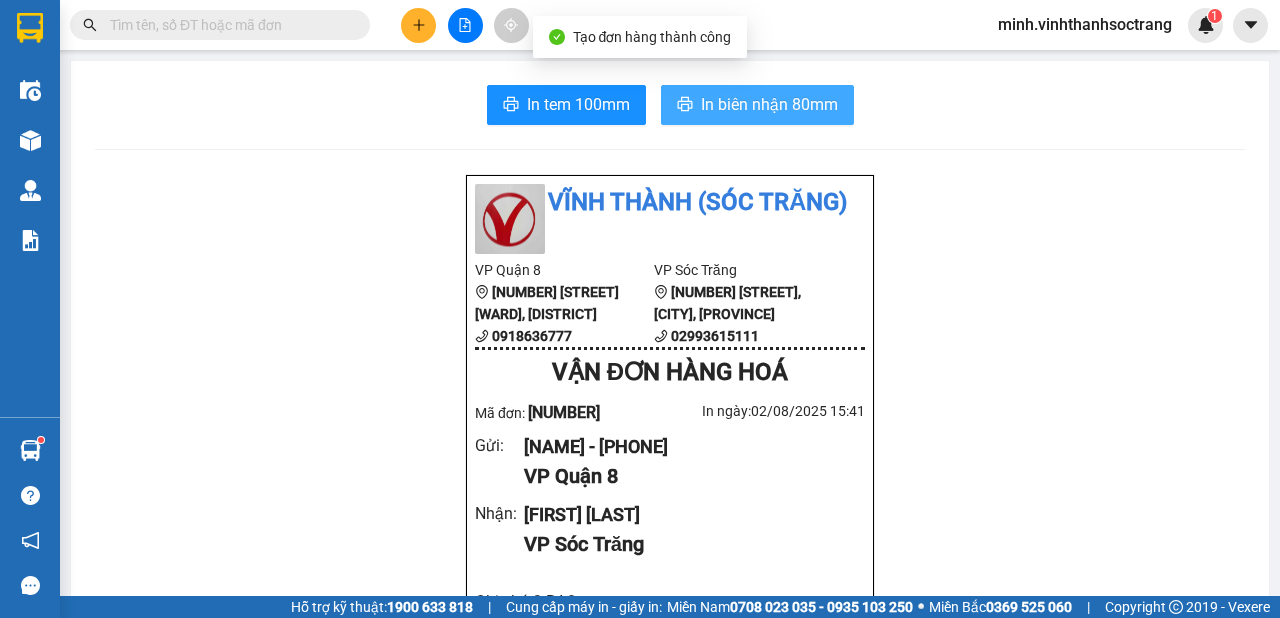 click on "In biên nhận 80mm" at bounding box center (769, 104) 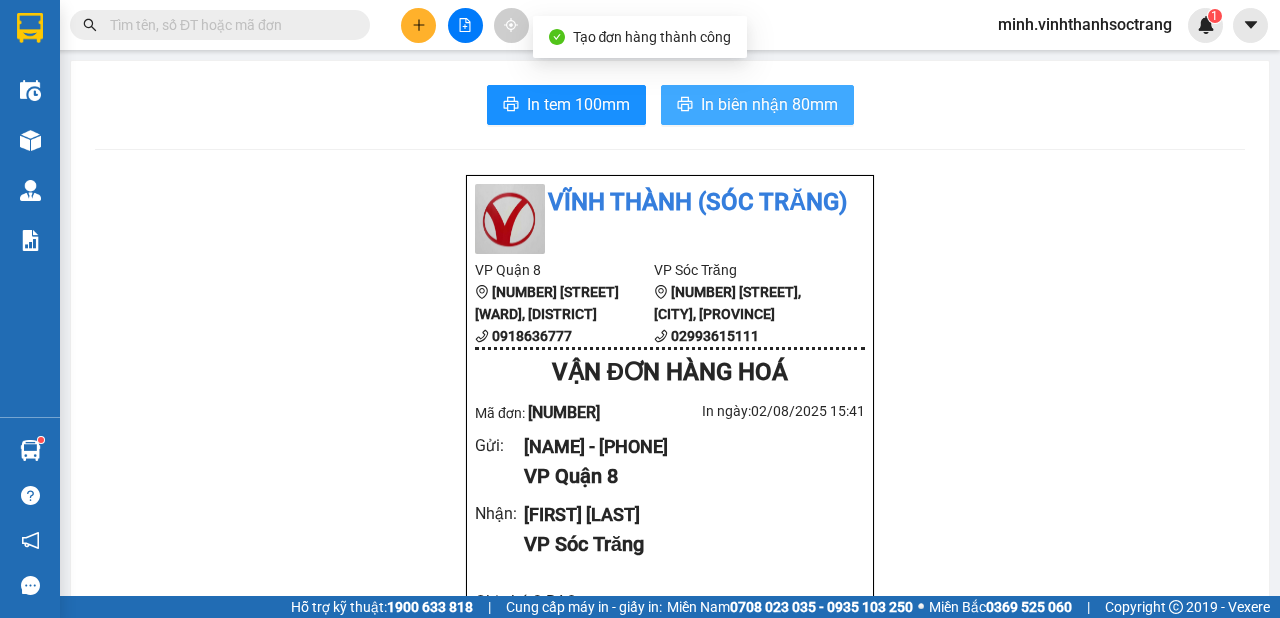 scroll, scrollTop: 0, scrollLeft: 0, axis: both 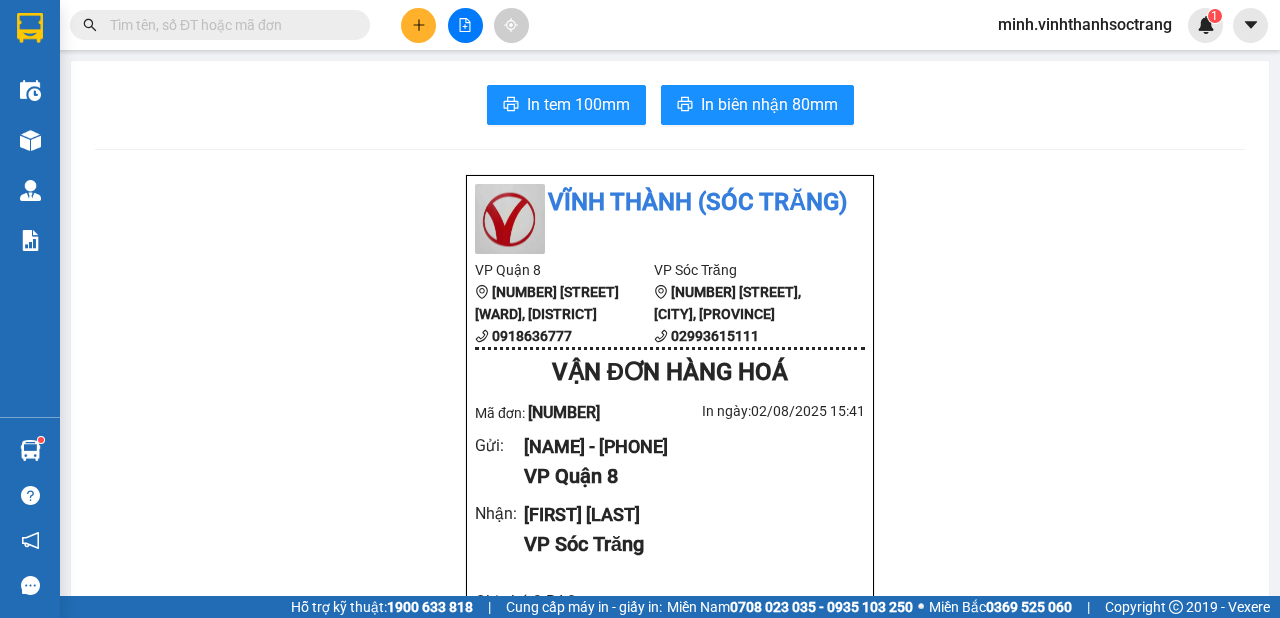click at bounding box center [418, 25] 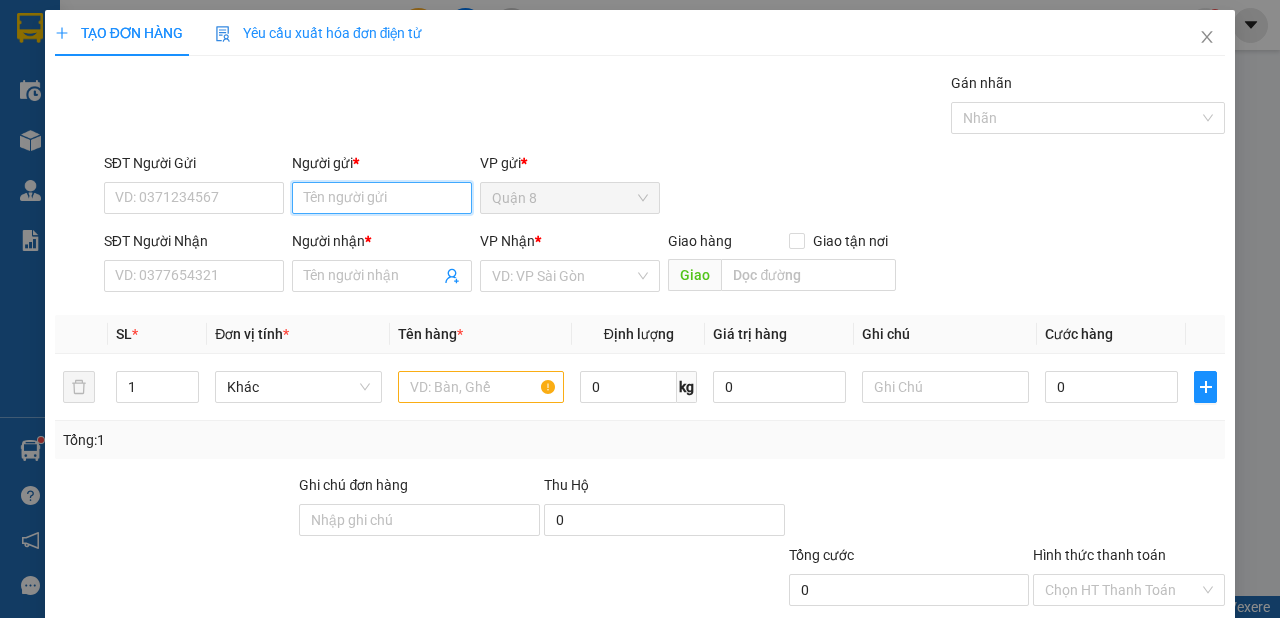 click on "Người gửi  *" at bounding box center (382, 198) 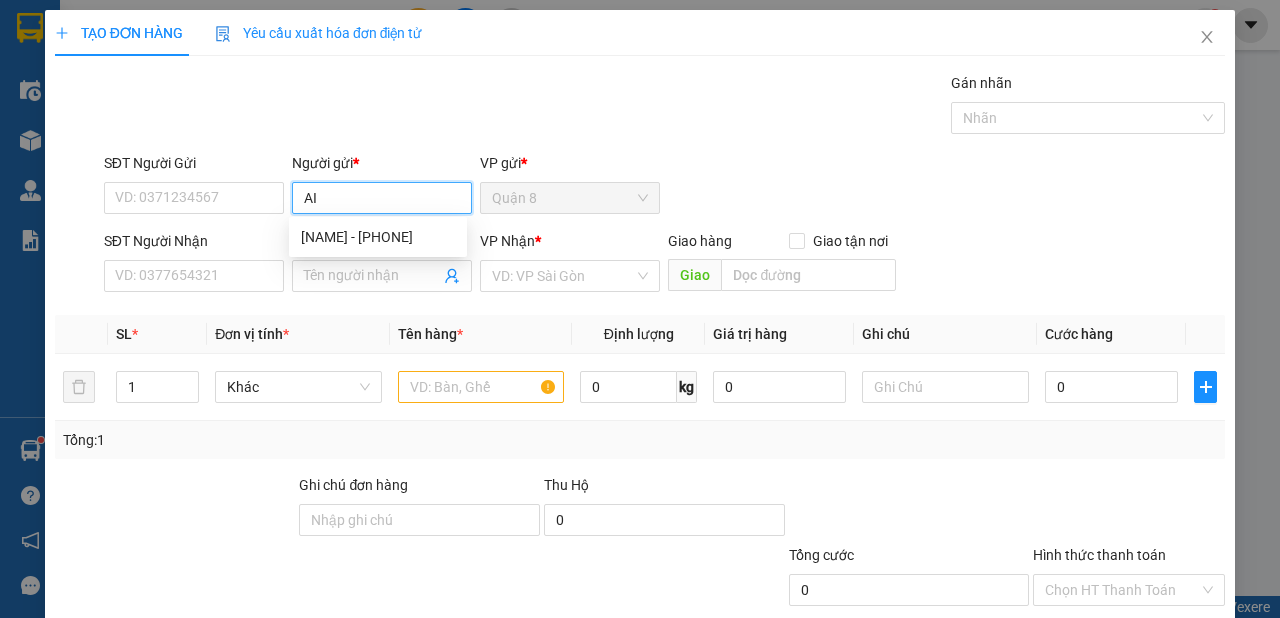 type on "A" 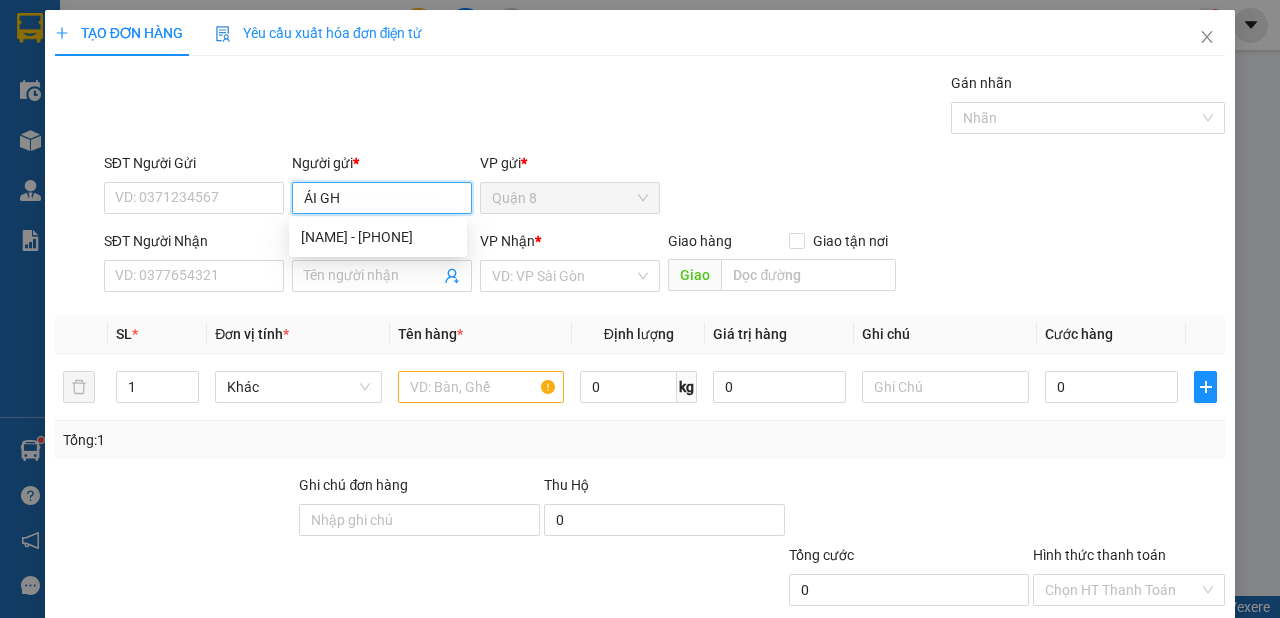 type on "ÁI GHẾ" 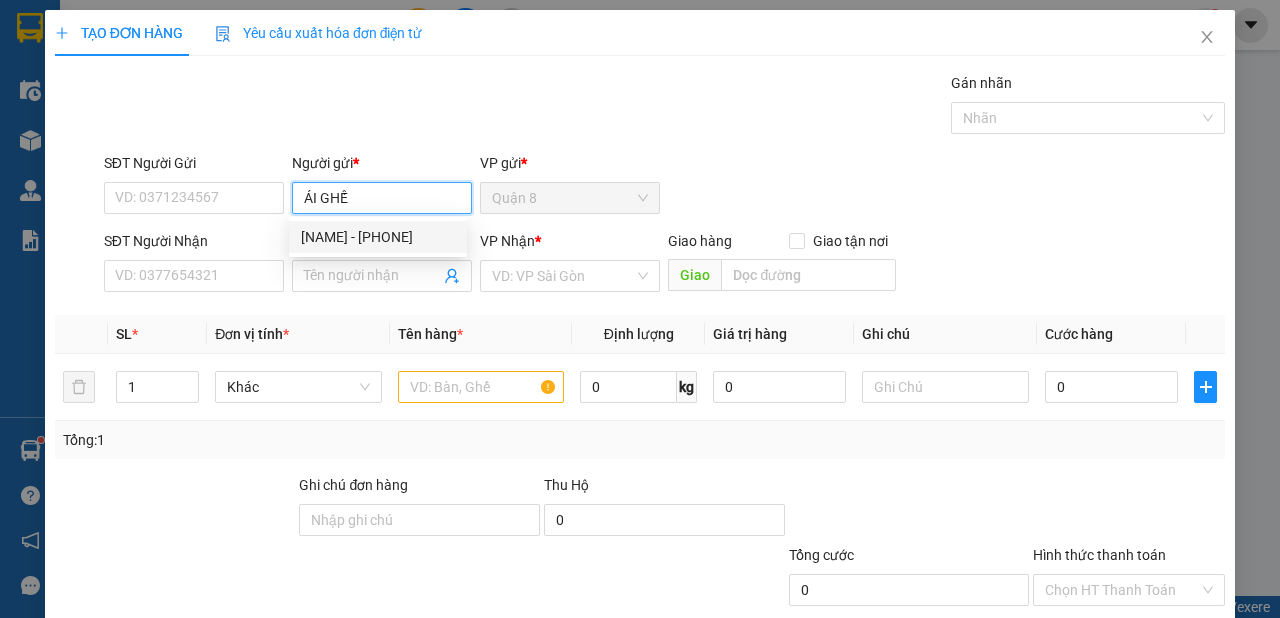 drag, startPoint x: 439, startPoint y: 232, endPoint x: 428, endPoint y: 242, distance: 14.866069 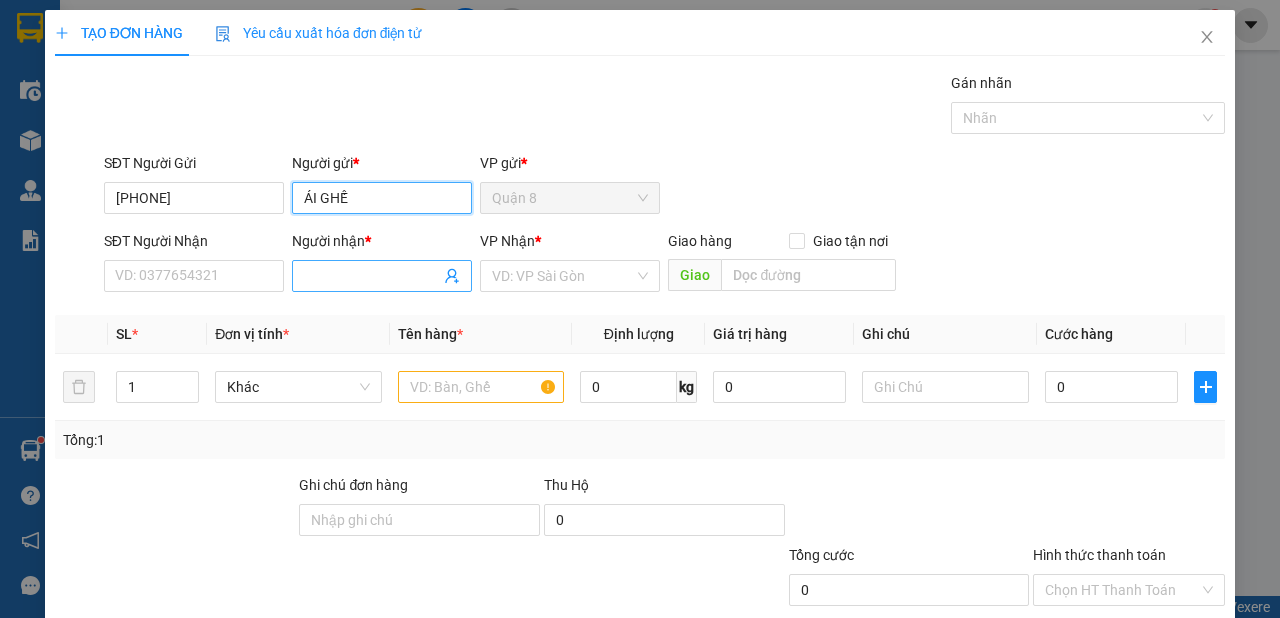 type on "ÁI GHẾ" 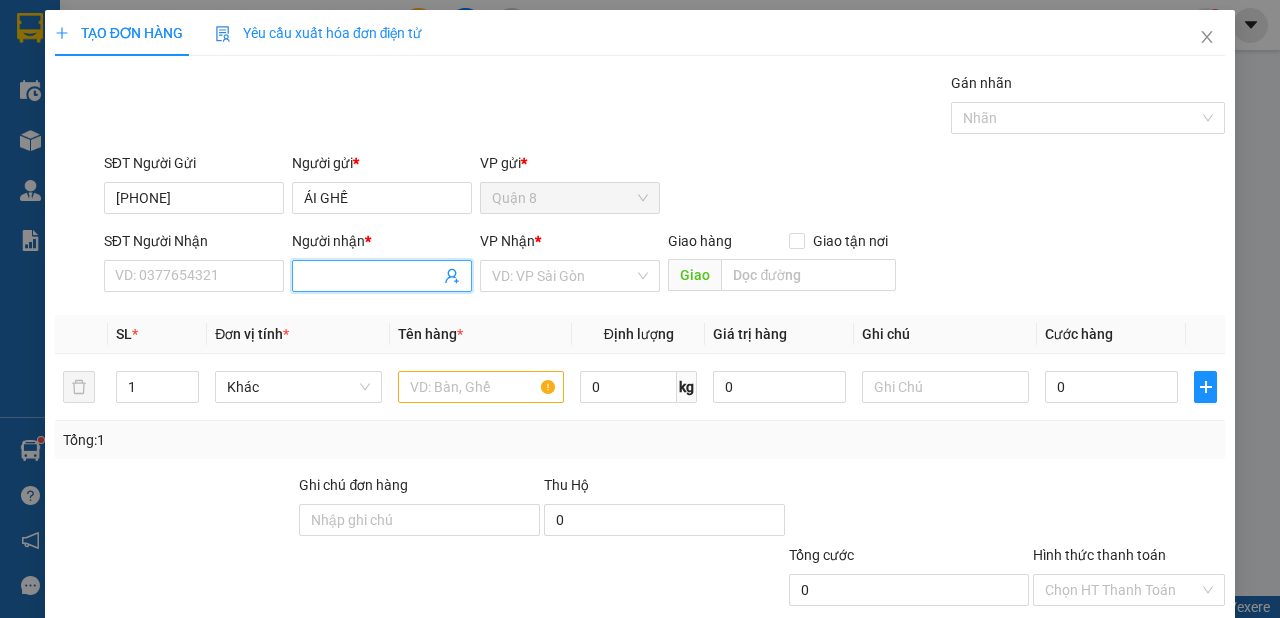 click 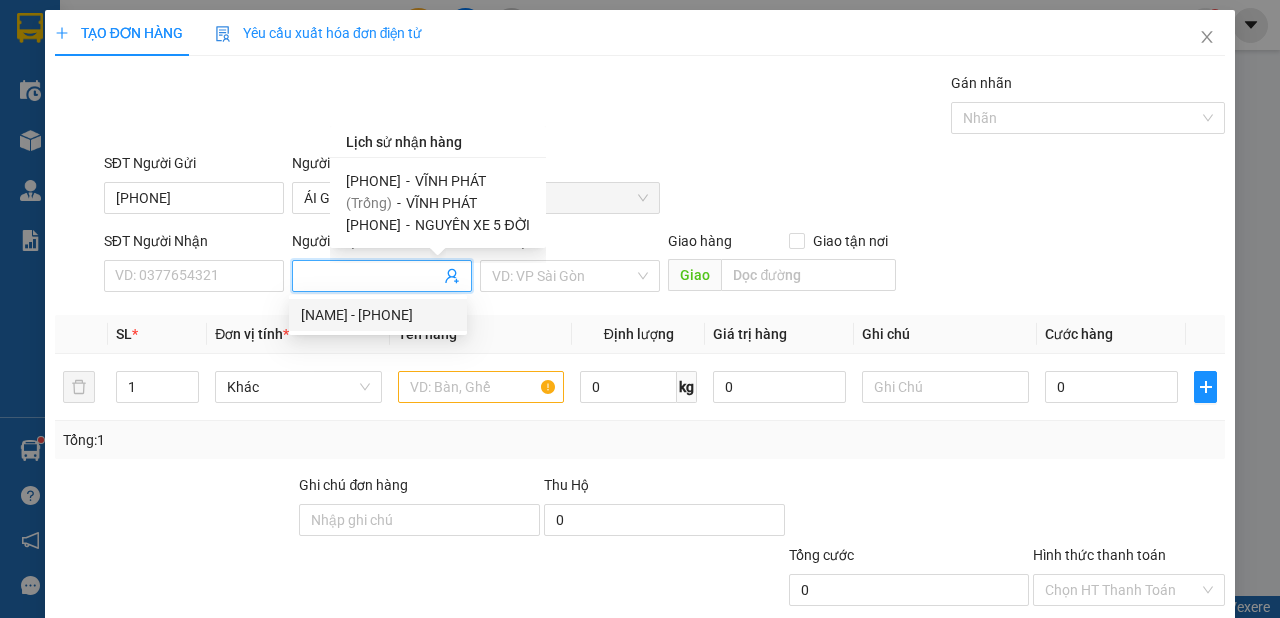 click on "VĨNH PHÁT" at bounding box center [450, 181] 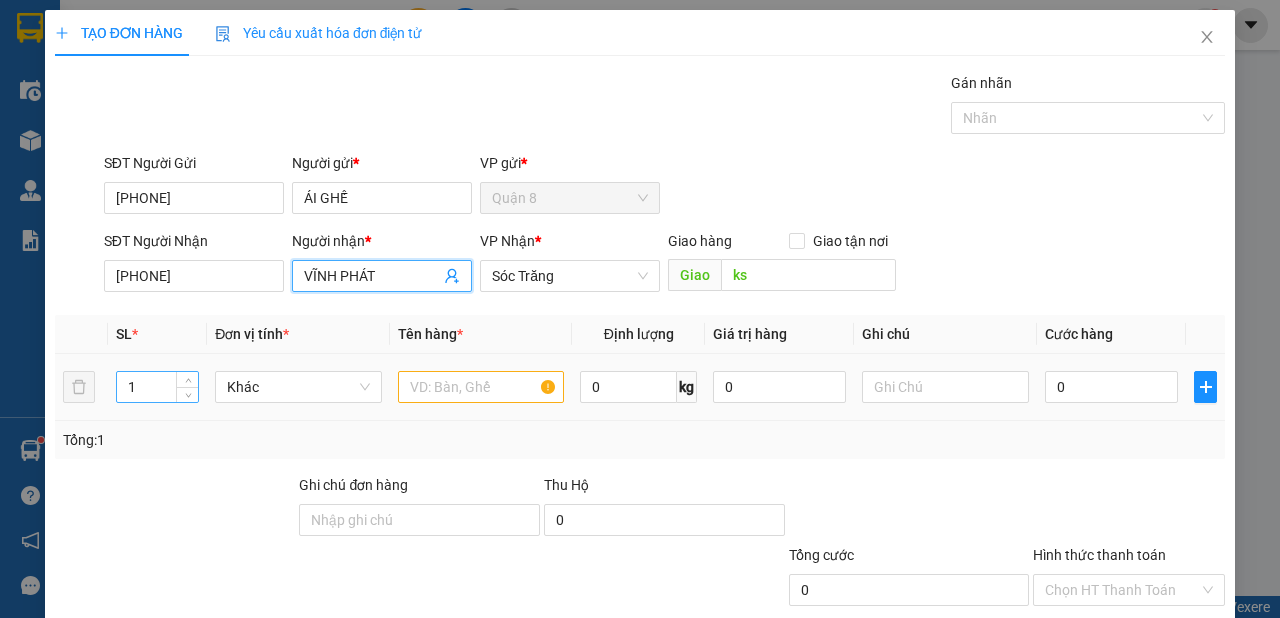 click on "1" at bounding box center (158, 387) 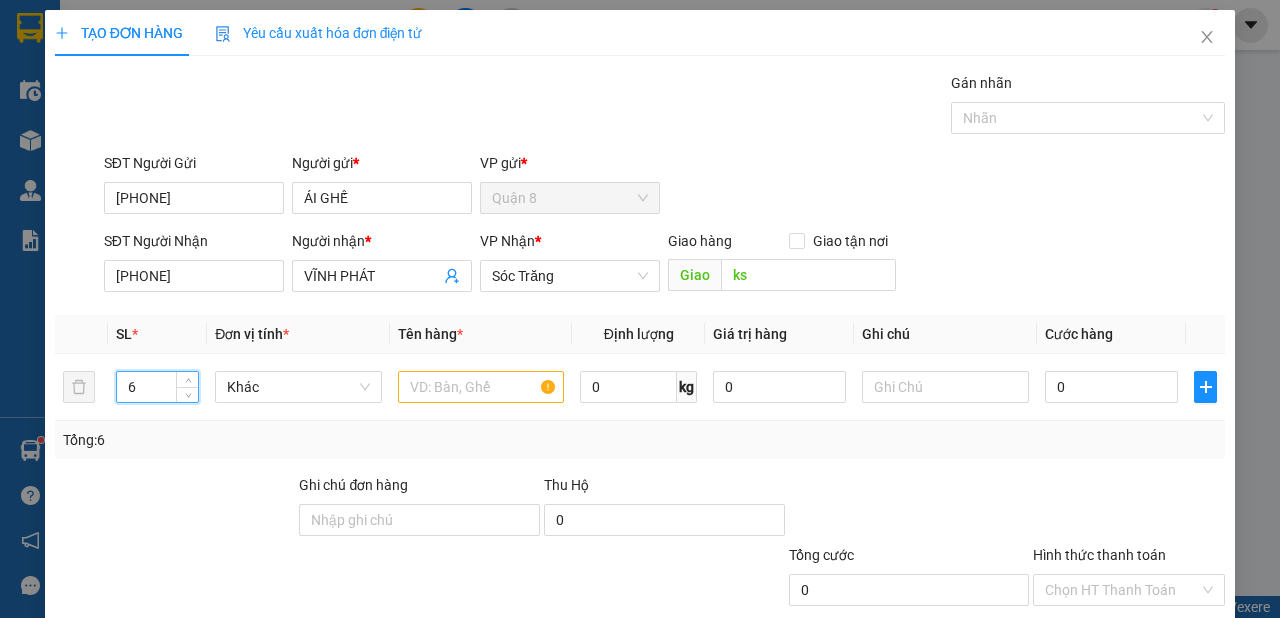 type on "6" 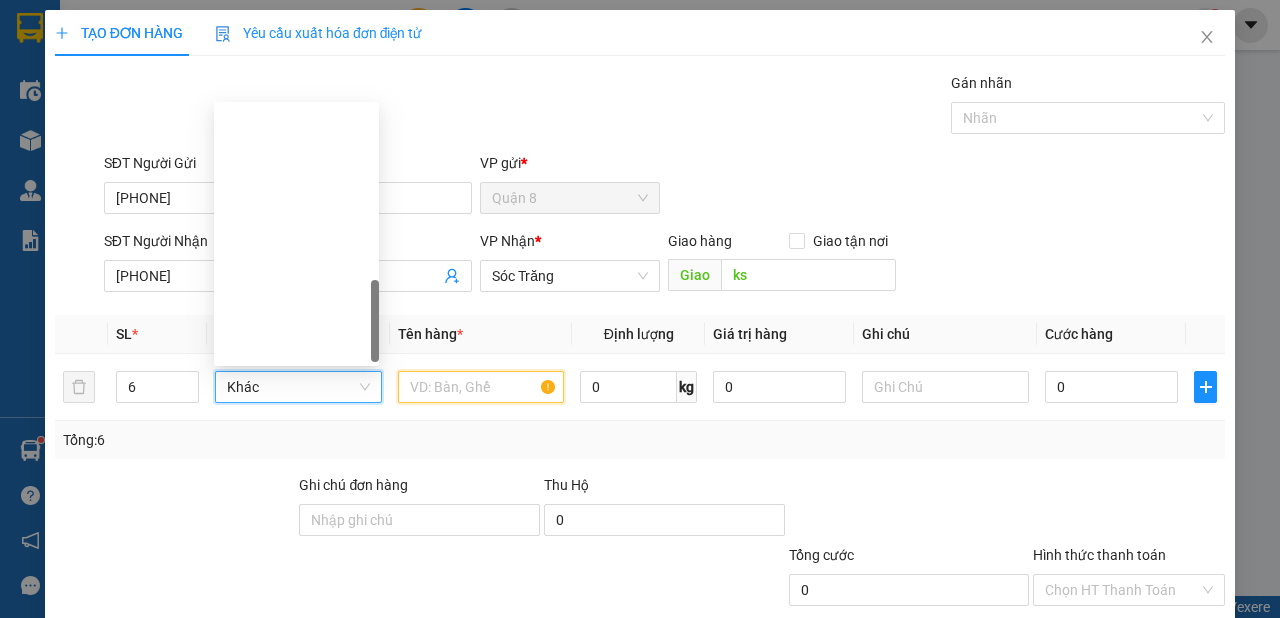 scroll, scrollTop: 672, scrollLeft: 0, axis: vertical 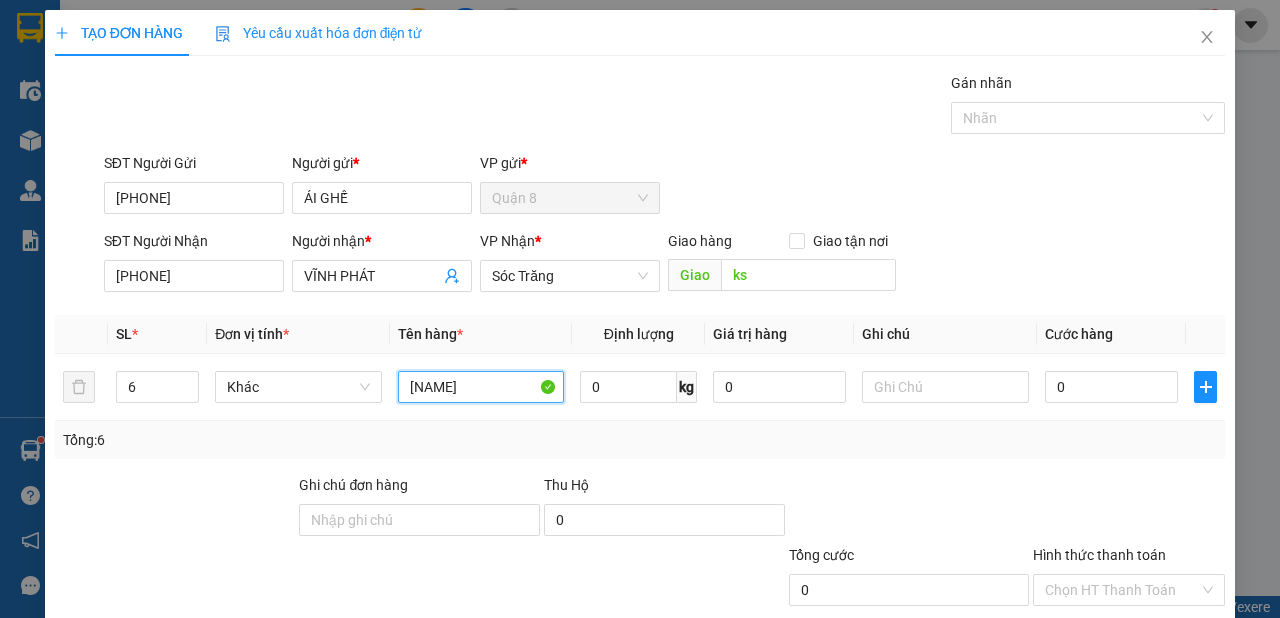 type on "KIẾNG" 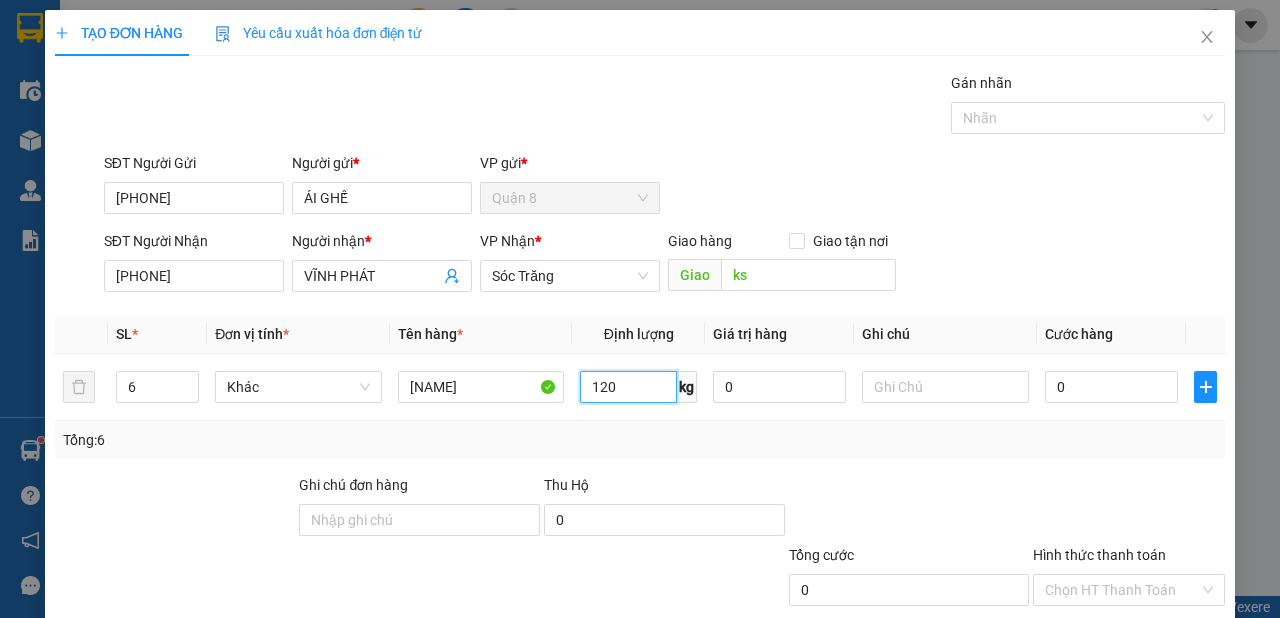 type on "120" 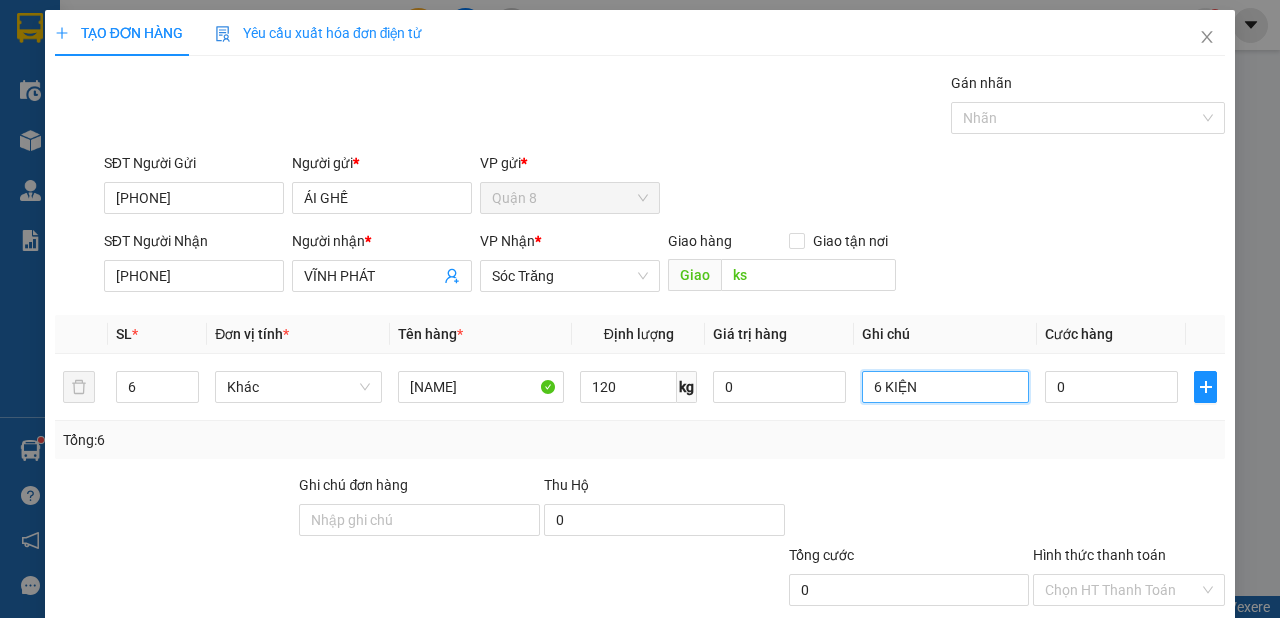 scroll, scrollTop: 120, scrollLeft: 0, axis: vertical 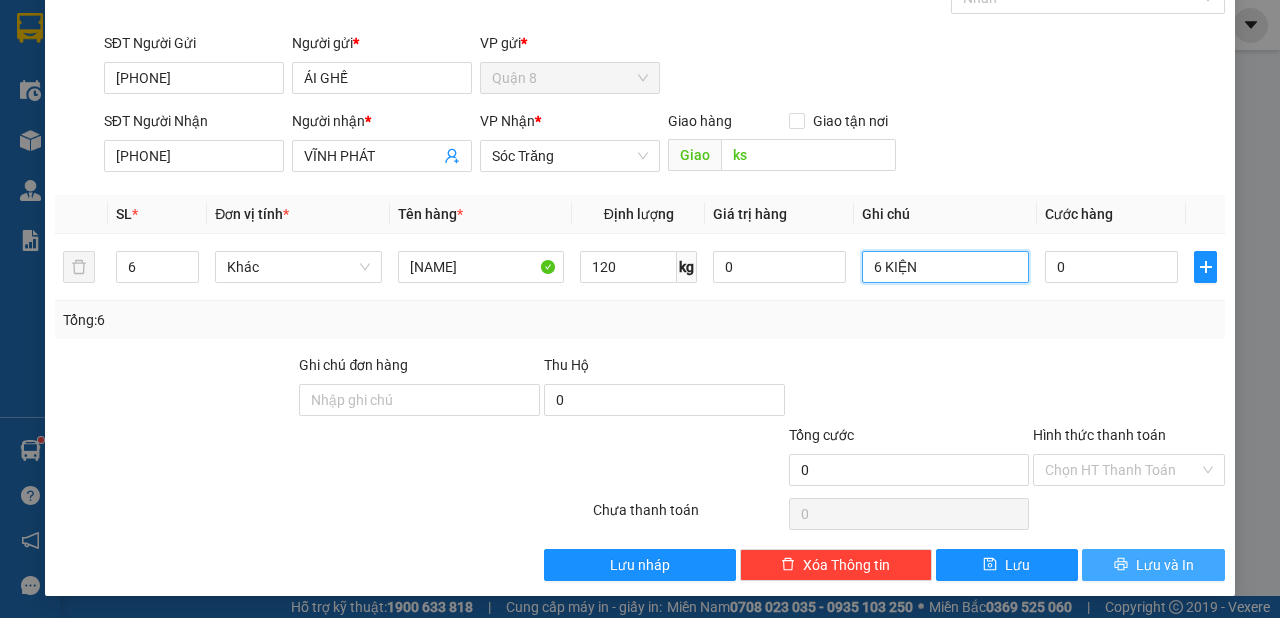 type on "6 KIỆN" 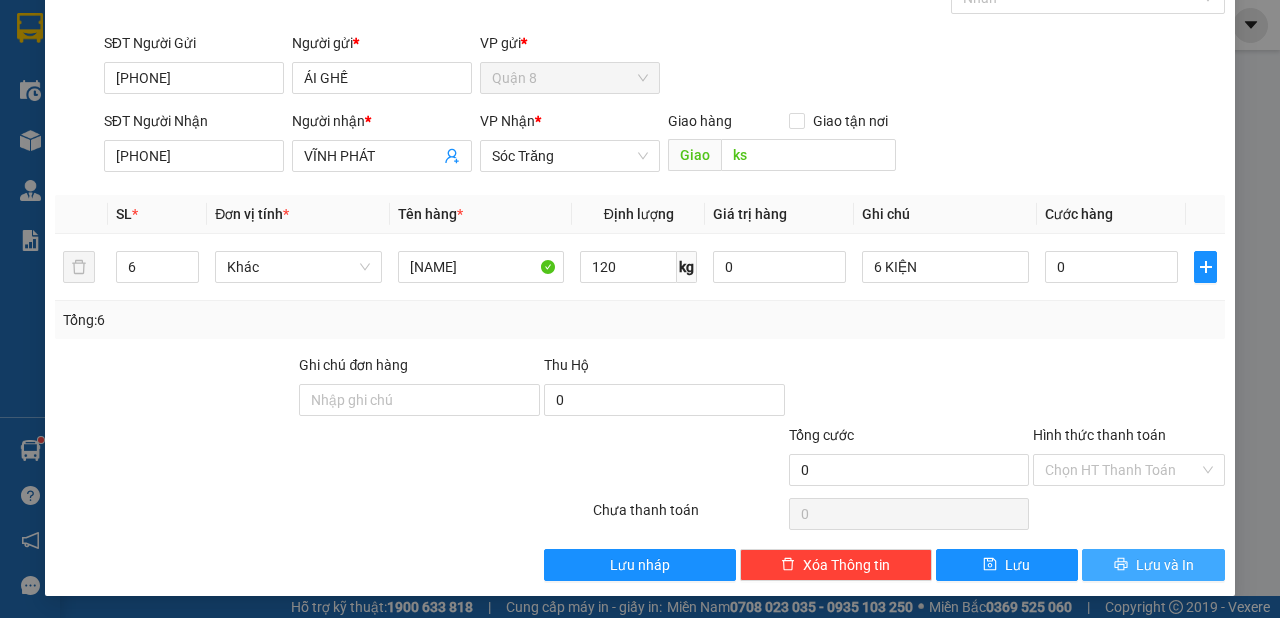 click on "Lưu và In" at bounding box center [1153, 565] 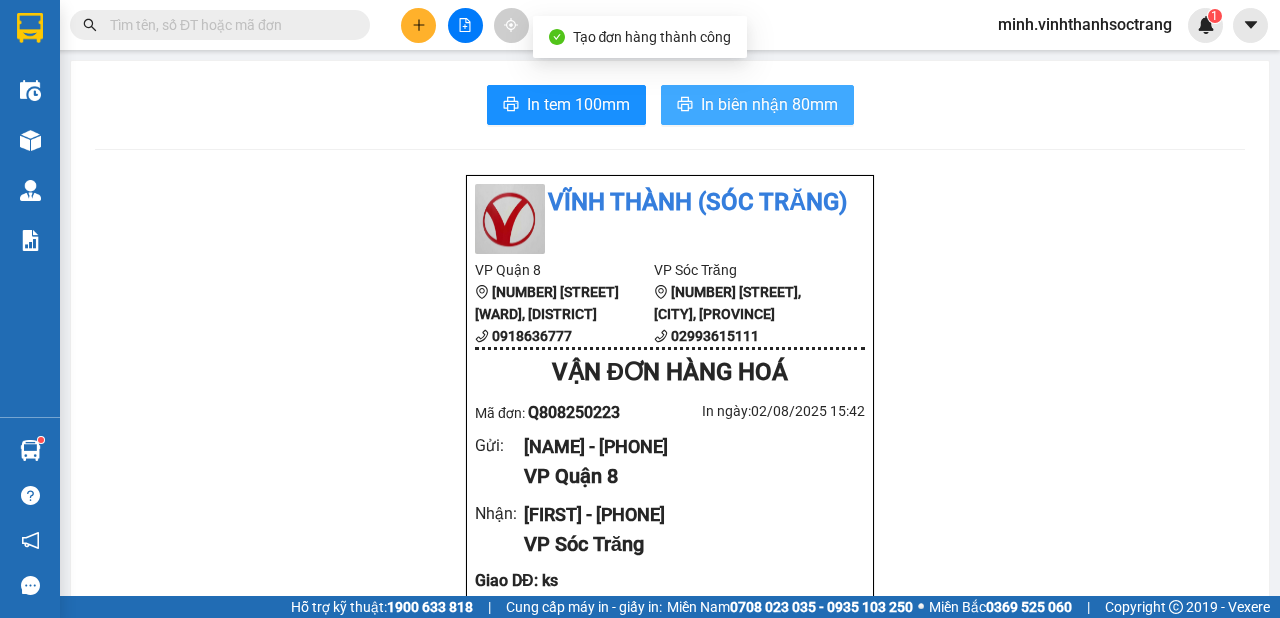 click on "In biên nhận 80mm" at bounding box center [769, 104] 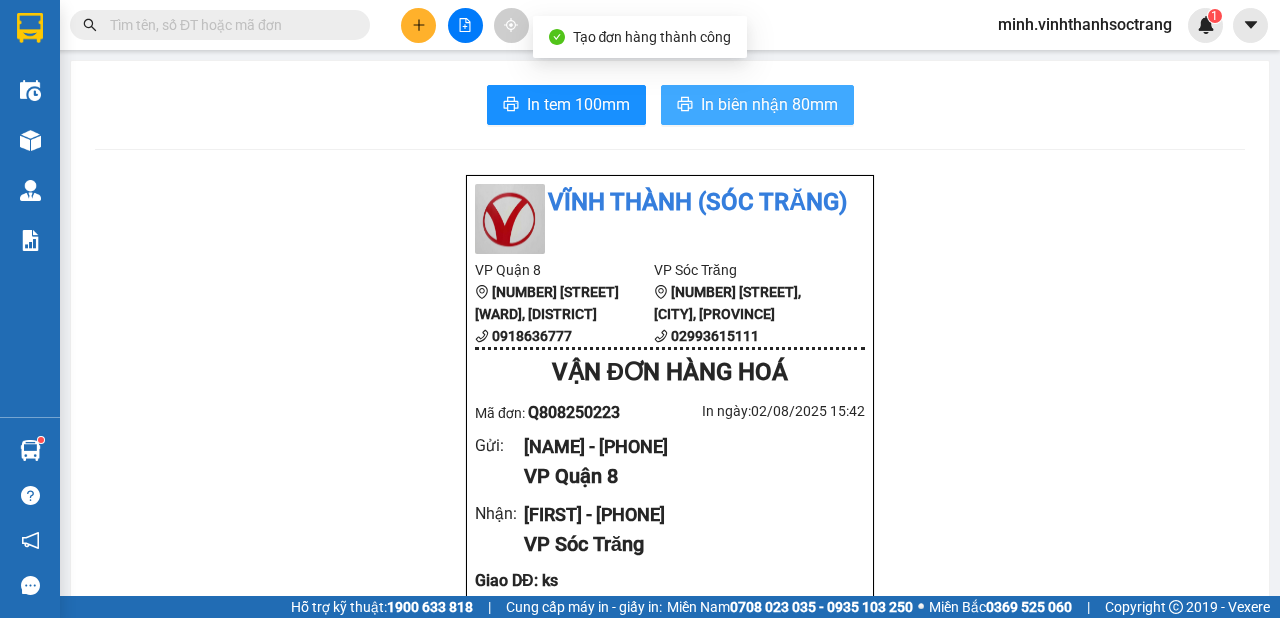 scroll, scrollTop: 0, scrollLeft: 0, axis: both 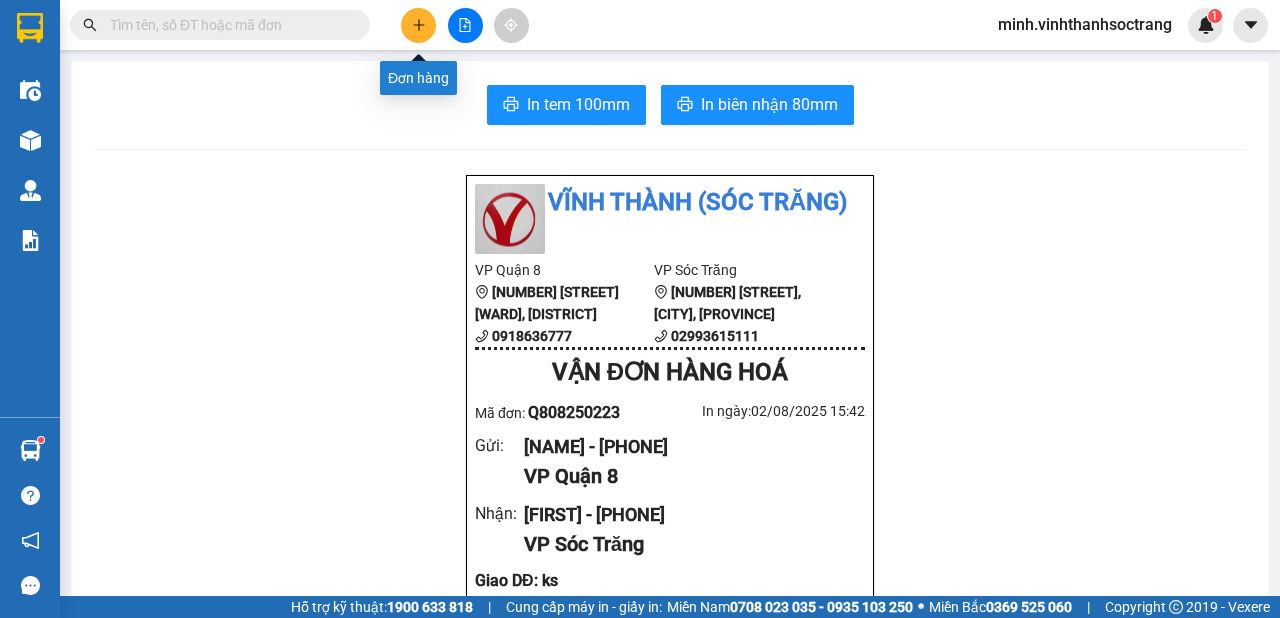 click 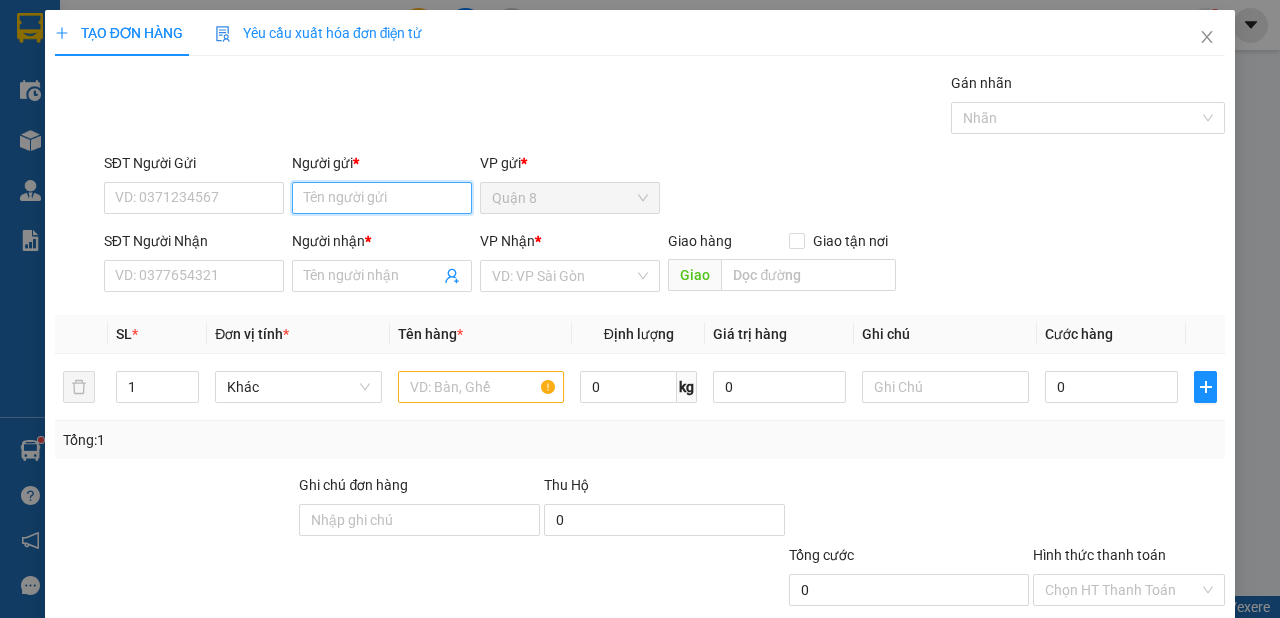 drag, startPoint x: 376, startPoint y: 204, endPoint x: 348, endPoint y: 176, distance: 39.59798 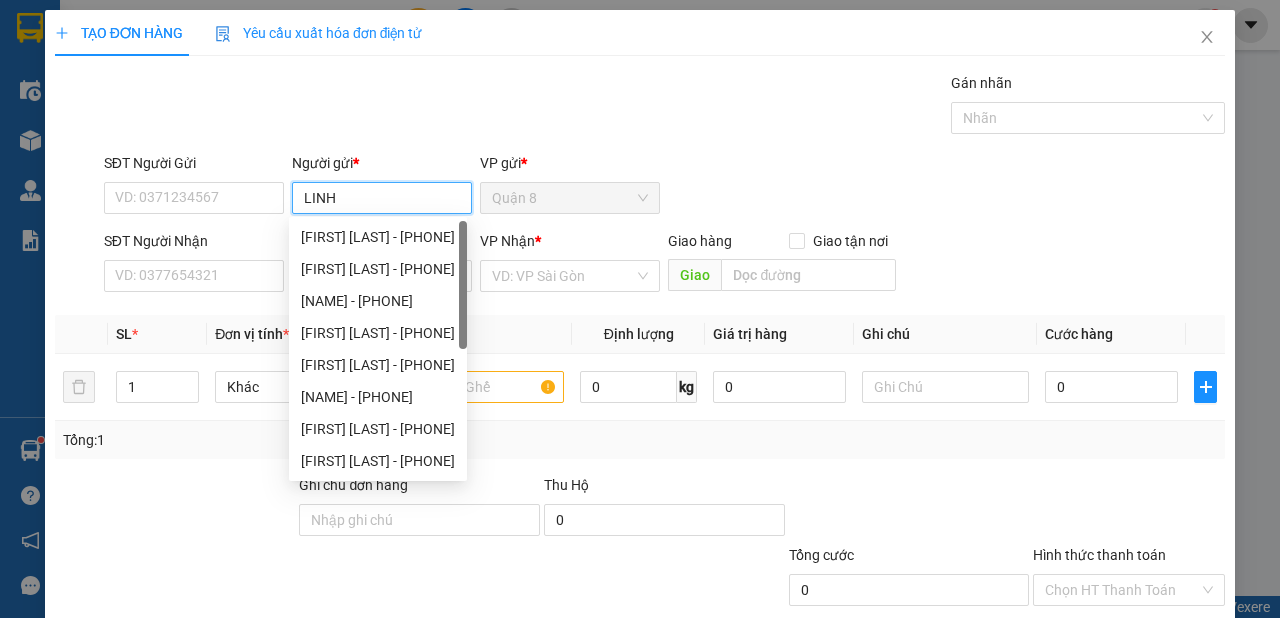 type on "LINH" 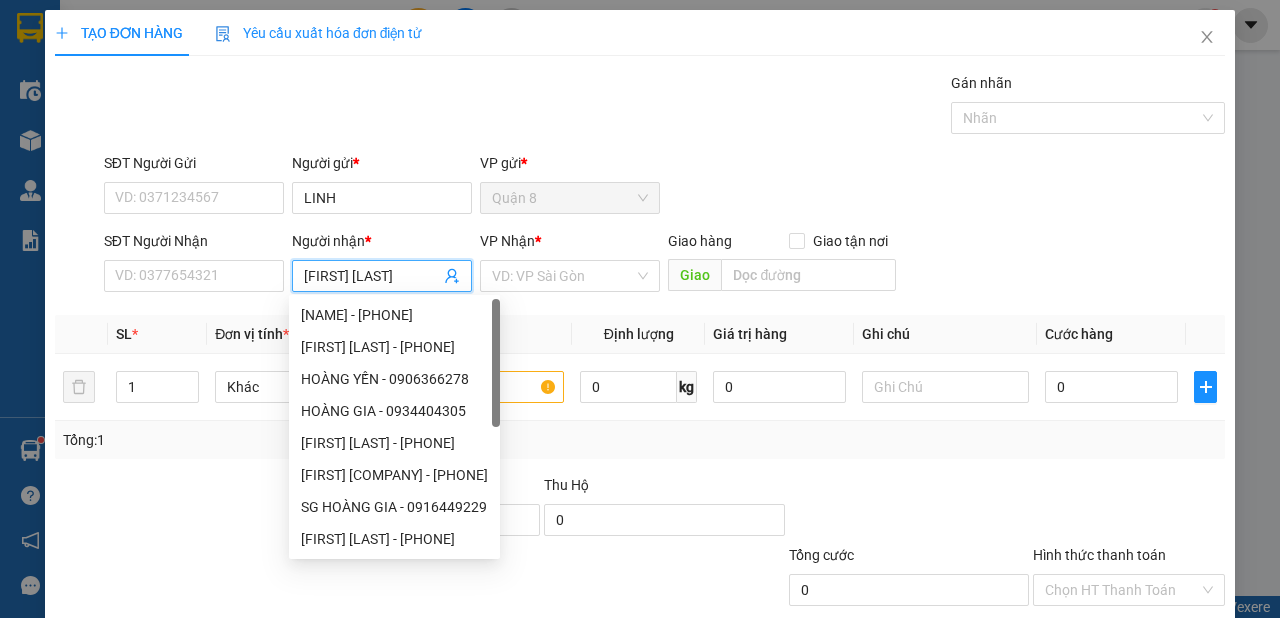 type on "HOÀNG TUẤN" 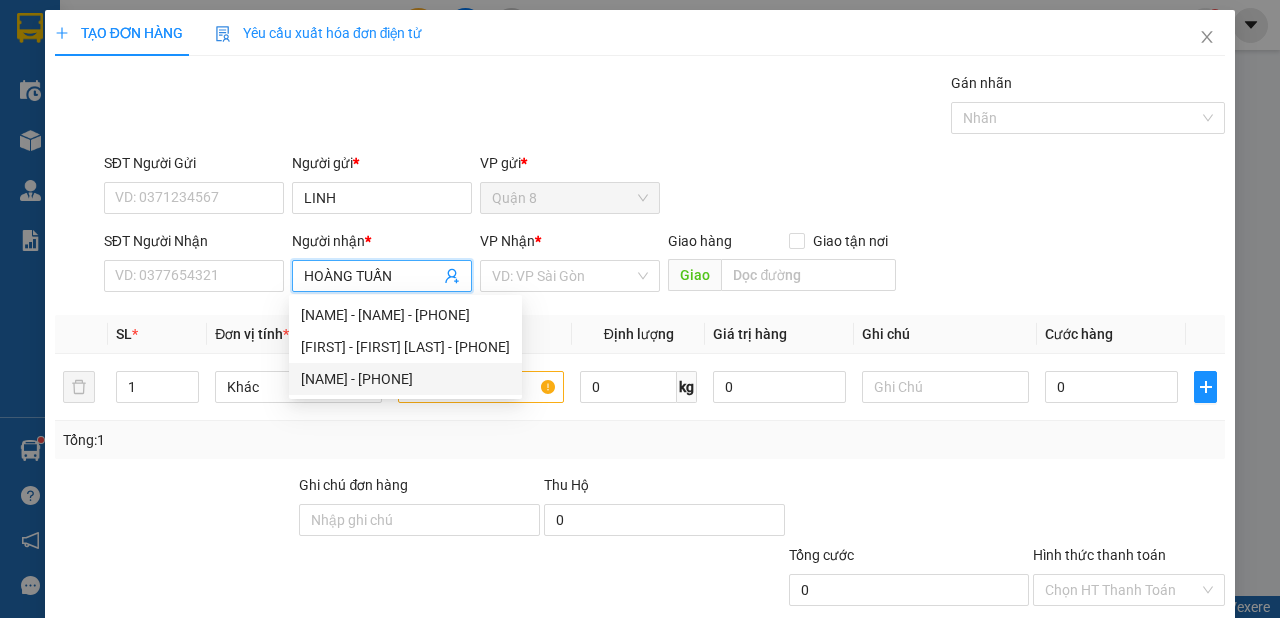 drag, startPoint x: 451, startPoint y: 374, endPoint x: 511, endPoint y: 350, distance: 64.62198 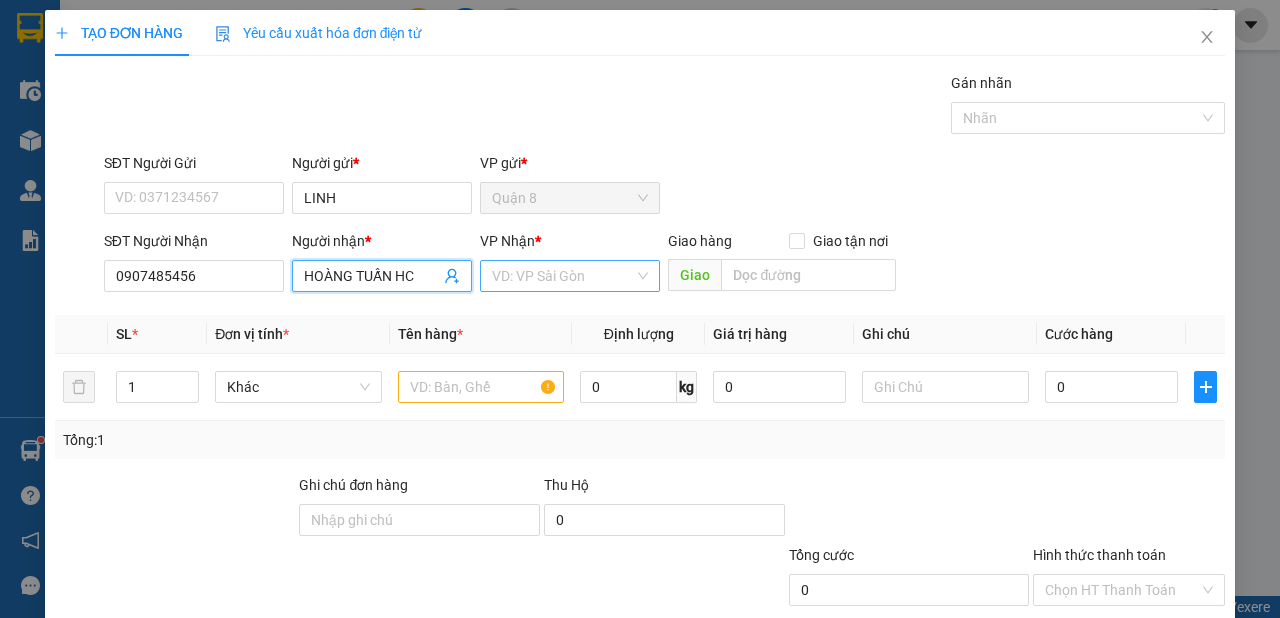 type on "HOÀNG TUẤN HC" 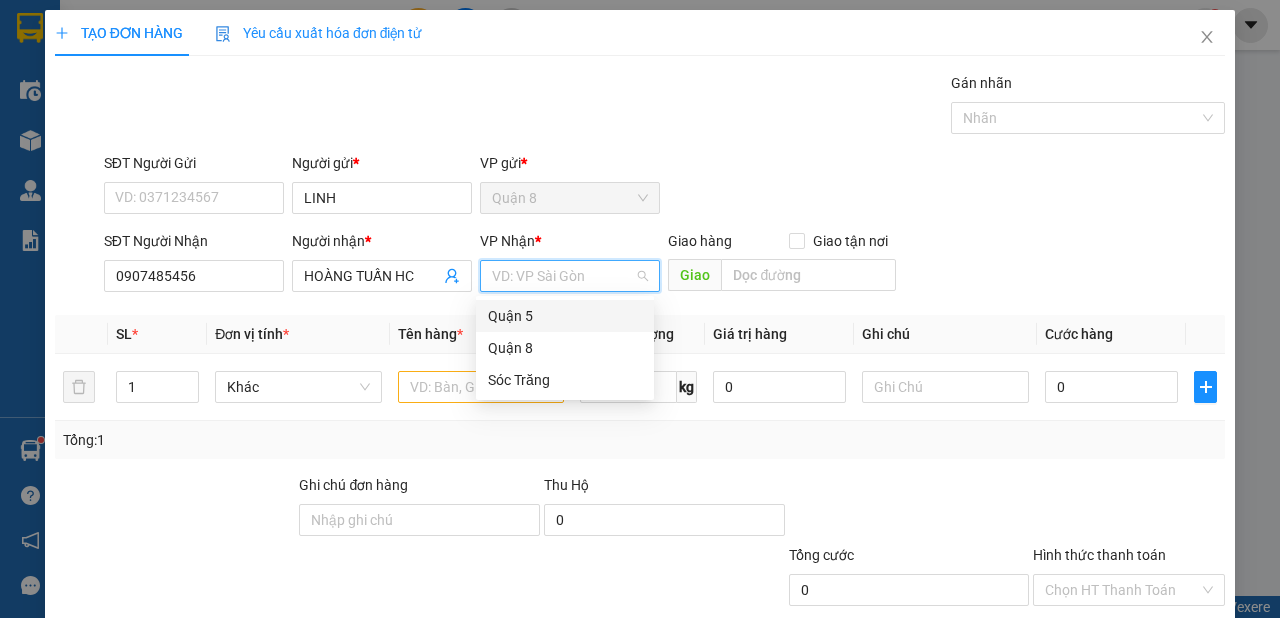 drag, startPoint x: 556, startPoint y: 279, endPoint x: 532, endPoint y: 340, distance: 65.551506 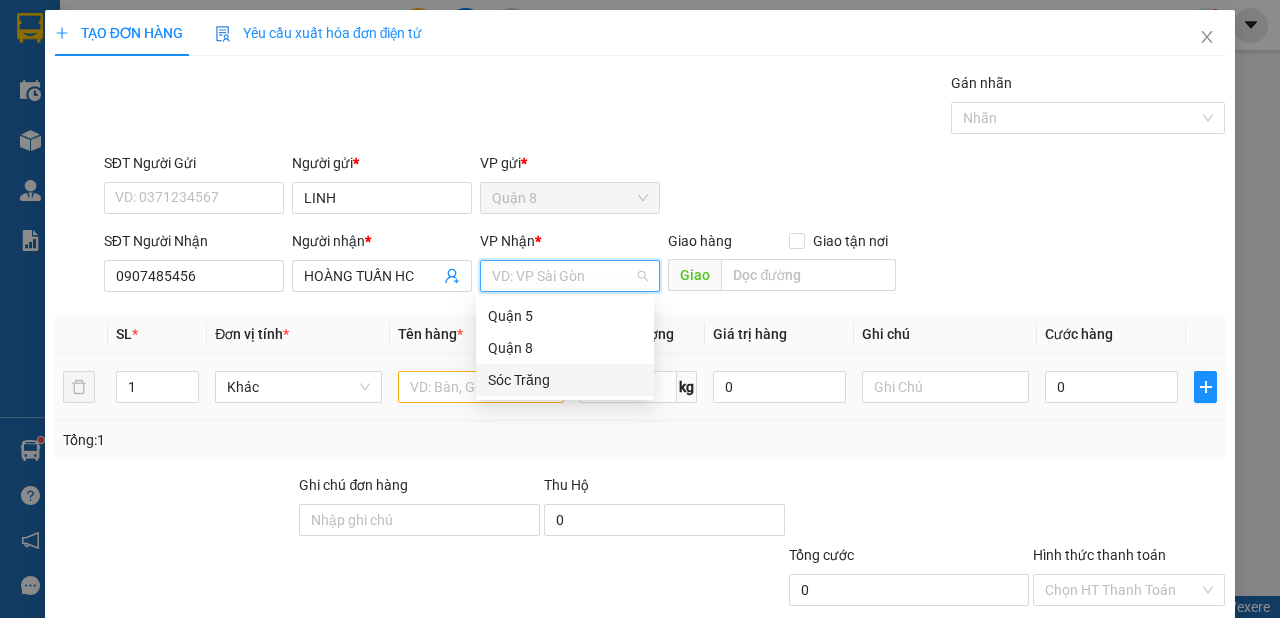 drag, startPoint x: 528, startPoint y: 374, endPoint x: 501, endPoint y: 384, distance: 28.79236 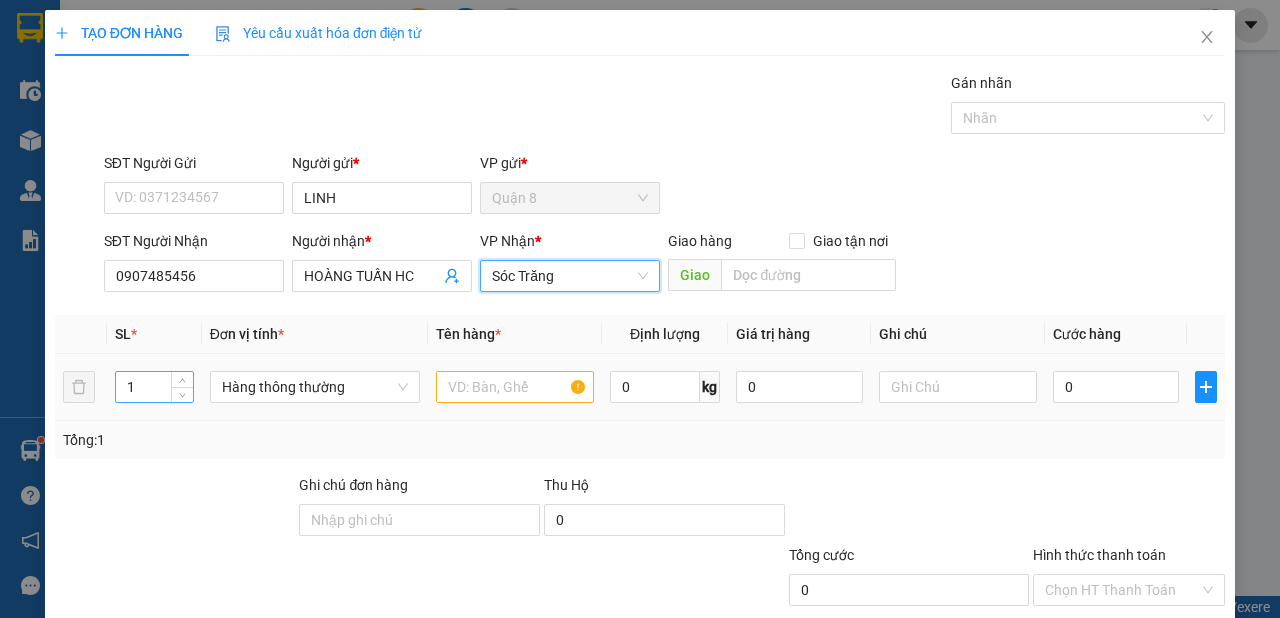 click on "1" at bounding box center (154, 387) 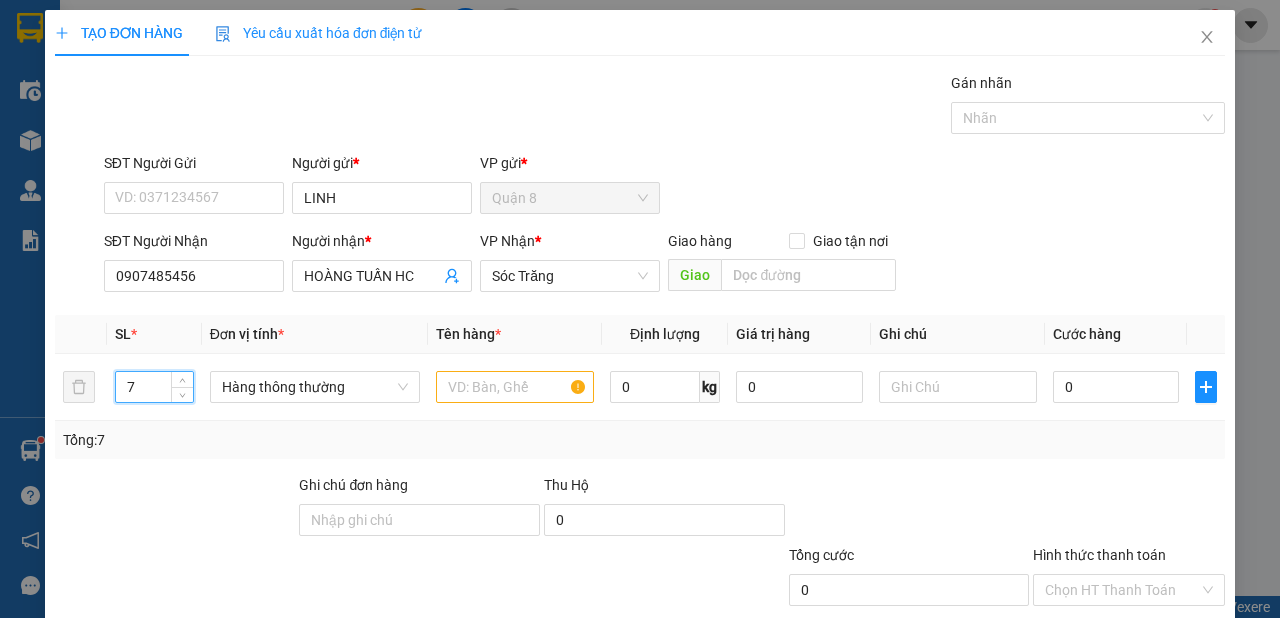 type on "7" 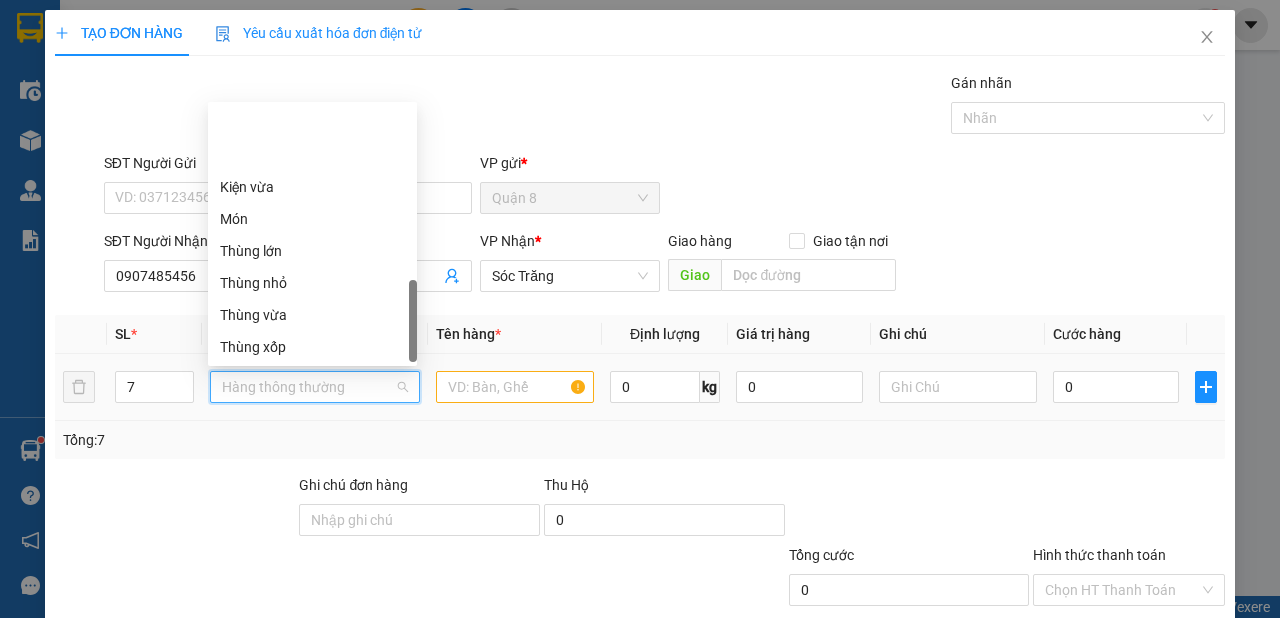 scroll, scrollTop: 736, scrollLeft: 0, axis: vertical 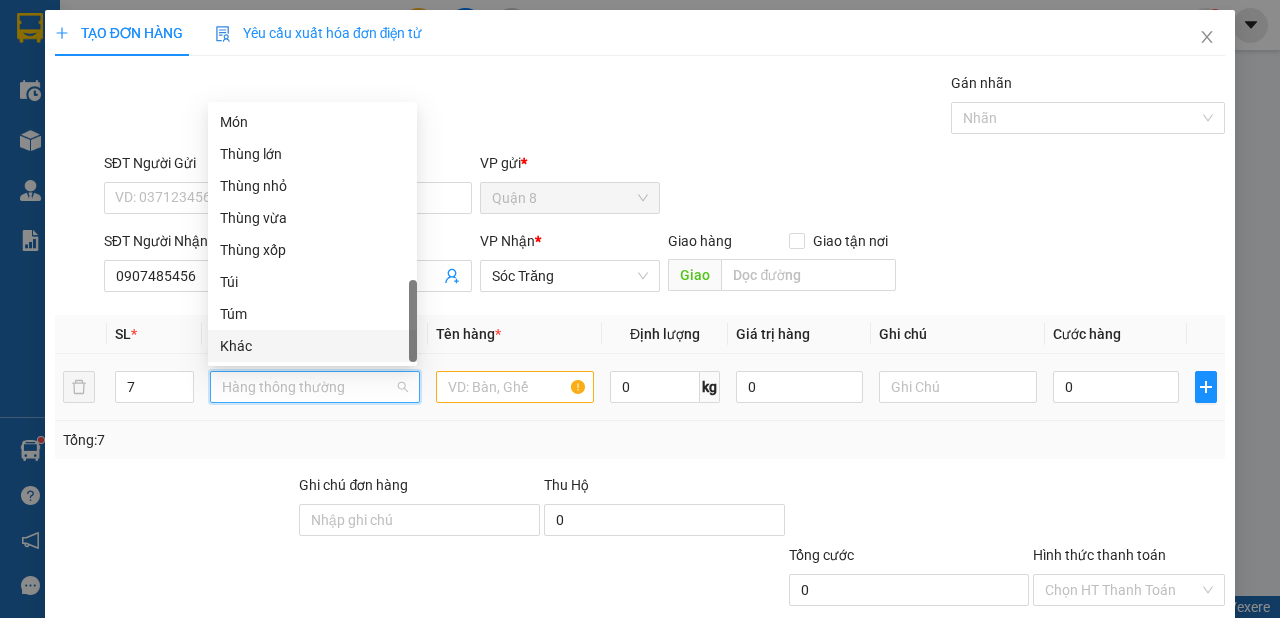 drag, startPoint x: 264, startPoint y: 358, endPoint x: 325, endPoint y: 372, distance: 62.58594 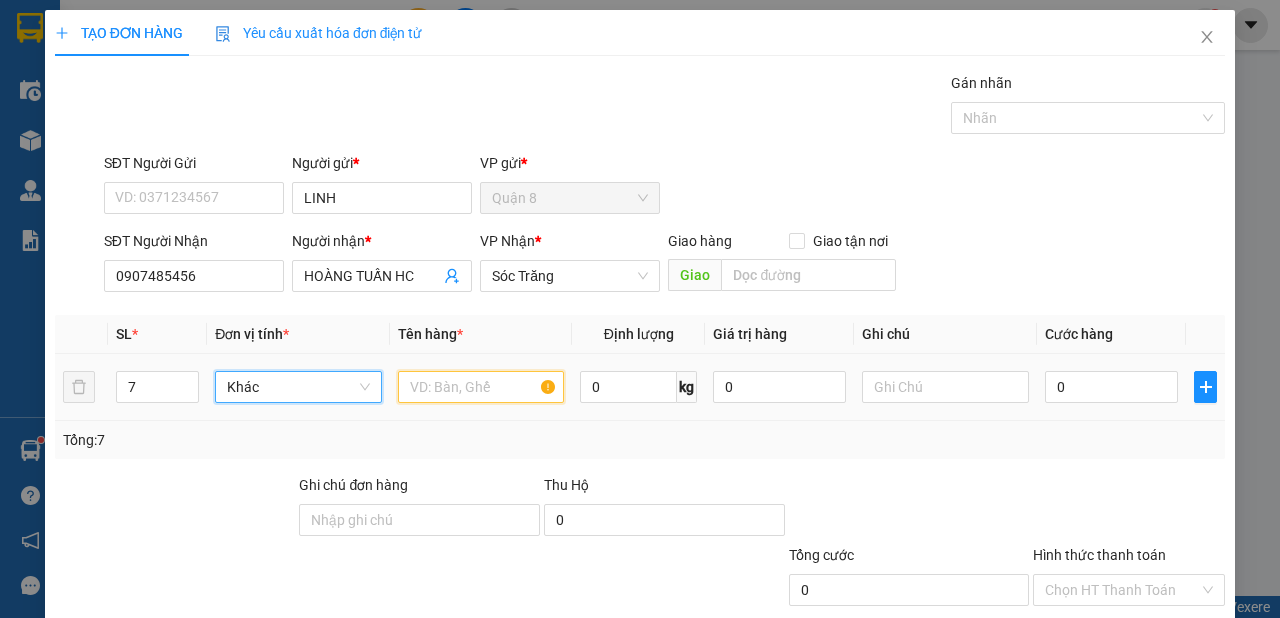 drag, startPoint x: 406, startPoint y: 388, endPoint x: 424, endPoint y: 357, distance: 35.846897 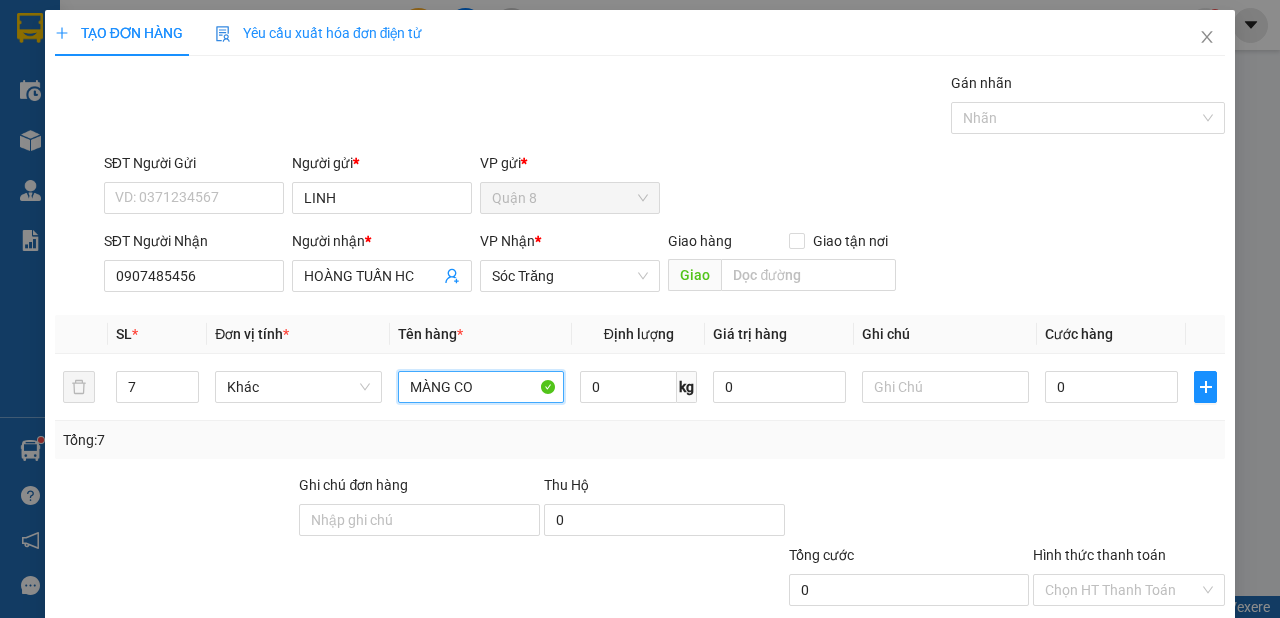 type on "MÀNG CO" 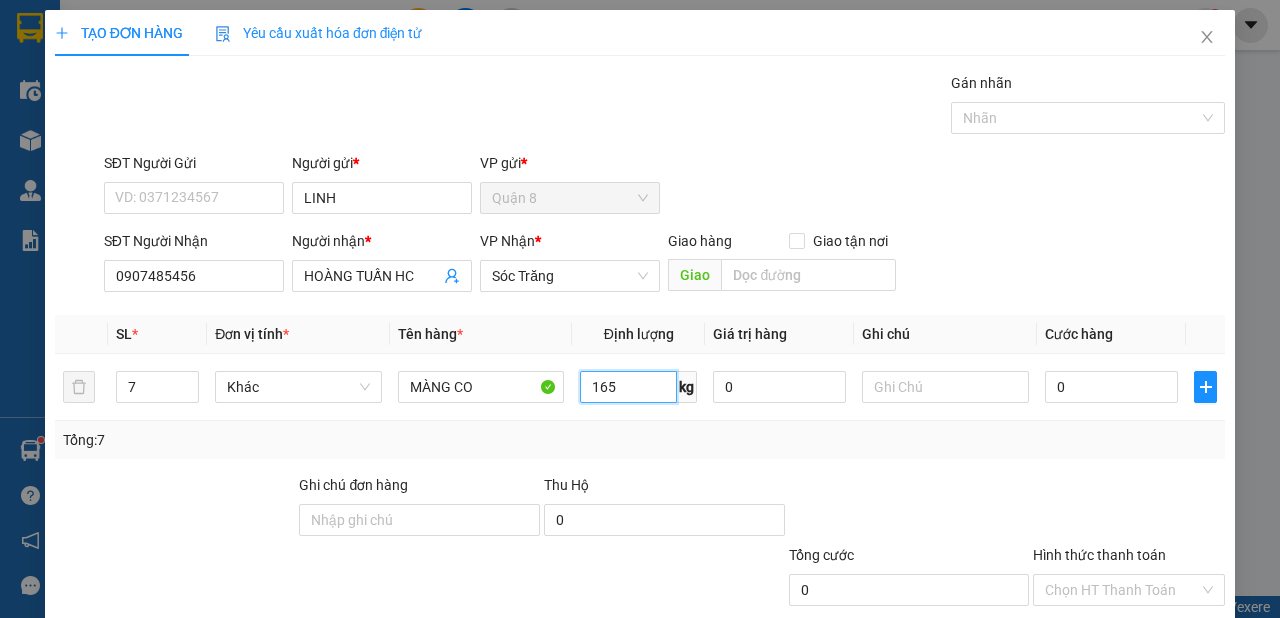 type on "165" 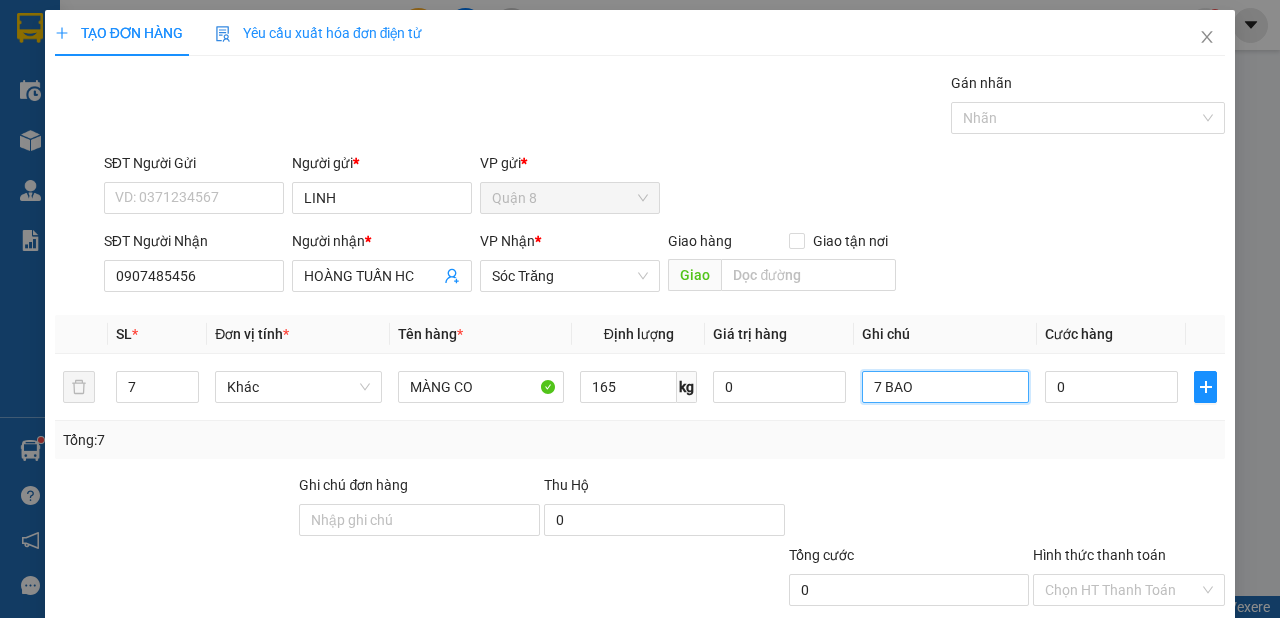 scroll, scrollTop: 120, scrollLeft: 0, axis: vertical 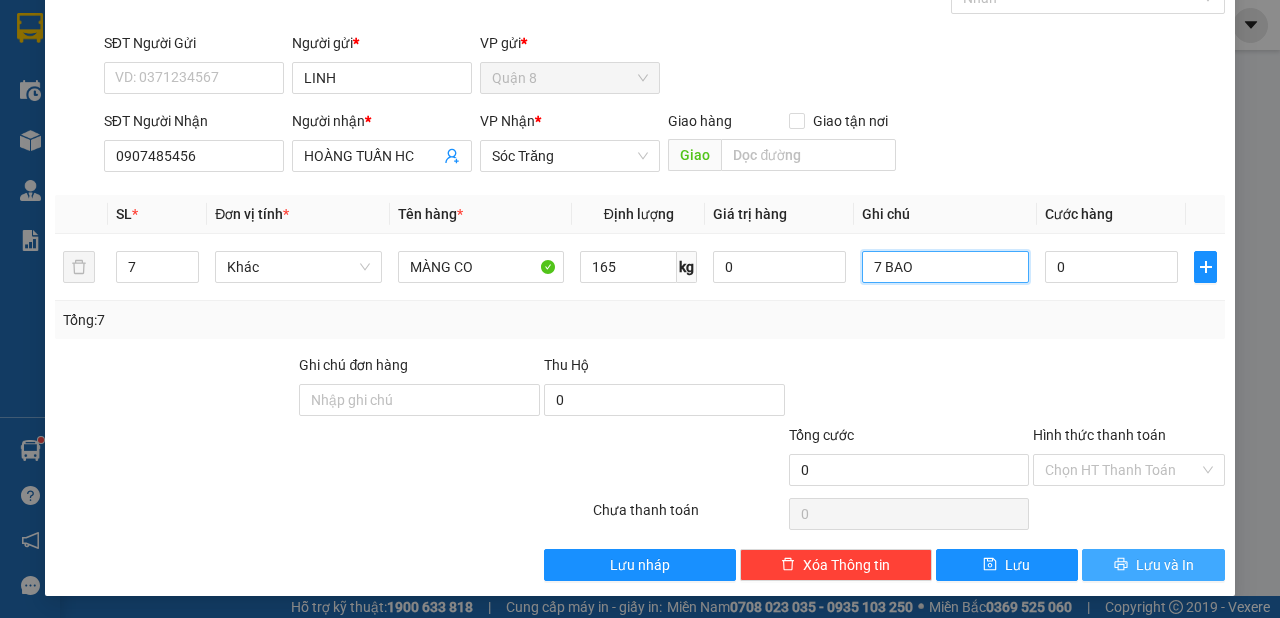 type on "7 BAO" 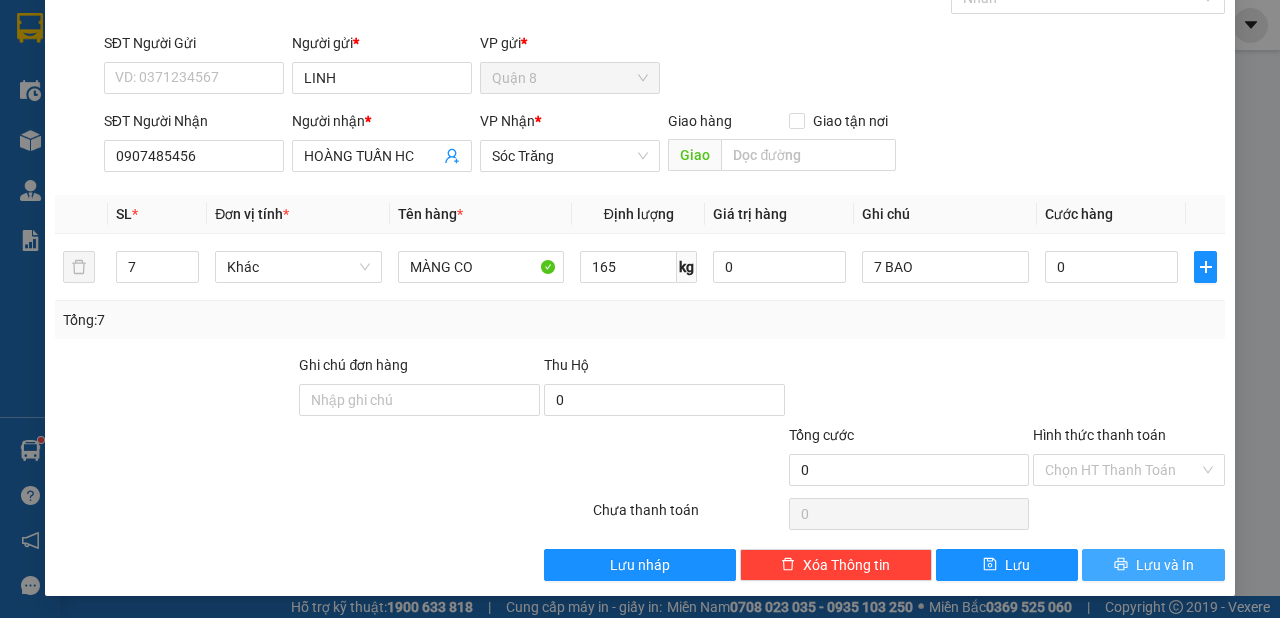 click on "Lưu và In" at bounding box center (1165, 565) 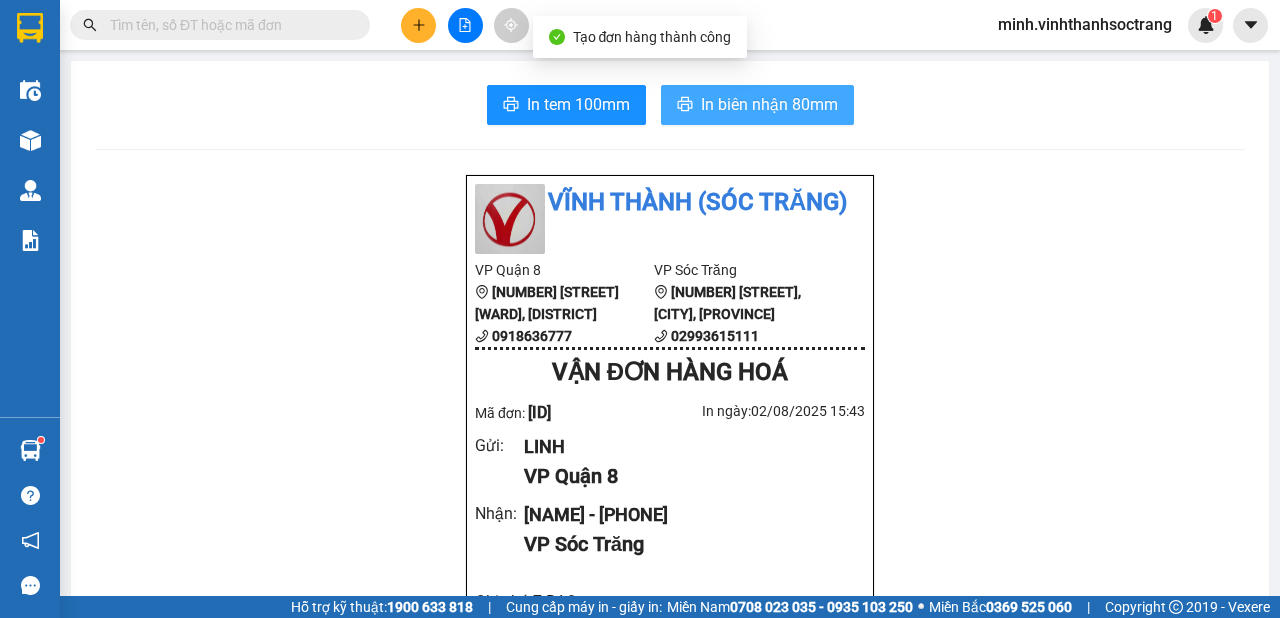 click on "In biên nhận 80mm" at bounding box center [769, 104] 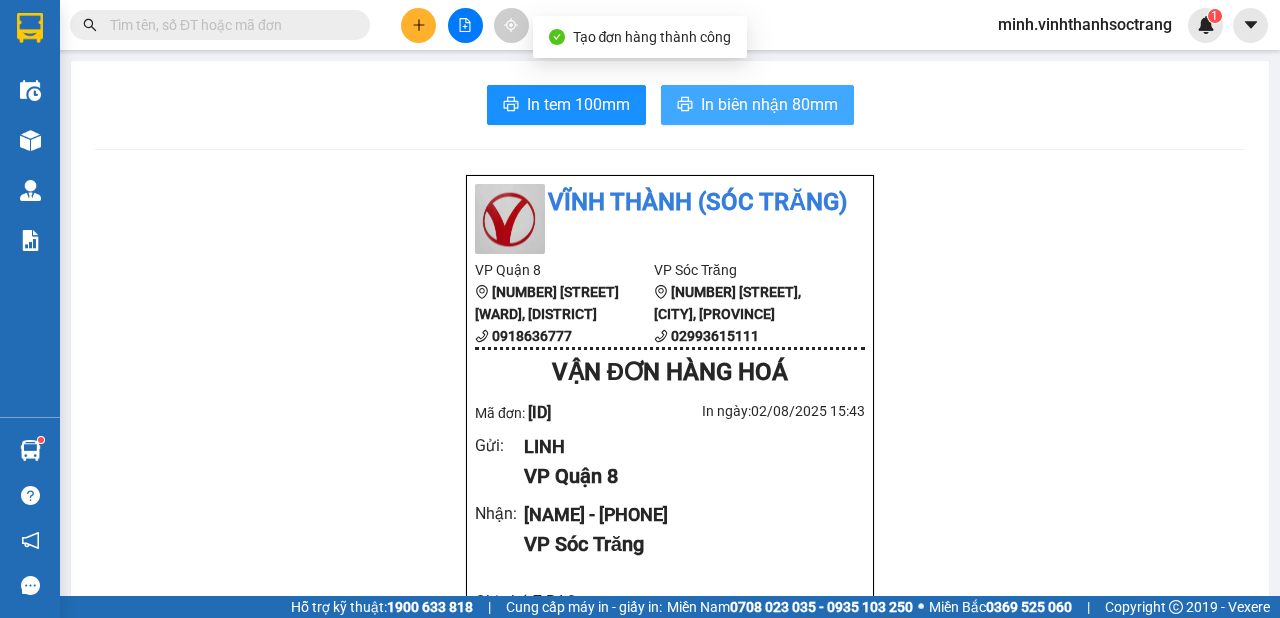 scroll, scrollTop: 0, scrollLeft: 0, axis: both 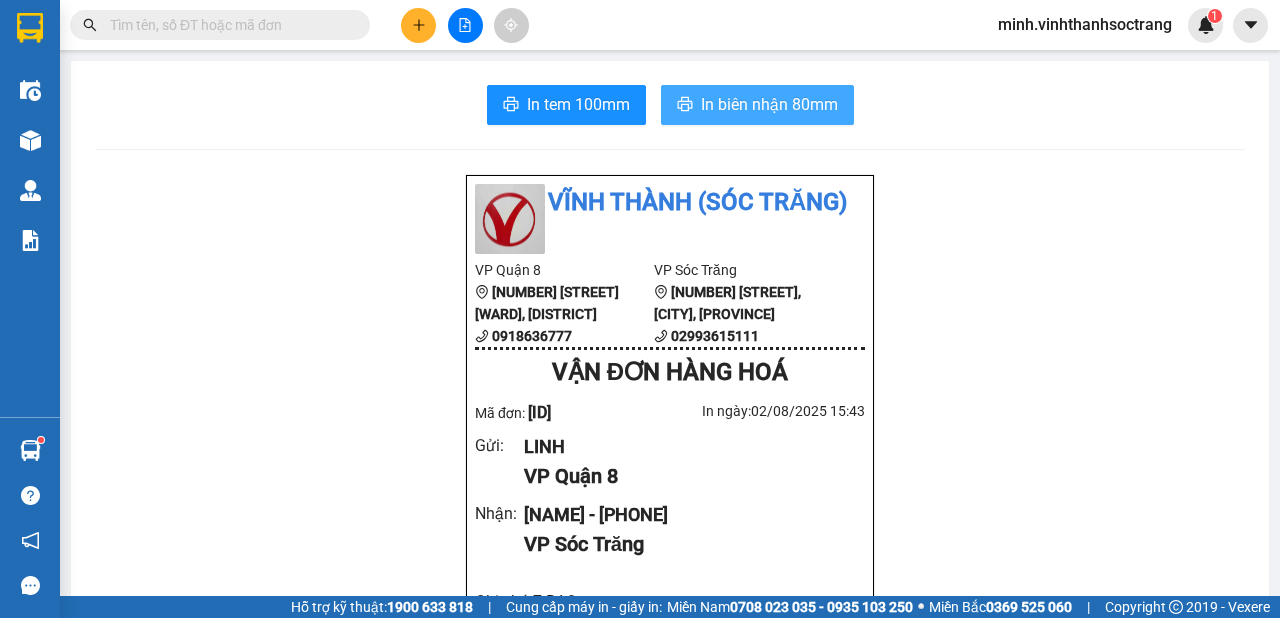 click on "In biên nhận 80mm" at bounding box center (769, 104) 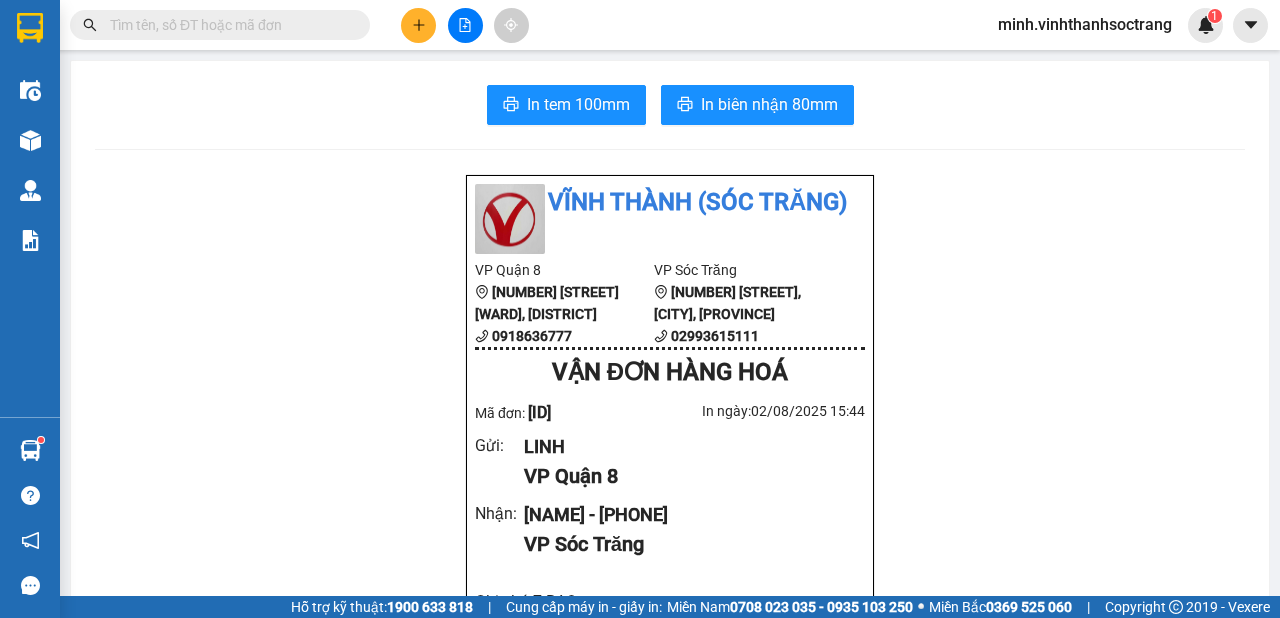 click on "VẬN ĐƠN HÀNG HOÁ" at bounding box center [670, 373] 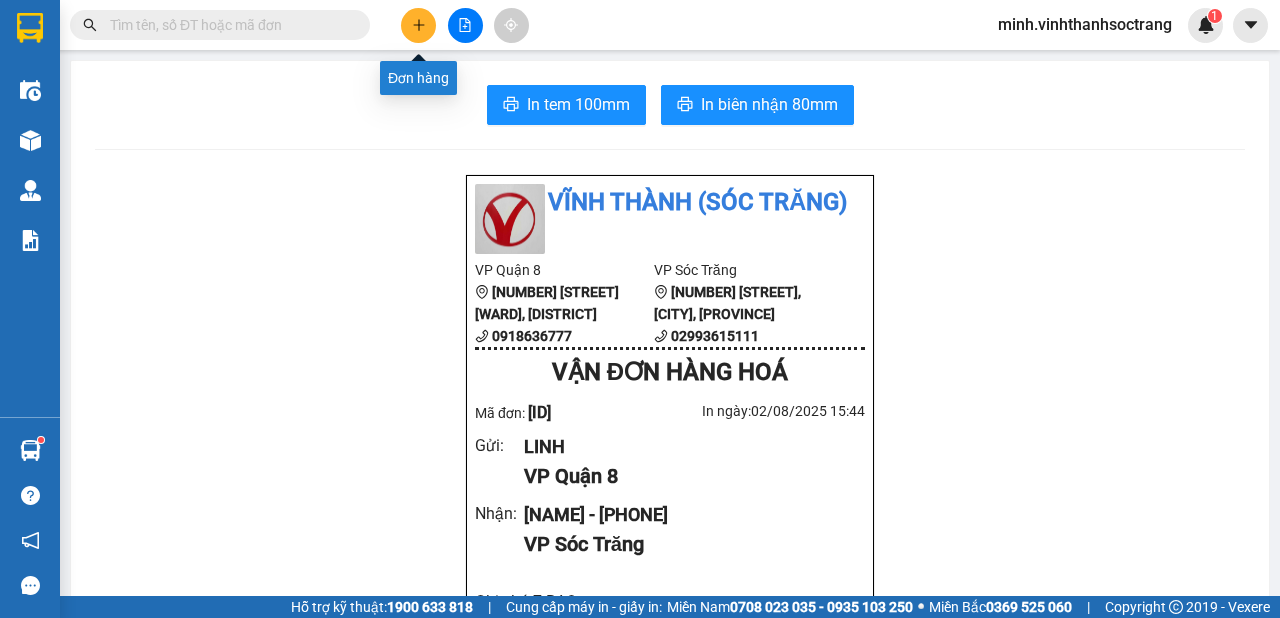 click at bounding box center (418, 25) 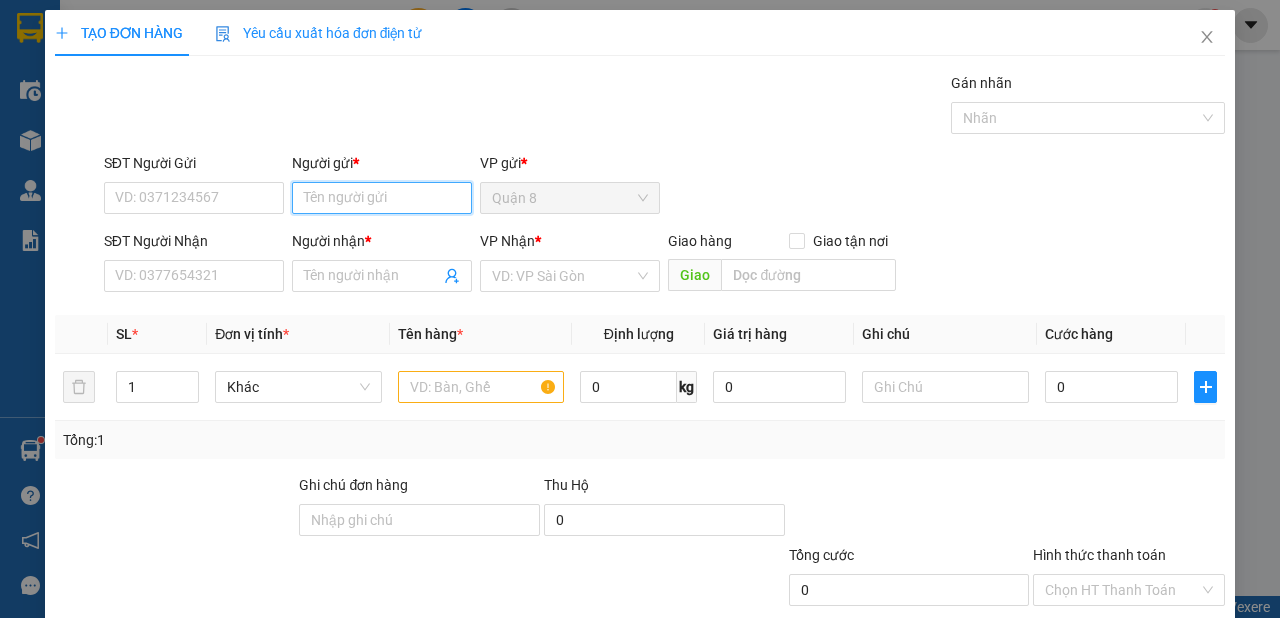 click on "Người gửi  *" at bounding box center (382, 198) 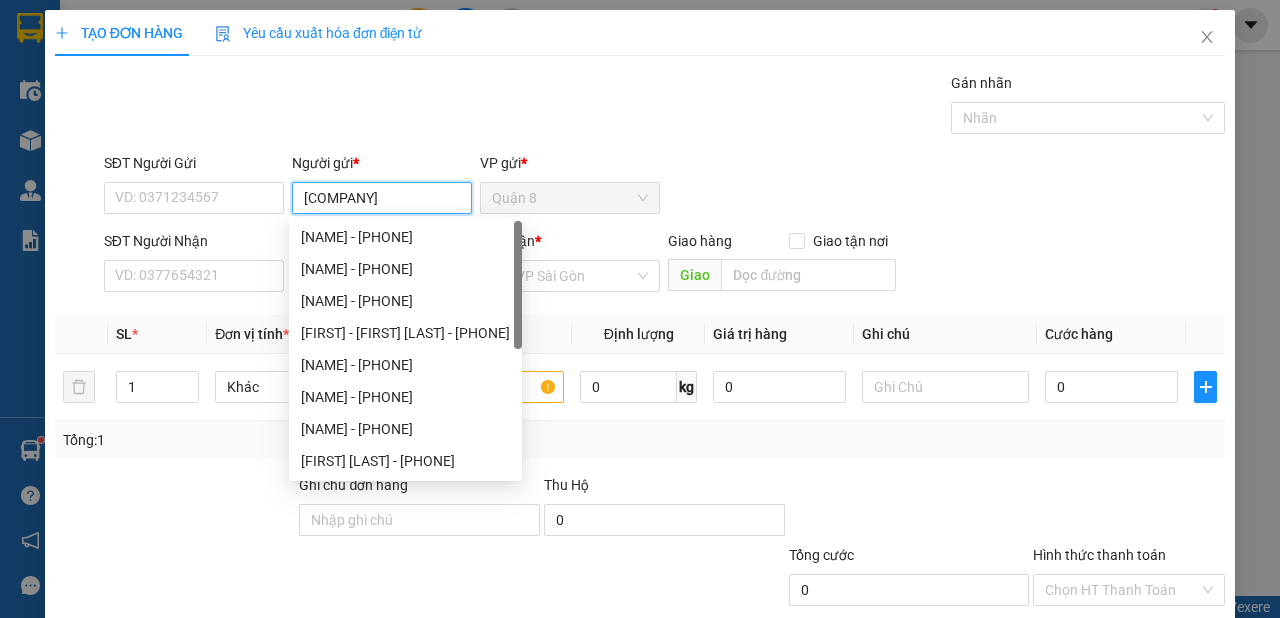 type on "TRIWIN" 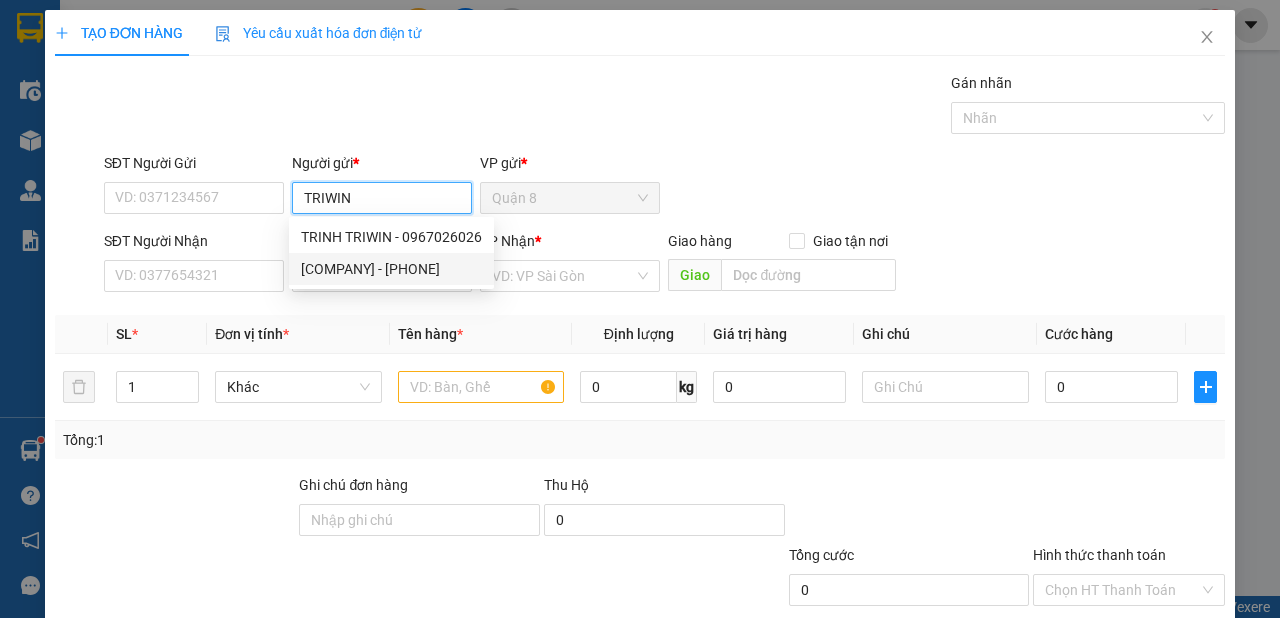 click on "TRIWIN - 0983917129" at bounding box center [391, 269] 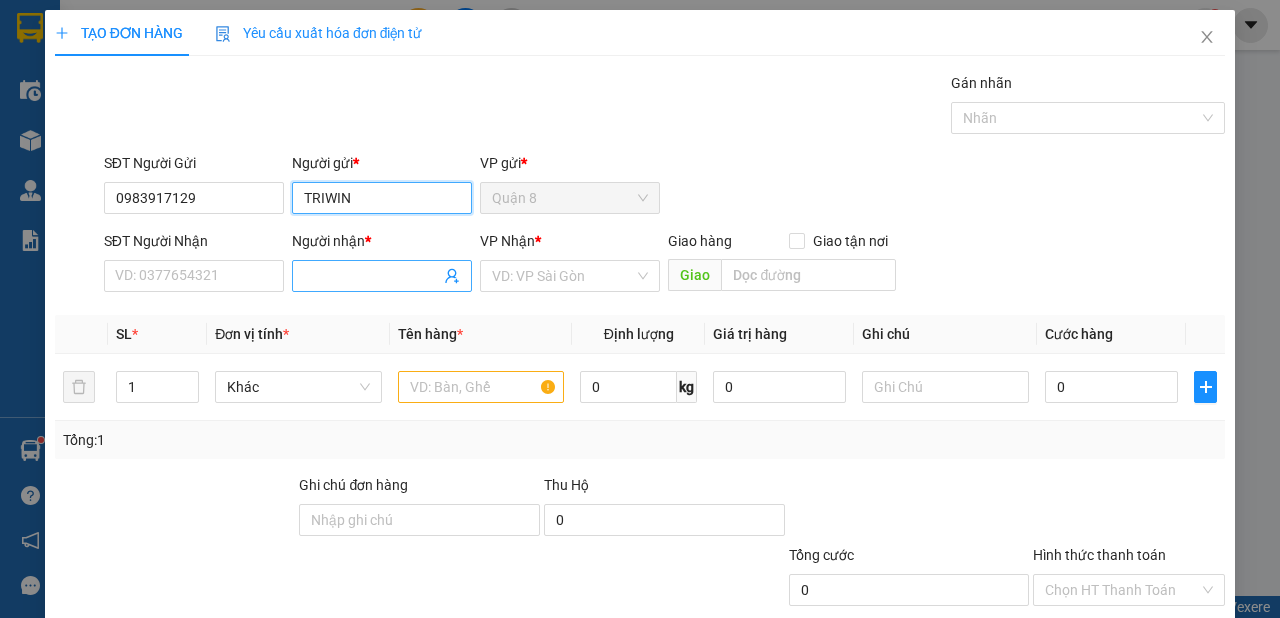 type on "TRIWIN" 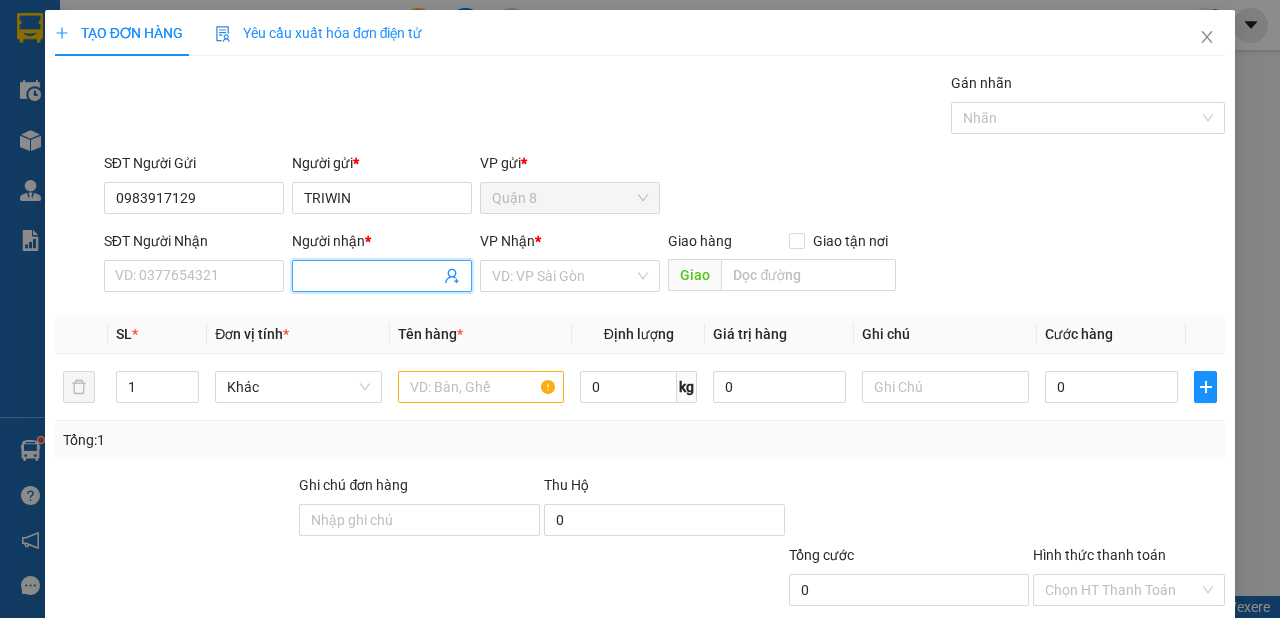 click 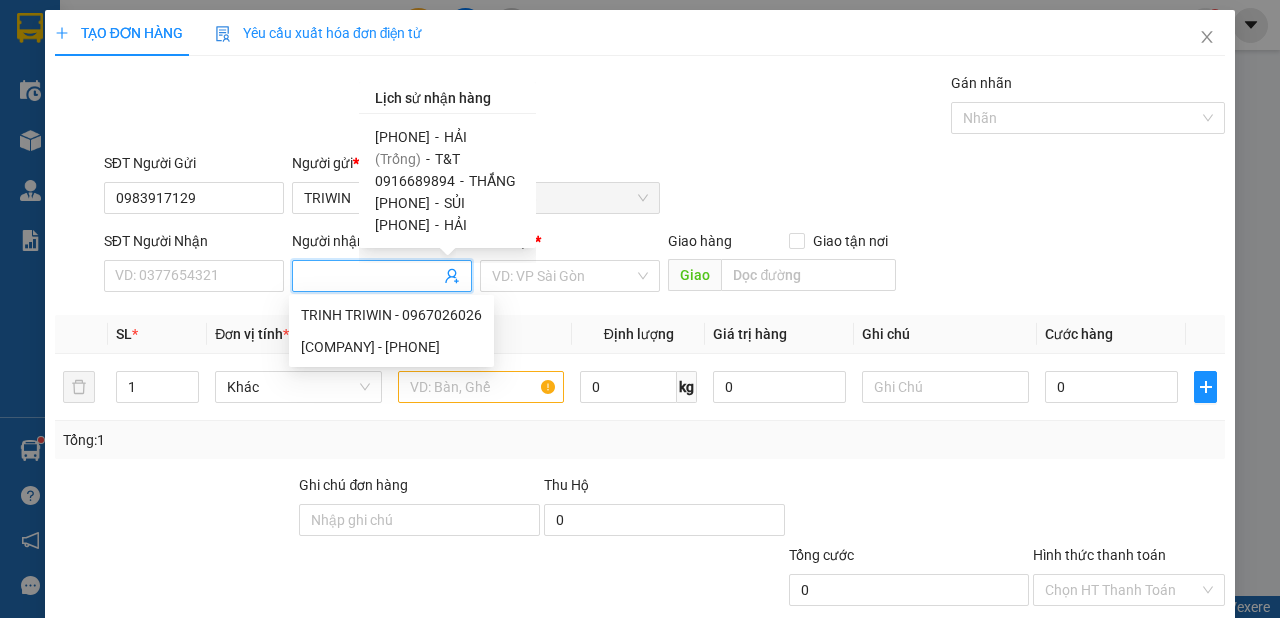 click on "0918862299 - SỦI" at bounding box center (447, 203) 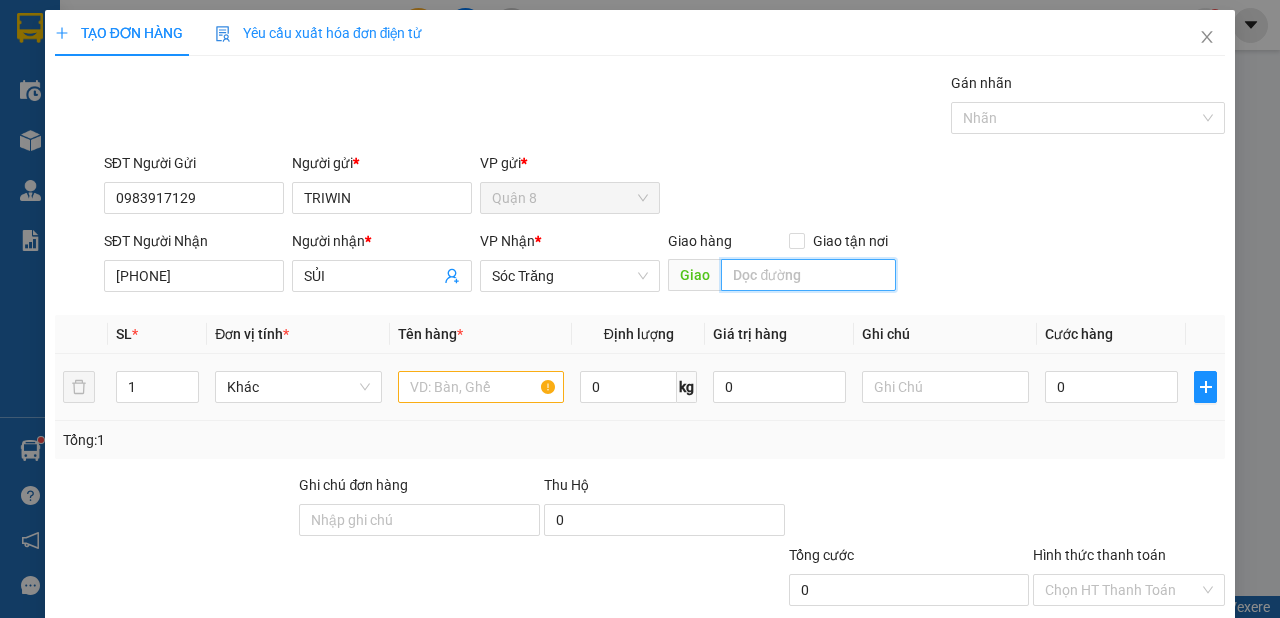 type 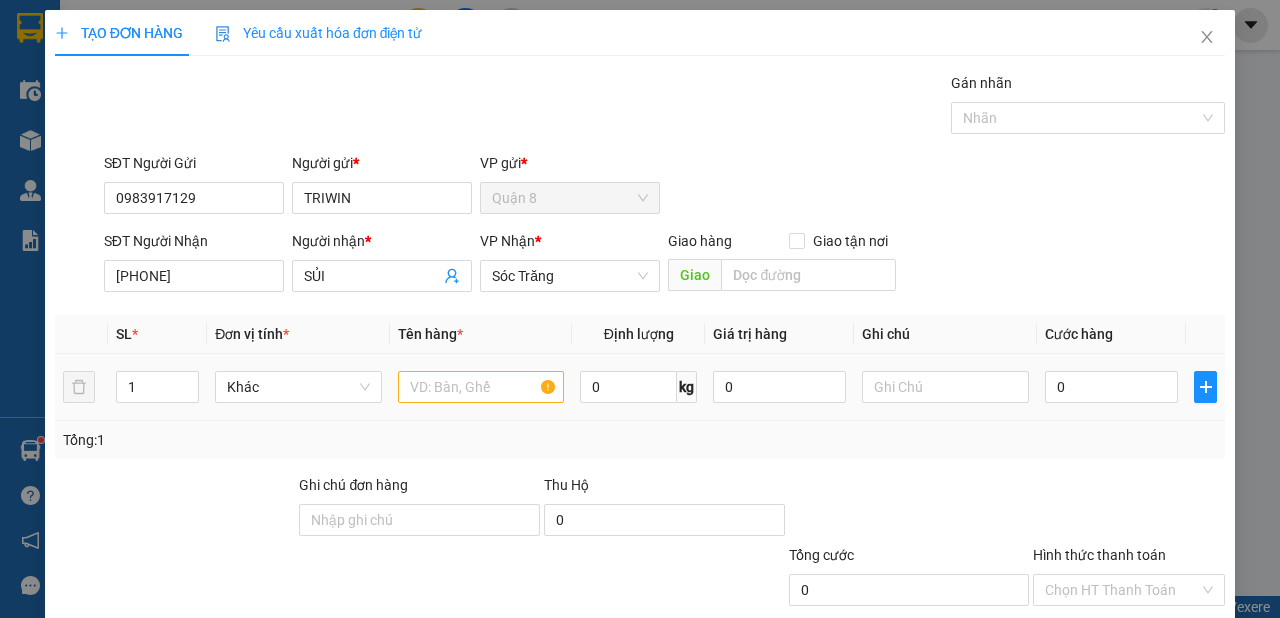 click at bounding box center [481, 387] 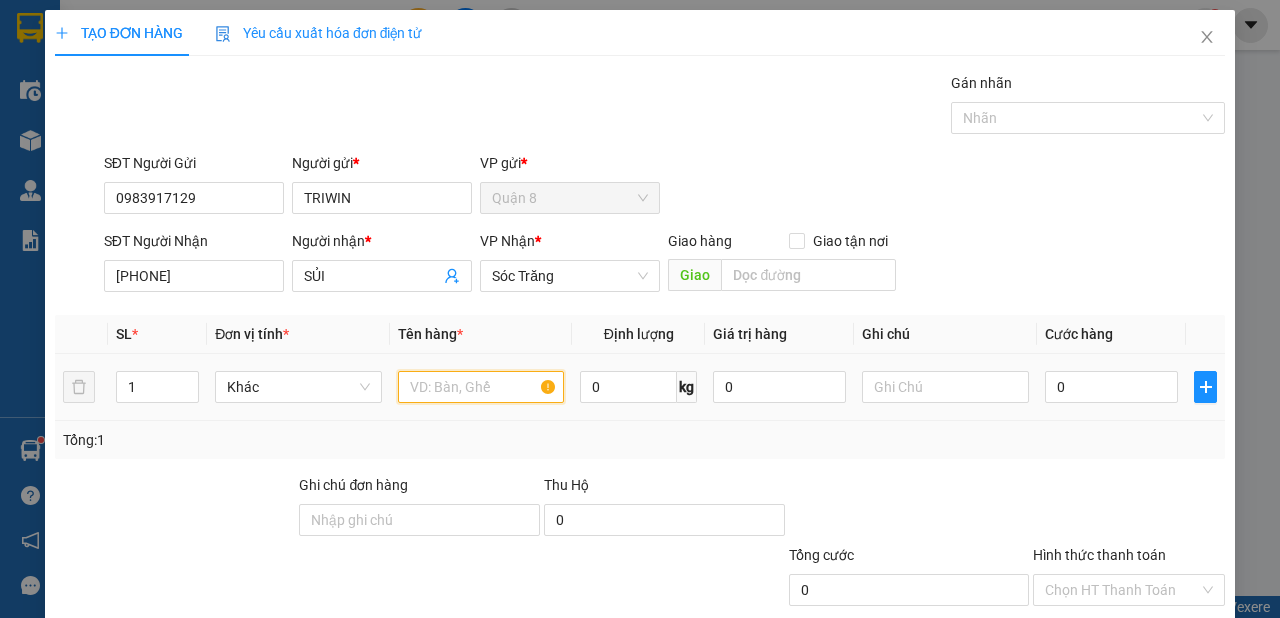 click at bounding box center [481, 387] 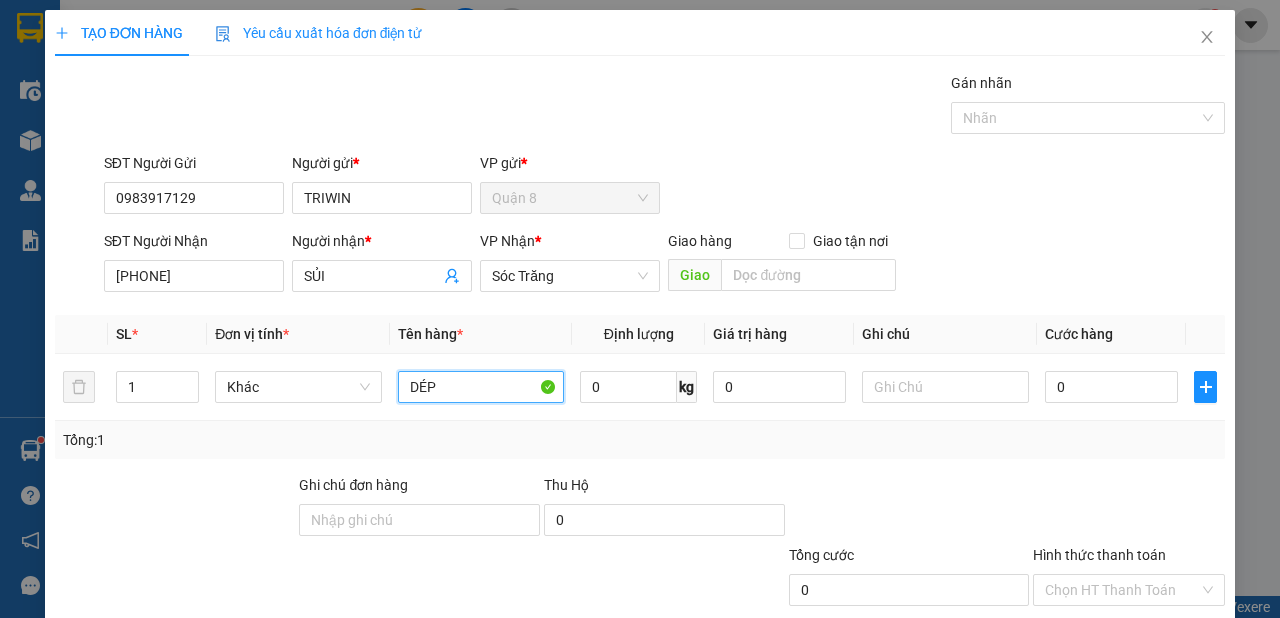 type on "DÉP" 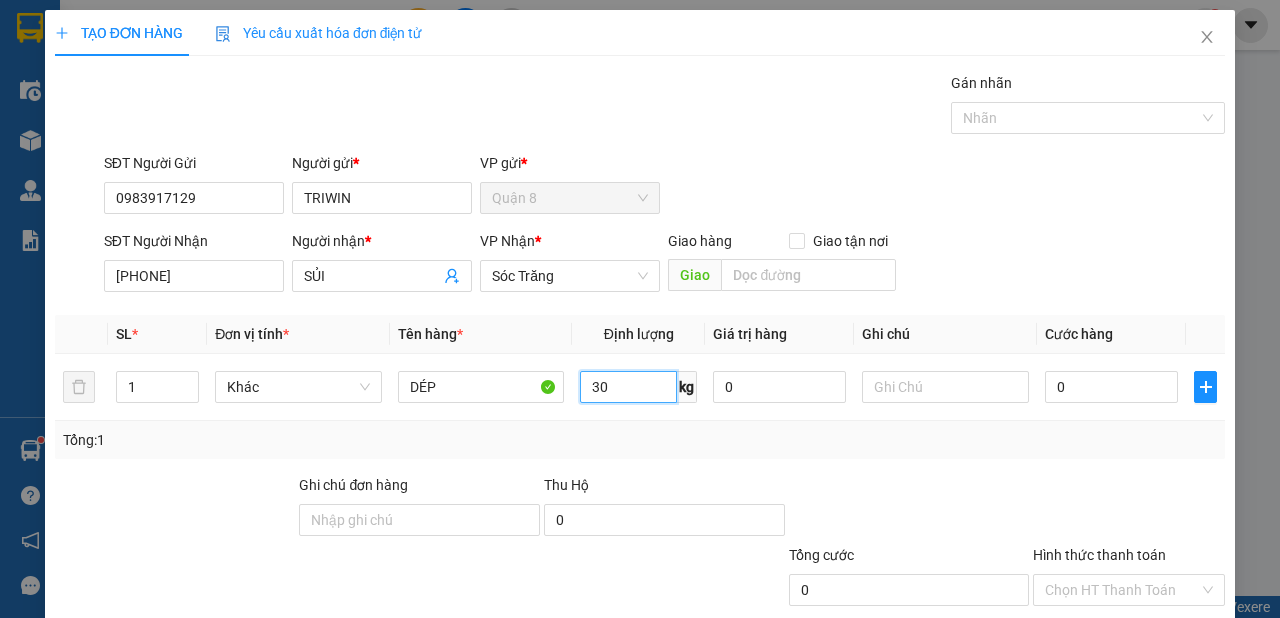 type on "30" 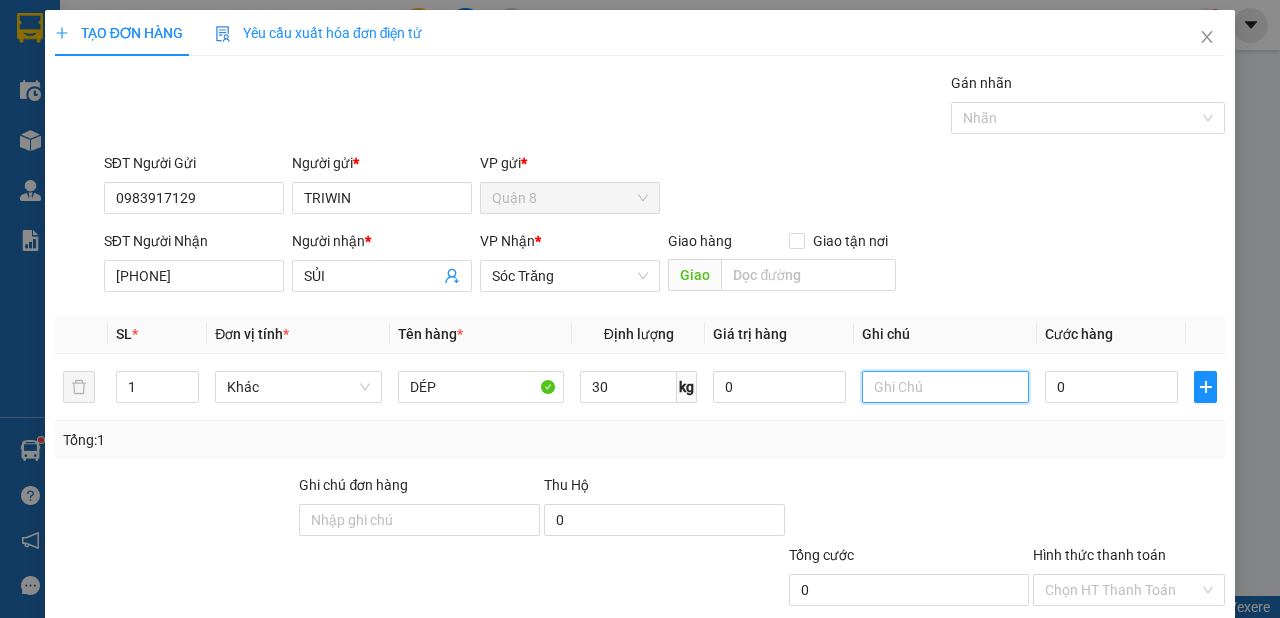 type on "1" 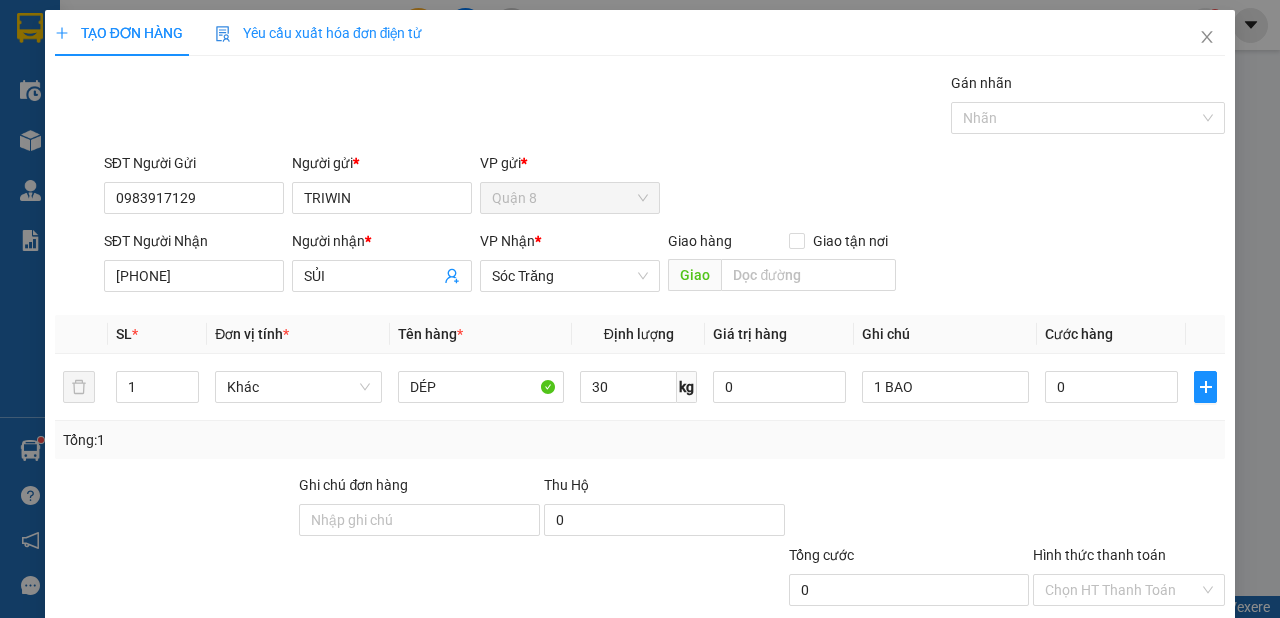 click on "Lưu và In" at bounding box center (1165, 685) 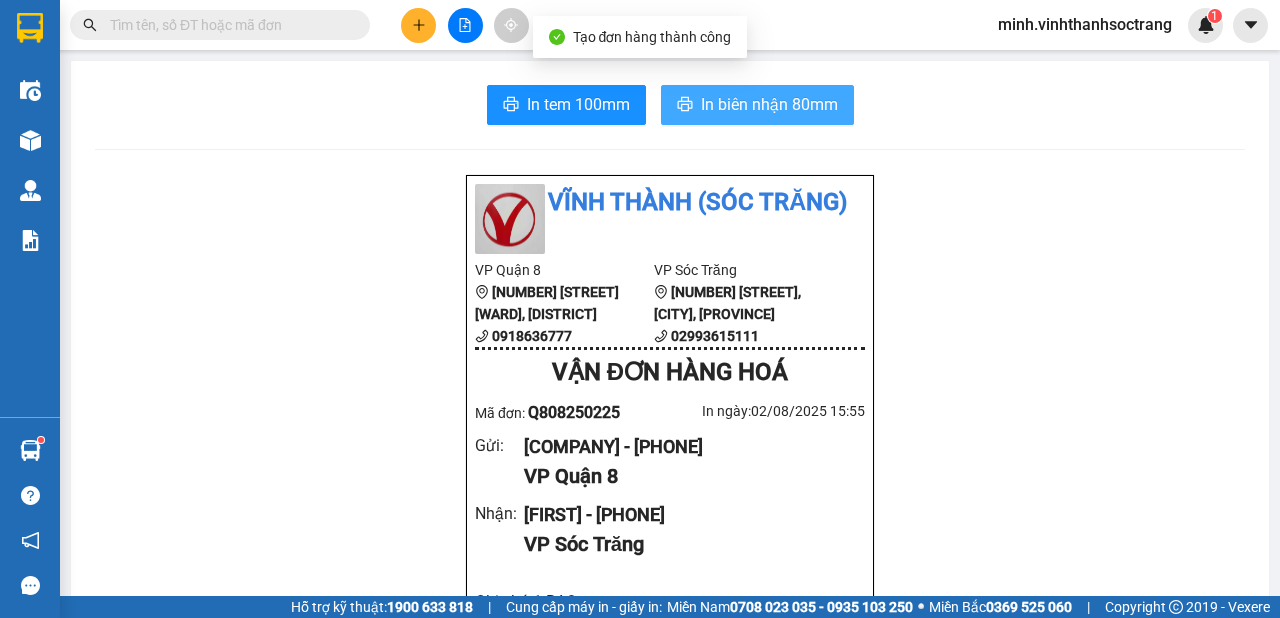click on "In biên nhận 80mm" at bounding box center [769, 104] 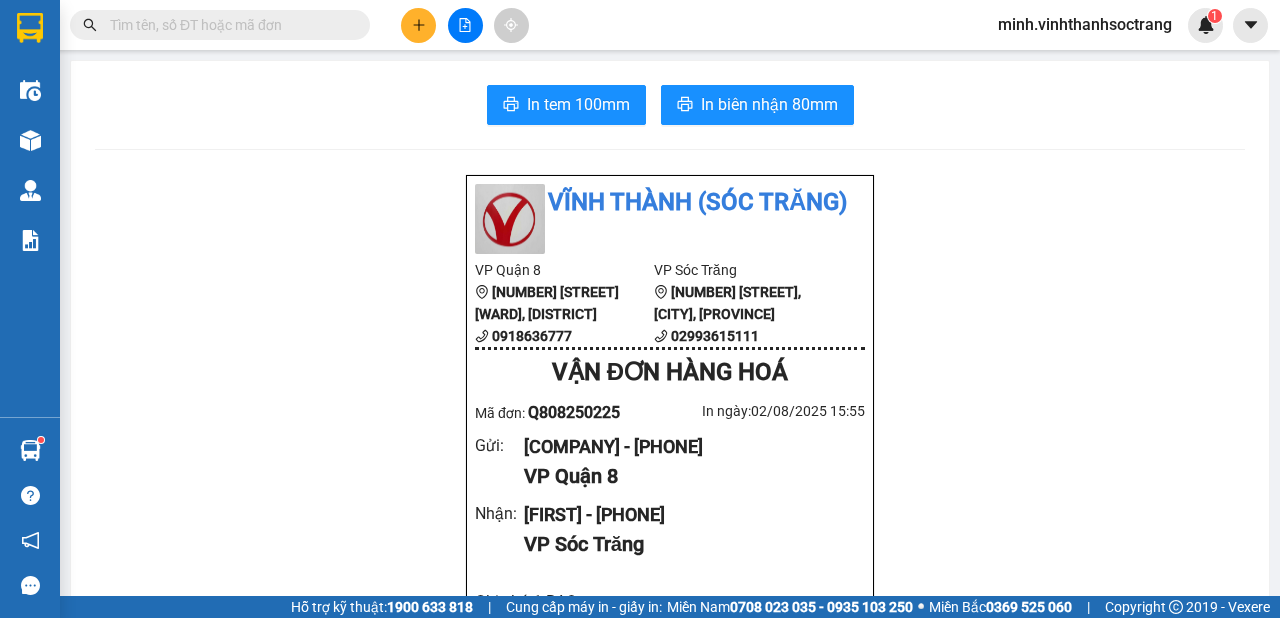 click 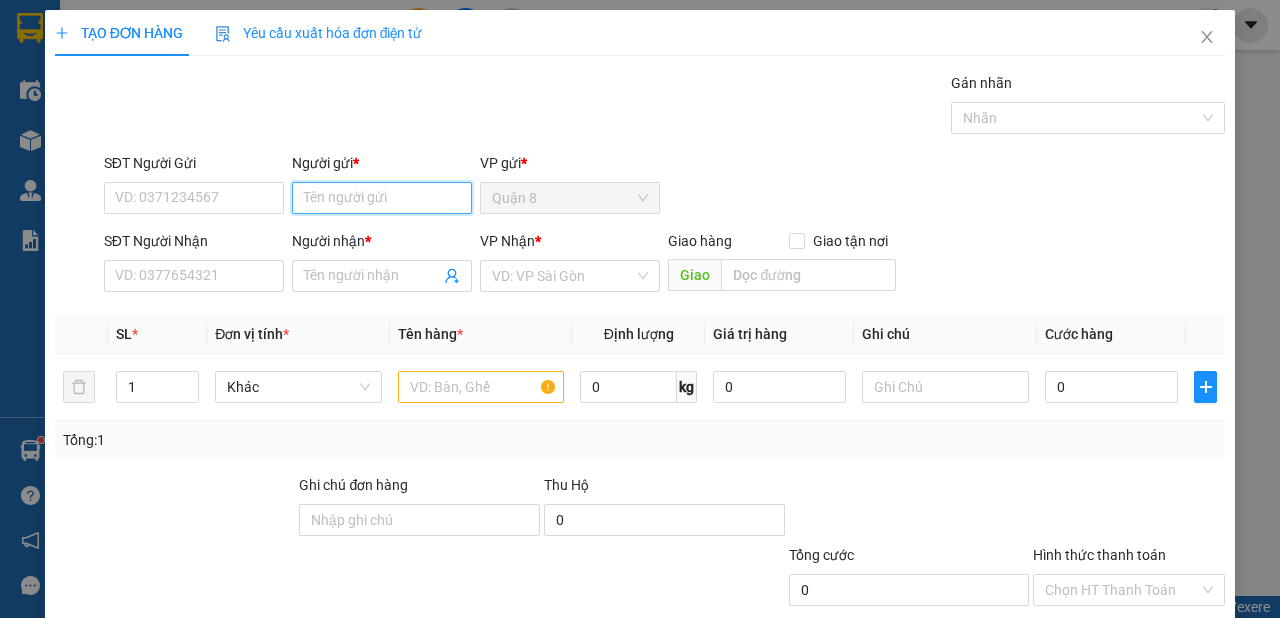 click on "Người gửi  *" at bounding box center (382, 198) 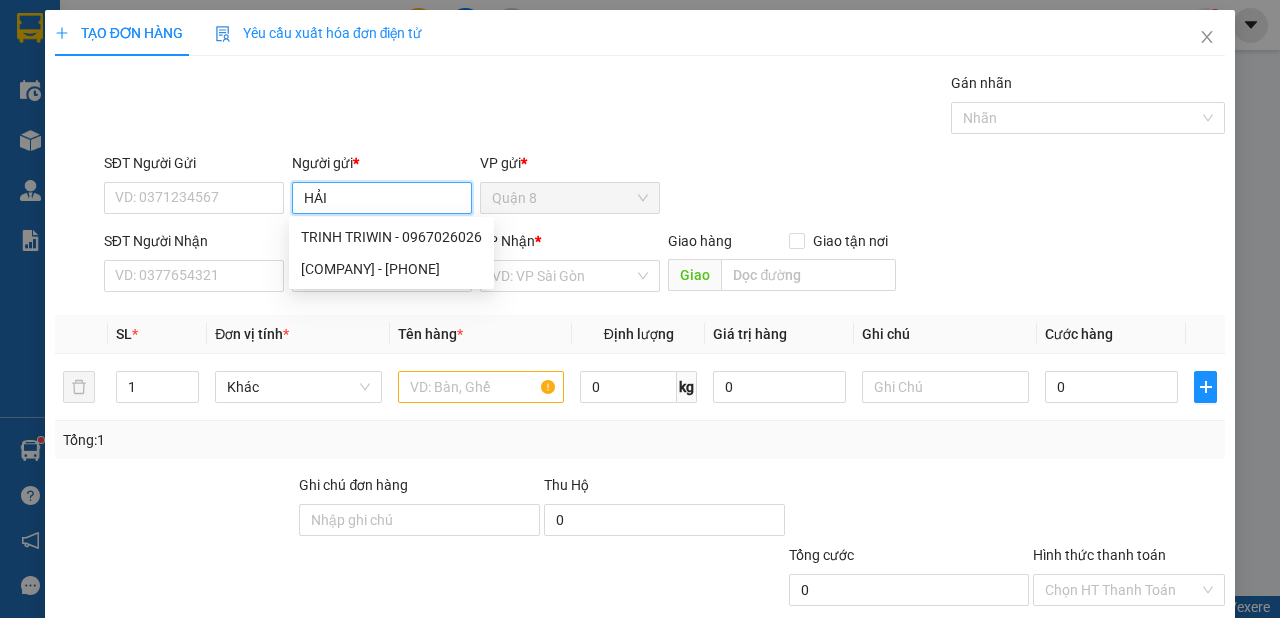 type on "HẢI" 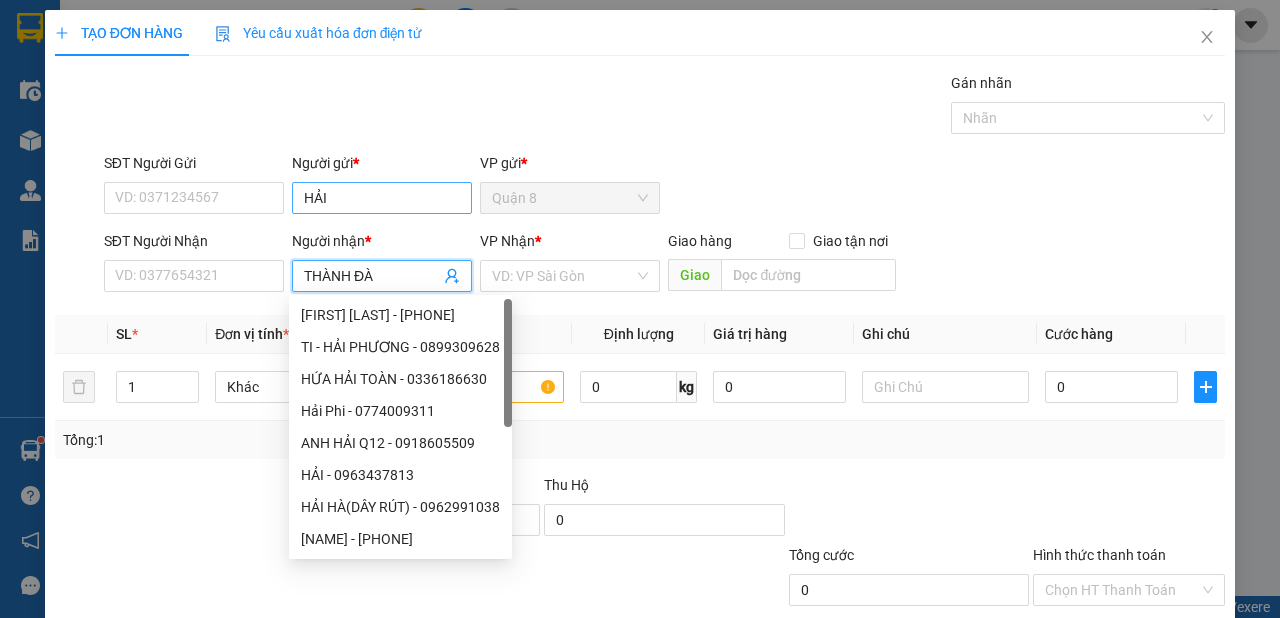 type on "THÀNH ĐÀO" 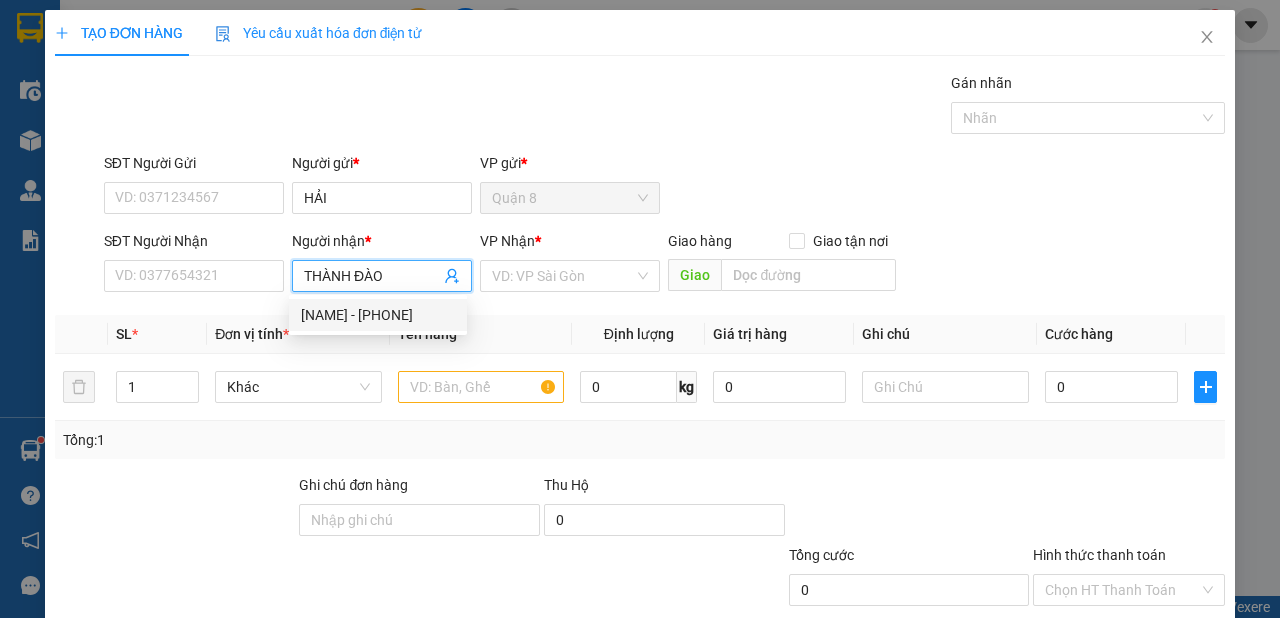 click on "THÀNH ĐÀO  - 0919883482" at bounding box center [378, 315] 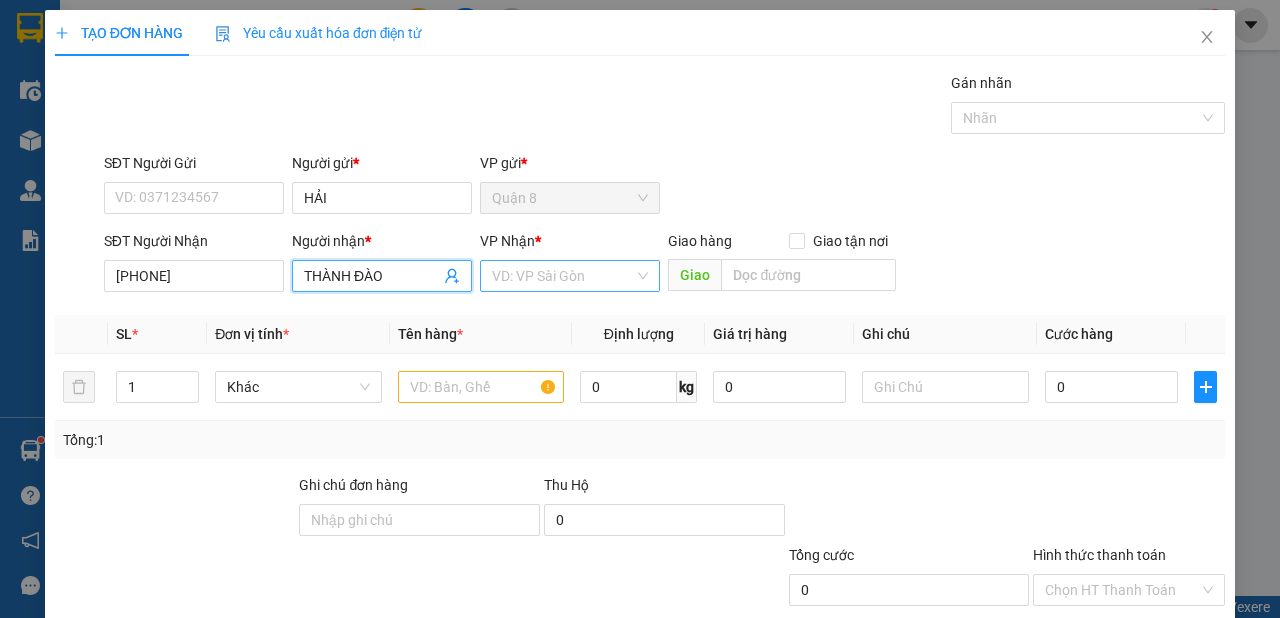 type on "THÀNH ĐÀO" 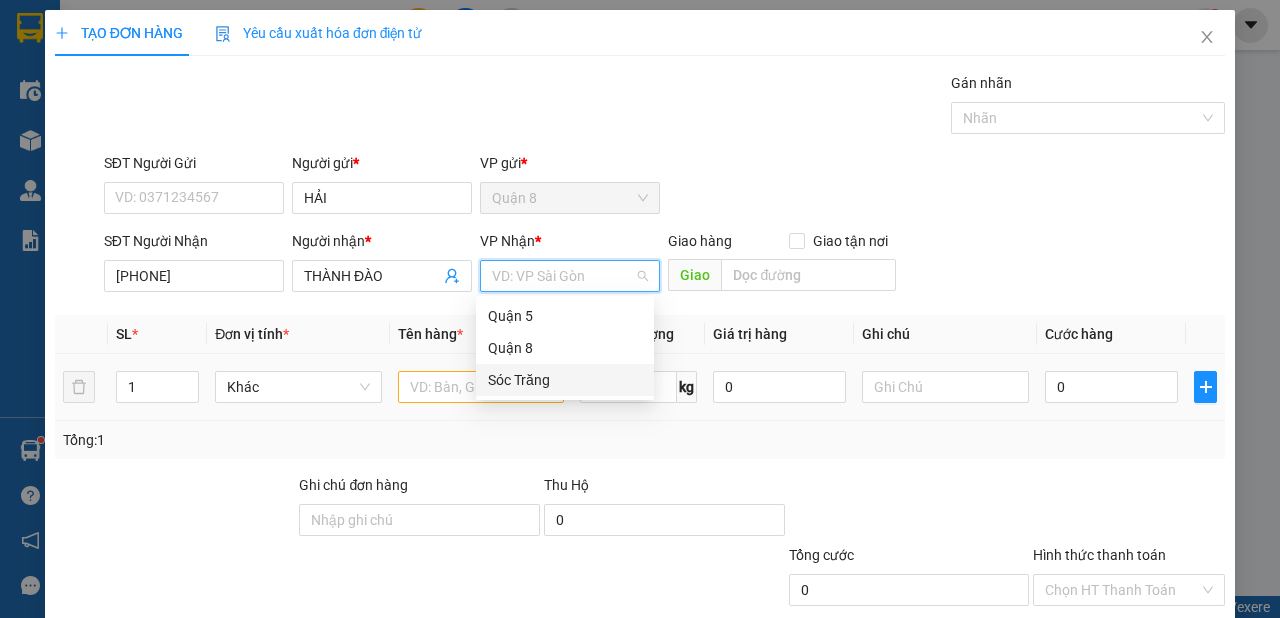 drag, startPoint x: 513, startPoint y: 372, endPoint x: 494, endPoint y: 391, distance: 26.870058 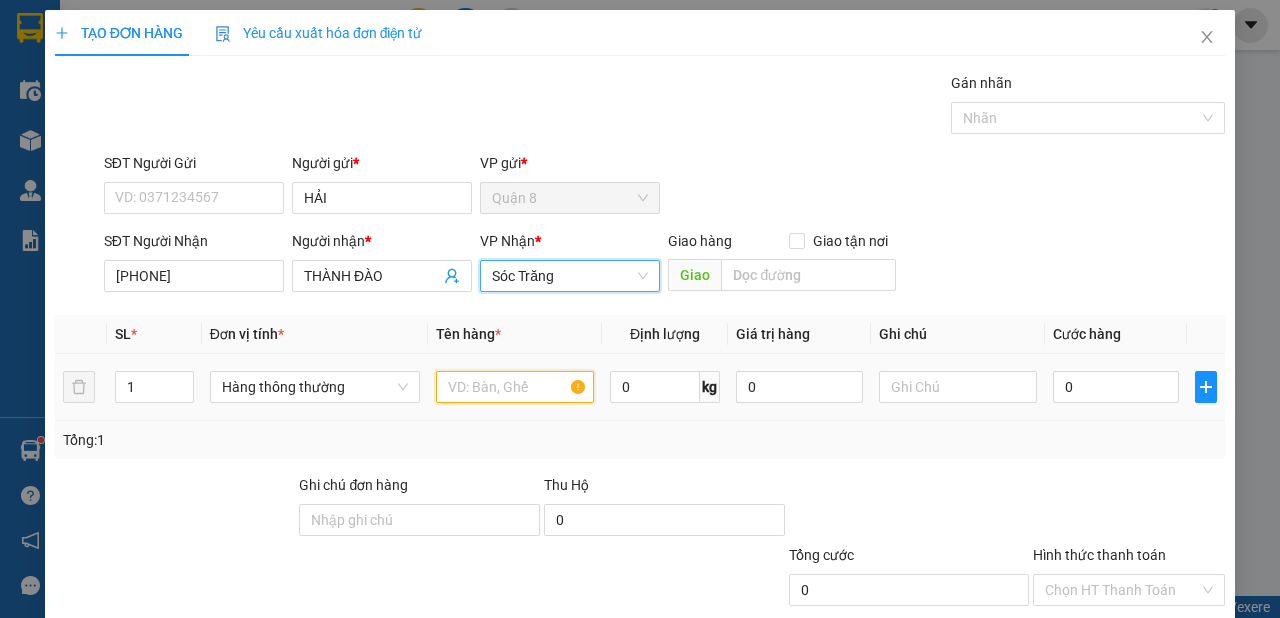 click at bounding box center (515, 387) 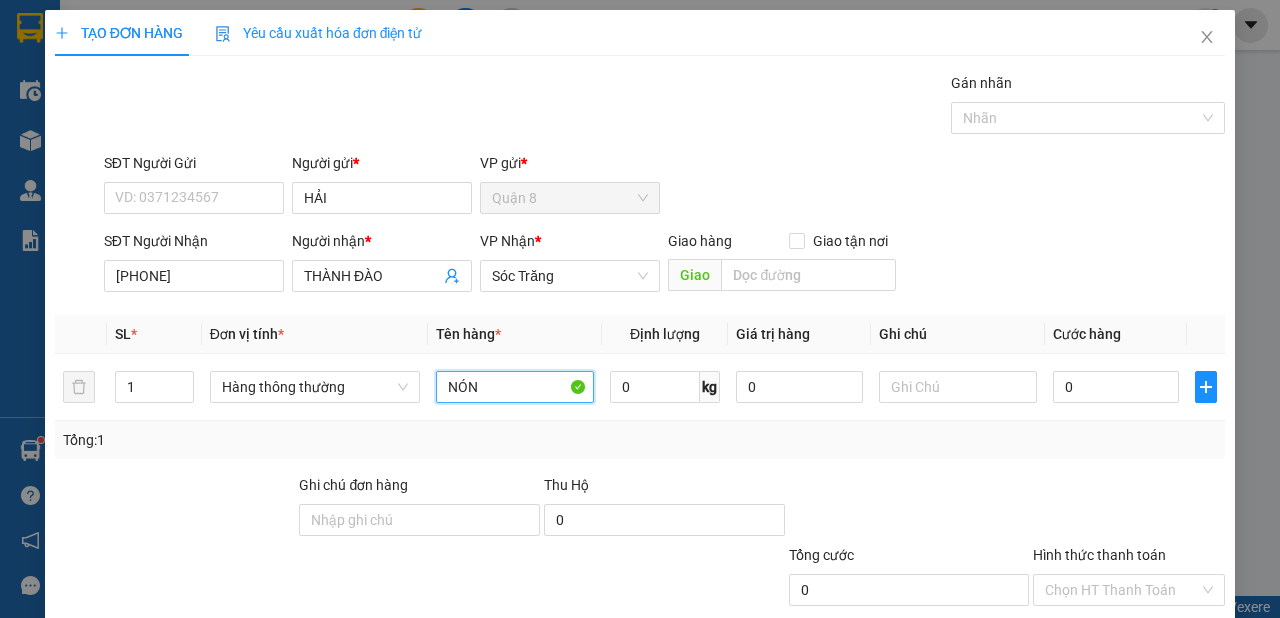 type on "NÓN" 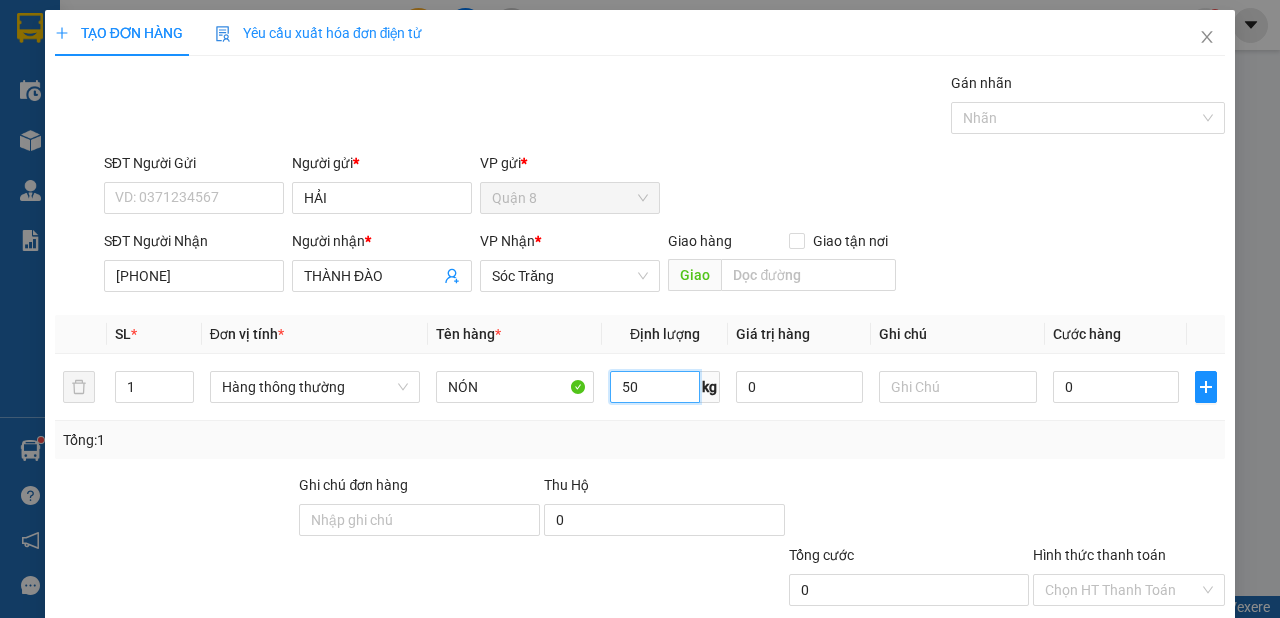 type on "50" 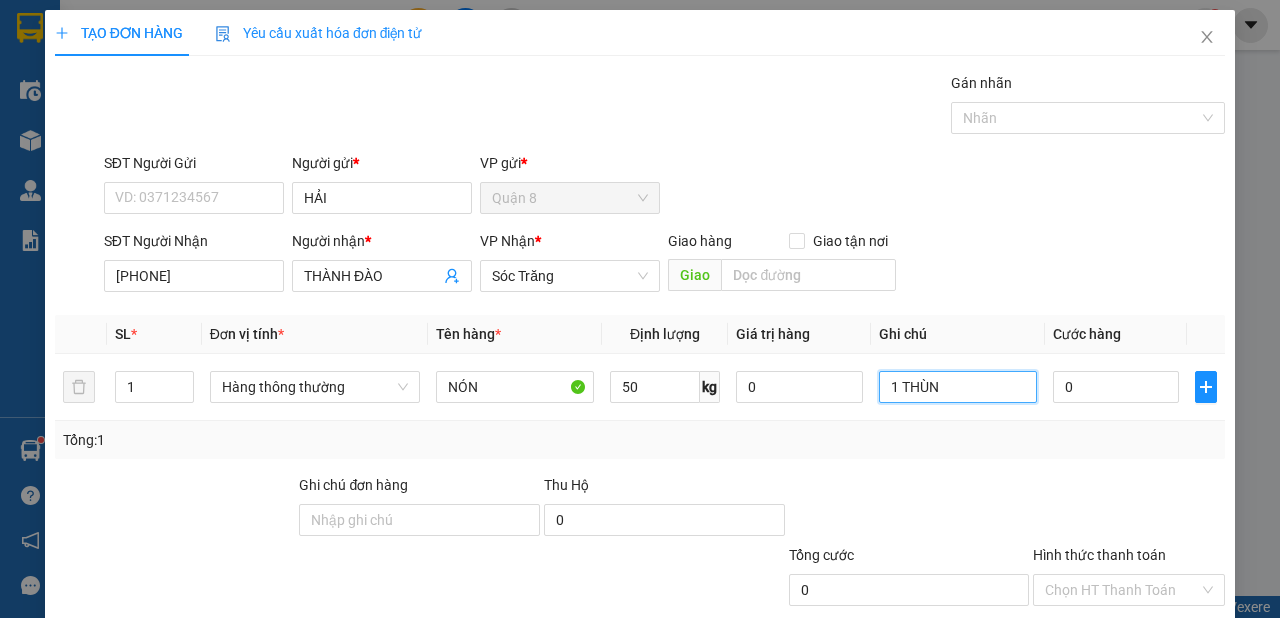 type on "1 THÙNG" 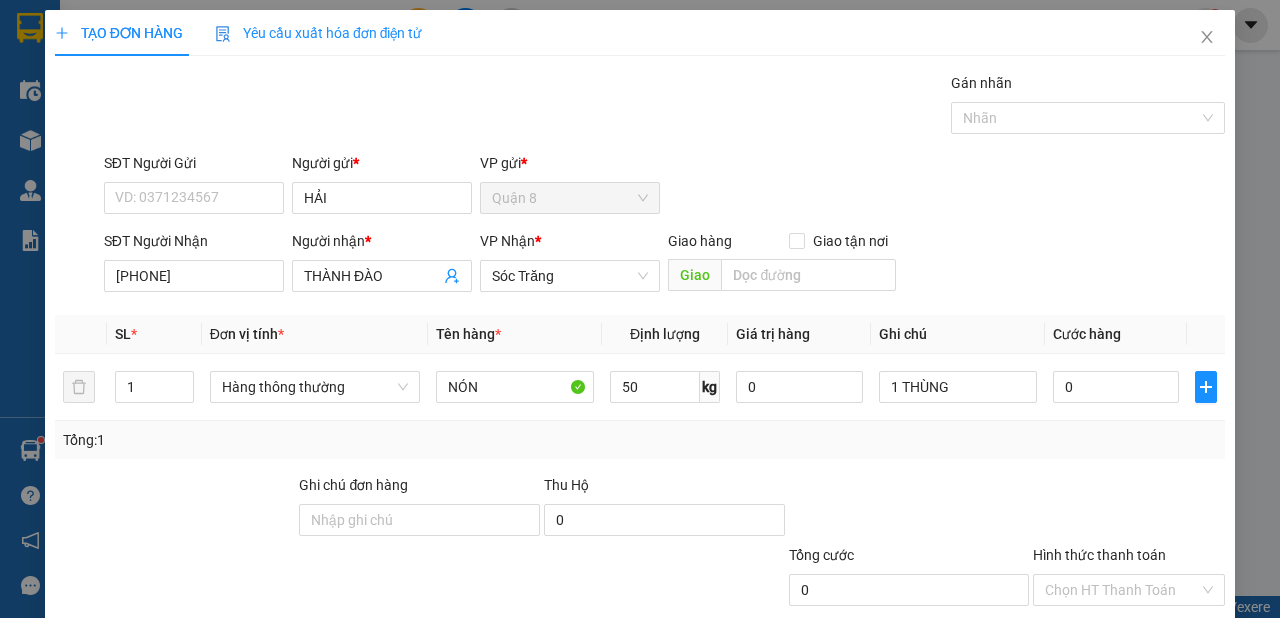 click on "Lưu và In" at bounding box center [1165, 685] 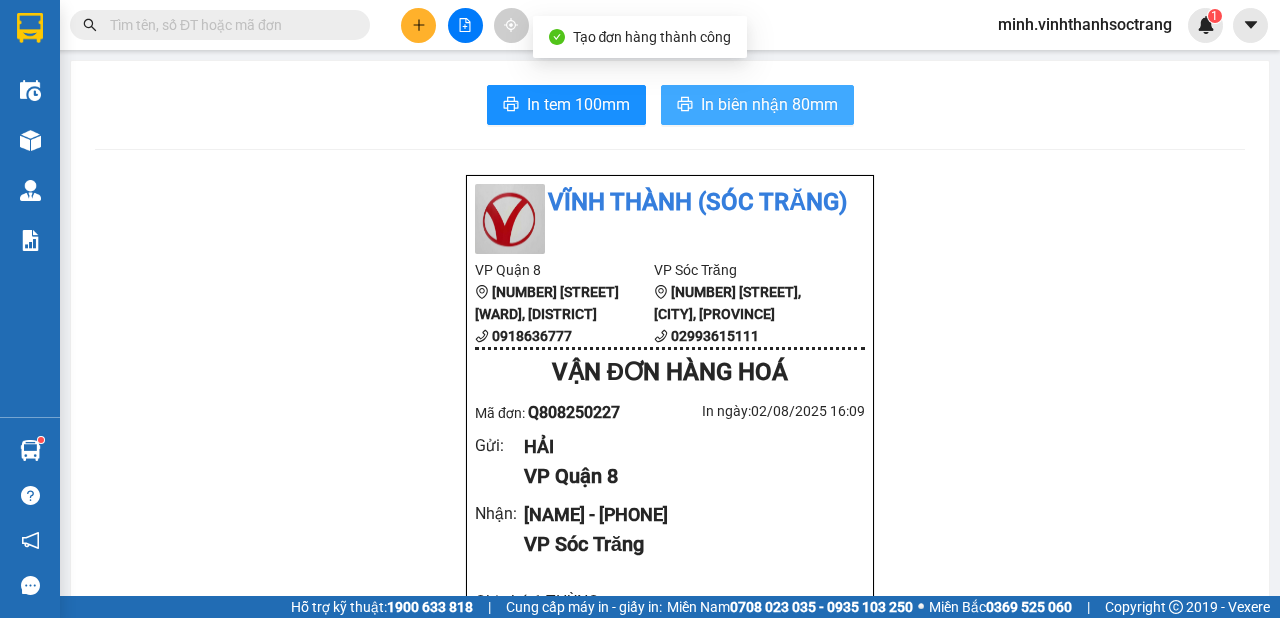 click on "In biên nhận 80mm" at bounding box center (769, 104) 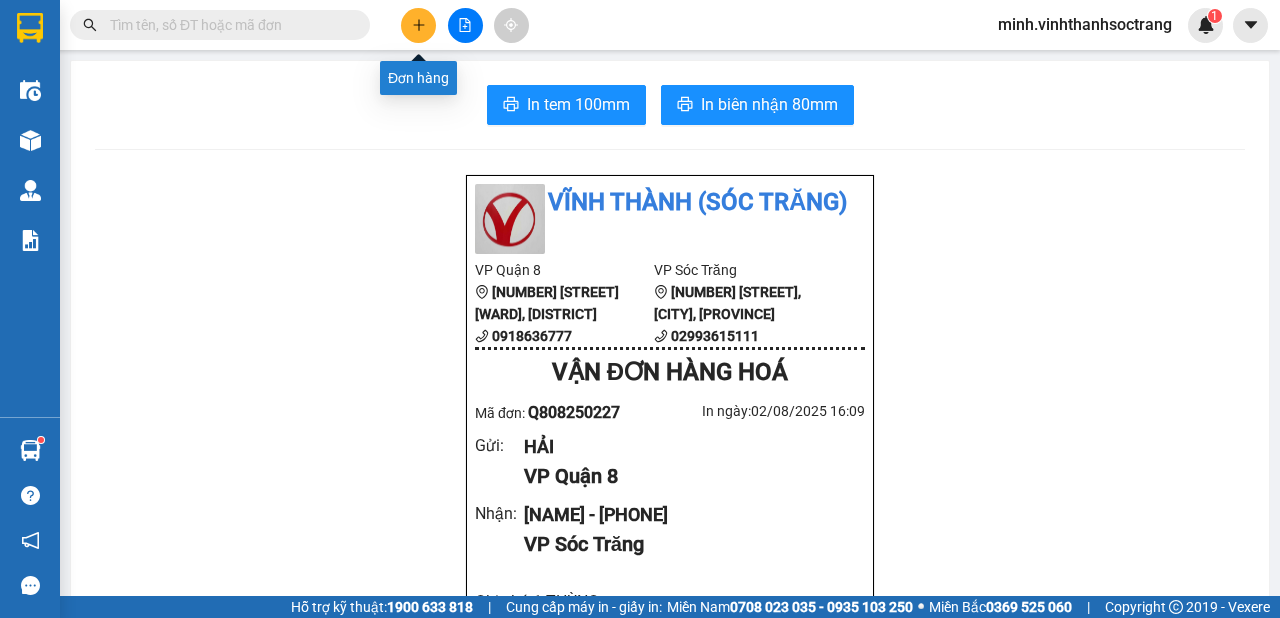 click at bounding box center [418, 25] 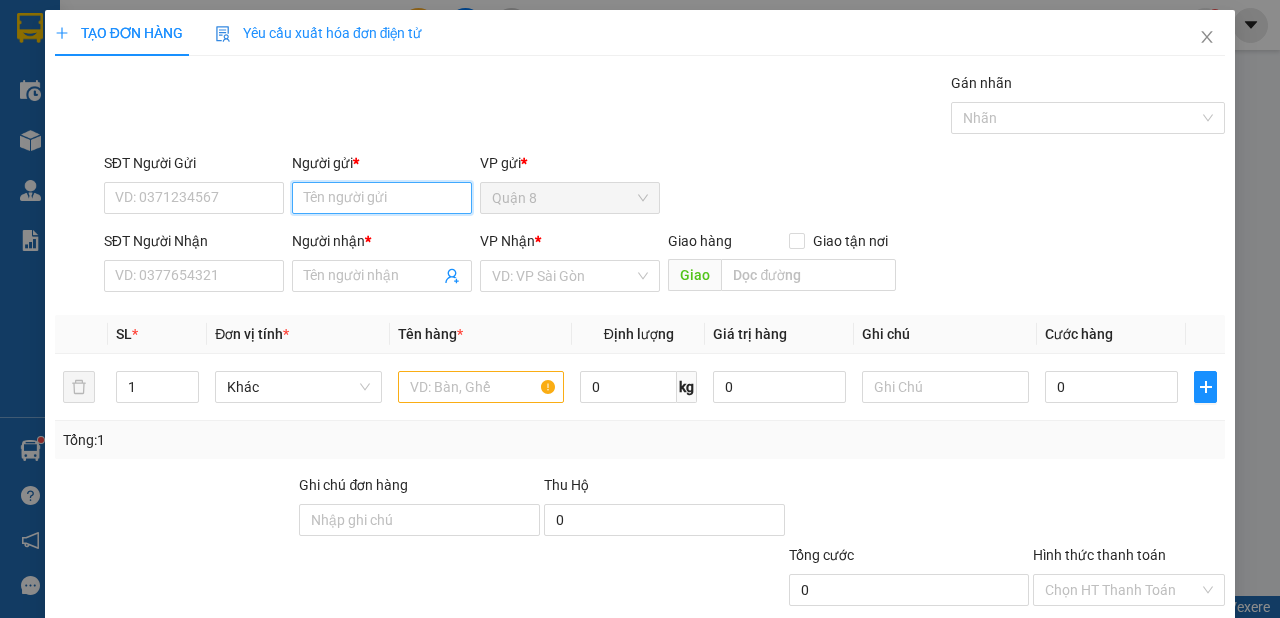 click on "Người gửi  *" at bounding box center [382, 198] 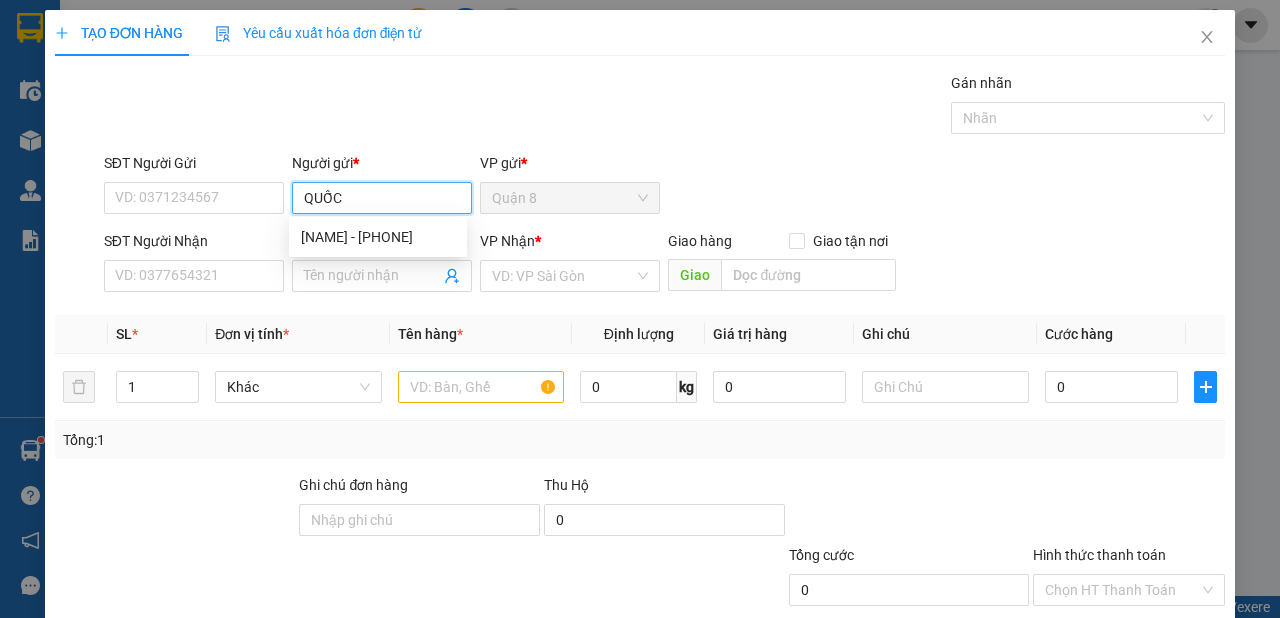 type on "QUỐC" 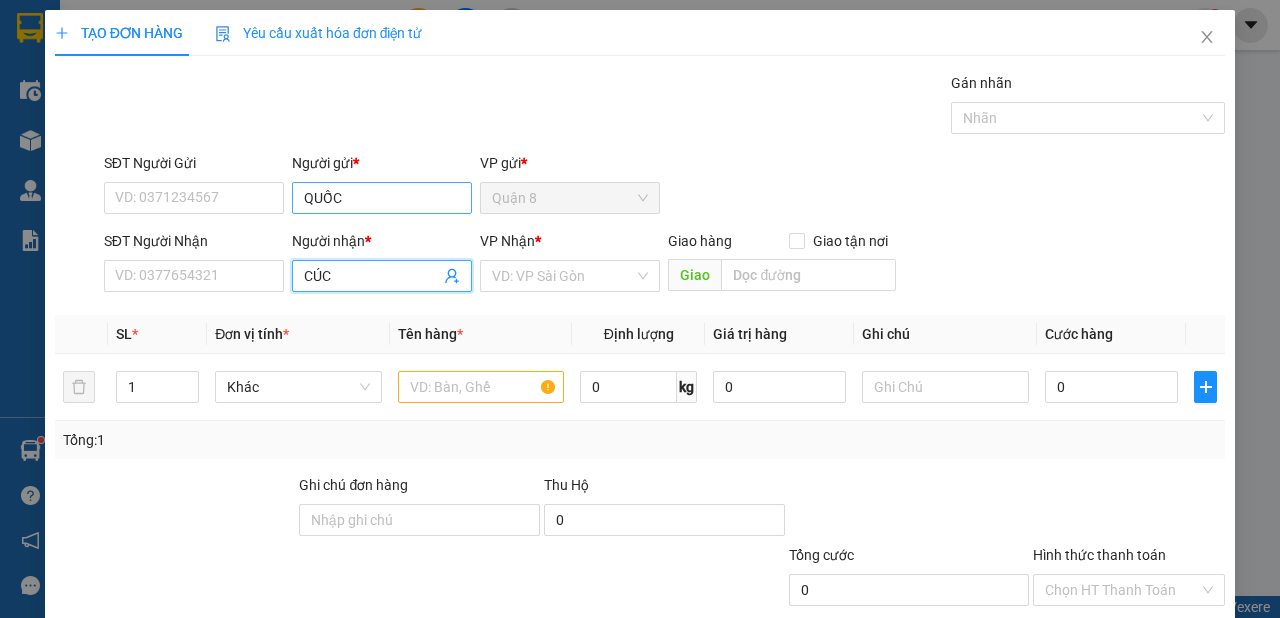 type on "CÚC T" 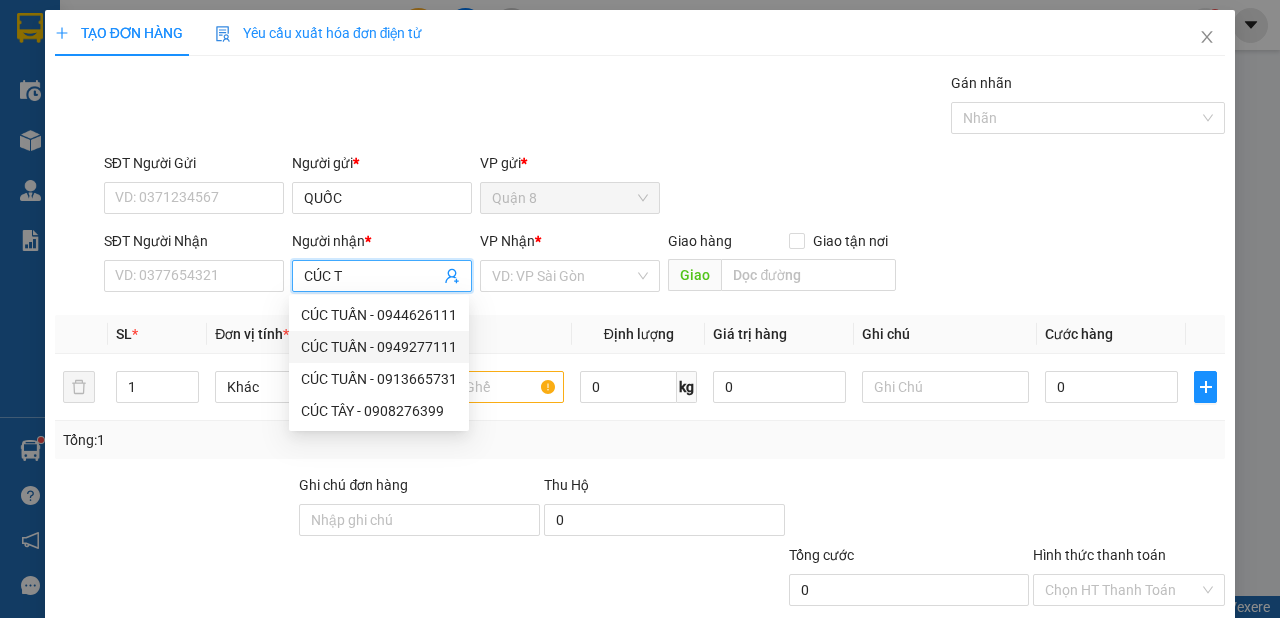 drag, startPoint x: 401, startPoint y: 349, endPoint x: 480, endPoint y: 322, distance: 83.48653 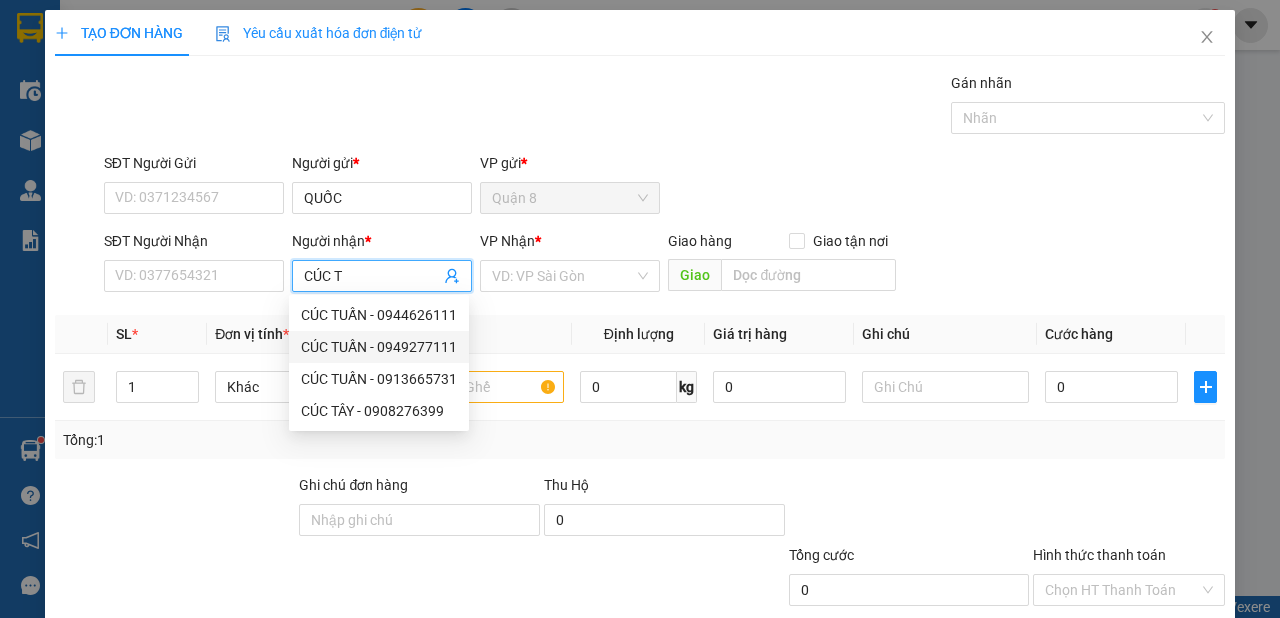 click on "CÚC TUẤN - 0949277111" at bounding box center (379, 347) 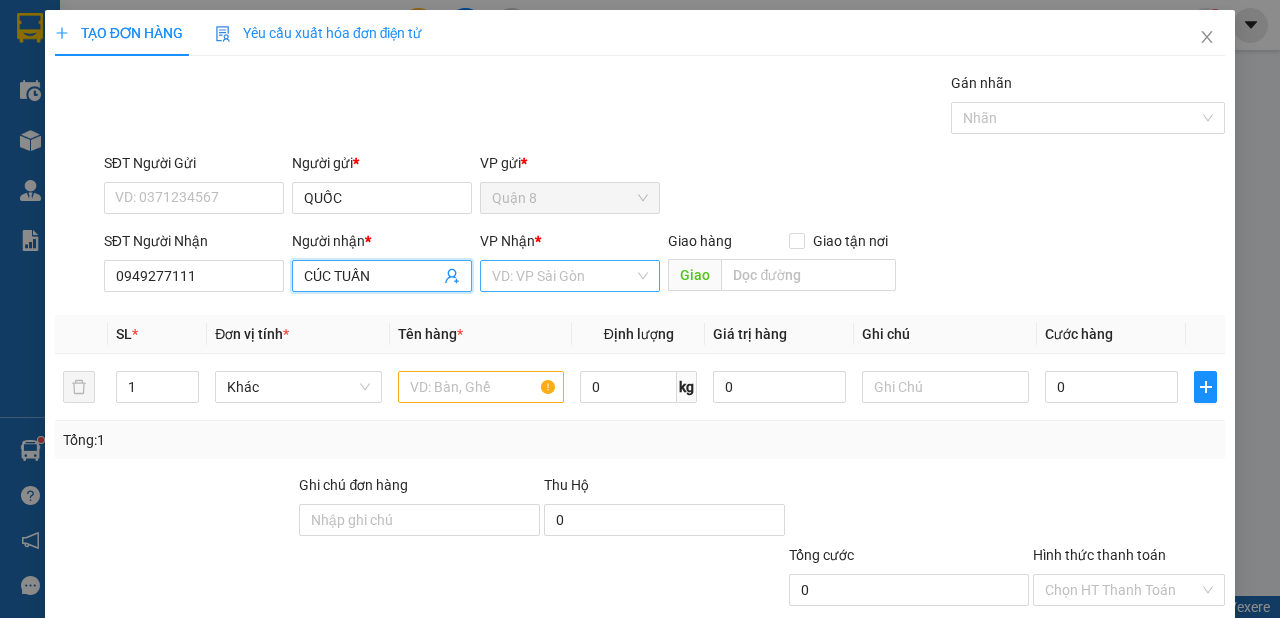 type on "CÚC TUẤN" 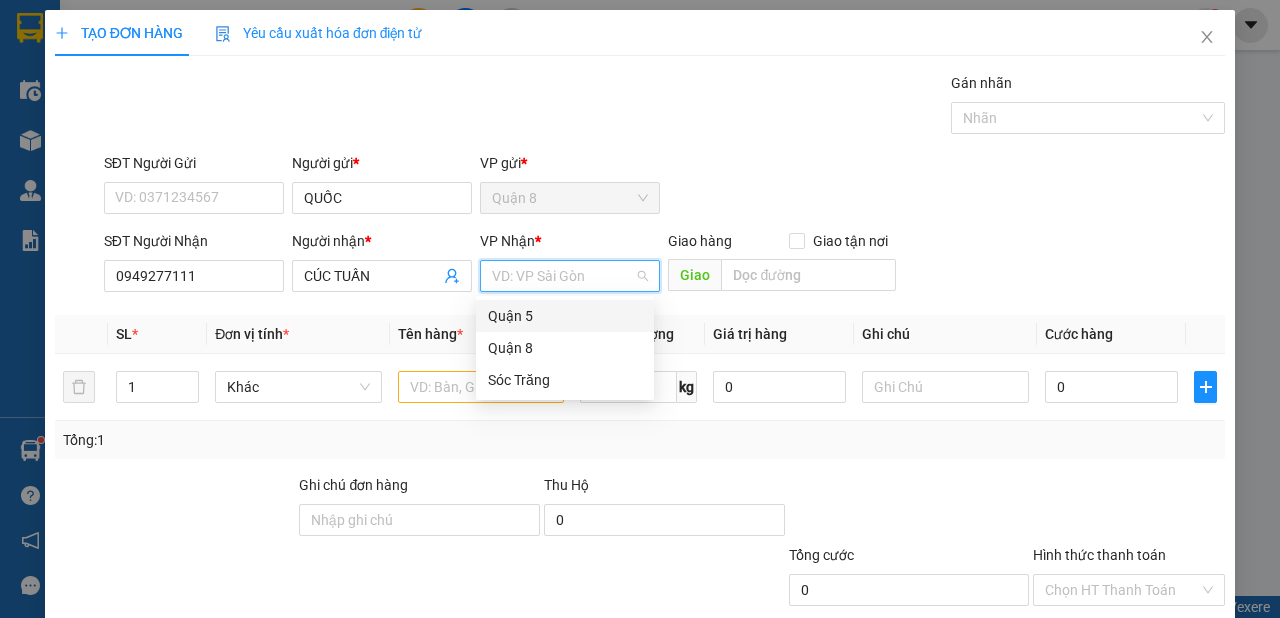 drag, startPoint x: 540, startPoint y: 280, endPoint x: 508, endPoint y: 358, distance: 84.30895 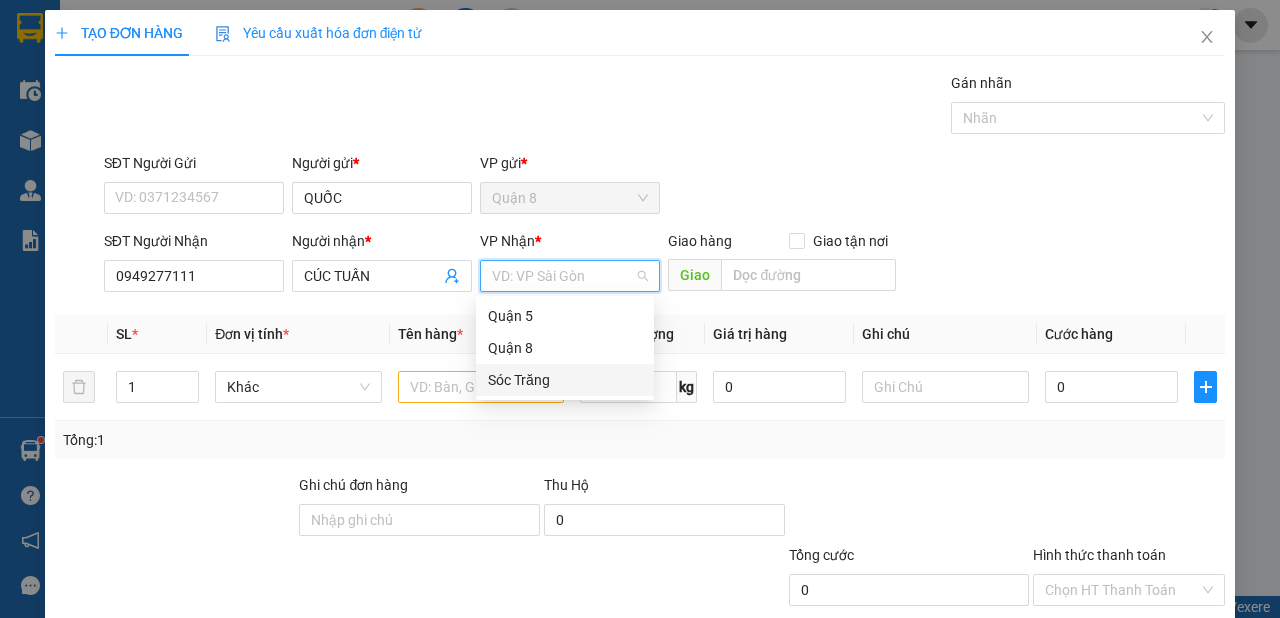 click on "Sóc Trăng" at bounding box center [565, 380] 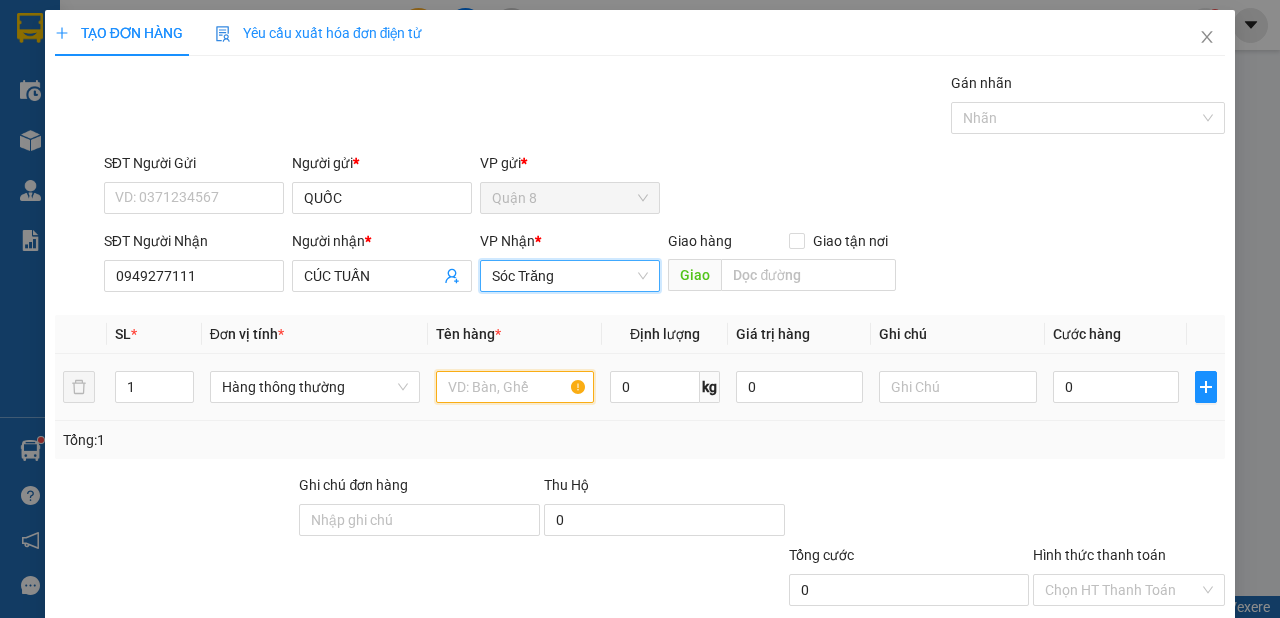 click at bounding box center (515, 387) 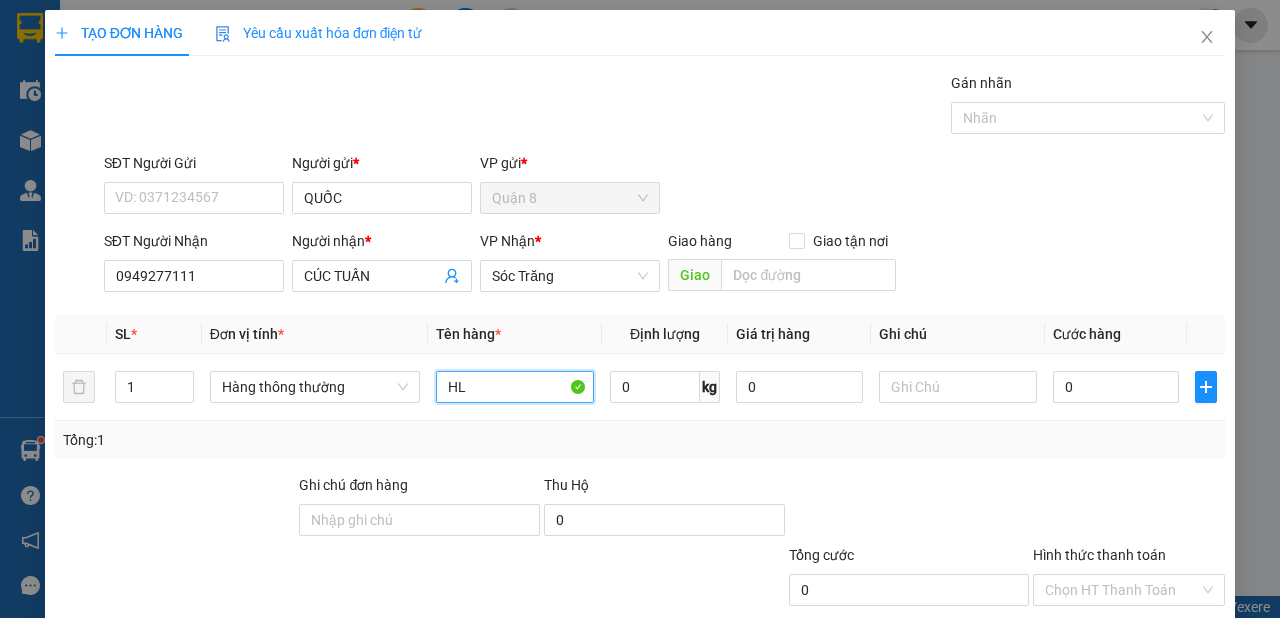 type on "HL" 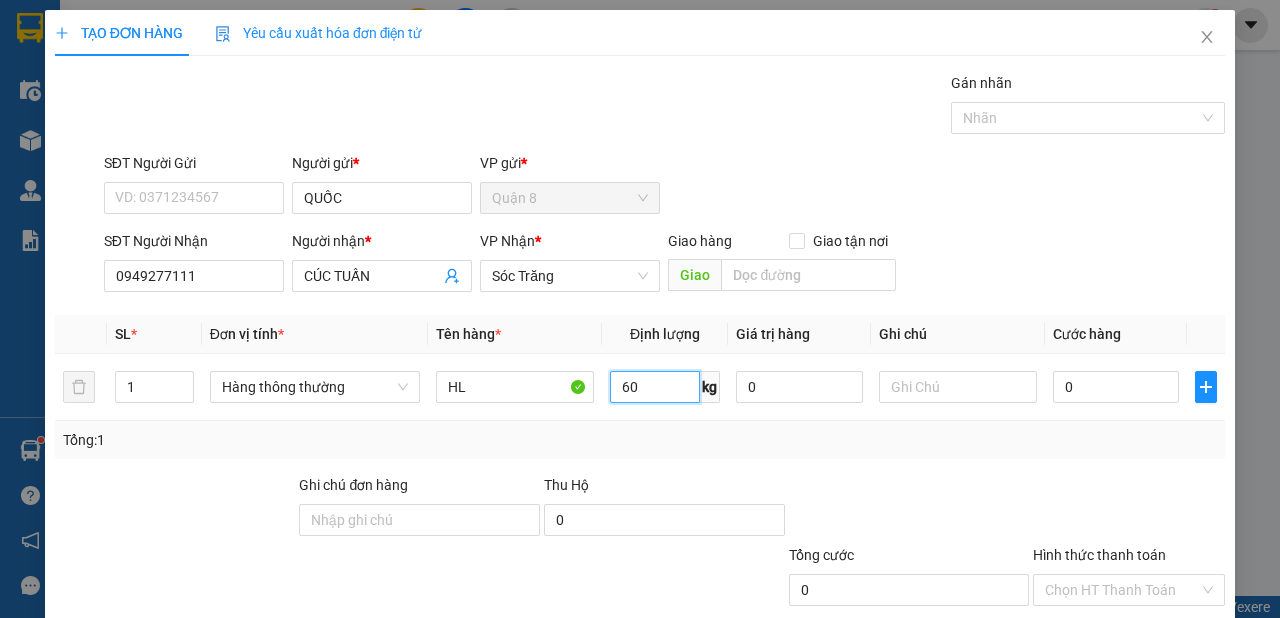 type on "60" 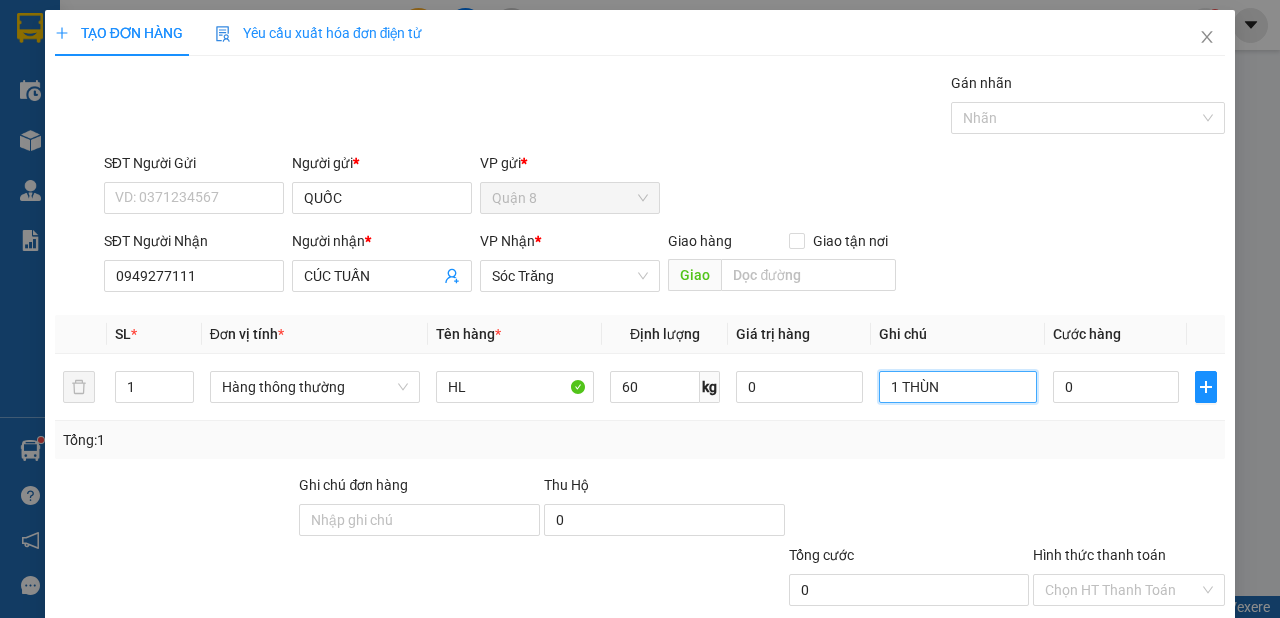 type on "1 THÙNG" 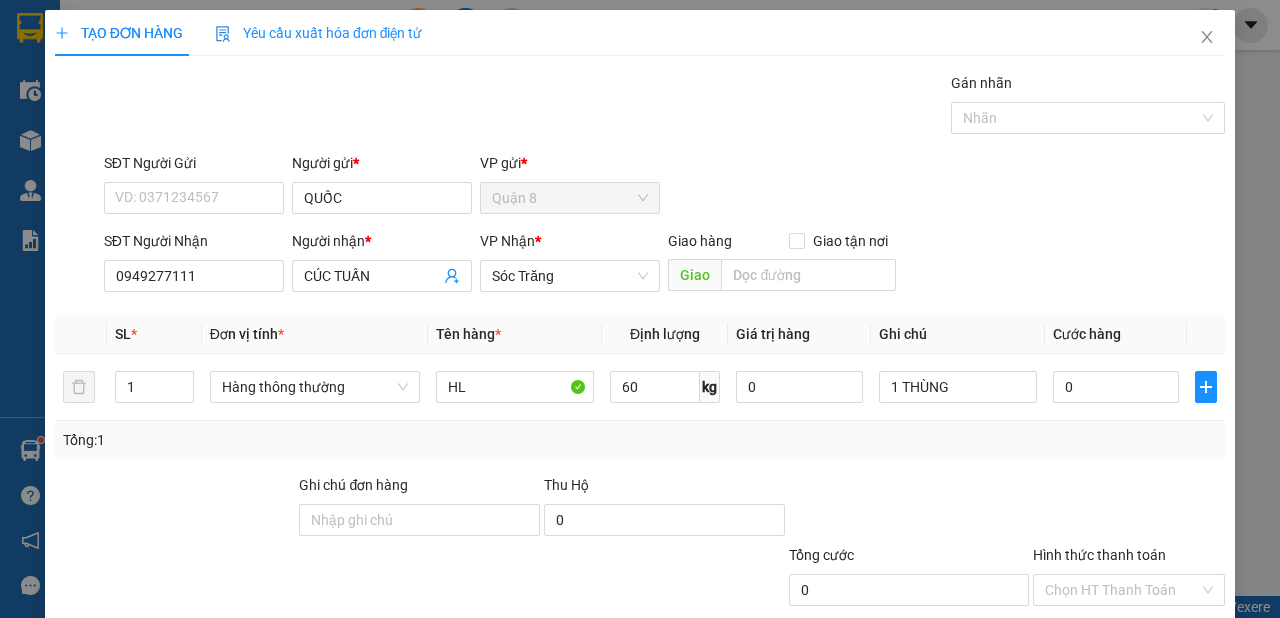 click on "Lưu và In" at bounding box center [1153, 685] 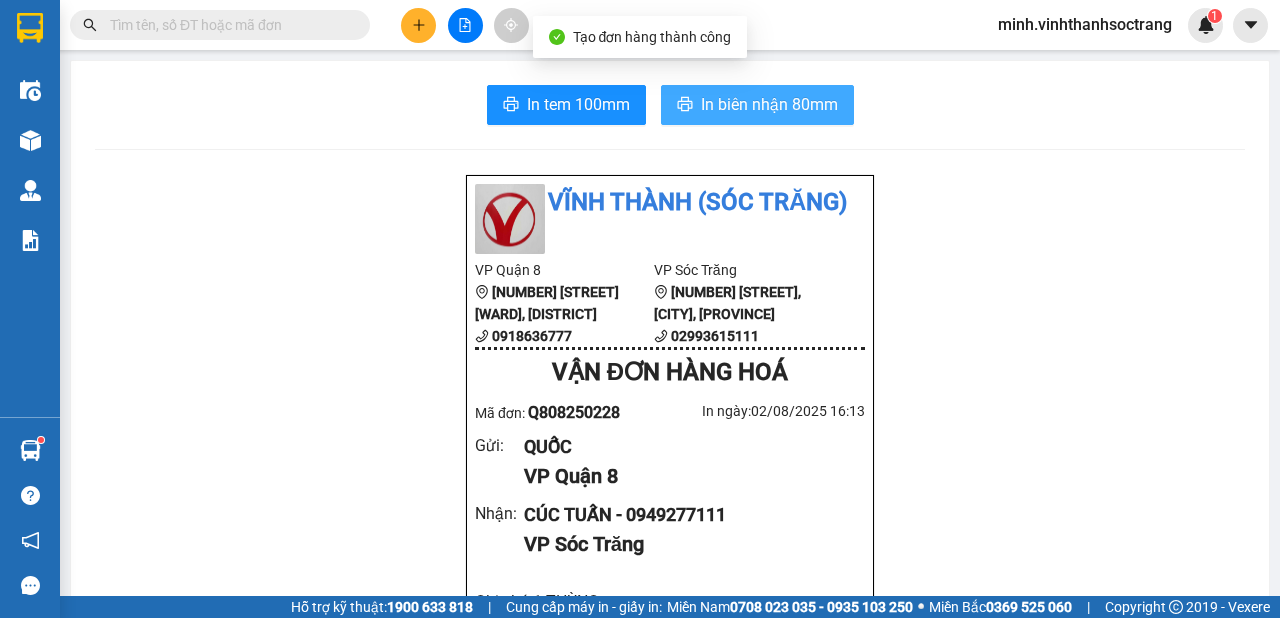 click on "In biên nhận 80mm" at bounding box center (769, 104) 